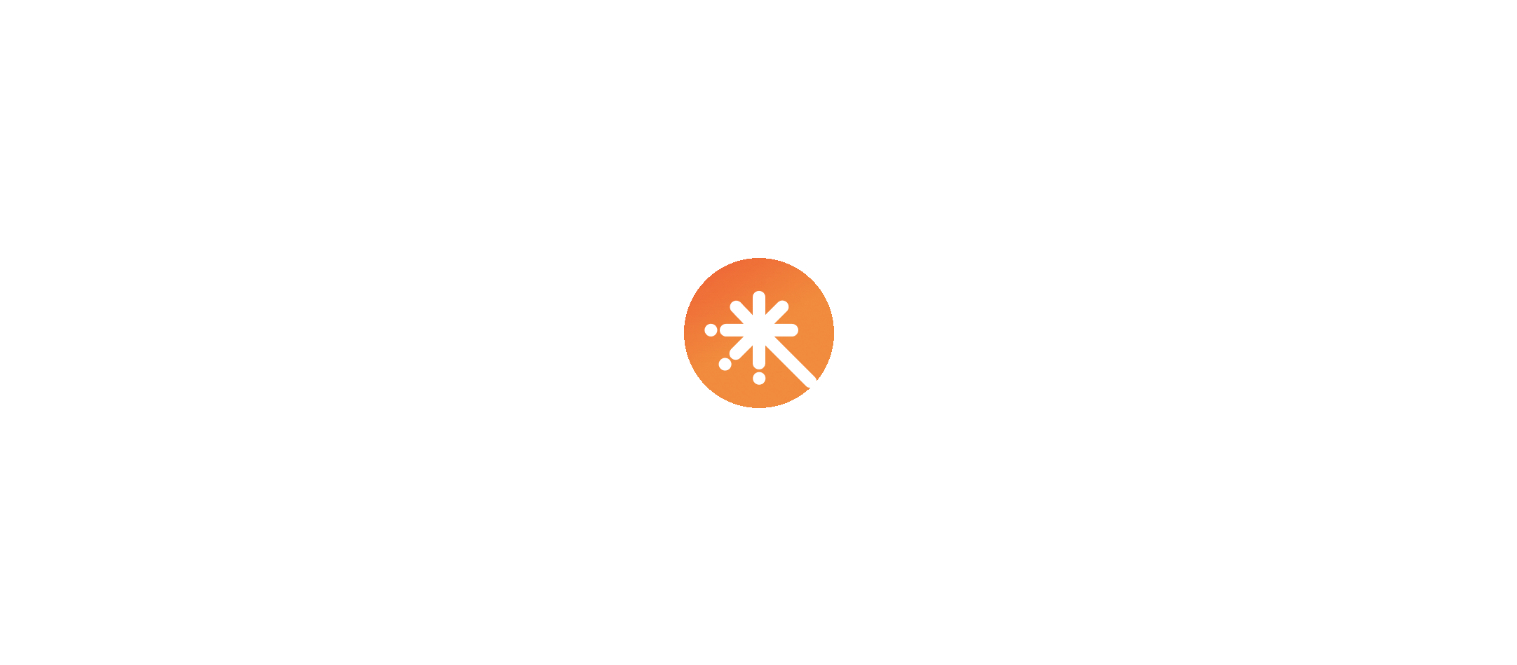 scroll, scrollTop: 0, scrollLeft: 0, axis: both 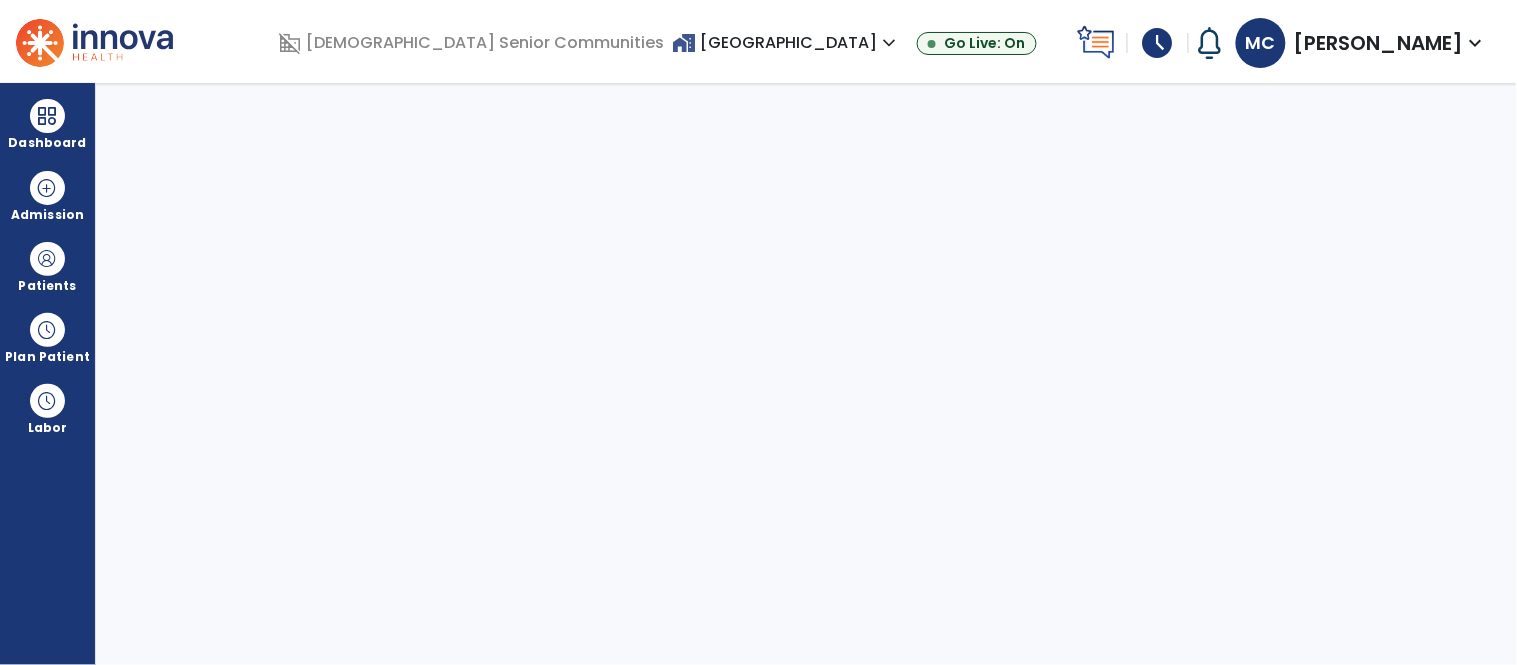select on "****" 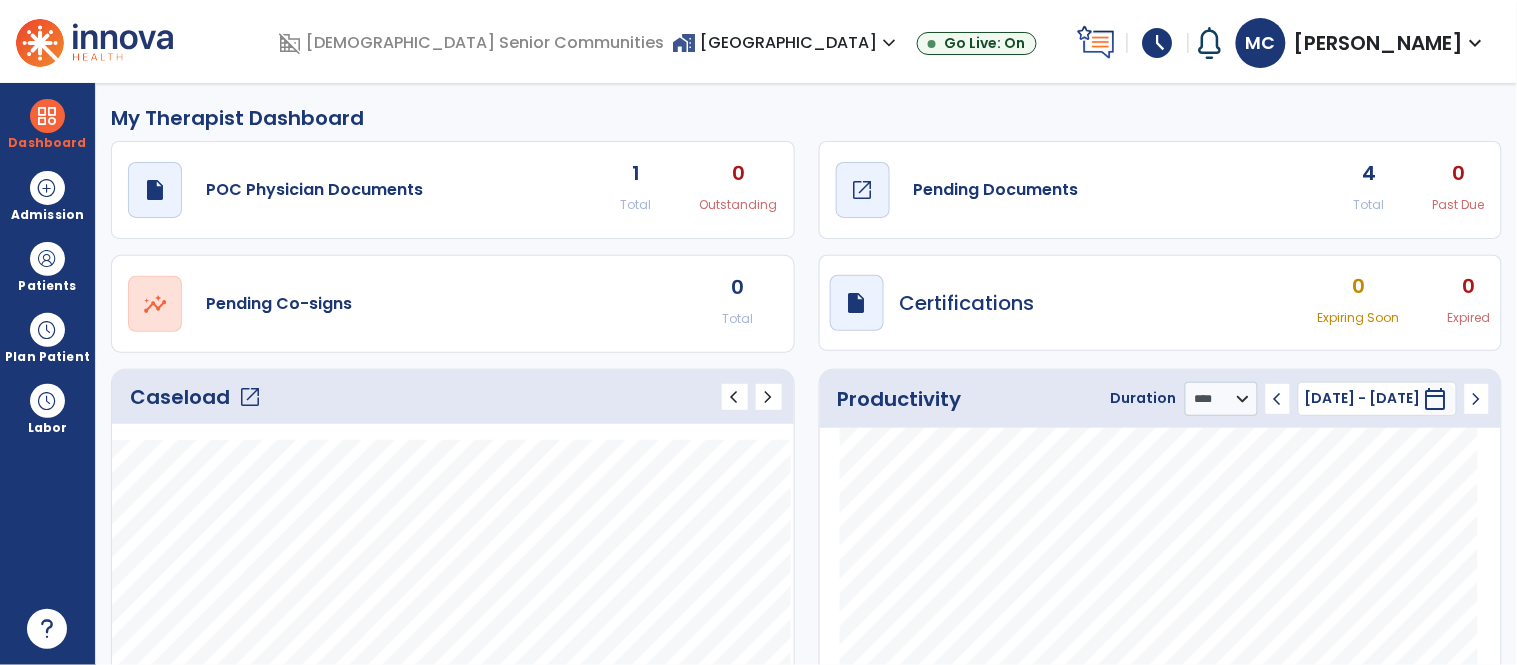 click on "Pending Documents" 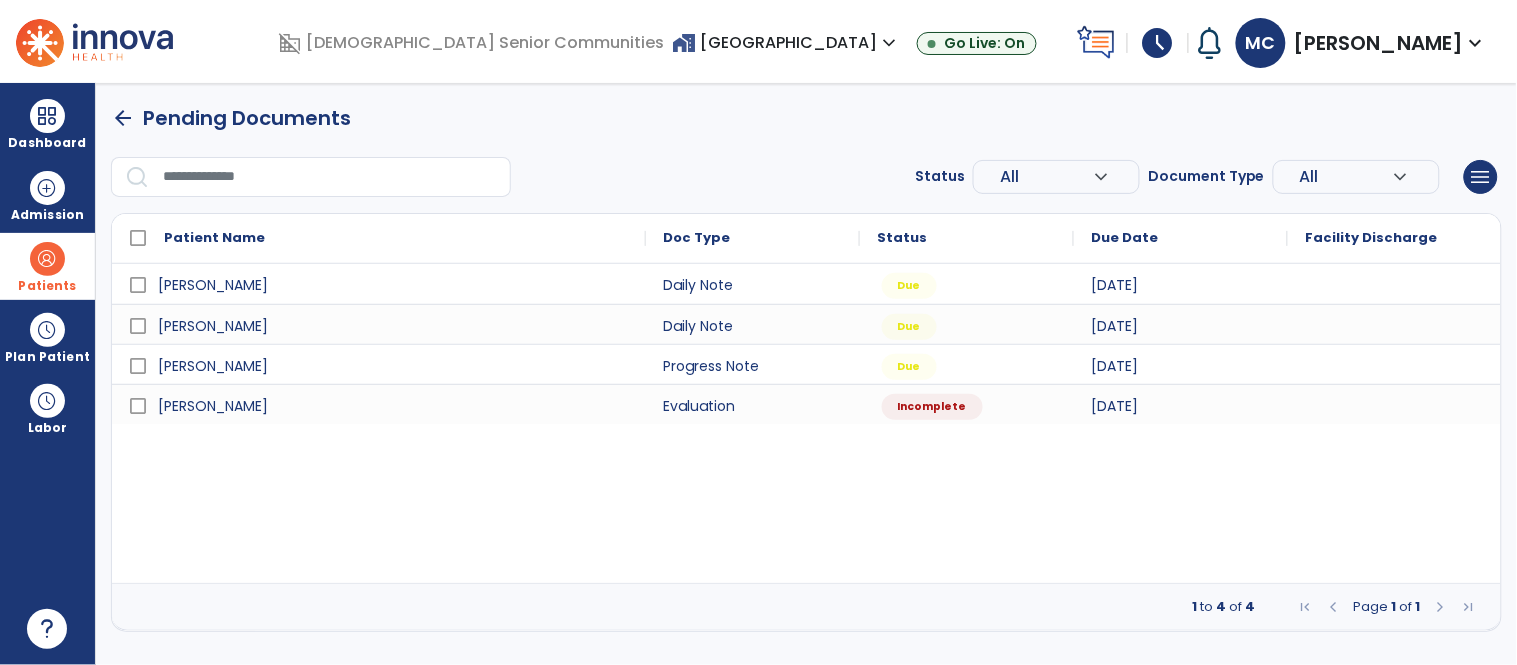 click on "Patients" at bounding box center (47, 266) 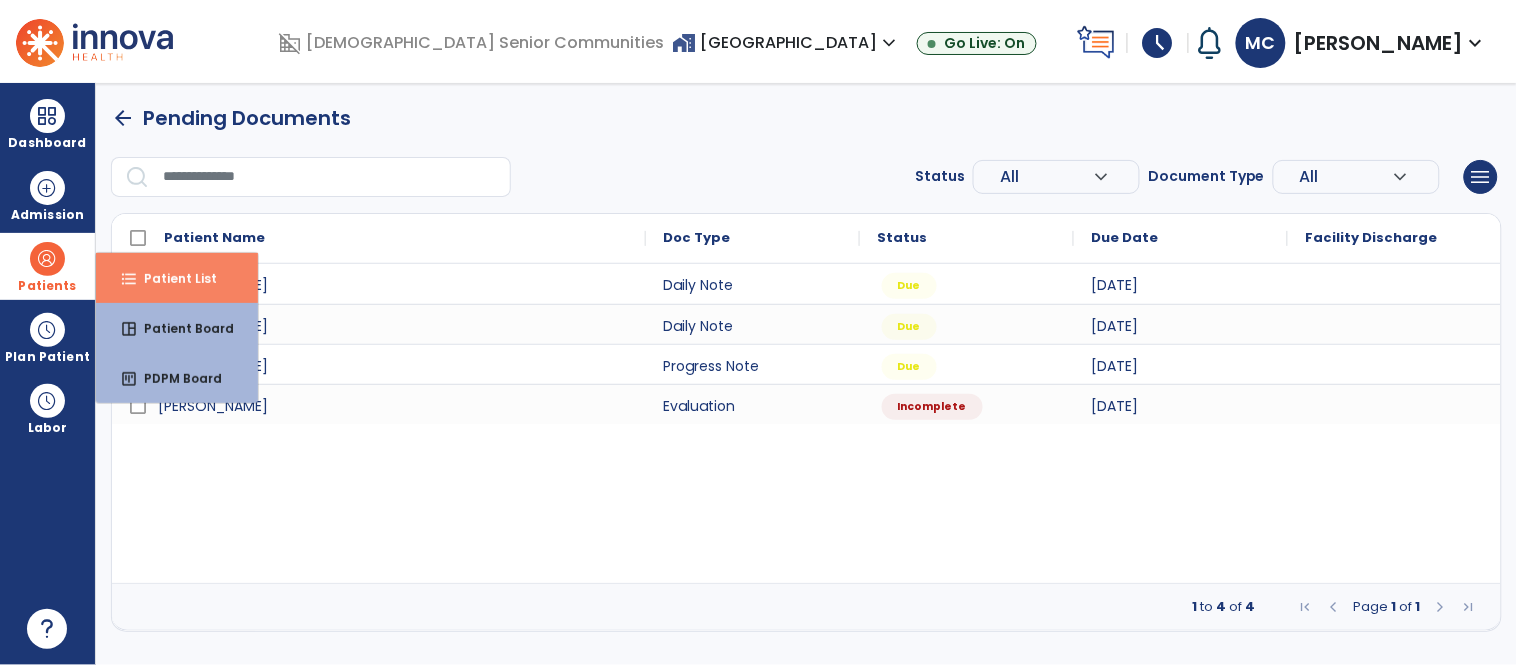 click on "format_list_bulleted  Patient List" at bounding box center (177, 278) 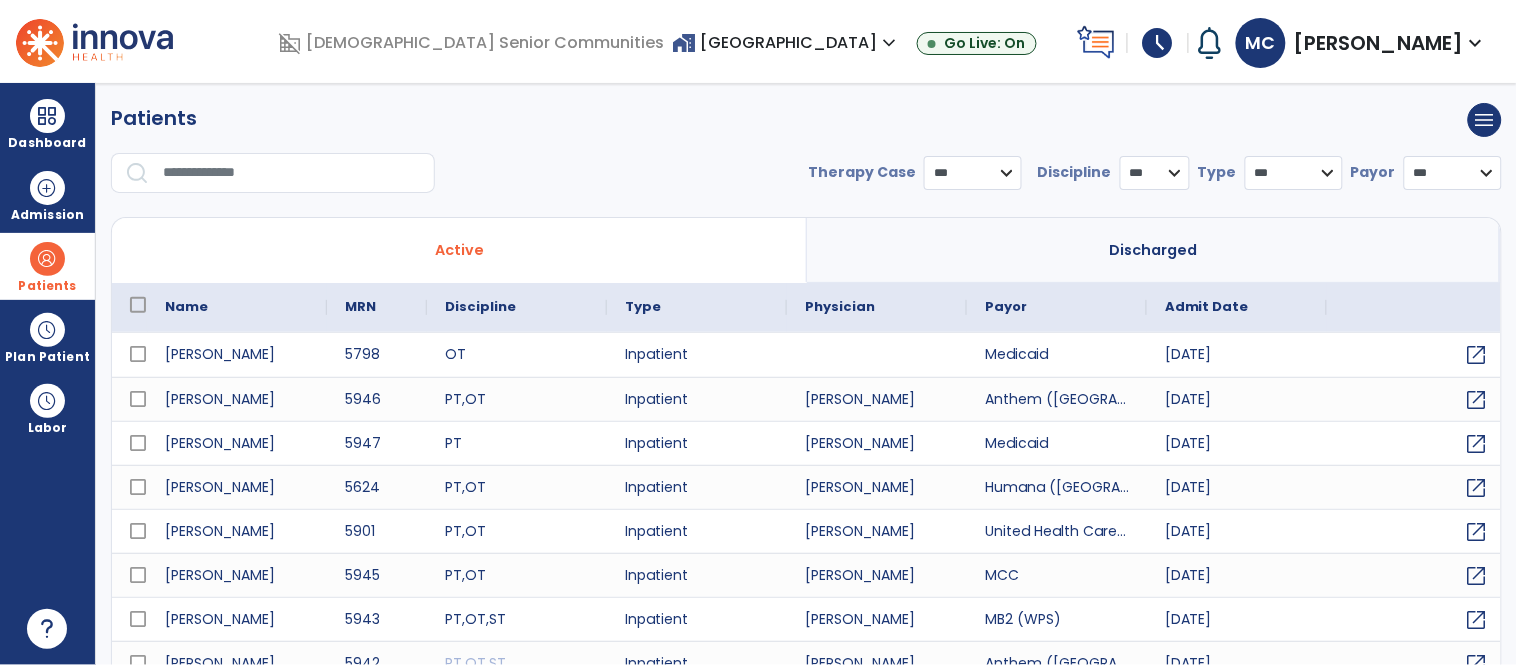 select on "***" 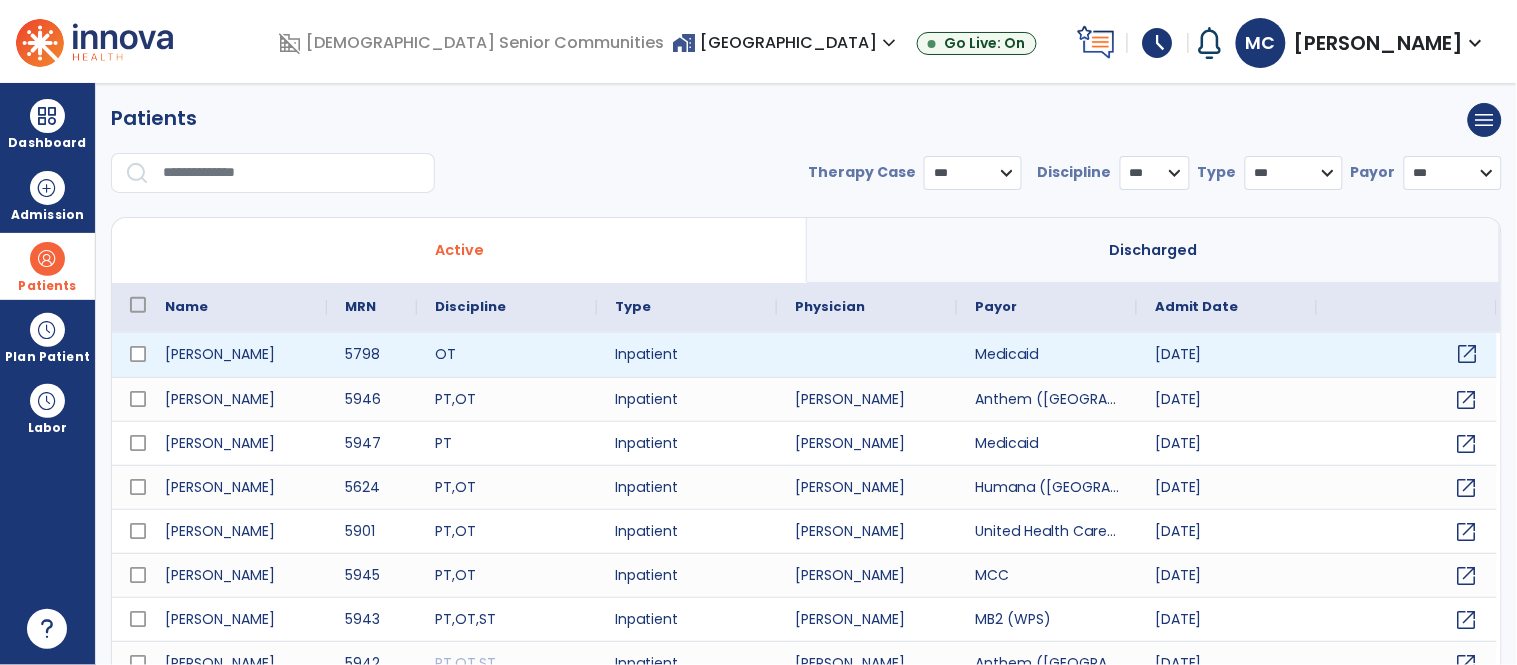 click on "open_in_new" at bounding box center (1468, 354) 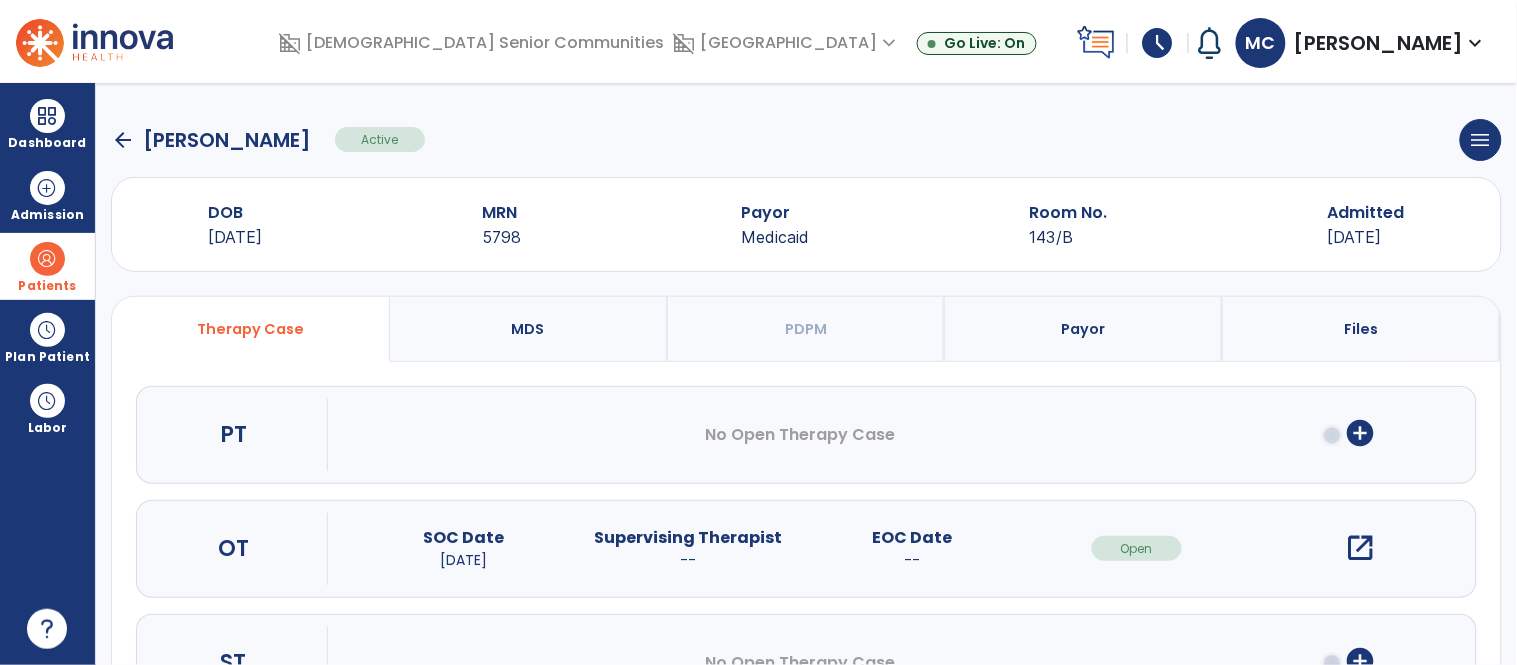 click on "open_in_new" at bounding box center (1361, 548) 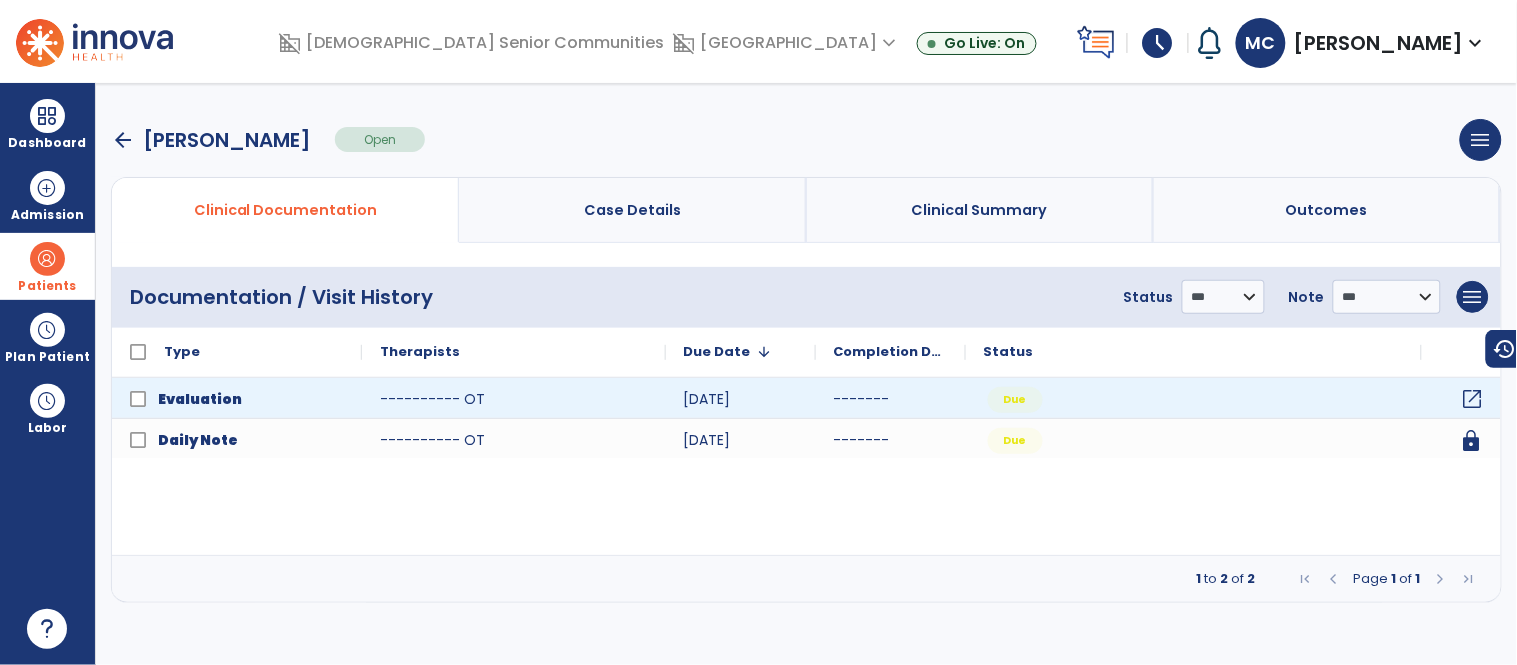 click on "open_in_new" 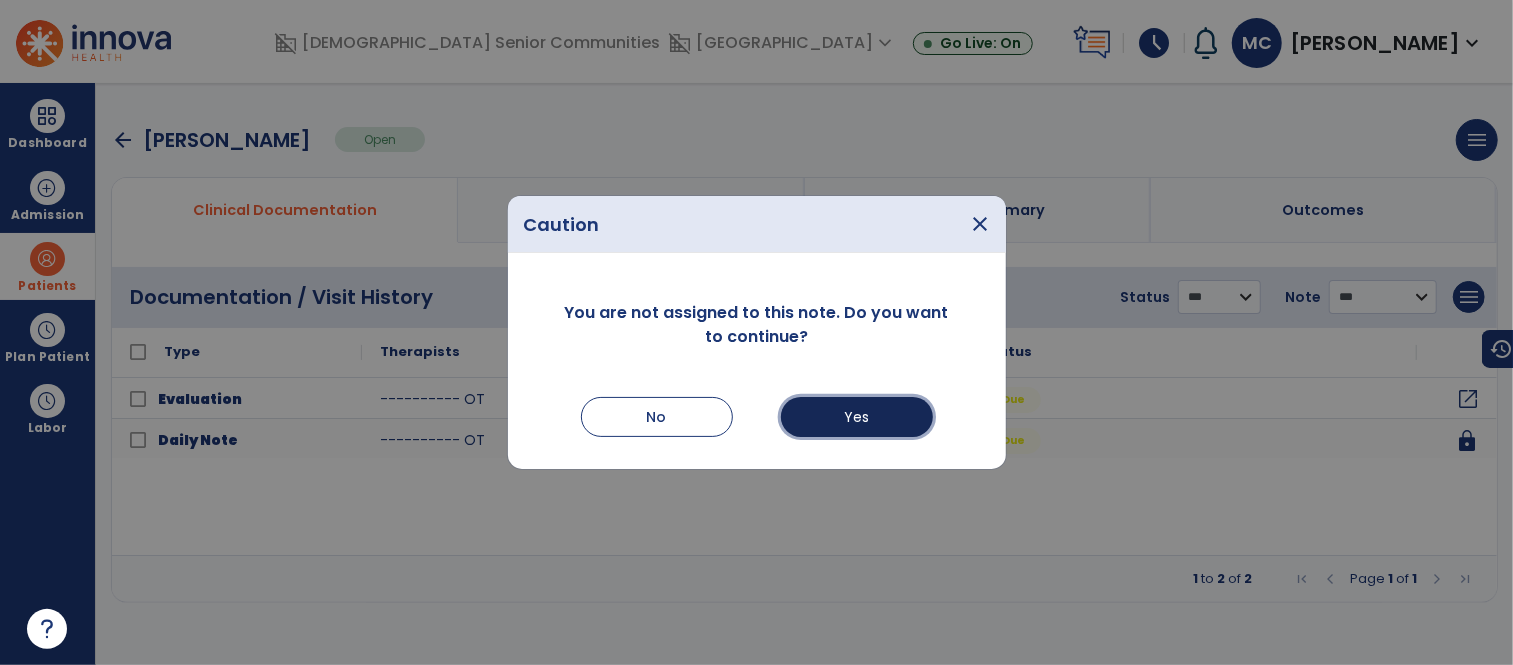 click on "Yes" at bounding box center (857, 417) 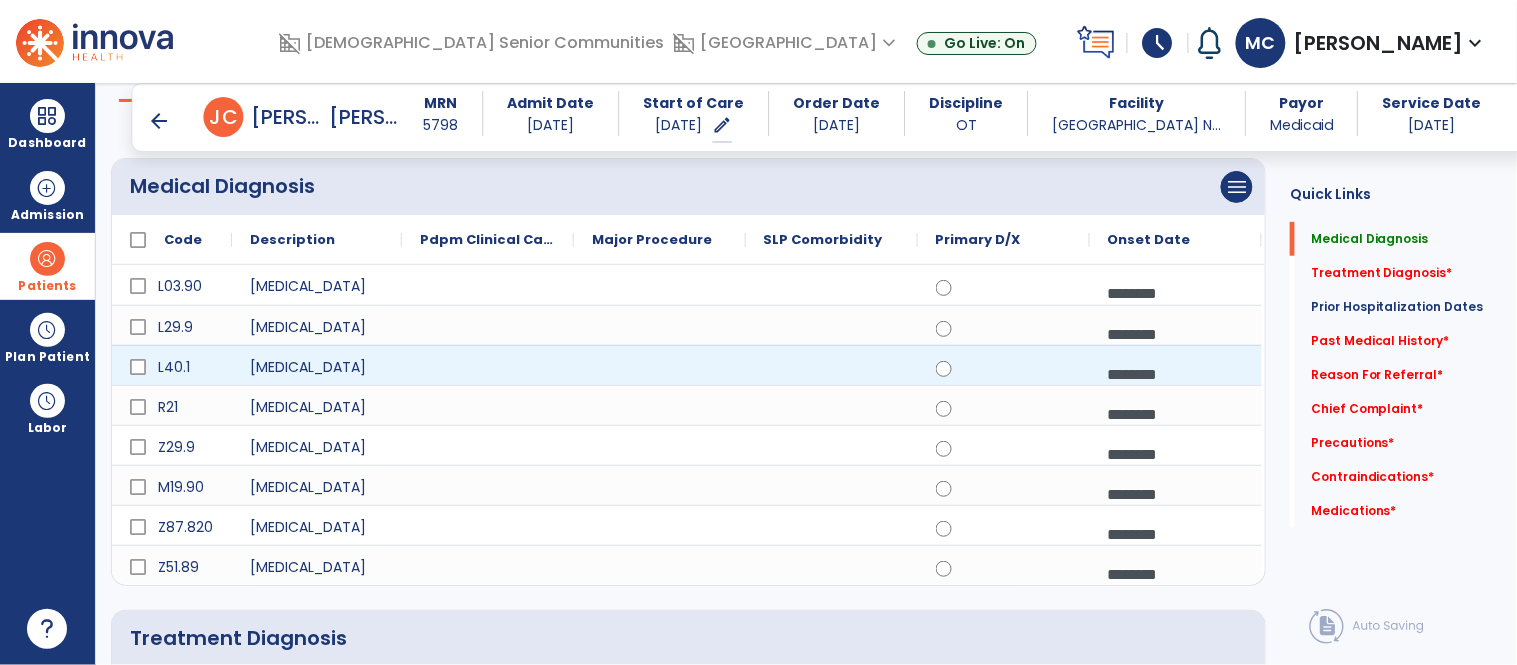 scroll, scrollTop: 175, scrollLeft: 0, axis: vertical 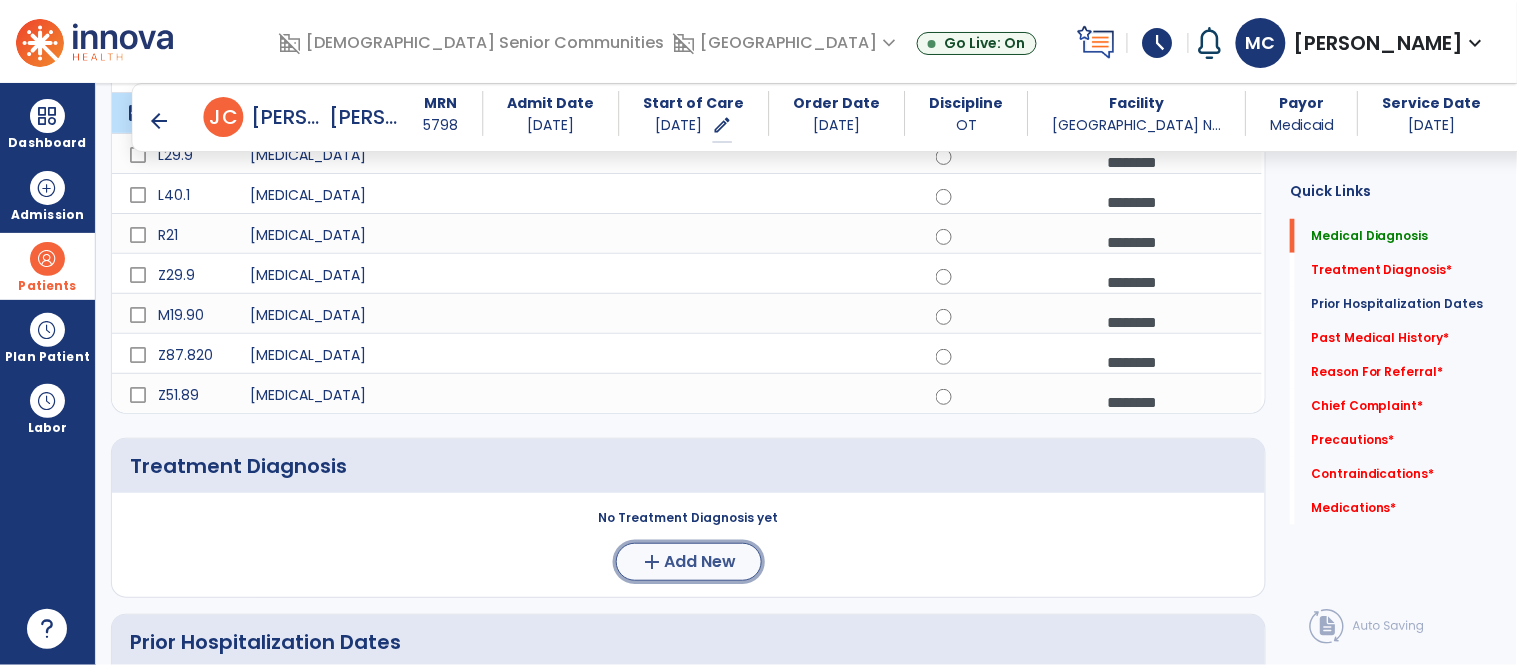 click on "Add New" 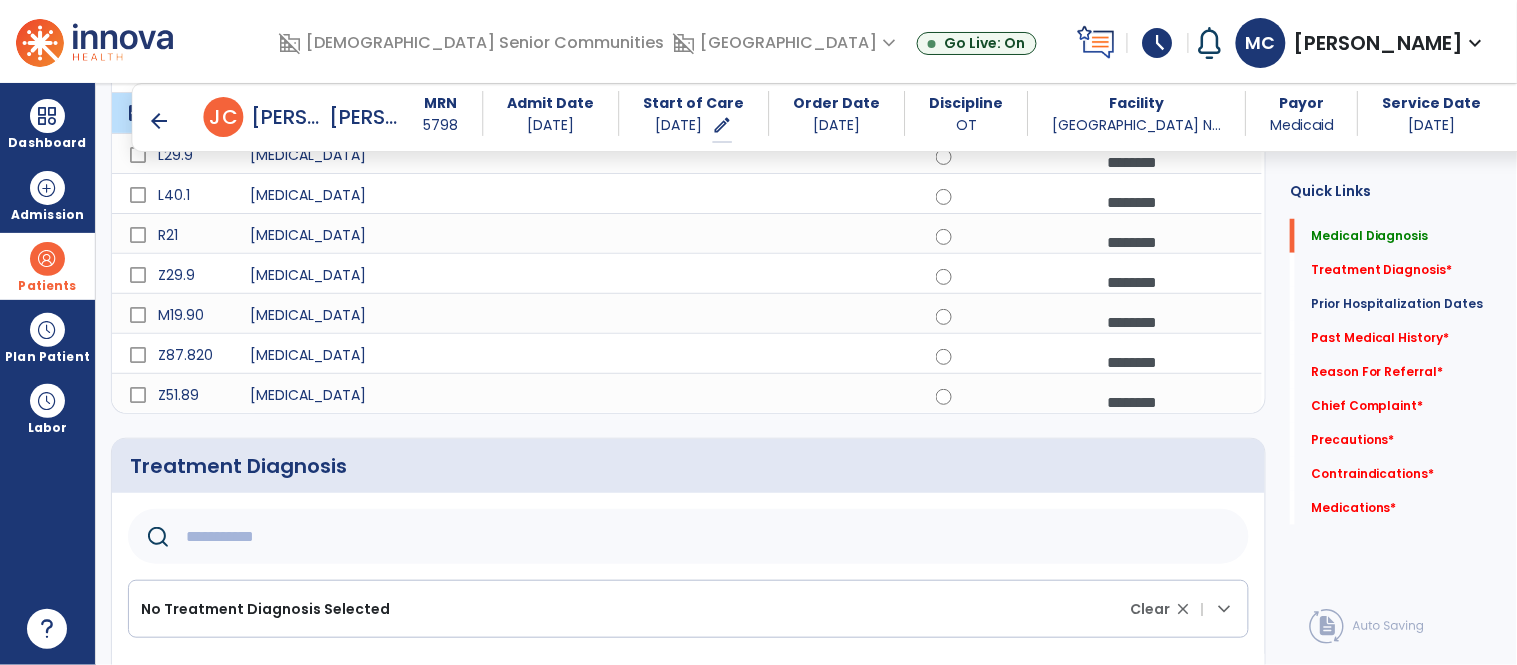 click on "No Treatment Diagnosis Selected" 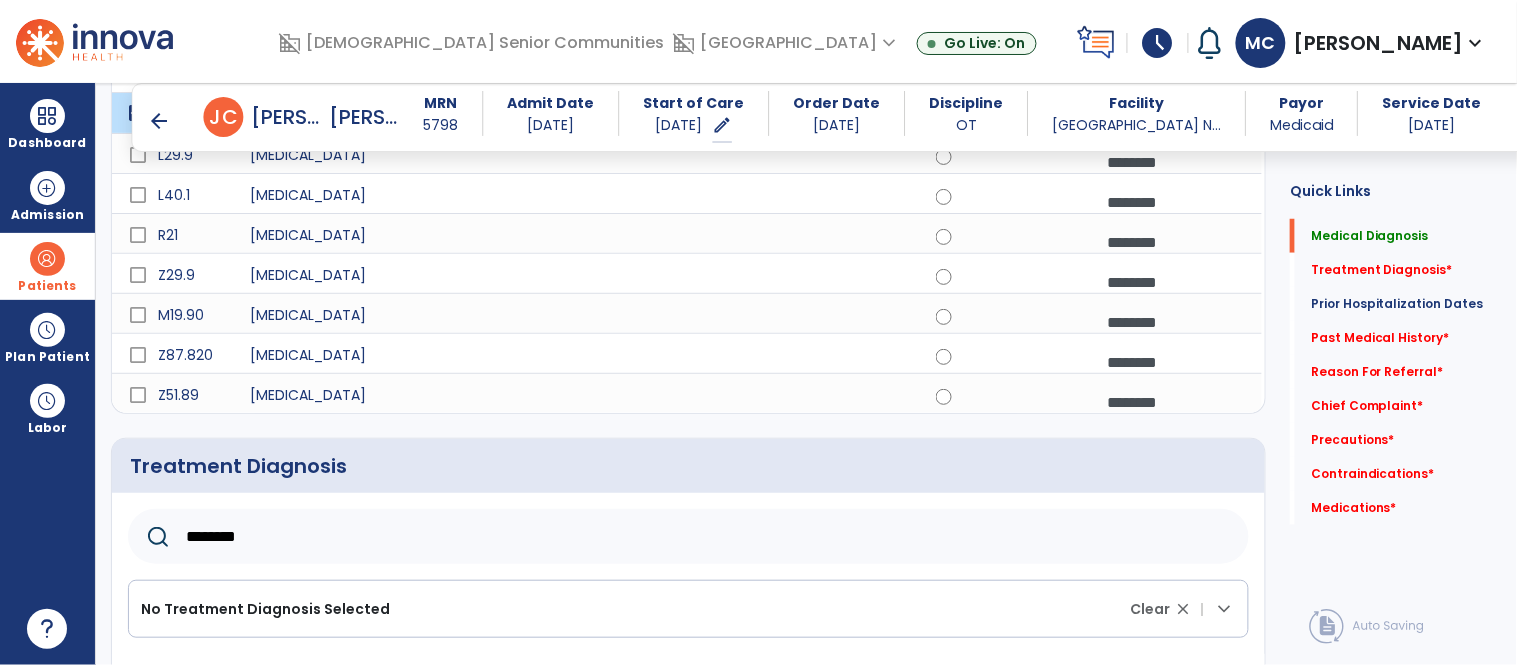 type on "********" 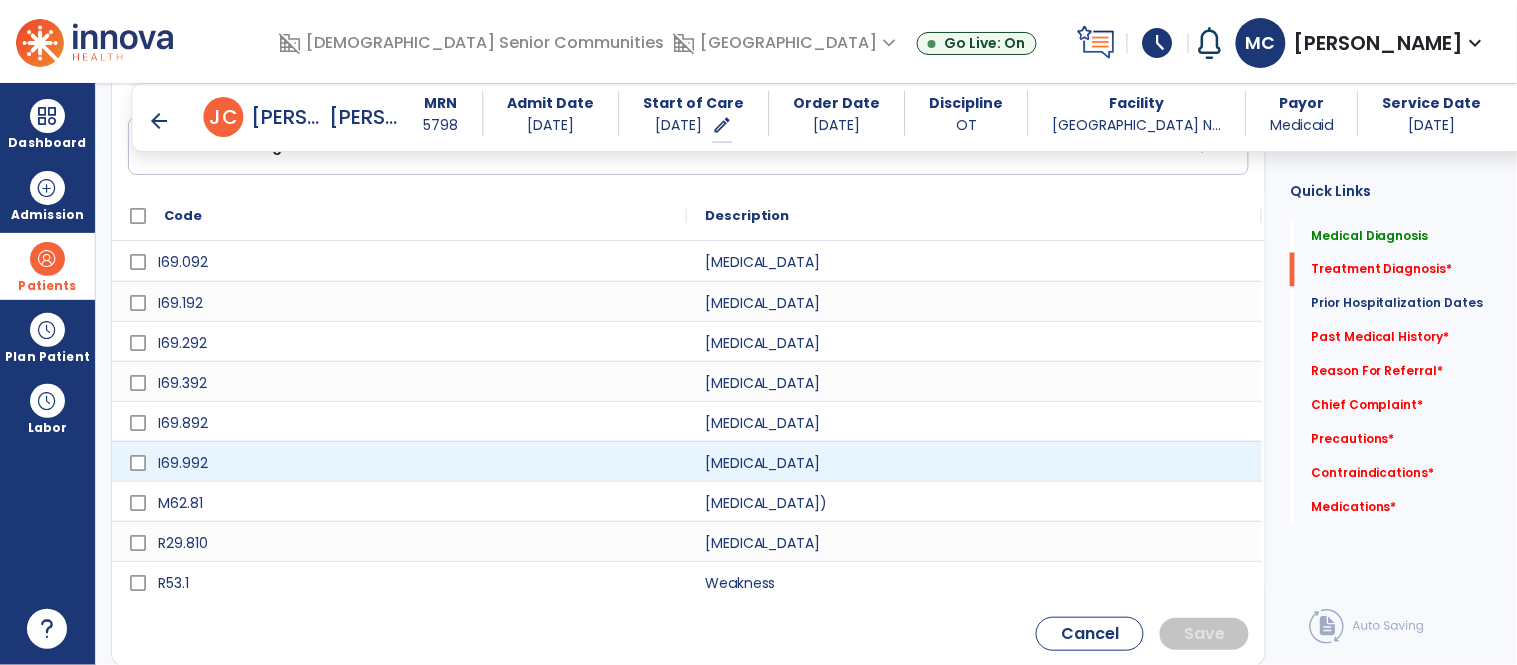scroll, scrollTop: 797, scrollLeft: 0, axis: vertical 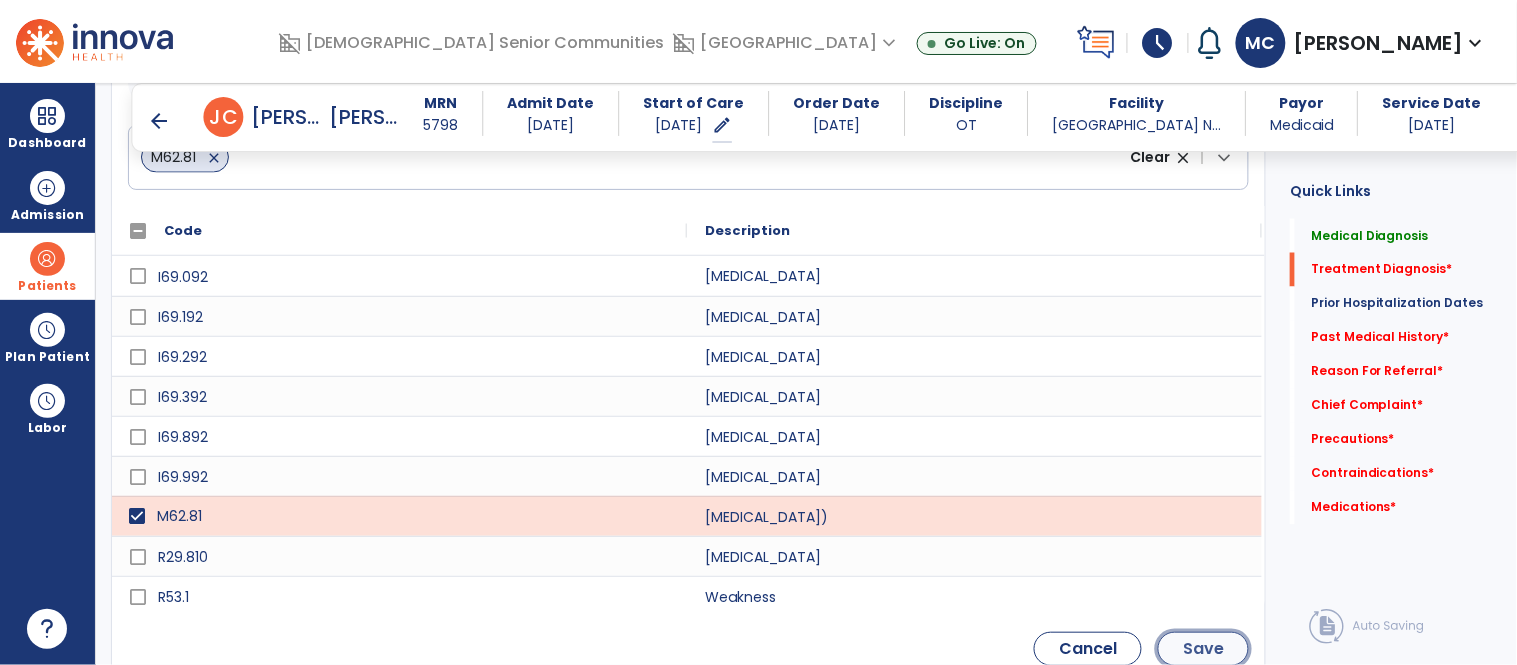 click on "Save" 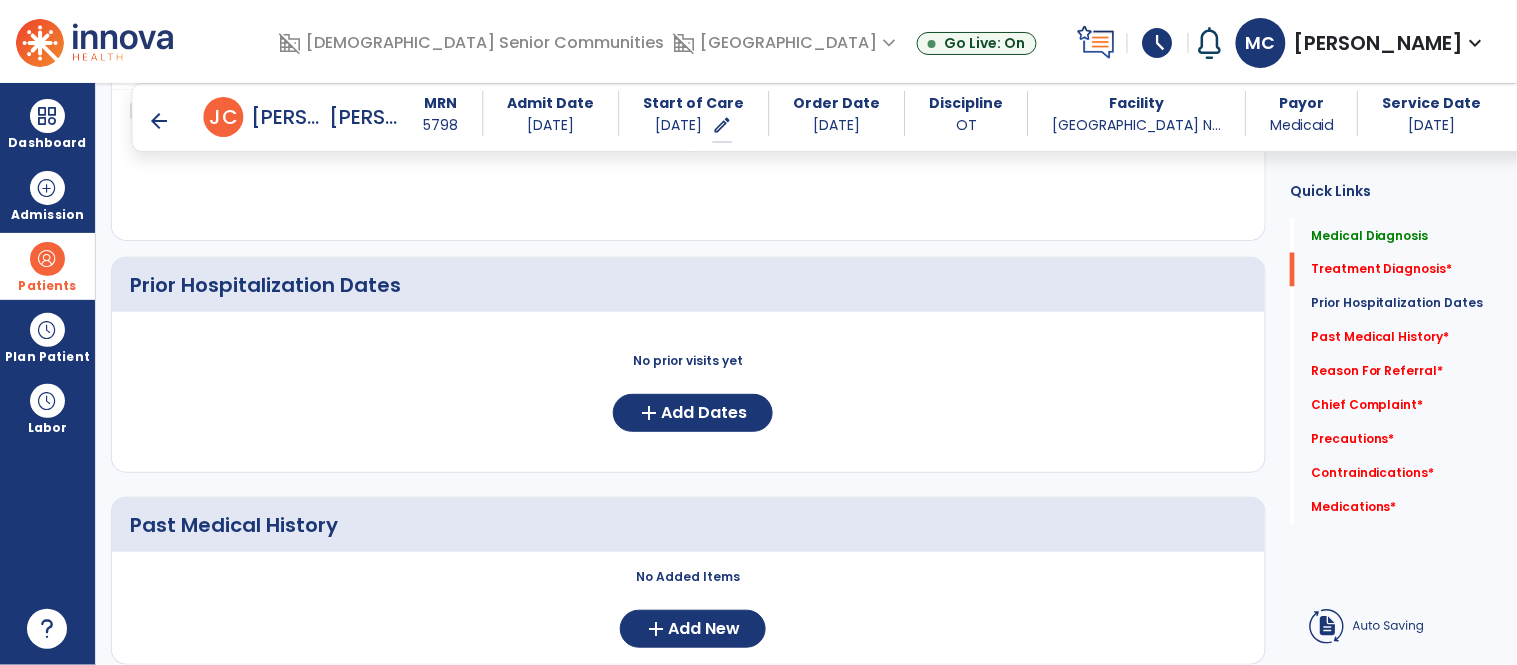 scroll, scrollTop: 631, scrollLeft: 0, axis: vertical 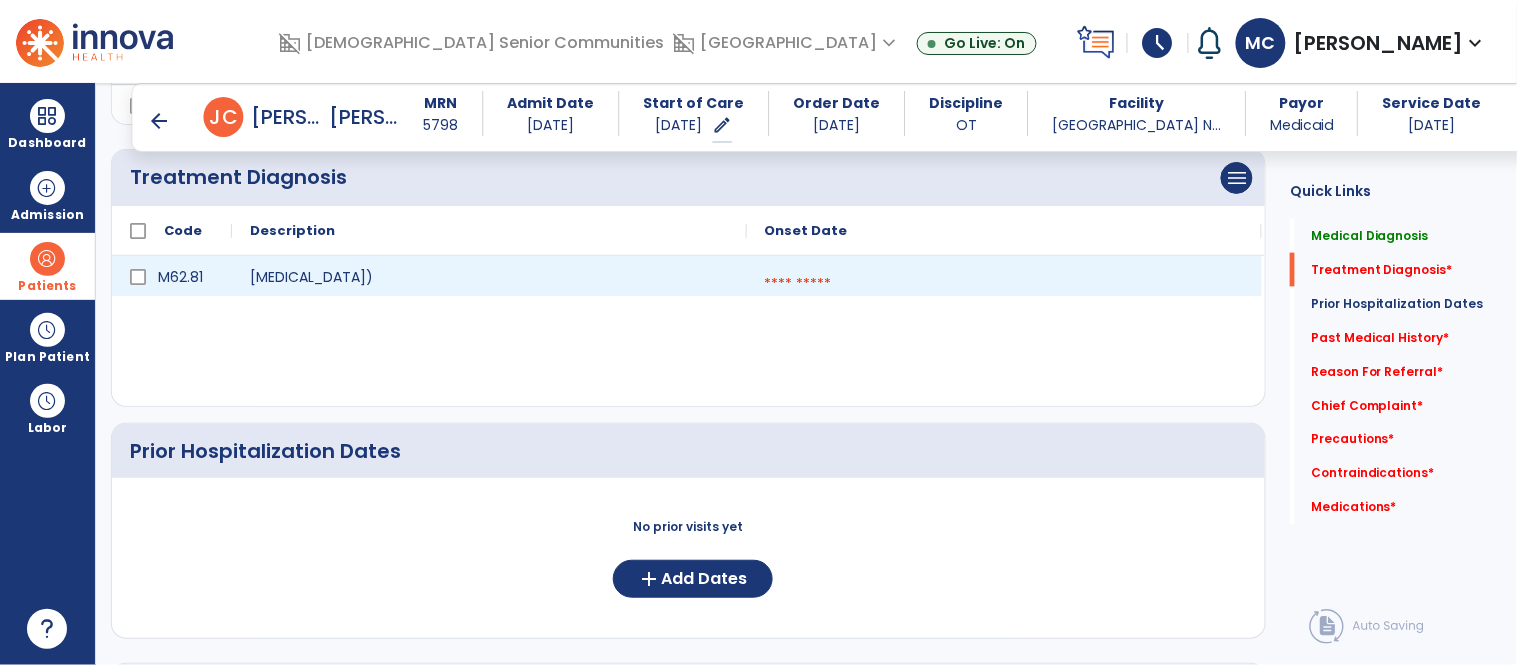 click at bounding box center [1004, 284] 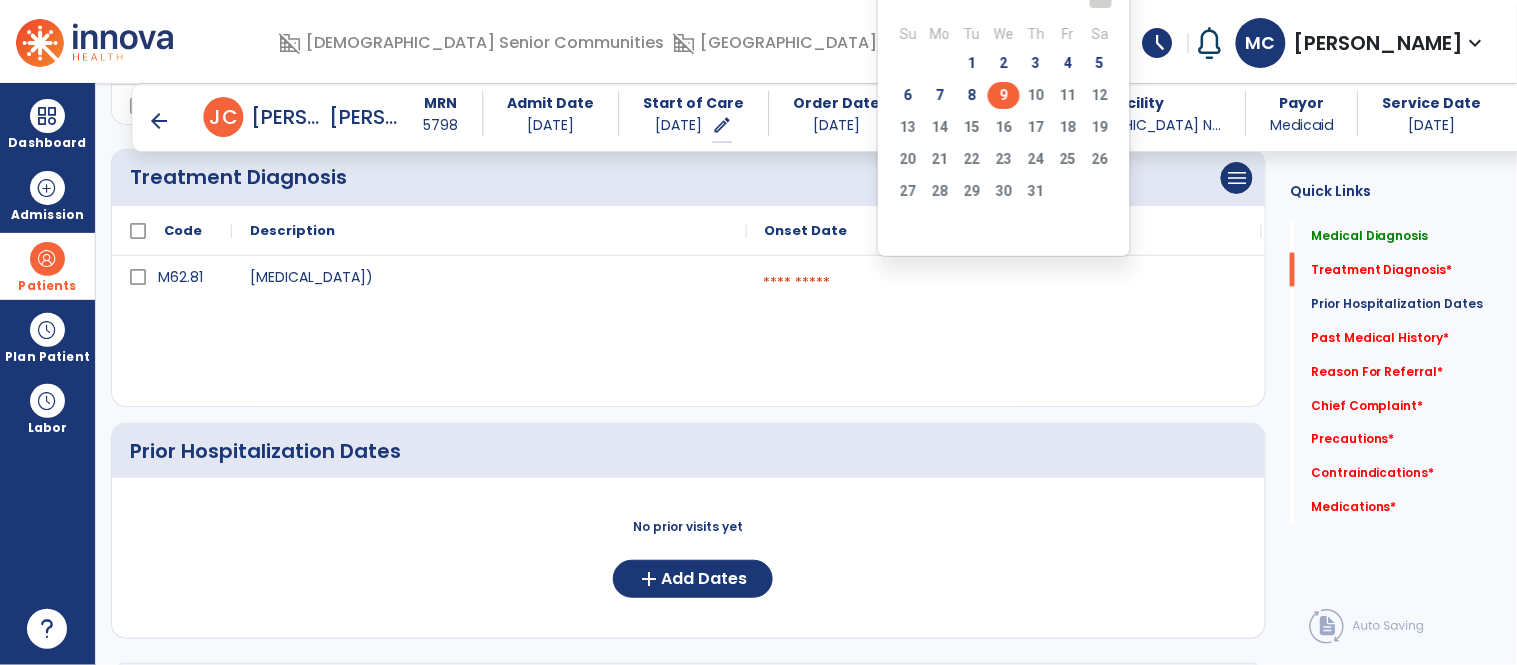 click on "9" 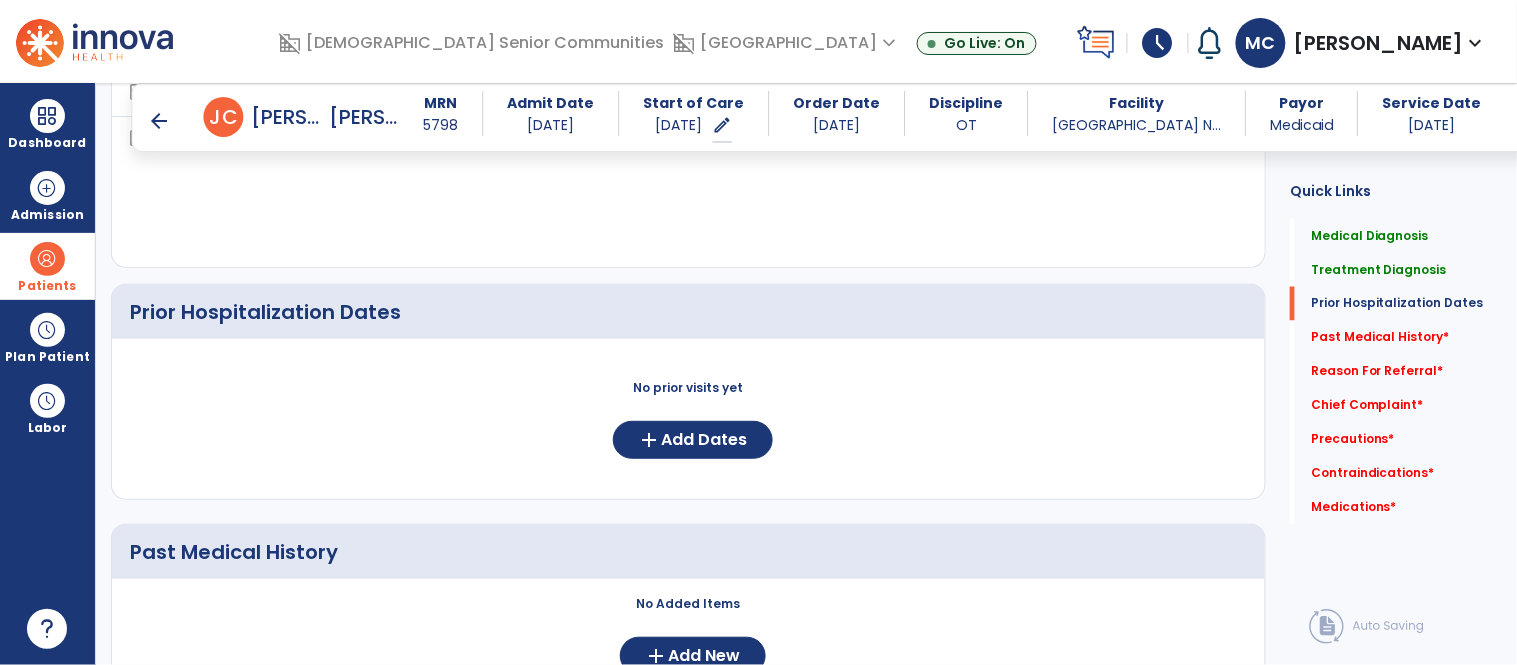 scroll, scrollTop: 784, scrollLeft: 0, axis: vertical 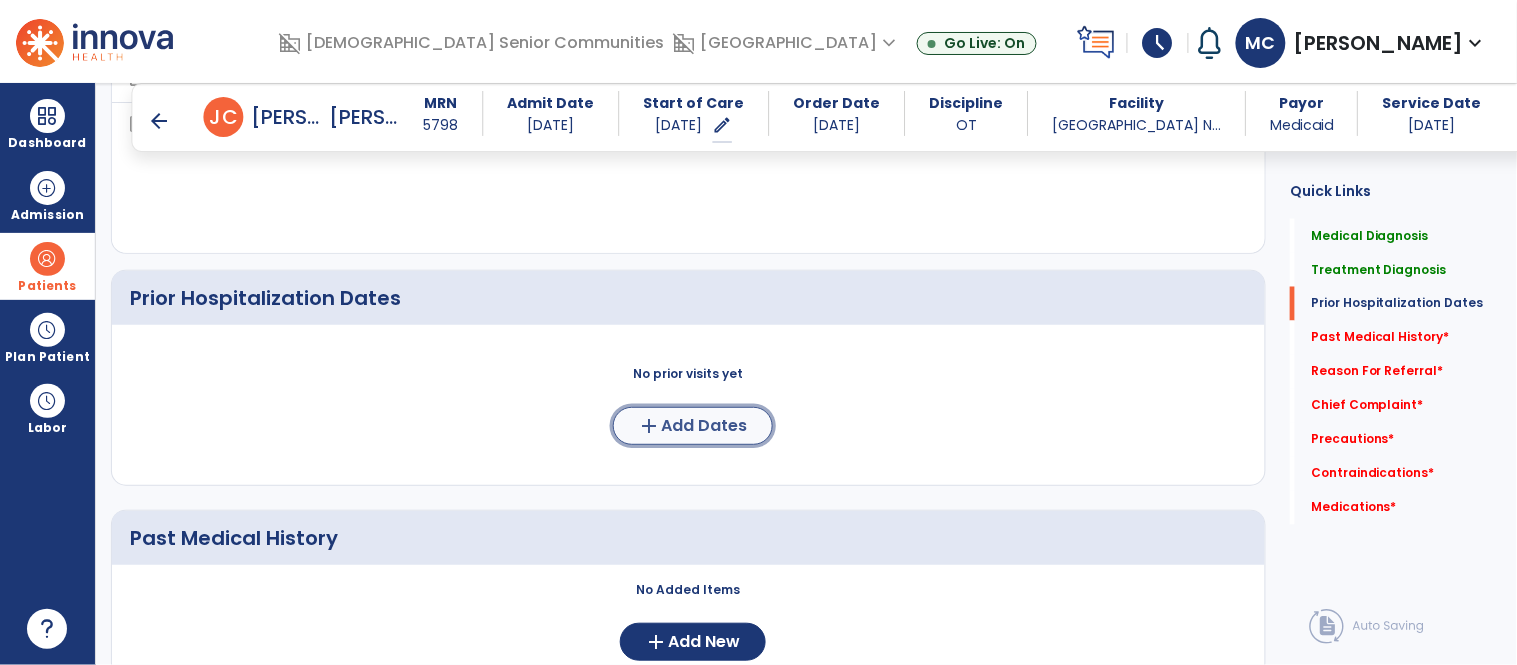click on "Add Dates" 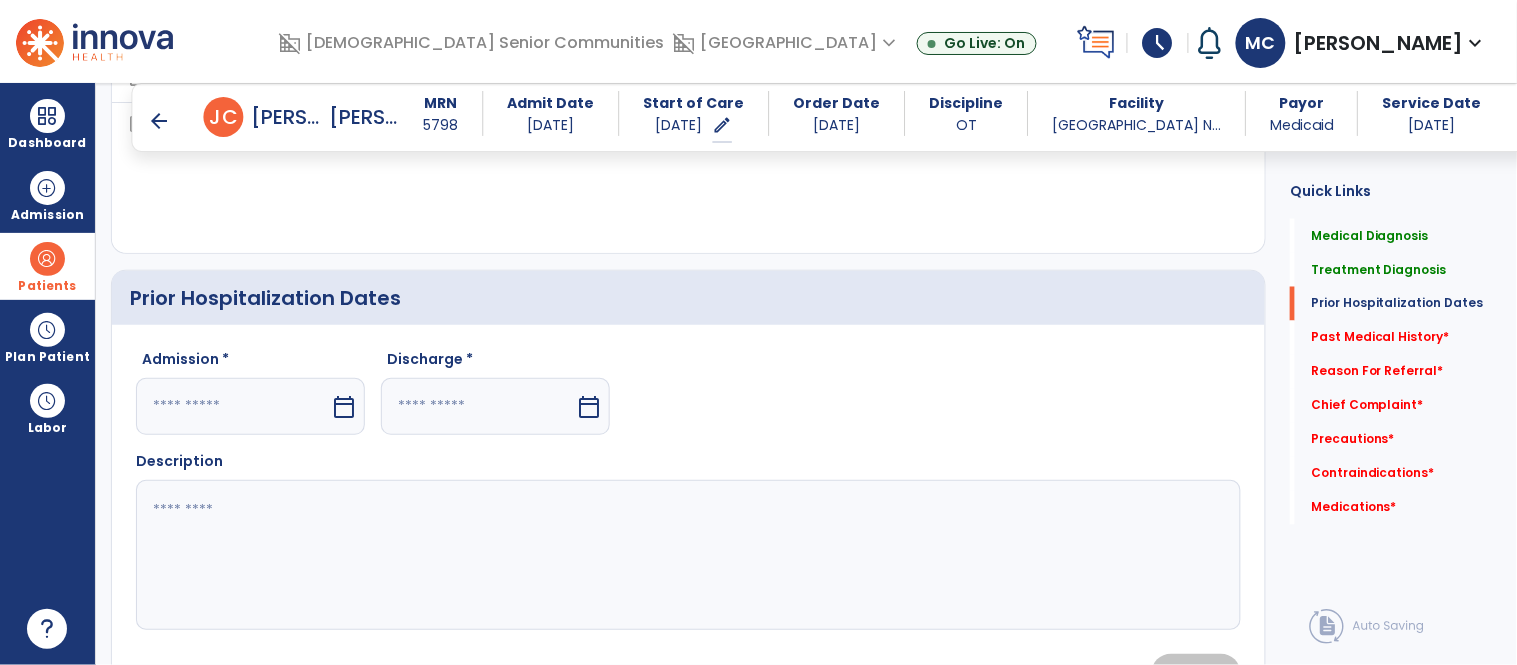 click on "calendar_today" at bounding box center [344, 407] 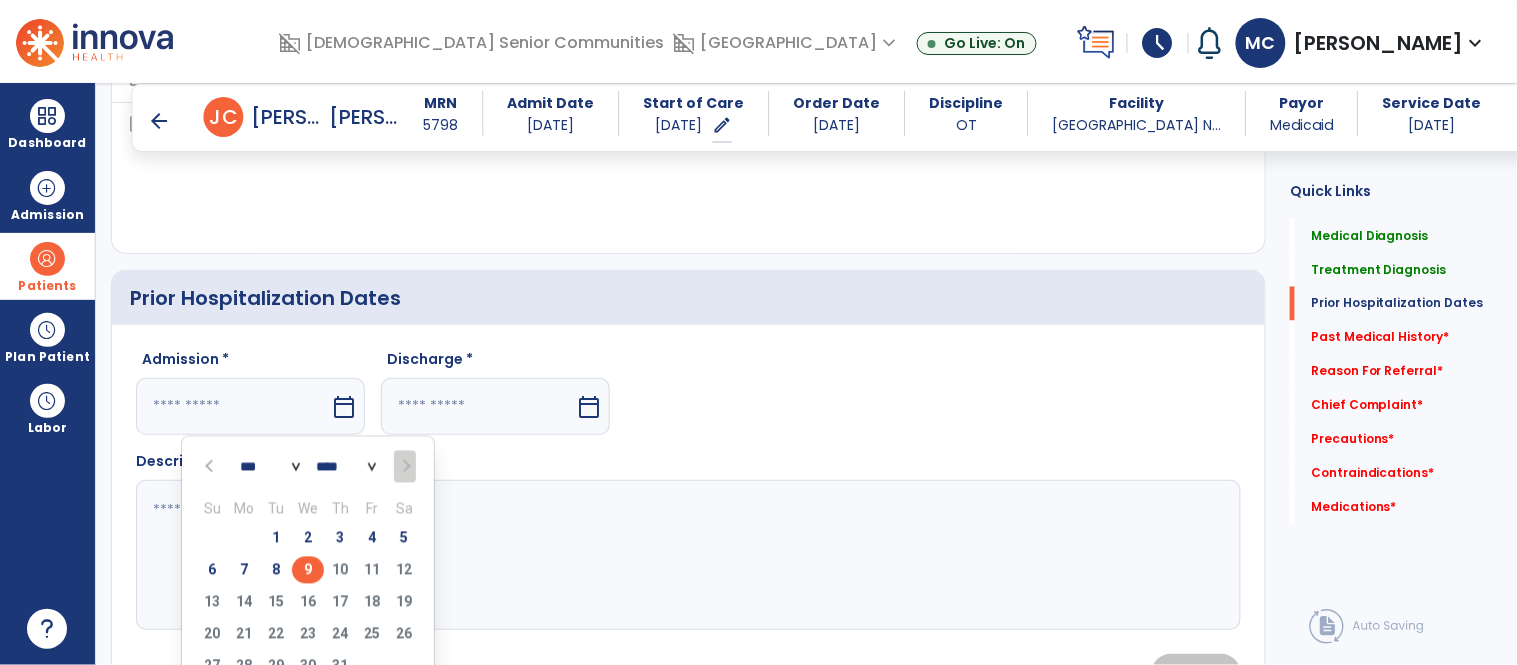 click at bounding box center (211, 467) 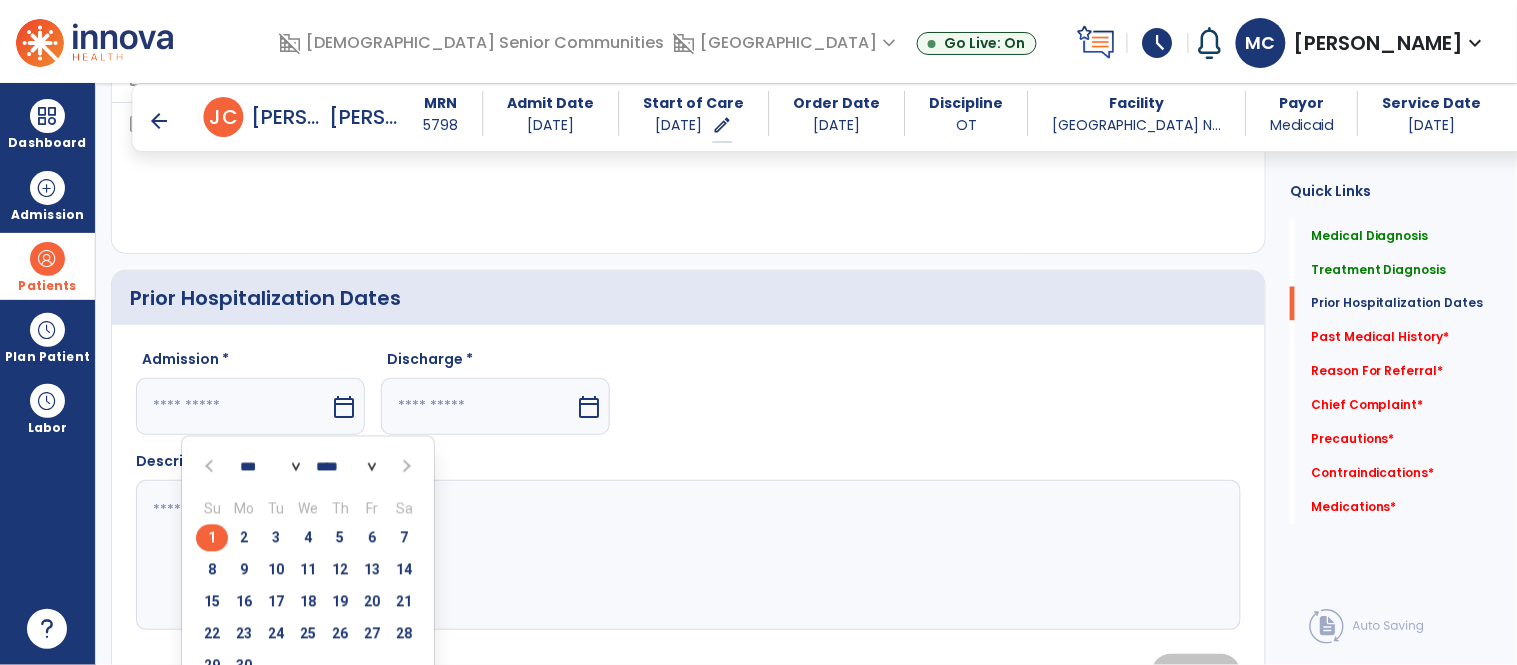 click on "1" at bounding box center [212, 538] 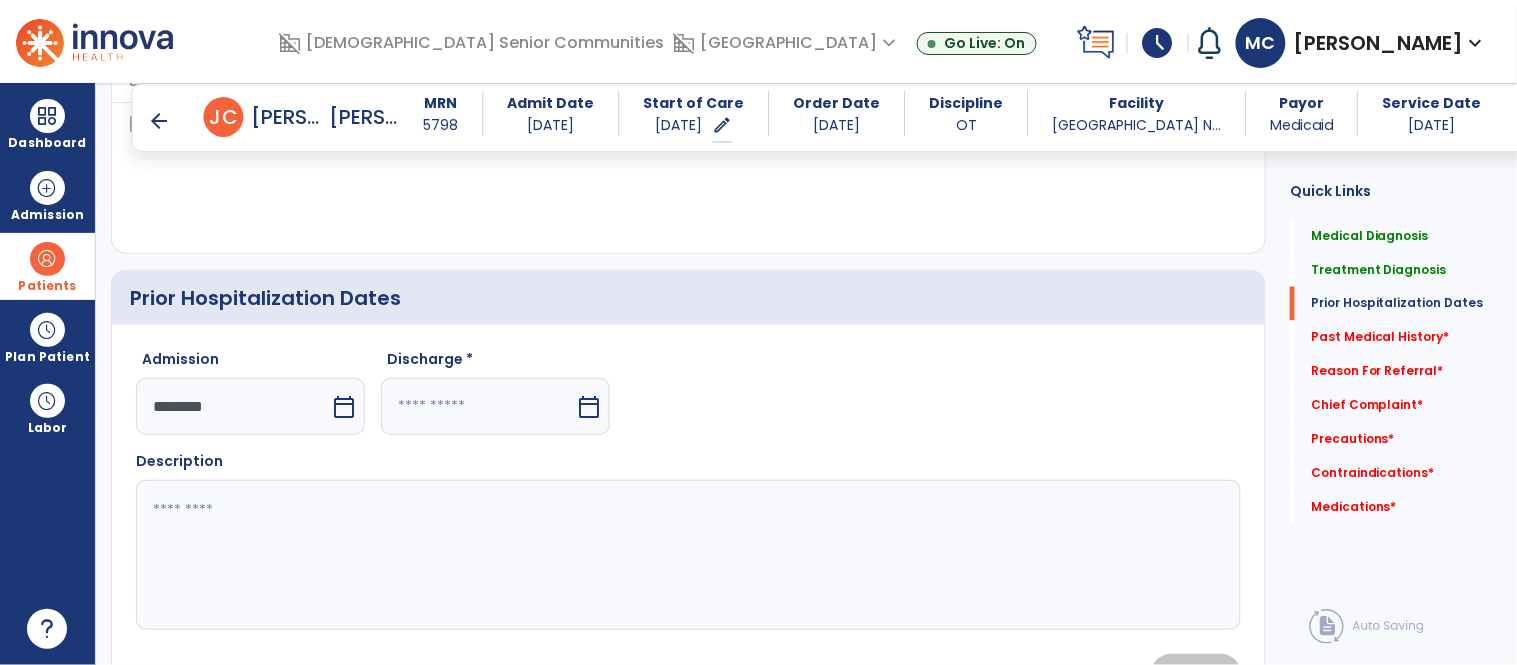 click on "calendar_today" at bounding box center (589, 407) 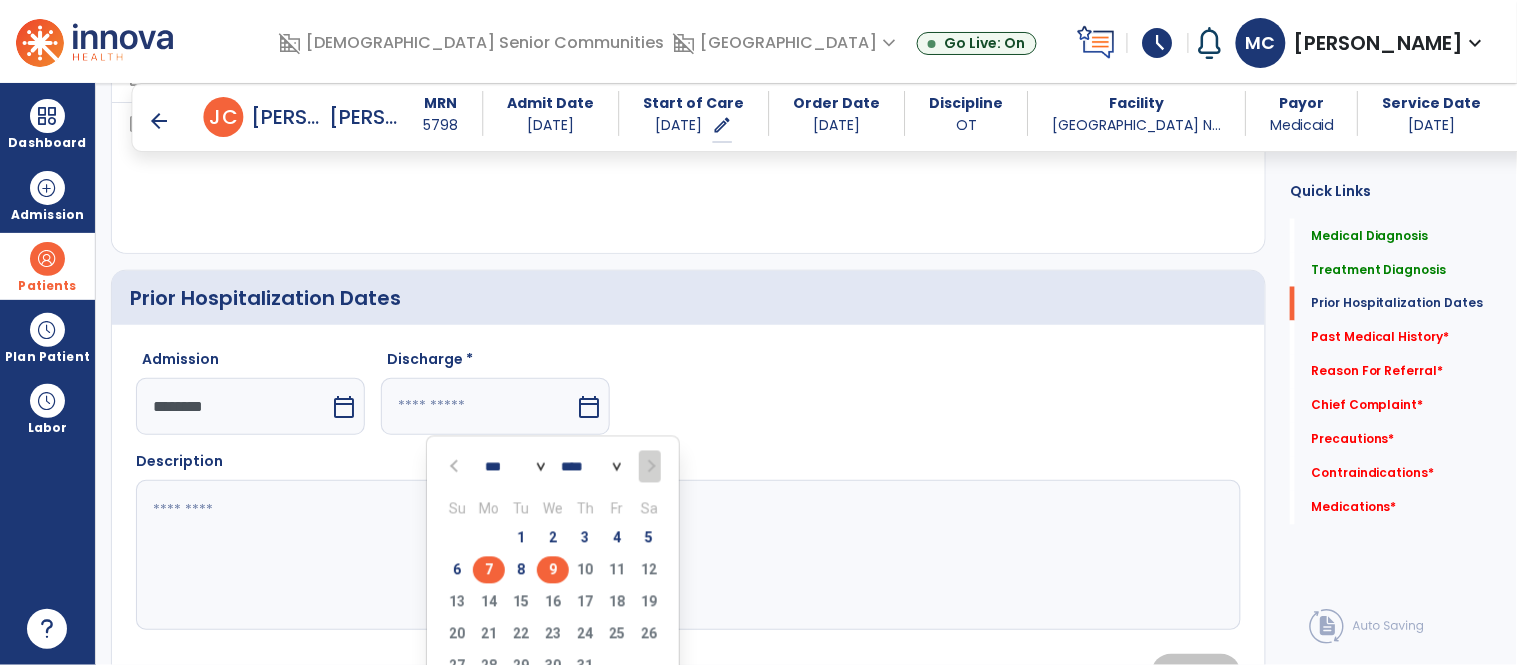 click on "7" at bounding box center [489, 570] 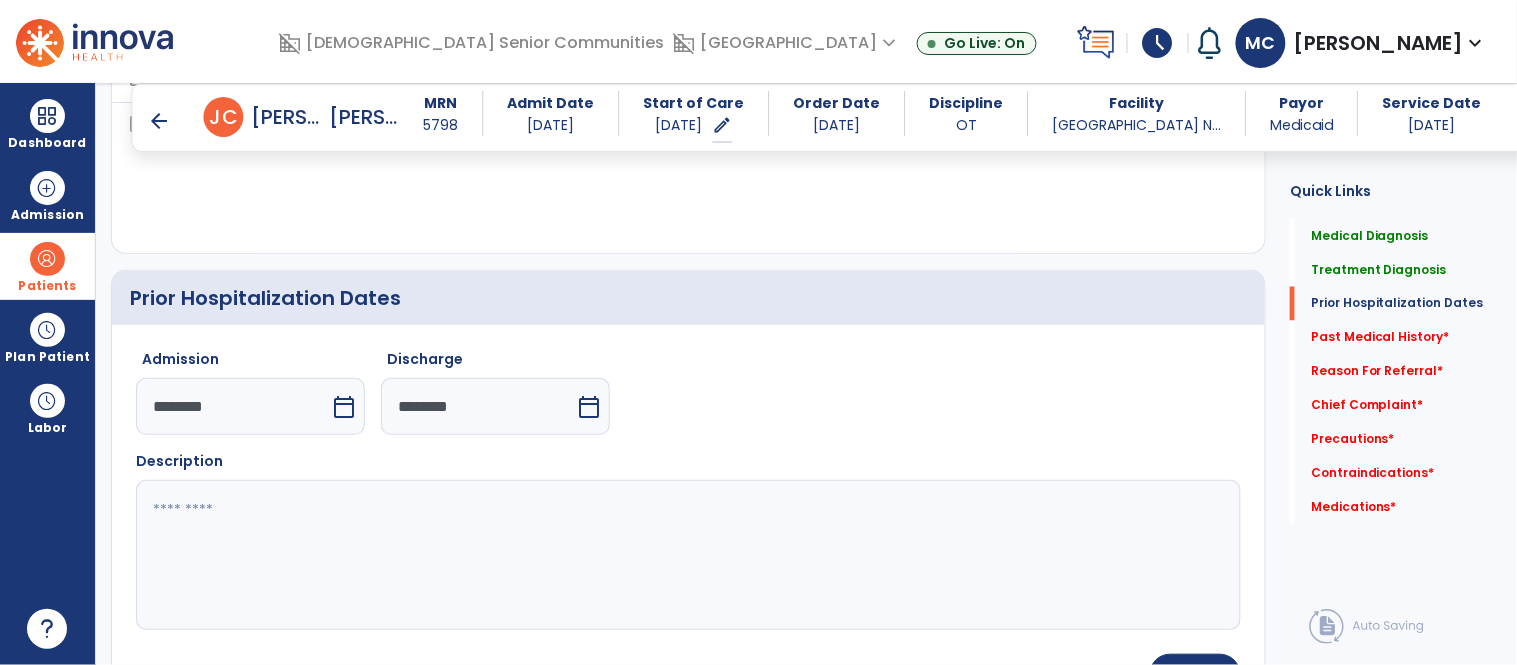 click 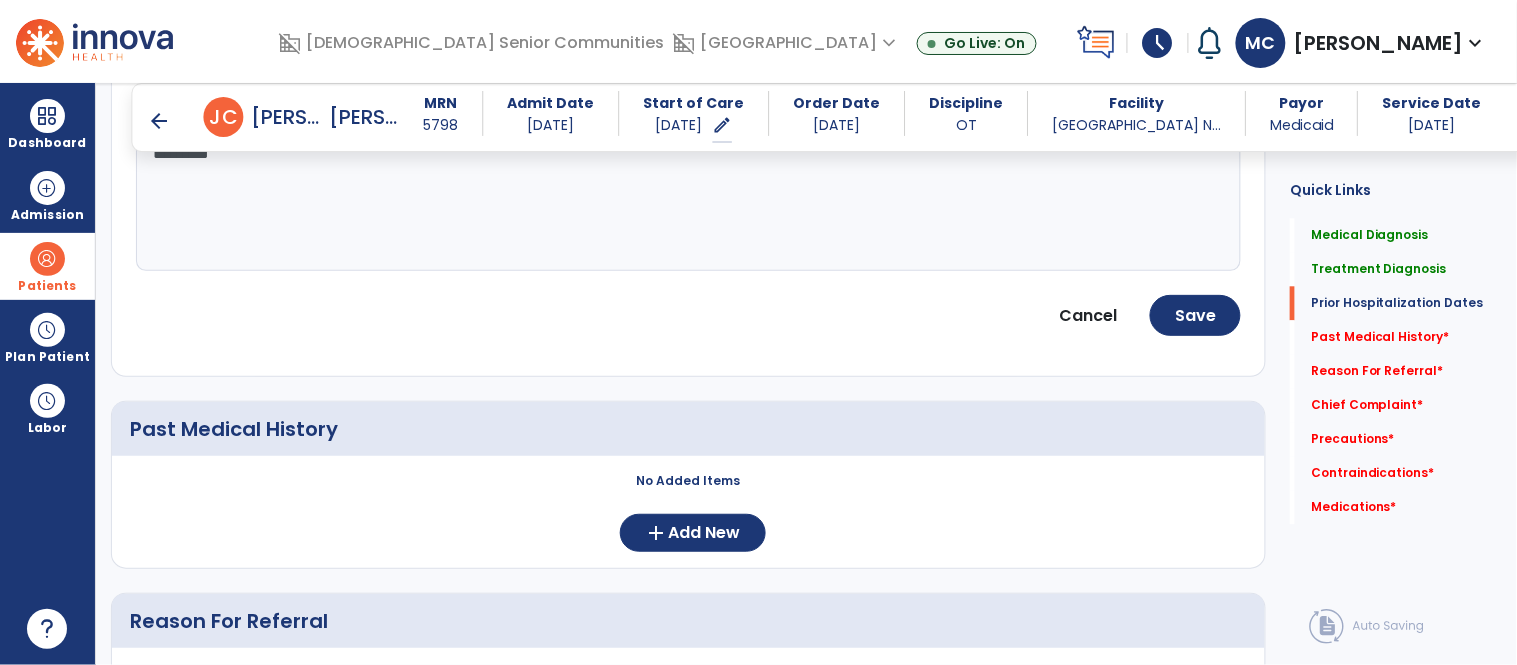 scroll, scrollTop: 1144, scrollLeft: 0, axis: vertical 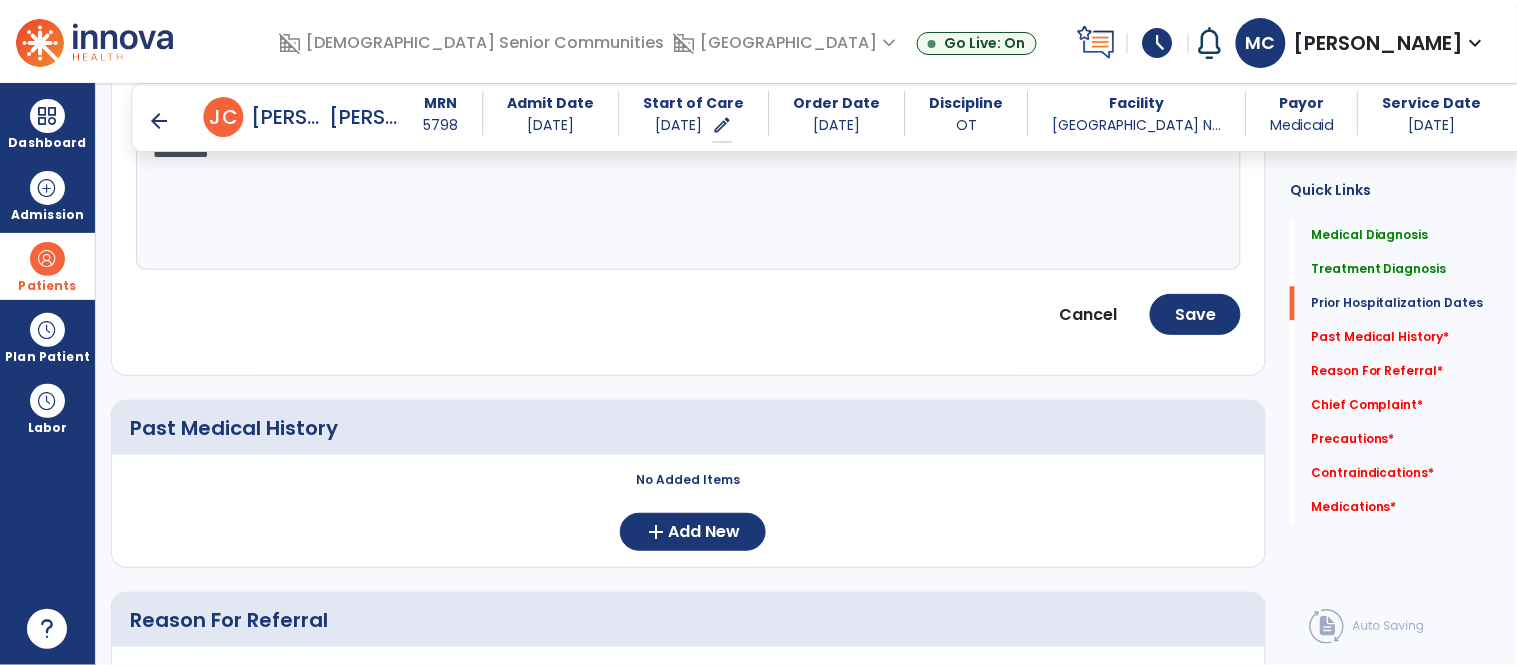 type on "*********" 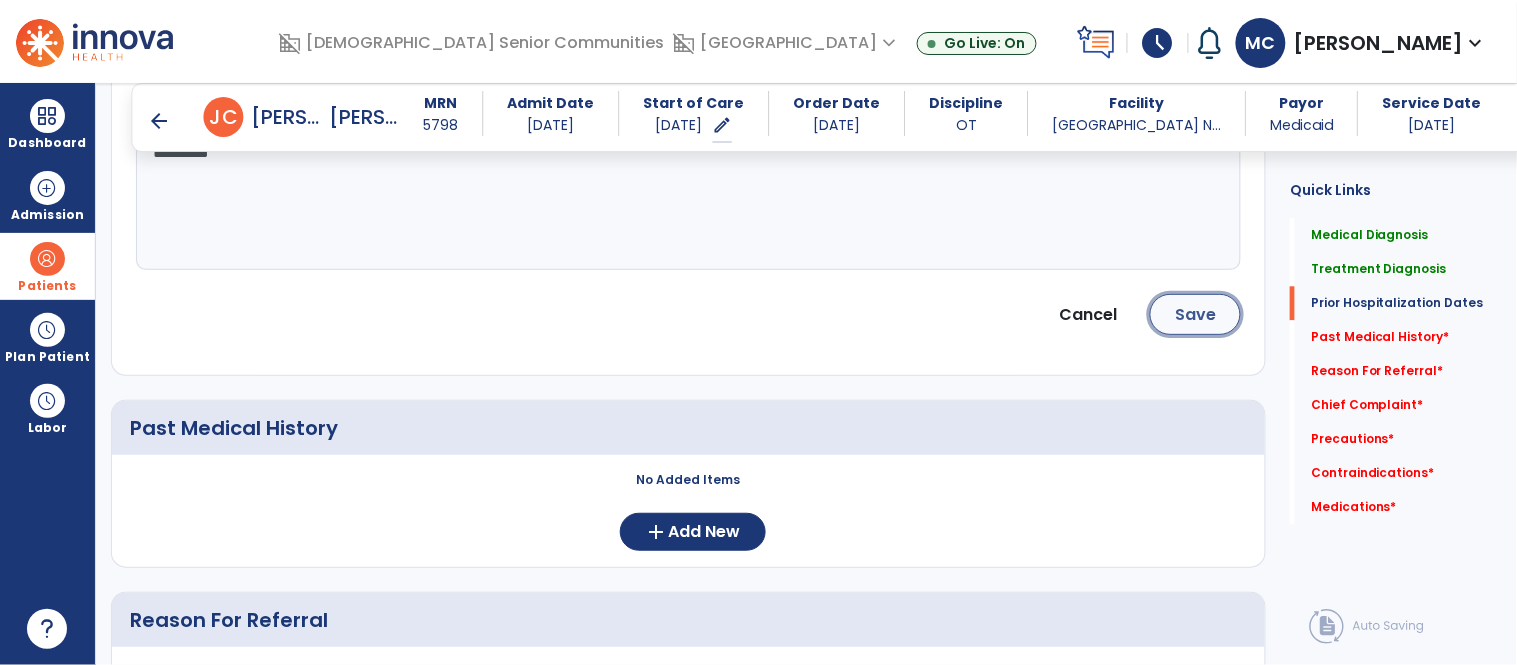 click on "Save" 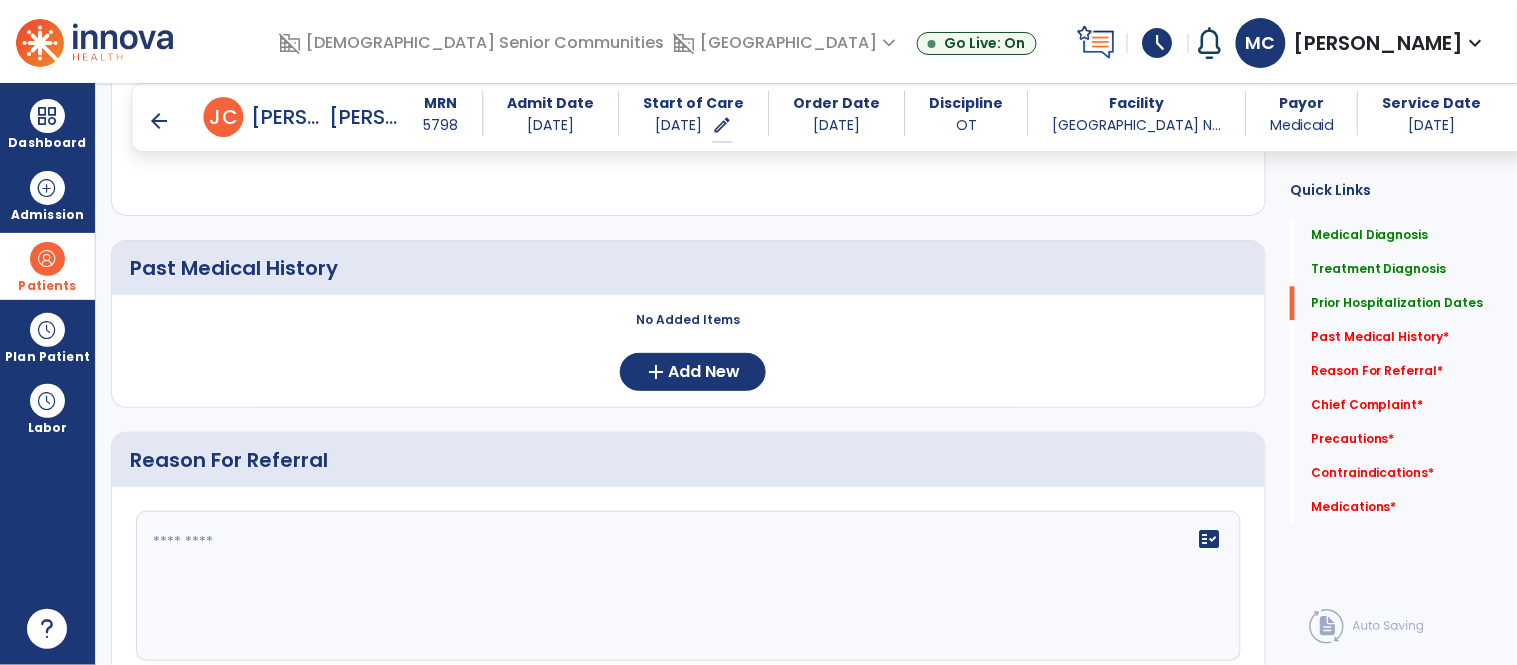 scroll, scrollTop: 1171, scrollLeft: 0, axis: vertical 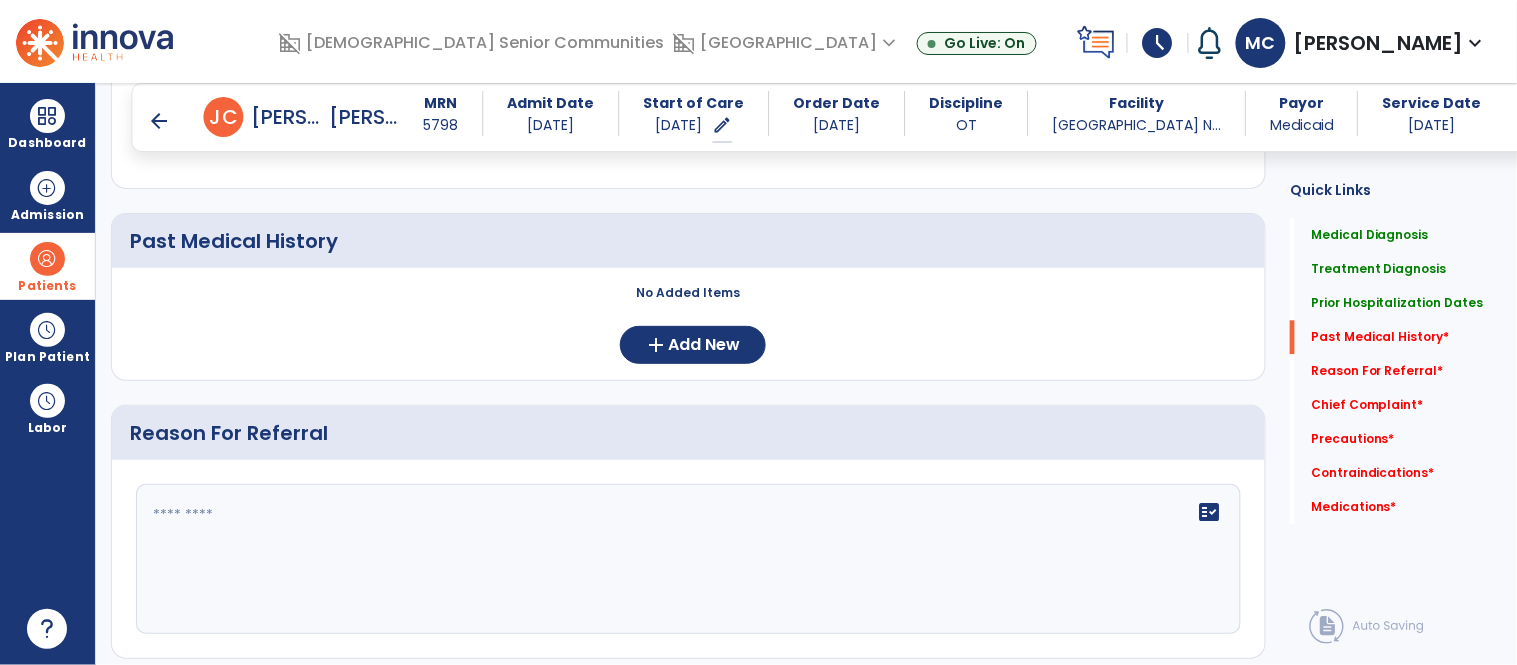 click on "fact_check" 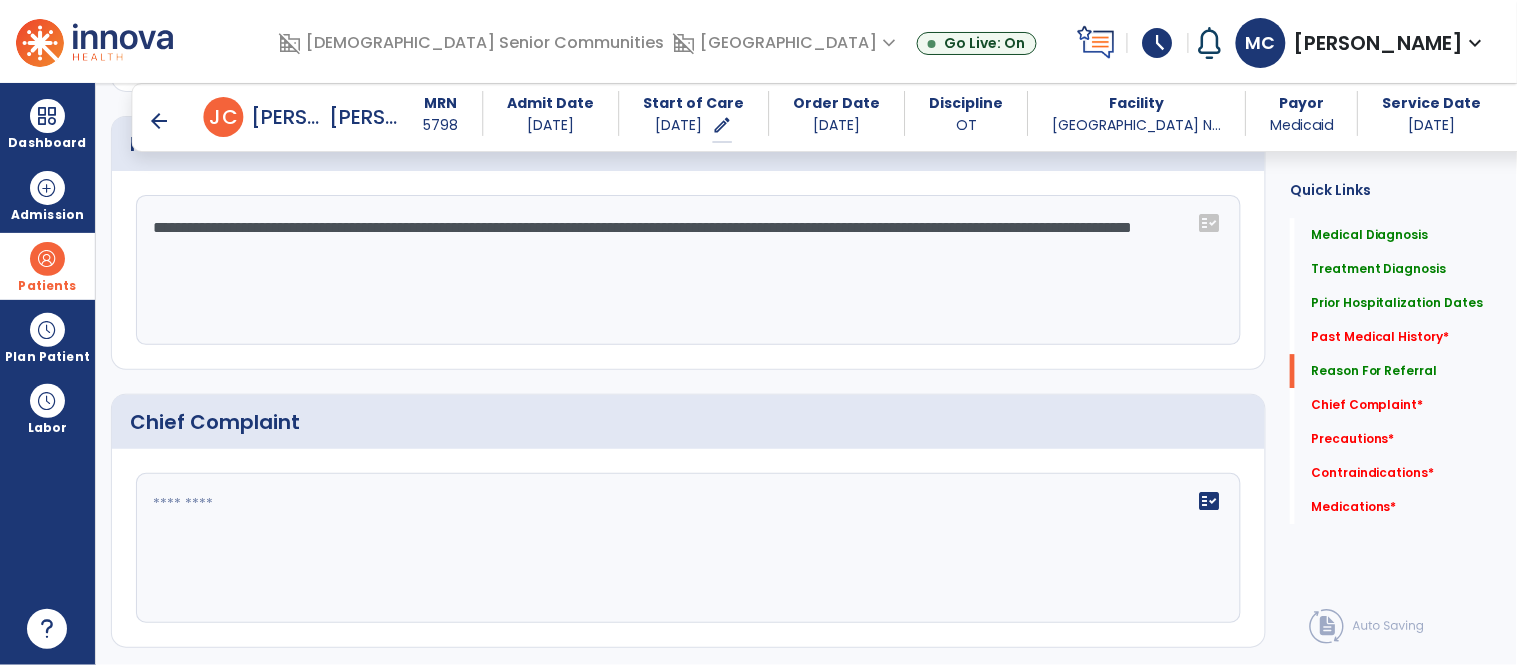 scroll, scrollTop: 1464, scrollLeft: 0, axis: vertical 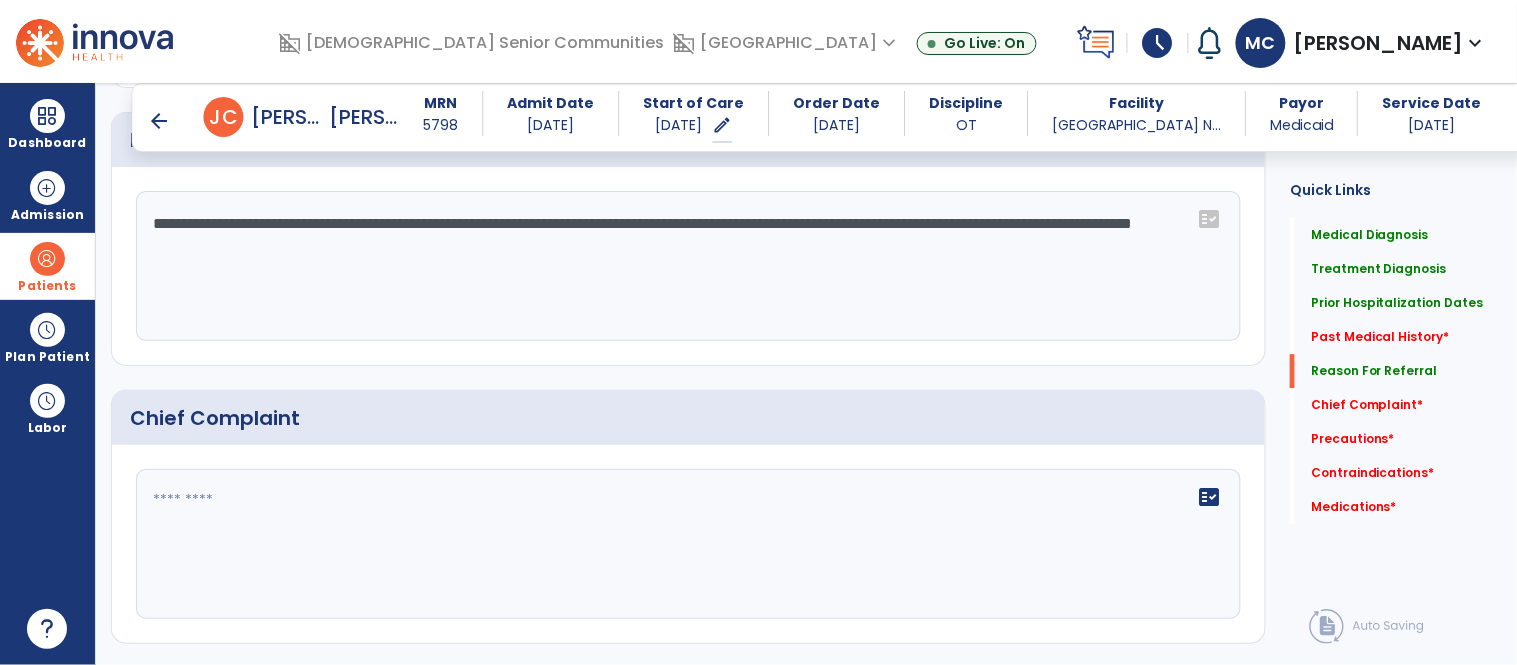 type on "**********" 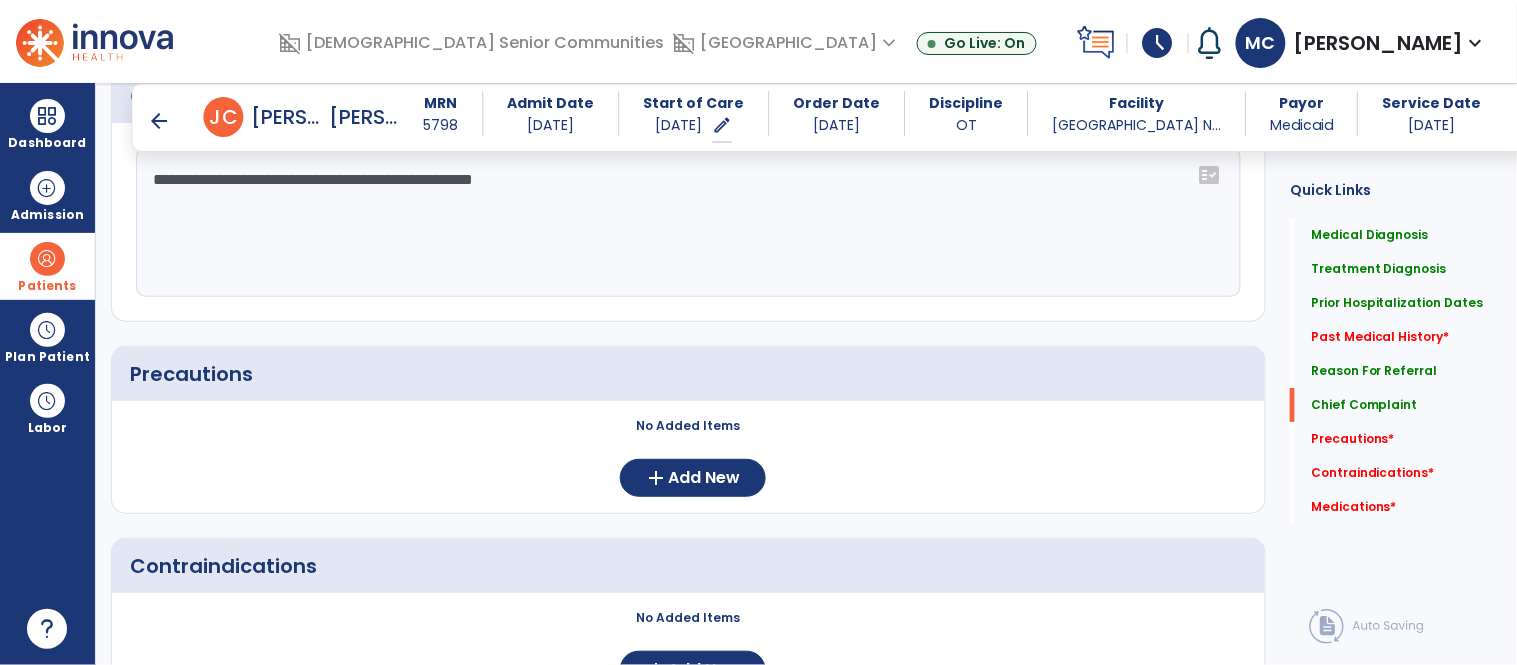 scroll, scrollTop: 1793, scrollLeft: 0, axis: vertical 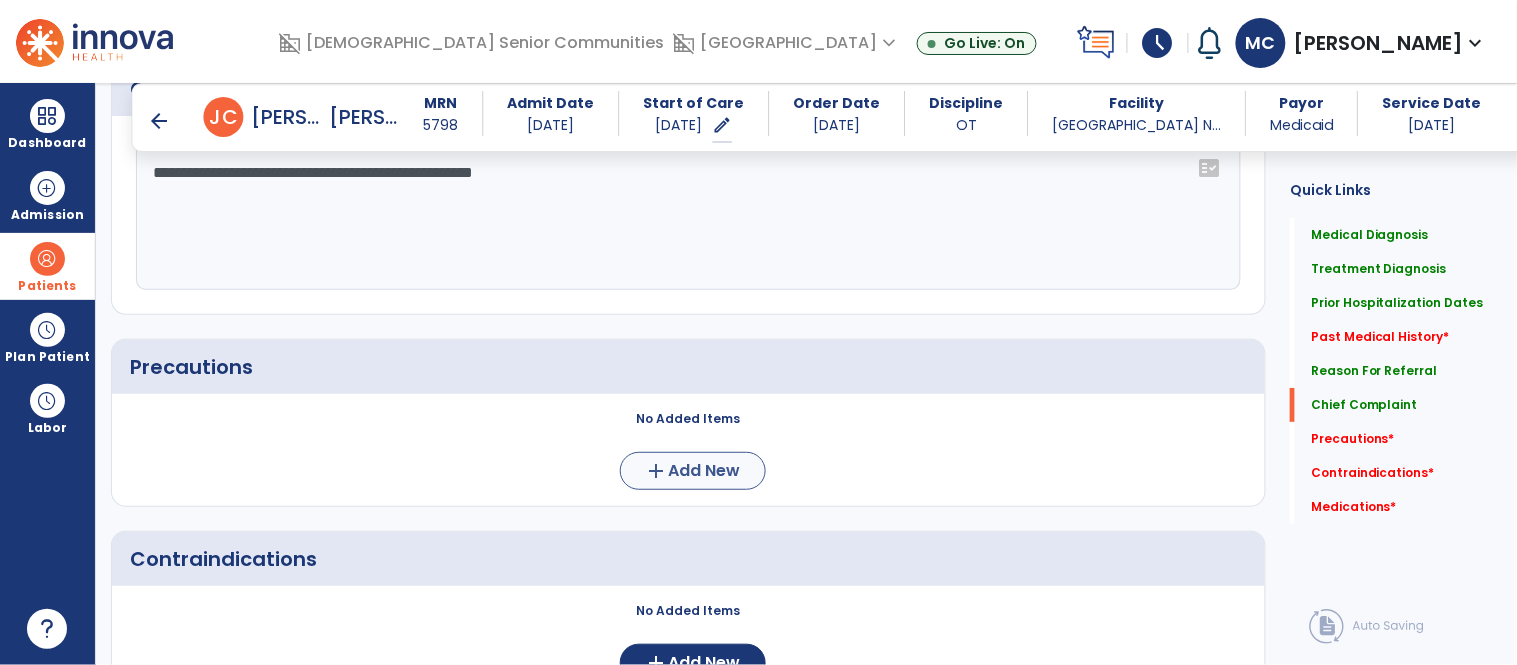 type on "**********" 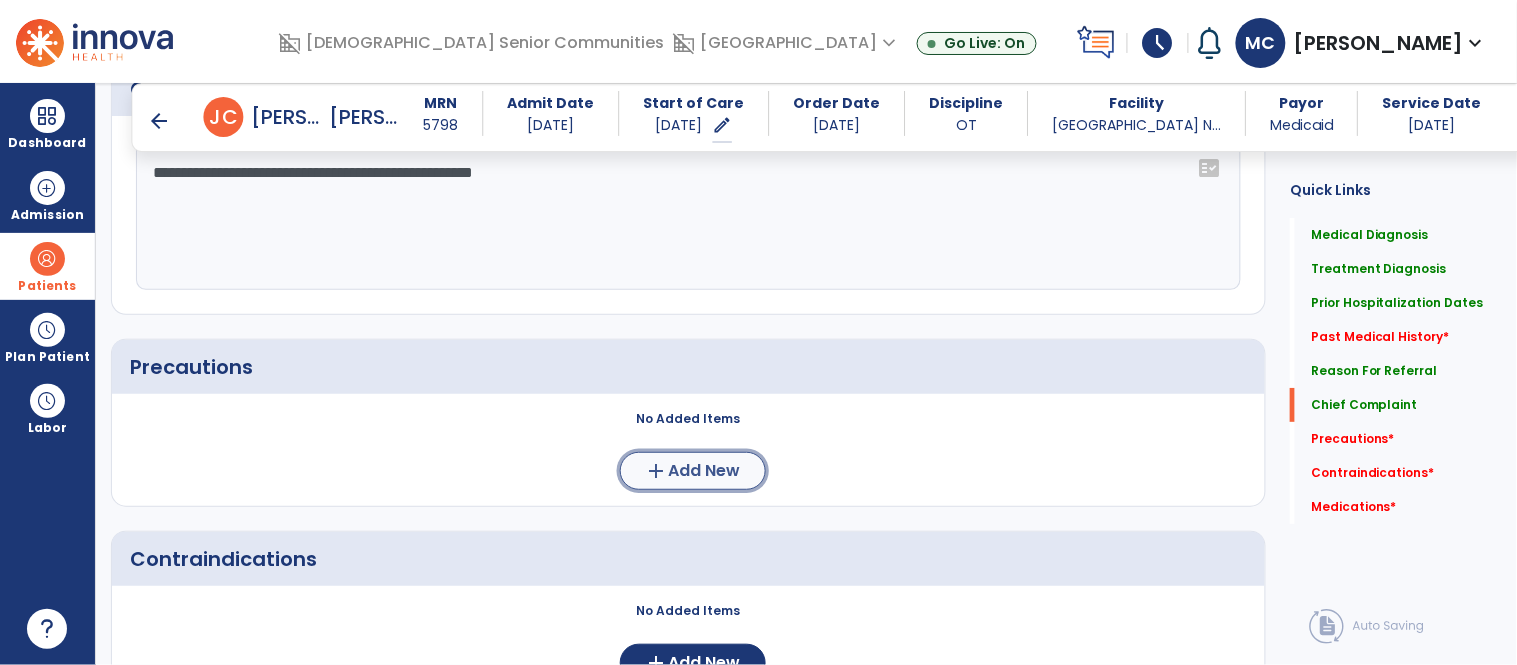 click on "Add New" 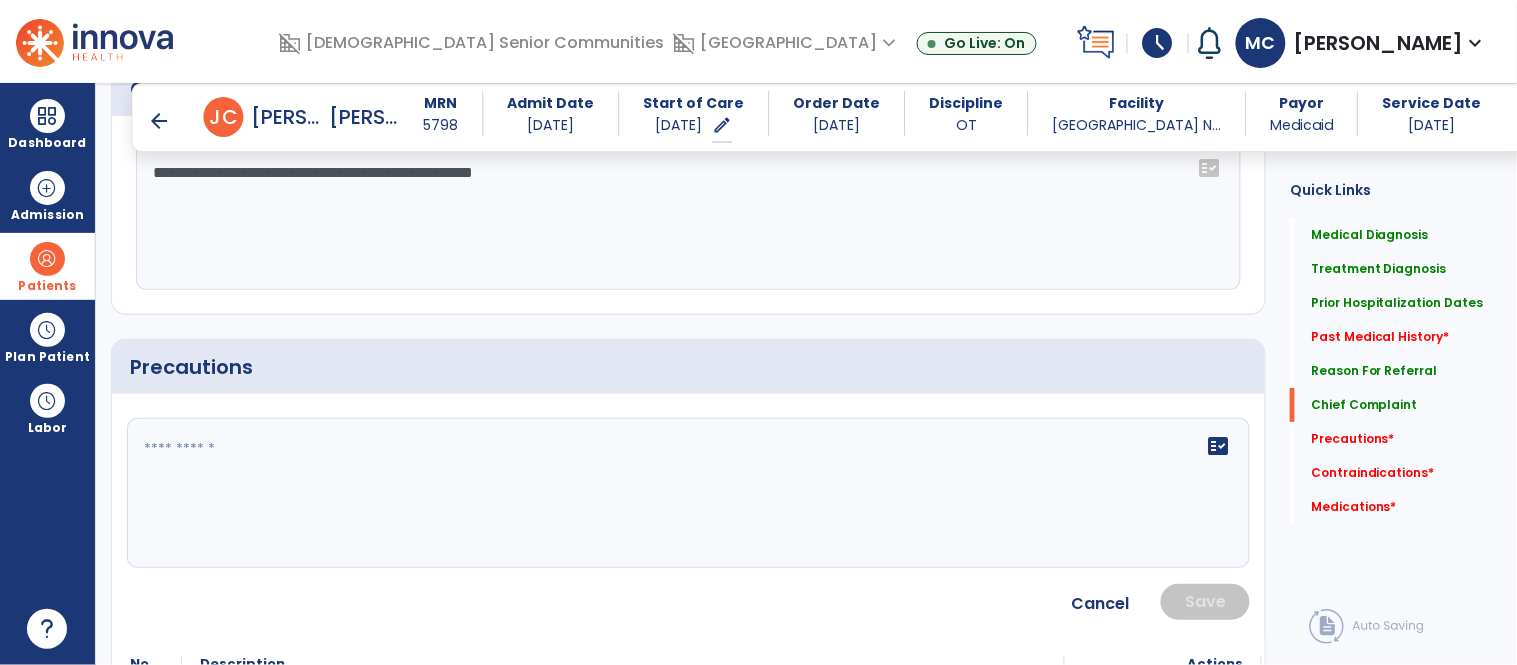 click on "fact_check" 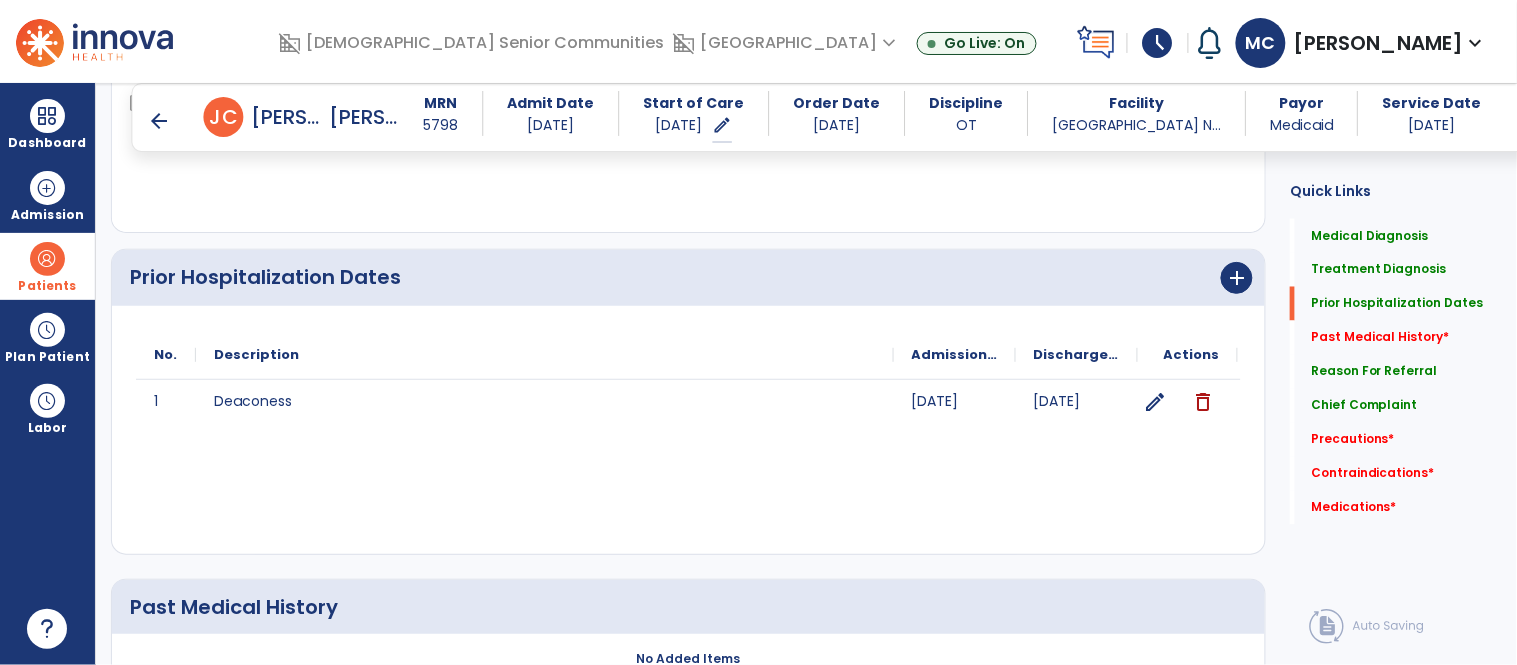 scroll, scrollTop: 806, scrollLeft: 0, axis: vertical 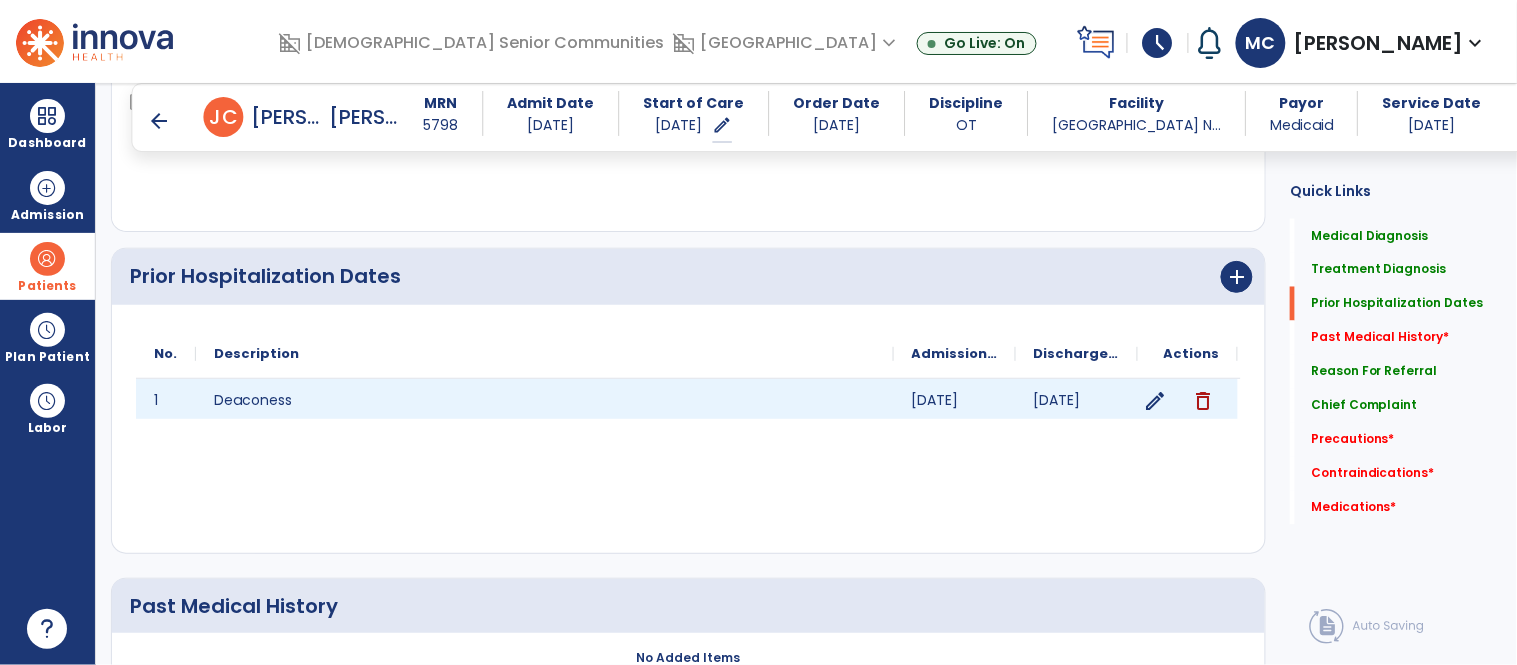 type on "**********" 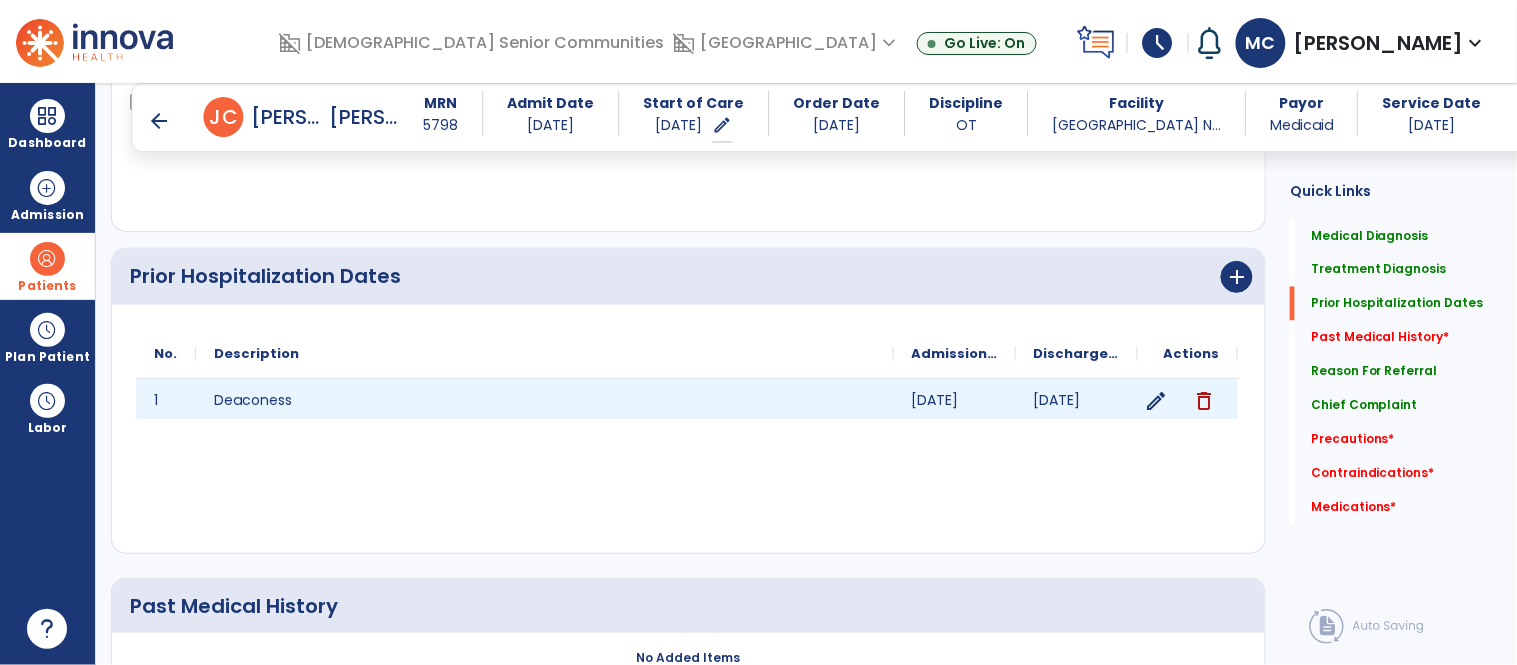 click on "edit" 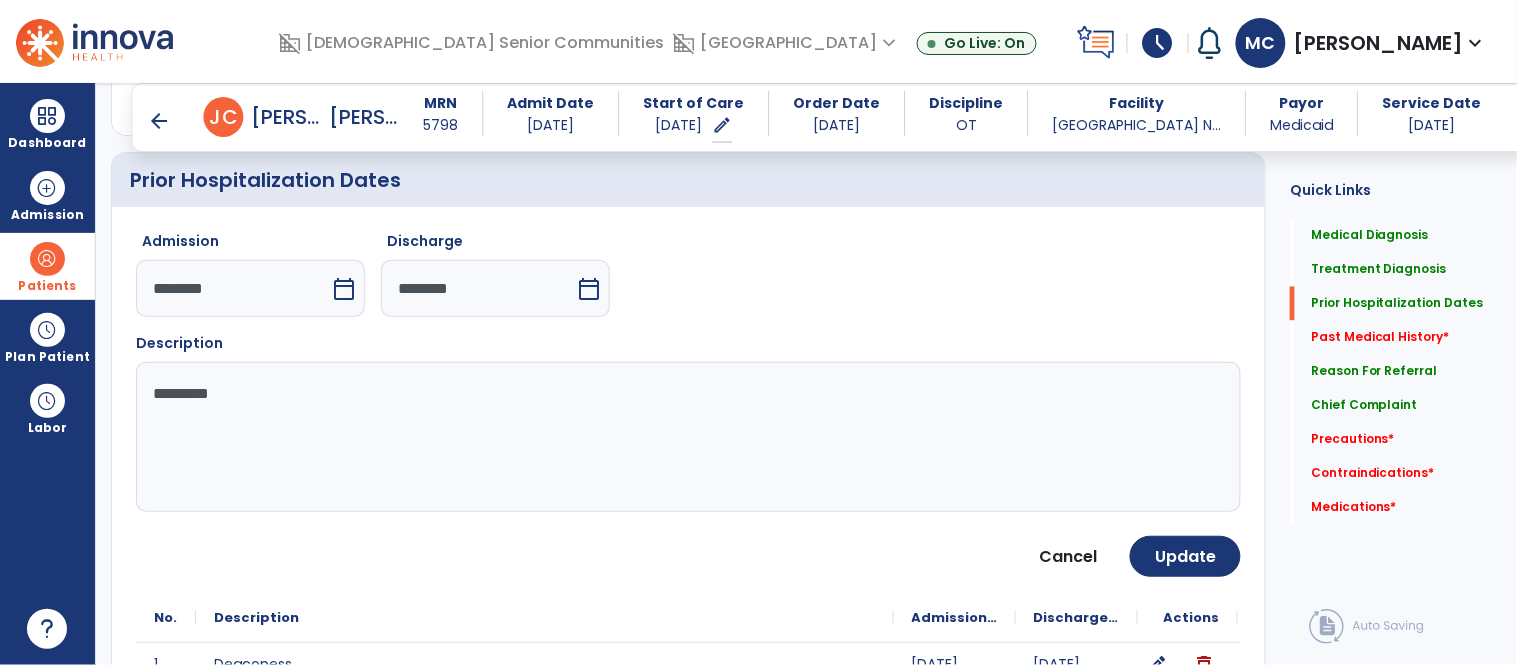 scroll, scrollTop: 933, scrollLeft: 0, axis: vertical 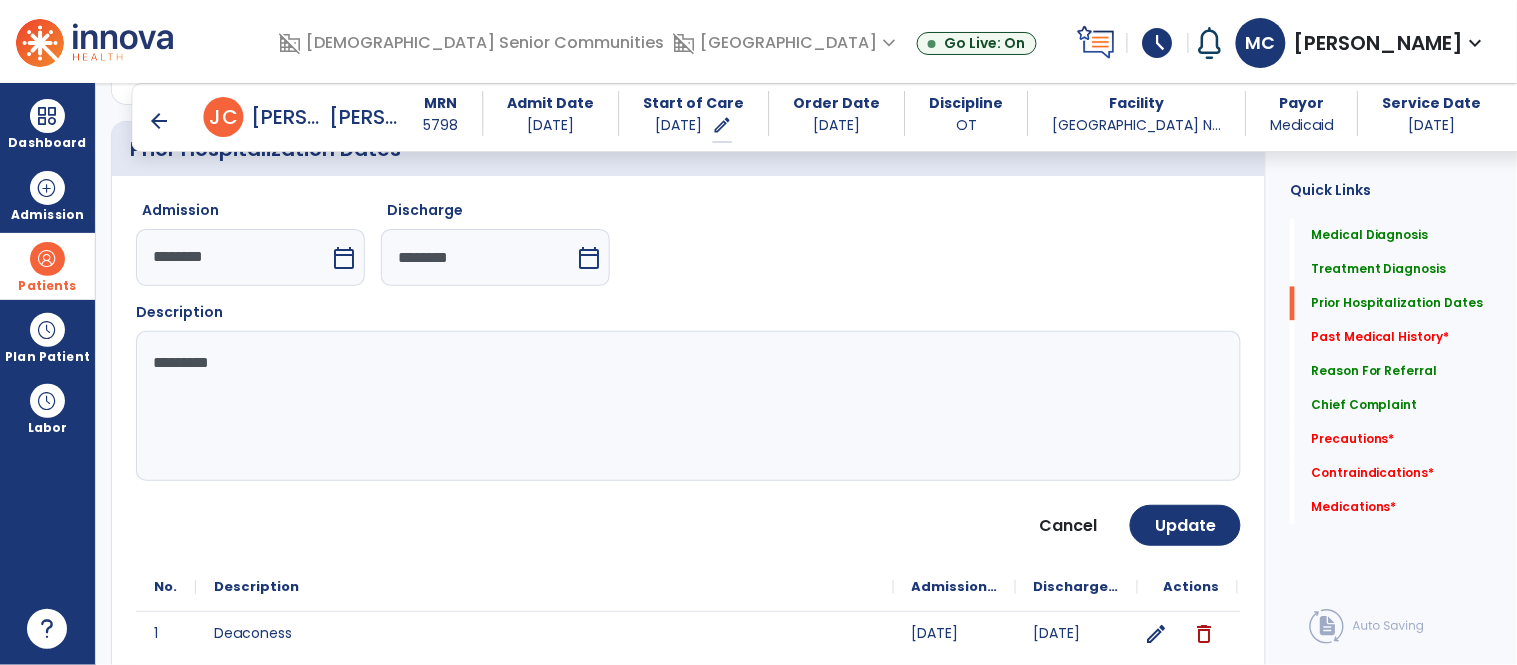 click on "********" at bounding box center (233, 257) 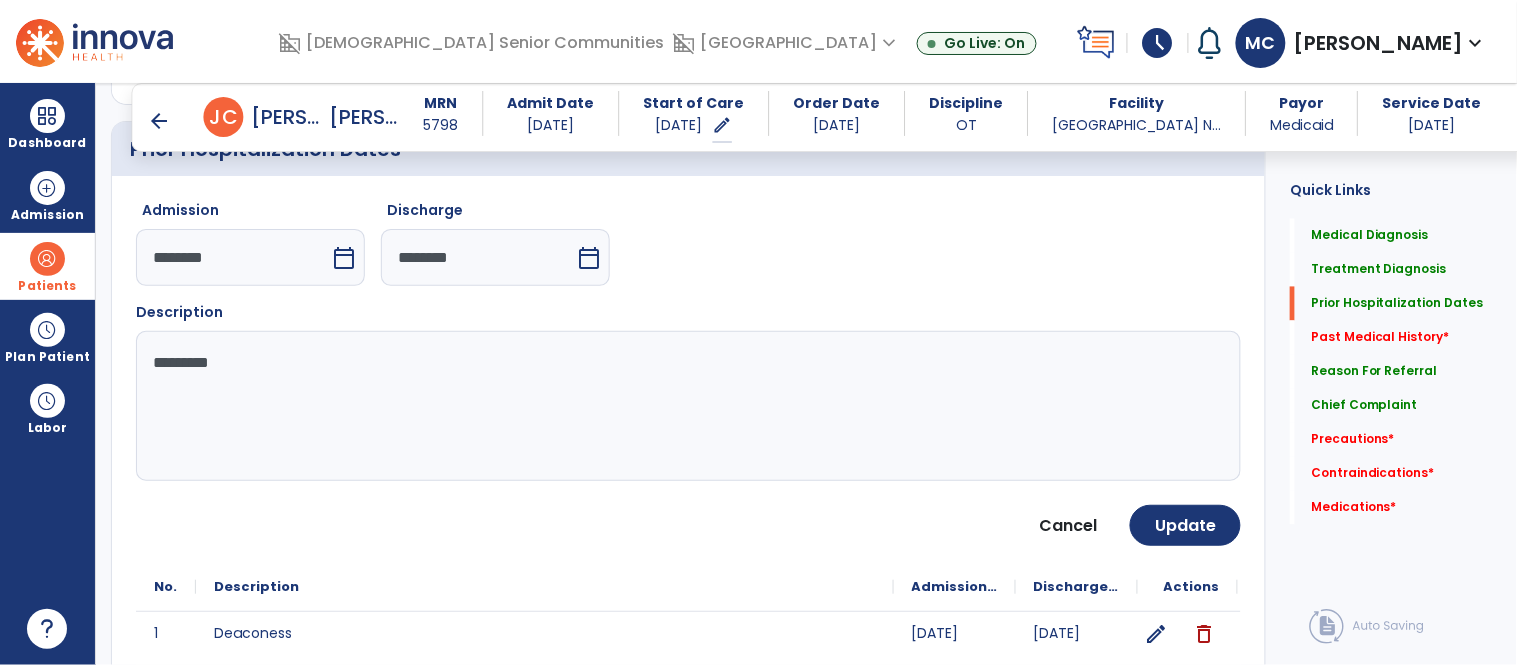 select on "*" 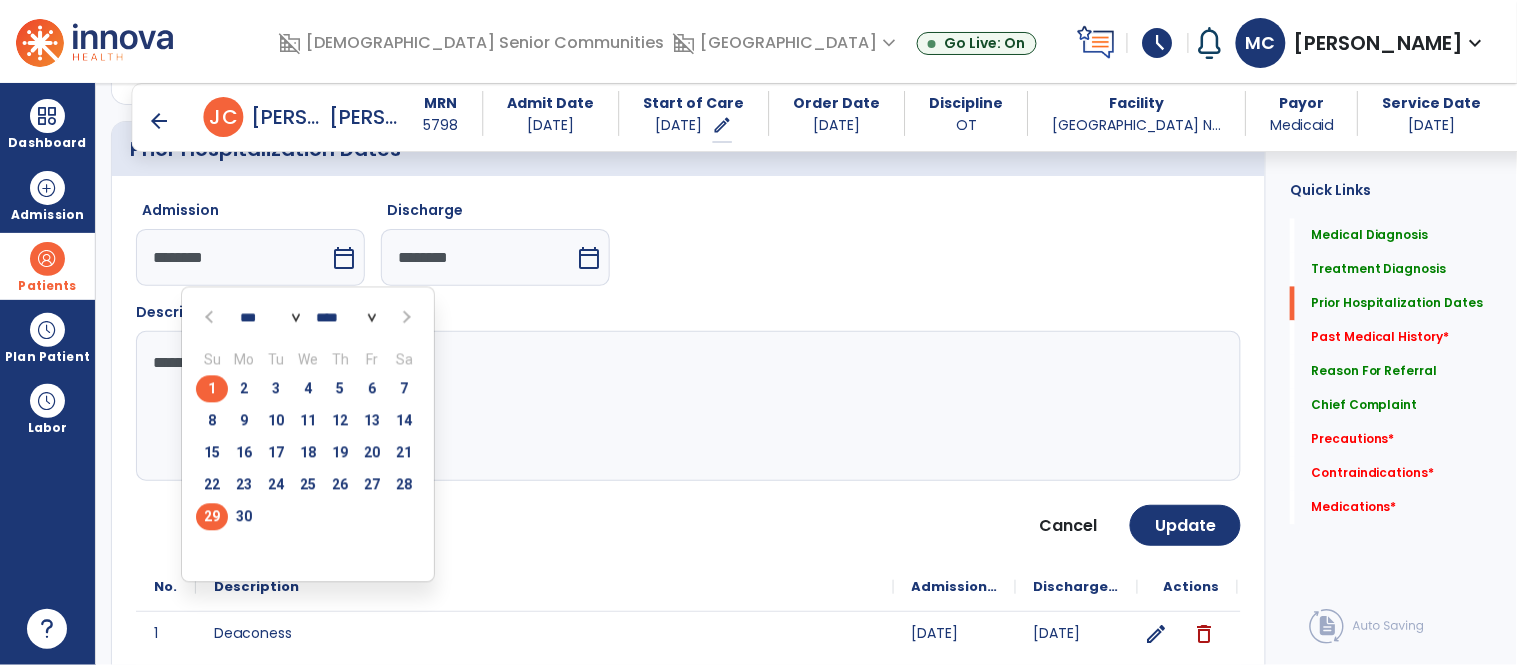 click on "29" at bounding box center [212, 517] 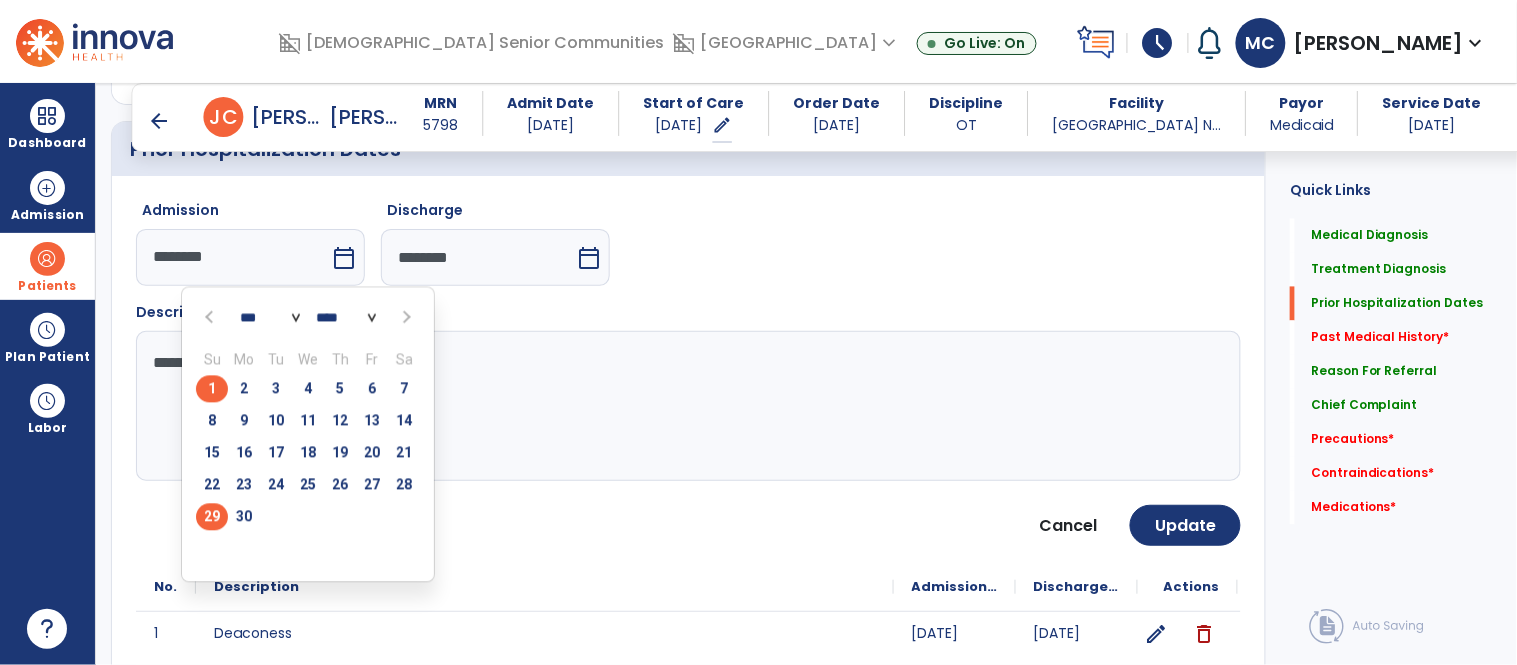 type on "*********" 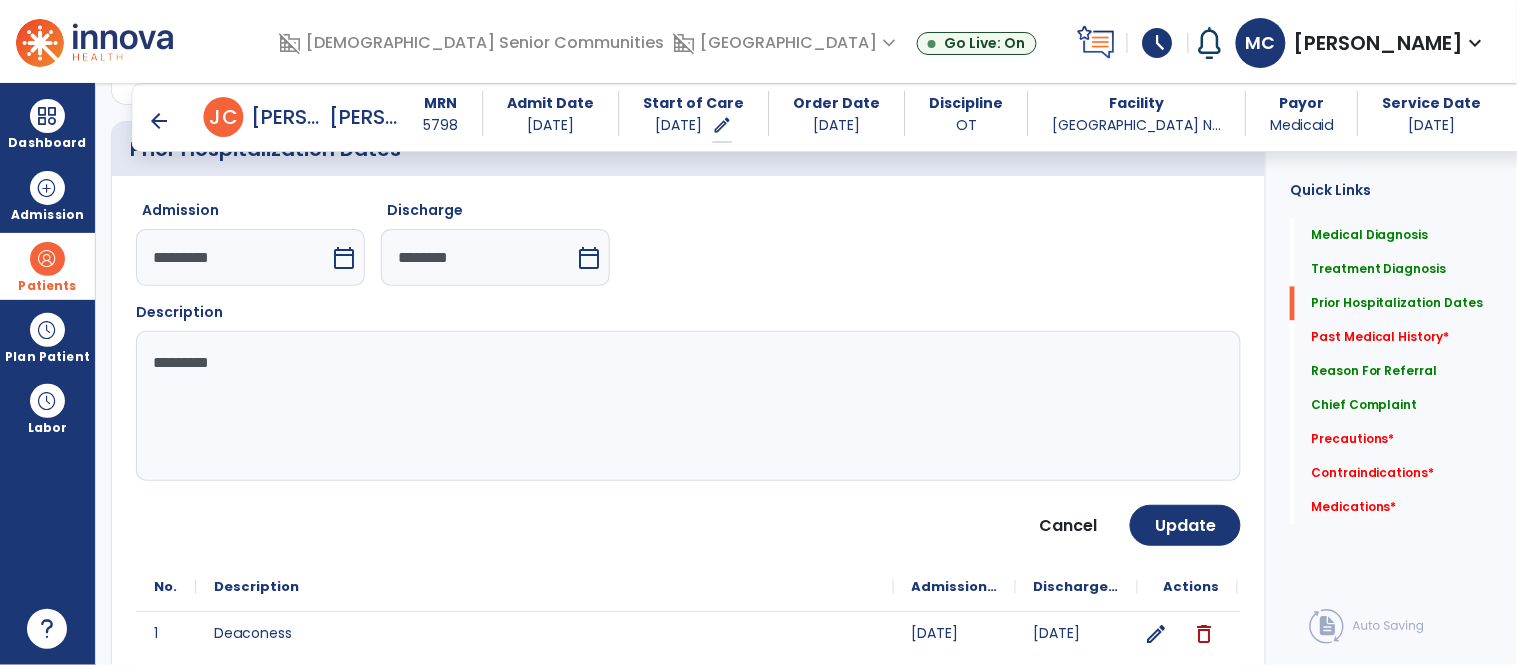 click on "calendar_today" at bounding box center [589, 258] 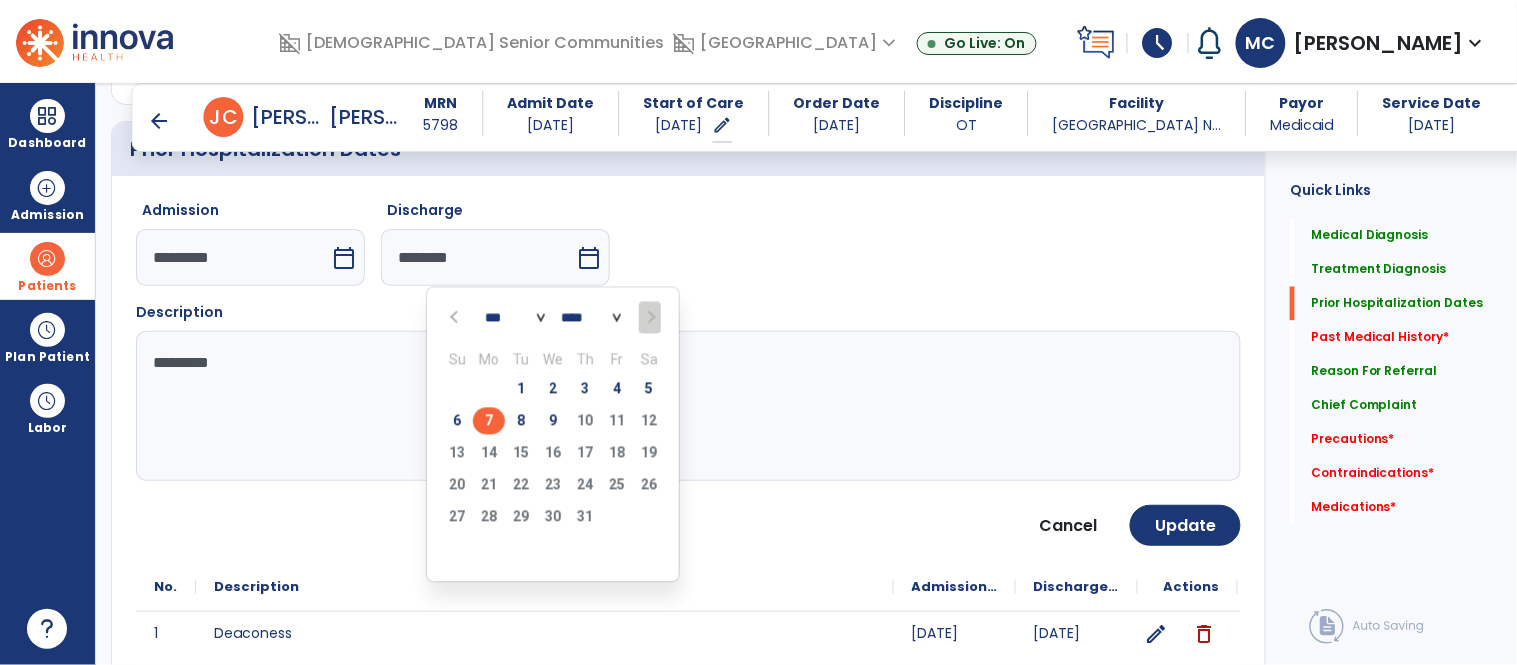 click on "7" at bounding box center [489, 421] 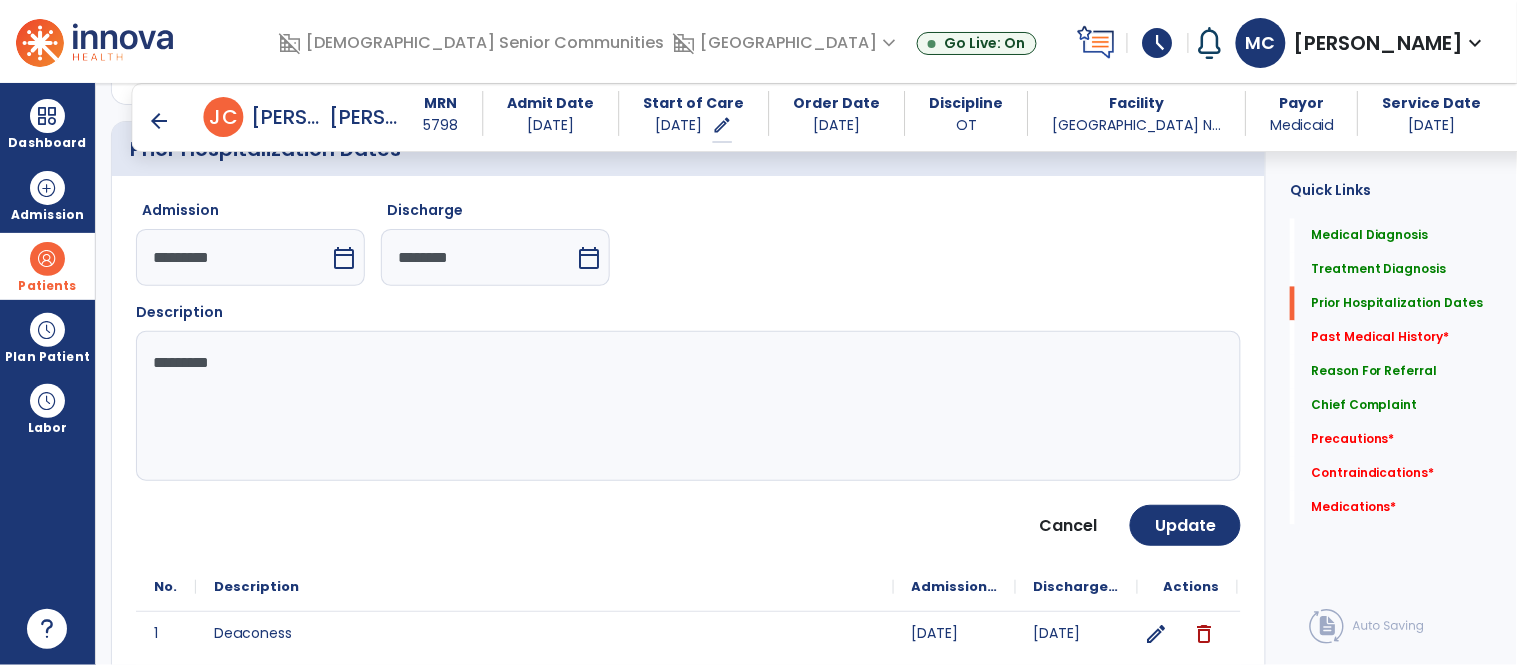 click on "*********" 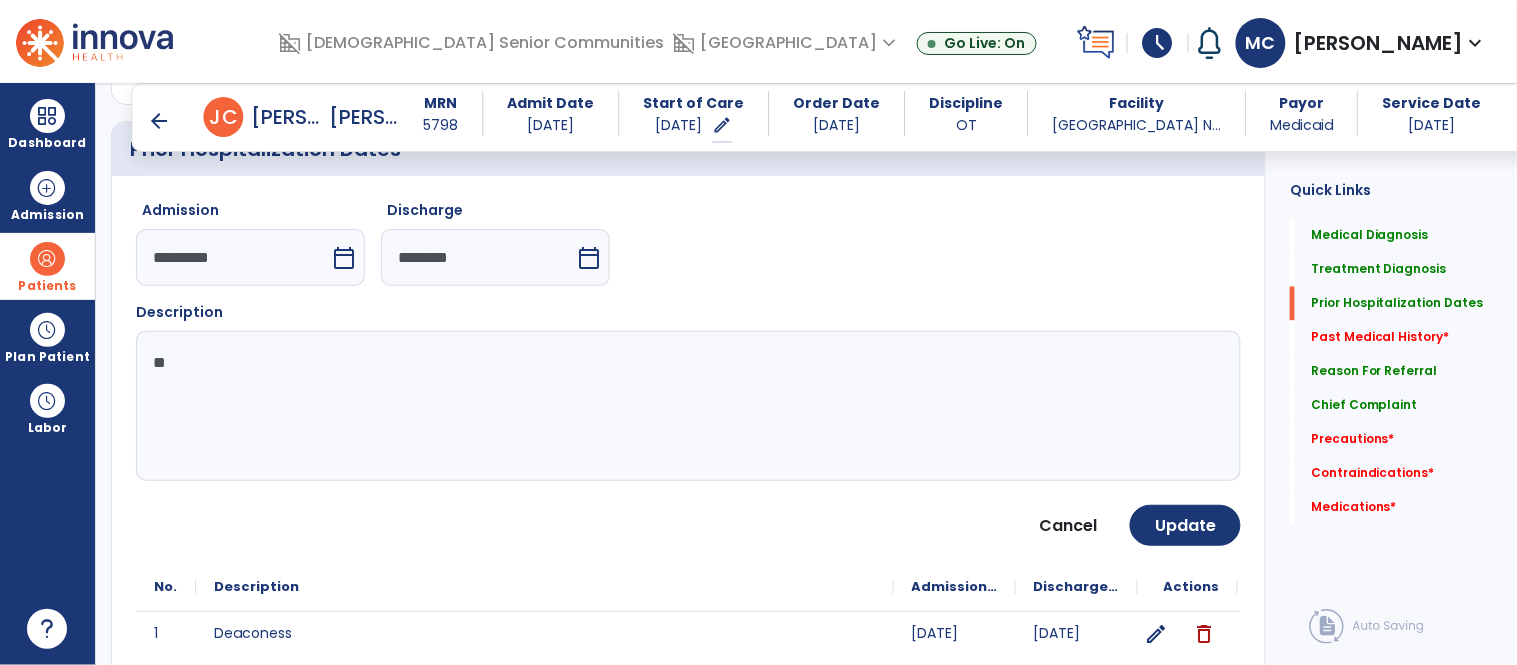 type on "*" 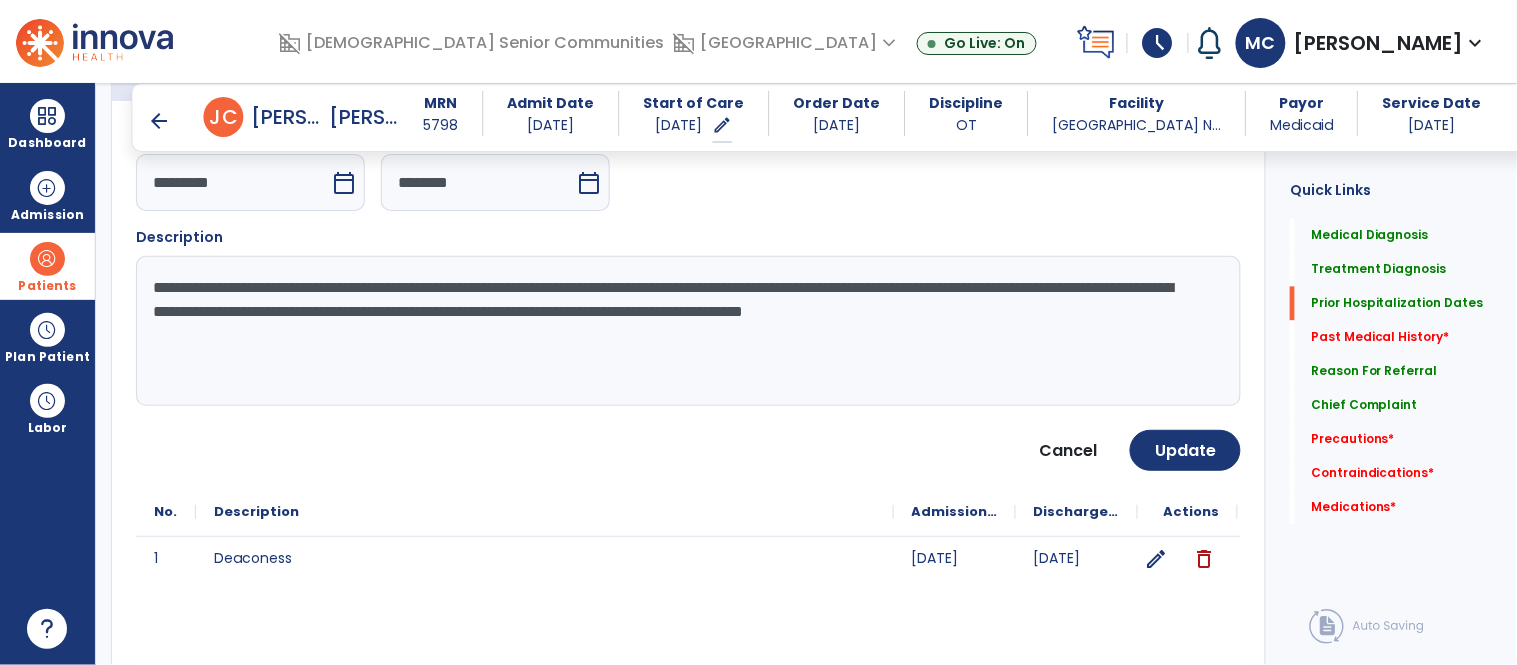 scroll, scrollTop: 1012, scrollLeft: 0, axis: vertical 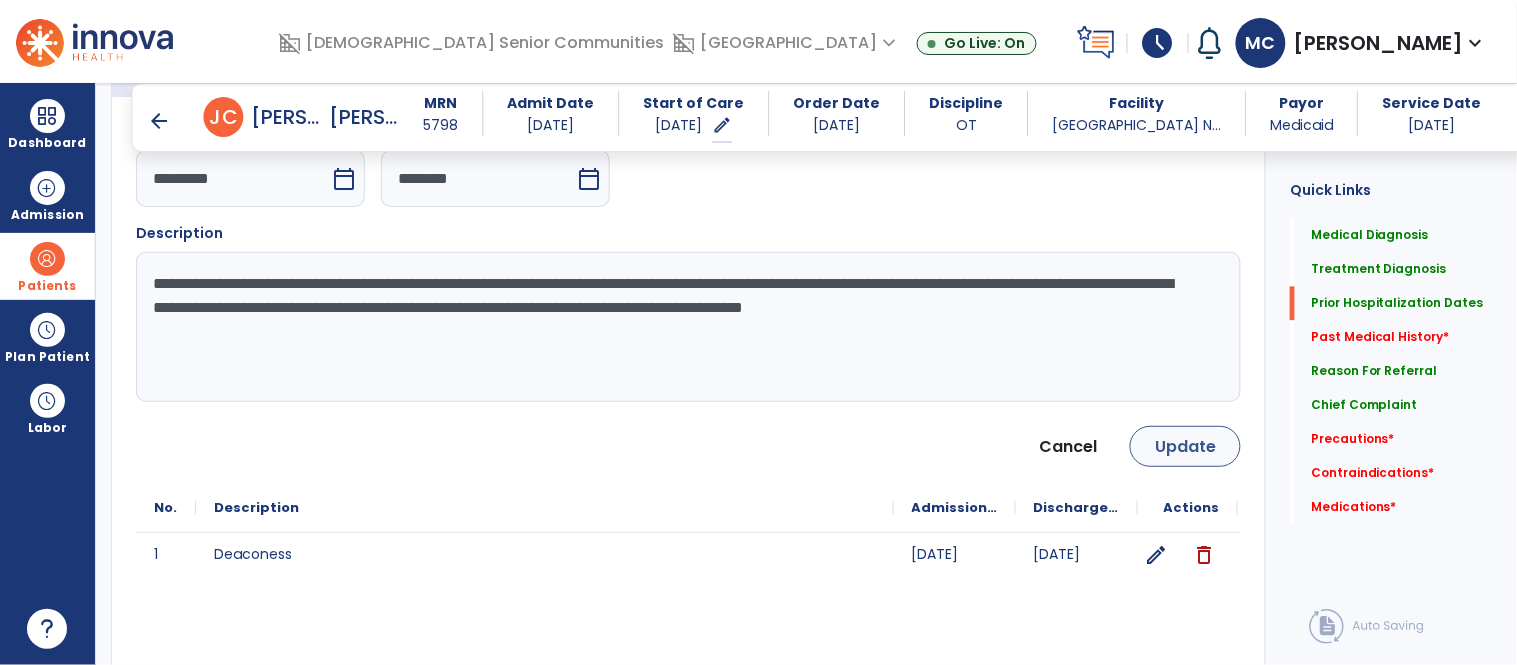 type on "**********" 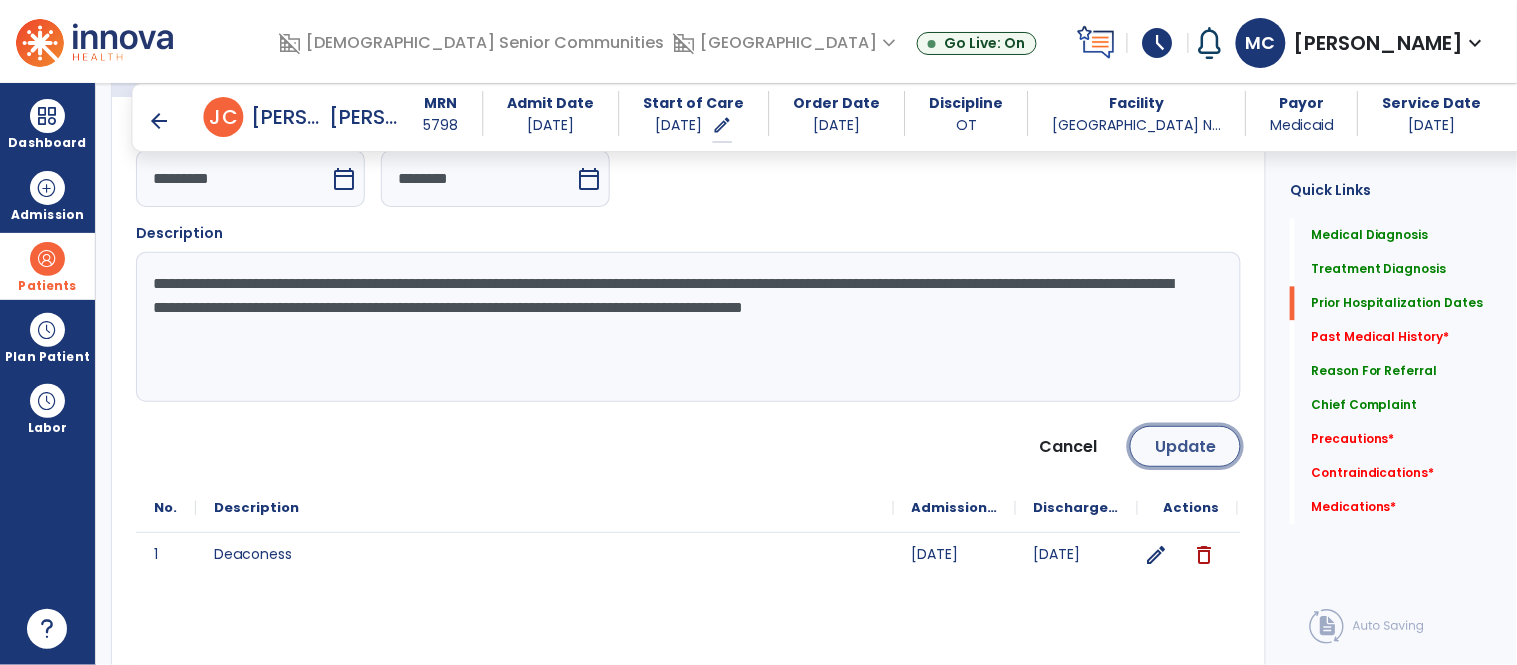 click on "Update" 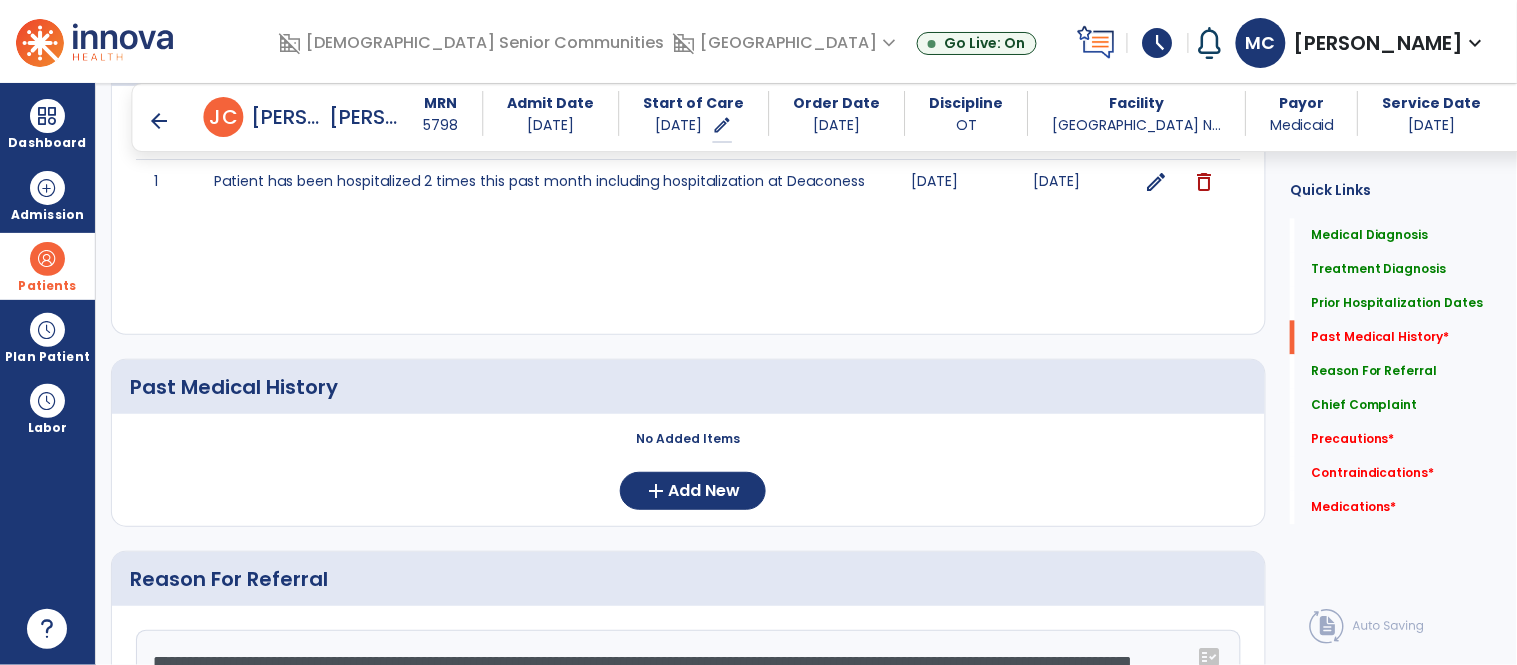 scroll, scrollTop: 1114, scrollLeft: 0, axis: vertical 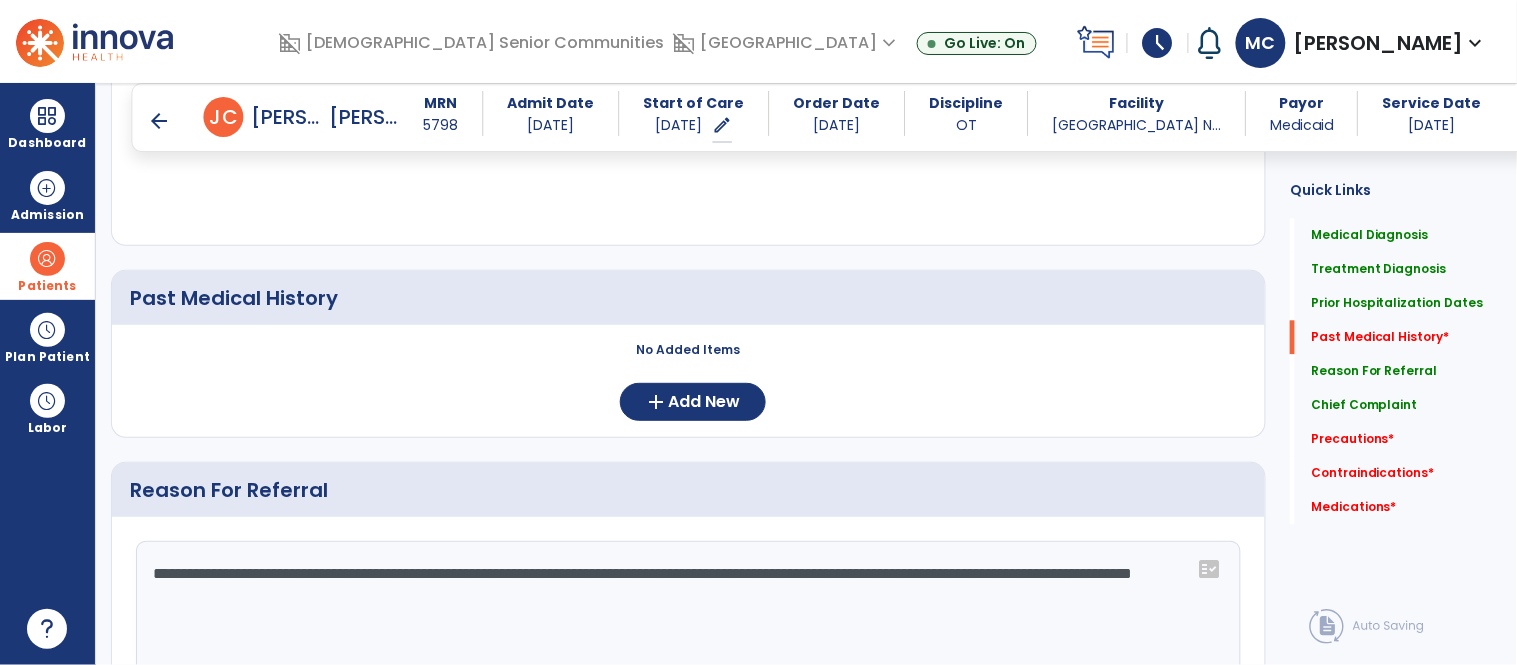 drag, startPoint x: 153, startPoint y: 577, endPoint x: 400, endPoint y: 621, distance: 250.88843 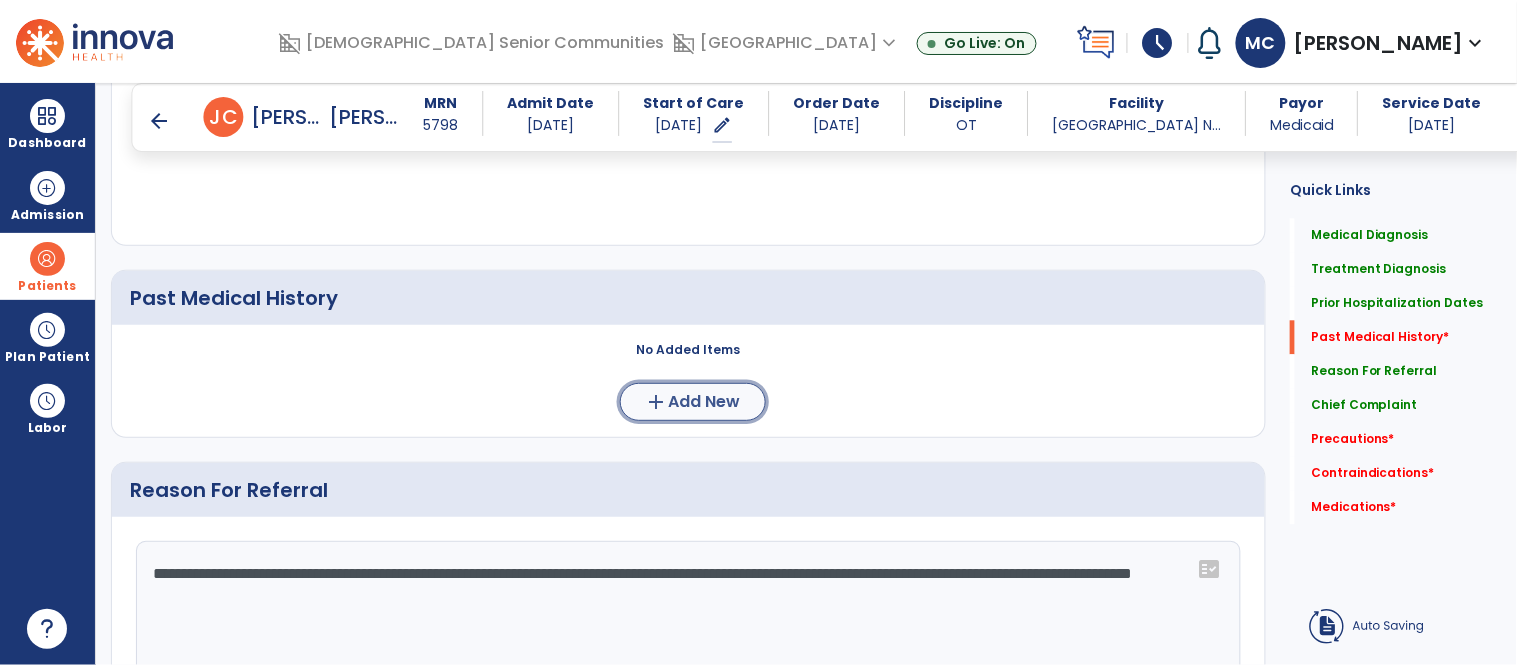 click on "Add New" 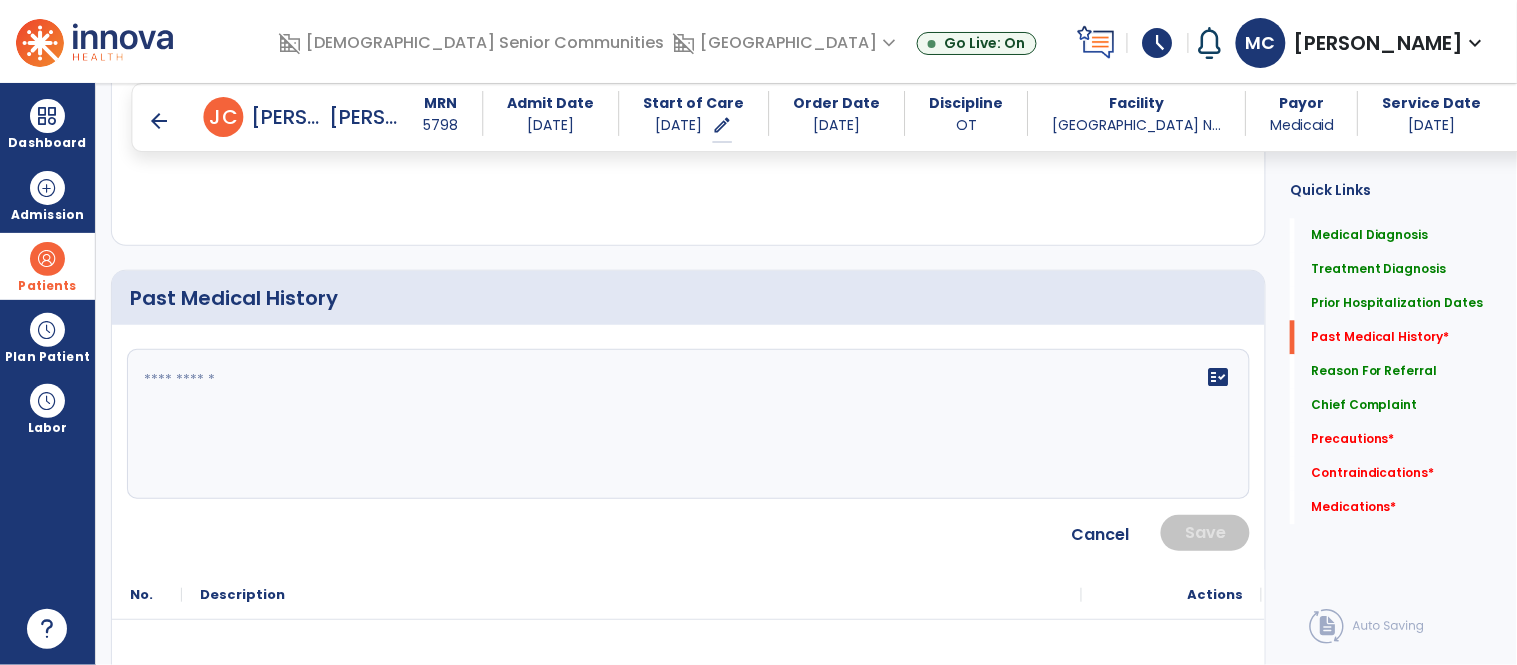 click on "fact_check" 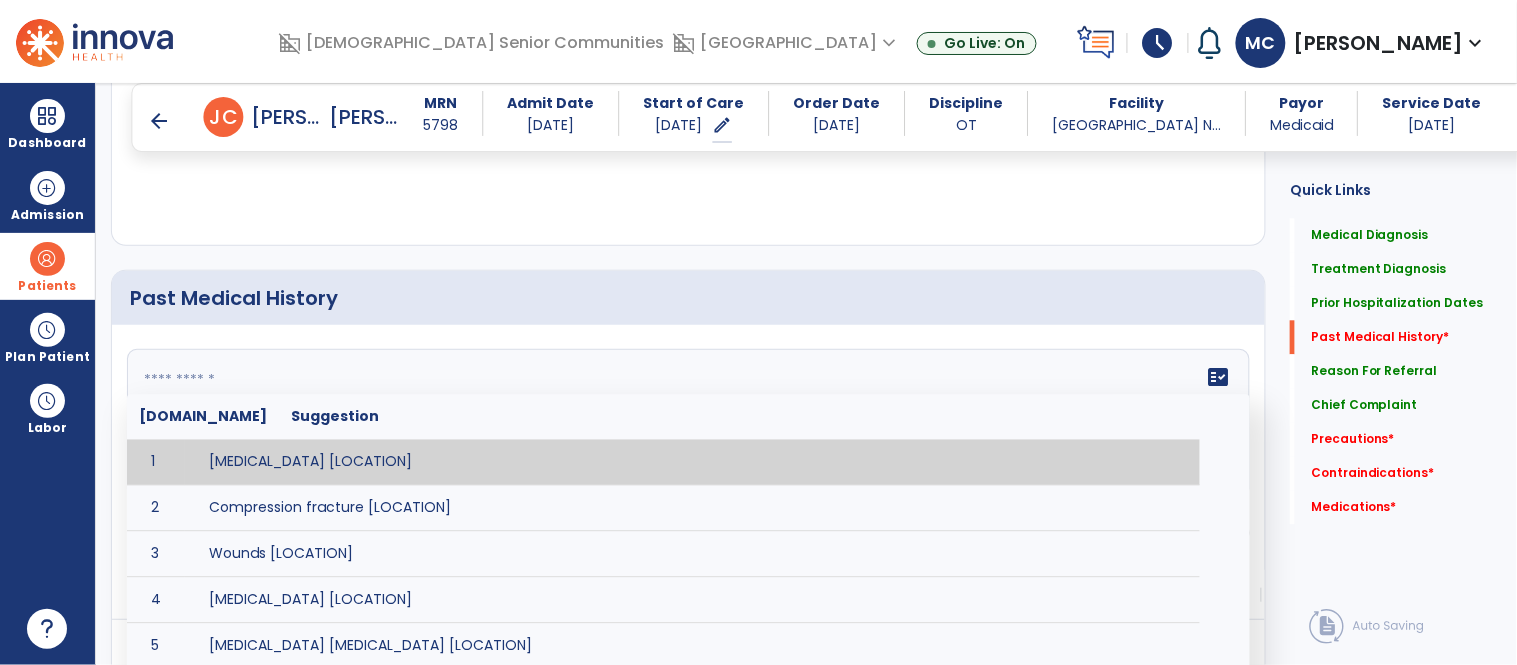 paste on "**********" 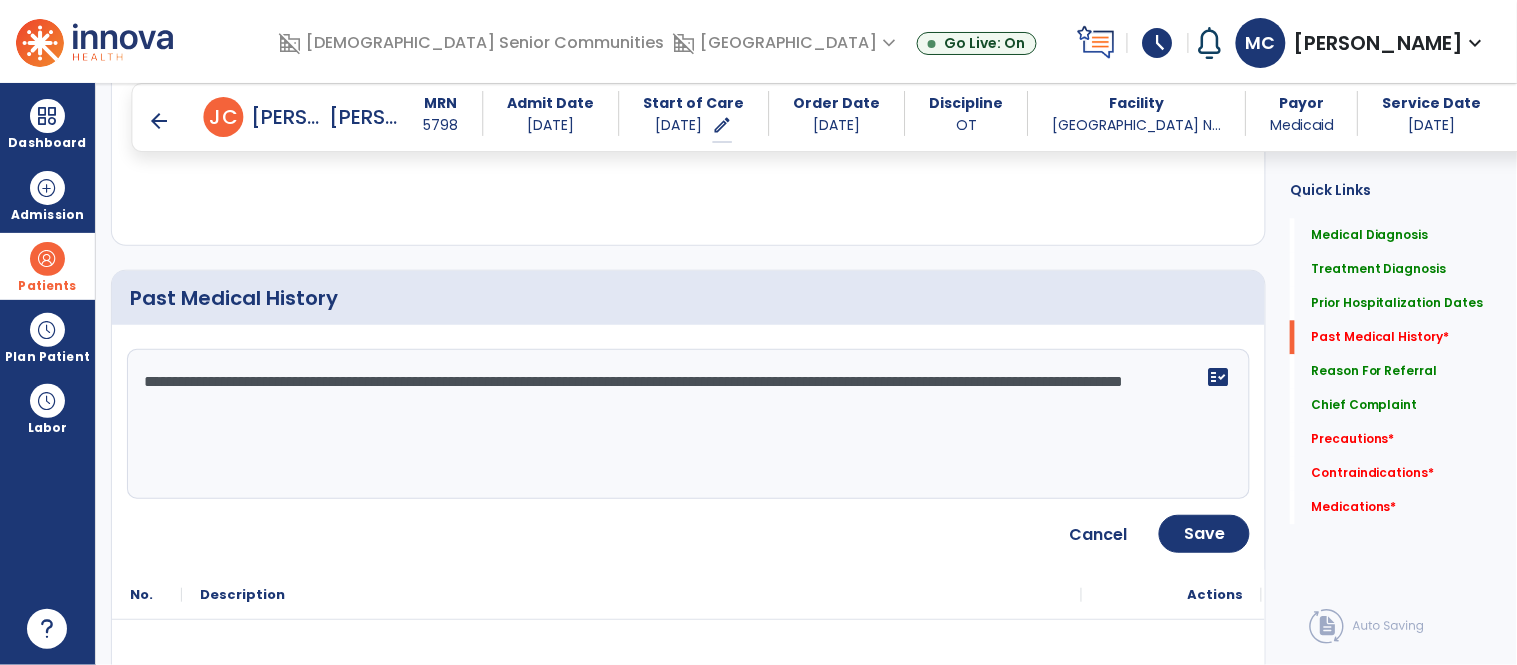 click on "**********" 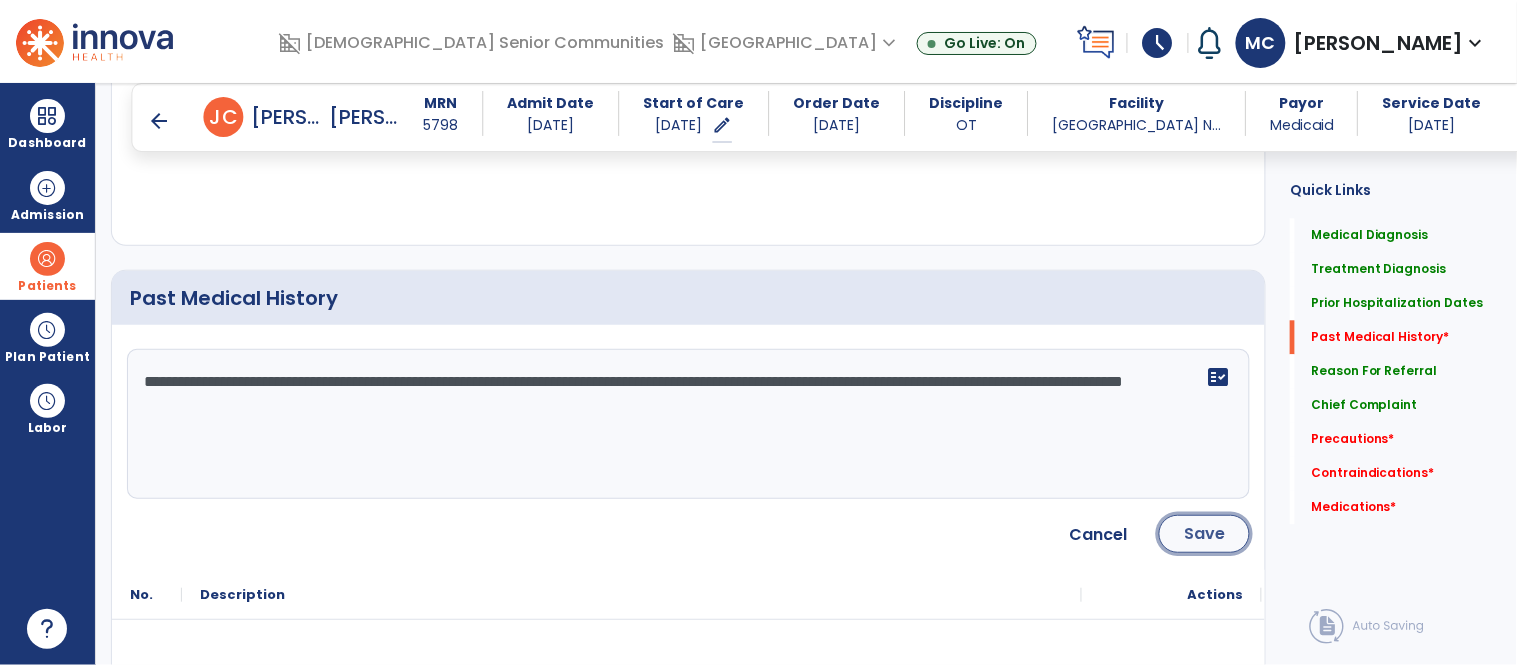 click on "Save" 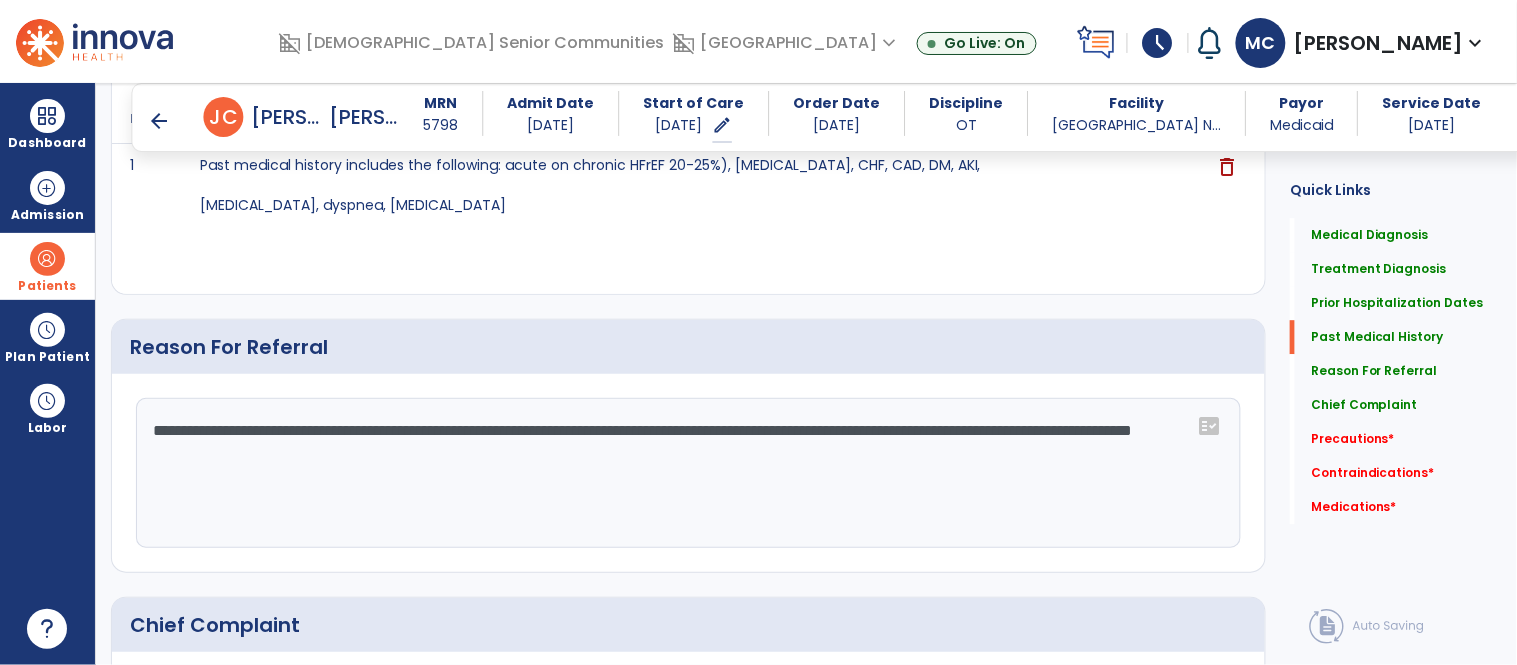 scroll, scrollTop: 1378, scrollLeft: 0, axis: vertical 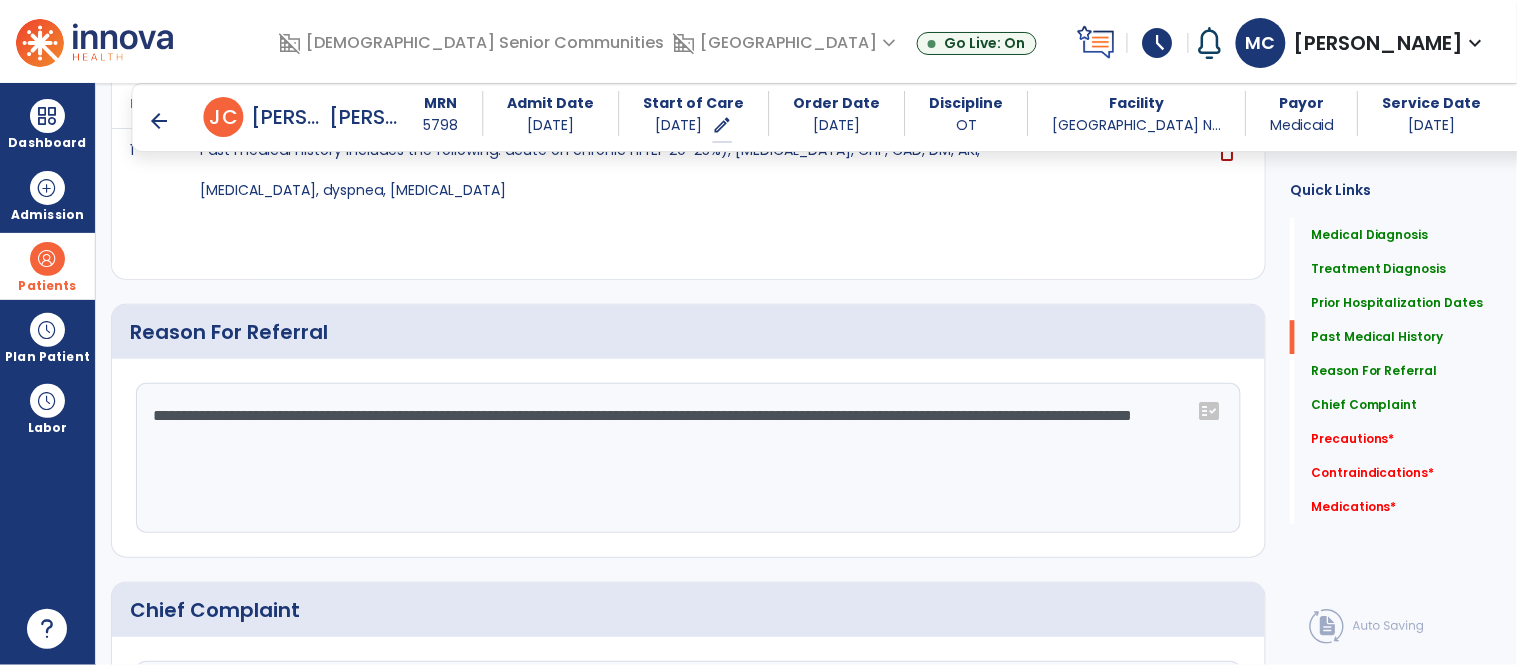 click on "**********" 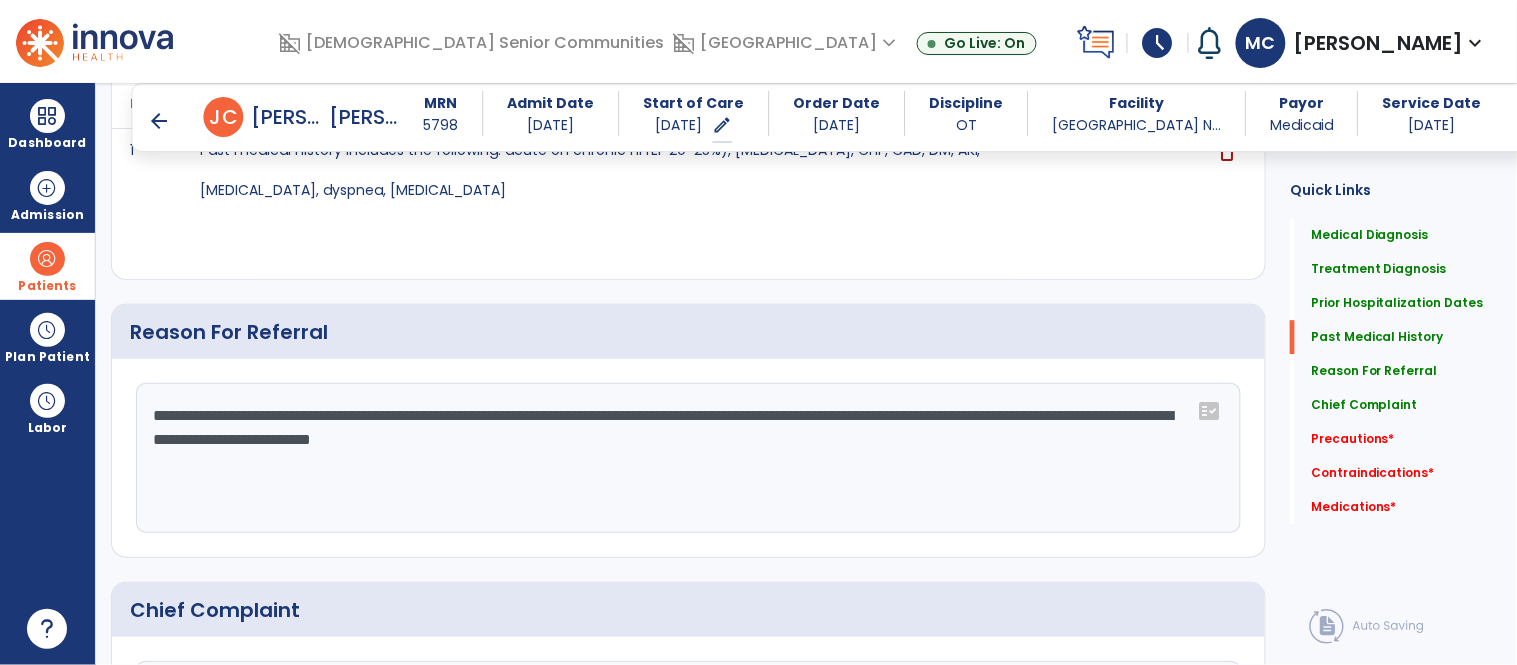 click on "**********" 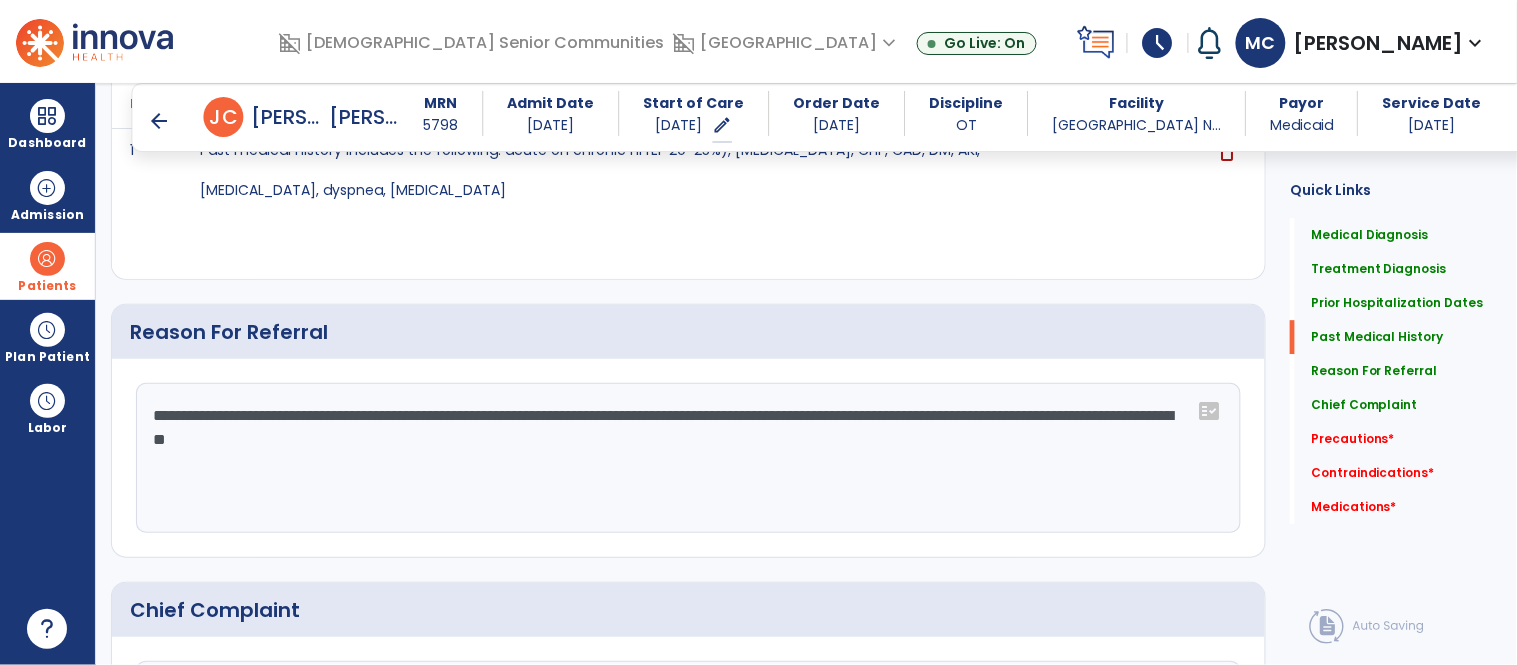 click on "**********" 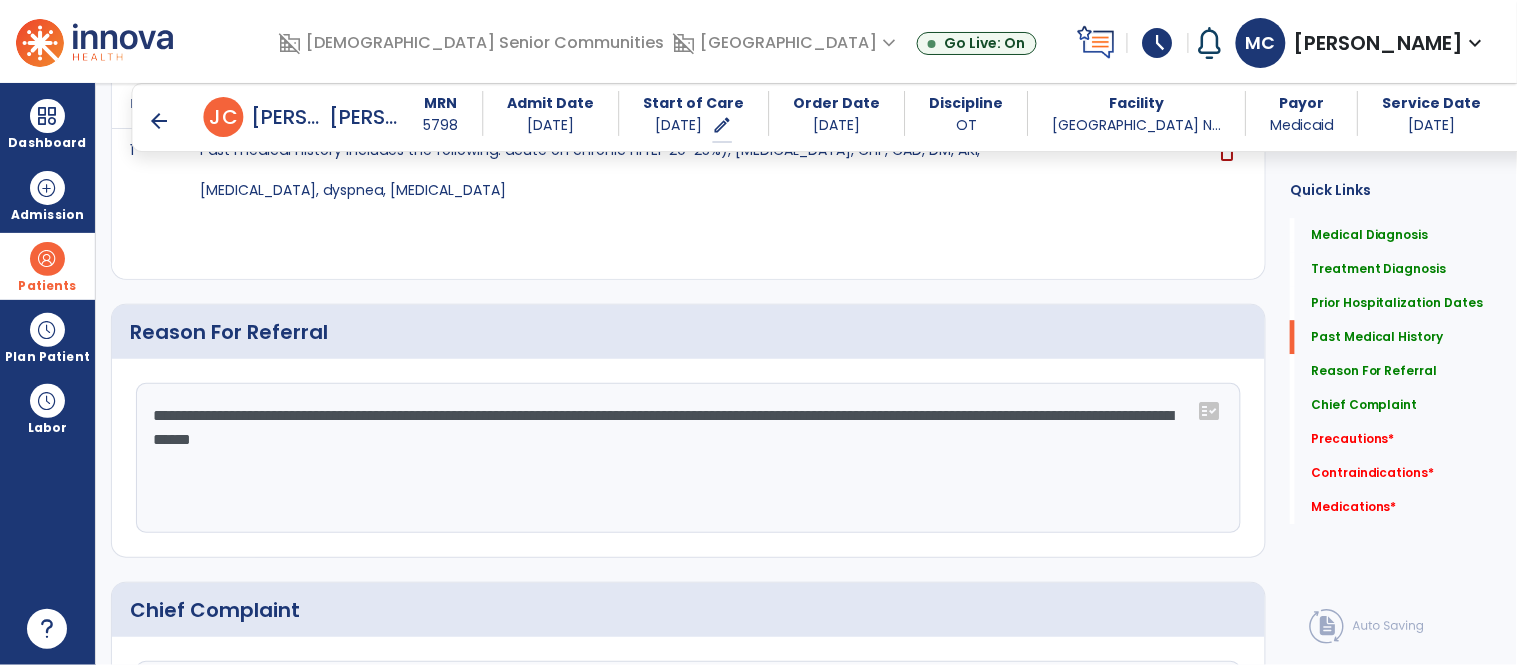 click on "**********" 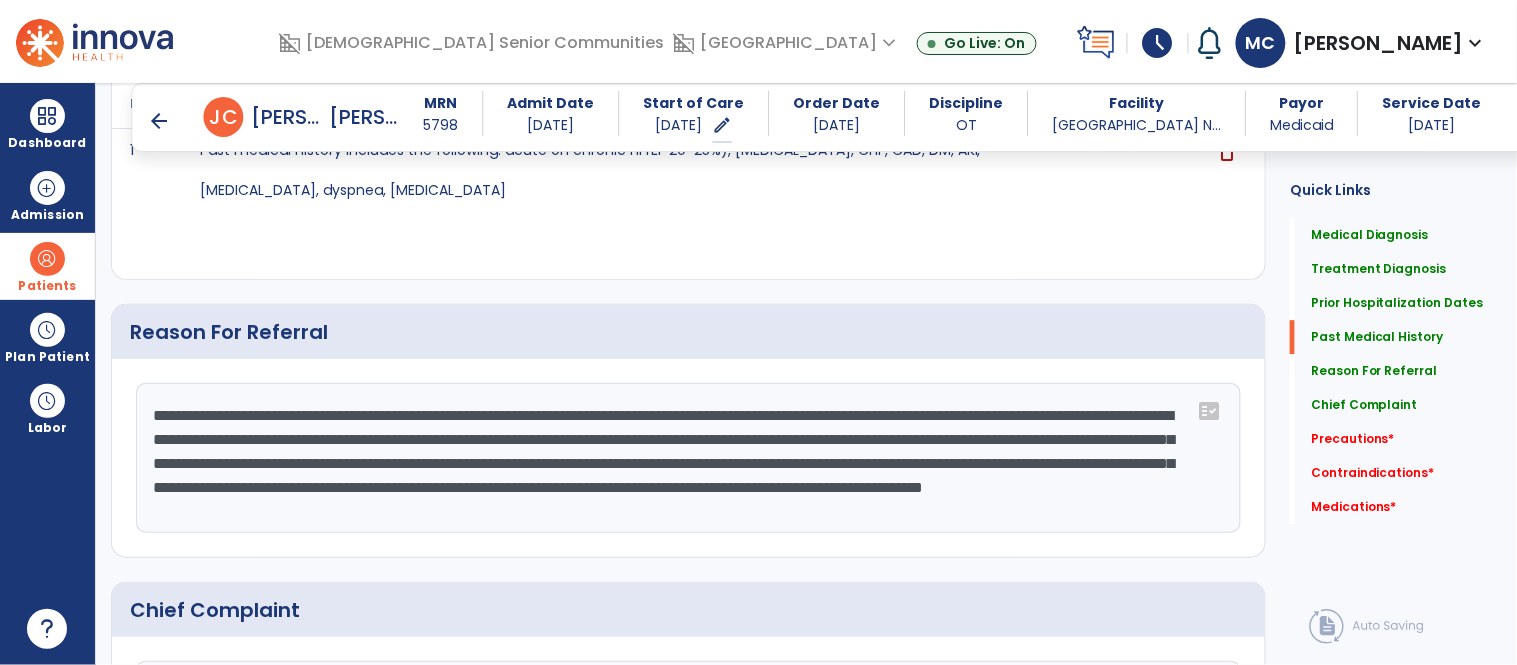 scroll, scrollTop: 15, scrollLeft: 0, axis: vertical 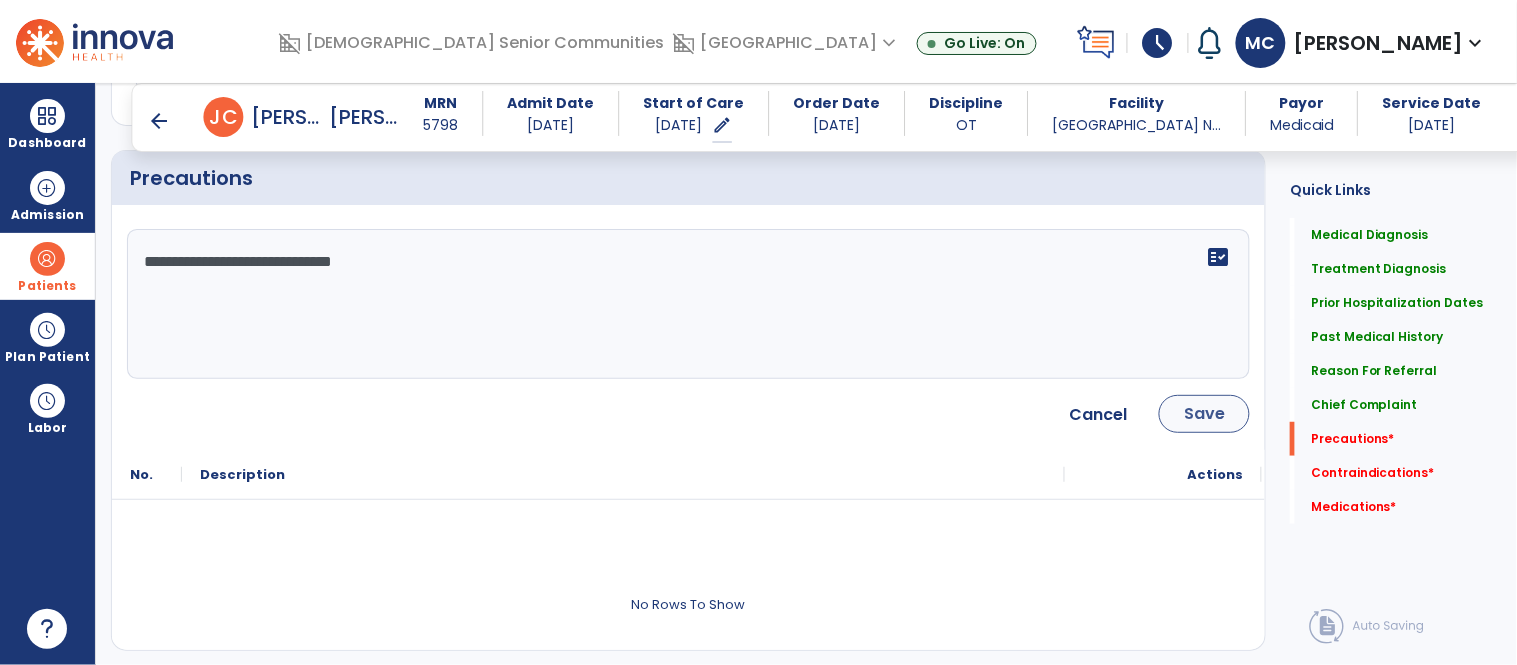 type on "**********" 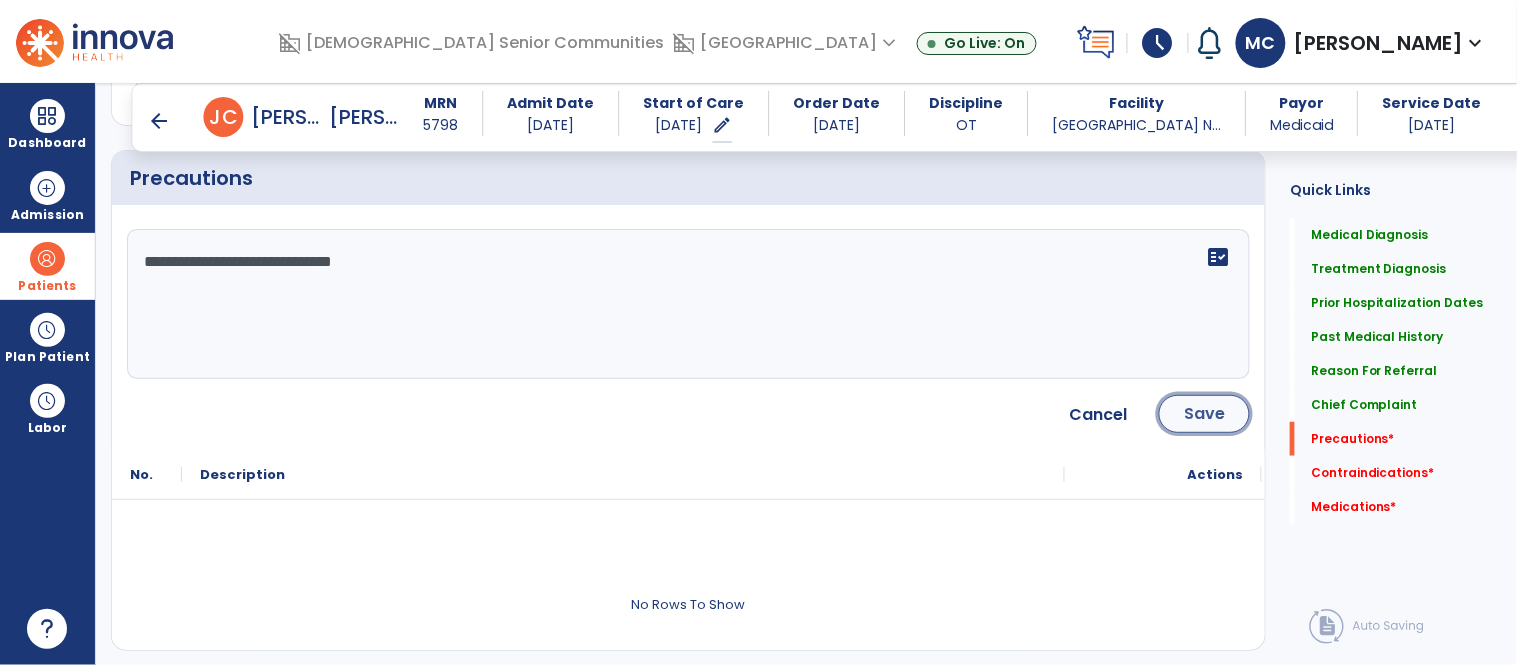 click on "Save" 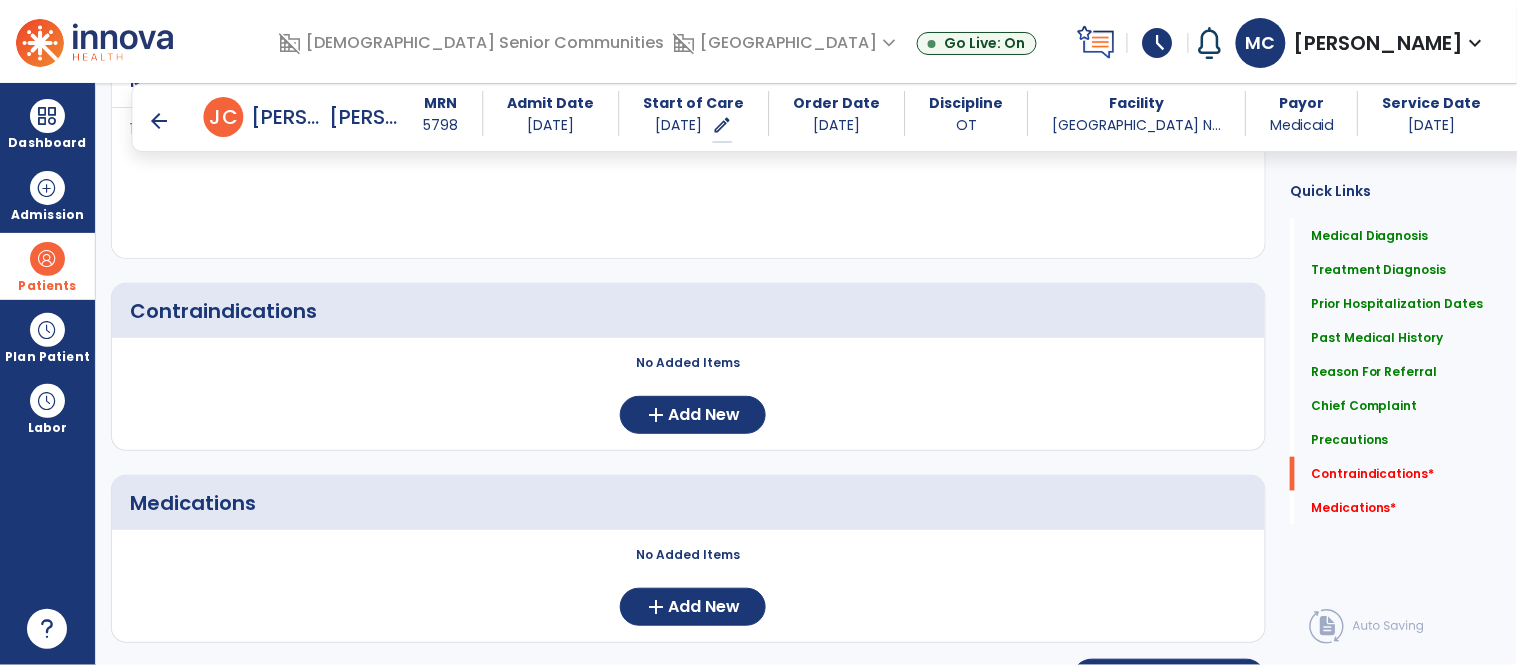 scroll, scrollTop: 2303, scrollLeft: 0, axis: vertical 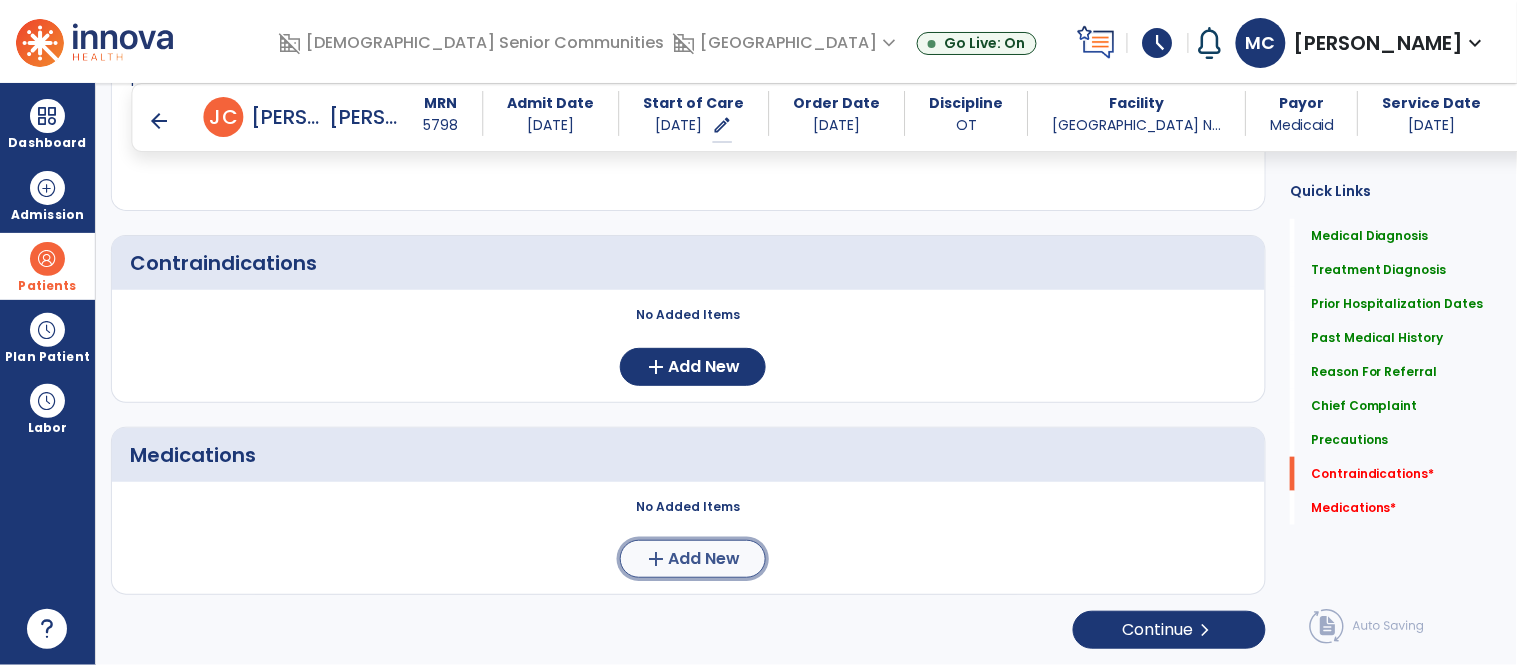 click on "Add New" 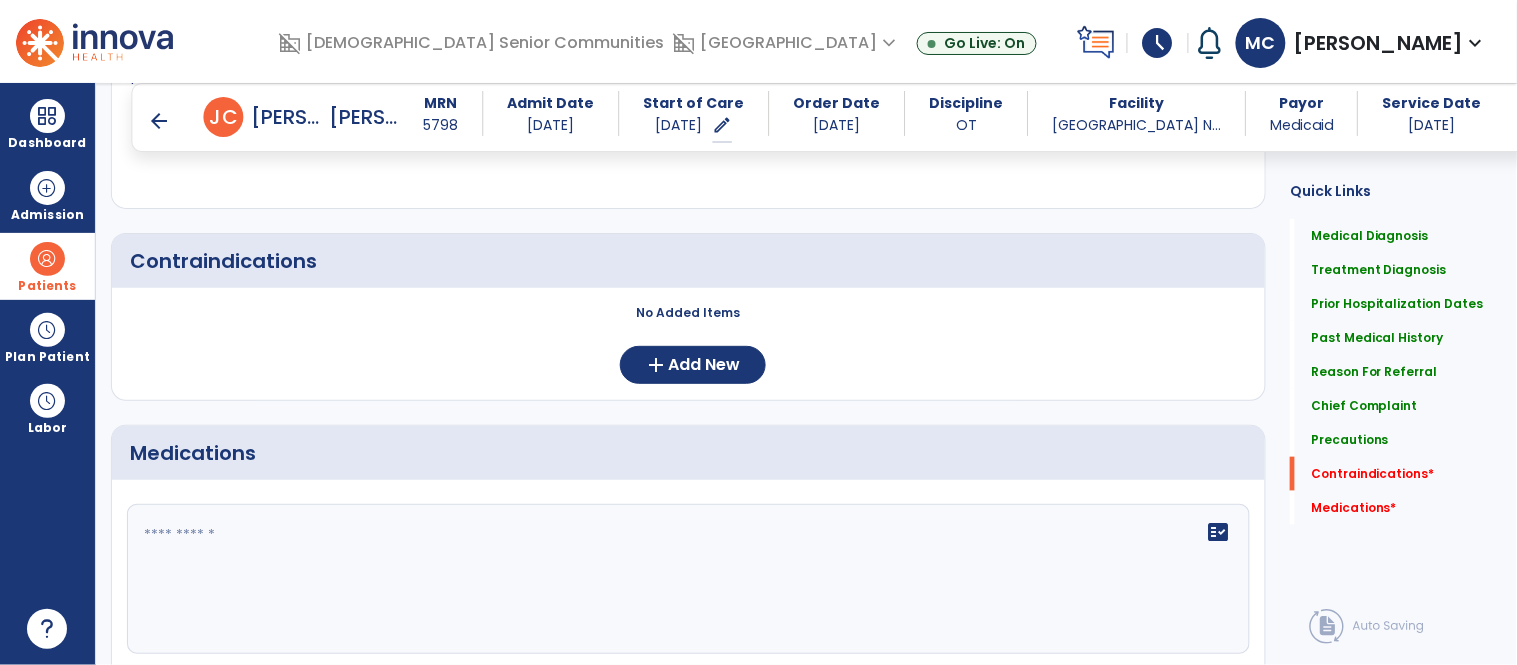 click on "fact_check" 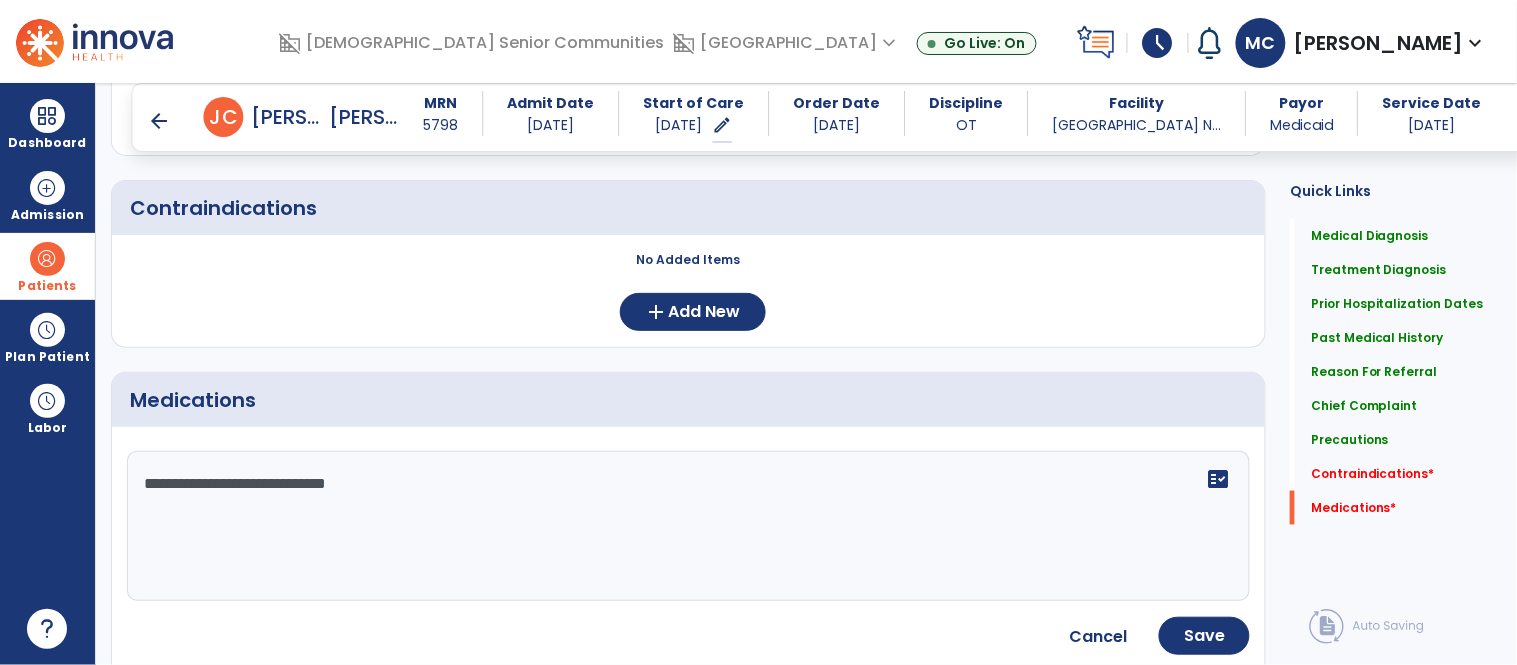scroll, scrollTop: 2420, scrollLeft: 0, axis: vertical 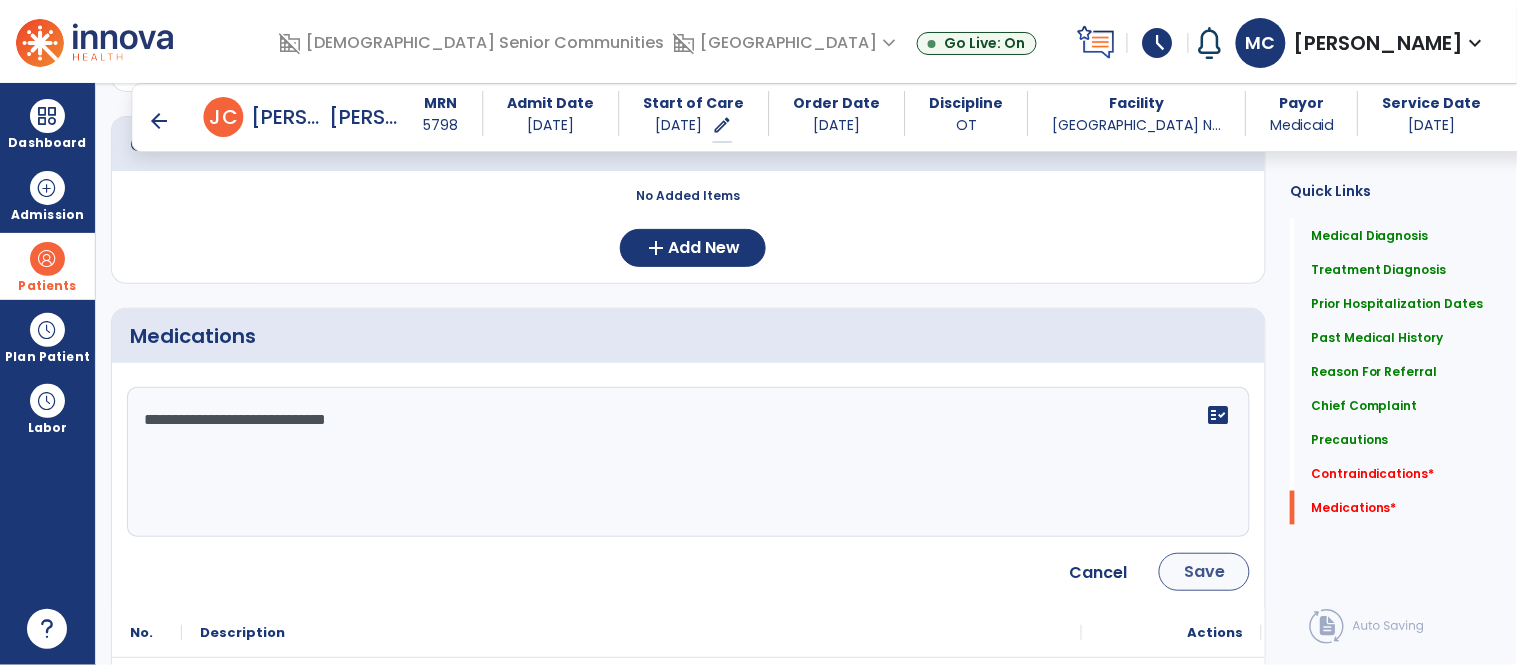 type on "**********" 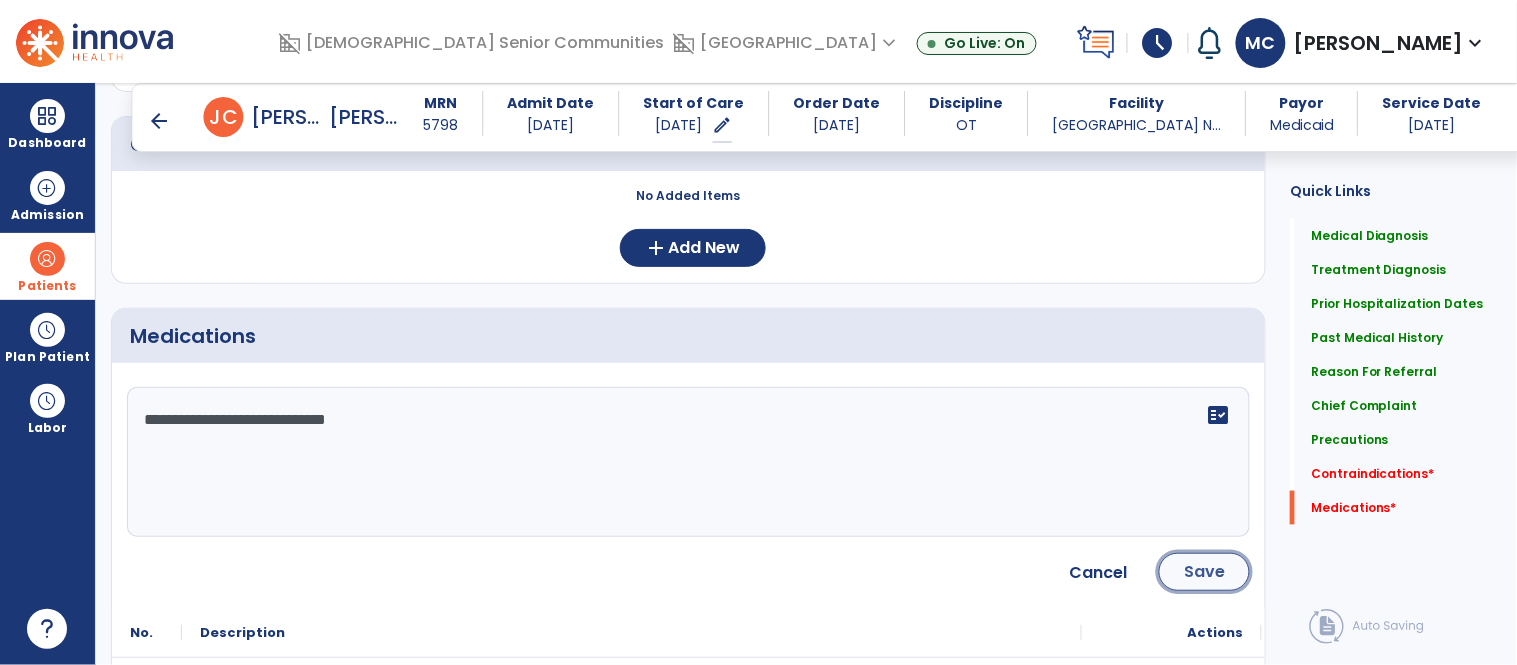 click on "Save" 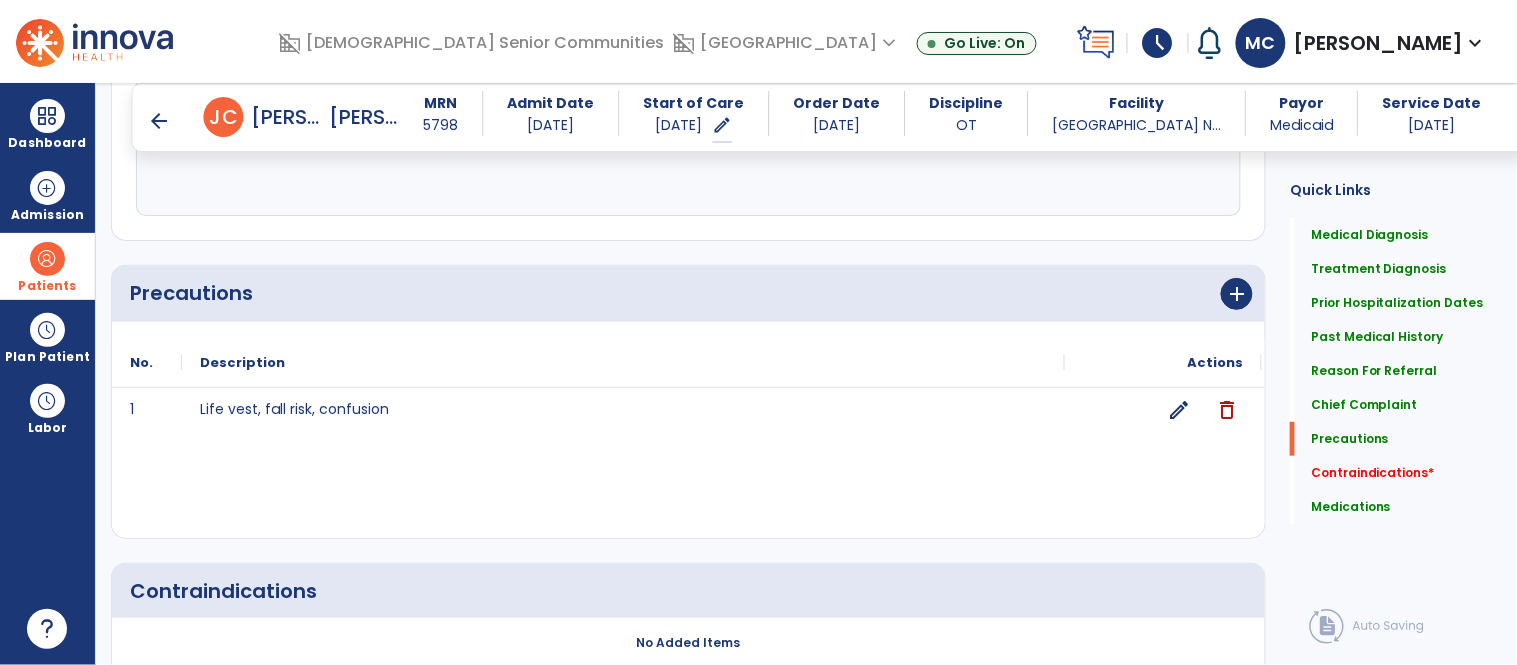scroll, scrollTop: 1972, scrollLeft: 0, axis: vertical 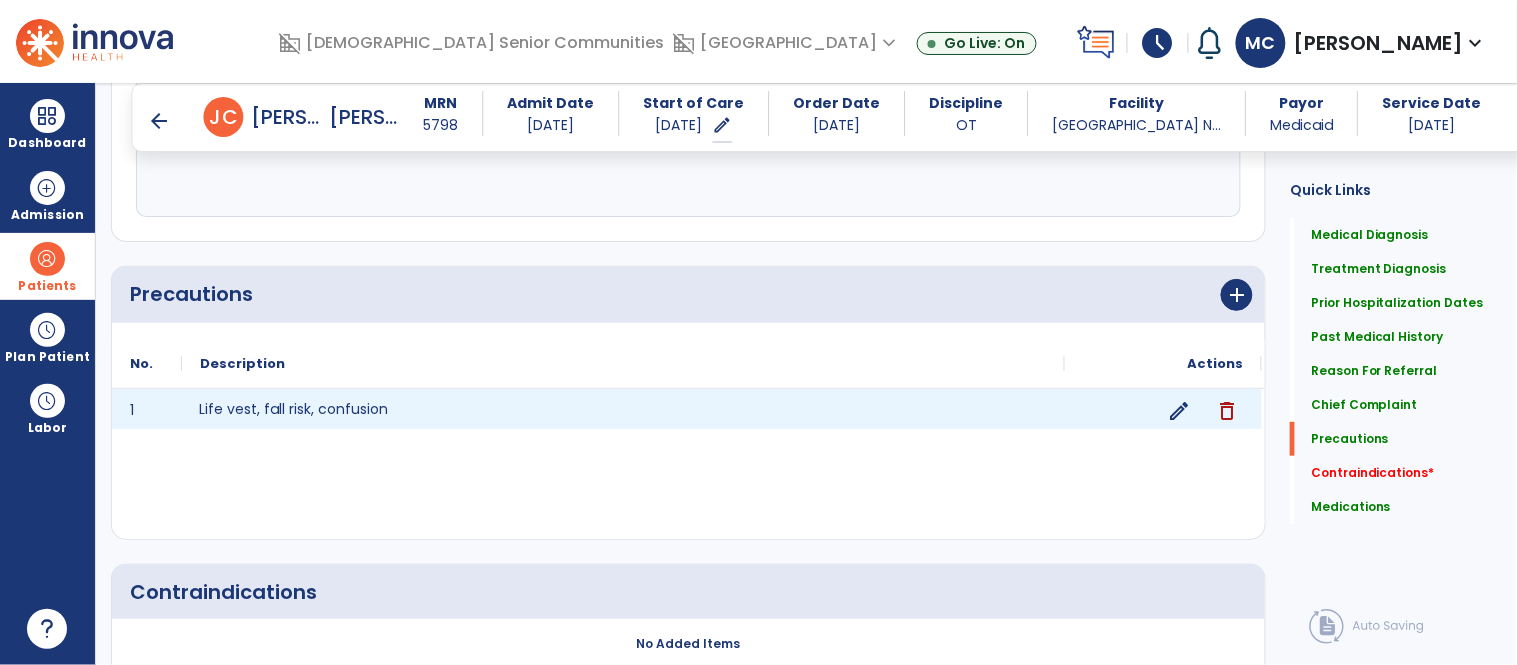 click on "Life vest, fall risk, confusion" 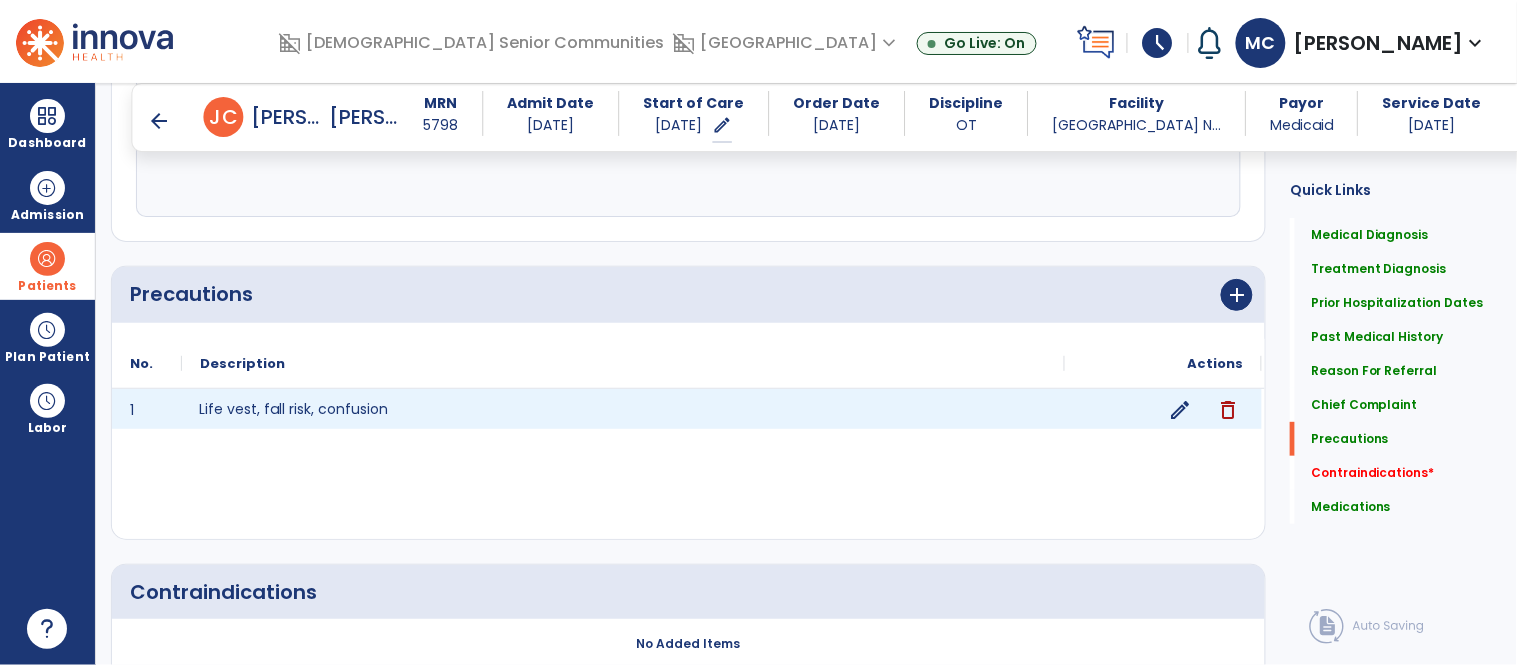 click on "edit" 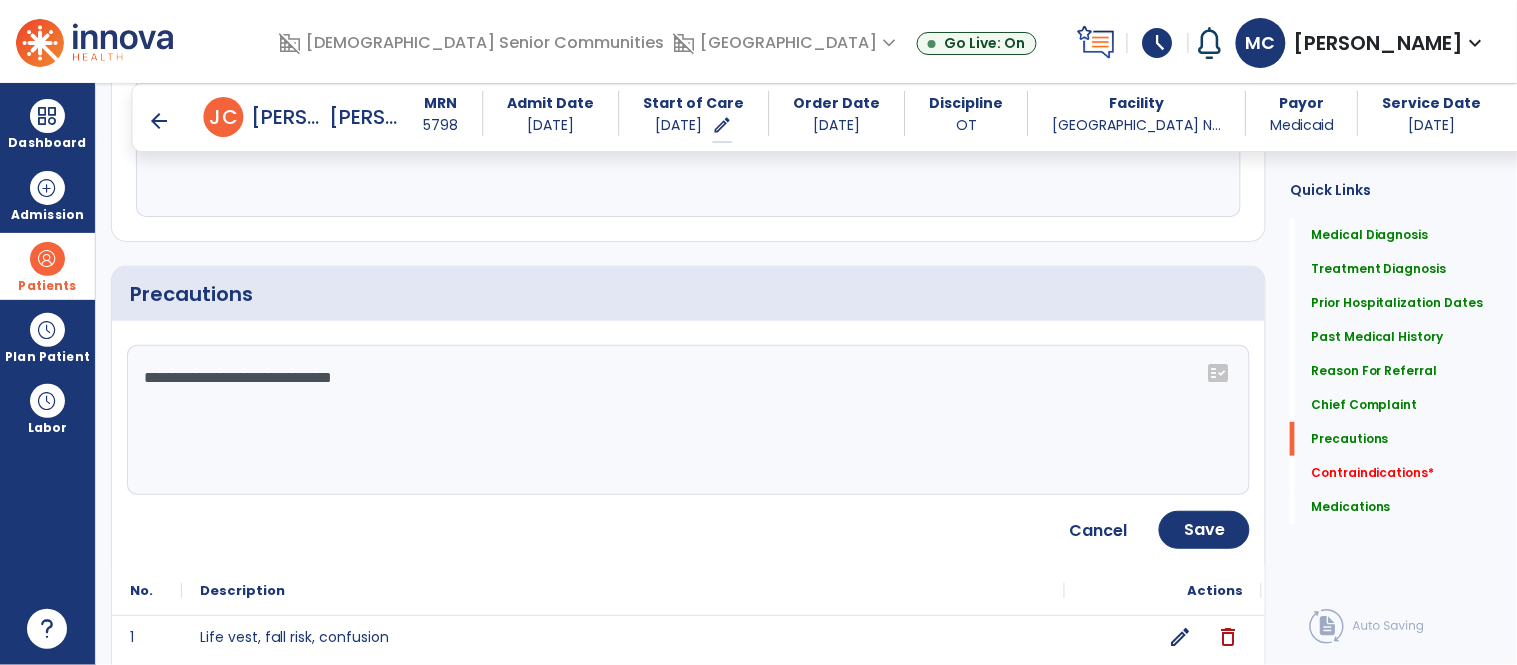 click on "**********" 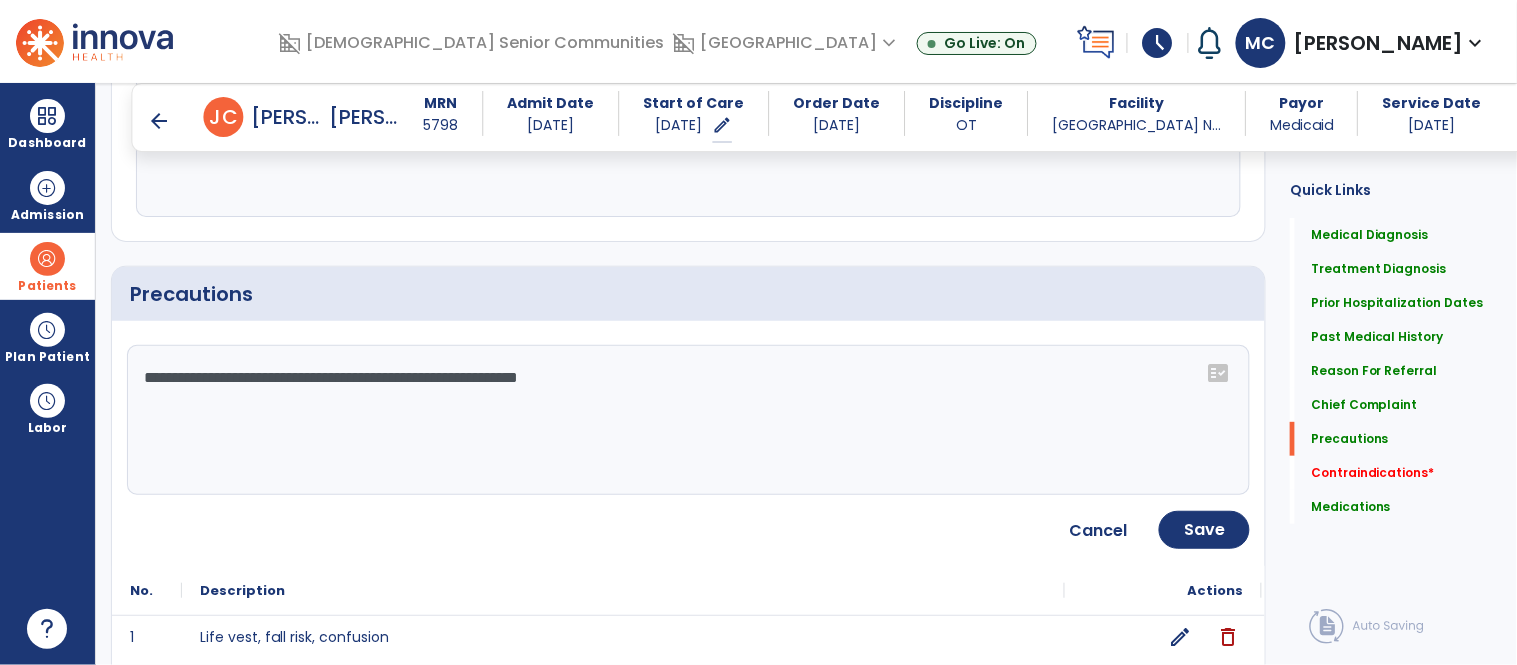 type on "**********" 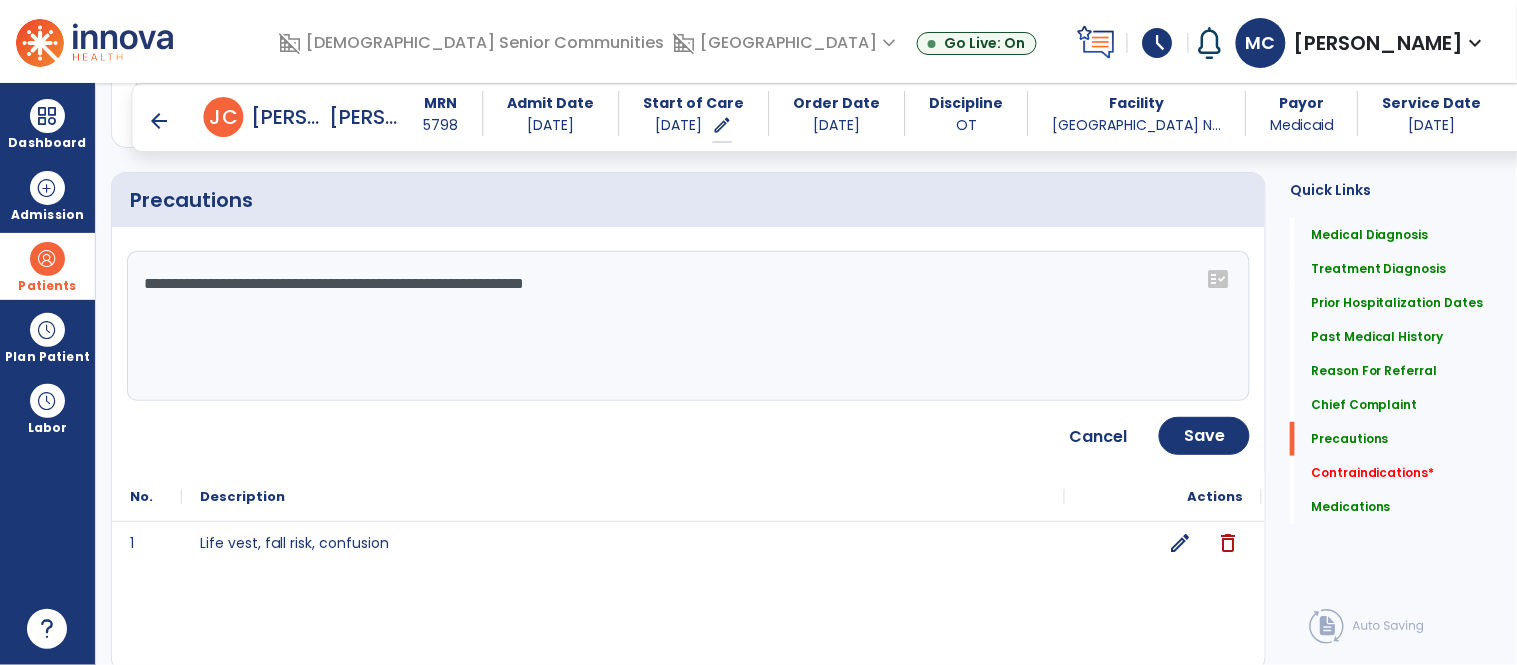 scroll, scrollTop: 2070, scrollLeft: 0, axis: vertical 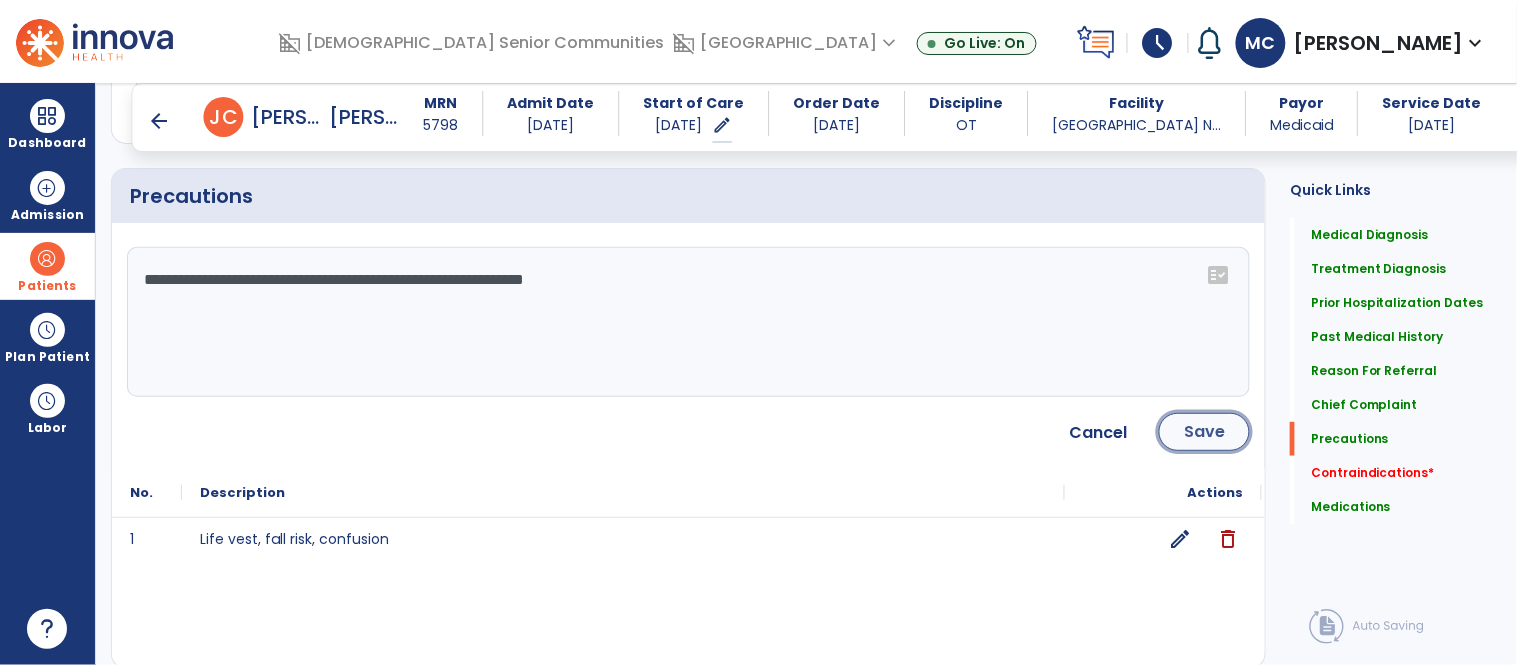 click on "Save" 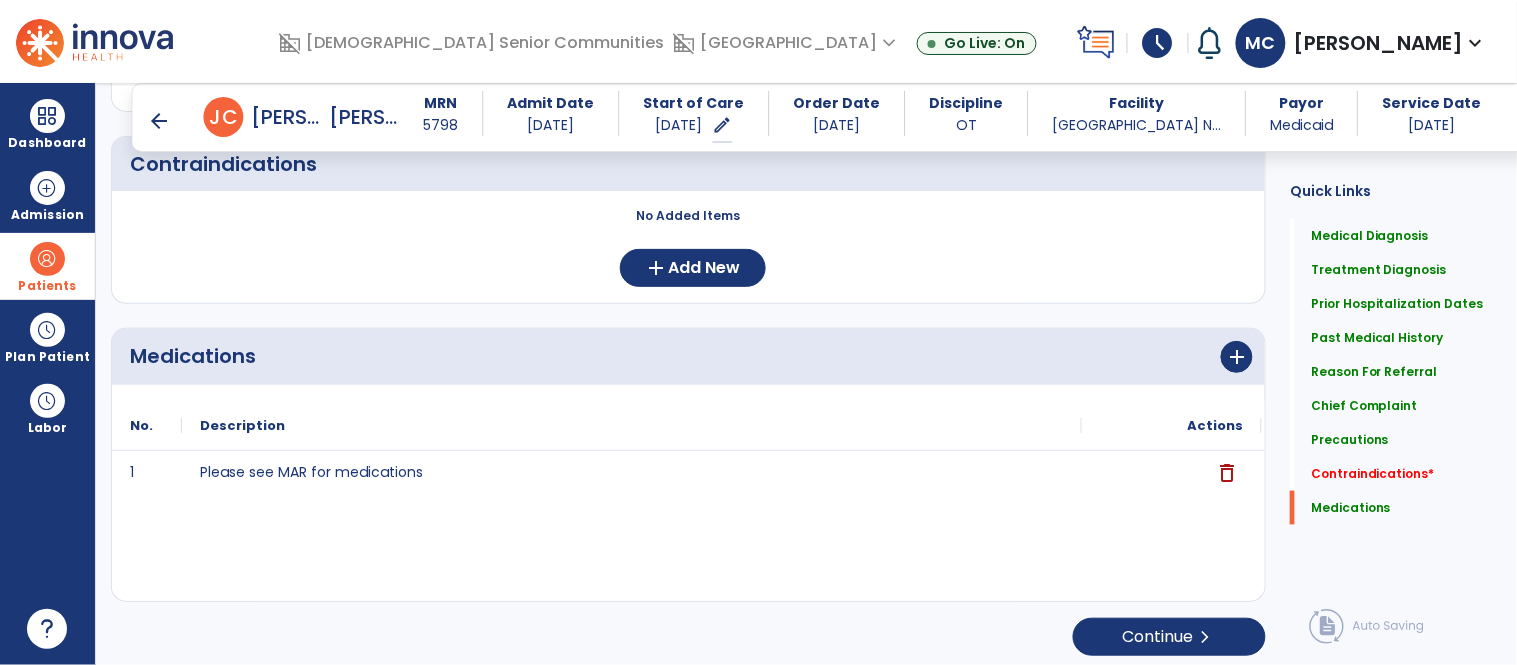 scroll, scrollTop: 2408, scrollLeft: 0, axis: vertical 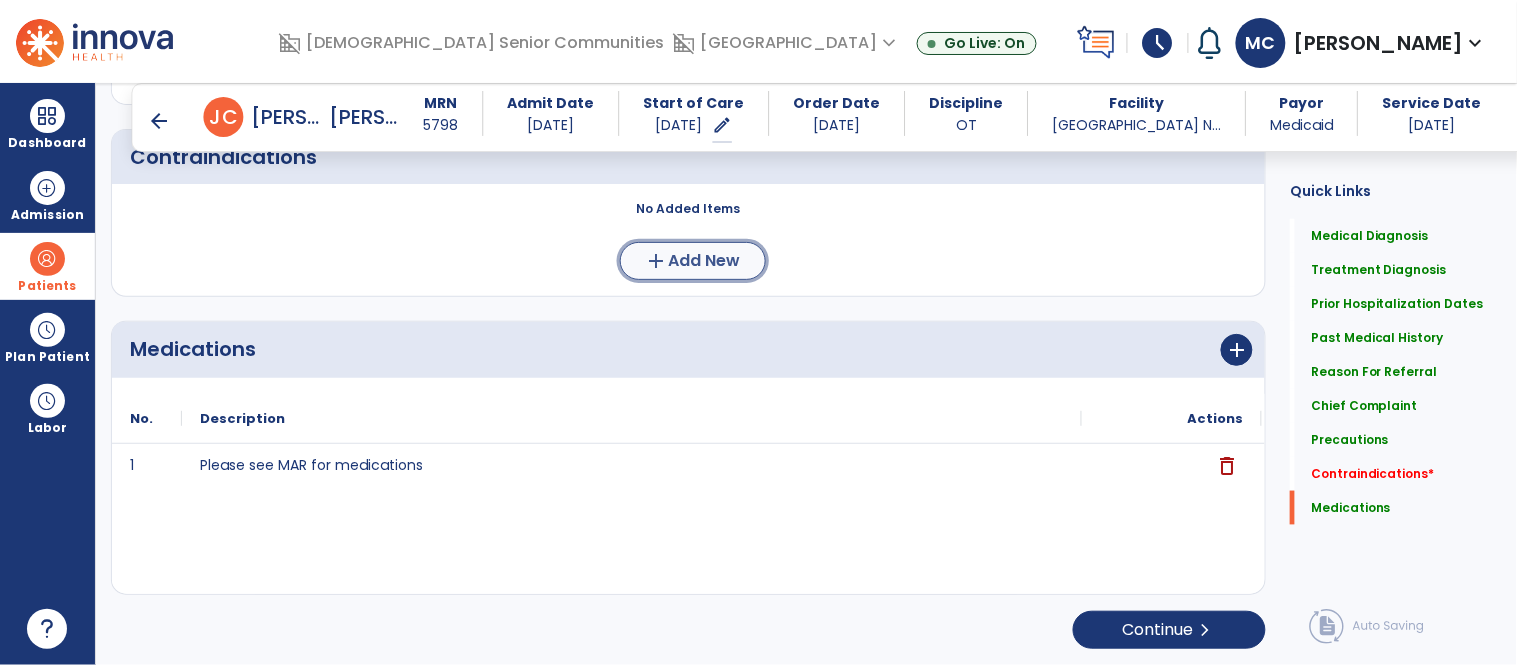 click on "Add New" 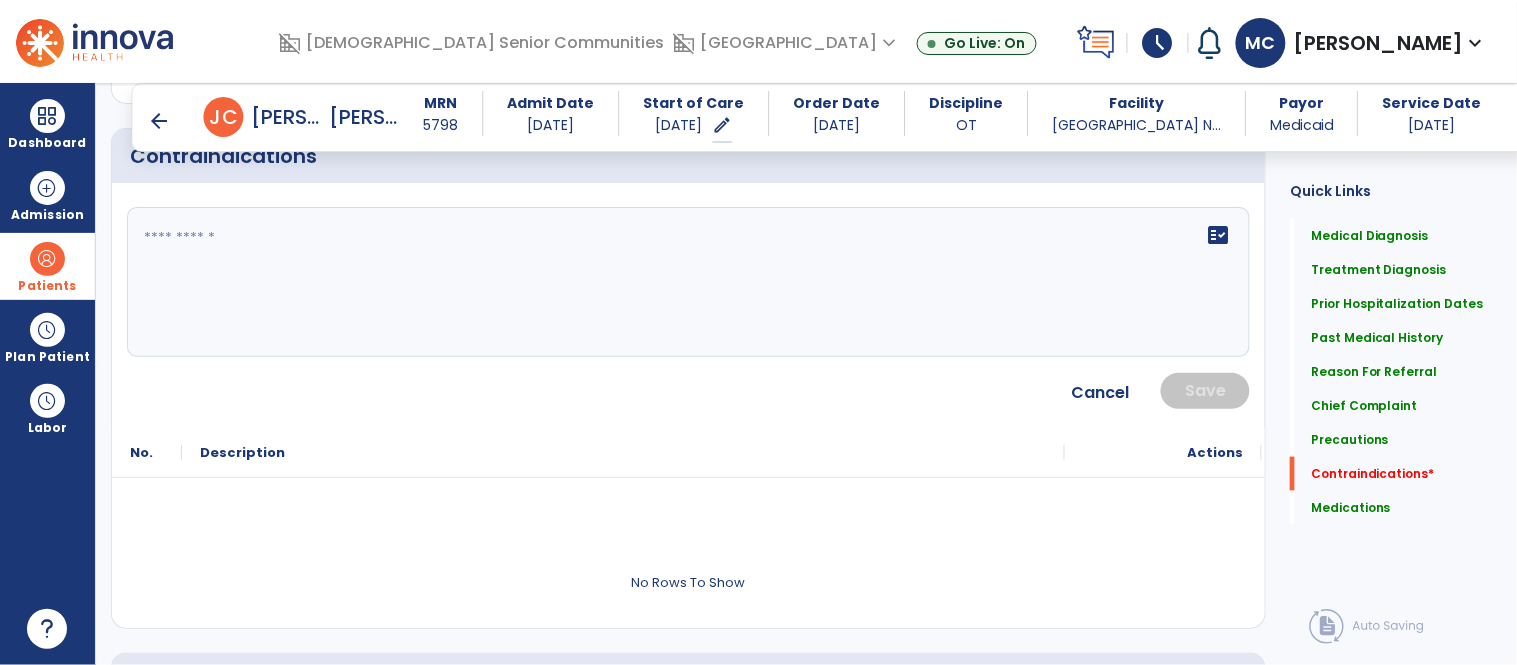click on "fact_check" 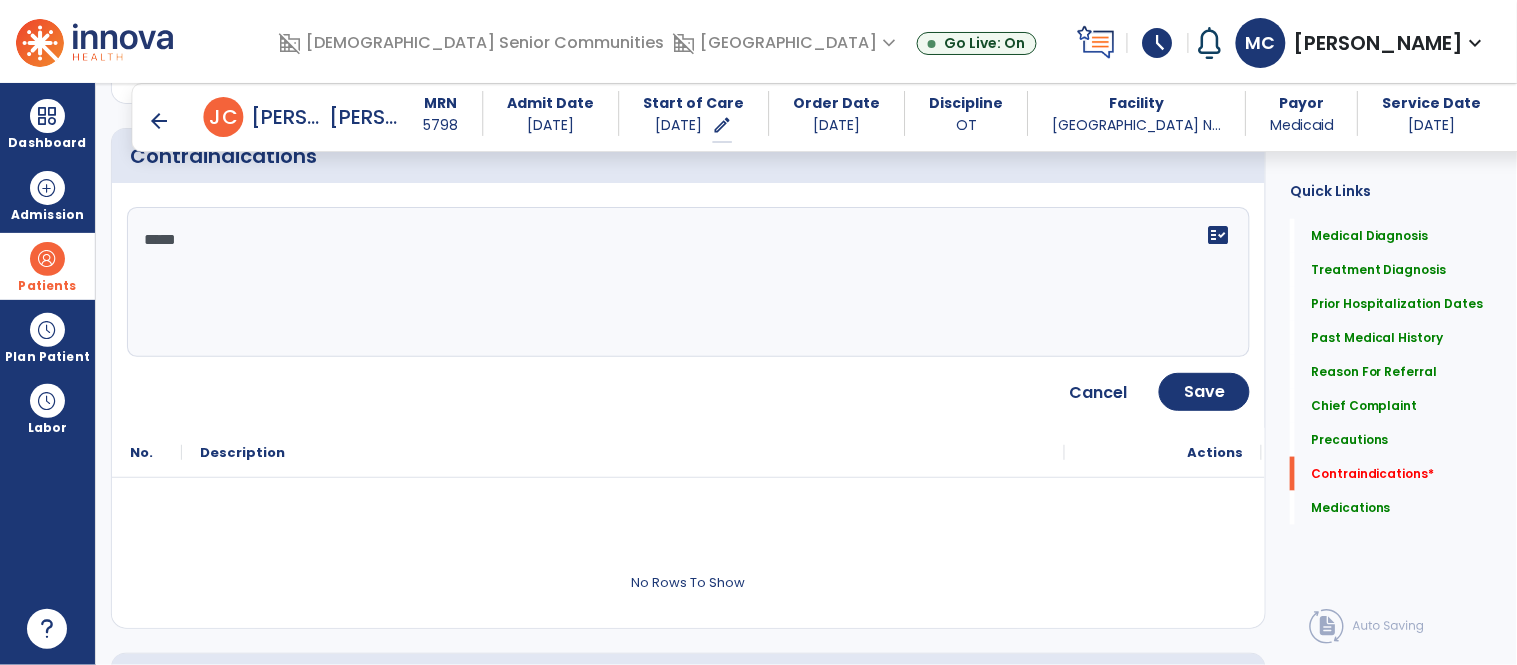 click on "****" 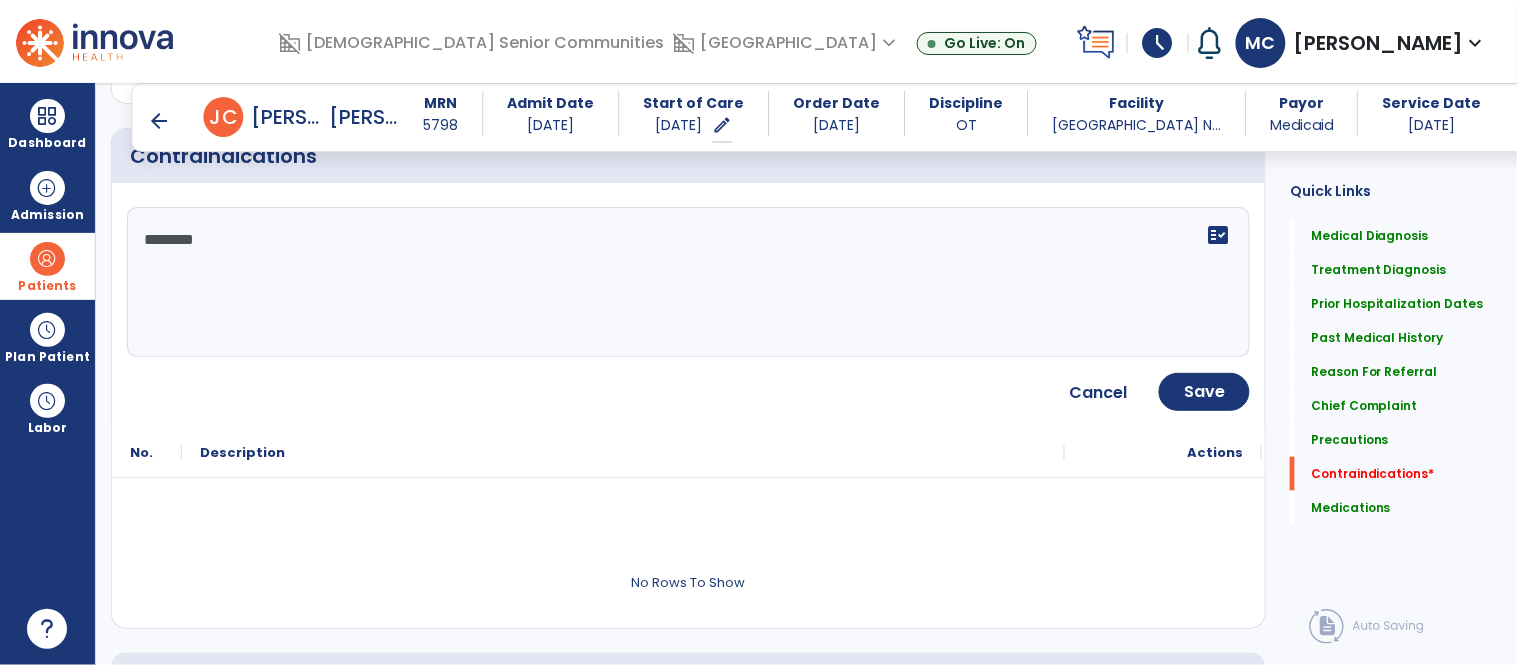 type on "*********" 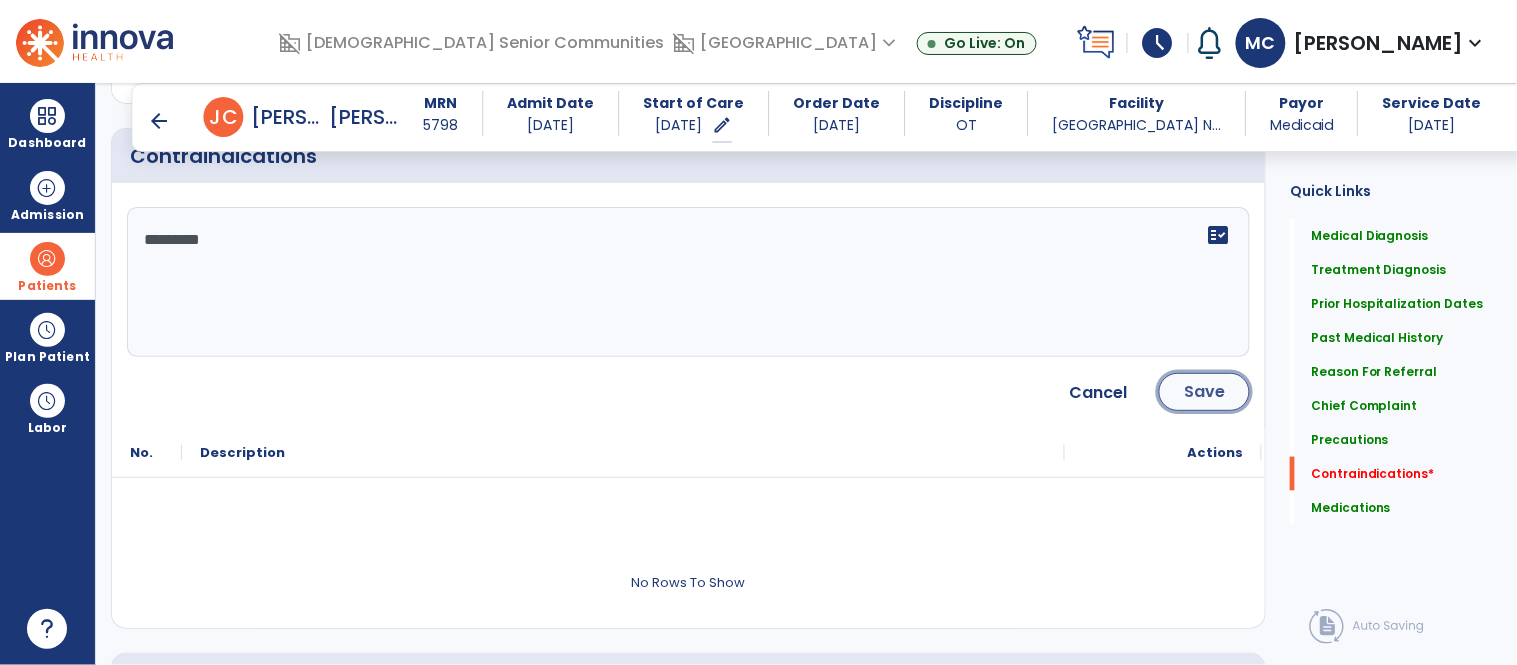 click on "Save" 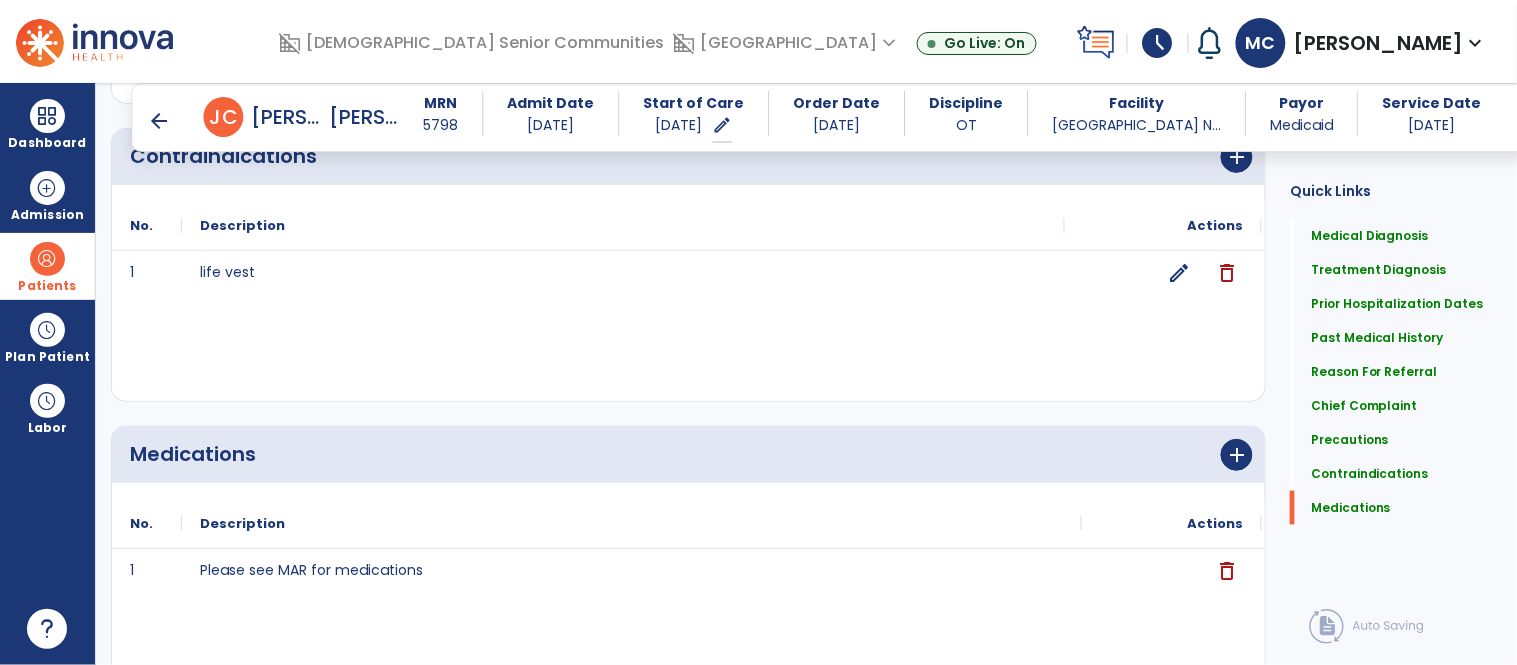 scroll, scrollTop: 2514, scrollLeft: 0, axis: vertical 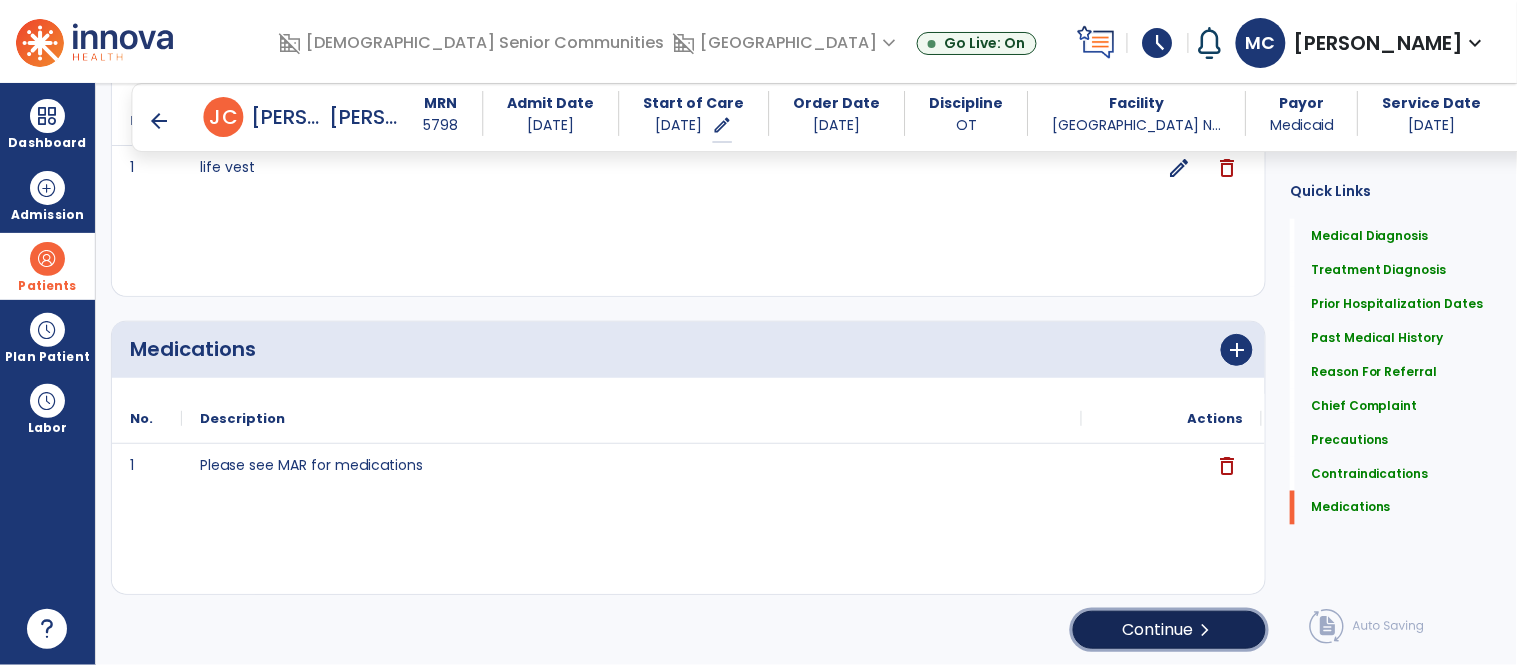 click on "Continue  chevron_right" 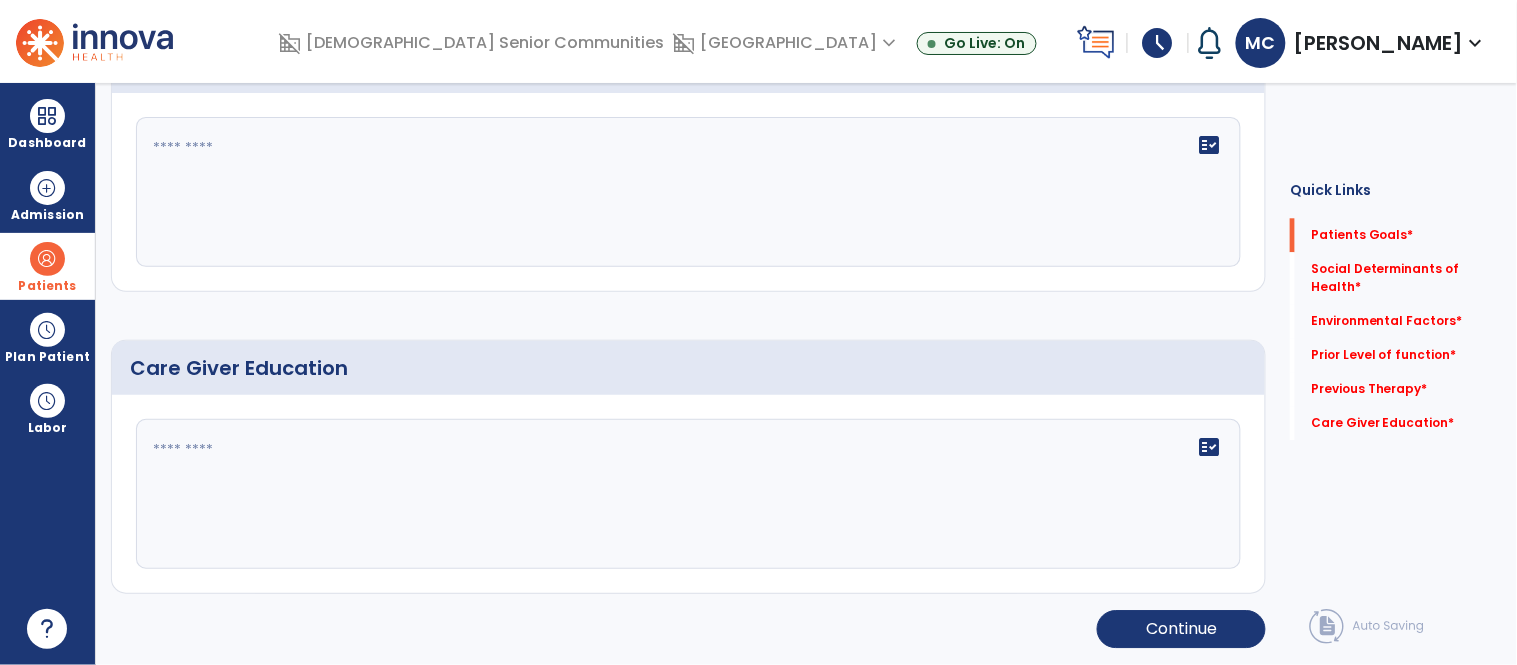 scroll, scrollTop: 37, scrollLeft: 0, axis: vertical 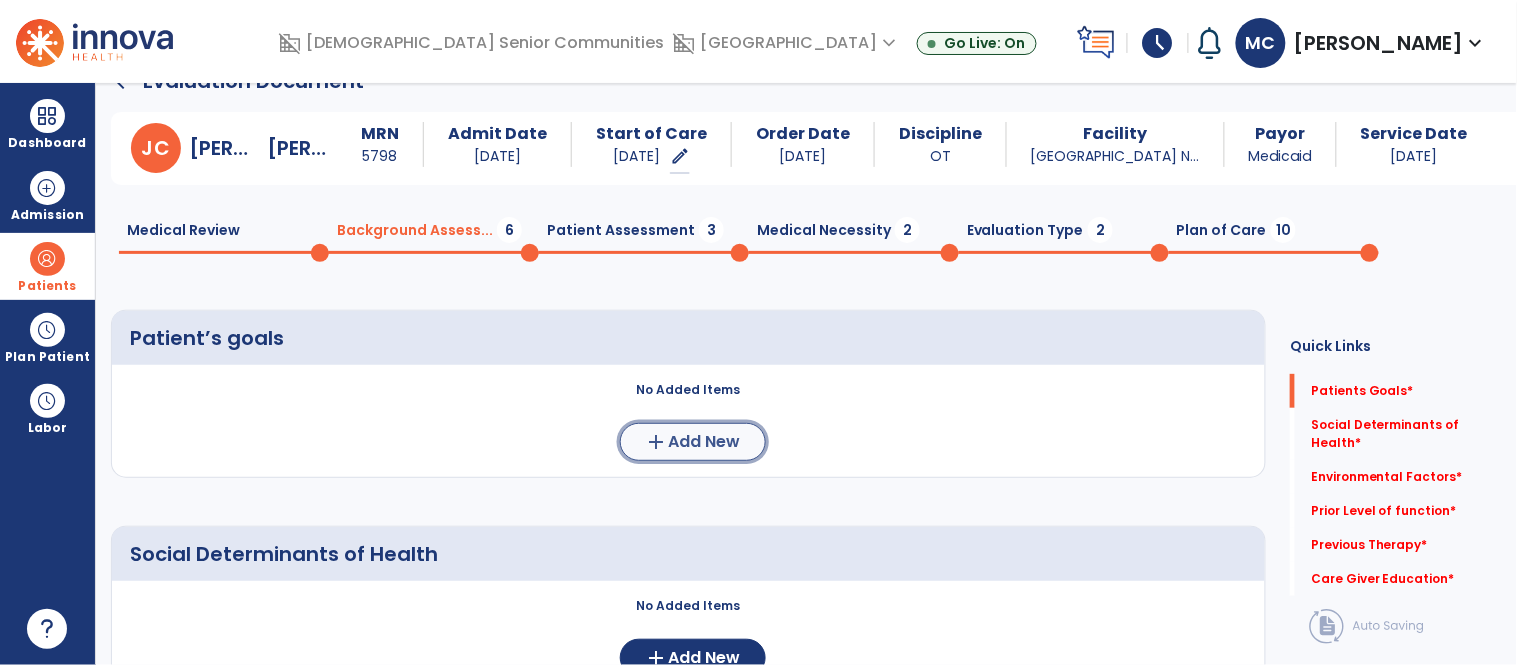 click on "Add New" 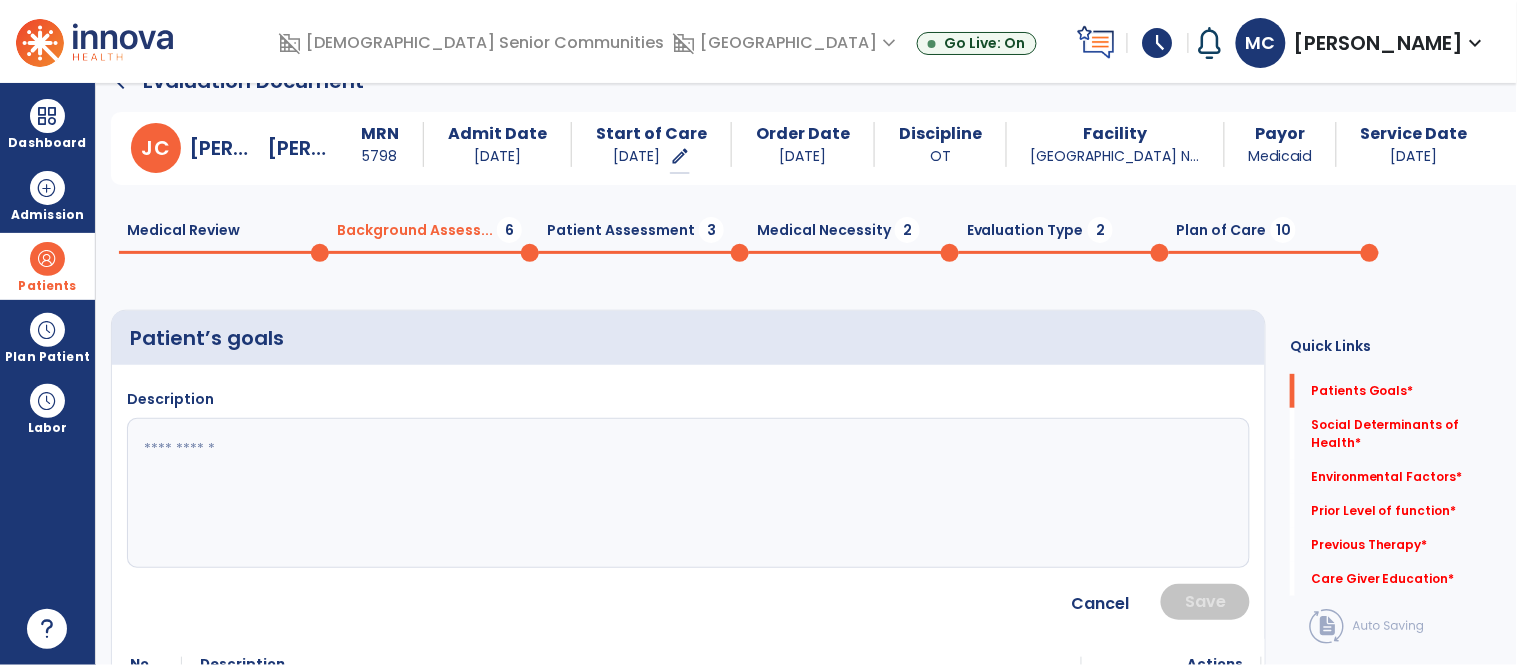 click 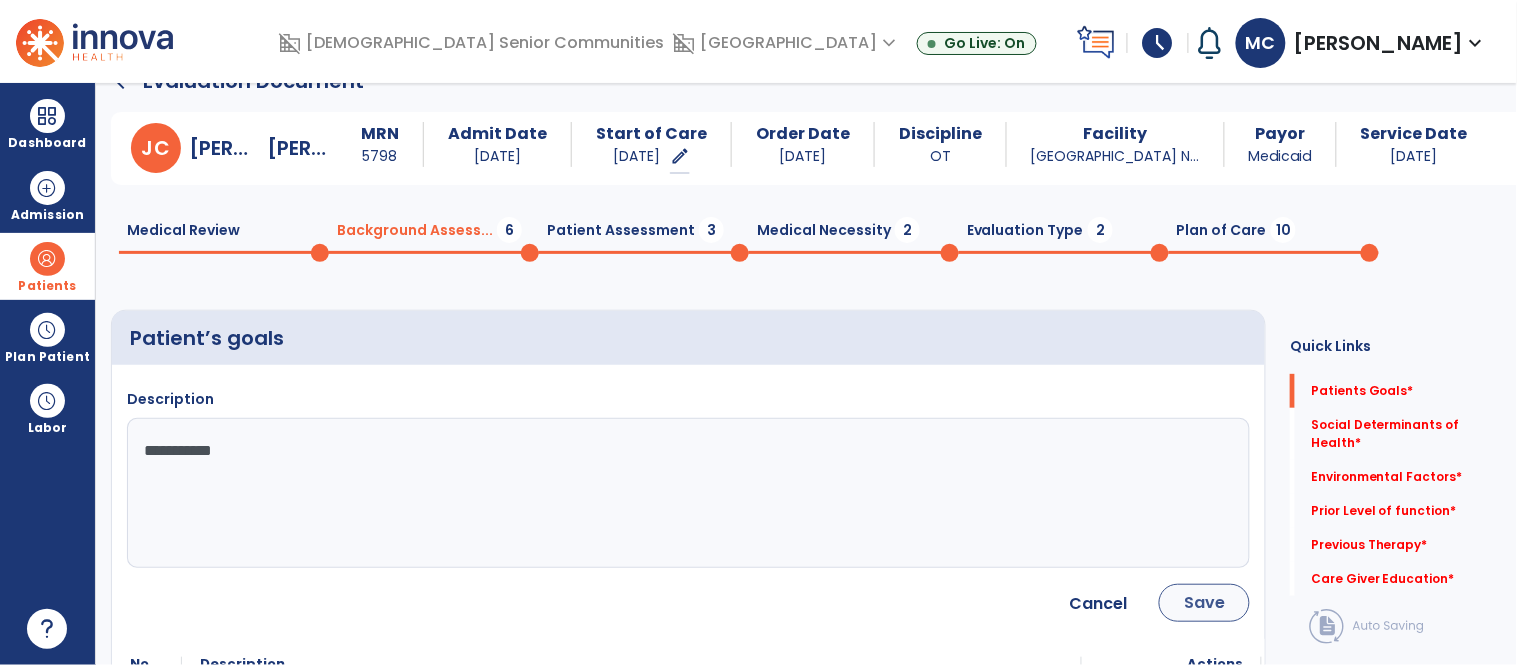 type on "**********" 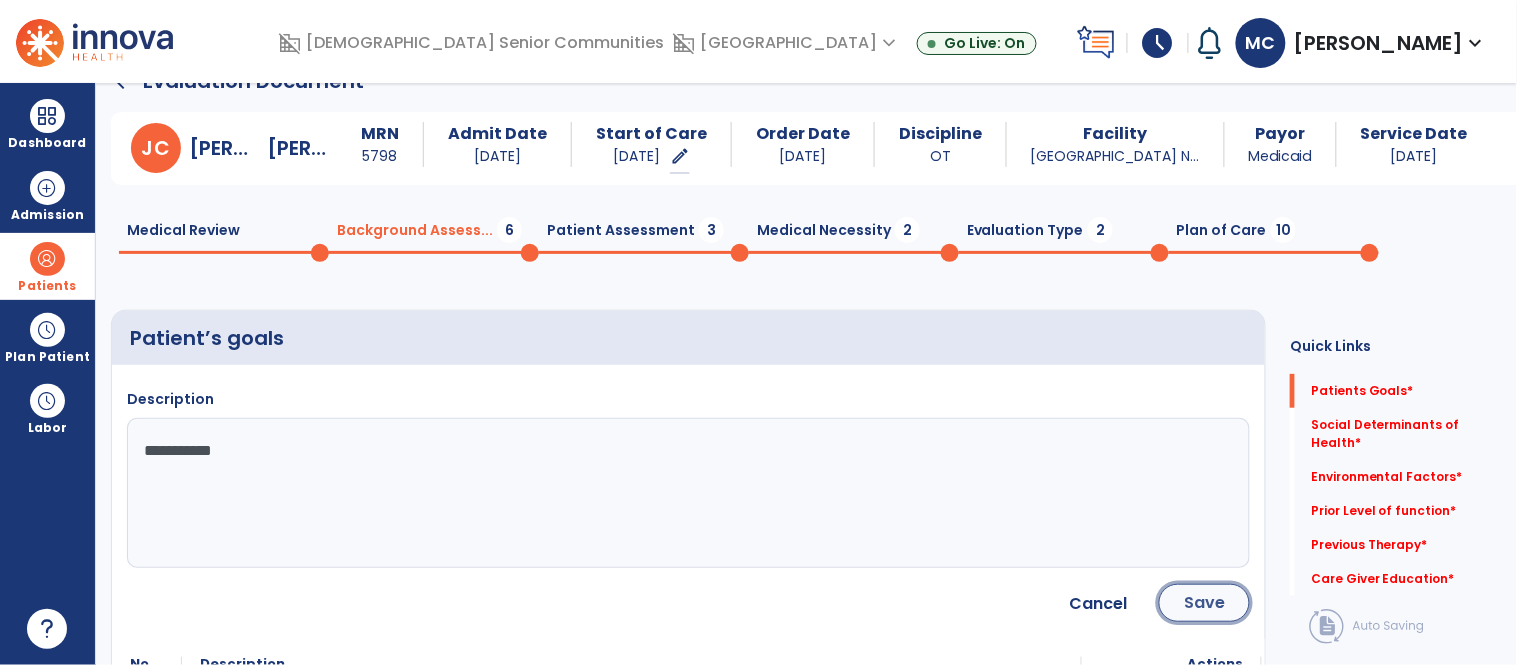 click on "Save" 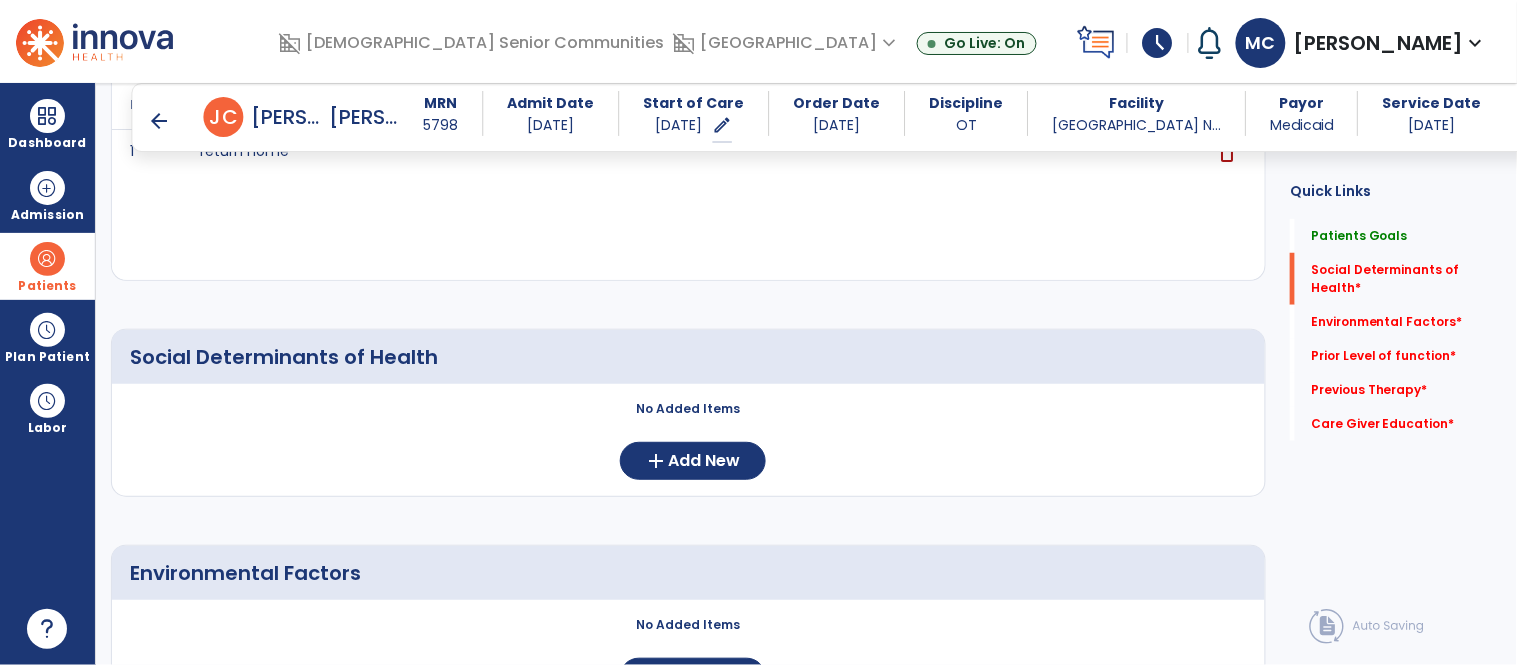 scroll, scrollTop: 325, scrollLeft: 0, axis: vertical 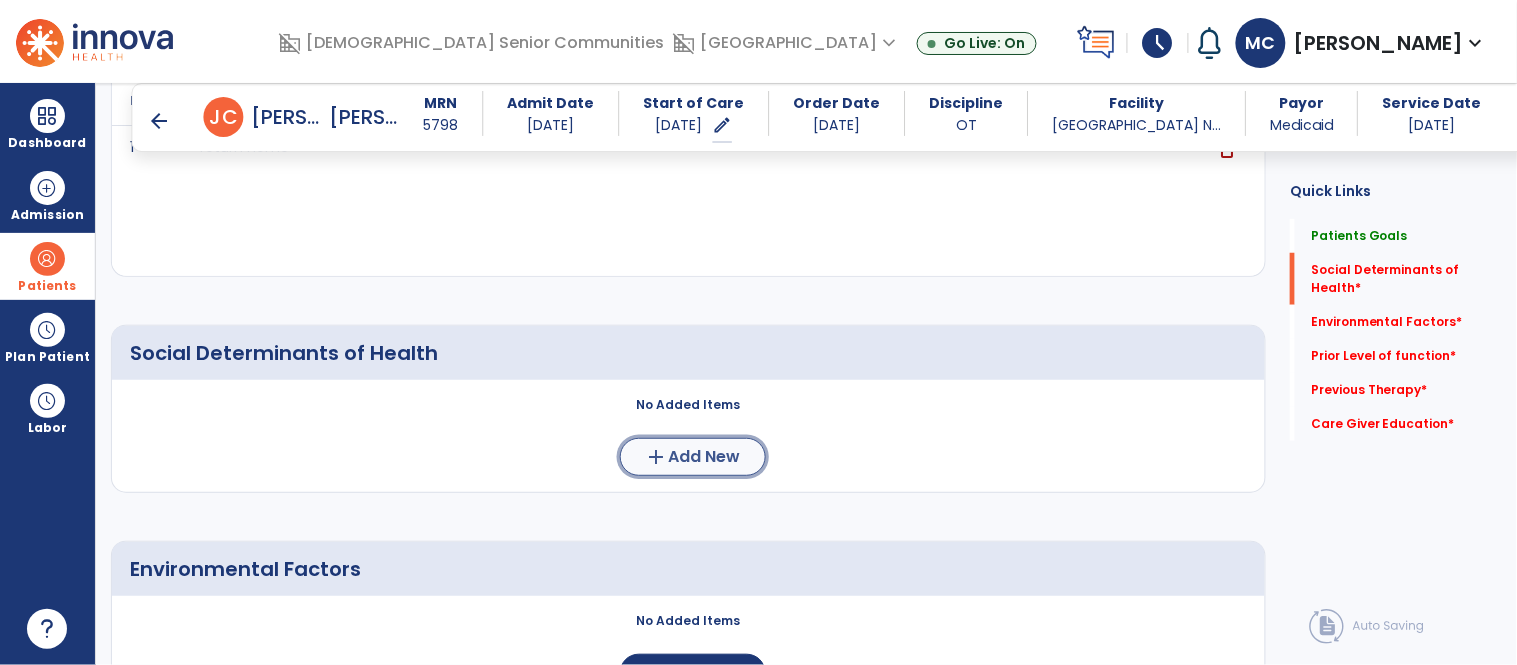 click on "Add New" 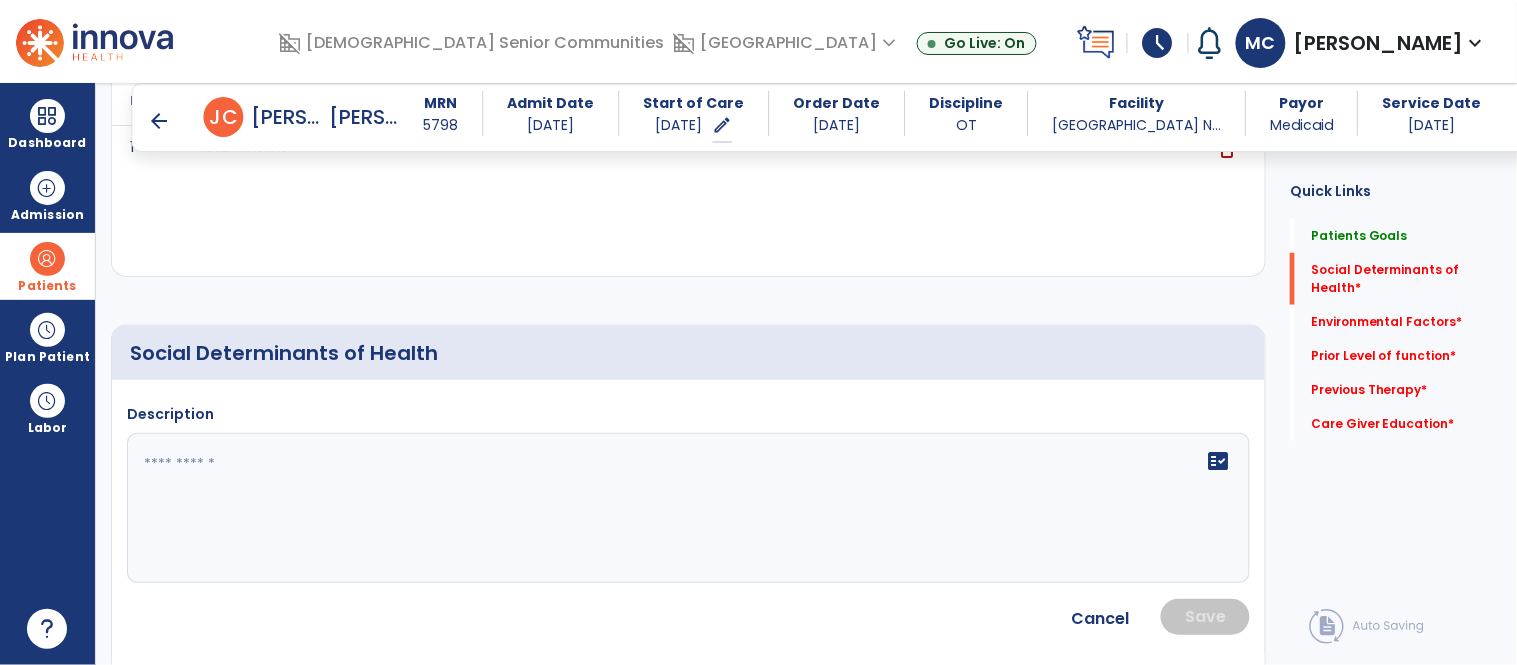 click 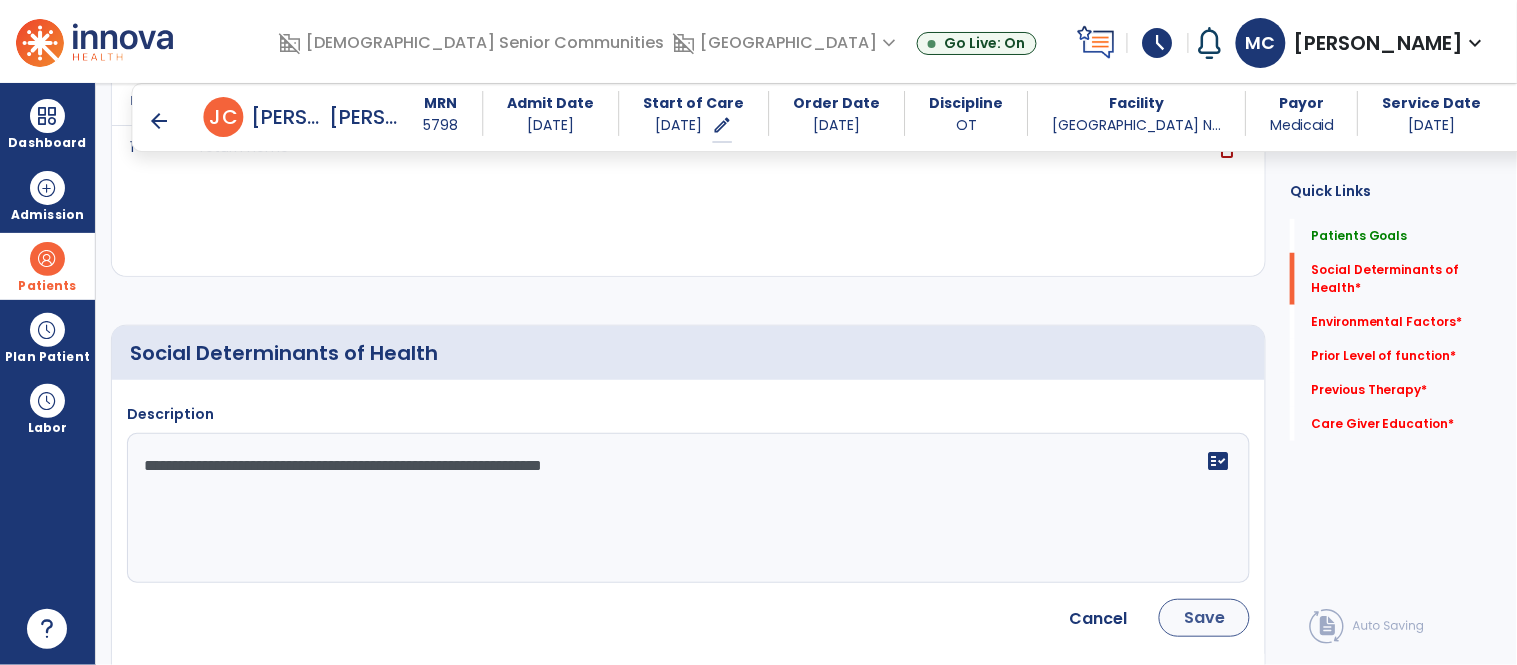 type on "**********" 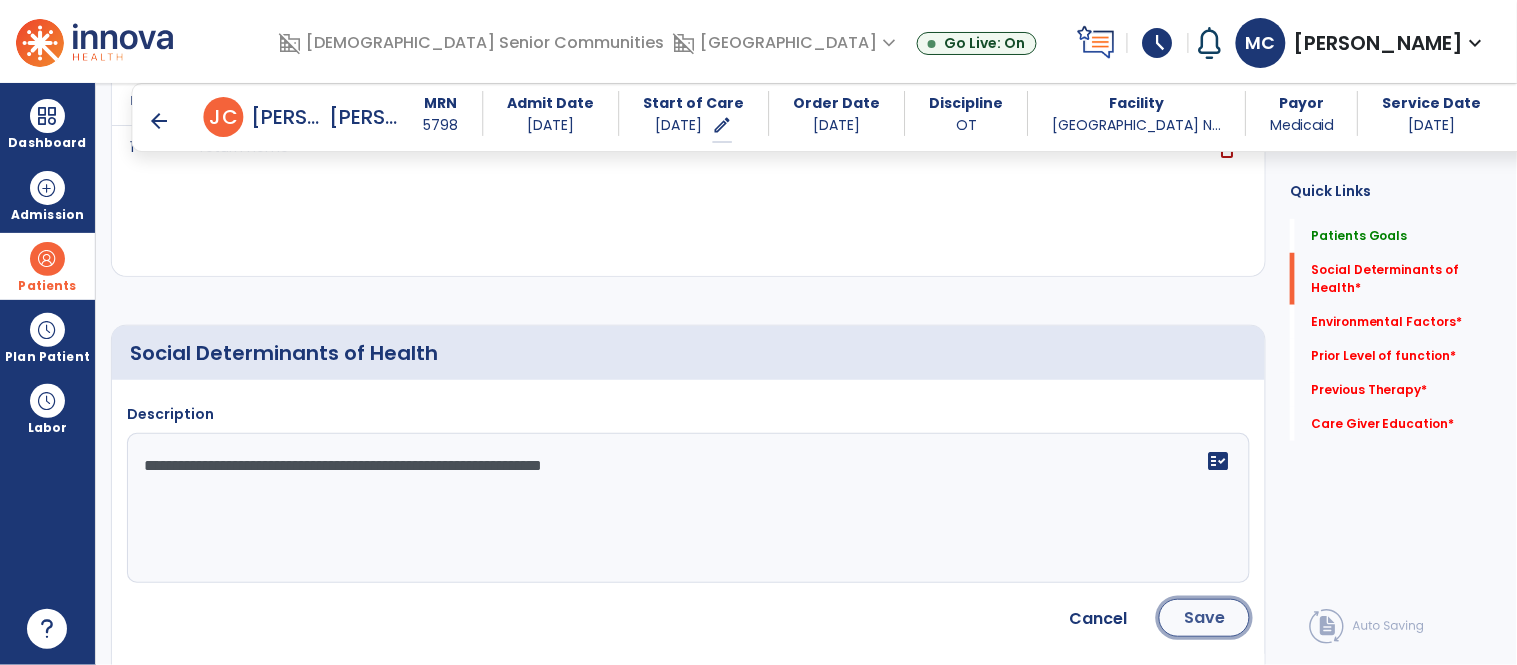 click on "Save" 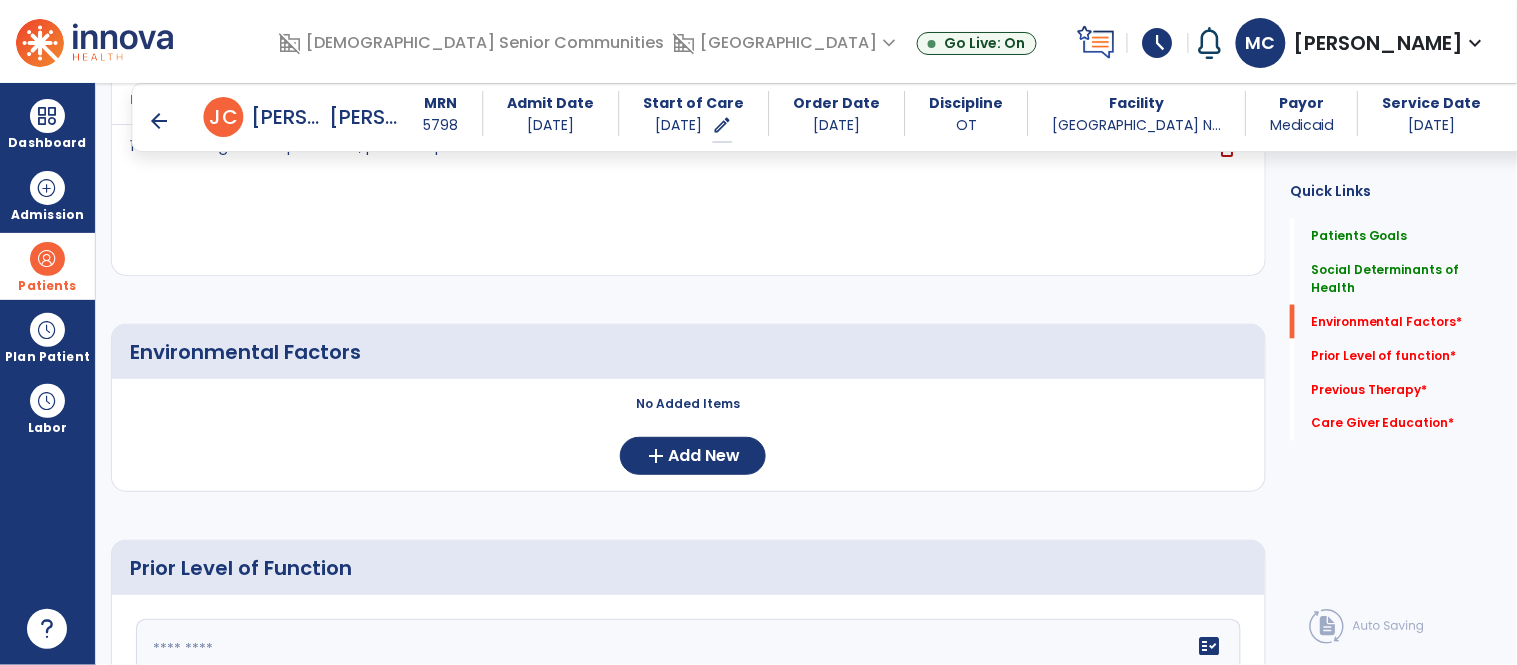 scroll, scrollTop: 678, scrollLeft: 0, axis: vertical 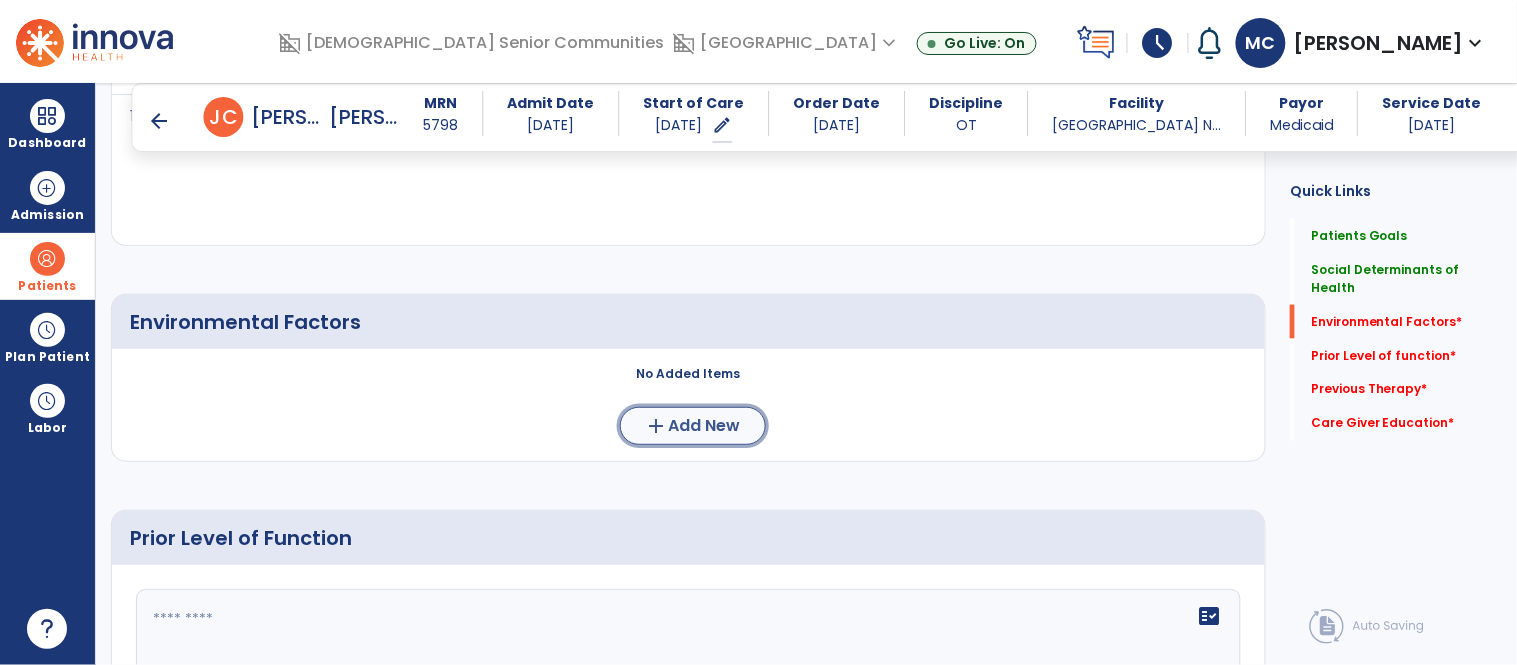 click on "Add New" 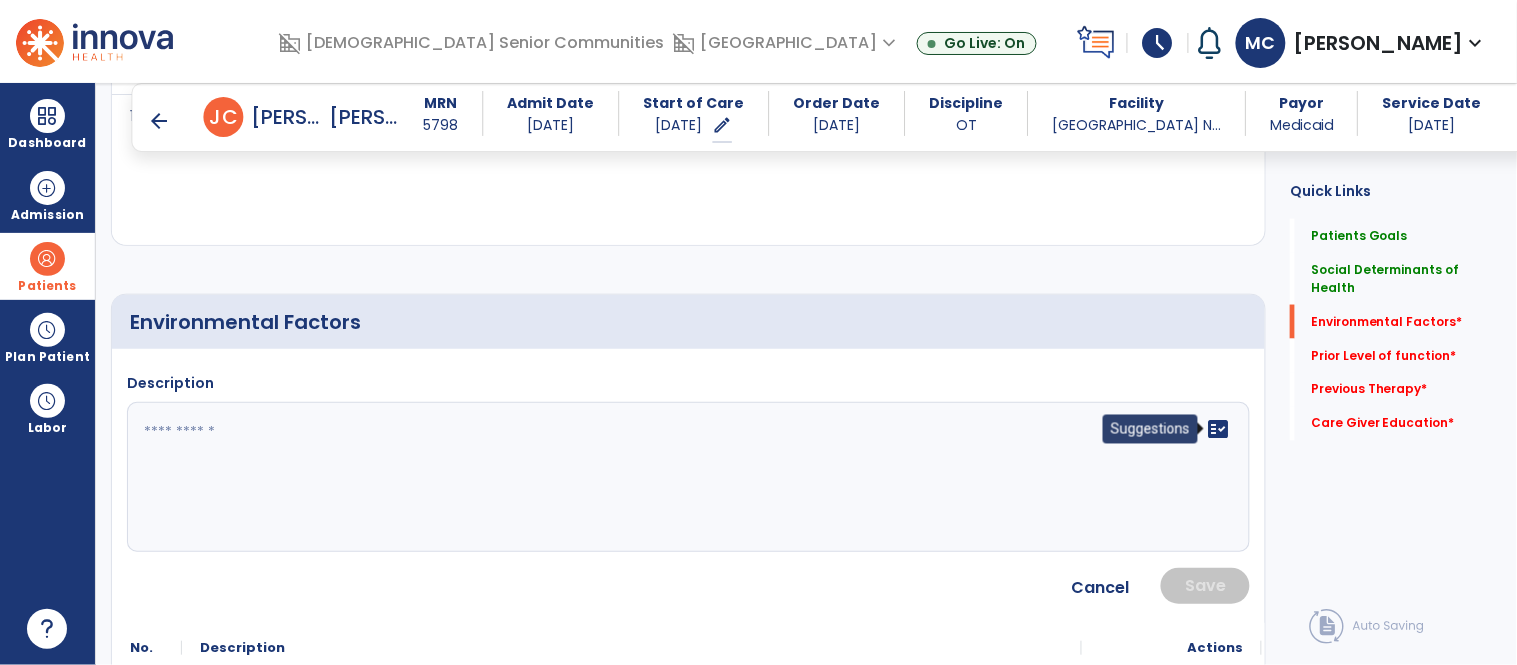 click on "fact_check" 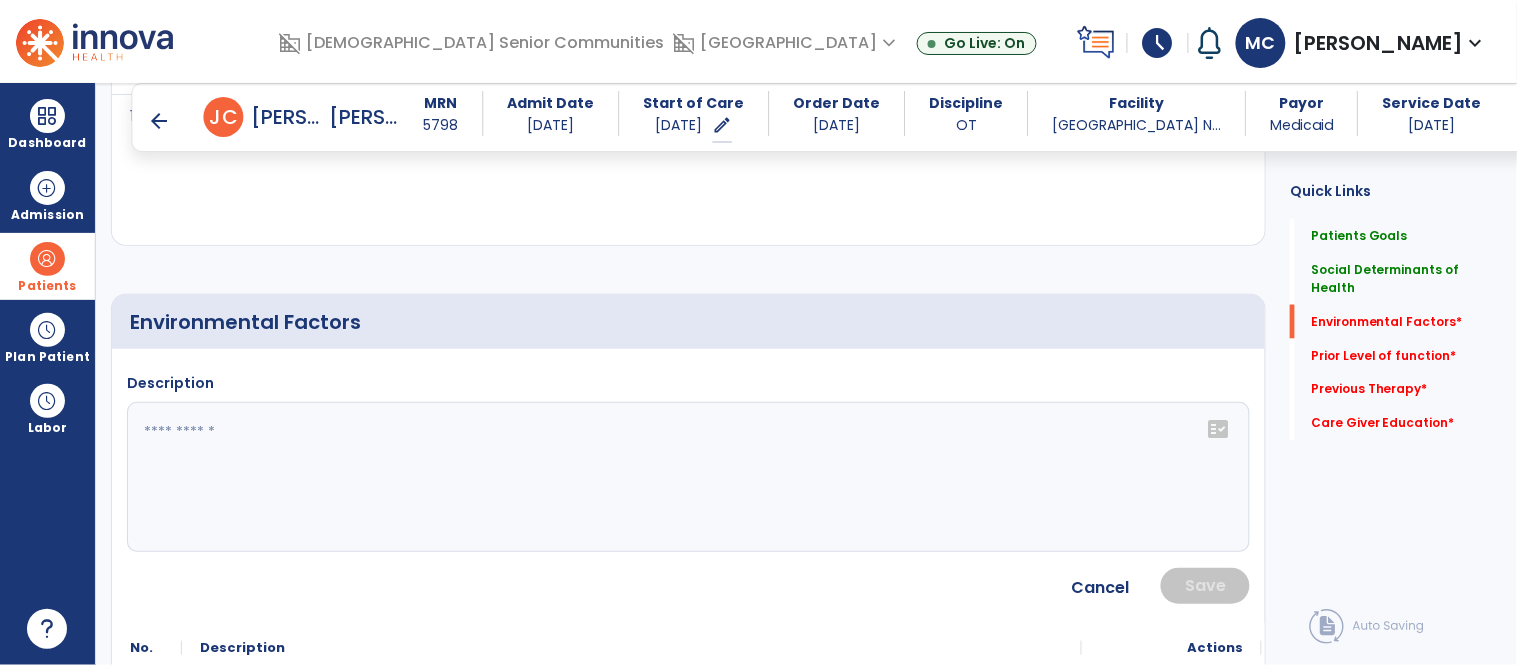click on "fact_check" 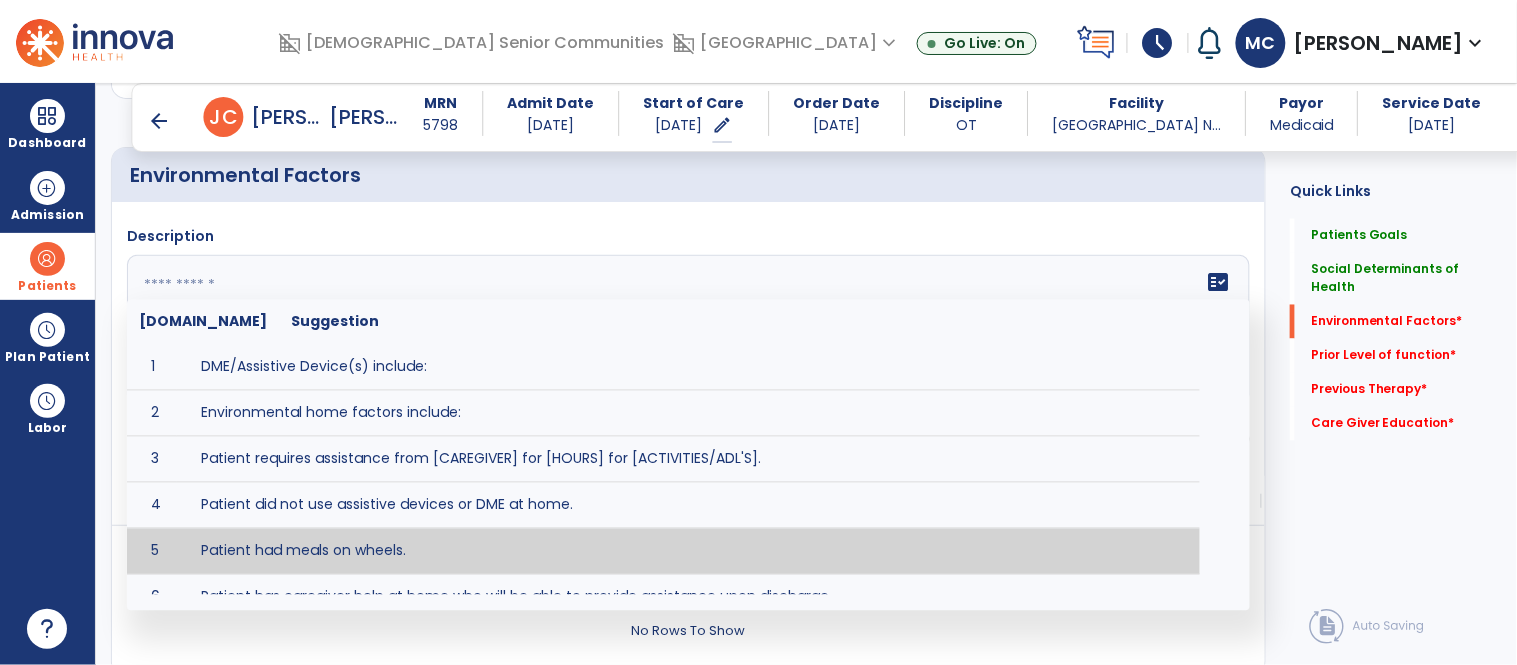scroll, scrollTop: 840, scrollLeft: 0, axis: vertical 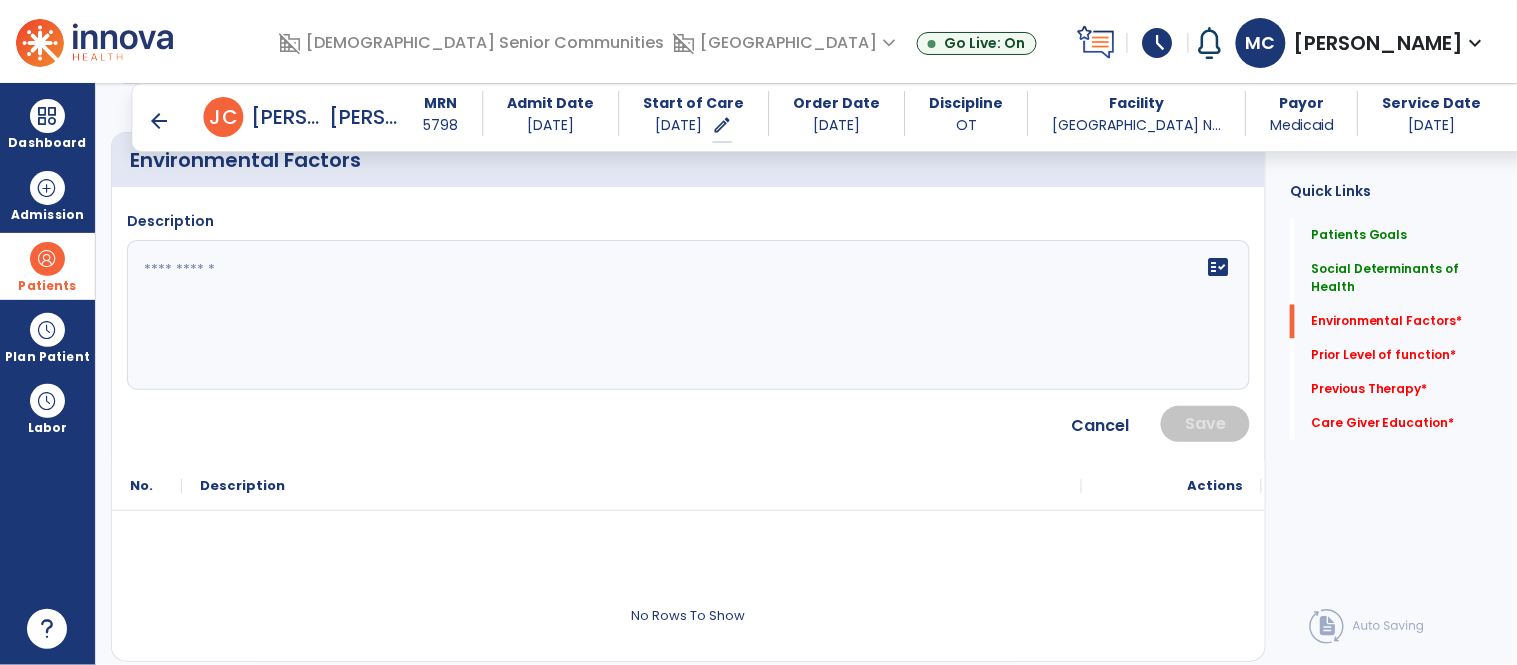 click on "fact_check" 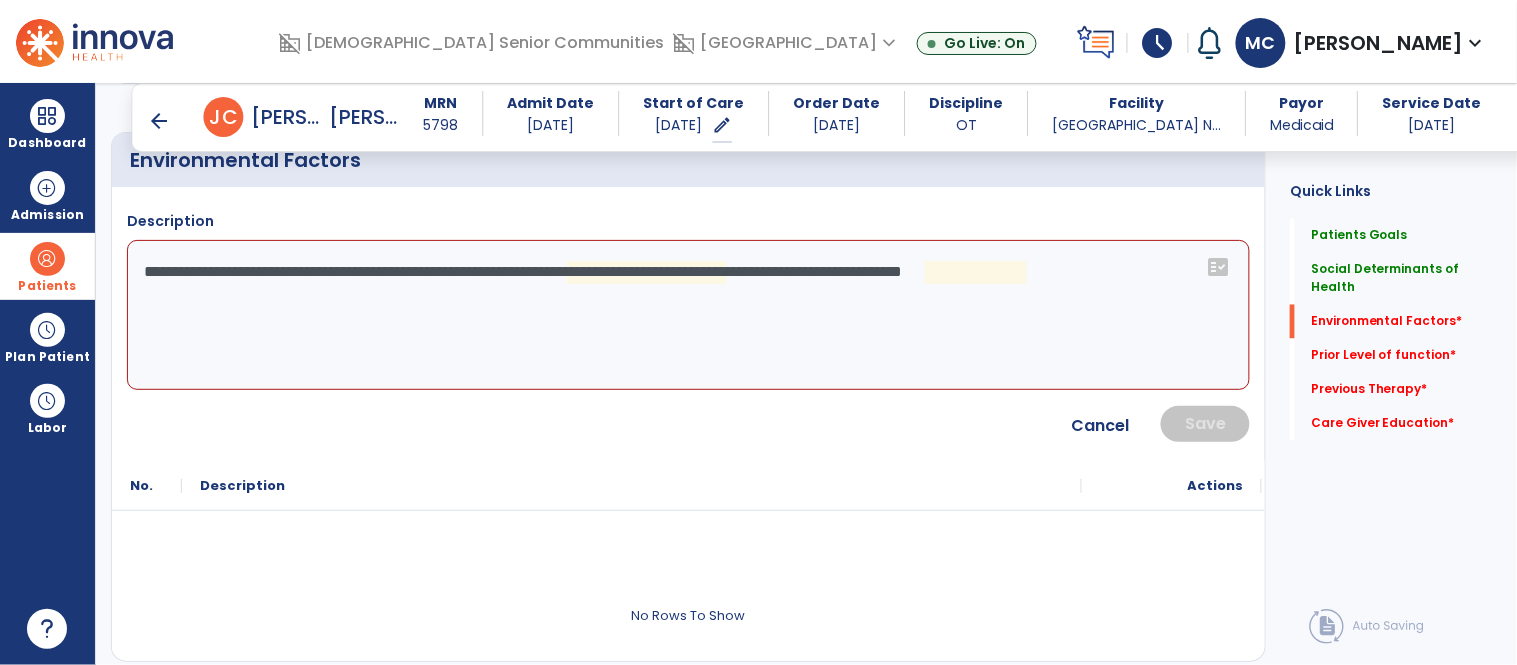 click on "**********" 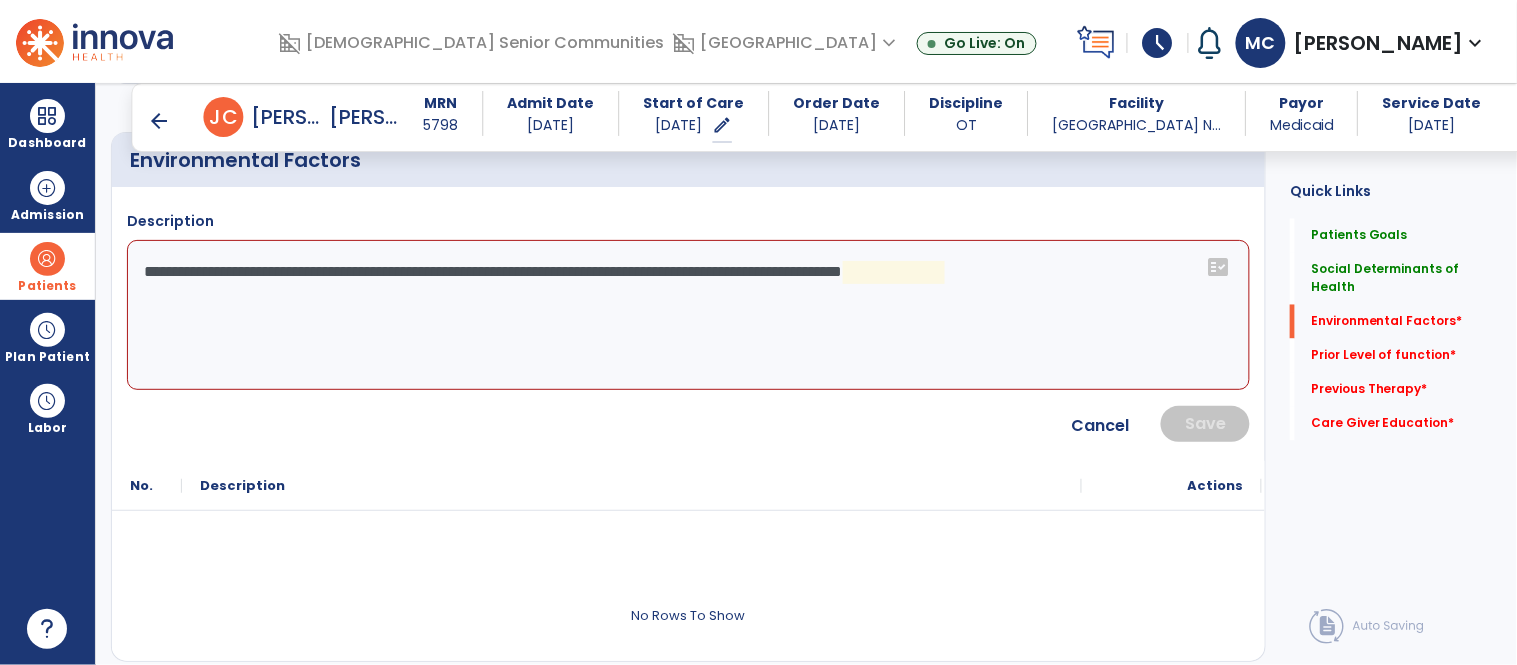 click on "**********" 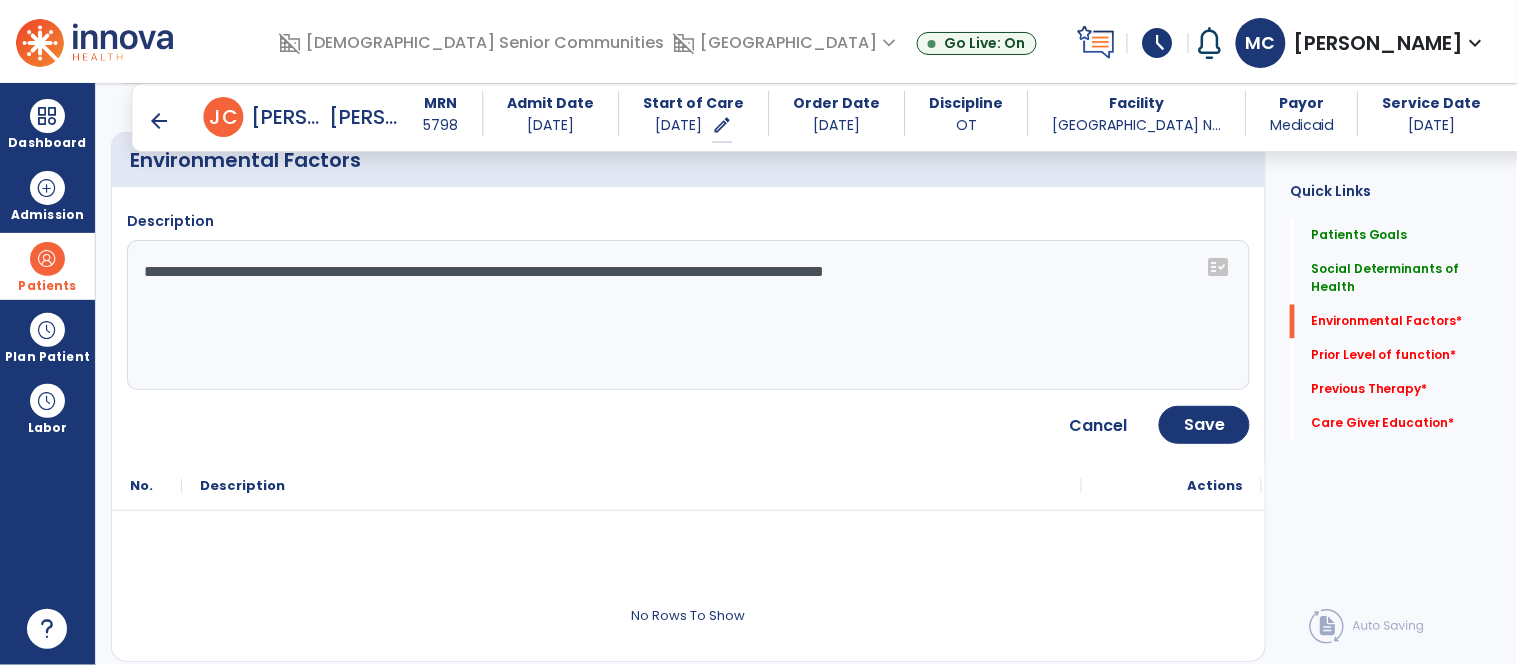 type on "**********" 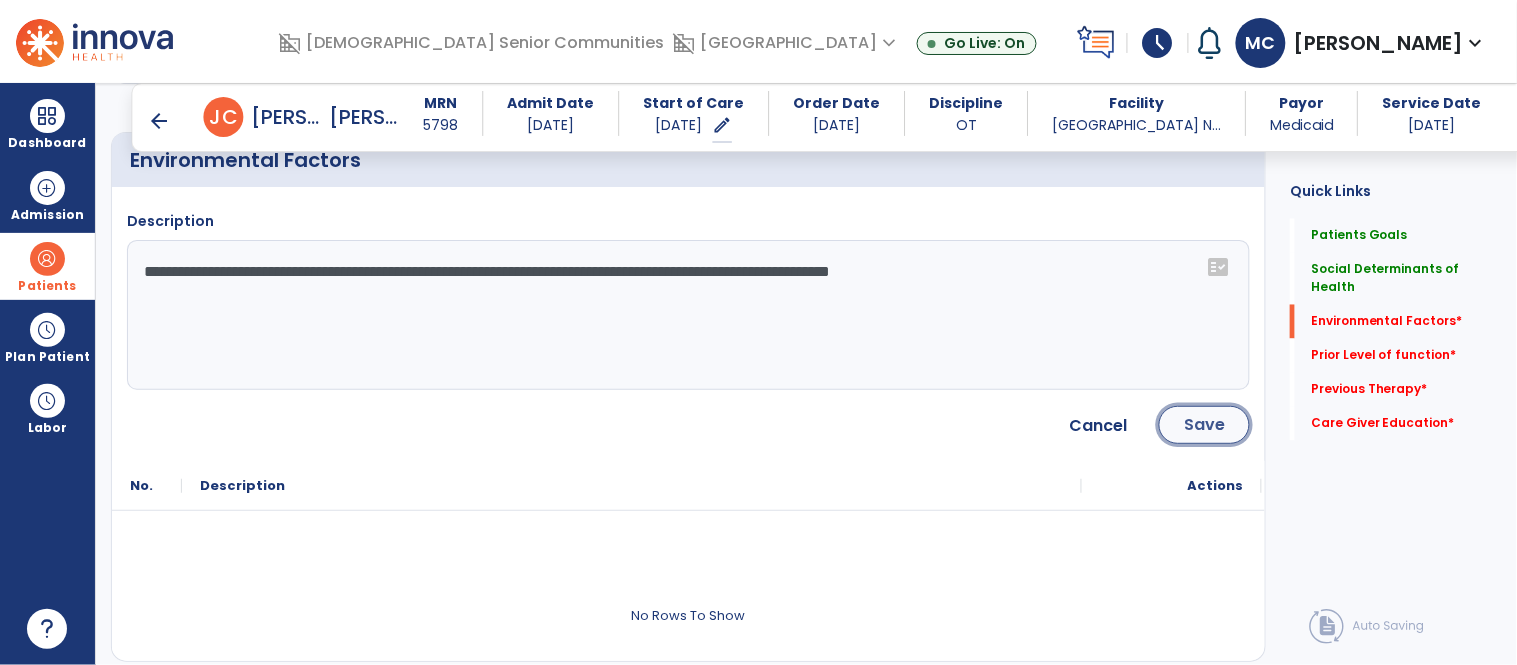 click on "Save" 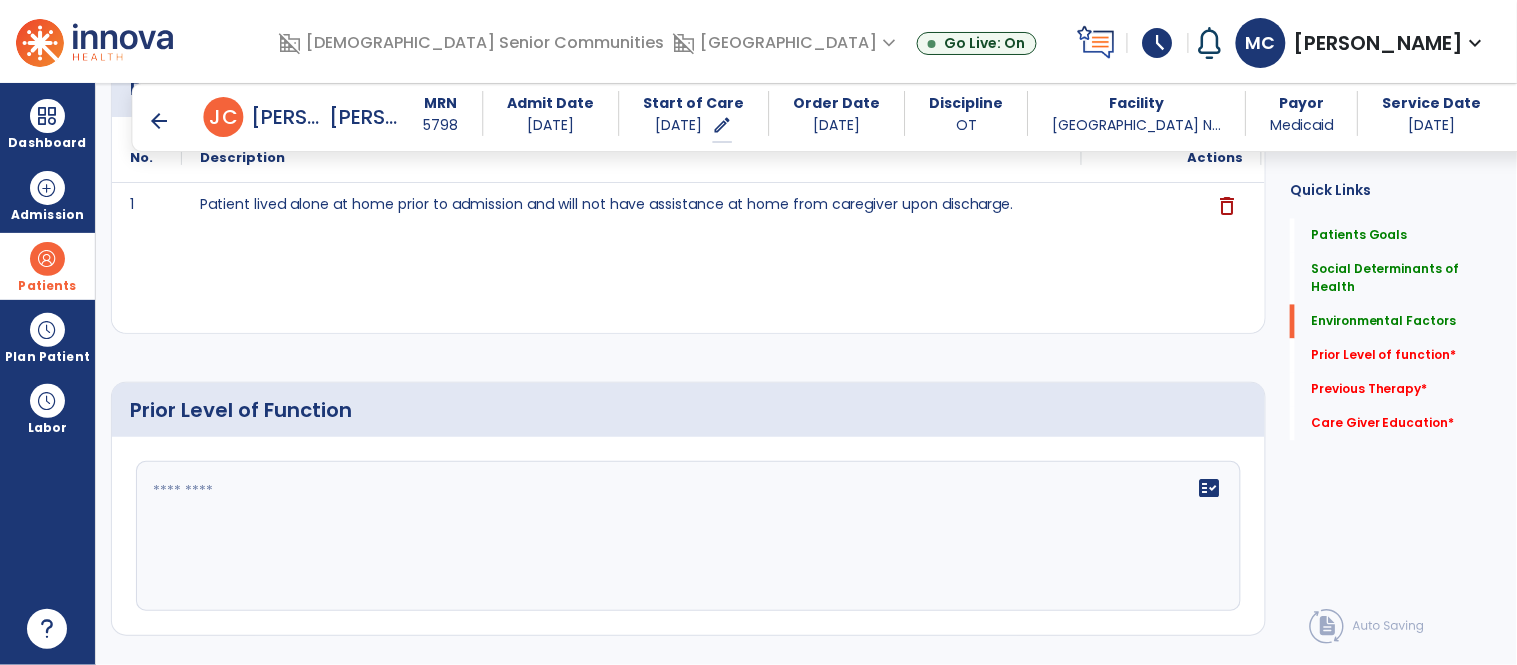 scroll, scrollTop: 951, scrollLeft: 0, axis: vertical 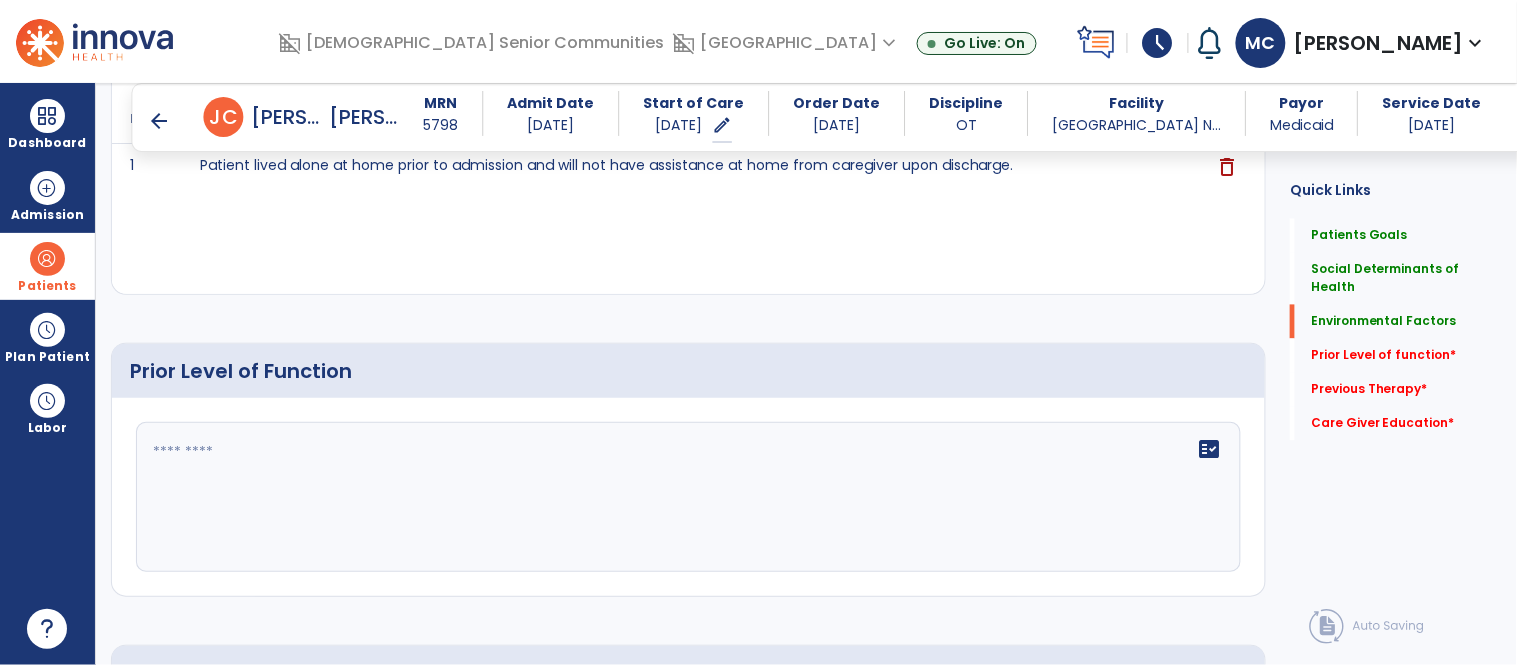 click on "fact_check" 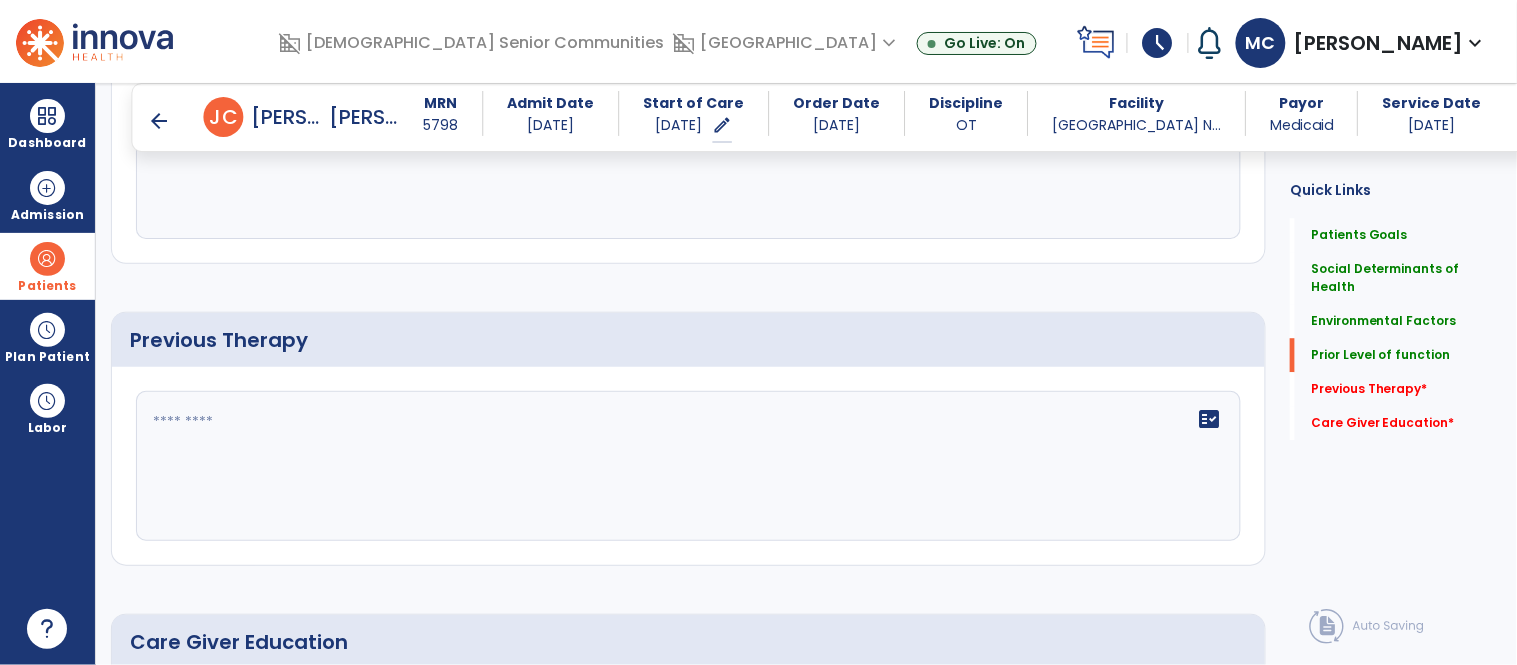 scroll, scrollTop: 1285, scrollLeft: 0, axis: vertical 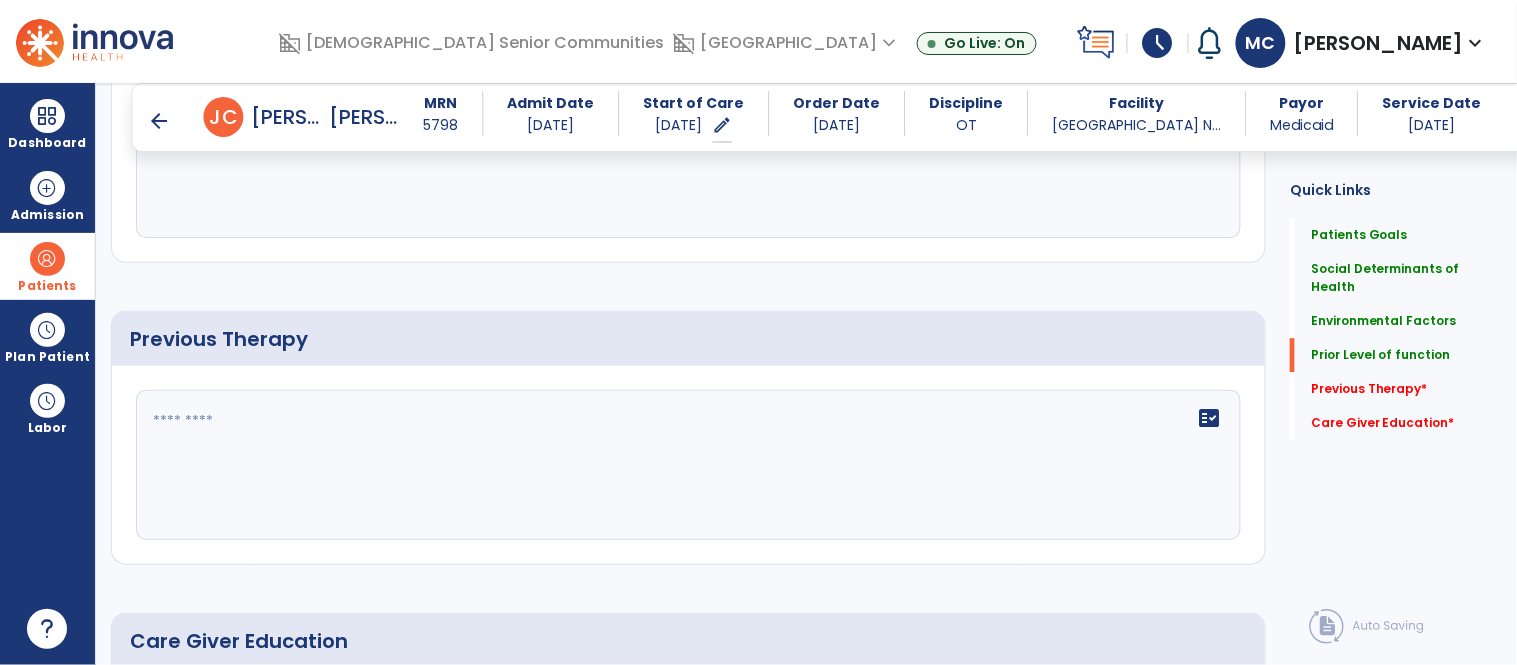 type on "**********" 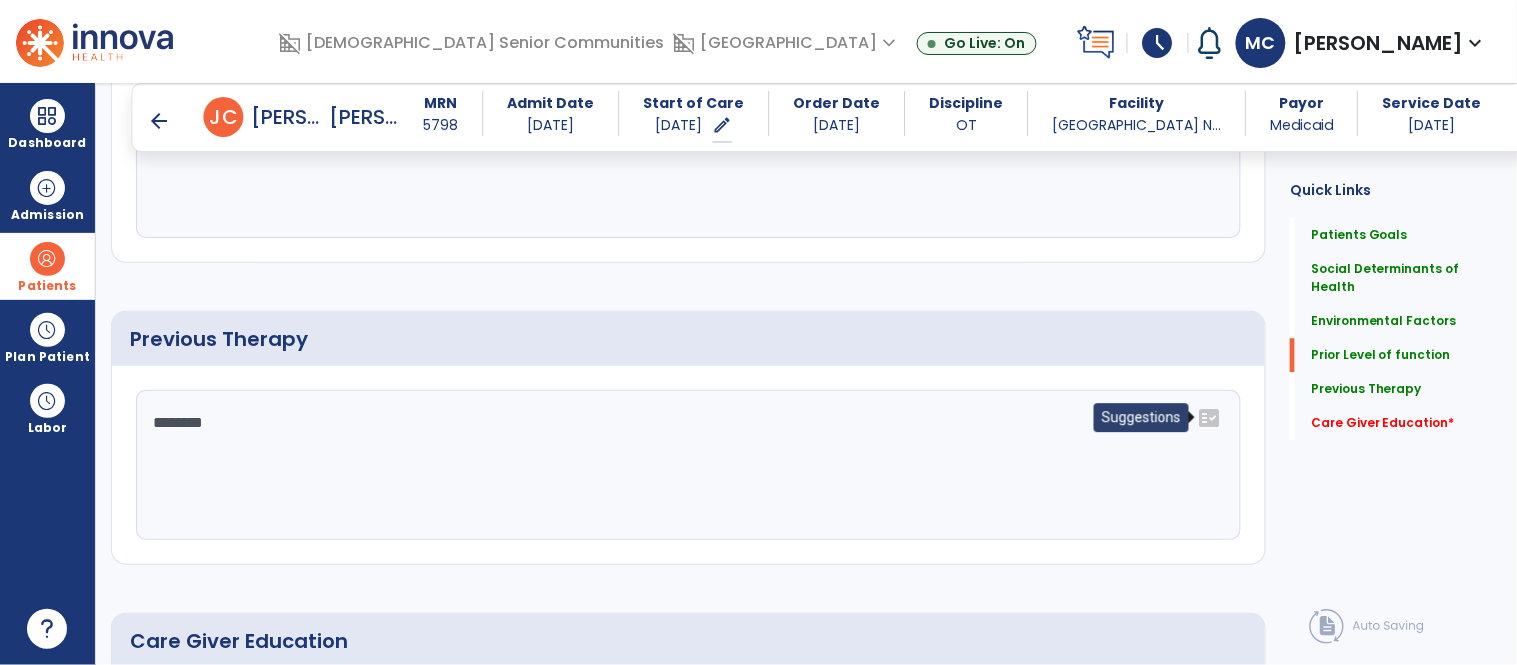 click on "fact_check" 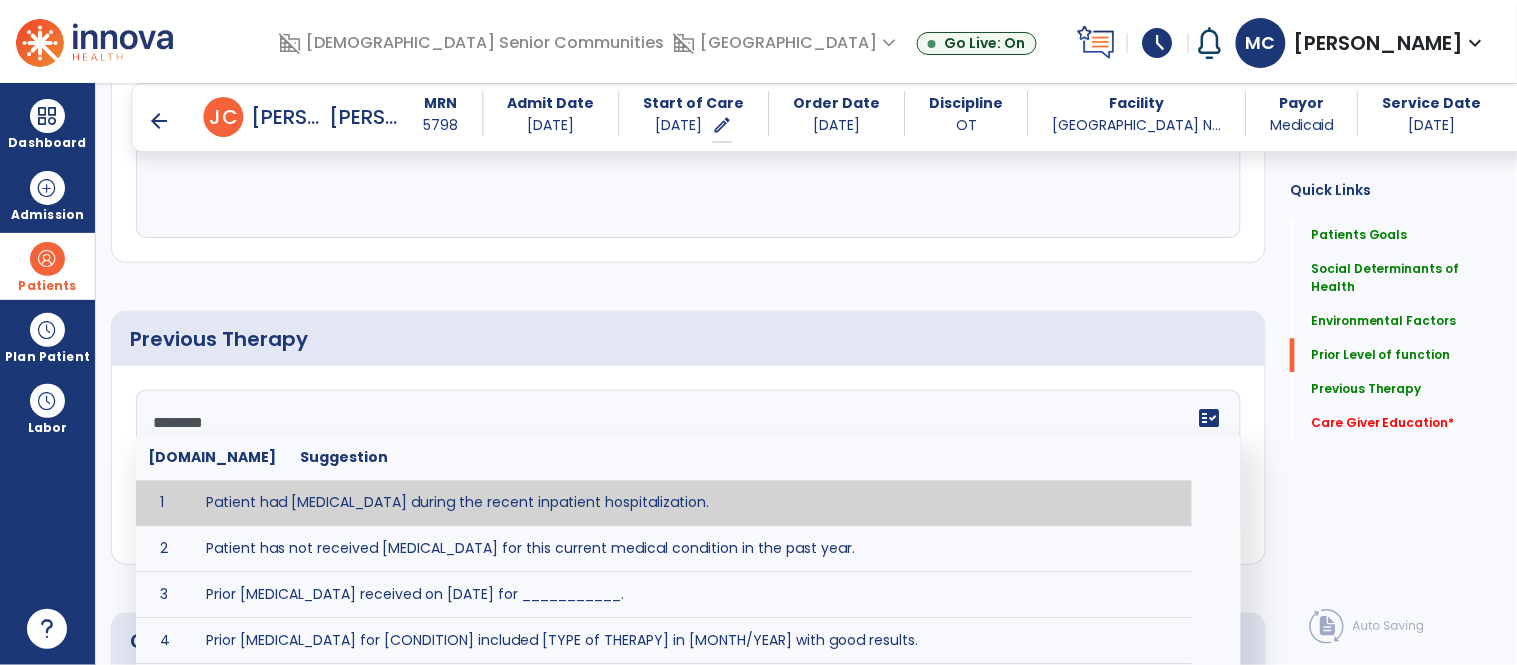 type on "**********" 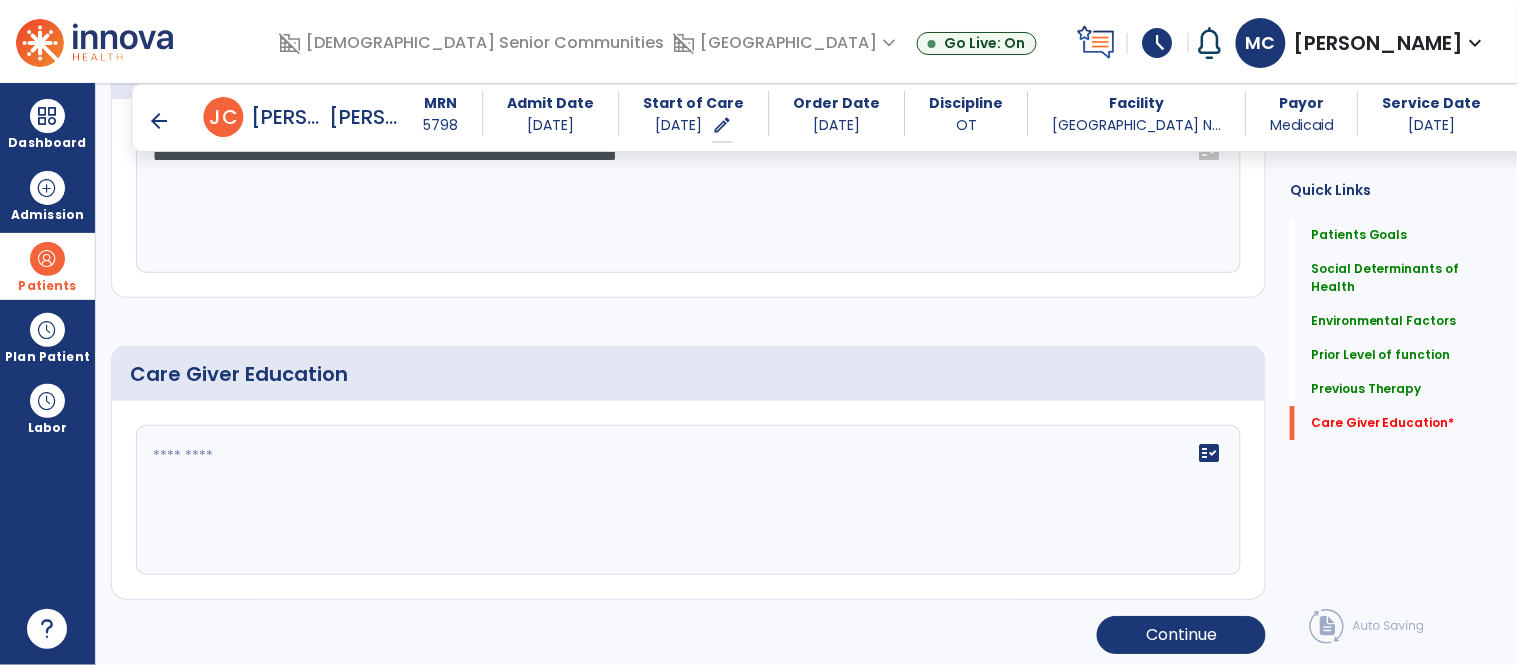 scroll, scrollTop: 1558, scrollLeft: 0, axis: vertical 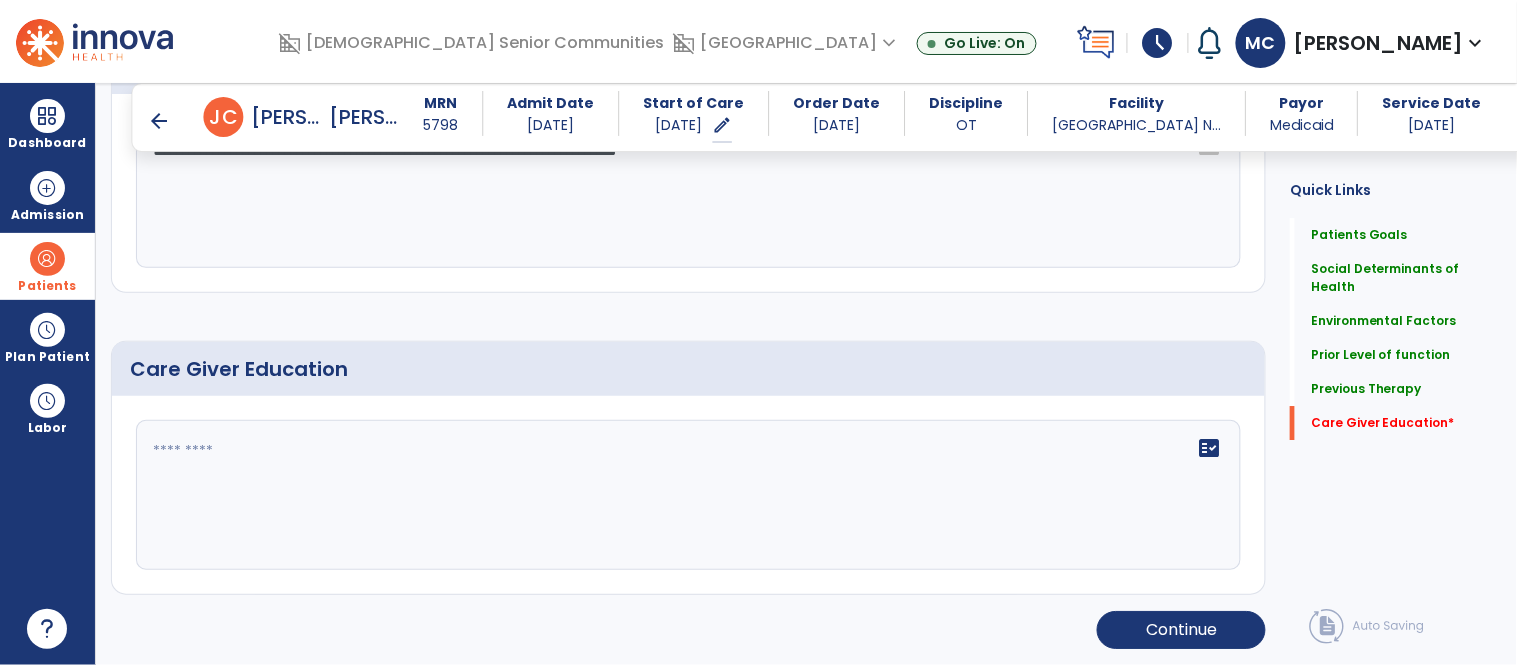 click 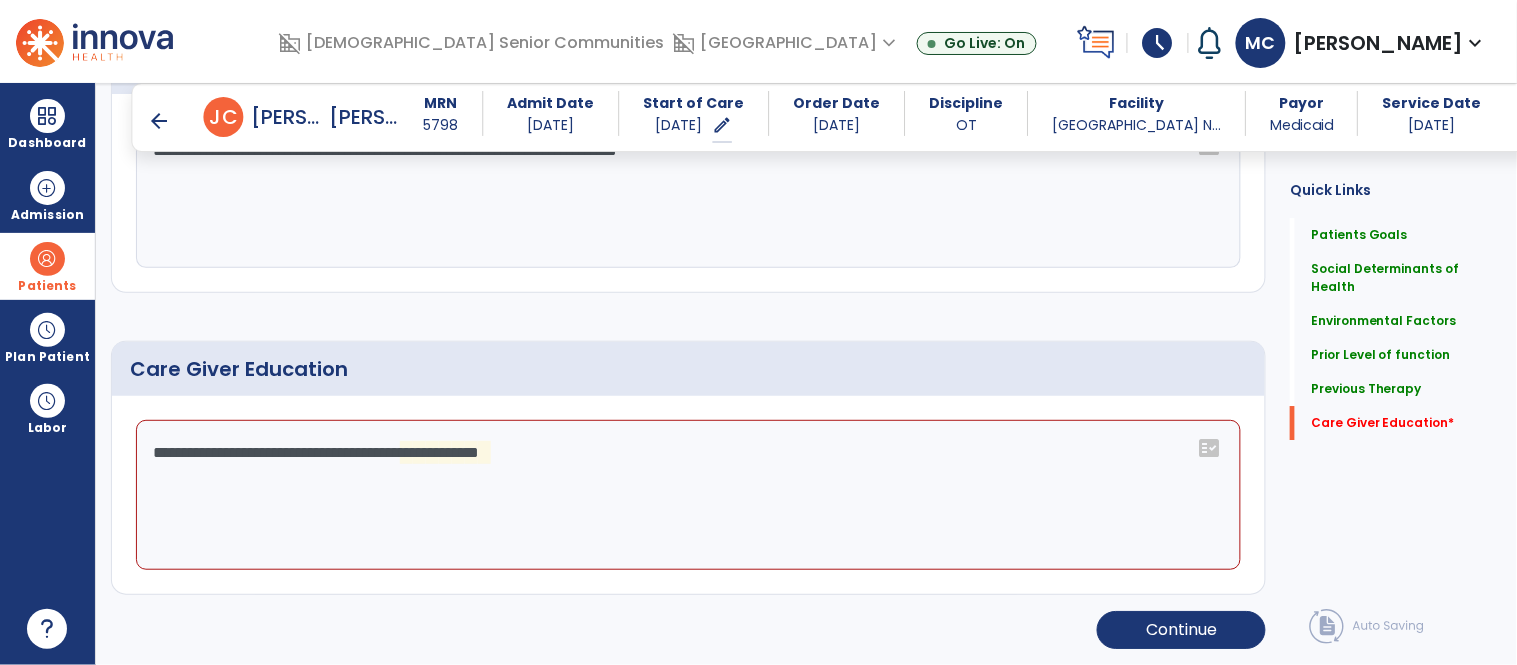 click on "**********" 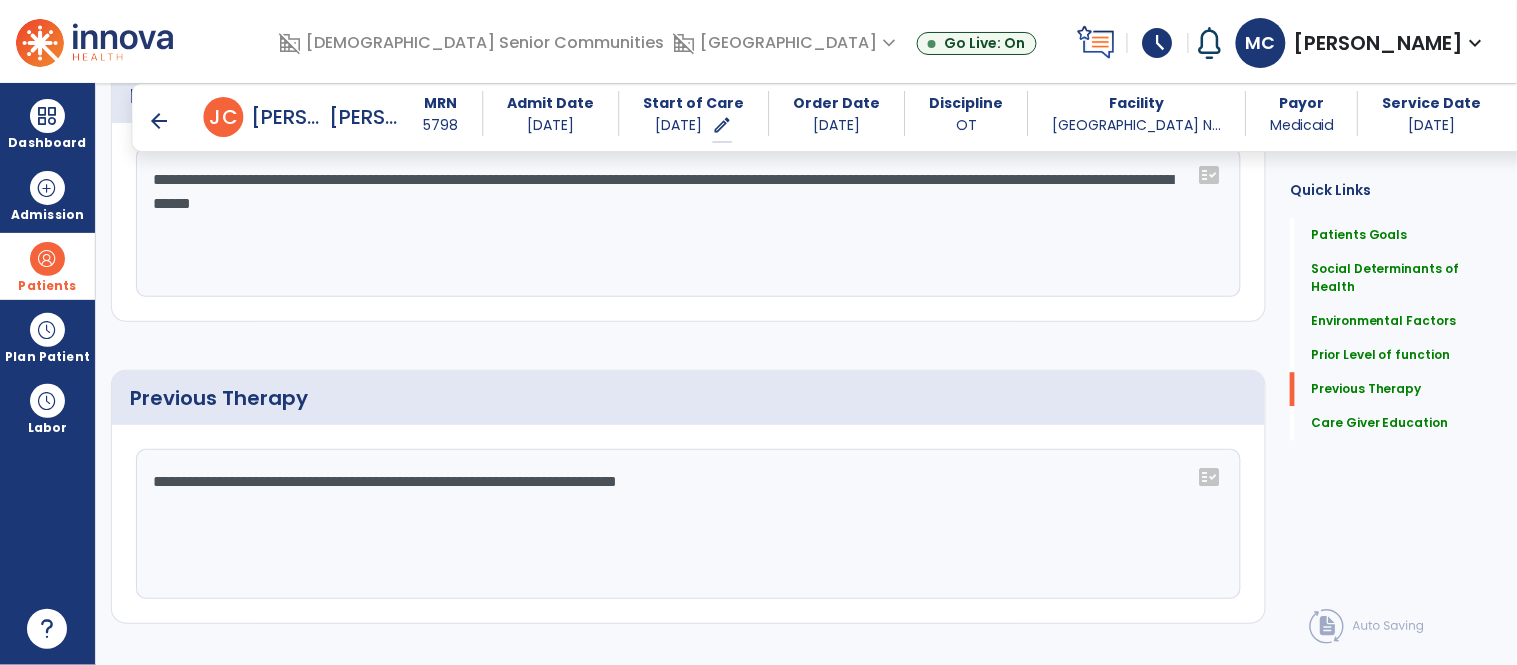 scroll, scrollTop: 1558, scrollLeft: 0, axis: vertical 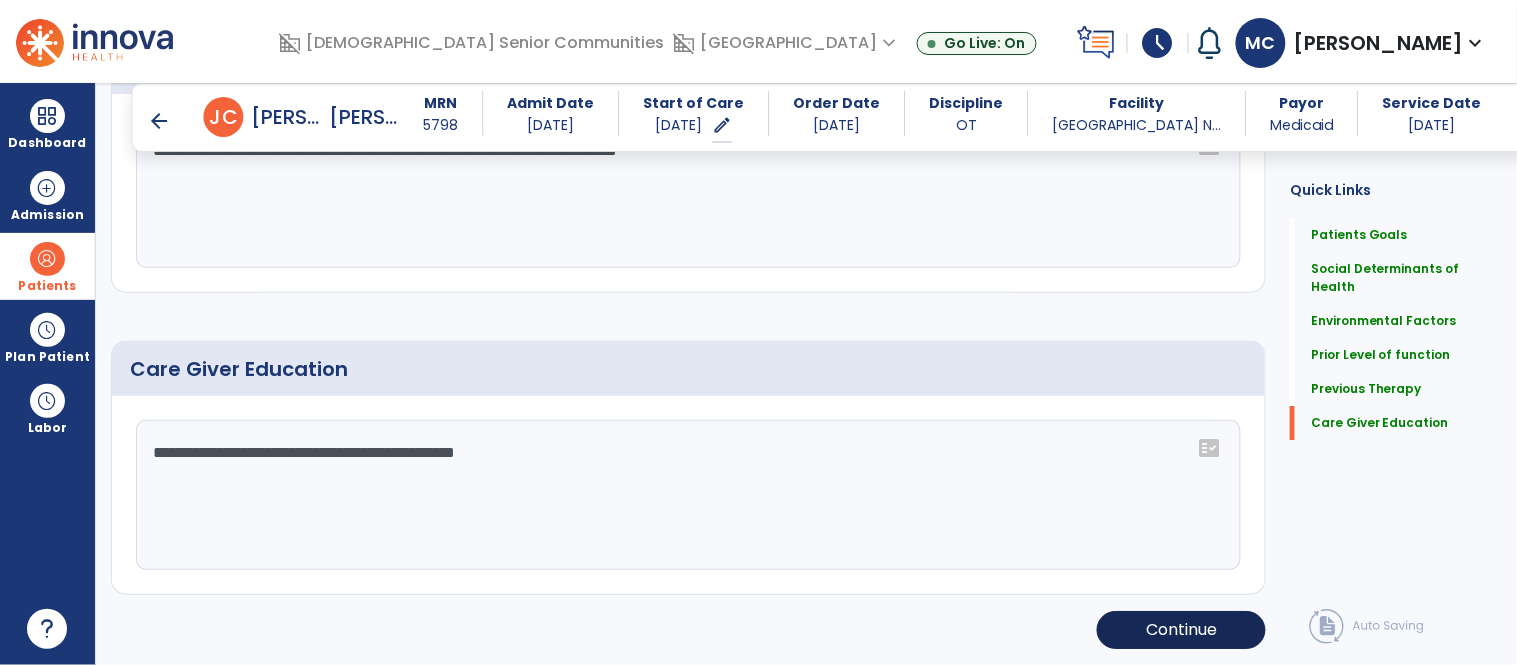 type on "**********" 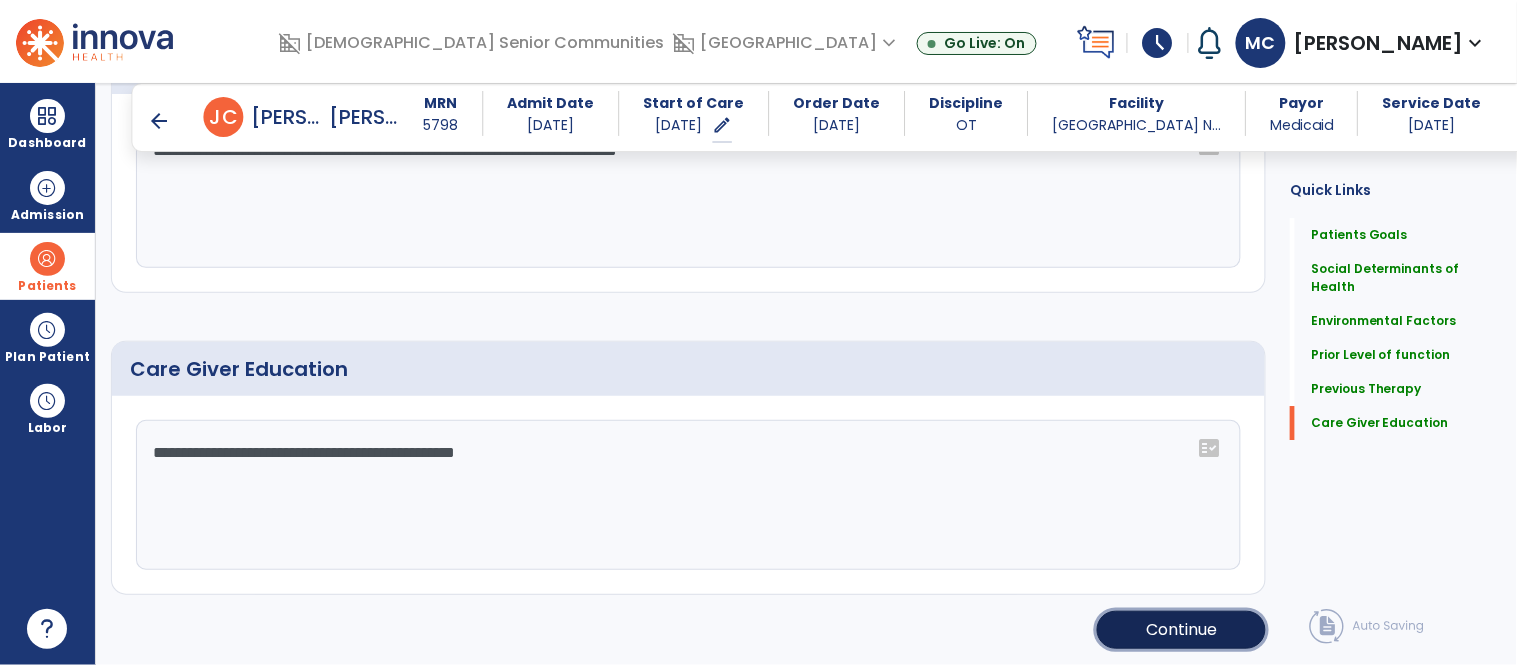 click on "Continue" 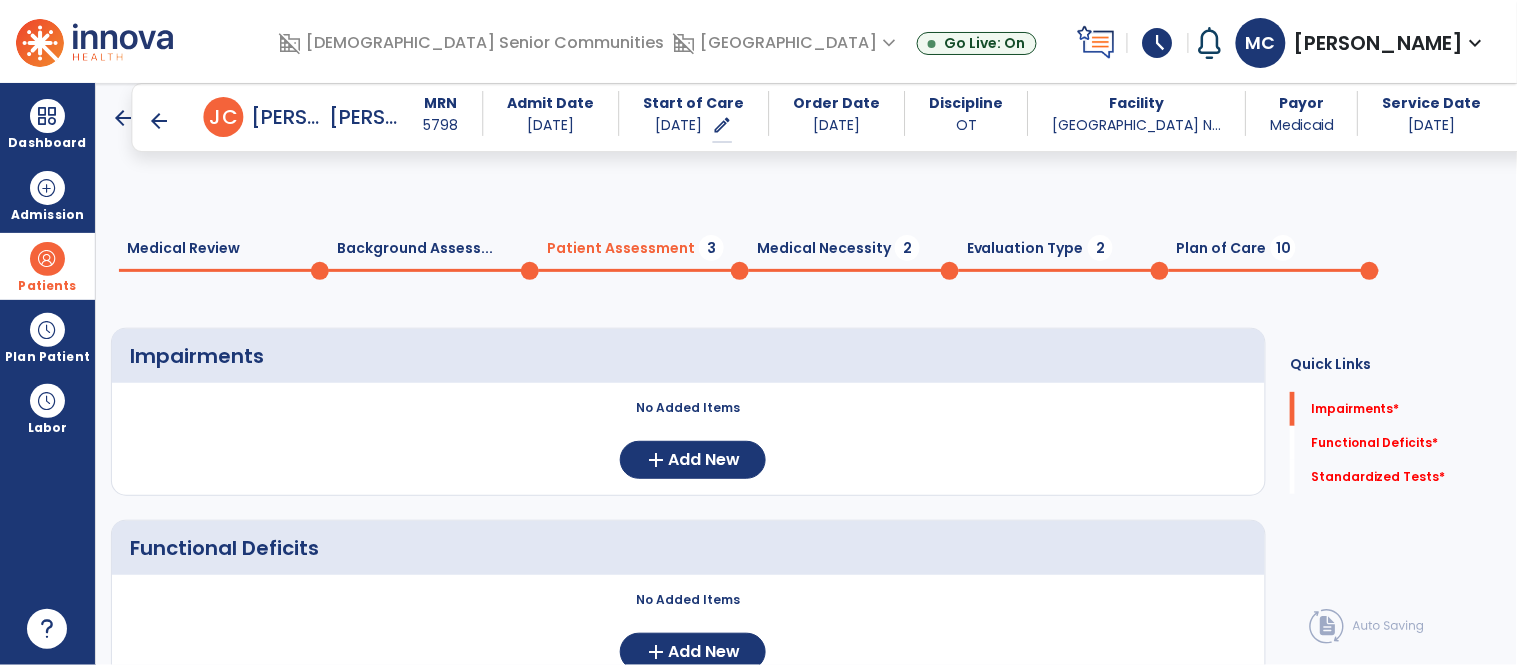 scroll, scrollTop: 118, scrollLeft: 0, axis: vertical 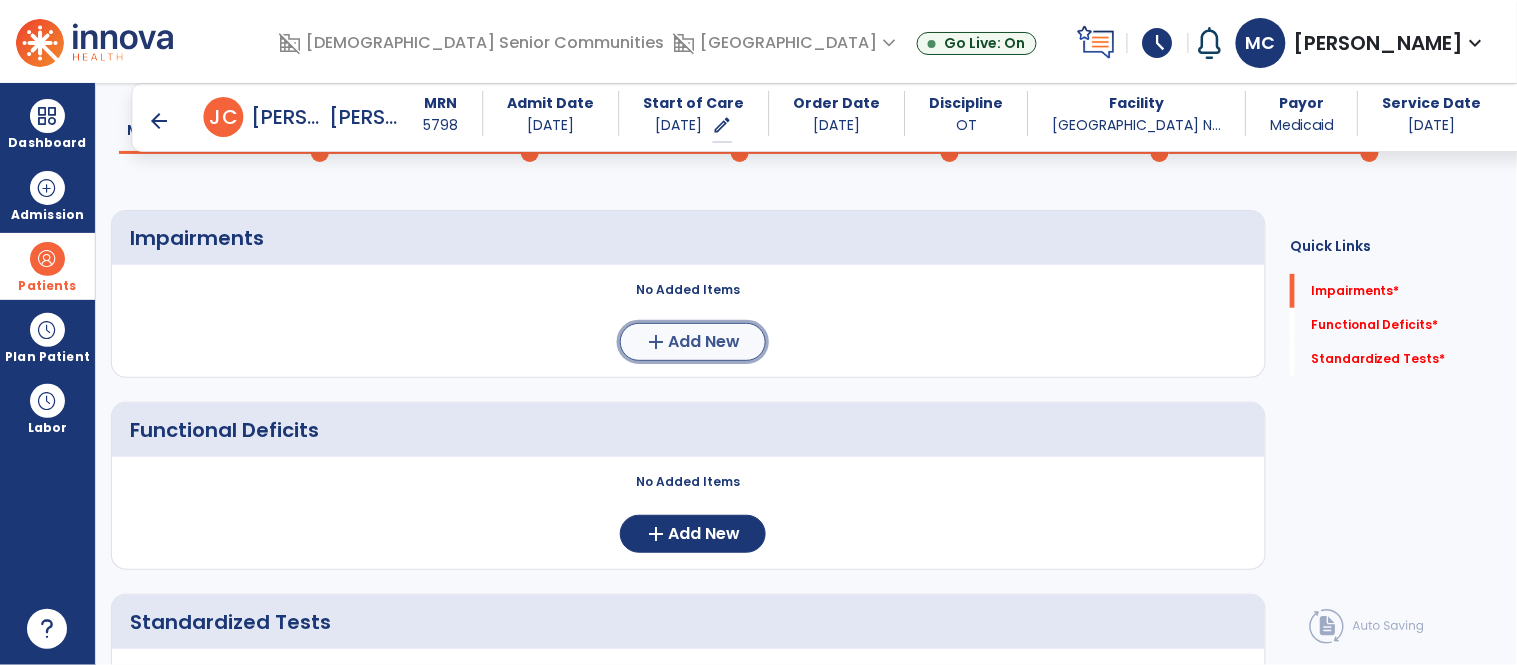 click on "Add New" 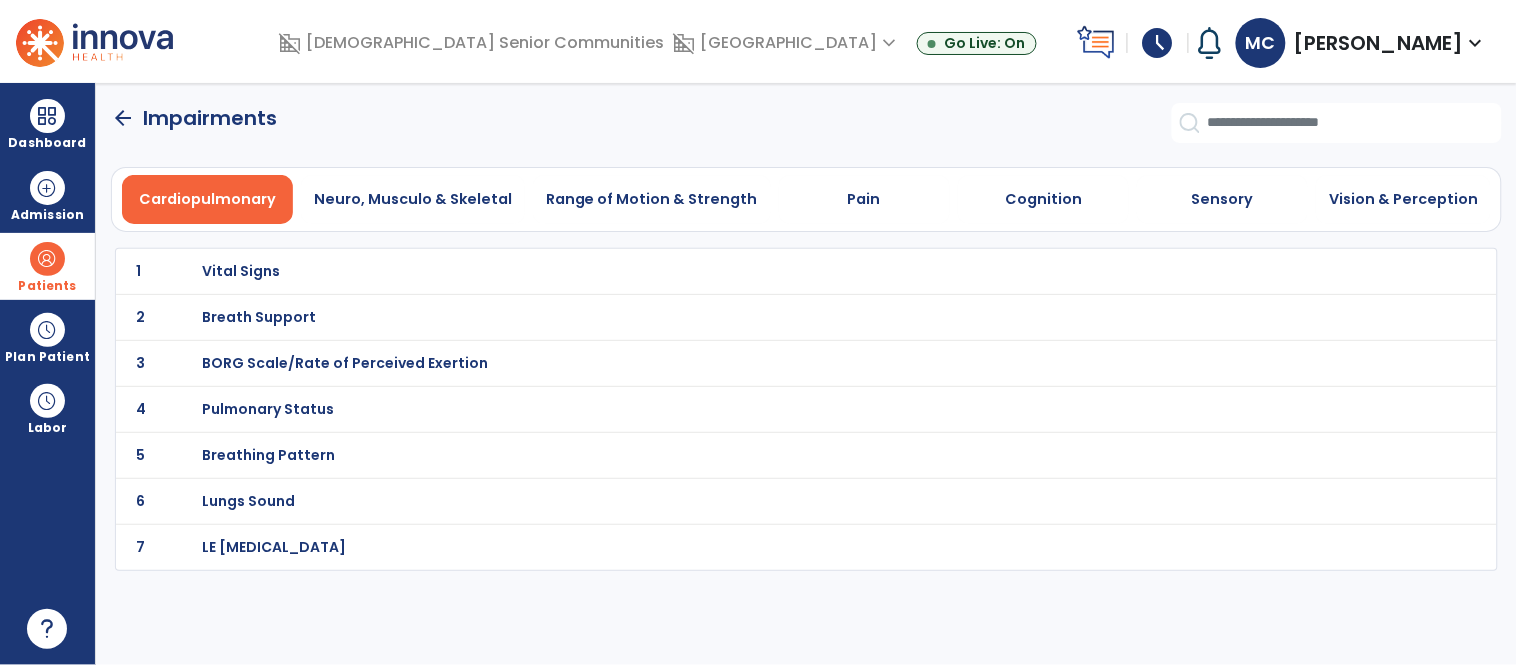 scroll, scrollTop: 0, scrollLeft: 0, axis: both 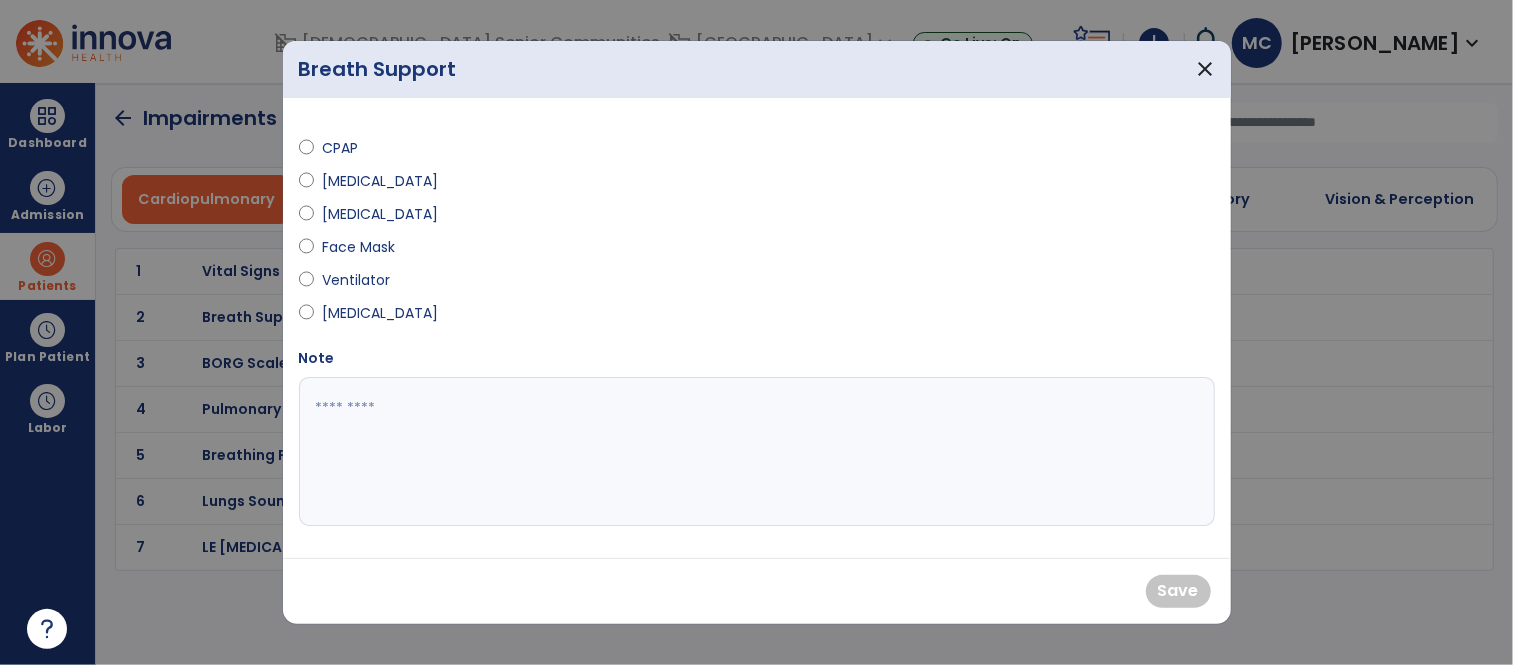click on "[MEDICAL_DATA]" at bounding box center [380, 214] 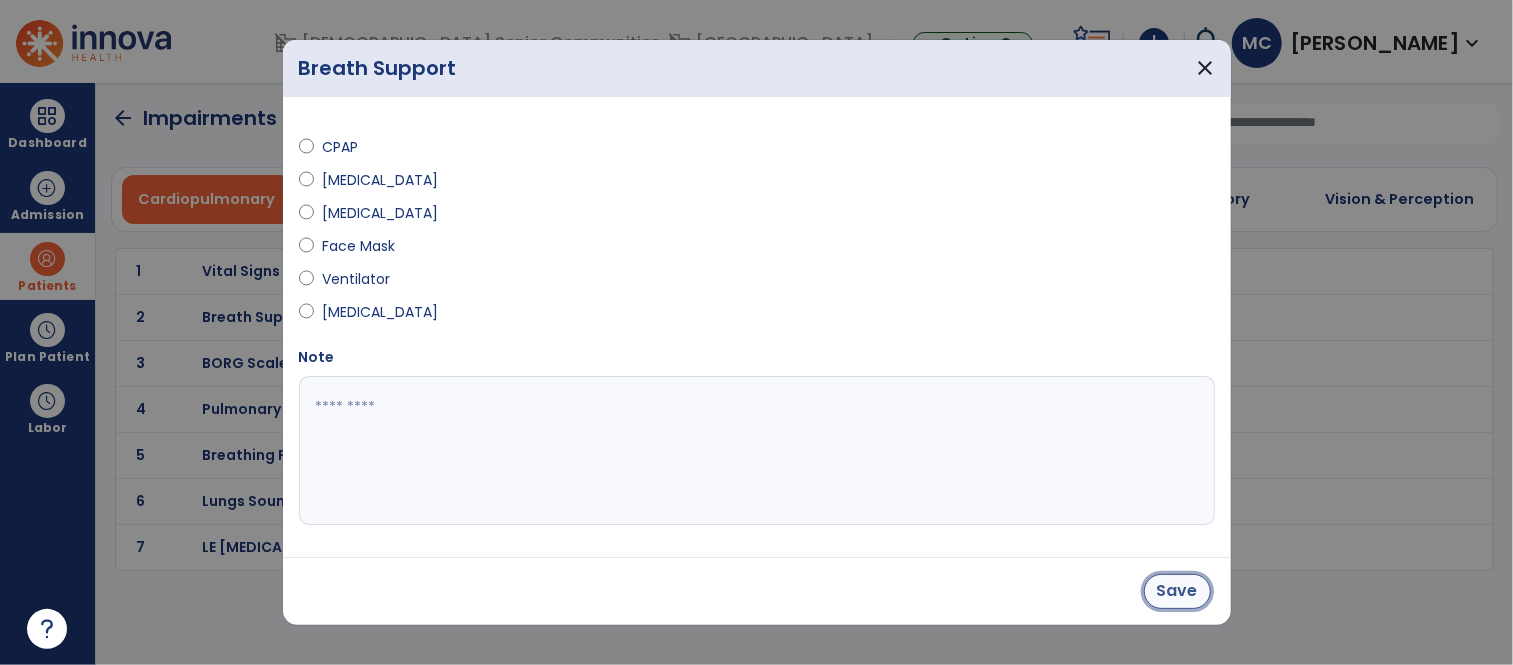 click on "Save" at bounding box center [1177, 591] 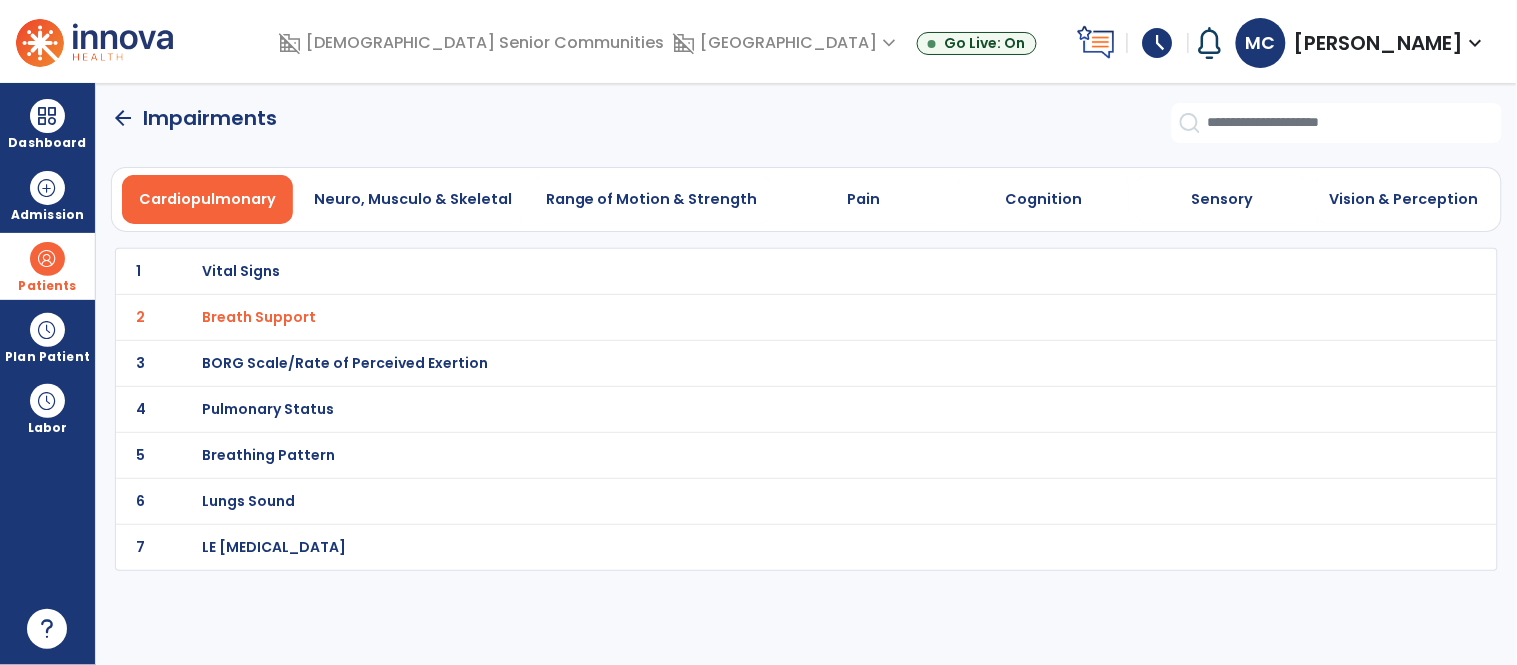 click on "BORG Scale/Rate of Perceived Exertion" at bounding box center (241, 271) 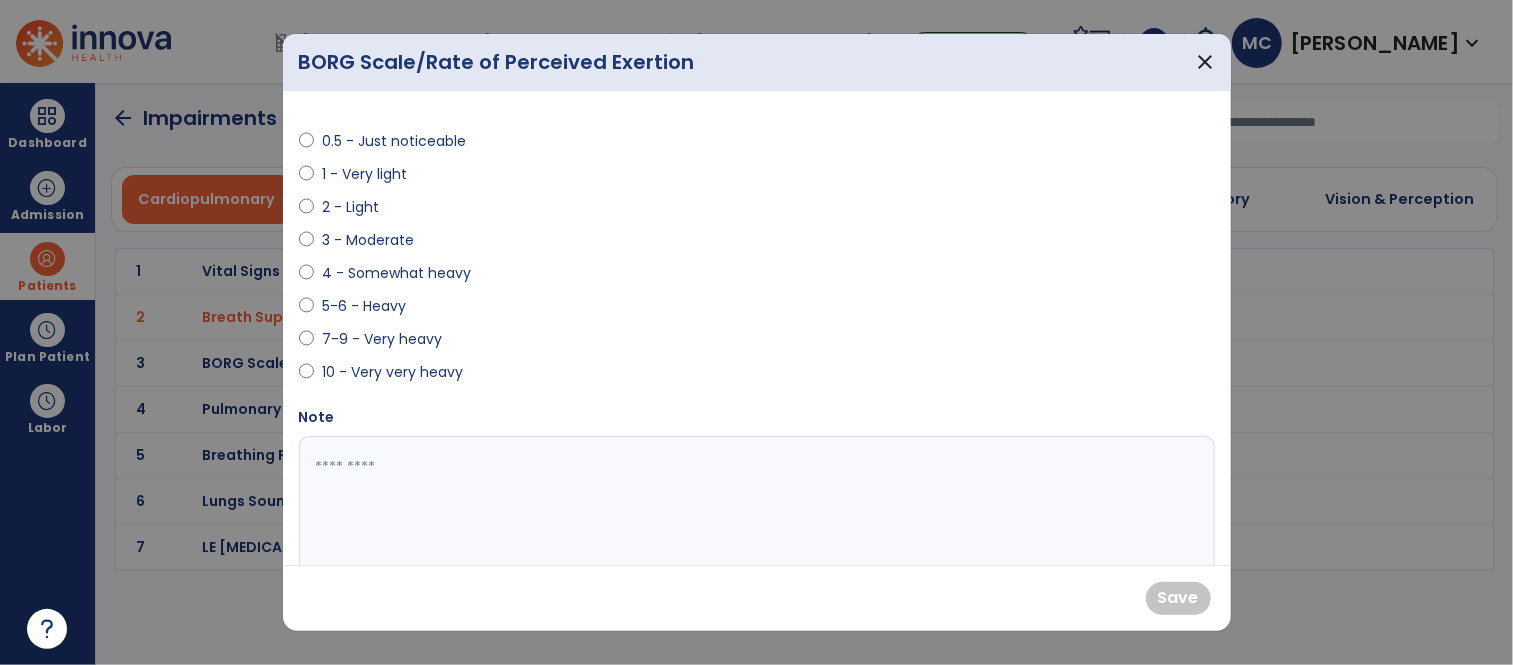 click on "3 - Moderate" at bounding box center (368, 240) 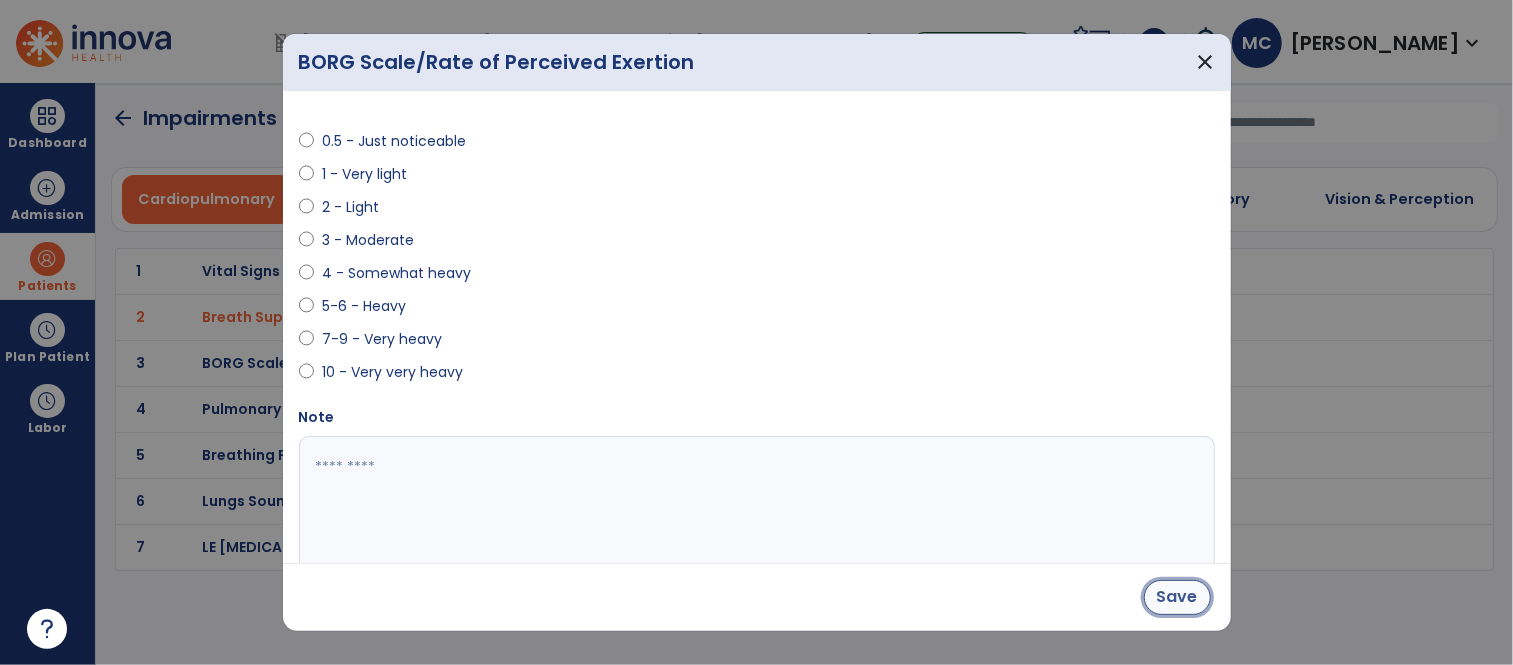 click on "Save" at bounding box center (1177, 597) 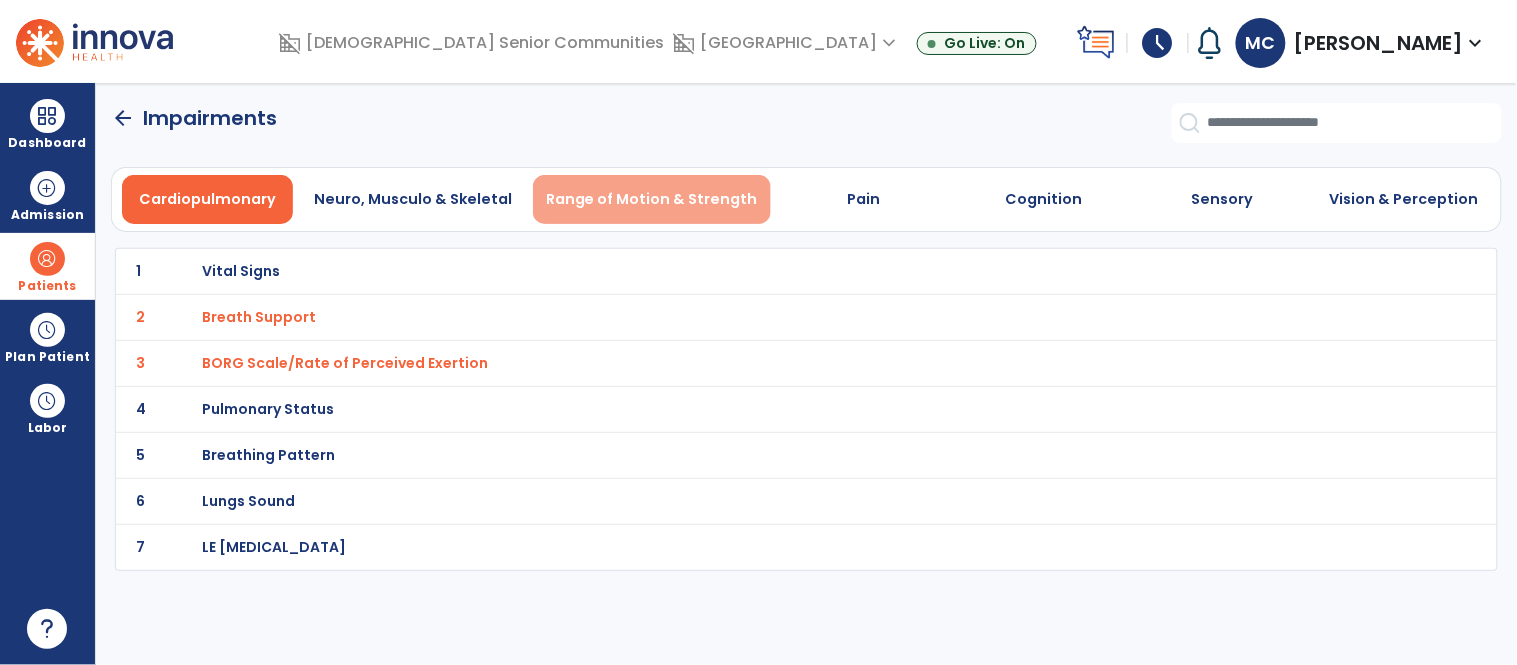 click on "Range of Motion & Strength" at bounding box center (652, 199) 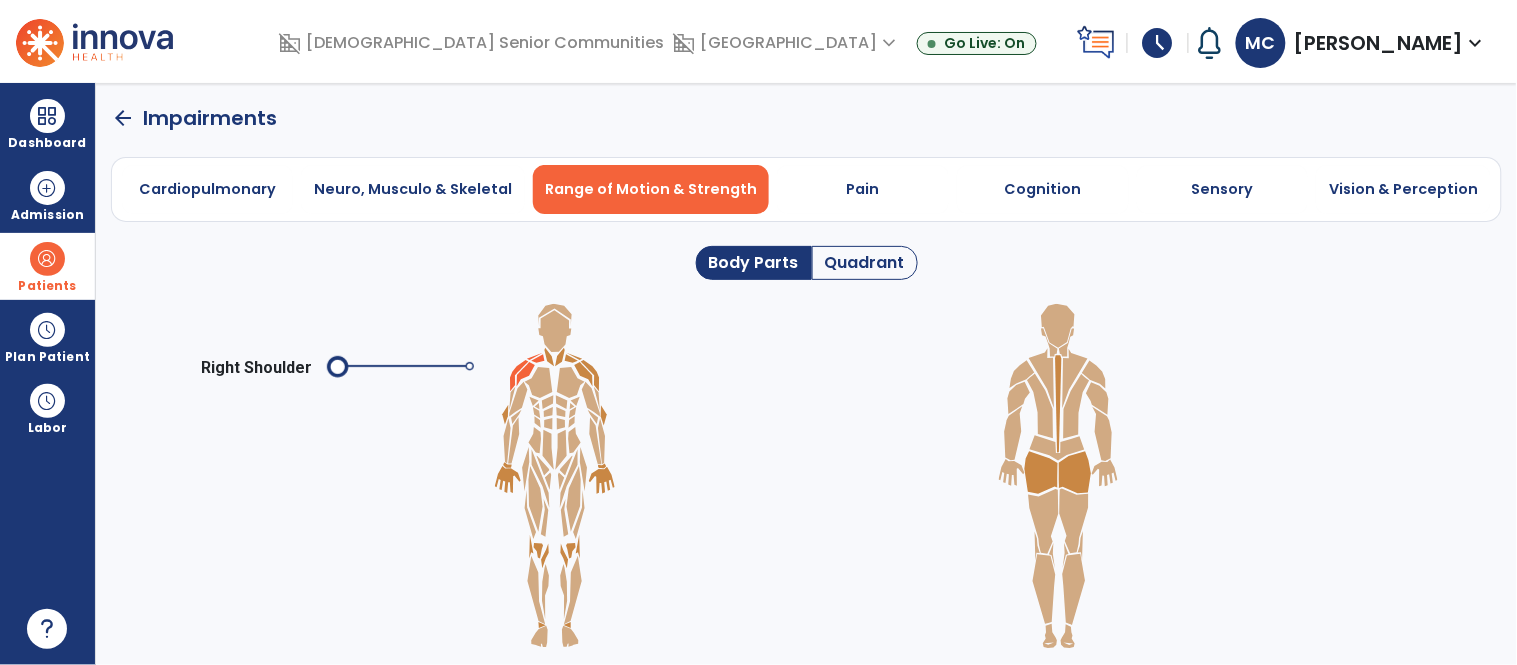 click 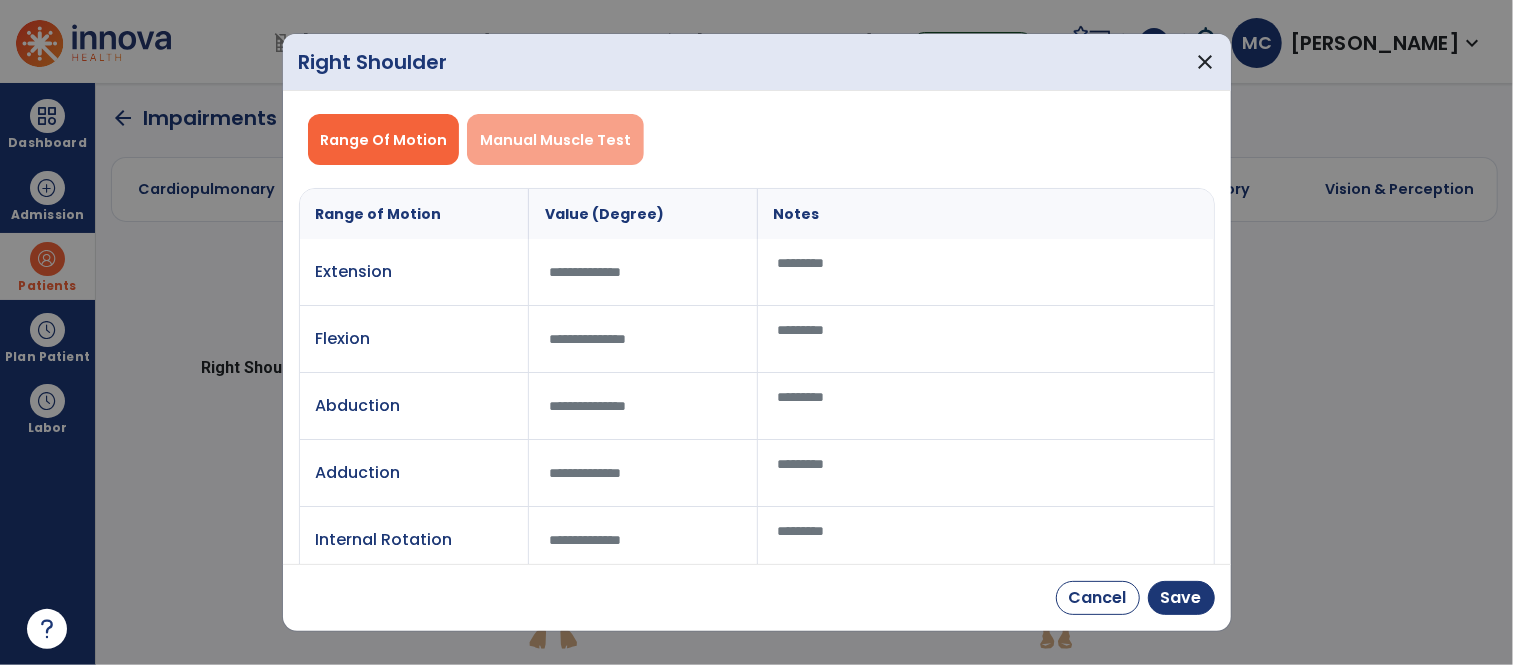 click on "Manual Muscle Test" at bounding box center [555, 140] 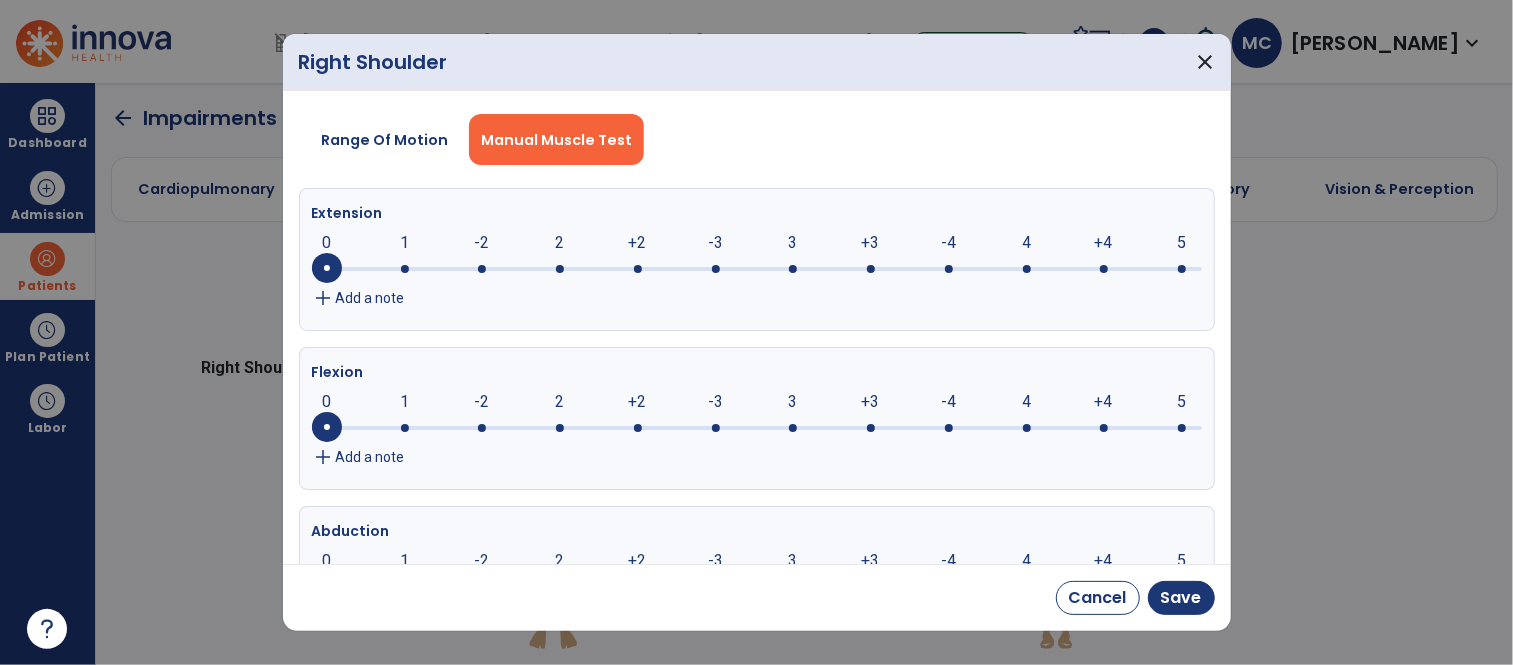 click 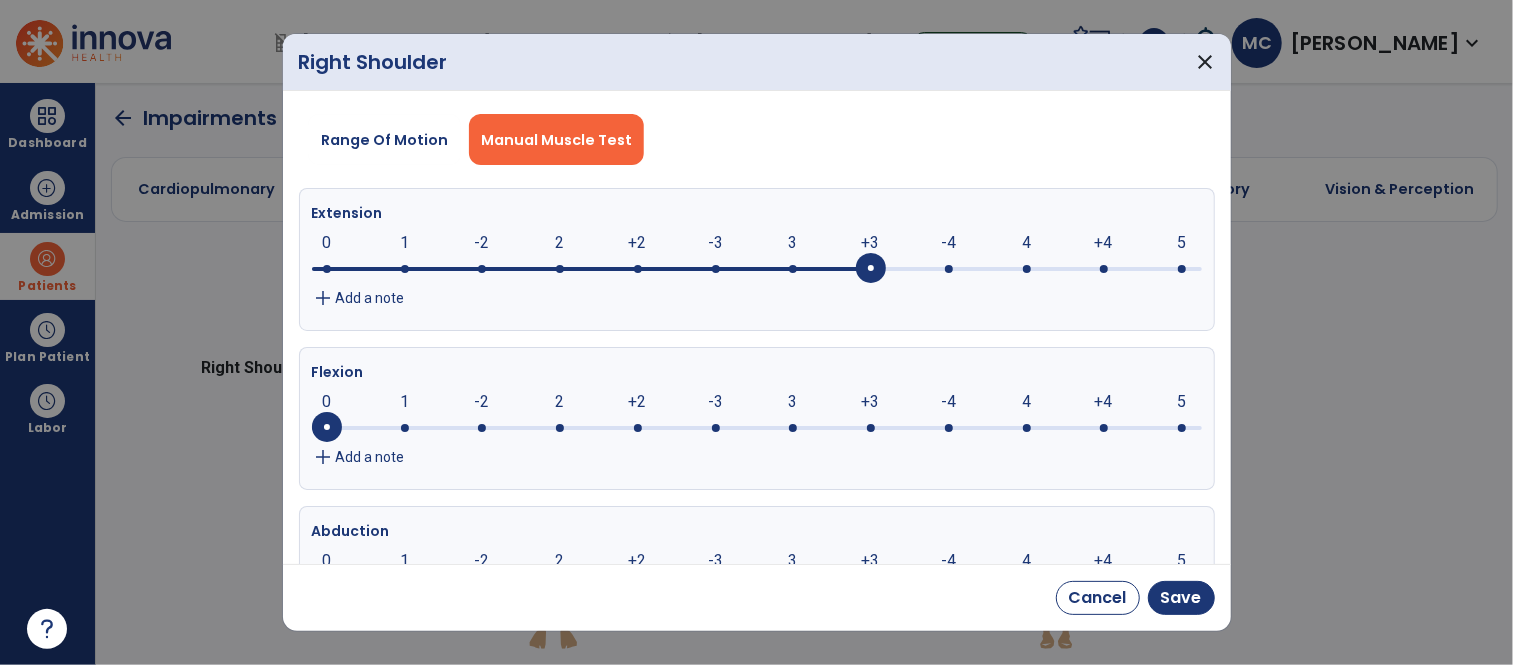 click 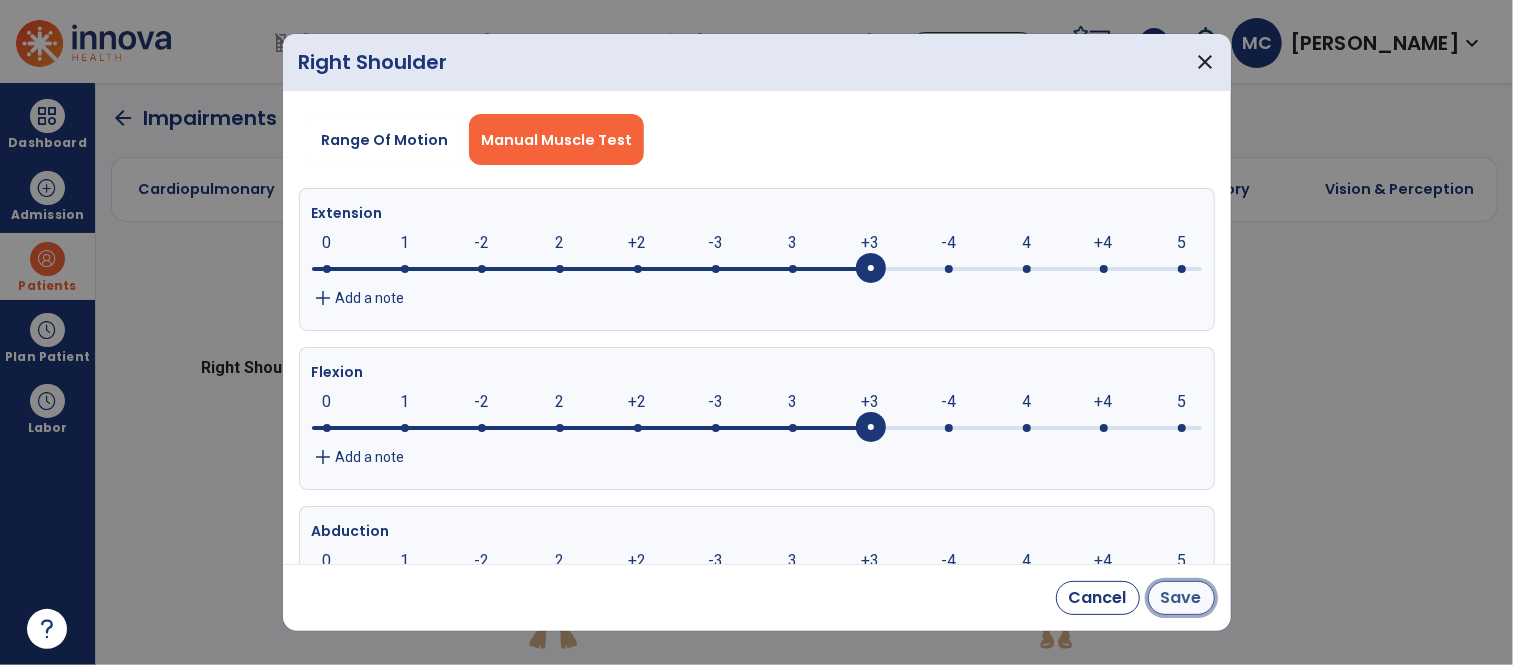 click on "Save" at bounding box center (1181, 598) 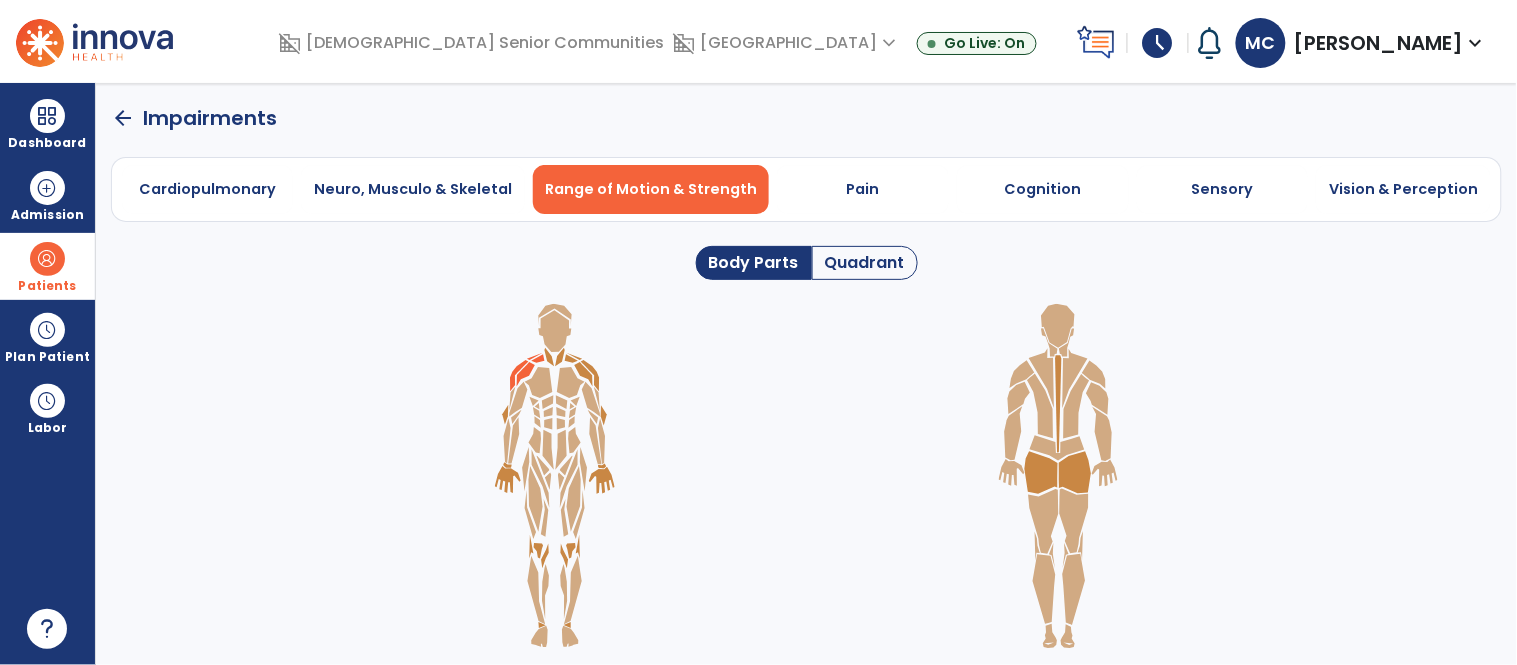click 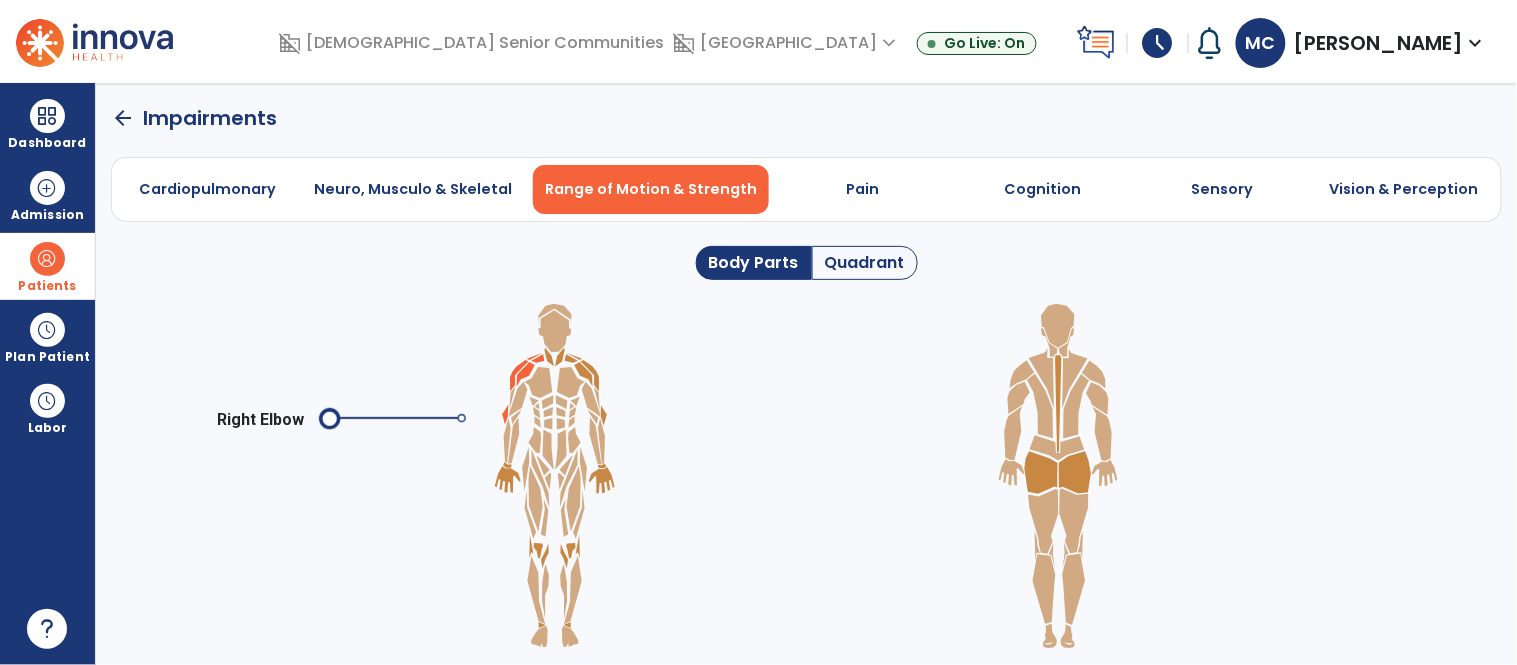 click 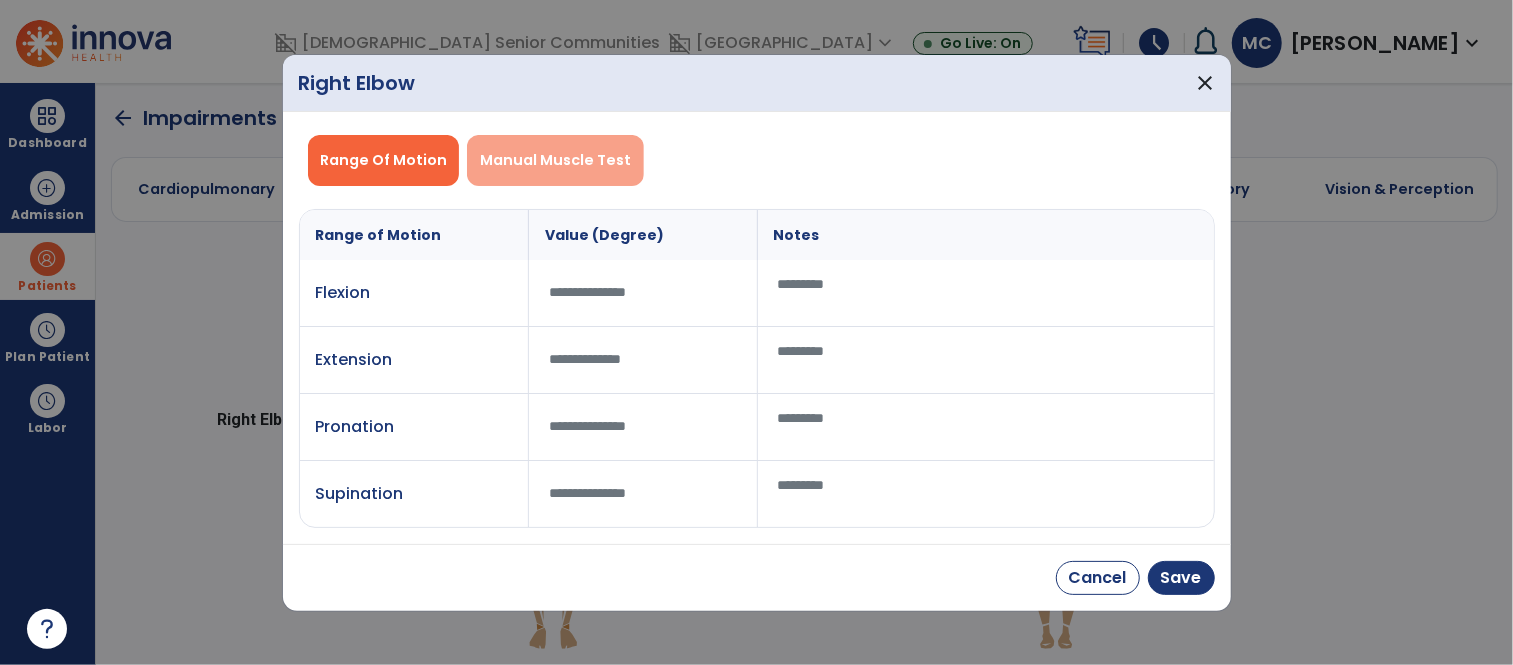 click on "Manual Muscle Test" at bounding box center [555, 160] 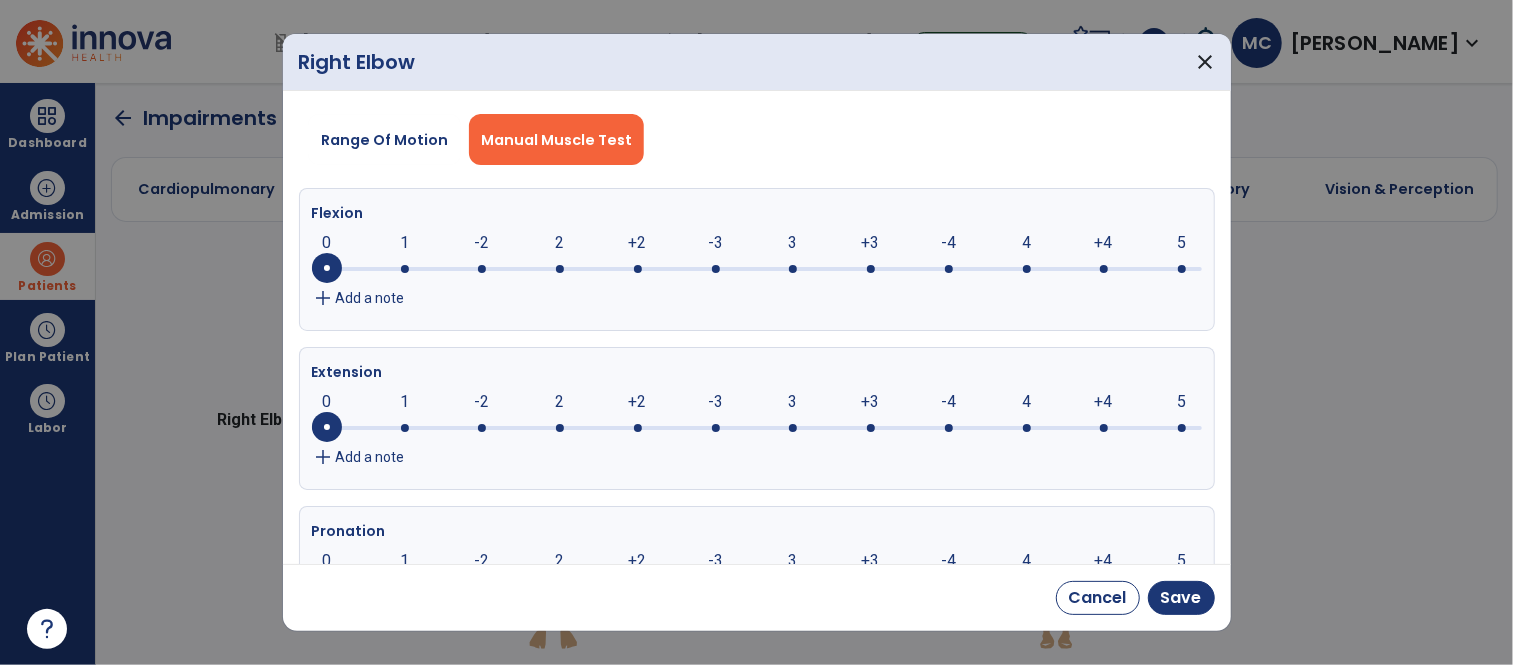 click 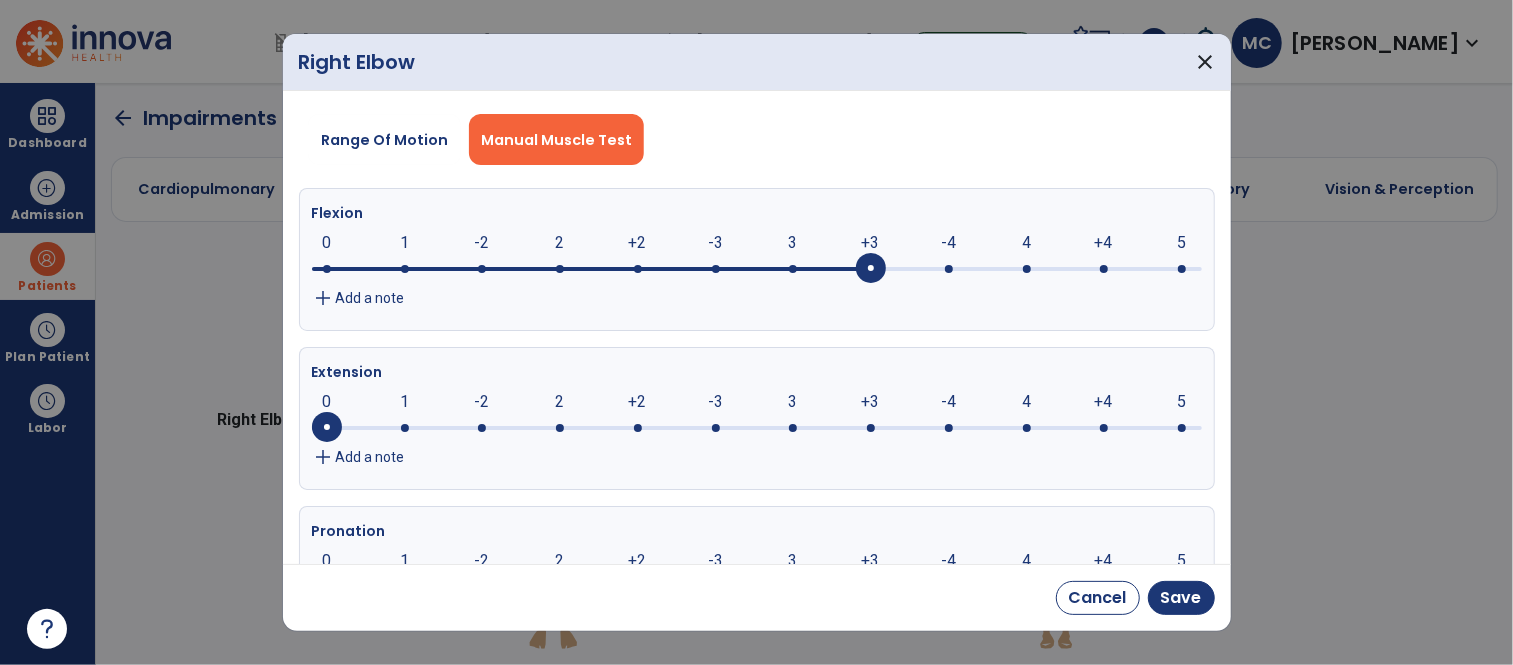 click 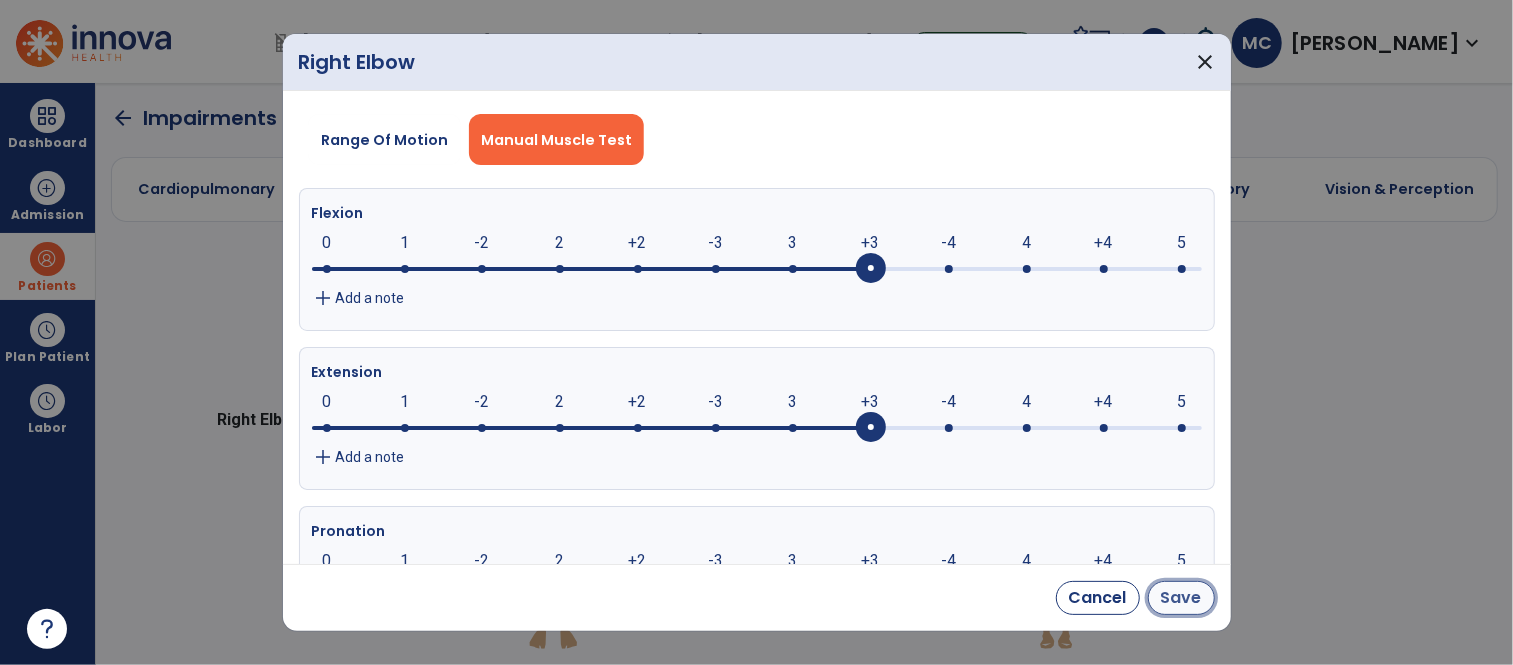 click on "Save" at bounding box center [1181, 598] 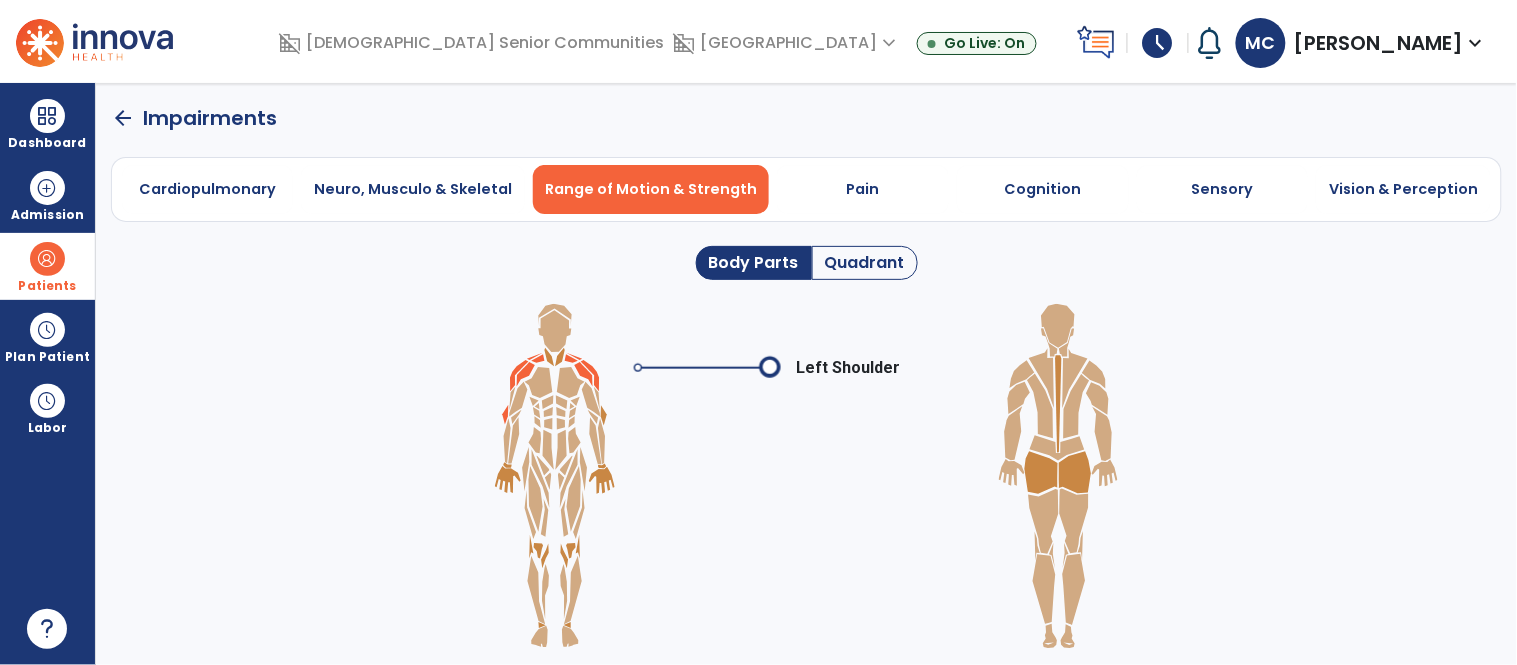 click 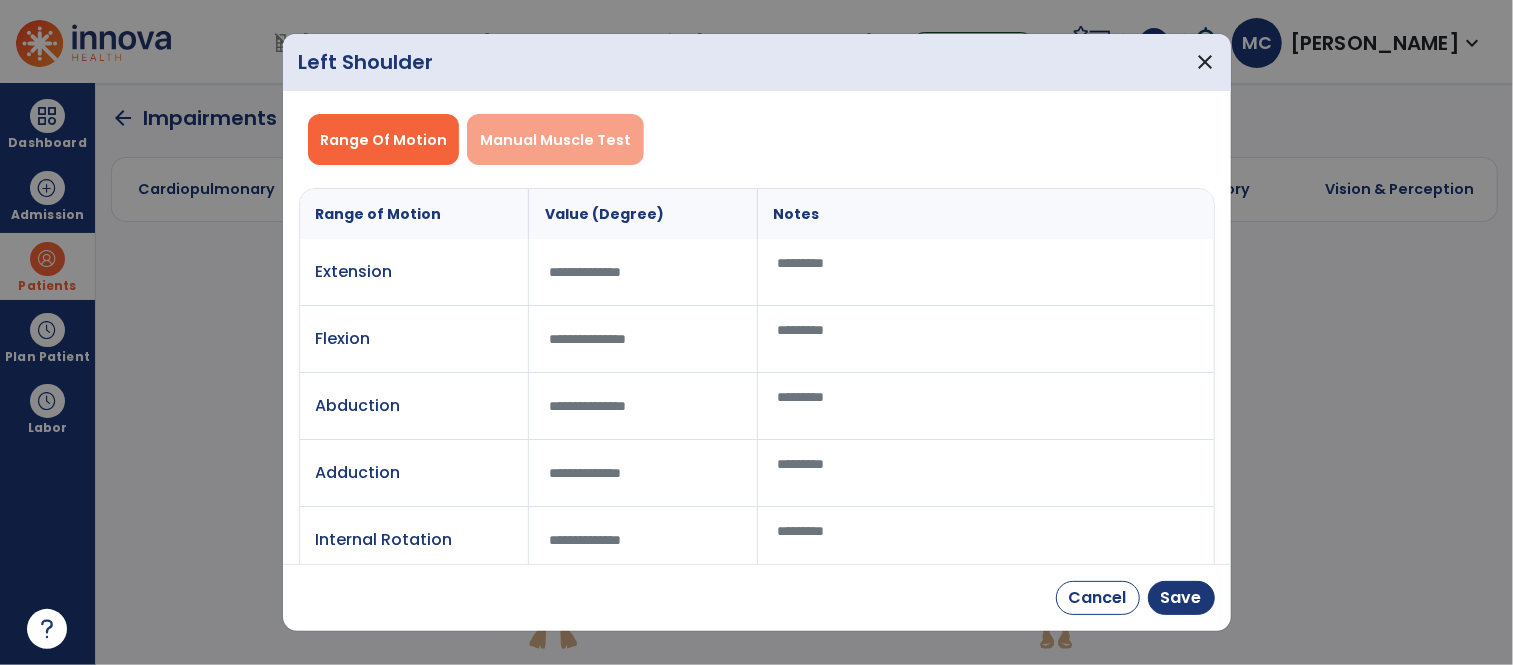 click on "Manual Muscle Test" at bounding box center [555, 140] 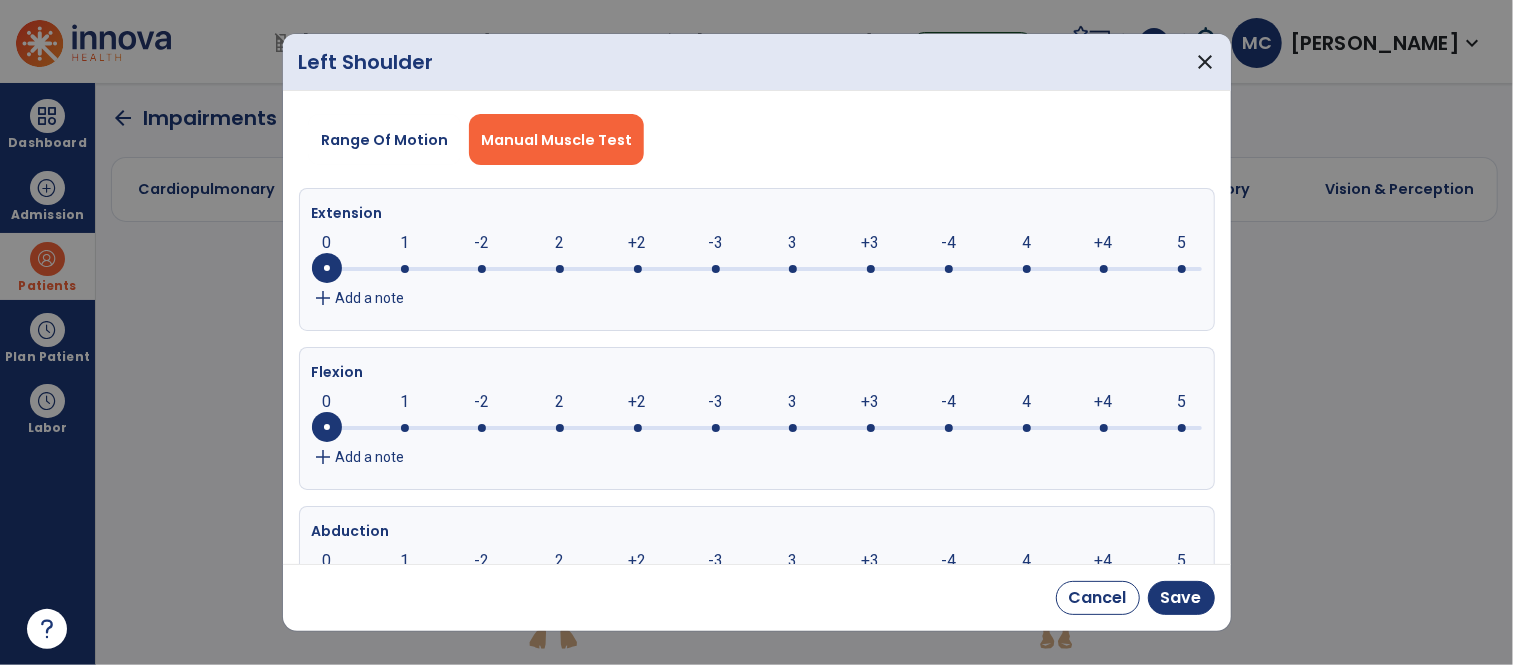 click 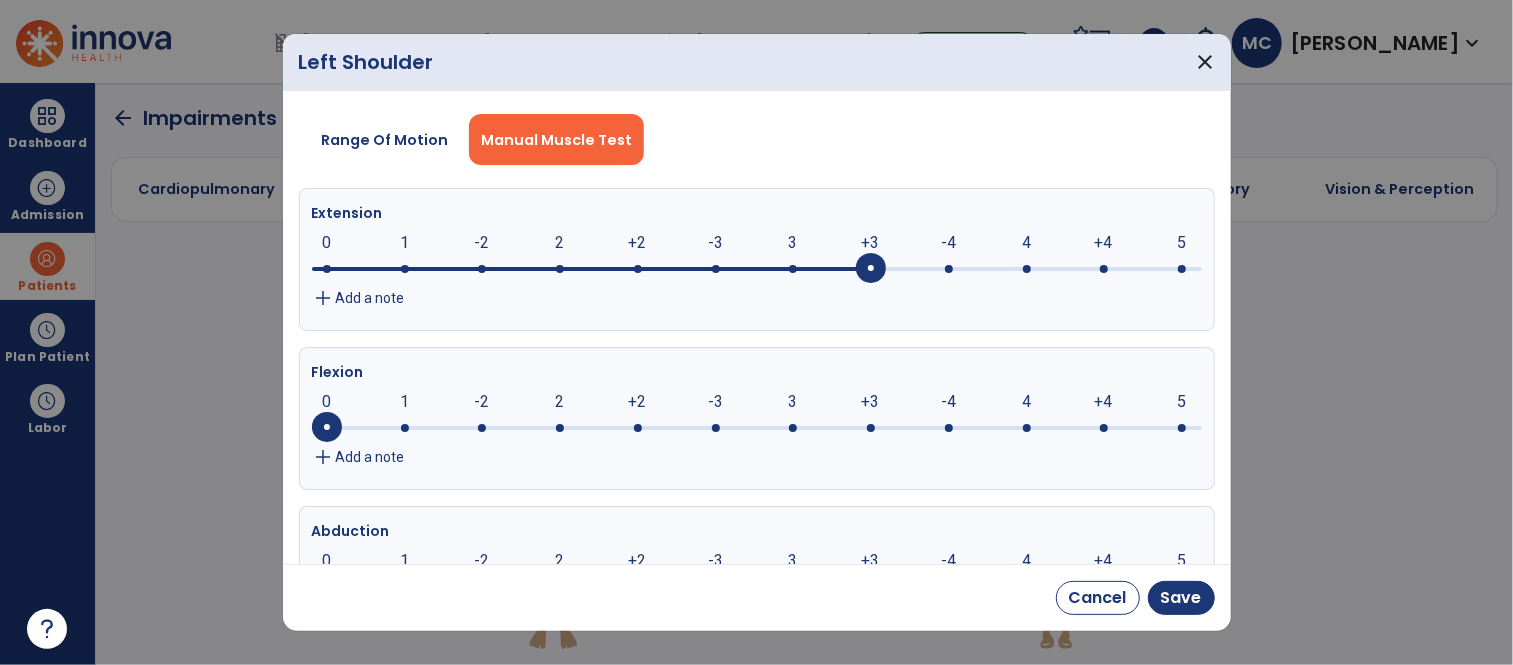 click 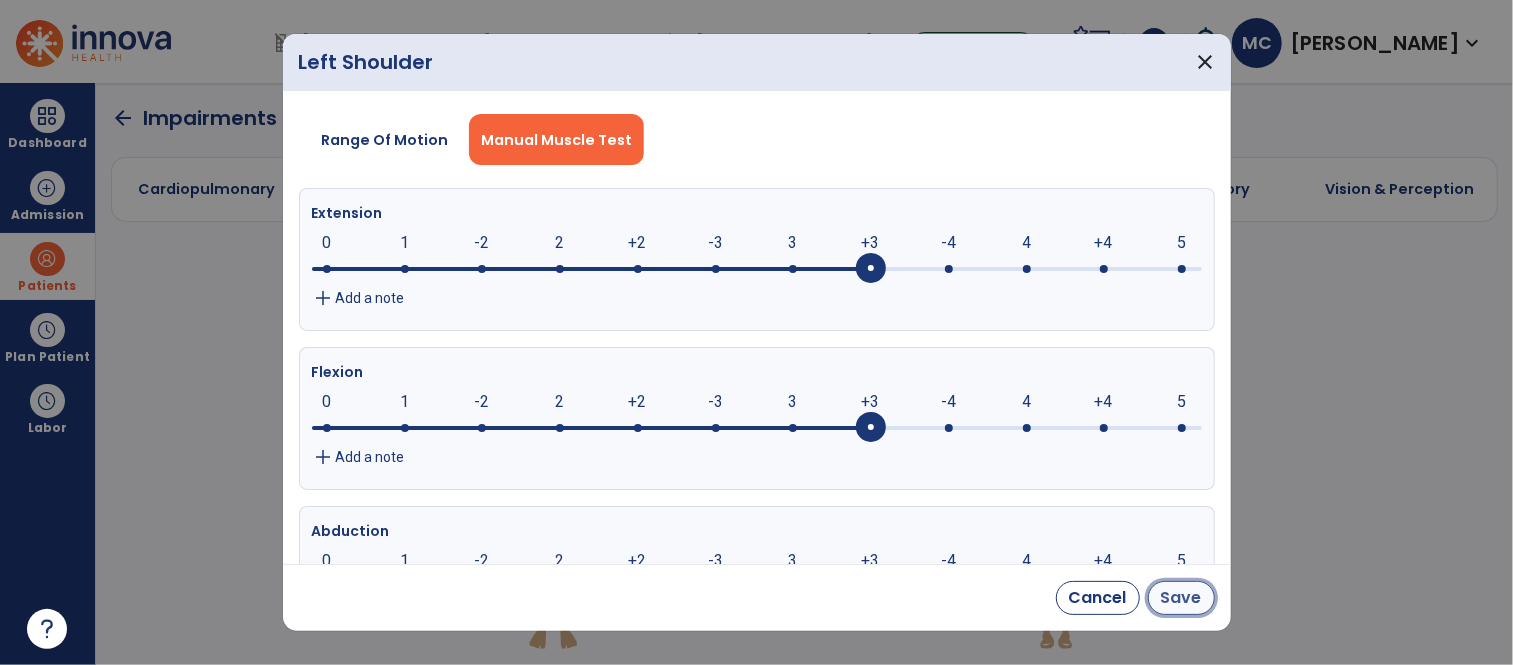 click on "Save" at bounding box center [1181, 598] 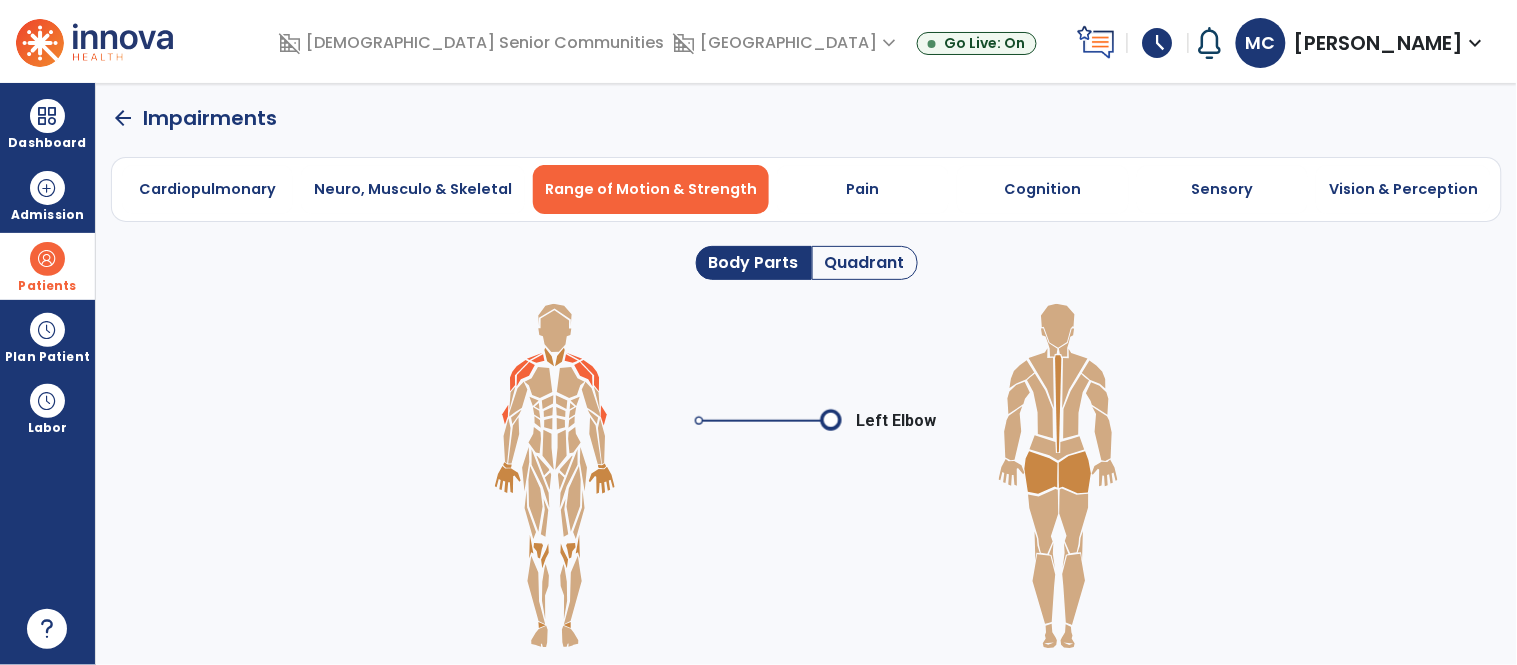 click 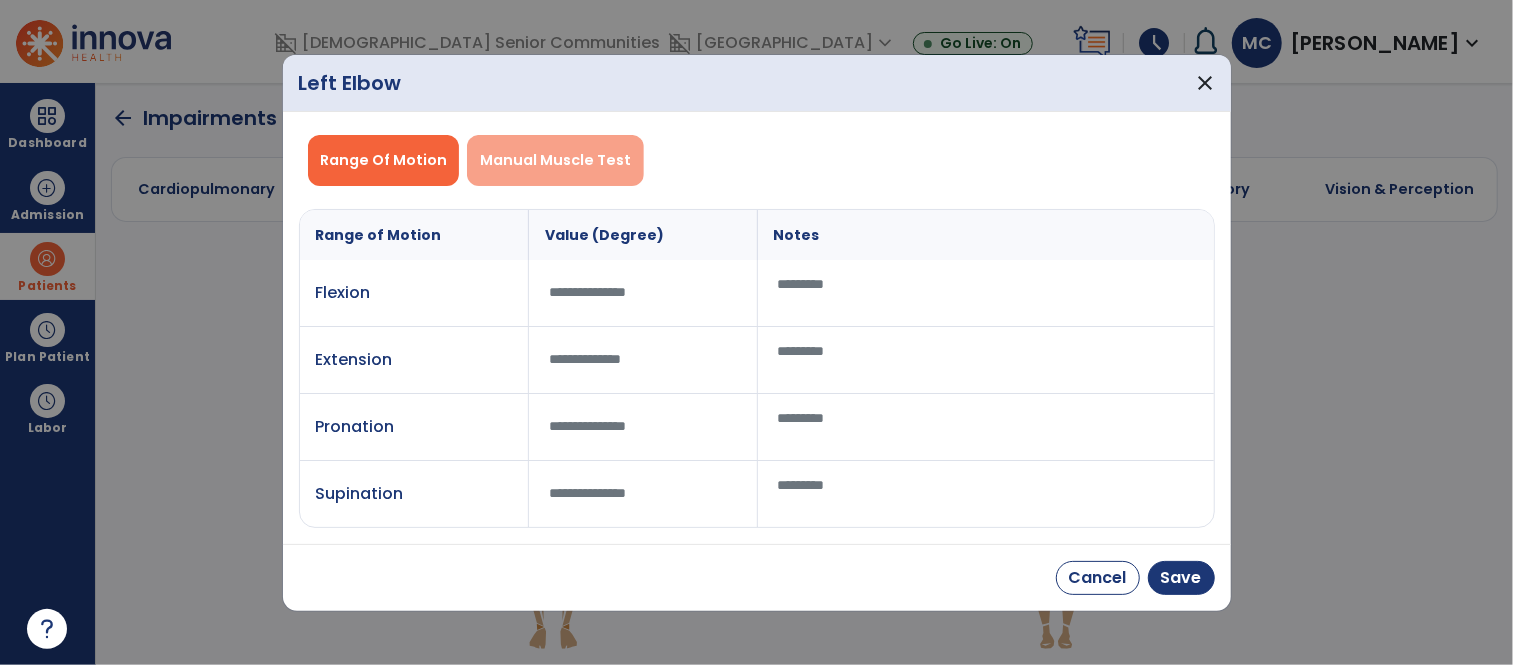 click on "Manual Muscle Test" at bounding box center (555, 160) 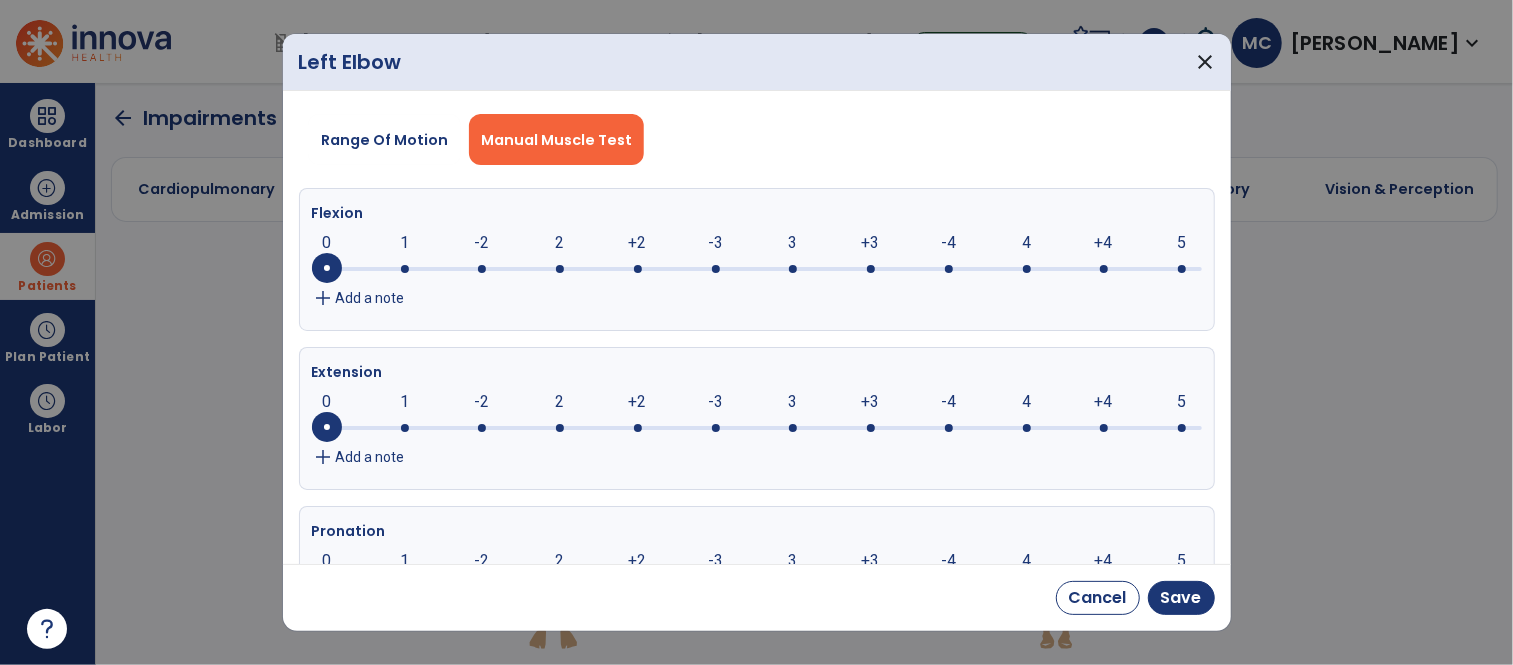 click 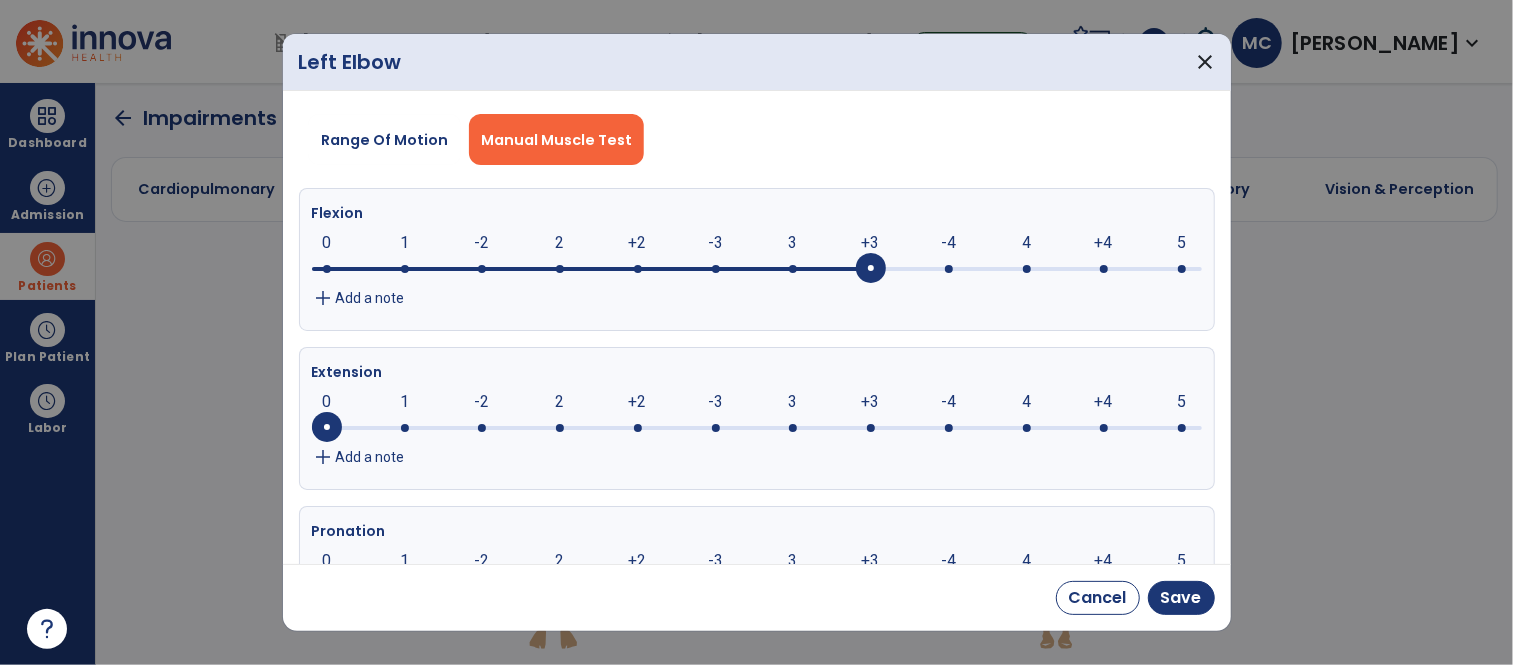 click 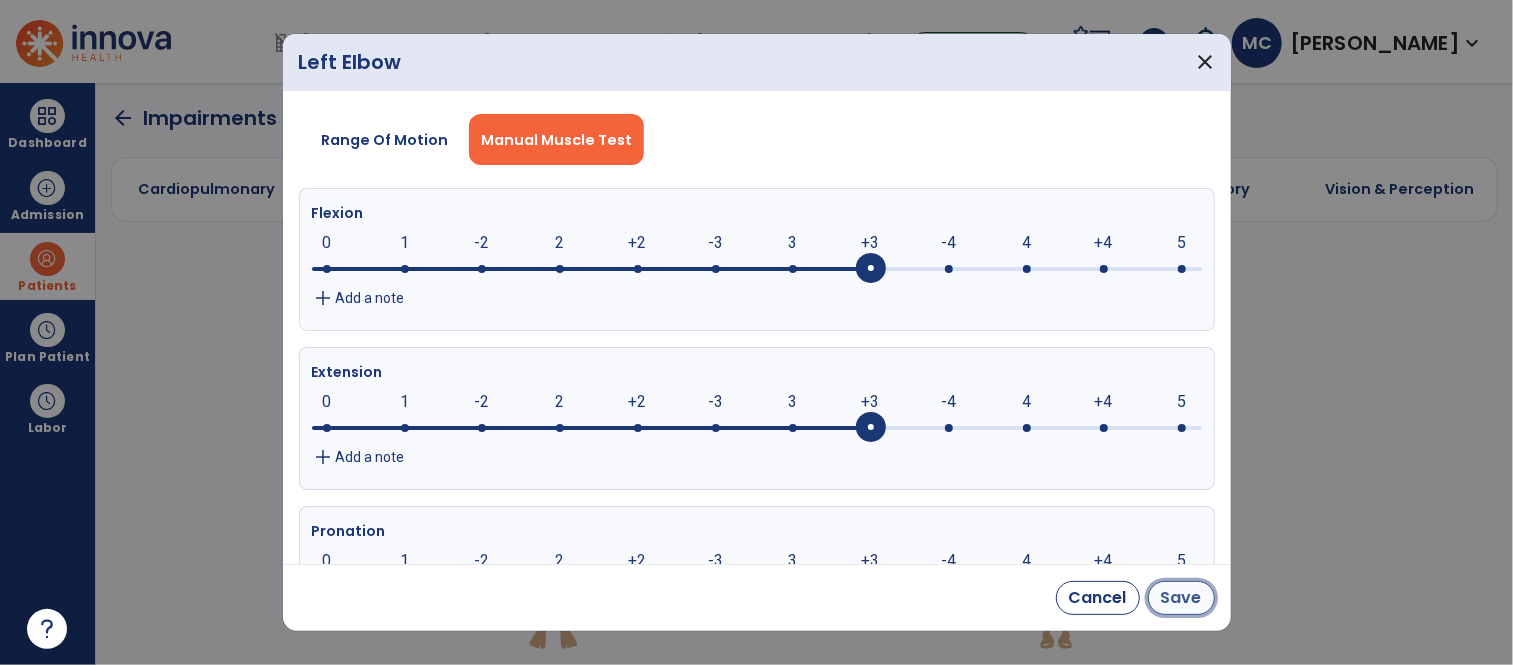 click on "Save" at bounding box center [1181, 598] 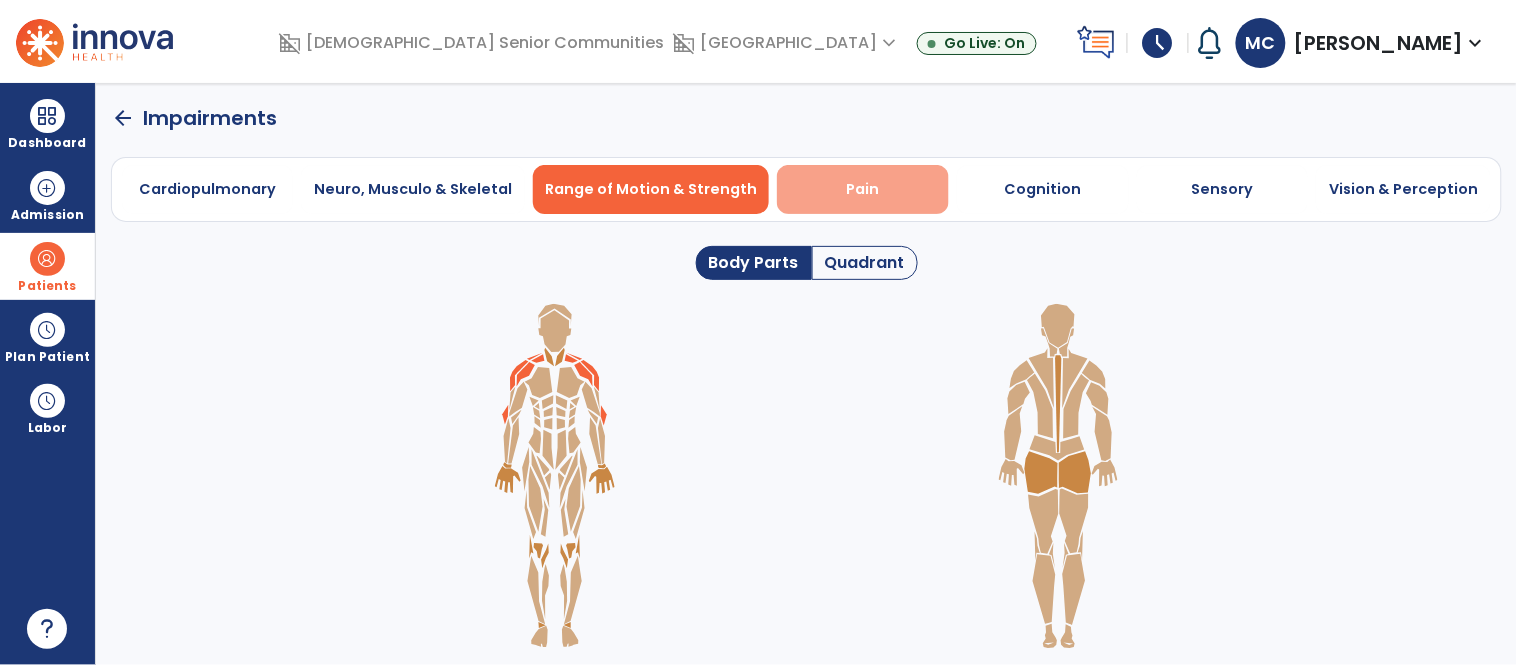 click on "Pain" at bounding box center [863, 189] 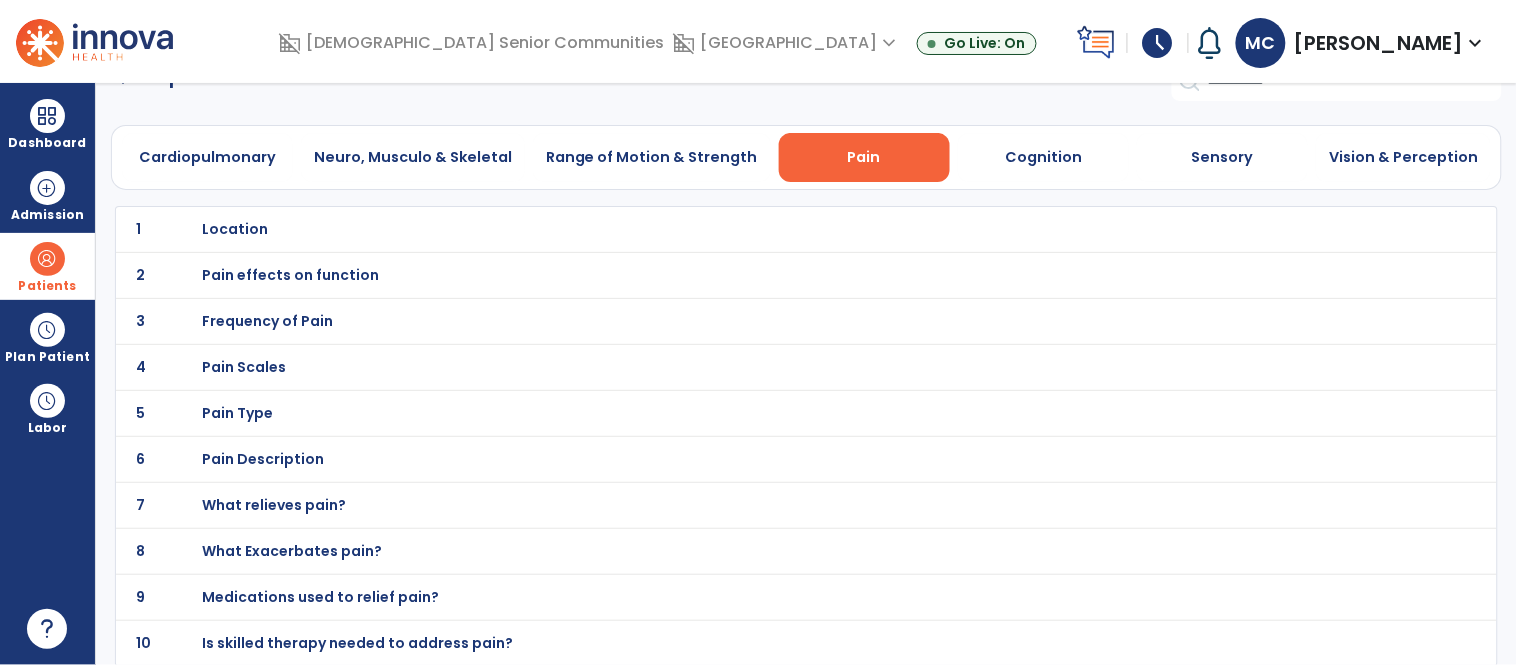 scroll, scrollTop: 44, scrollLeft: 0, axis: vertical 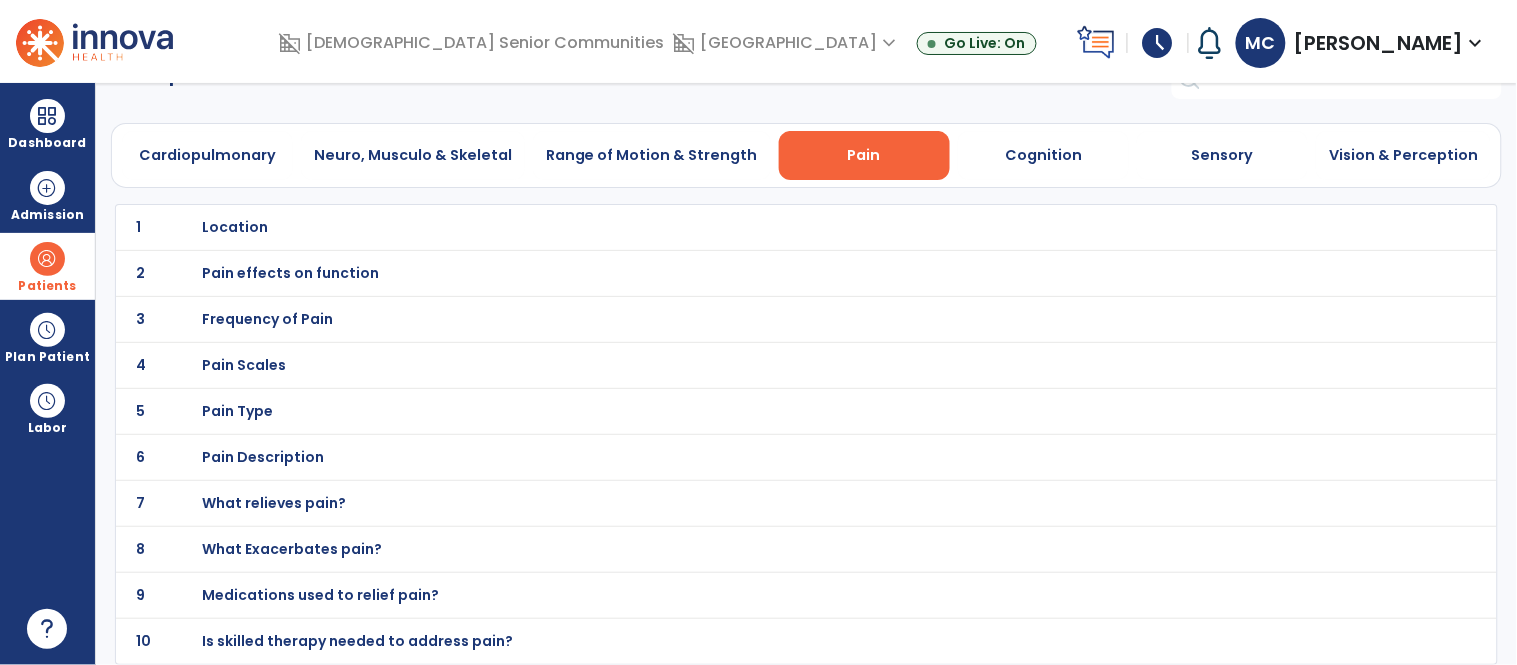 click on "Location" at bounding box center [235, 227] 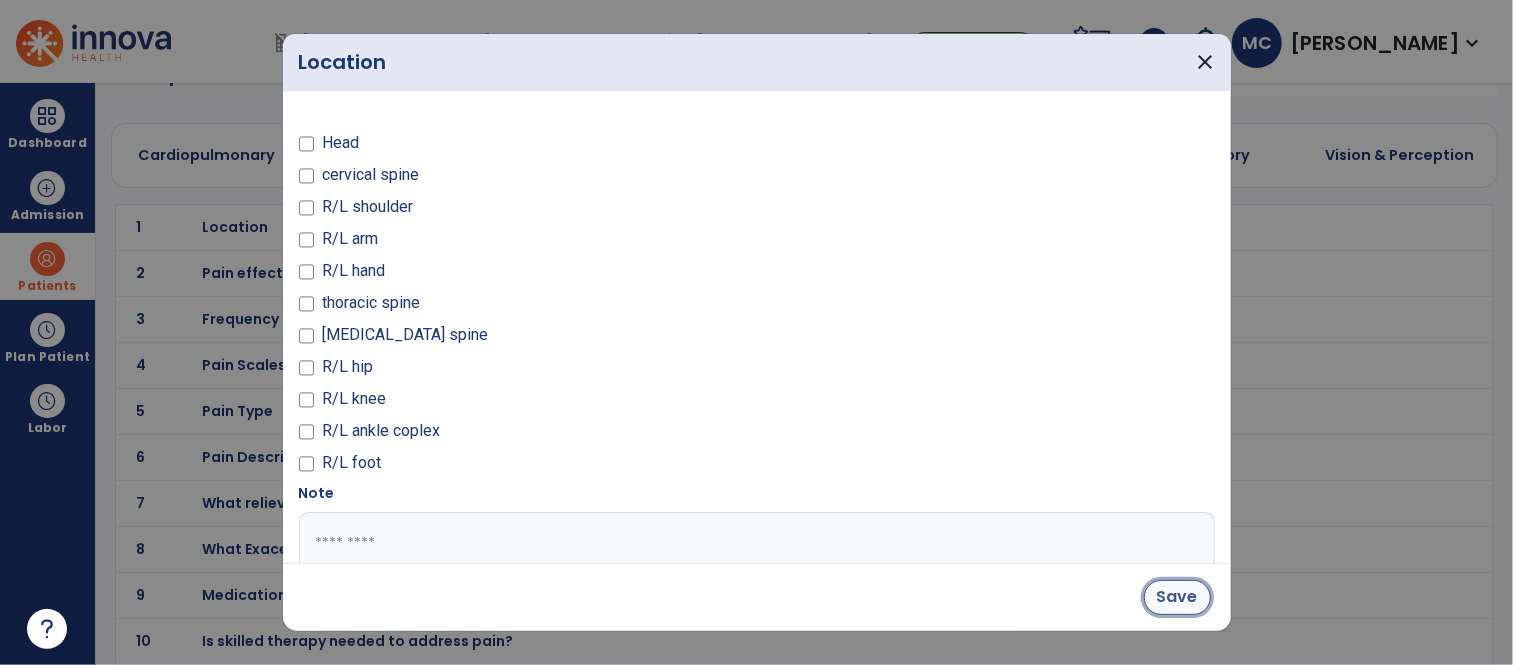 click on "Save" at bounding box center [1177, 597] 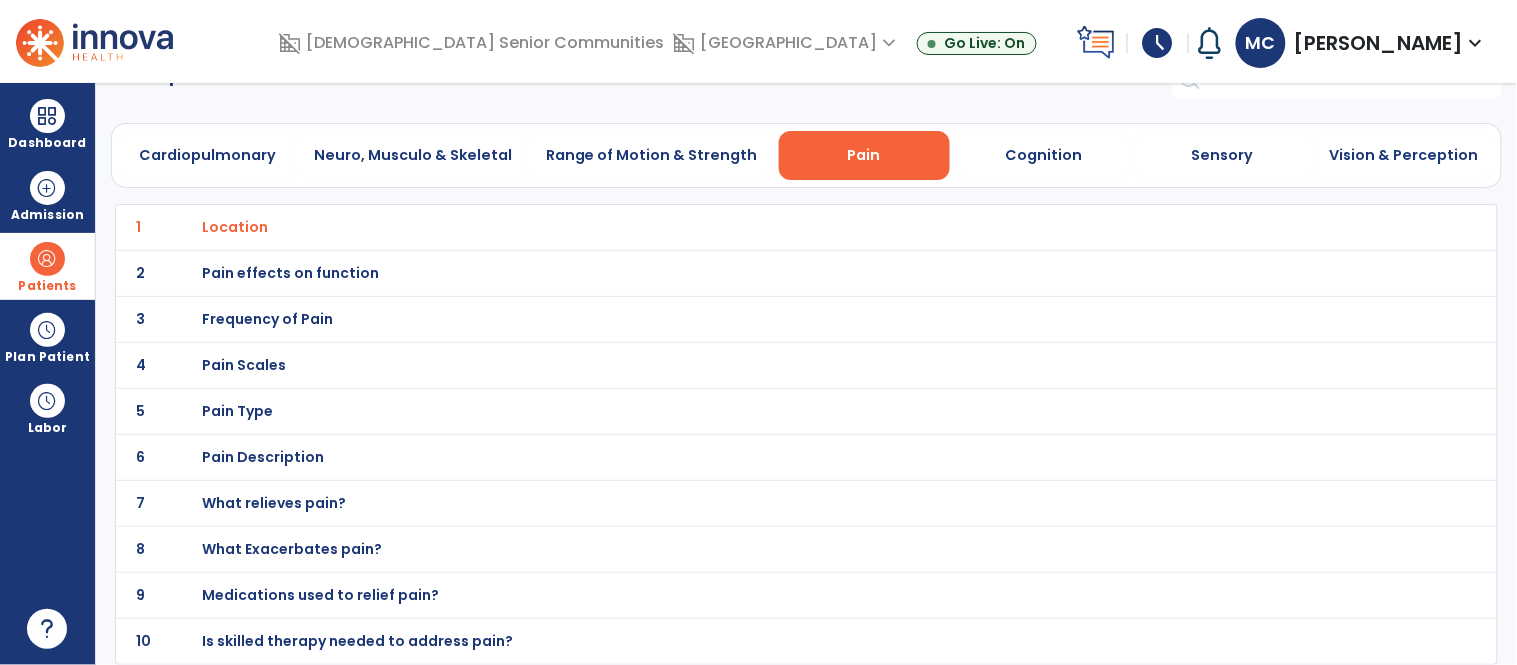 click on "Pain Scales" at bounding box center (235, 227) 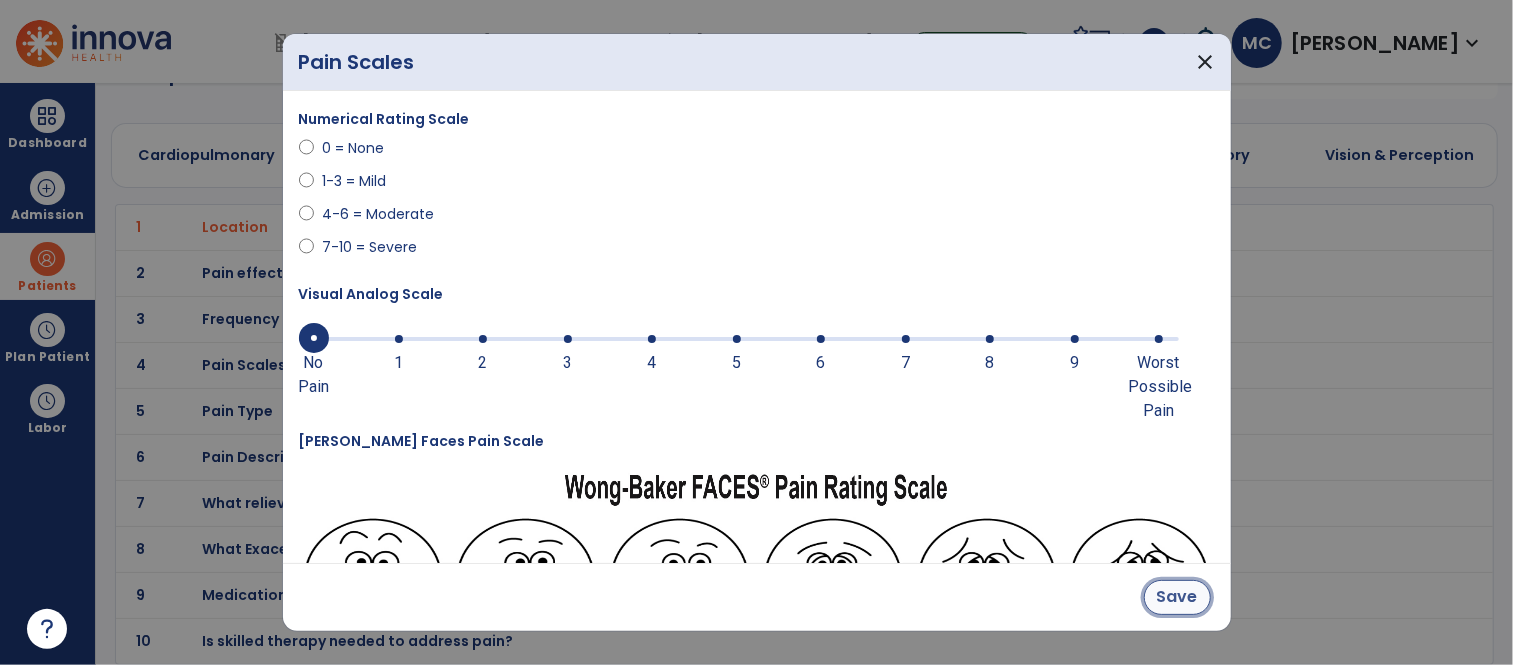 click on "Save" at bounding box center (1177, 597) 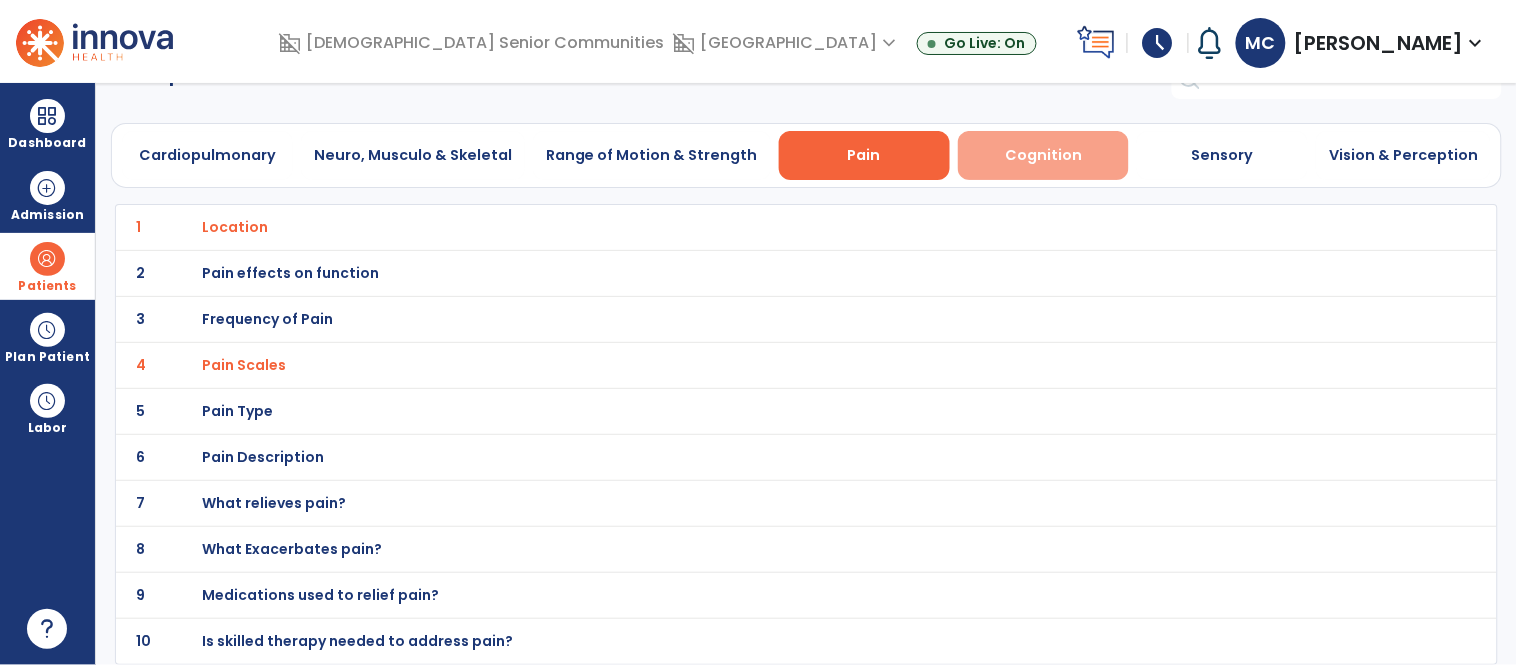 click on "Cognition" at bounding box center (1043, 155) 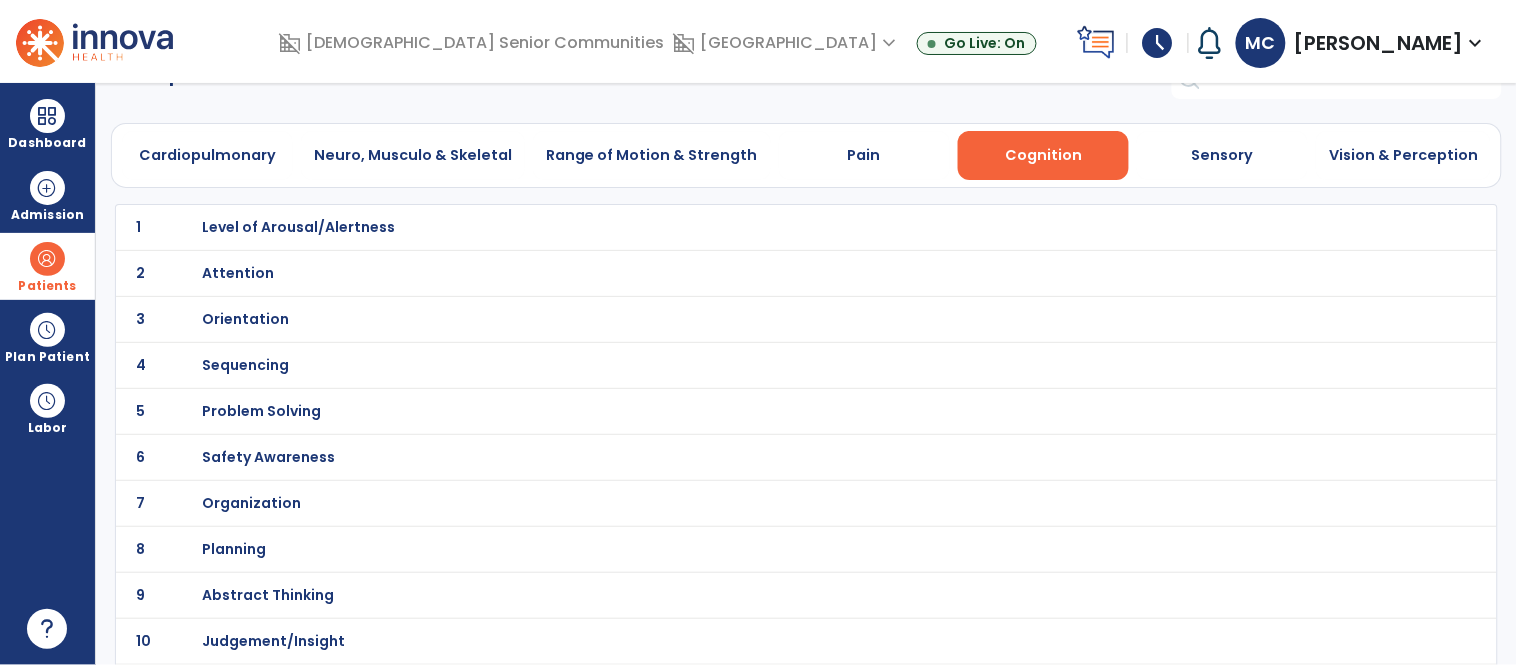 click on "Problem Solving" at bounding box center (298, 227) 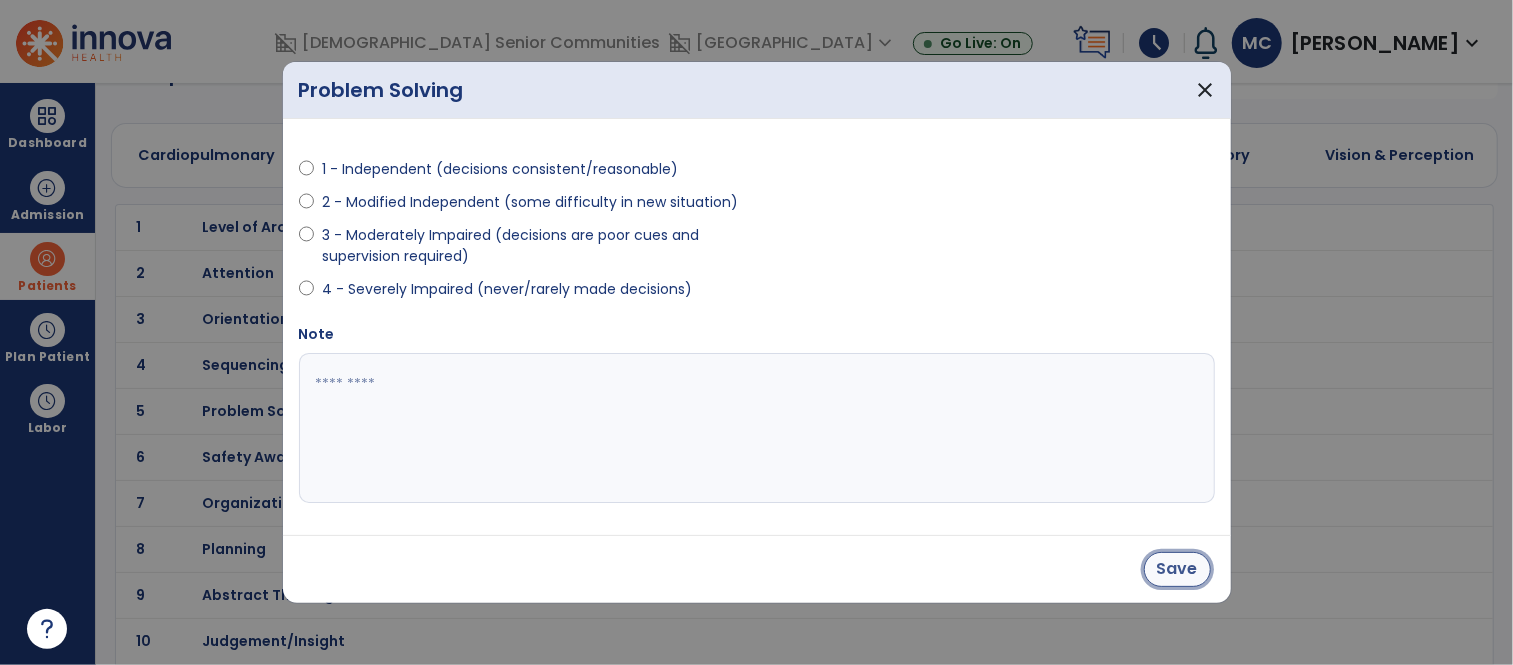 click on "Save" at bounding box center (1177, 569) 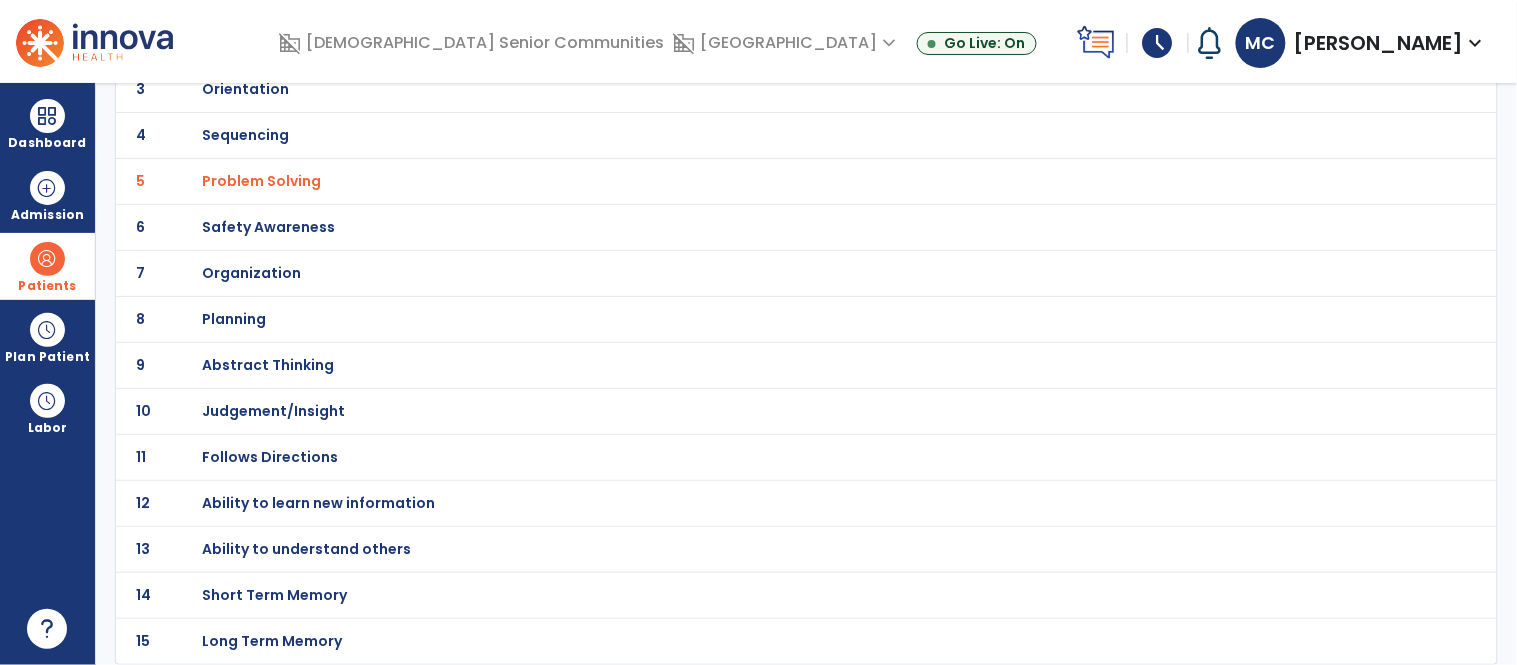 scroll, scrollTop: 0, scrollLeft: 0, axis: both 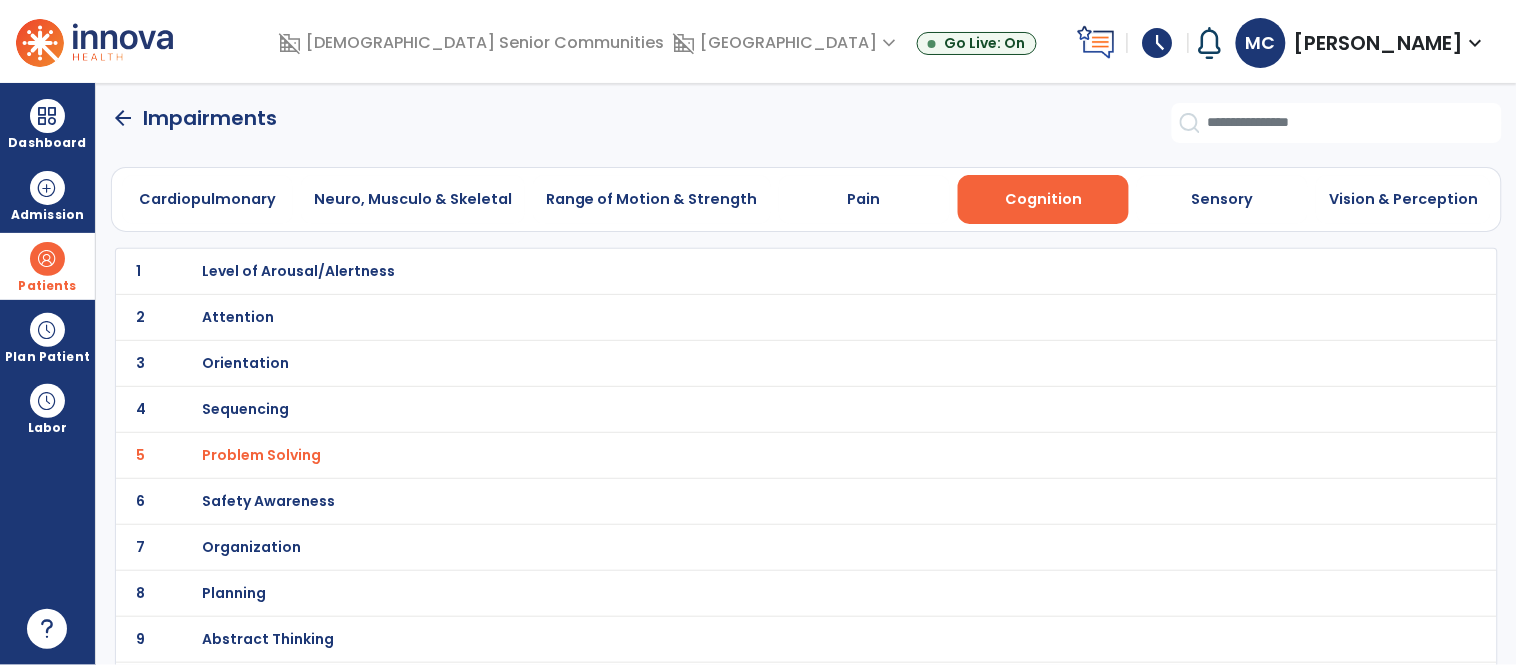 click on "arrow_back" 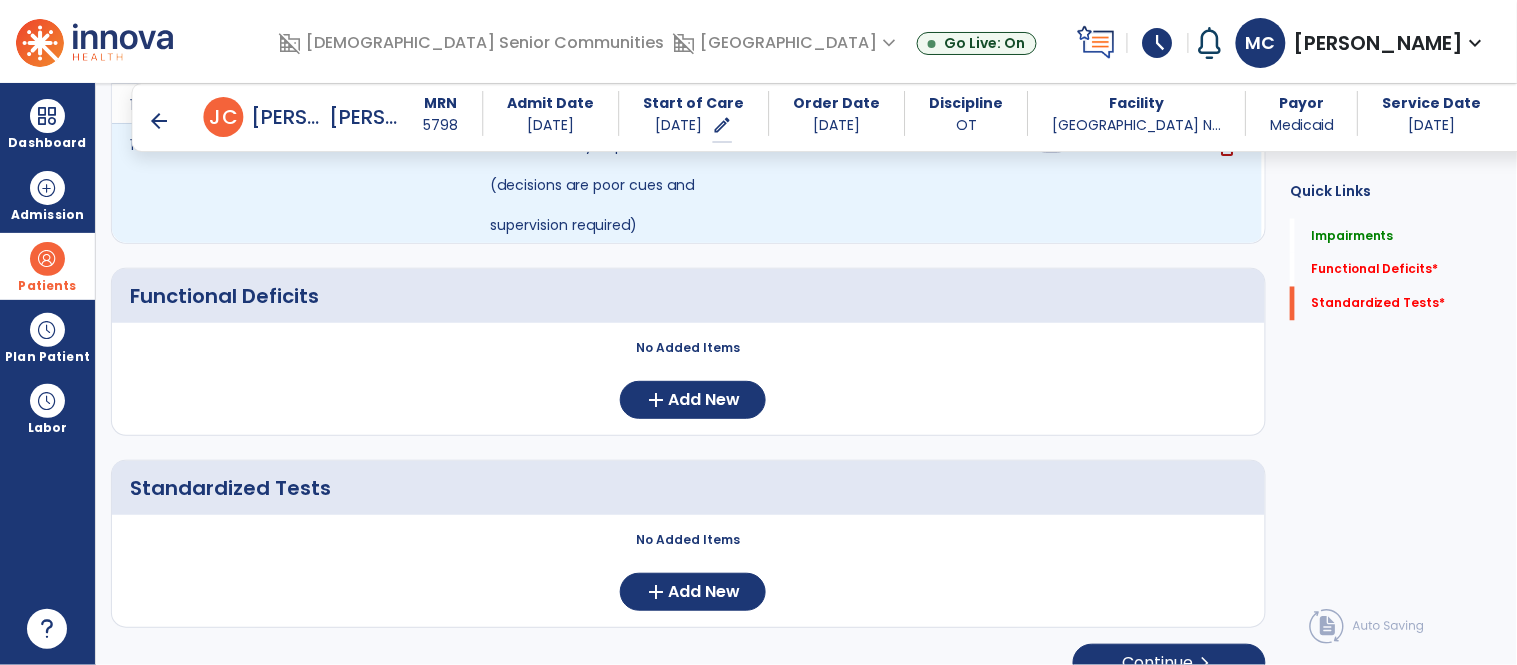 scroll, scrollTop: 810, scrollLeft: 0, axis: vertical 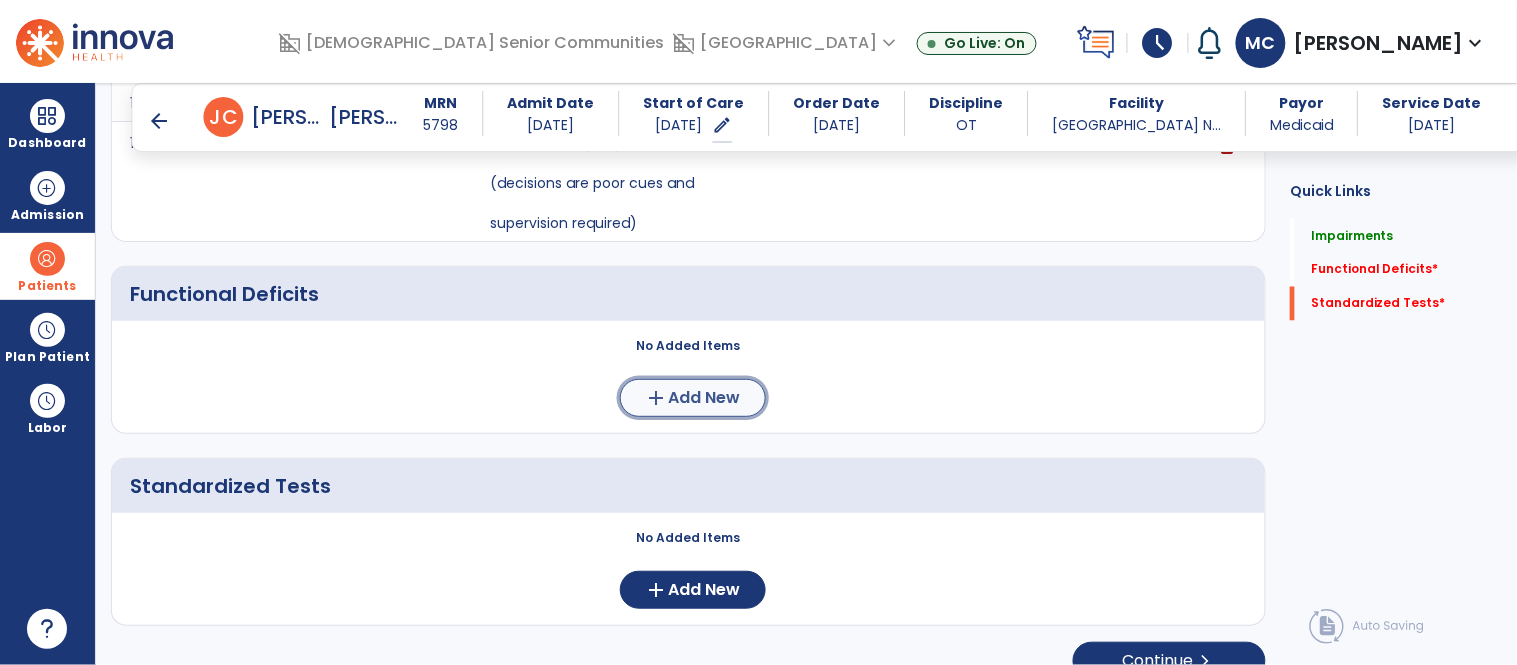 click on "add  Add New" 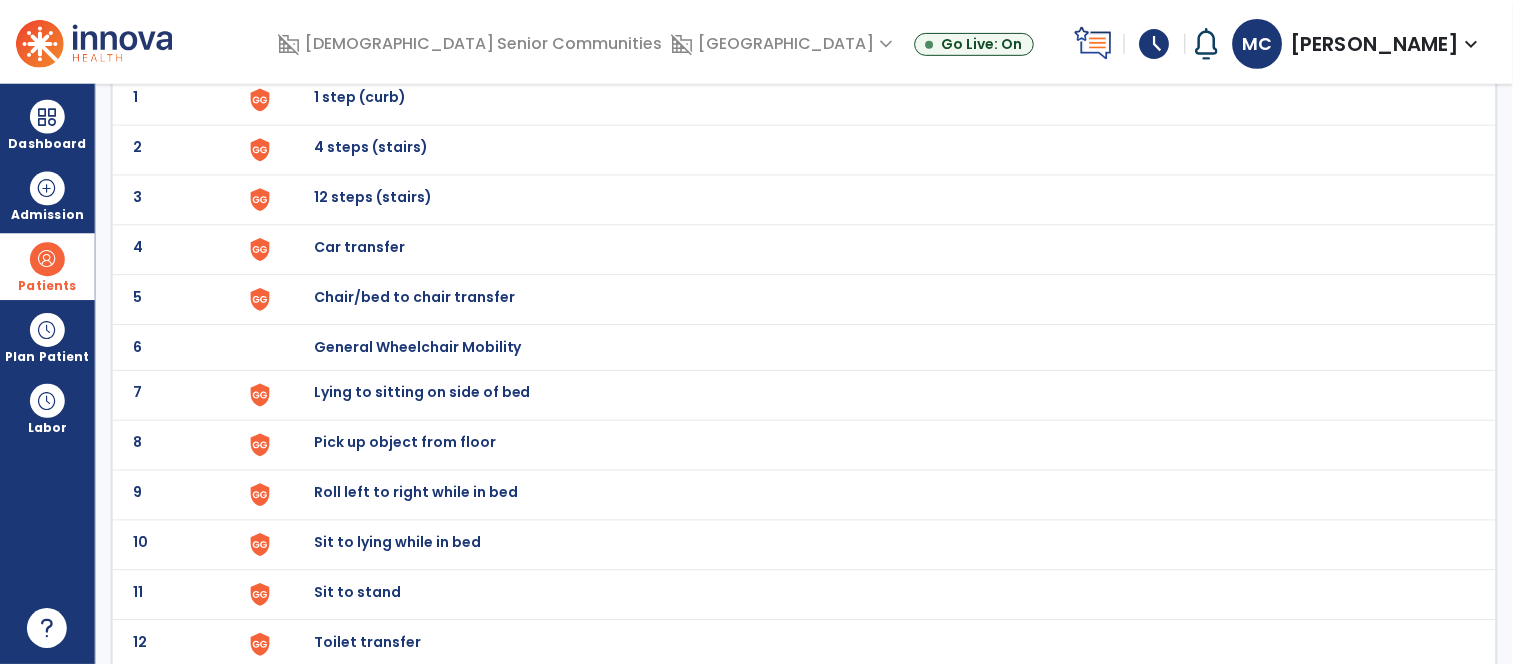 scroll, scrollTop: 170, scrollLeft: 0, axis: vertical 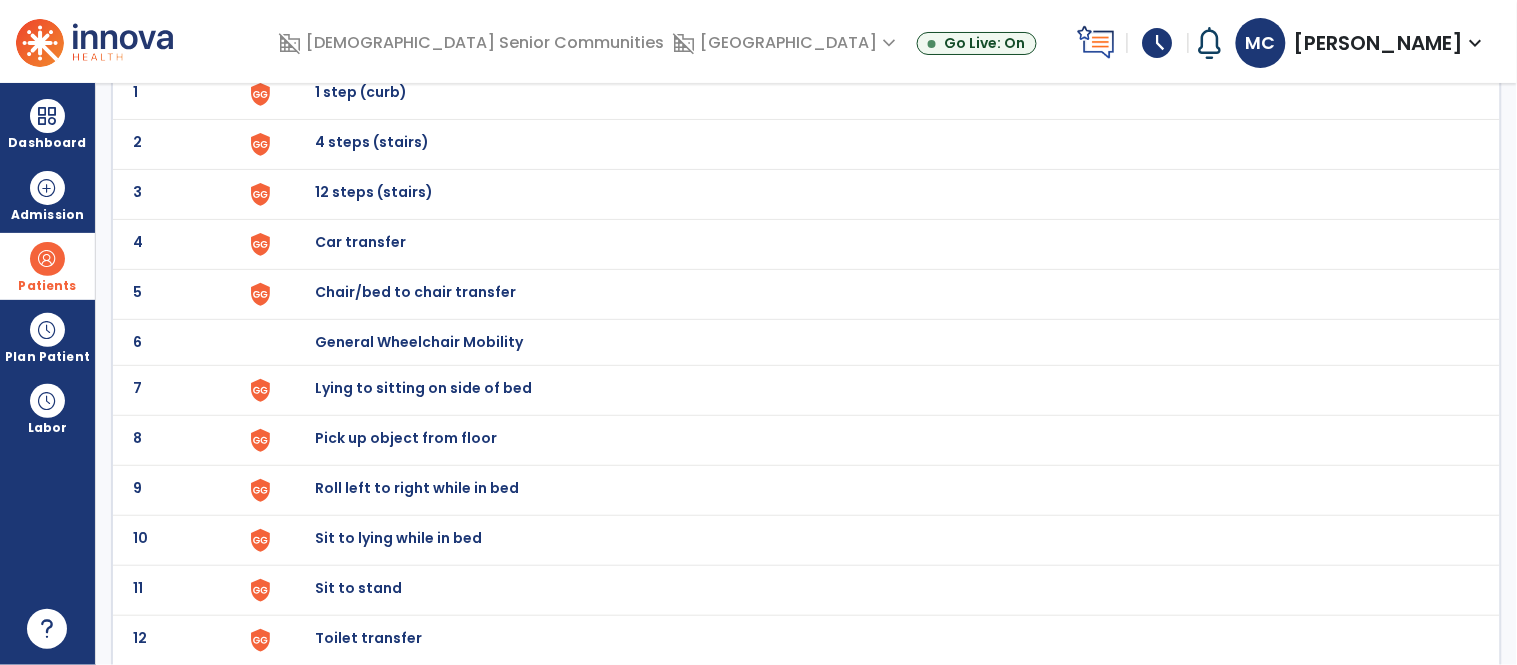 click on "Chair/bed to chair transfer" at bounding box center [361, 92] 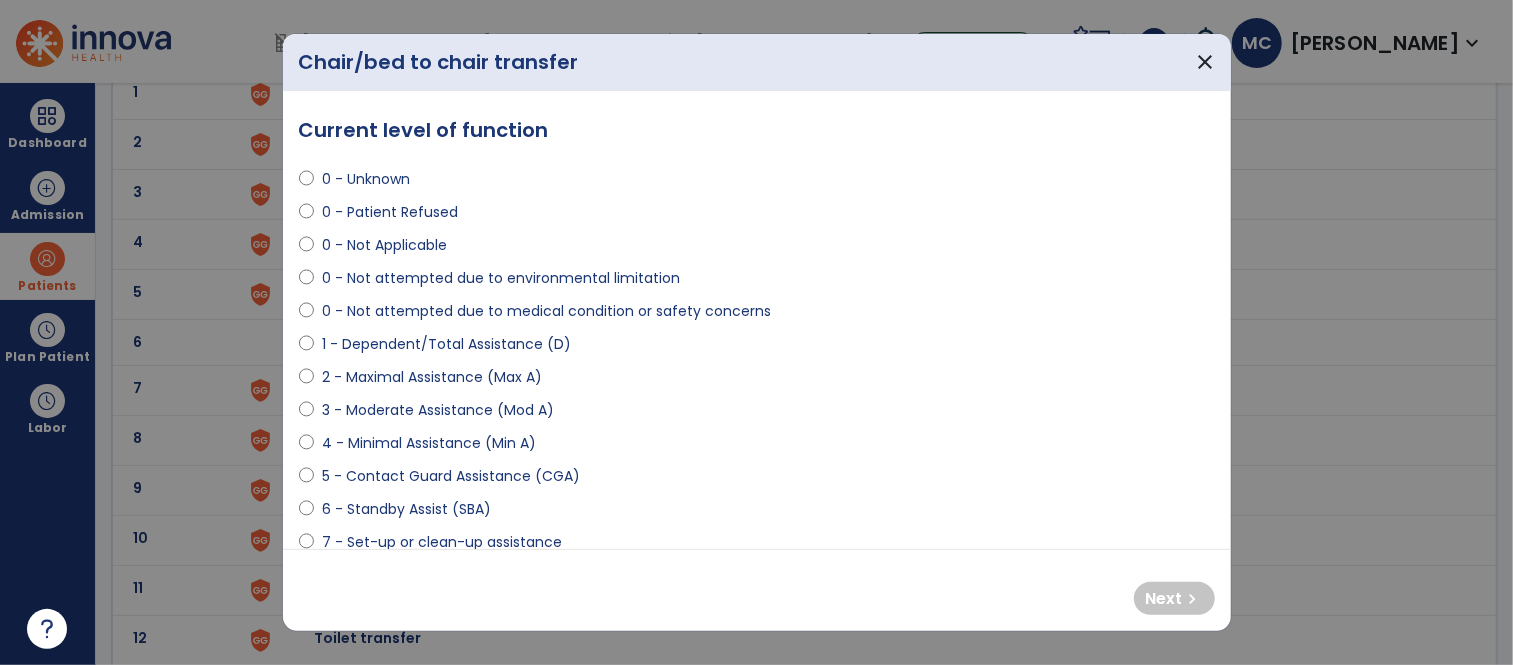 select on "**********" 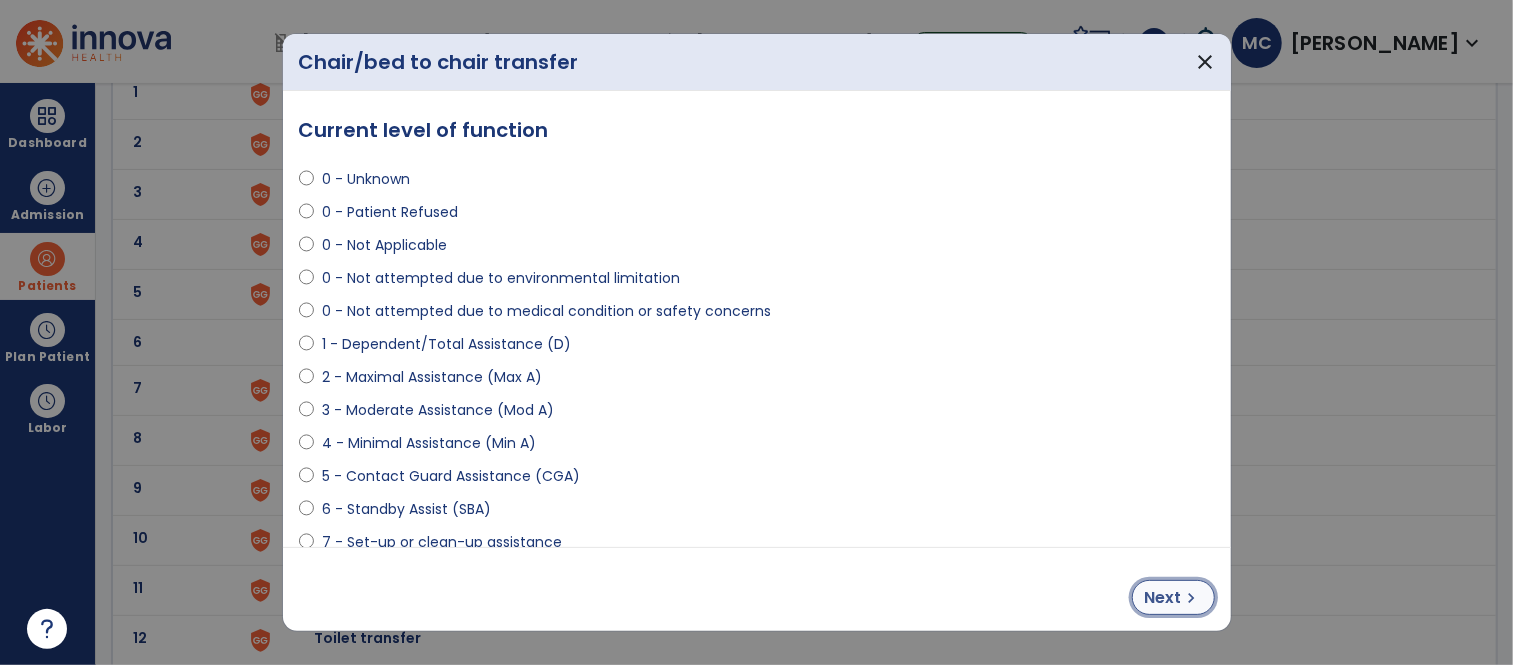 click on "chevron_right" at bounding box center (1192, 598) 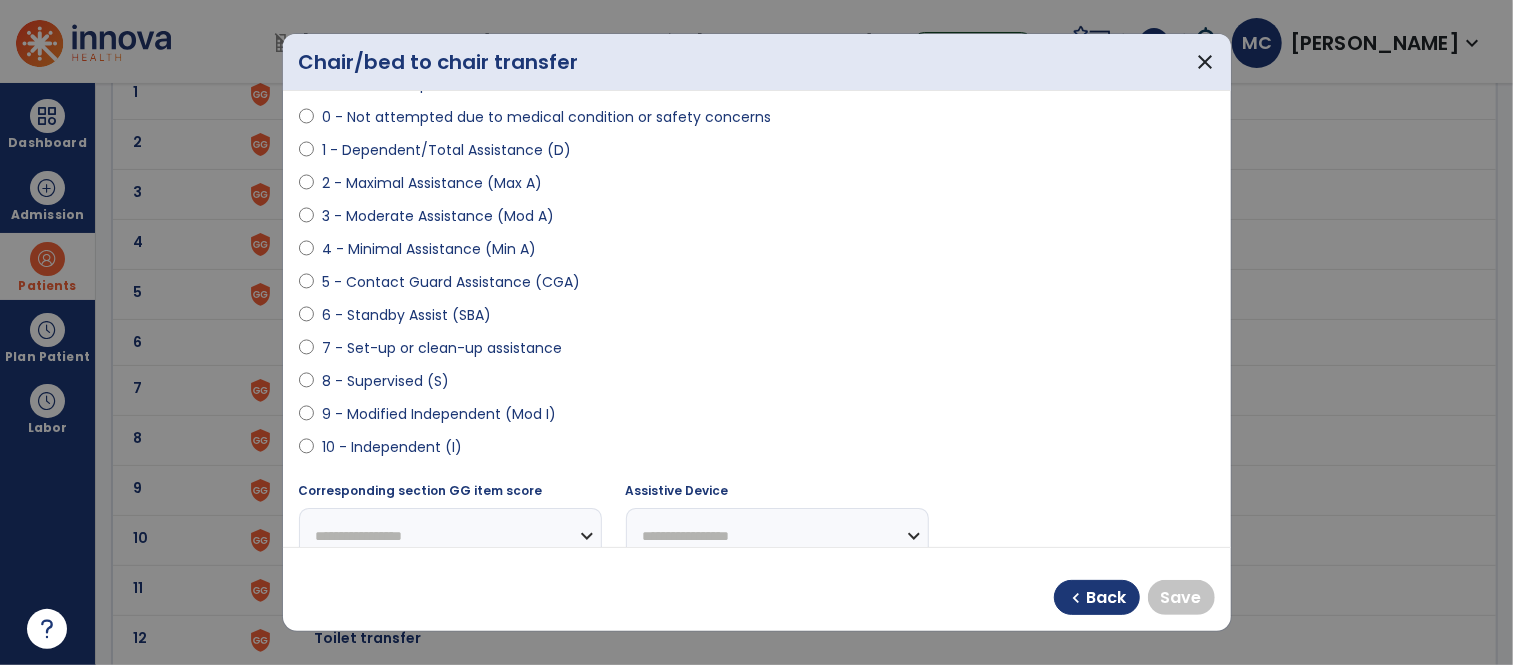 scroll, scrollTop: 198, scrollLeft: 0, axis: vertical 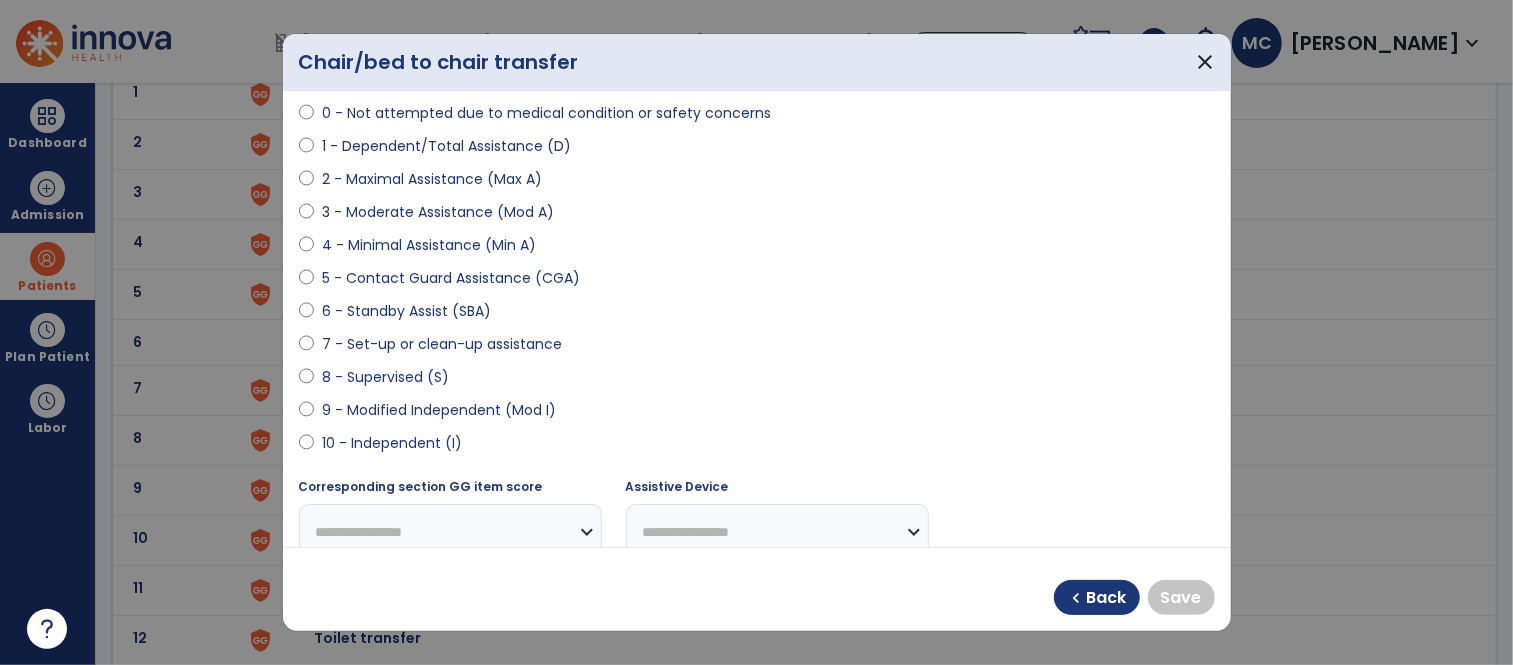 select on "**********" 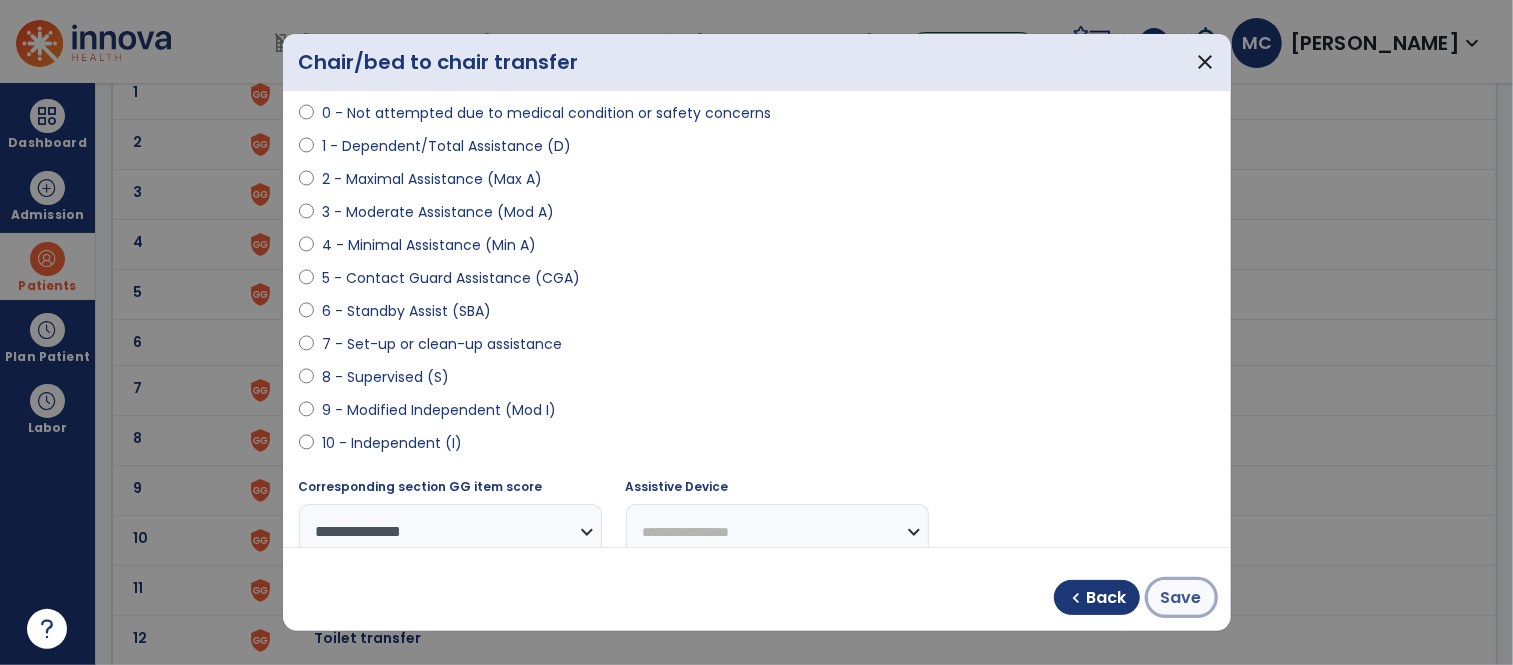 click on "Save" at bounding box center (1181, 598) 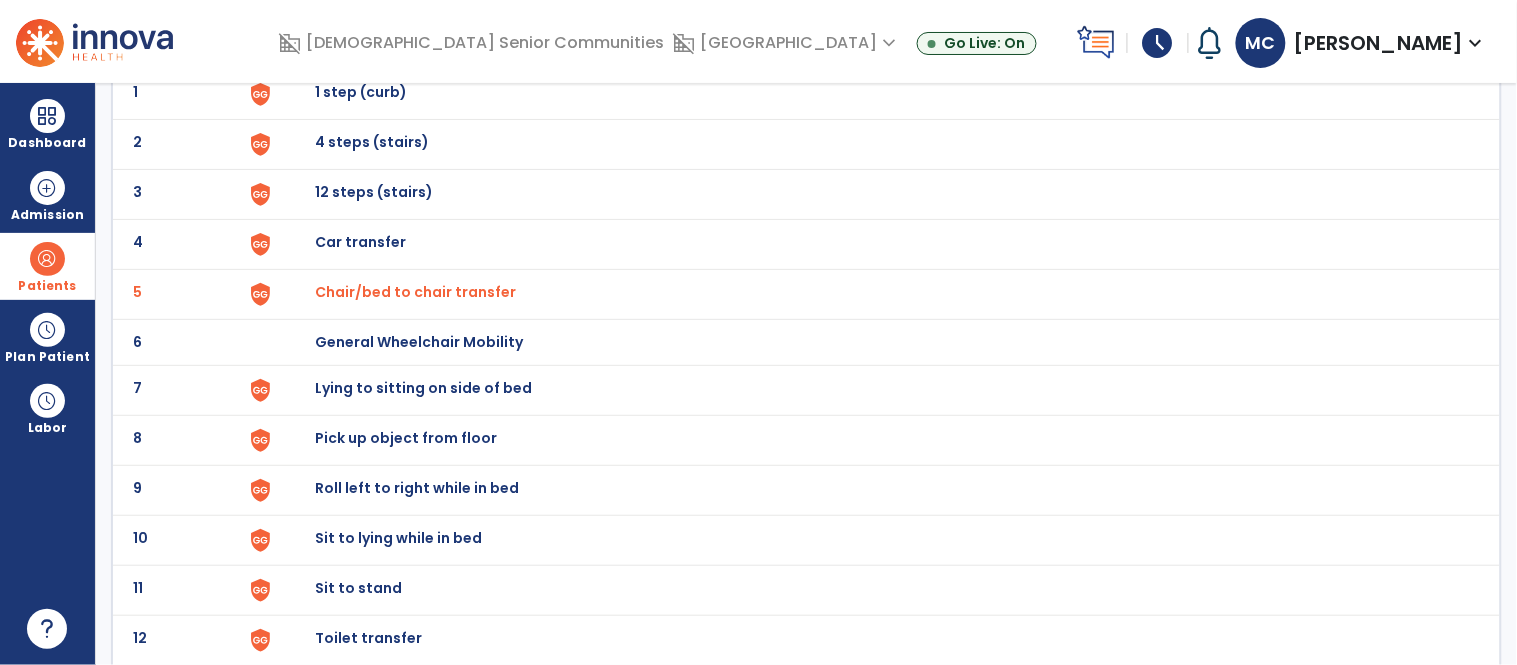 click on "Sit to stand" at bounding box center [361, 92] 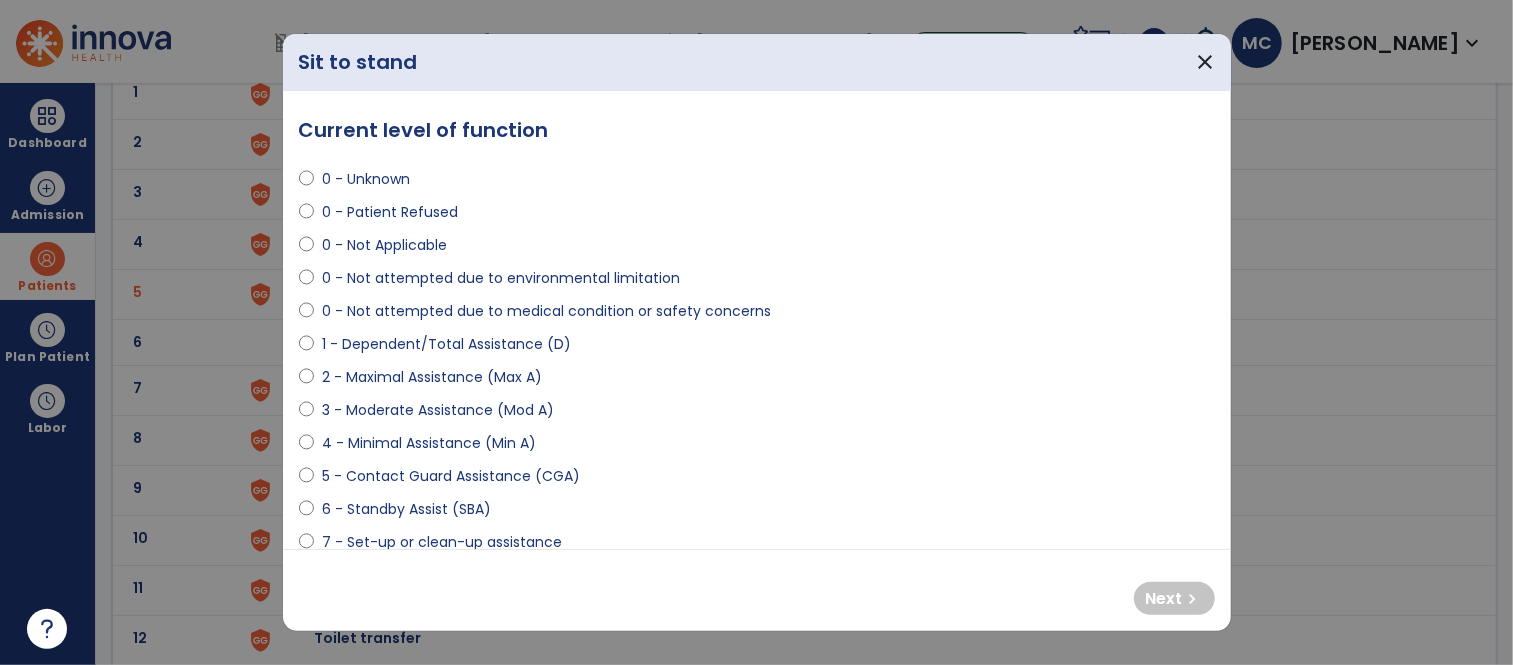 select on "**********" 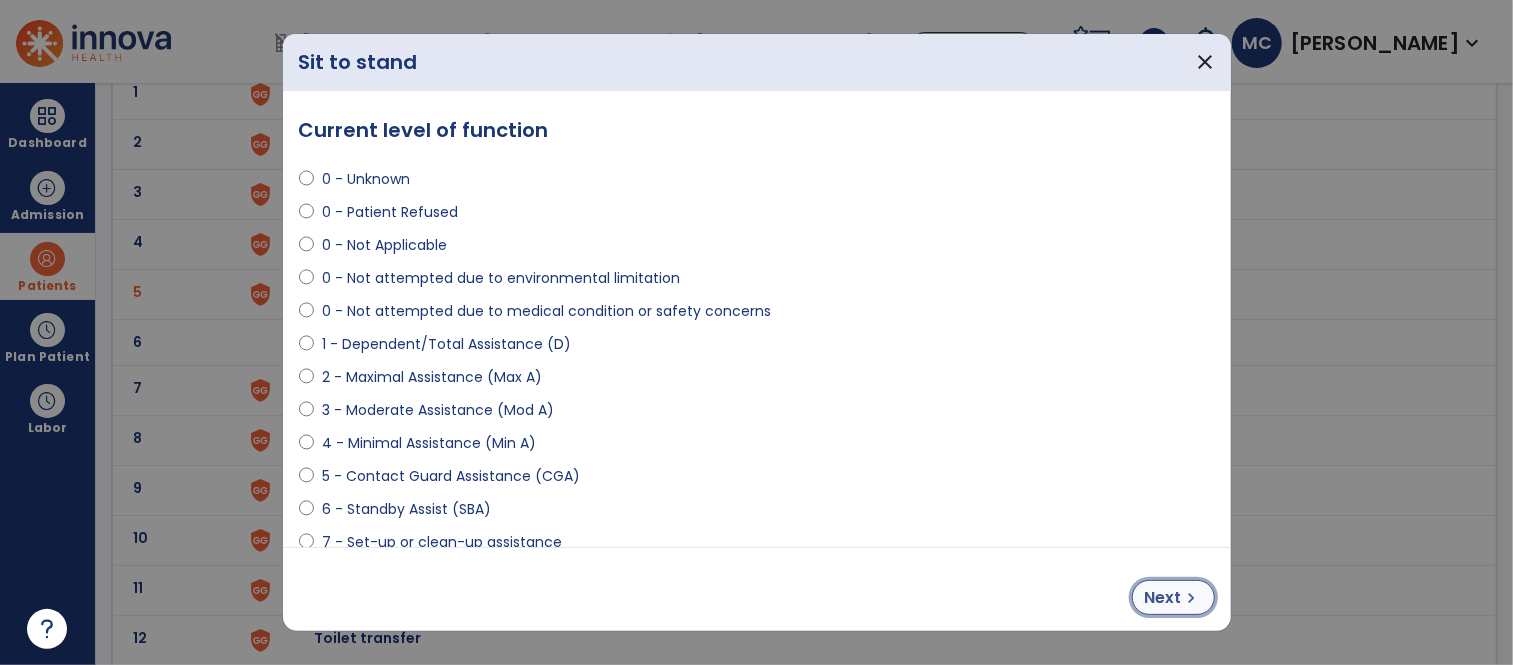 click on "Next" at bounding box center [1163, 598] 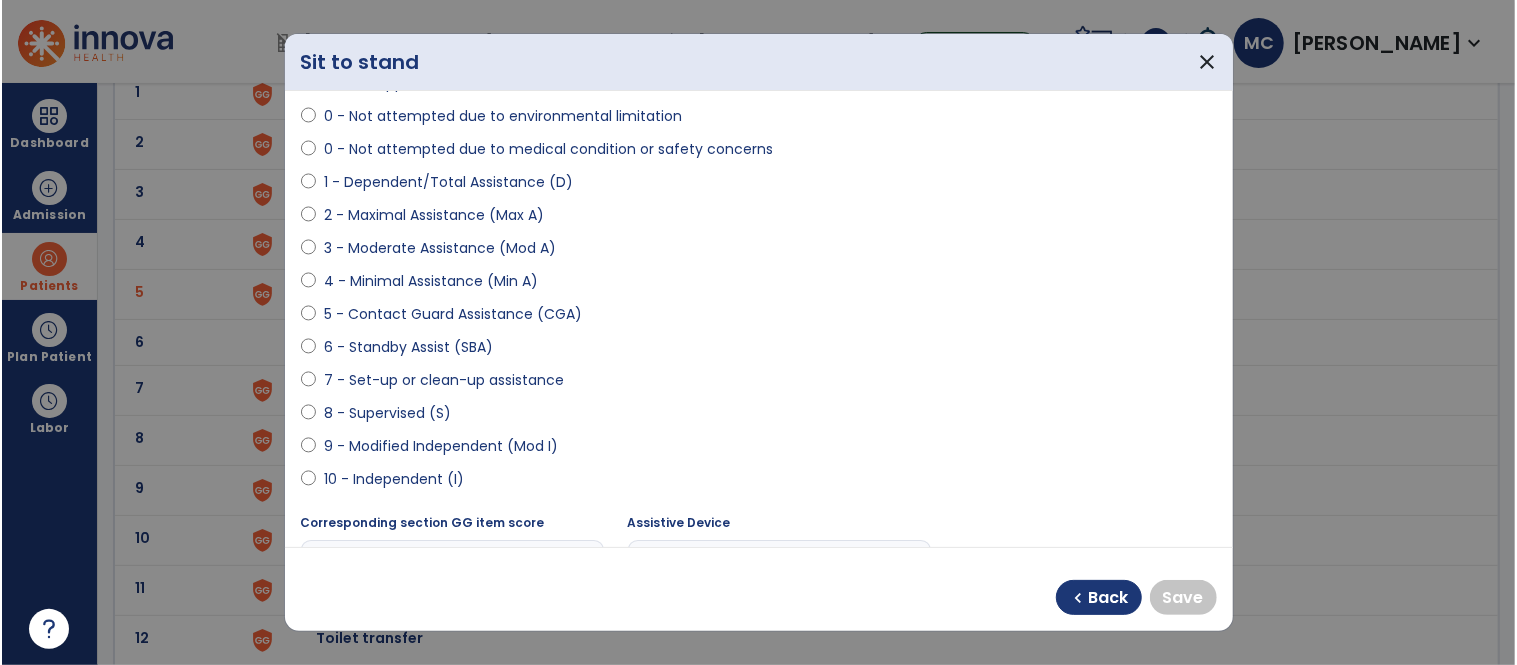 scroll, scrollTop: 163, scrollLeft: 0, axis: vertical 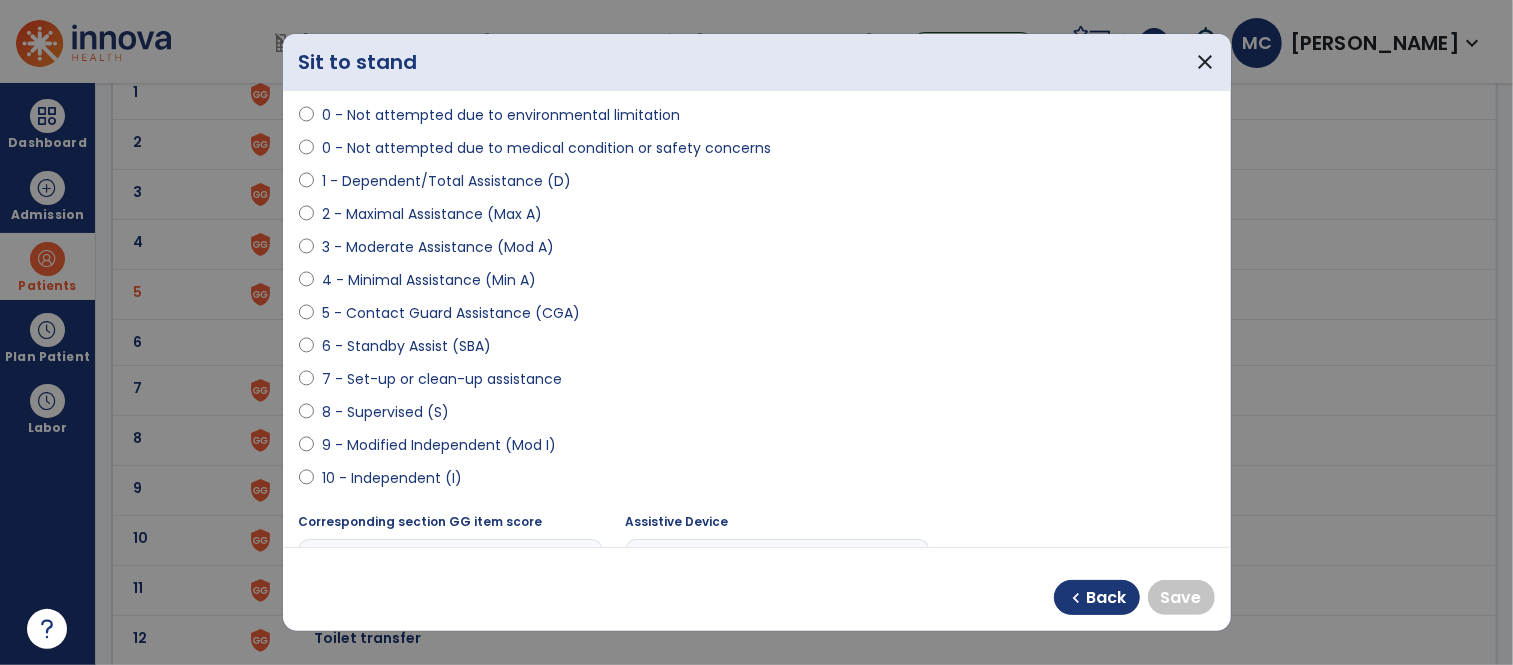 select on "**********" 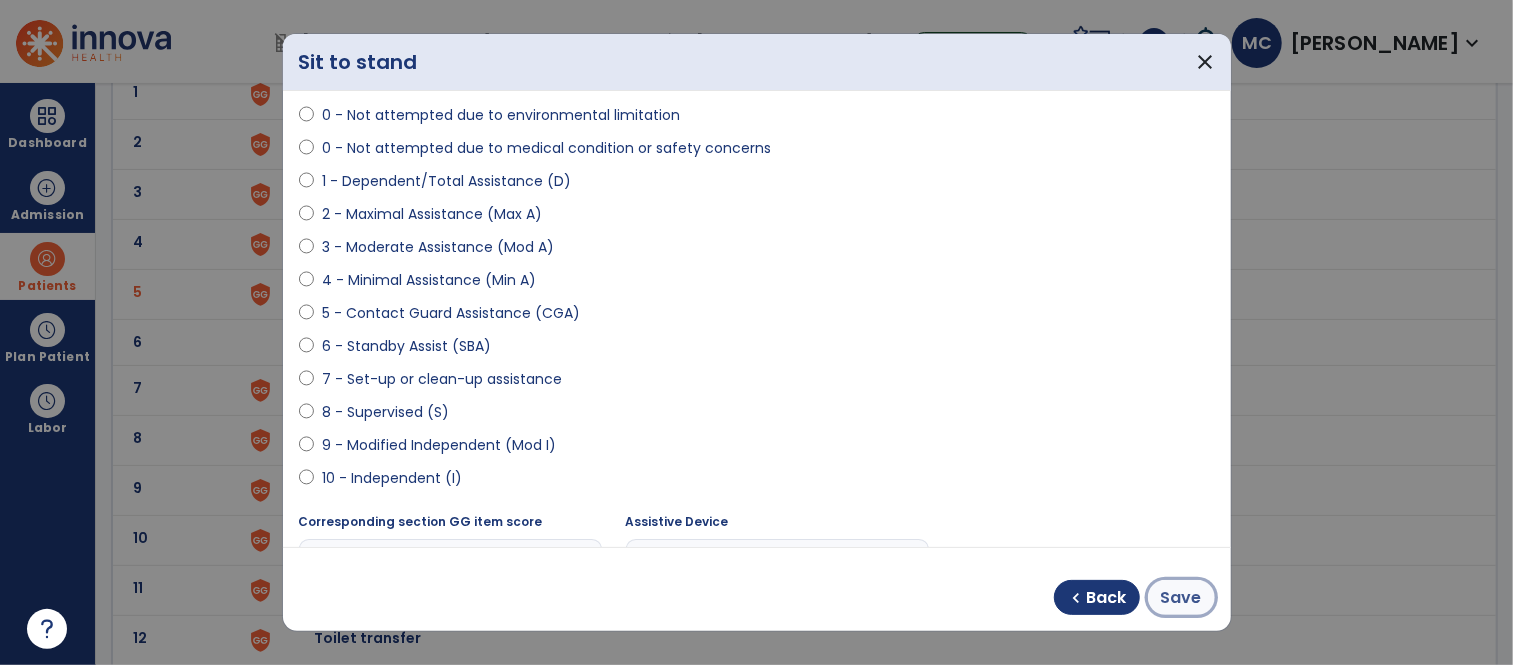 click on "Save" at bounding box center [1181, 597] 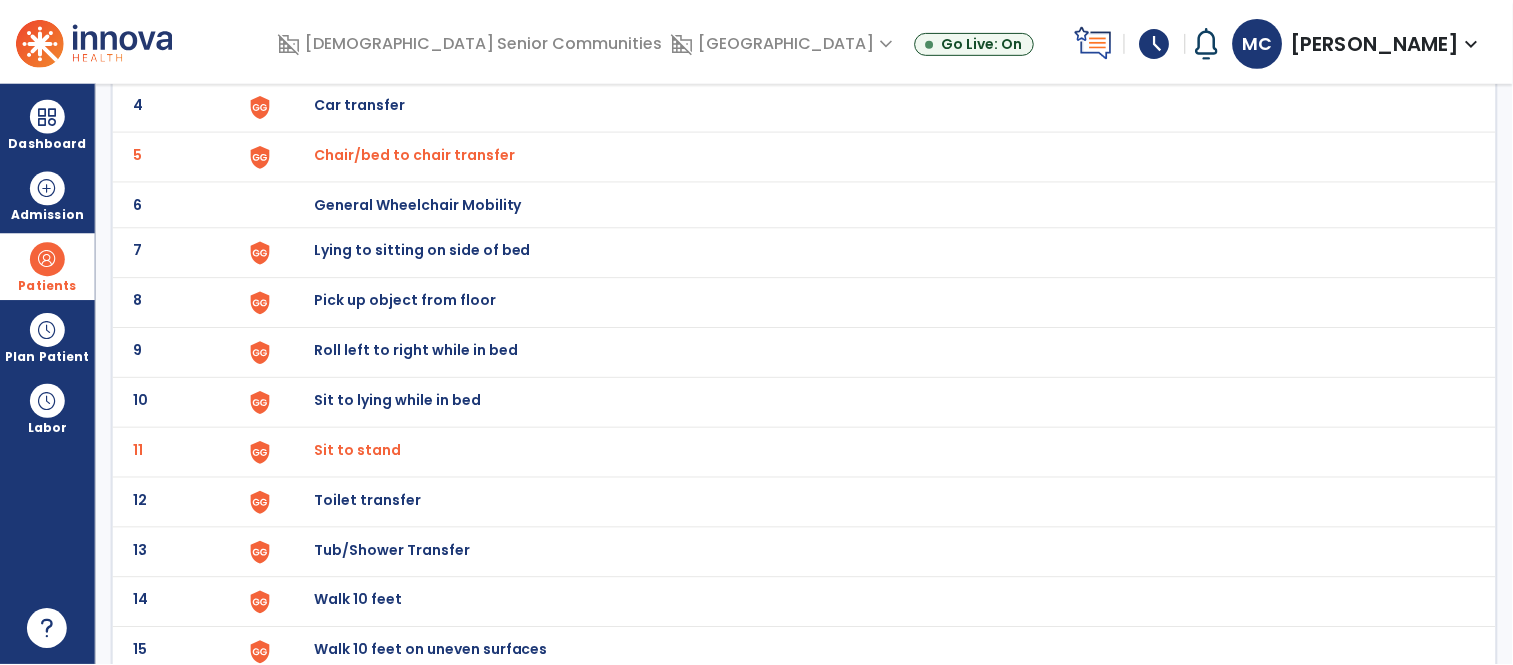 scroll, scrollTop: 310, scrollLeft: 0, axis: vertical 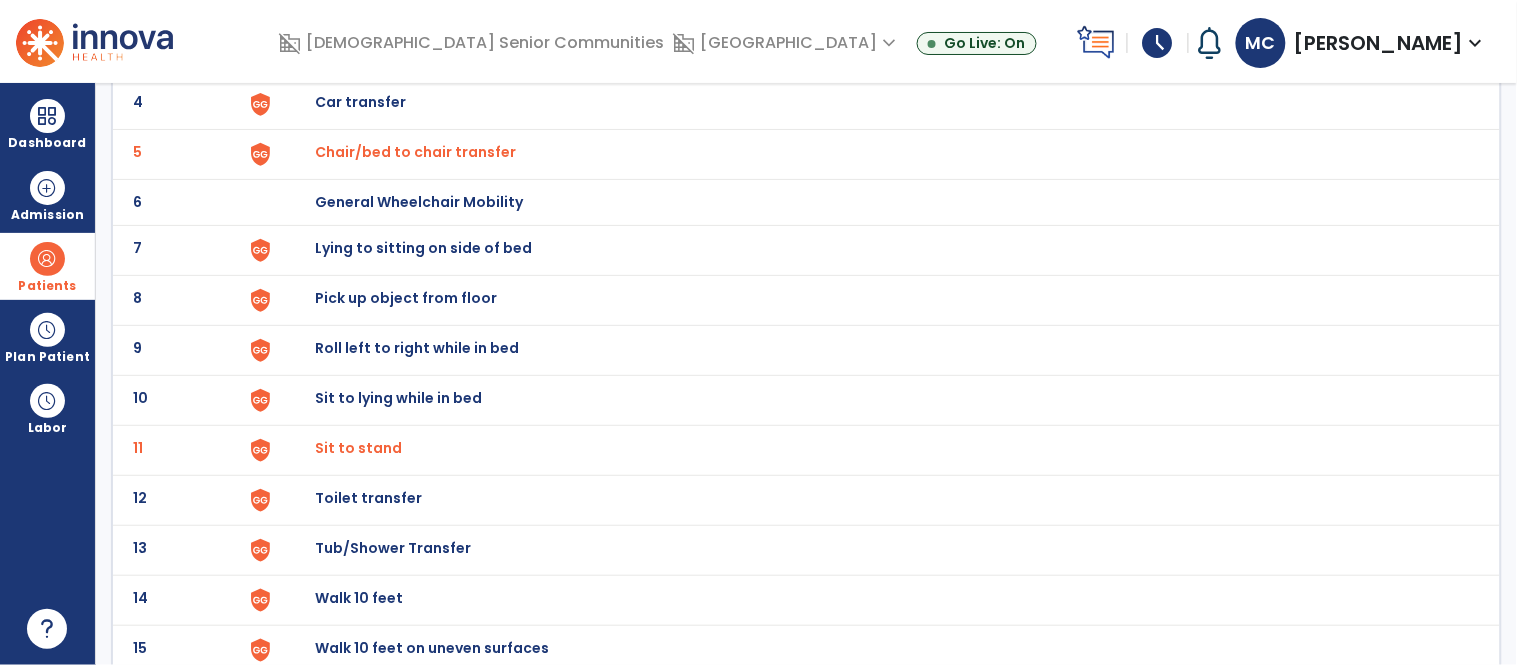 click on "Toilet transfer" at bounding box center [361, -48] 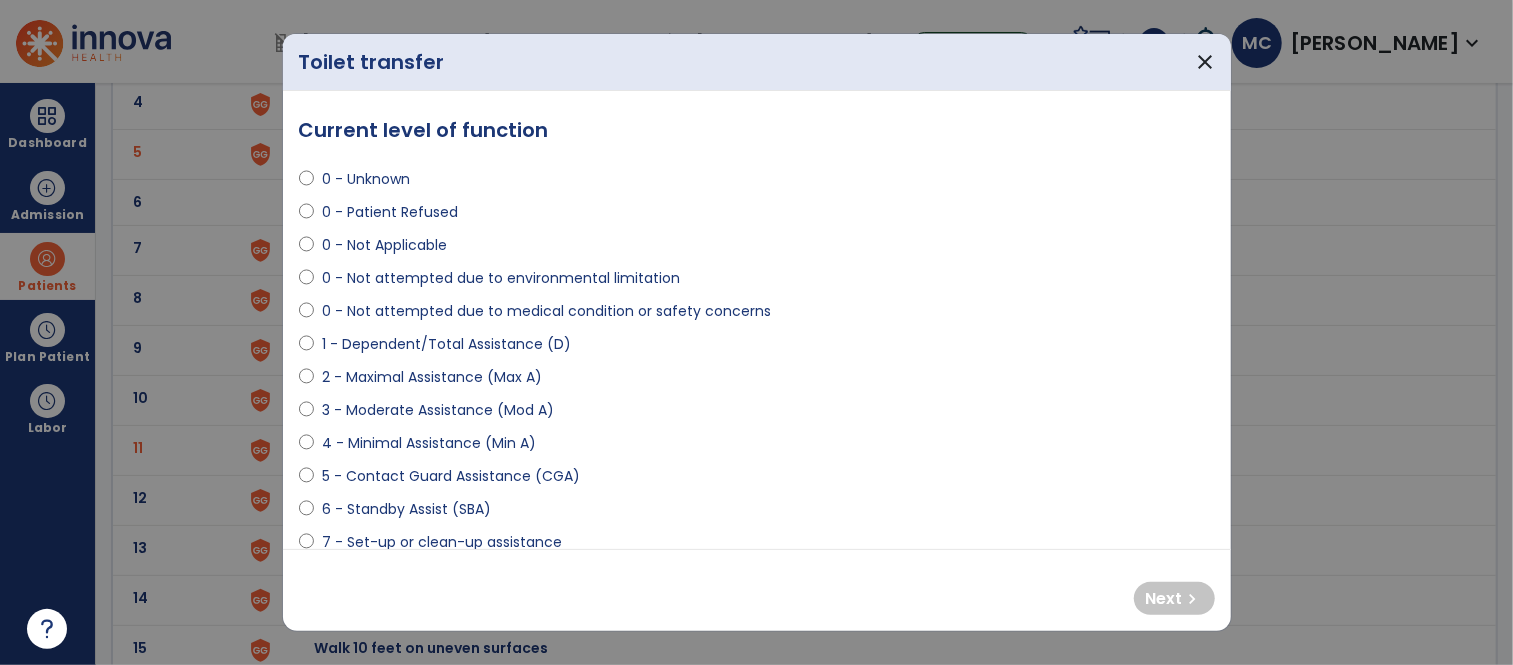 select on "**********" 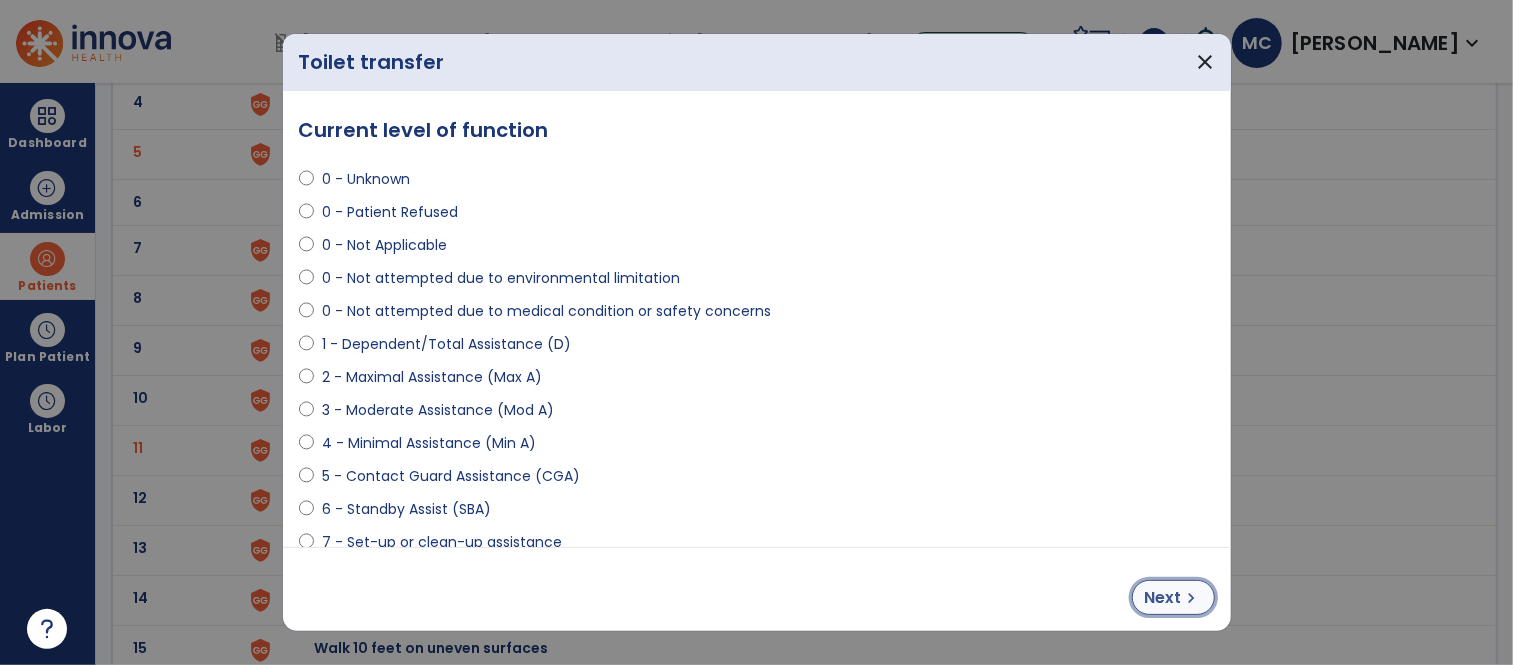 click on "Next" at bounding box center (1163, 598) 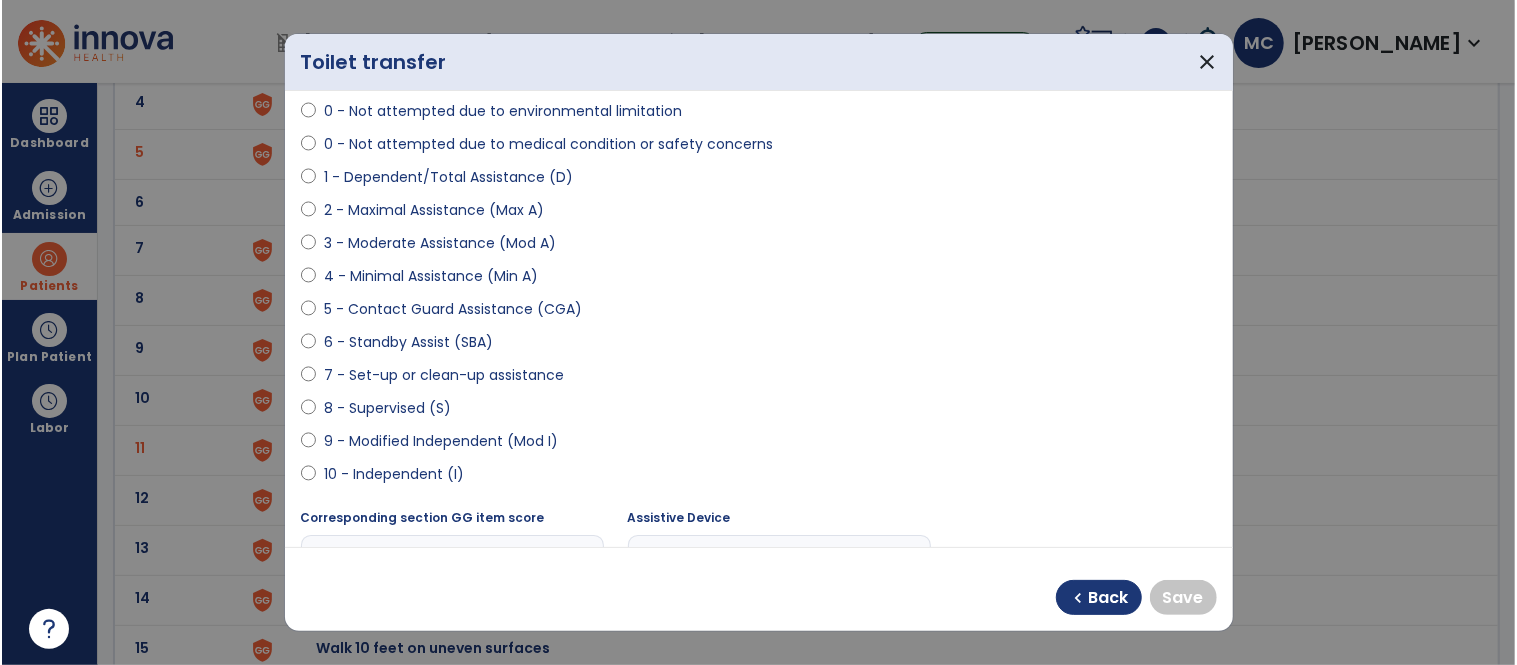 scroll, scrollTop: 198, scrollLeft: 0, axis: vertical 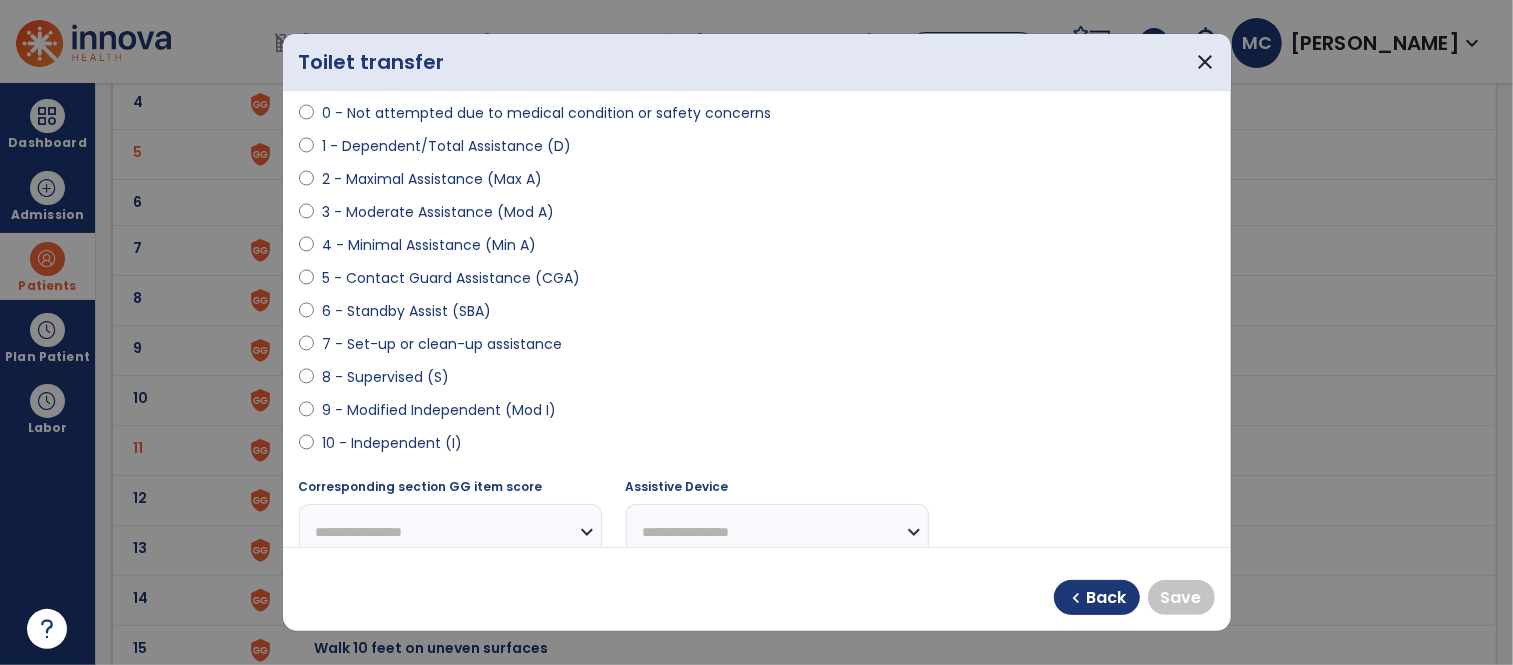 select on "**********" 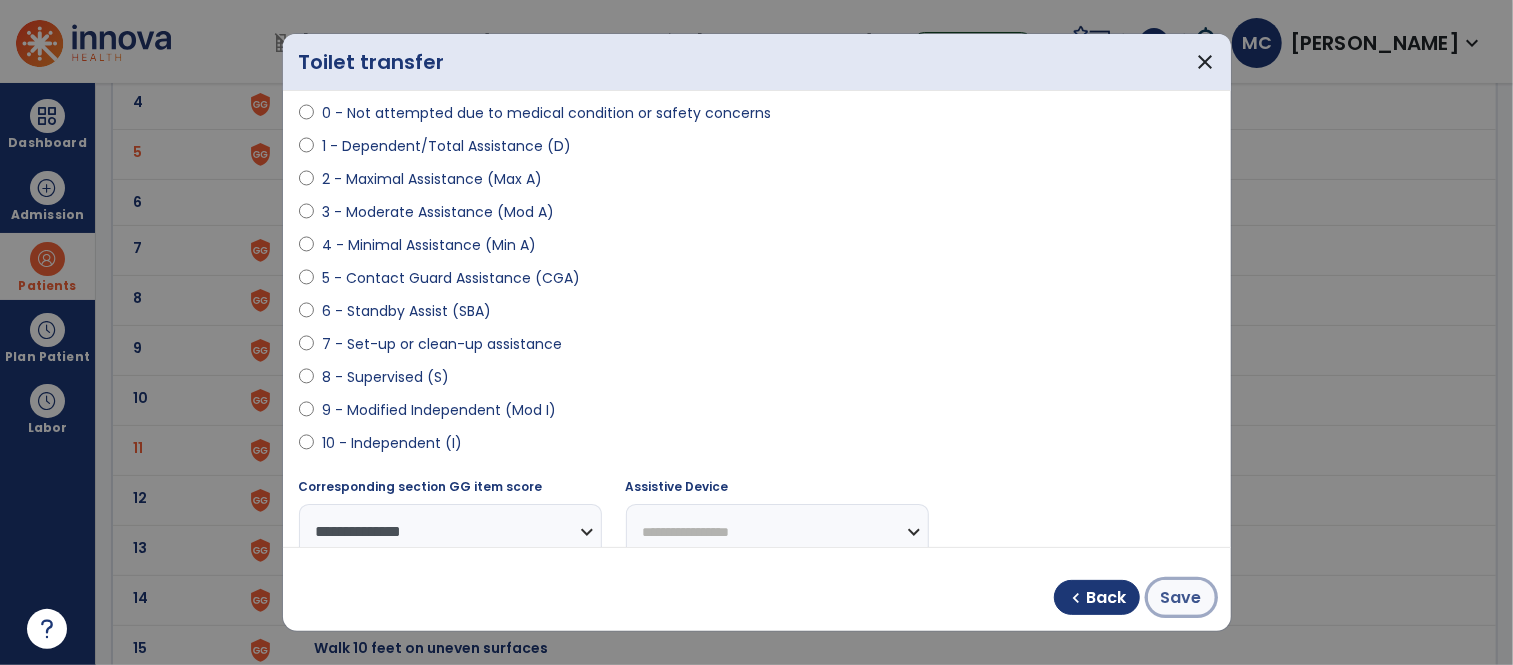 click on "Save" at bounding box center (1181, 598) 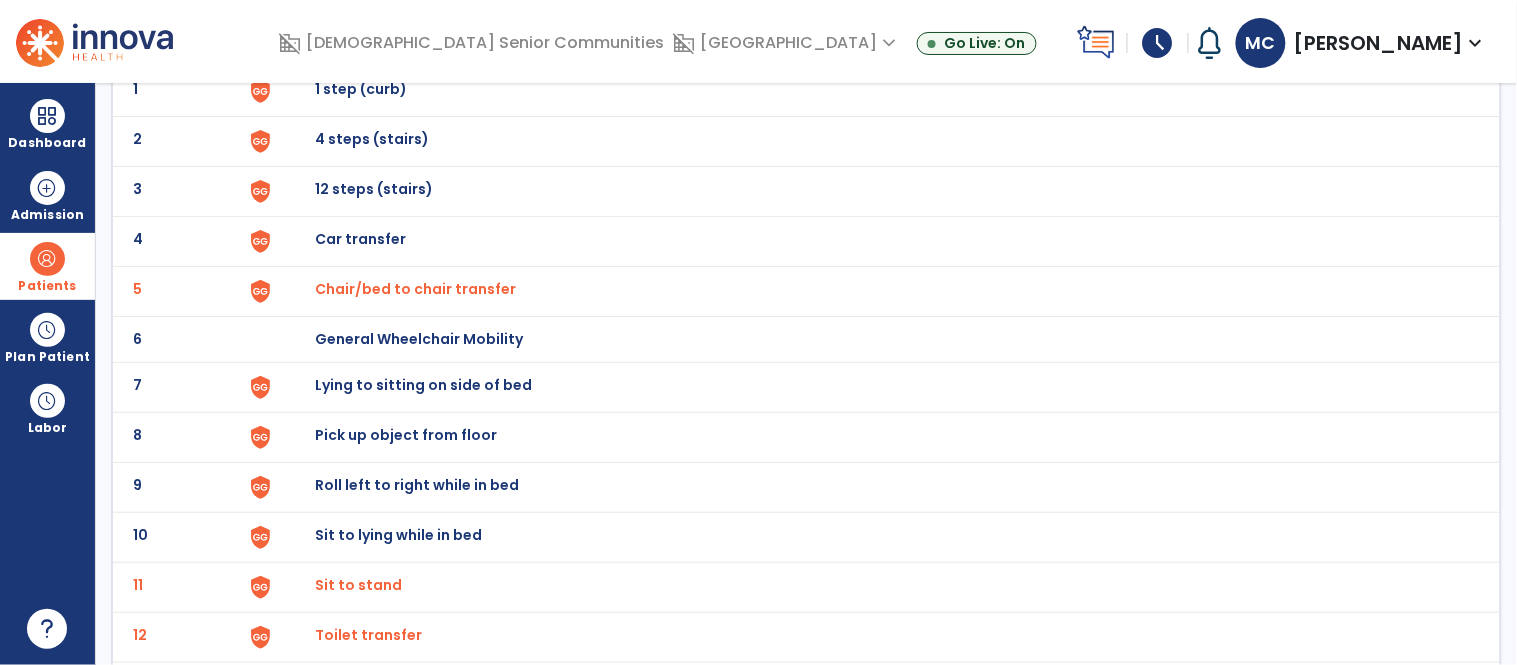 scroll, scrollTop: 0, scrollLeft: 0, axis: both 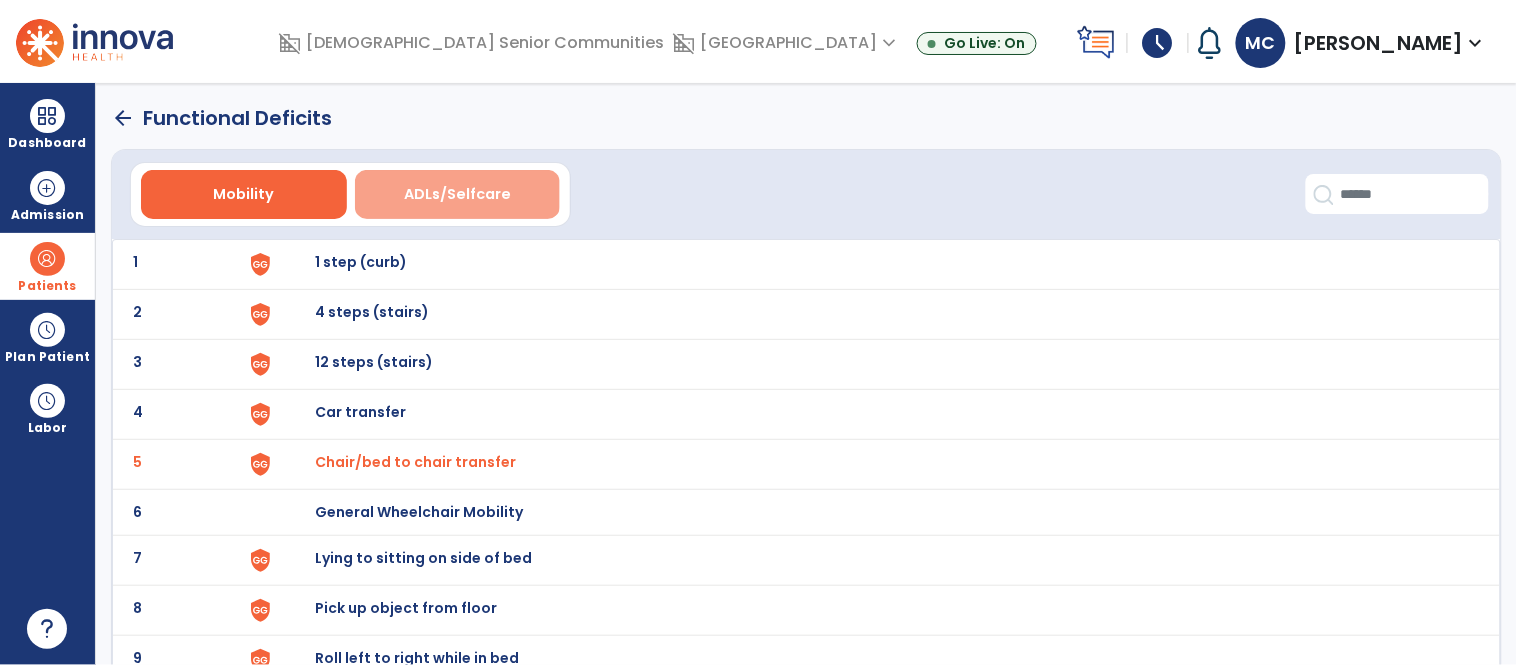 click on "ADLs/Selfcare" at bounding box center [458, 194] 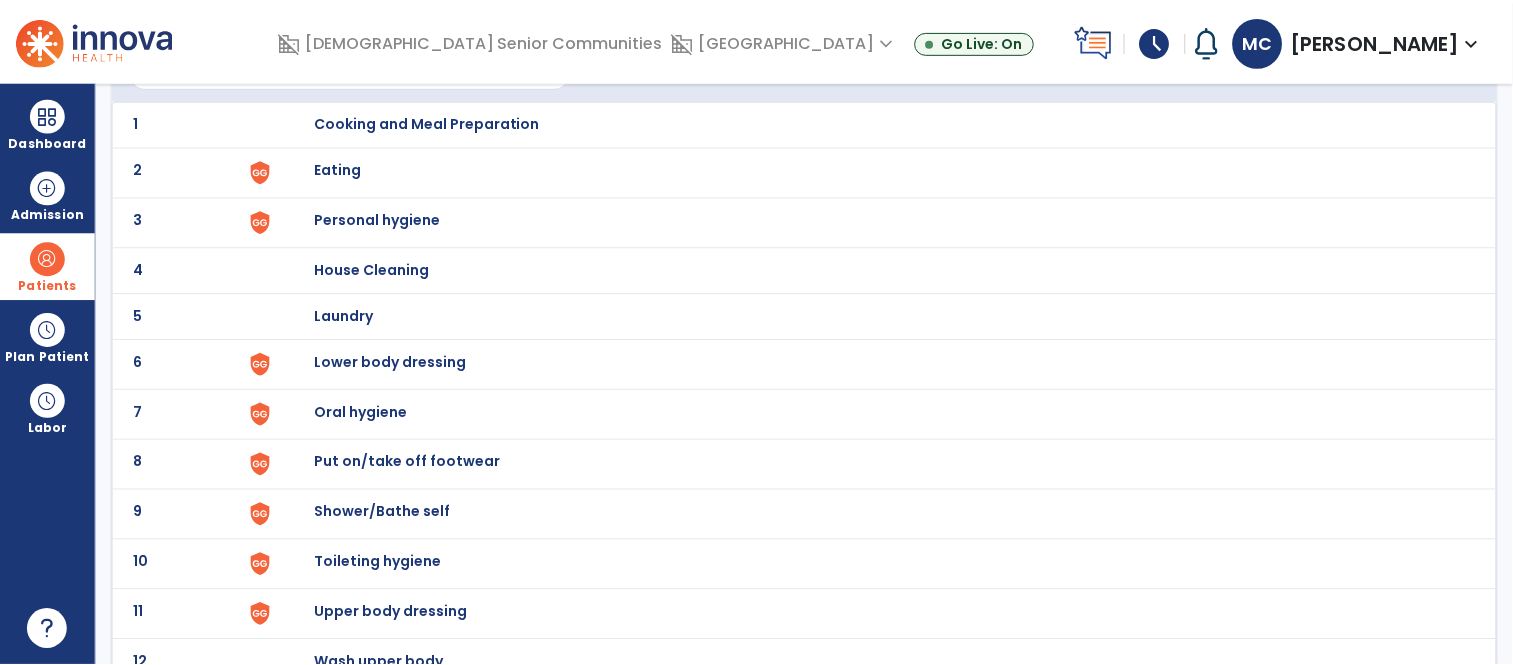 scroll, scrollTop: 148, scrollLeft: 0, axis: vertical 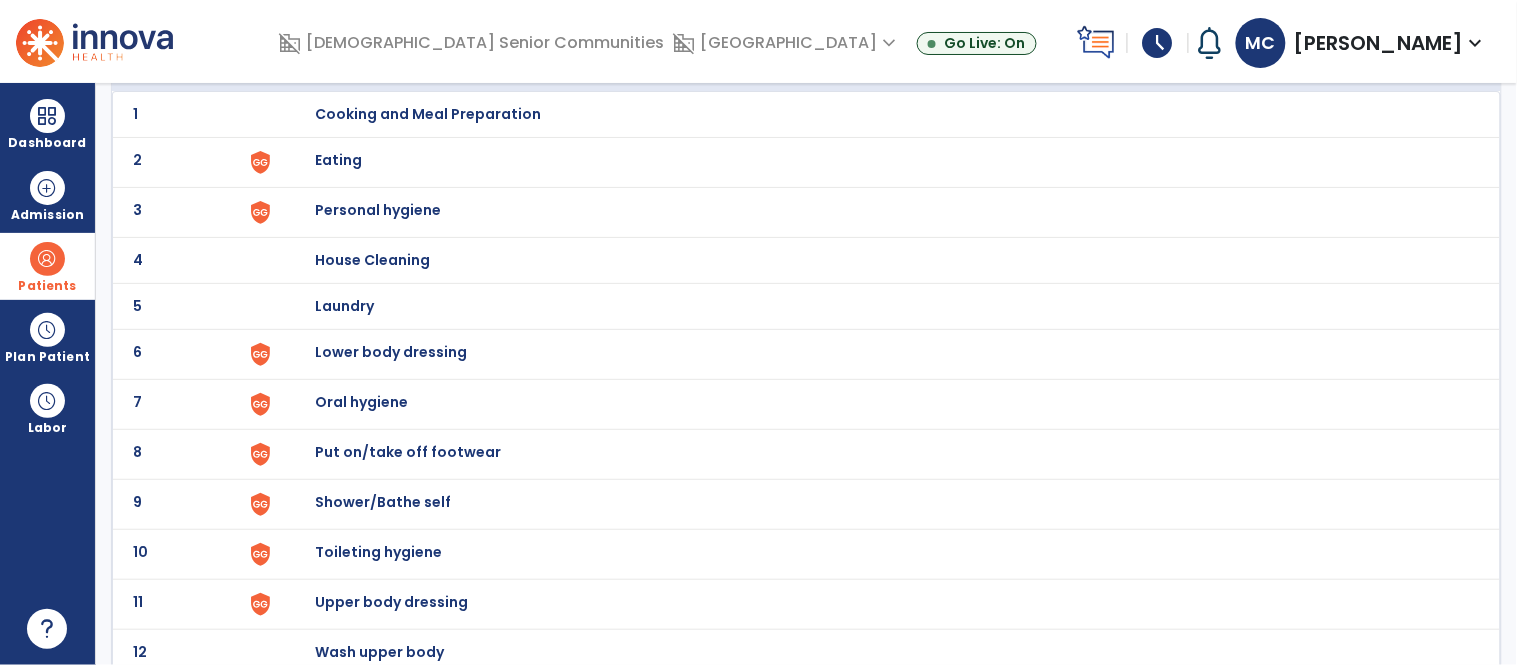click on "6 Lower body dressing" 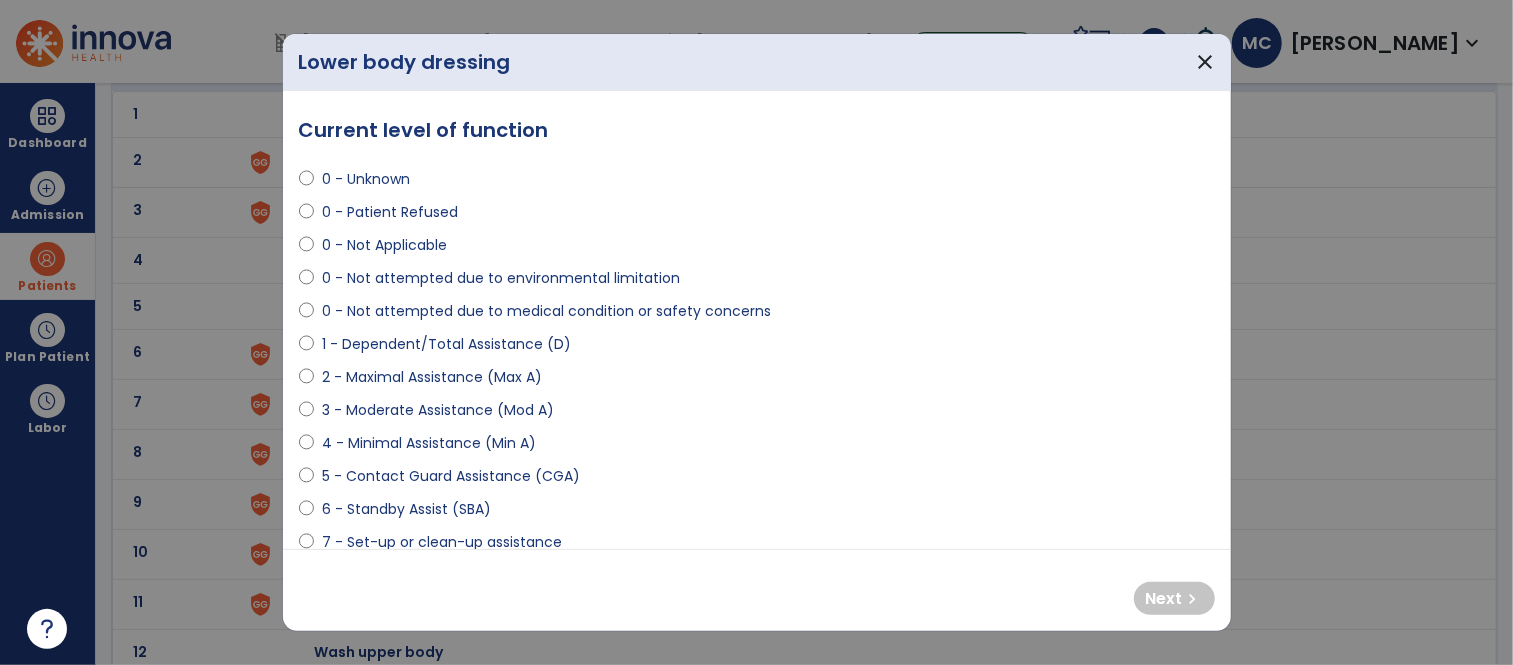 select on "**********" 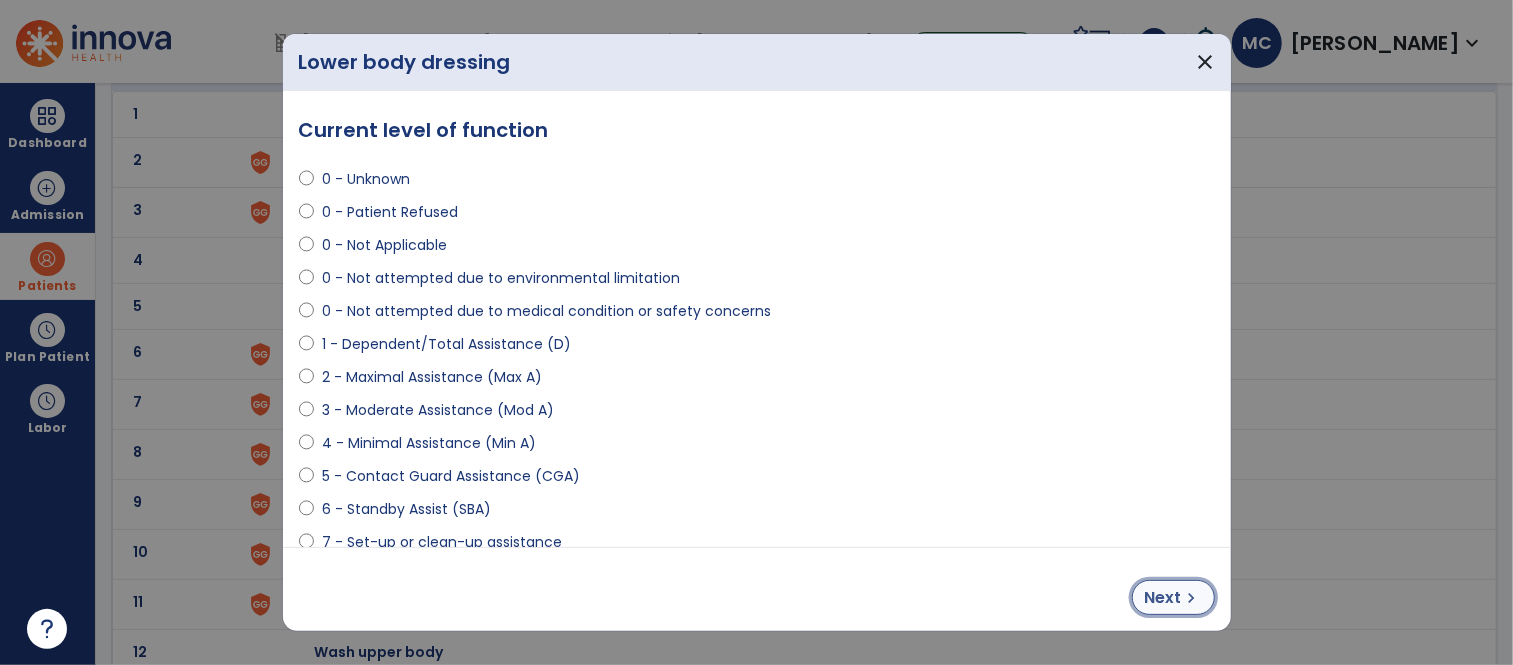 click on "Next" at bounding box center [1163, 598] 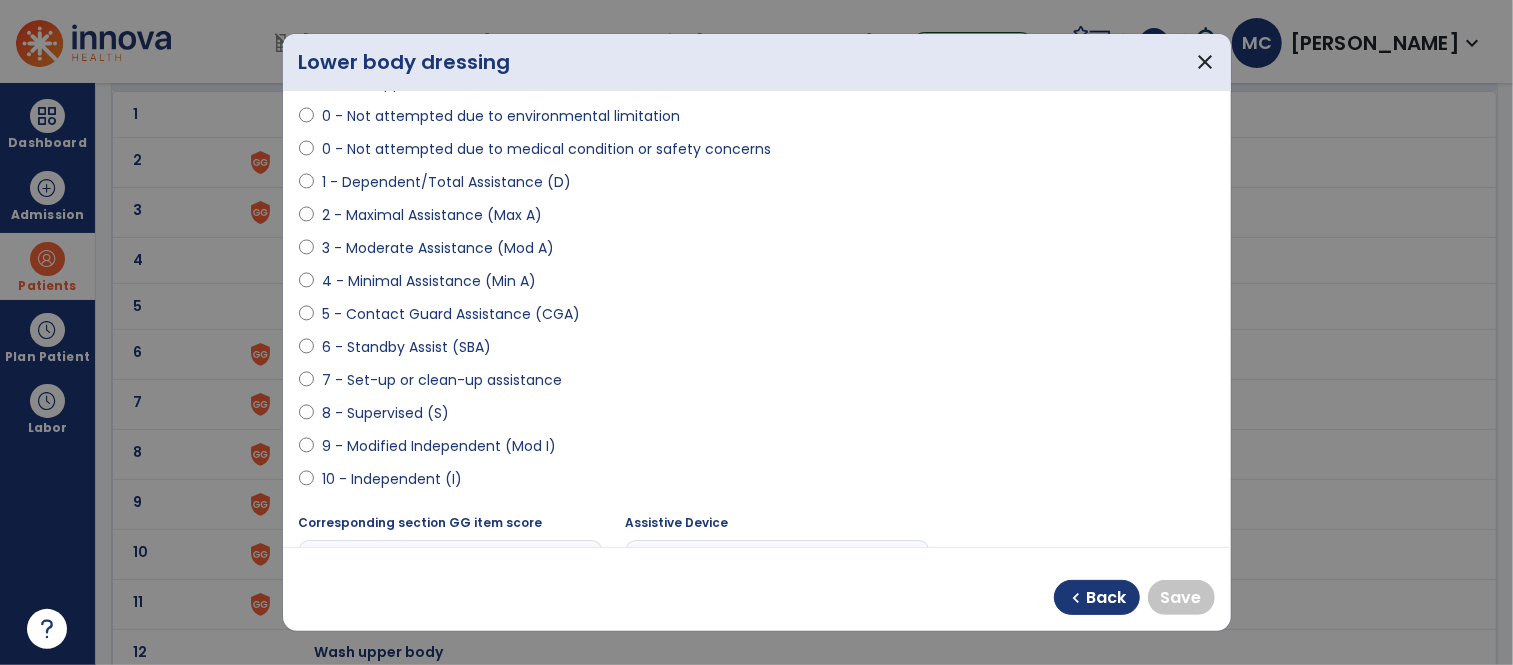 scroll, scrollTop: 166, scrollLeft: 0, axis: vertical 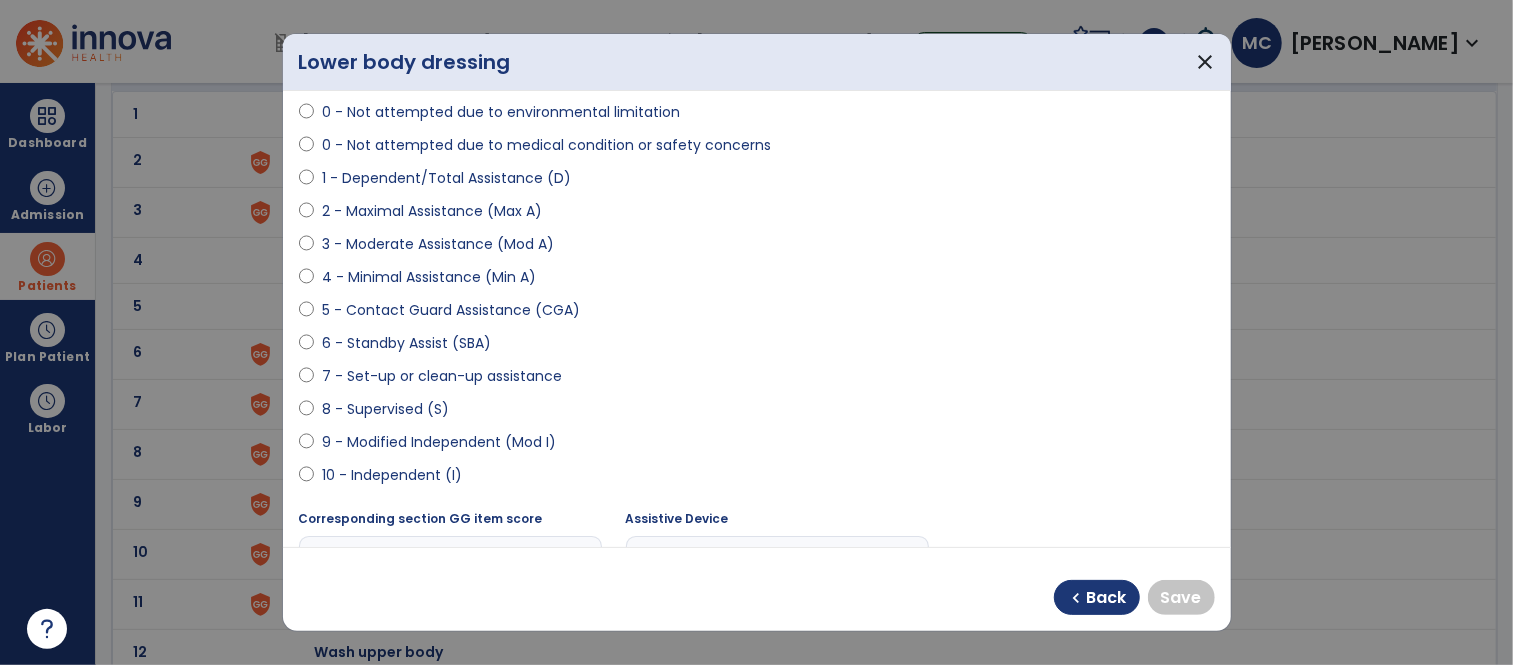 click on "10 - Independent (I)" at bounding box center (392, 475) 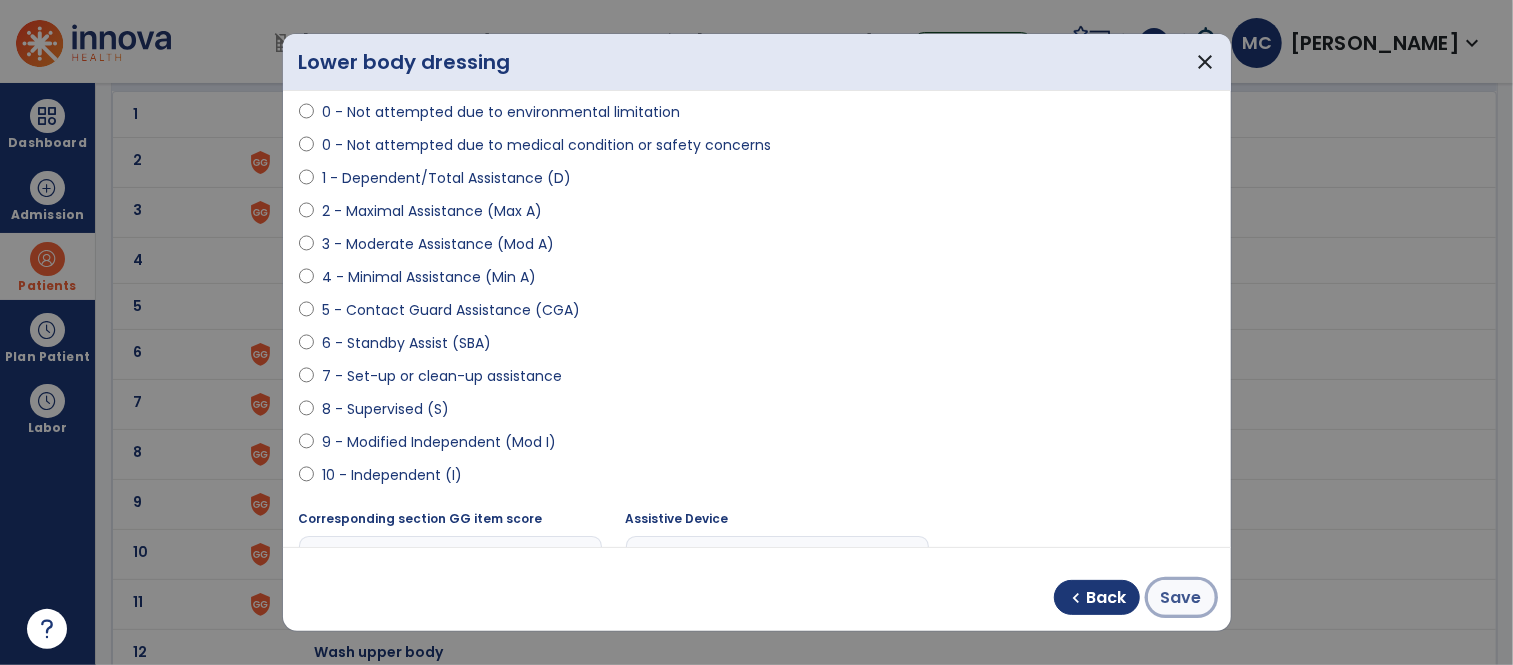 click on "Save" at bounding box center (1181, 598) 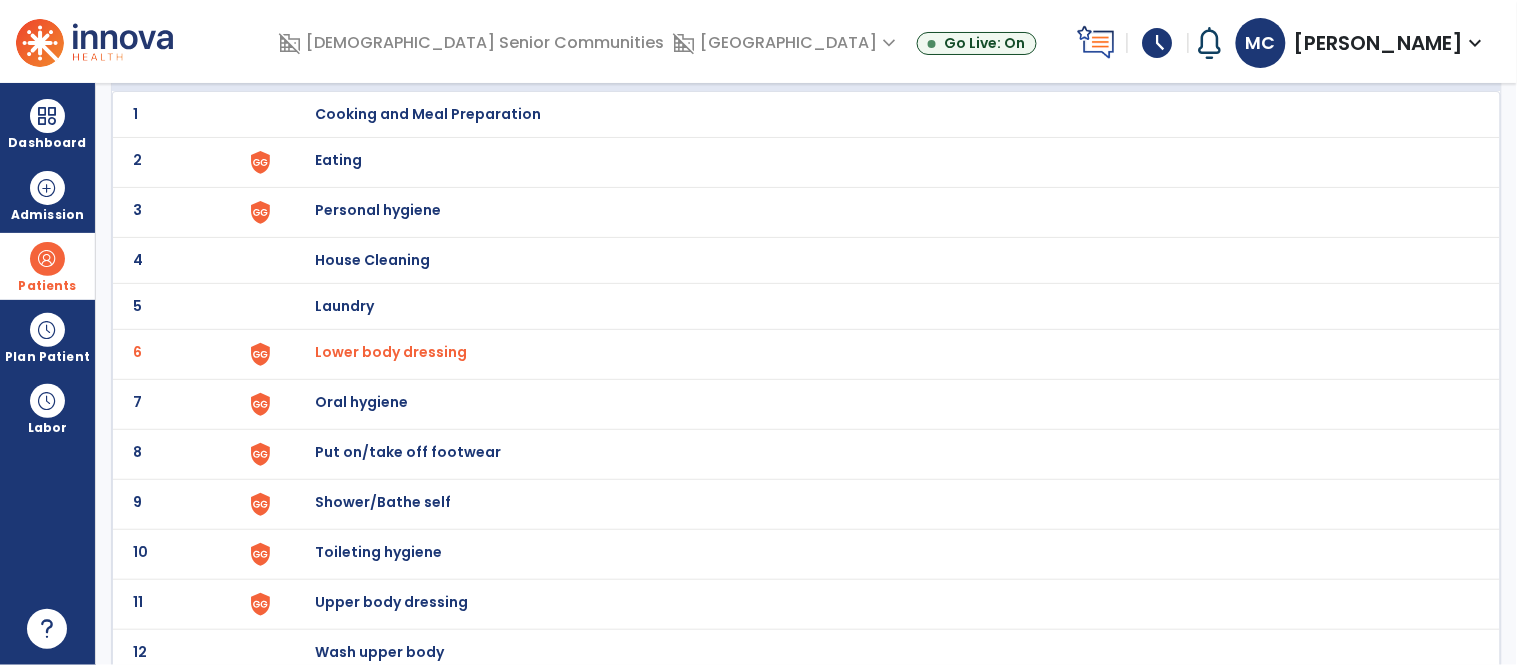 click on "Put on/take off footwear" at bounding box center [428, 114] 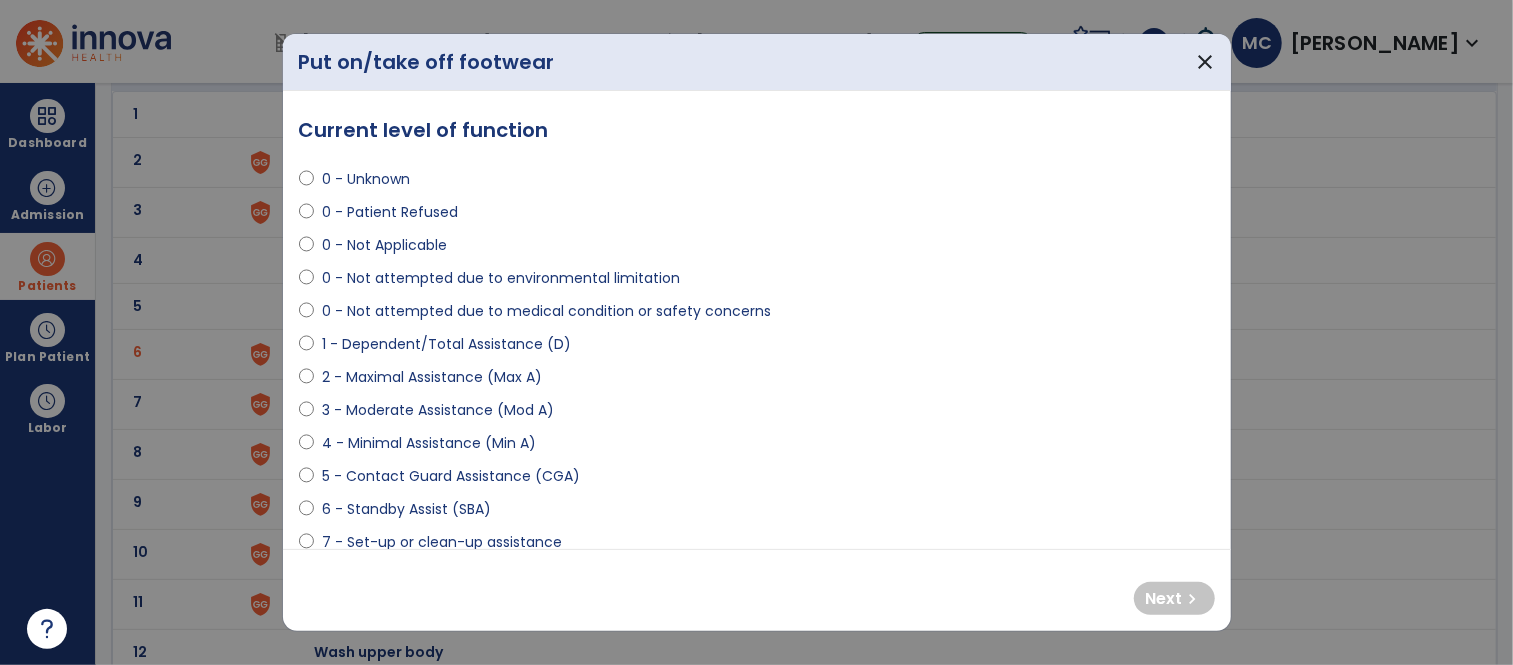 click on "5 - Contact Guard Assistance (CGA)" at bounding box center [451, 476] 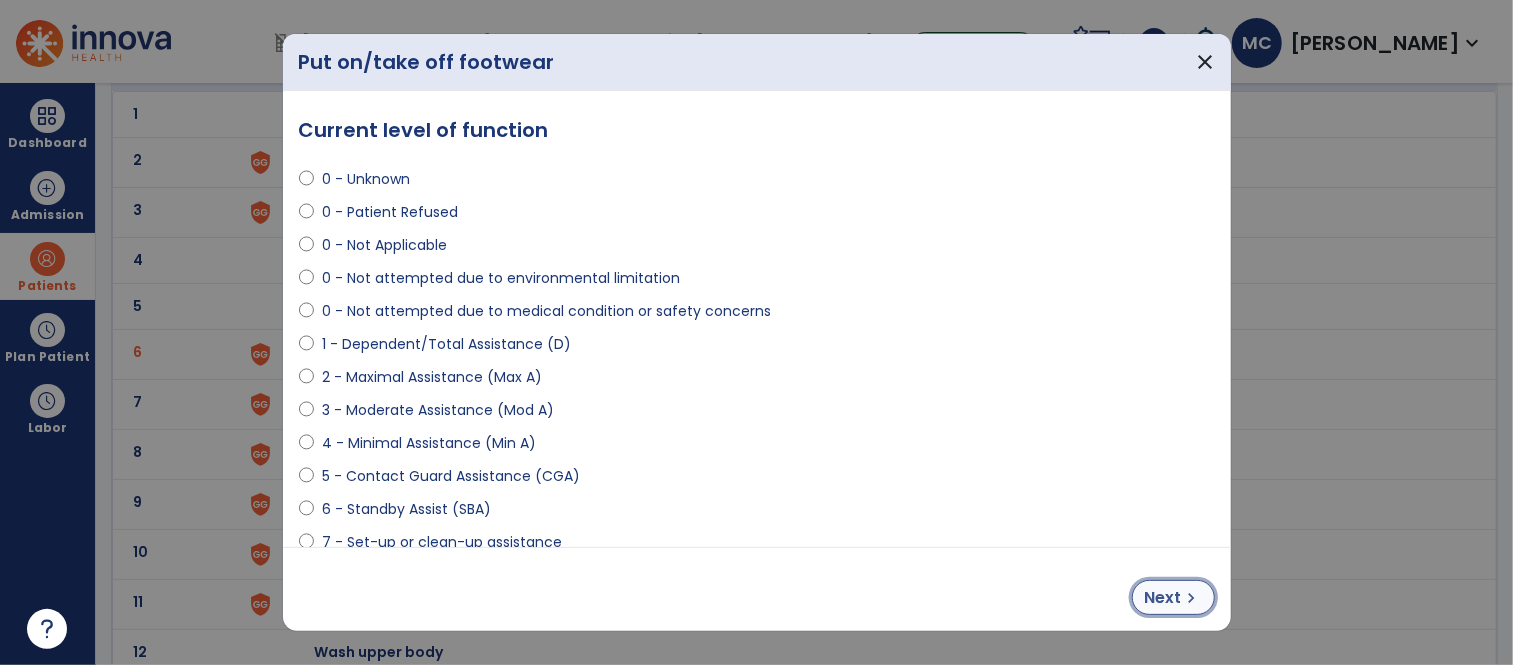 click on "chevron_right" at bounding box center [1192, 598] 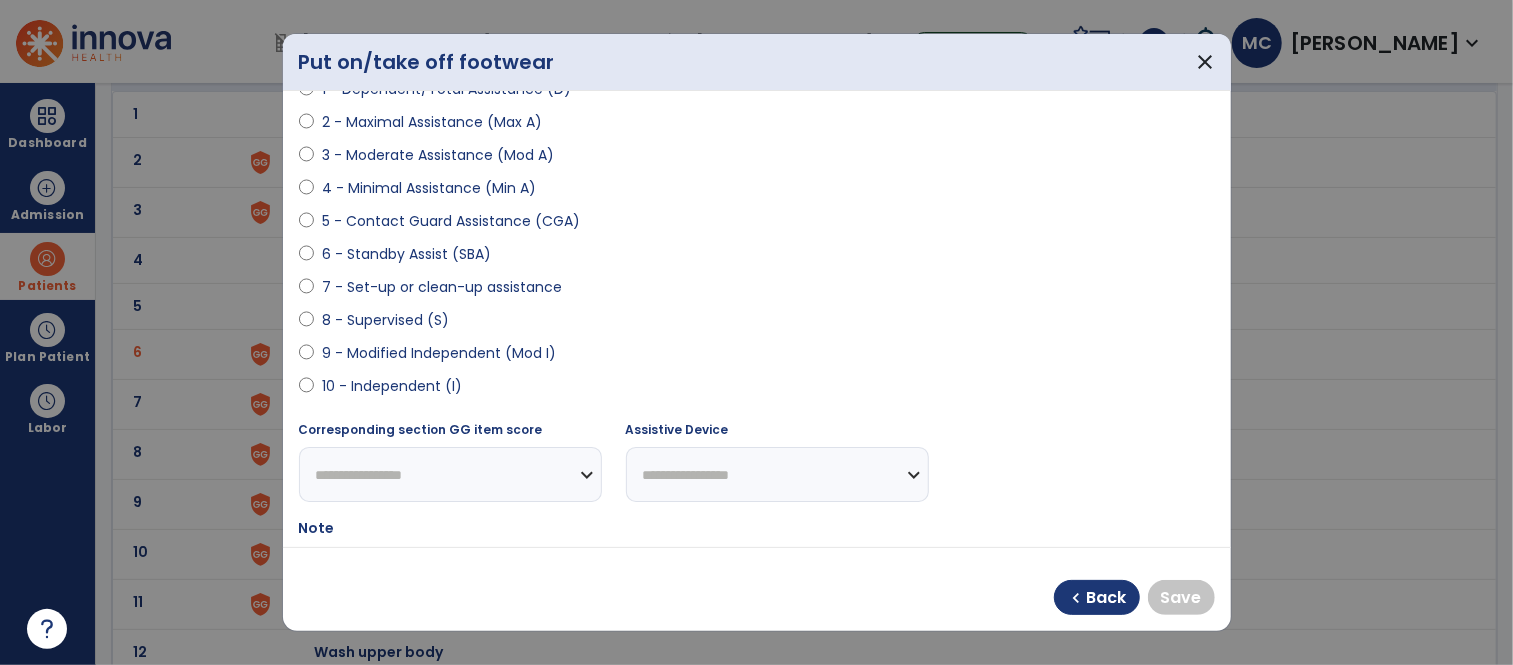 scroll, scrollTop: 256, scrollLeft: 0, axis: vertical 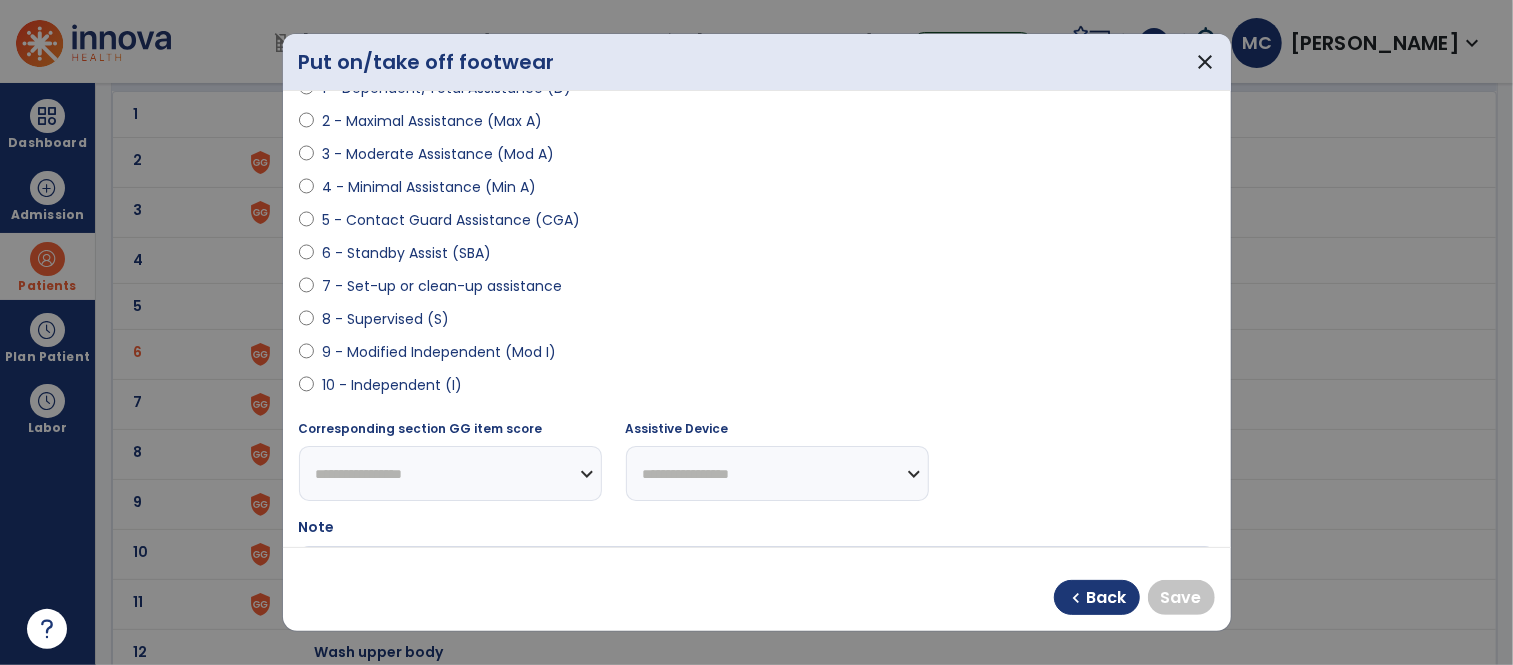 click on "10 - Independent (I)" at bounding box center (392, 385) 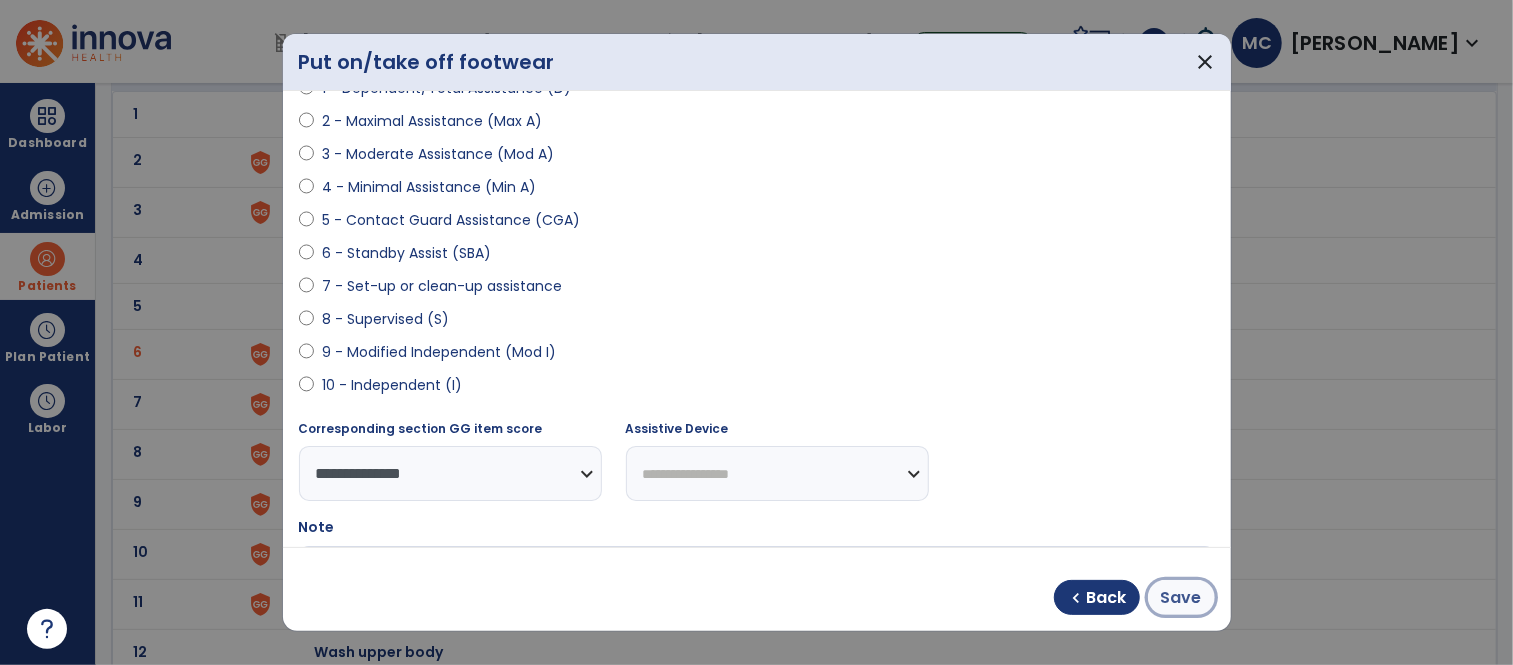 click on "Save" at bounding box center (1181, 598) 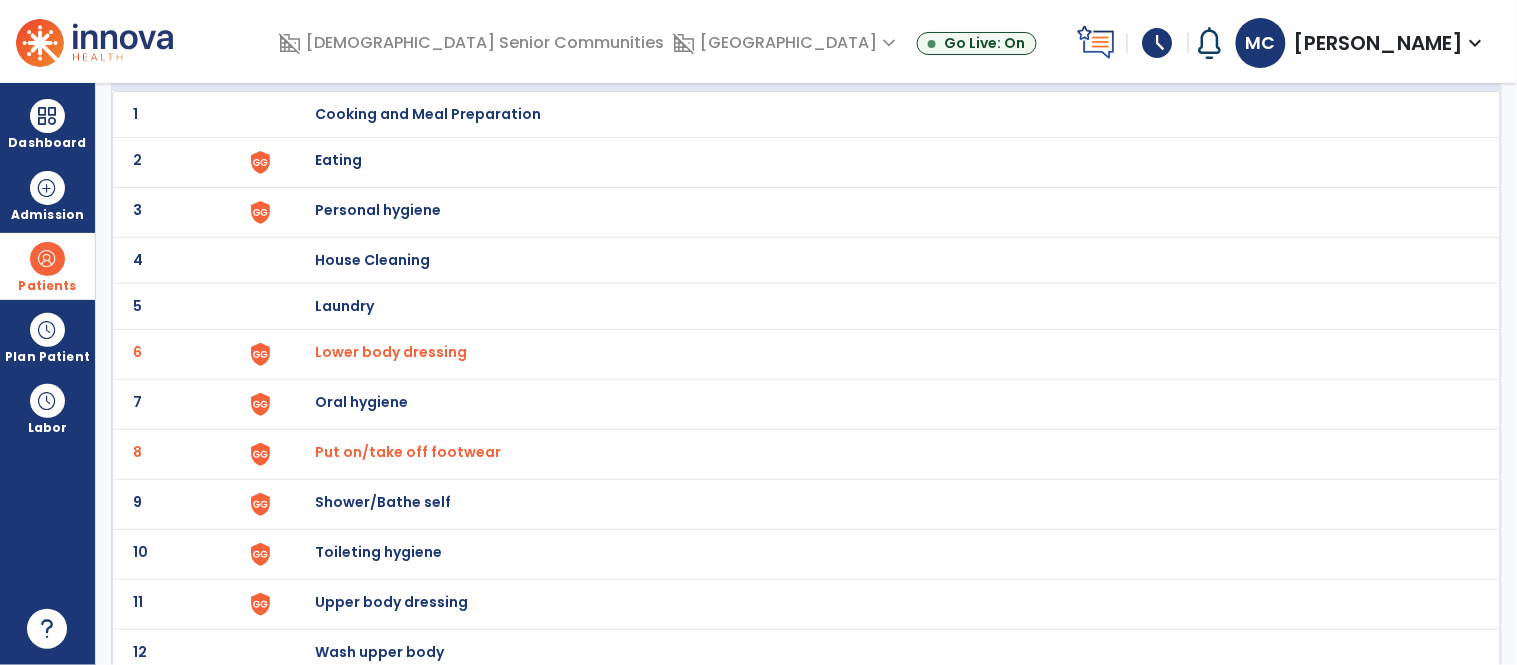 click on "Shower/Bathe self" at bounding box center [428, 114] 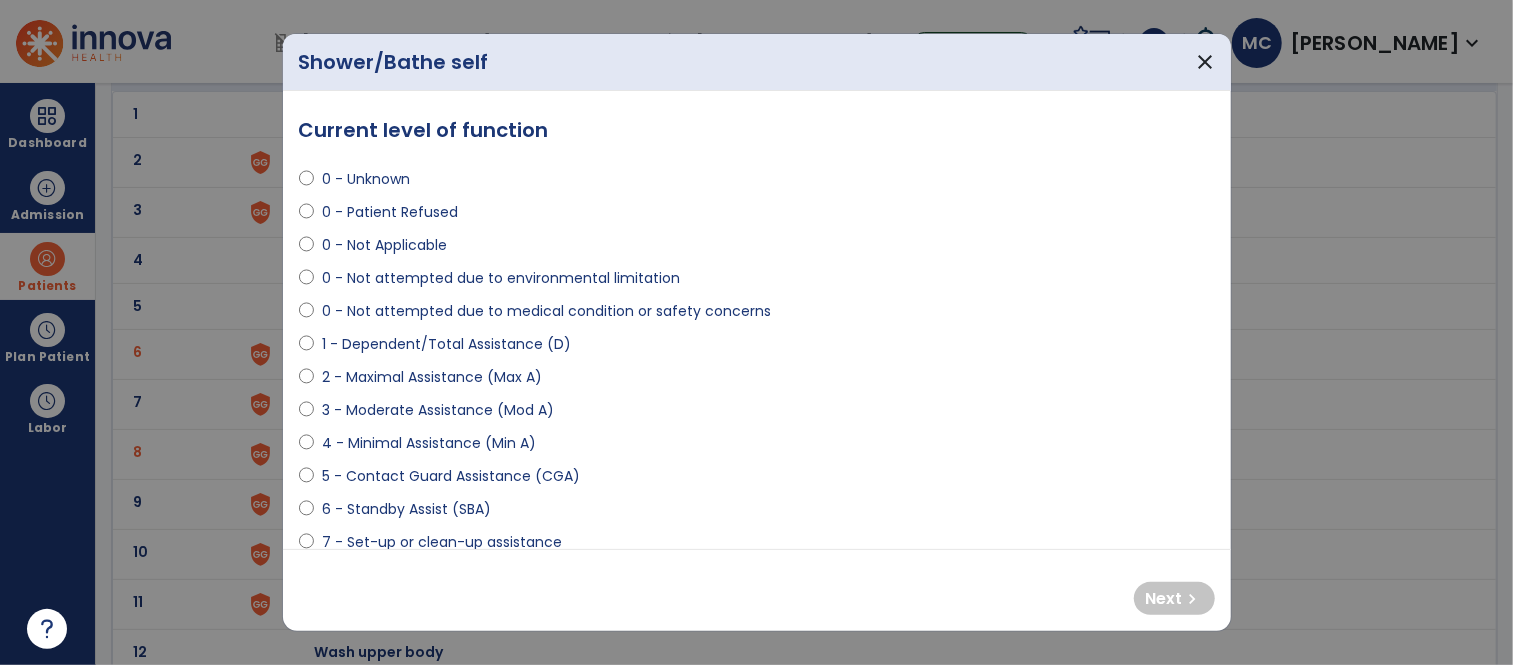 click on "4 - Minimal Assistance (Min A)" at bounding box center [429, 443] 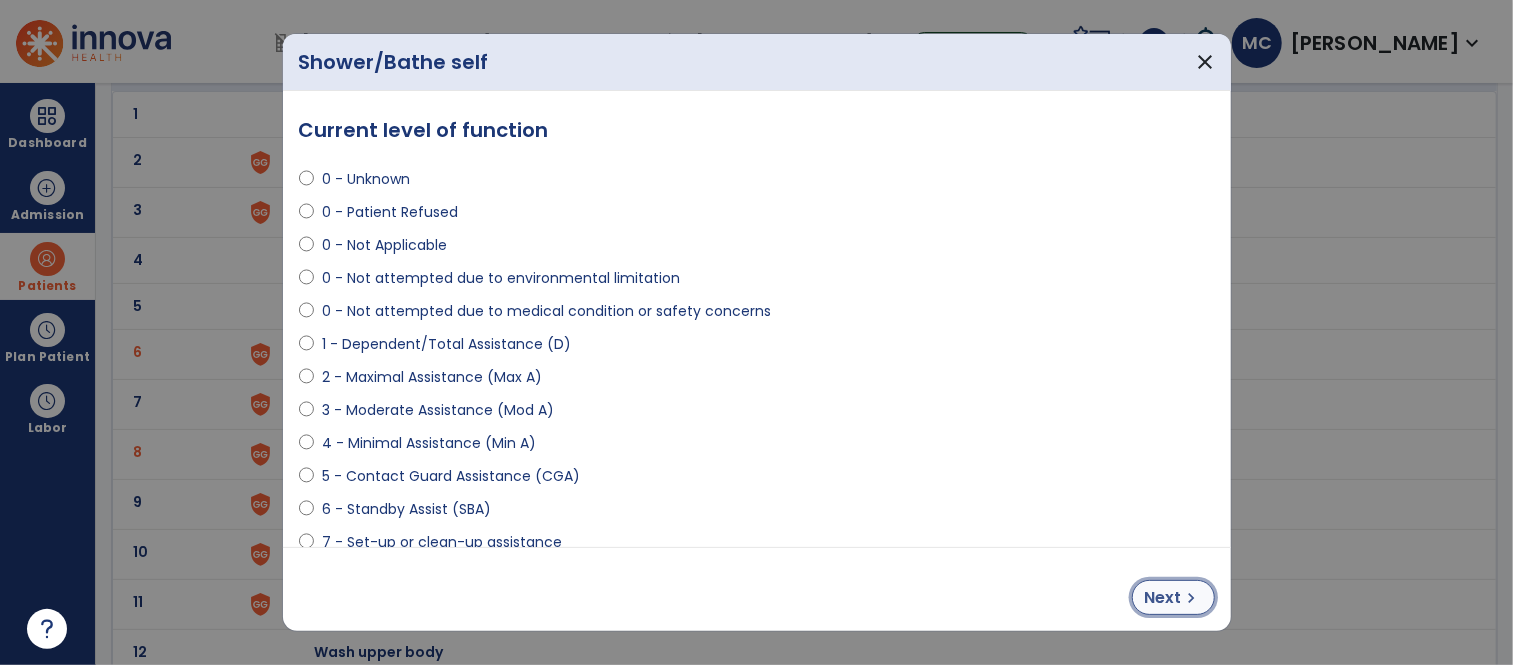 click on "Next" at bounding box center [1163, 598] 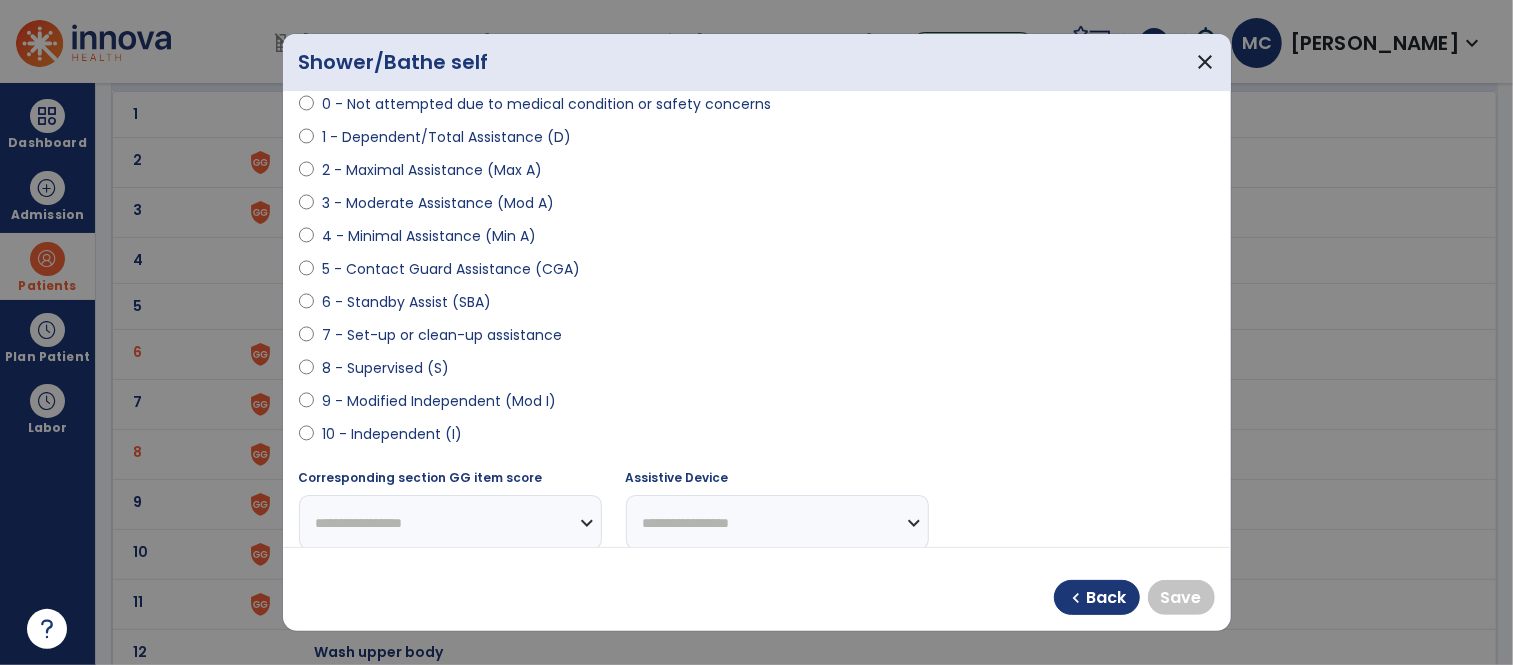 scroll, scrollTop: 214, scrollLeft: 0, axis: vertical 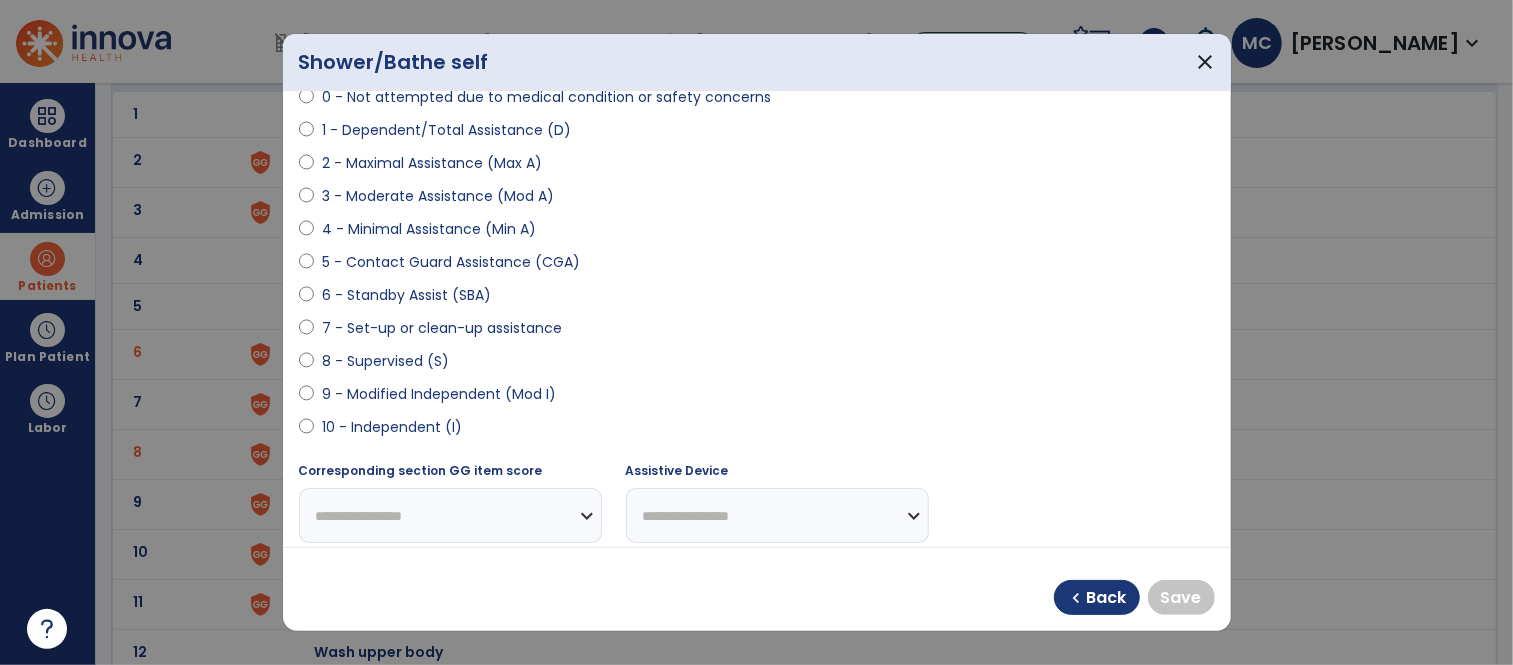 click on "10 - Independent (I)" at bounding box center [392, 427] 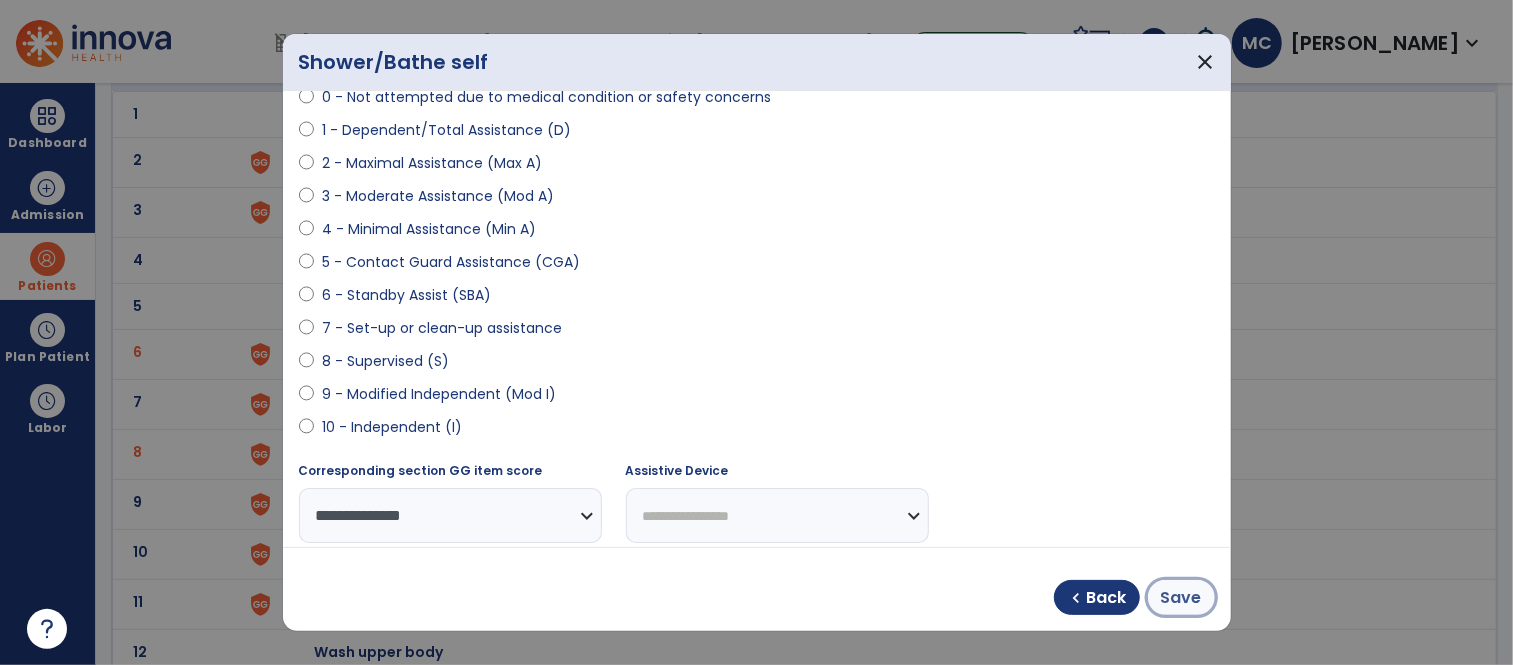 click on "Save" at bounding box center [1181, 598] 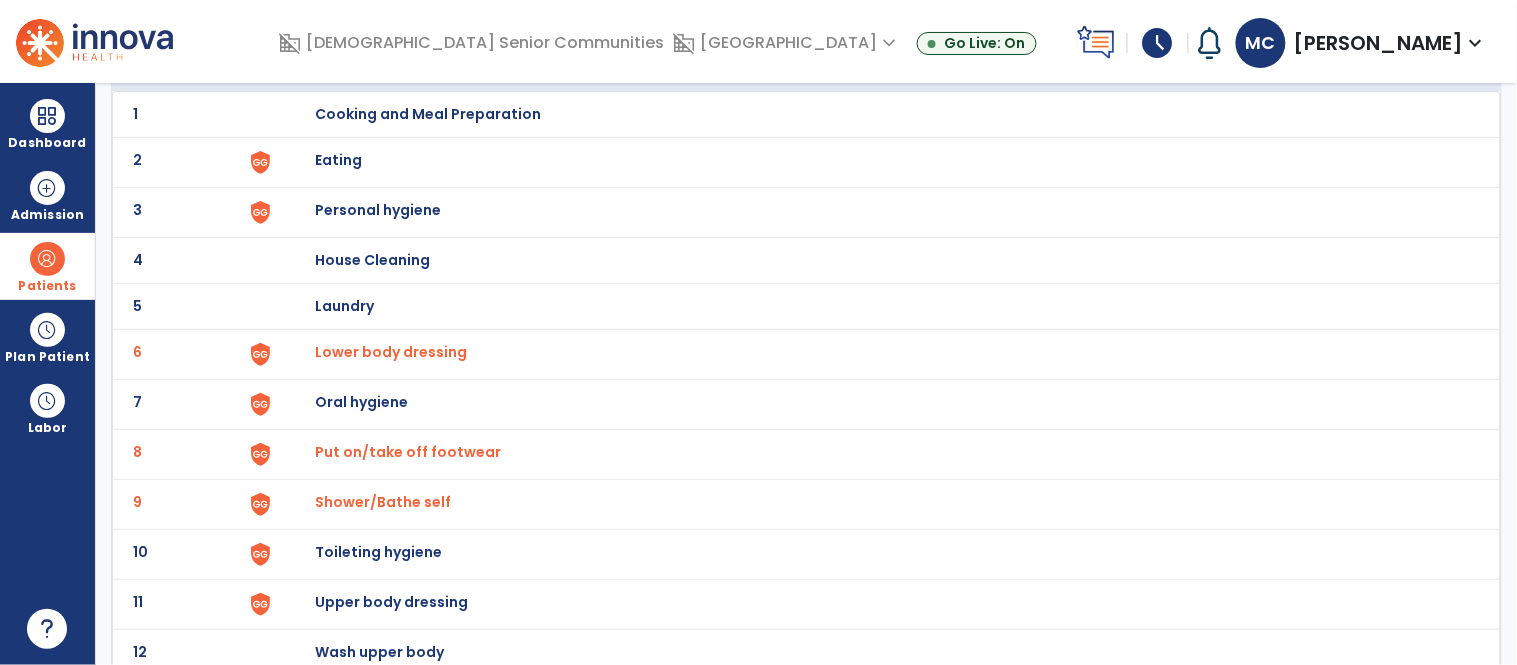 click on "Toileting hygiene" at bounding box center (428, 114) 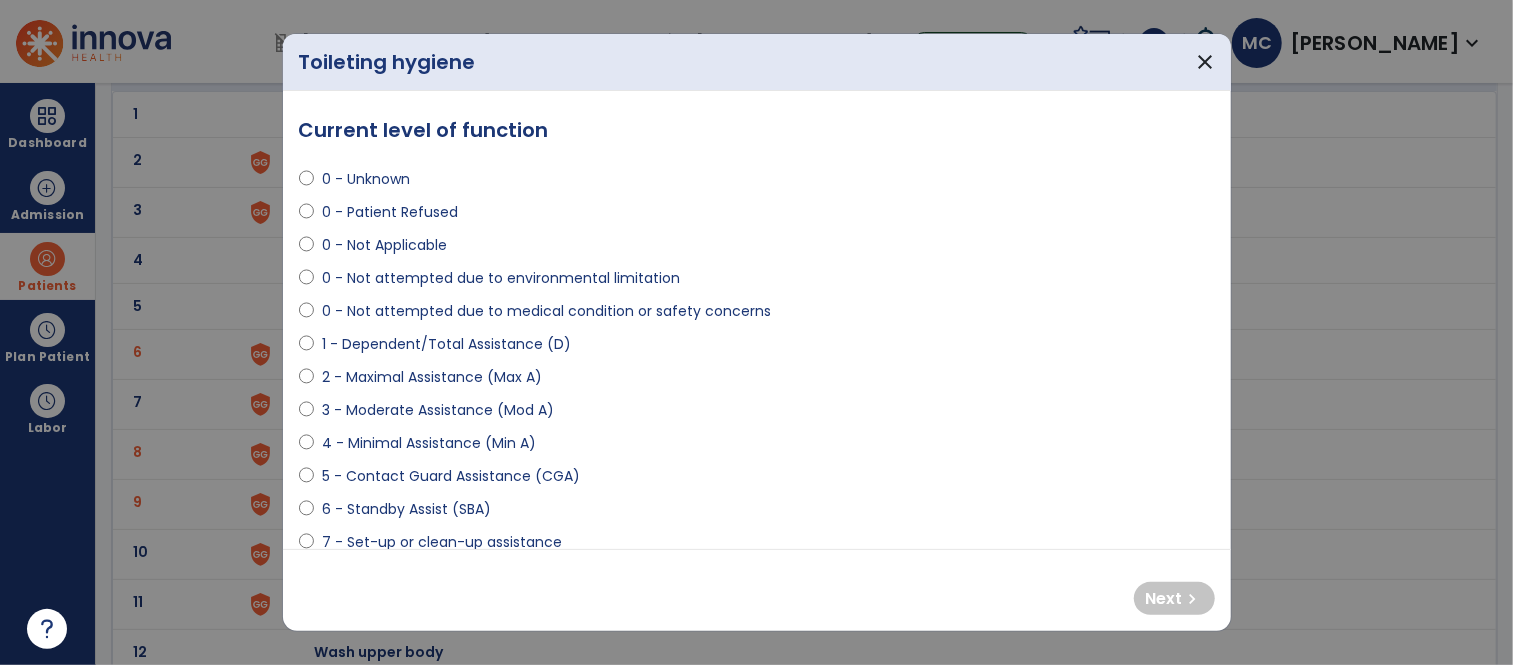 select on "**********" 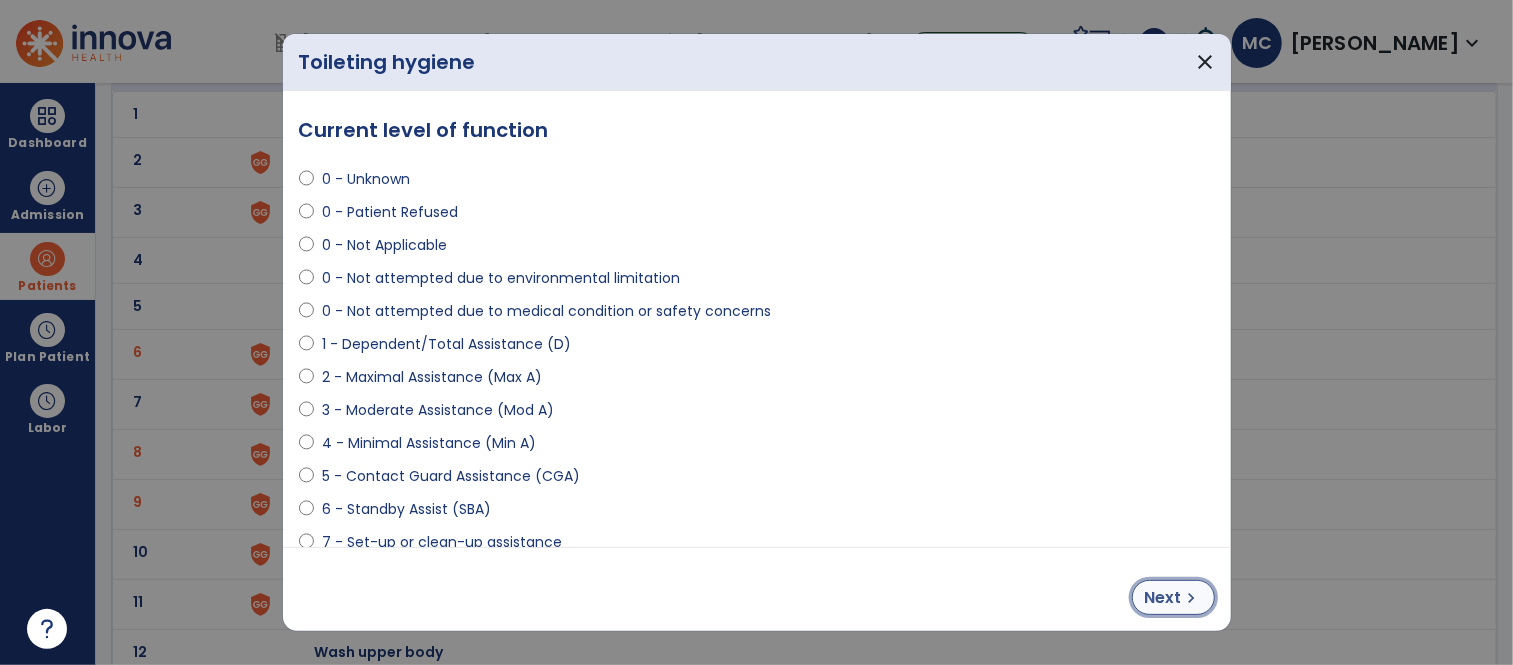 click on "chevron_right" at bounding box center (1192, 598) 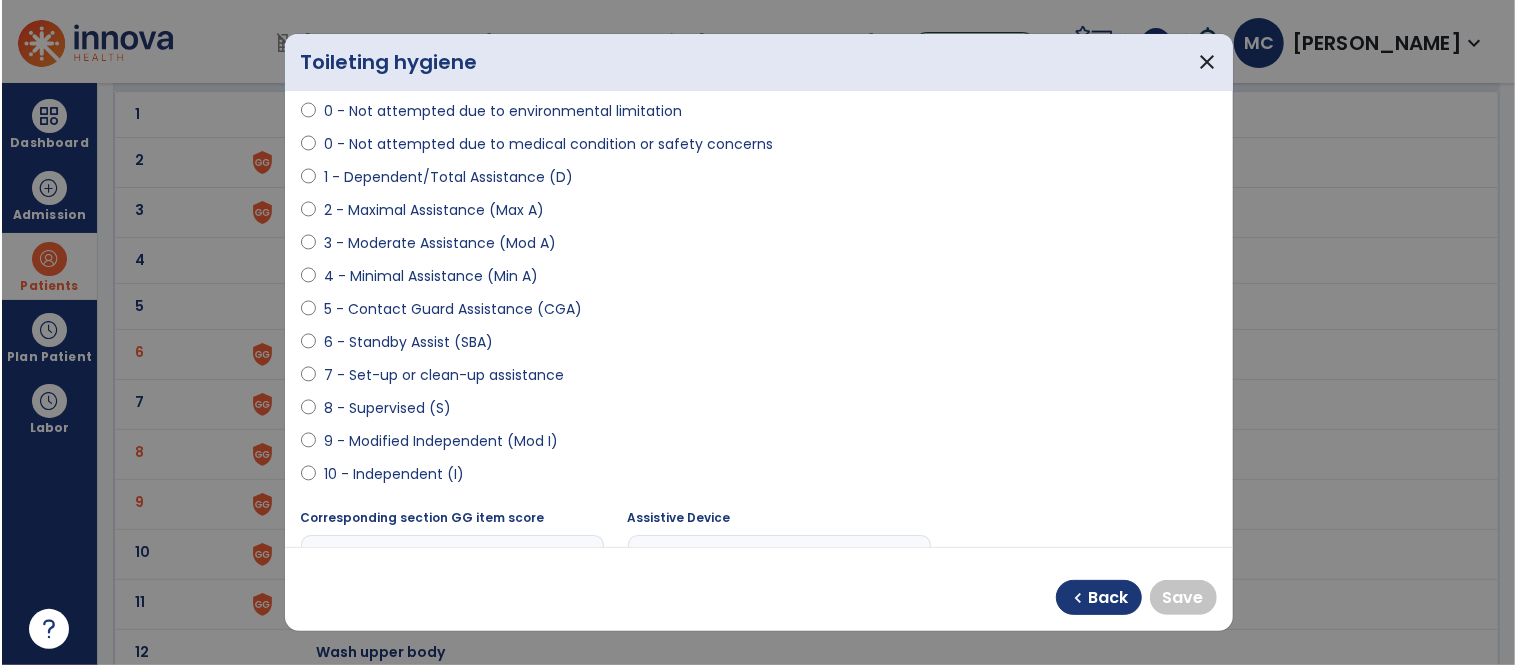 scroll, scrollTop: 170, scrollLeft: 0, axis: vertical 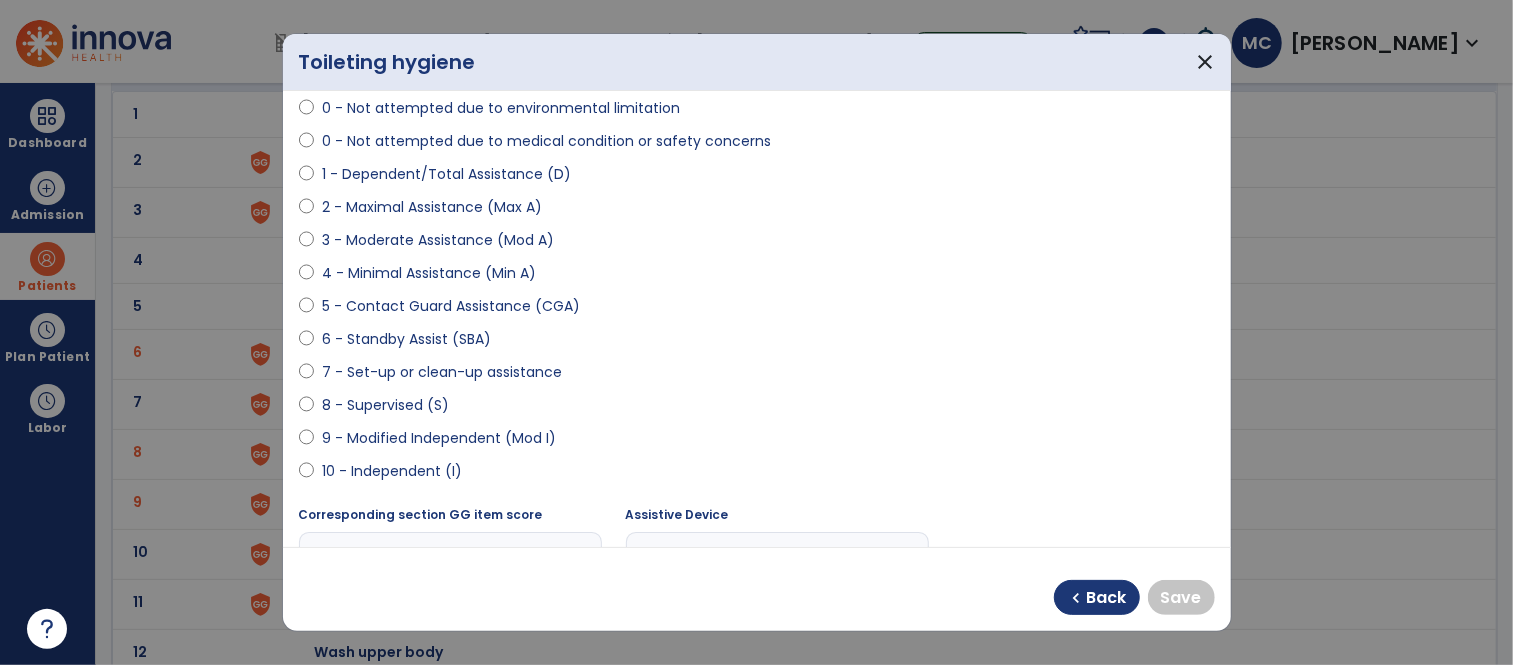 click on "10 - Independent (I)" at bounding box center [392, 471] 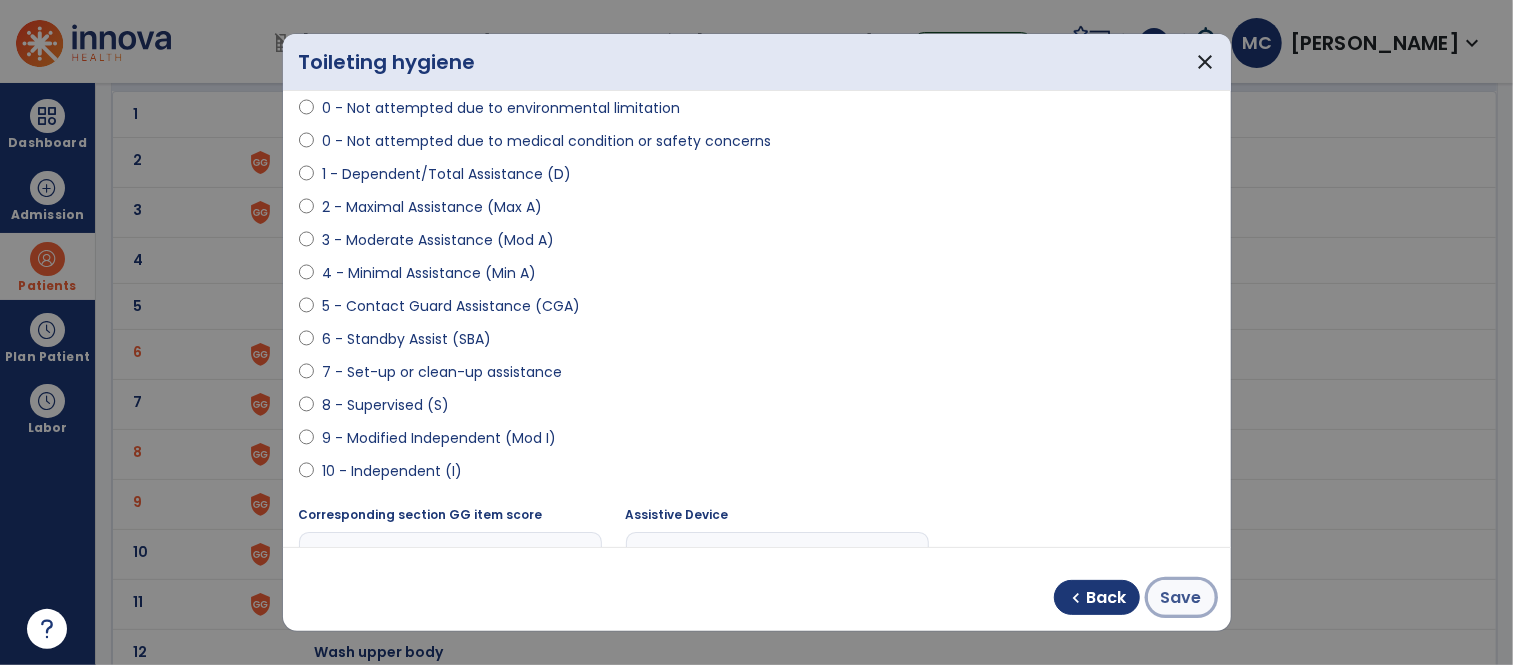 click on "Save" at bounding box center [1181, 598] 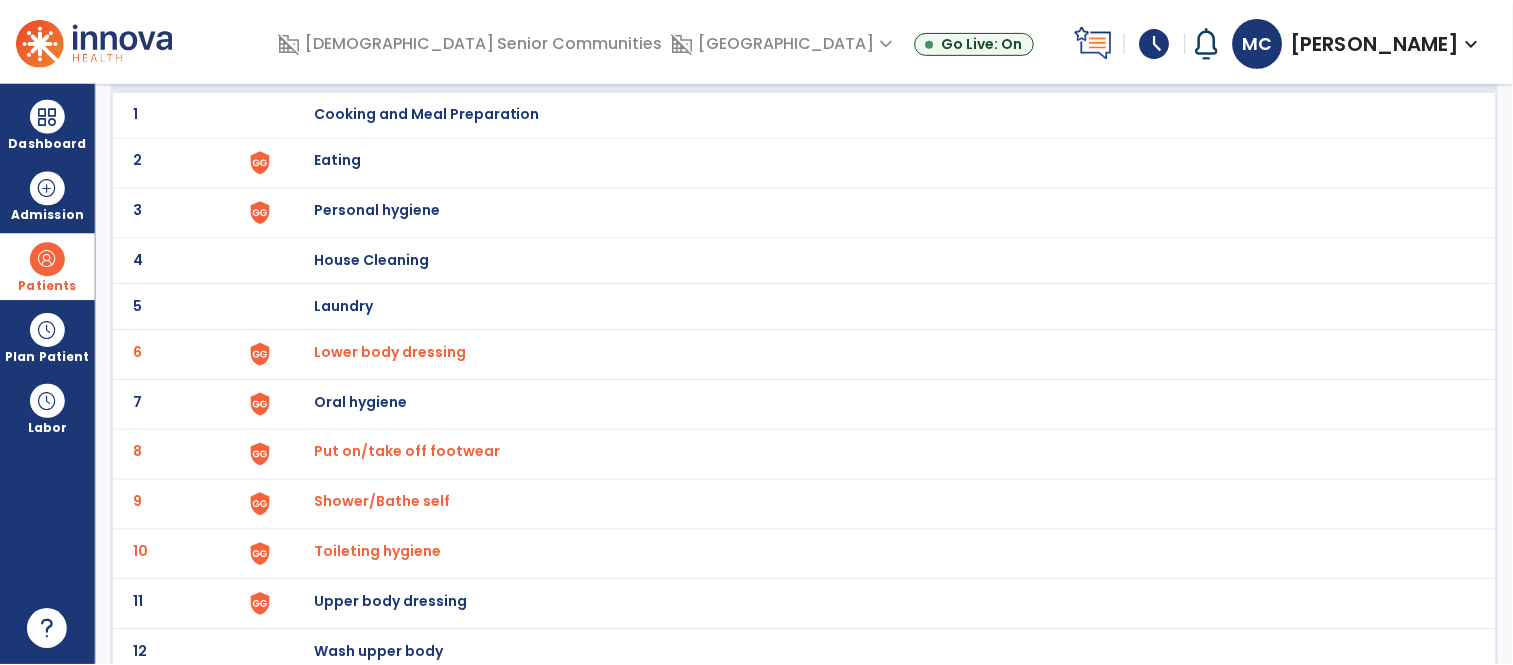 scroll, scrollTop: 206, scrollLeft: 0, axis: vertical 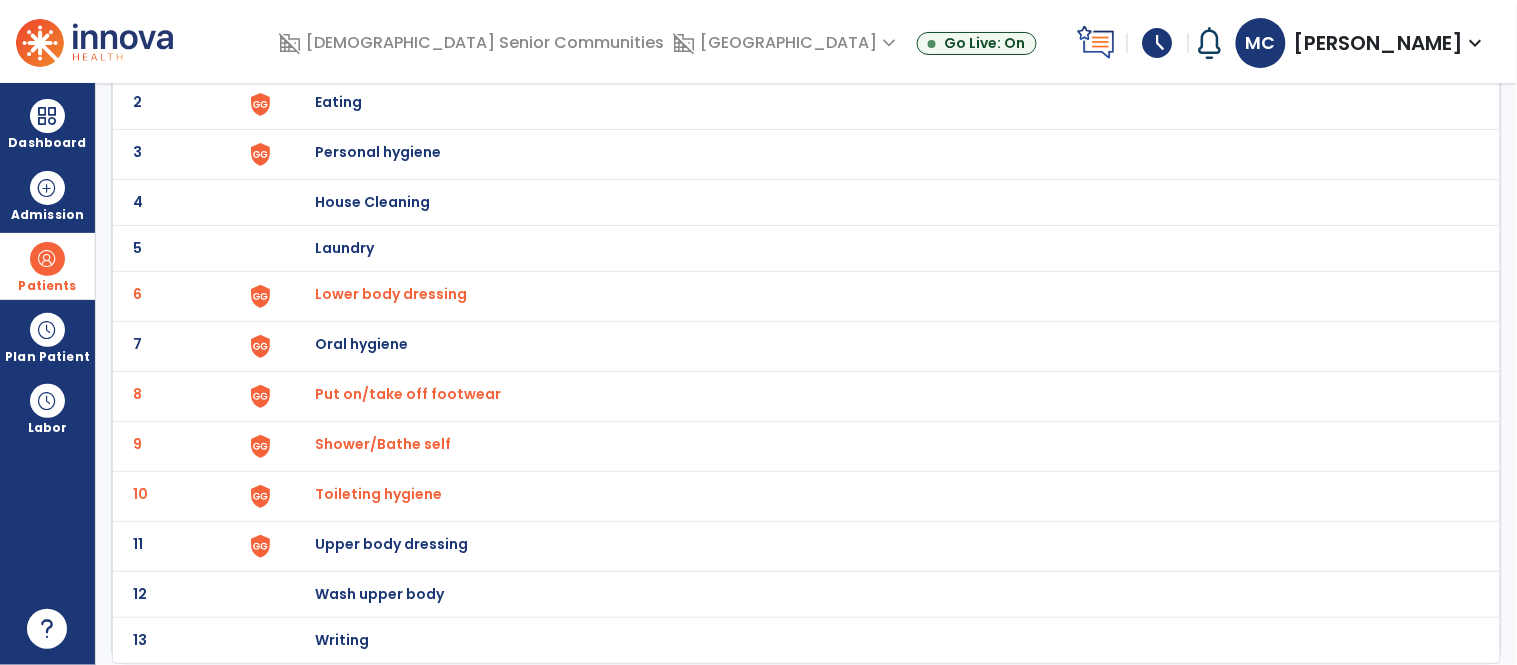 click on "Upper body dressing" at bounding box center [428, 56] 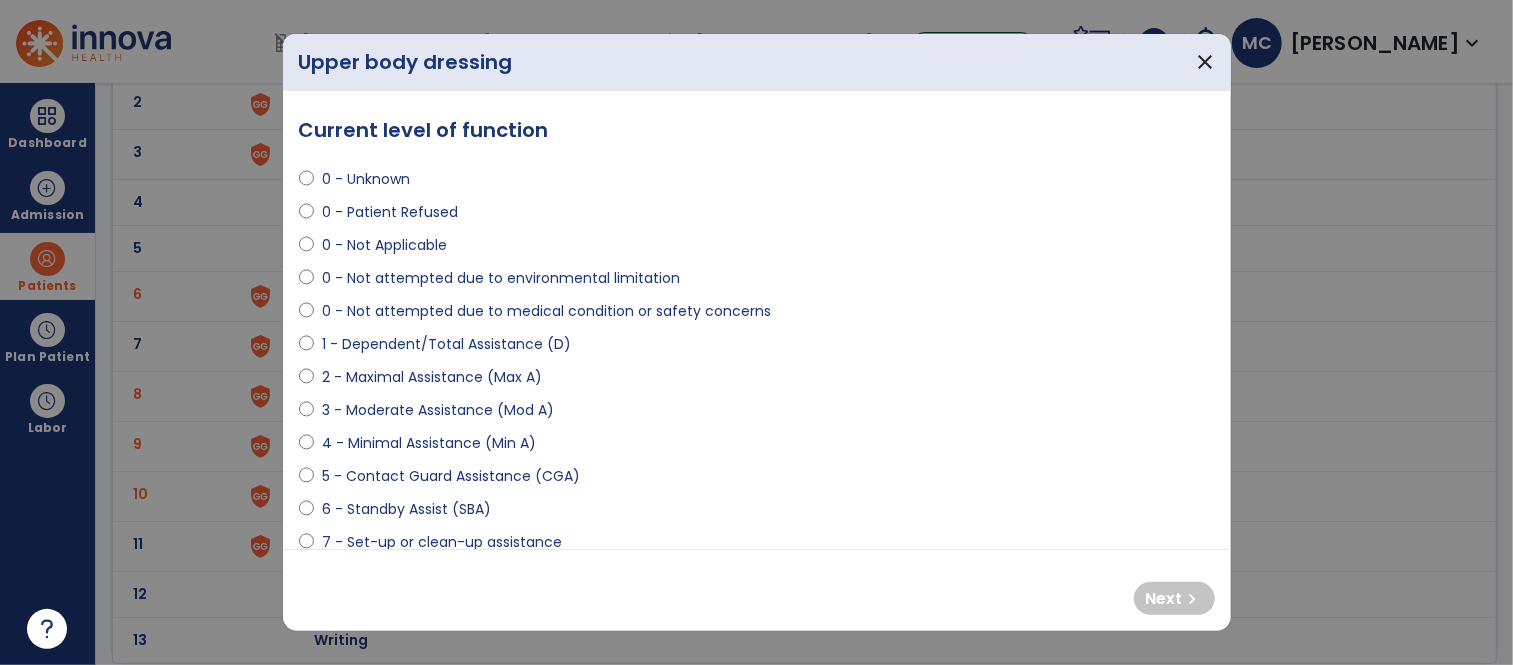 click on "6 - Standby Assist (SBA)" at bounding box center [406, 509] 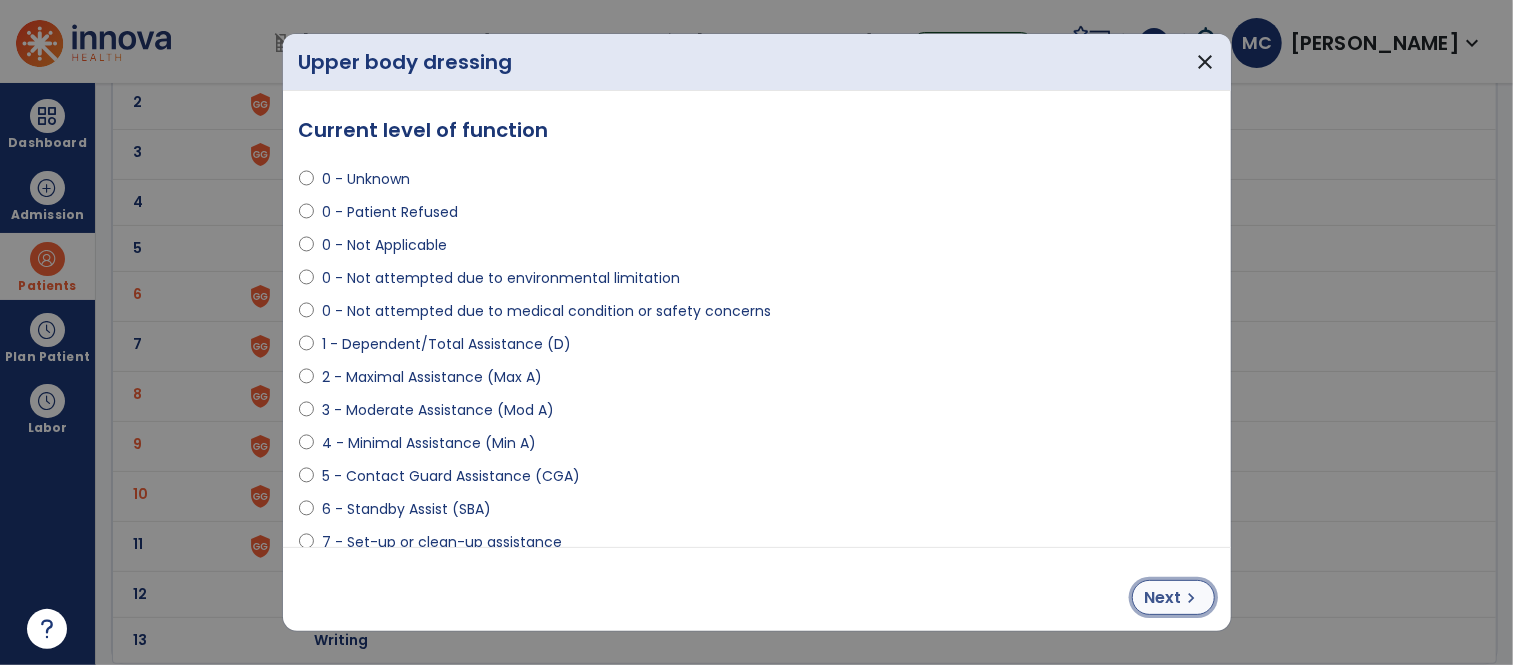 click on "Next" at bounding box center [1163, 598] 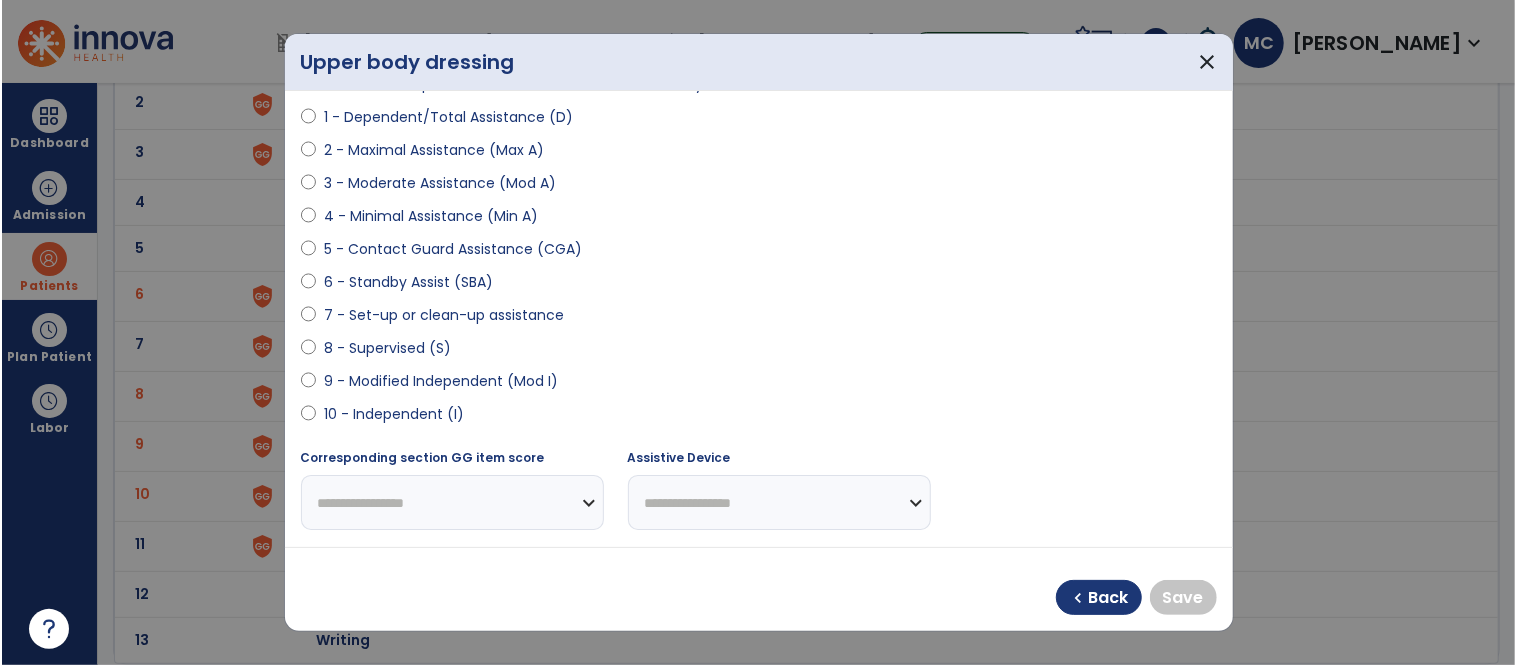 scroll, scrollTop: 238, scrollLeft: 0, axis: vertical 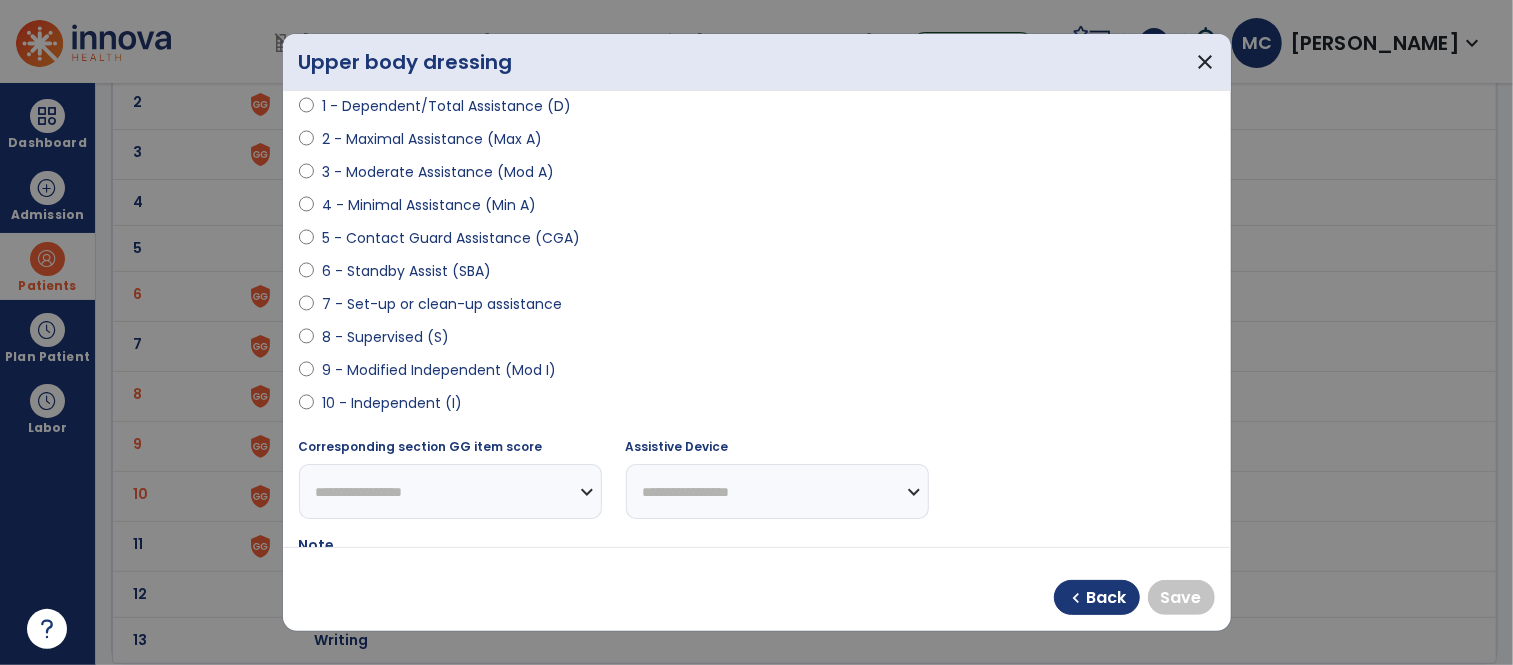 click on "10 - Independent (I)" at bounding box center (392, 403) 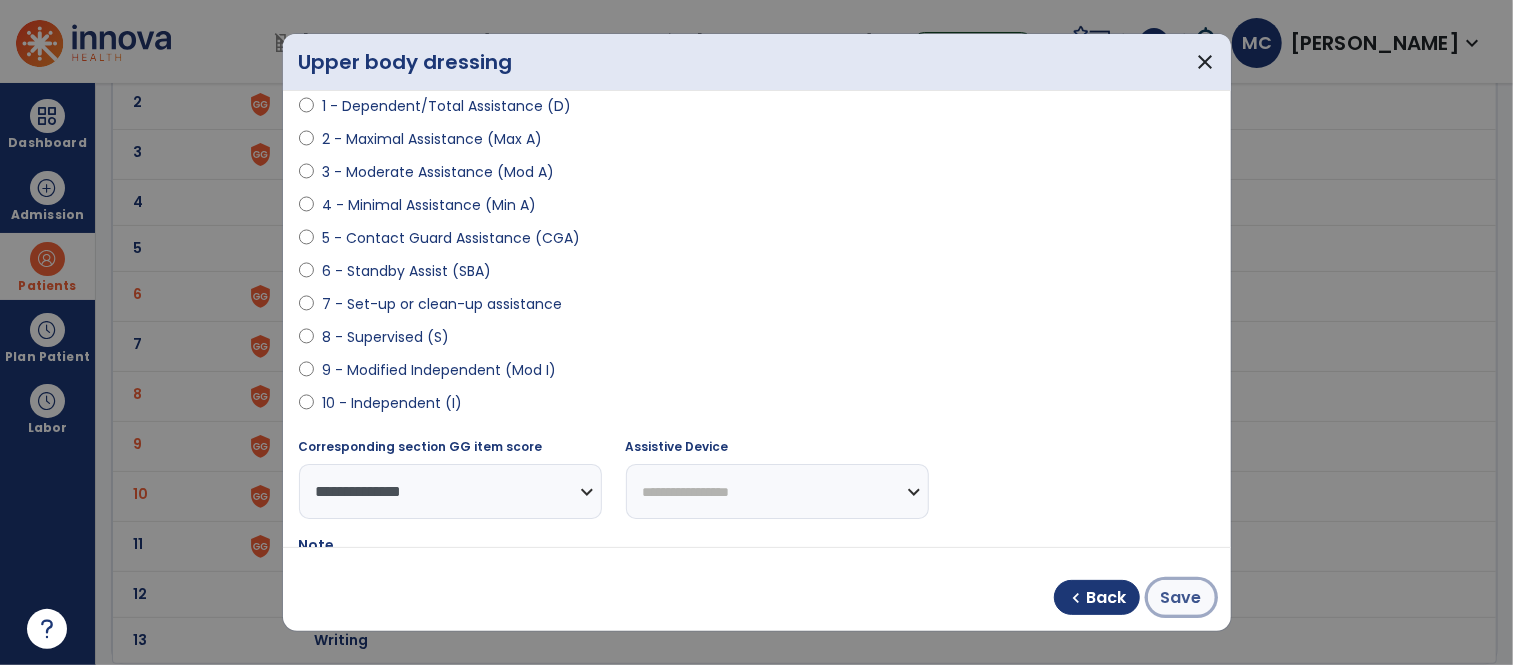 click on "Save" at bounding box center [1181, 598] 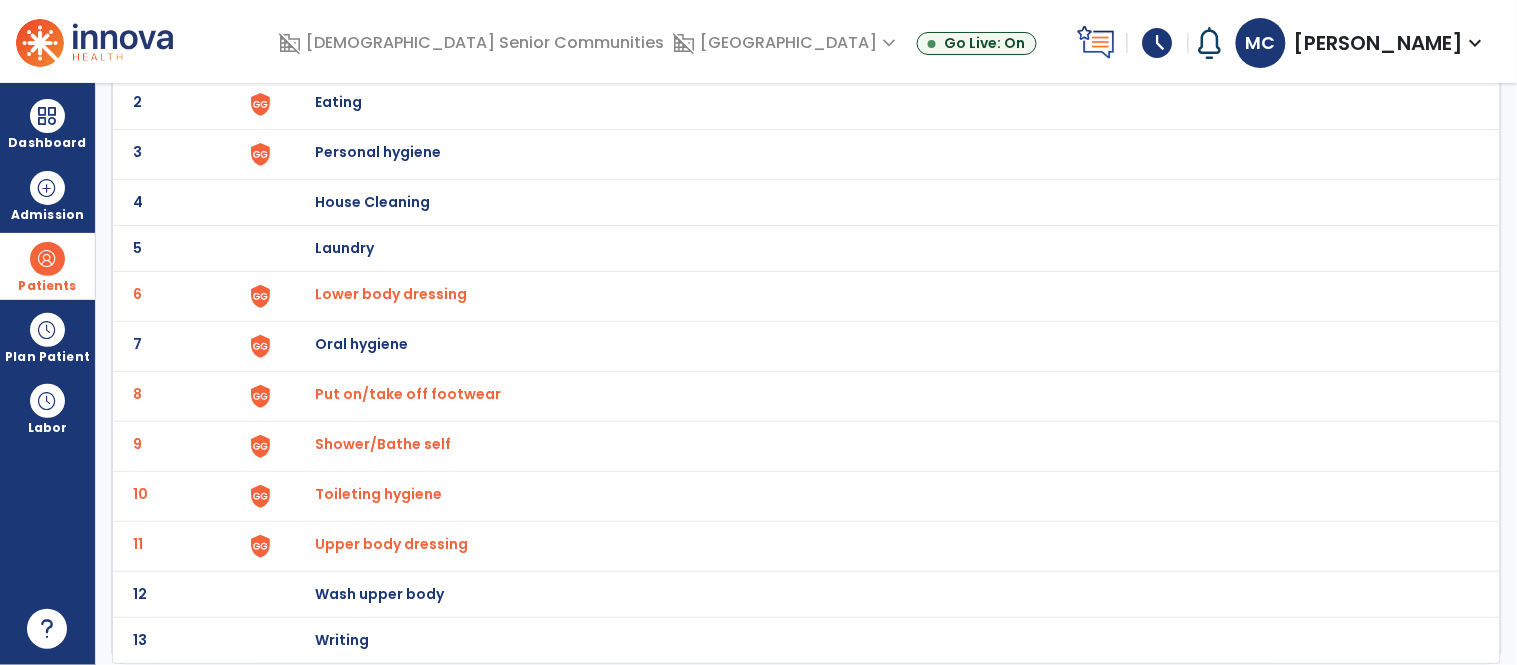 scroll, scrollTop: 0, scrollLeft: 0, axis: both 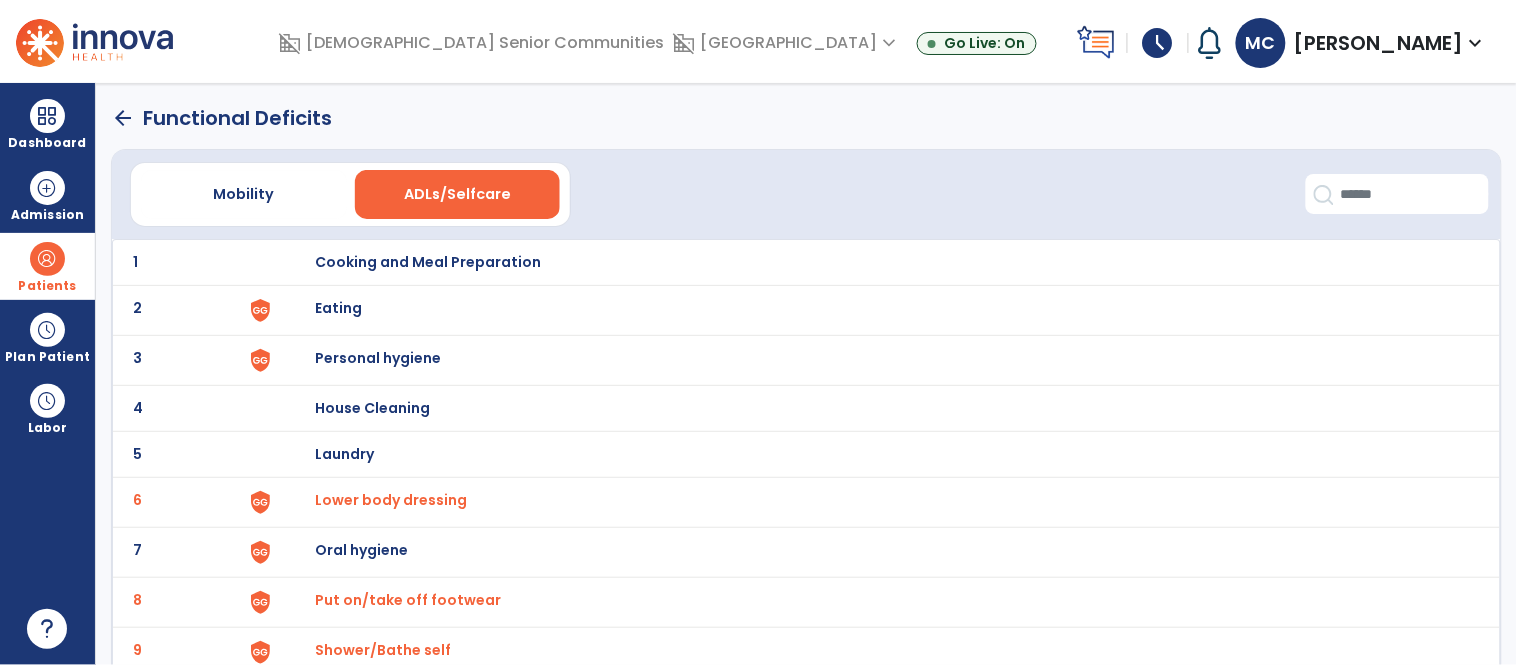 click on "arrow_back" 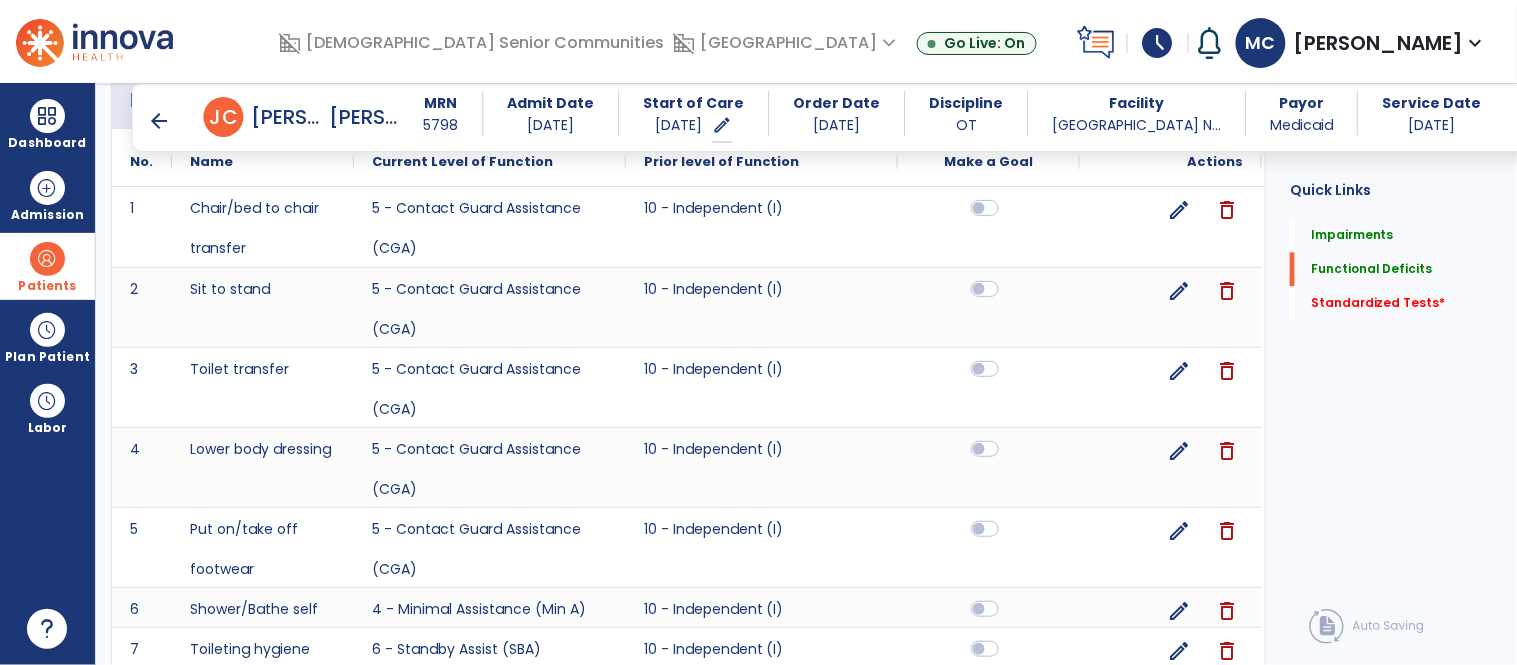scroll, scrollTop: 1310, scrollLeft: 0, axis: vertical 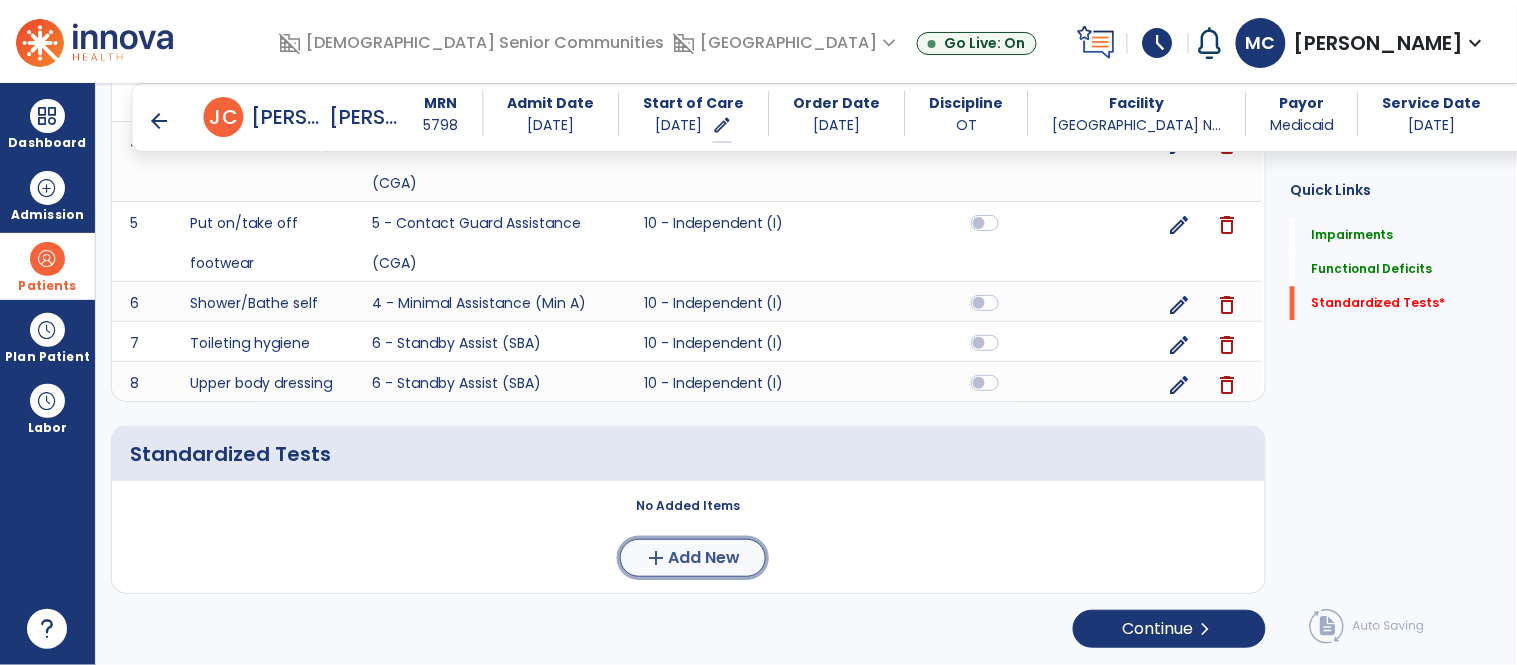 click on "Add New" 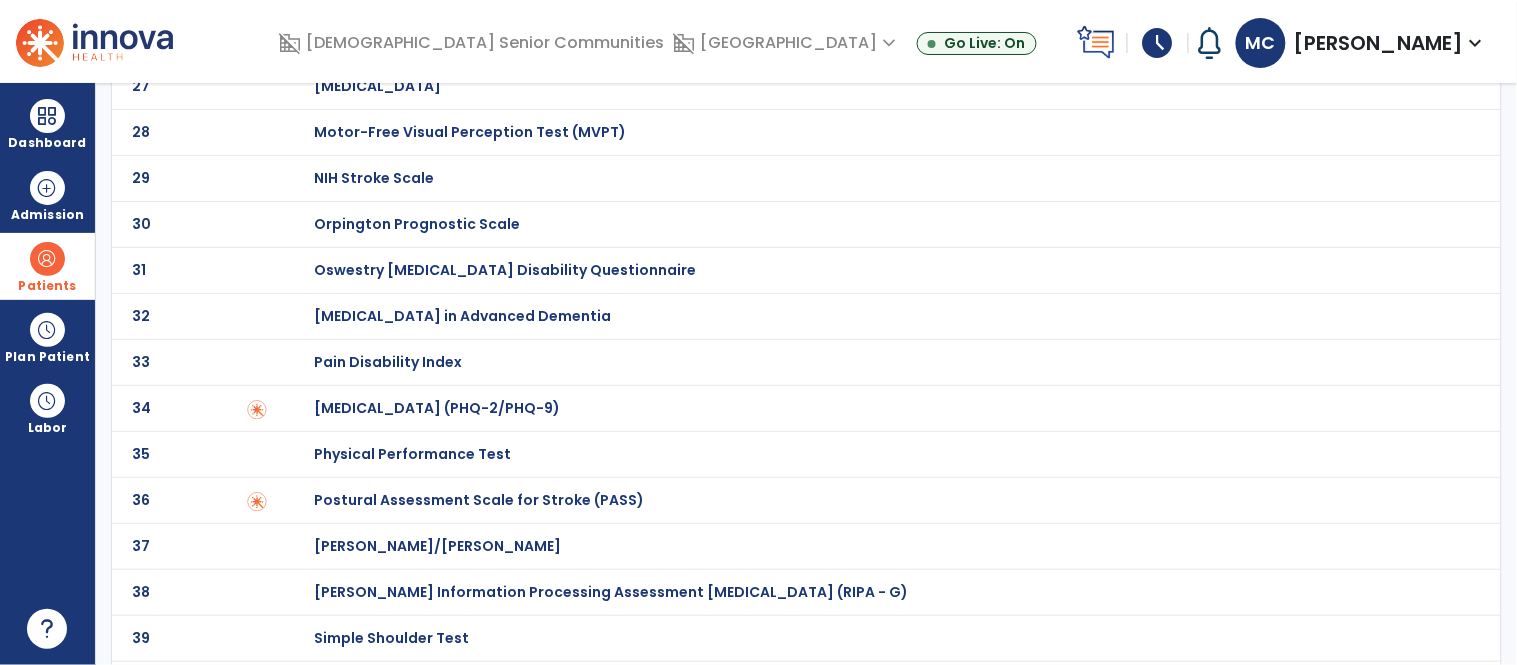 scroll, scrollTop: 0, scrollLeft: 0, axis: both 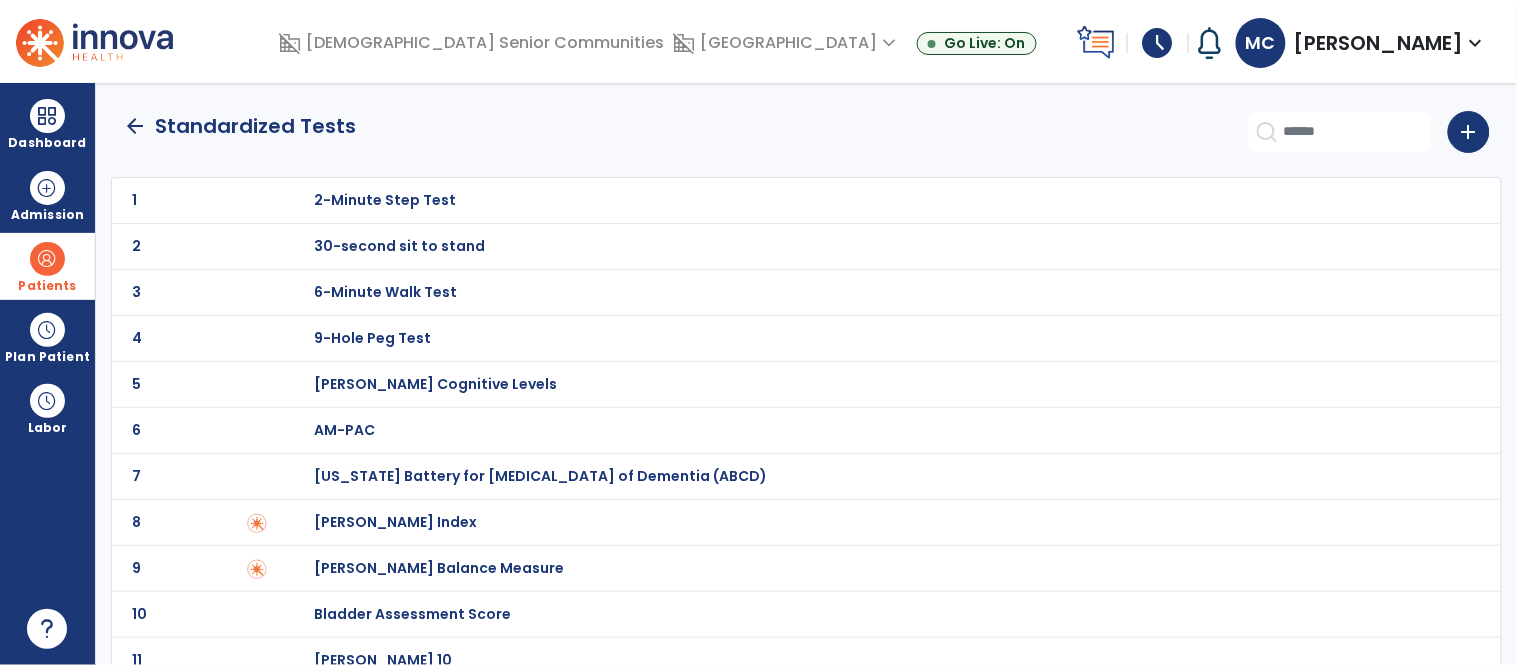 click on "[PERSON_NAME] Index" at bounding box center [385, 200] 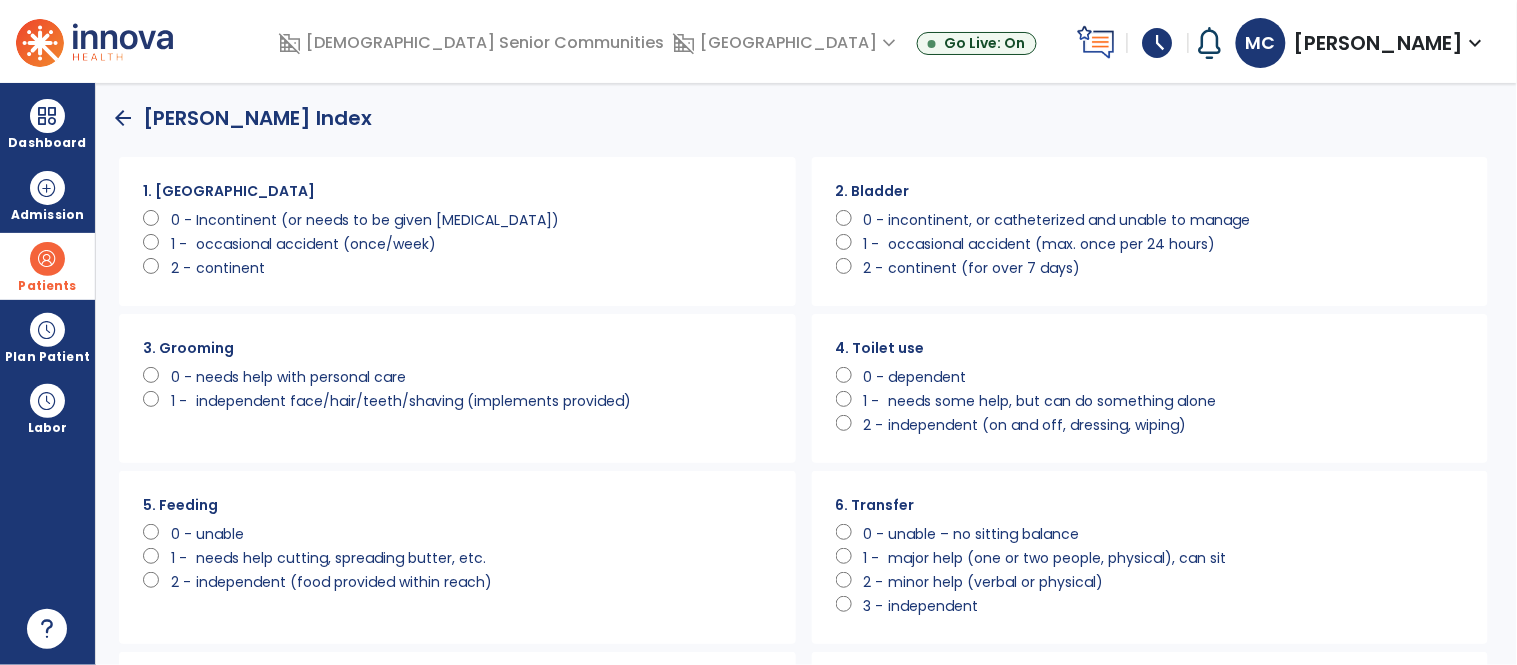 scroll, scrollTop: 0, scrollLeft: 0, axis: both 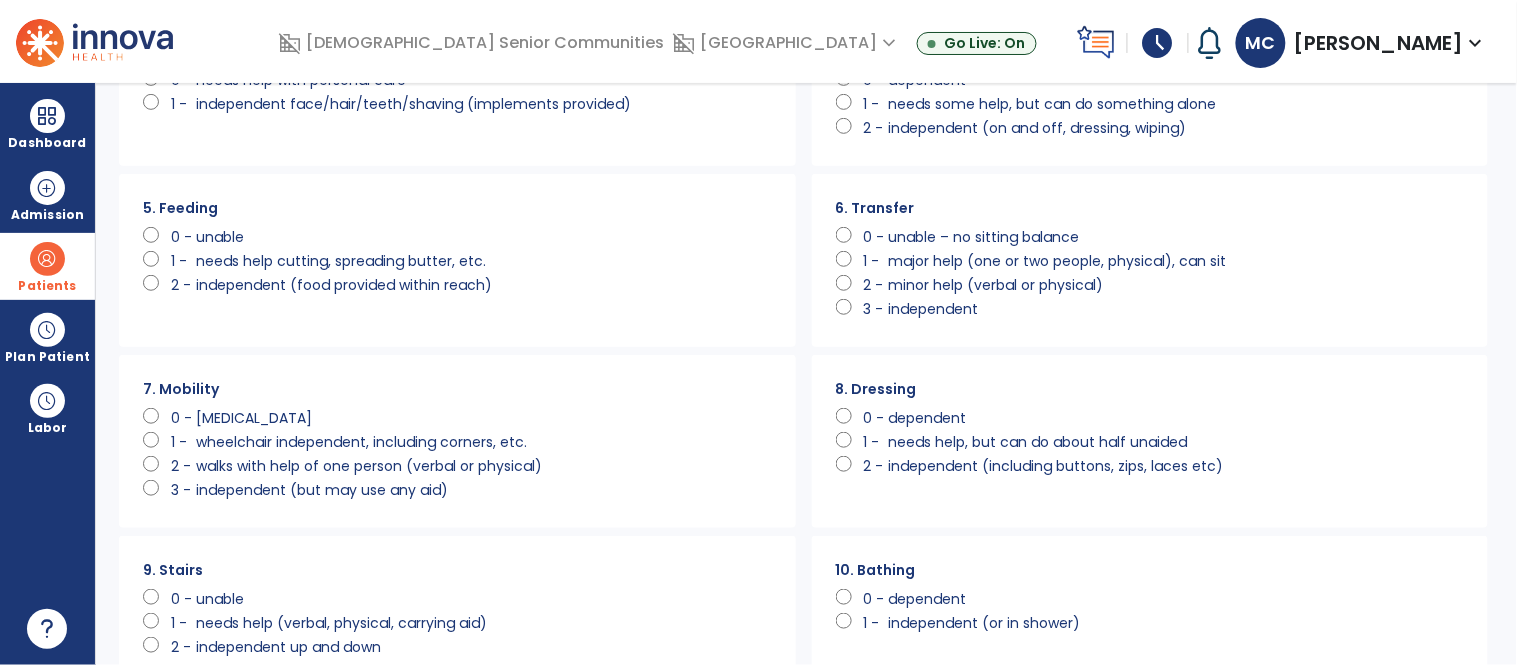 click 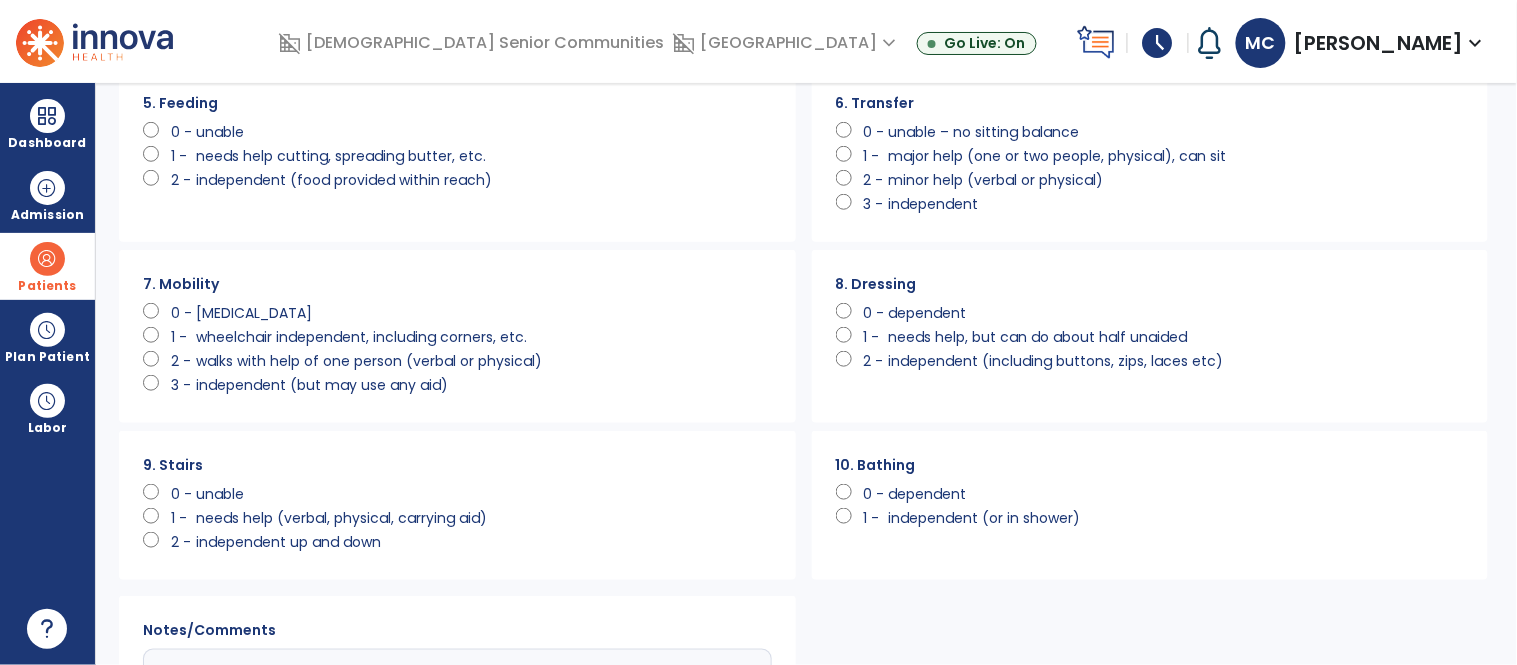 scroll, scrollTop: 414, scrollLeft: 0, axis: vertical 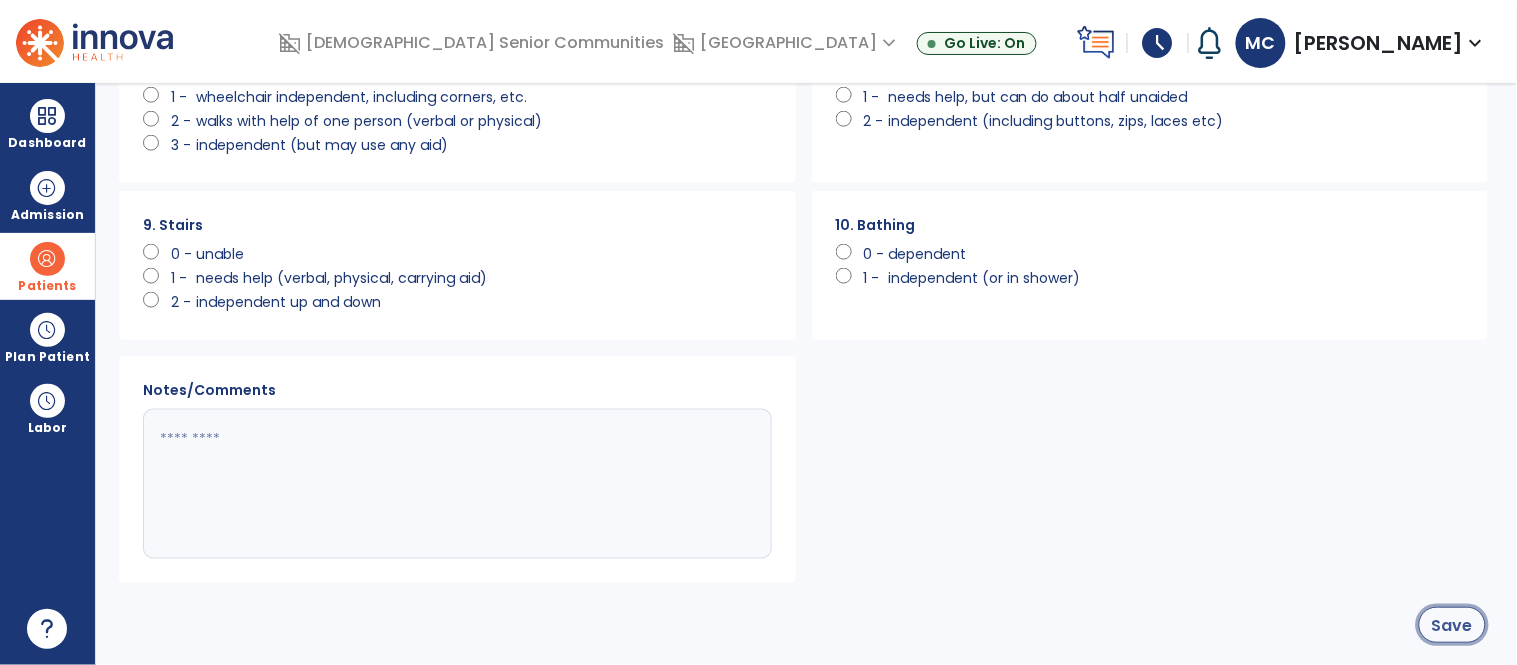 click on "Save" 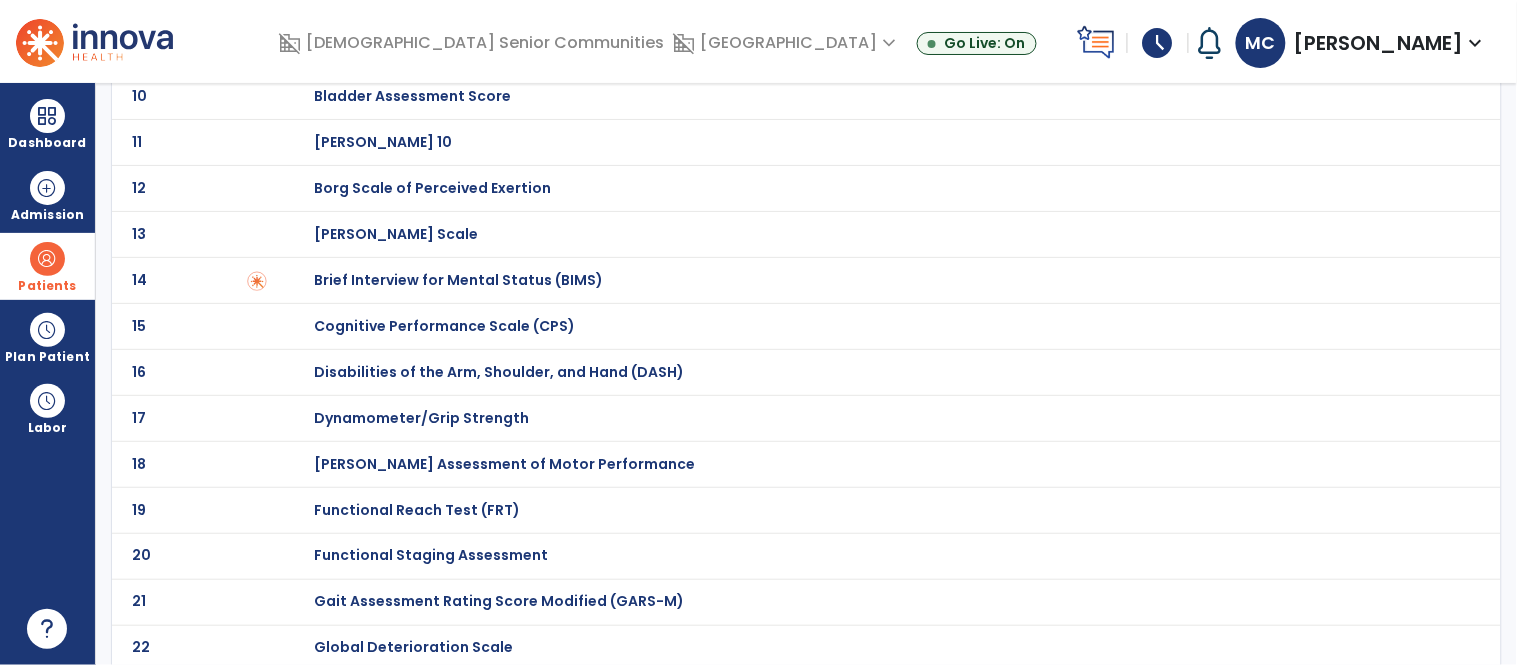 scroll, scrollTop: 0, scrollLeft: 0, axis: both 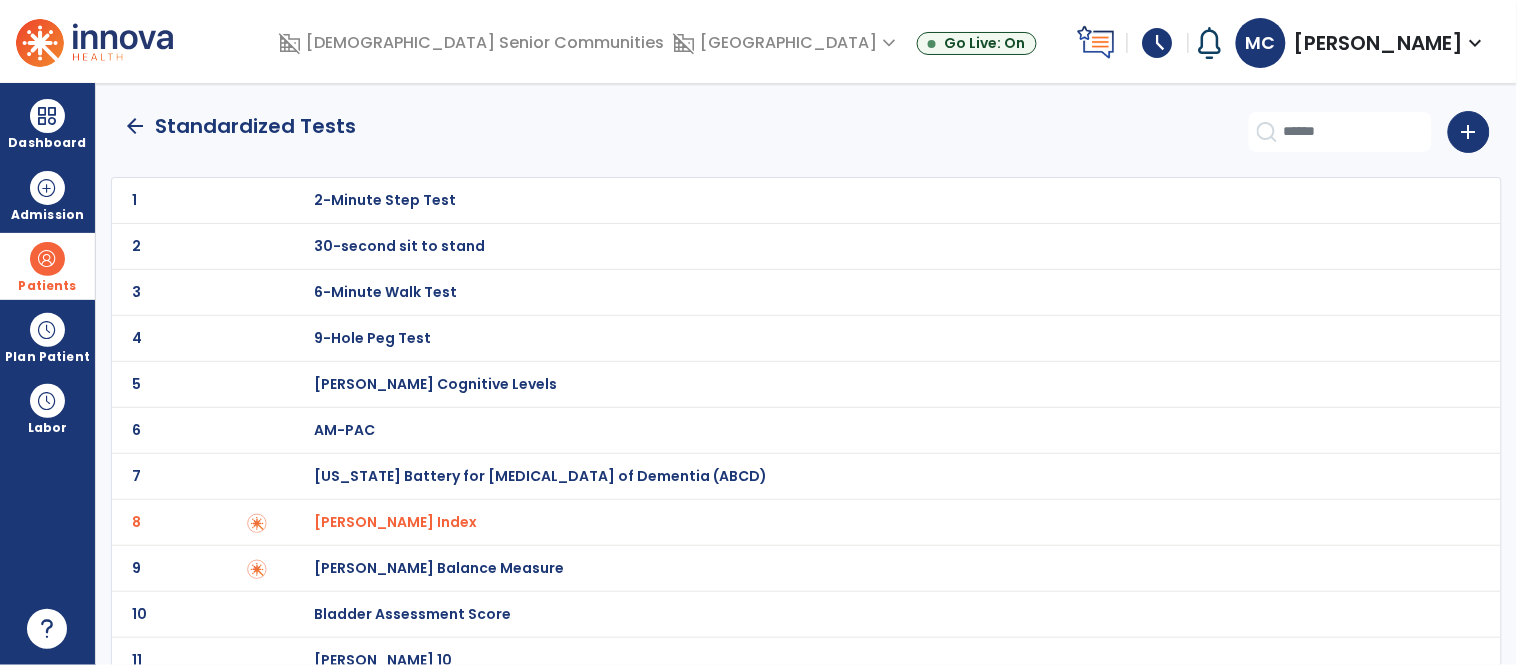 click on "arrow_back" 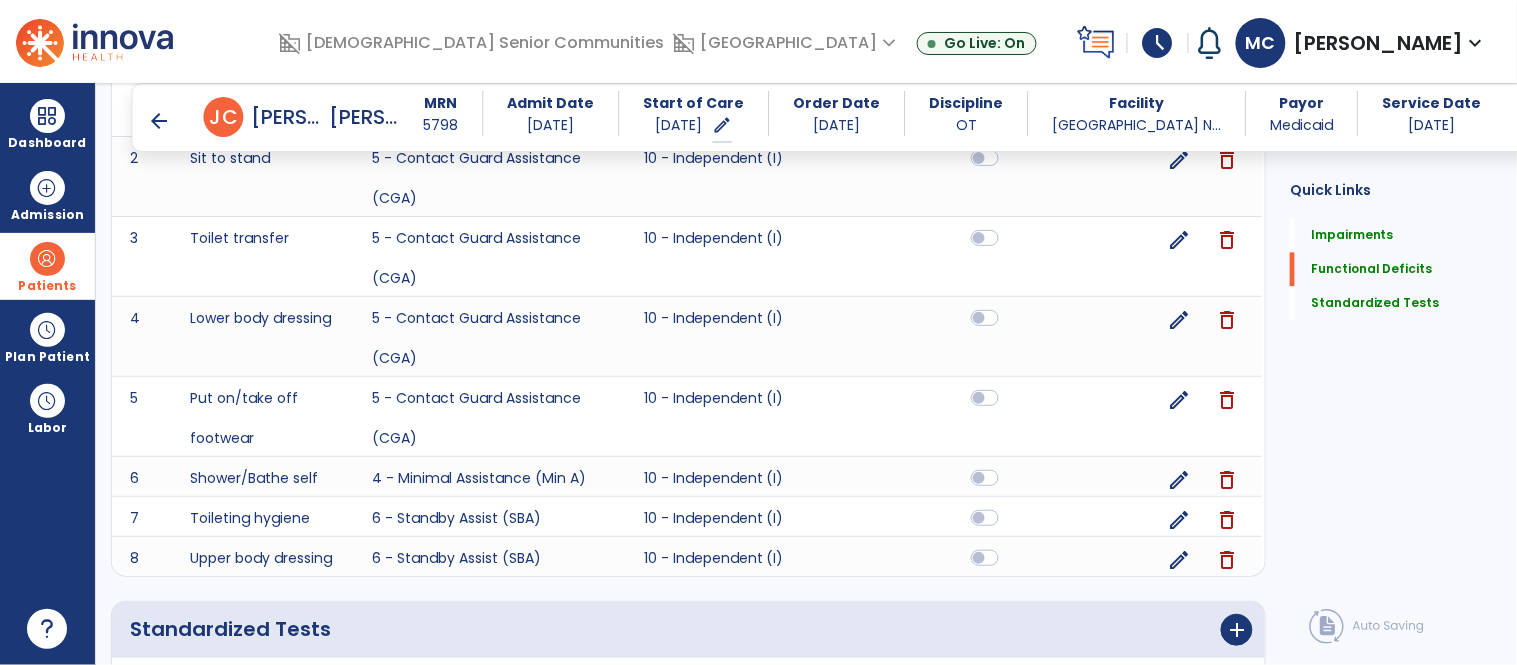 scroll, scrollTop: 1407, scrollLeft: 0, axis: vertical 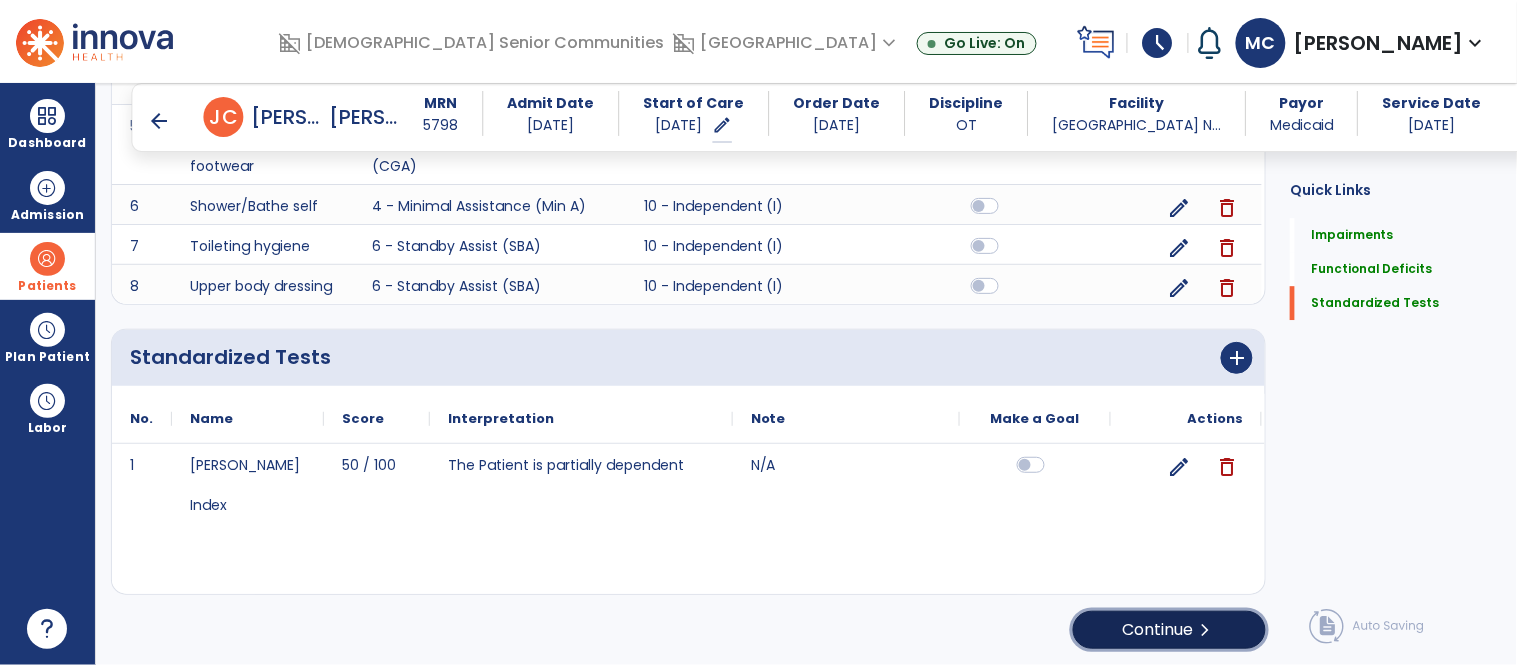 click on "chevron_right" 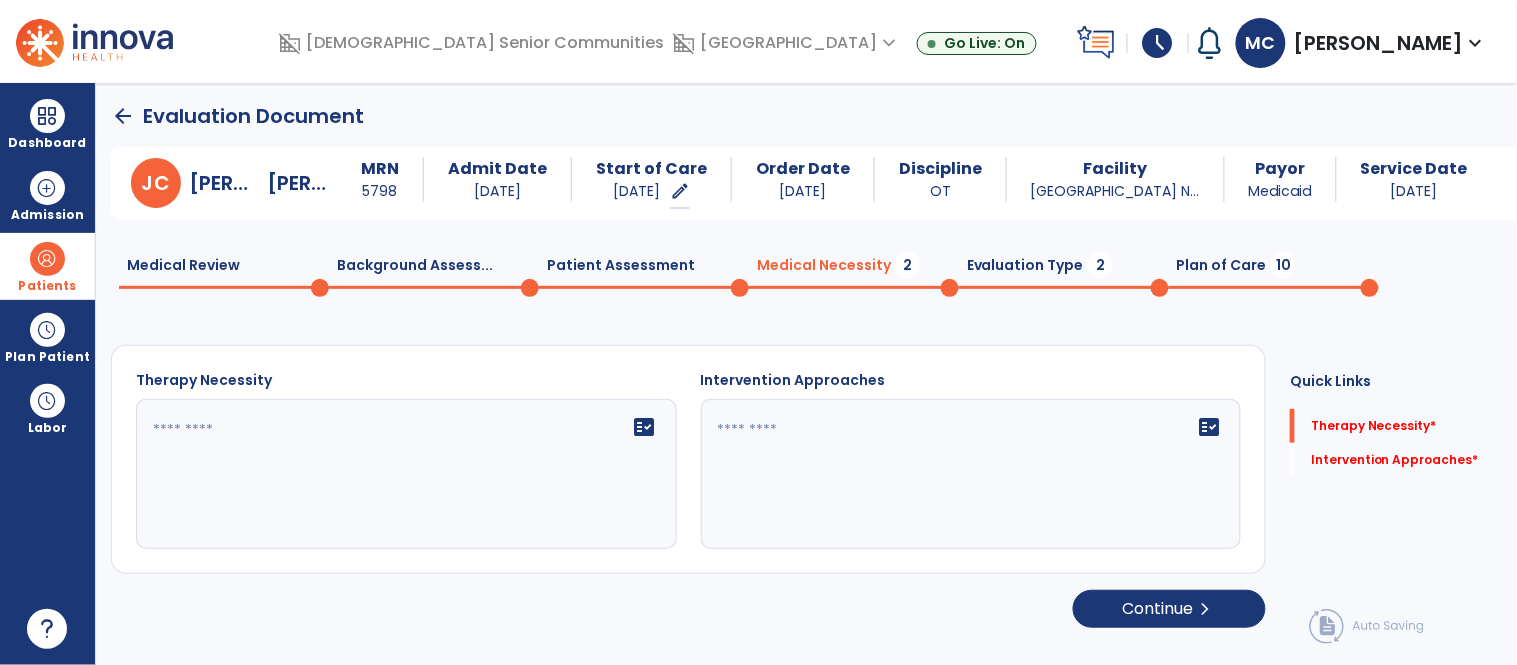 scroll, scrollTop: 0, scrollLeft: 0, axis: both 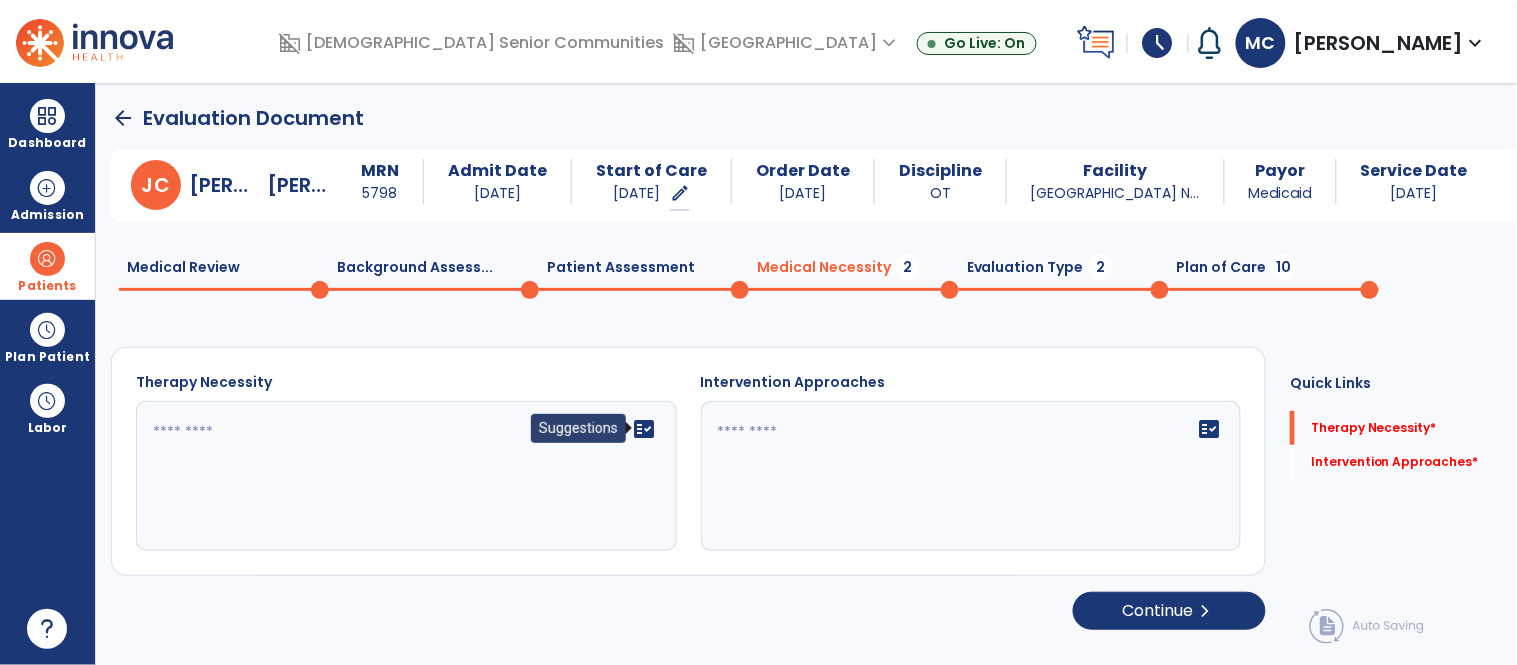 click on "fact_check" 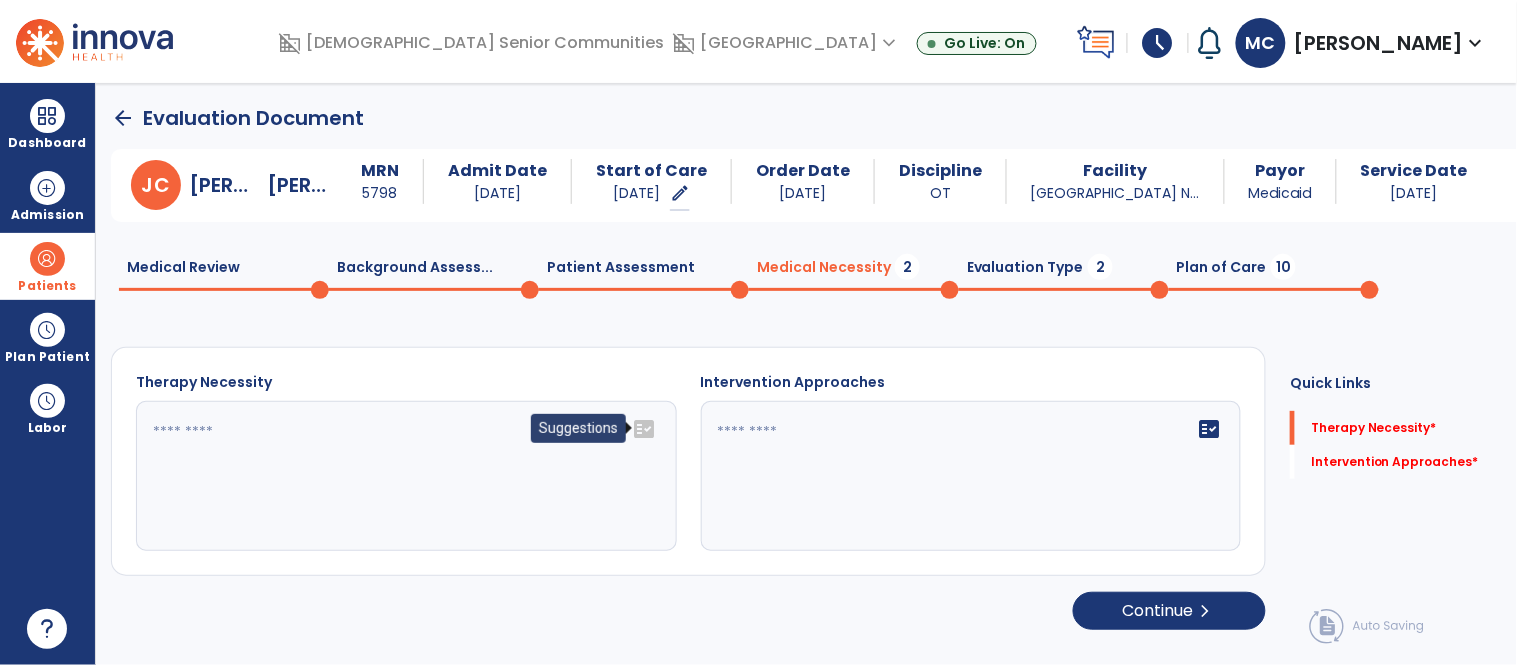 click on "fact_check" 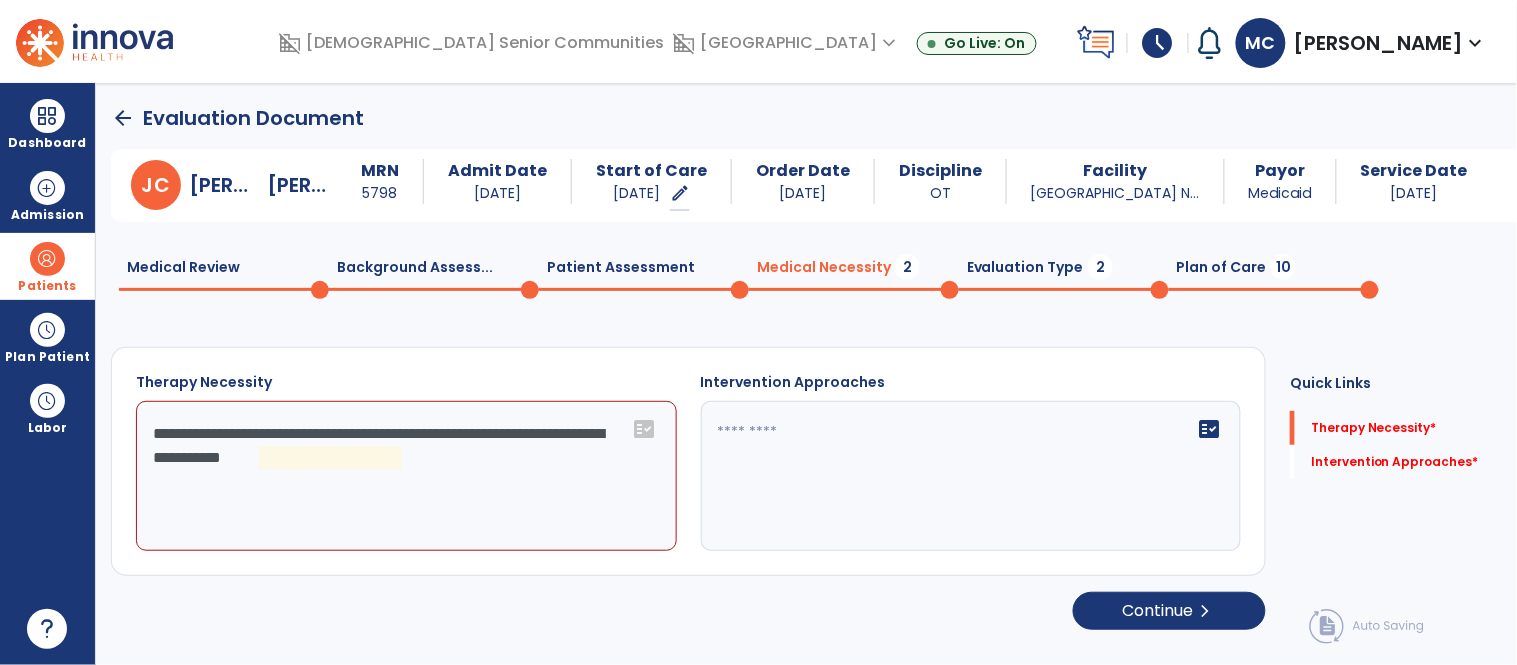 click on "**********" 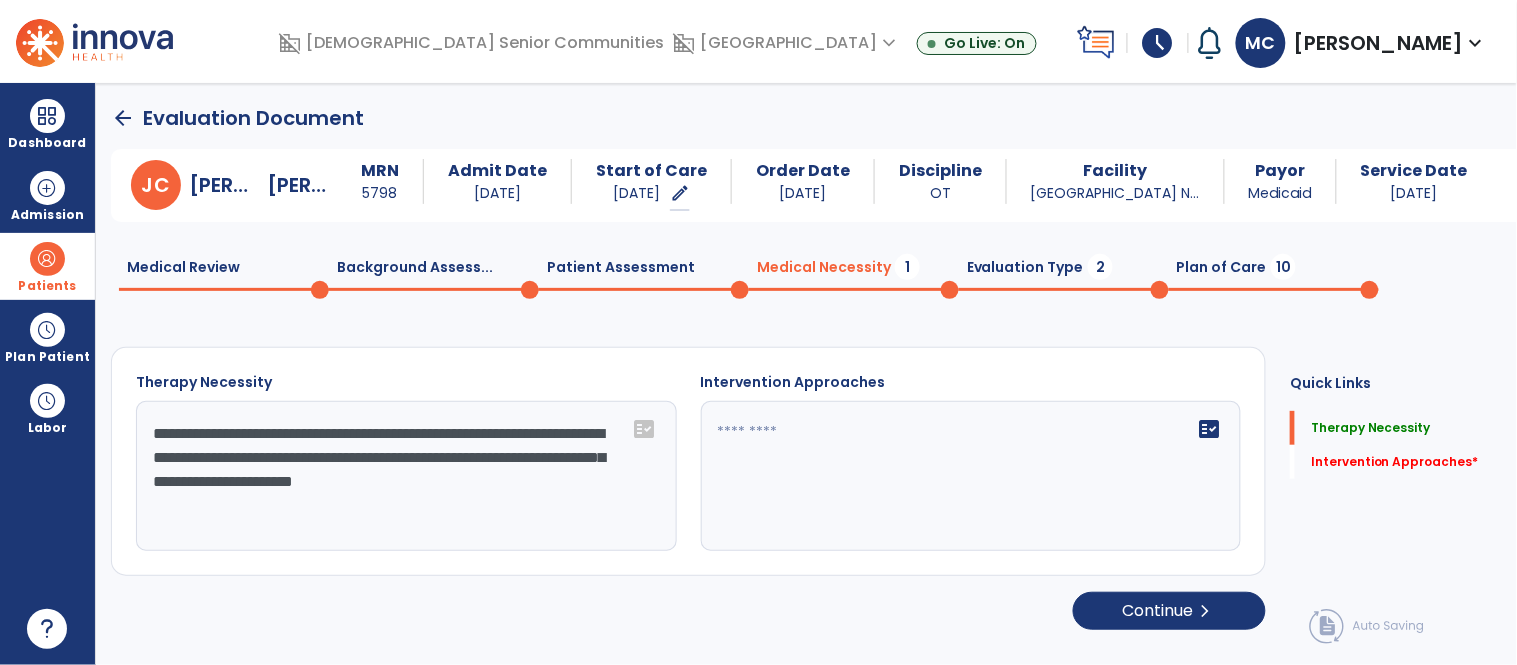 type on "**********" 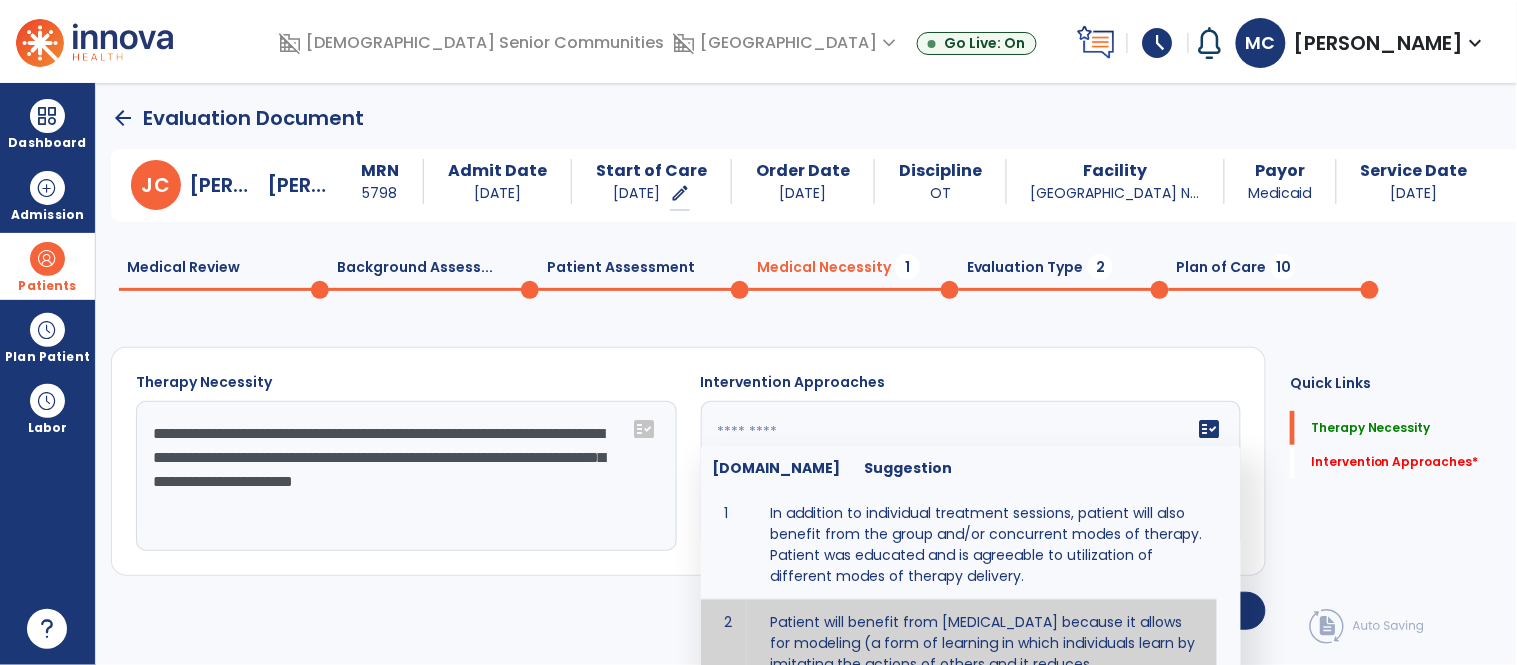 type on "**********" 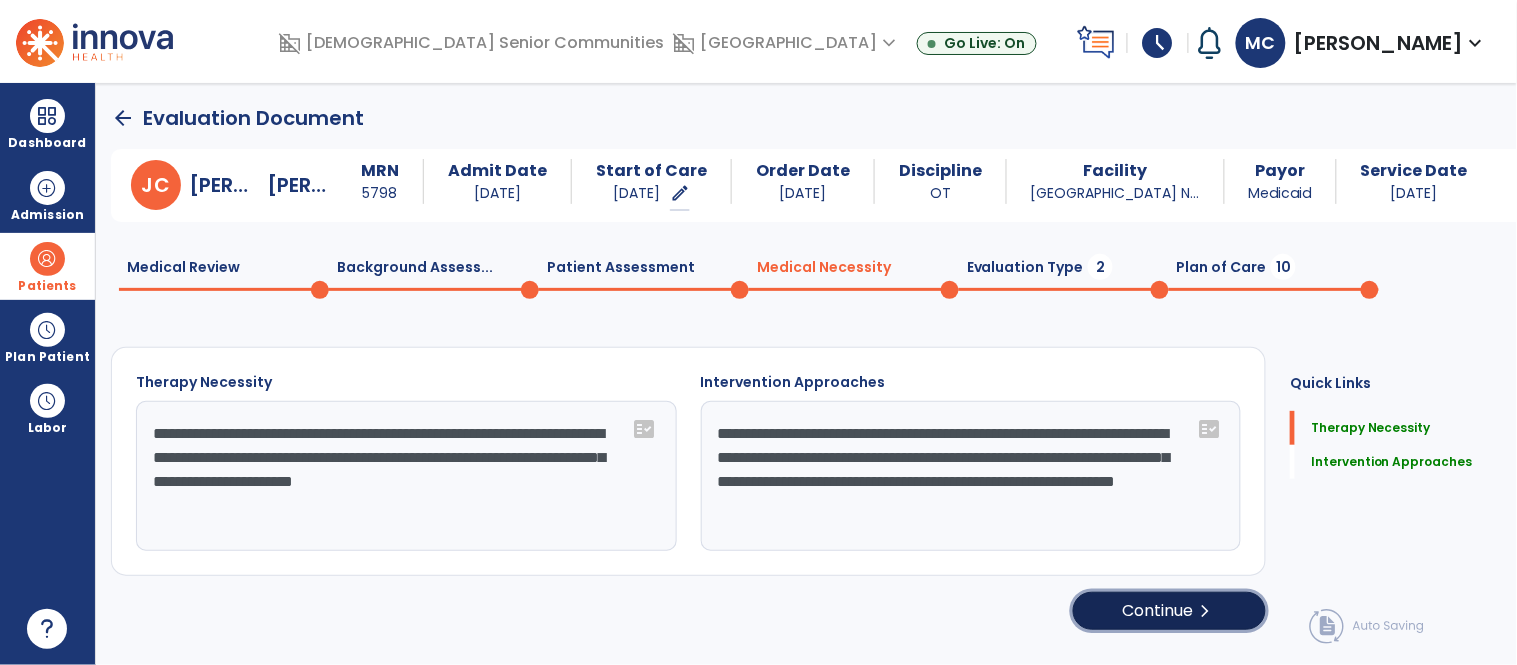 click on "Continue  chevron_right" 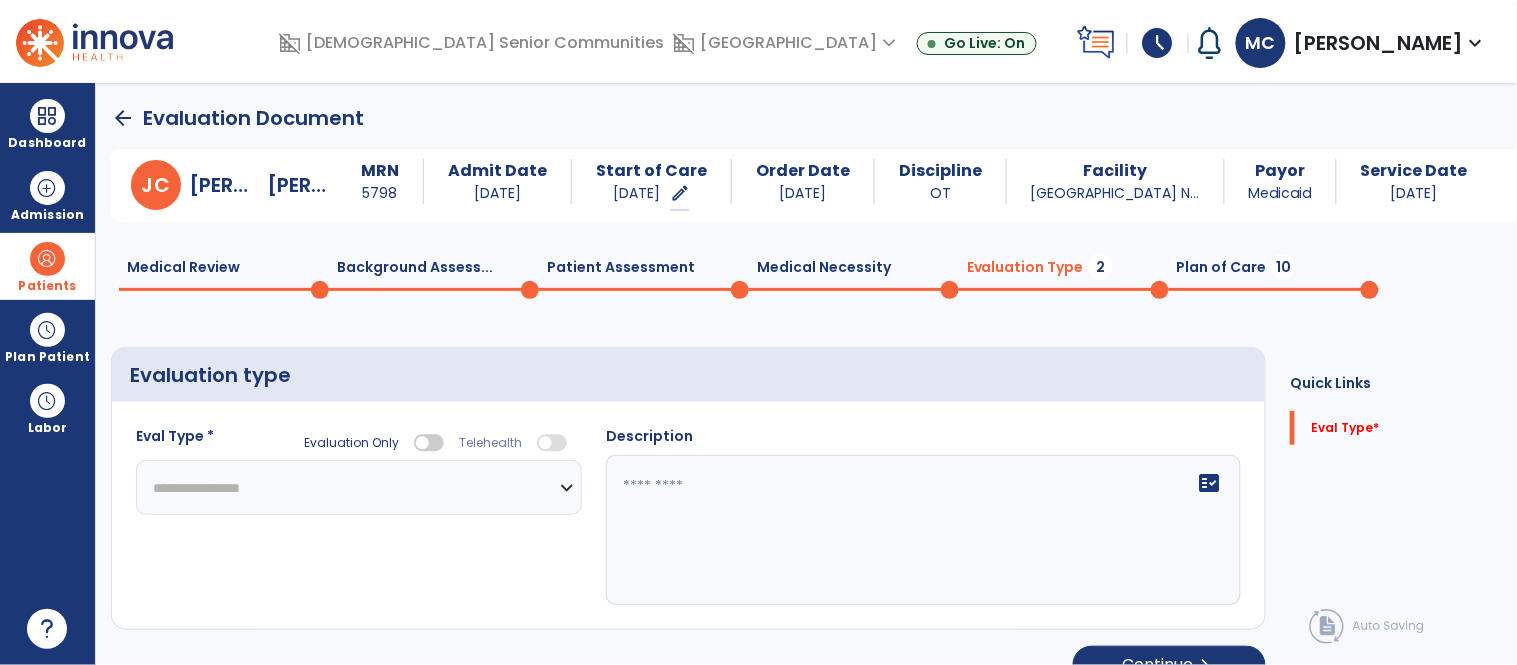 scroll, scrollTop: 35, scrollLeft: 0, axis: vertical 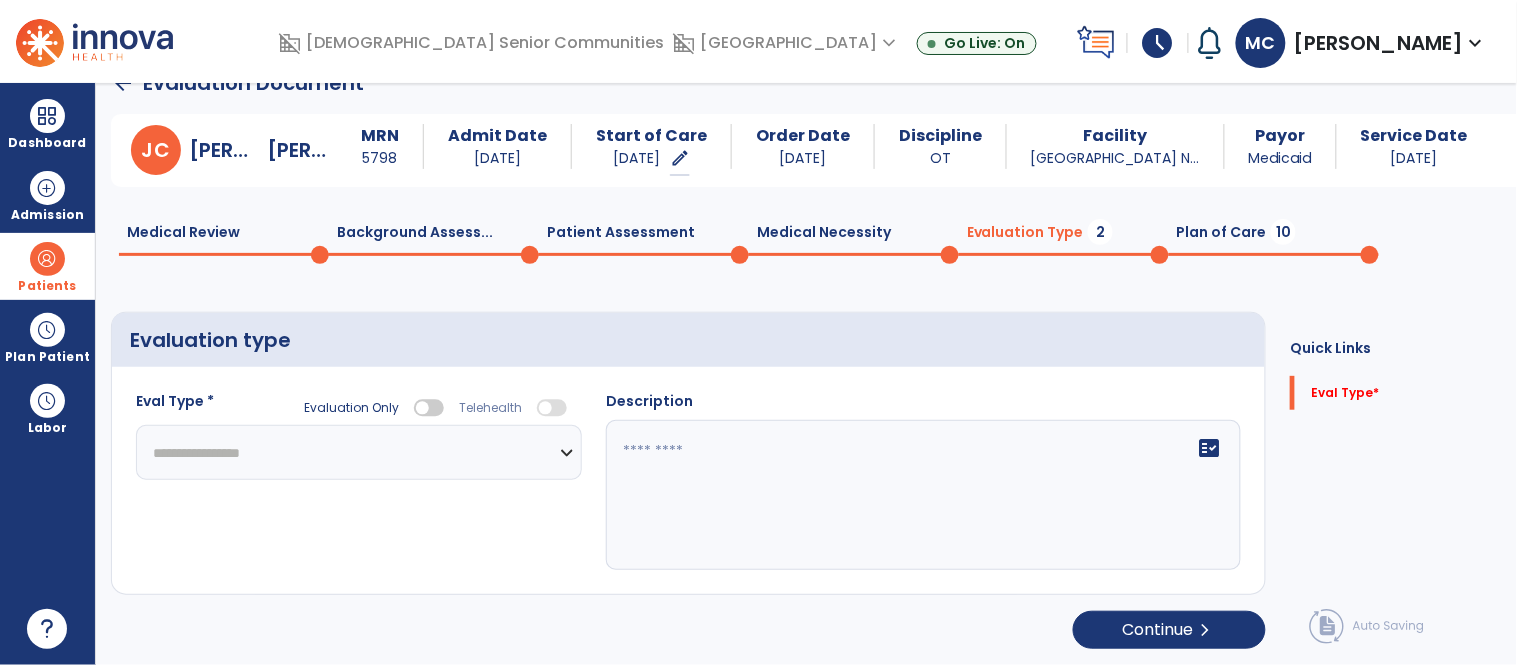 click on "**********" 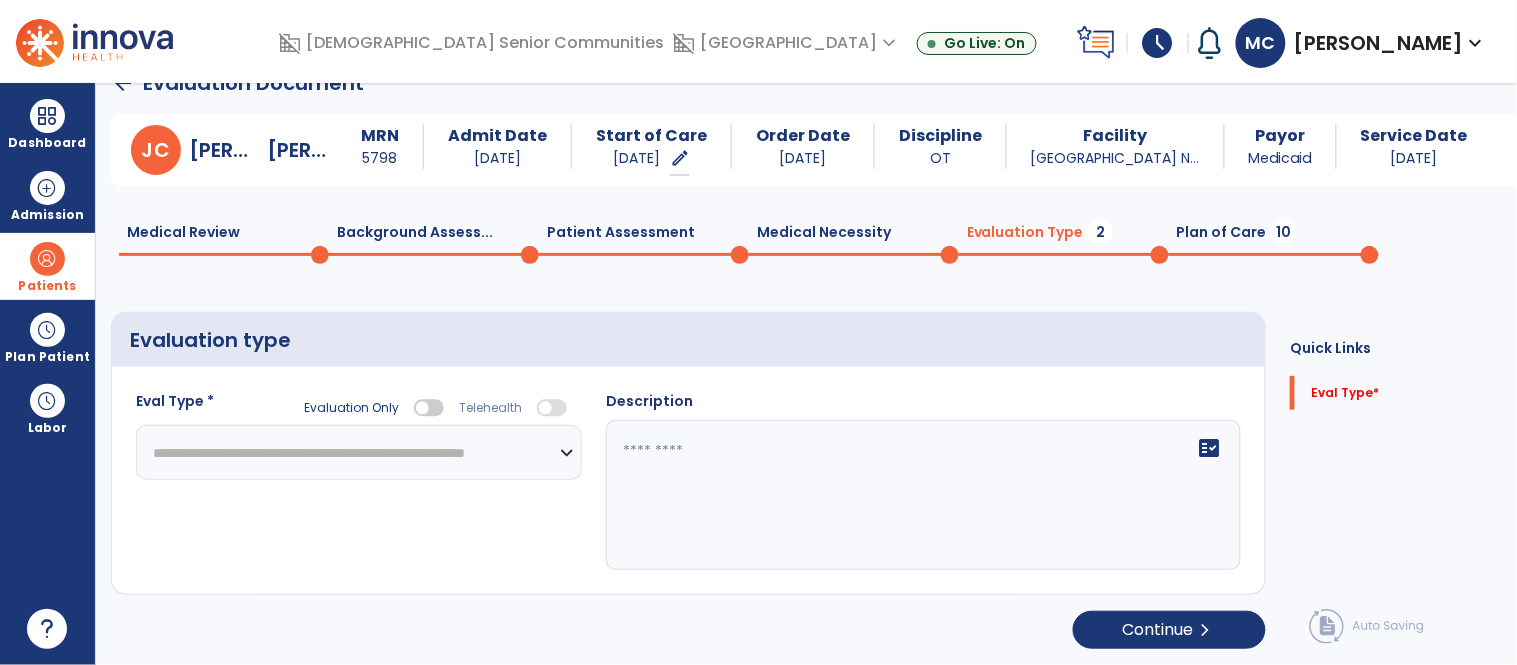 click on "**********" 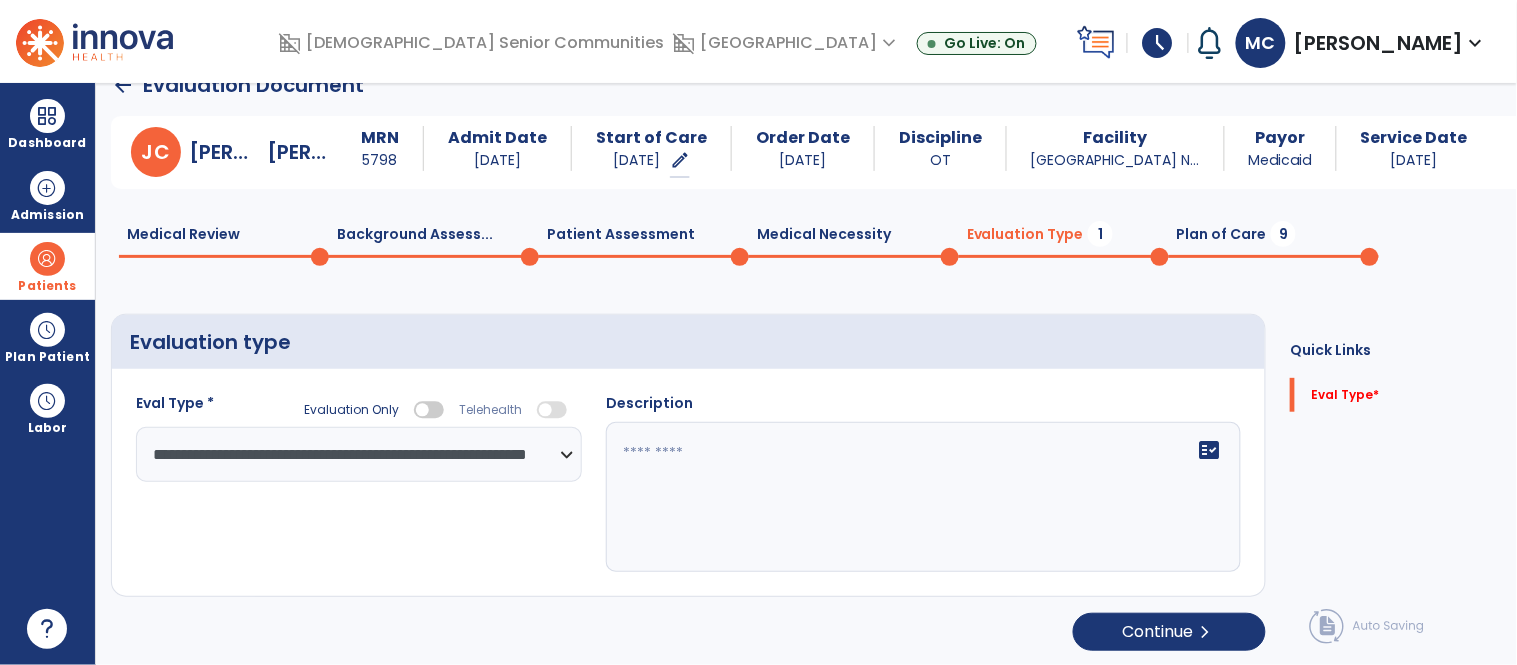 scroll, scrollTop: 35, scrollLeft: 0, axis: vertical 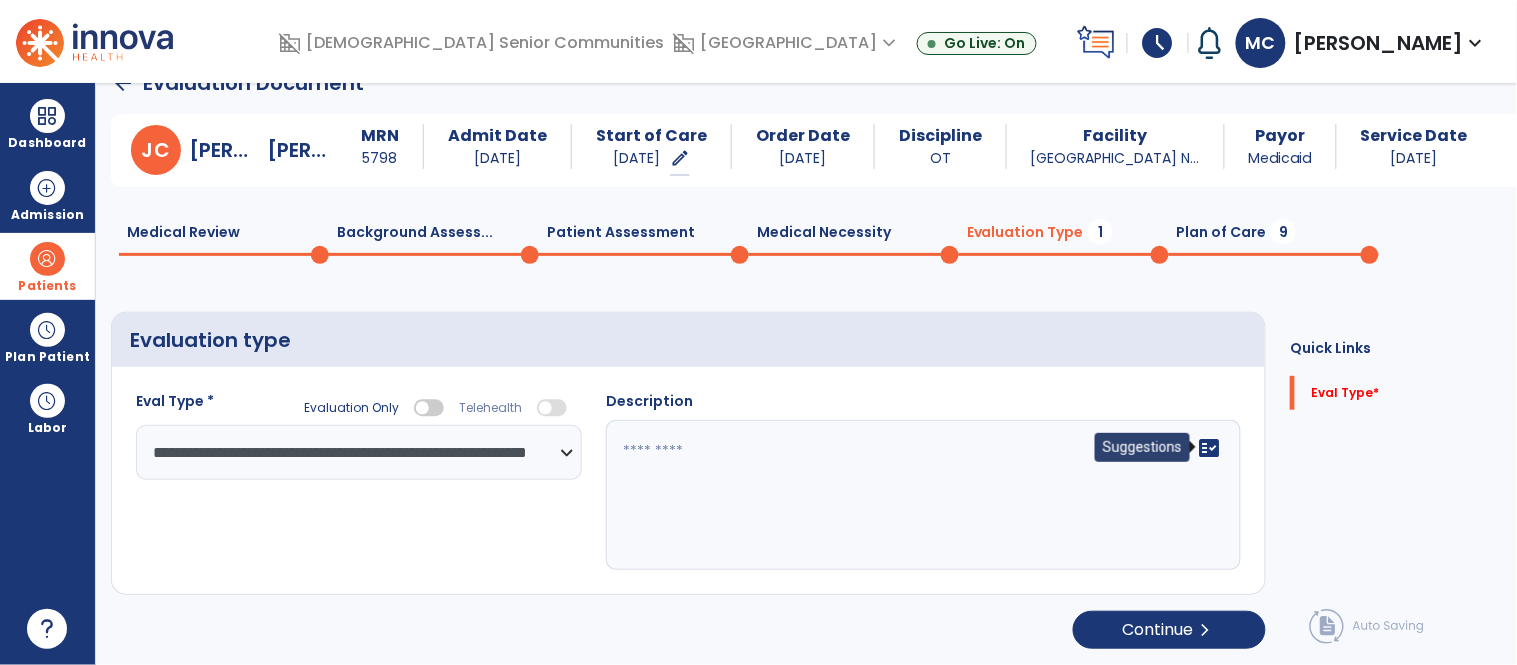 click on "fact_check" 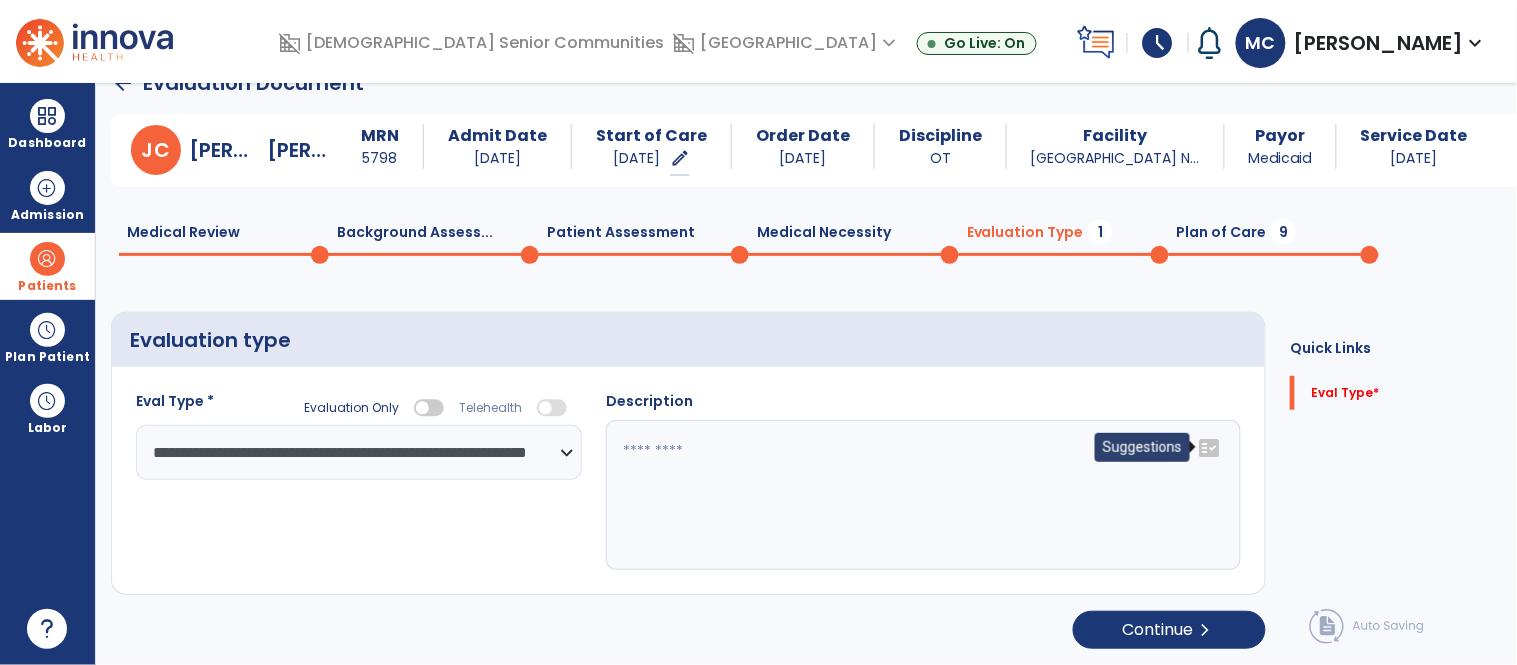 click on "fact_check" 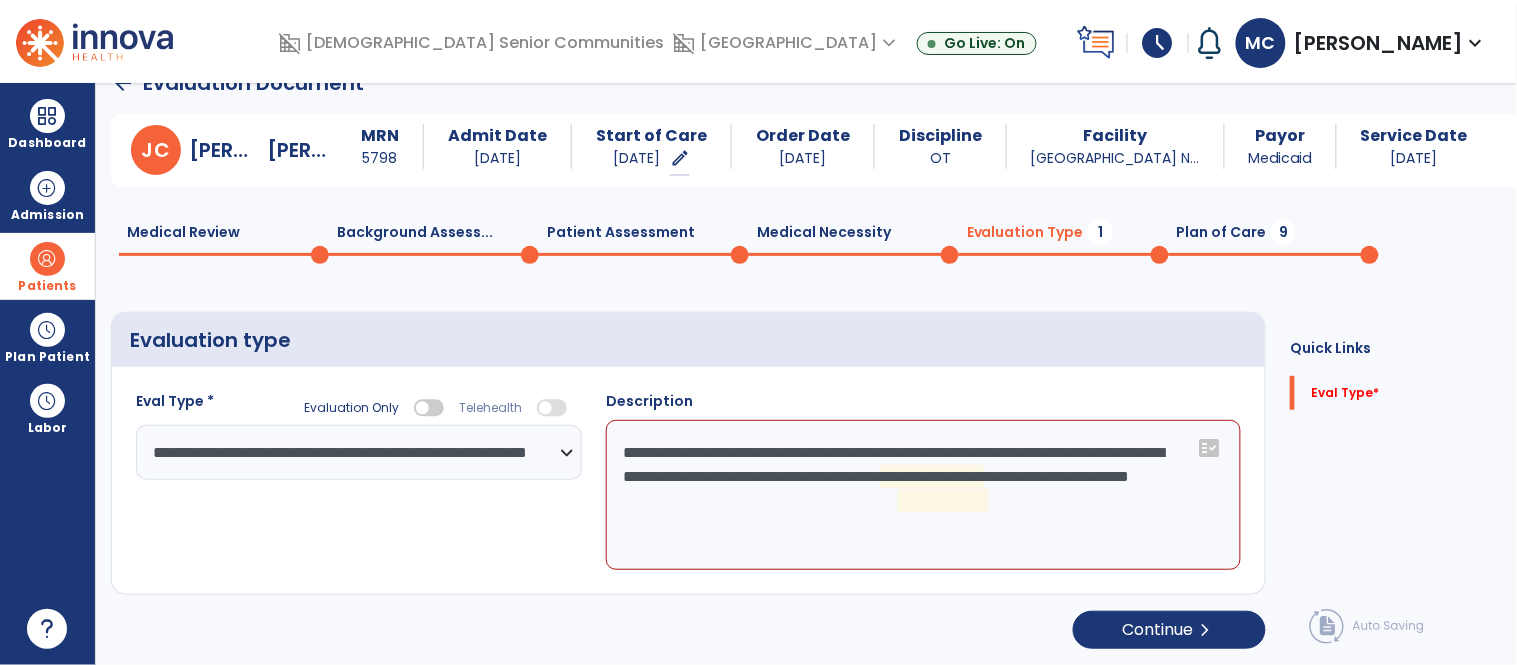 click on "**********" 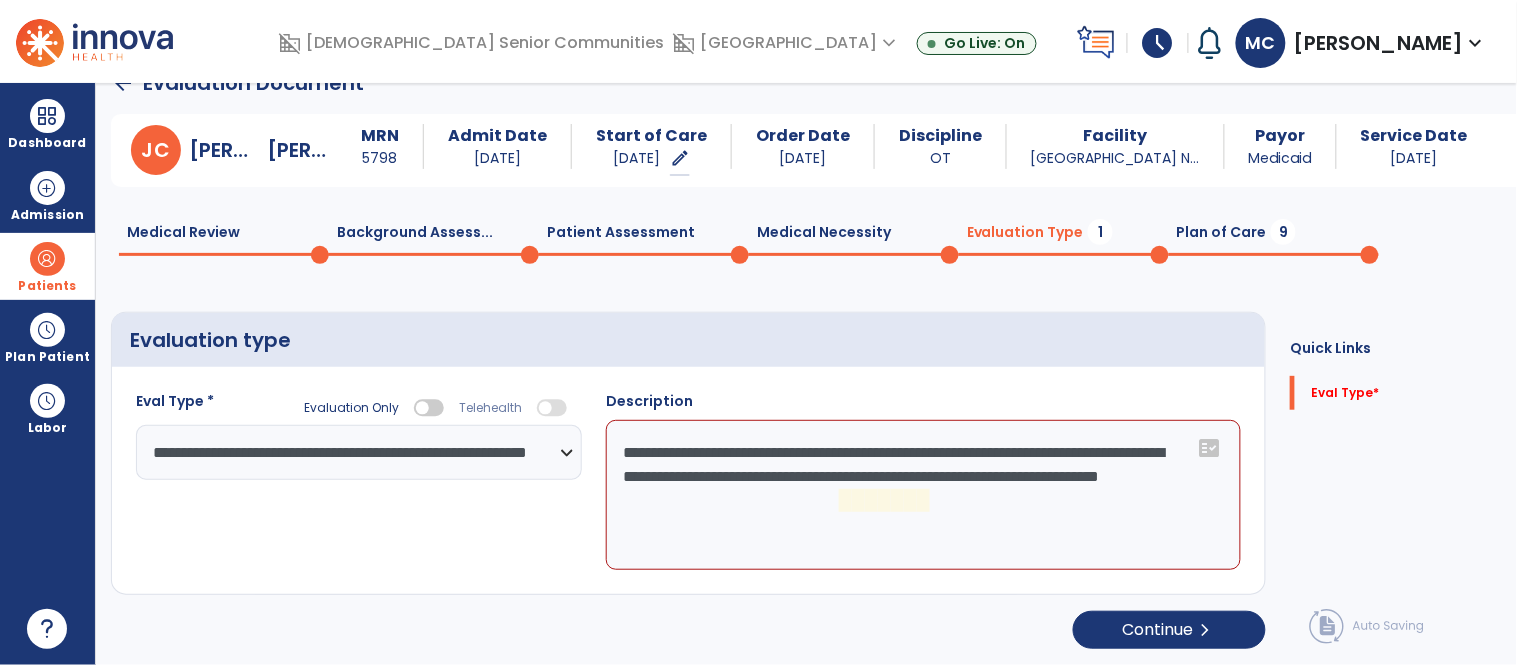 click on "**********" 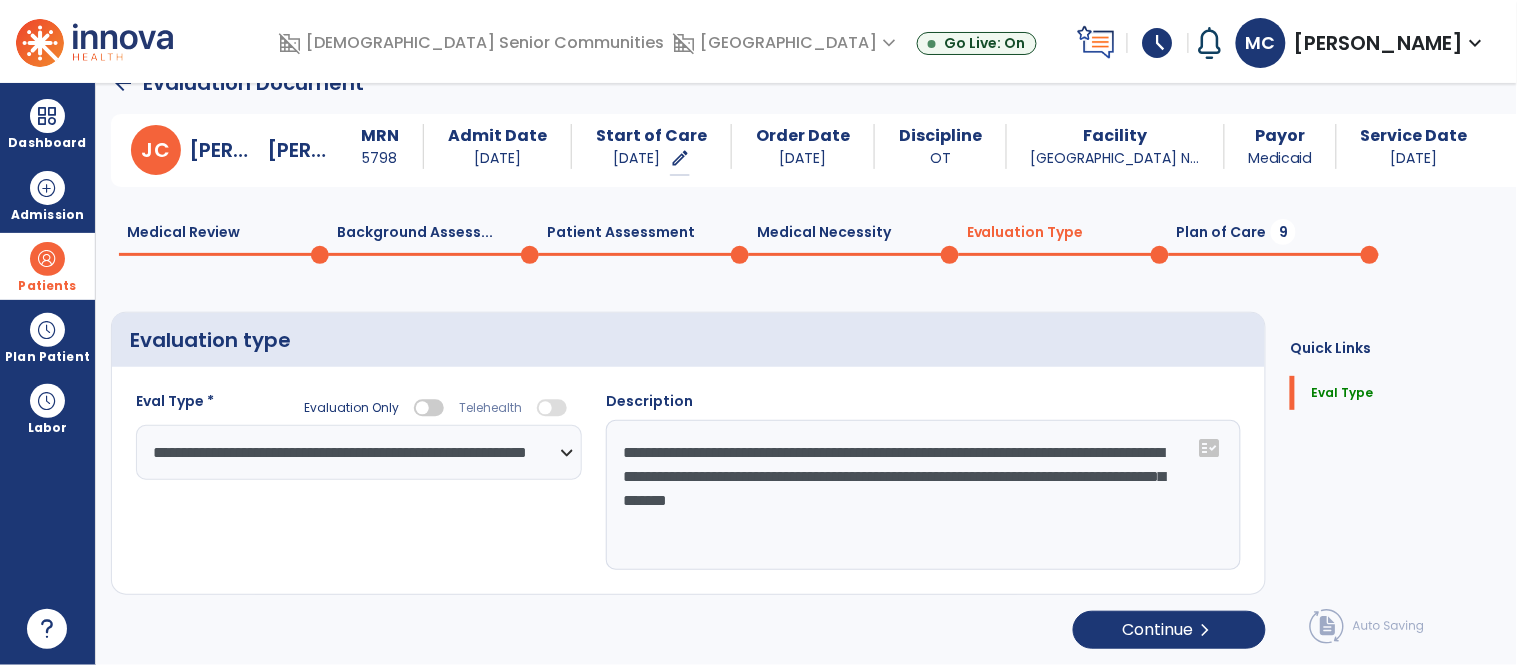 scroll, scrollTop: 0, scrollLeft: 0, axis: both 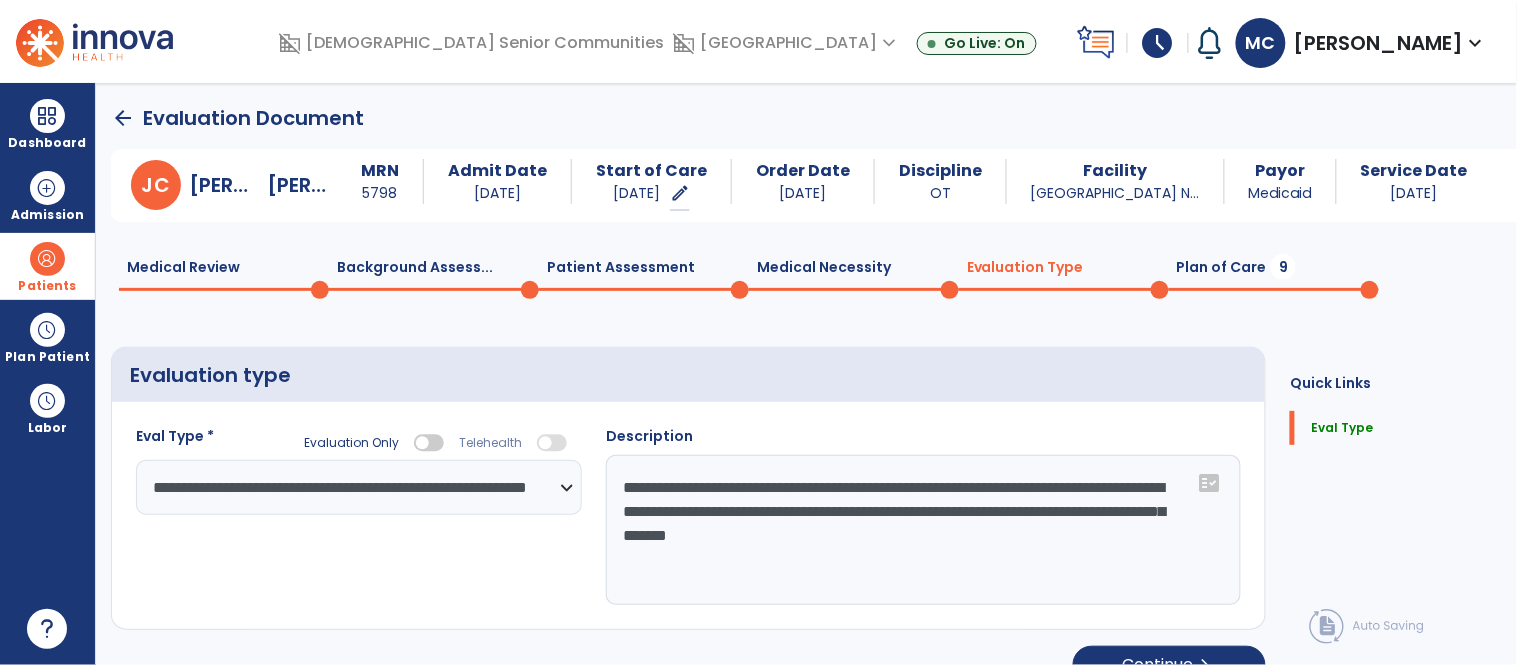 type on "**********" 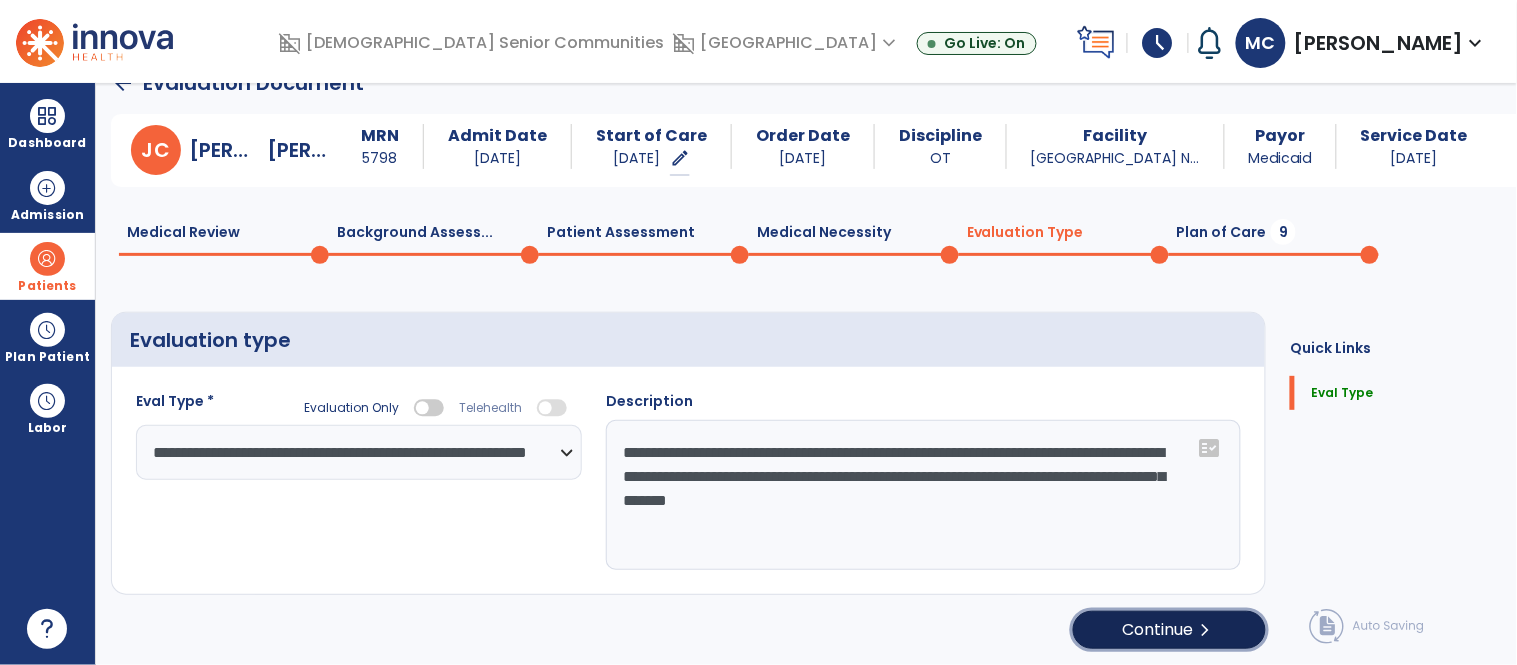 click on "Continue  chevron_right" 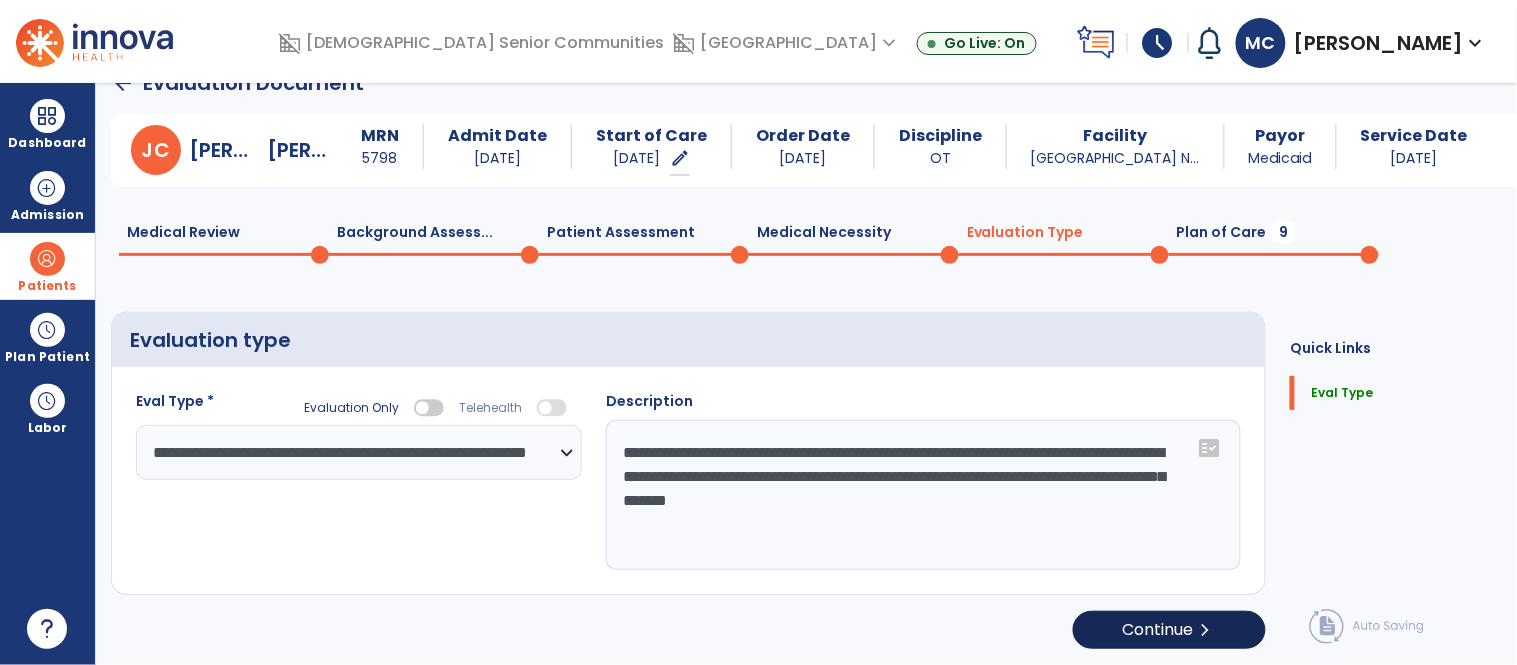 select on "*****" 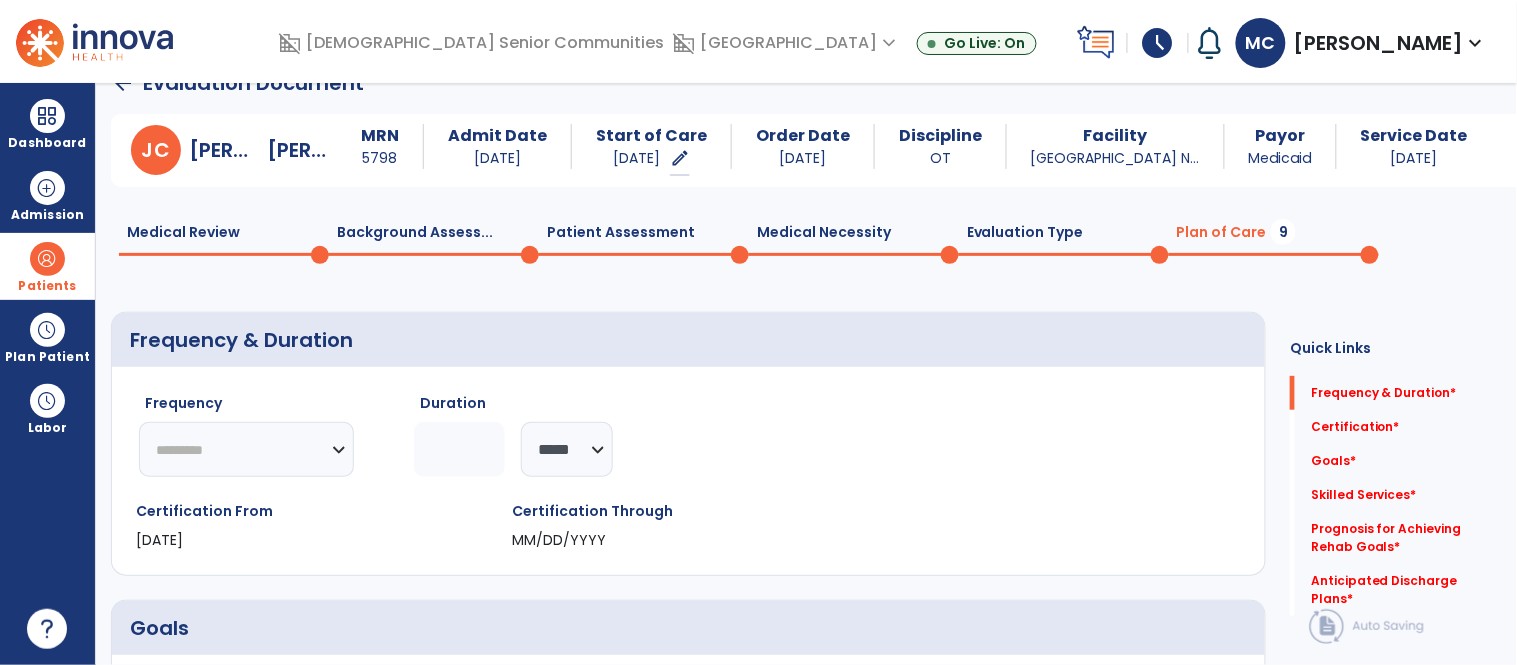 click on "********* ** ** ** ** ** ** **" 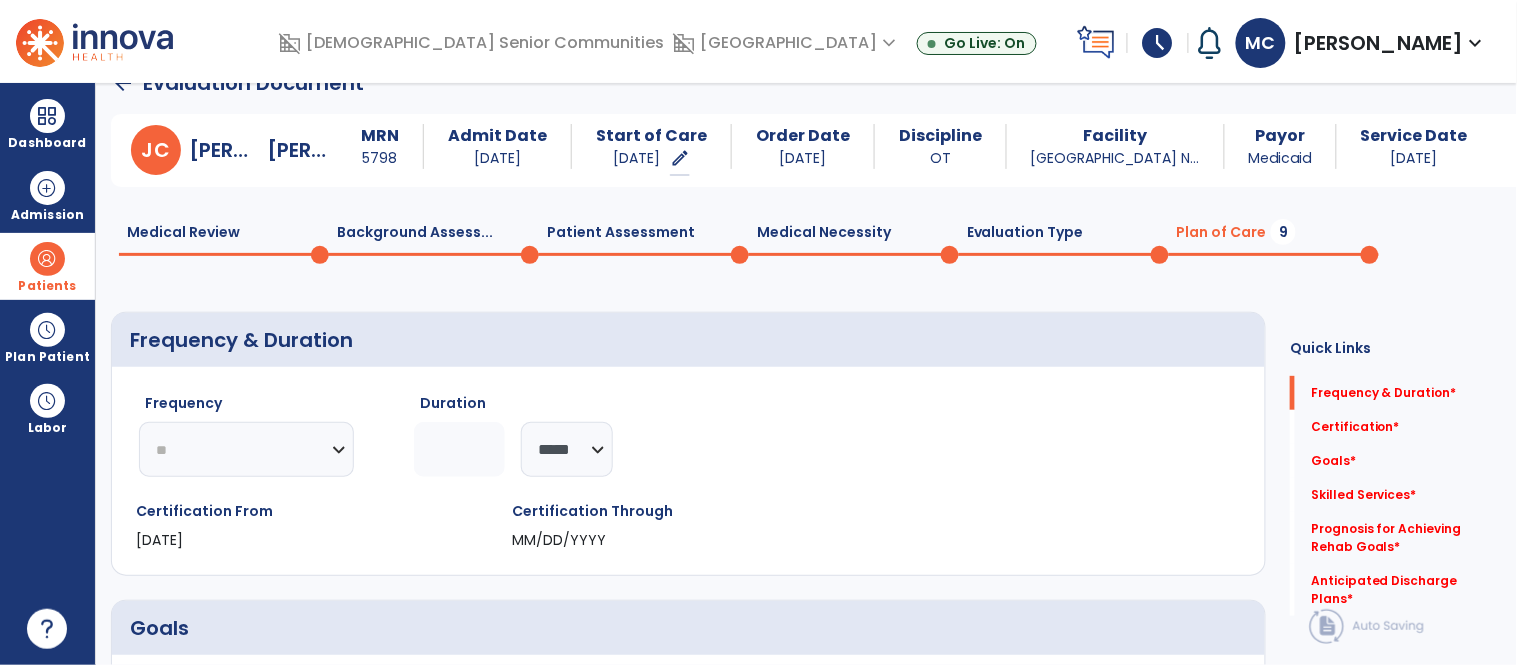 click on "********* ** ** ** ** ** ** **" 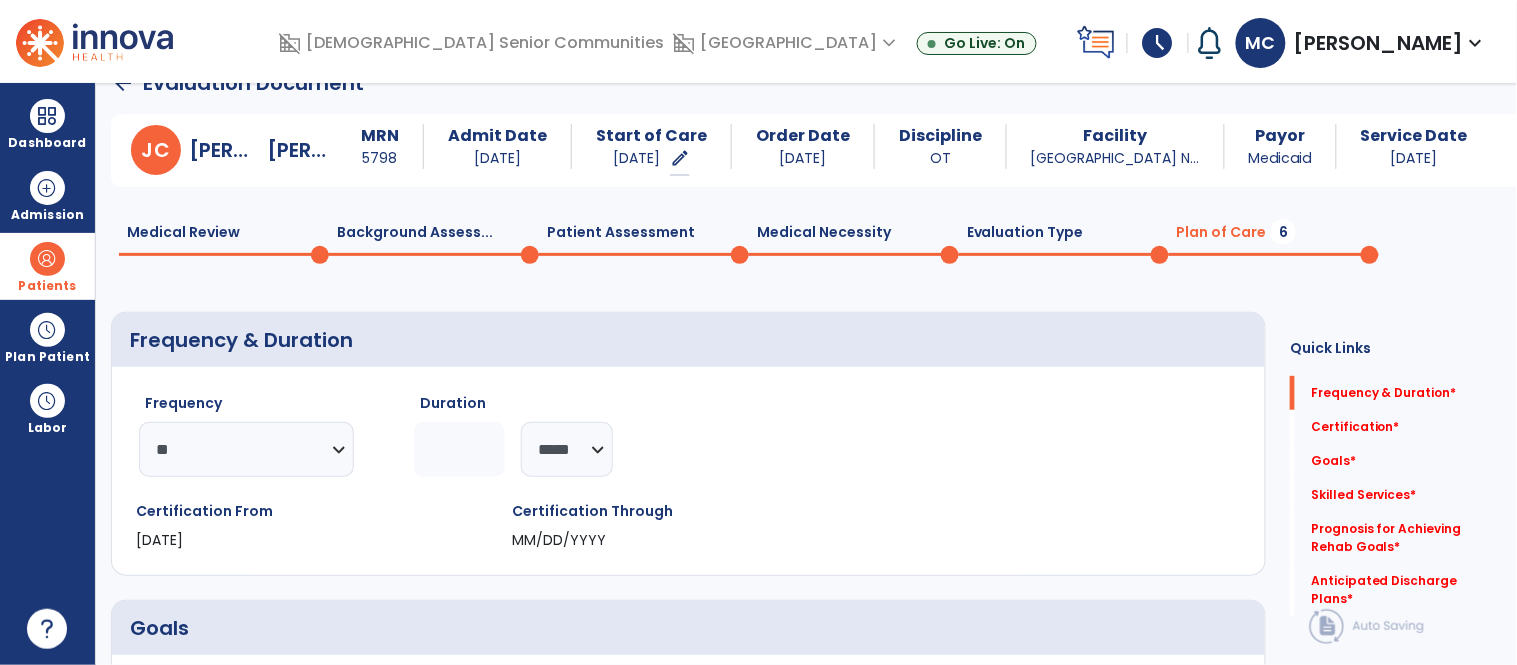 click on "******** *****" 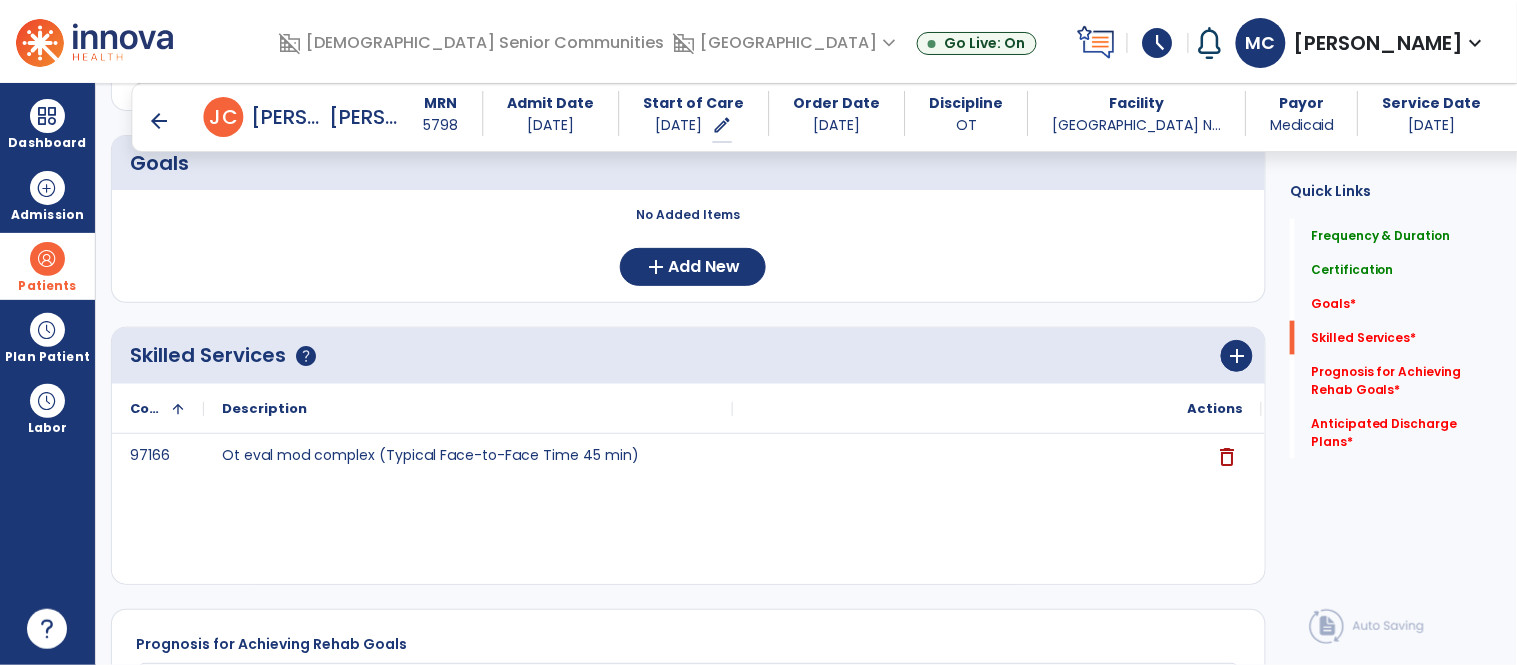 scroll, scrollTop: 482, scrollLeft: 0, axis: vertical 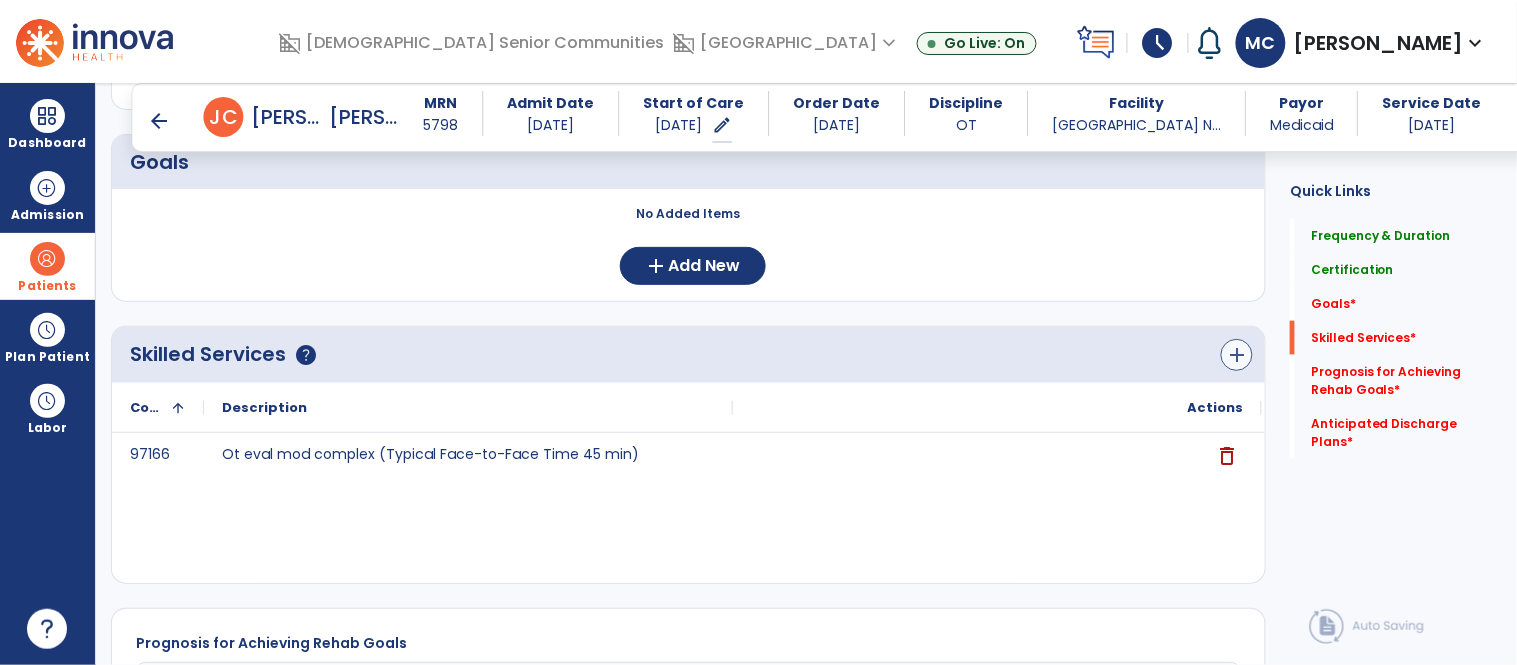 type on "*" 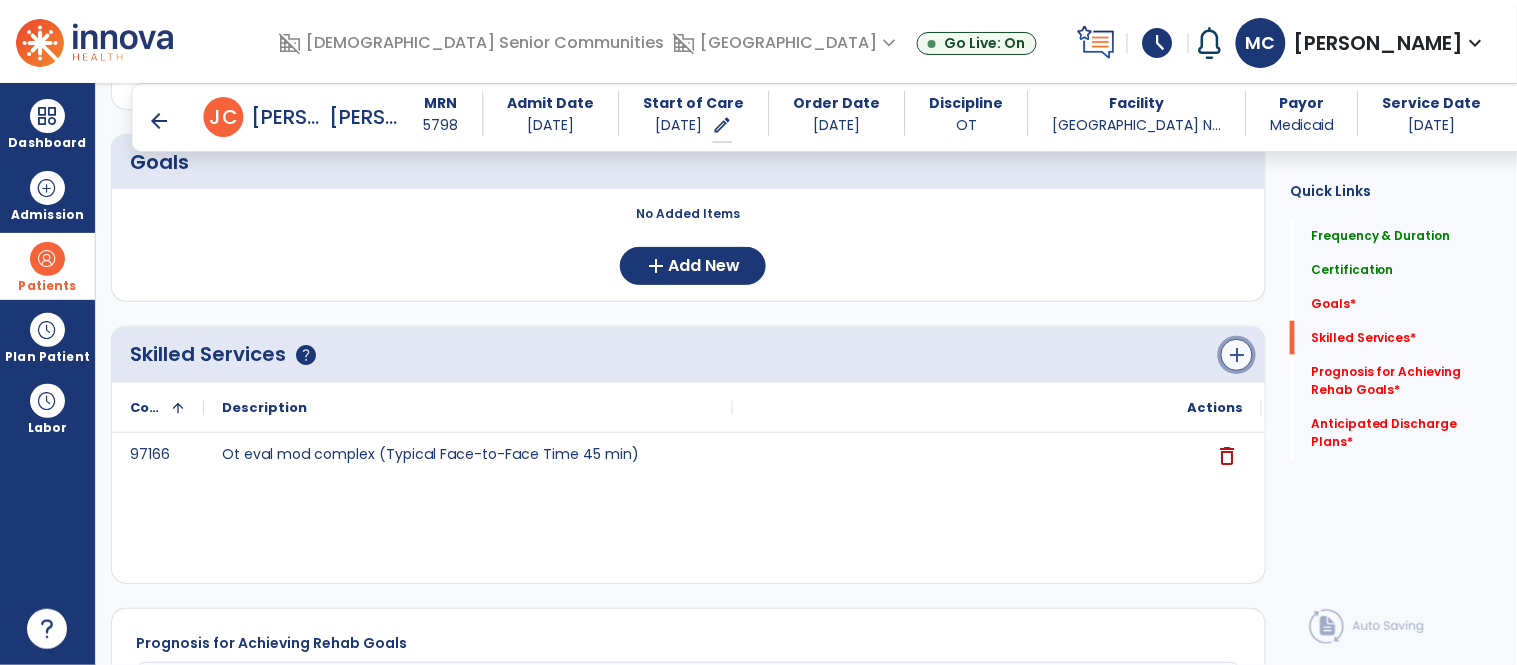 click on "add" 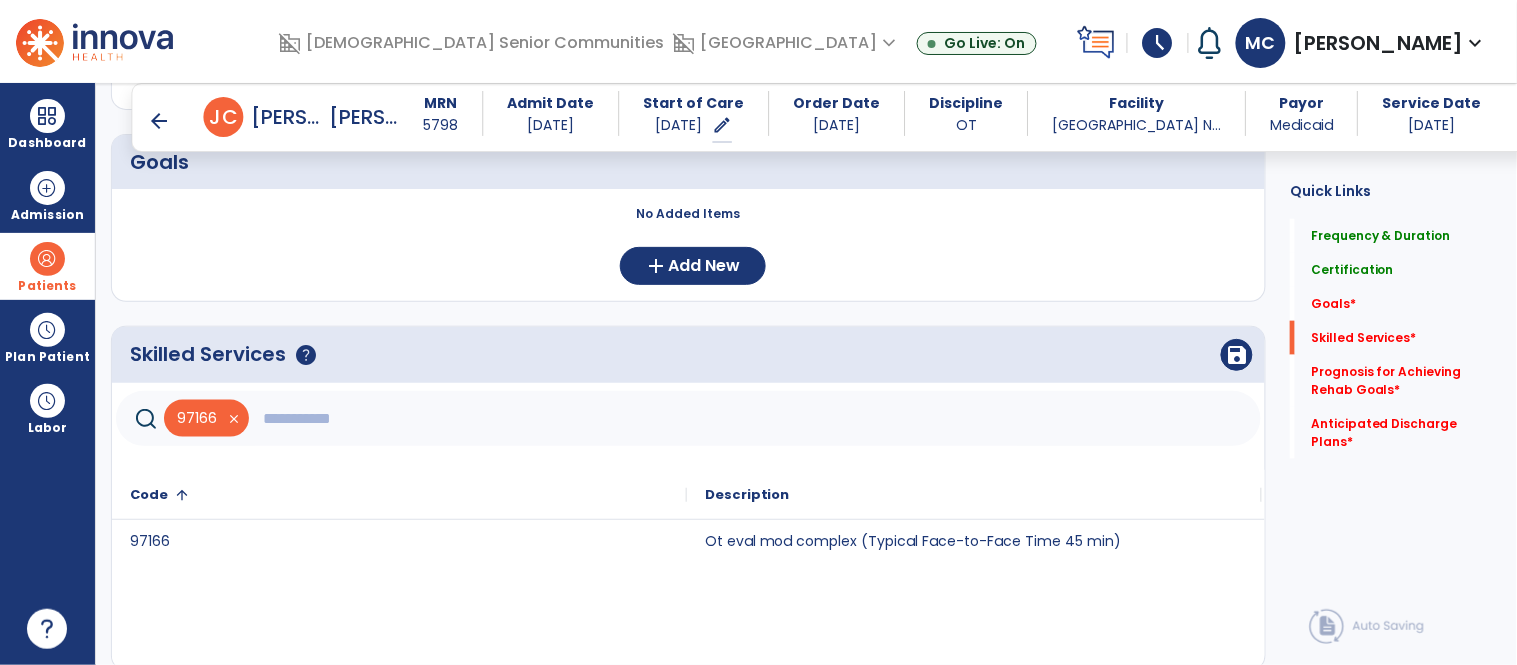 click 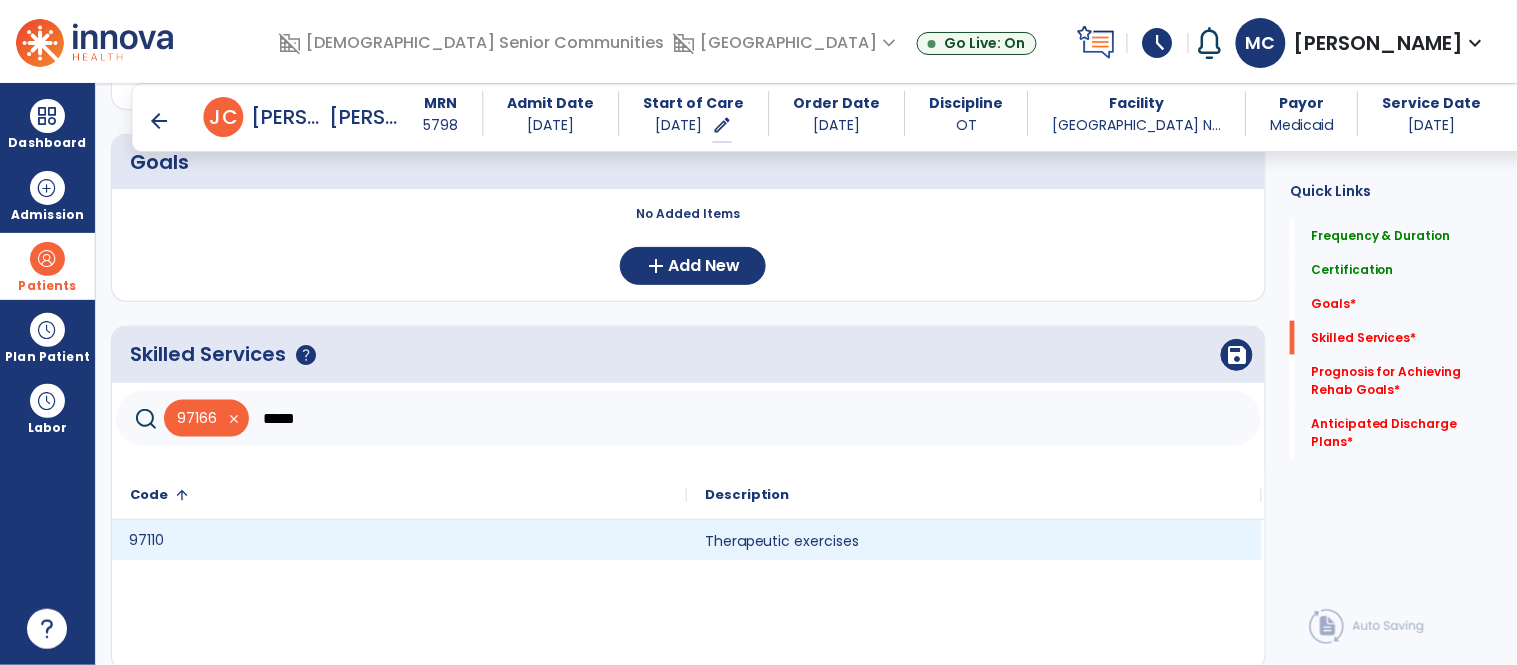 click on "97110" 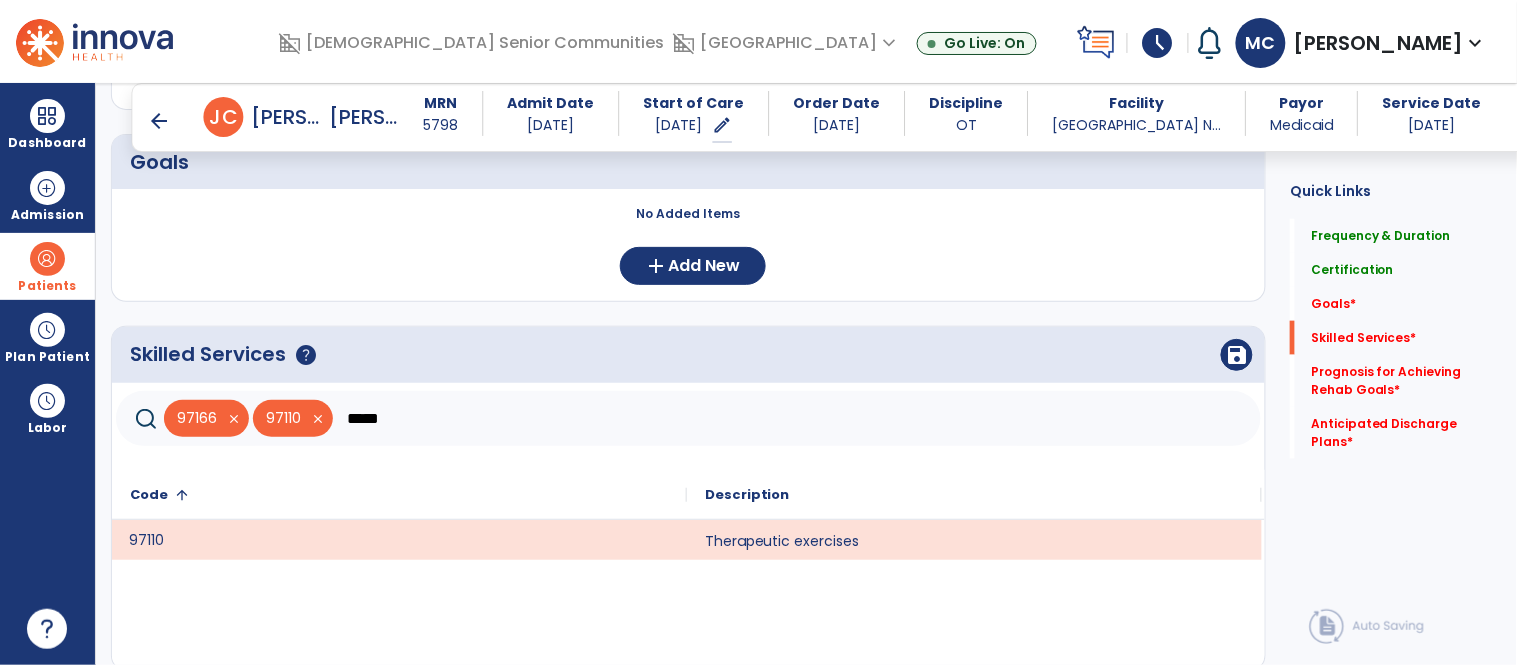 click on "*****" 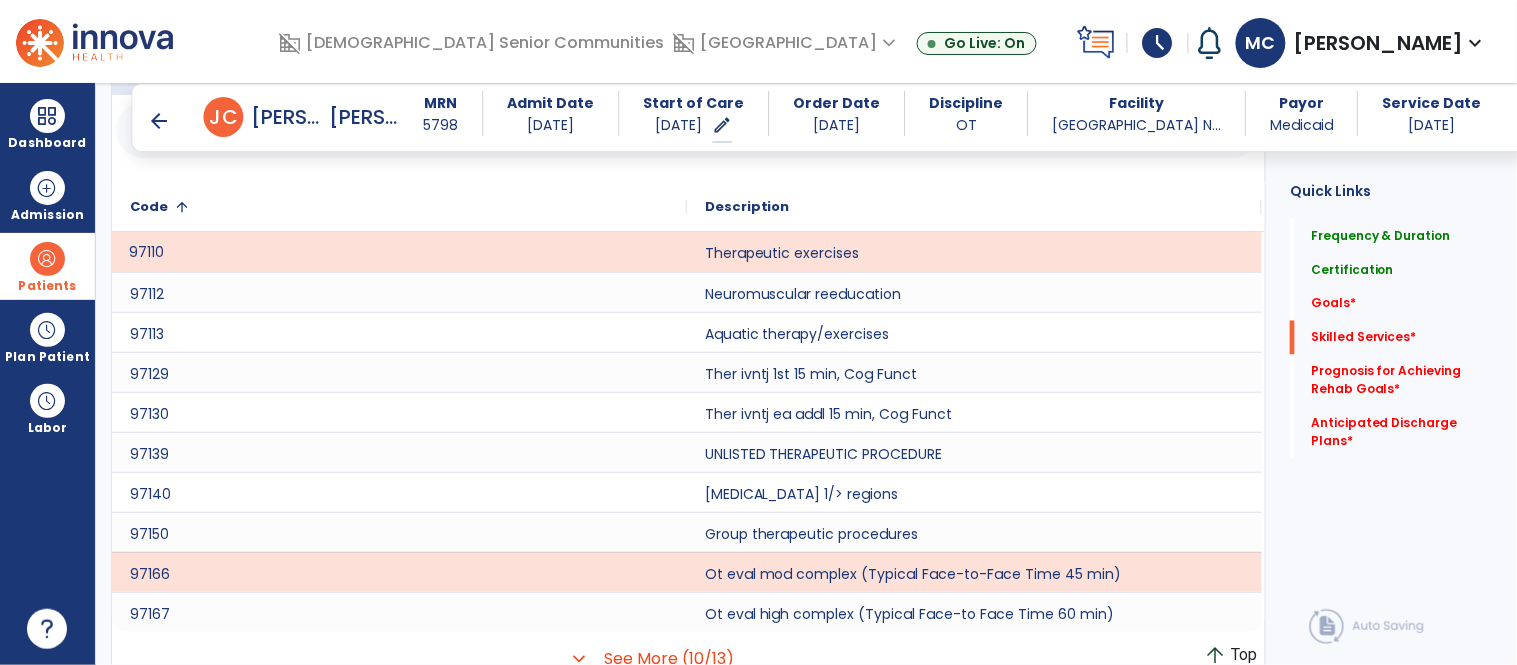 scroll, scrollTop: 783, scrollLeft: 0, axis: vertical 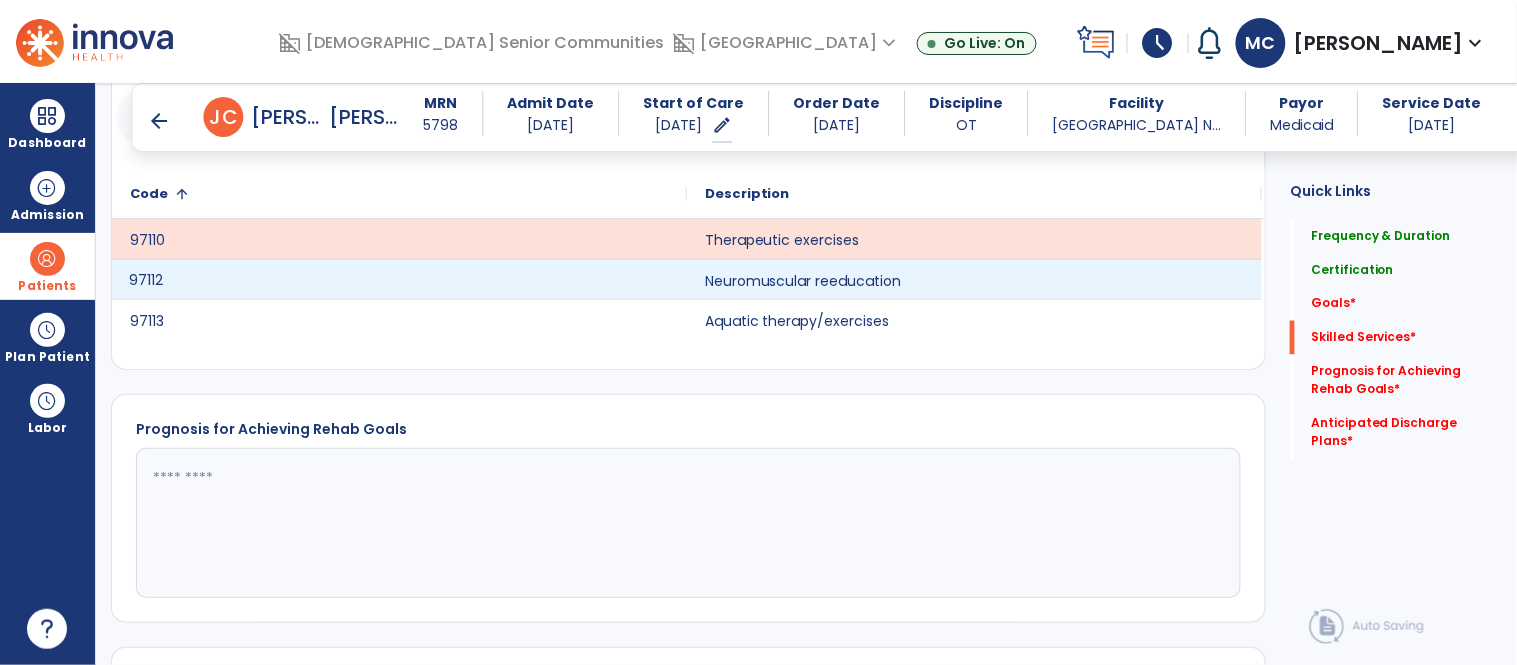 click on "97112" 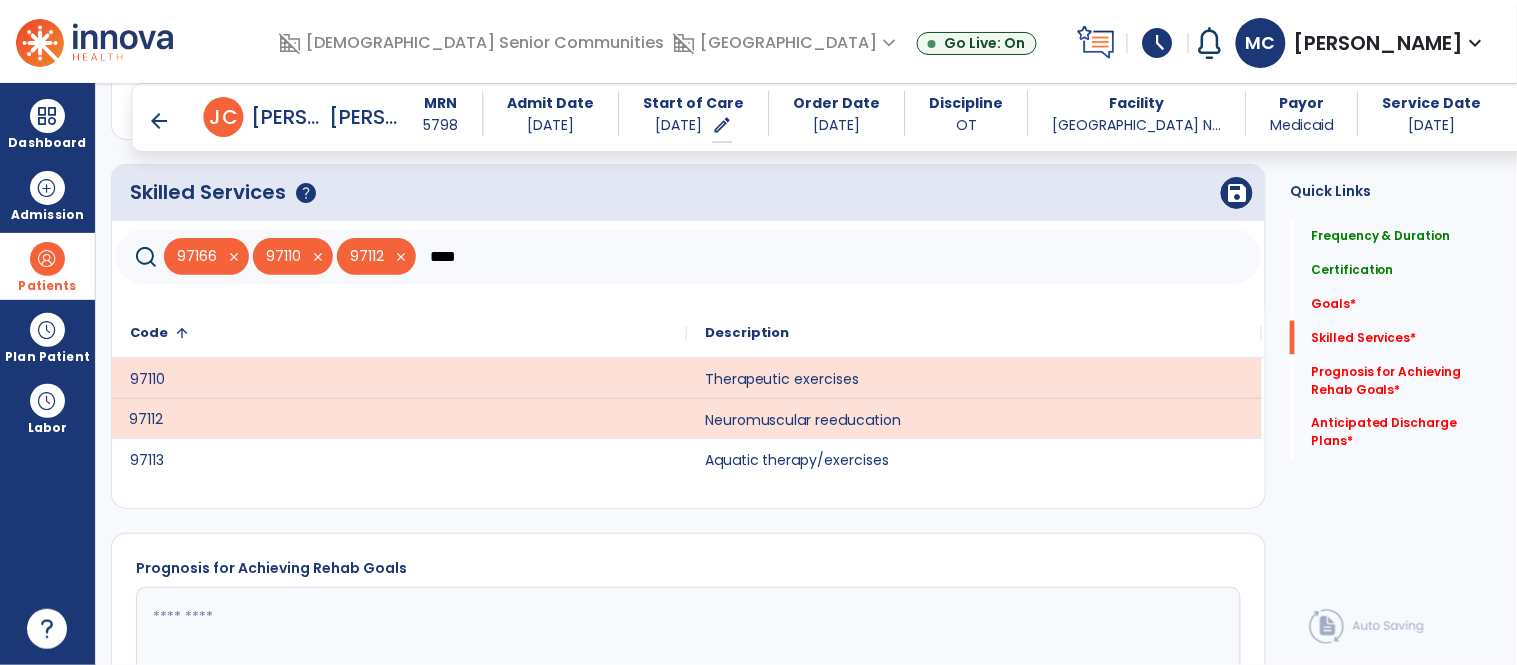 scroll, scrollTop: 636, scrollLeft: 0, axis: vertical 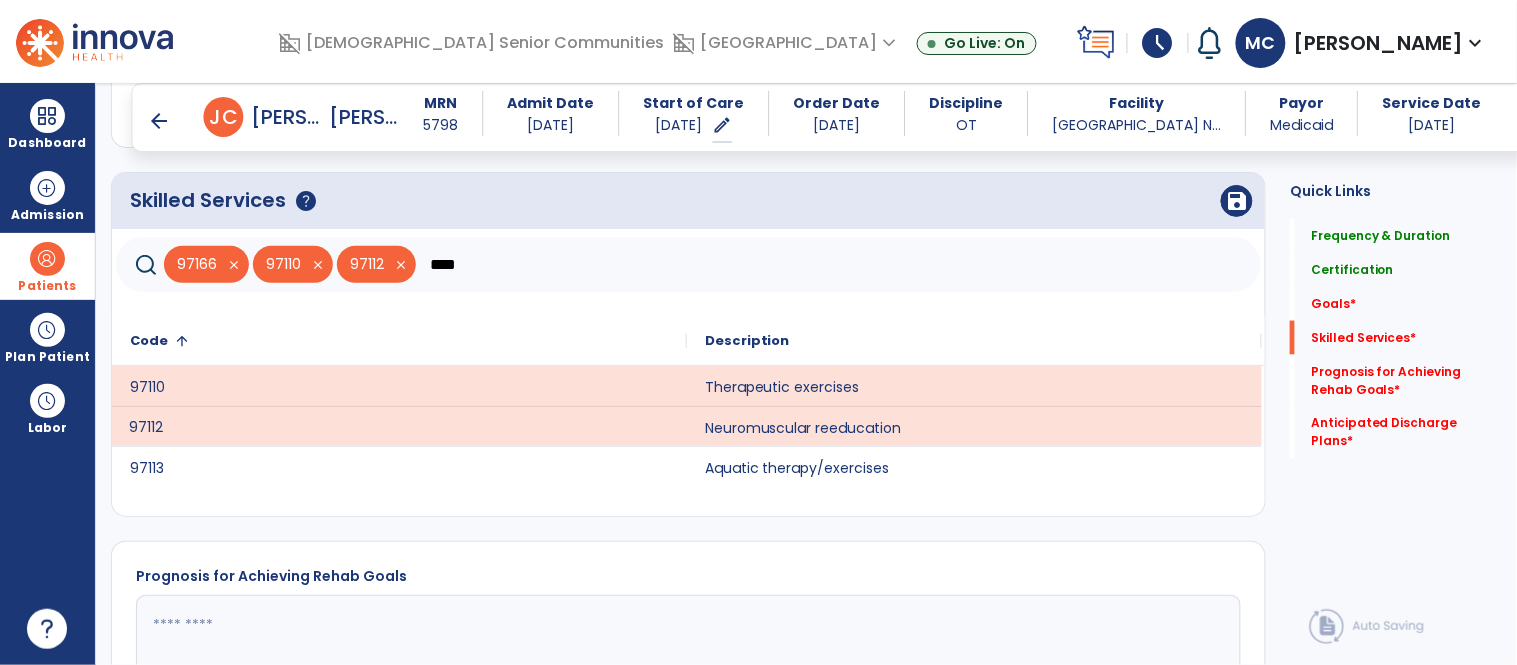 click on "****" 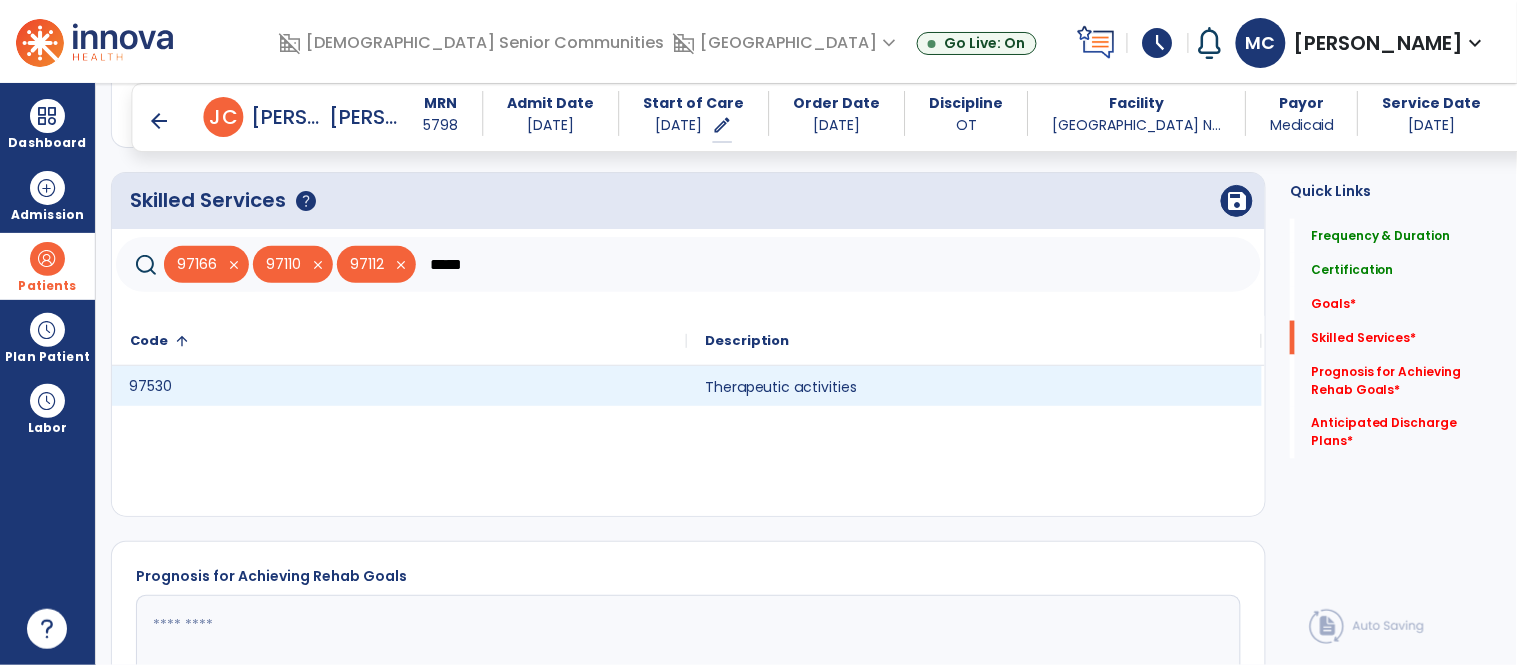 click on "97530" 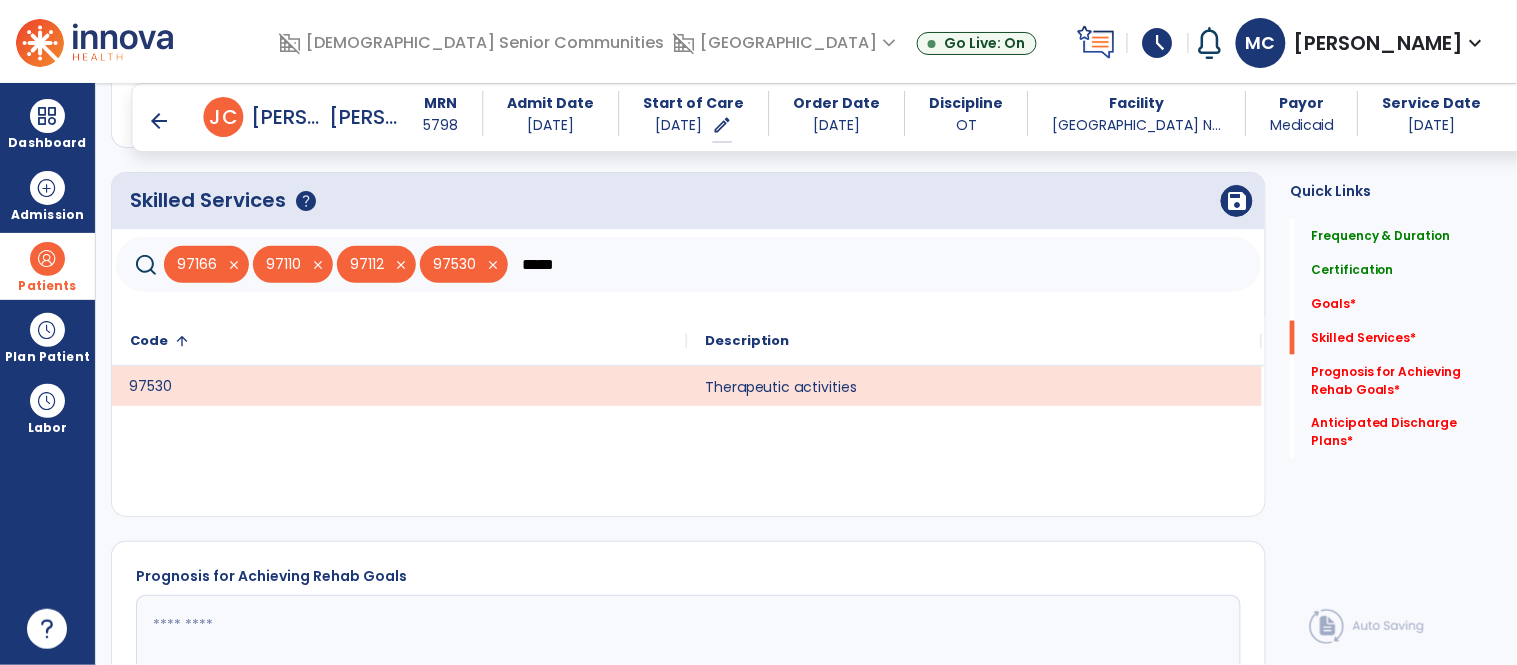 click on "*****" 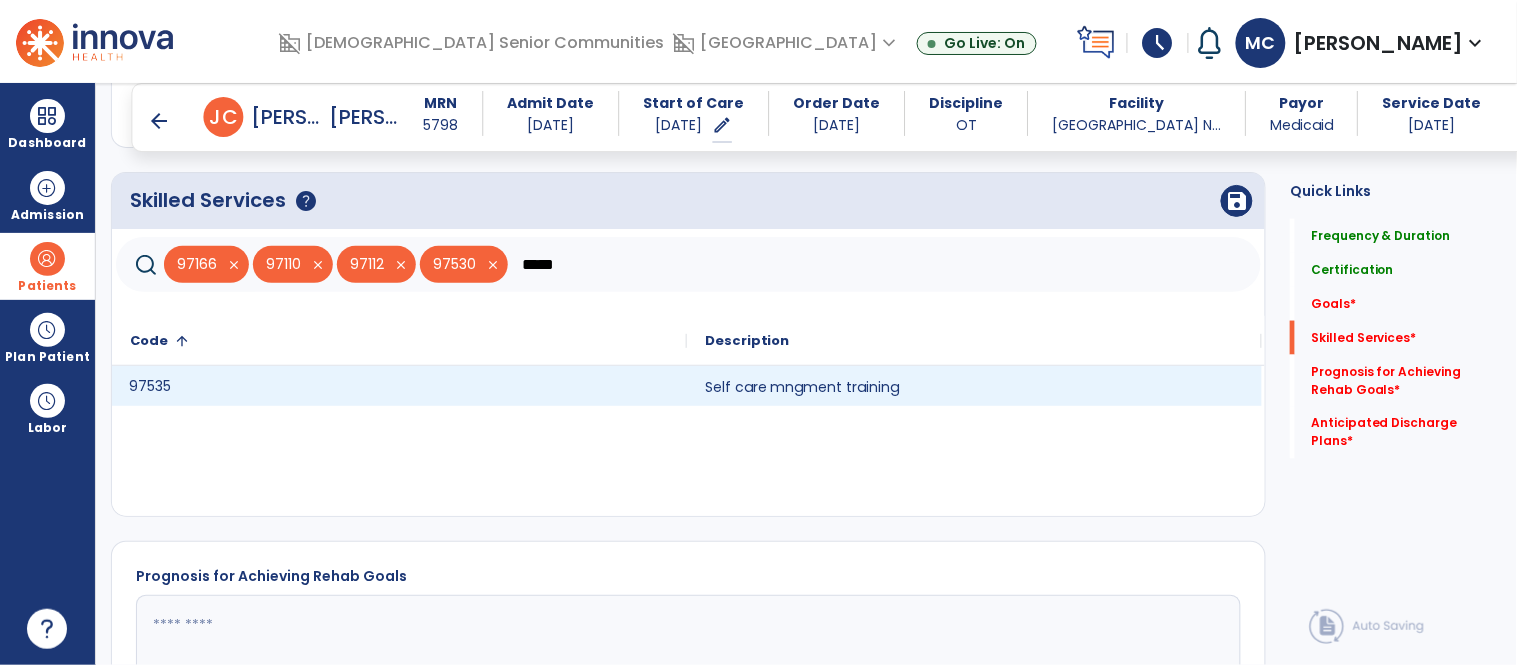 click on "97535" 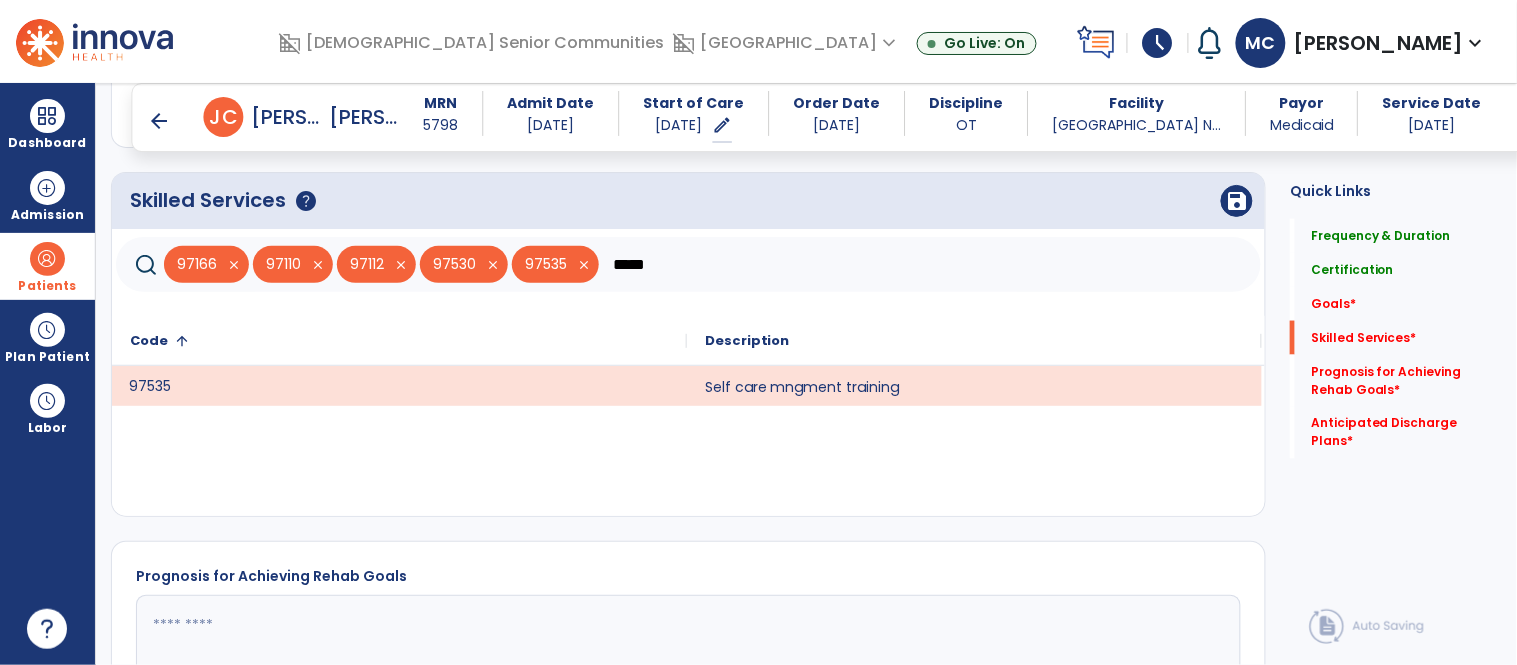 click on "*****" 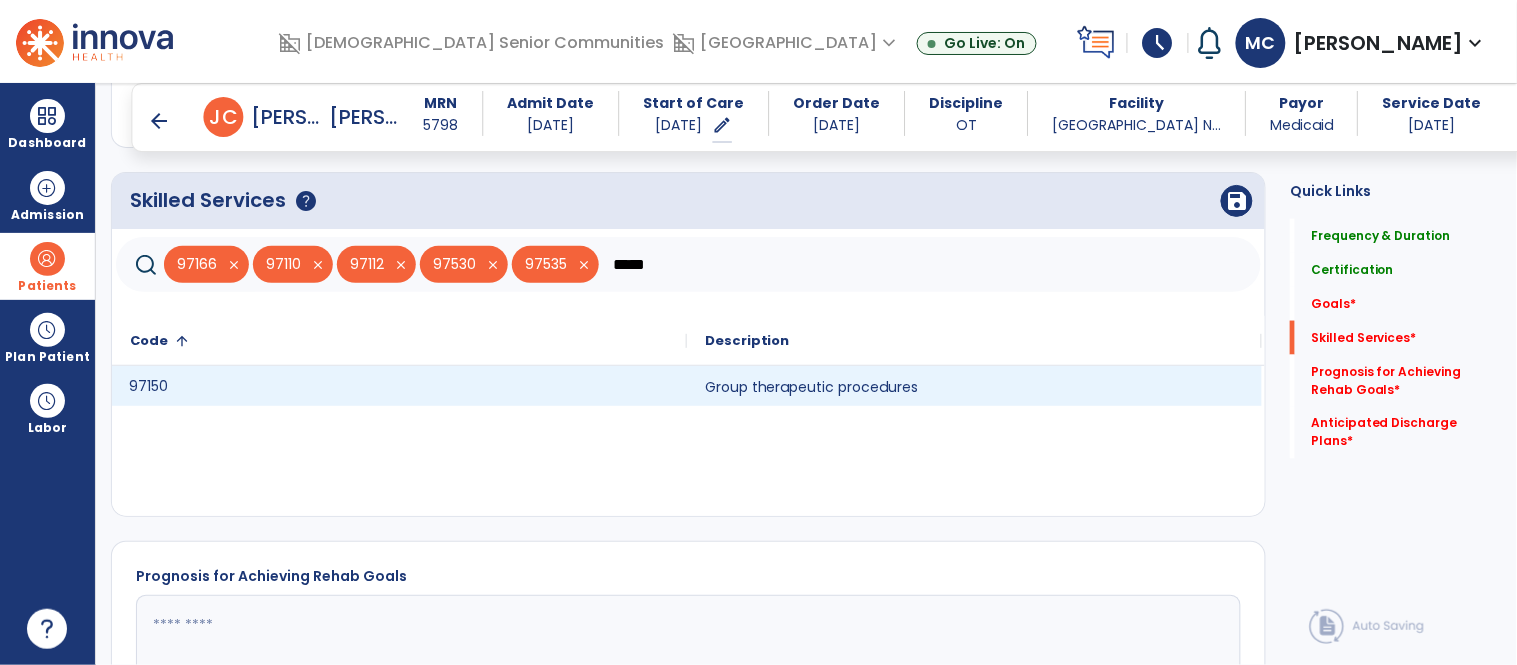 type on "*****" 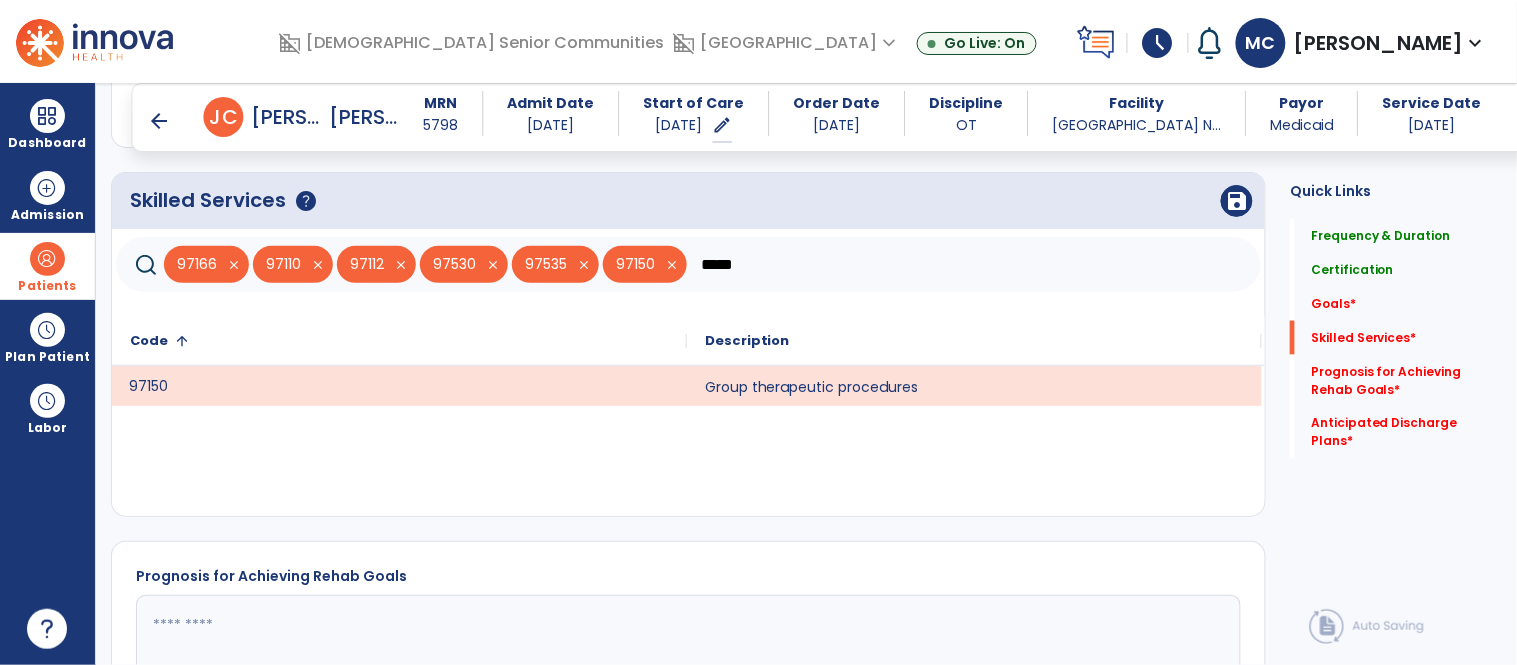 click on "97150 Group therapeutic procedures" 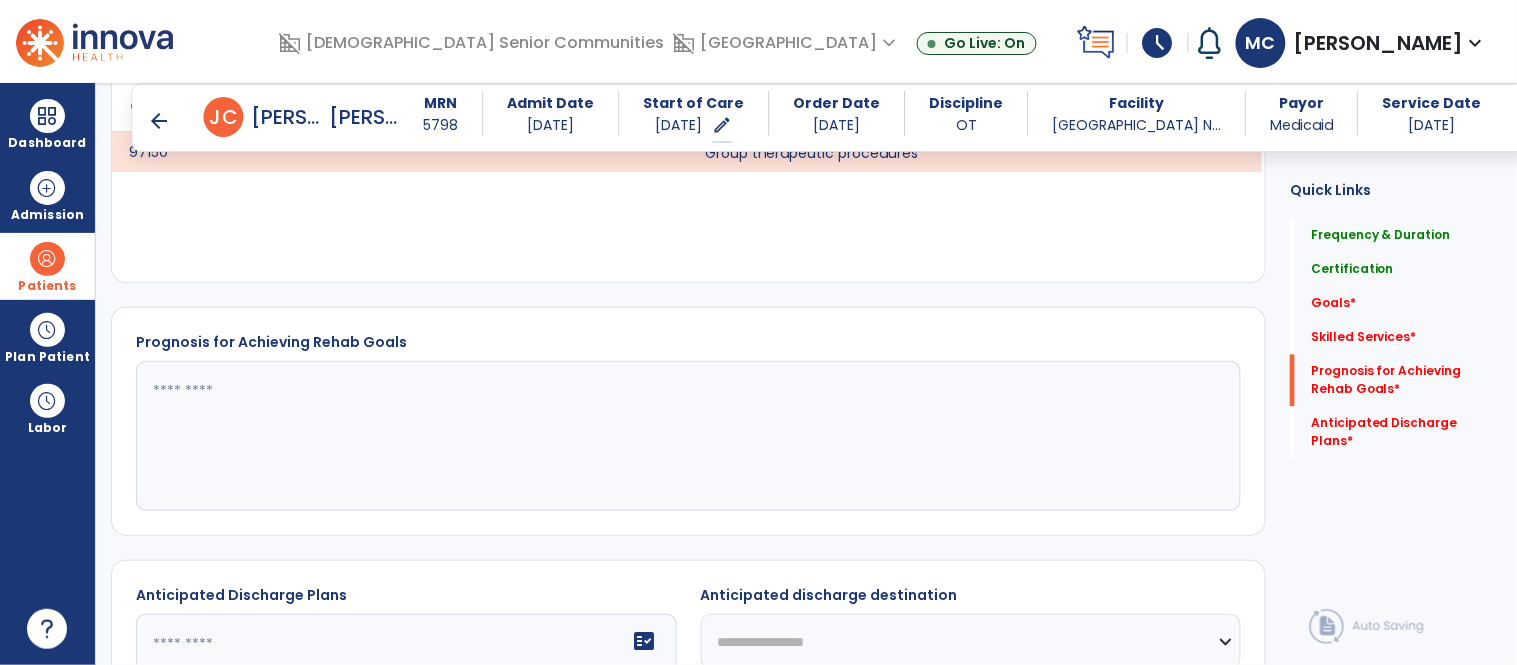 scroll, scrollTop: 872, scrollLeft: 0, axis: vertical 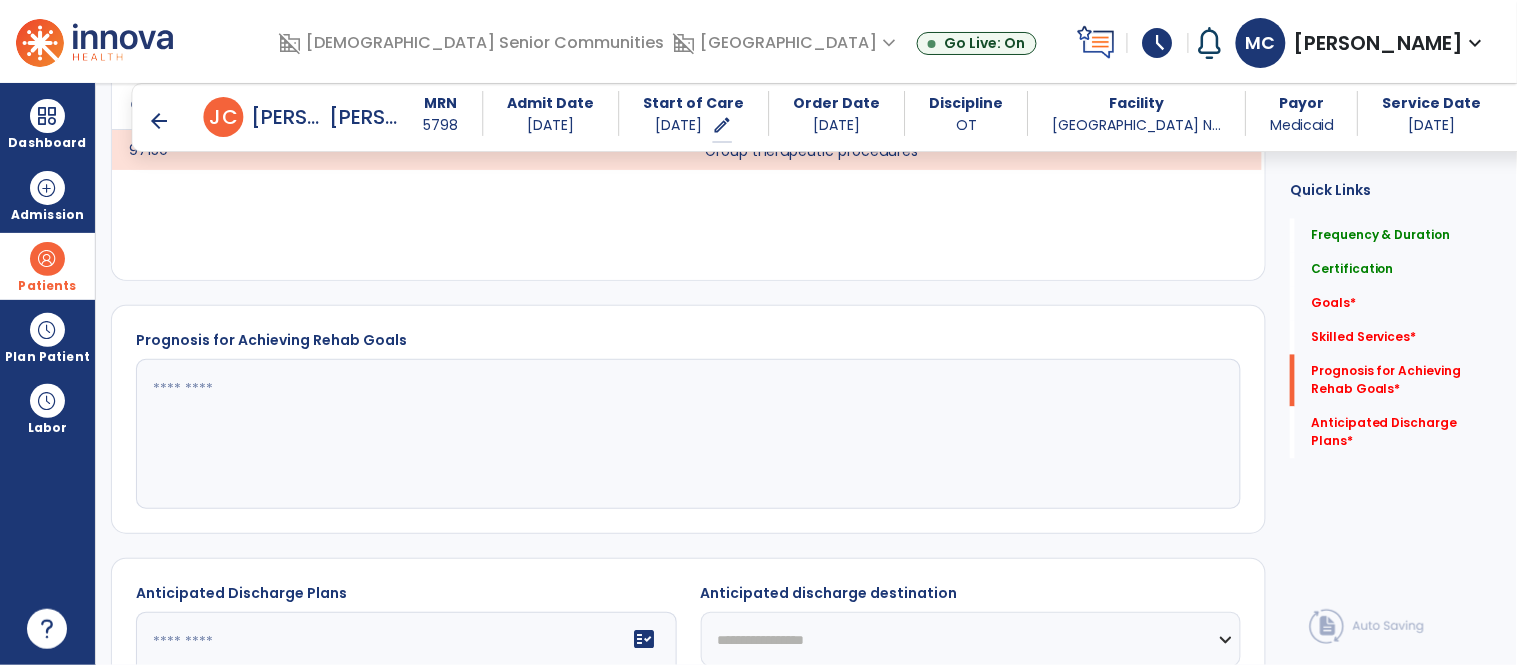 click 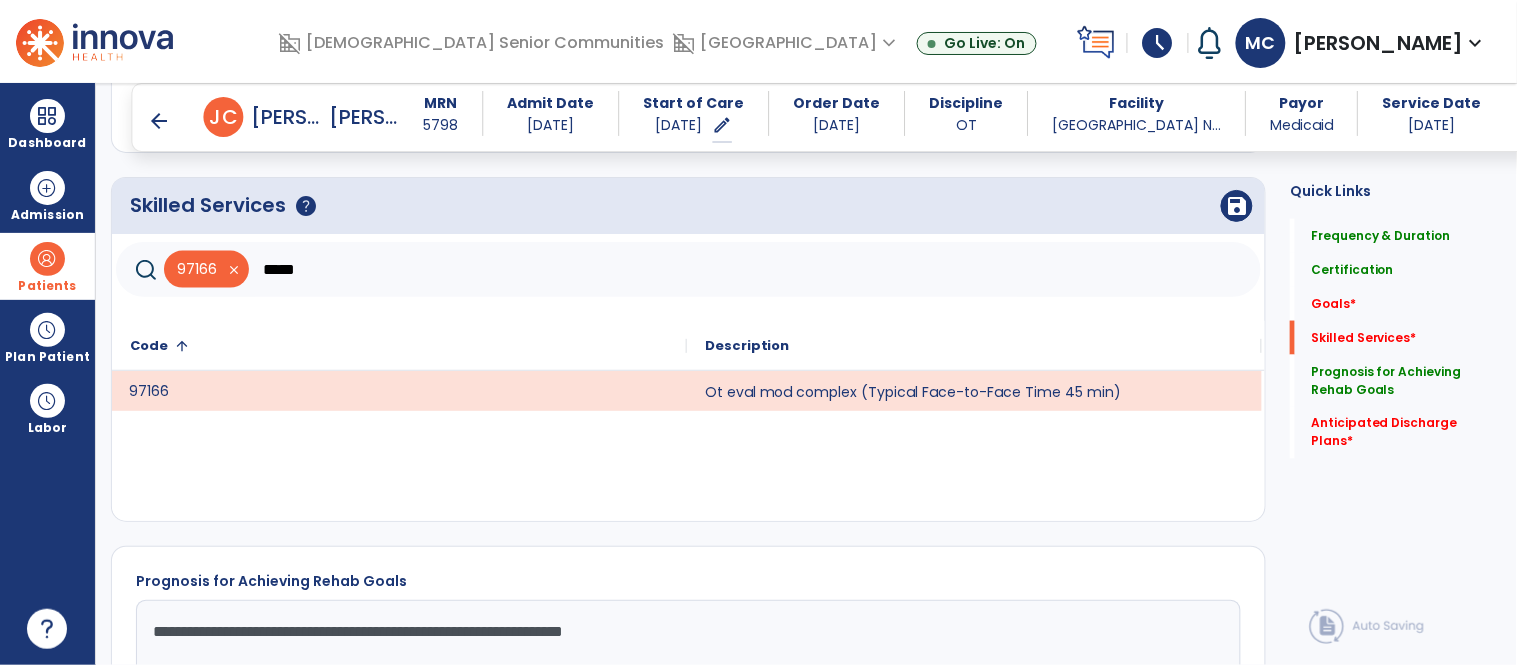 scroll, scrollTop: 634, scrollLeft: 0, axis: vertical 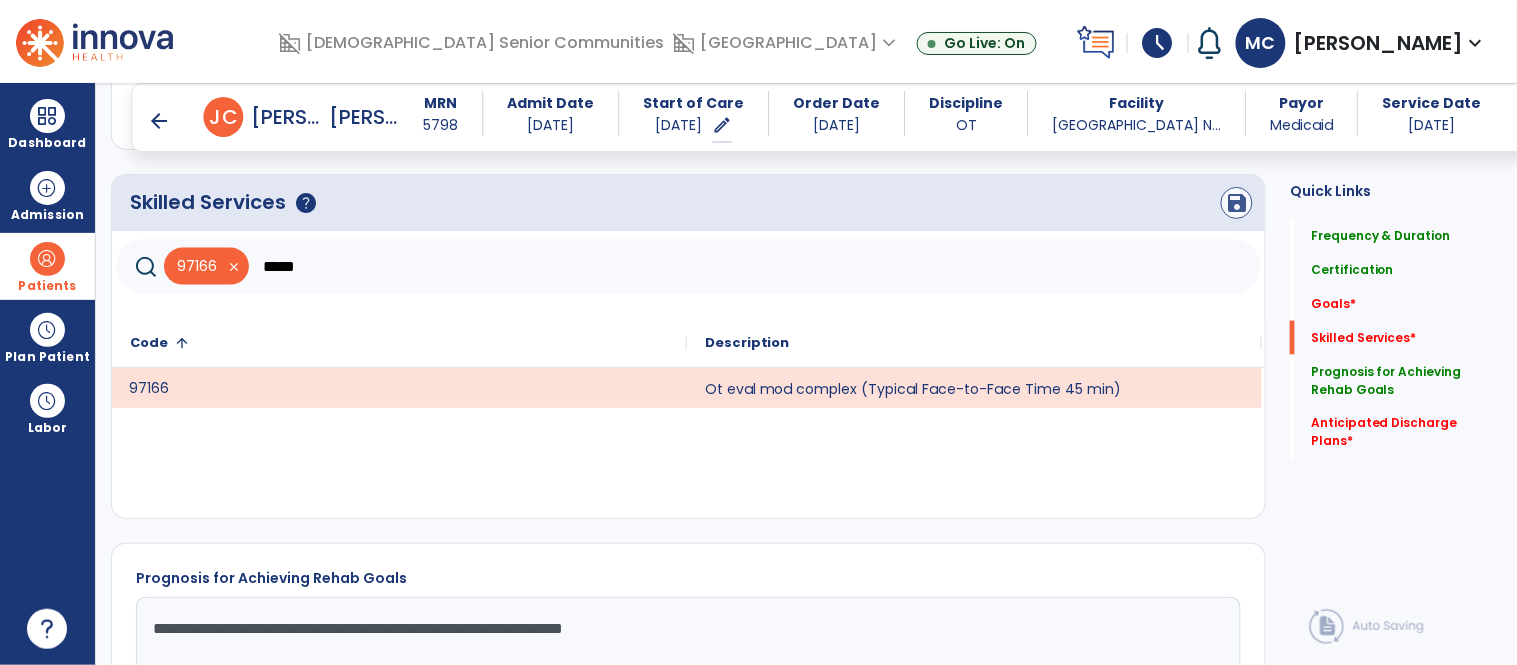 type on "**********" 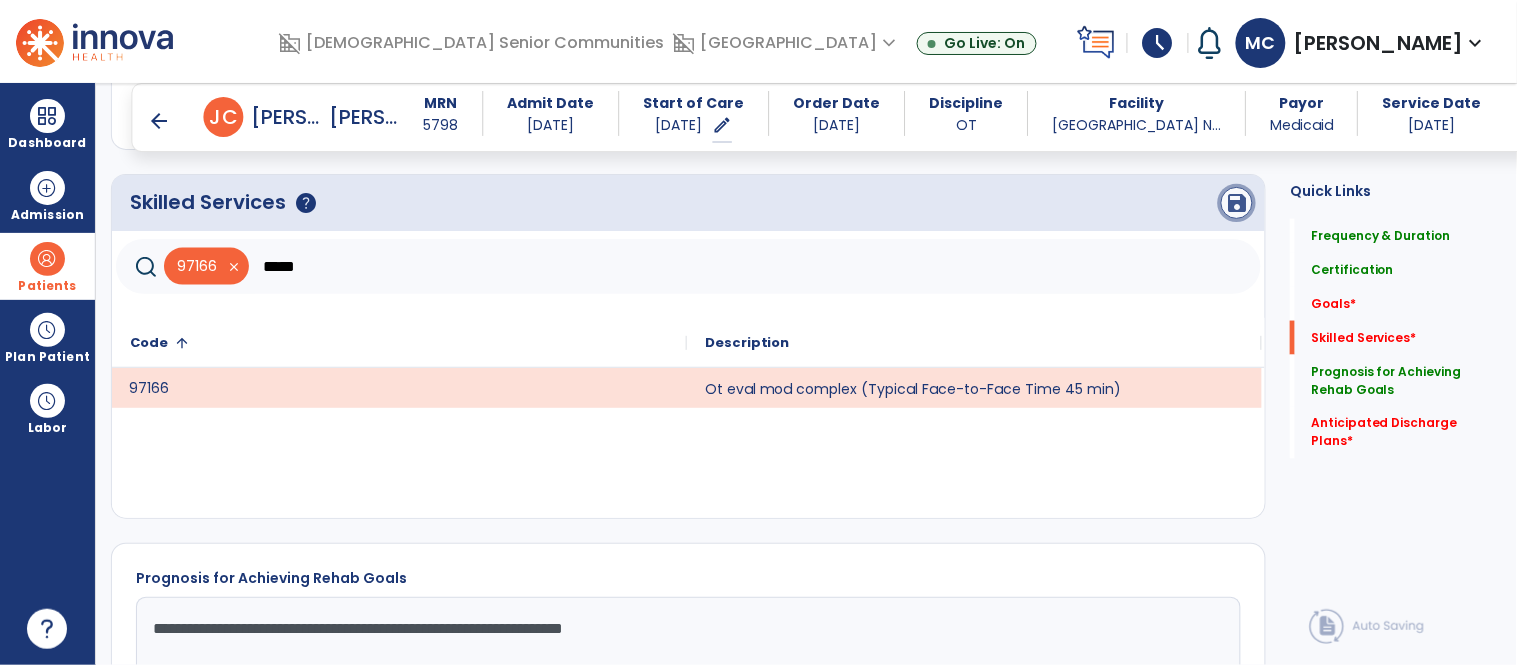 click on "save" 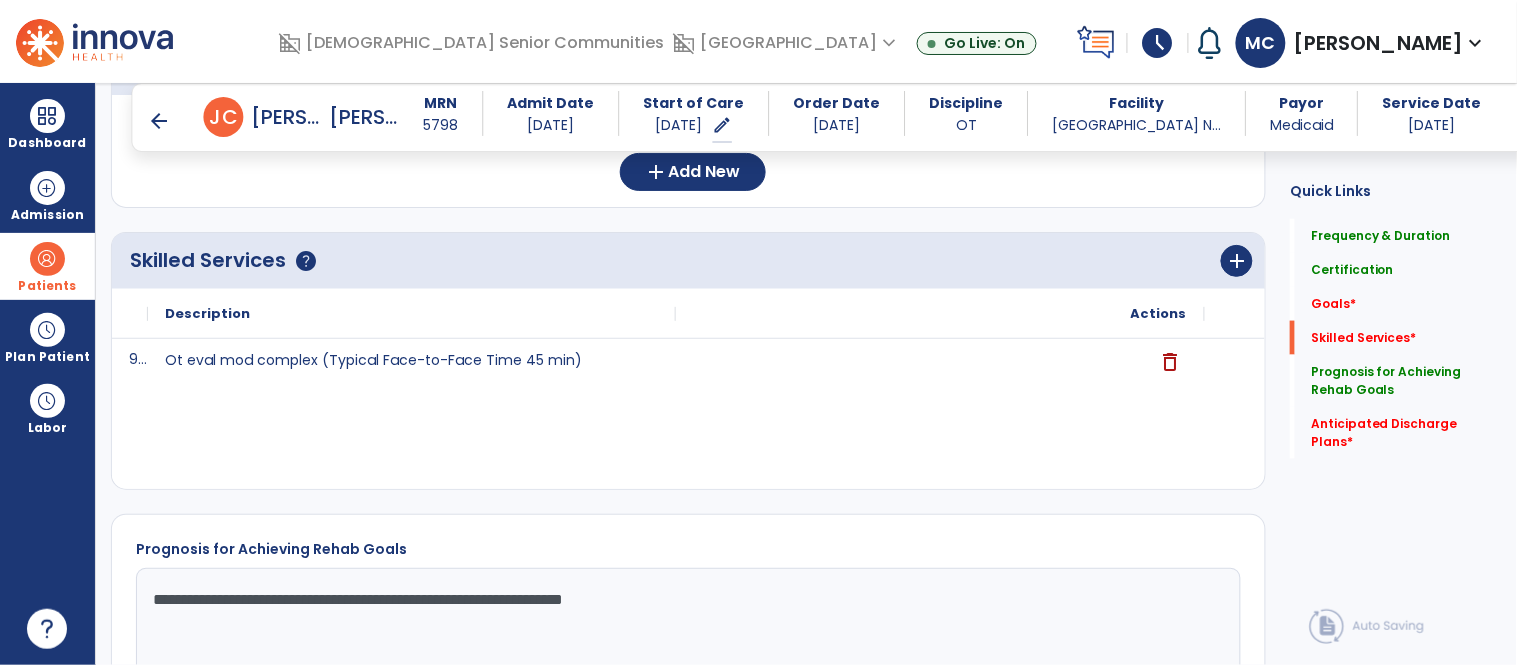 scroll, scrollTop: 578, scrollLeft: 0, axis: vertical 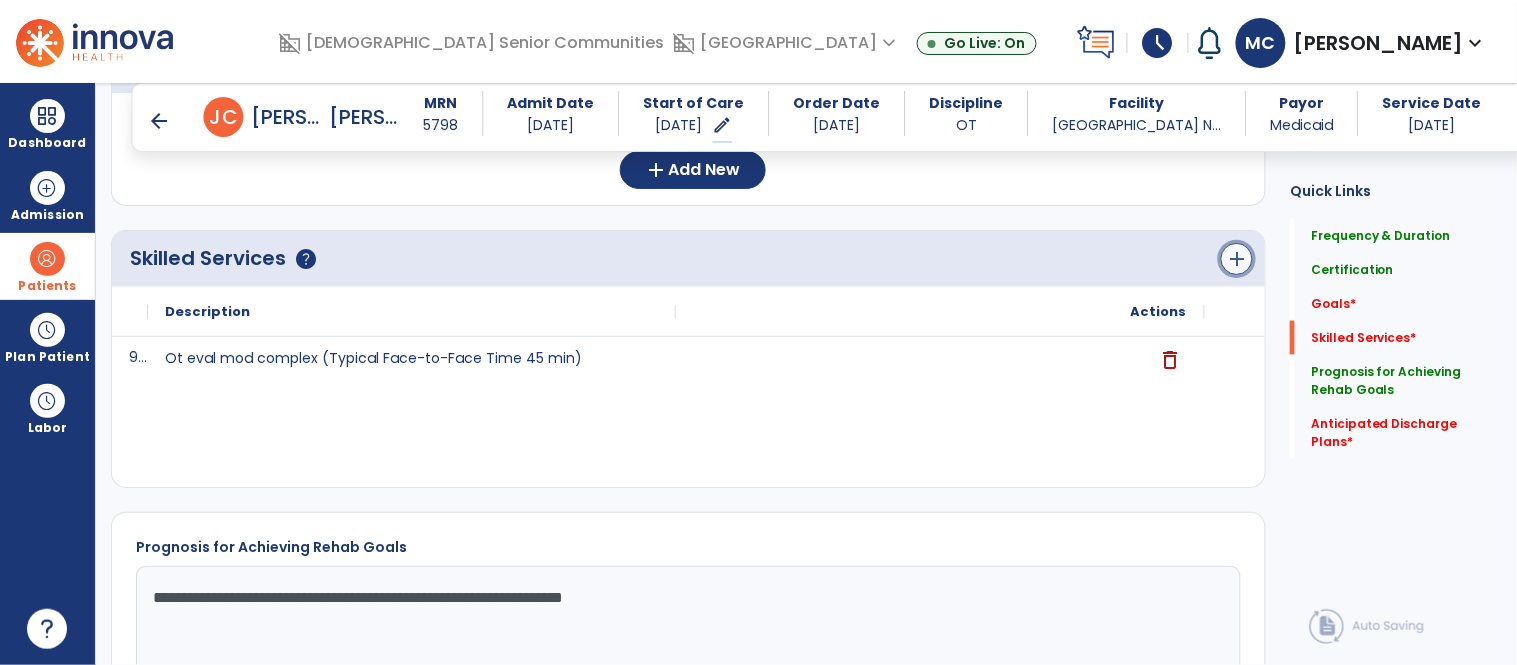 click on "add" 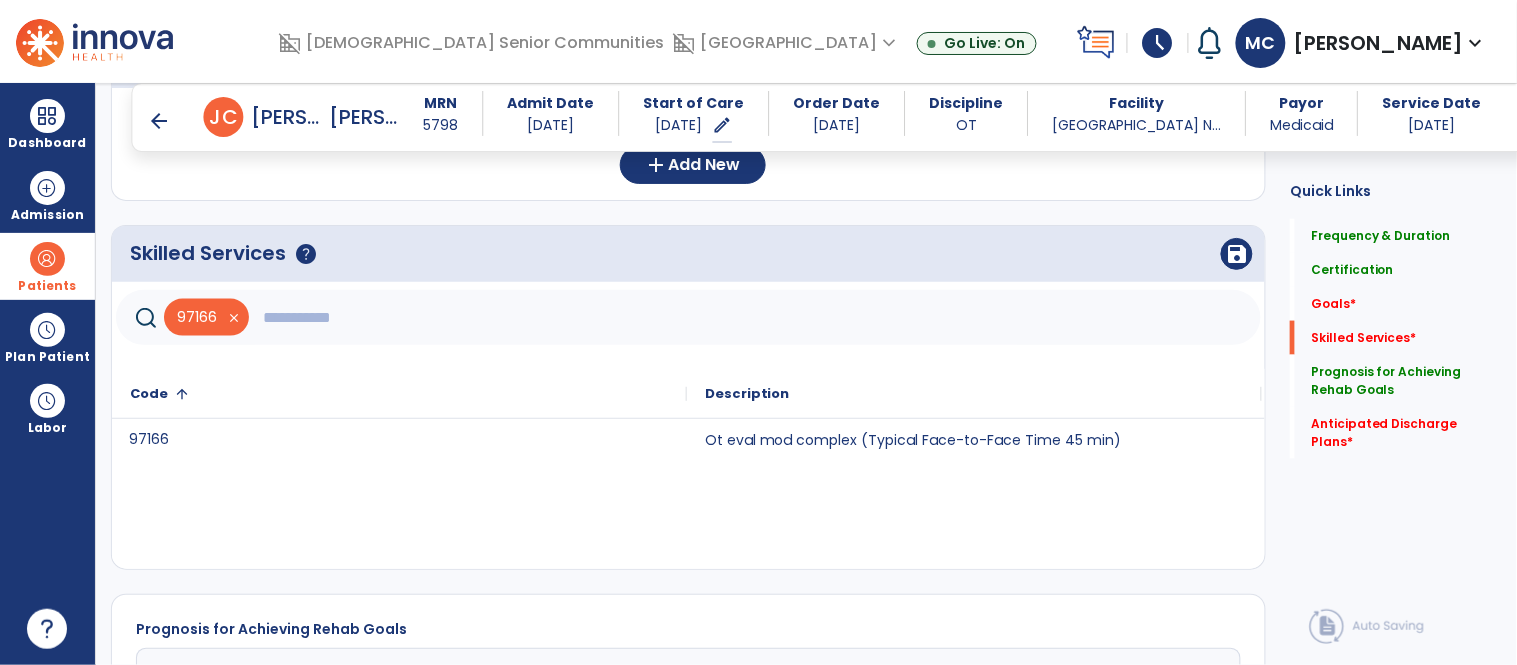 scroll, scrollTop: 540, scrollLeft: 0, axis: vertical 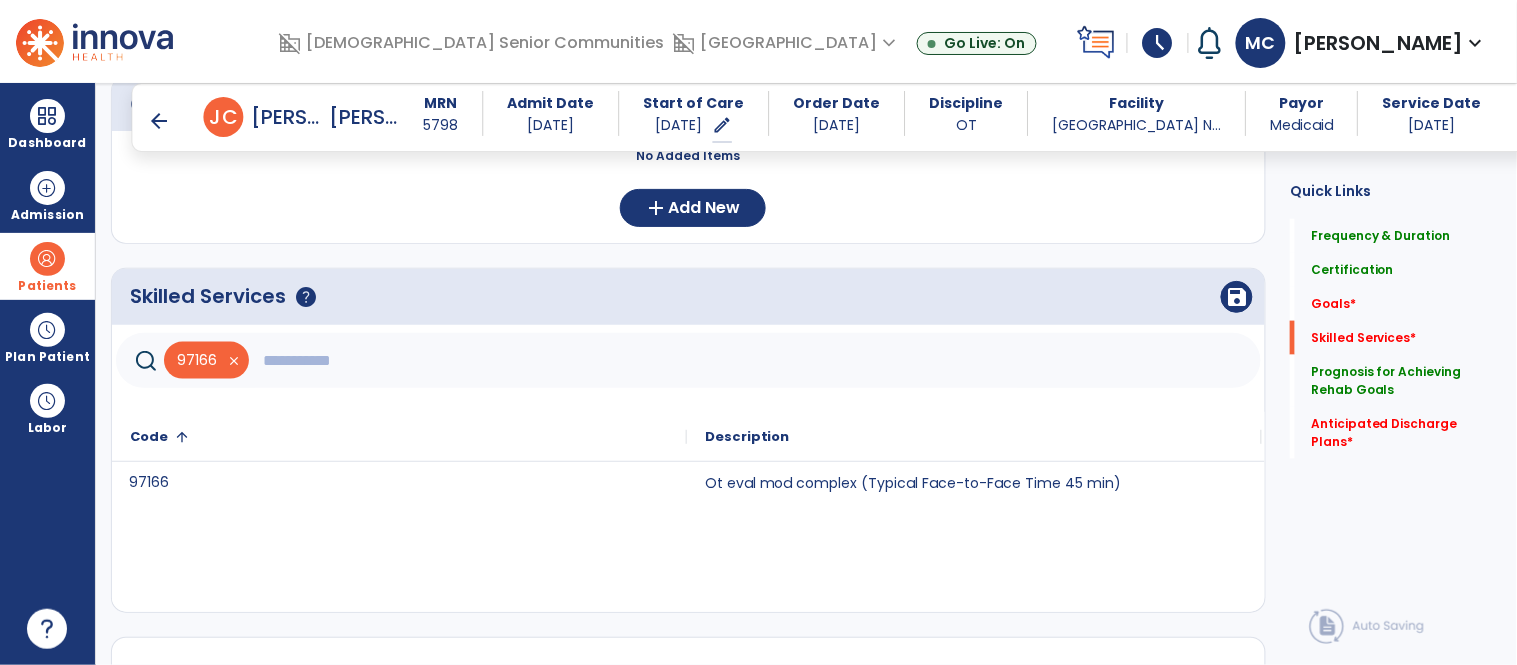 click 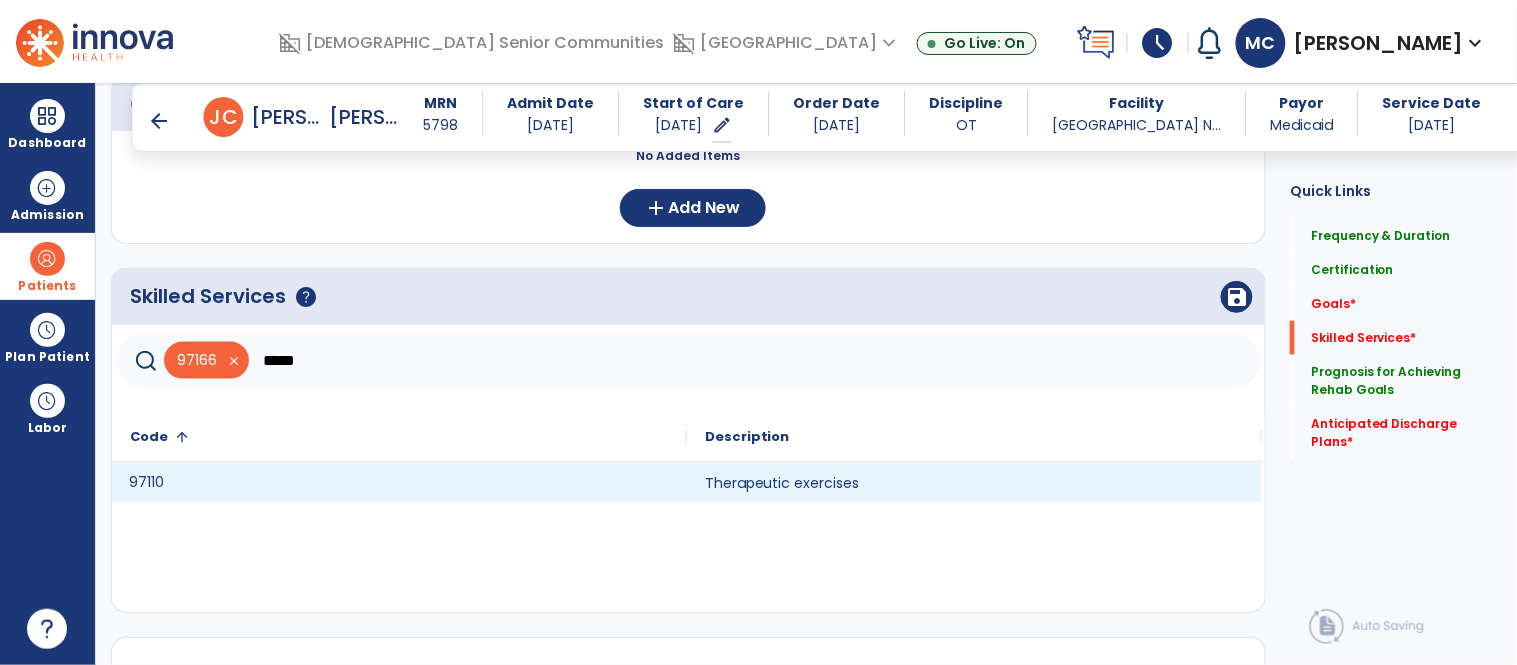 click on "97110" 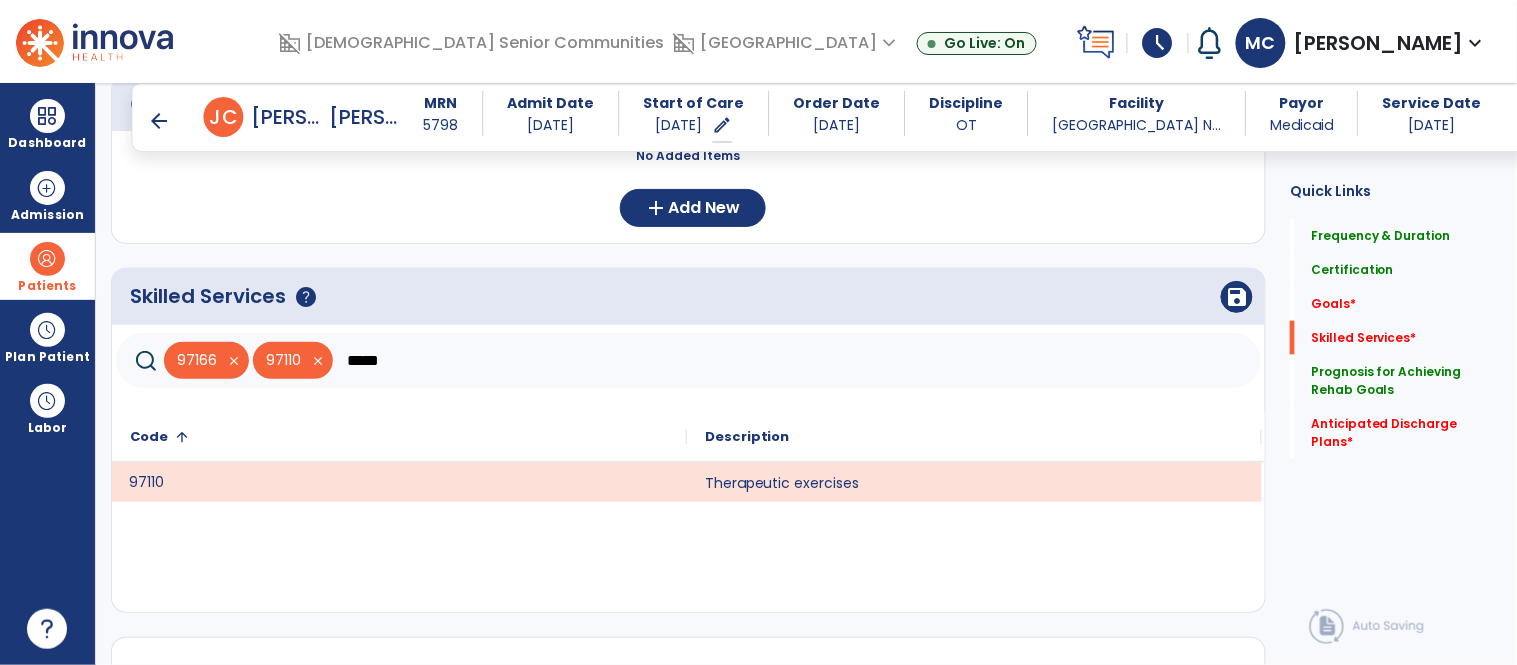 click on "*****" 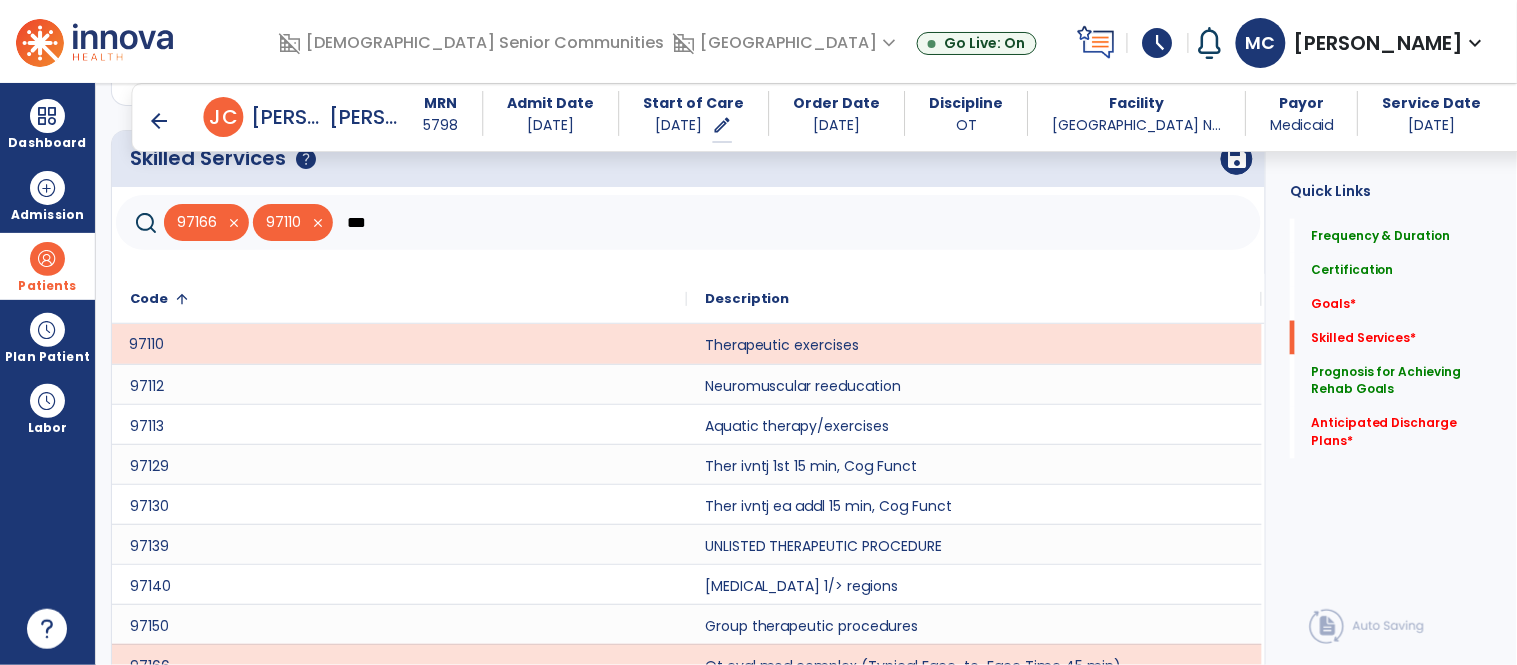 scroll, scrollTop: 783, scrollLeft: 0, axis: vertical 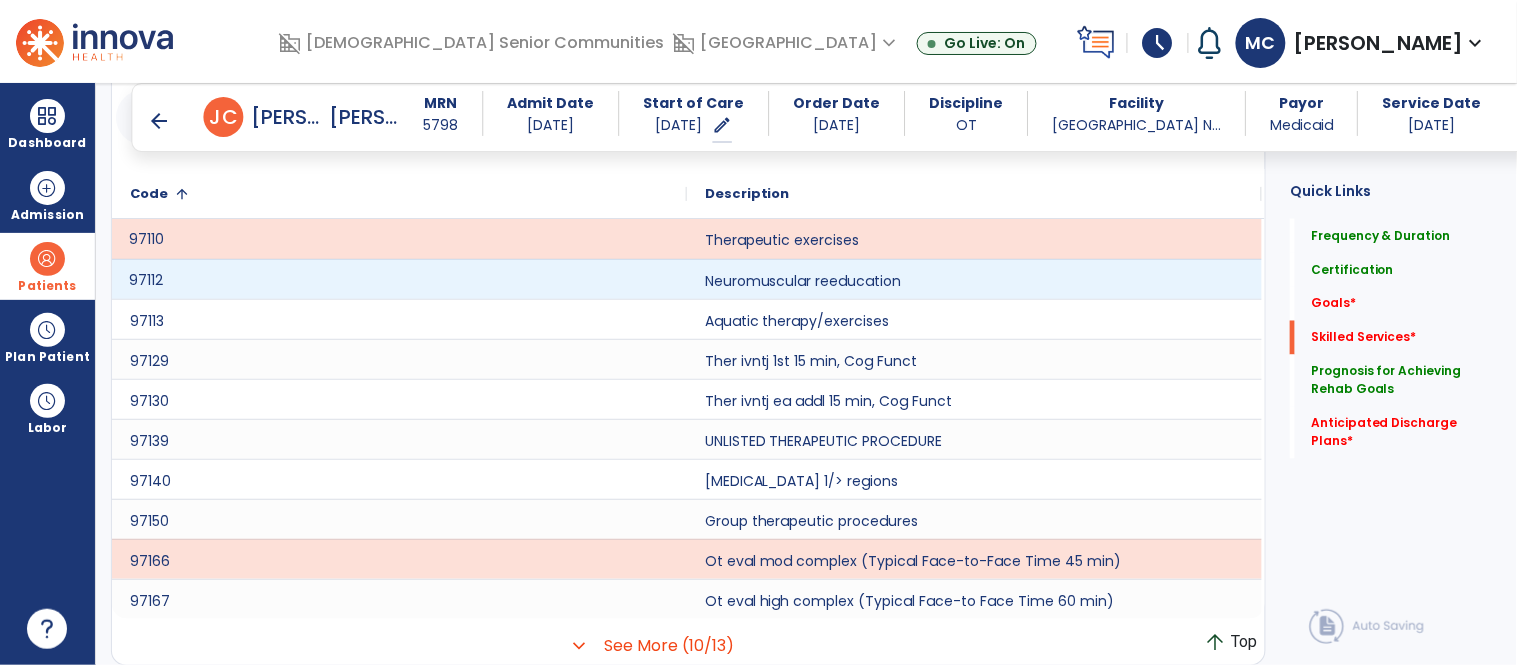 click on "97112" 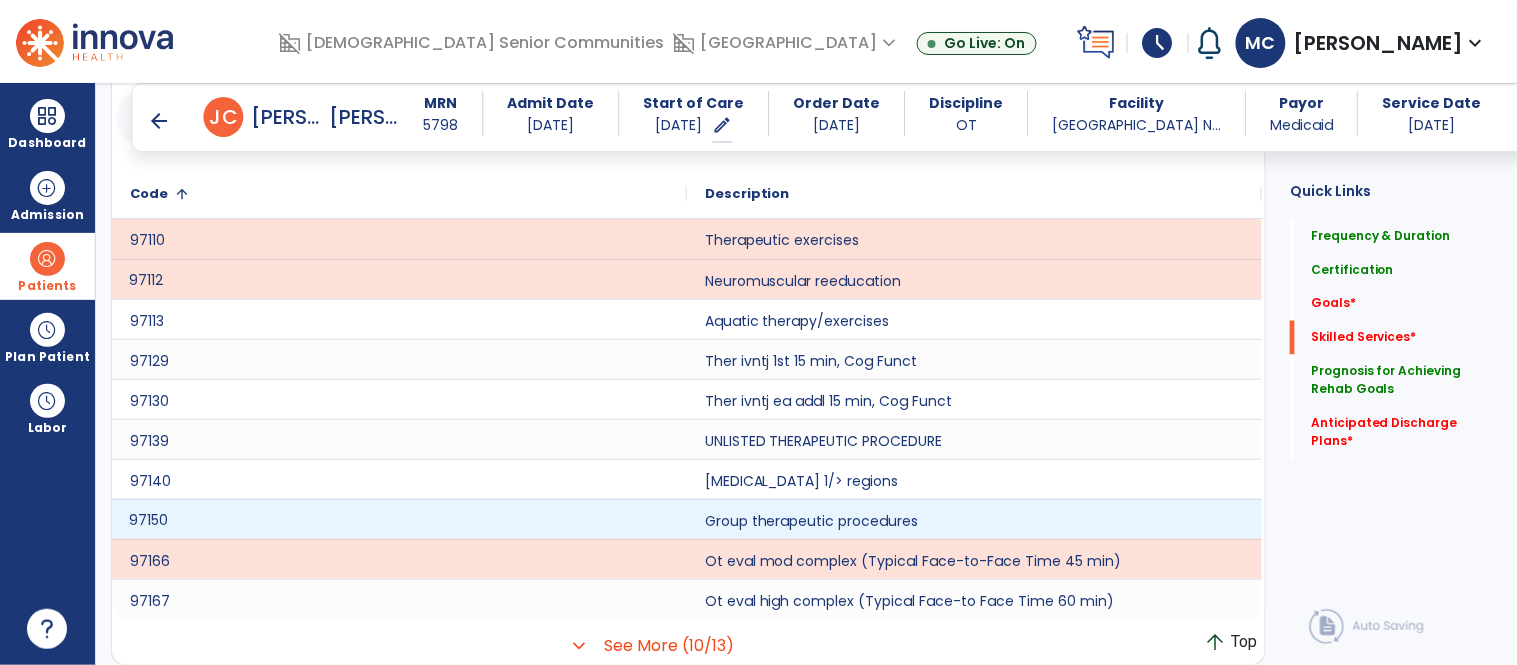 click on "97150" 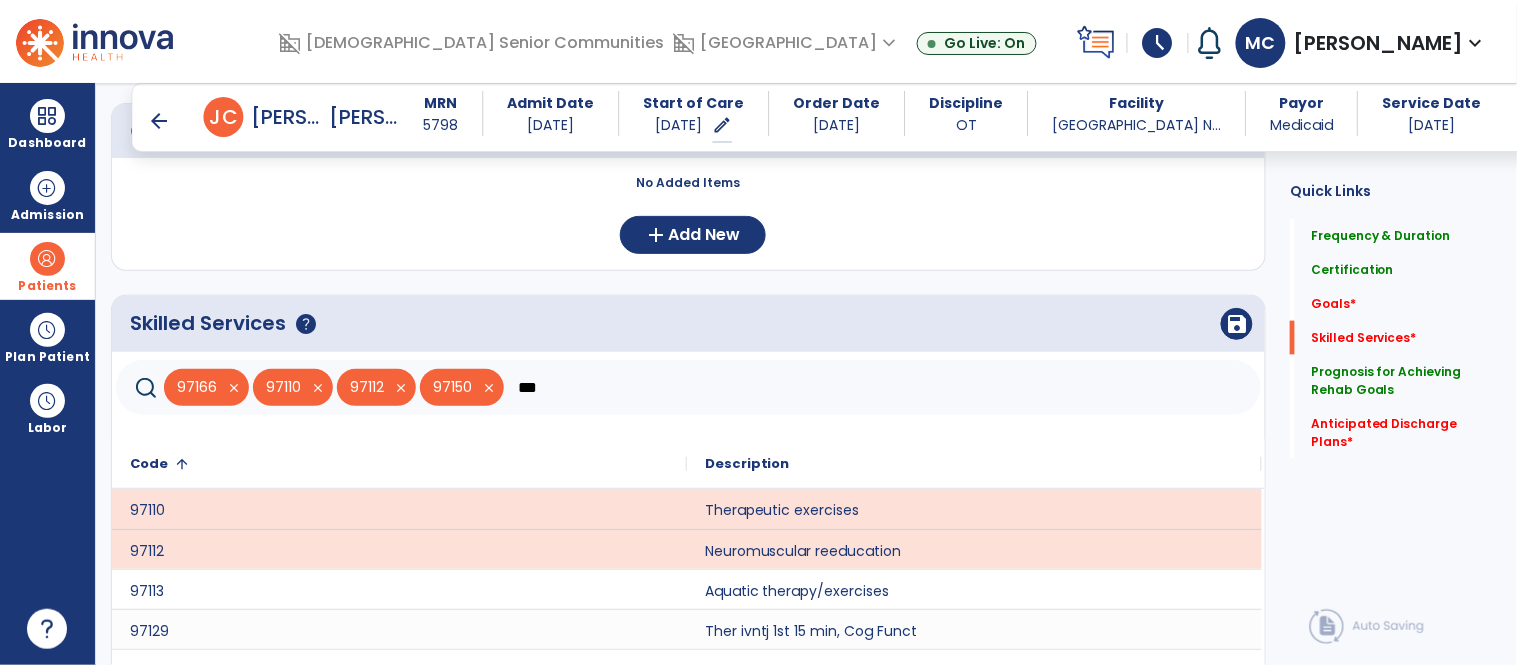 scroll, scrollTop: 495, scrollLeft: 0, axis: vertical 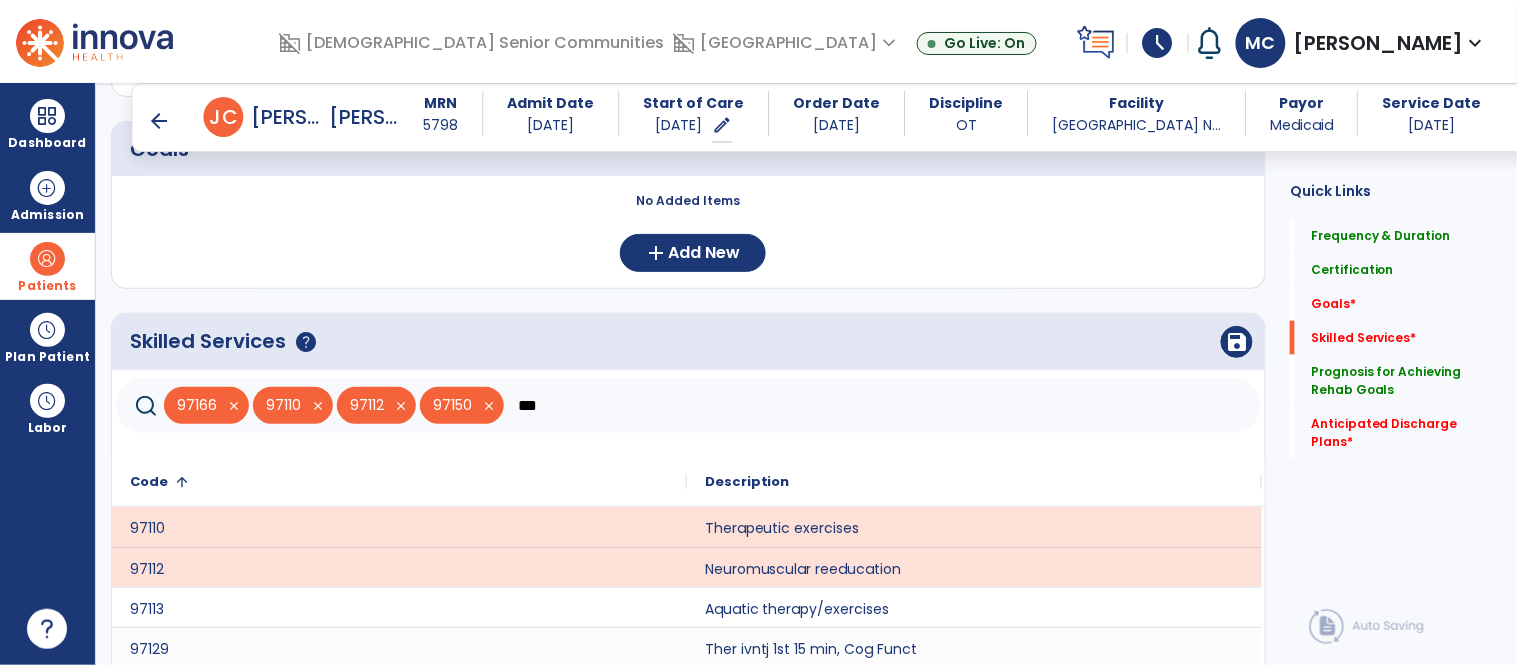click on "***" 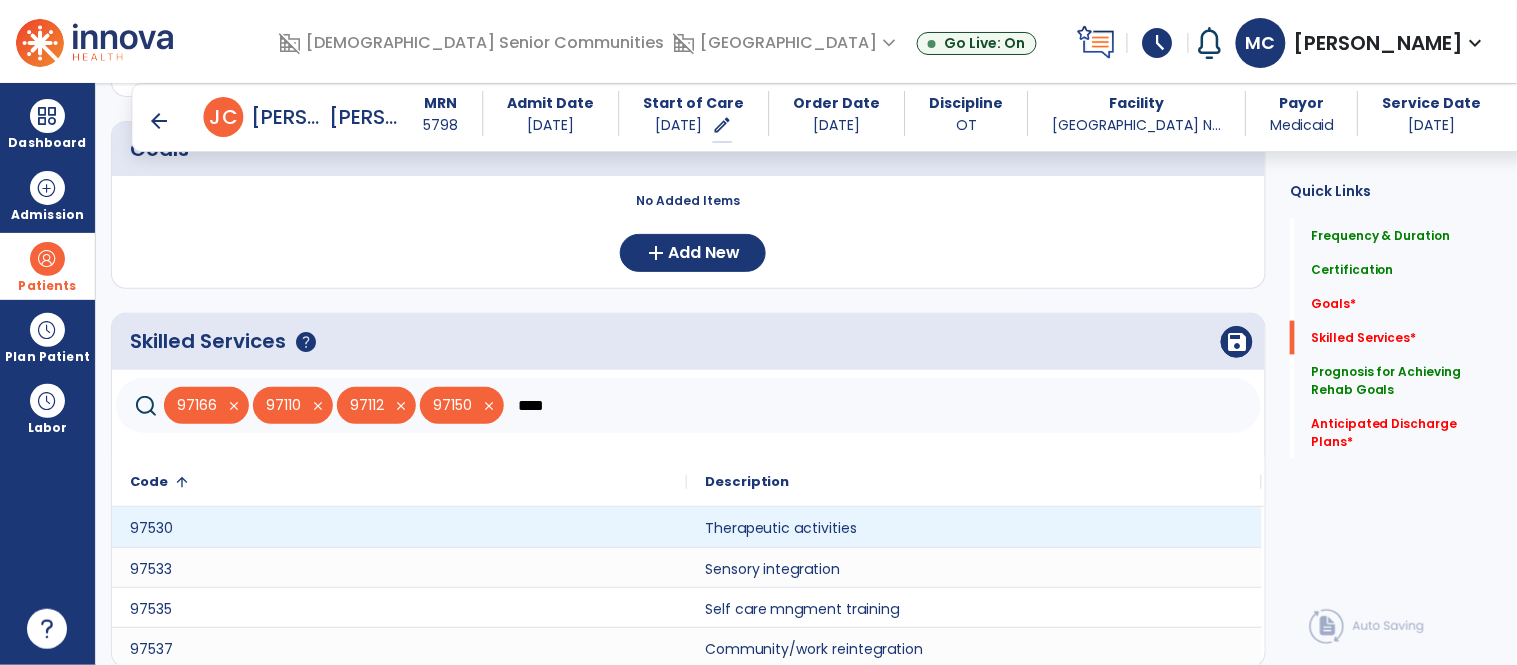 type on "****" 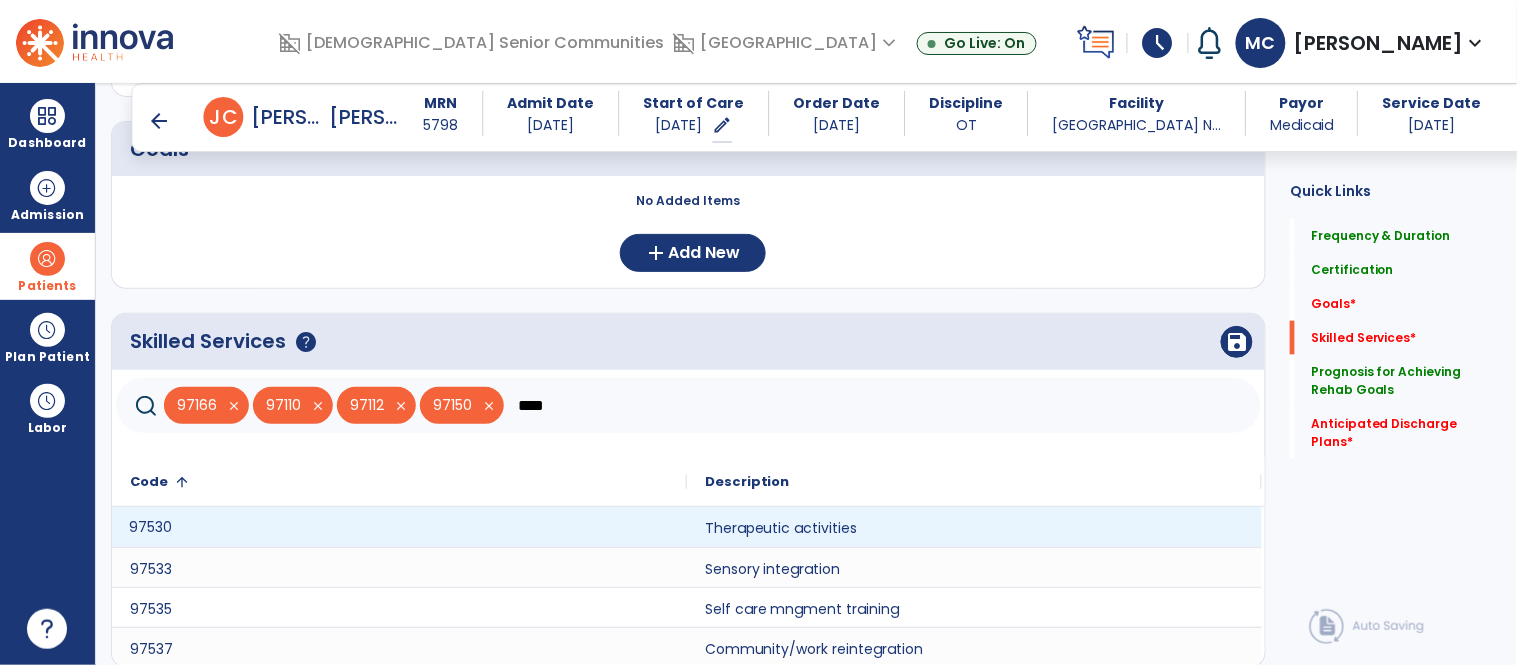 click on "97530" 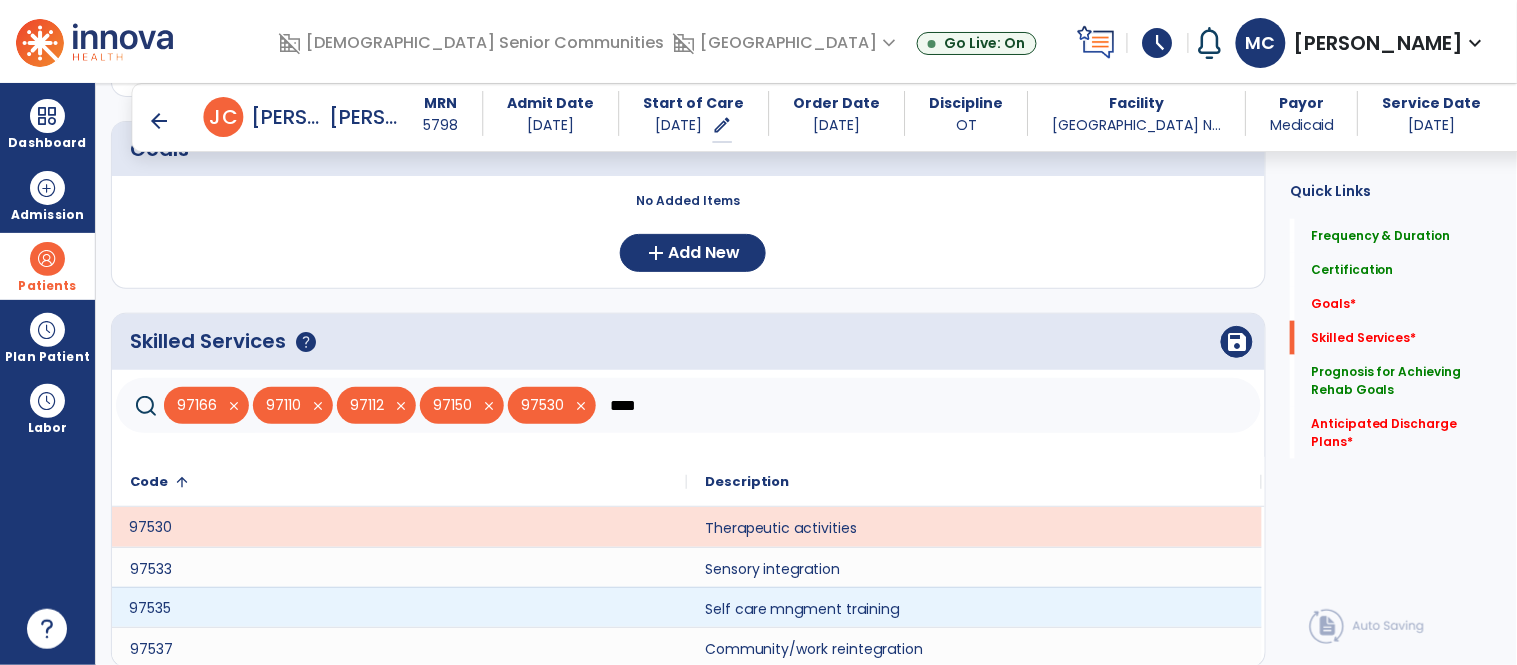 click on "97535" 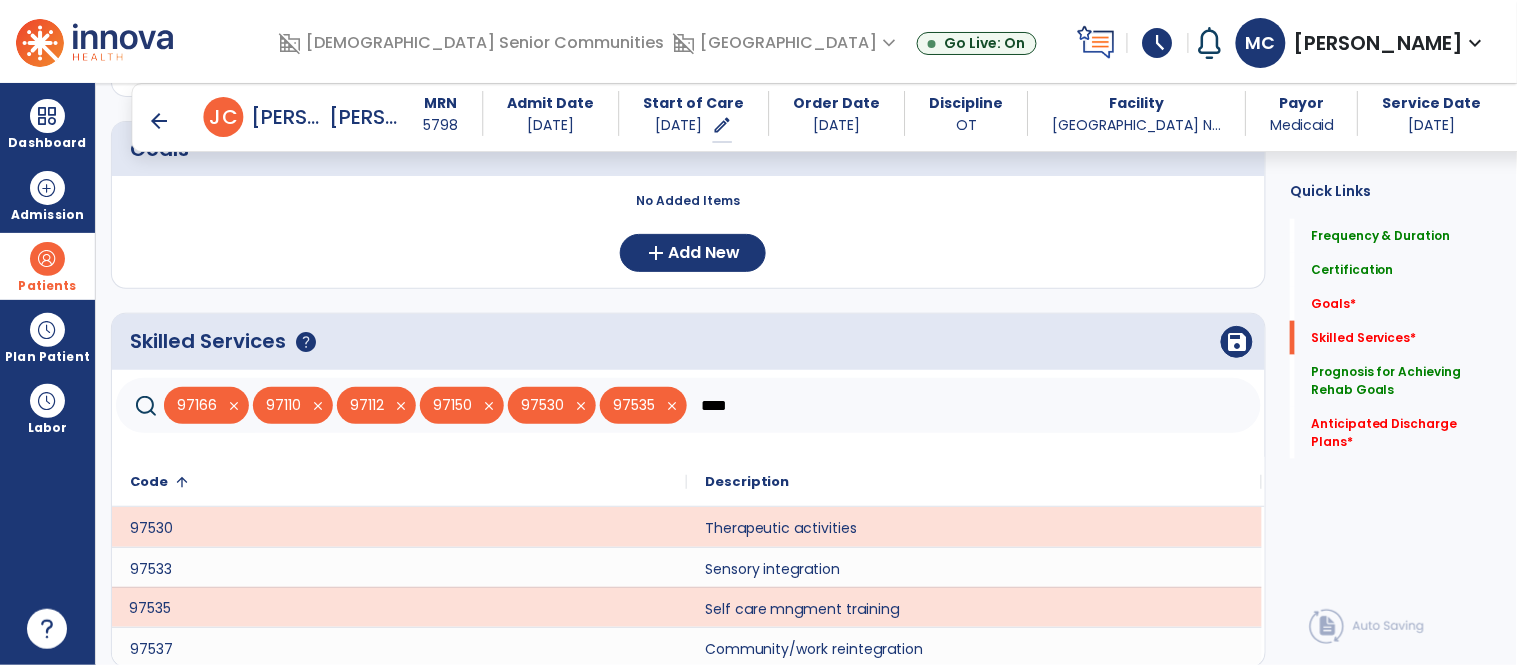 click on "97166   close   97110   close   97112   close   97150   close   97530   close   97535   close  ****" 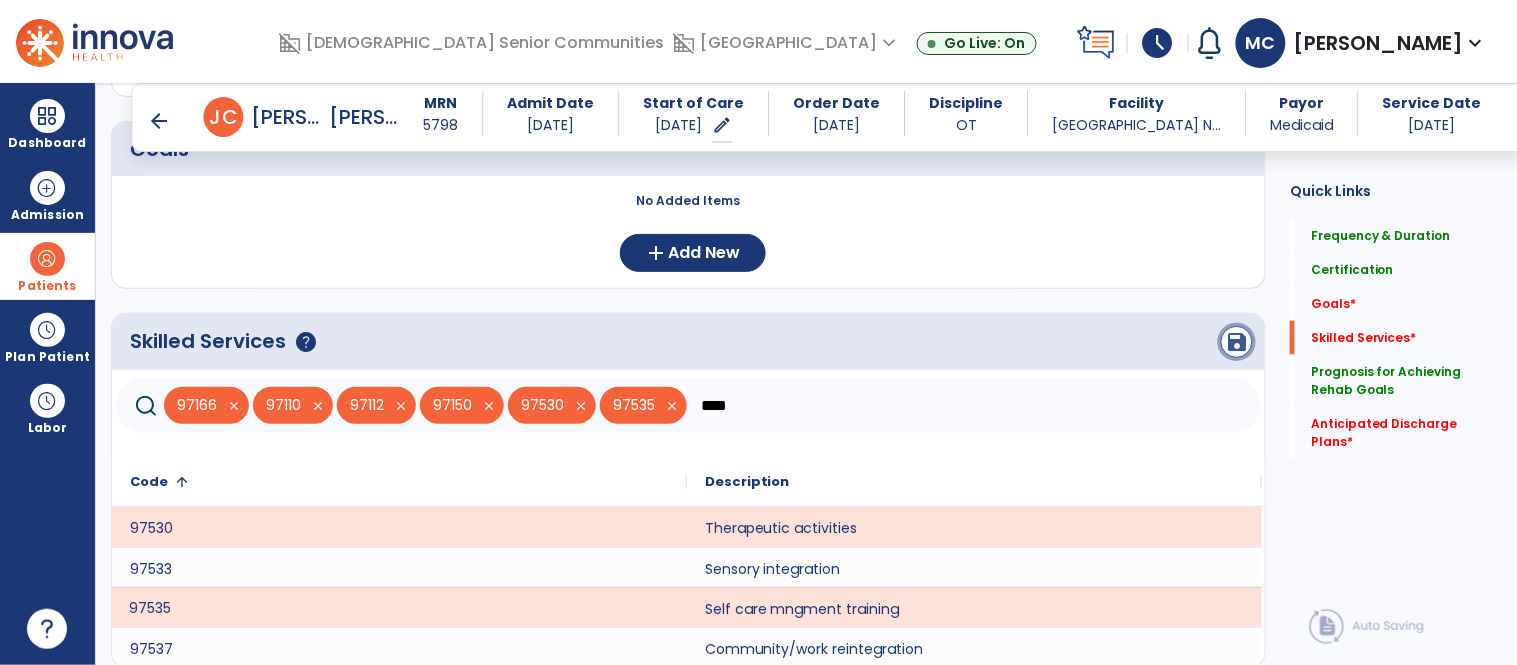 click on "save" 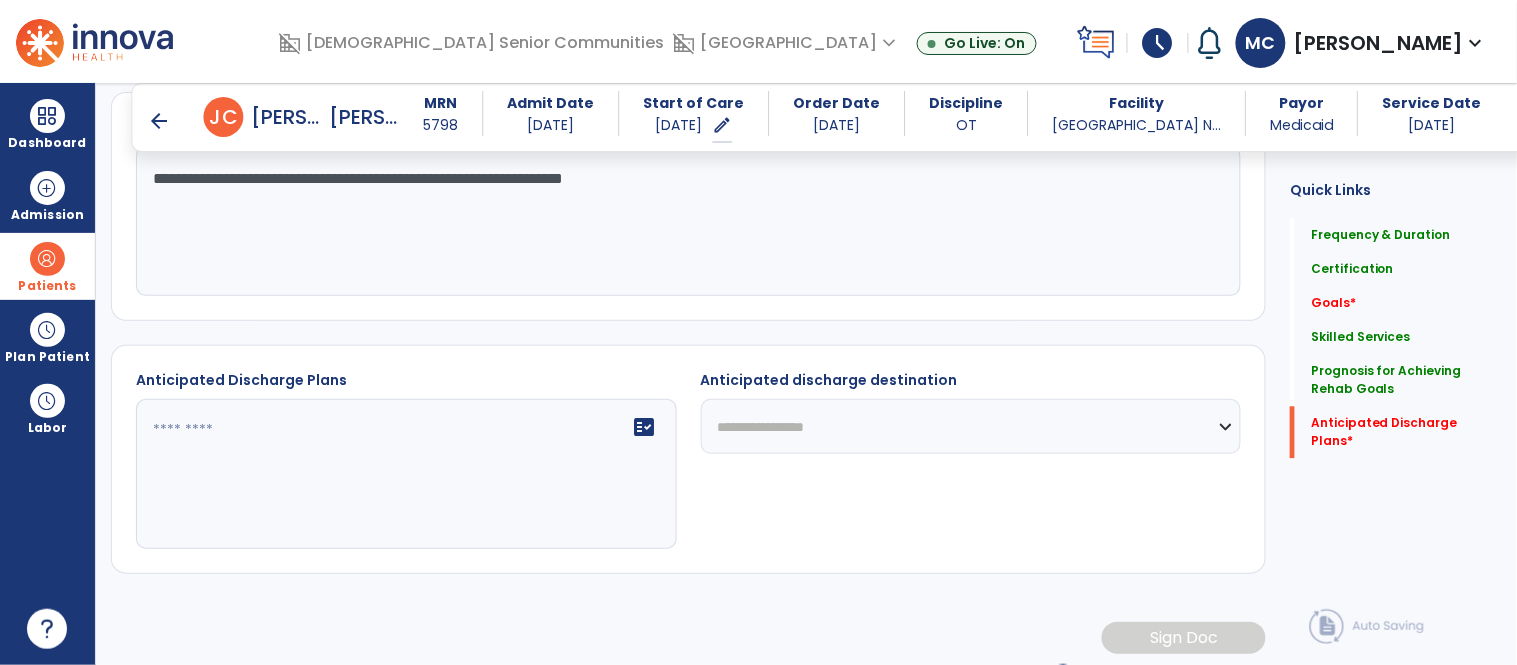 scroll, scrollTop: 1094, scrollLeft: 0, axis: vertical 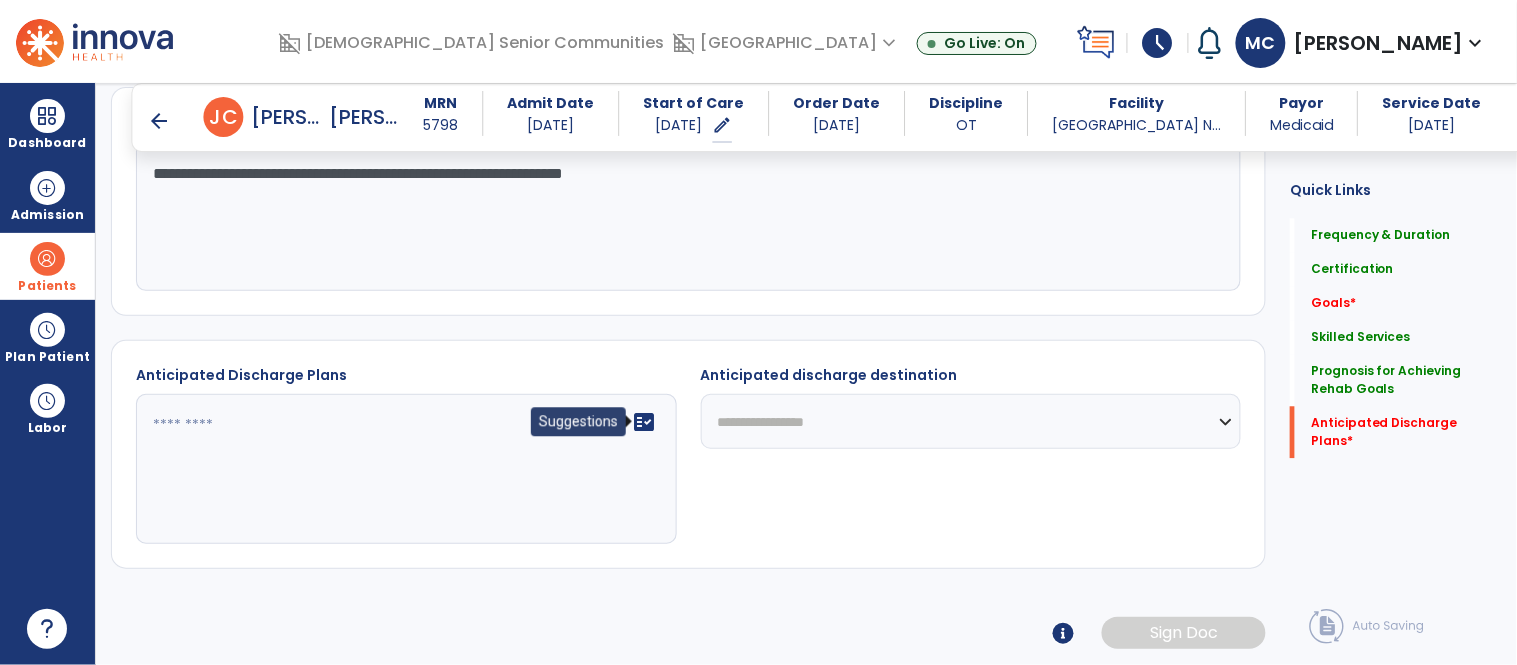 click on "fact_check" 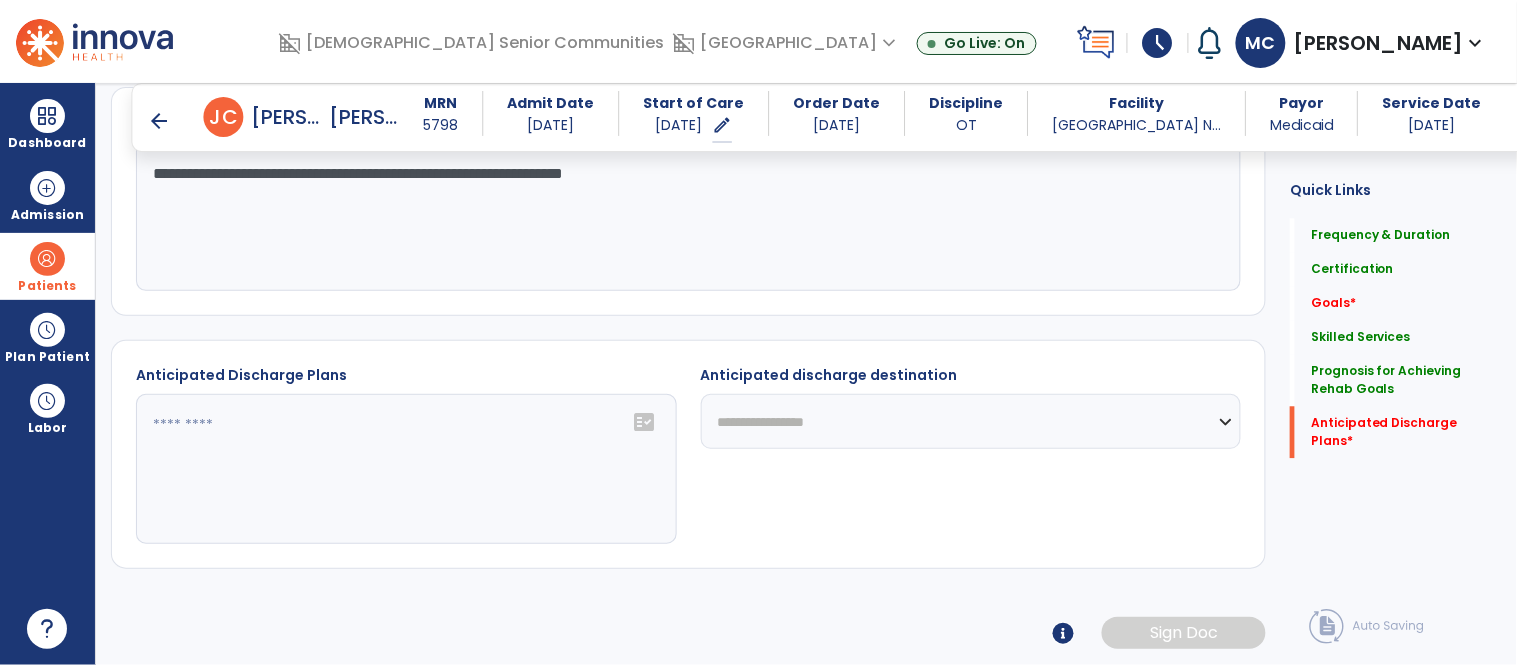 click on "fact_check" 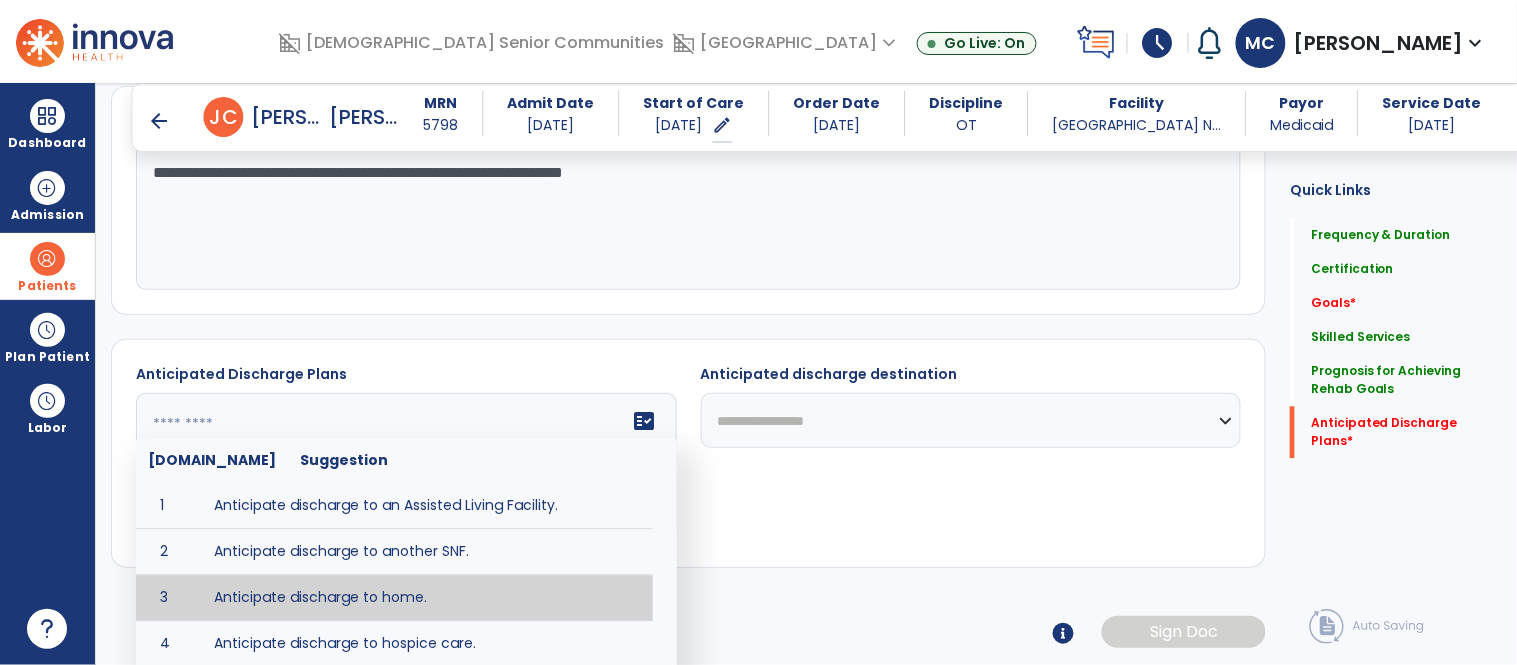 type on "**********" 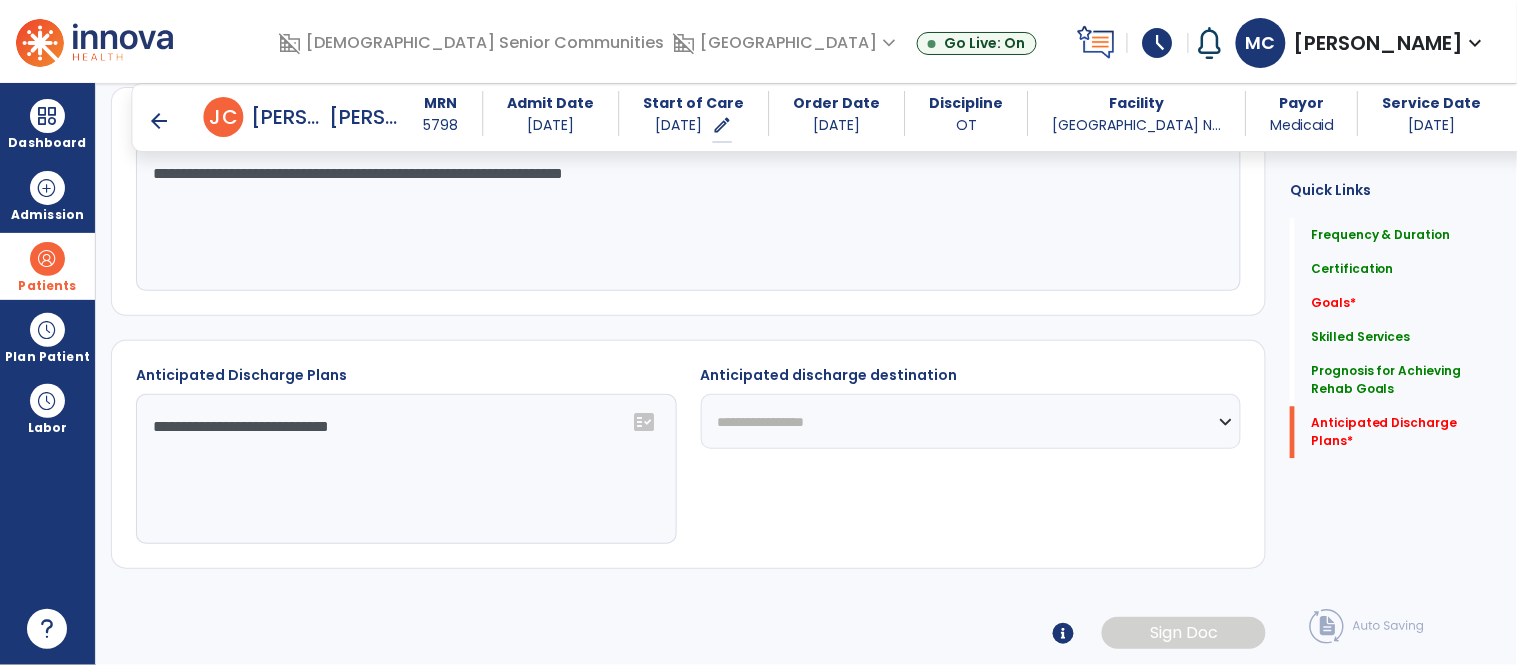 click on "**********" 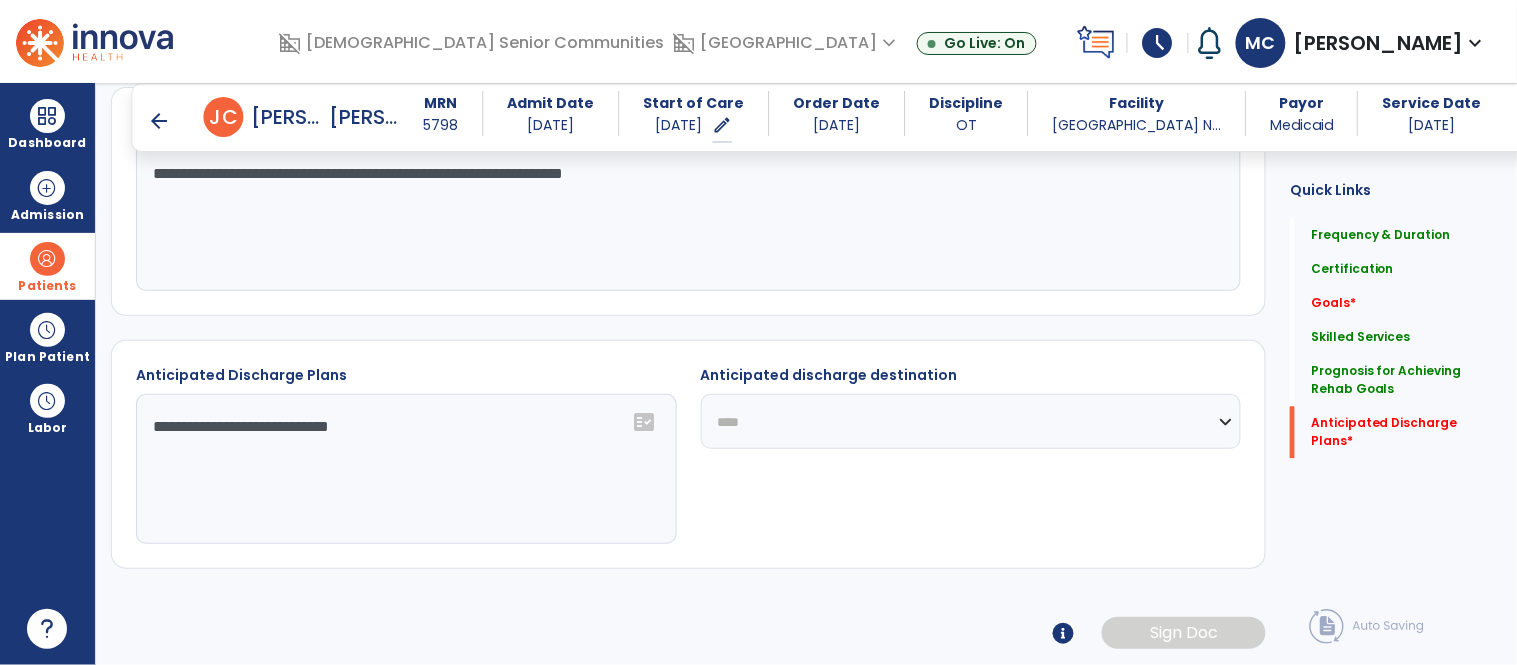 click on "**********" 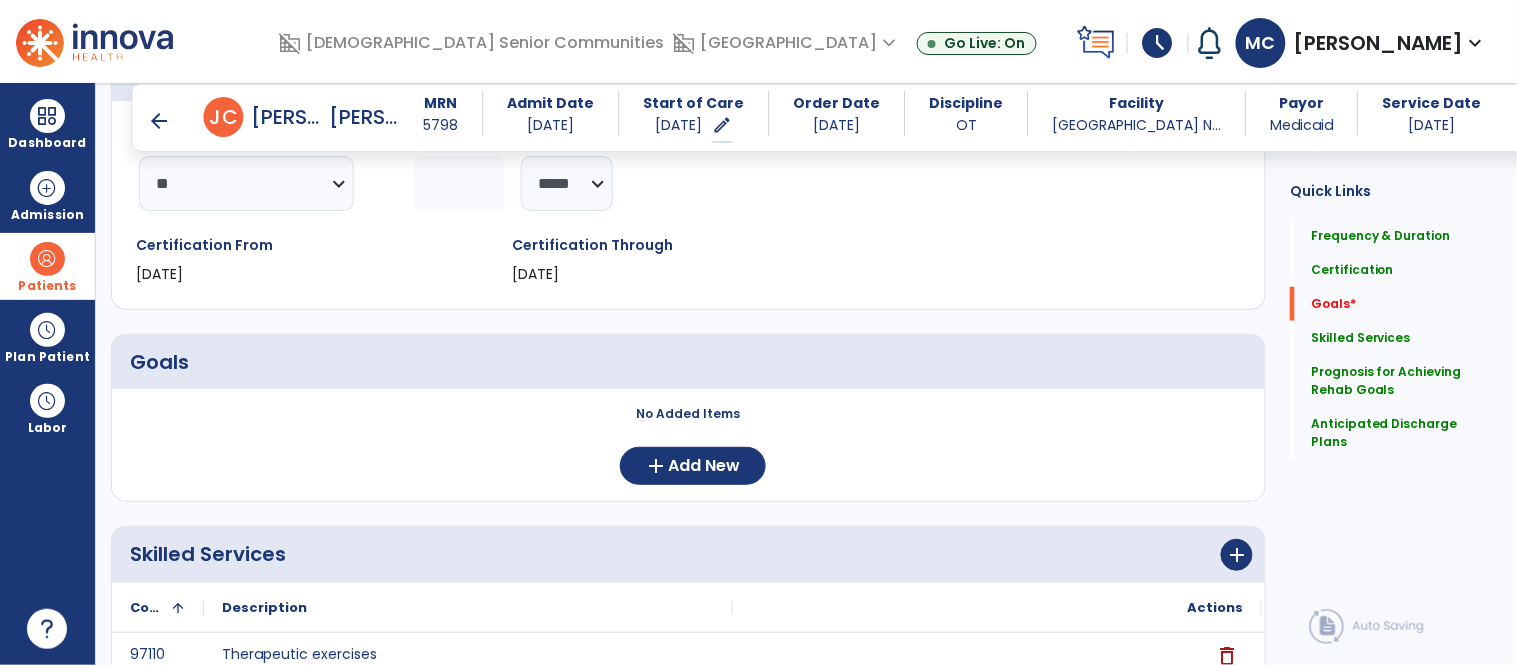 scroll, scrollTop: 0, scrollLeft: 0, axis: both 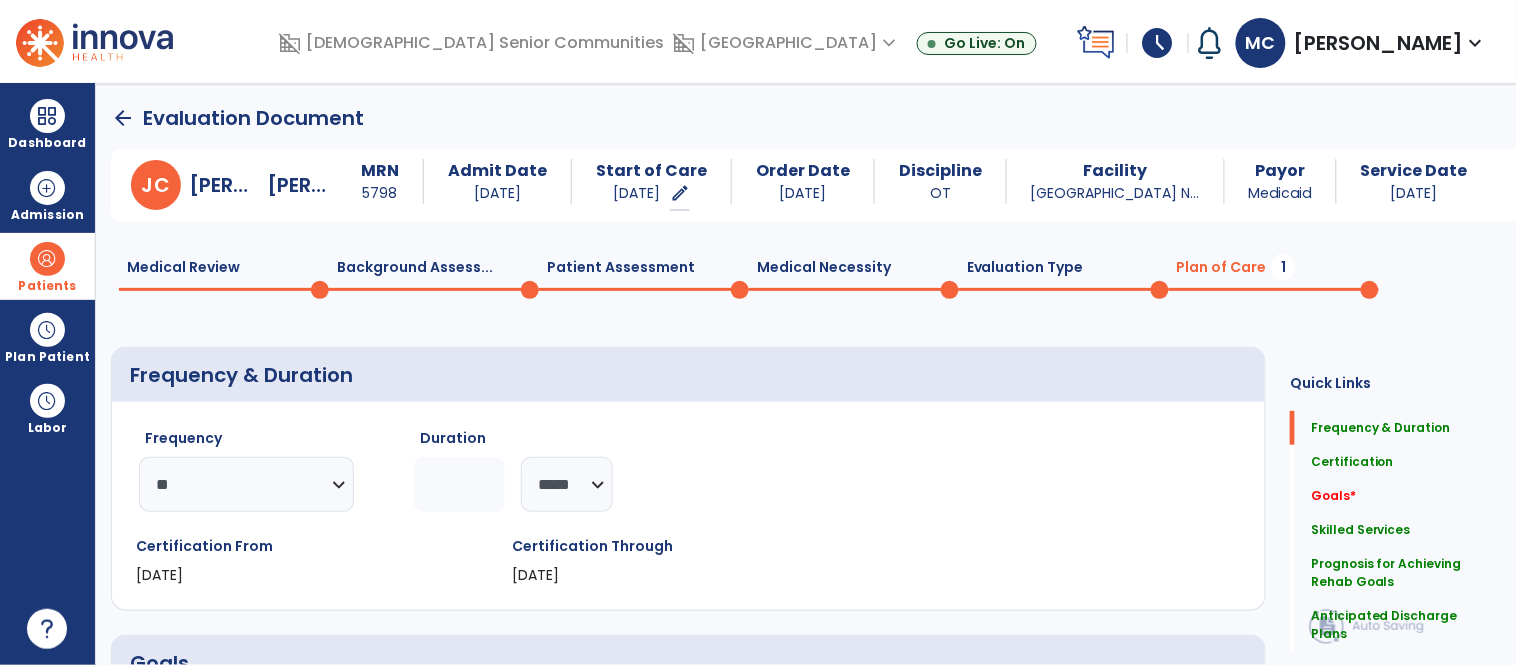 click on "Patient Assessment  0" 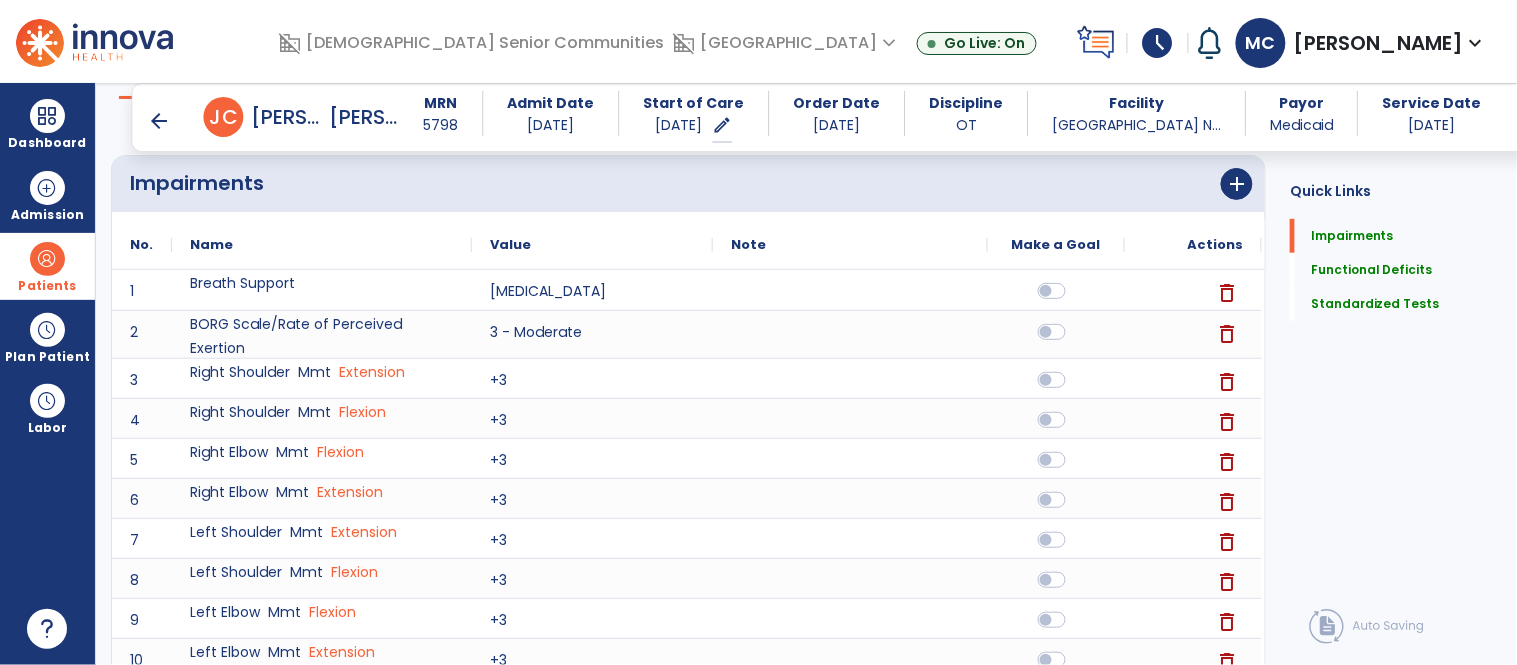 scroll, scrollTop: 148, scrollLeft: 0, axis: vertical 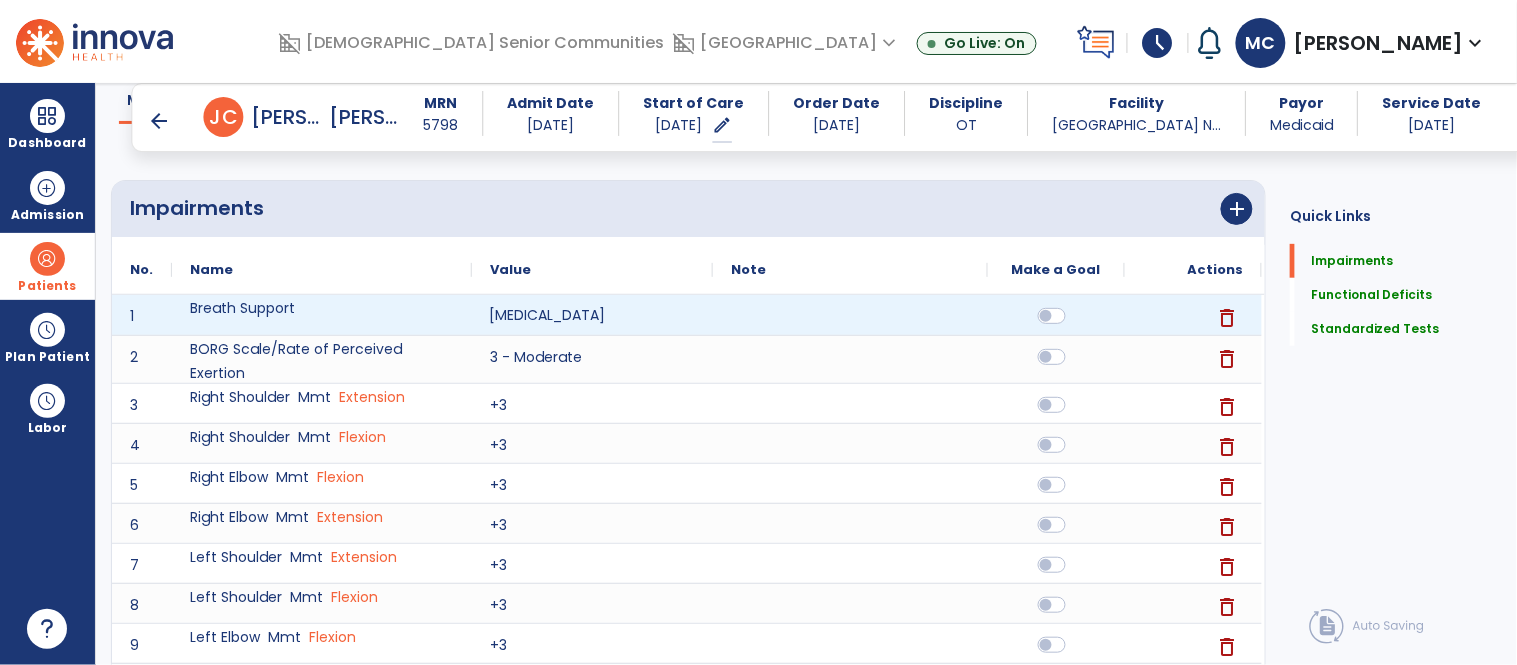 click on "[MEDICAL_DATA]" 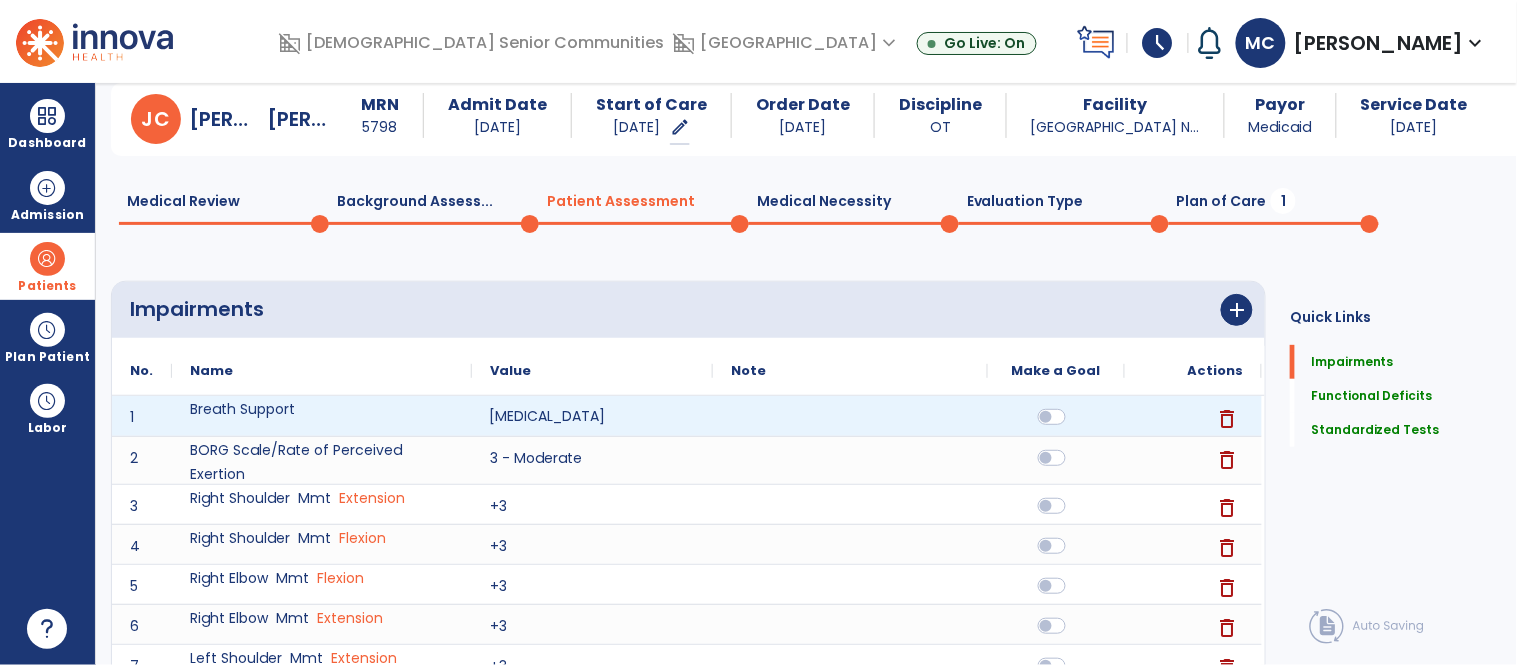 scroll, scrollTop: 0, scrollLeft: 0, axis: both 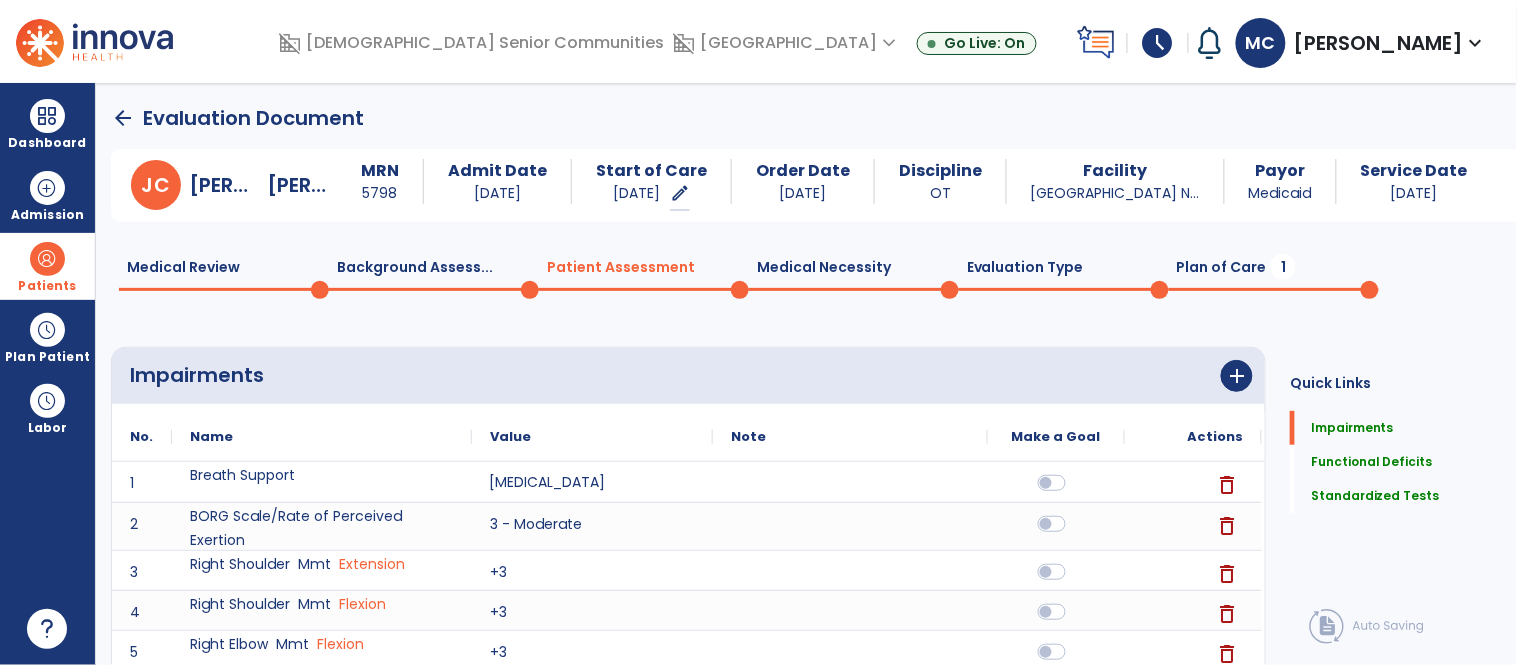 click on "Medical Review  0" 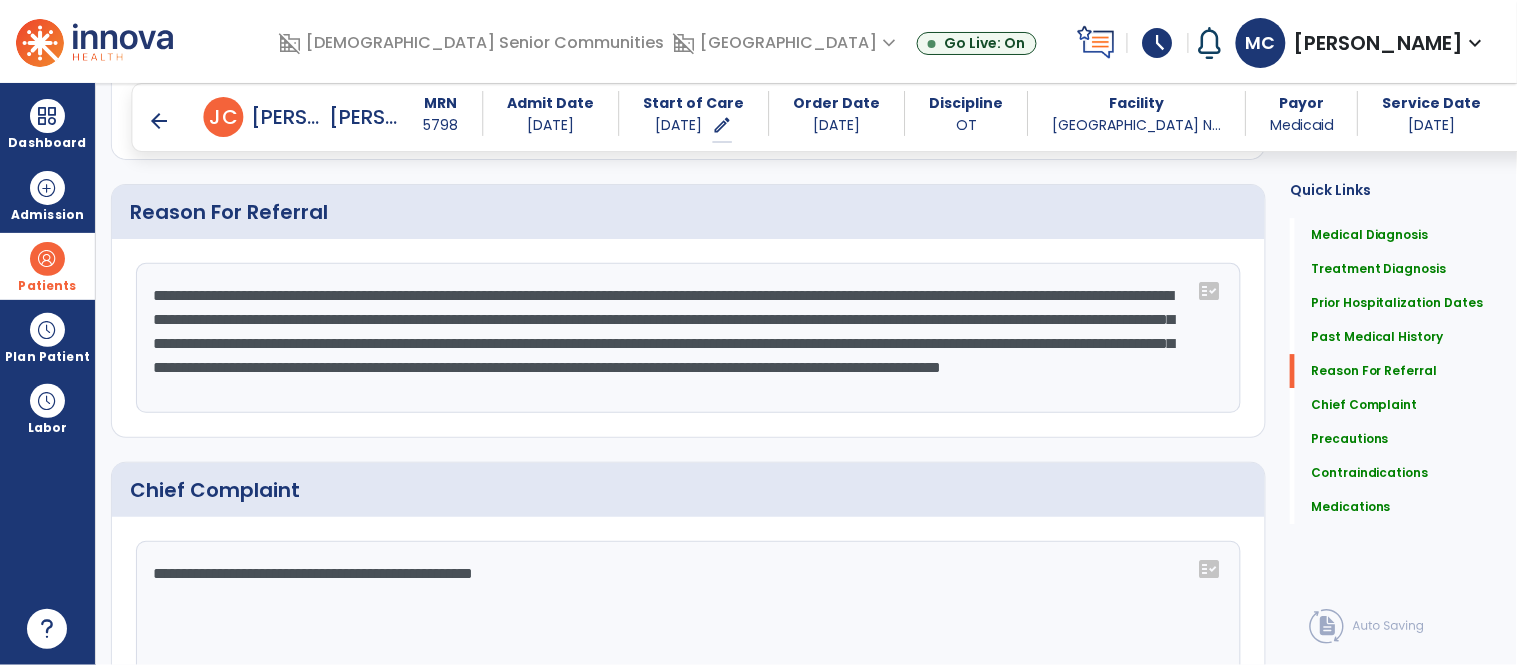 scroll, scrollTop: 1500, scrollLeft: 0, axis: vertical 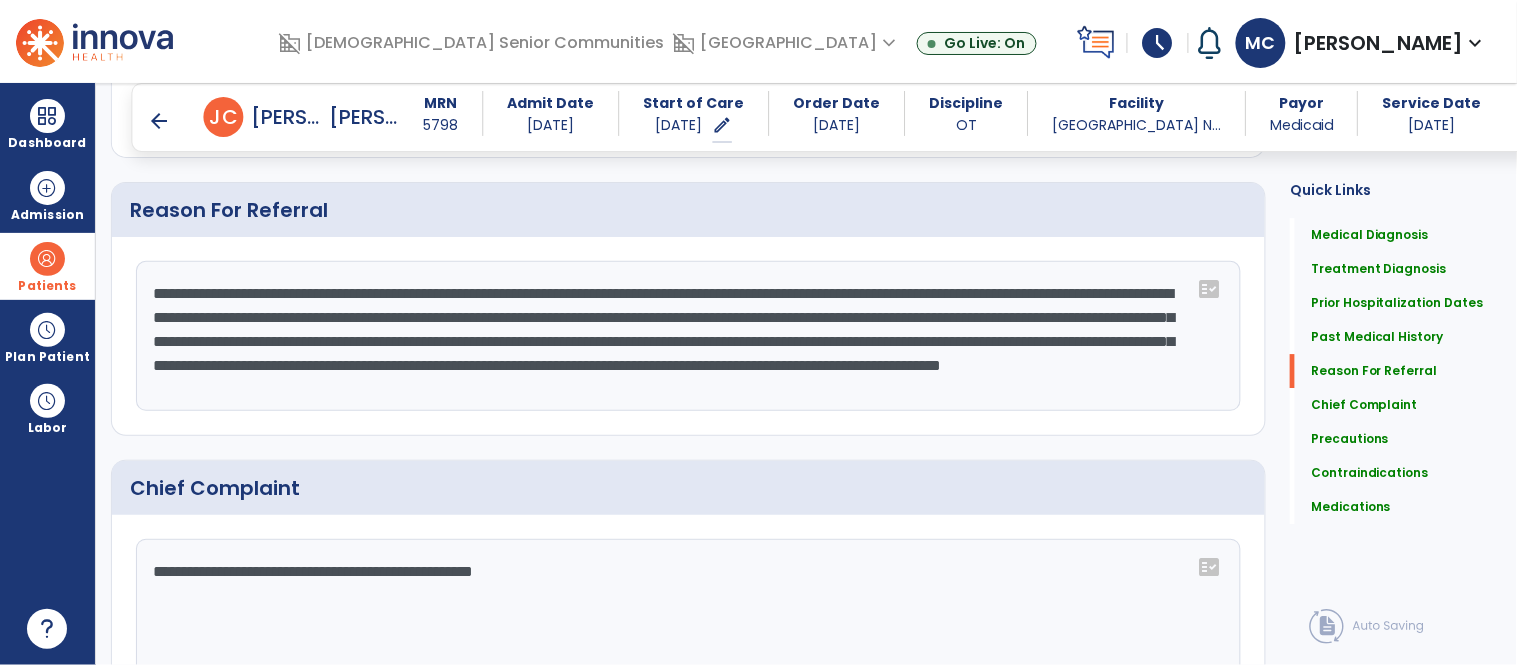 click on "**********" 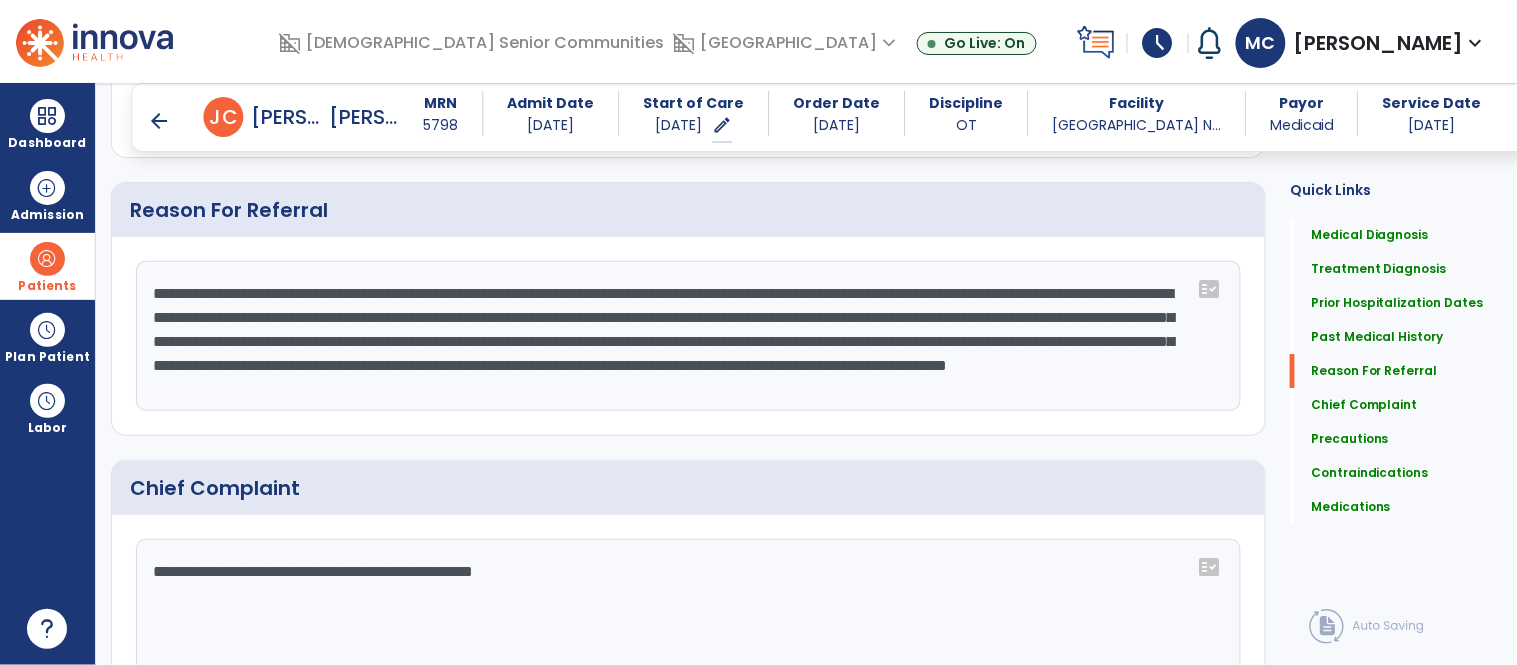 scroll, scrollTop: 24, scrollLeft: 0, axis: vertical 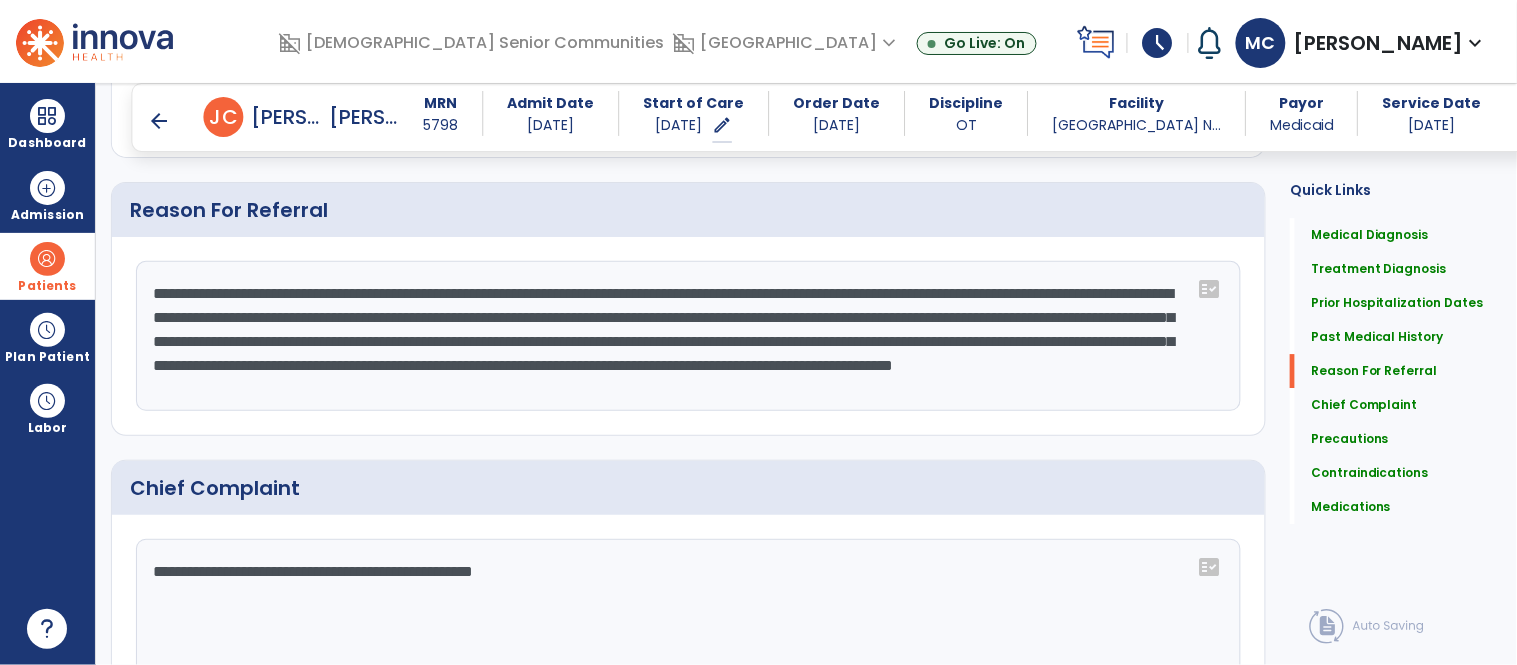click on "**********" 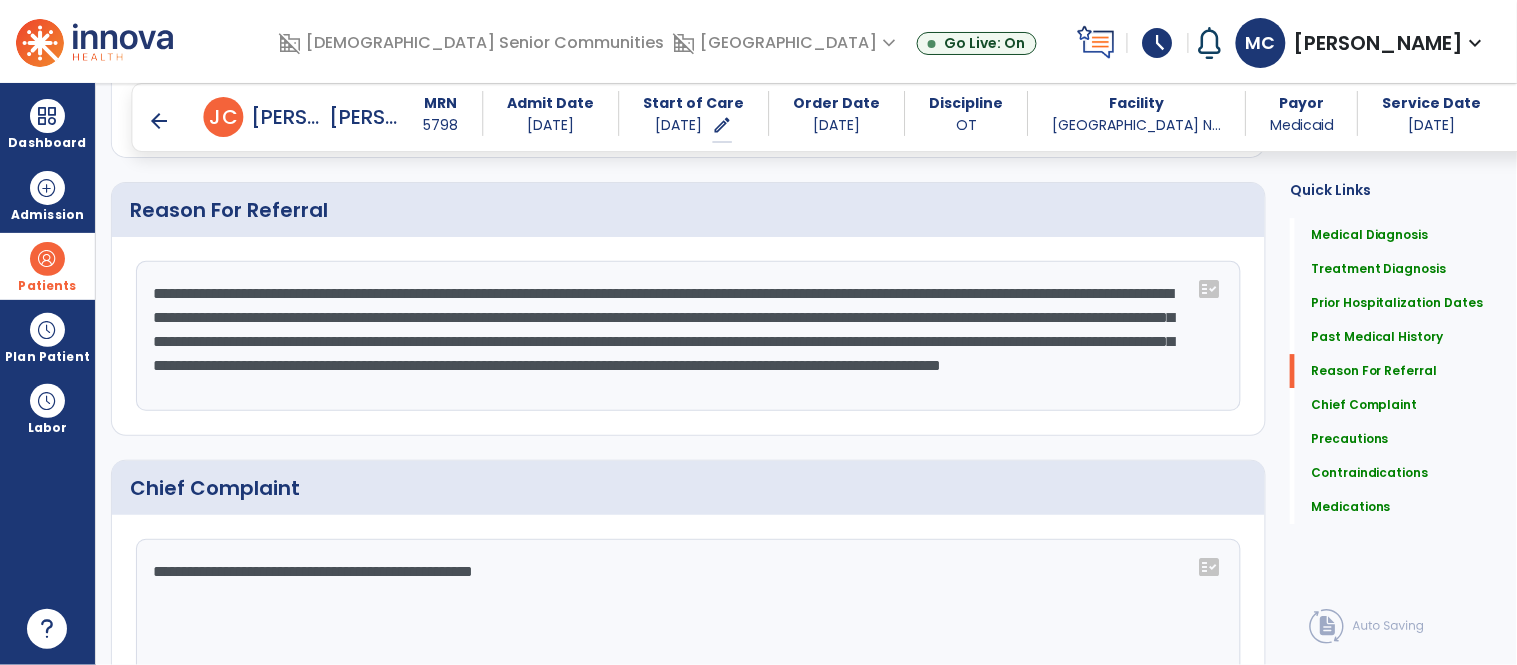 type on "**********" 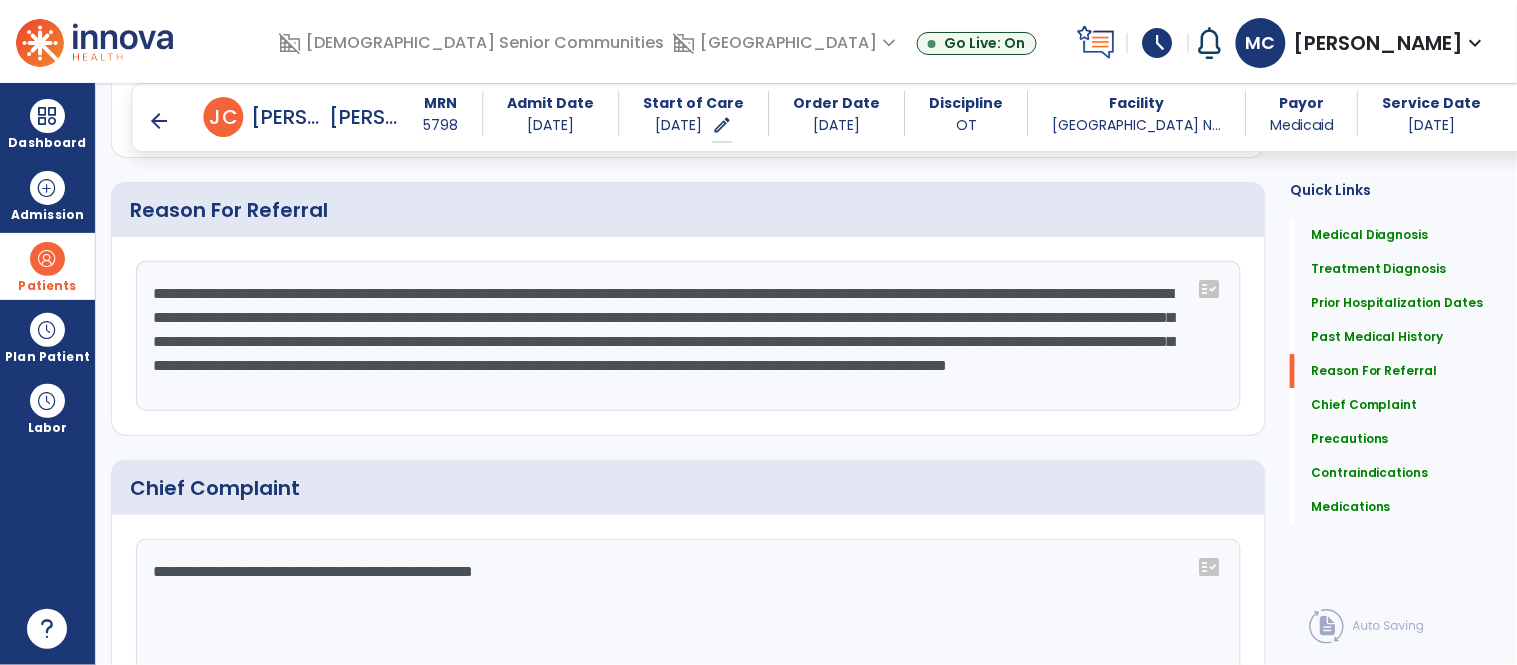 scroll, scrollTop: 24, scrollLeft: 0, axis: vertical 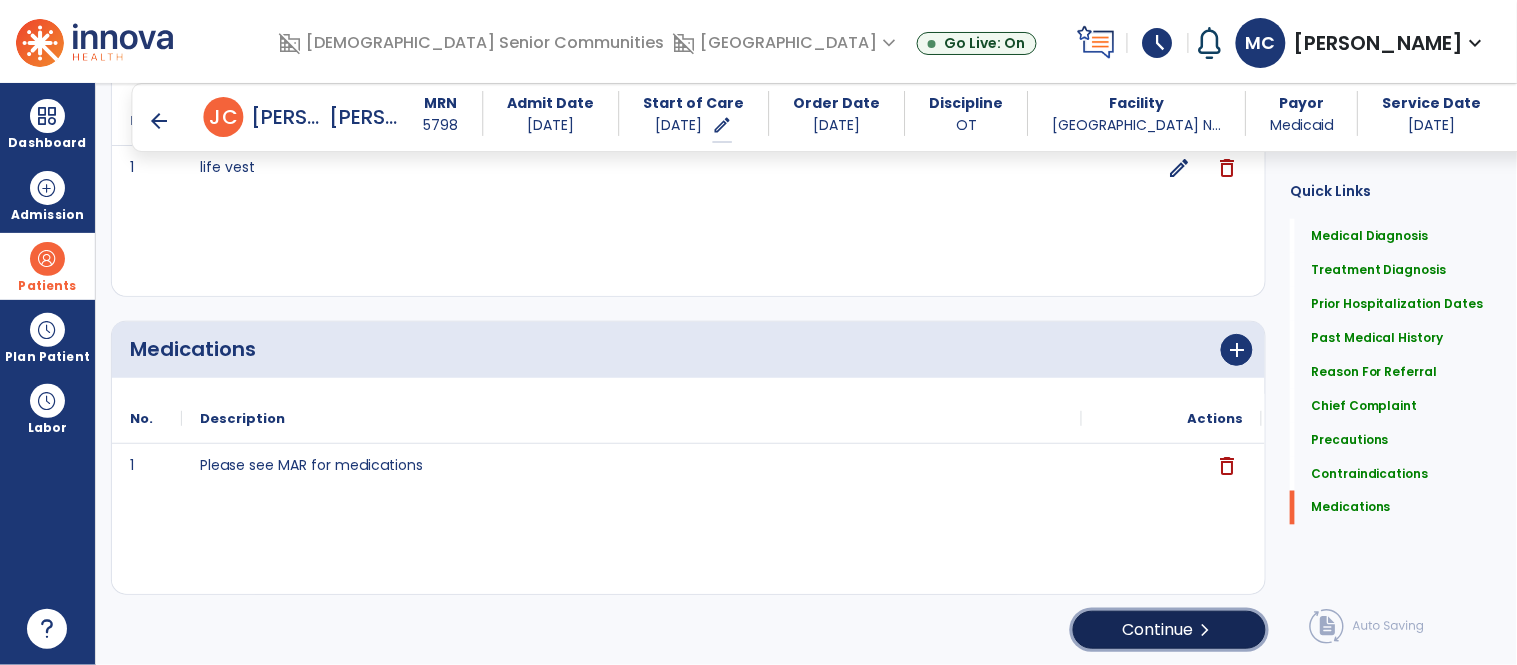 click on "Continue  chevron_right" 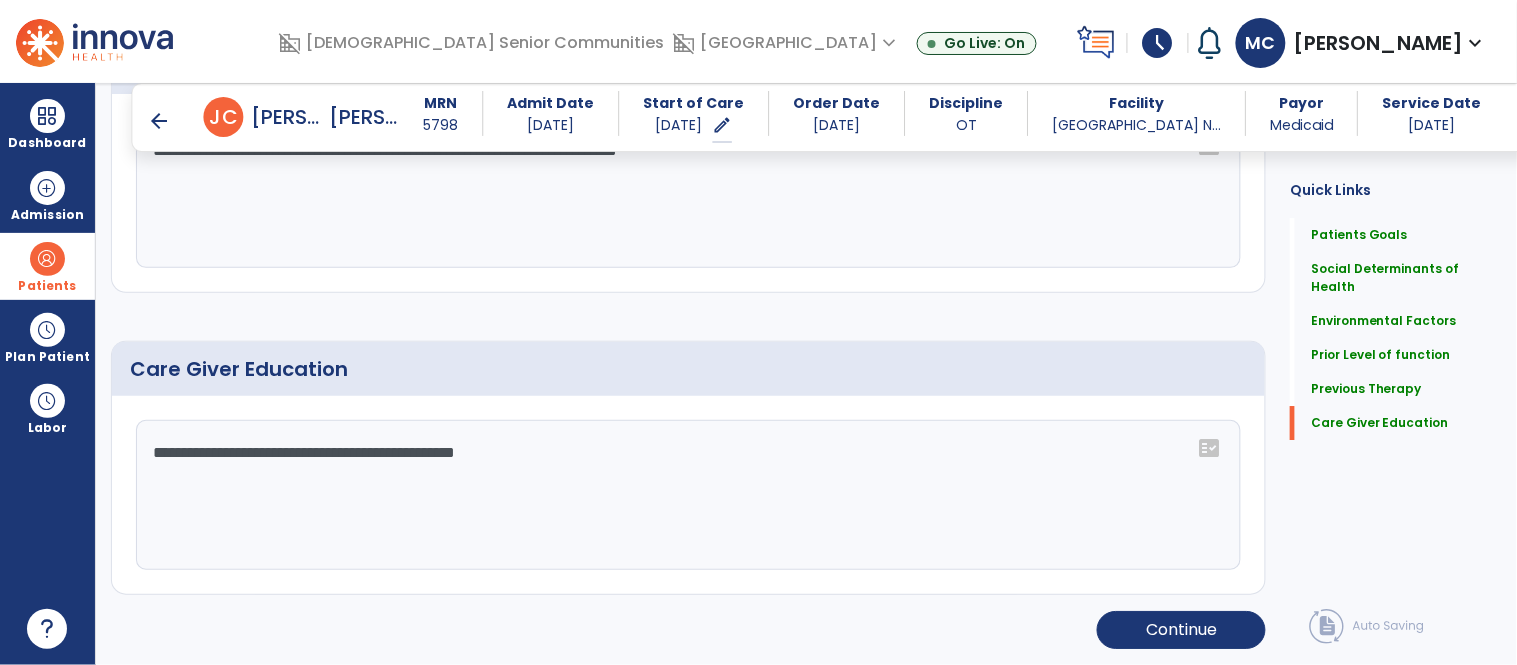 scroll, scrollTop: 1558, scrollLeft: 0, axis: vertical 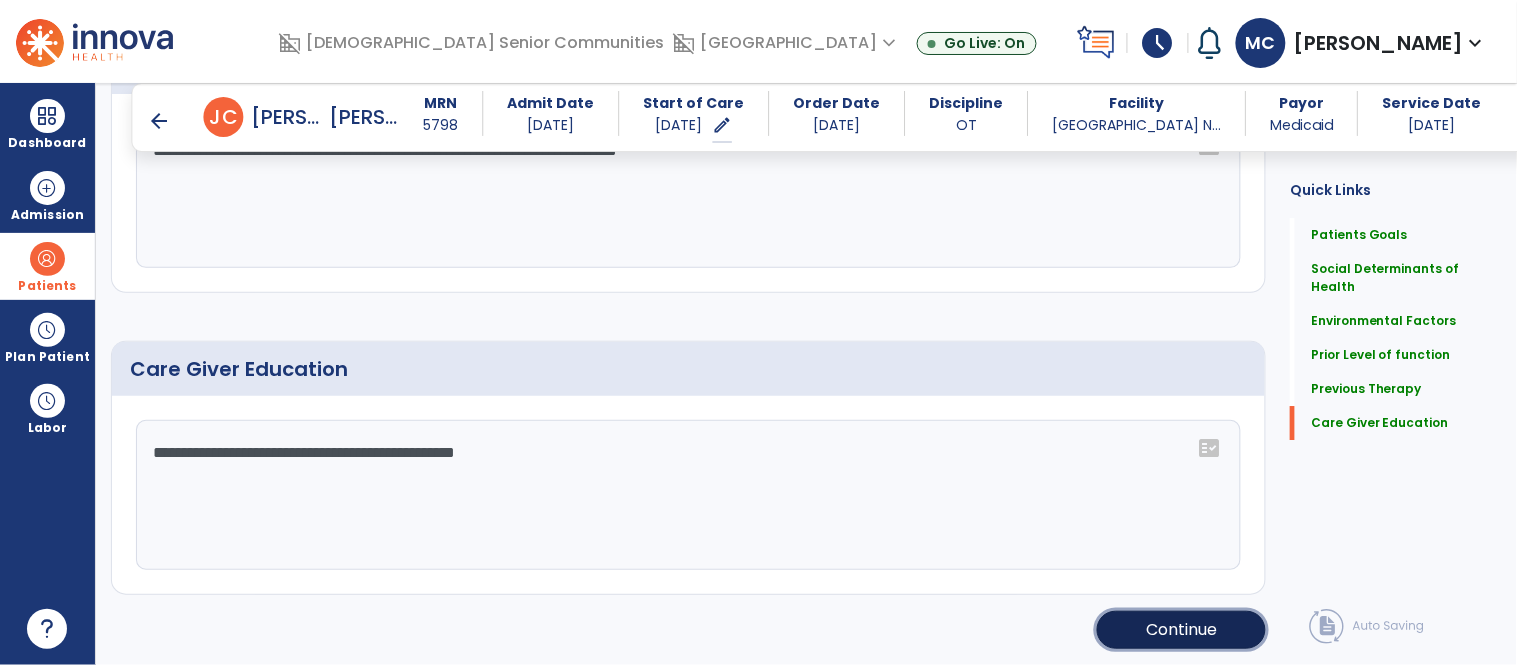click on "Continue" 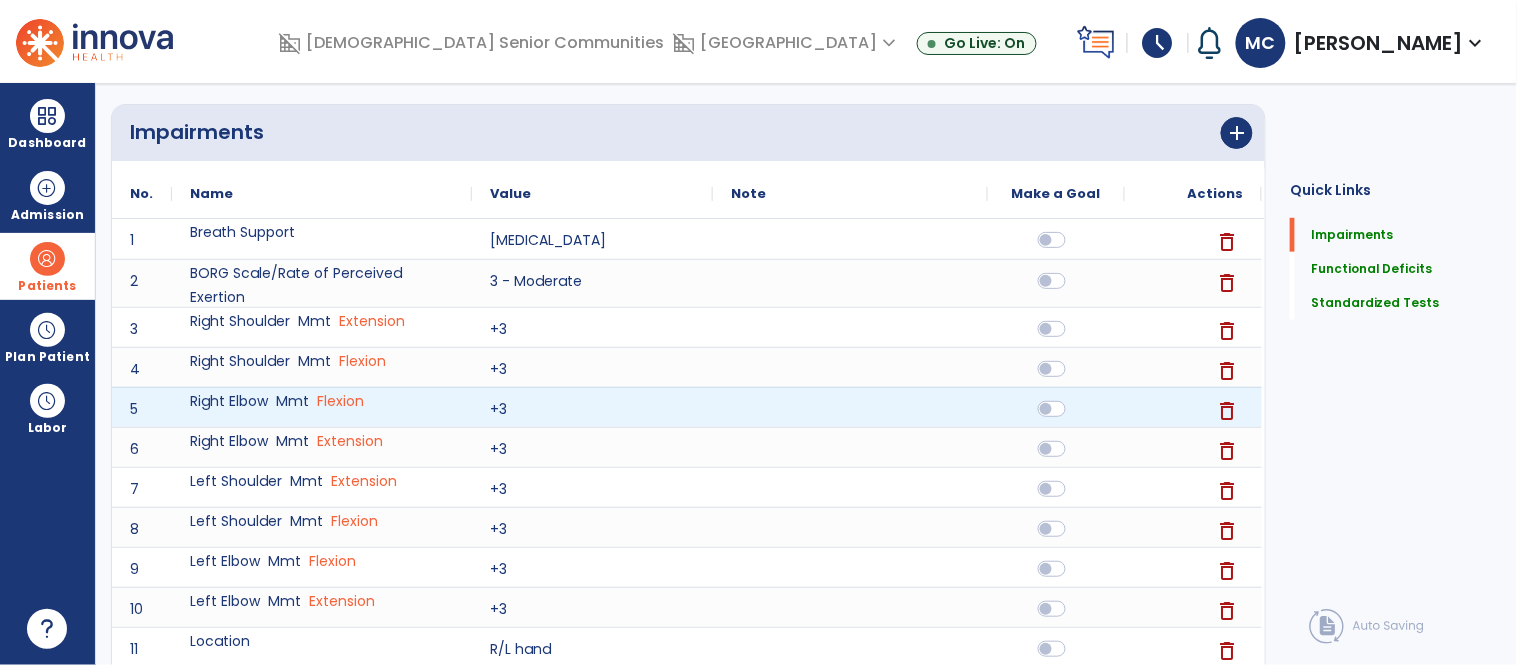 scroll, scrollTop: 0, scrollLeft: 0, axis: both 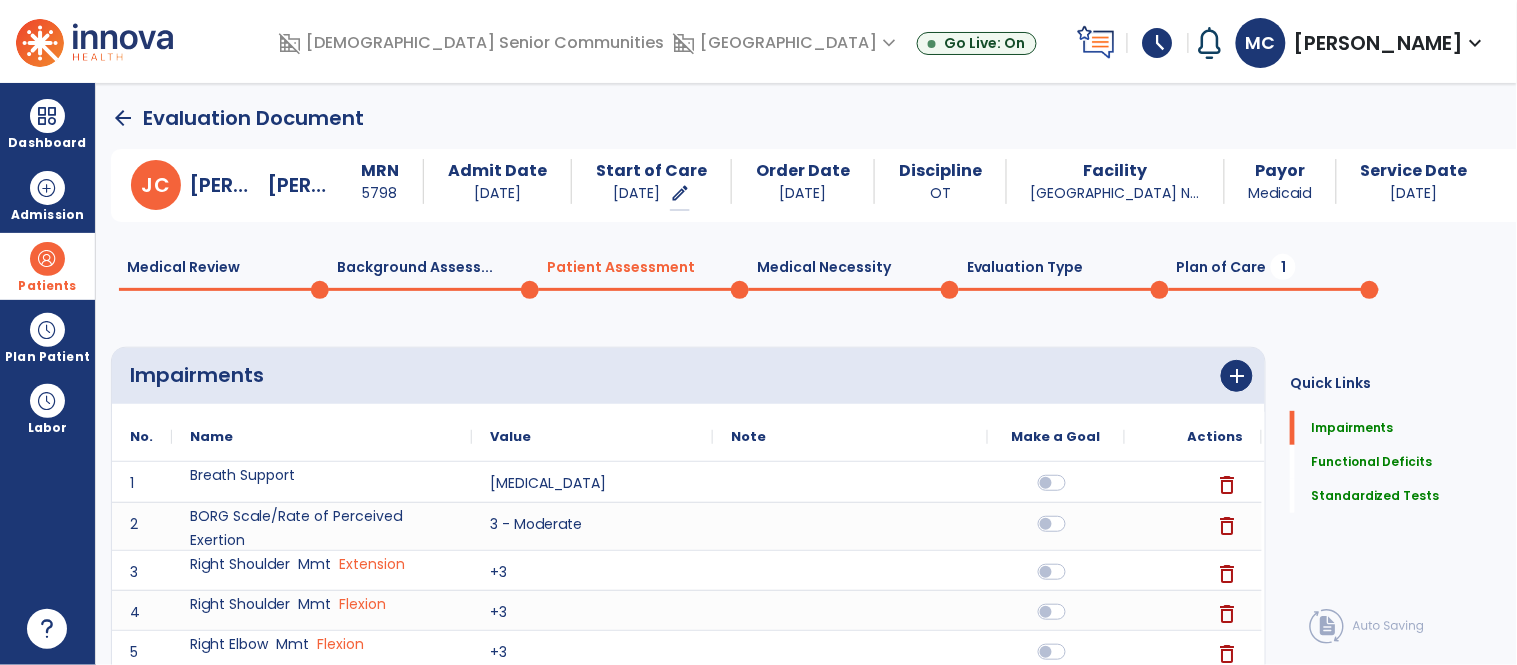 click on "Medical Review  0" 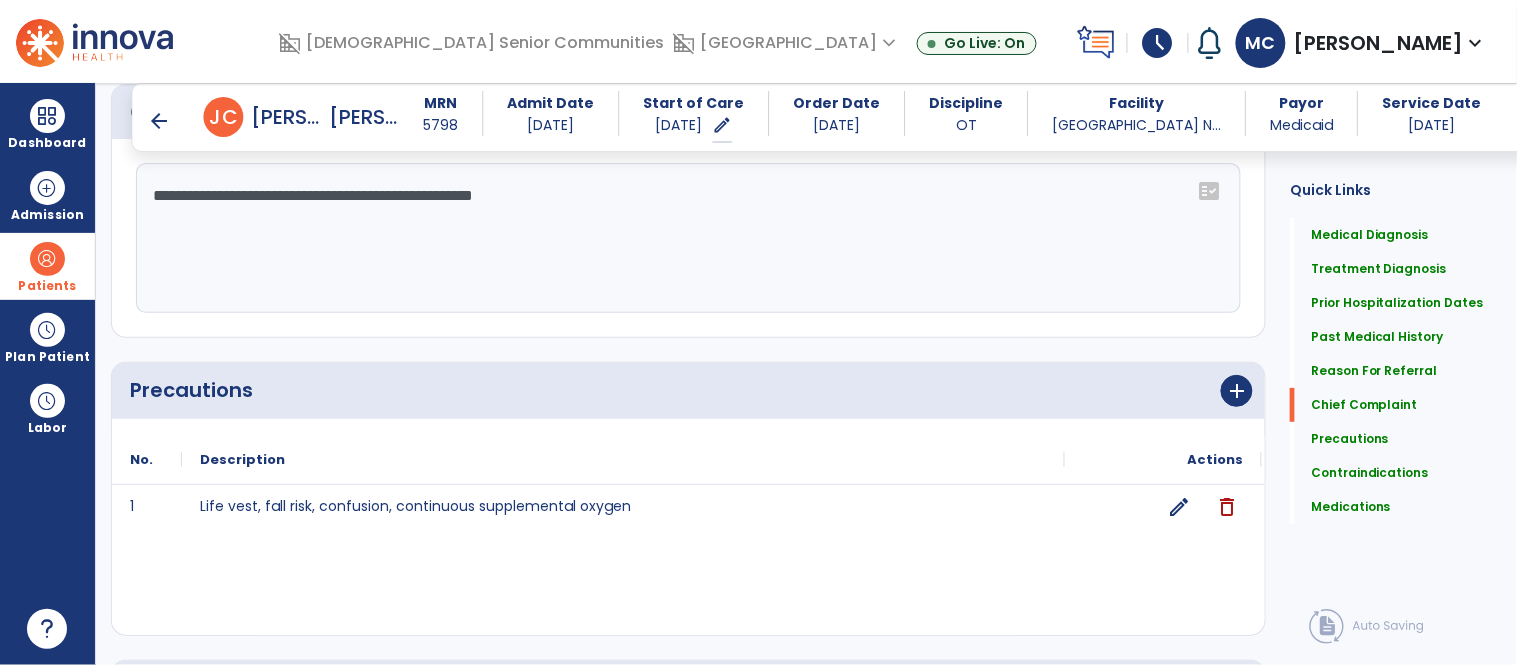 scroll, scrollTop: 1890, scrollLeft: 0, axis: vertical 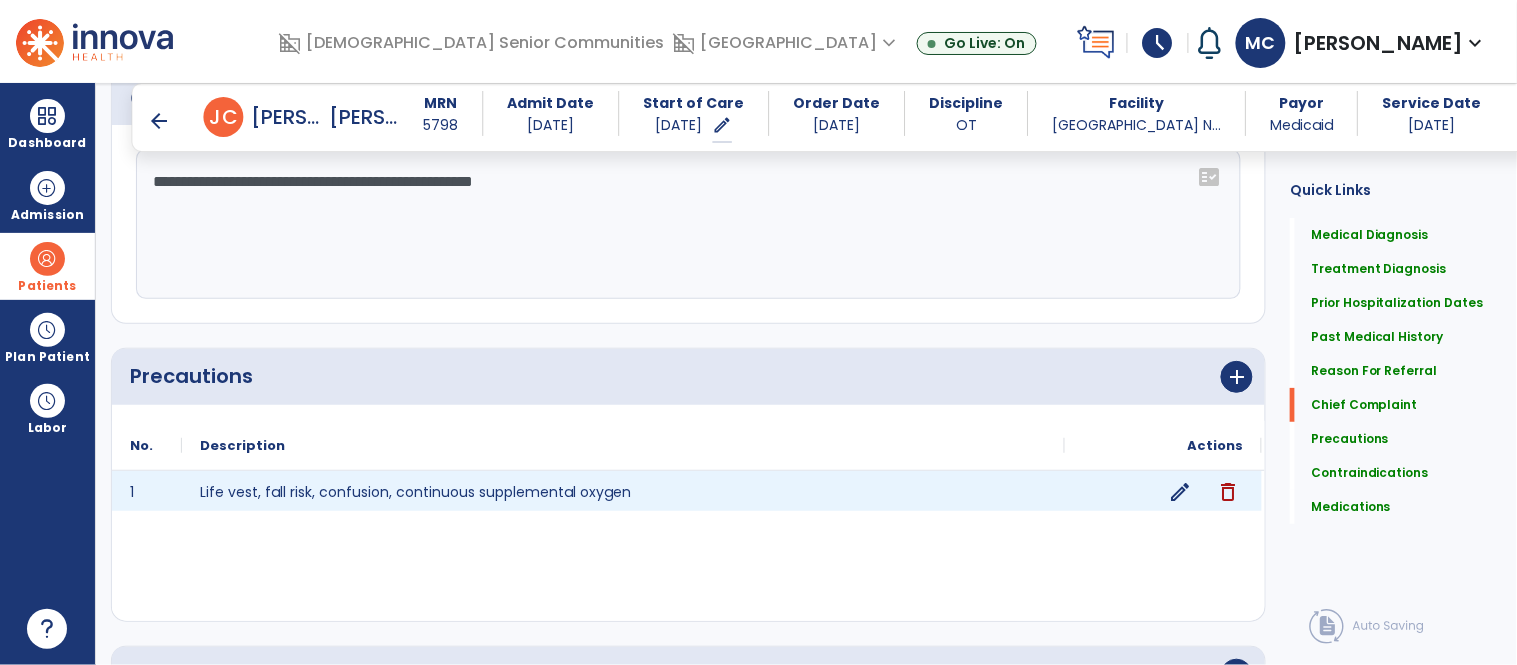 click on "edit" 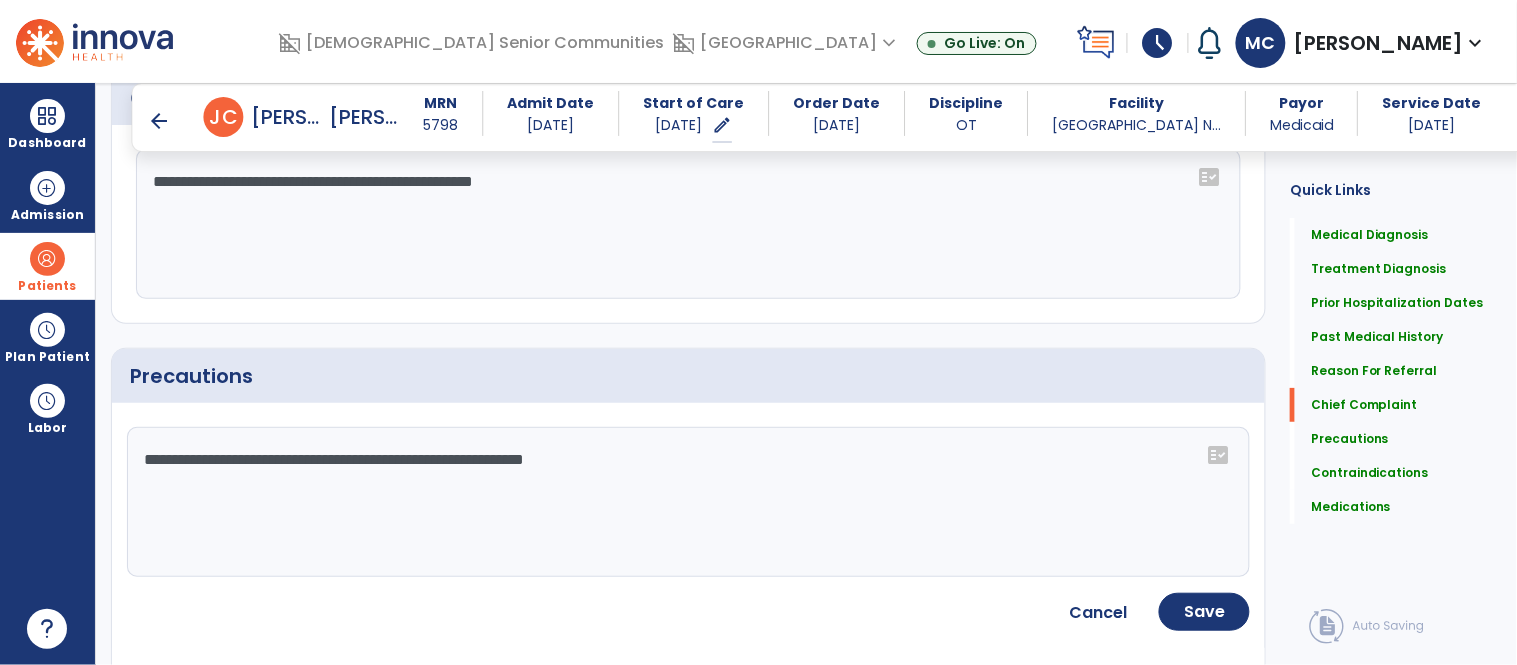 click on "**********" 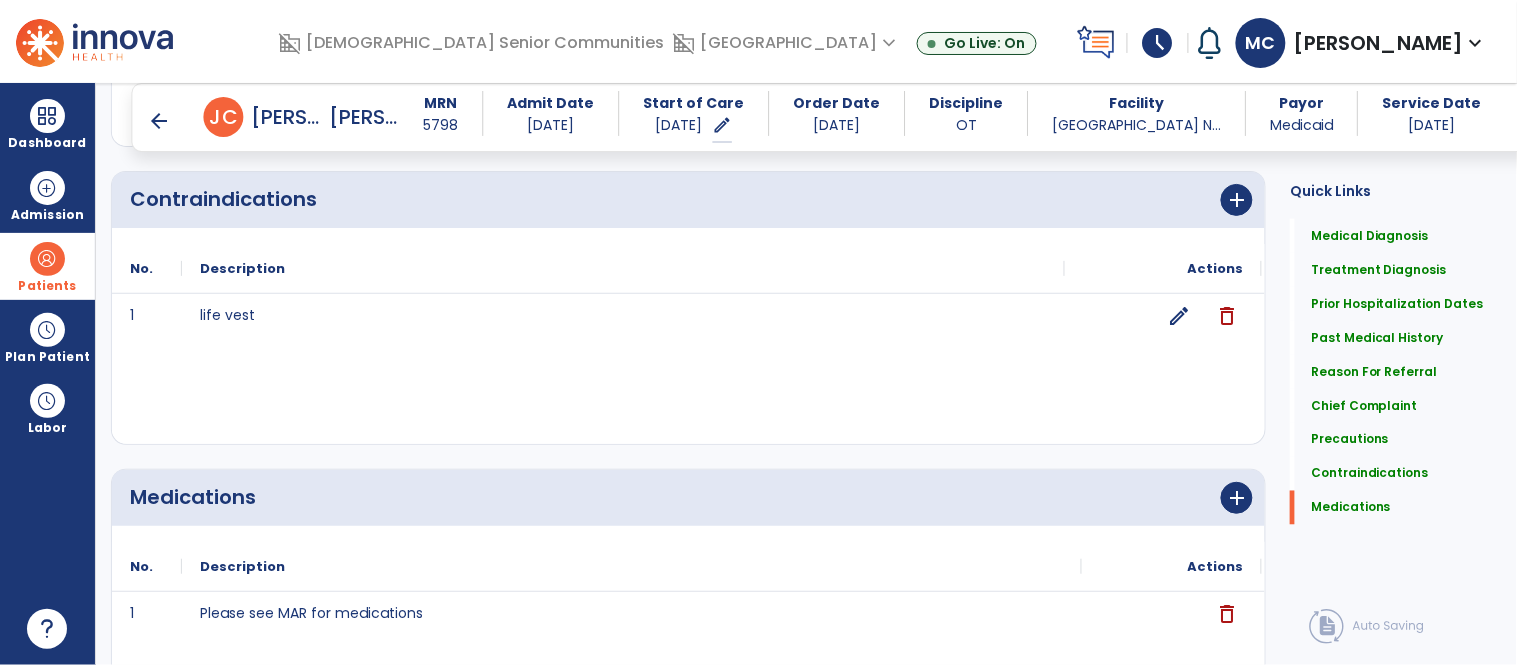 scroll, scrollTop: 2742, scrollLeft: 0, axis: vertical 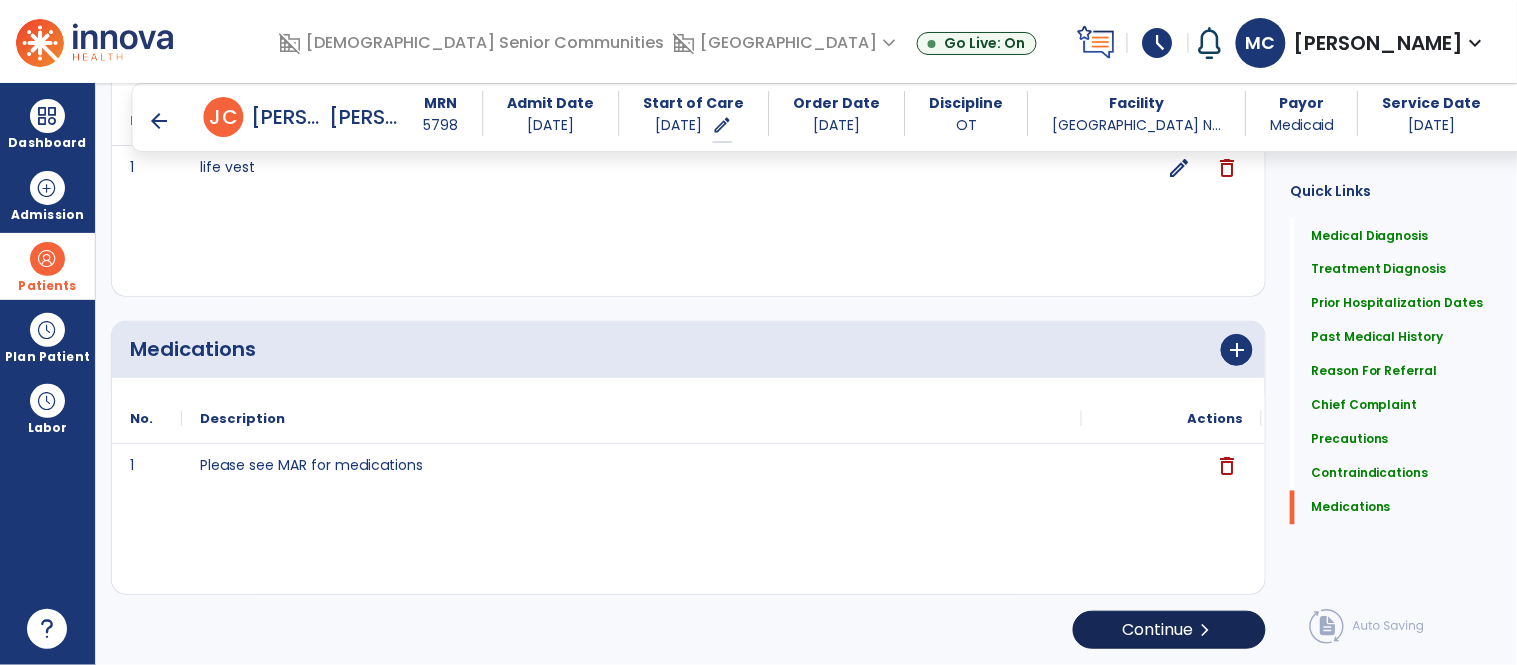 type on "**********" 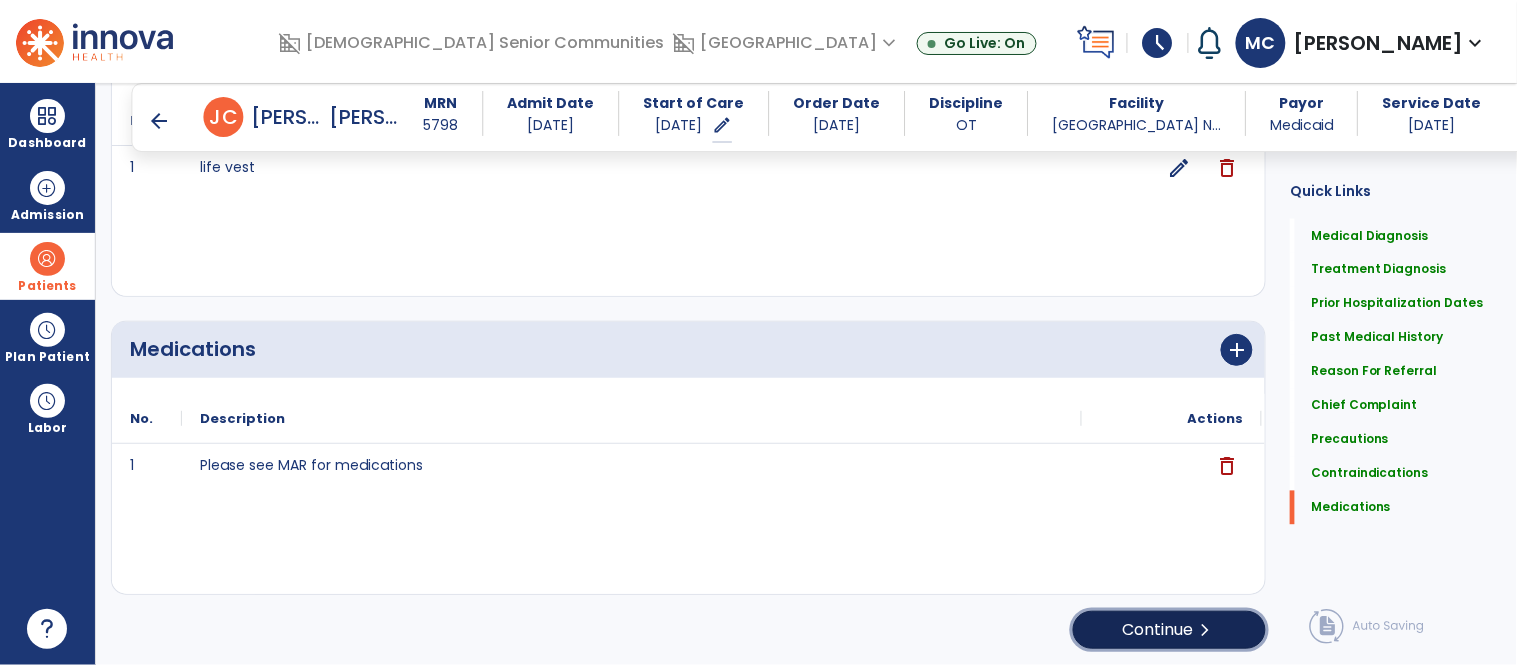 click on "Continue  chevron_right" 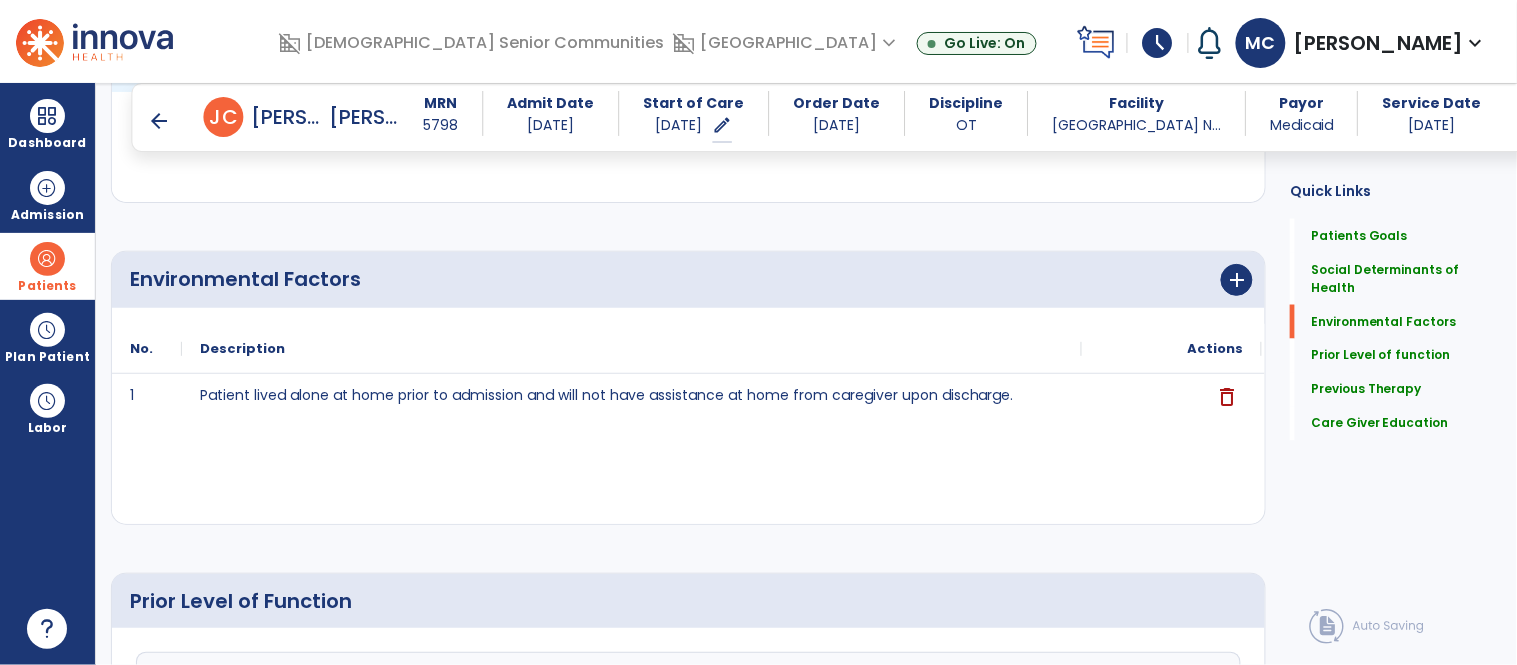 scroll, scrollTop: 1558, scrollLeft: 0, axis: vertical 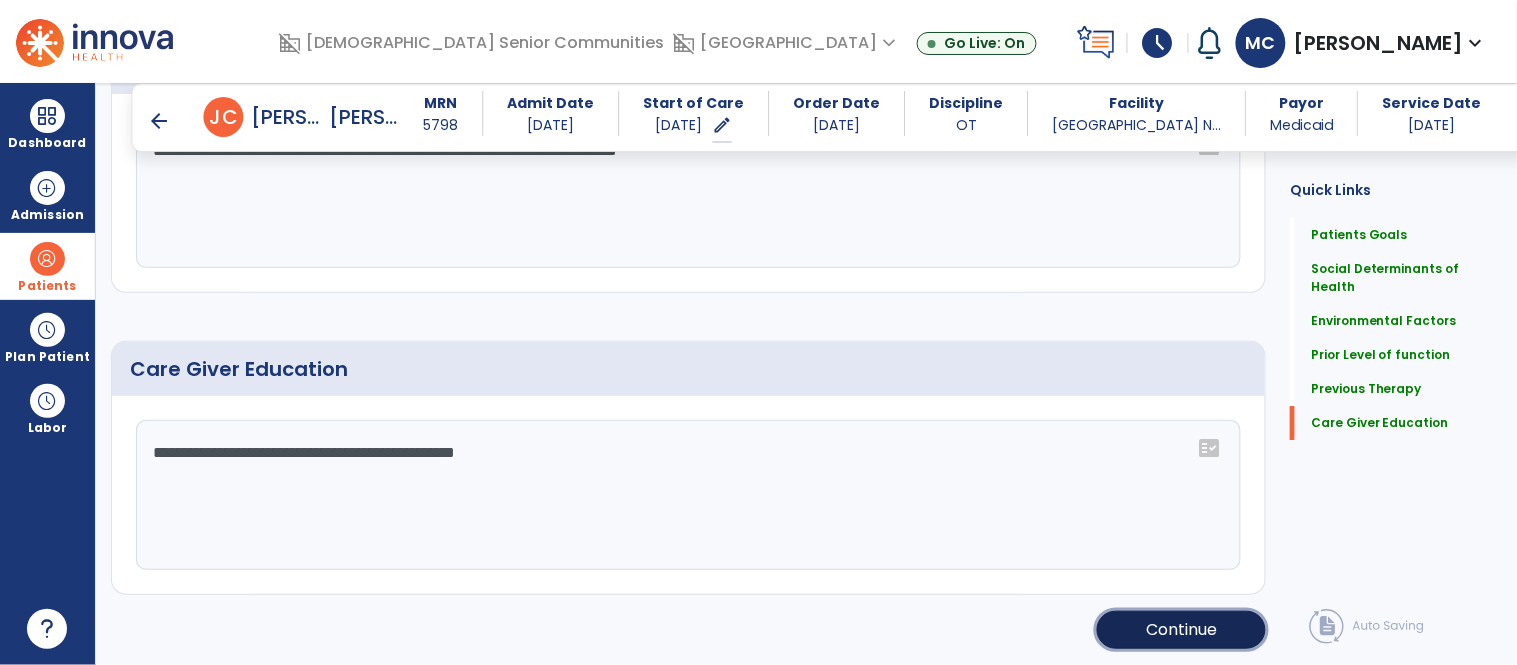 click on "Continue" 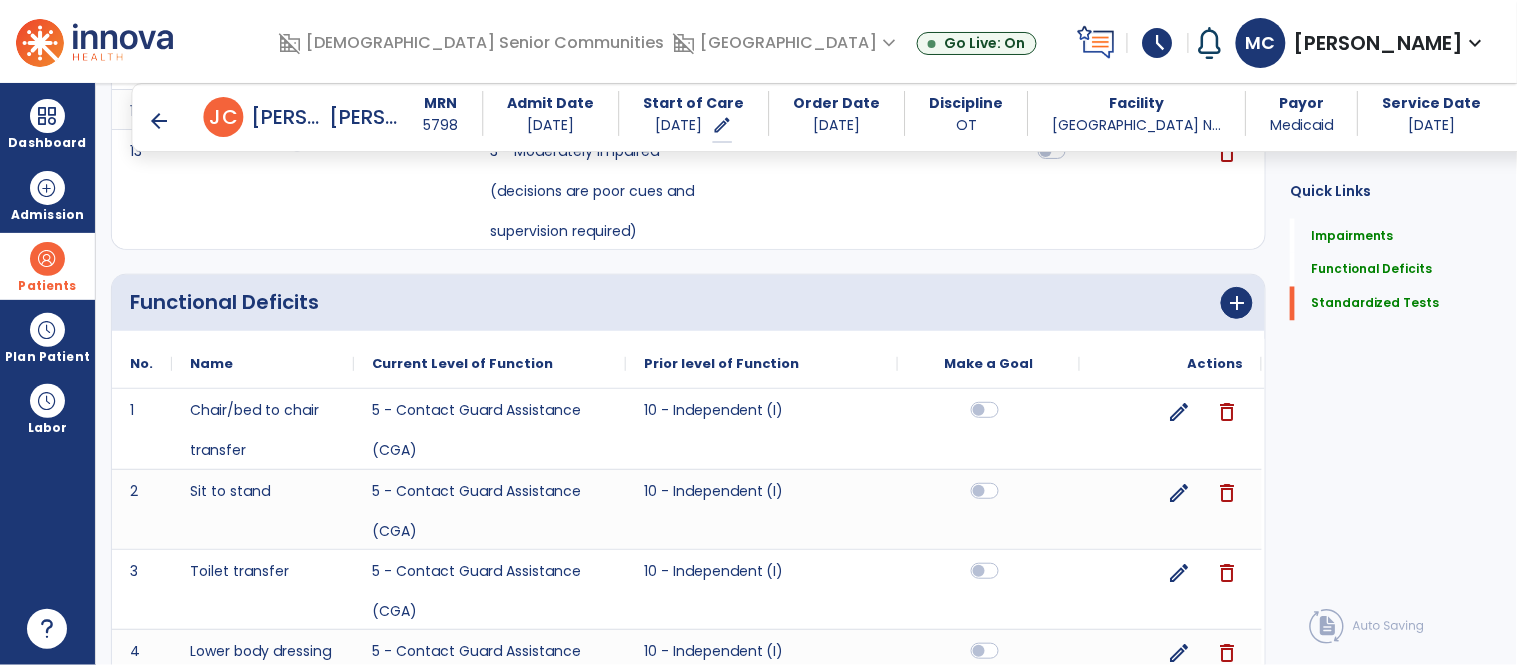 scroll, scrollTop: 1407, scrollLeft: 0, axis: vertical 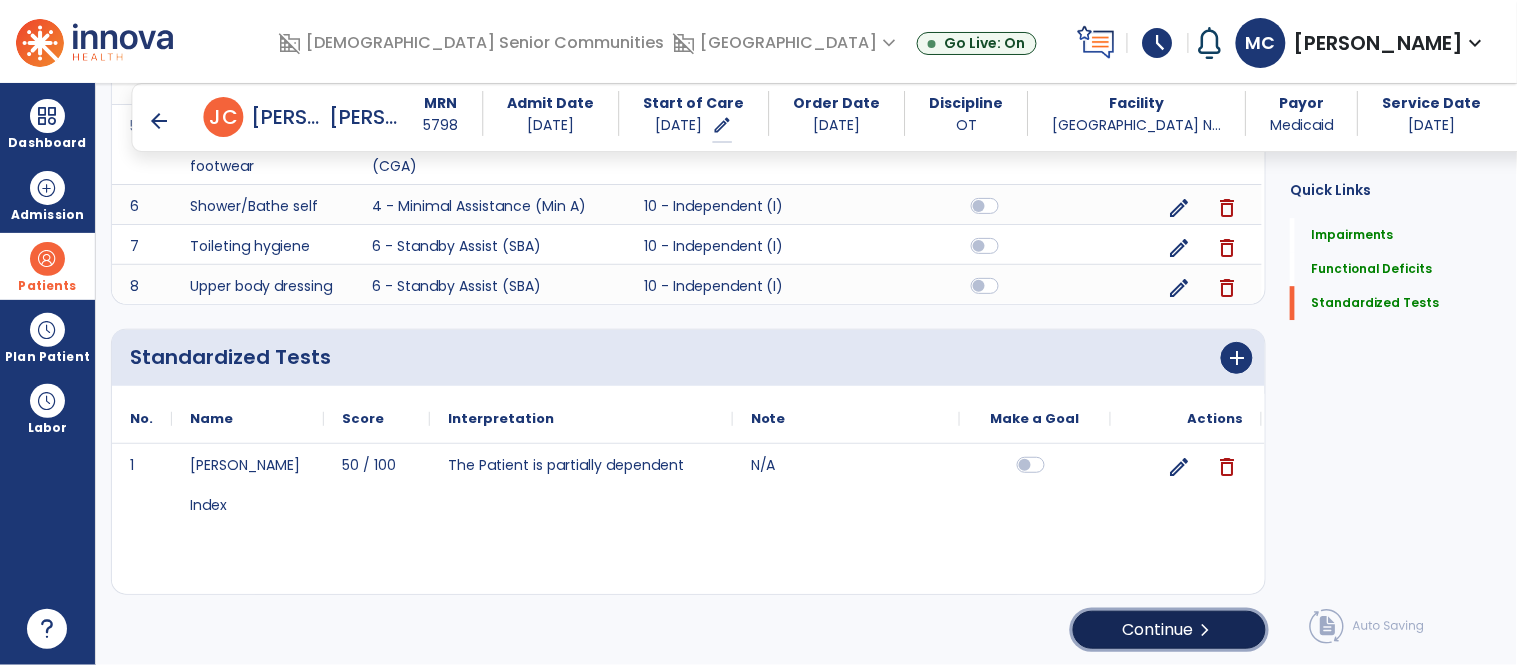click on "Continue  chevron_right" 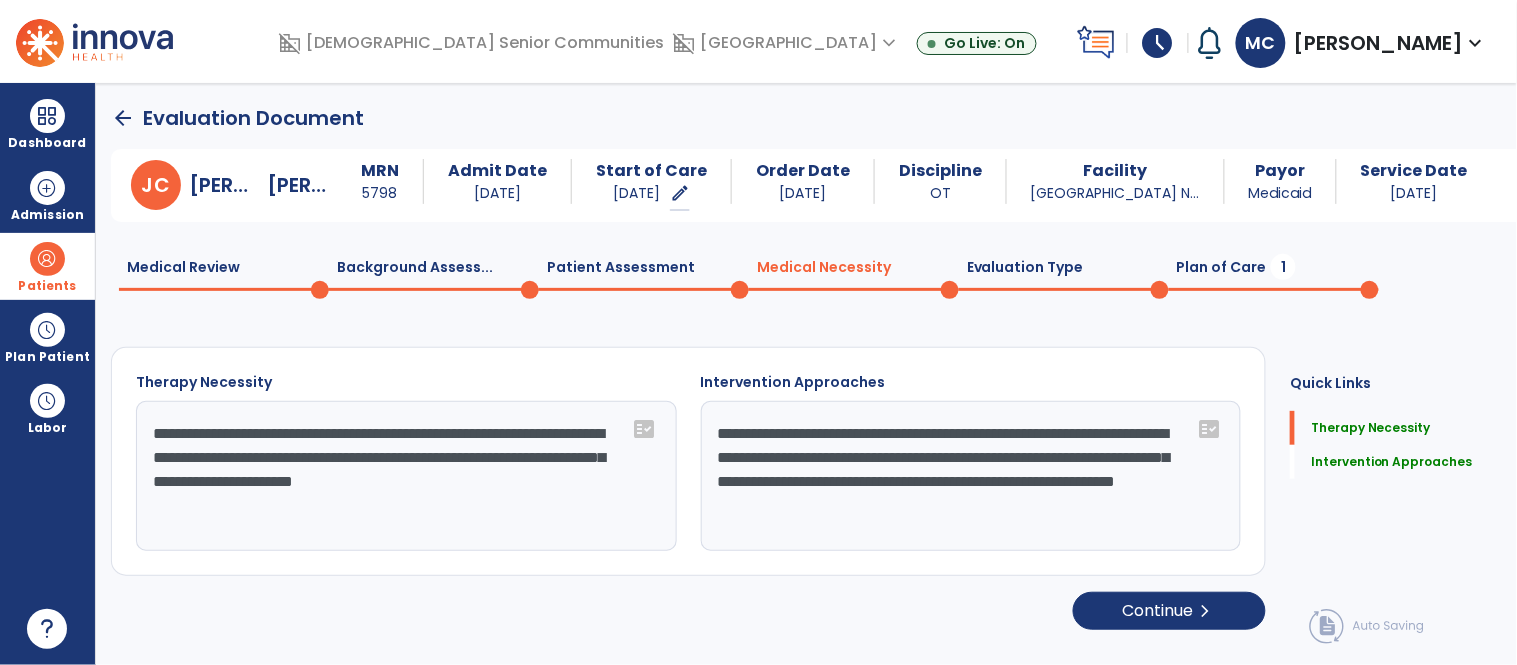 scroll, scrollTop: 1, scrollLeft: 0, axis: vertical 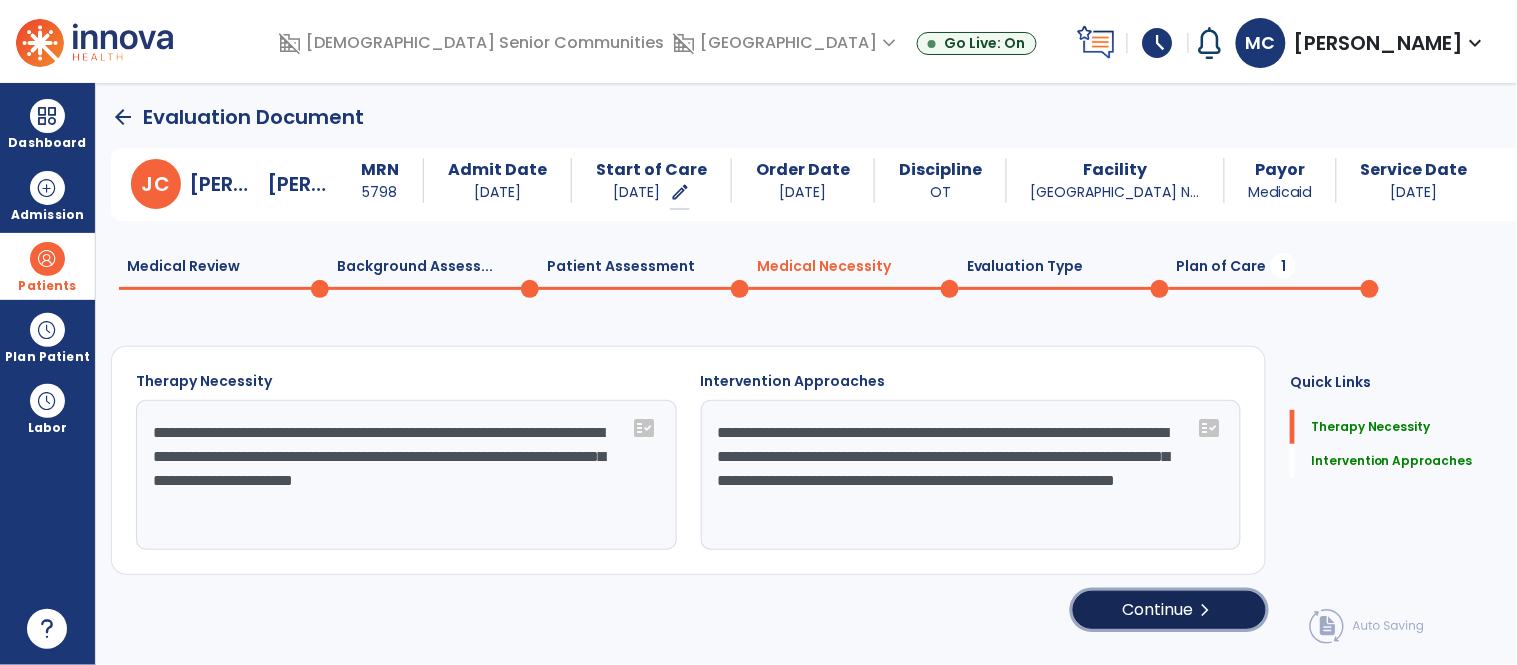 click on "Continue  chevron_right" 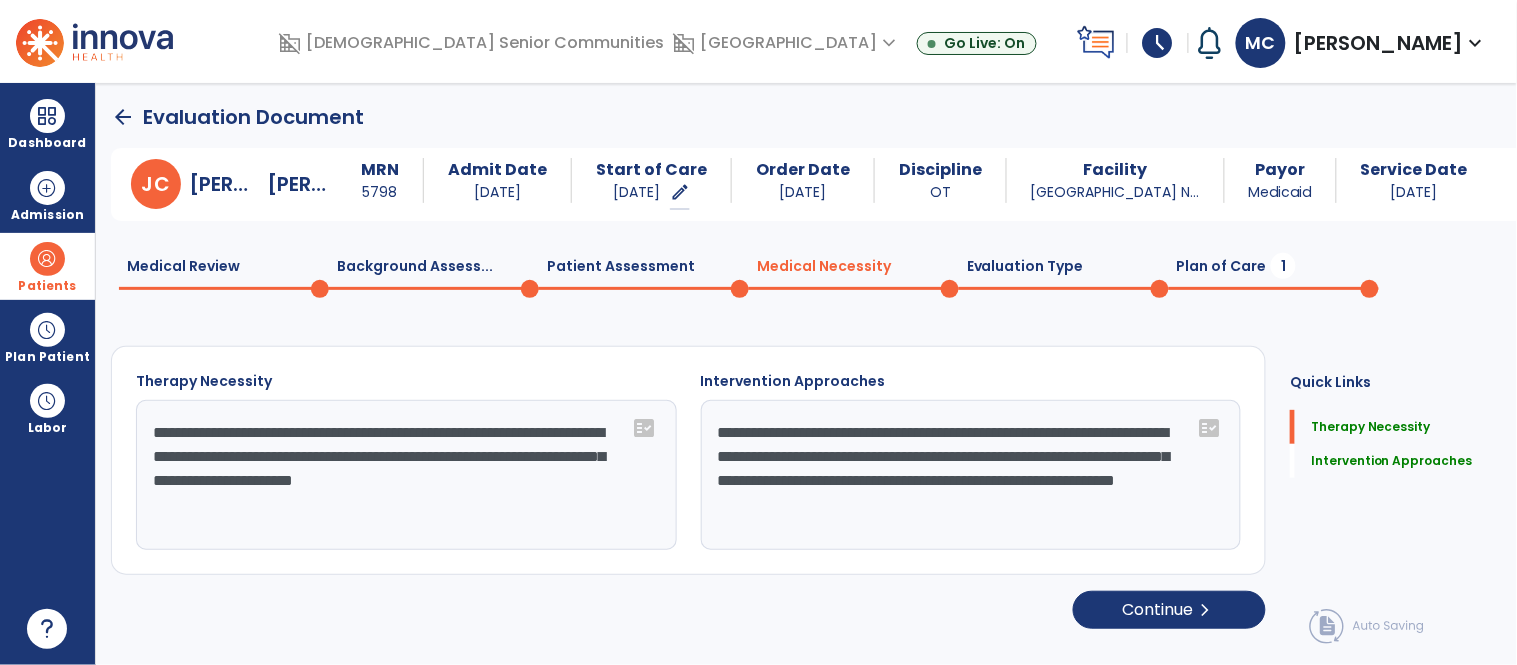 select on "**********" 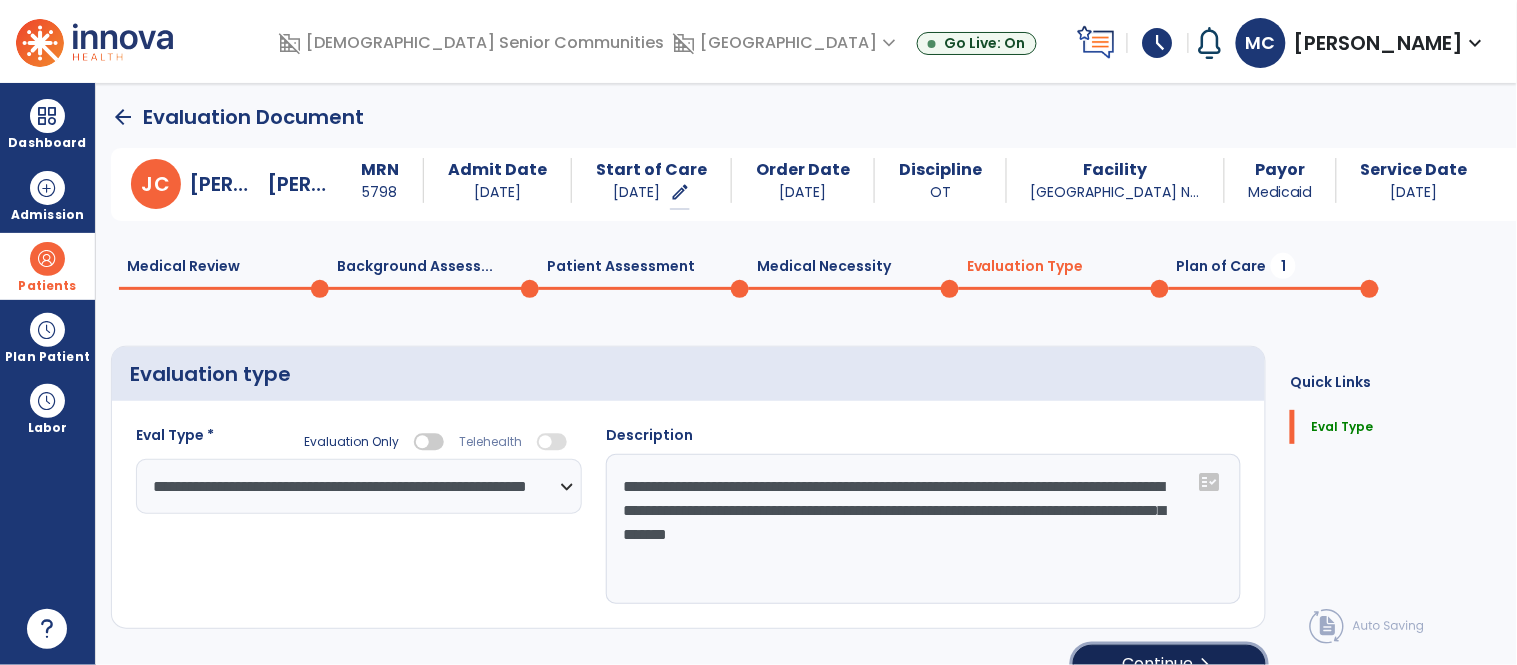 click on "Continue  chevron_right" 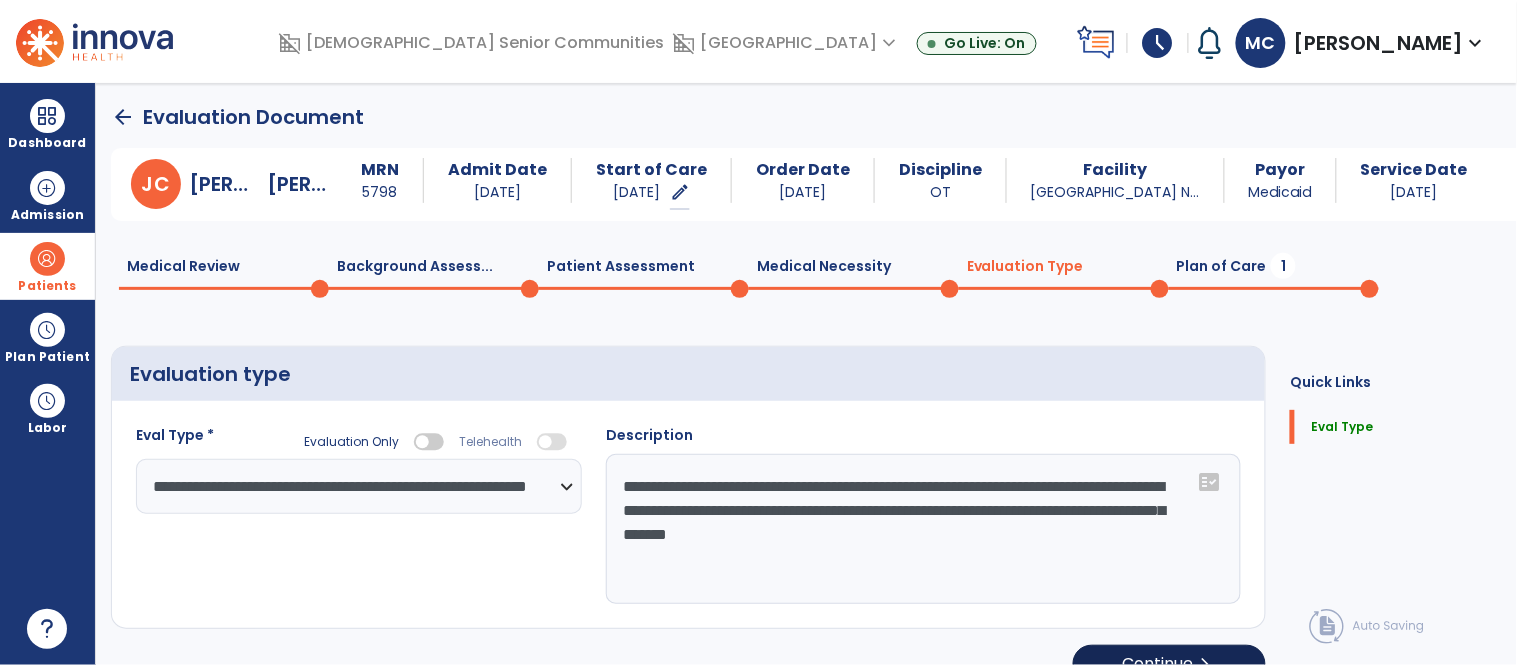select on "**" 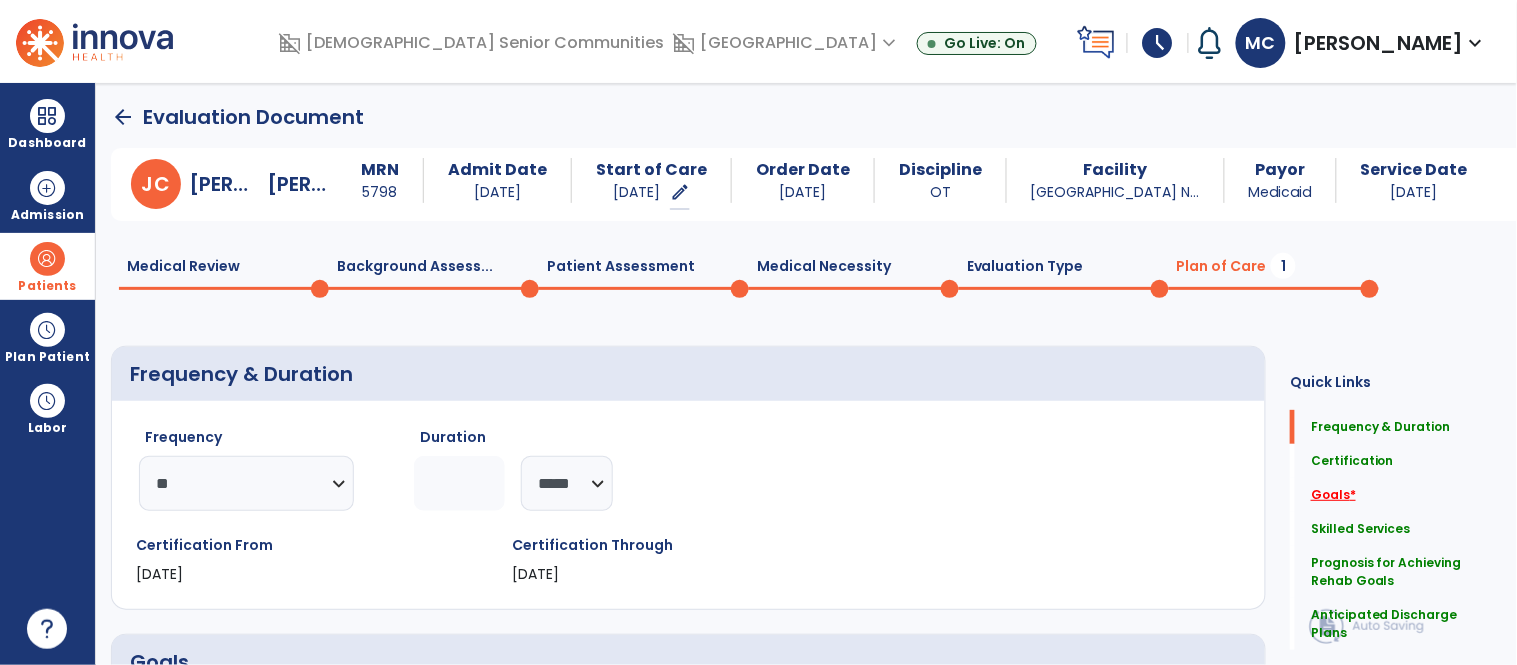 click on "Goals   *" 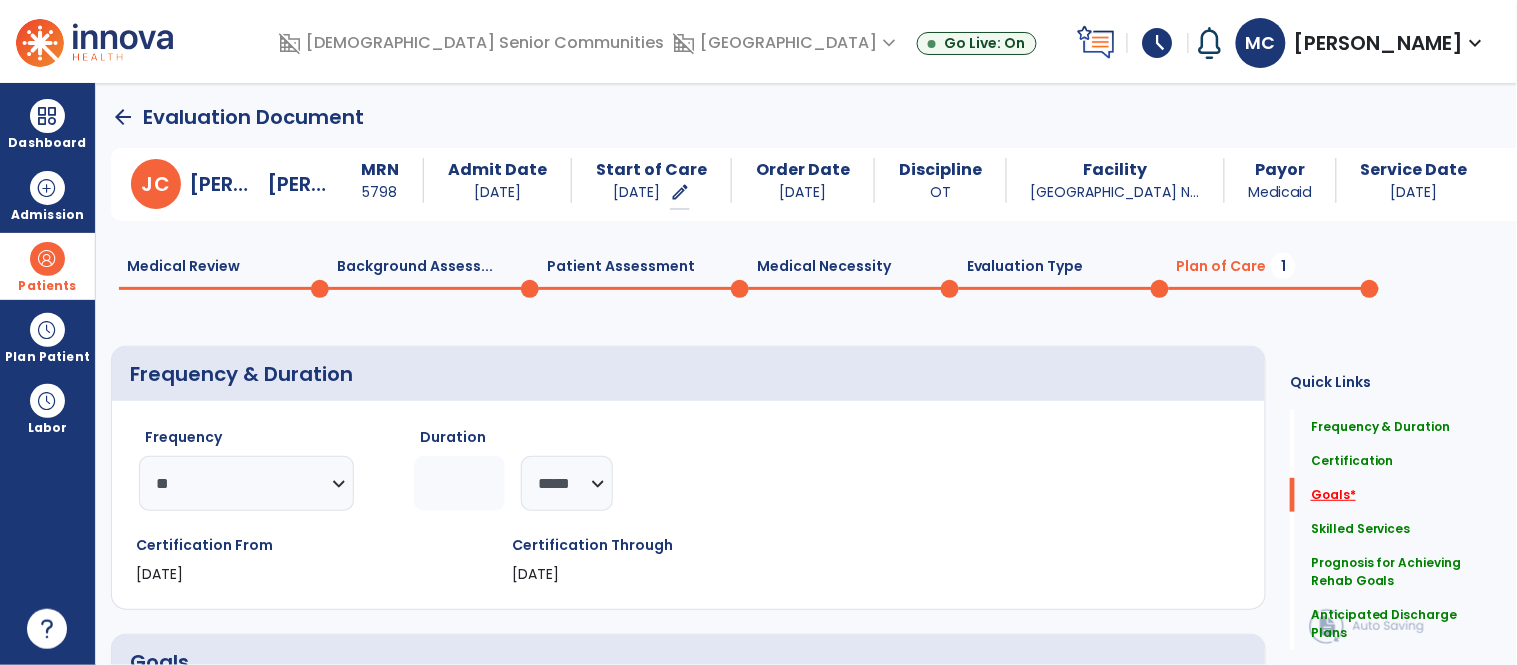 scroll, scrollTop: 330, scrollLeft: 0, axis: vertical 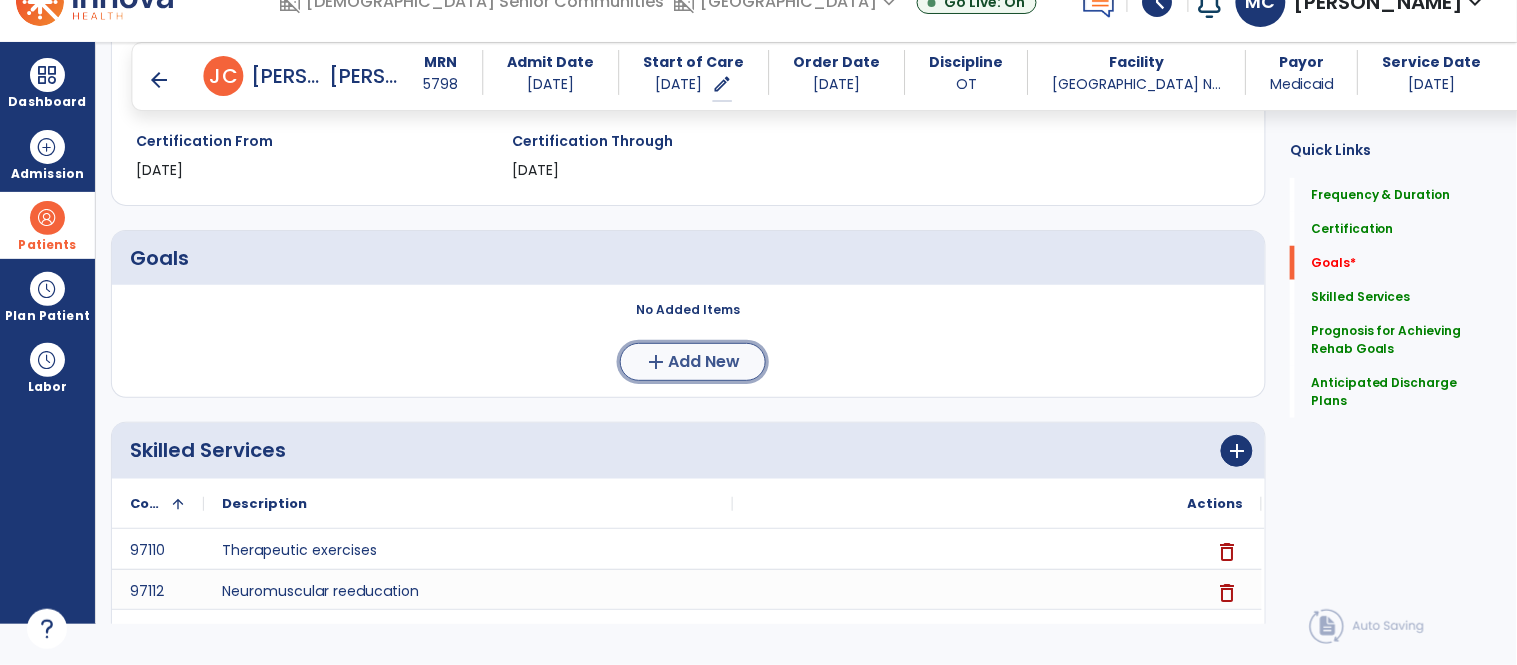 click on "Add New" at bounding box center [705, 362] 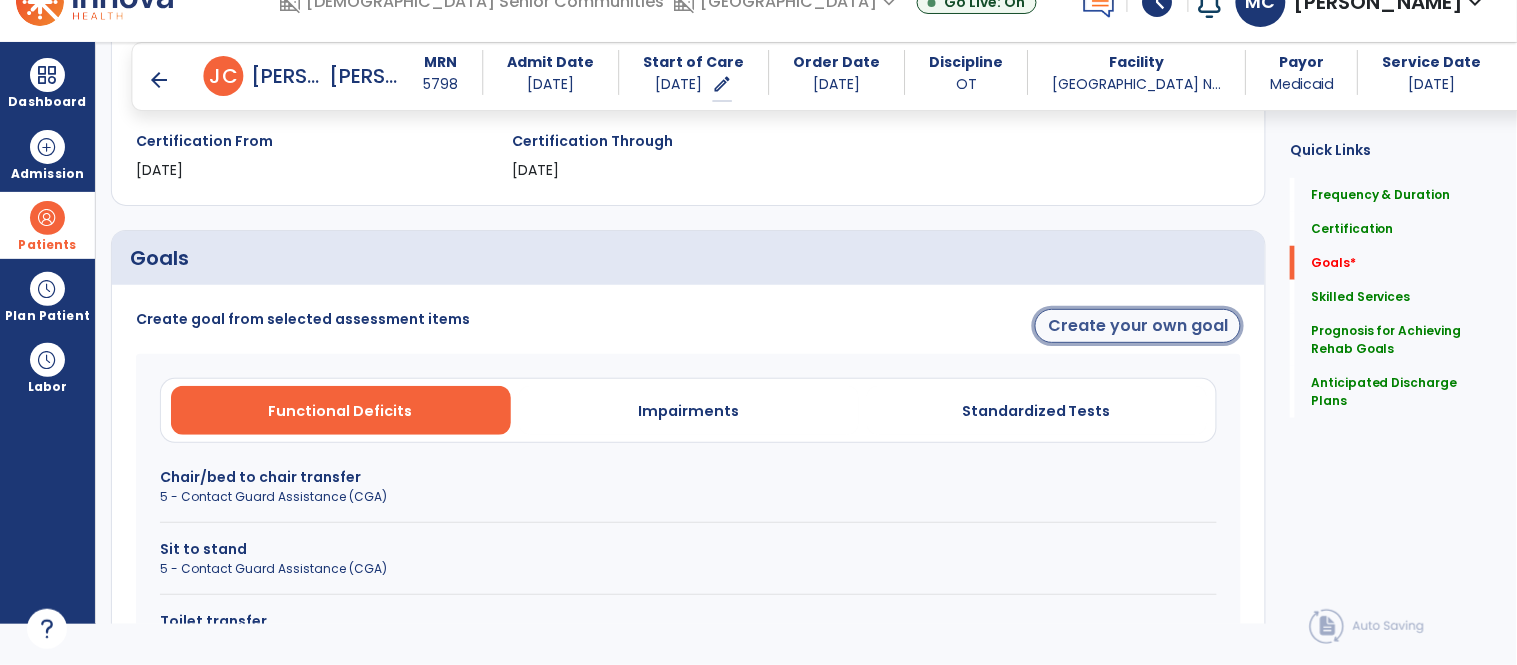 click on "Create your own goal" at bounding box center [1138, 326] 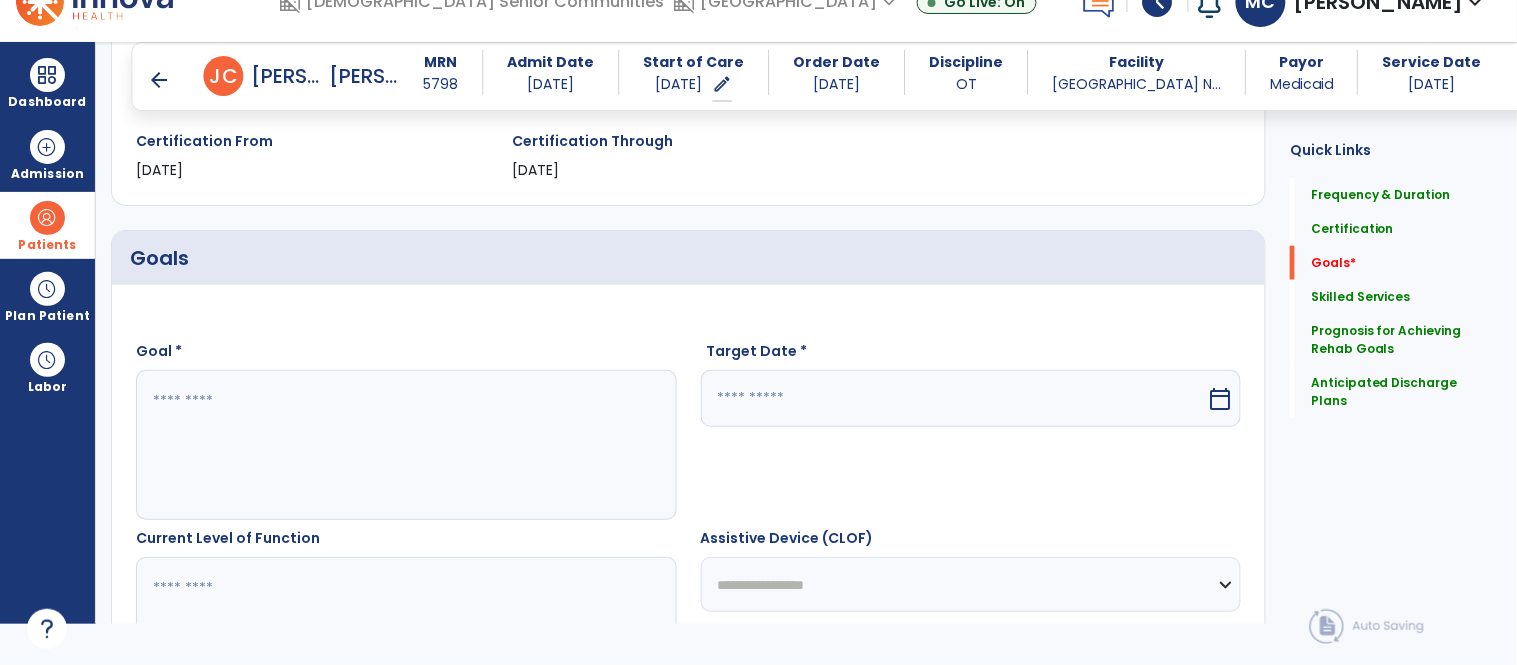 click at bounding box center (405, 445) 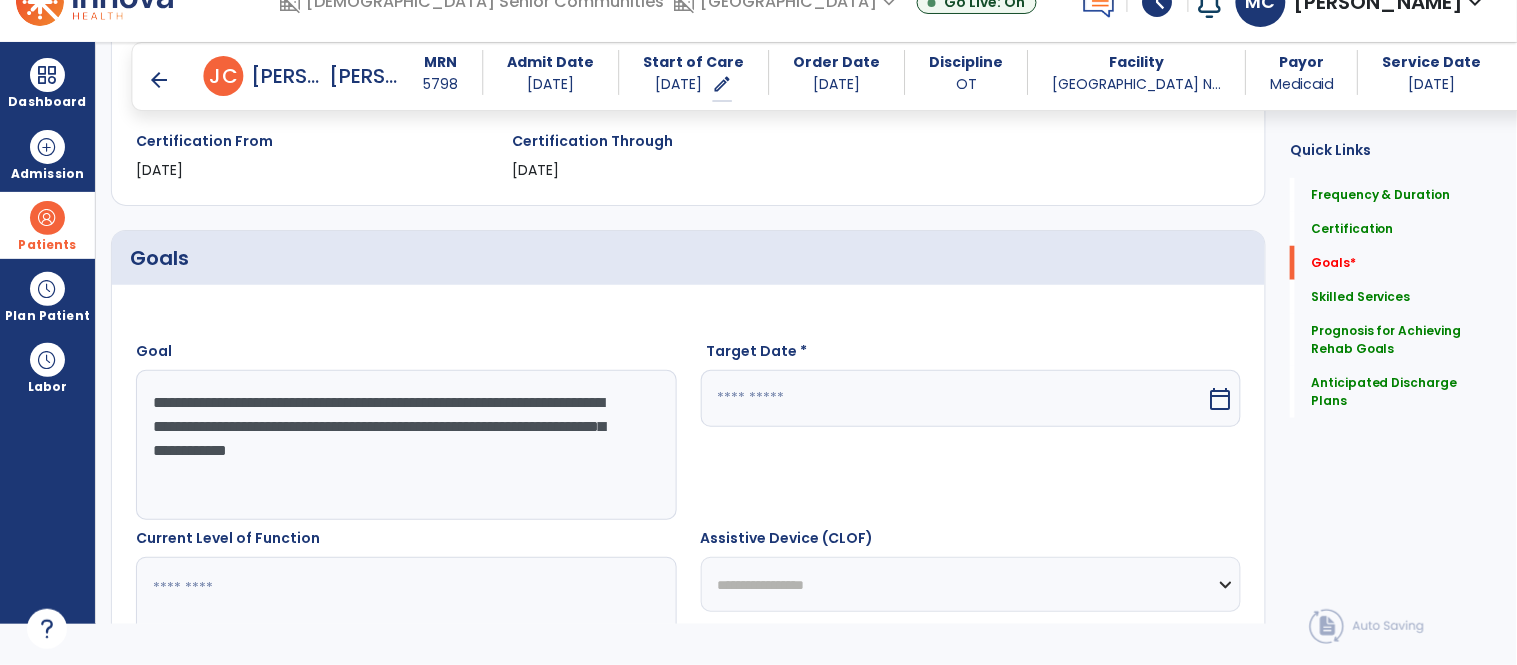 click on "**********" at bounding box center (405, 445) 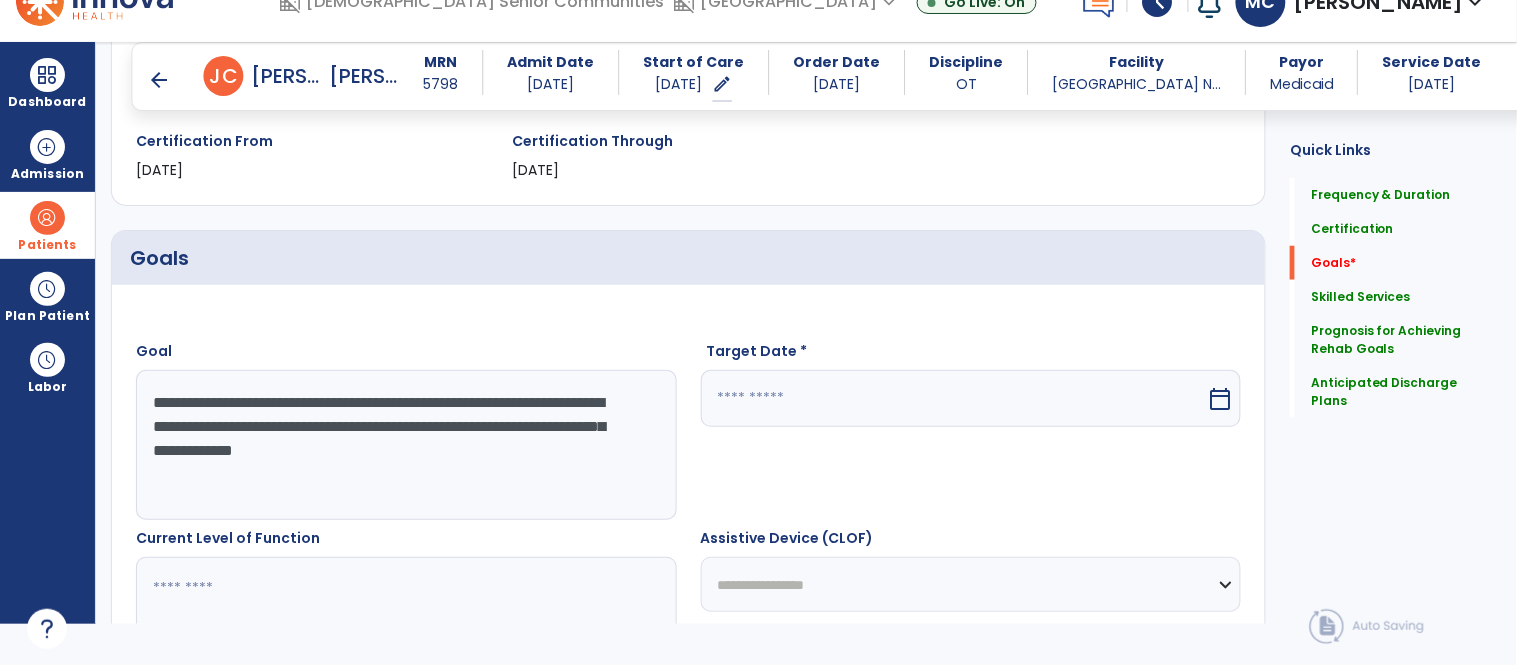 click on "**********" at bounding box center [405, 445] 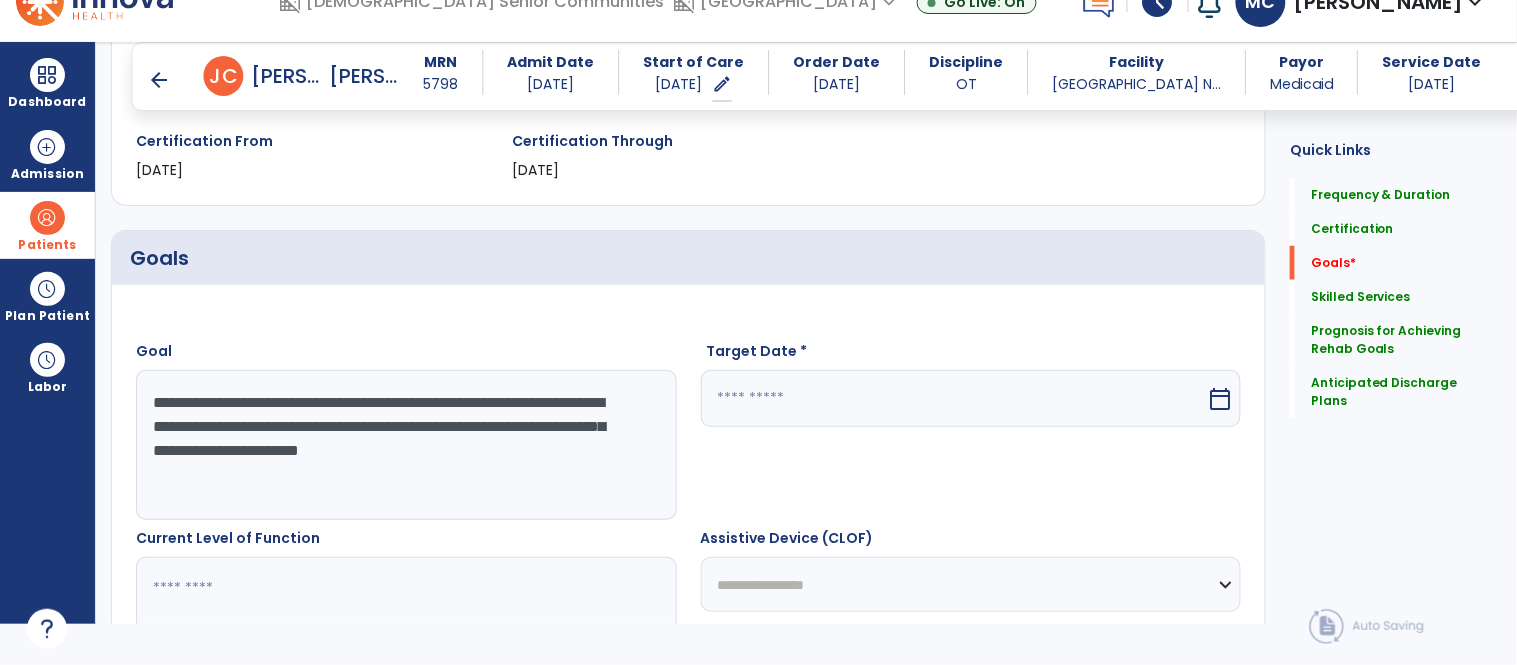 type on "**********" 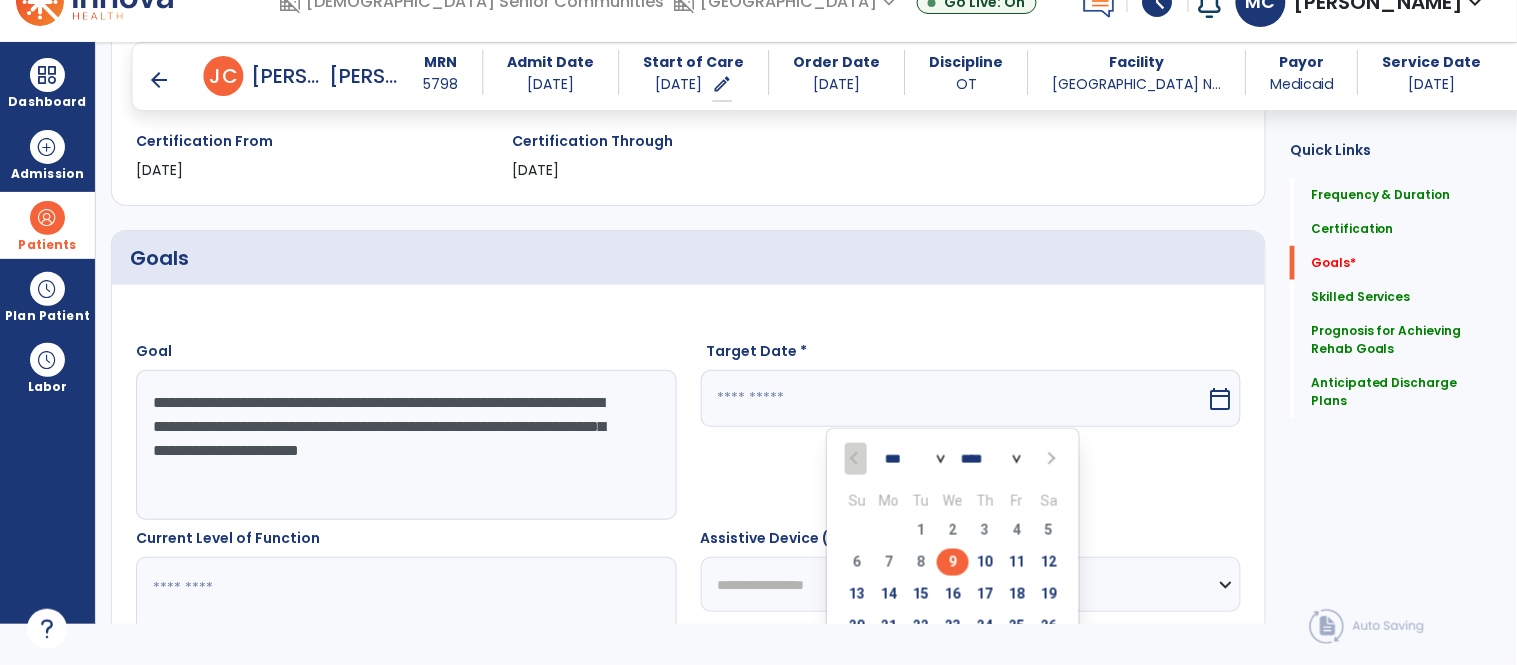 click at bounding box center [1050, 459] 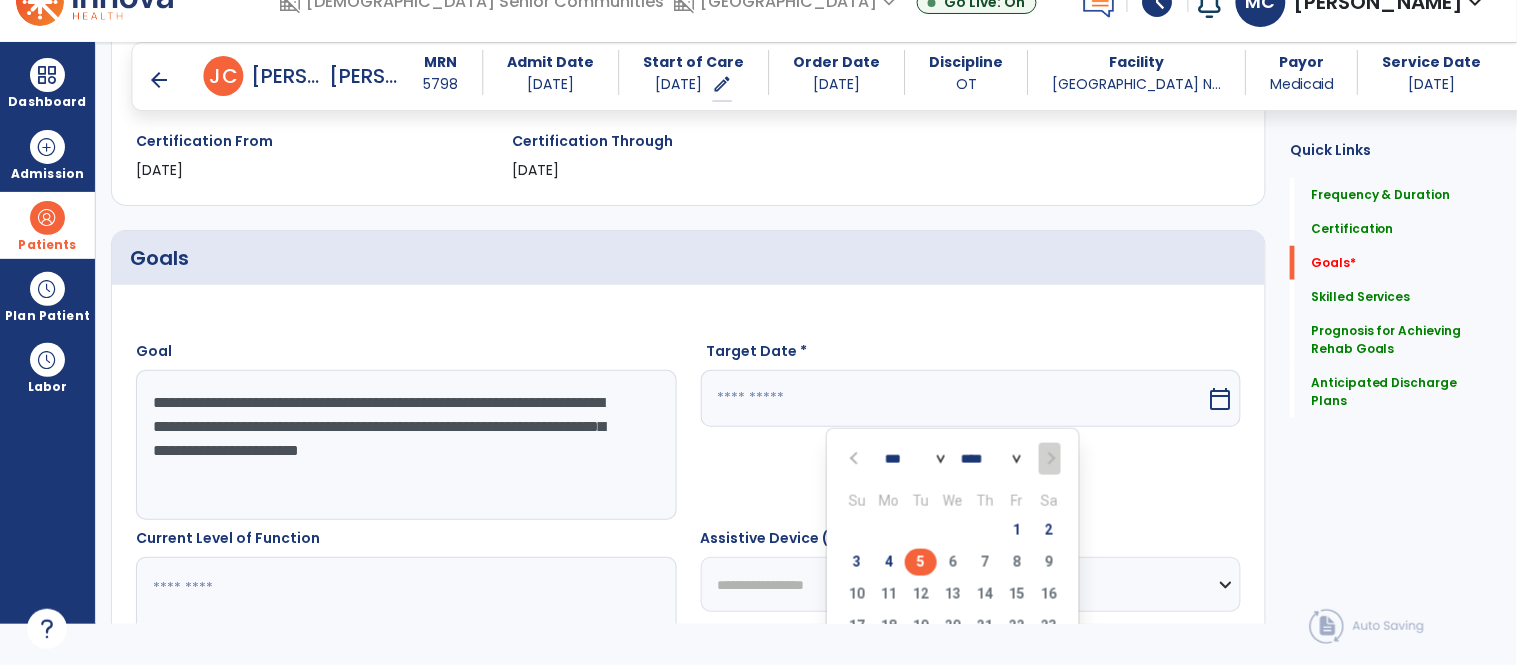 click on "5" at bounding box center (921, 562) 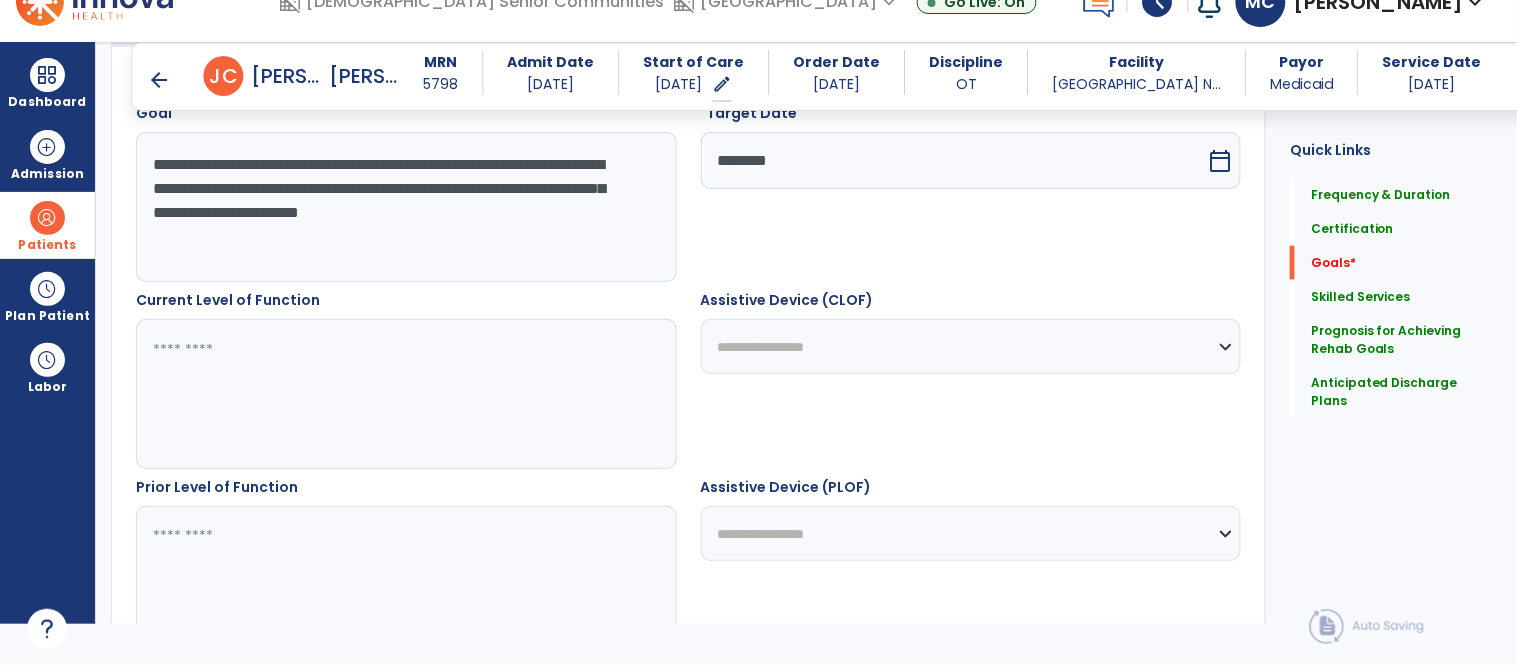 scroll, scrollTop: 610, scrollLeft: 0, axis: vertical 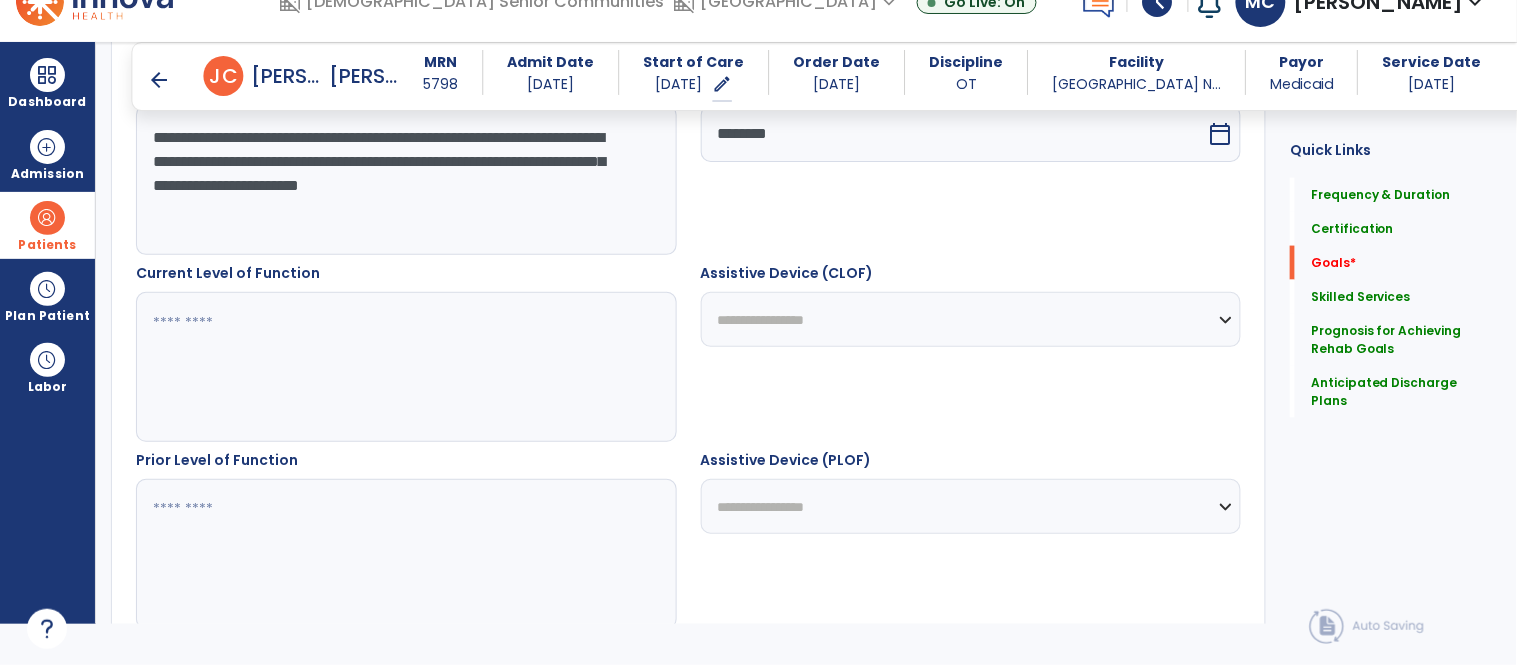 click at bounding box center [405, 367] 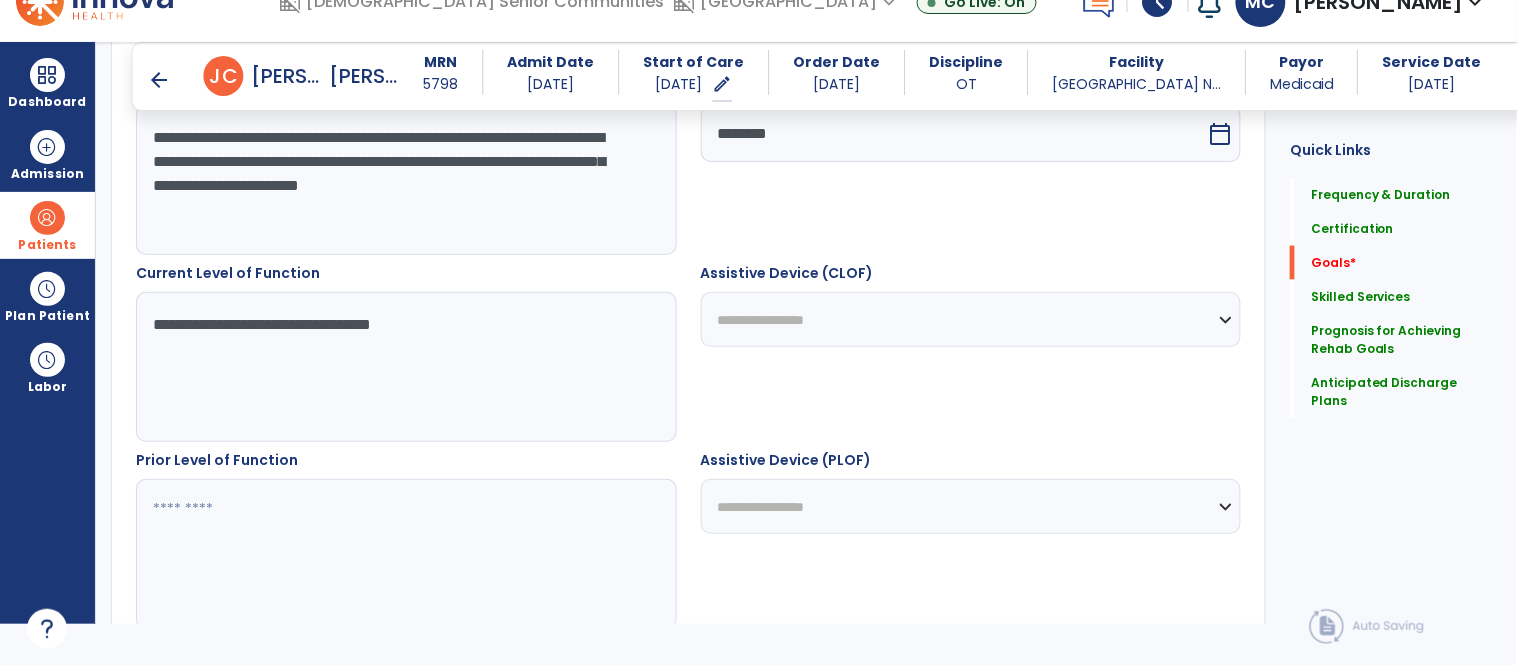 scroll, scrollTop: 617, scrollLeft: 0, axis: vertical 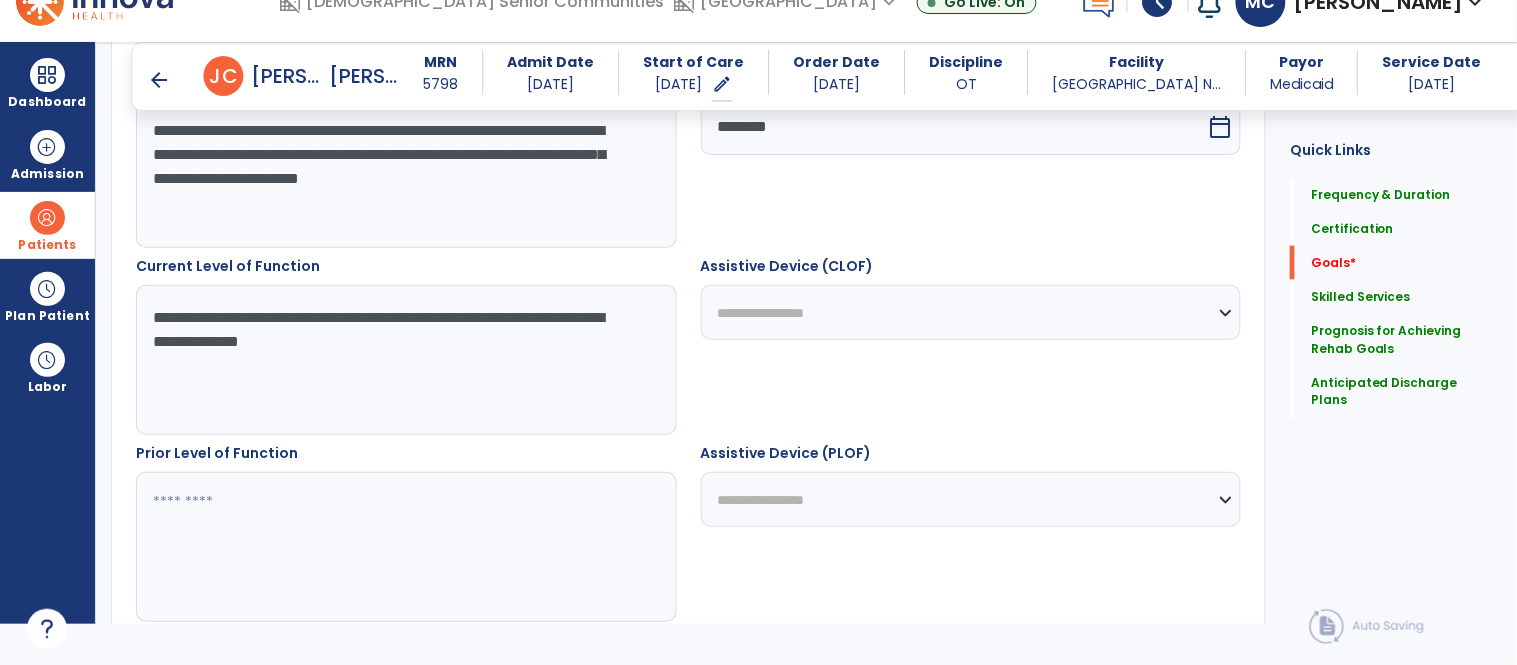 type on "**********" 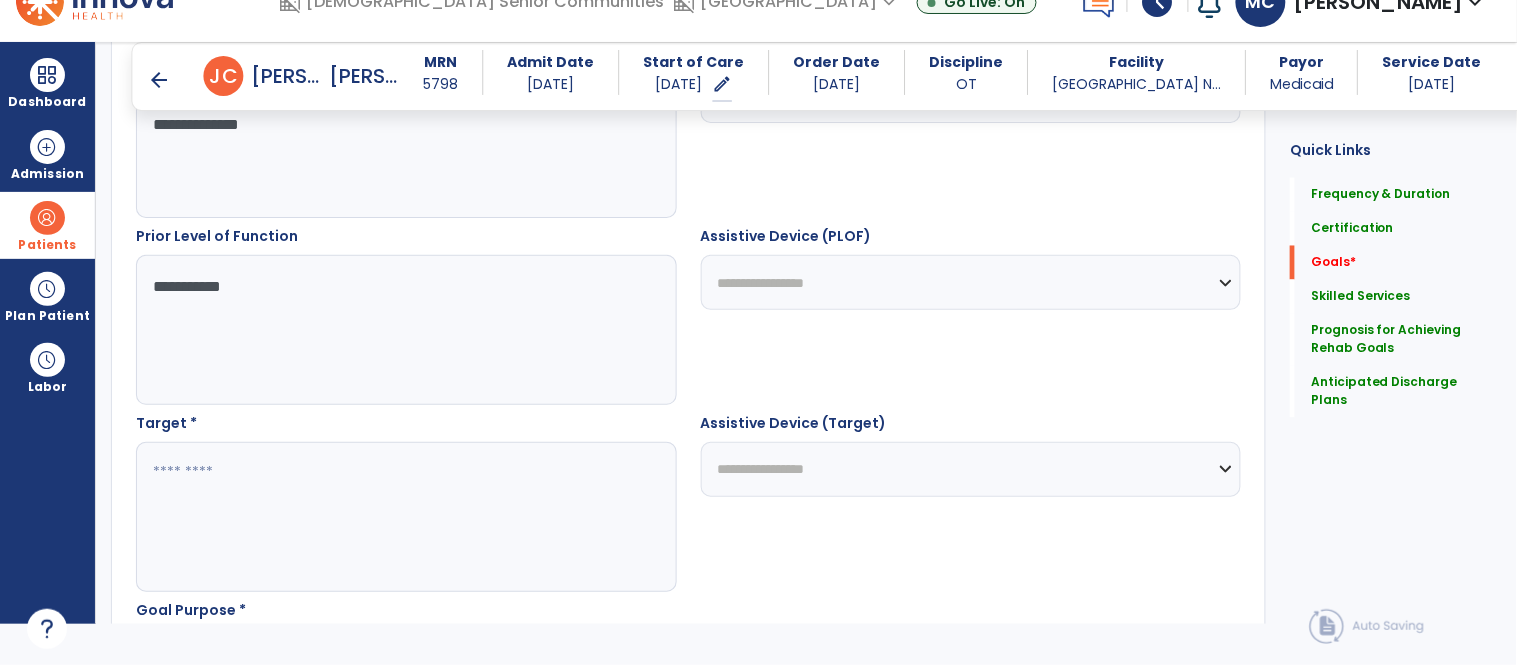 scroll, scrollTop: 836, scrollLeft: 0, axis: vertical 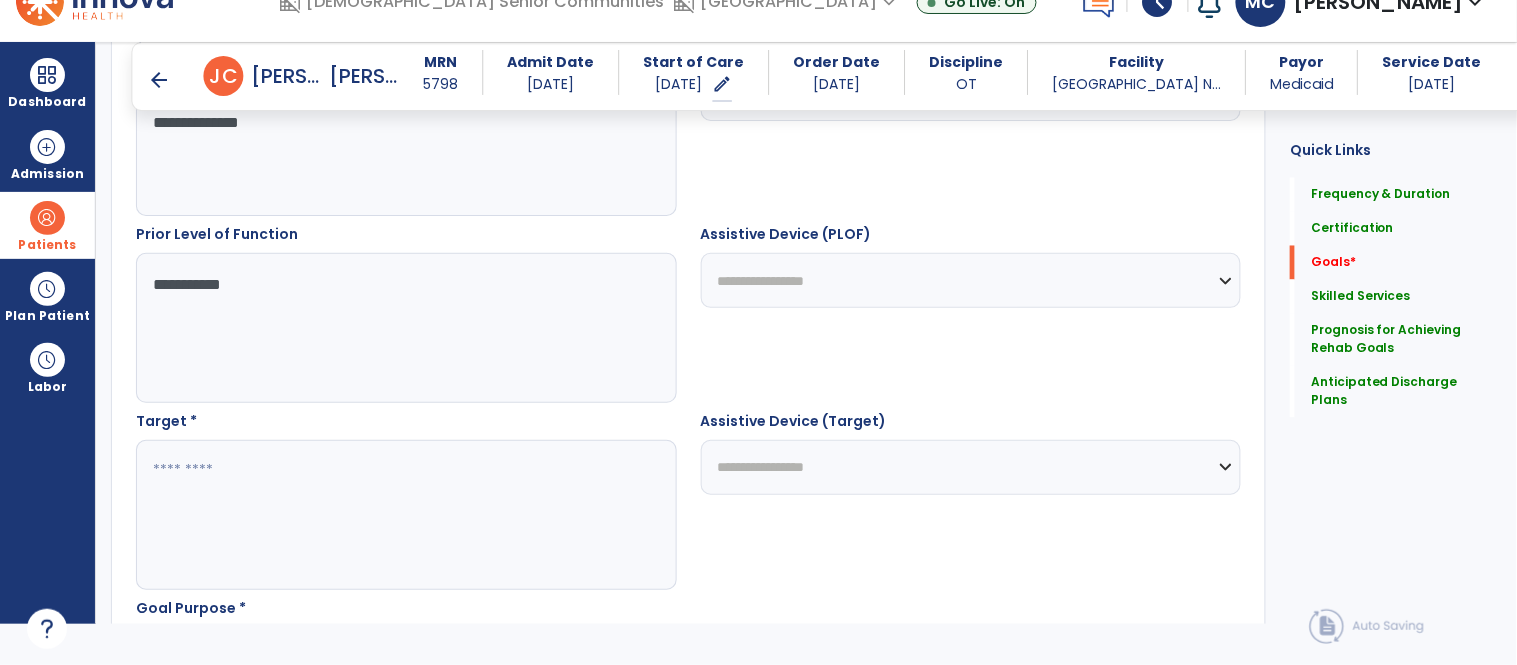type on "**********" 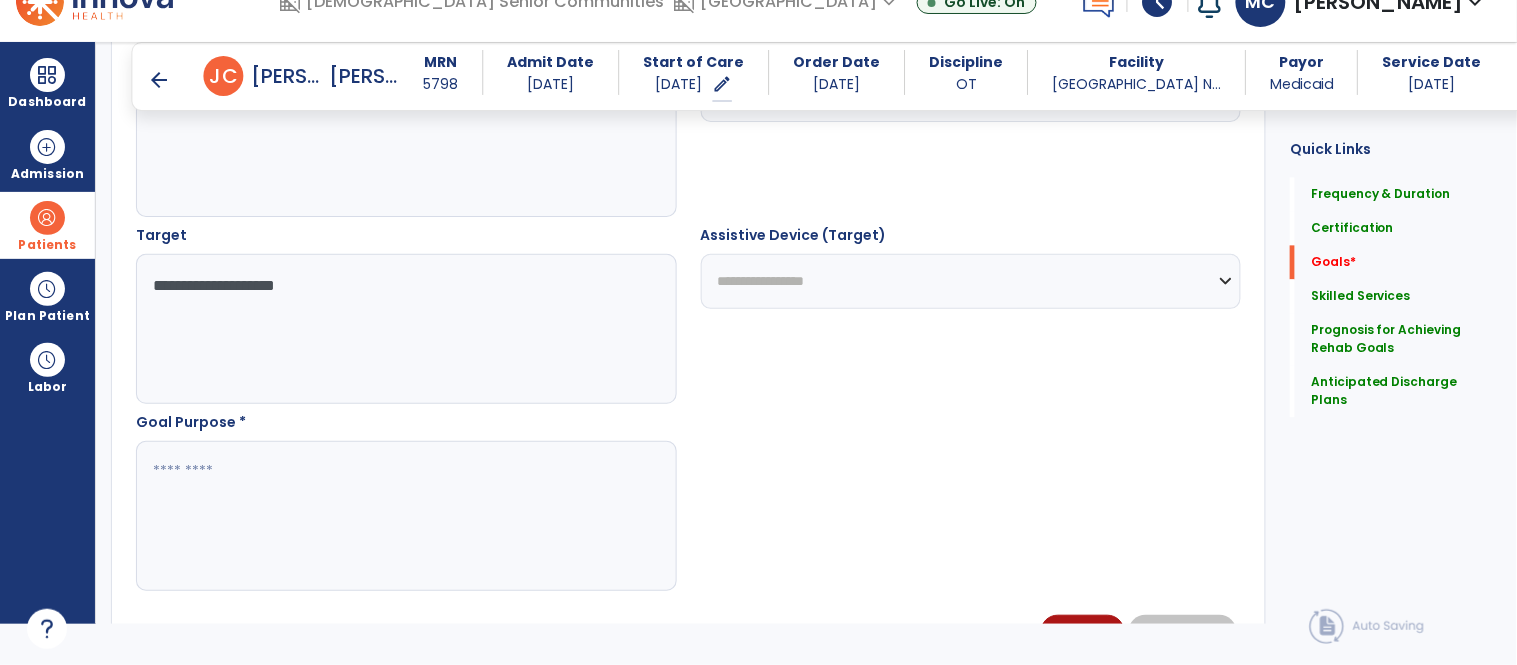 scroll, scrollTop: 1027, scrollLeft: 0, axis: vertical 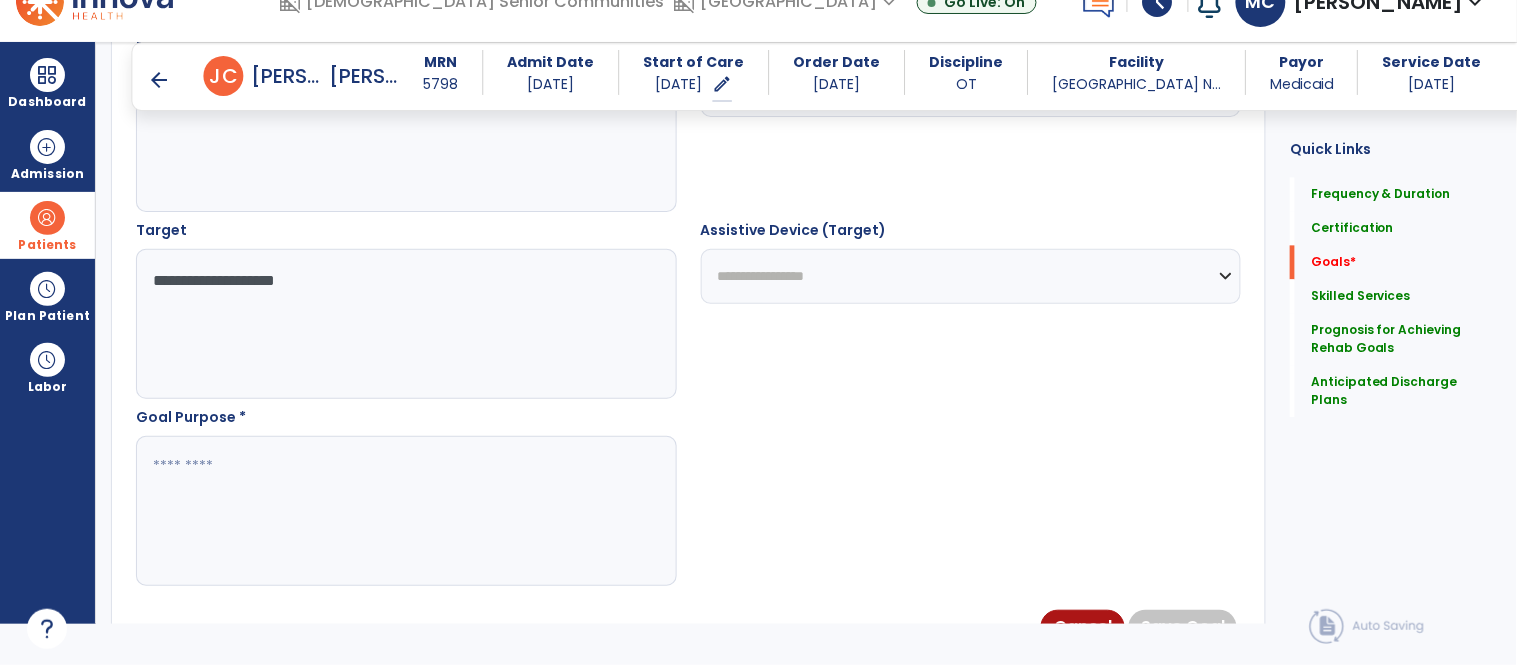 type on "**********" 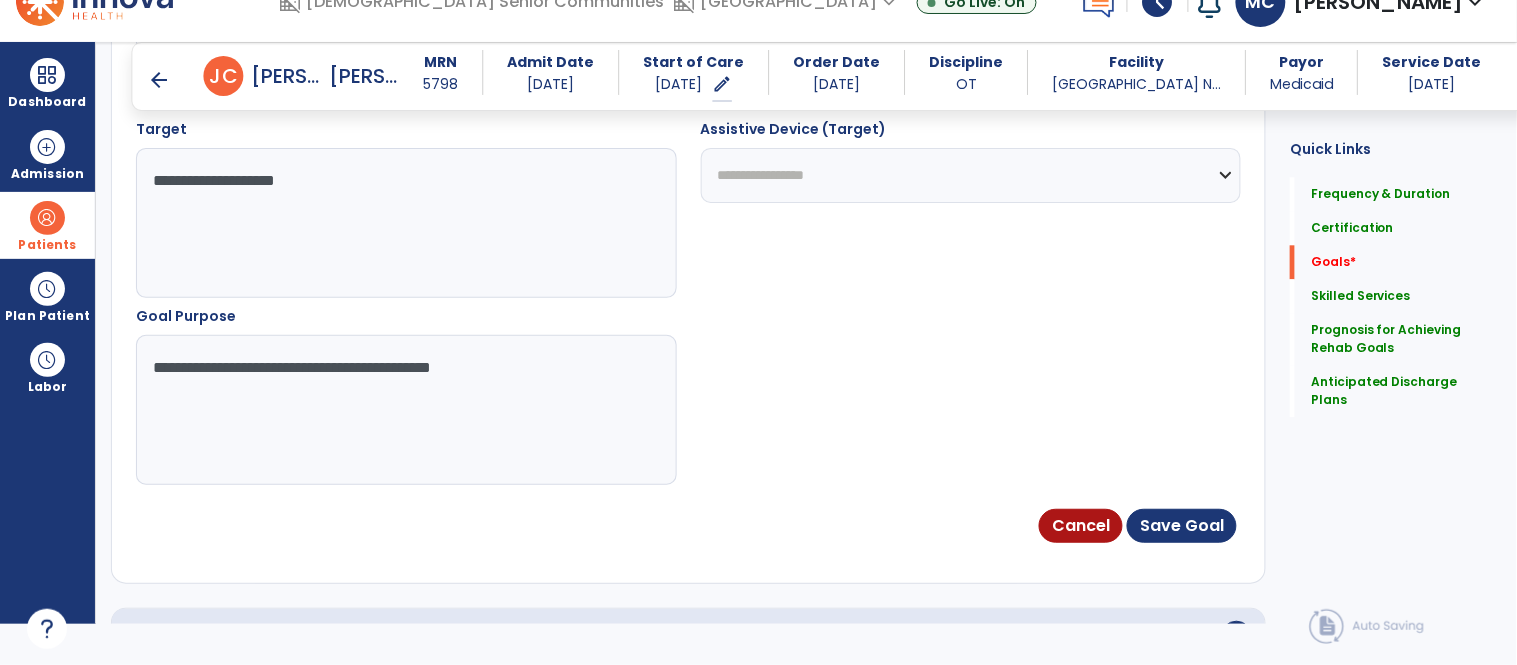 scroll, scrollTop: 1130, scrollLeft: 0, axis: vertical 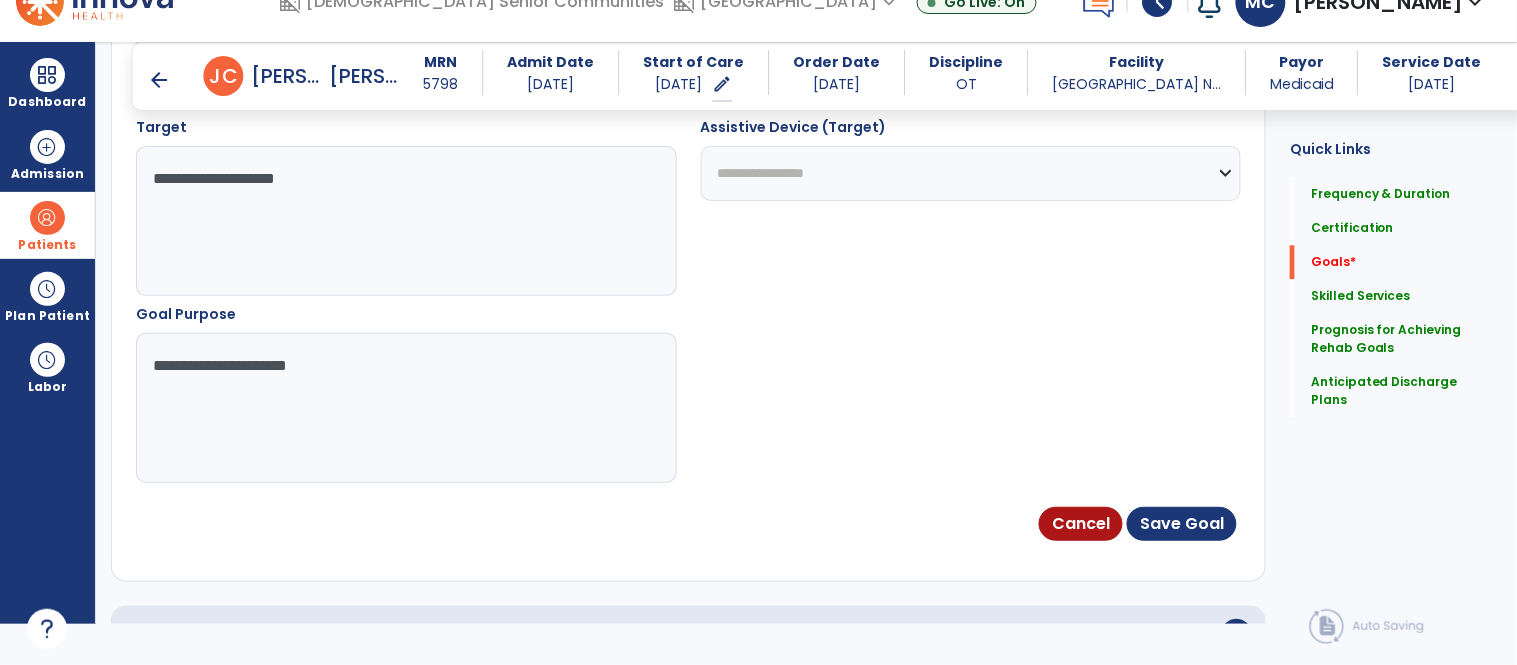 type on "**********" 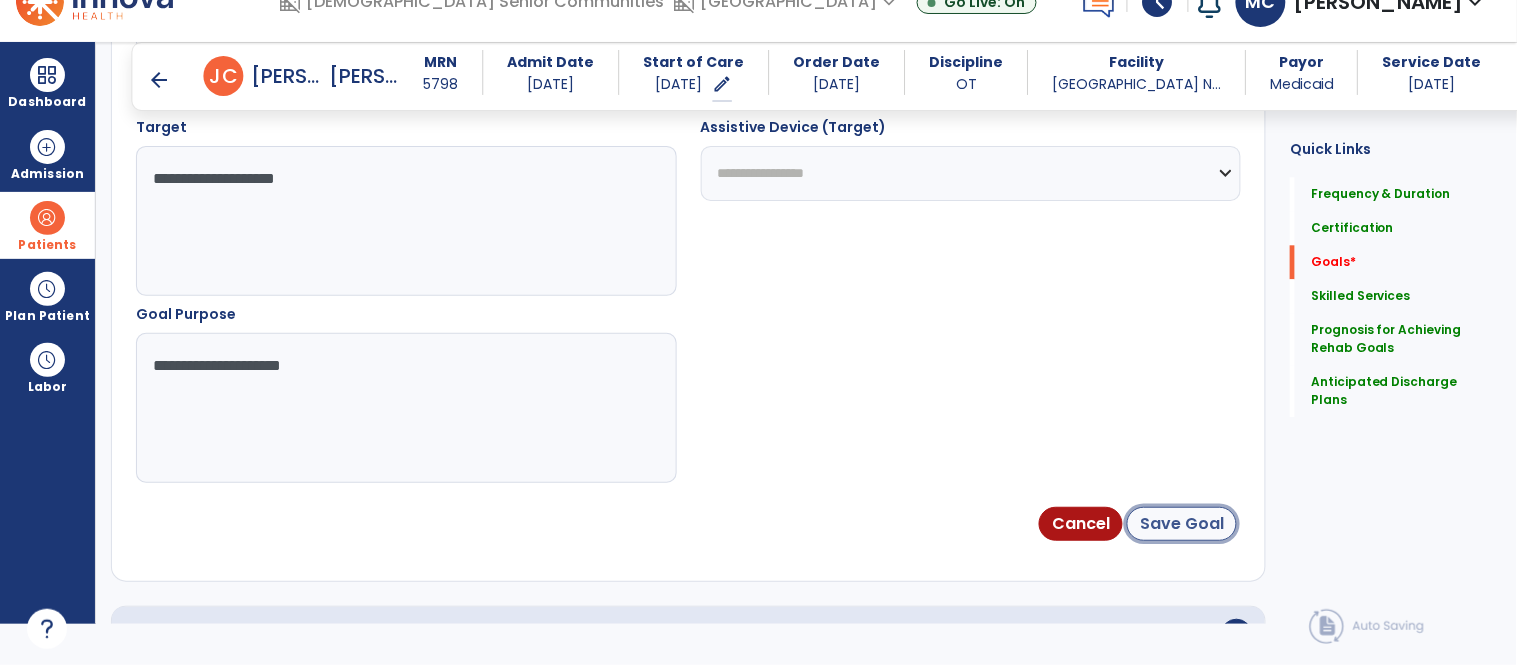 click on "Save Goal" at bounding box center (1182, 524) 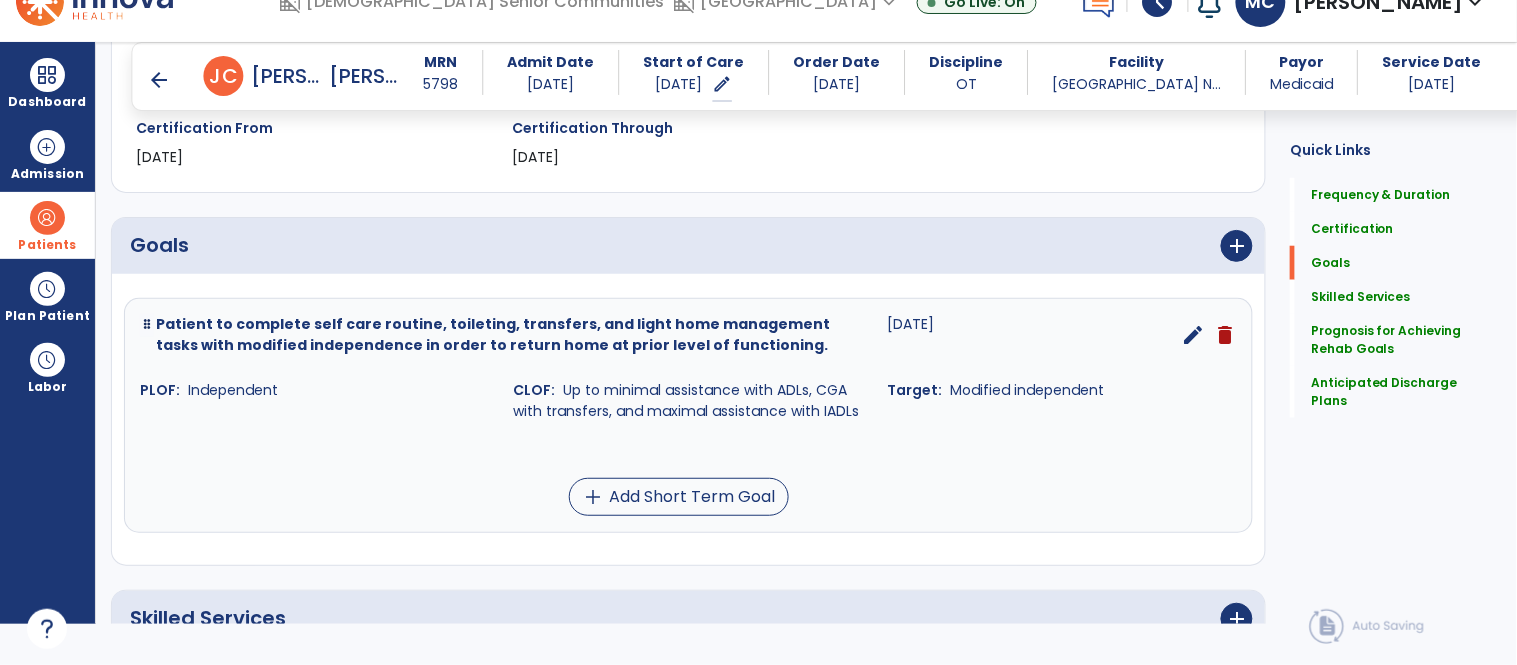 scroll, scrollTop: 361, scrollLeft: 0, axis: vertical 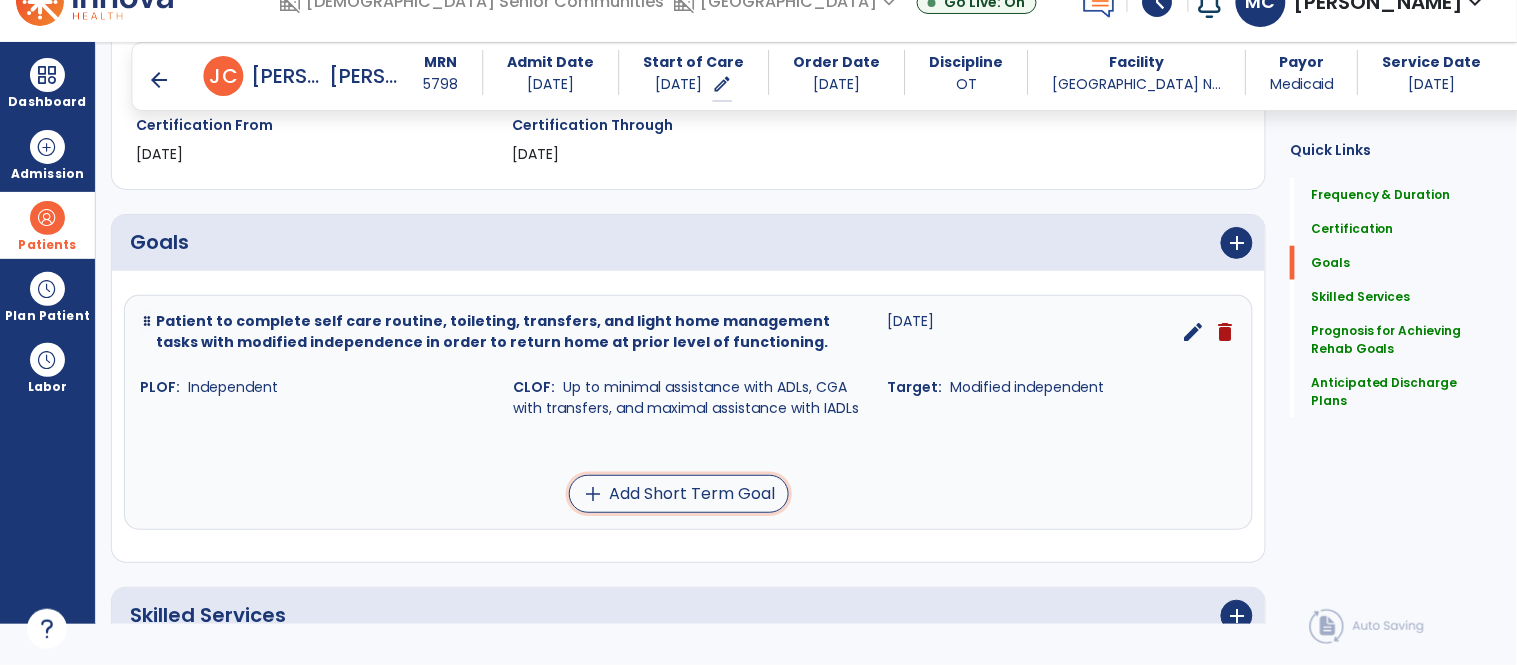 click on "add  Add Short Term Goal" at bounding box center (679, 494) 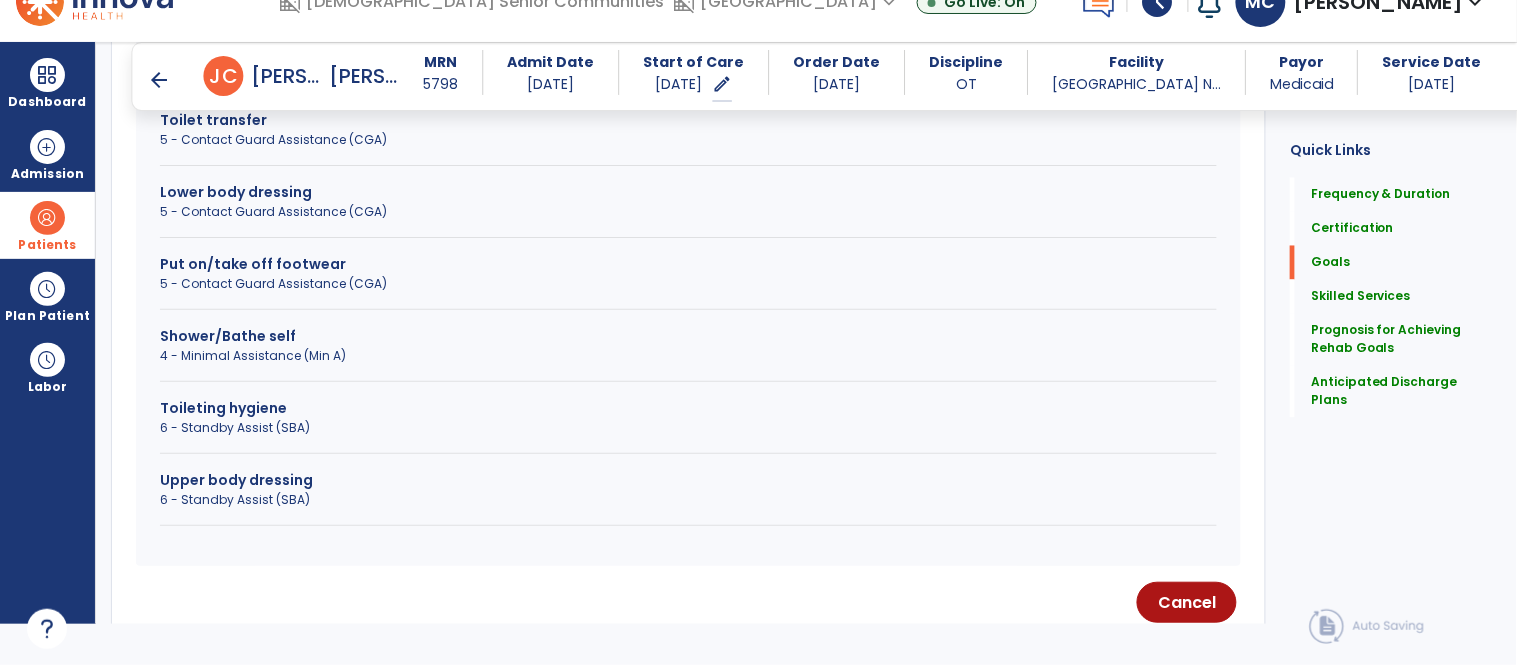 scroll, scrollTop: 856, scrollLeft: 0, axis: vertical 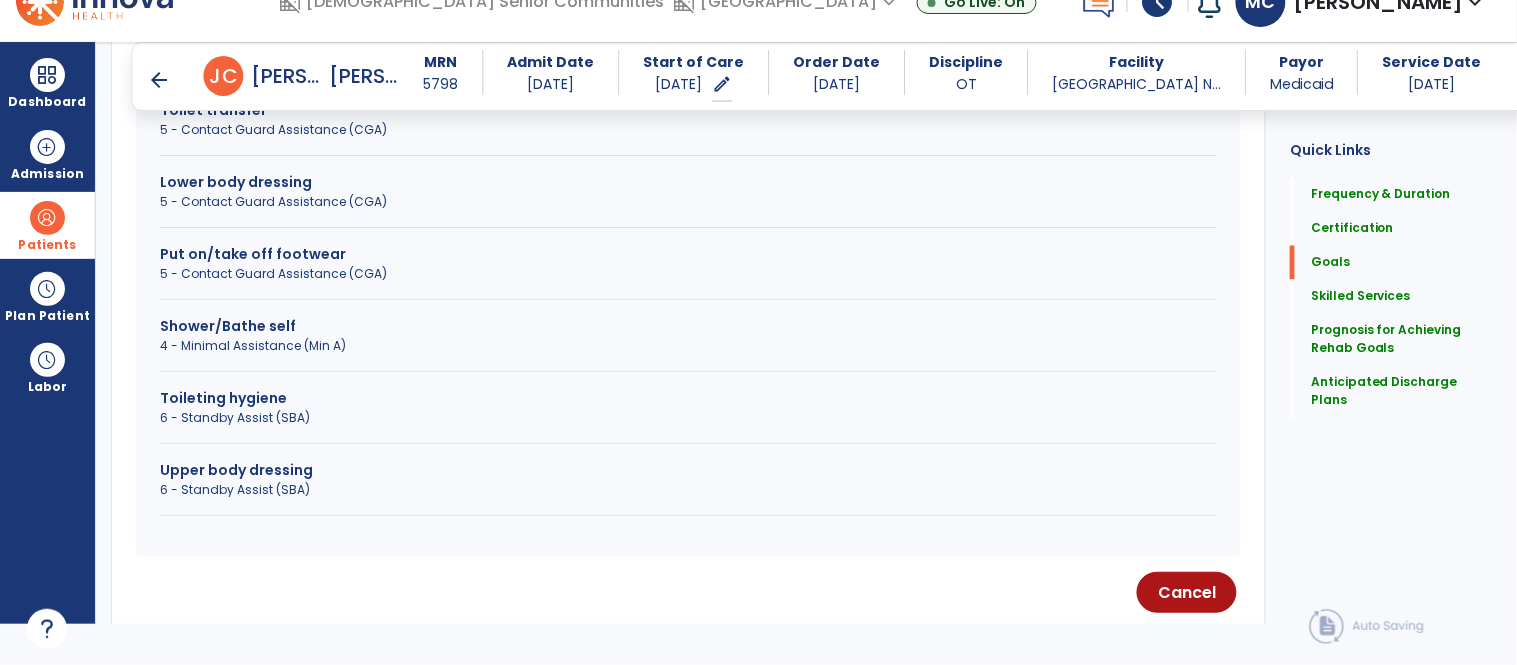 click on "4 - Minimal Assistance (Min A)" at bounding box center [688, 346] 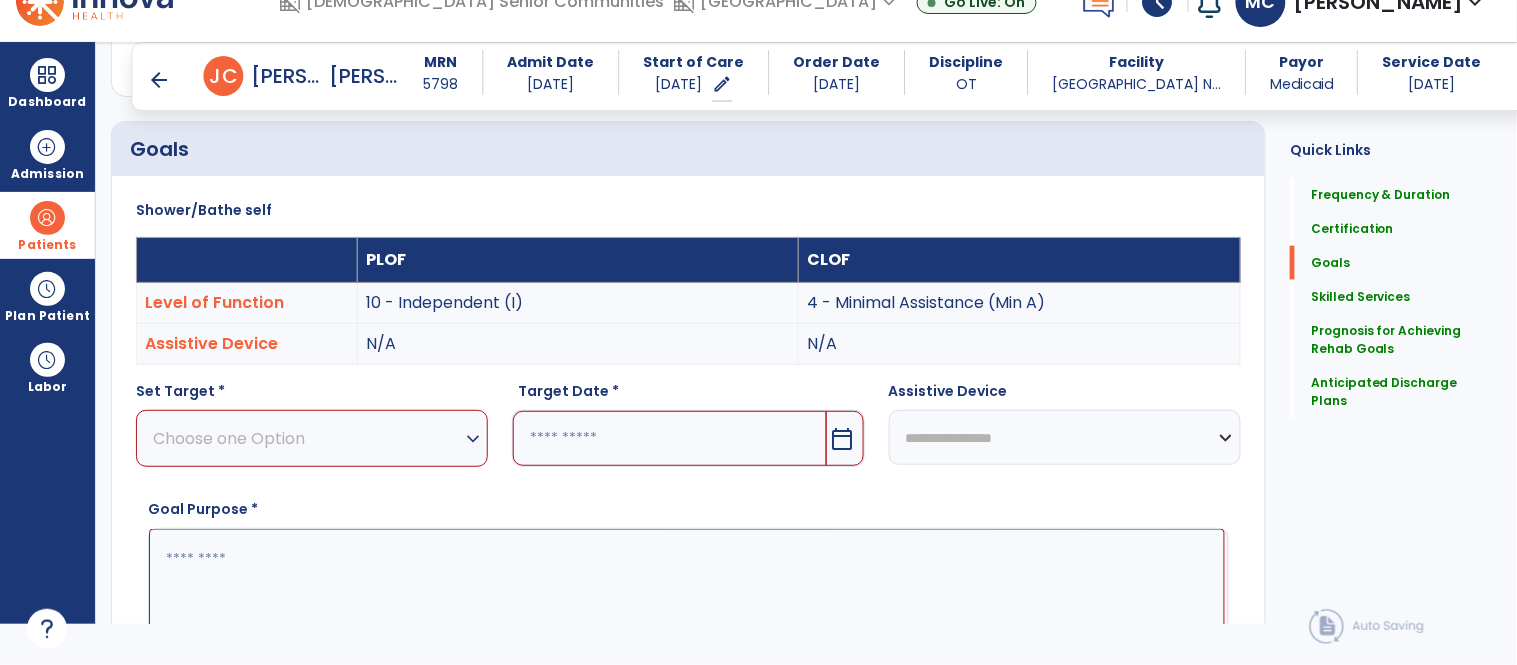 scroll, scrollTop: 408, scrollLeft: 0, axis: vertical 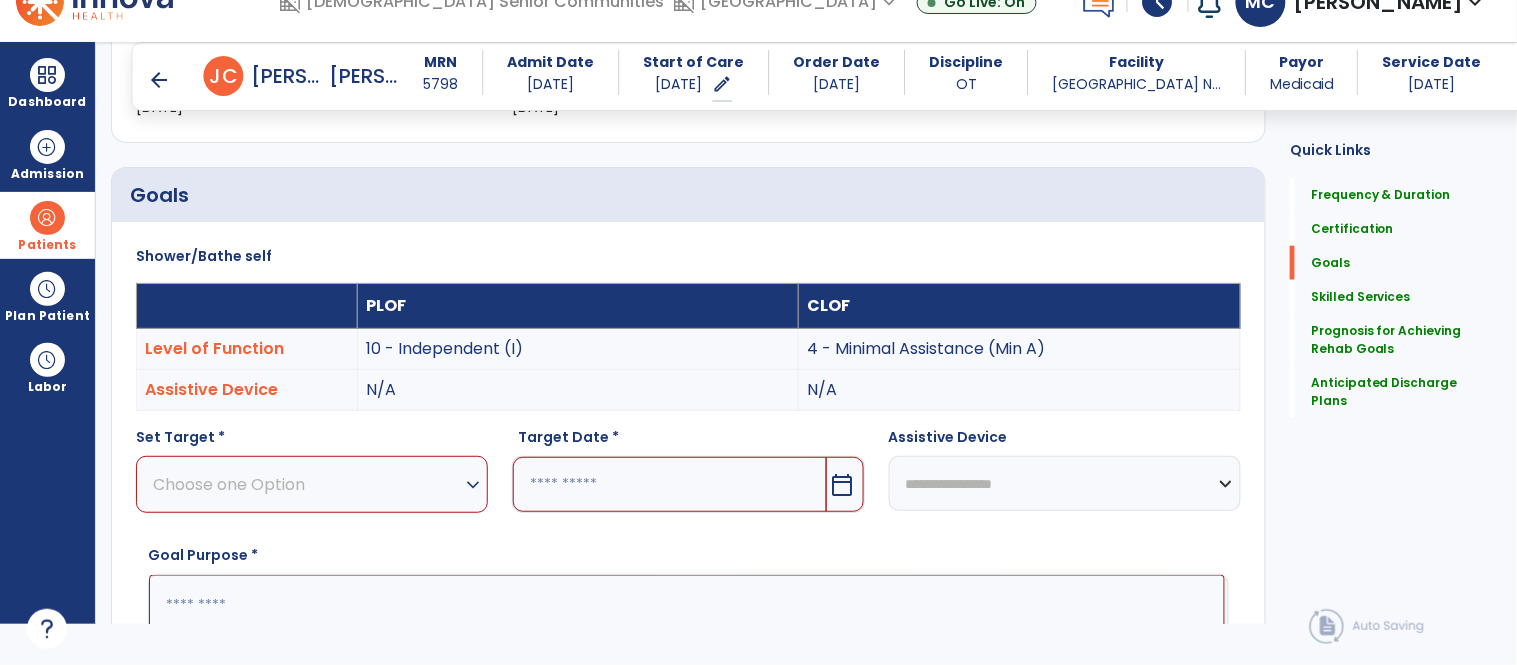click on "expand_more" at bounding box center [473, 485] 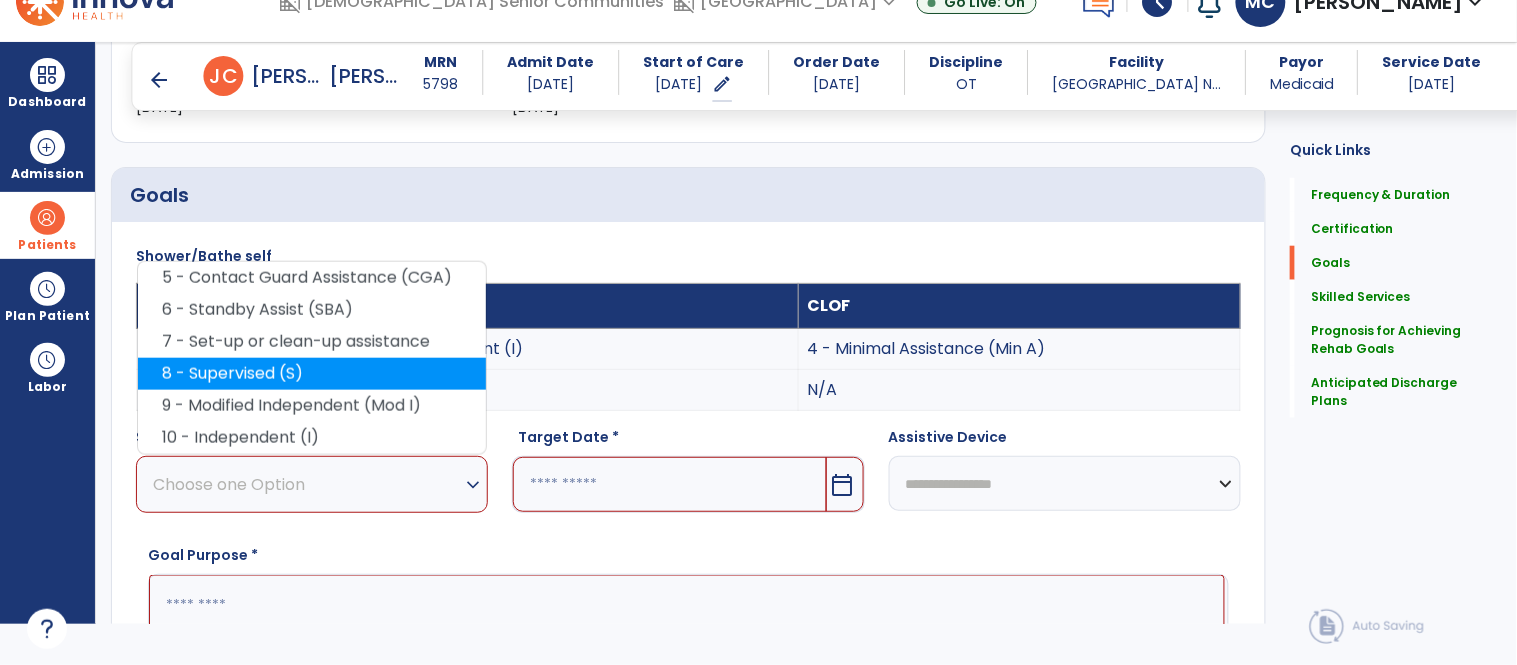 click on "8 - Supervised (S)" at bounding box center [312, 374] 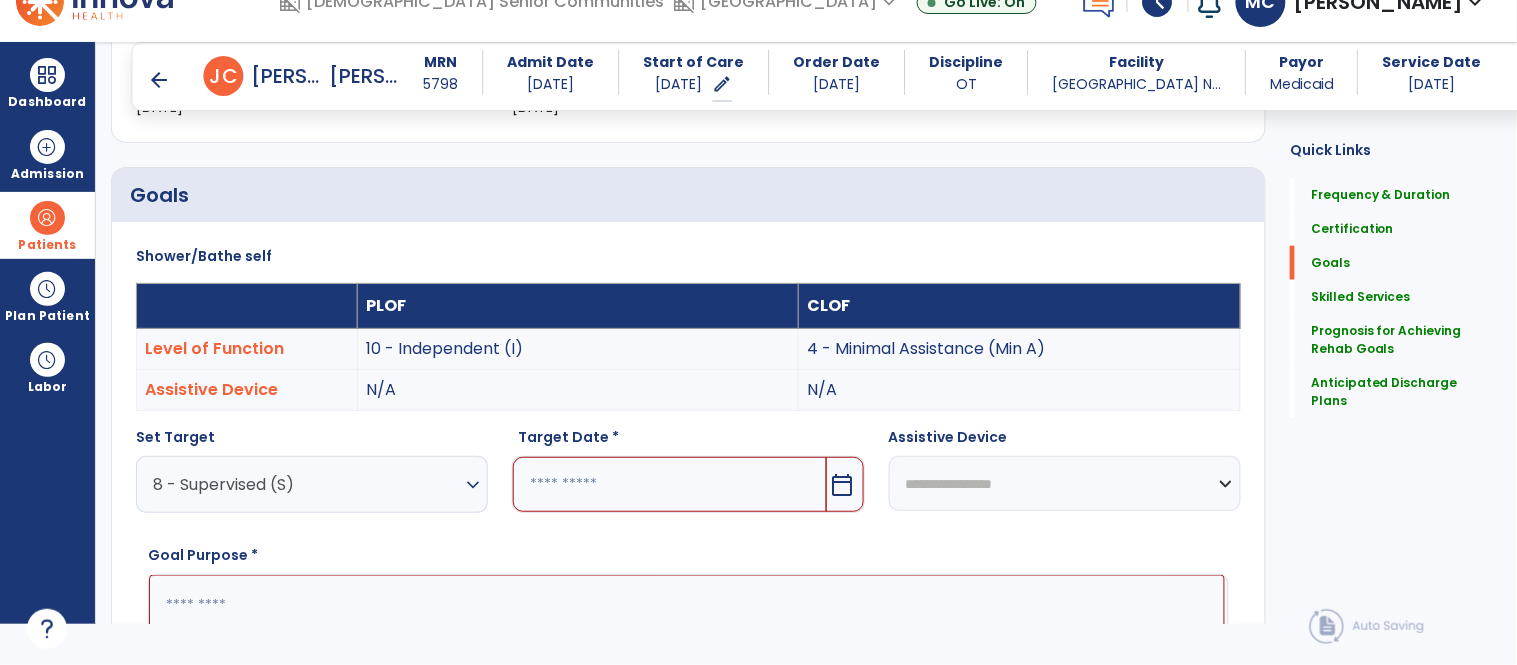 click on "calendar_today" at bounding box center (843, 485) 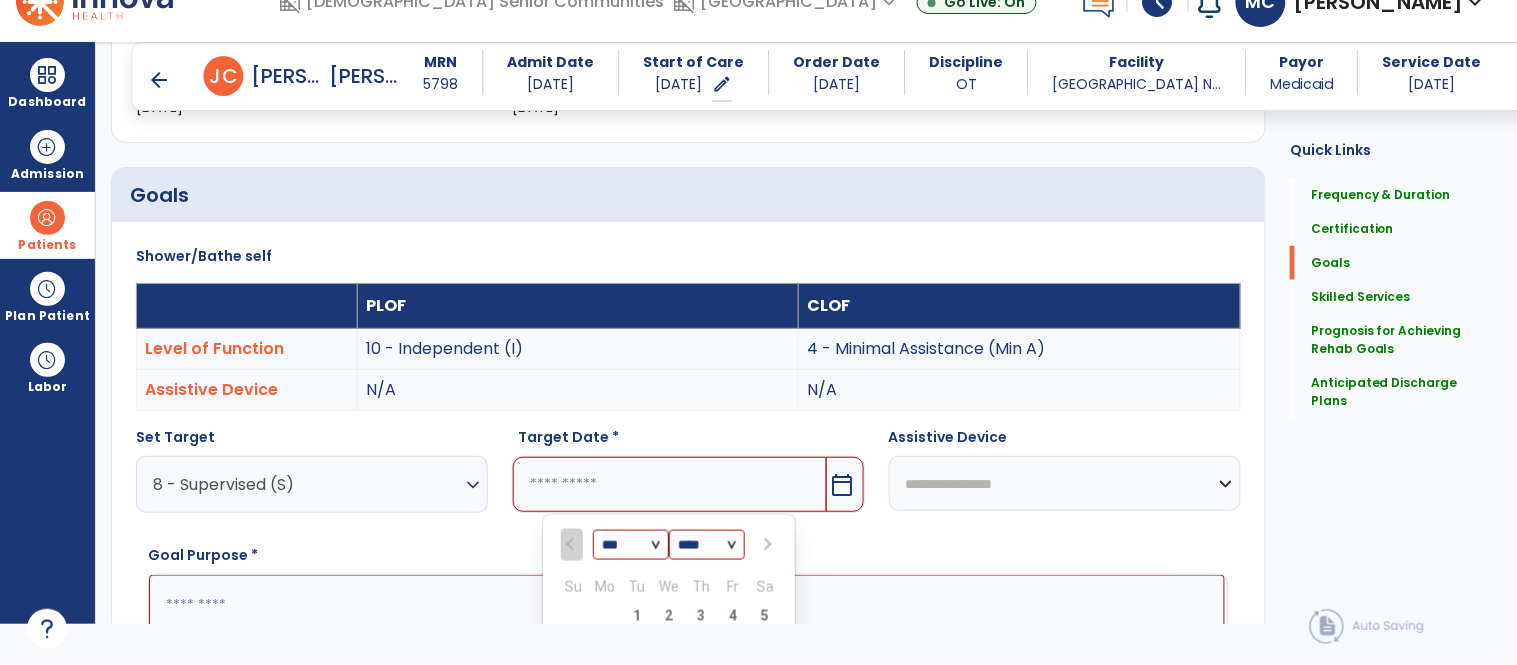 scroll, scrollTop: 727, scrollLeft: 0, axis: vertical 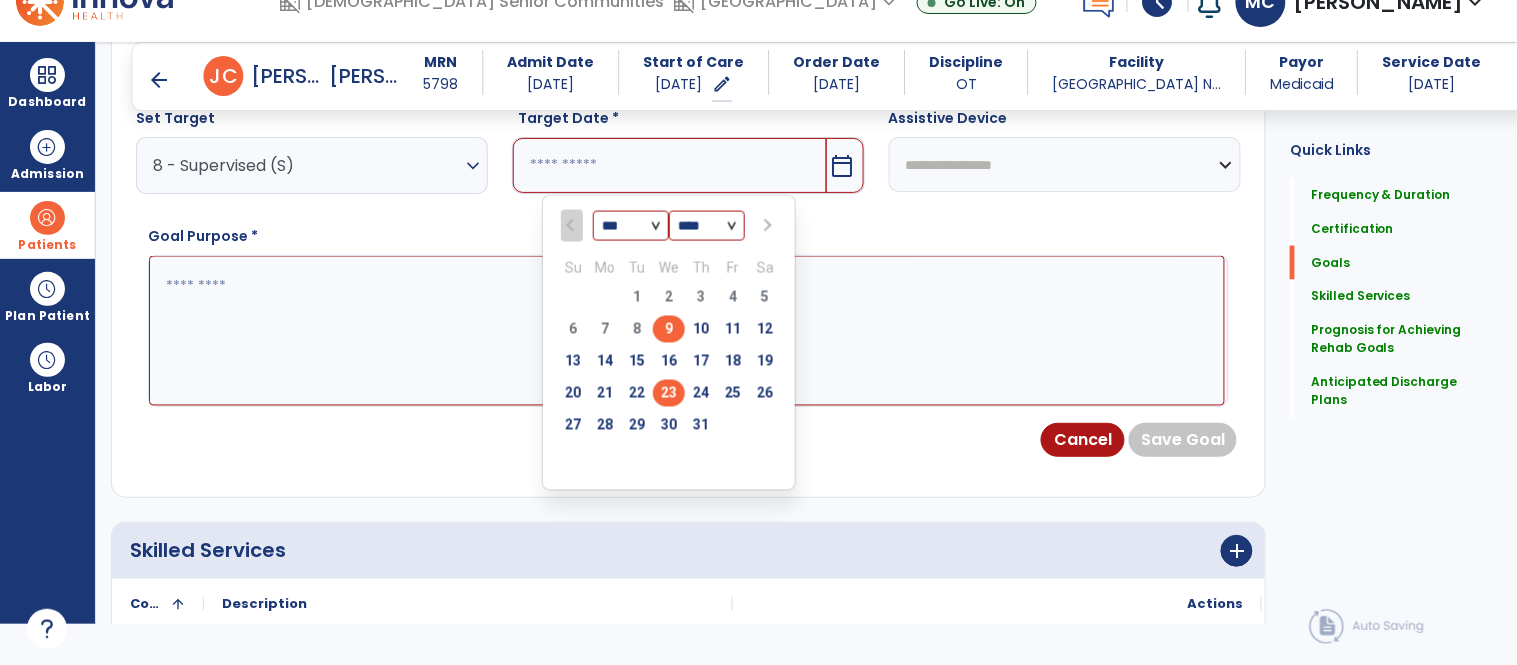 click on "23" at bounding box center (669, 393) 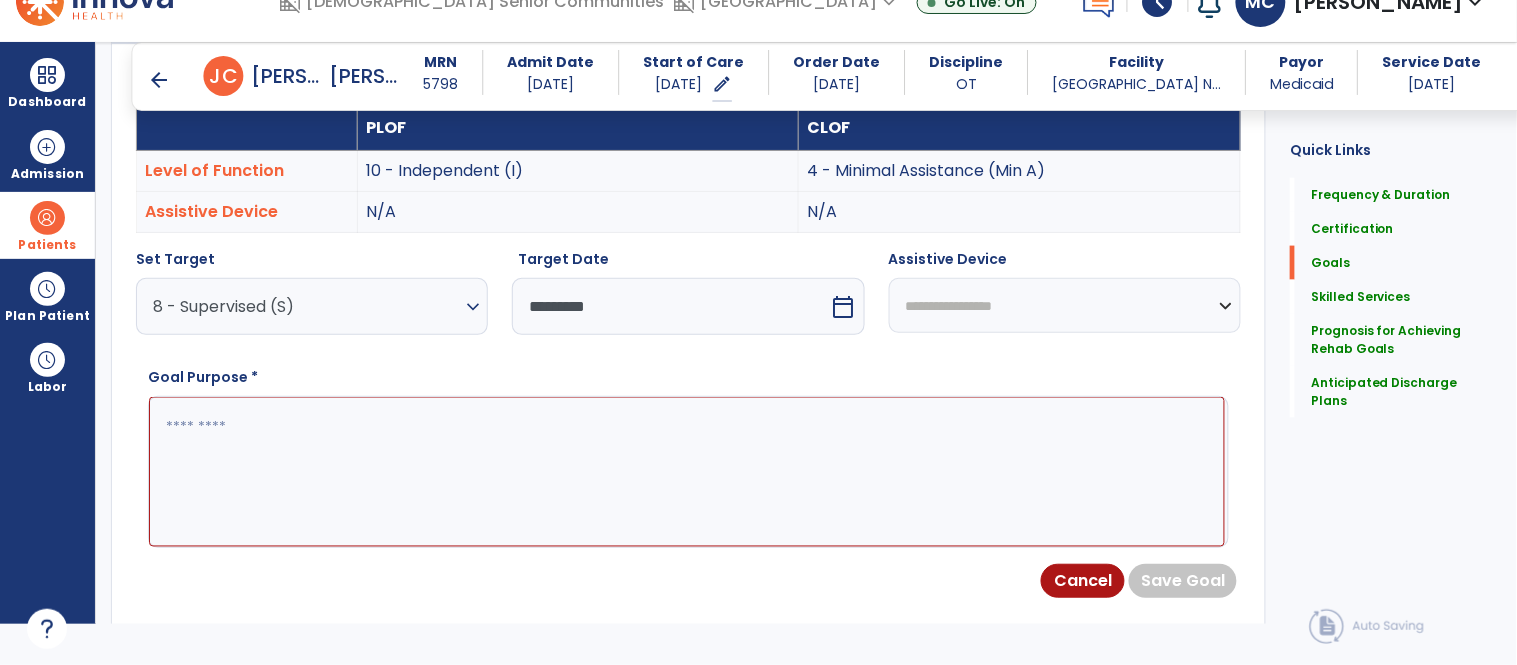 scroll, scrollTop: 573, scrollLeft: 0, axis: vertical 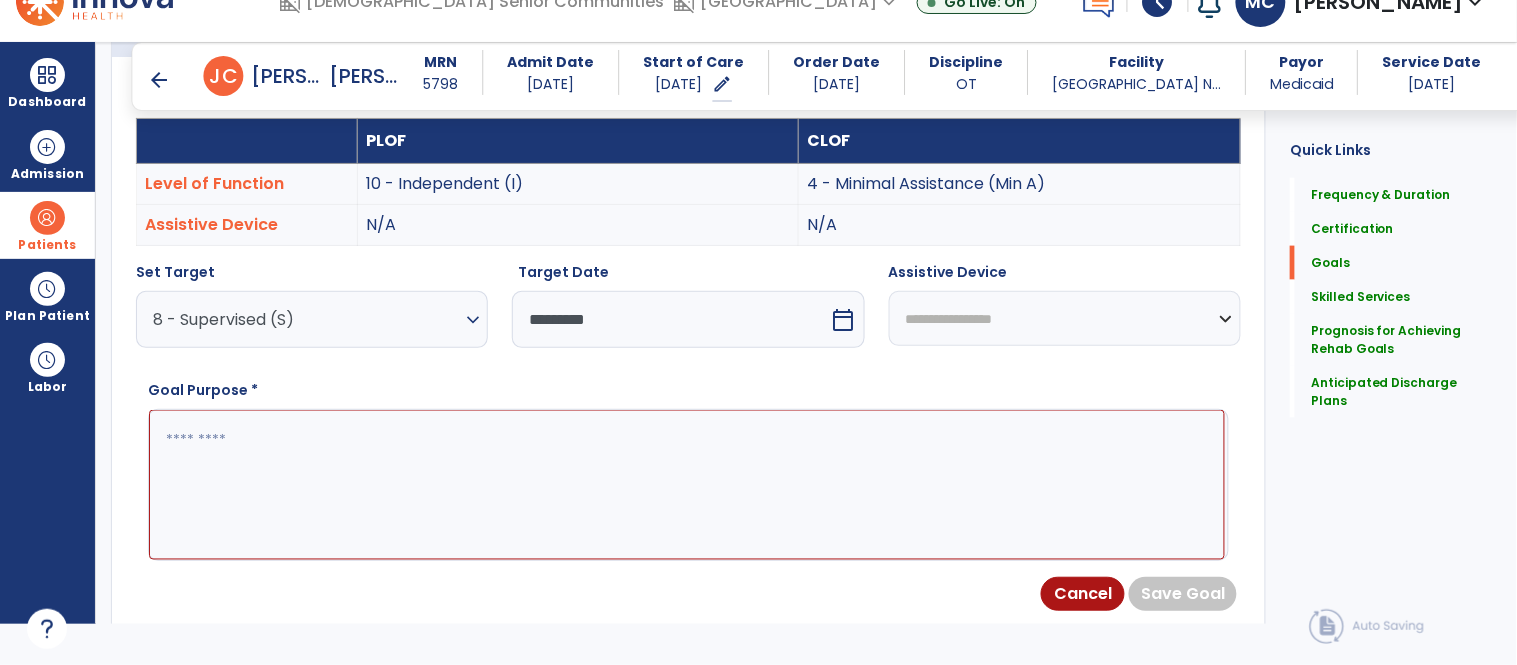 click at bounding box center [687, 485] 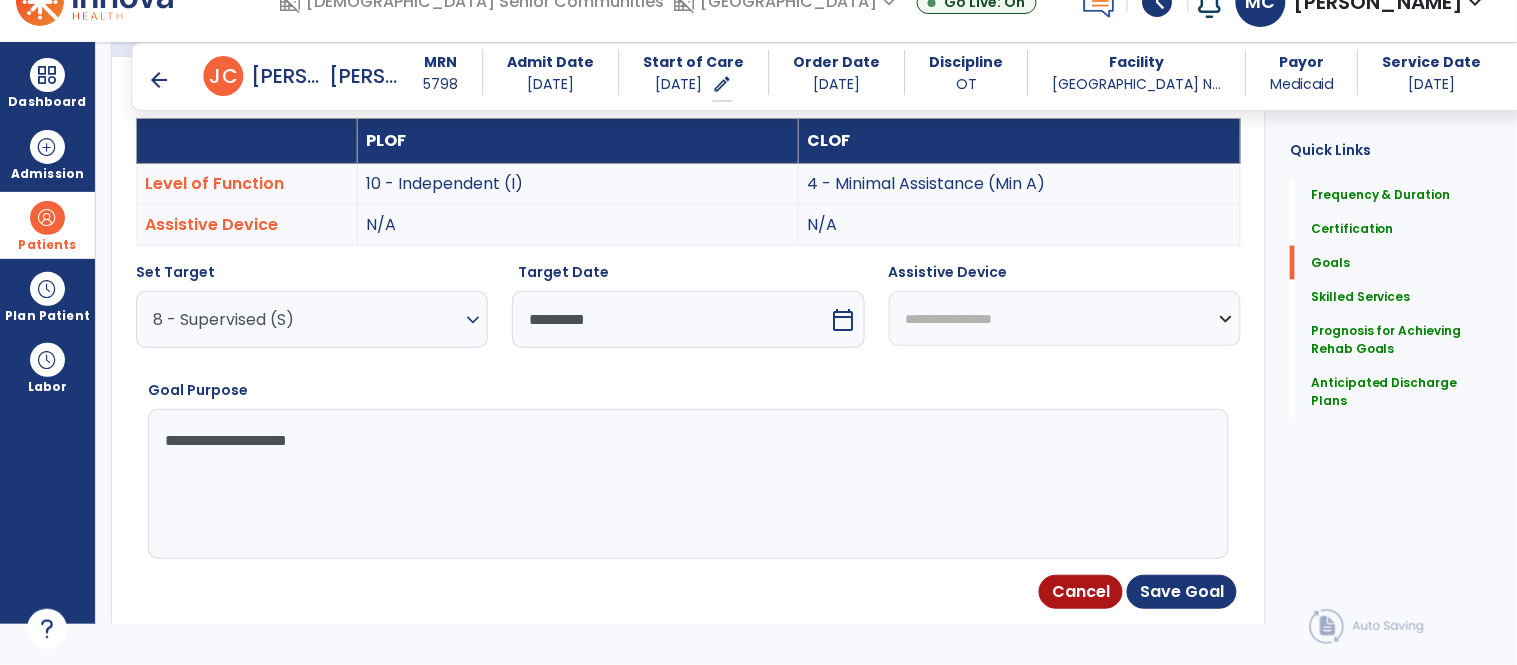 type on "**********" 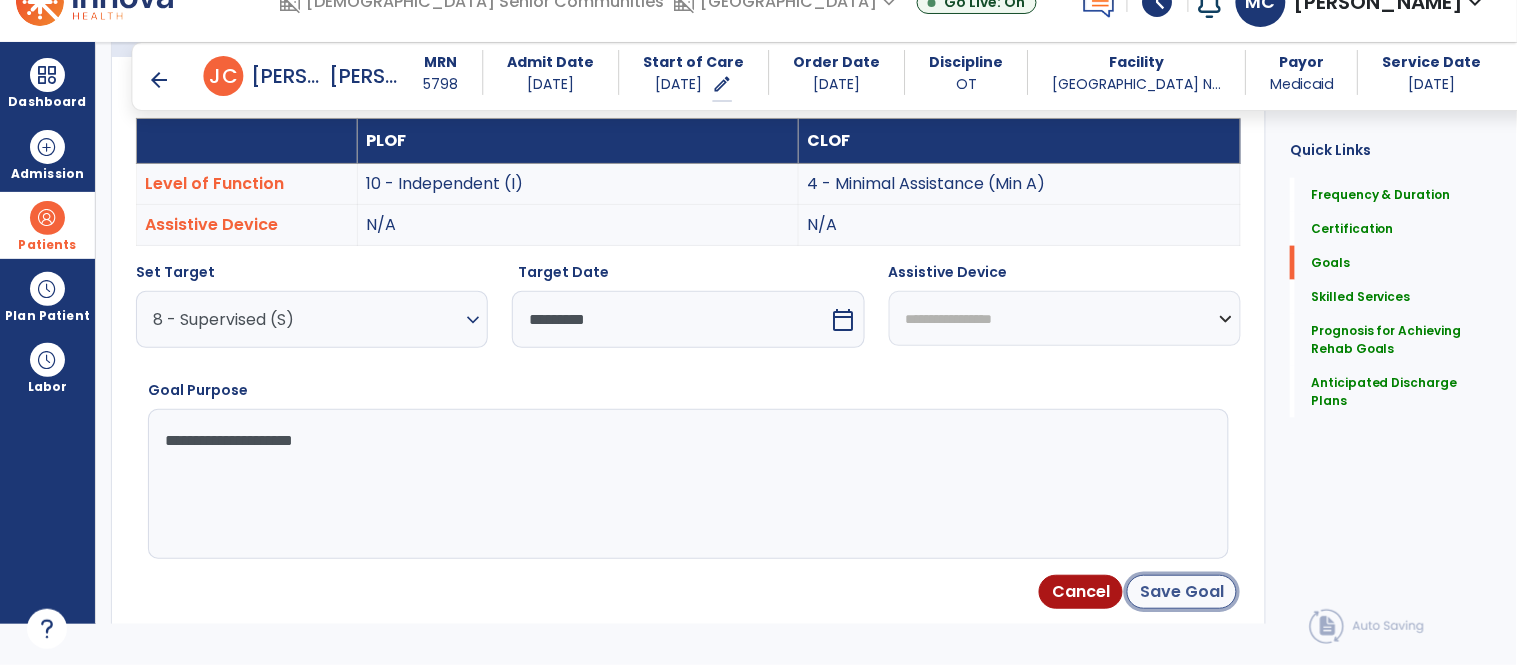 click on "Save Goal" at bounding box center [1182, 592] 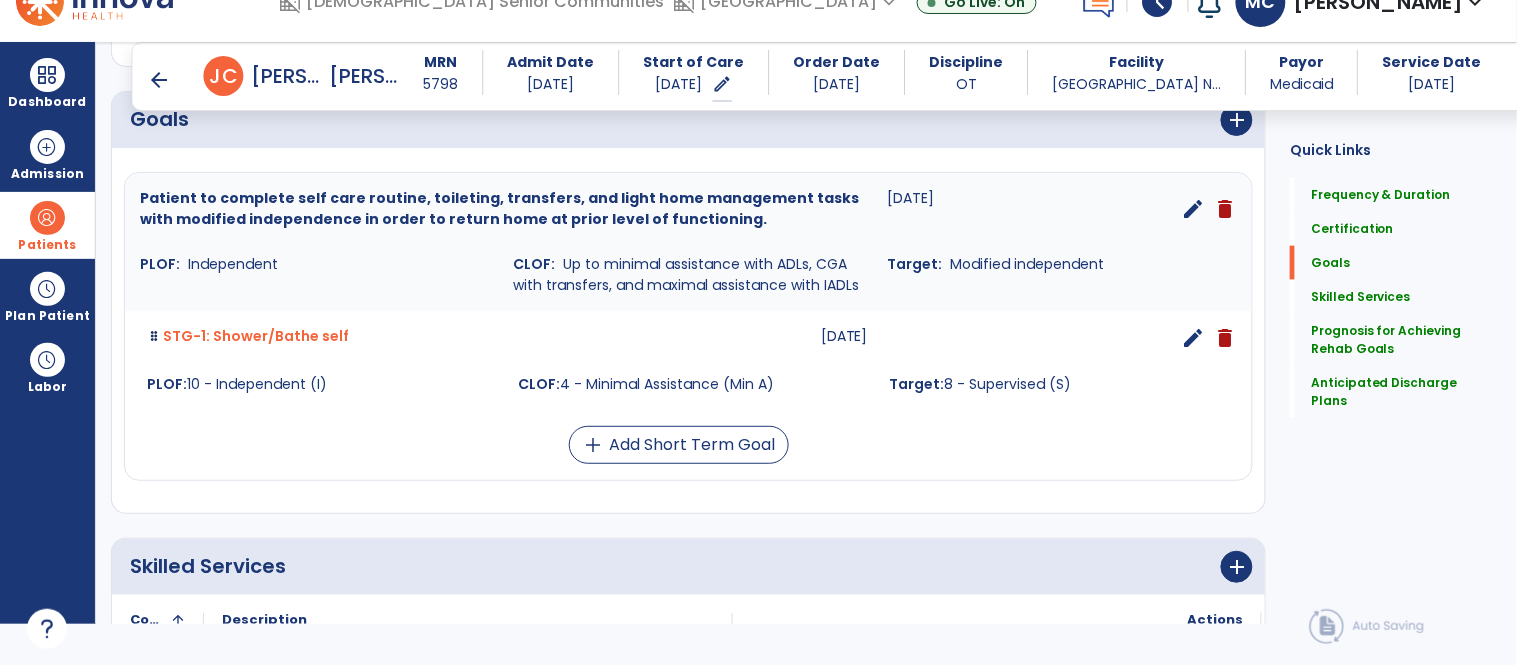 scroll, scrollTop: 460, scrollLeft: 0, axis: vertical 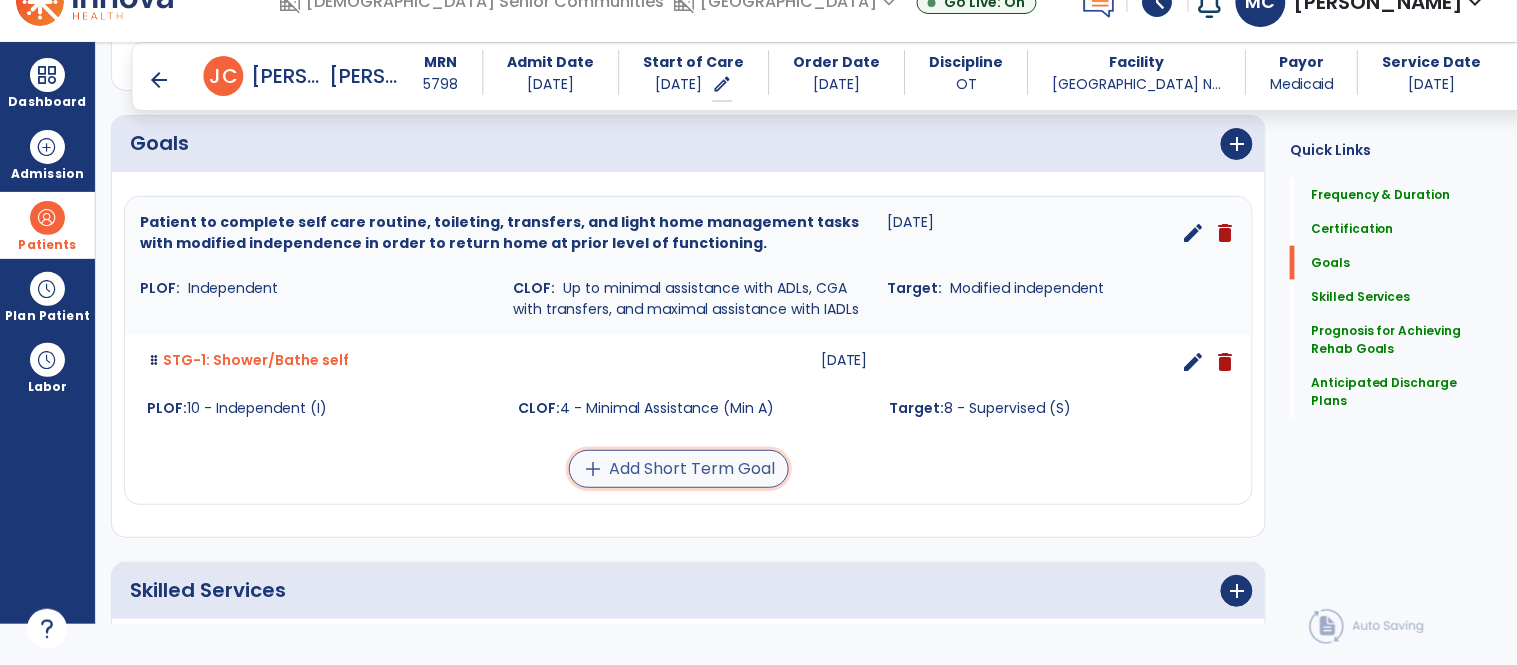 click on "add  Add Short Term Goal" at bounding box center [679, 469] 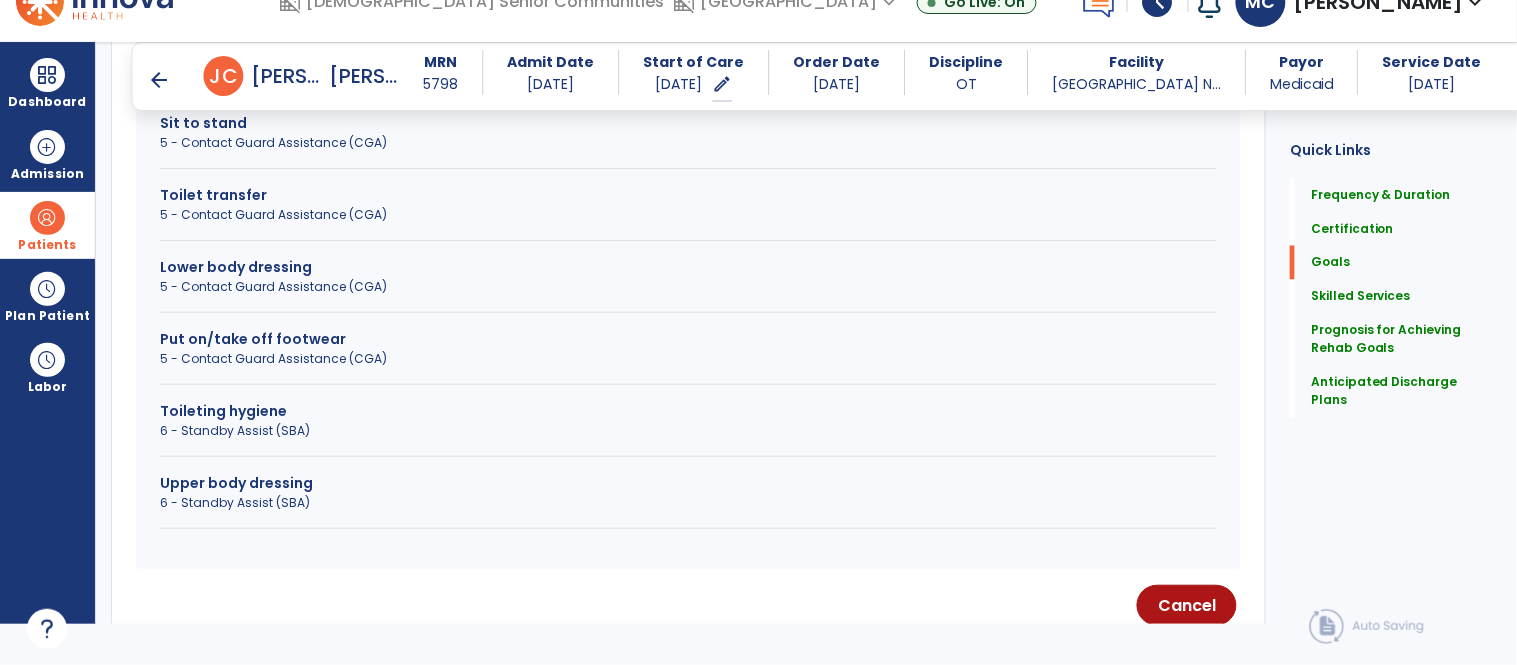 scroll, scrollTop: 772, scrollLeft: 0, axis: vertical 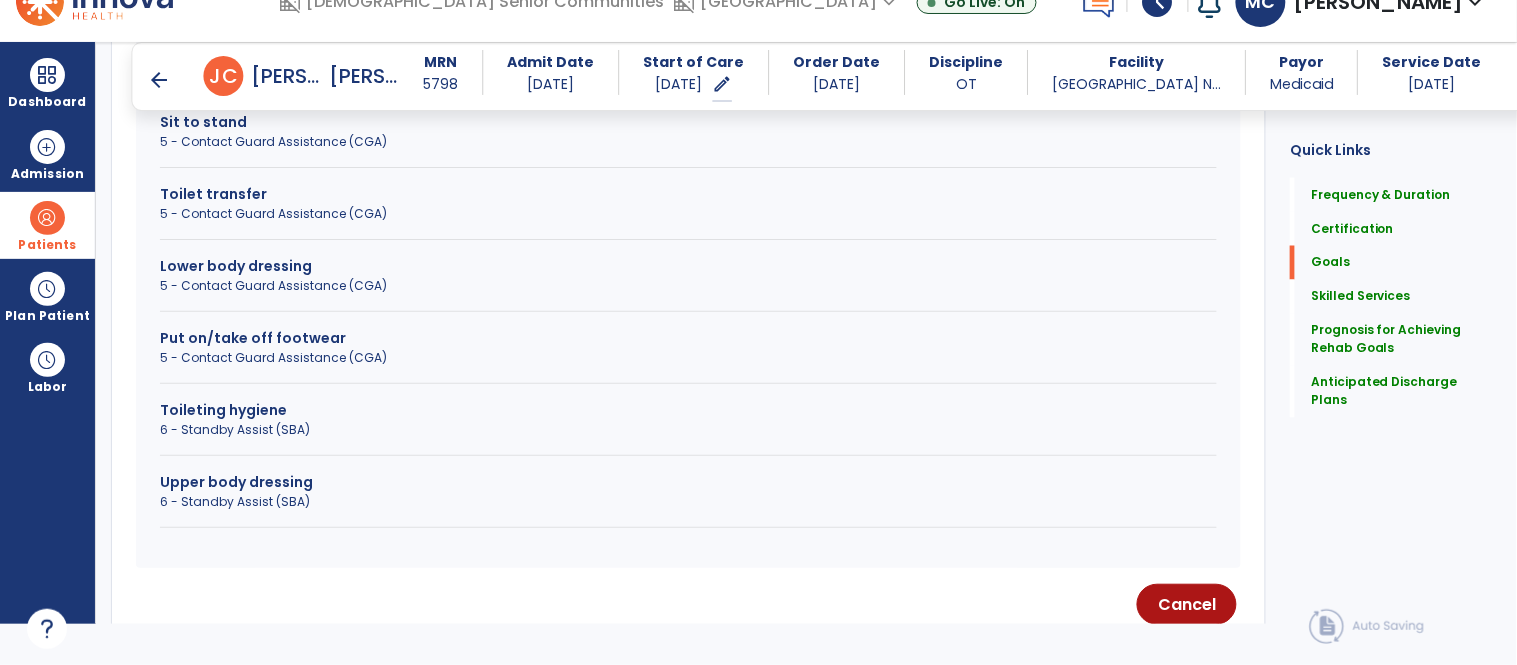 click on "Toileting hygiene" at bounding box center (688, 410) 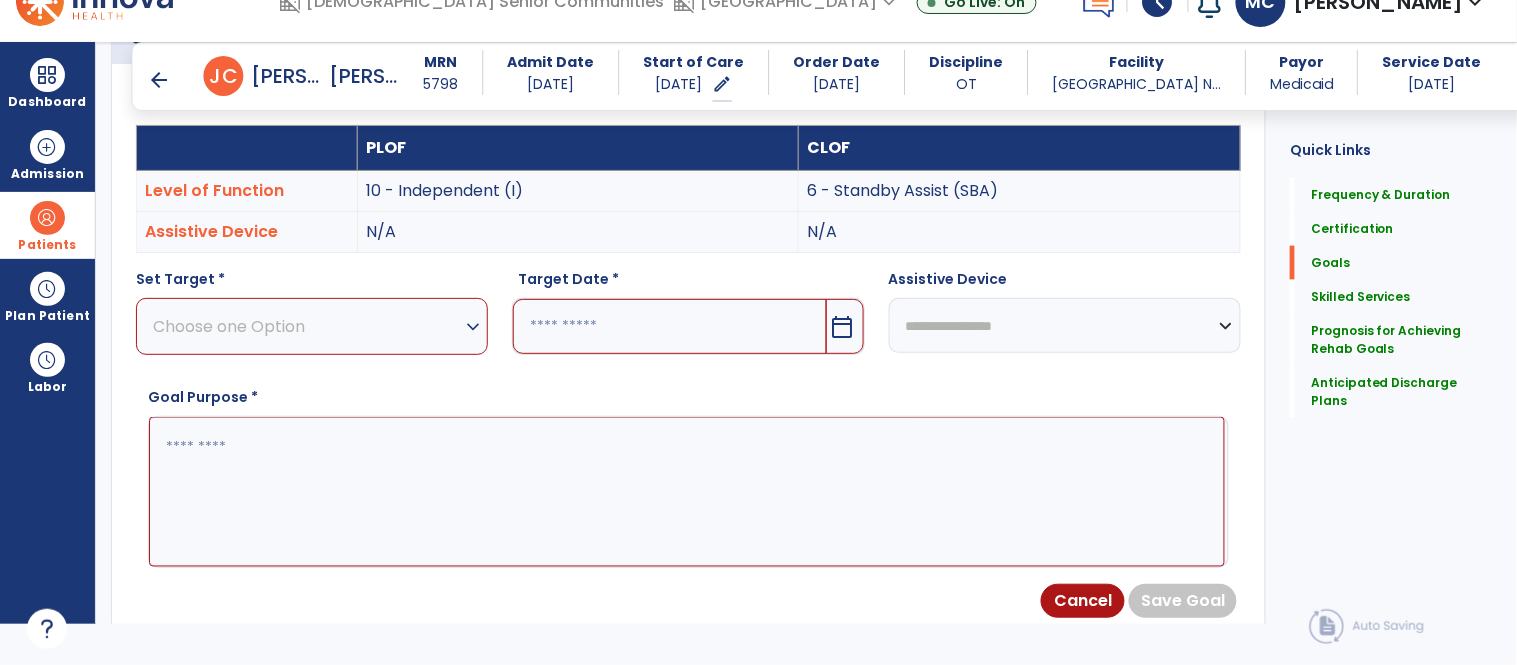 scroll, scrollTop: 557, scrollLeft: 0, axis: vertical 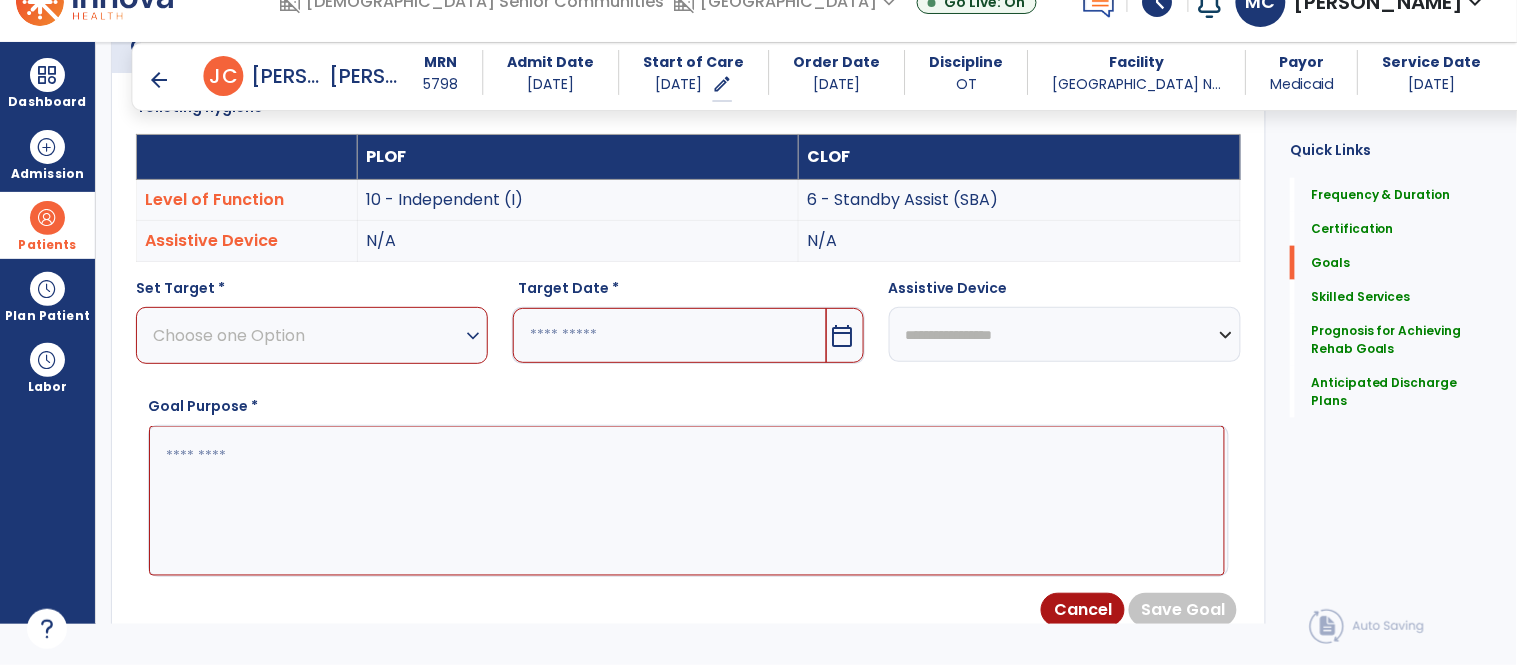 click on "expand_more" at bounding box center [473, 336] 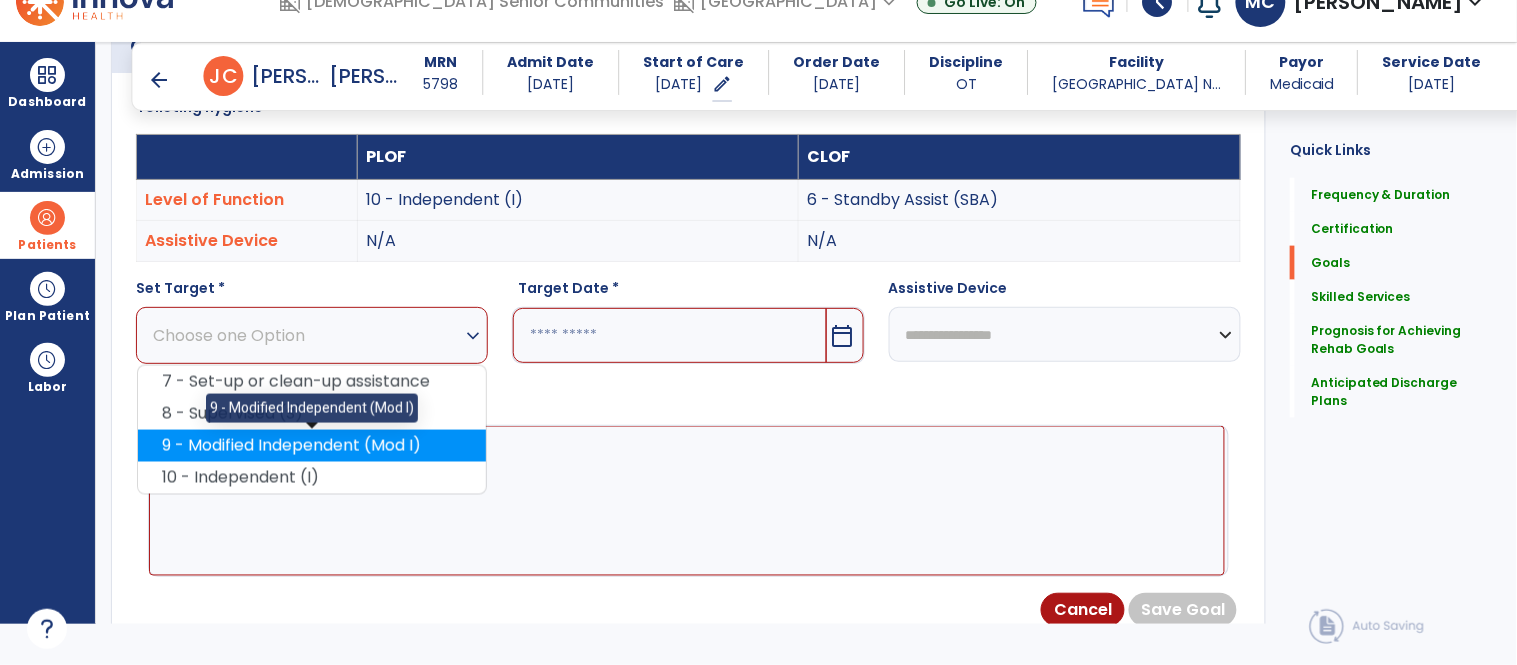 click on "9 - Modified Independent (Mod I)" at bounding box center (312, 446) 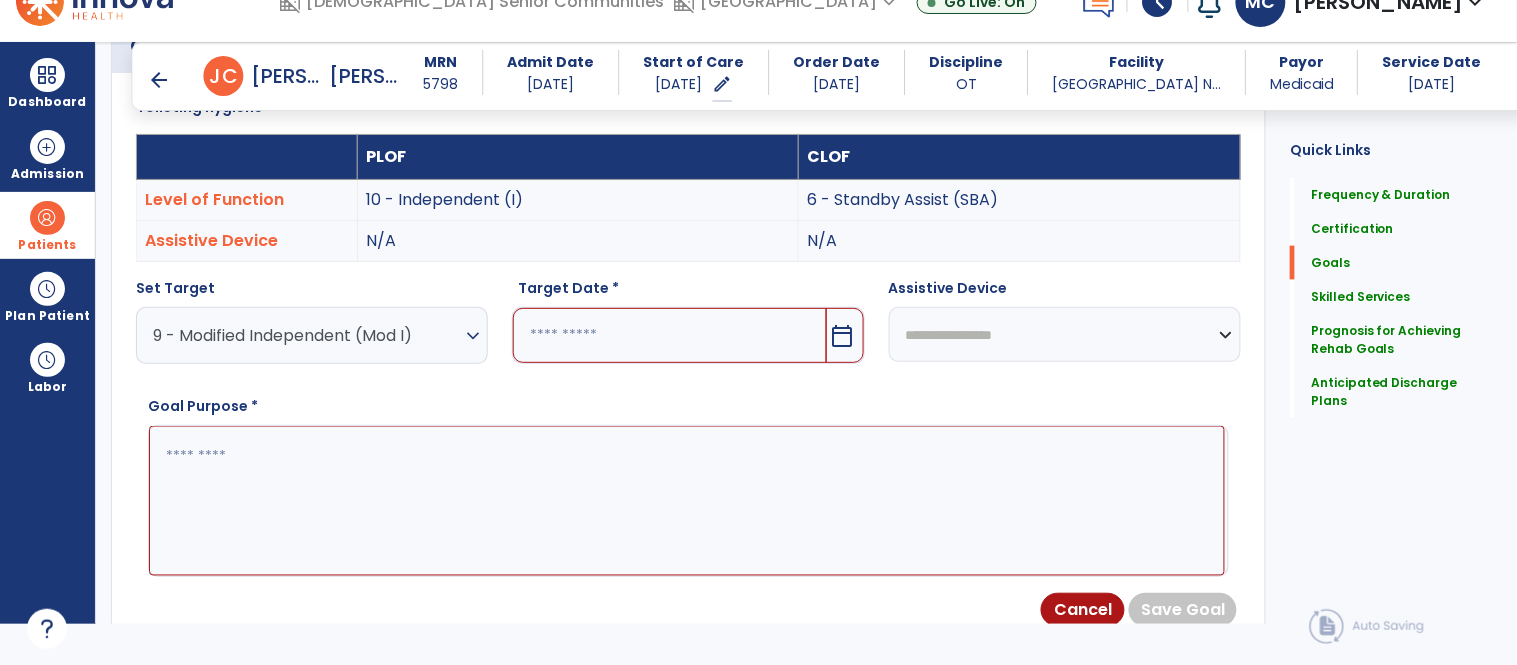 click on "calendar_today" at bounding box center (843, 336) 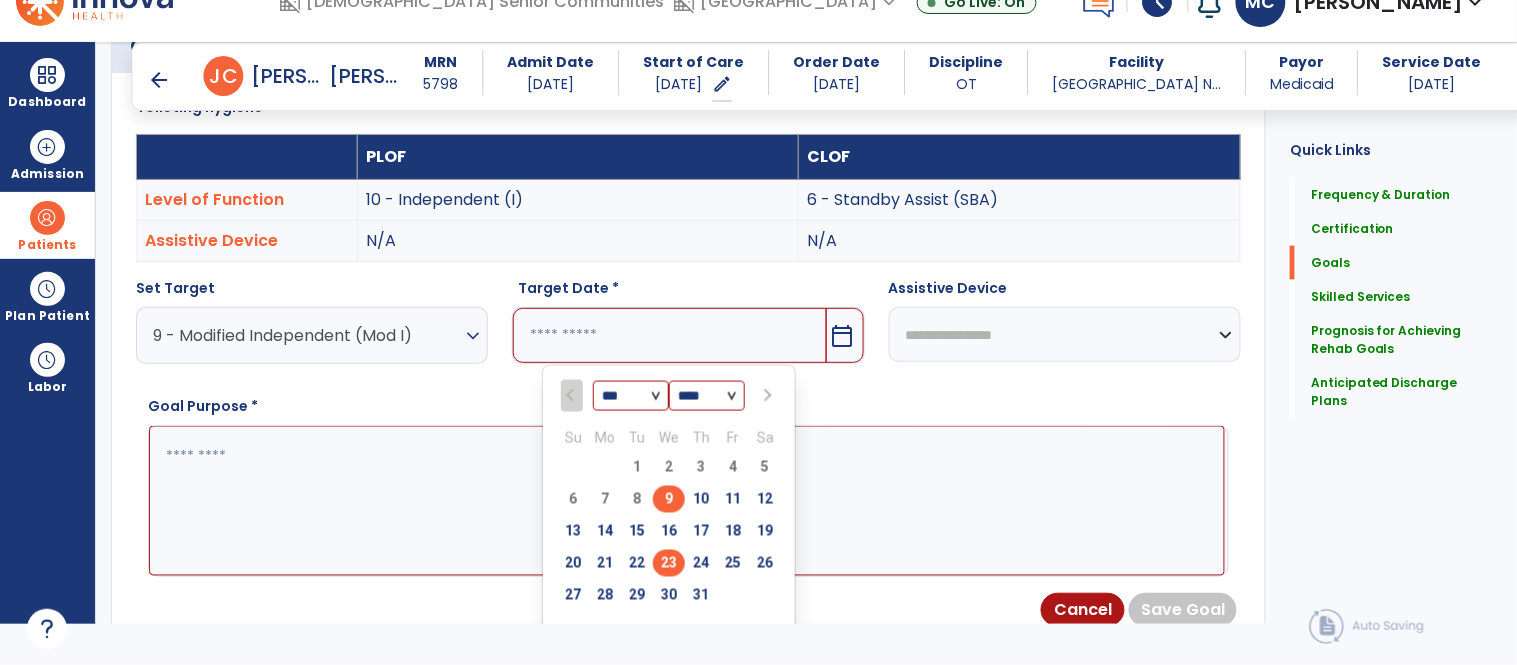 click on "23" at bounding box center [669, 563] 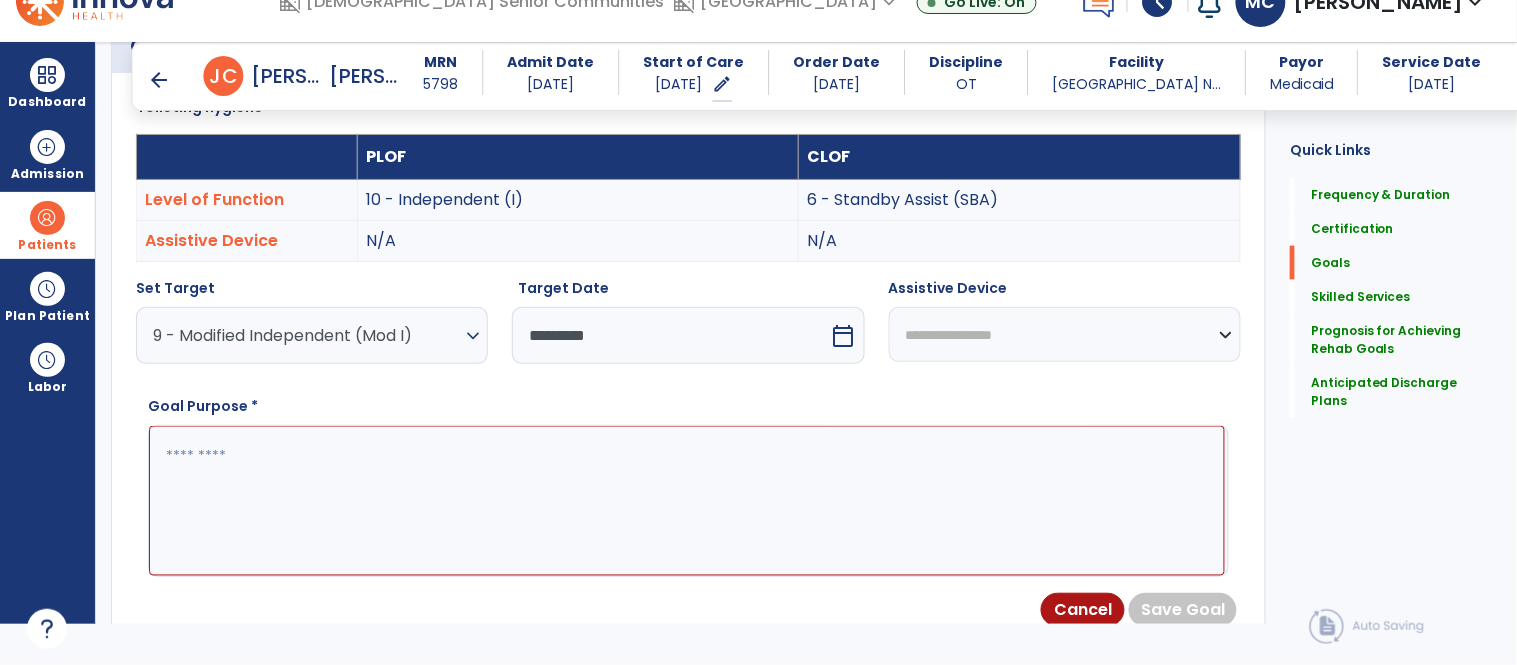 click at bounding box center (687, 501) 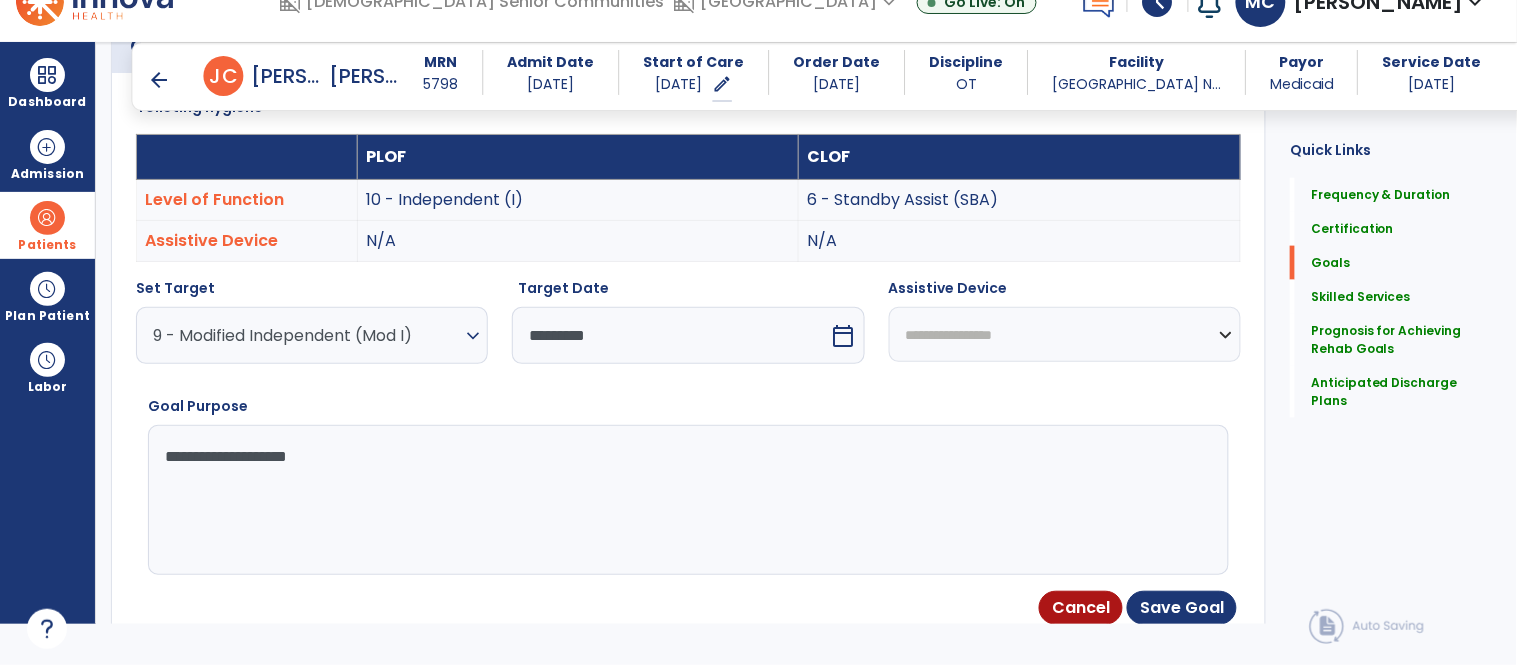 type on "**********" 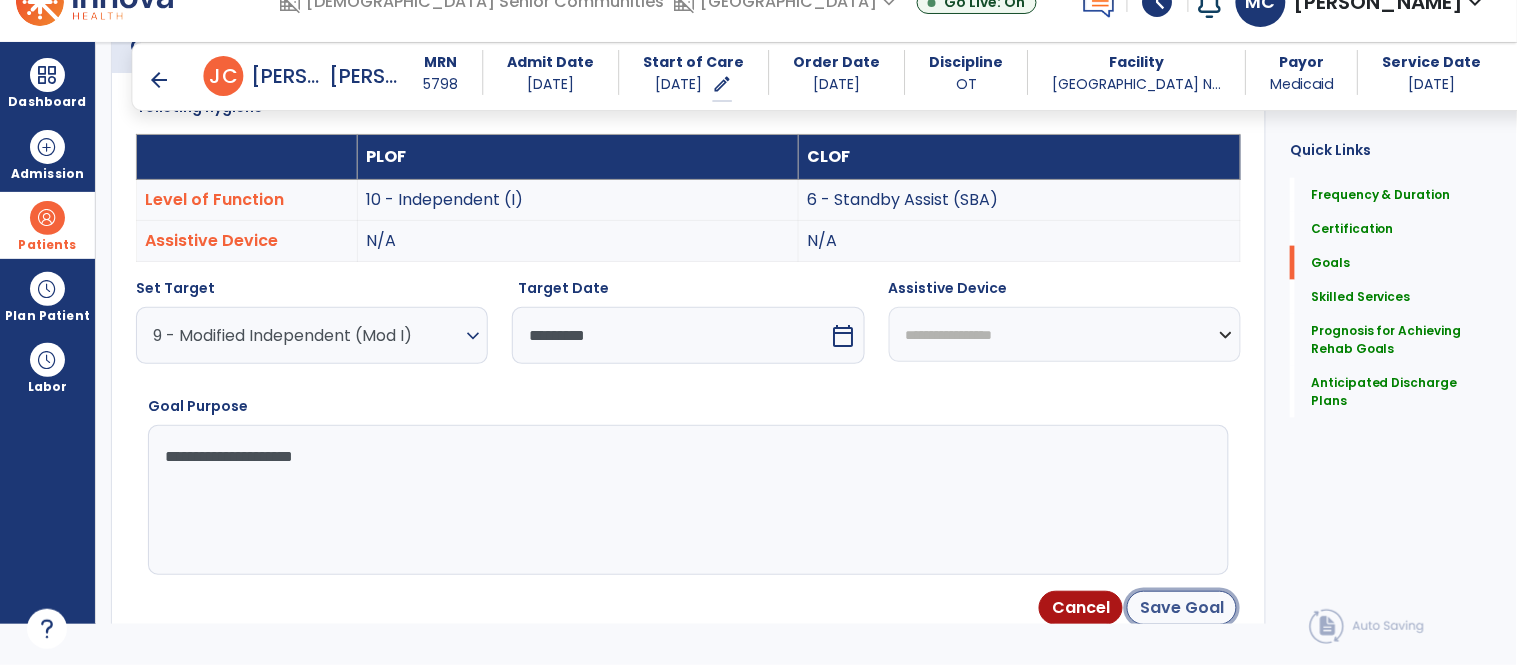 click on "Save Goal" at bounding box center (1182, 608) 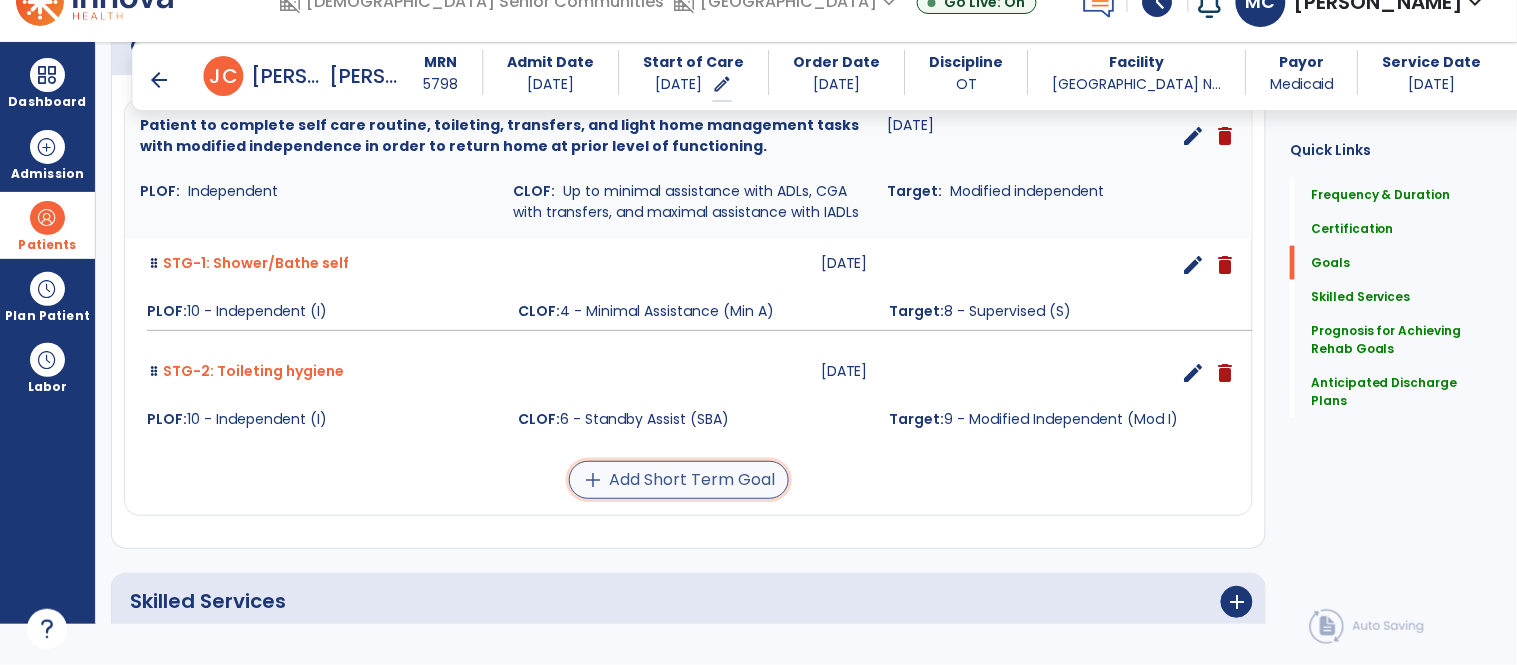 click on "add  Add Short Term Goal" at bounding box center (679, 480) 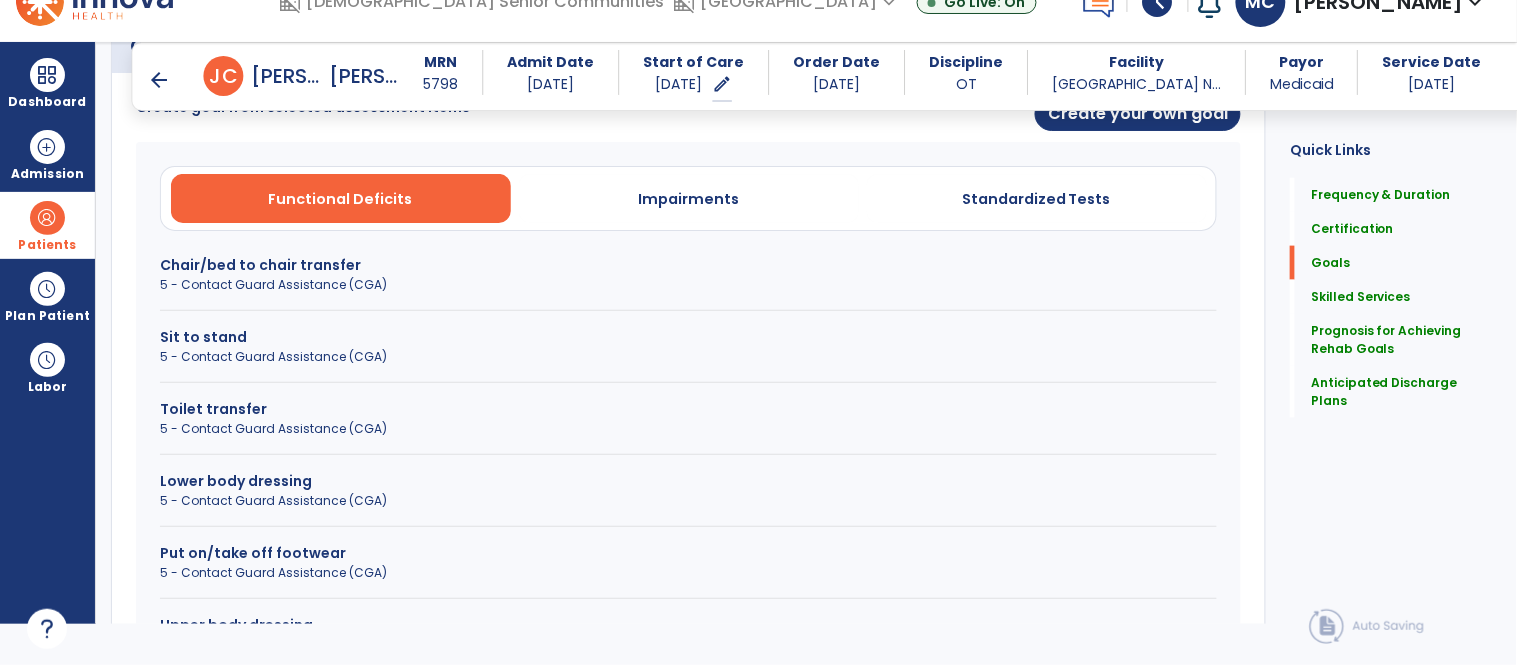 click on "Lower body dressing" at bounding box center [688, 481] 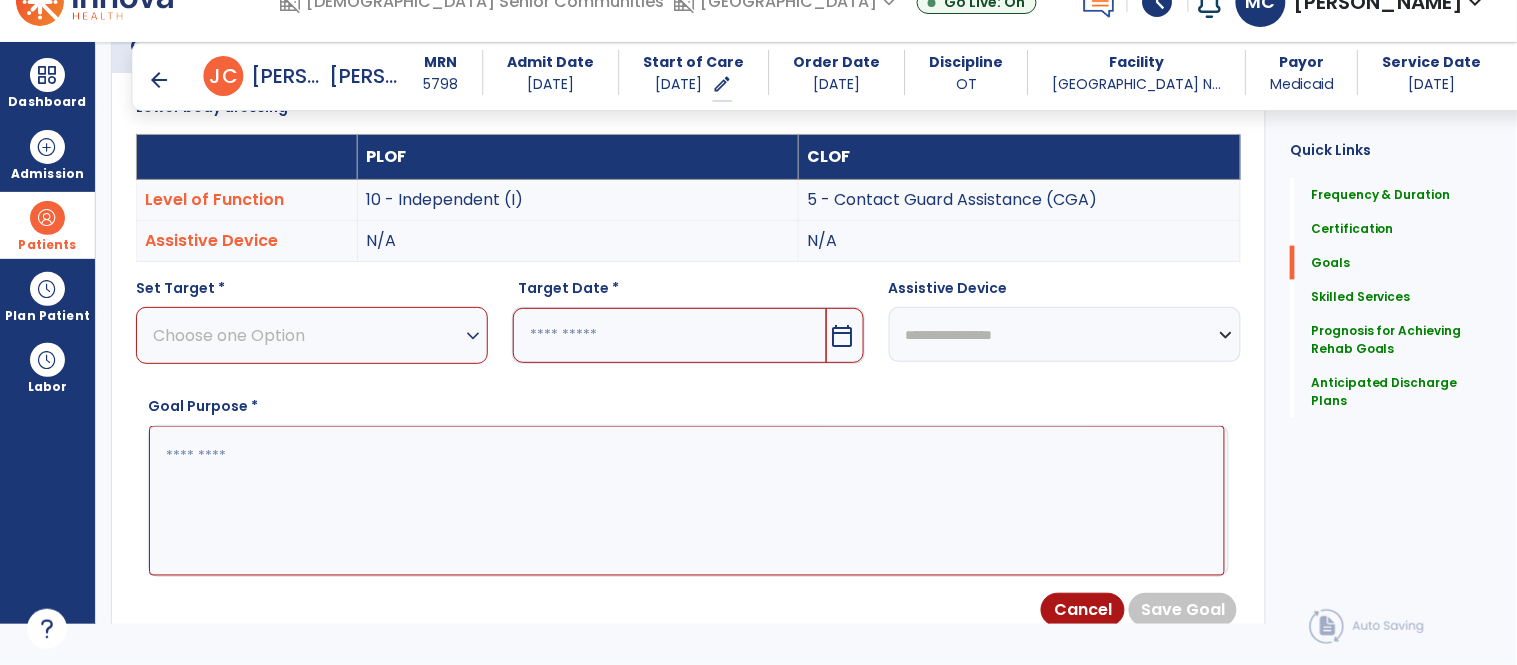 click on "expand_more" at bounding box center [473, 336] 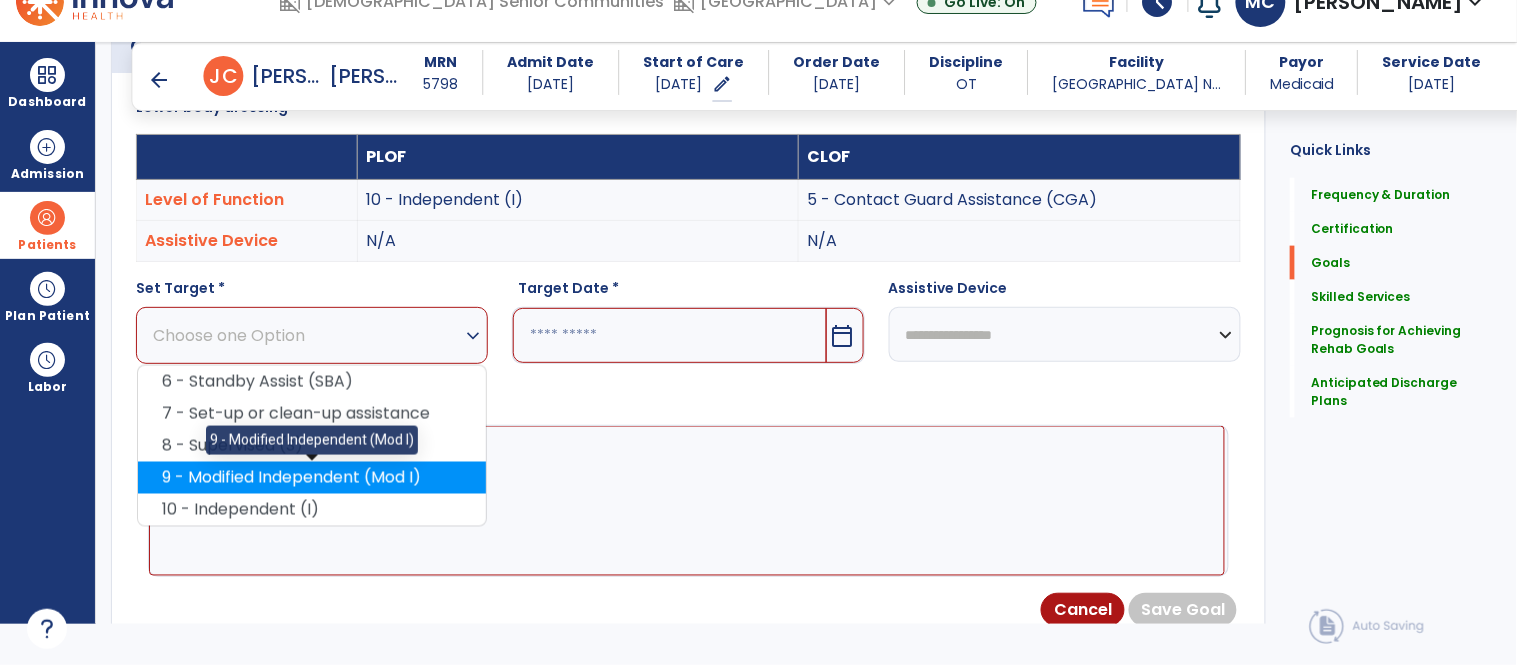 click on "9 - Modified Independent (Mod I)" at bounding box center (312, 478) 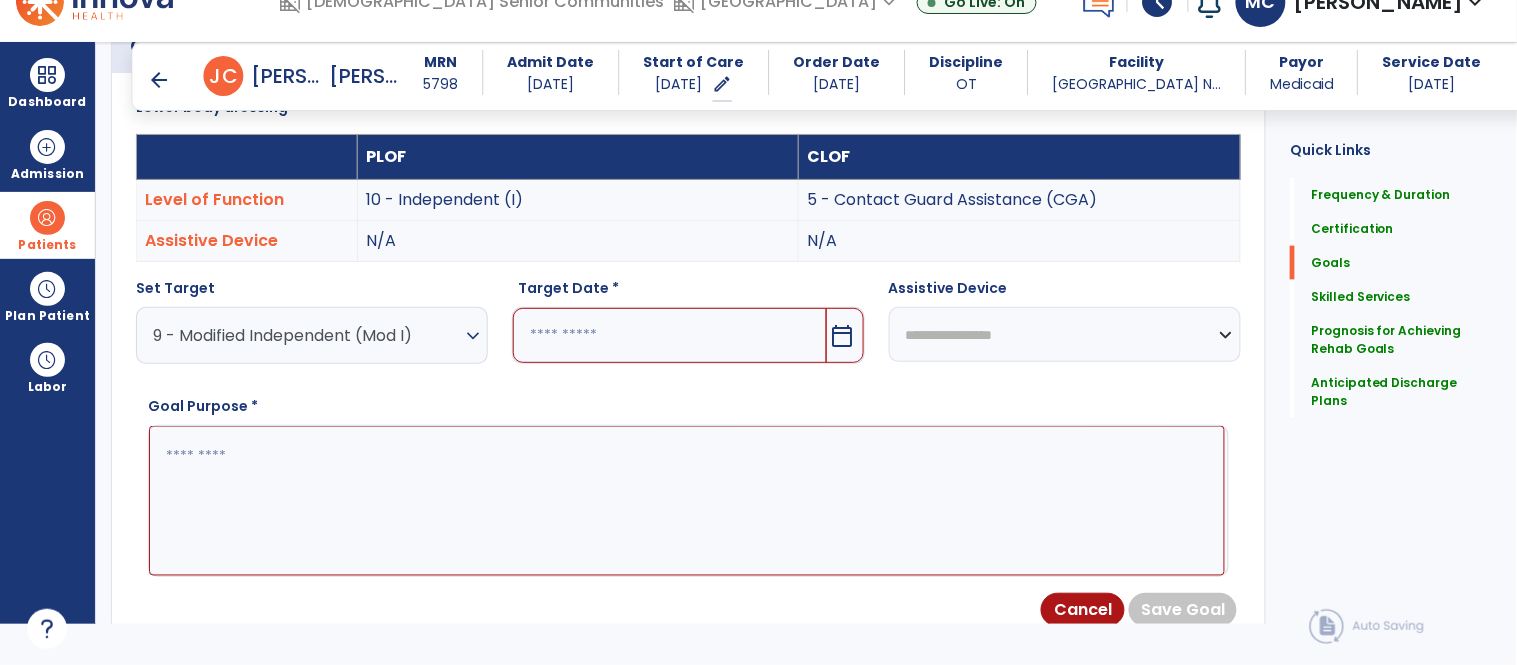 click on "calendar_today" at bounding box center (843, 336) 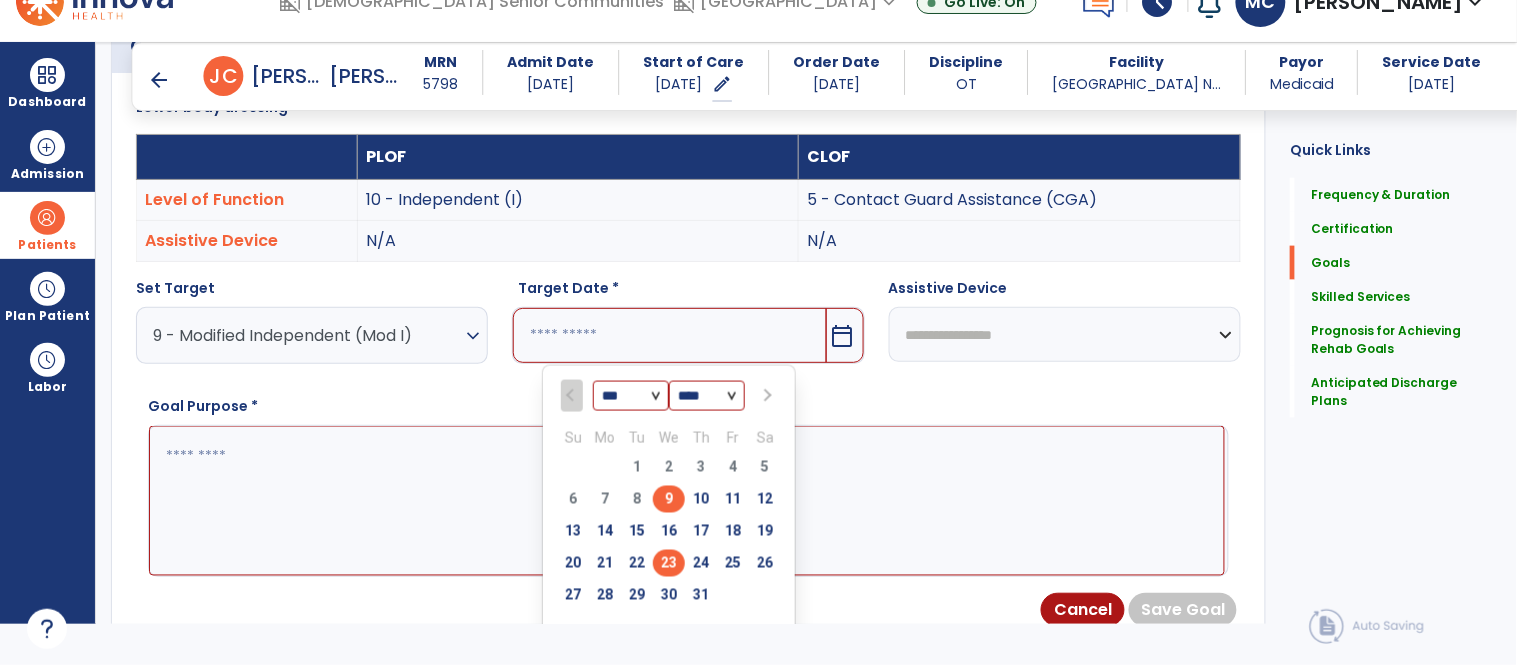 click on "23" at bounding box center (669, 563) 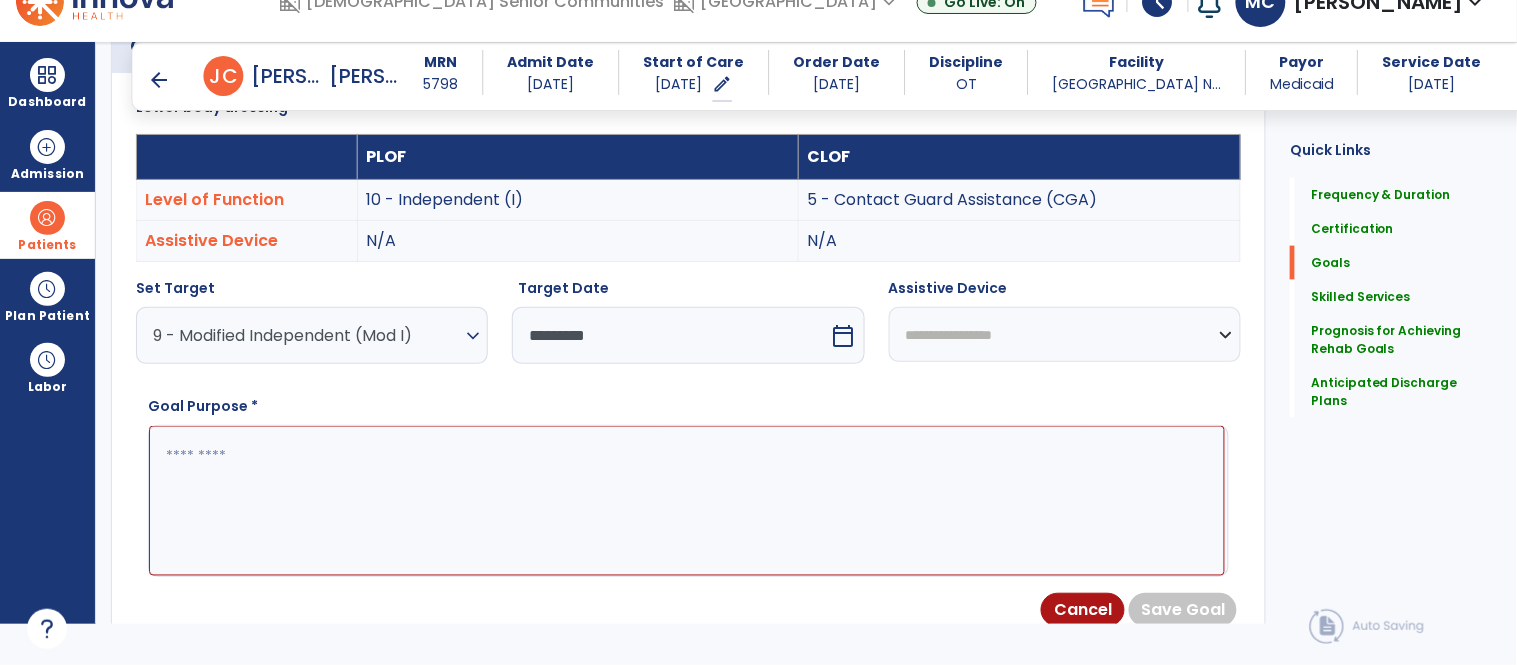 click at bounding box center [687, 501] 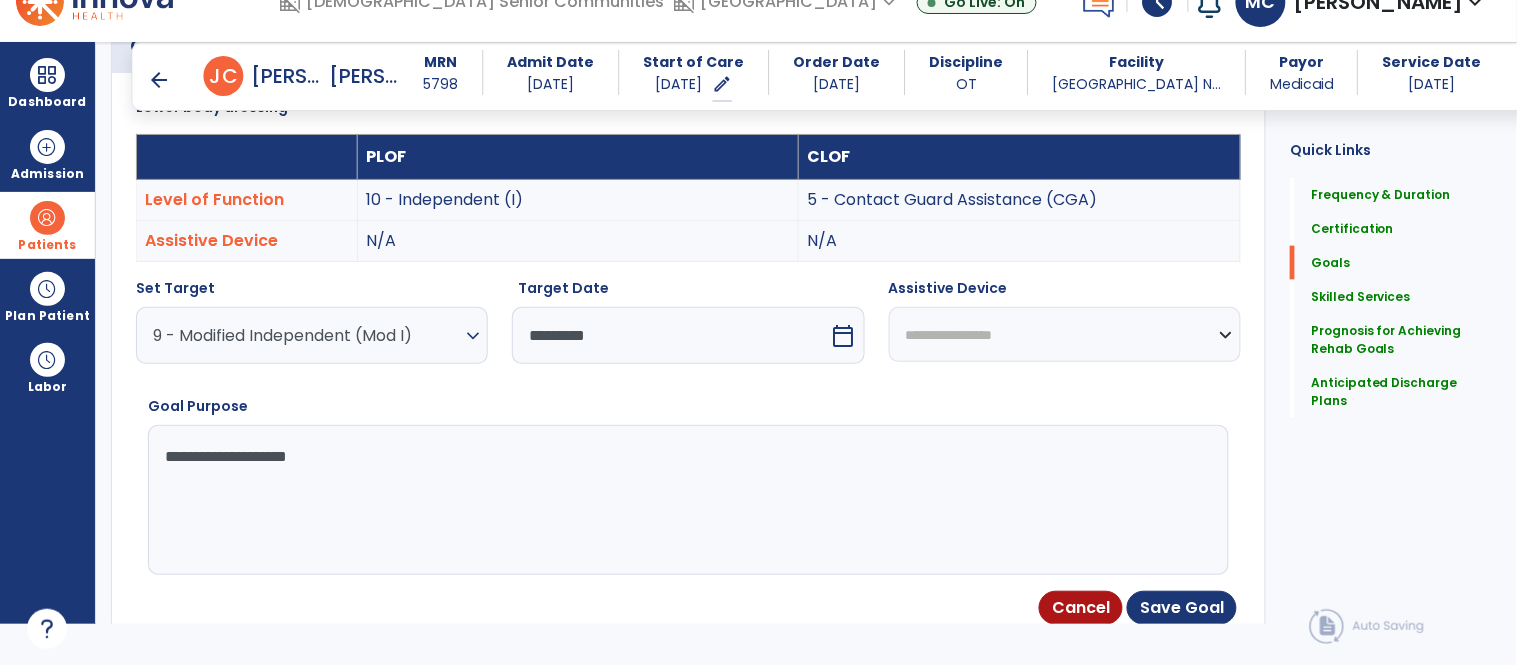 type on "**********" 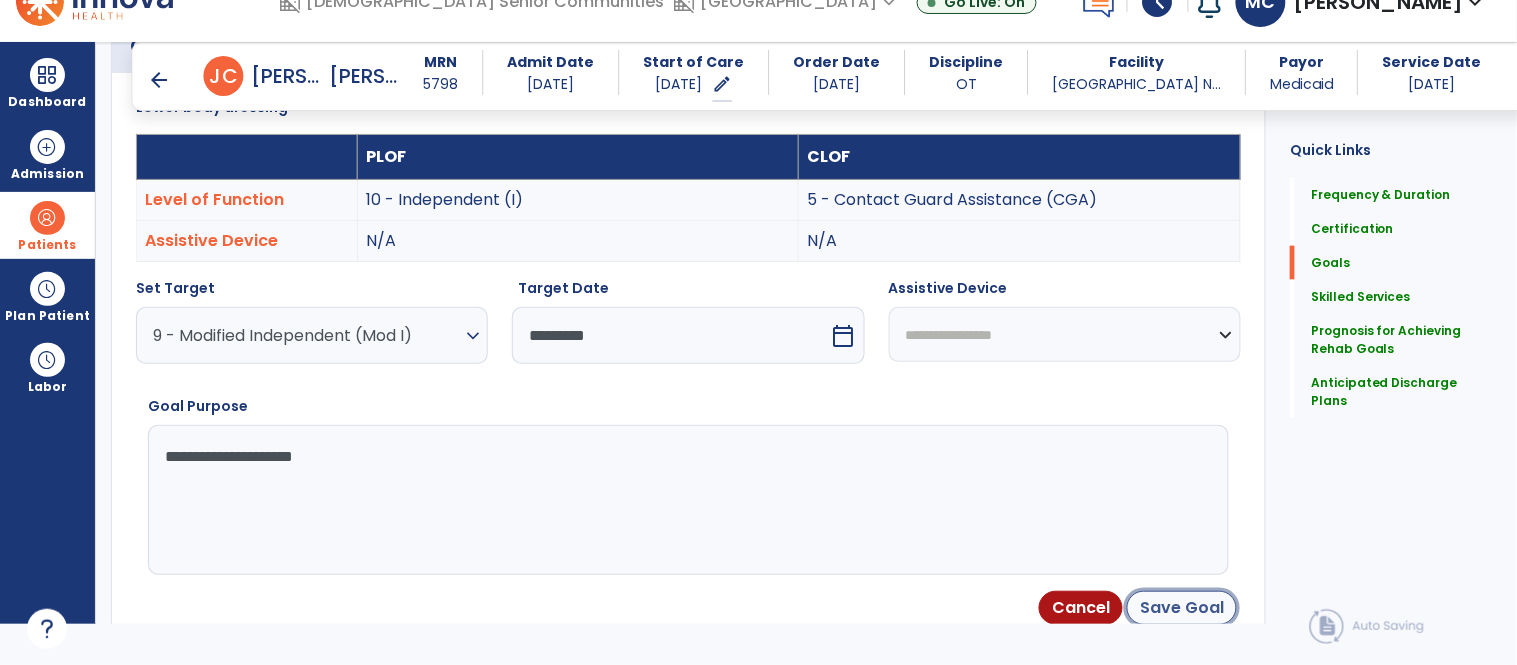 click on "Save Goal" at bounding box center [1182, 608] 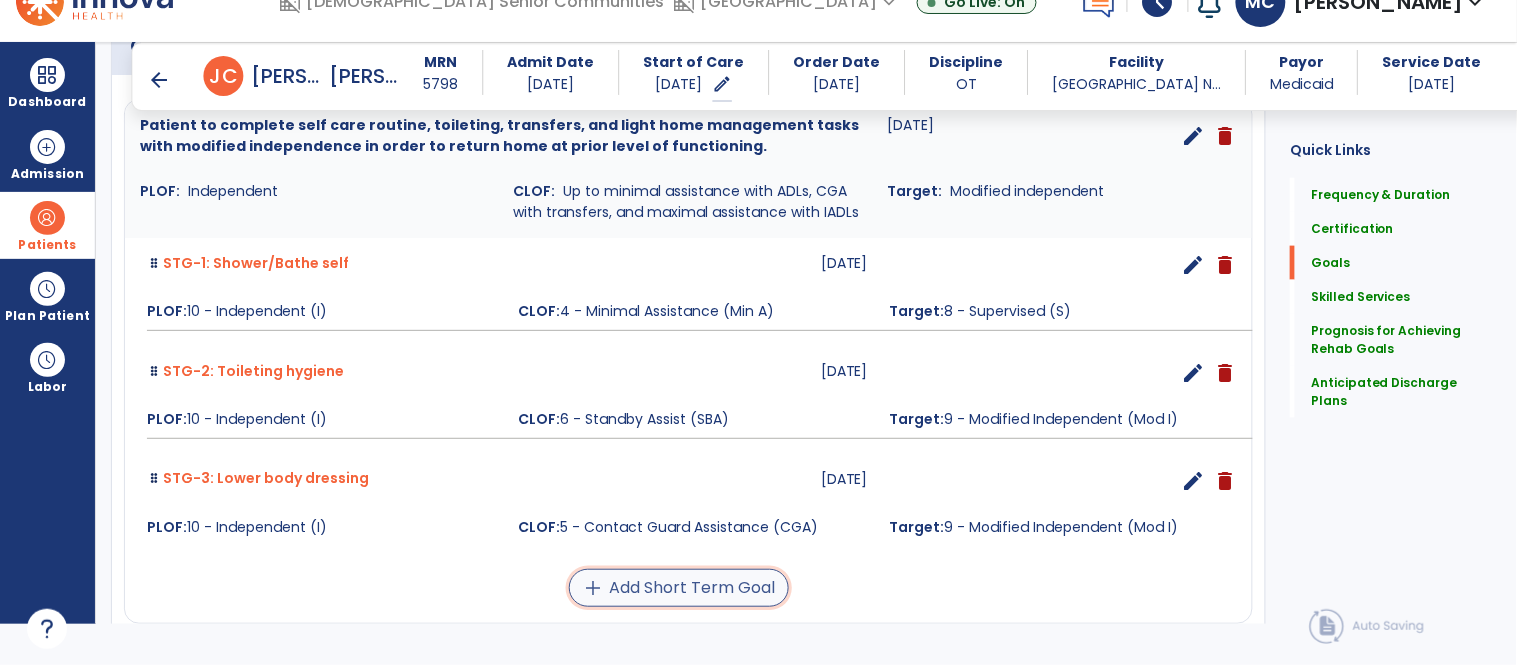 click on "add  Add Short Term Goal" at bounding box center [679, 588] 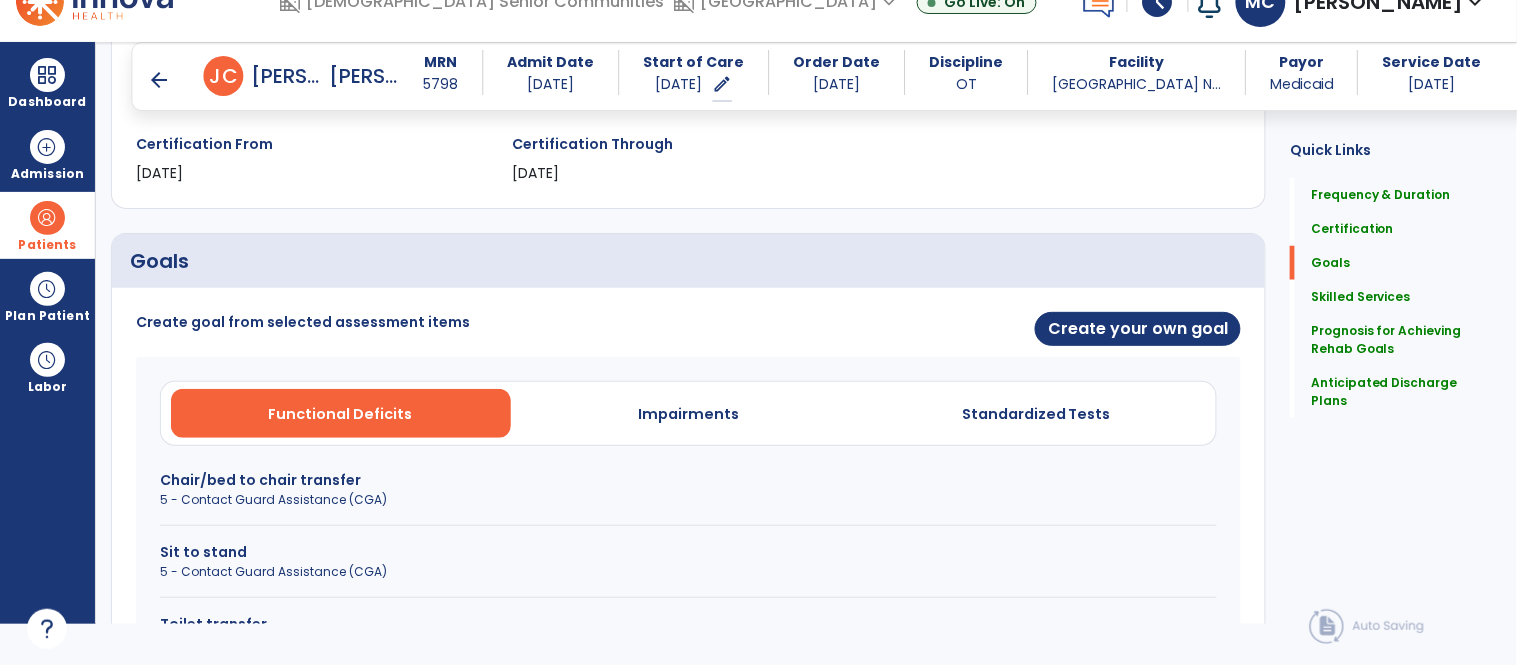 scroll, scrollTop: 341, scrollLeft: 0, axis: vertical 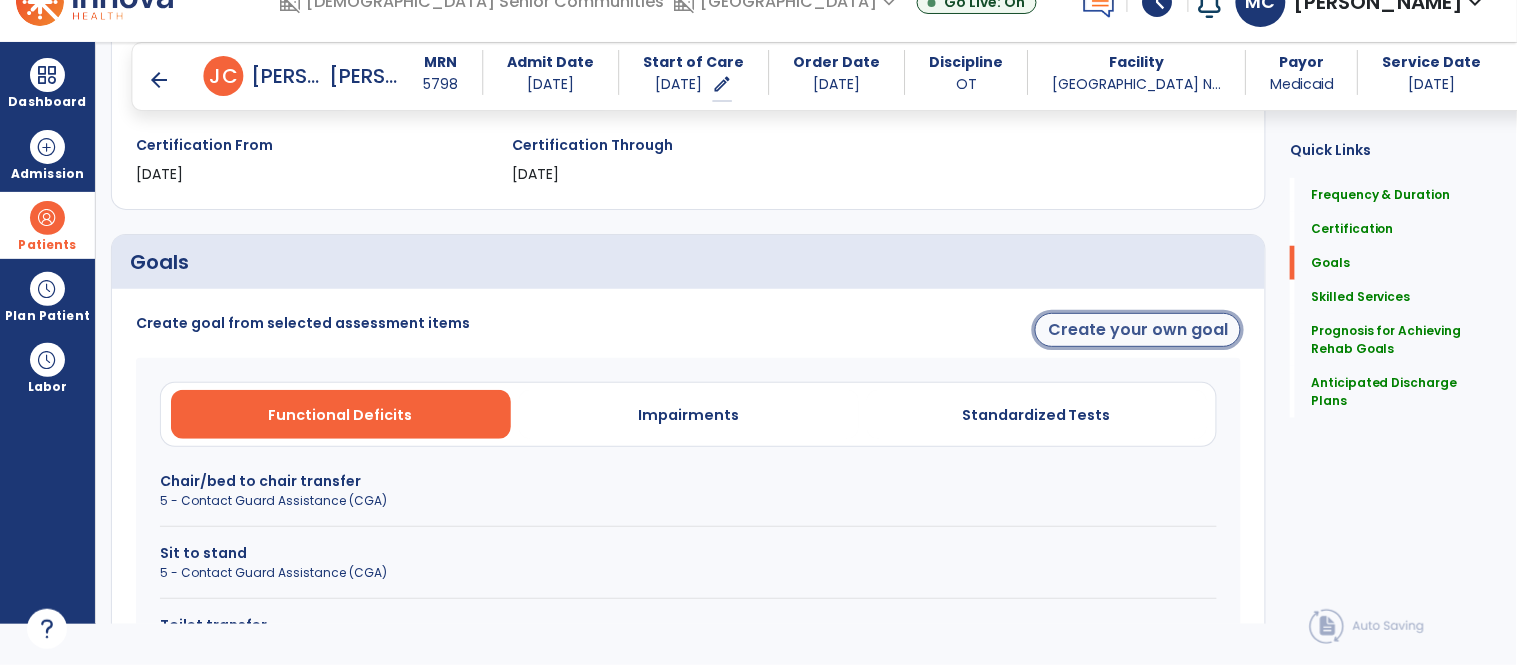 click on "Create your own goal" at bounding box center [1138, 330] 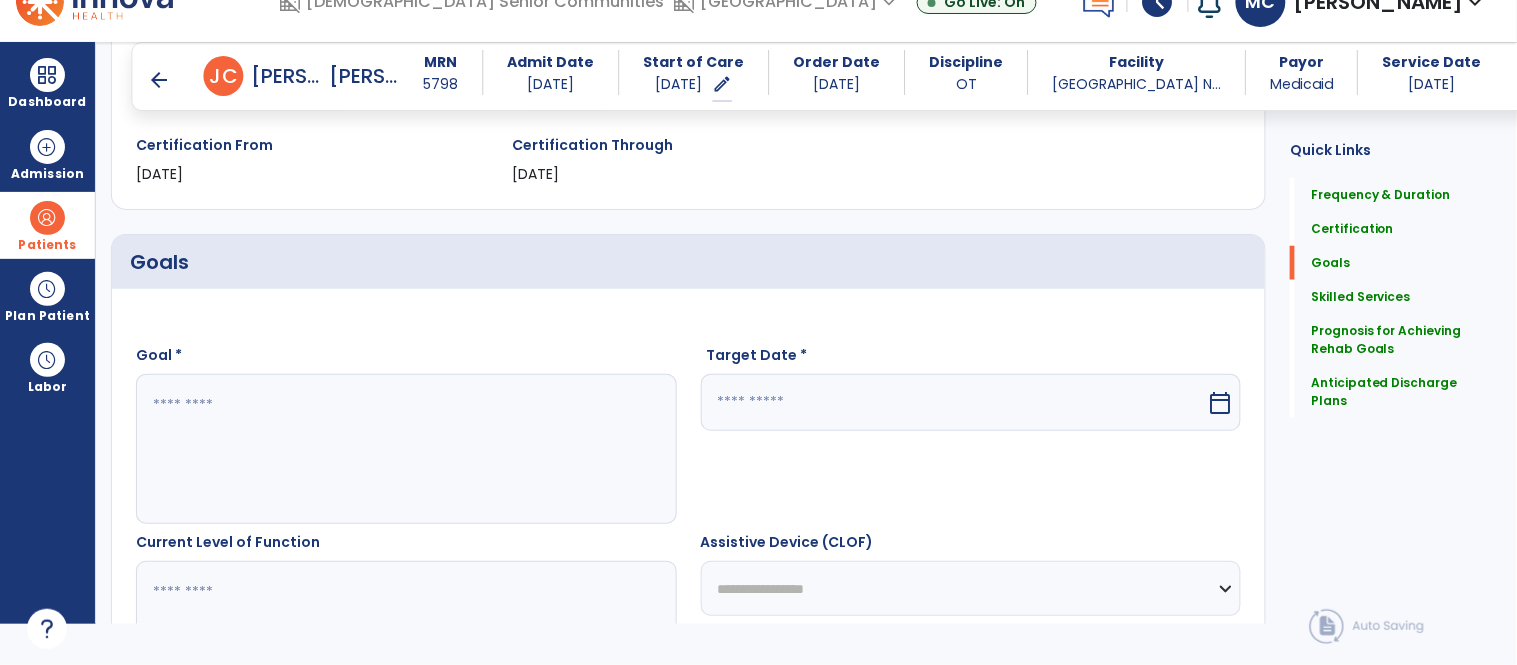 click at bounding box center [405, 449] 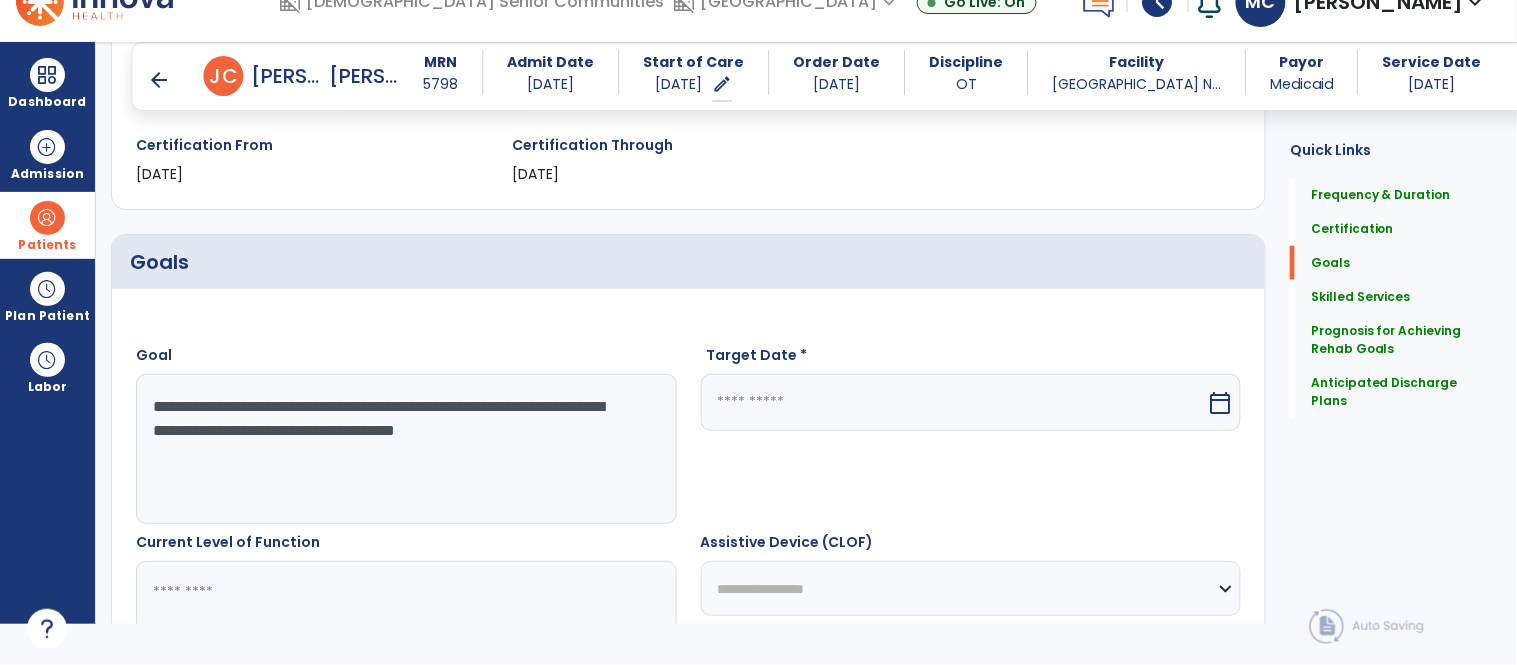 type on "**********" 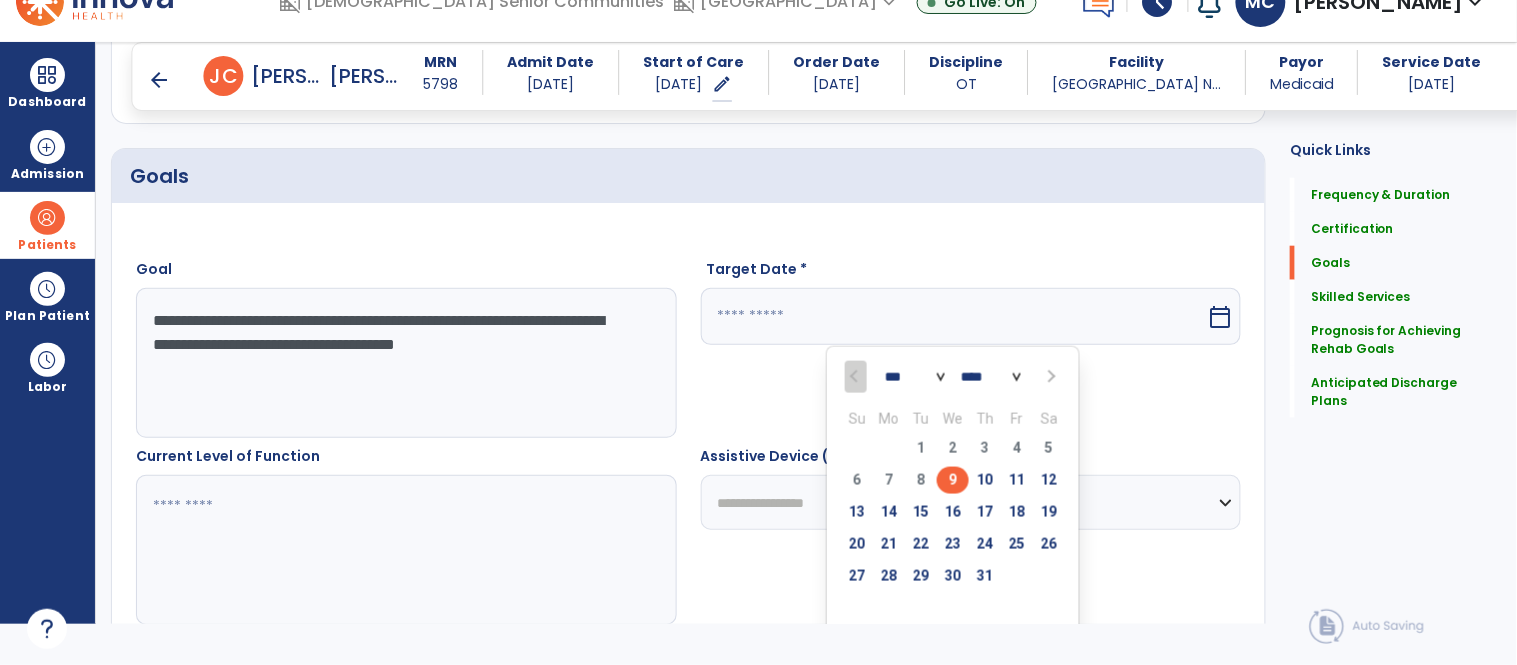 scroll, scrollTop: 430, scrollLeft: 0, axis: vertical 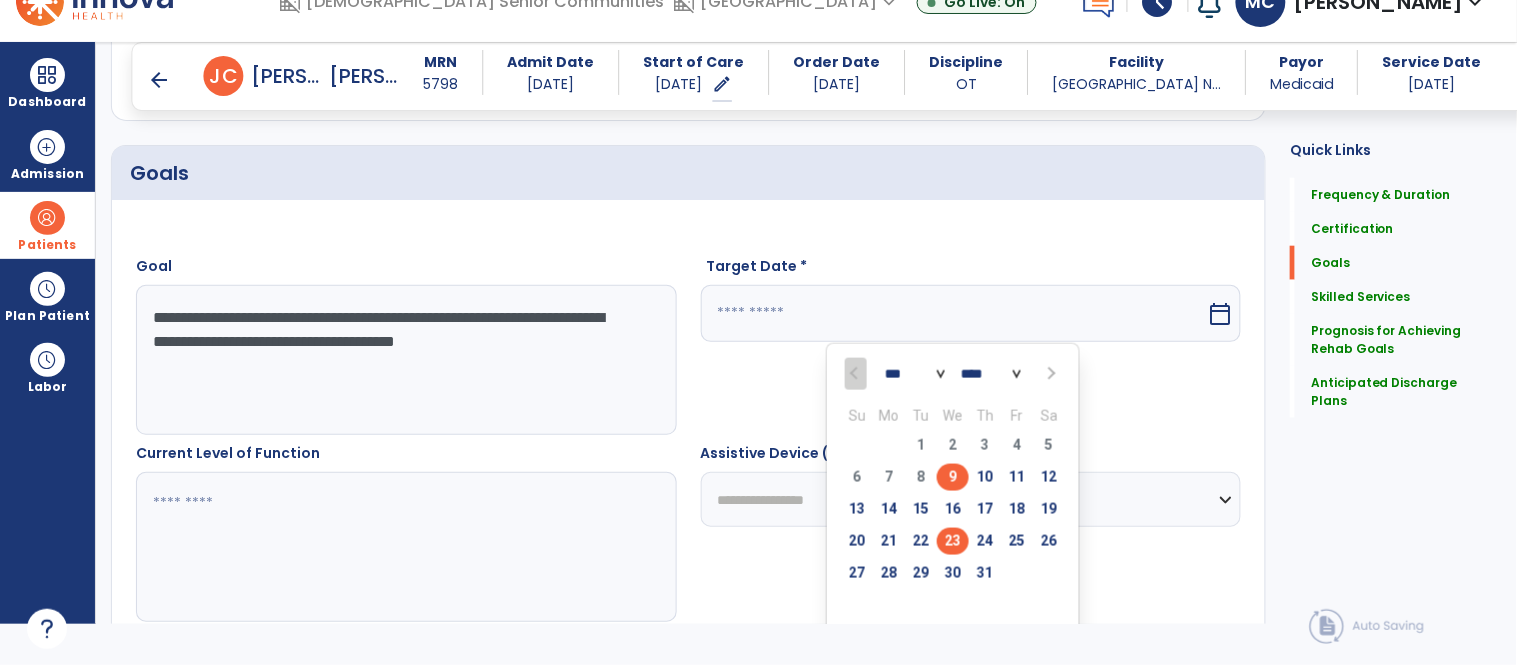 click on "23" at bounding box center [953, 541] 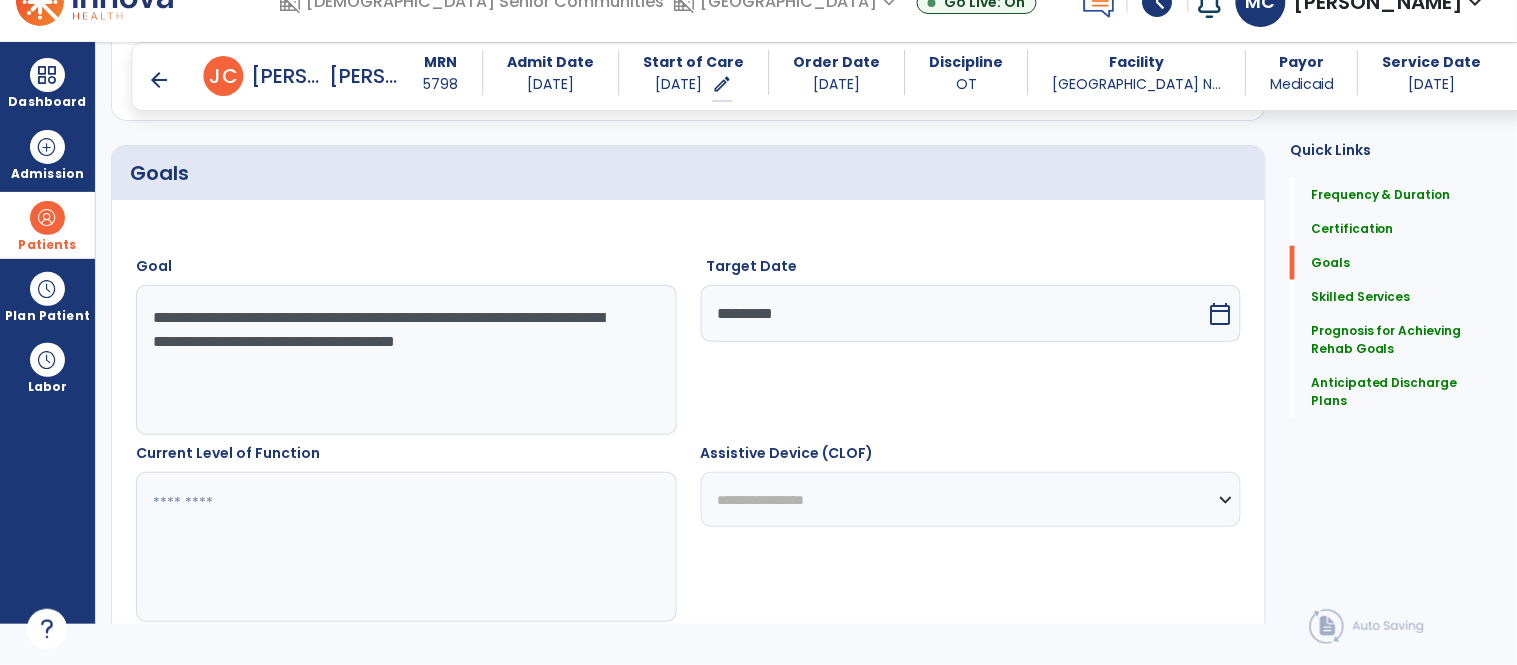 click at bounding box center (405, 547) 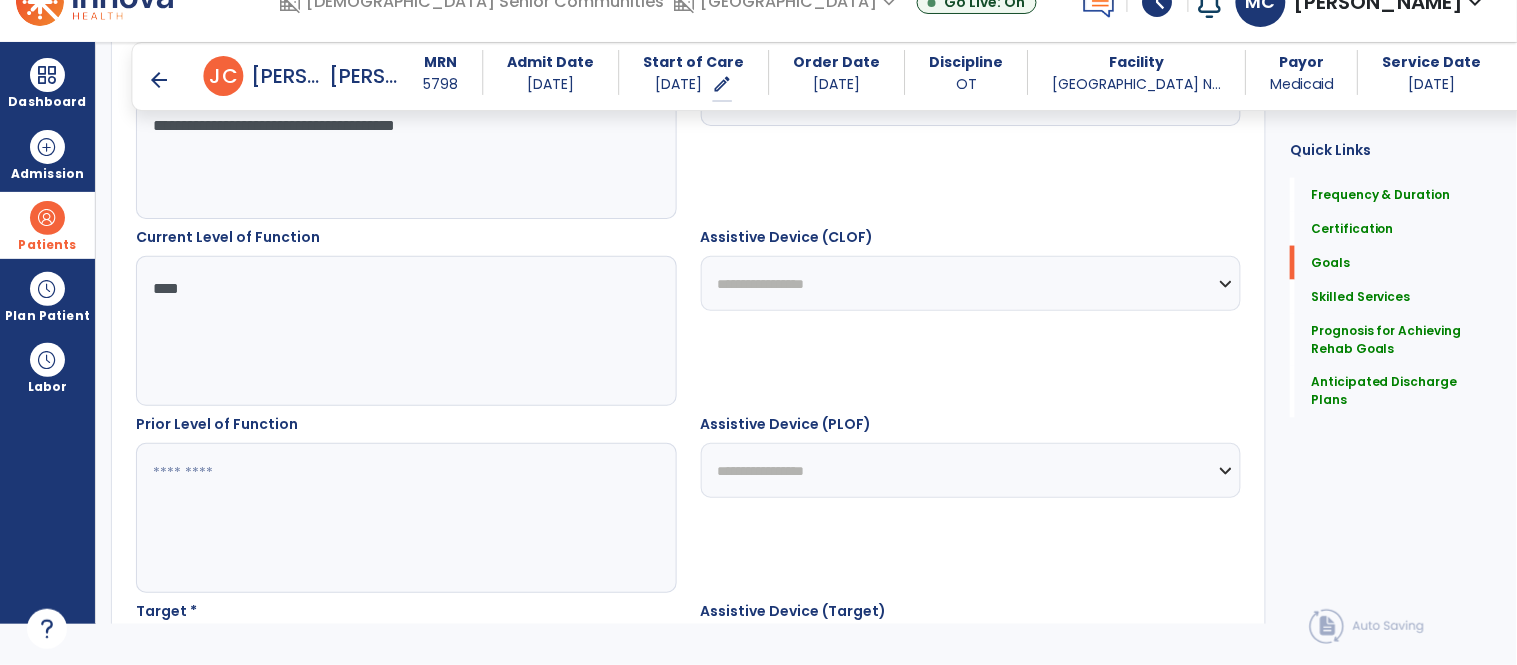scroll, scrollTop: 652, scrollLeft: 0, axis: vertical 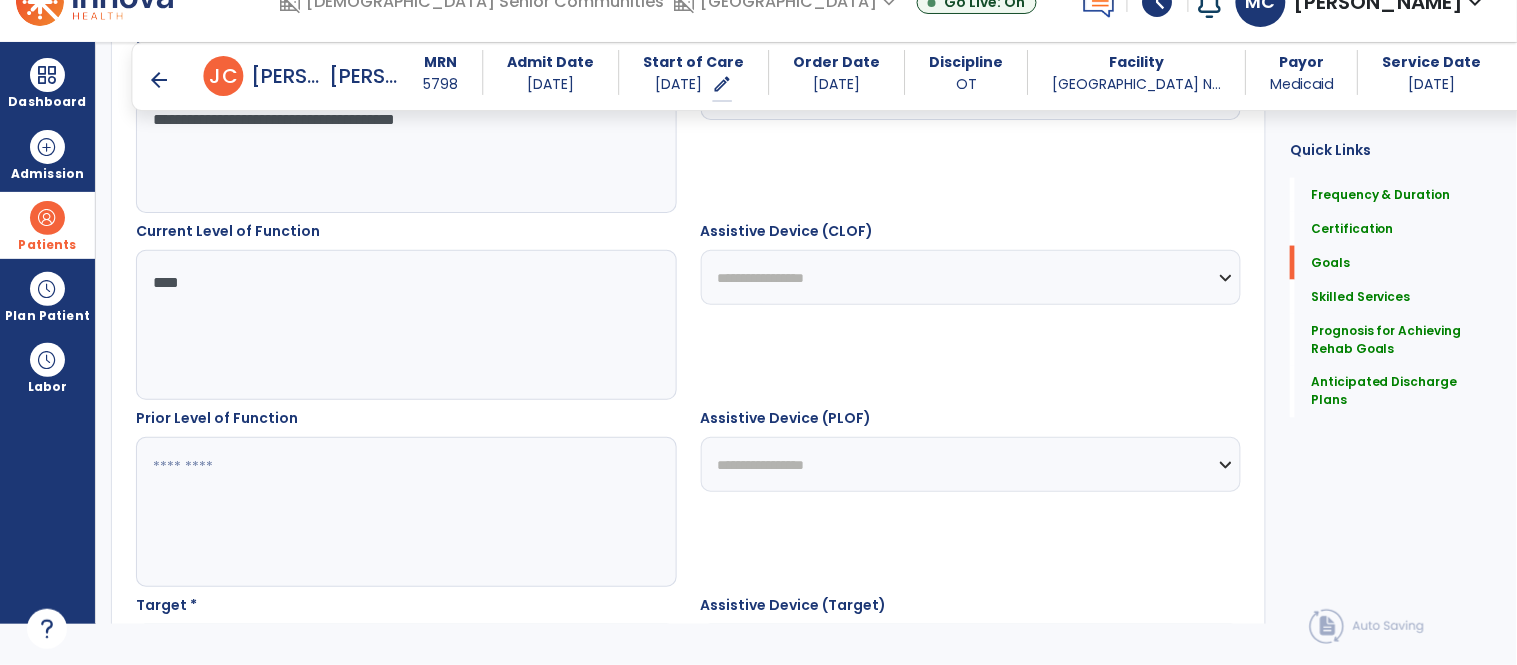 type on "****" 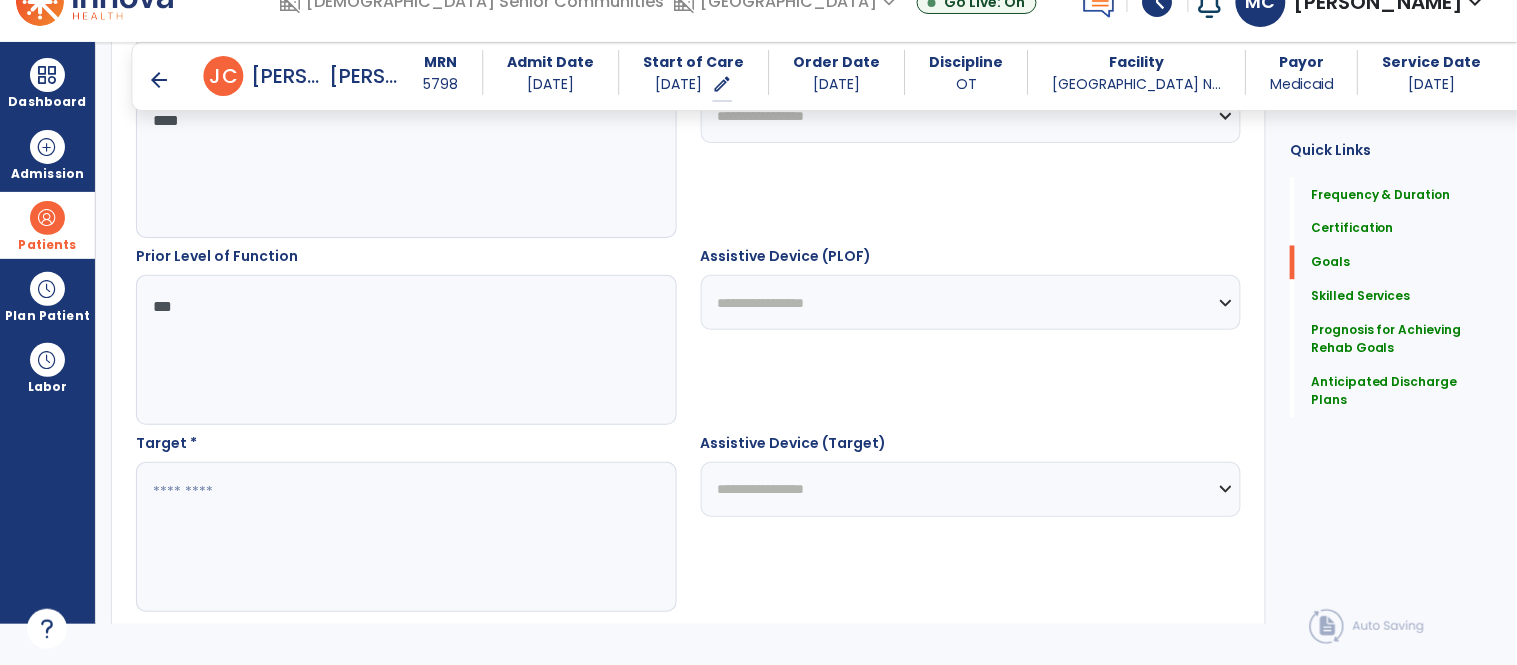 scroll, scrollTop: 818, scrollLeft: 0, axis: vertical 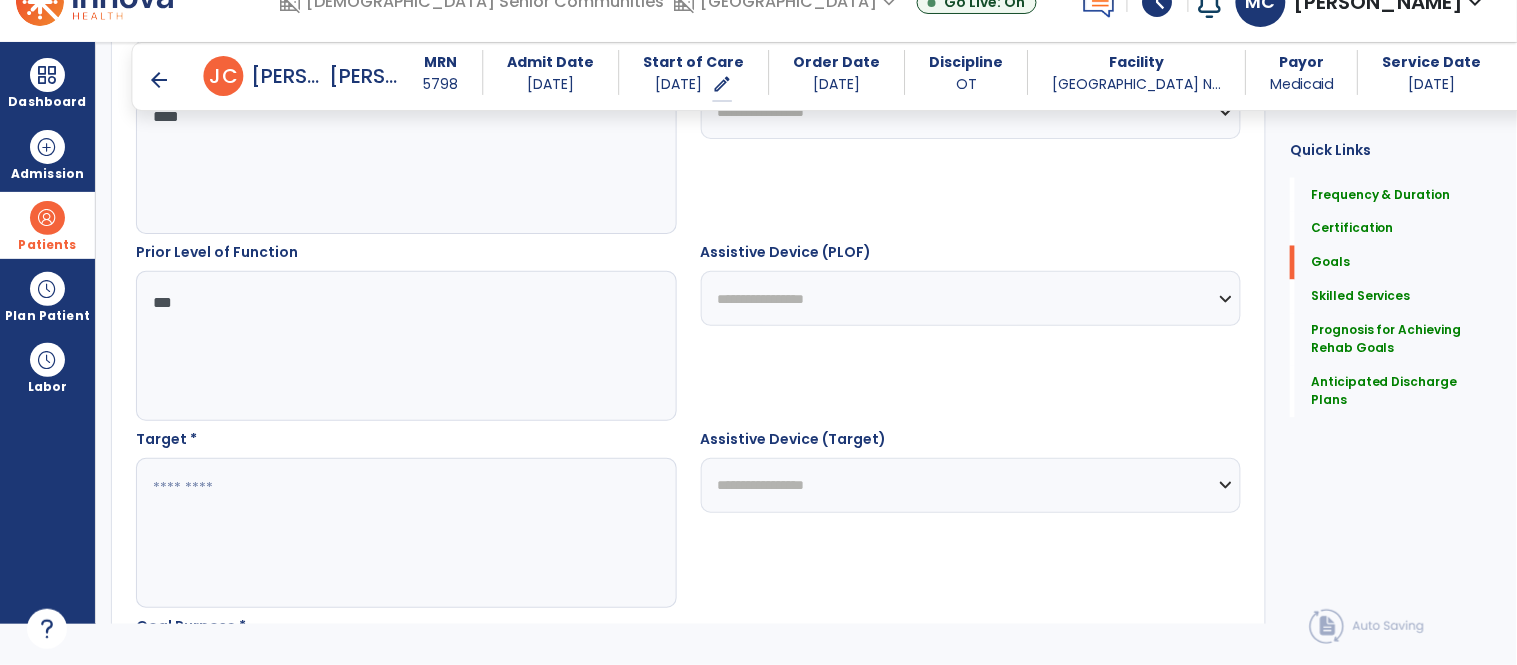 type on "***" 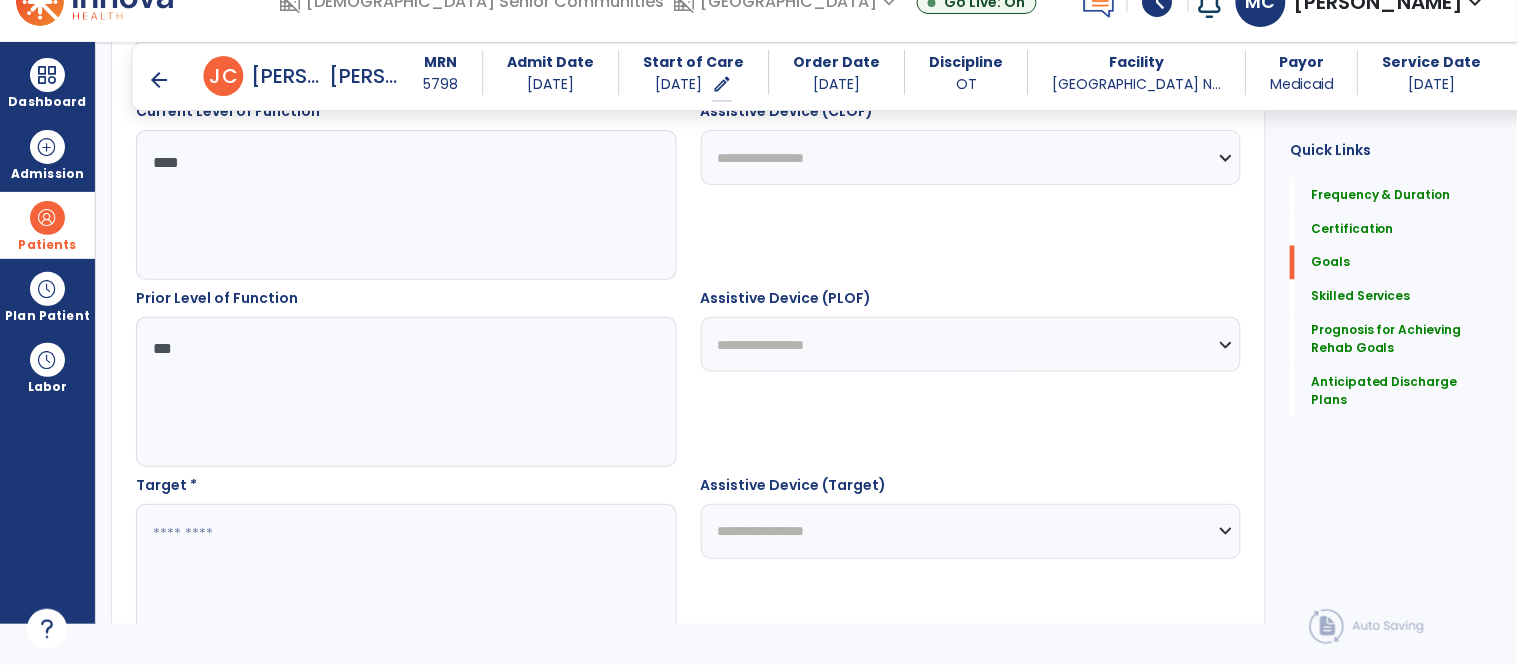 scroll, scrollTop: 798, scrollLeft: 0, axis: vertical 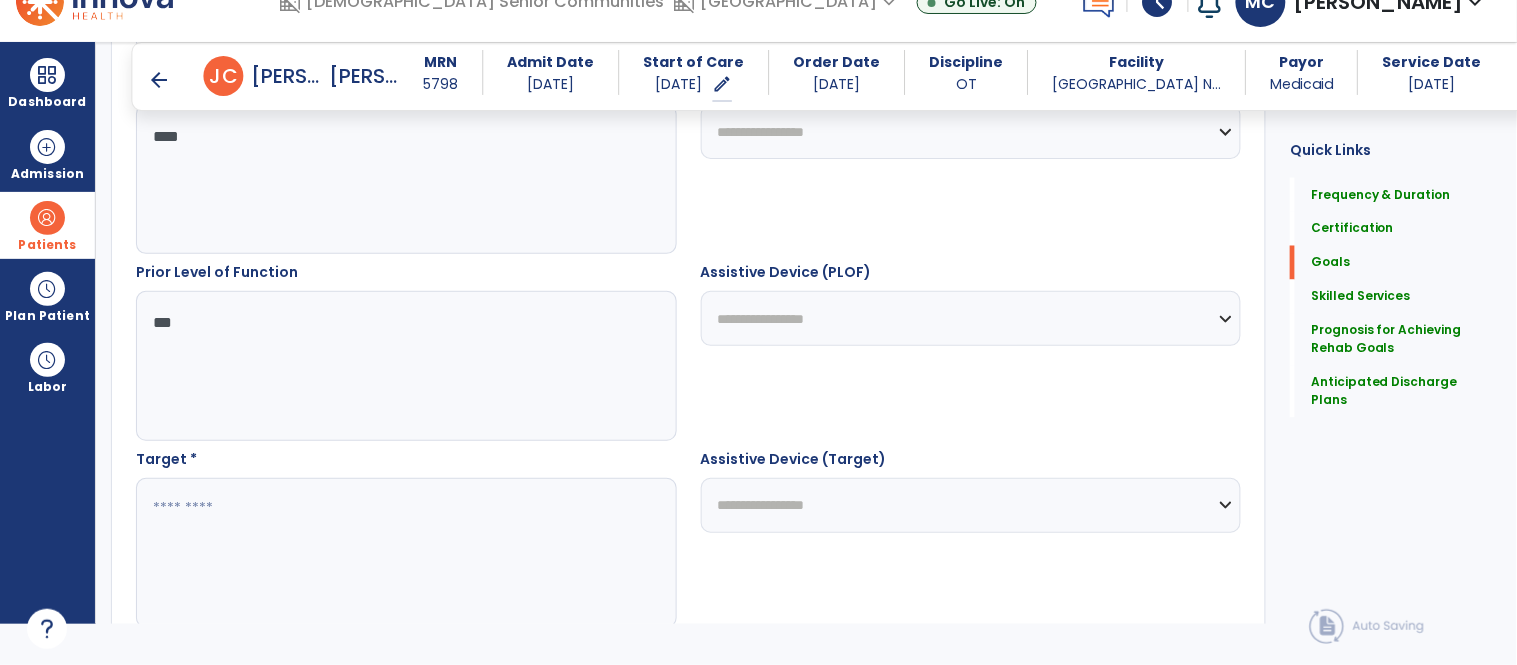type on "*" 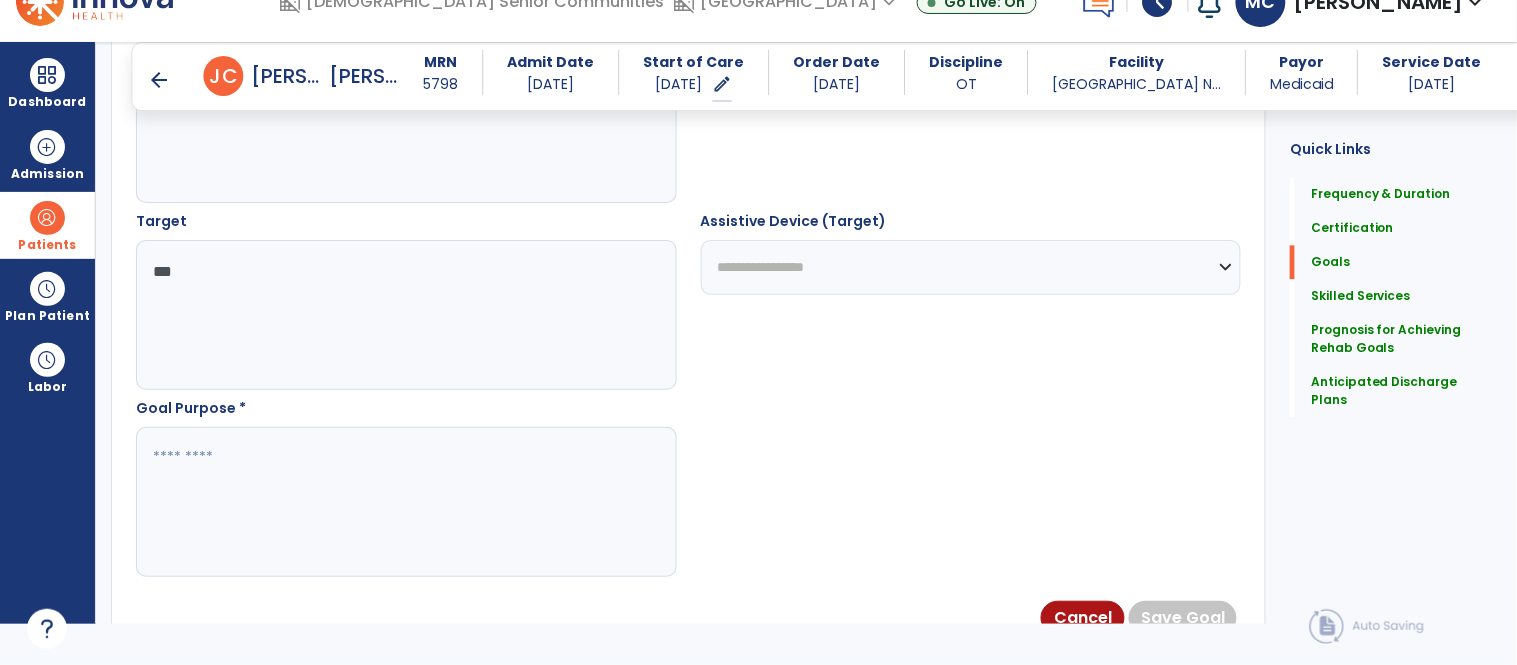 scroll, scrollTop: 1042, scrollLeft: 0, axis: vertical 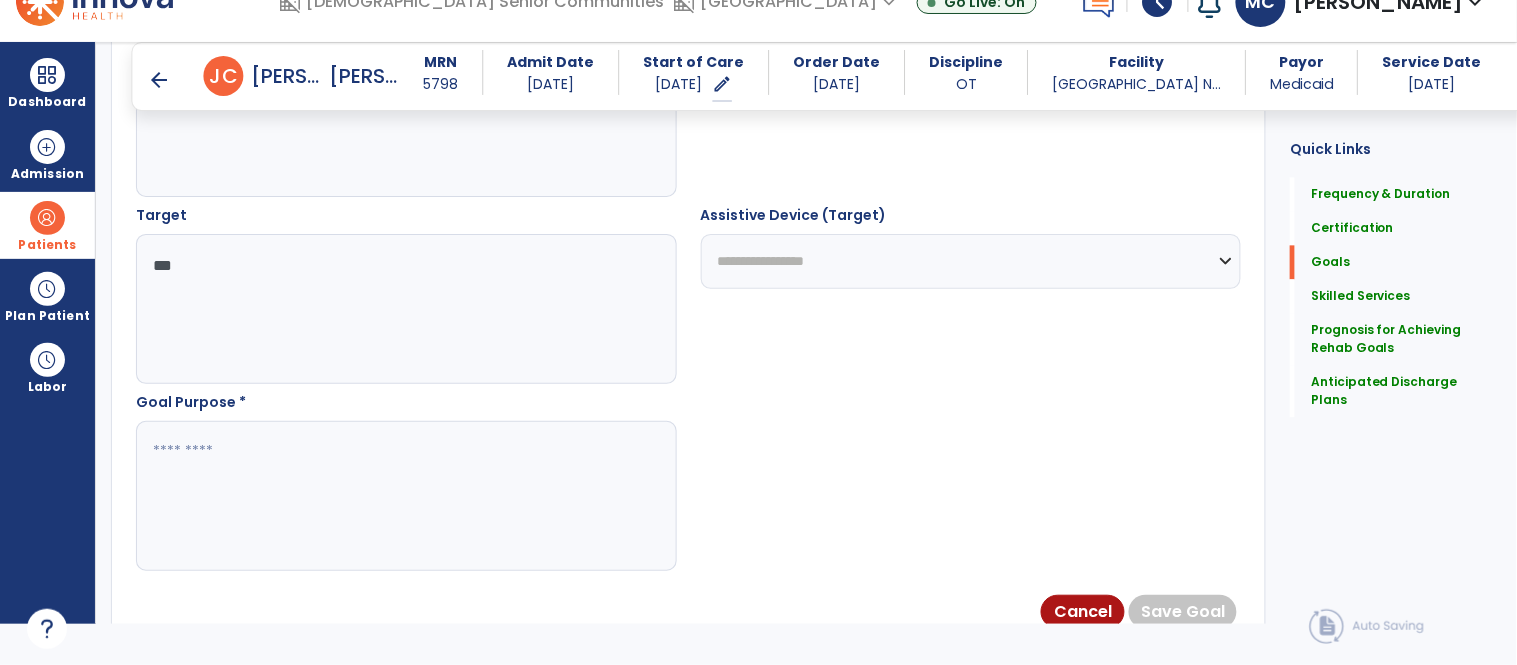 type on "***" 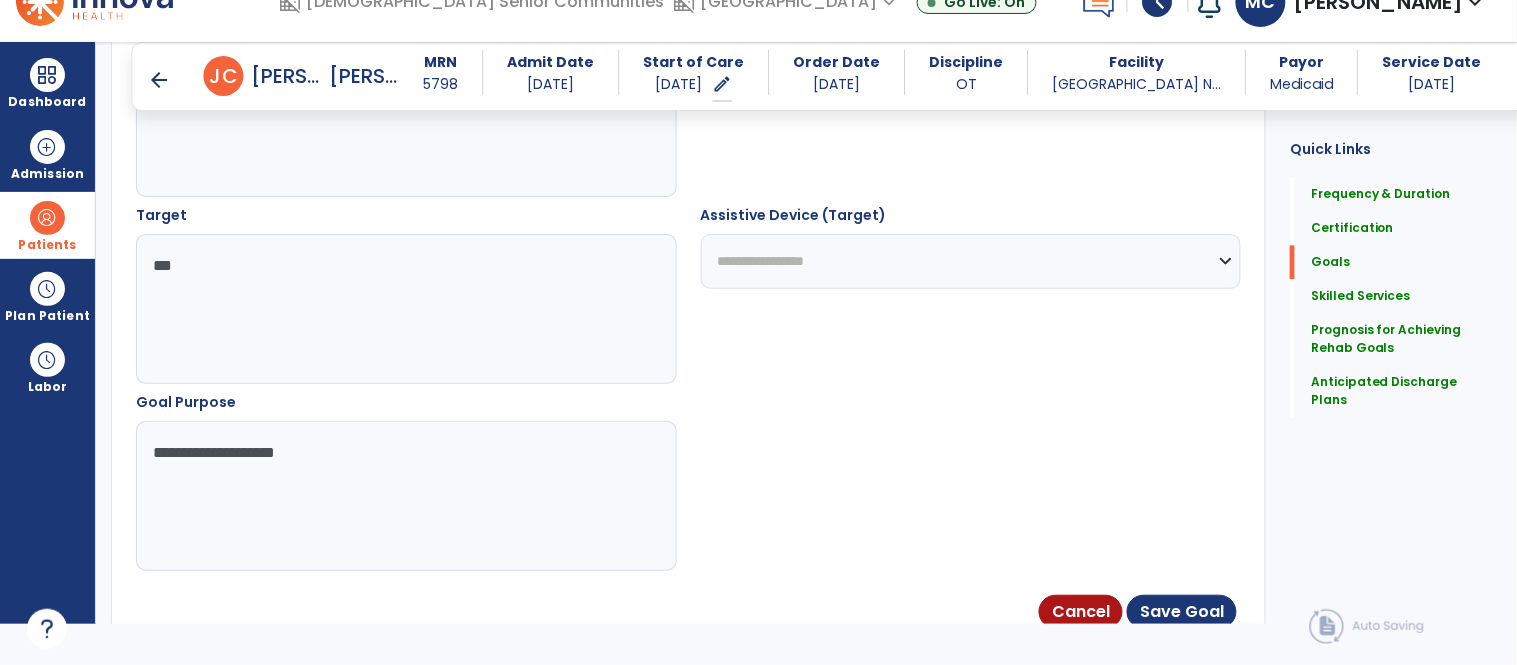type on "**********" 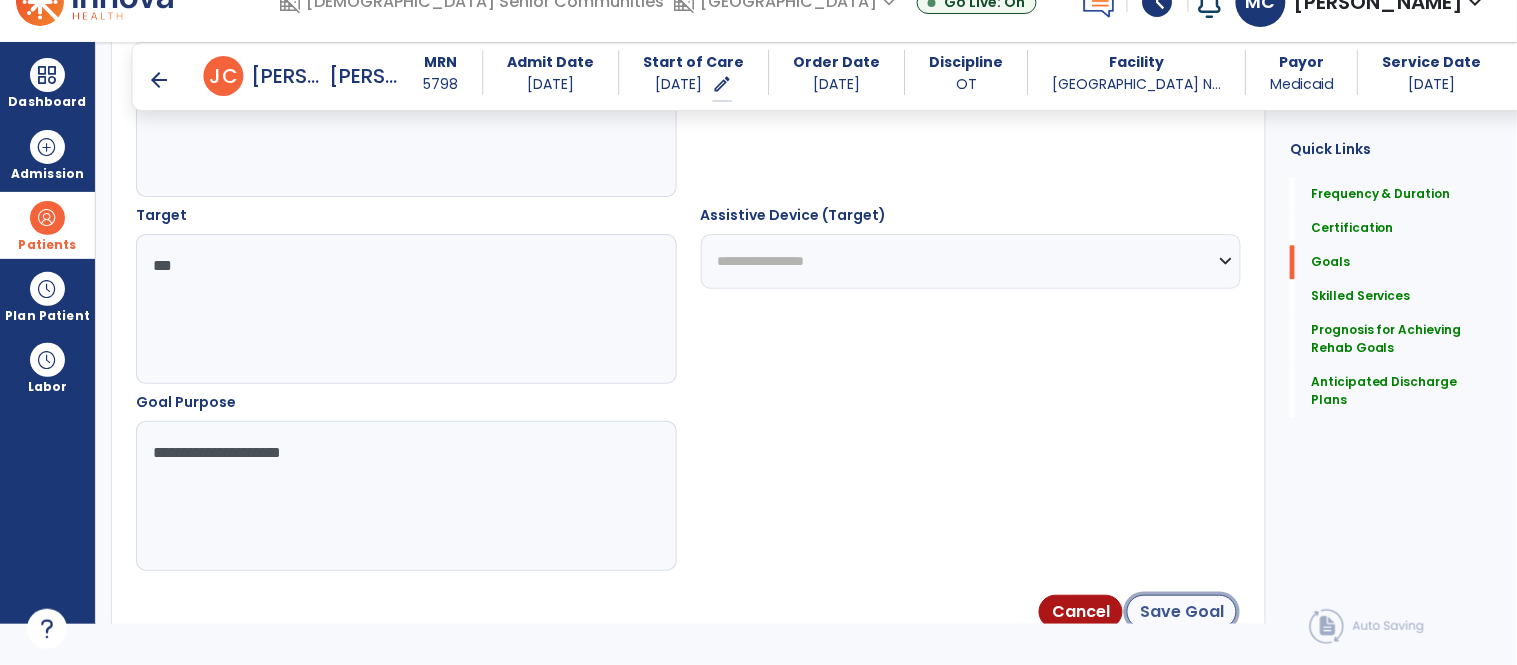 click on "Save Goal" at bounding box center [1182, 612] 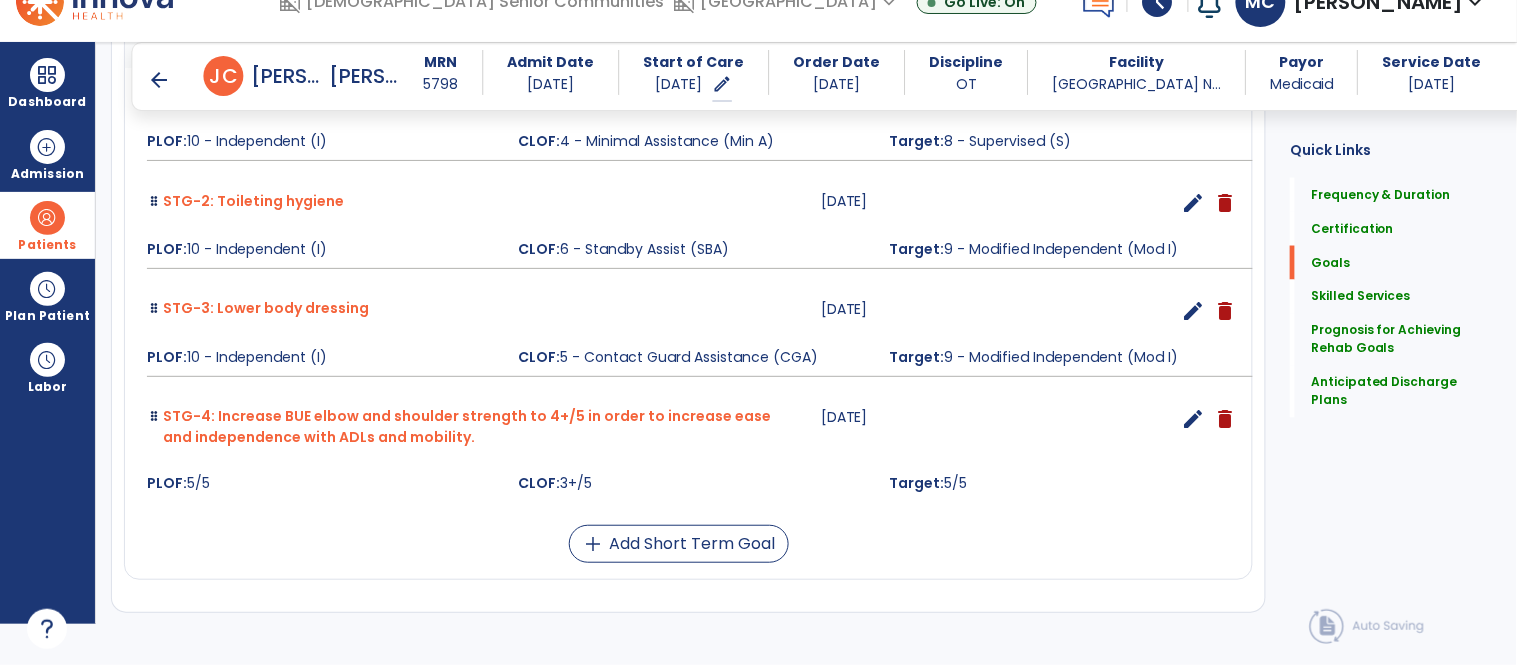 scroll, scrollTop: 733, scrollLeft: 0, axis: vertical 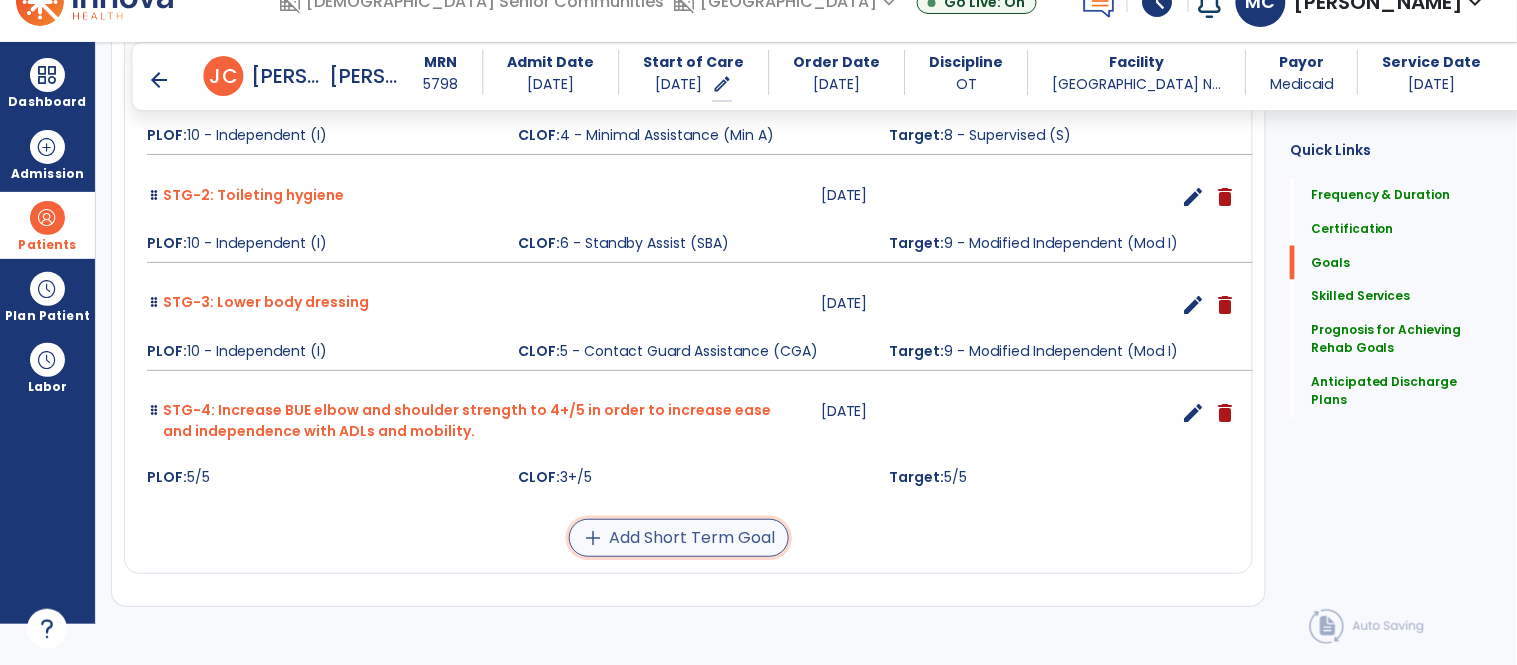 click on "add  Add Short Term Goal" at bounding box center [679, 538] 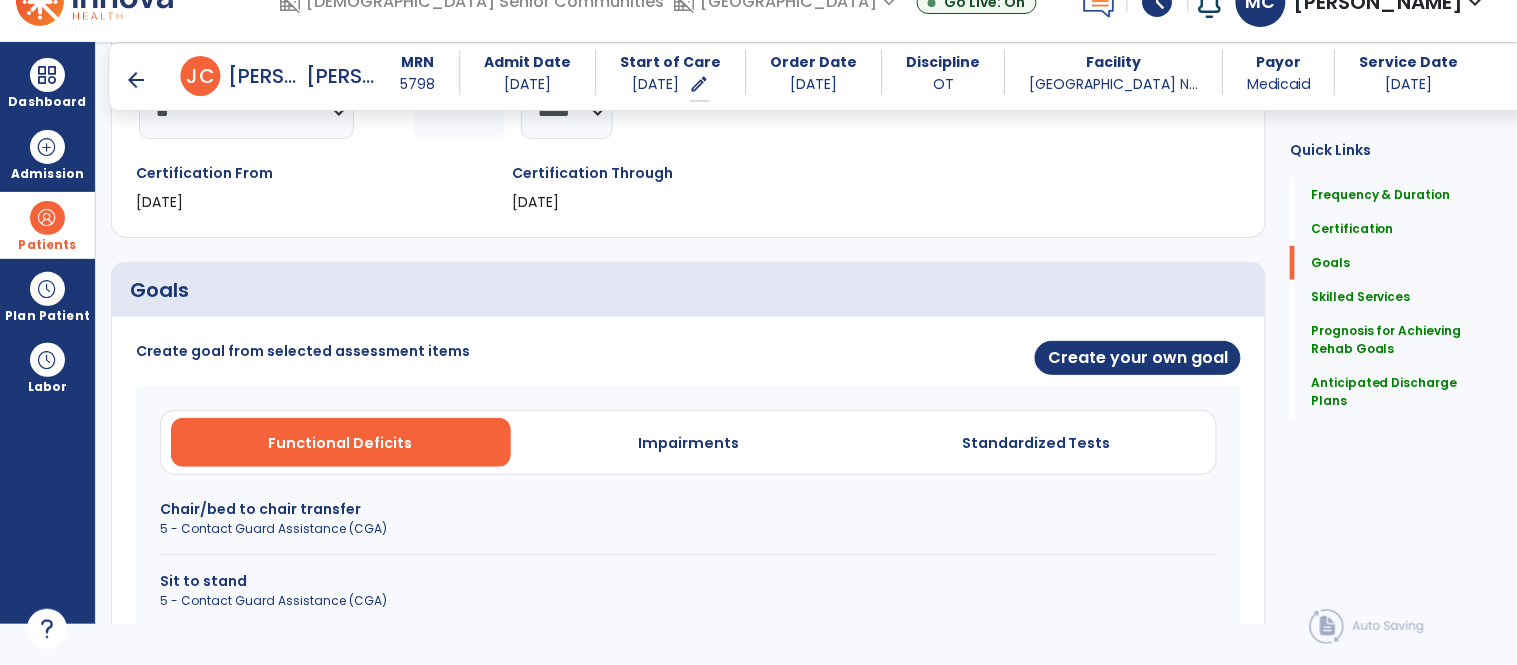 scroll, scrollTop: 318, scrollLeft: 0, axis: vertical 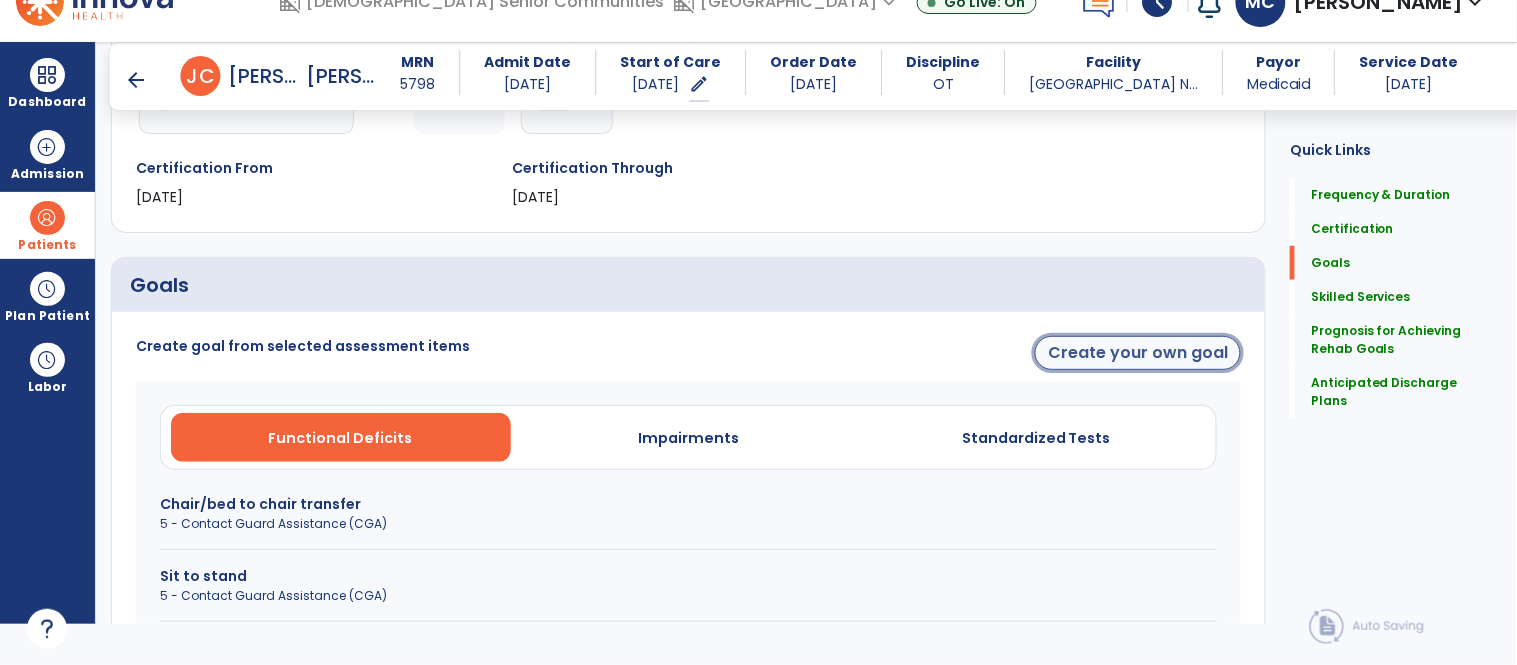 click on "Create your own goal" at bounding box center [1138, 353] 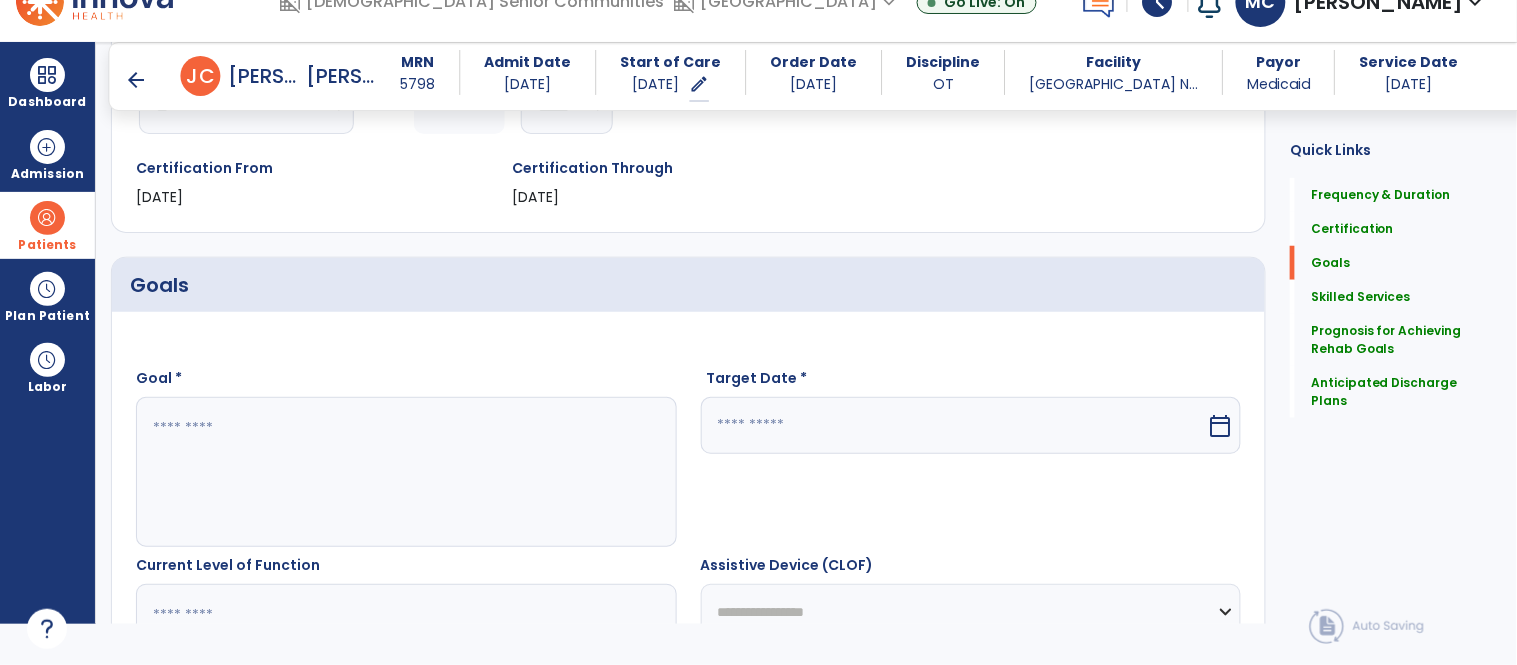 click at bounding box center [405, 472] 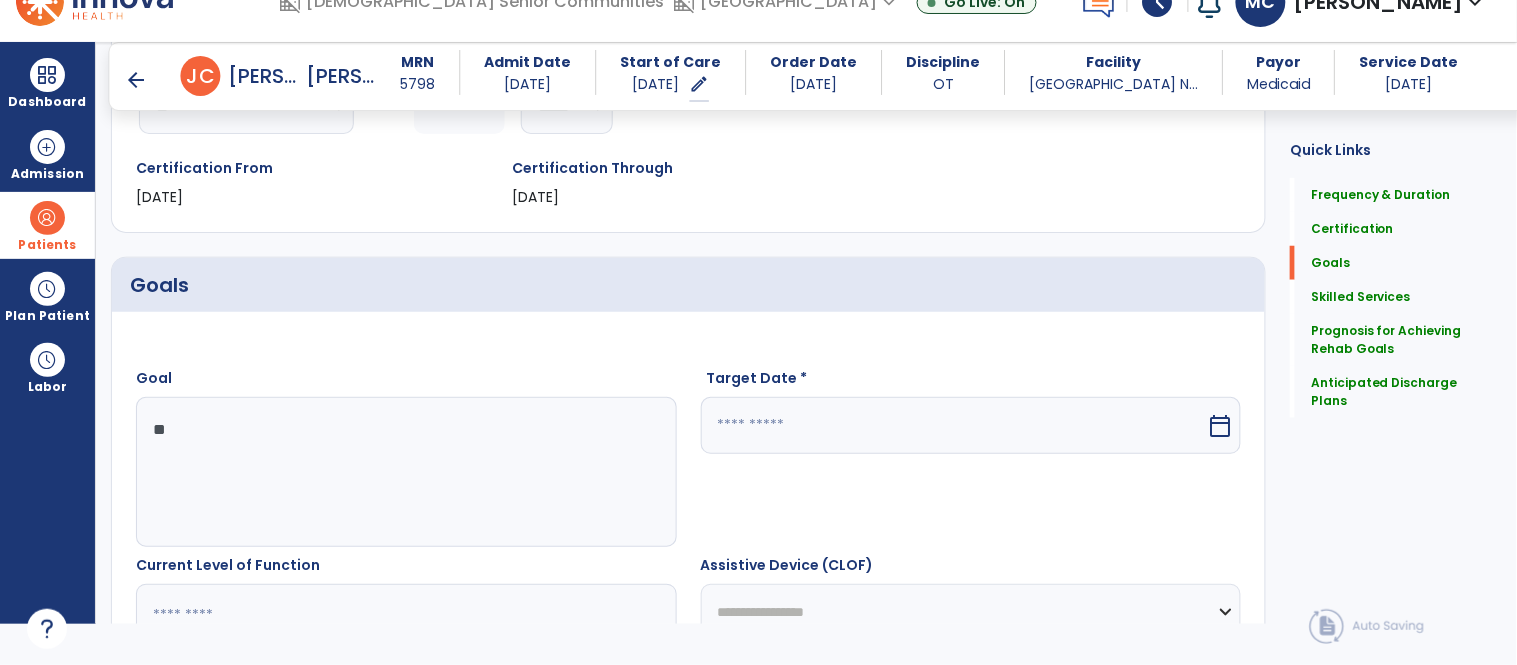type on "*" 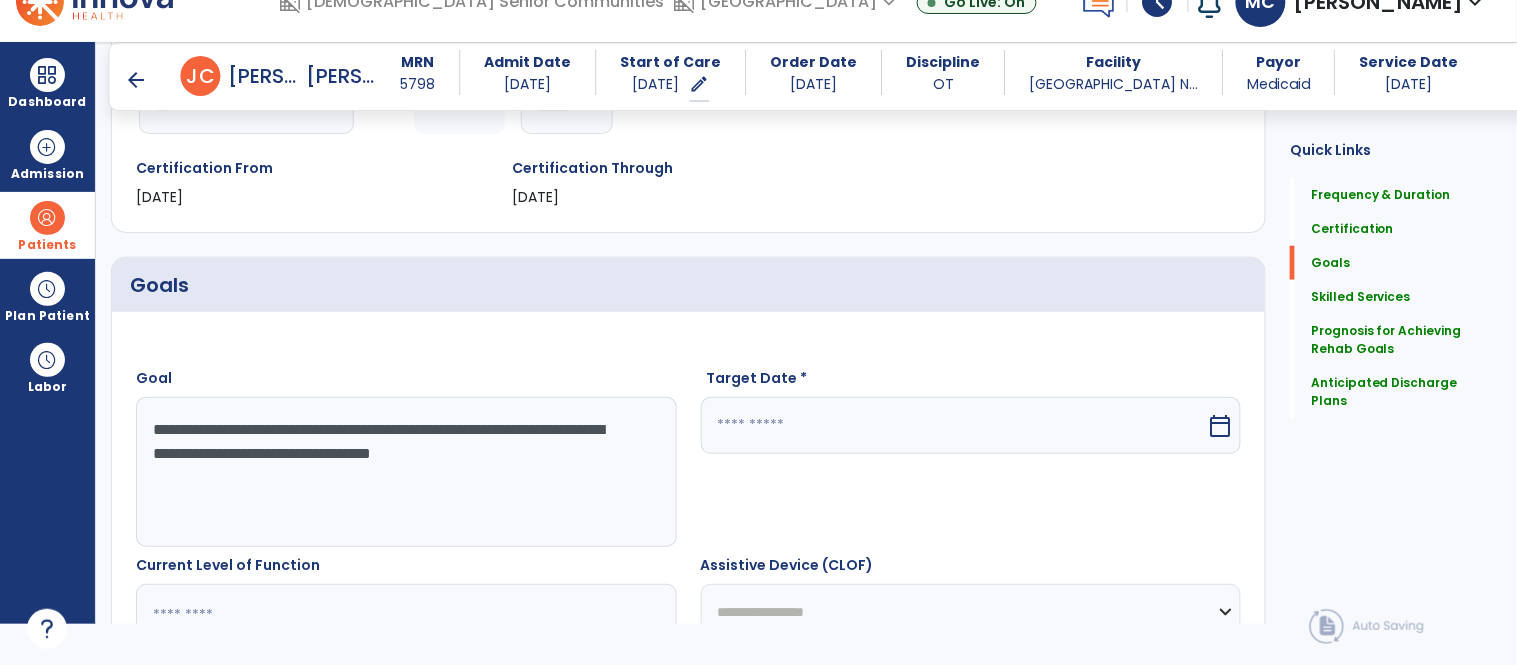 type on "**********" 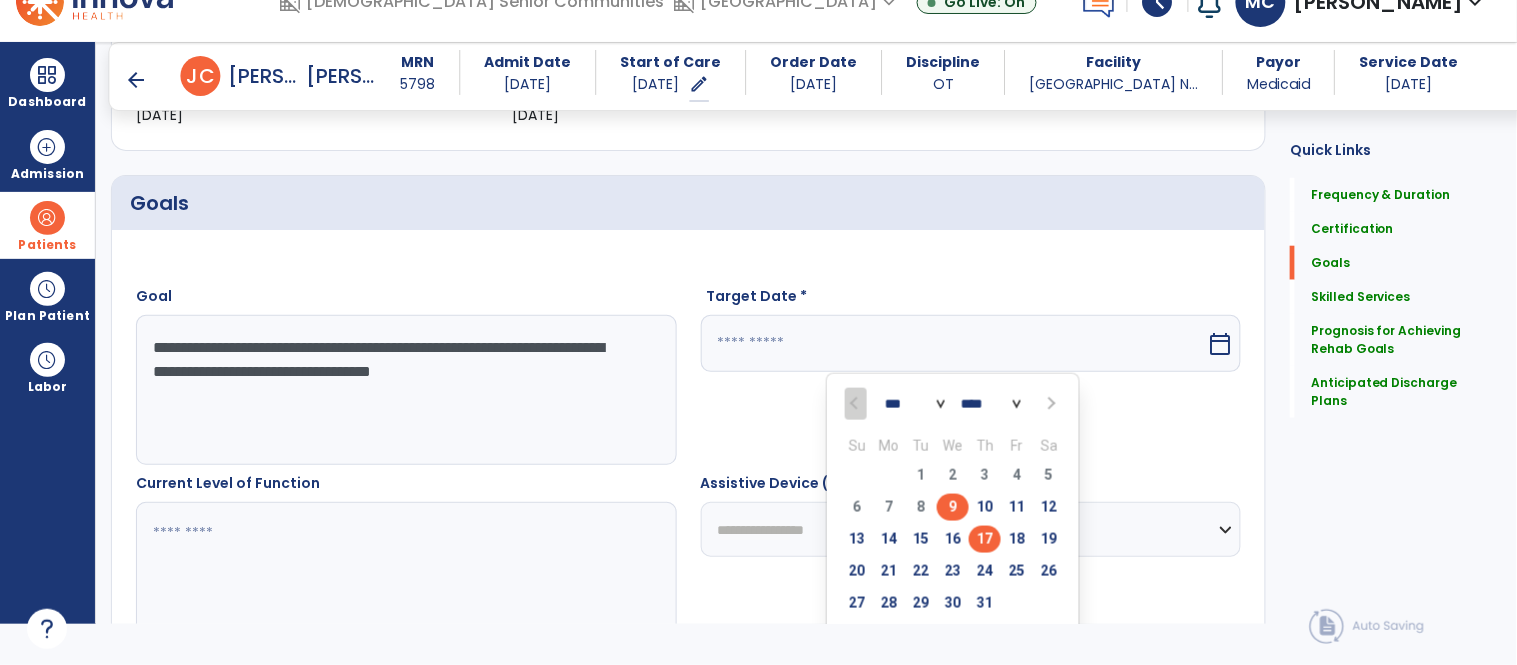 scroll, scrollTop: 405, scrollLeft: 0, axis: vertical 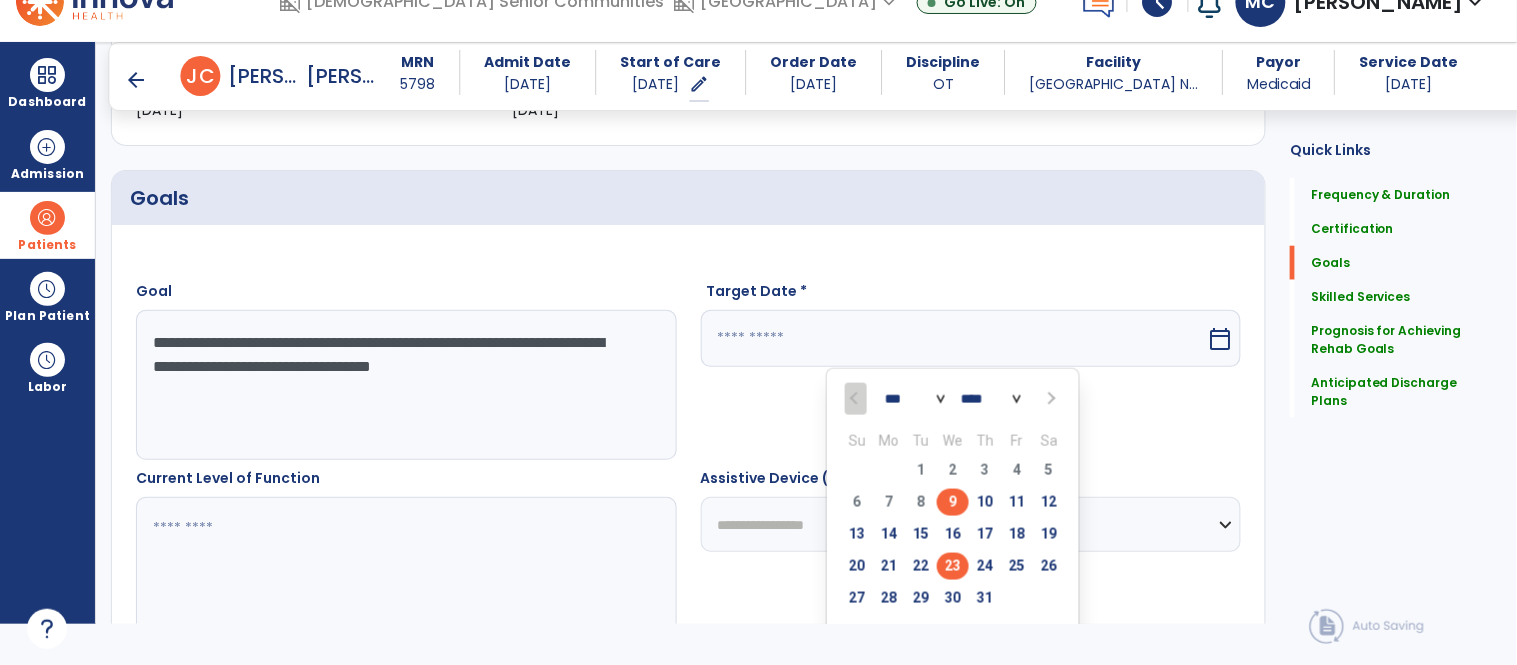 click on "23" at bounding box center [953, 566] 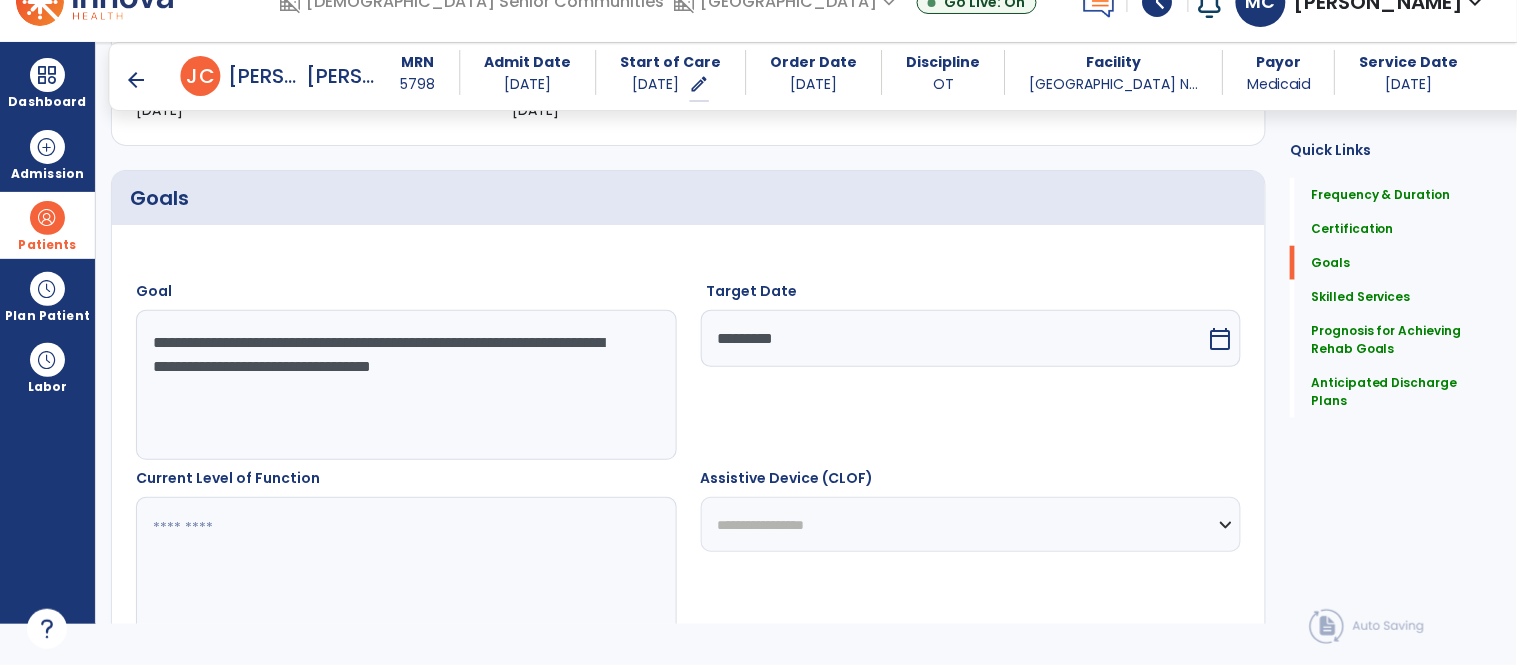 click at bounding box center [405, 572] 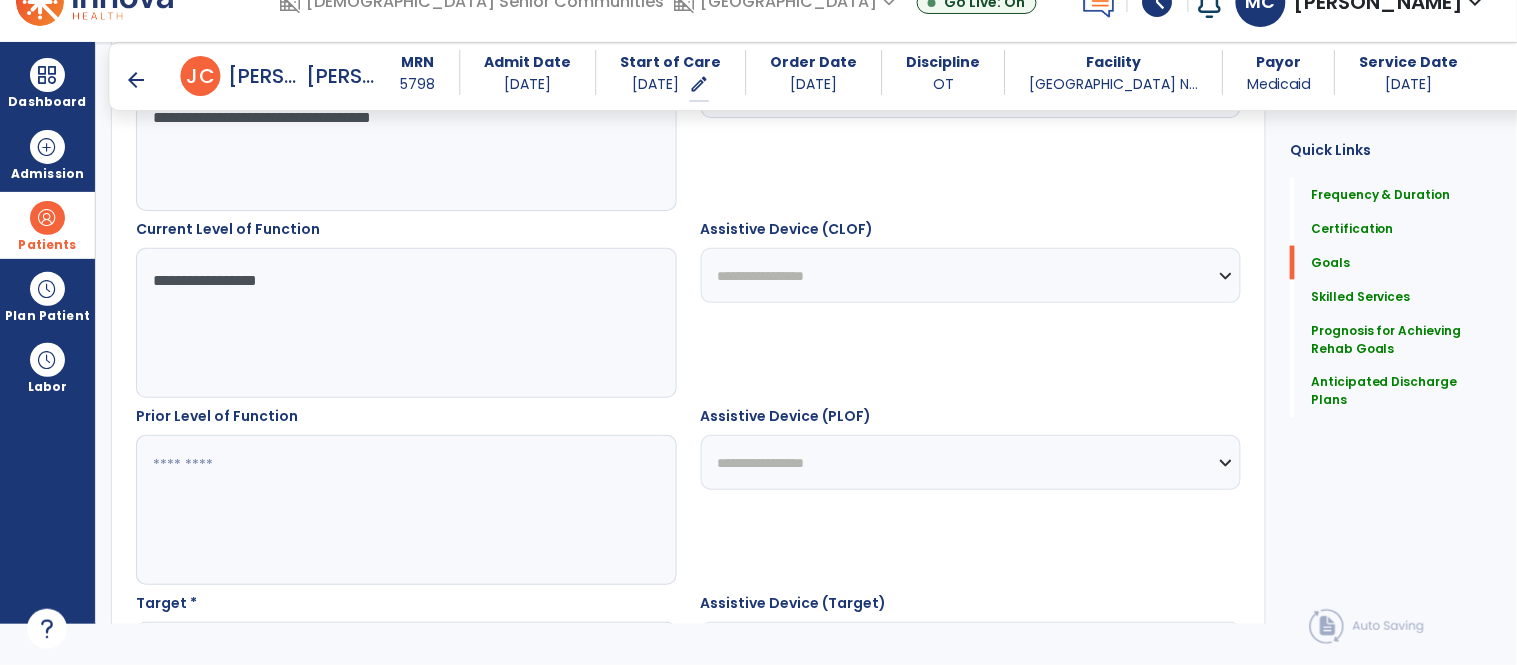 scroll, scrollTop: 657, scrollLeft: 0, axis: vertical 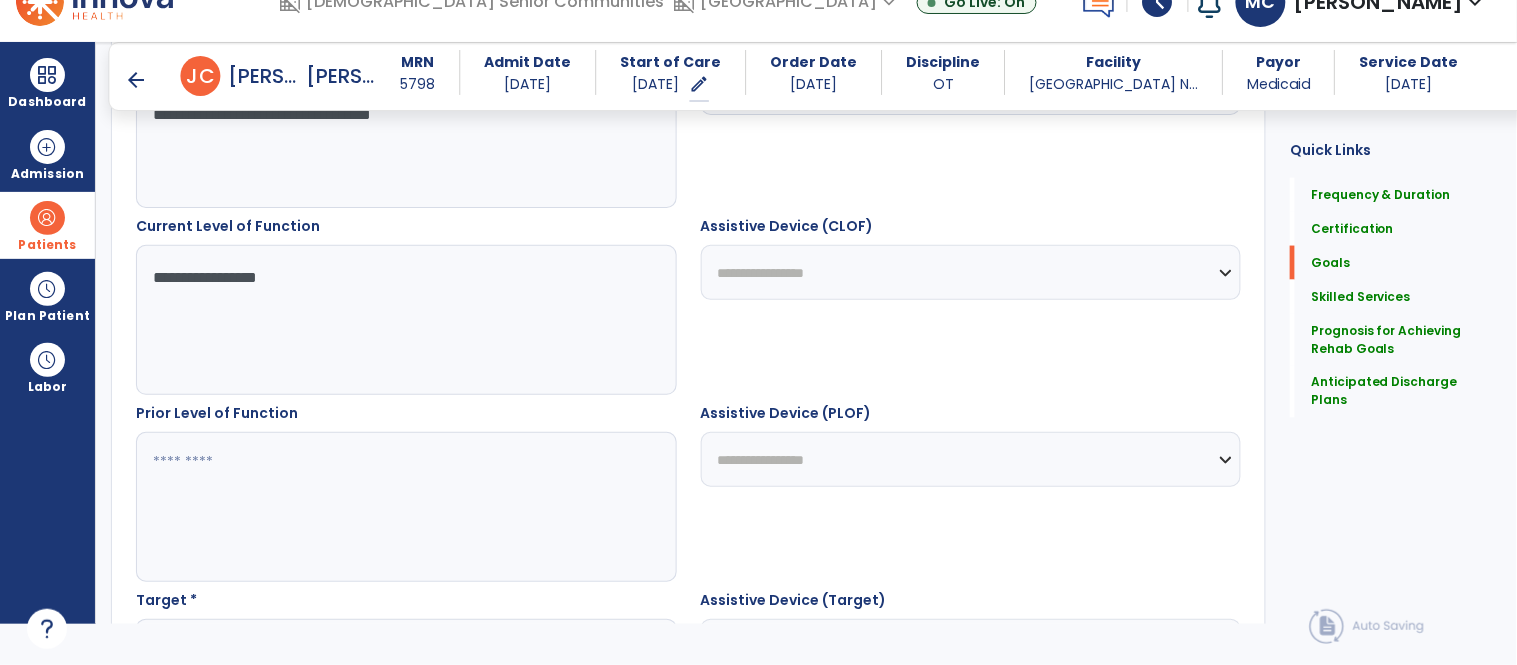 type on "**********" 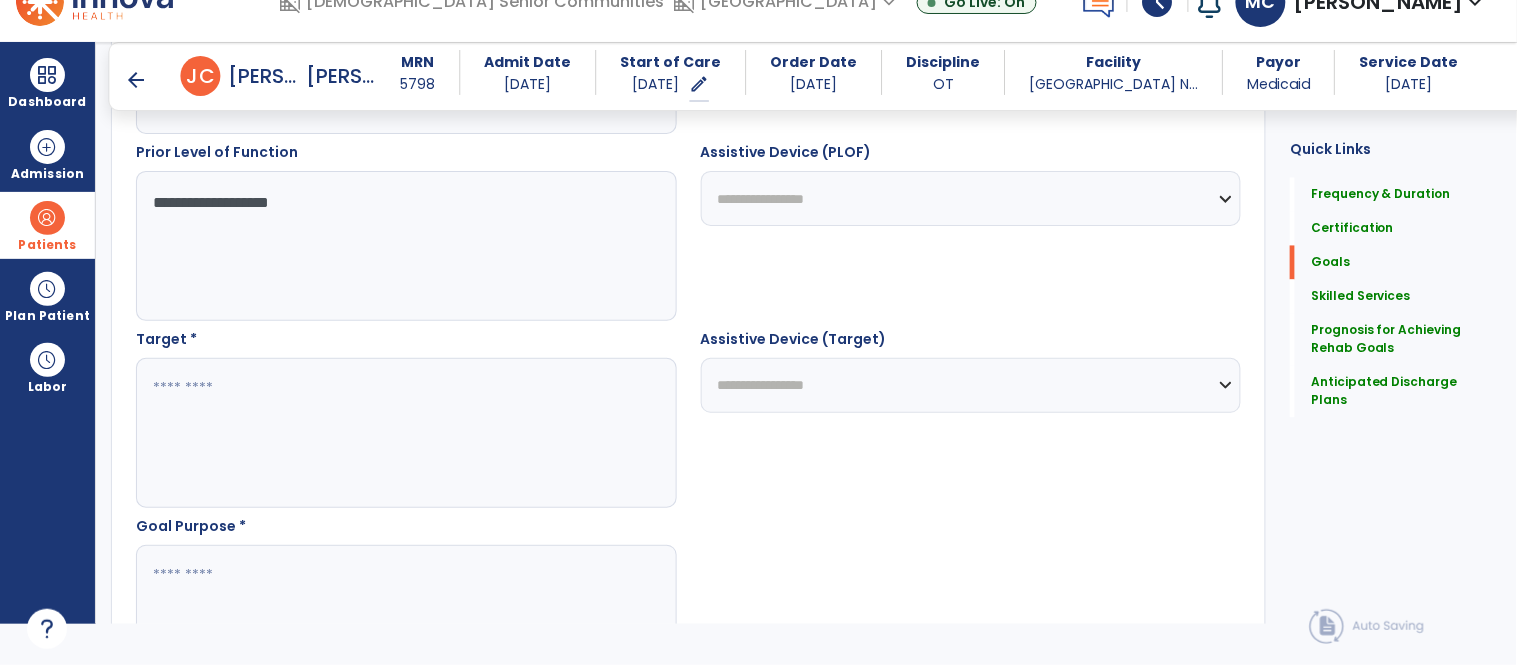 scroll, scrollTop: 927, scrollLeft: 0, axis: vertical 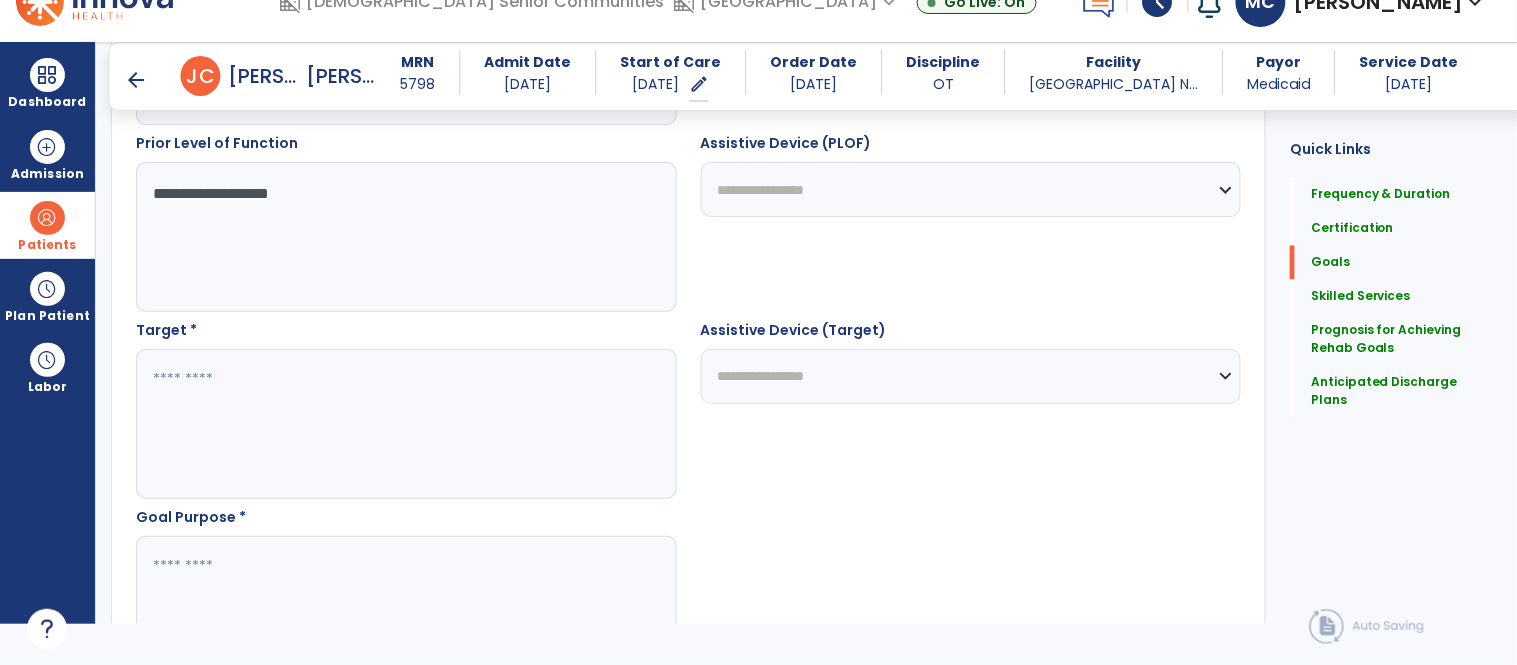 type on "**********" 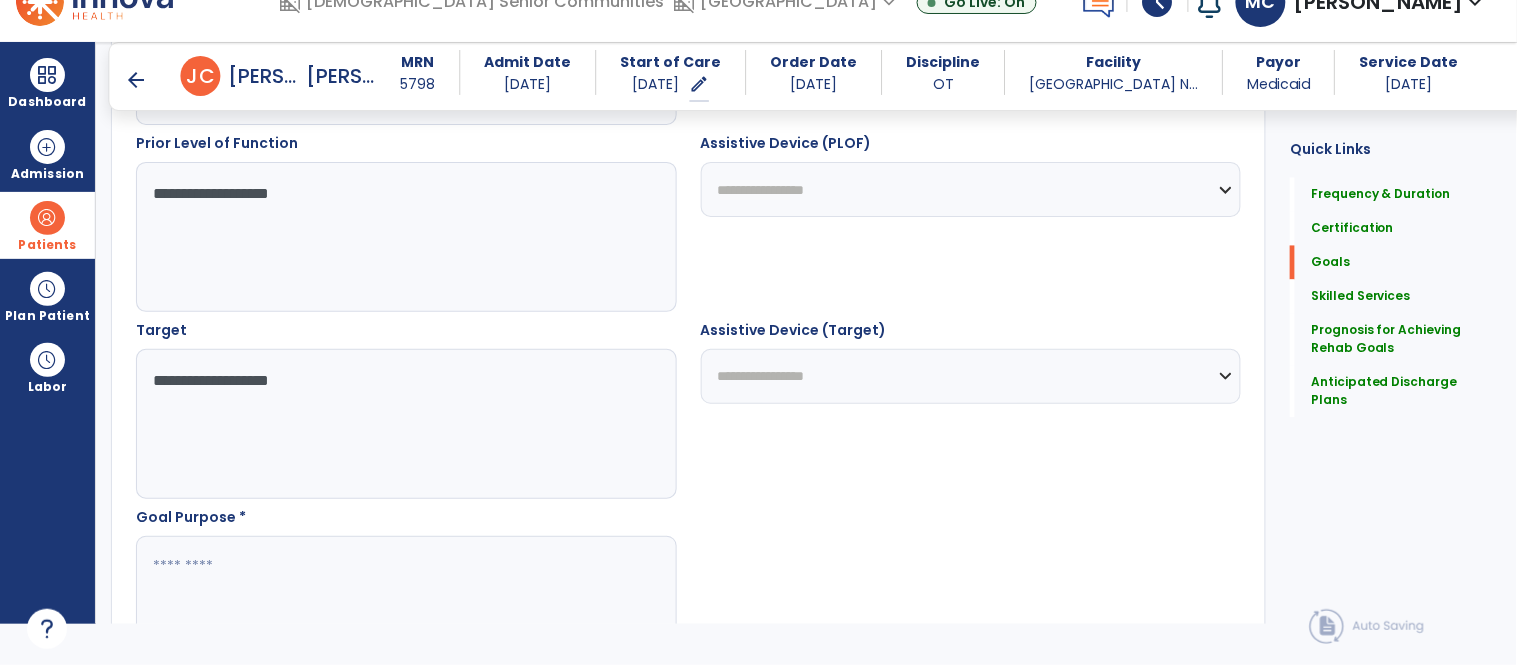 type on "**********" 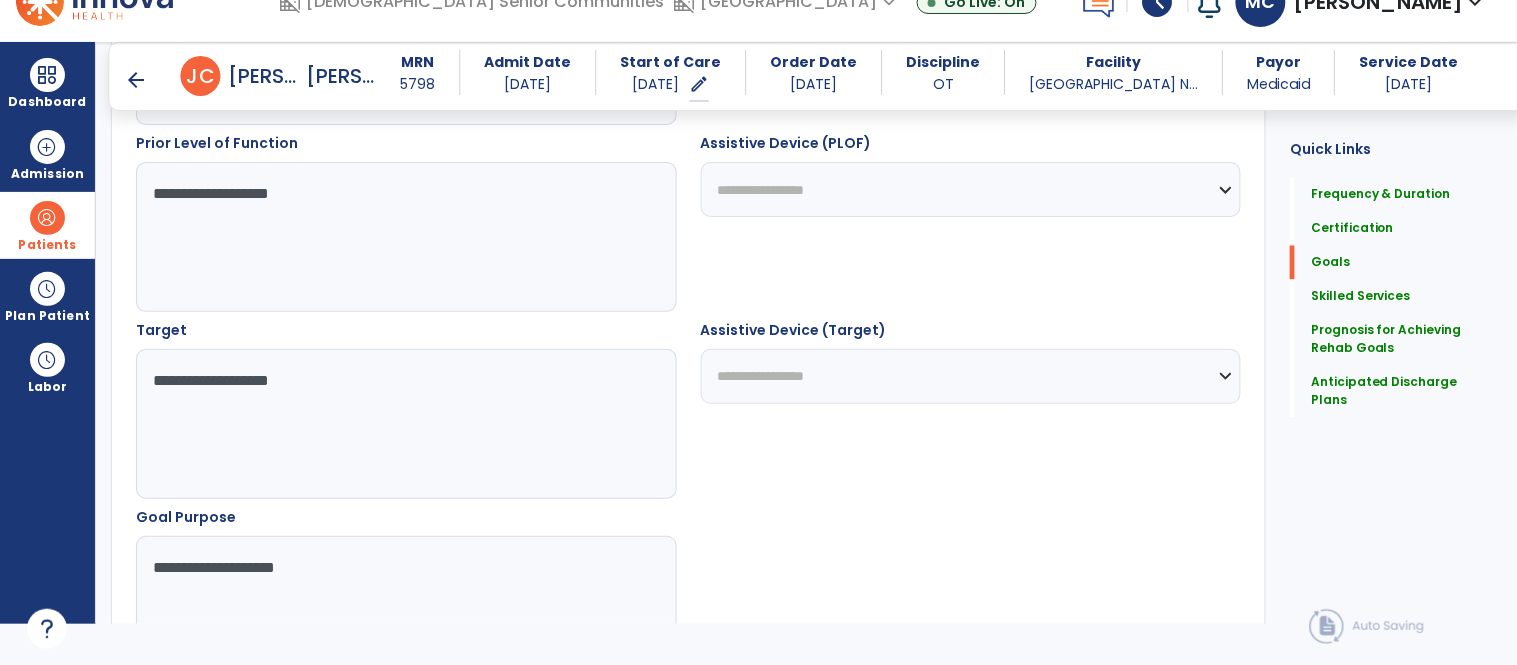 type on "**********" 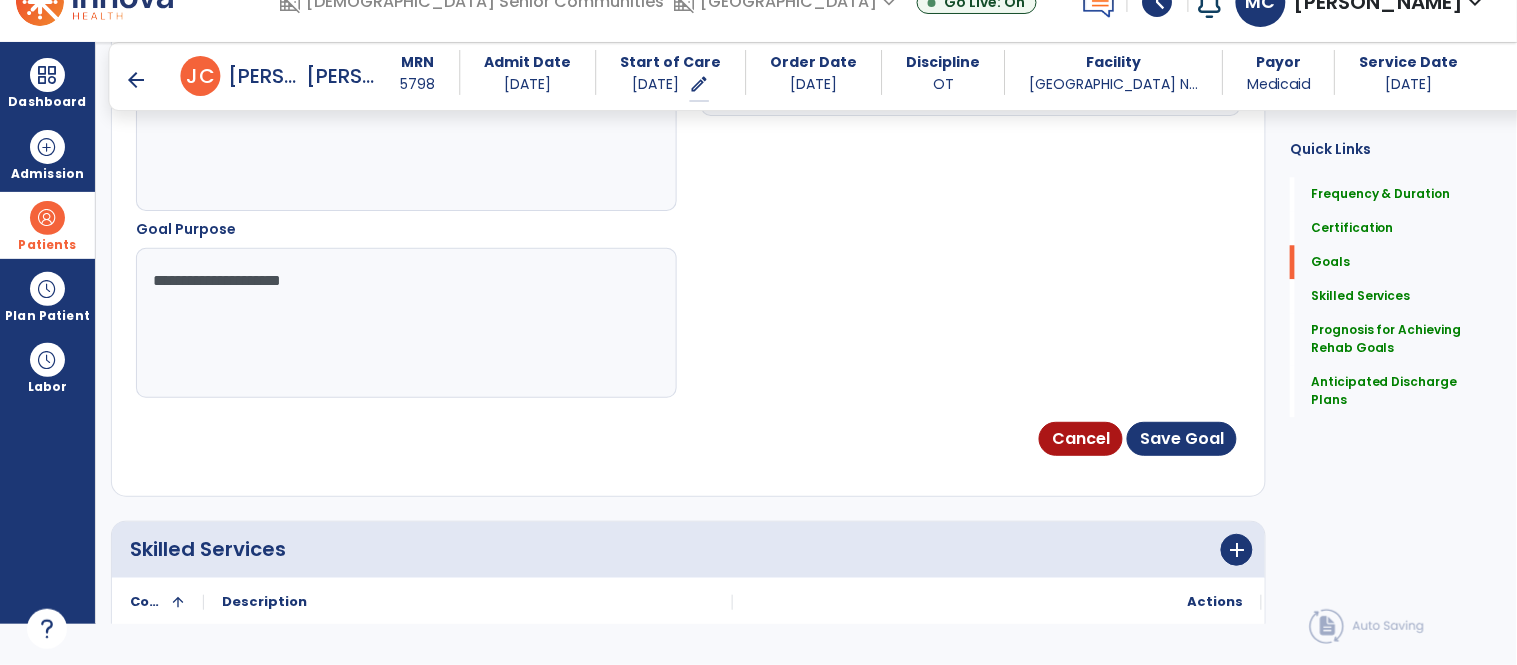 scroll, scrollTop: 1220, scrollLeft: 0, axis: vertical 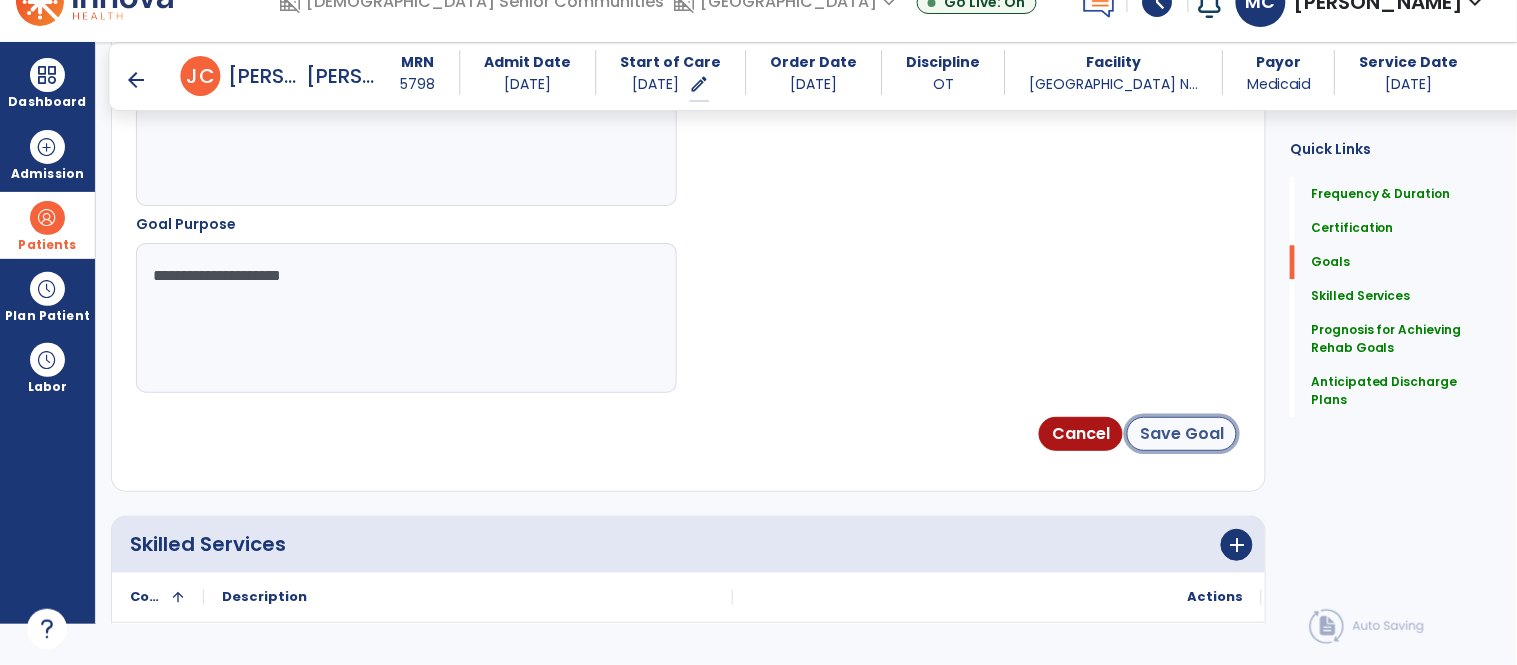 click on "Save Goal" at bounding box center [1182, 434] 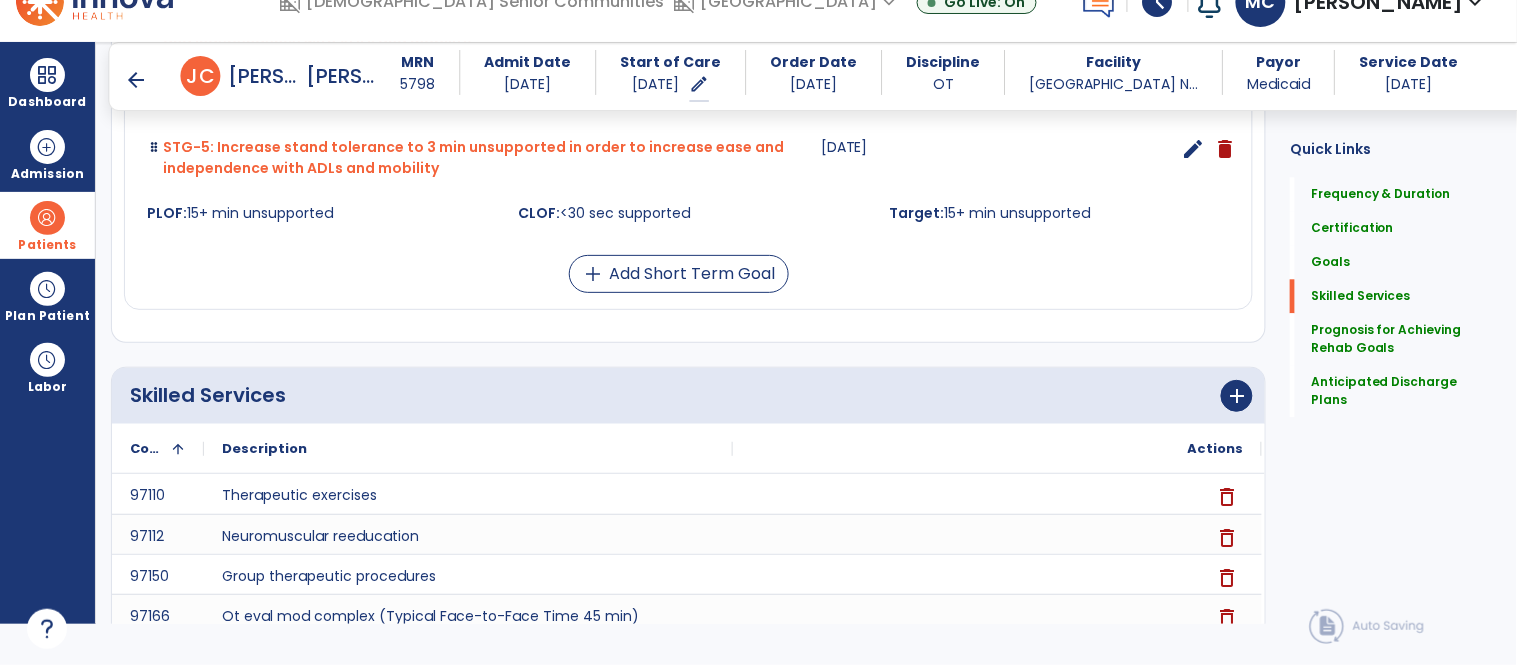scroll, scrollTop: 1724, scrollLeft: 0, axis: vertical 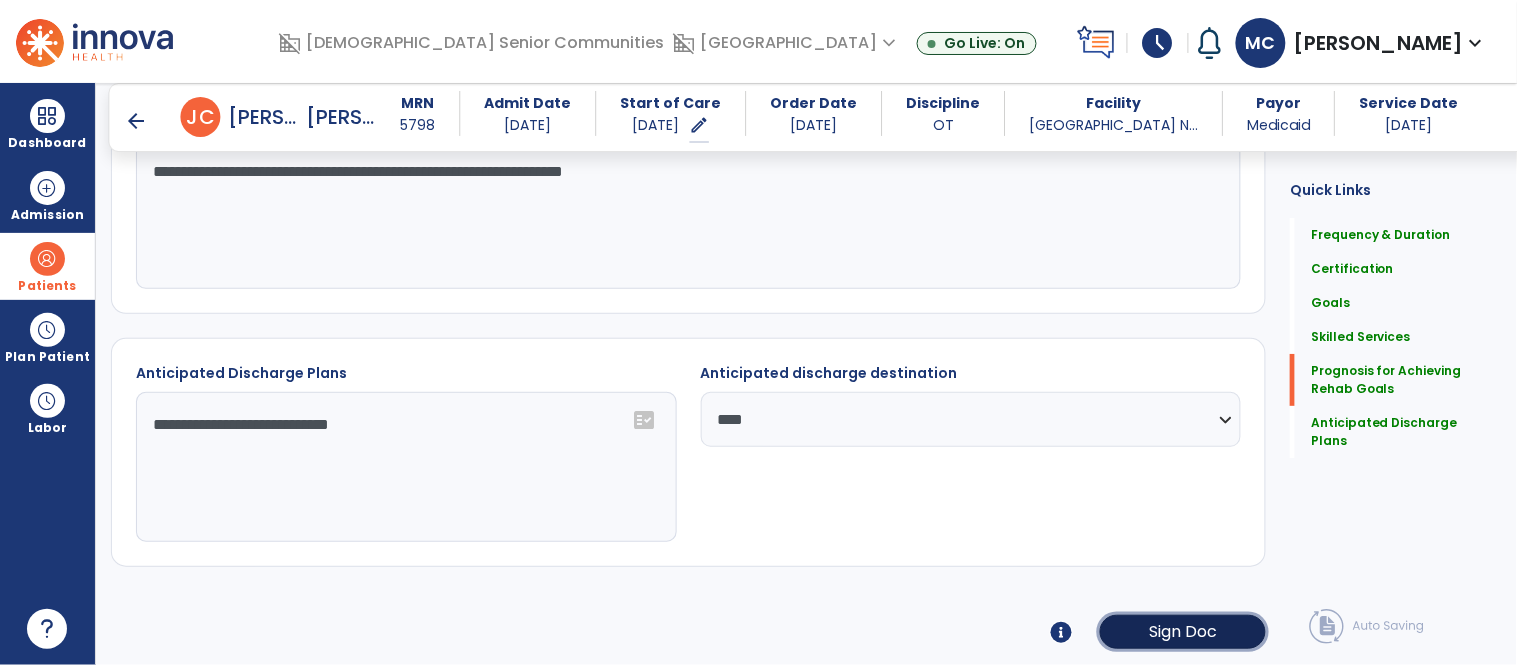 click on "Sign Doc" 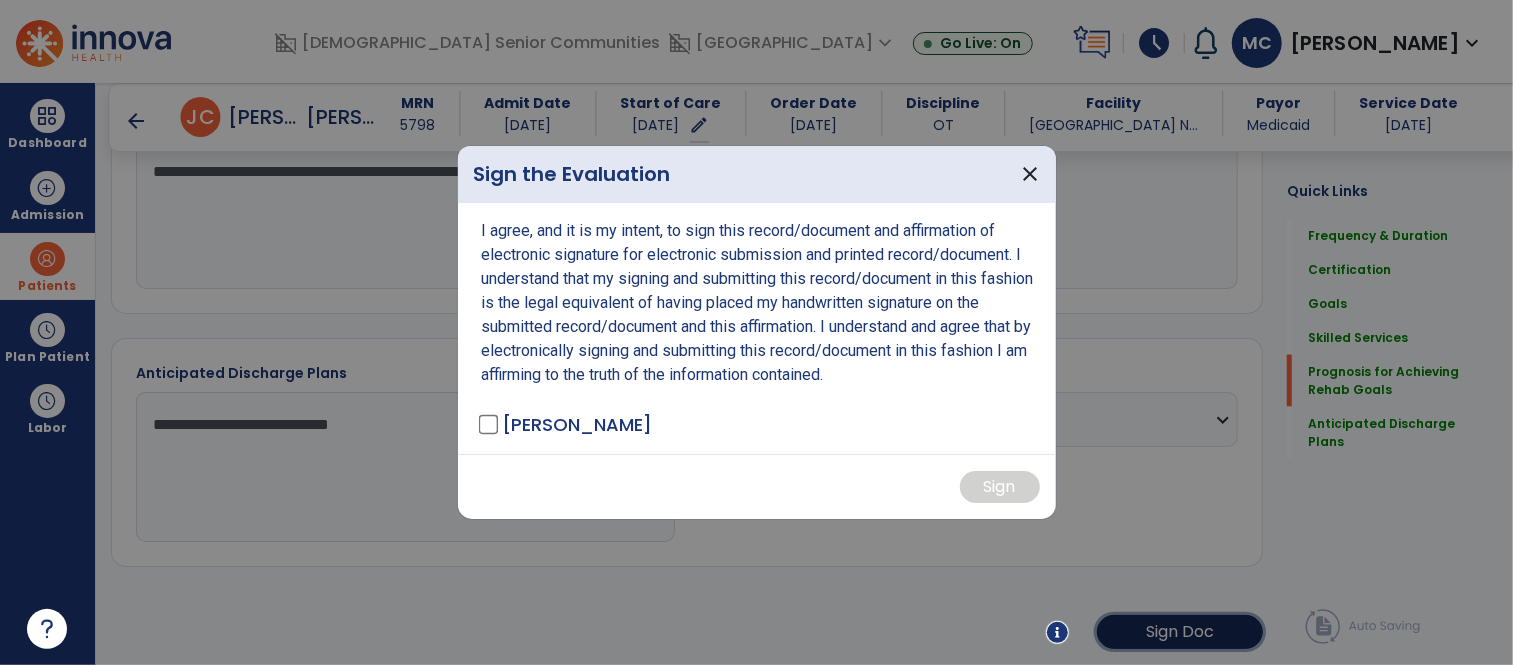 scroll, scrollTop: 1820, scrollLeft: 0, axis: vertical 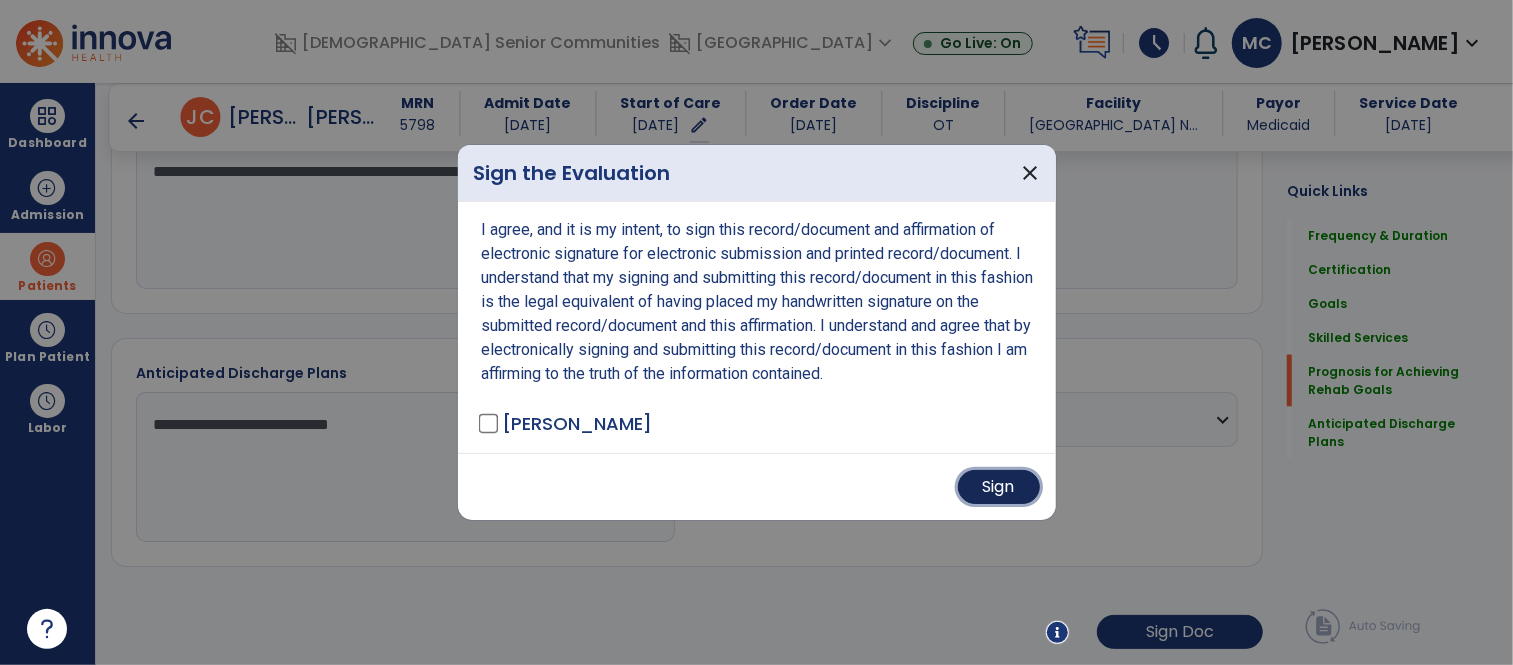 click on "Sign" at bounding box center (999, 487) 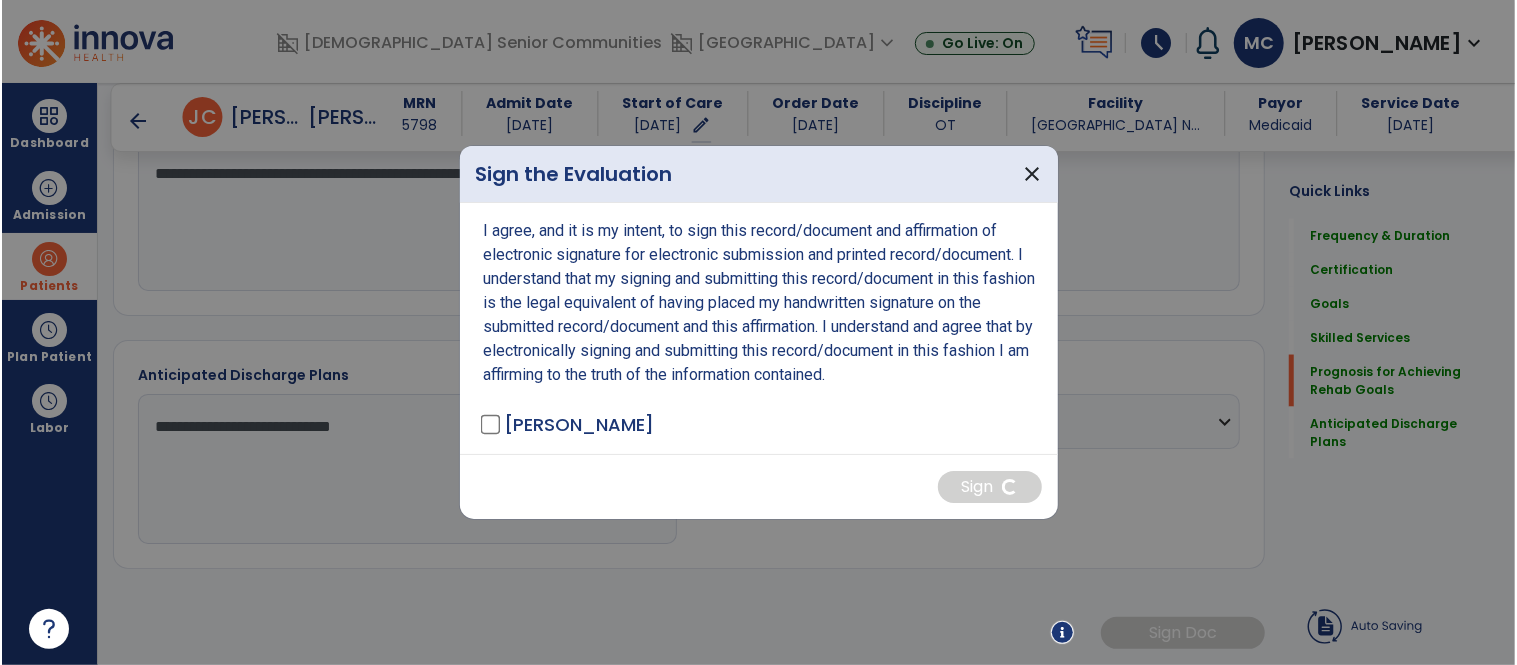 scroll, scrollTop: 1818, scrollLeft: 0, axis: vertical 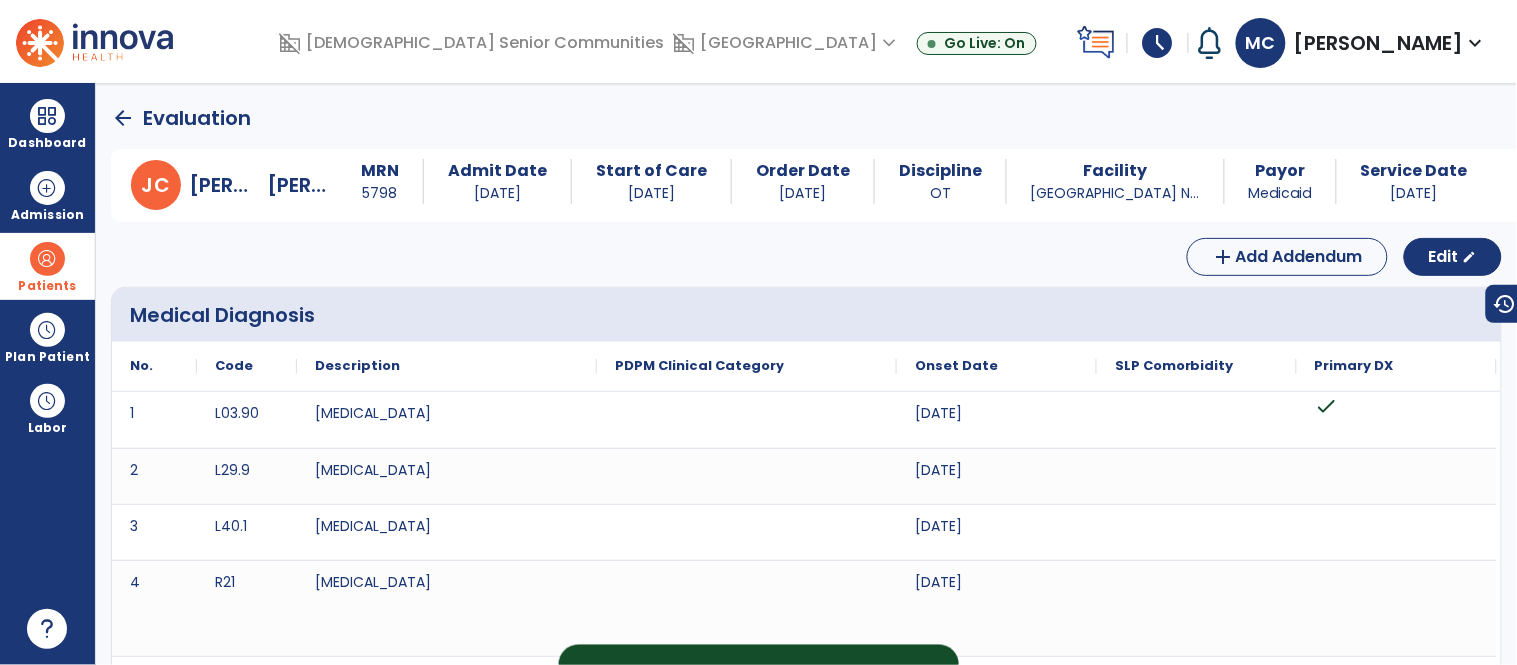 click on "arrow_back" 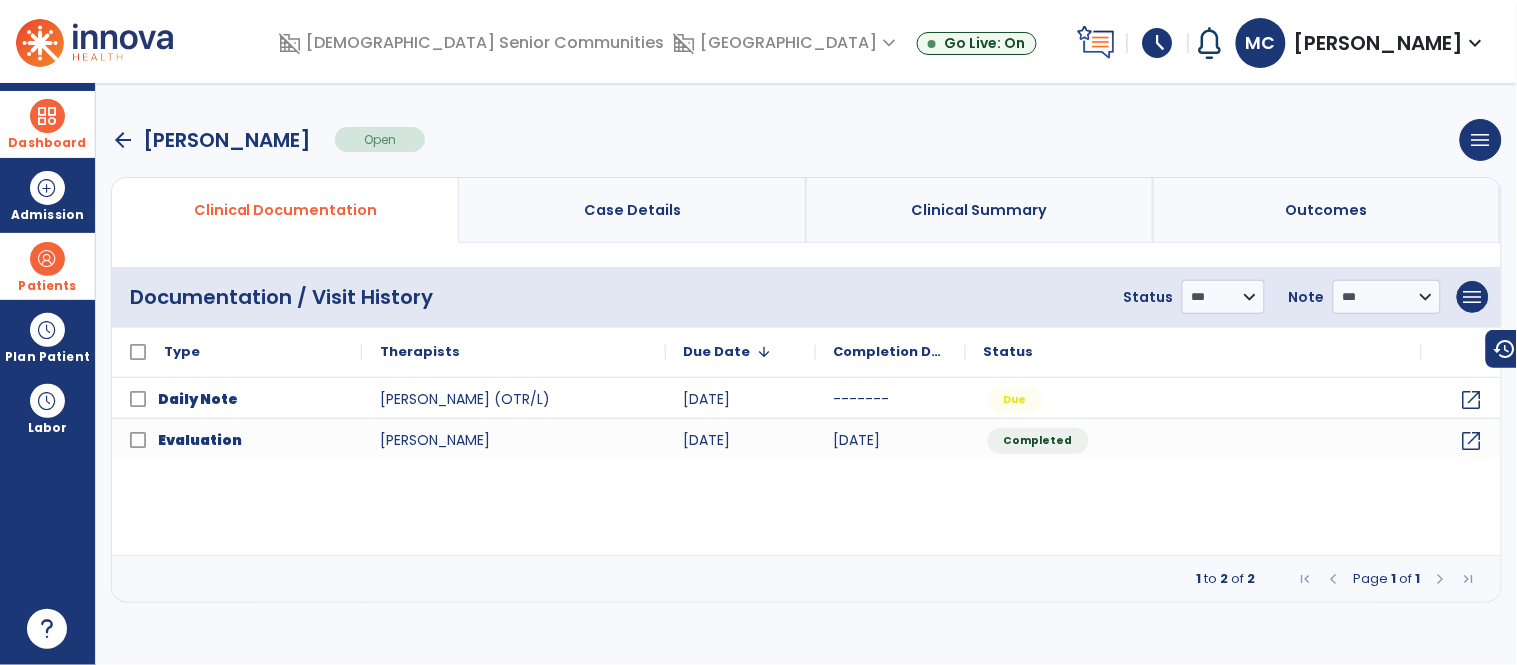 click at bounding box center [47, 116] 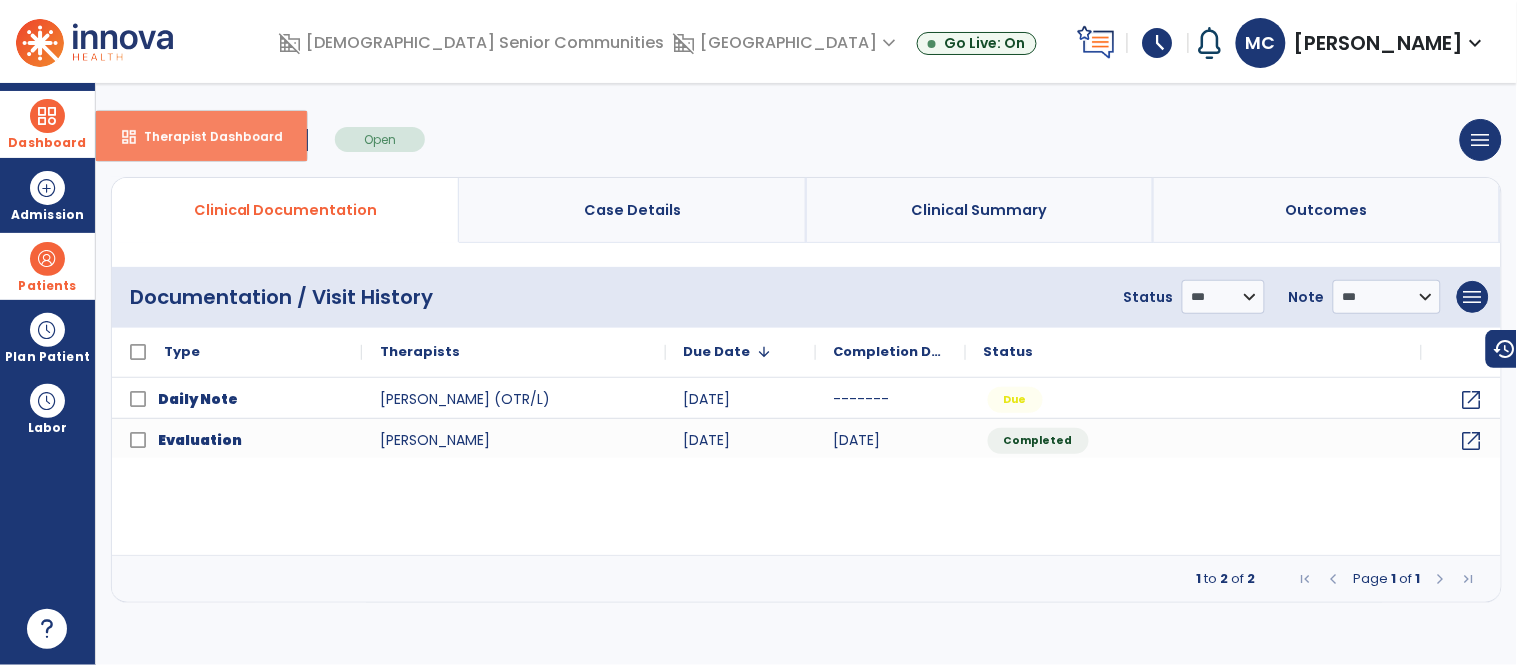 click on "Therapist Dashboard" at bounding box center [205, 136] 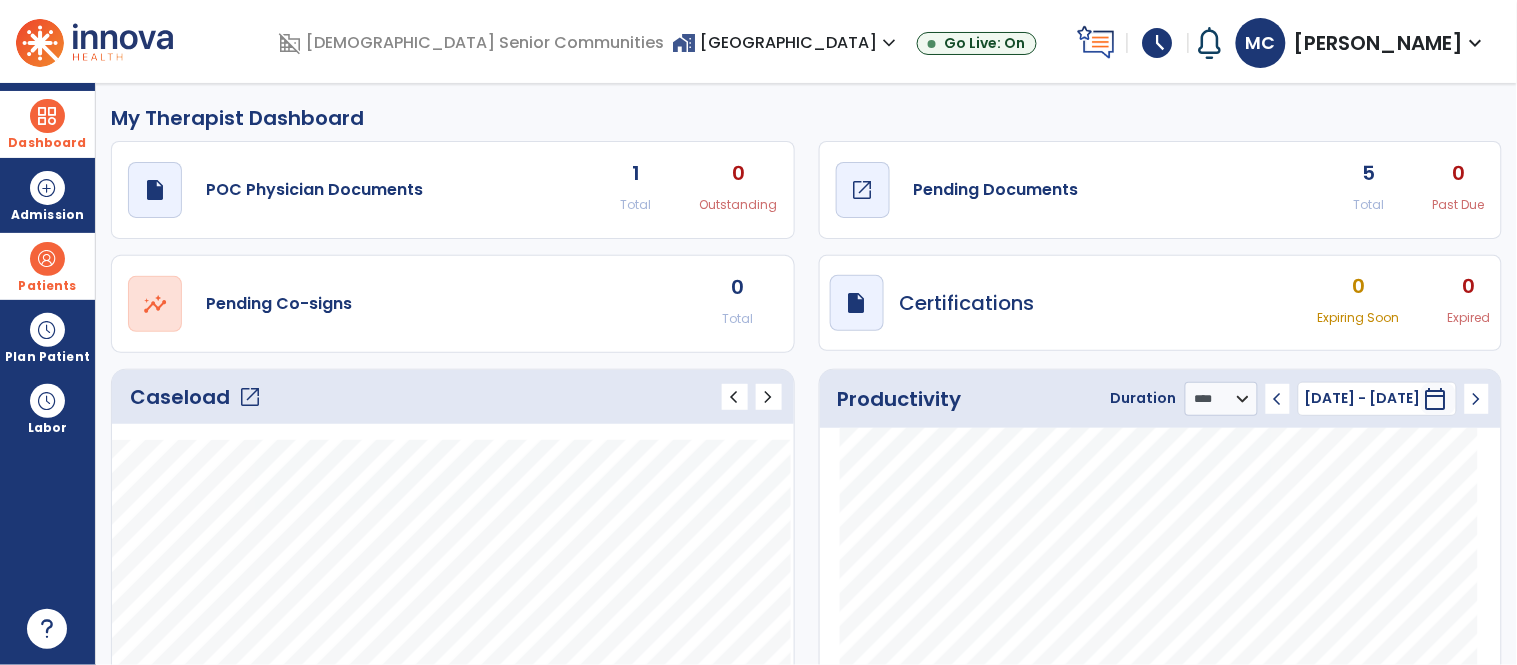 click on "draft   open_in_new  Pending Documents" 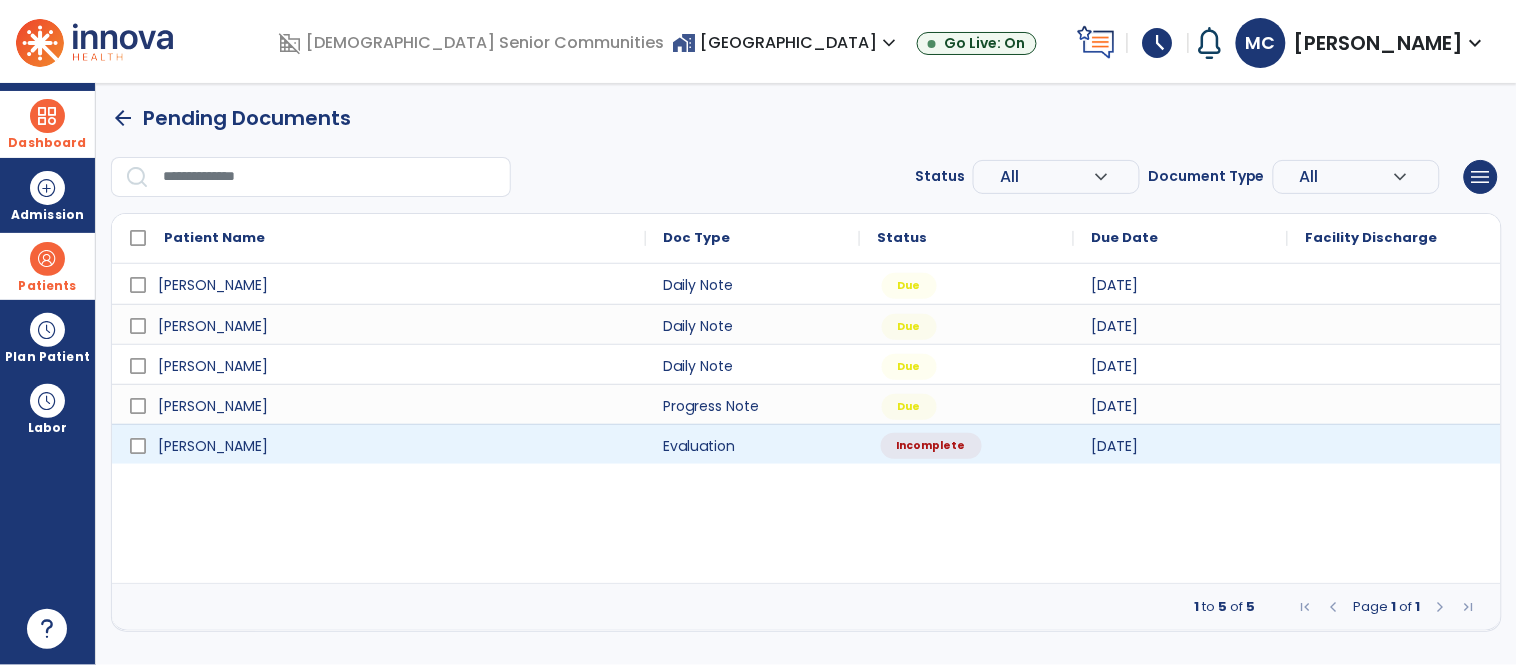 click on "Incomplete" at bounding box center [931, 446] 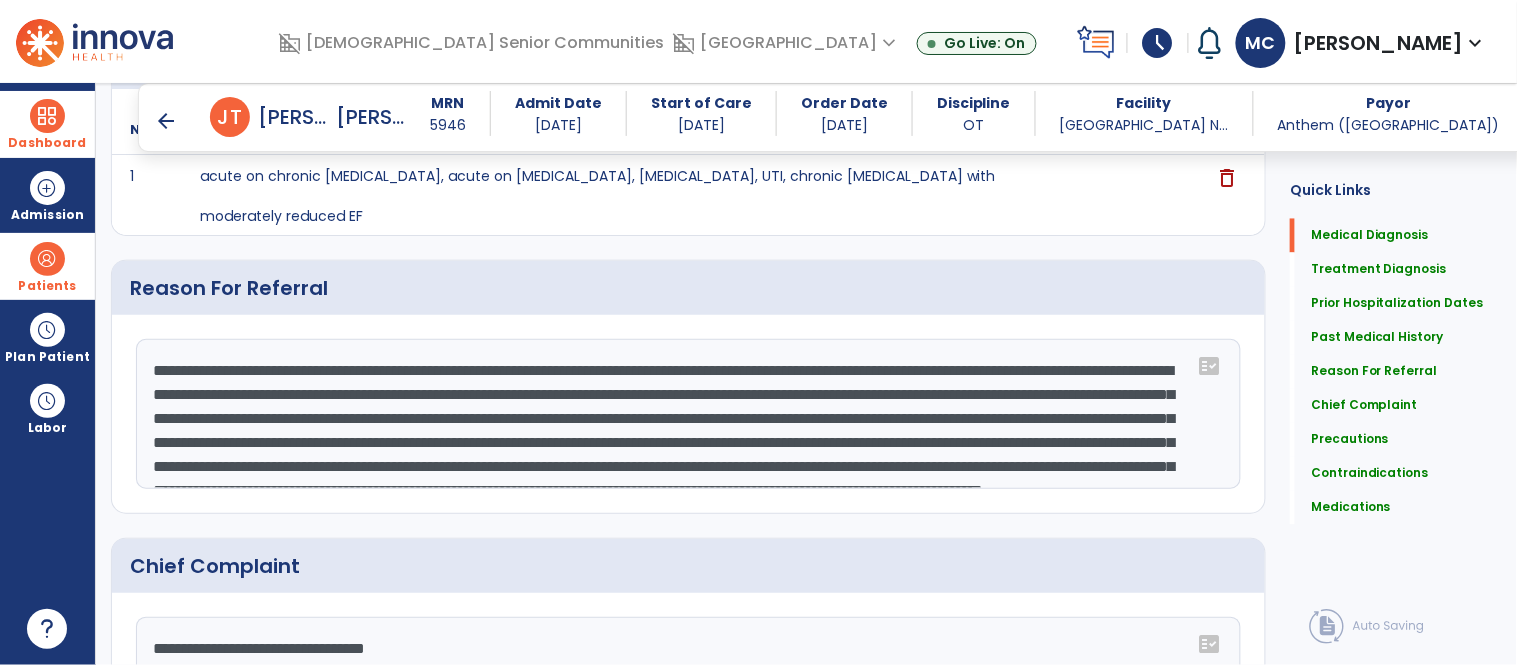 scroll, scrollTop: 975, scrollLeft: 0, axis: vertical 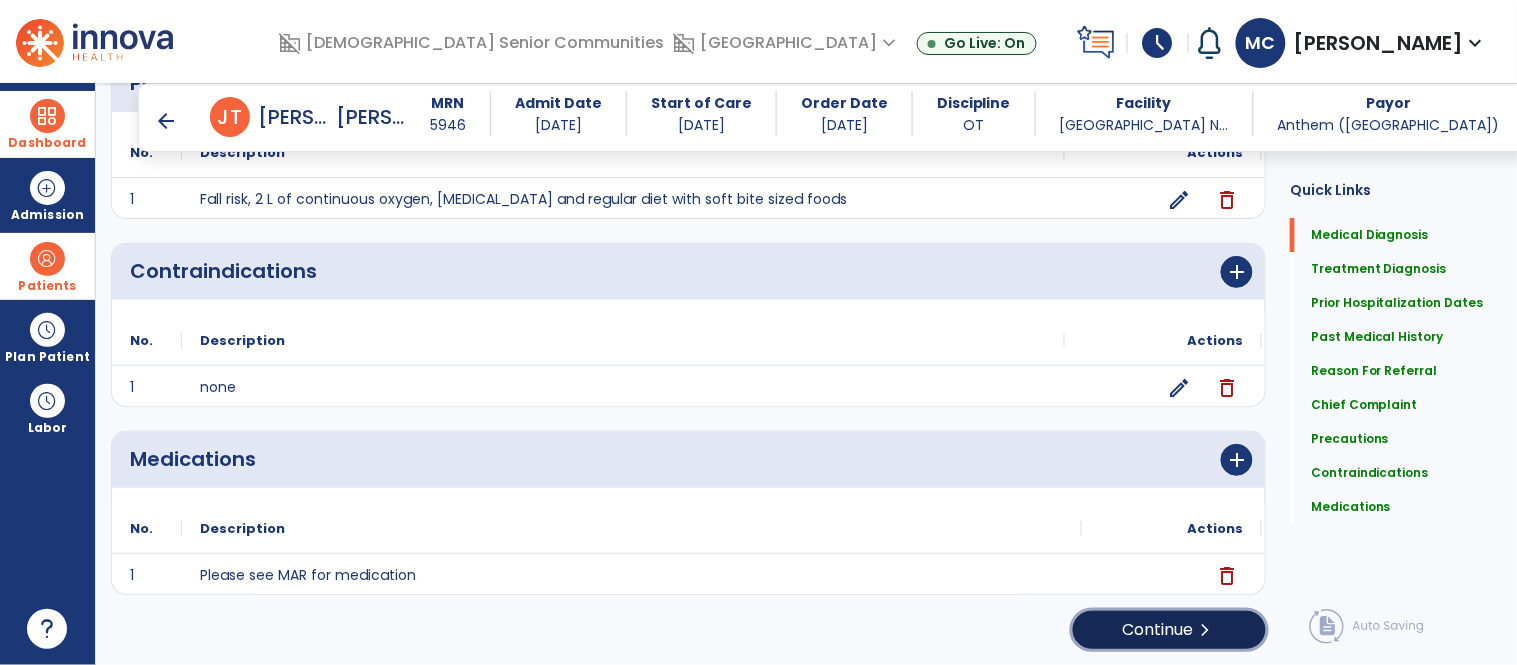 click on "Continue  chevron_right" 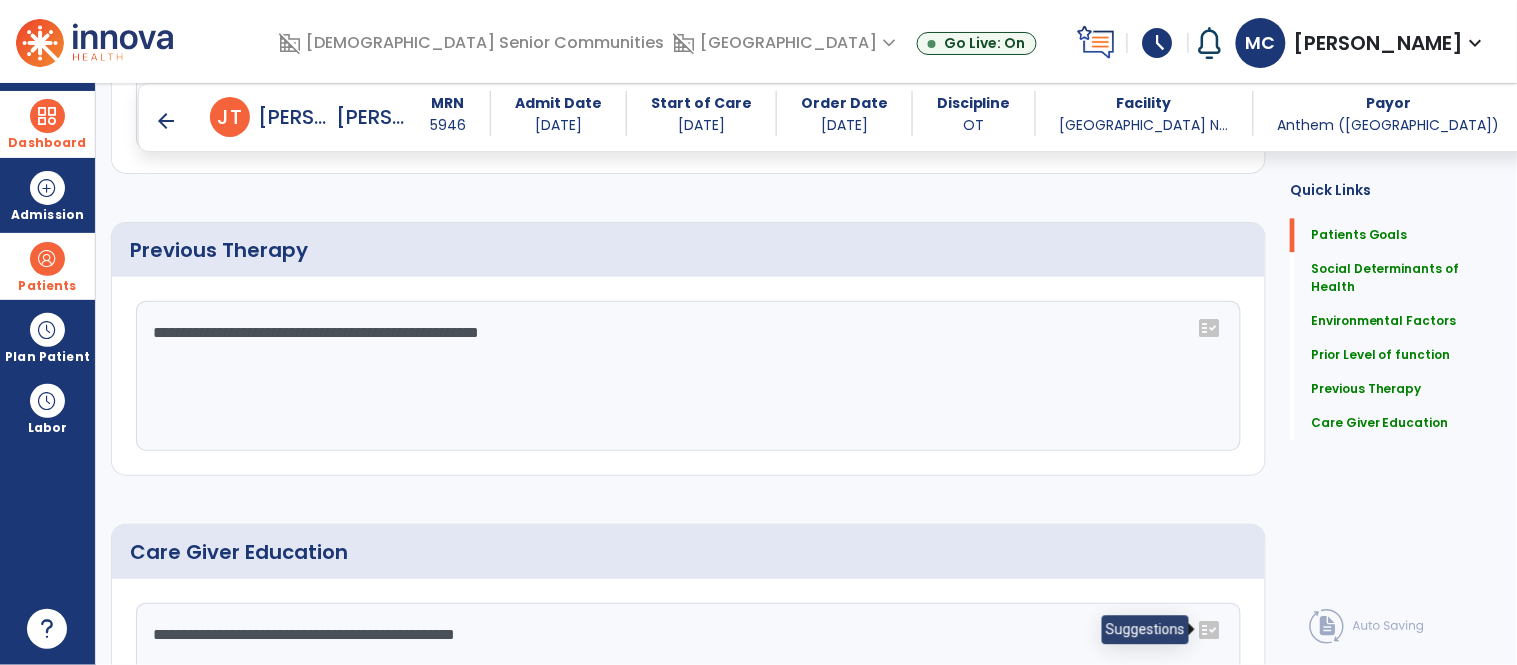 scroll, scrollTop: 1228, scrollLeft: 0, axis: vertical 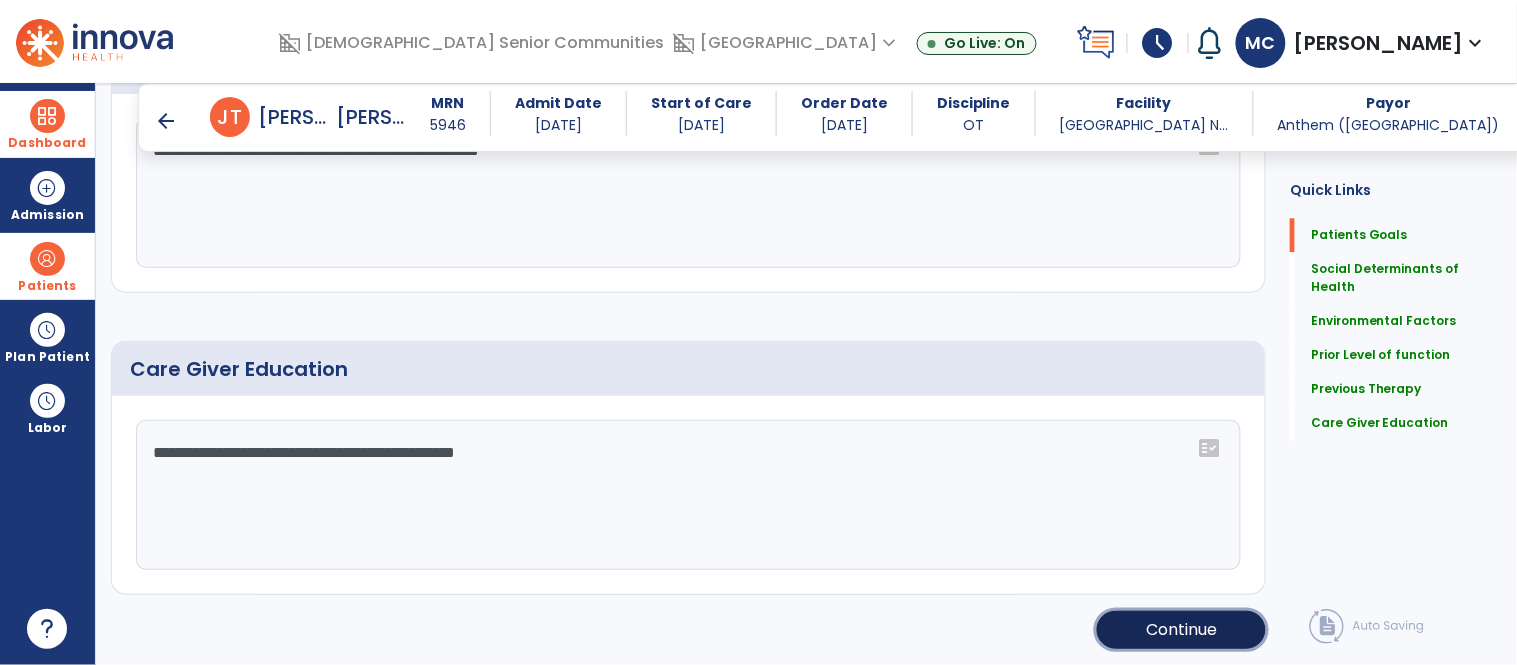 click on "Continue" 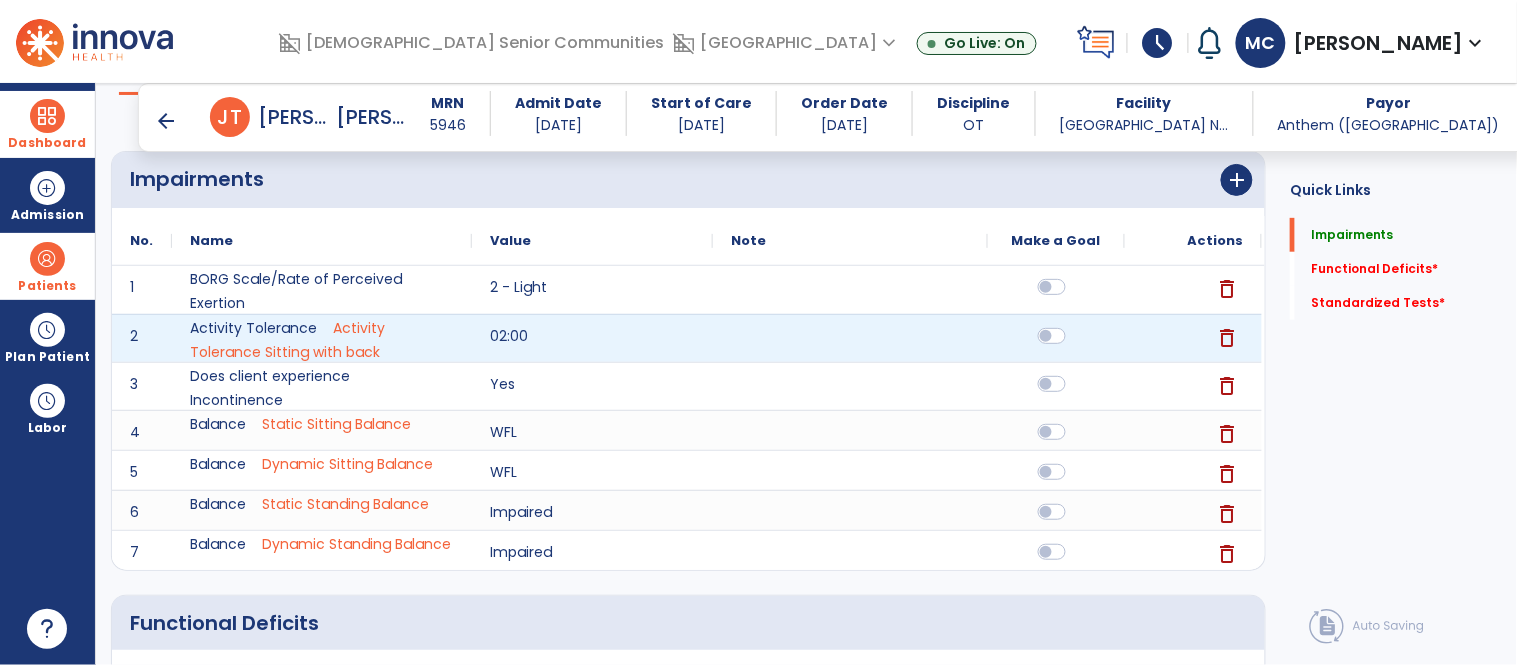 scroll, scrollTop: 162, scrollLeft: 0, axis: vertical 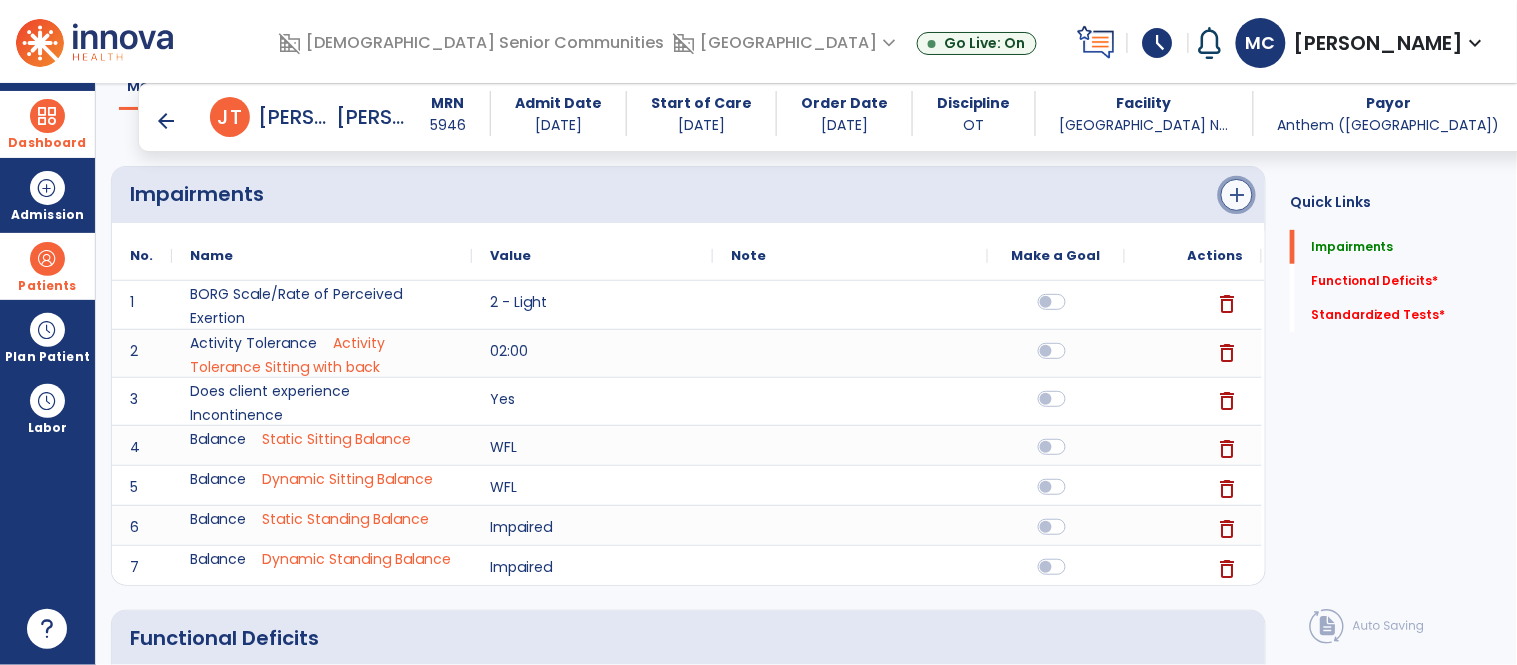 click on "add" 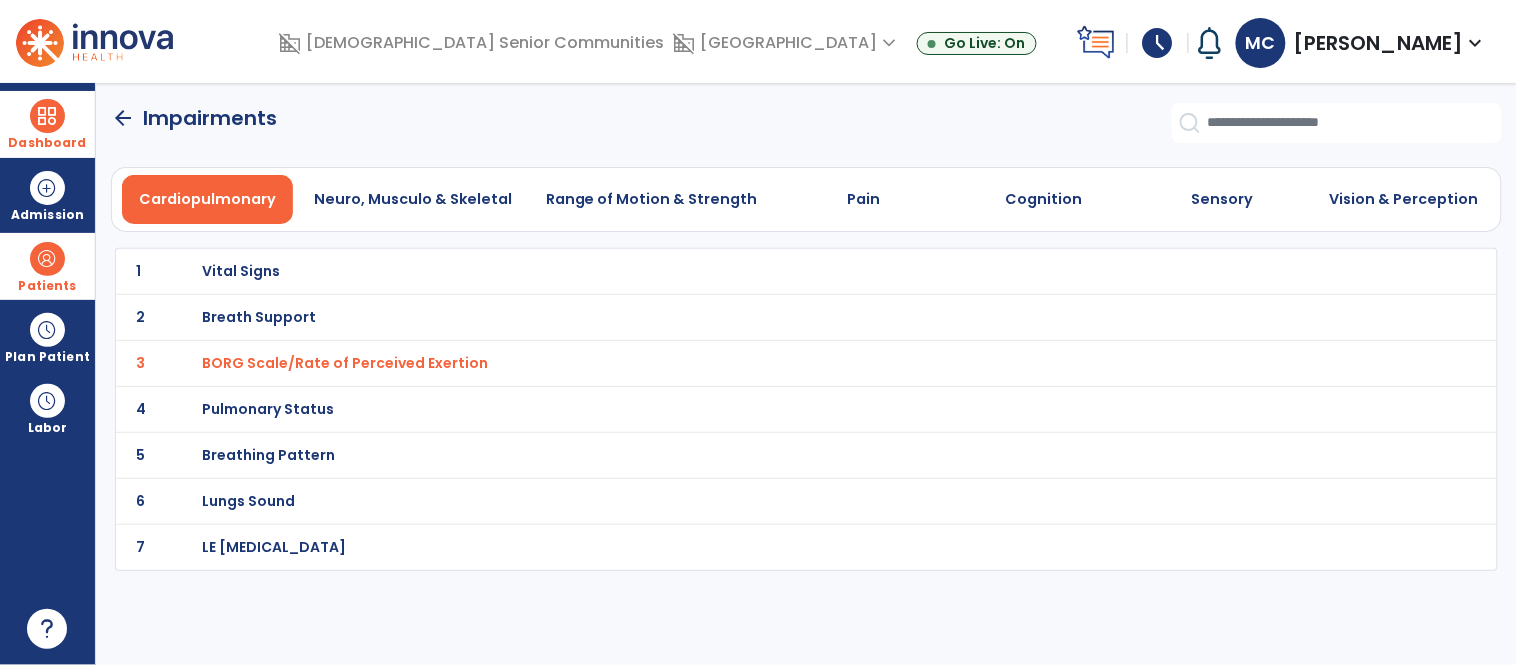 scroll, scrollTop: 0, scrollLeft: 0, axis: both 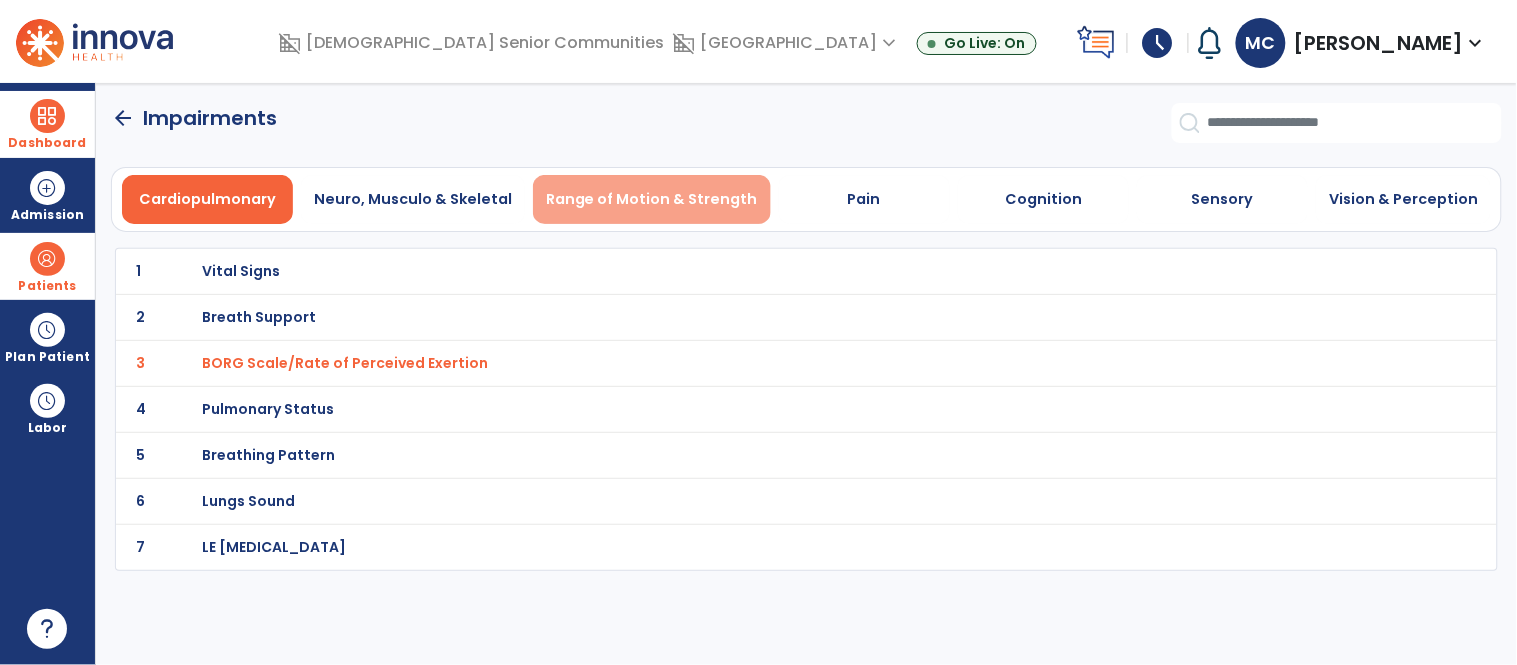 click on "Range of Motion & Strength" at bounding box center (652, 199) 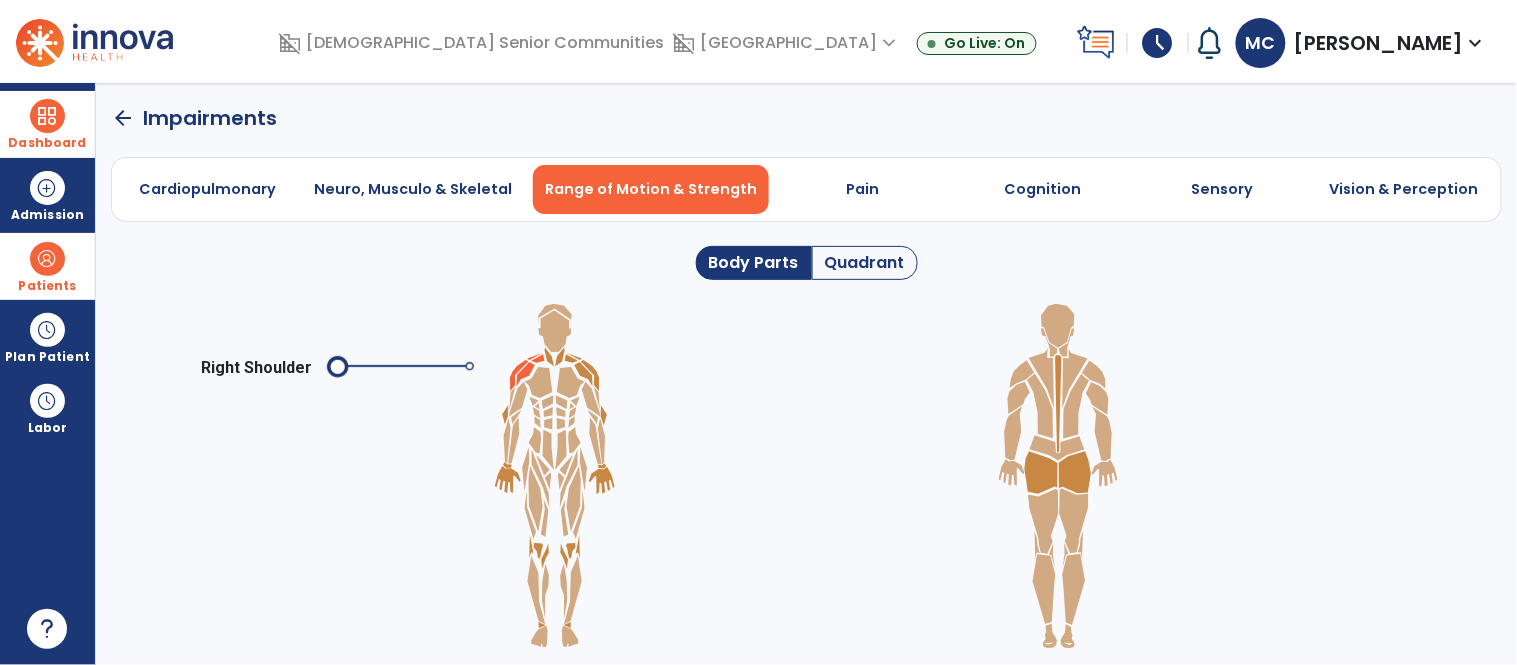 click 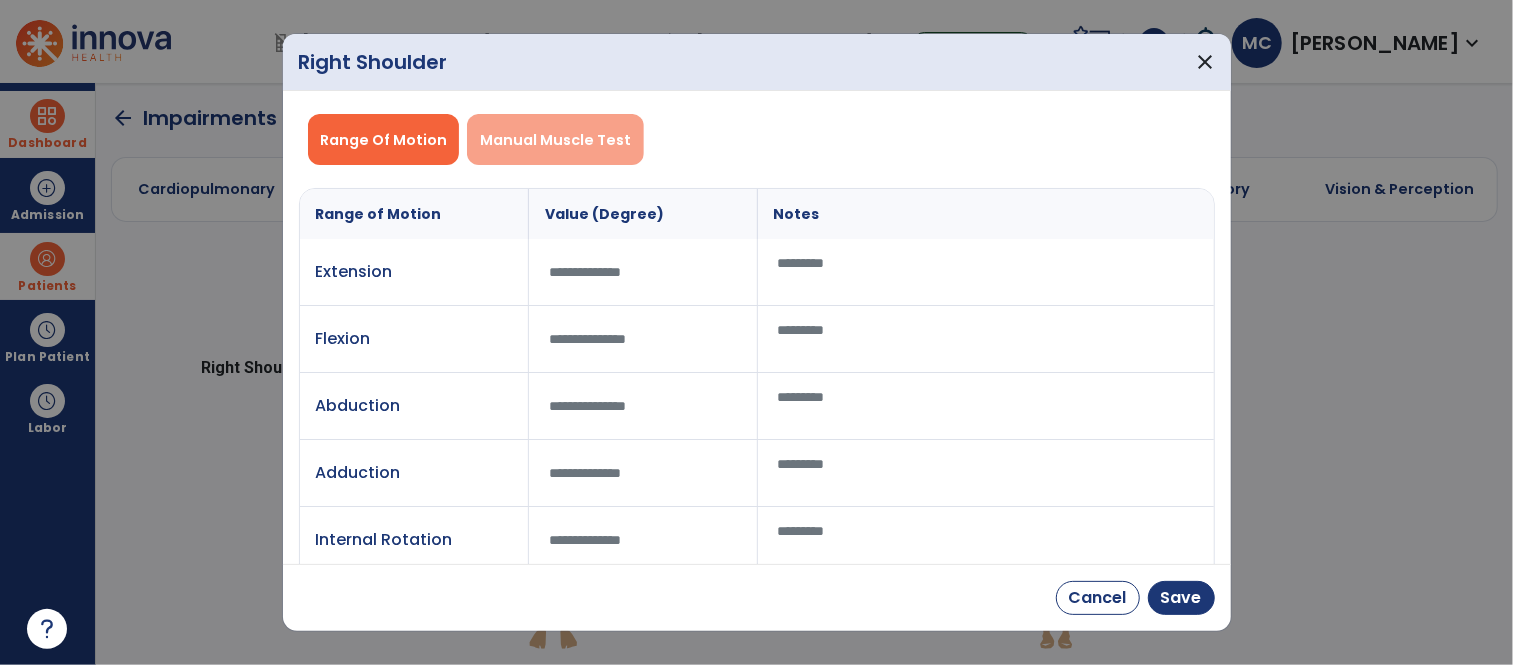 click on "Manual Muscle Test" at bounding box center [555, 139] 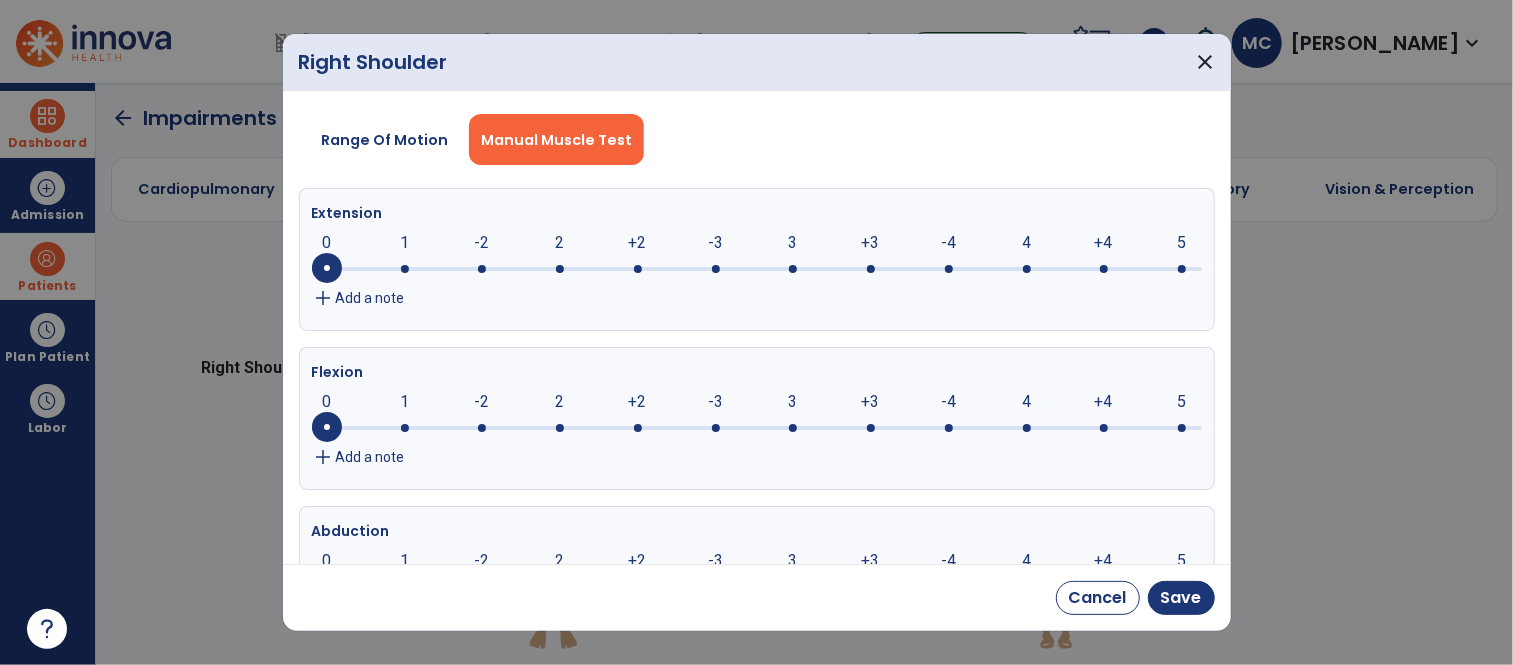 click 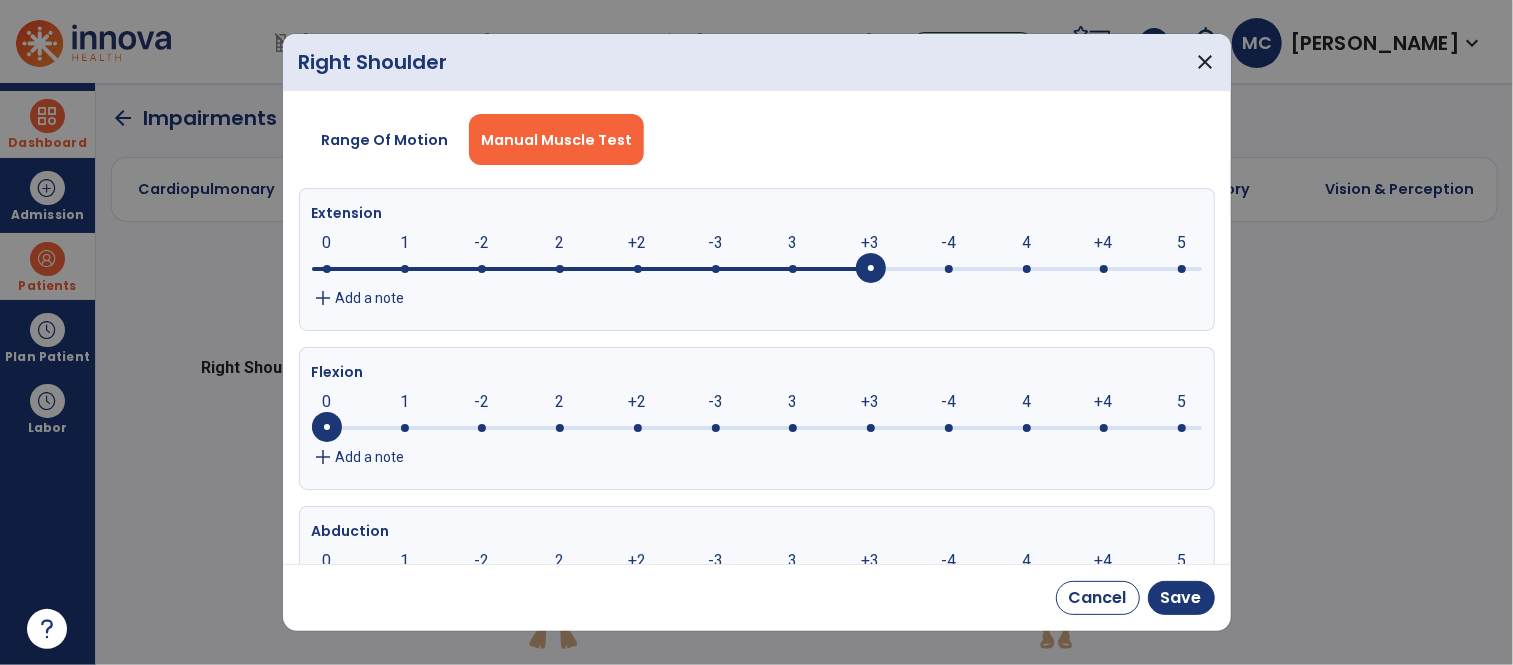 click 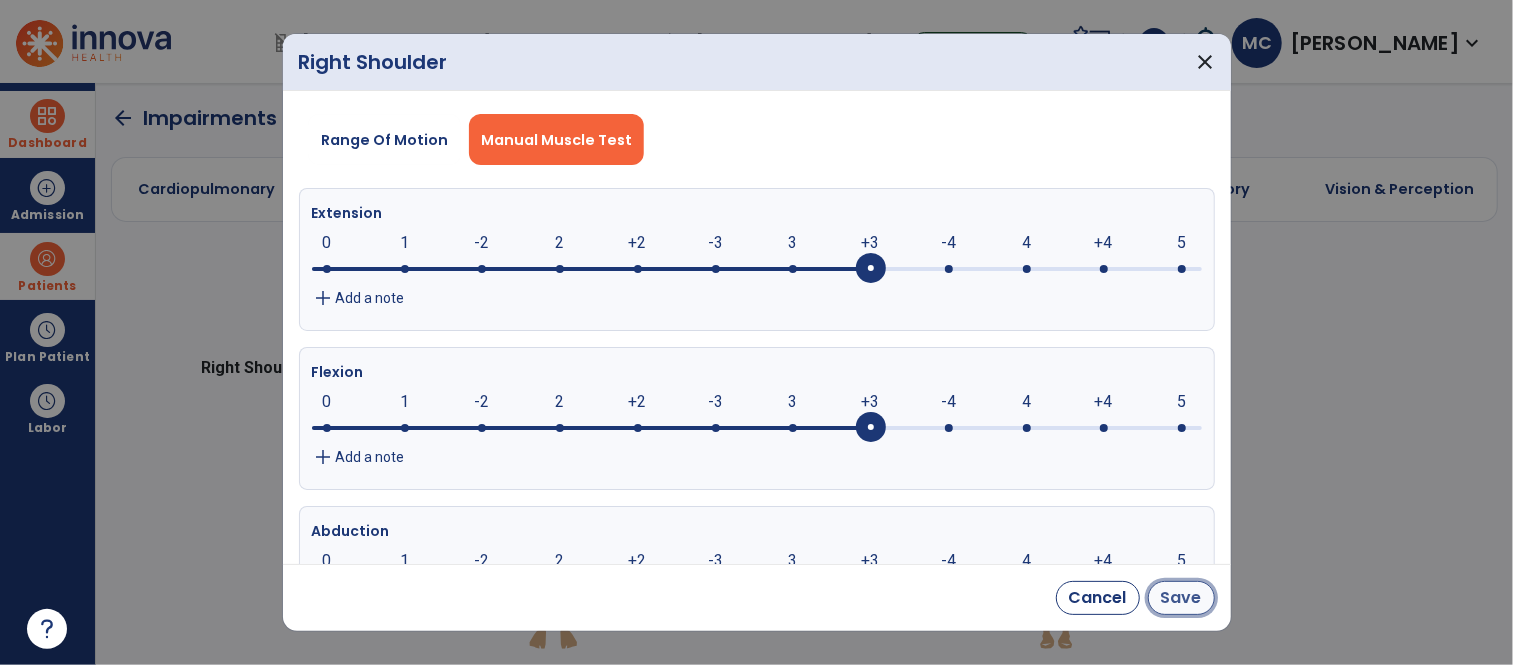 click on "Save" at bounding box center (1181, 598) 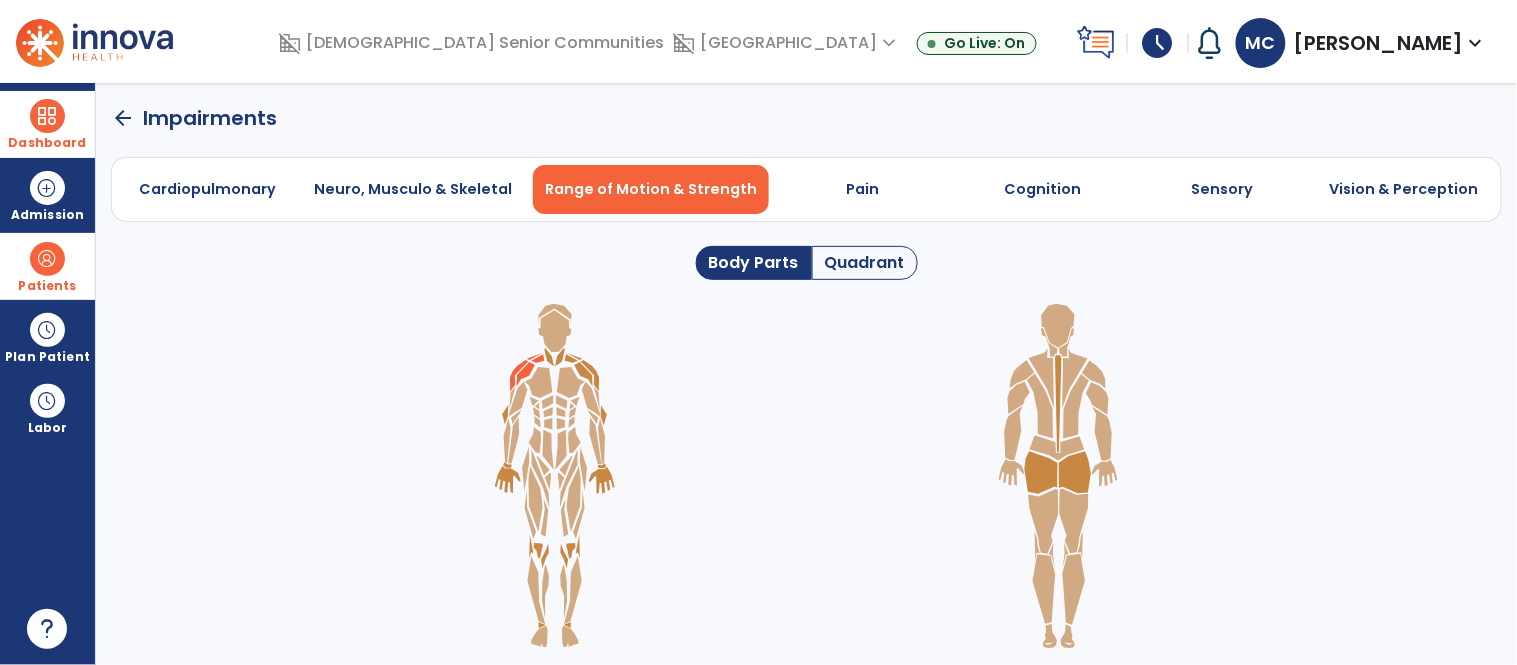 click 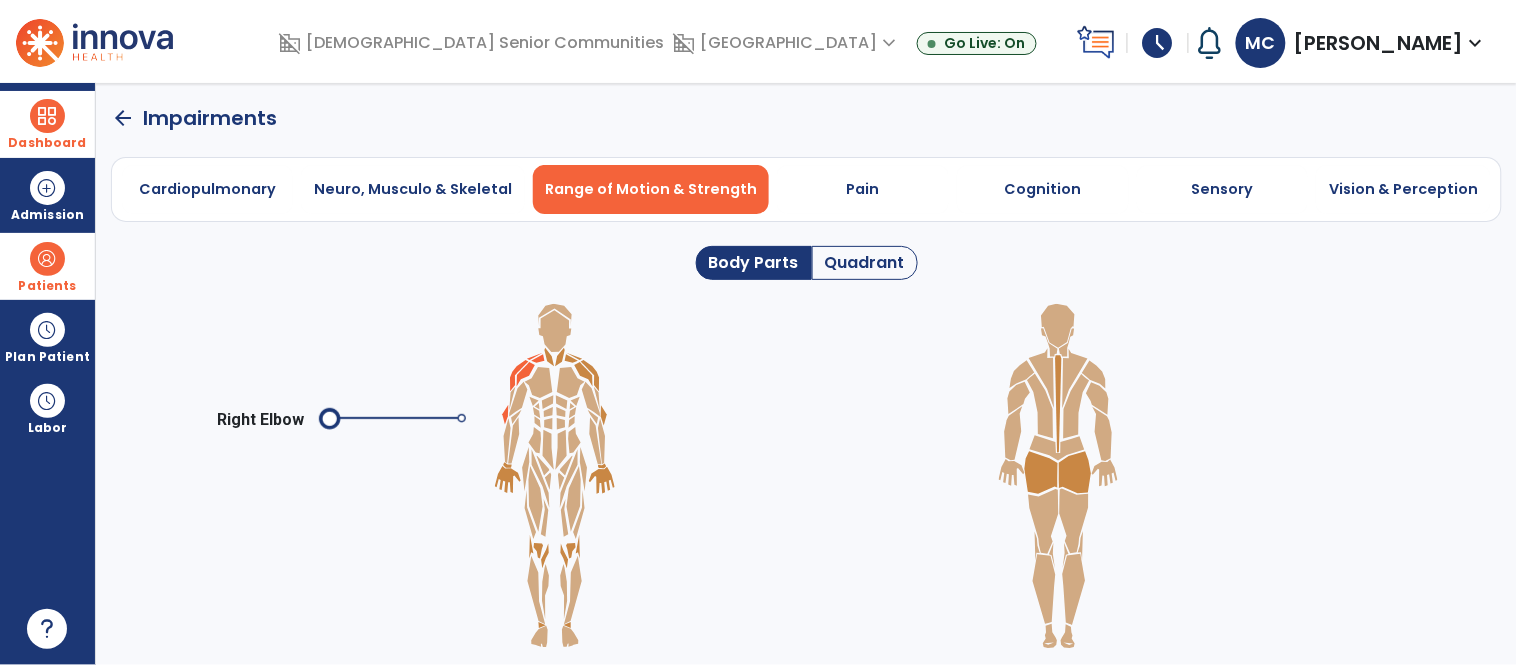 click 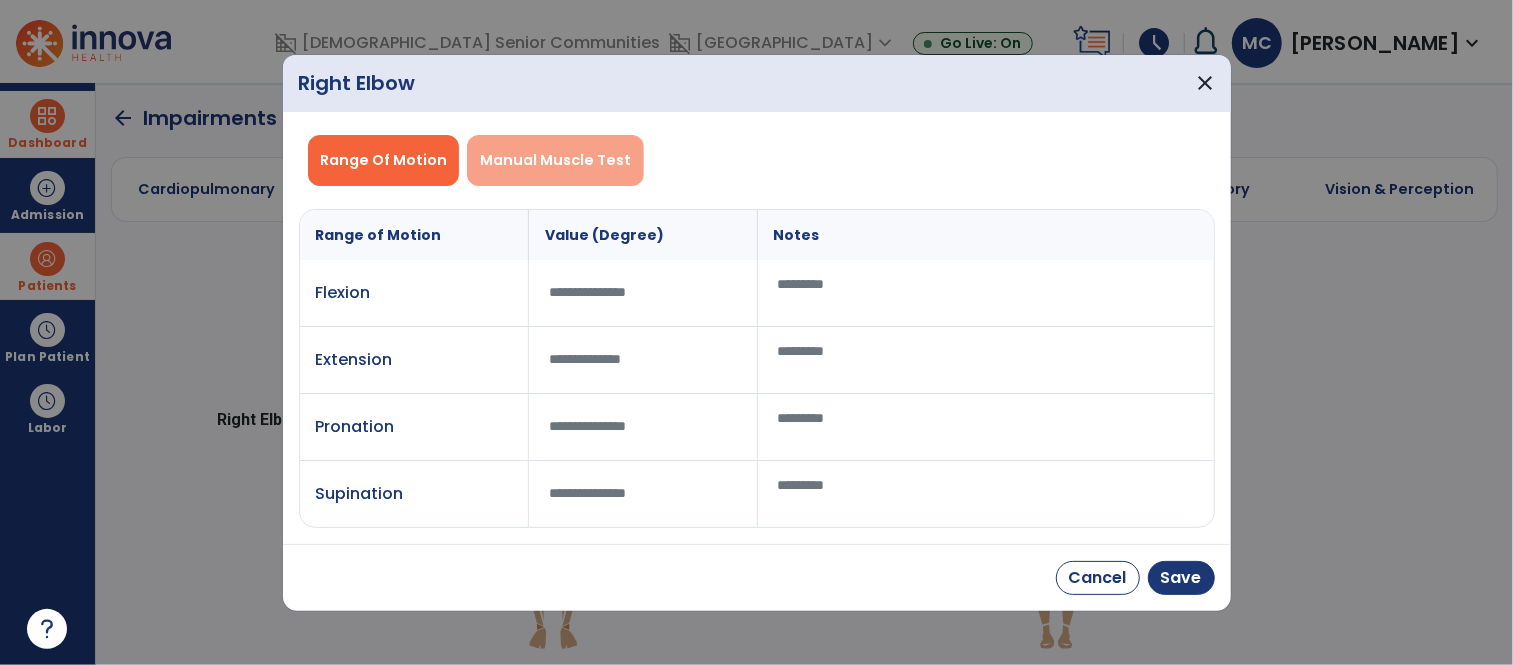 click on "Manual Muscle Test" at bounding box center (555, 160) 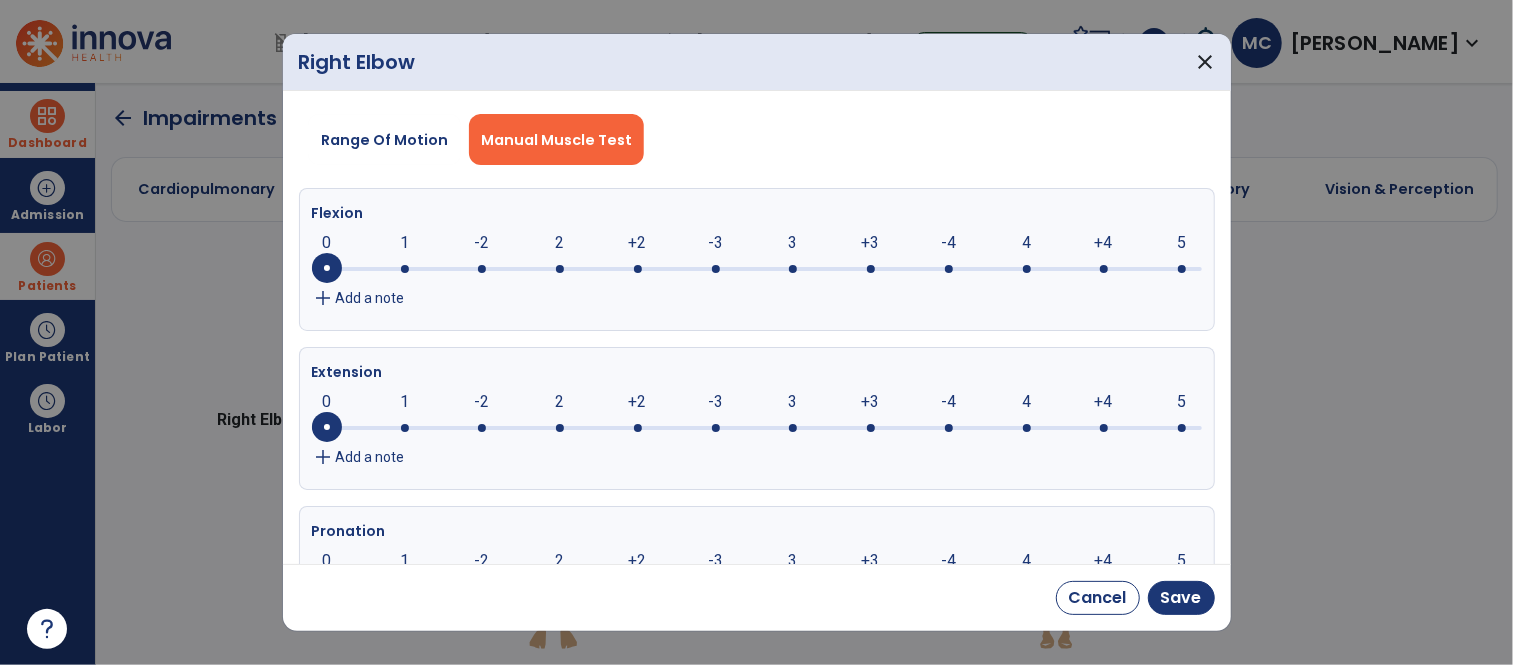 click 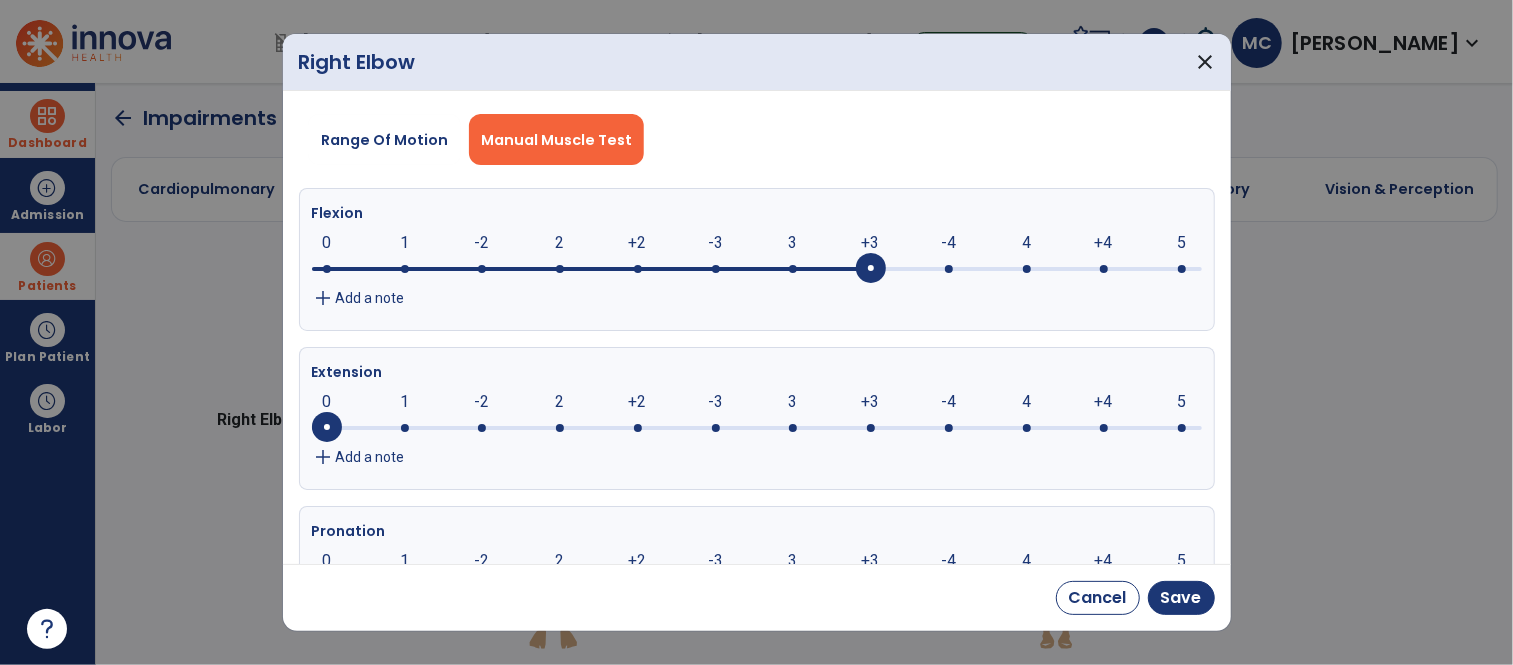 click 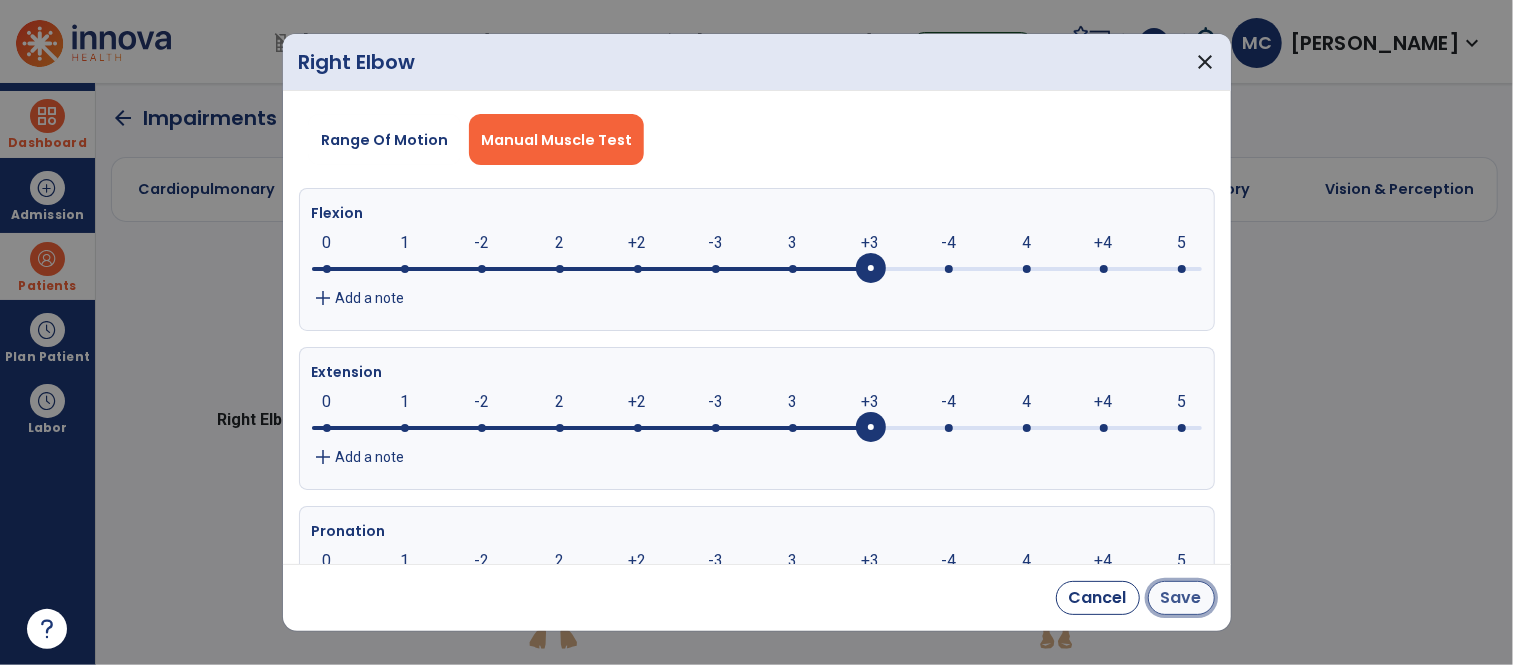 click on "Save" at bounding box center [1181, 598] 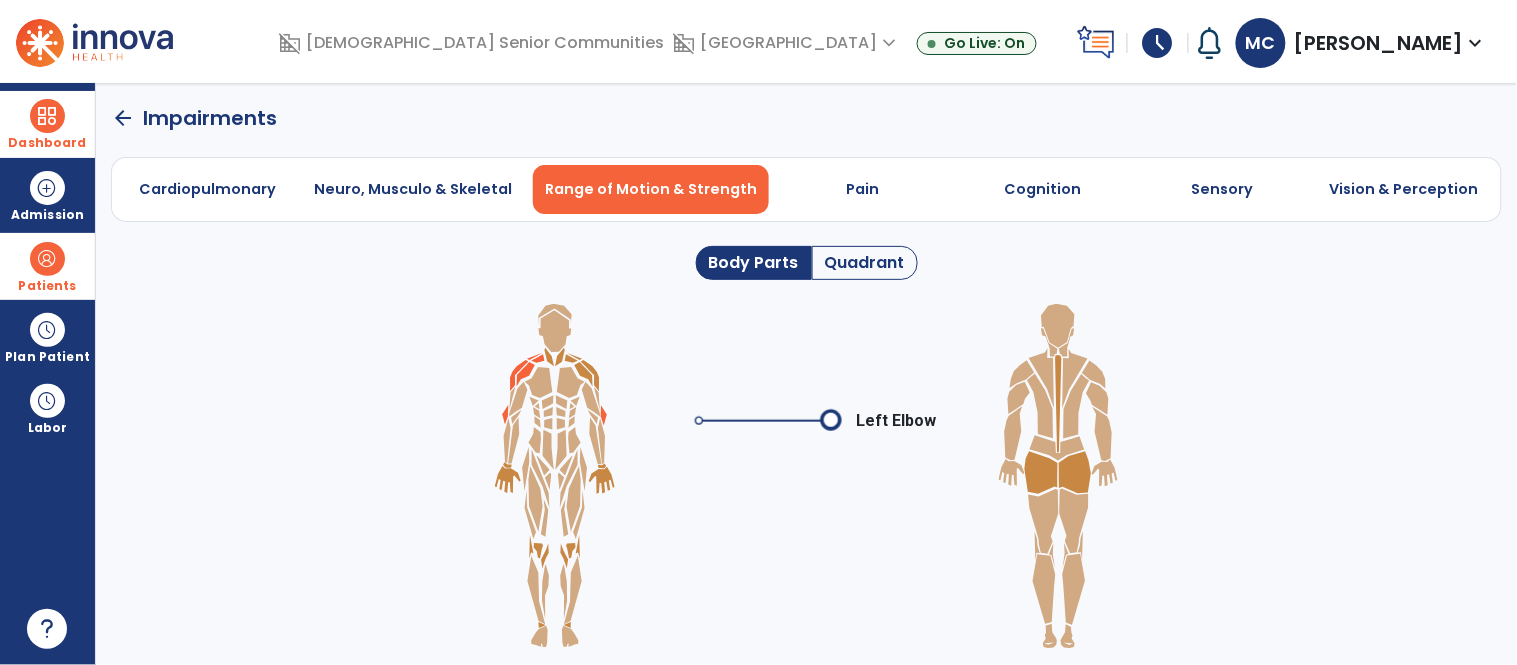click 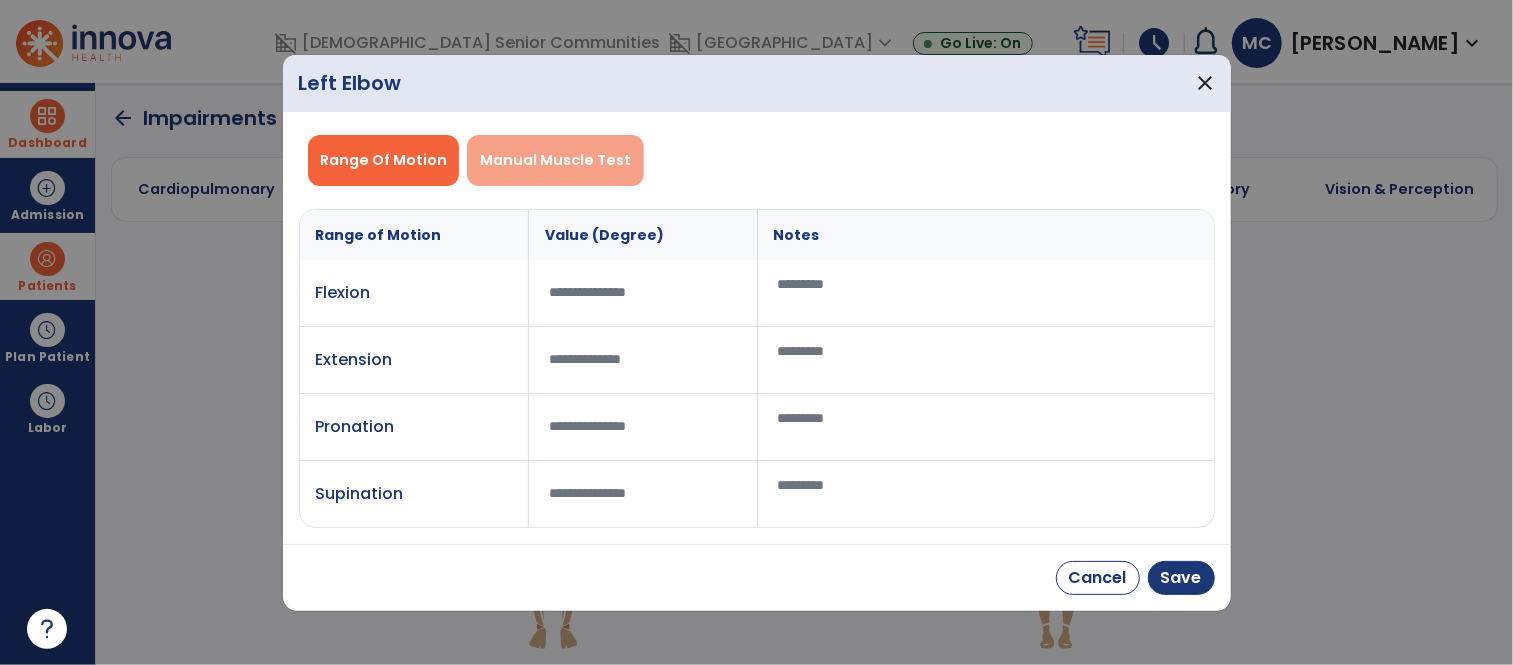 click on "Manual Muscle Test" at bounding box center [555, 160] 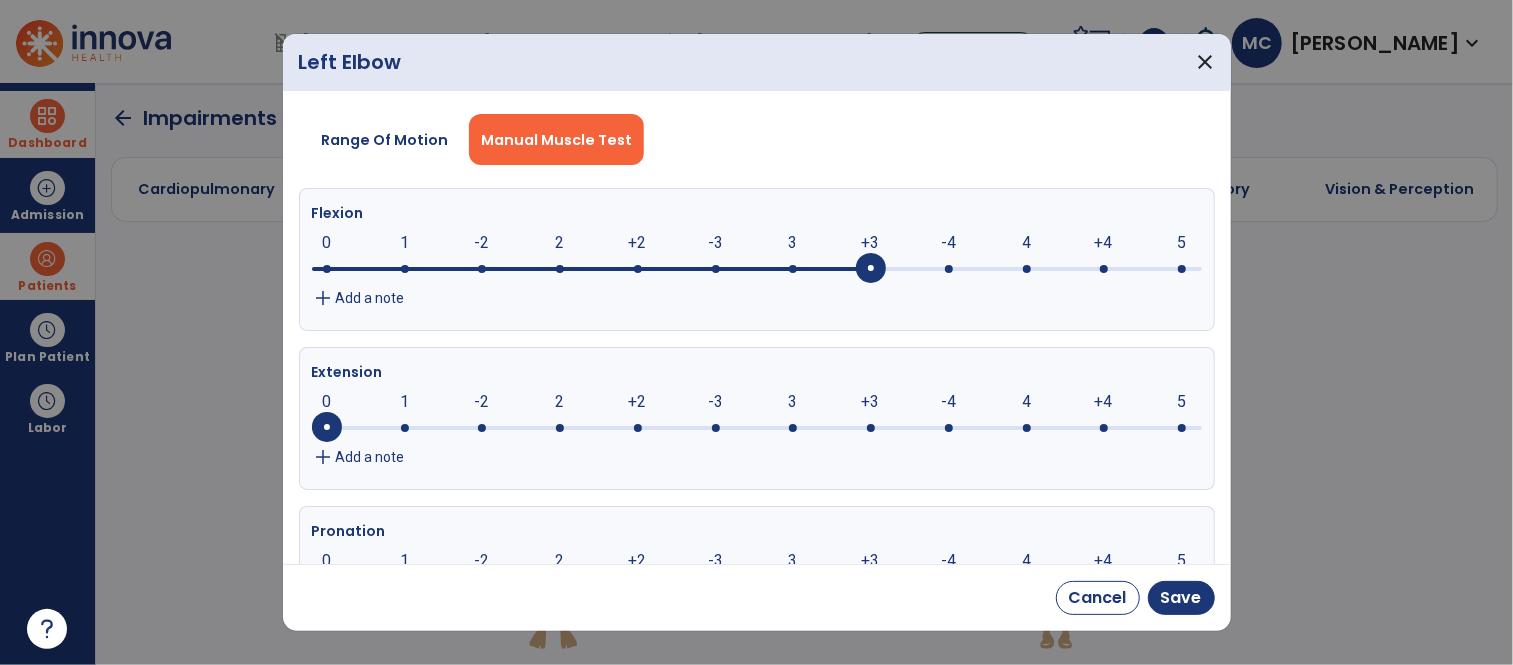 click 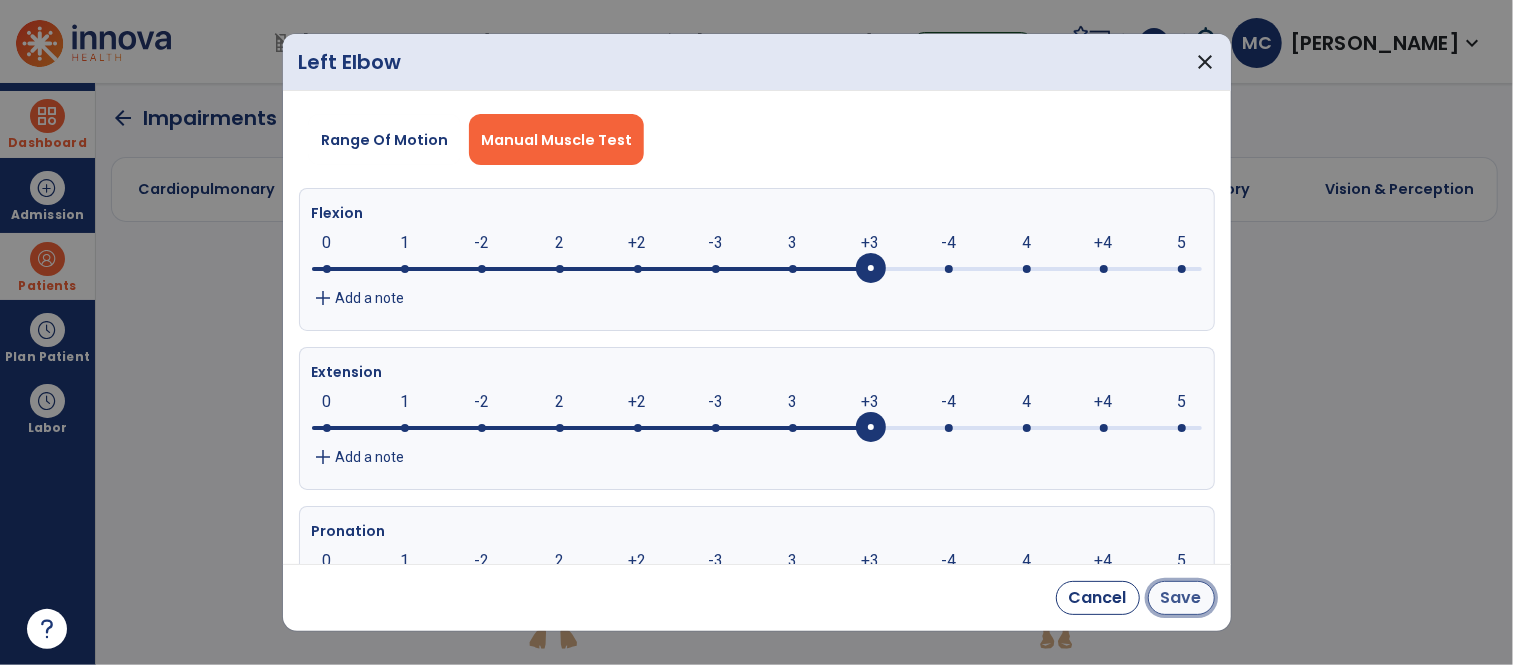 click on "Save" at bounding box center [1181, 598] 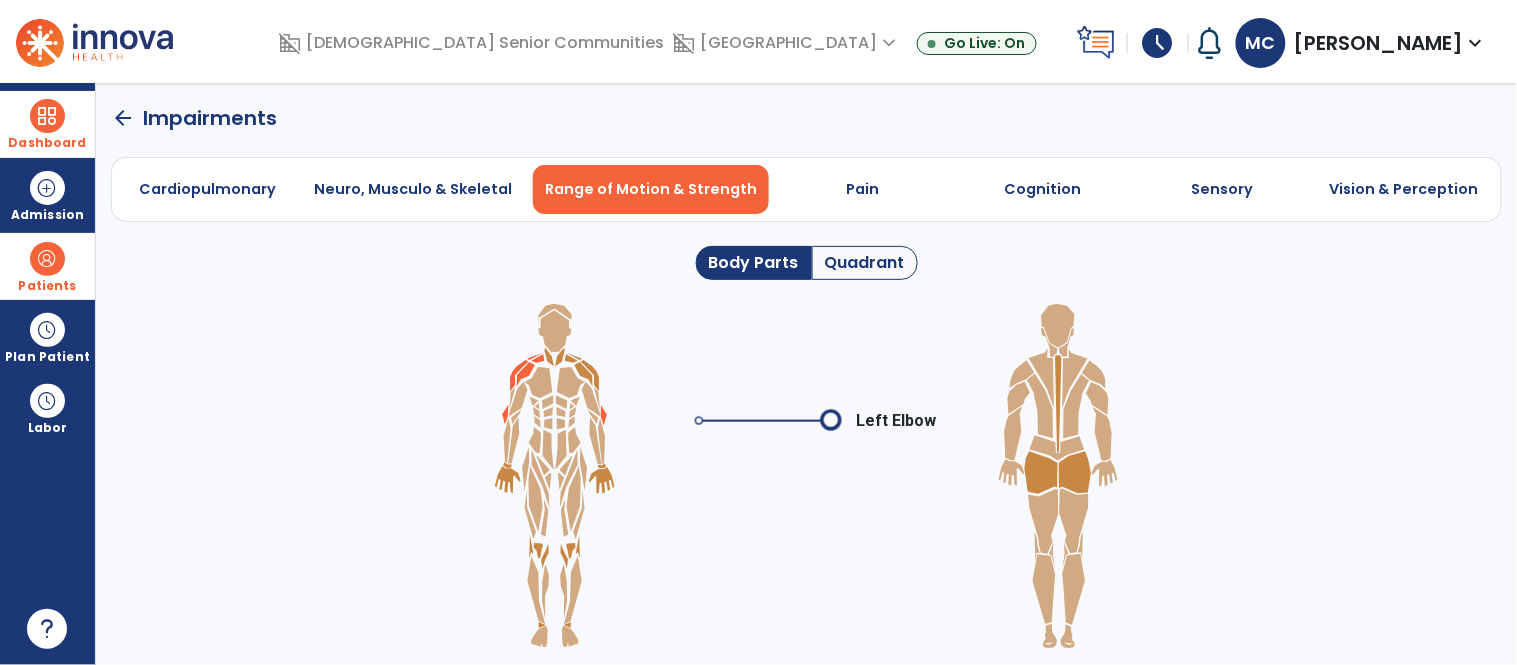 click on "arrow_back" 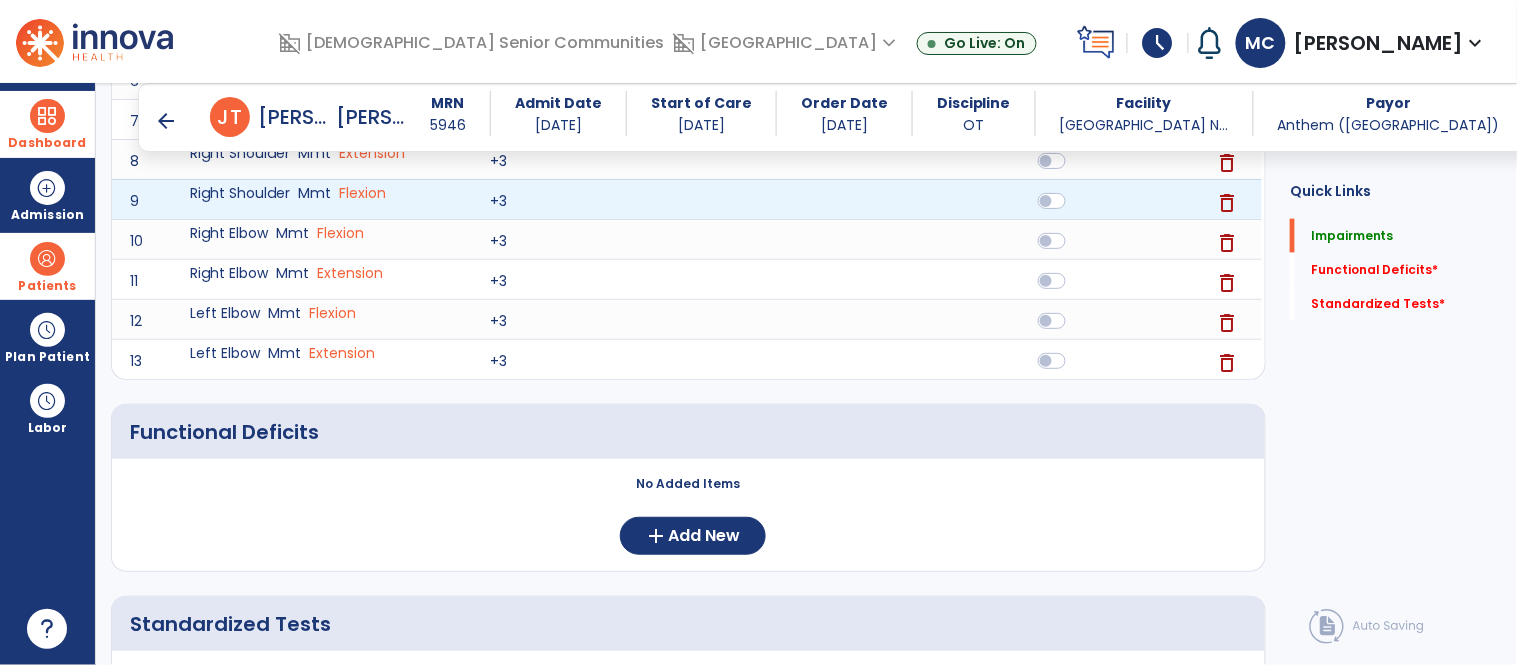 scroll, scrollTop: 777, scrollLeft: 0, axis: vertical 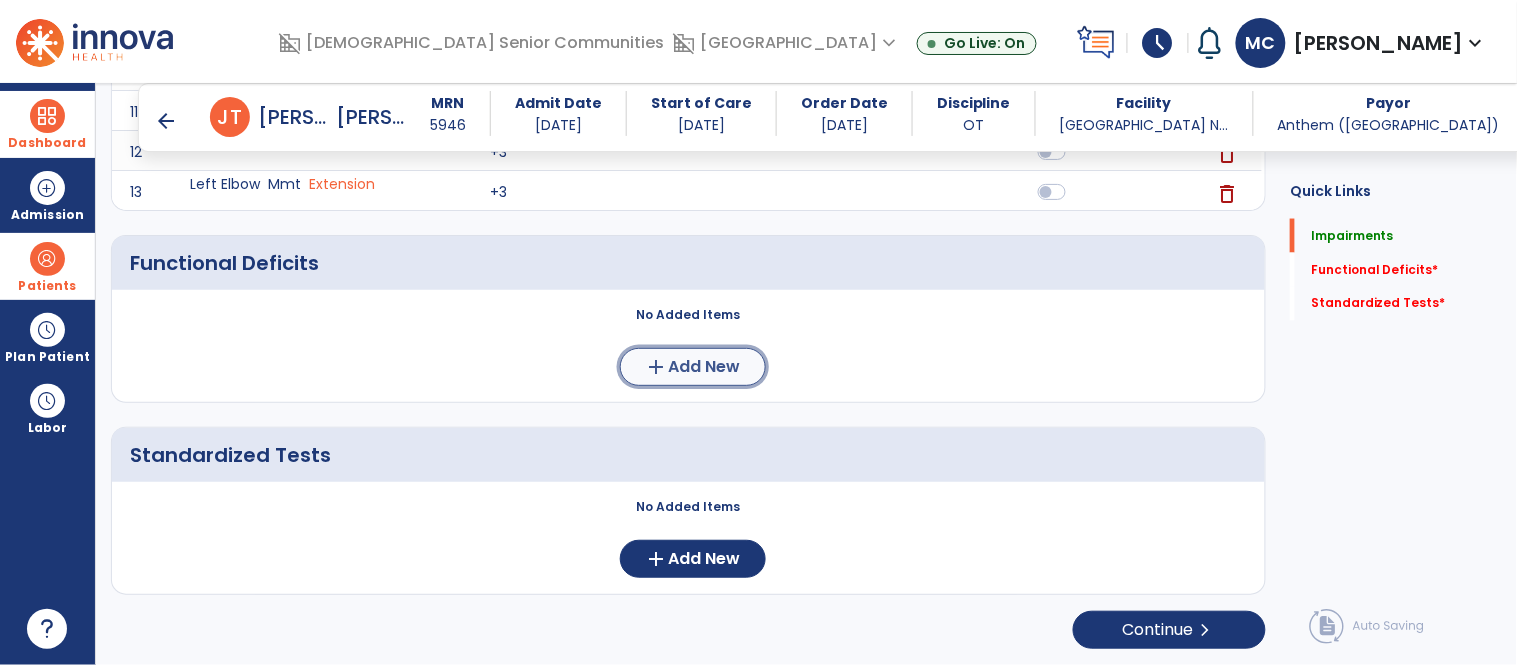 click on "Add New" 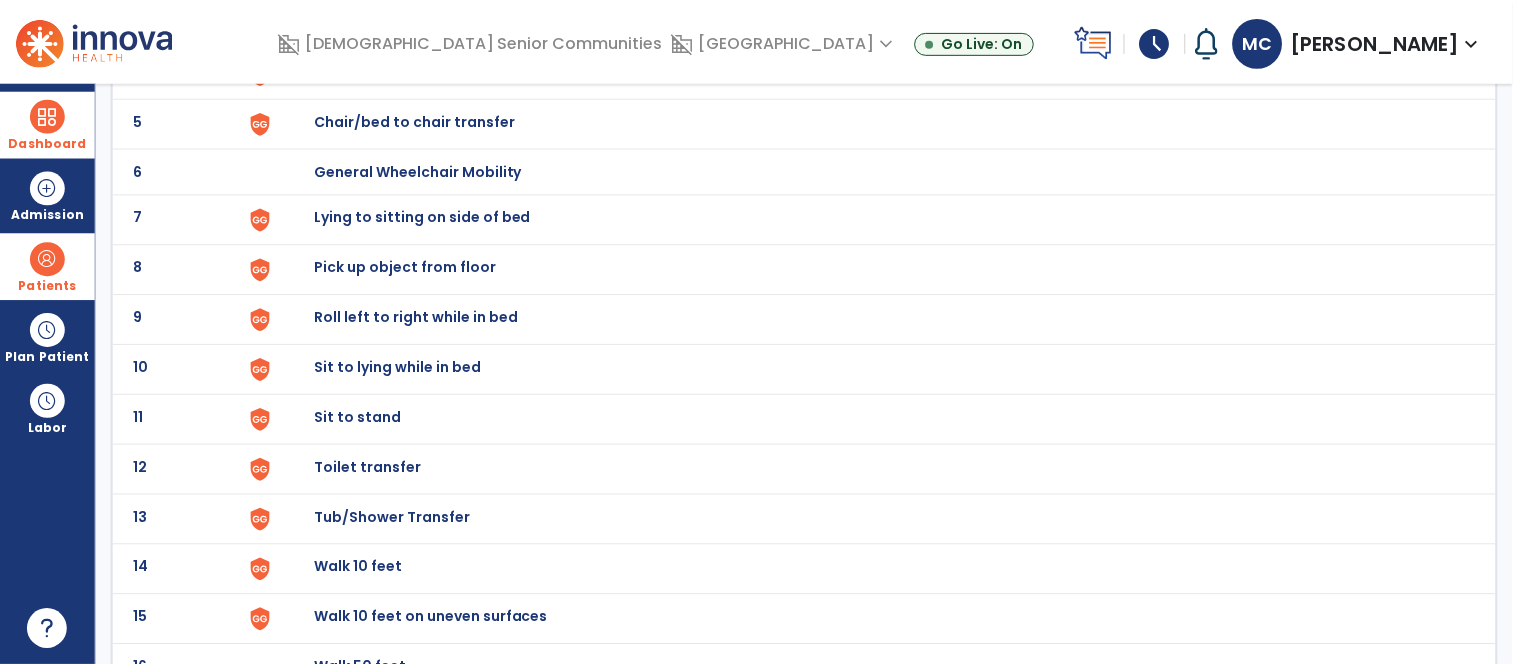 scroll, scrollTop: 337, scrollLeft: 0, axis: vertical 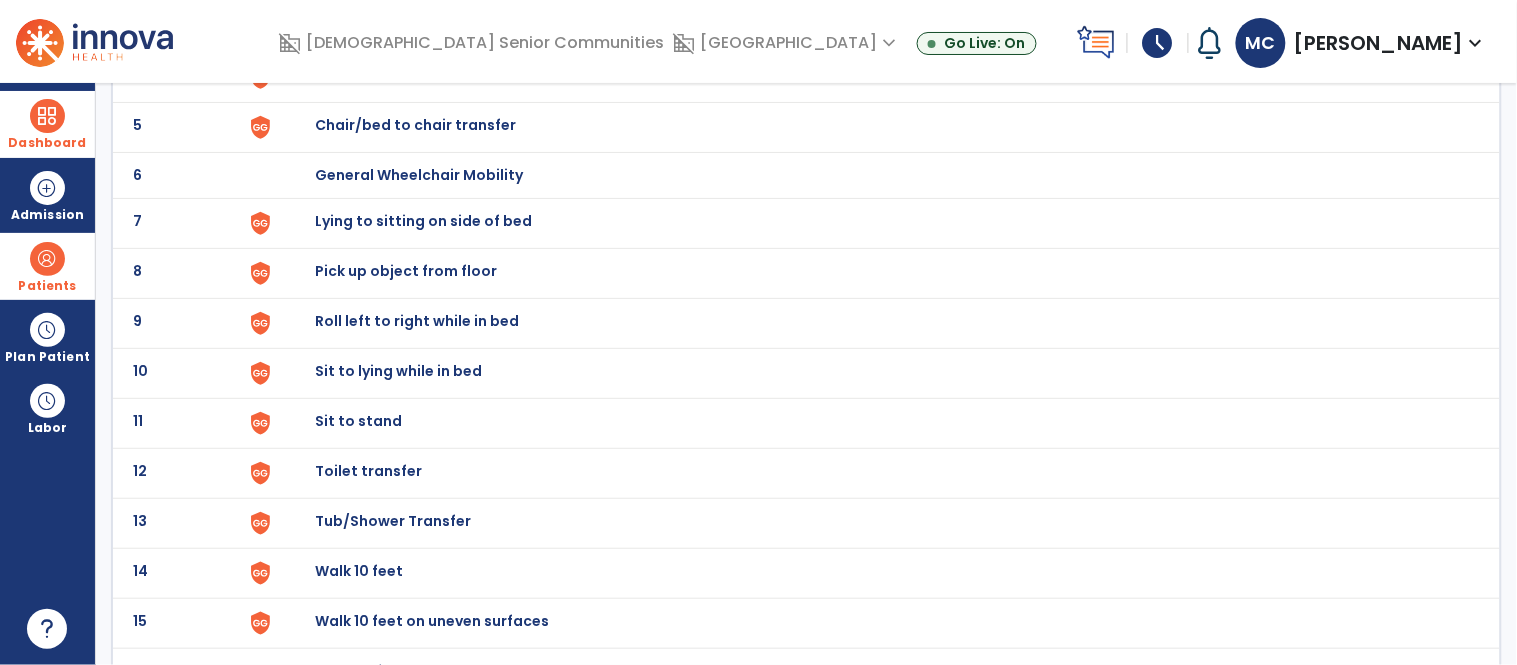 click on "Sit to stand" at bounding box center [361, -75] 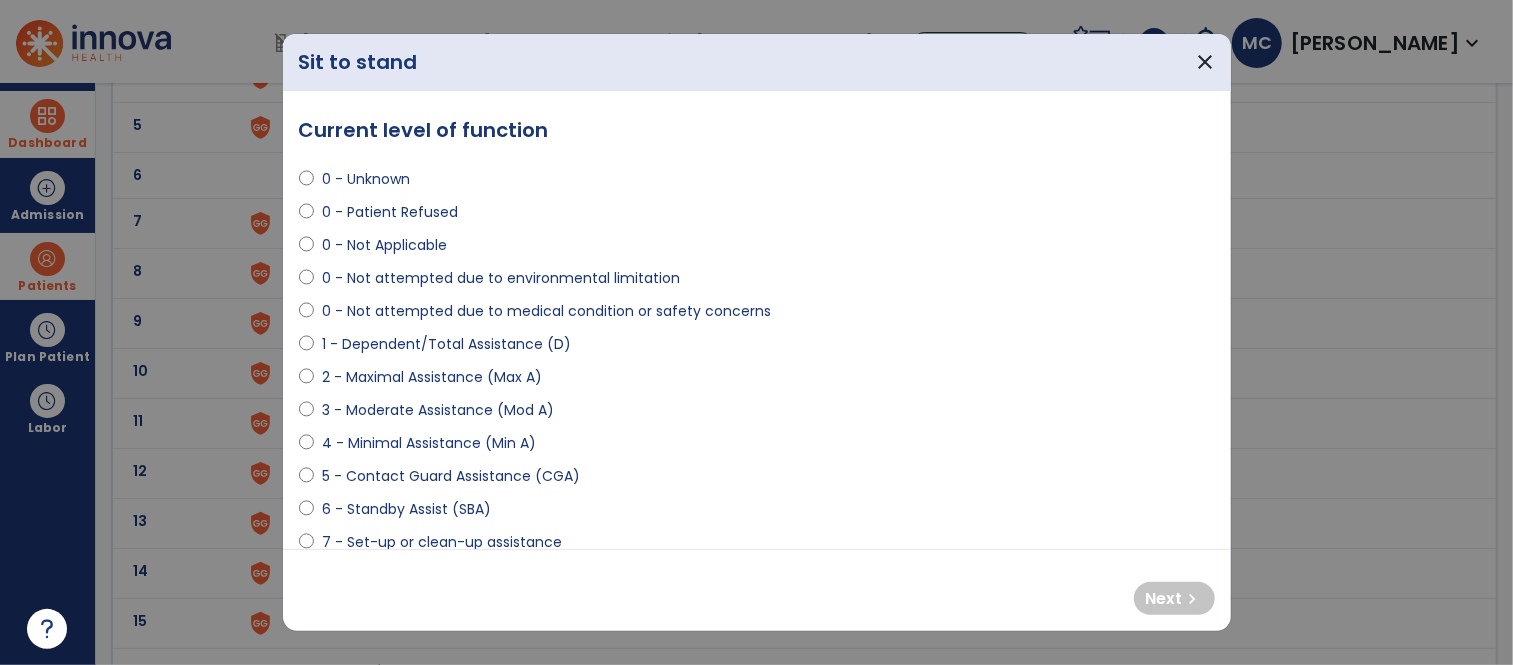 click on "4 - Minimal Assistance (Min A)" at bounding box center (429, 443) 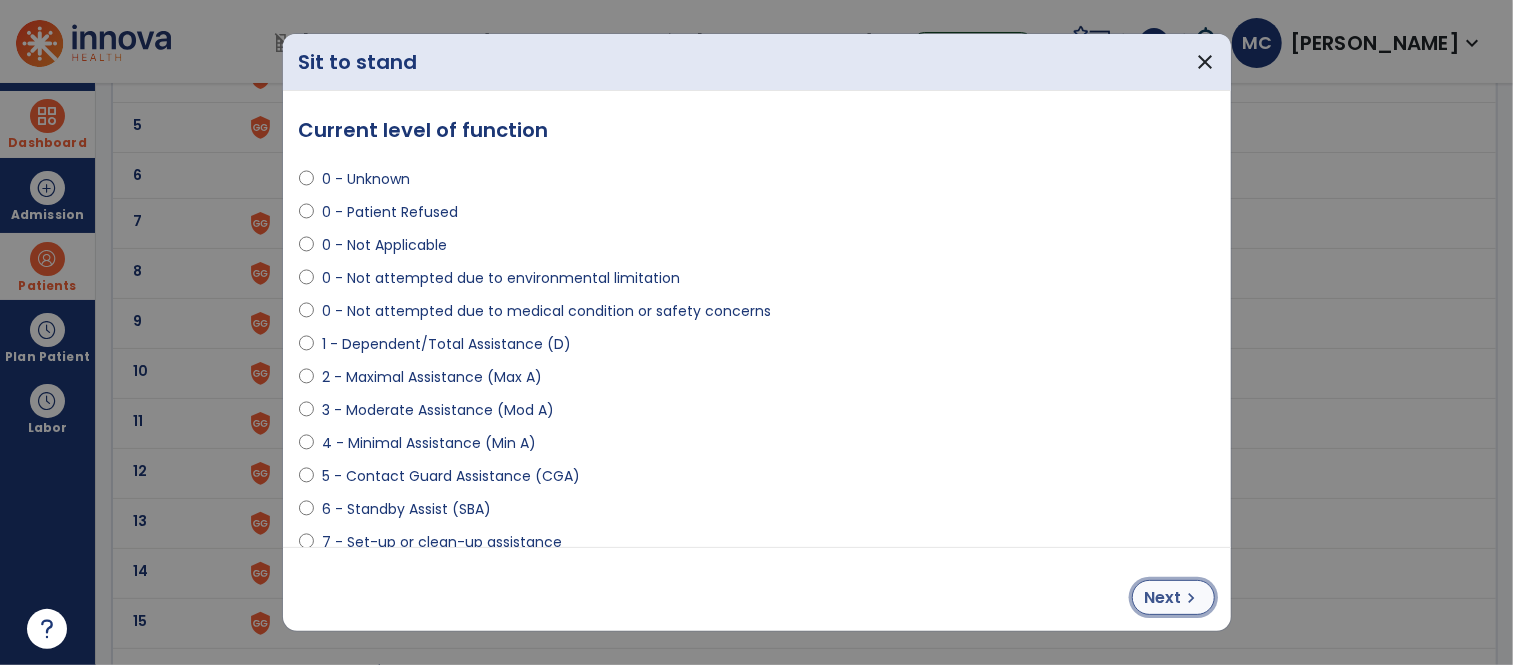 click on "Next" at bounding box center (1163, 598) 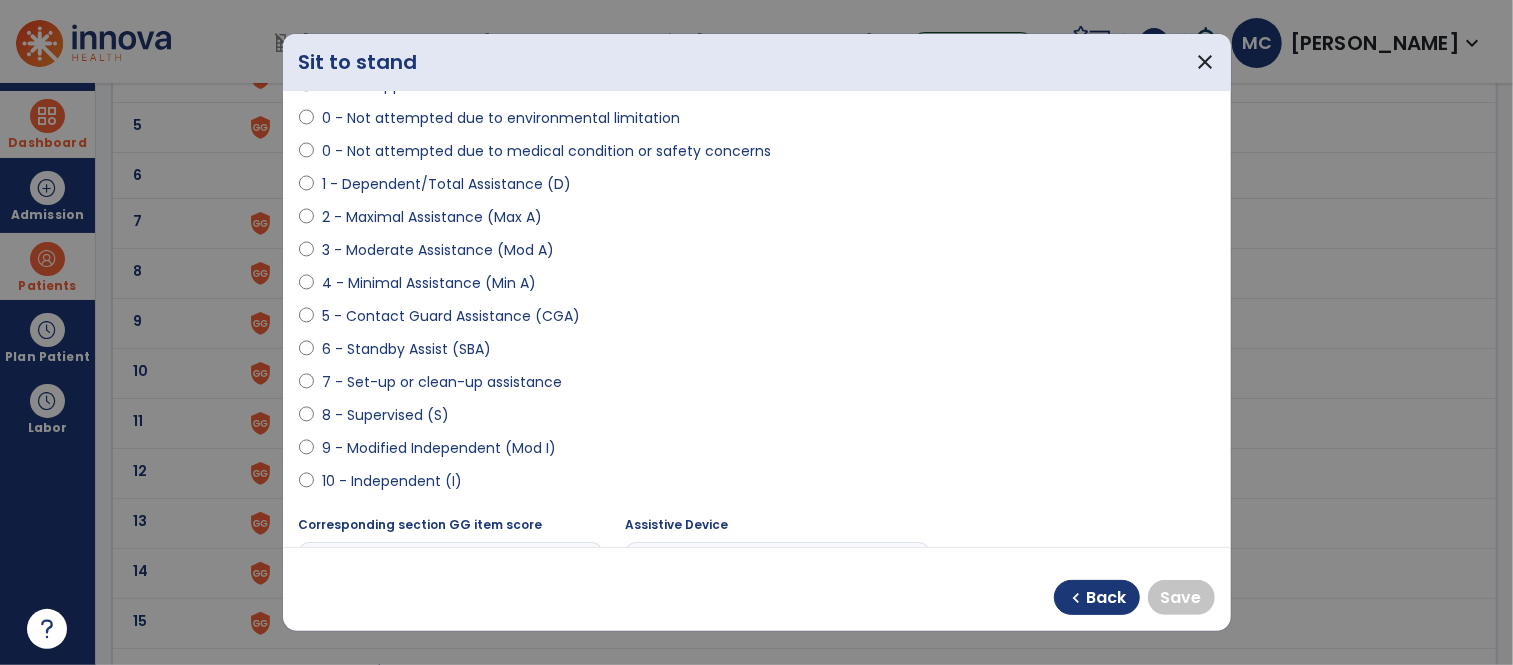 scroll, scrollTop: 164, scrollLeft: 0, axis: vertical 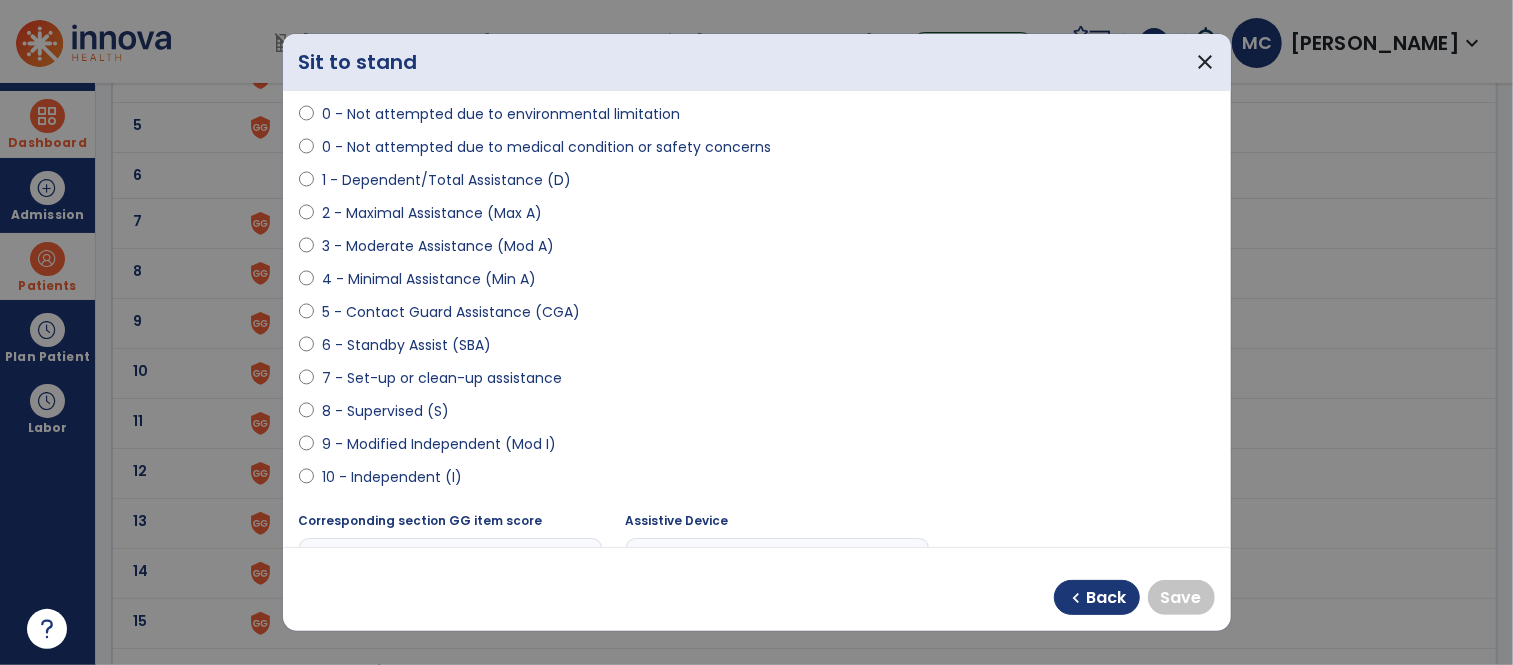 select on "**********" 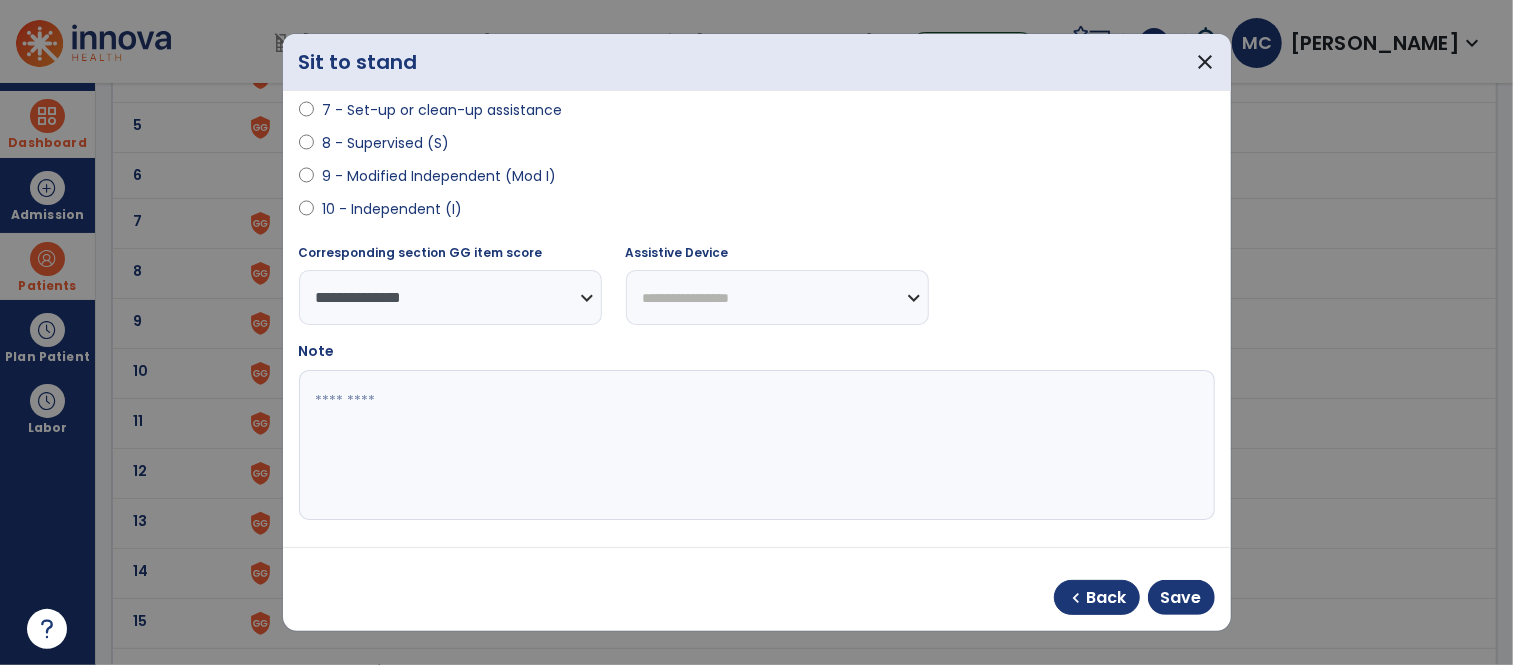 scroll, scrollTop: 437, scrollLeft: 0, axis: vertical 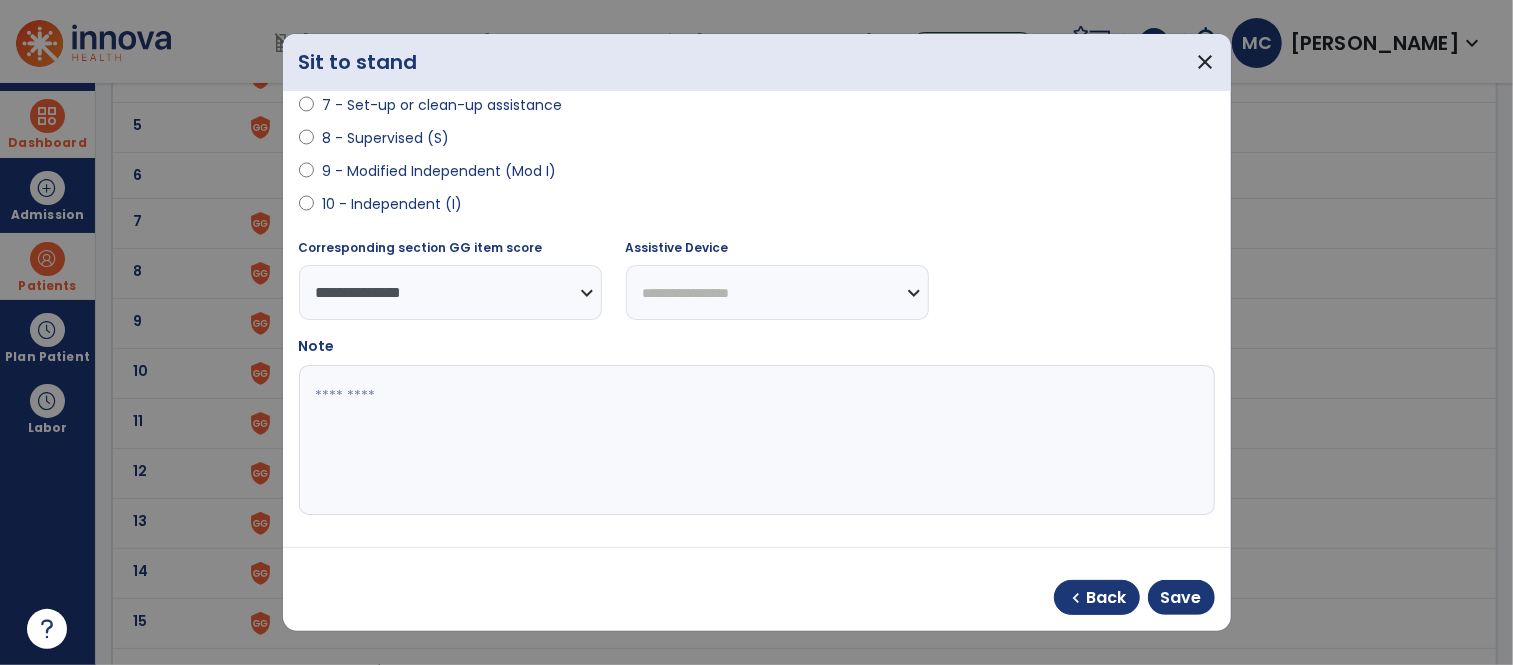 click at bounding box center (754, 440) 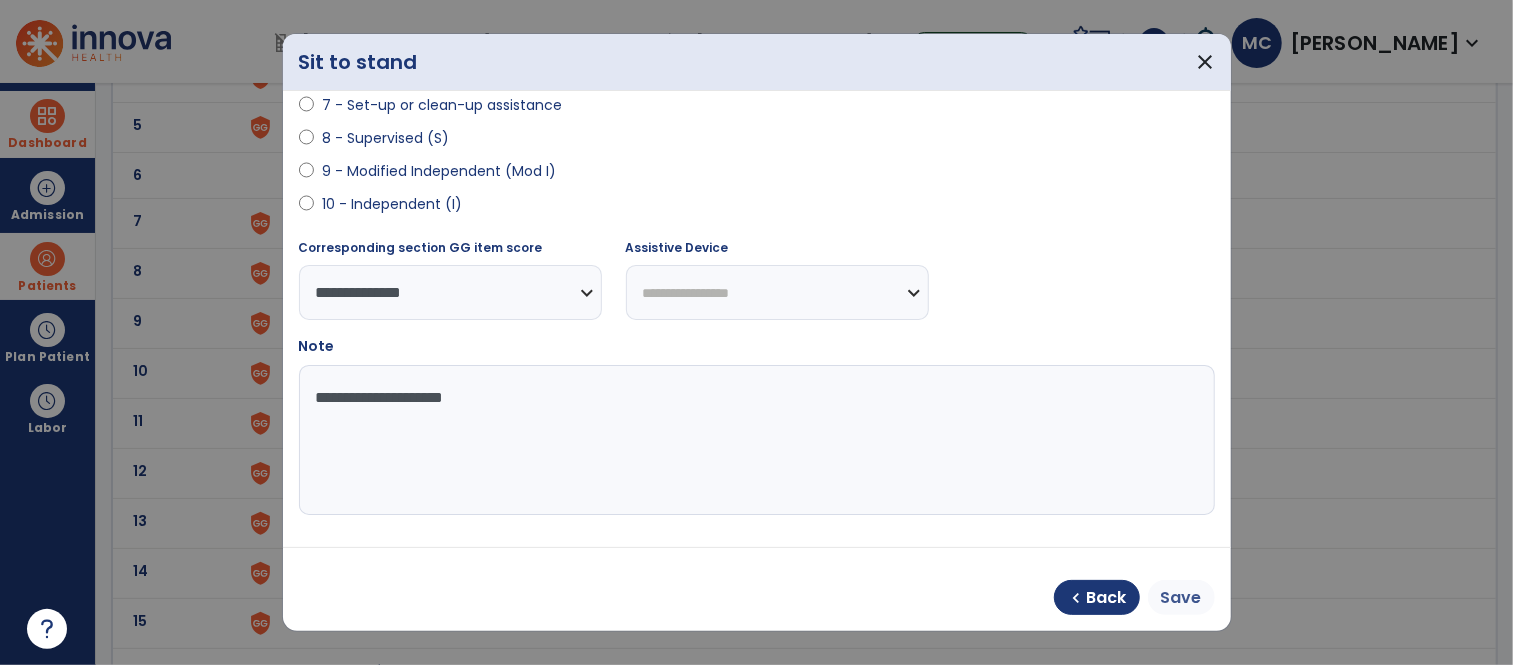 type on "**********" 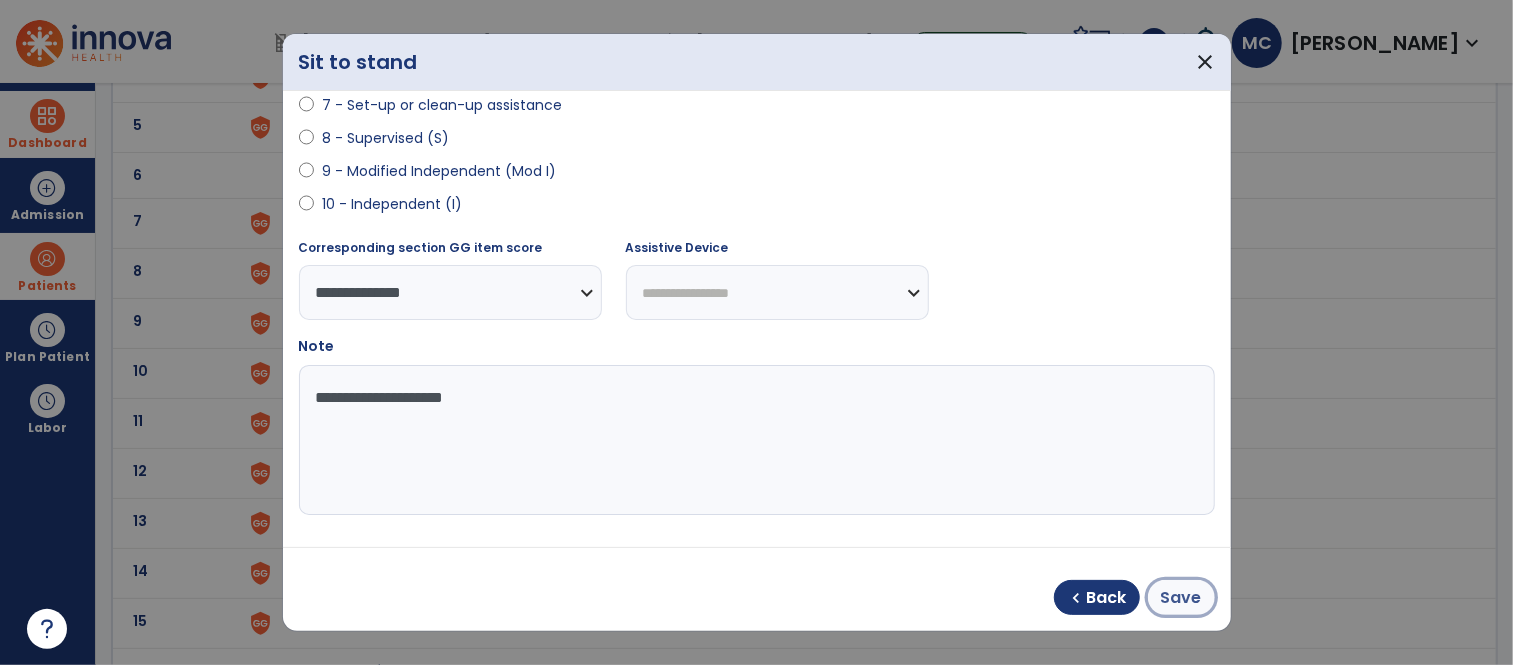 click on "Save" at bounding box center [1181, 598] 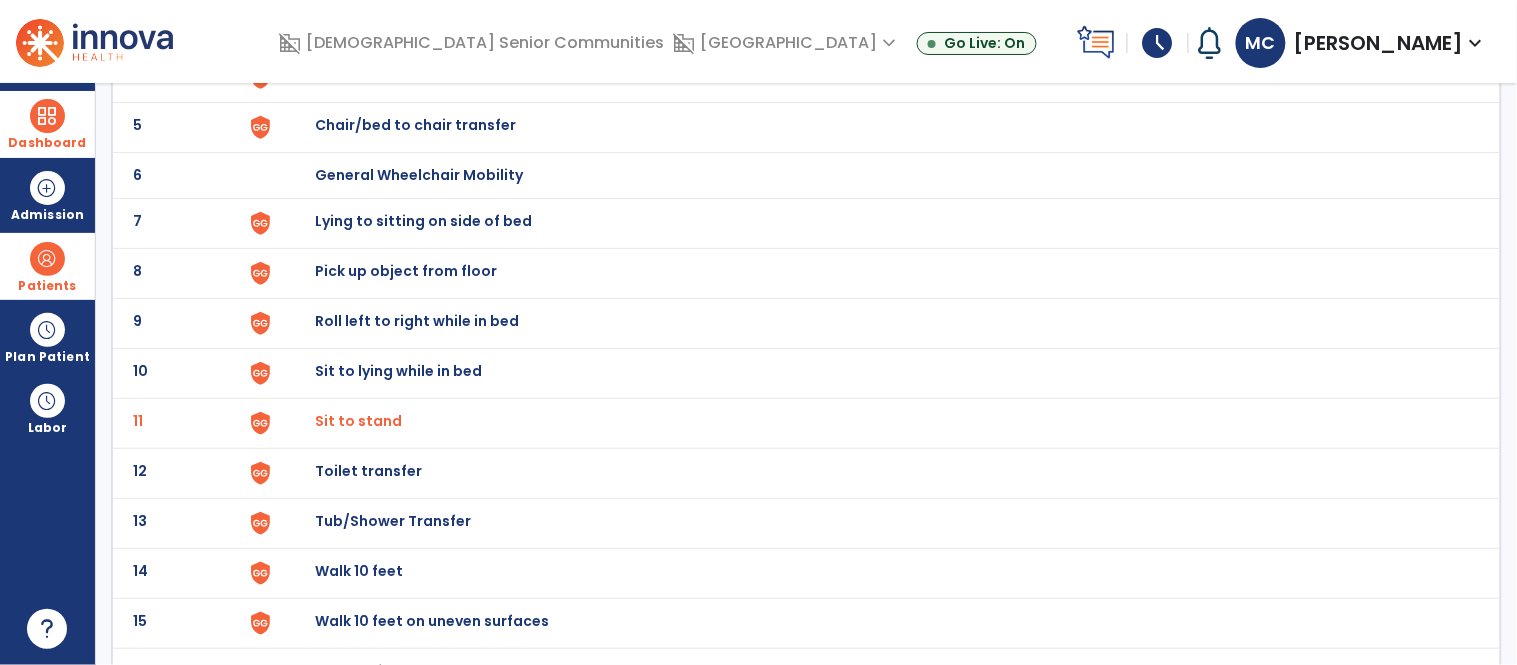 click on "Toilet transfer" at bounding box center [361, -75] 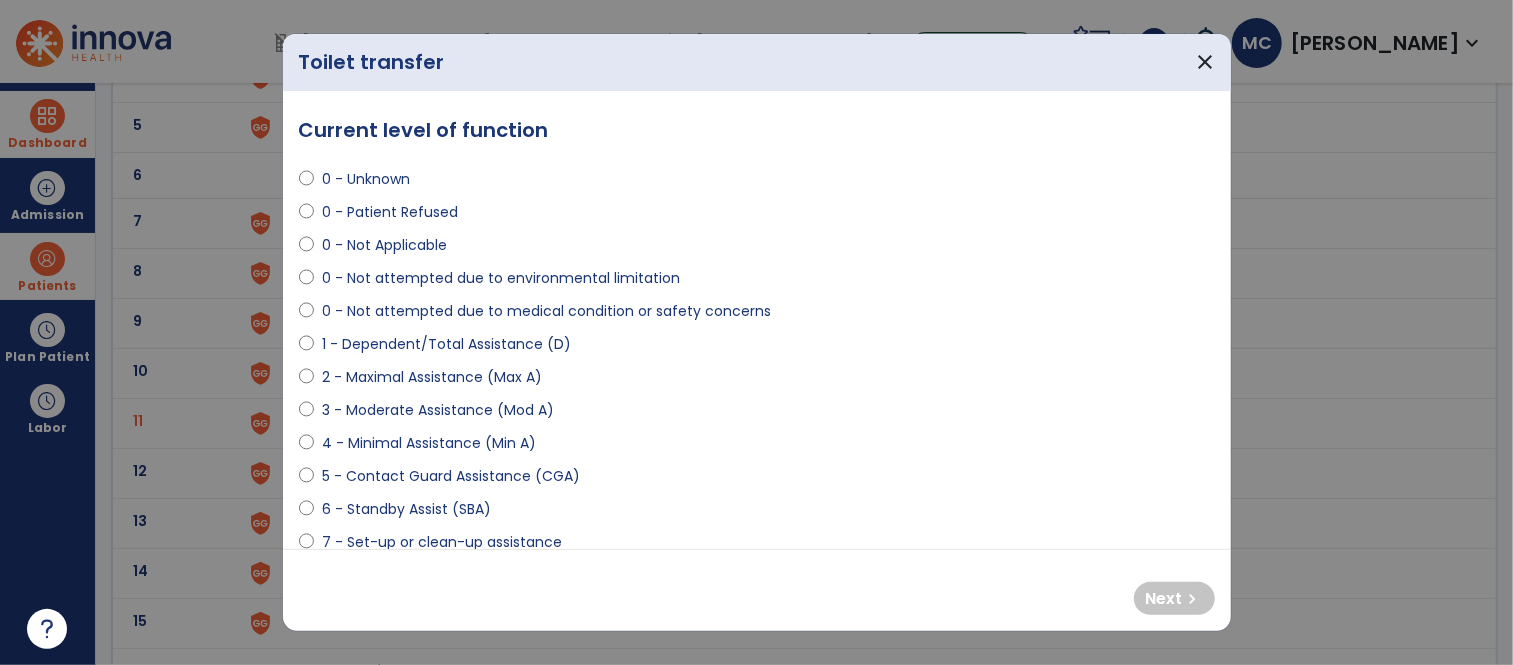 click on "4 - Minimal Assistance (Min A)" at bounding box center [429, 443] 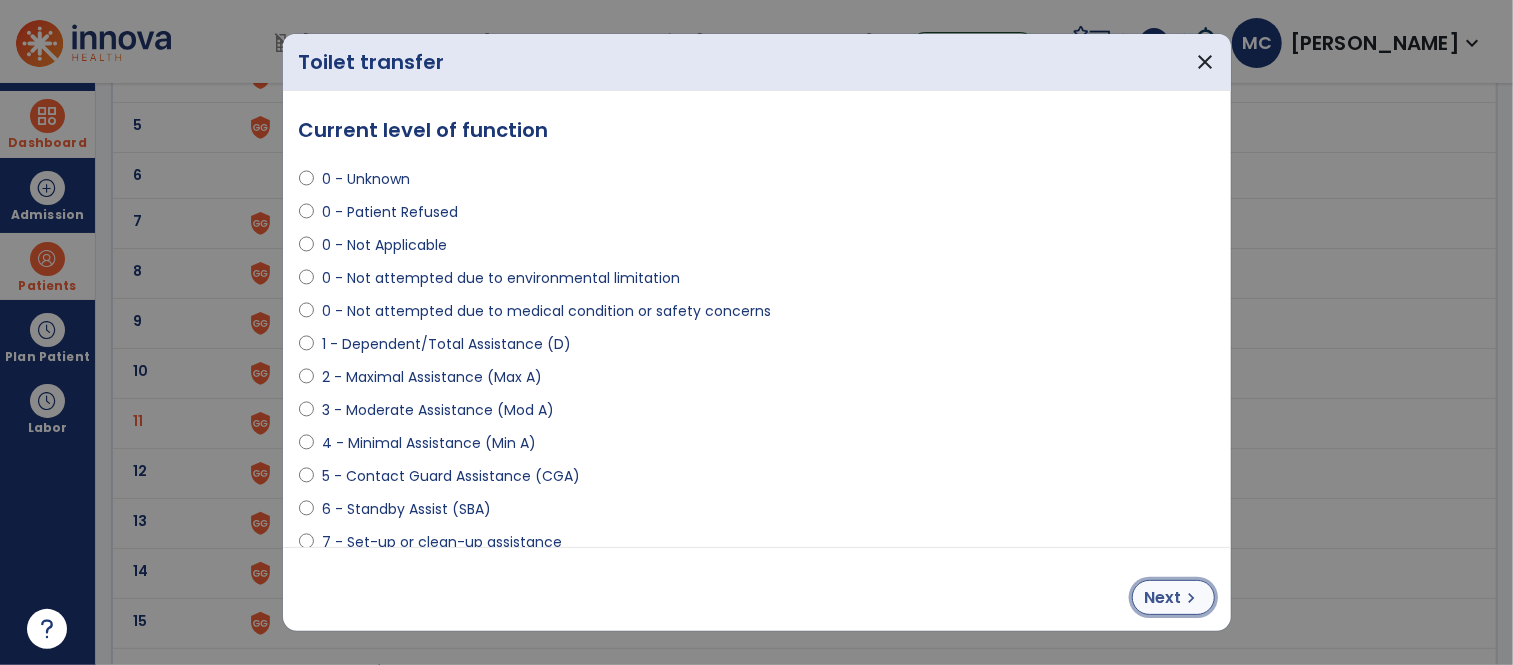click on "Next" at bounding box center (1163, 598) 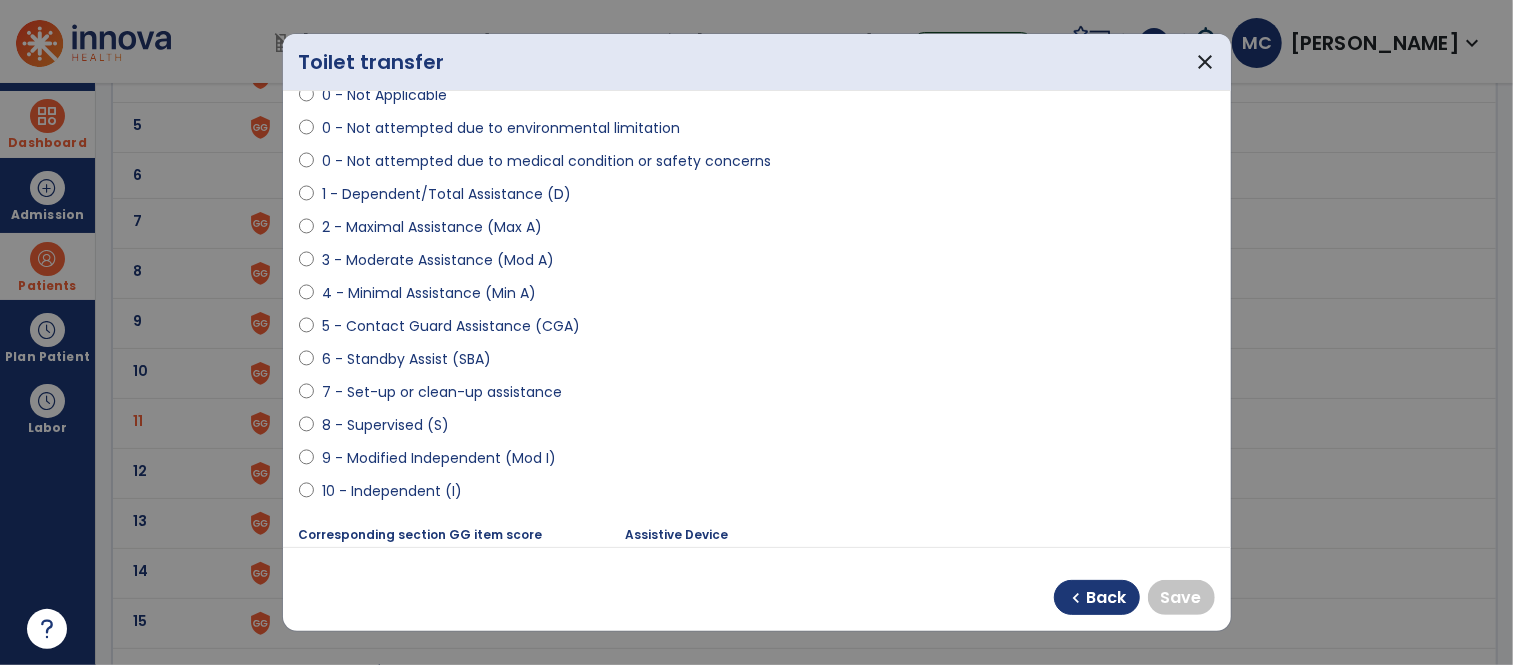 scroll, scrollTop: 163, scrollLeft: 0, axis: vertical 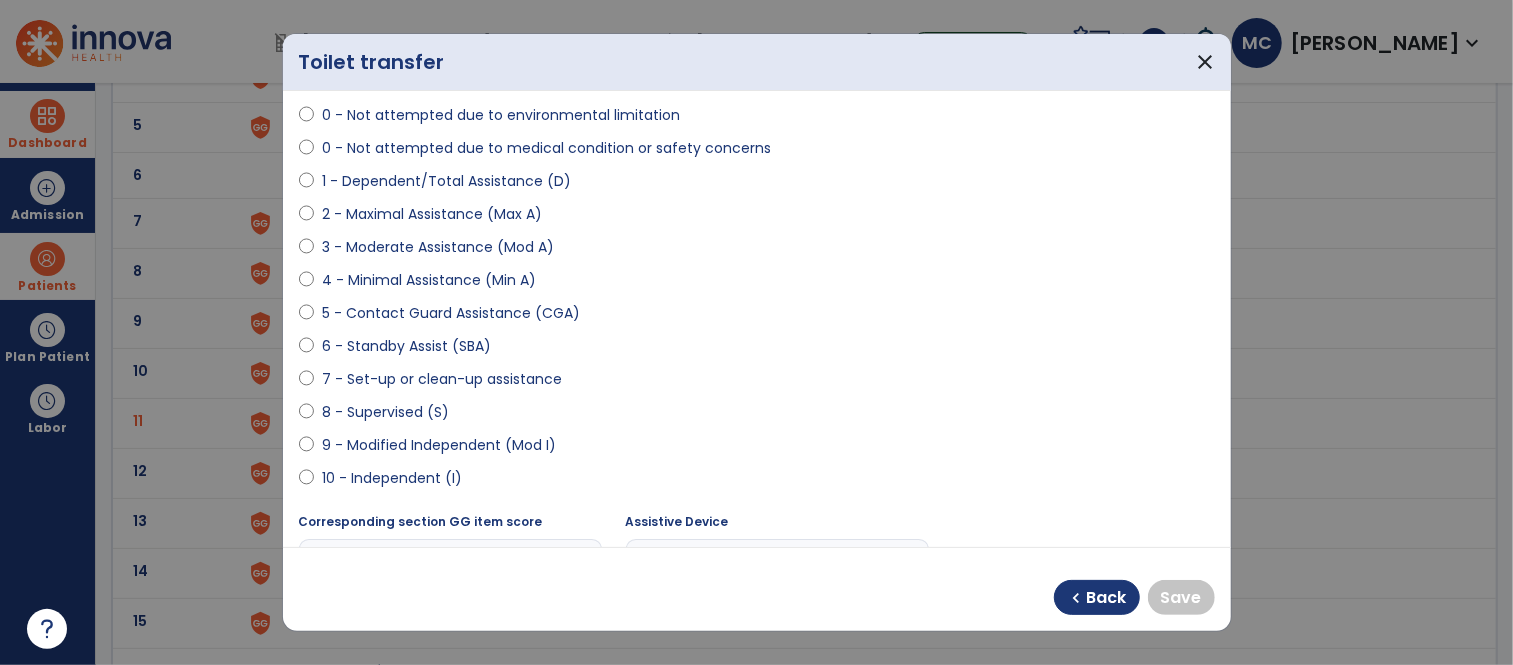 select on "**********" 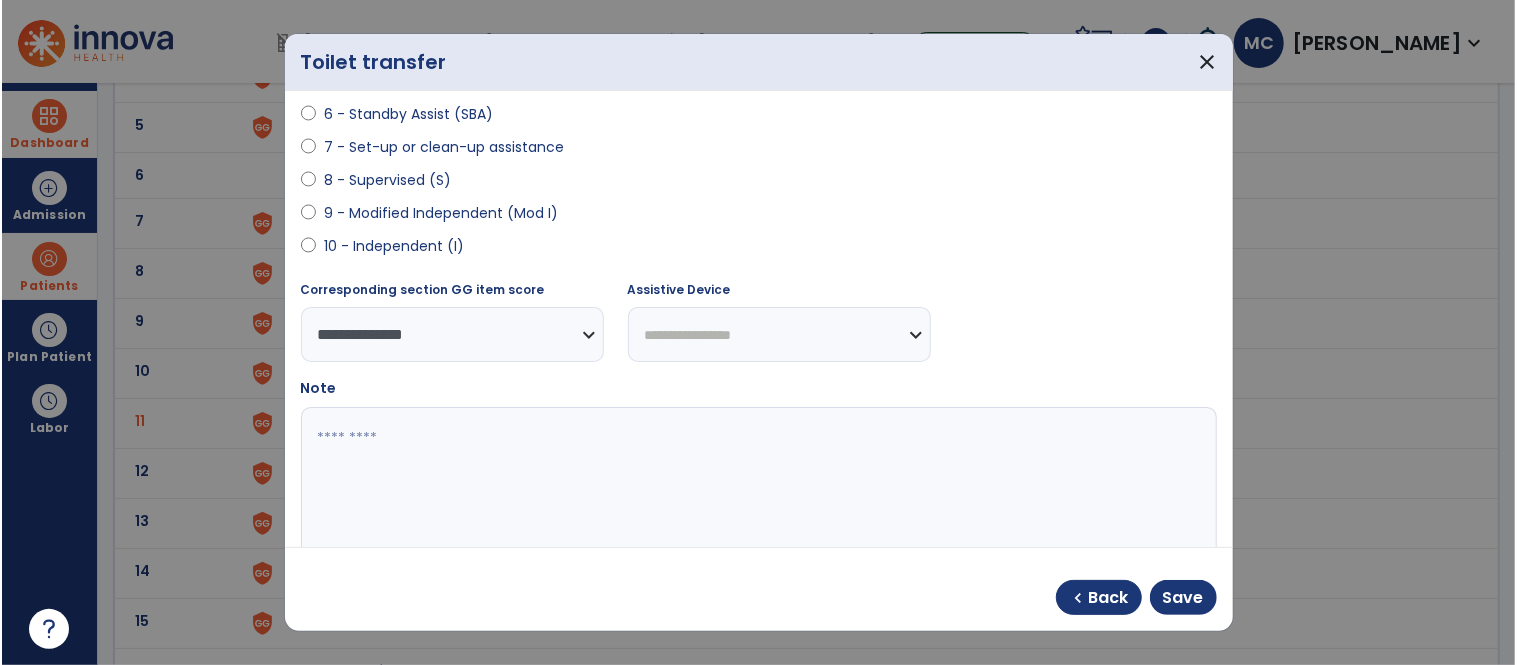 scroll, scrollTop: 404, scrollLeft: 0, axis: vertical 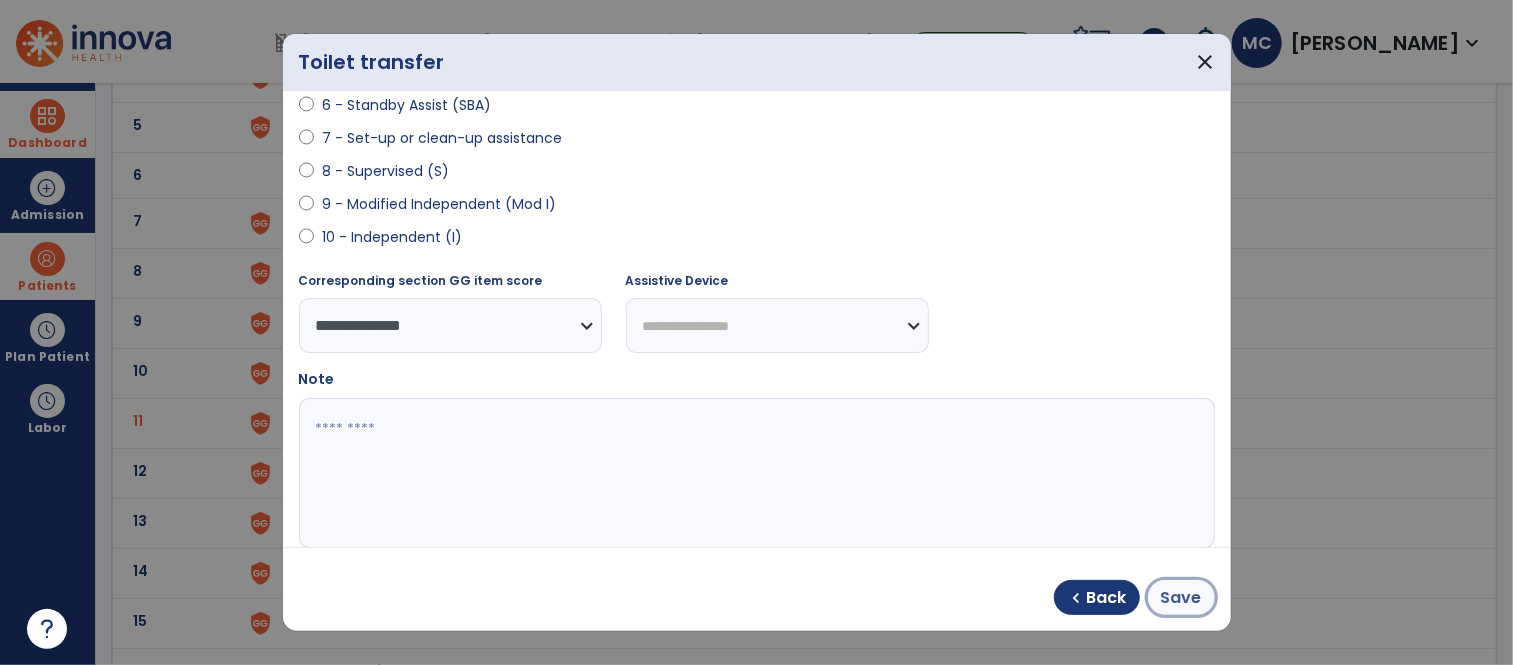 click on "Save" at bounding box center (1181, 598) 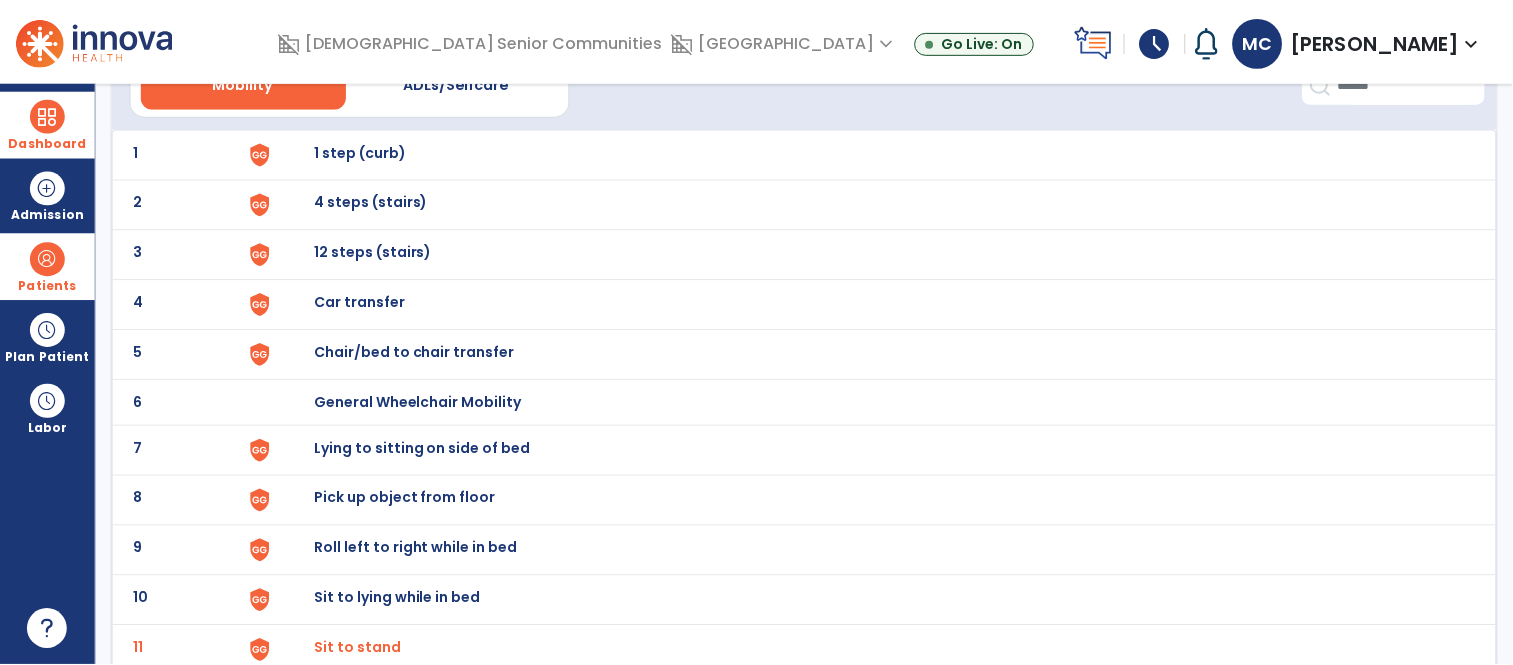 scroll, scrollTop: 0, scrollLeft: 0, axis: both 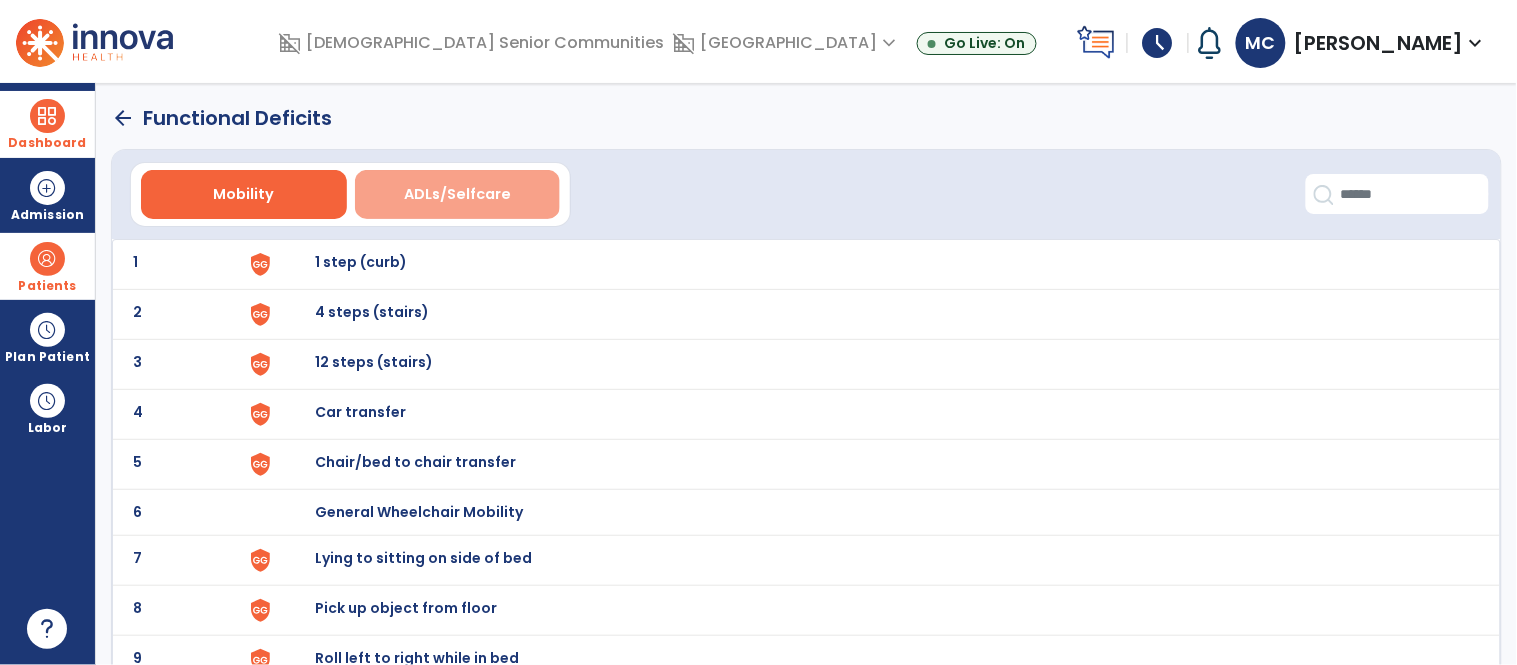 click on "ADLs/Selfcare" at bounding box center [457, 194] 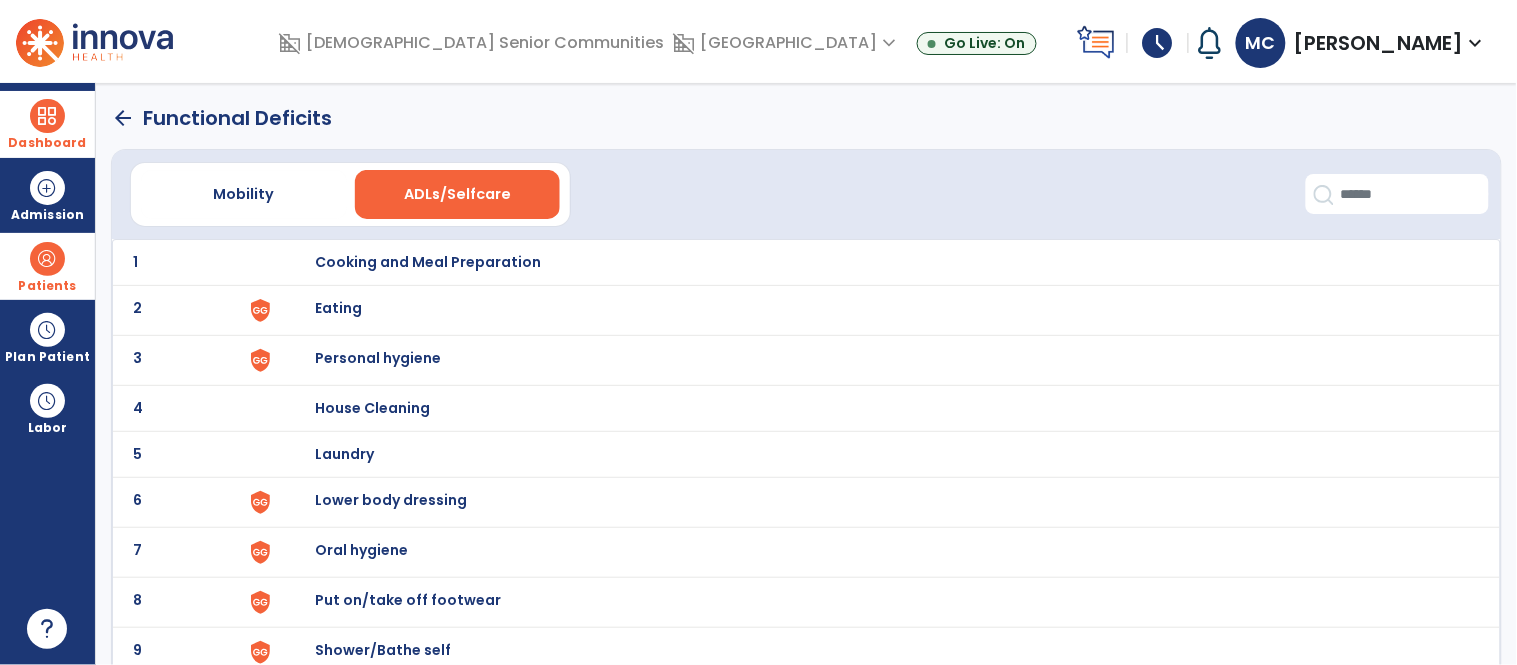 click on "Personal hygiene" at bounding box center [428, 262] 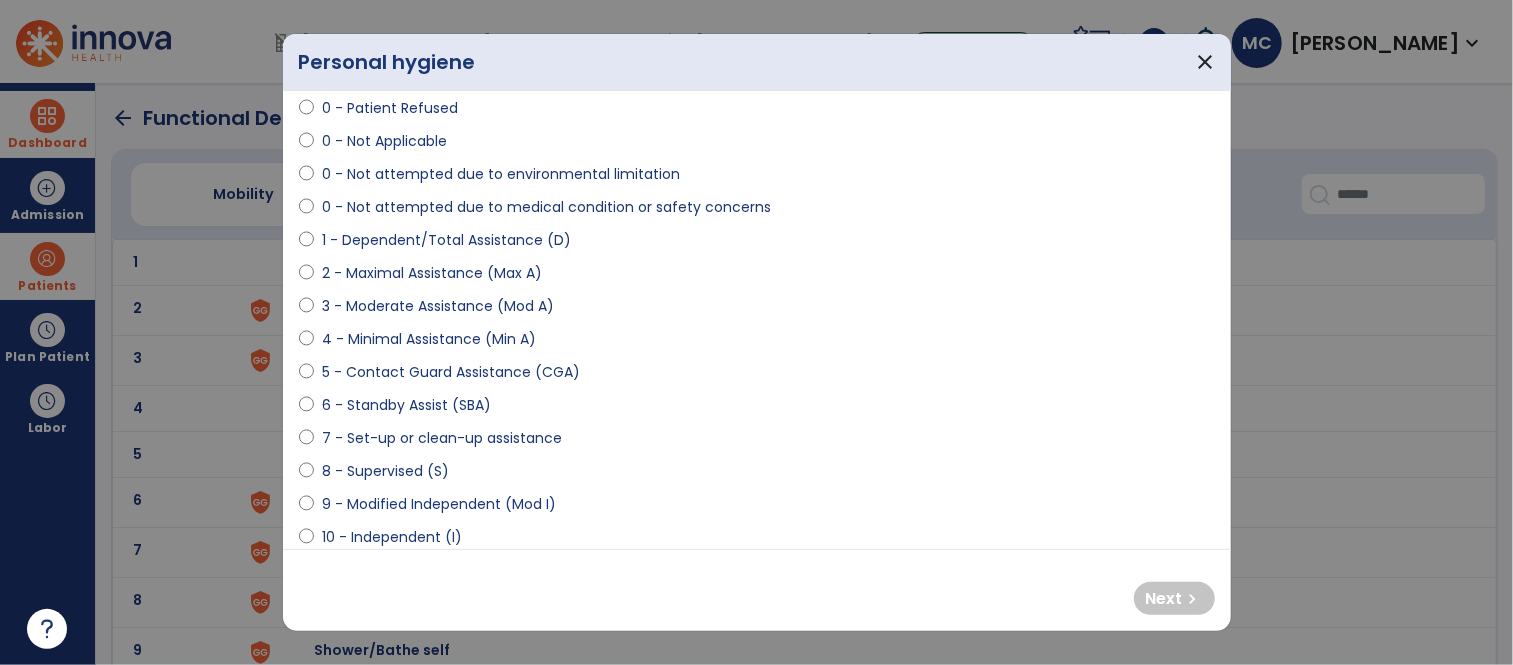 scroll, scrollTop: 101, scrollLeft: 0, axis: vertical 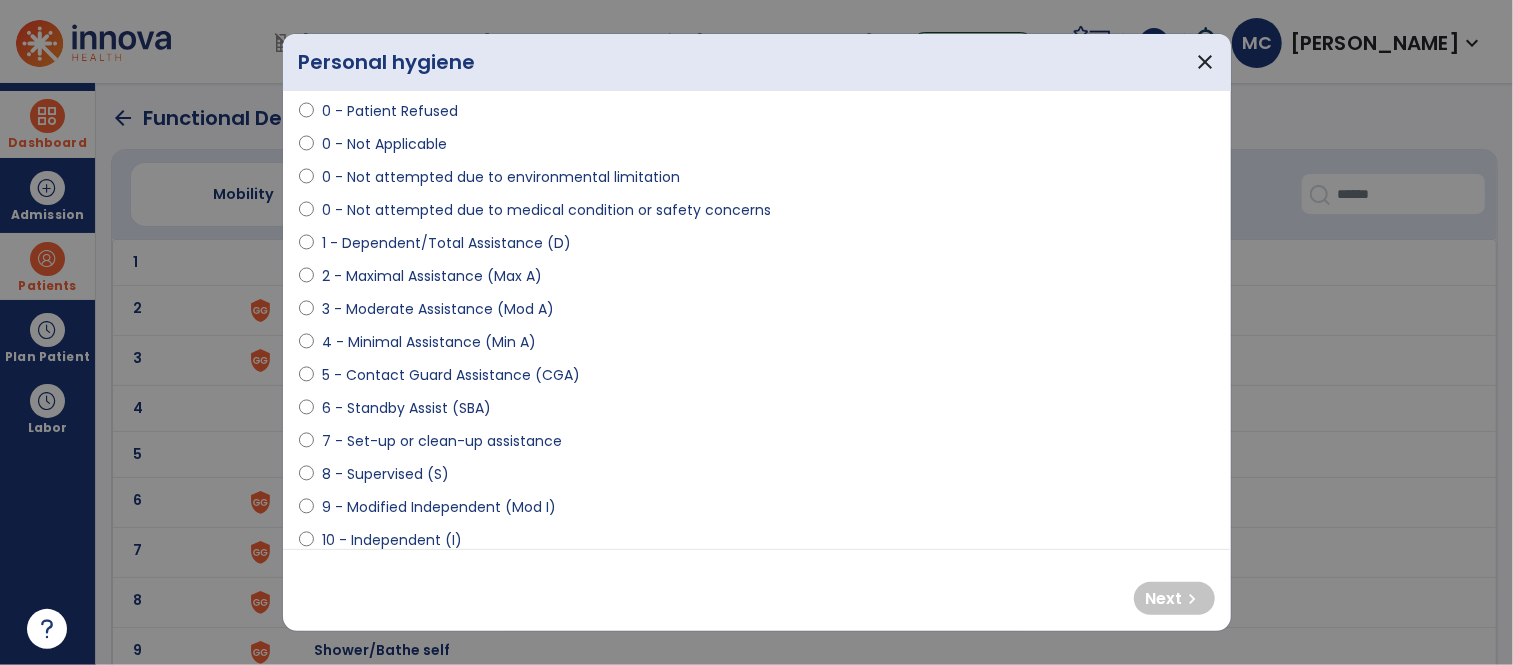 click on "2 - Maximal Assistance (Max A)" at bounding box center (432, 276) 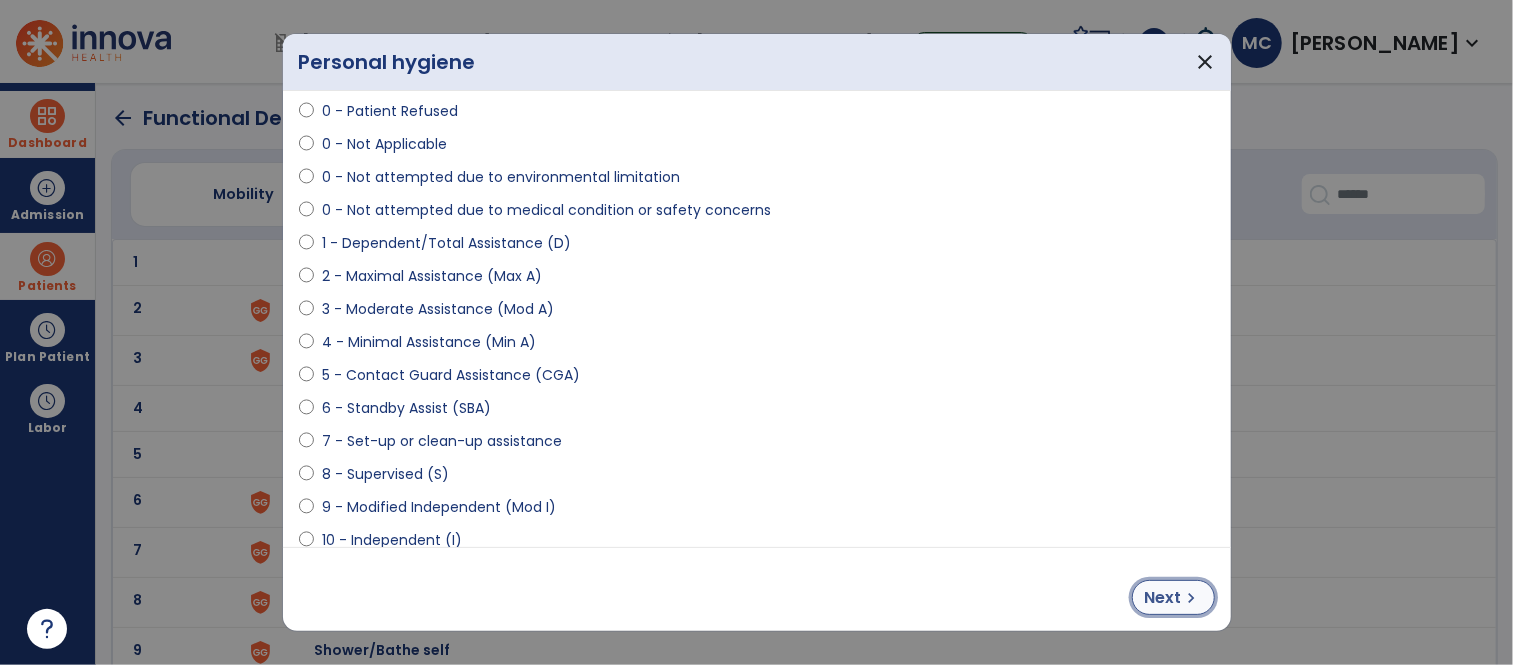 click on "chevron_right" at bounding box center [1192, 598] 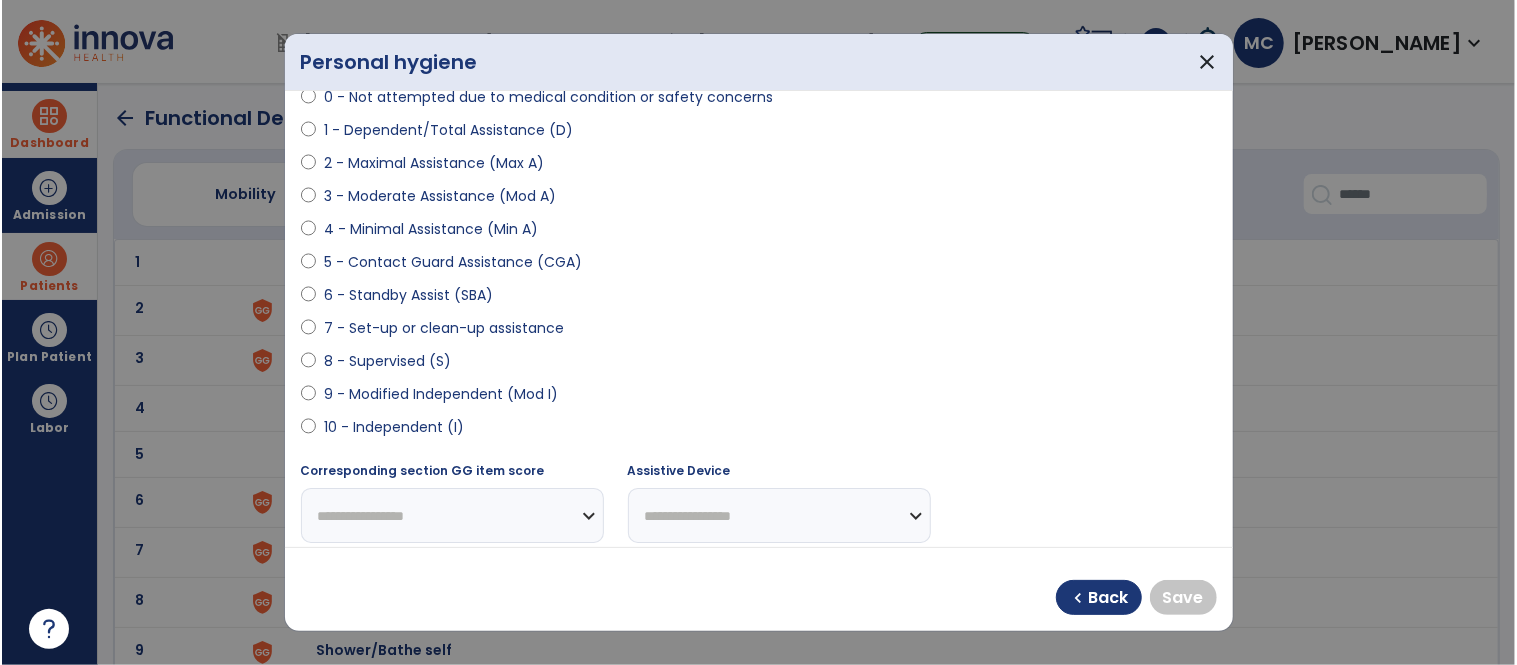 scroll, scrollTop: 220, scrollLeft: 0, axis: vertical 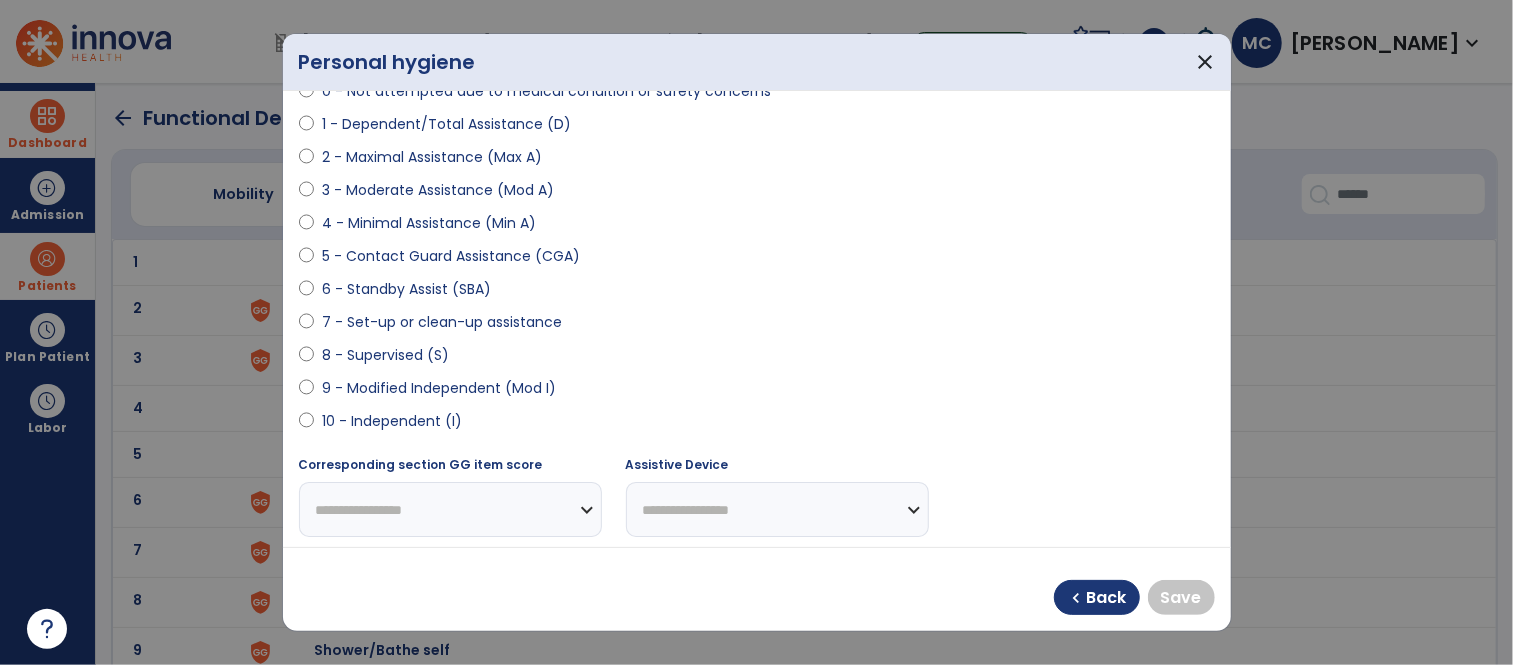 select on "**********" 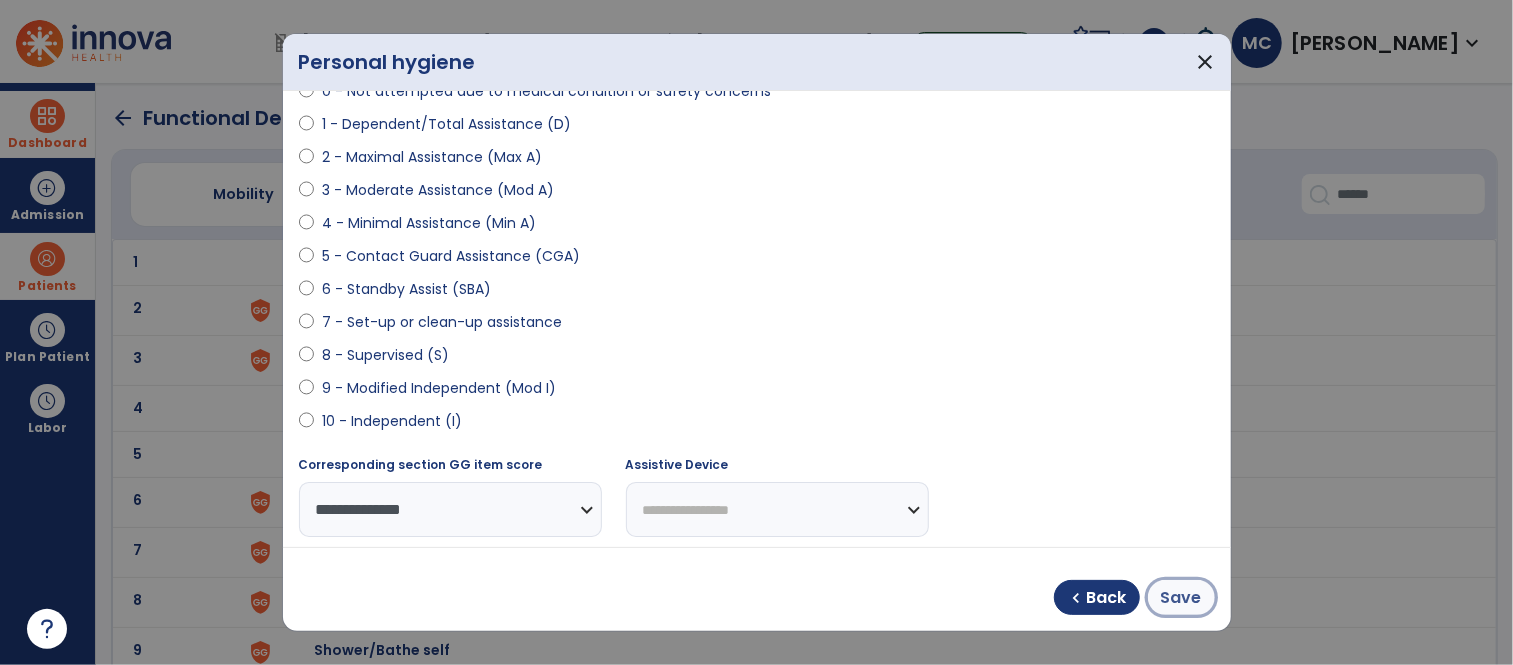 click on "Save" at bounding box center (1181, 597) 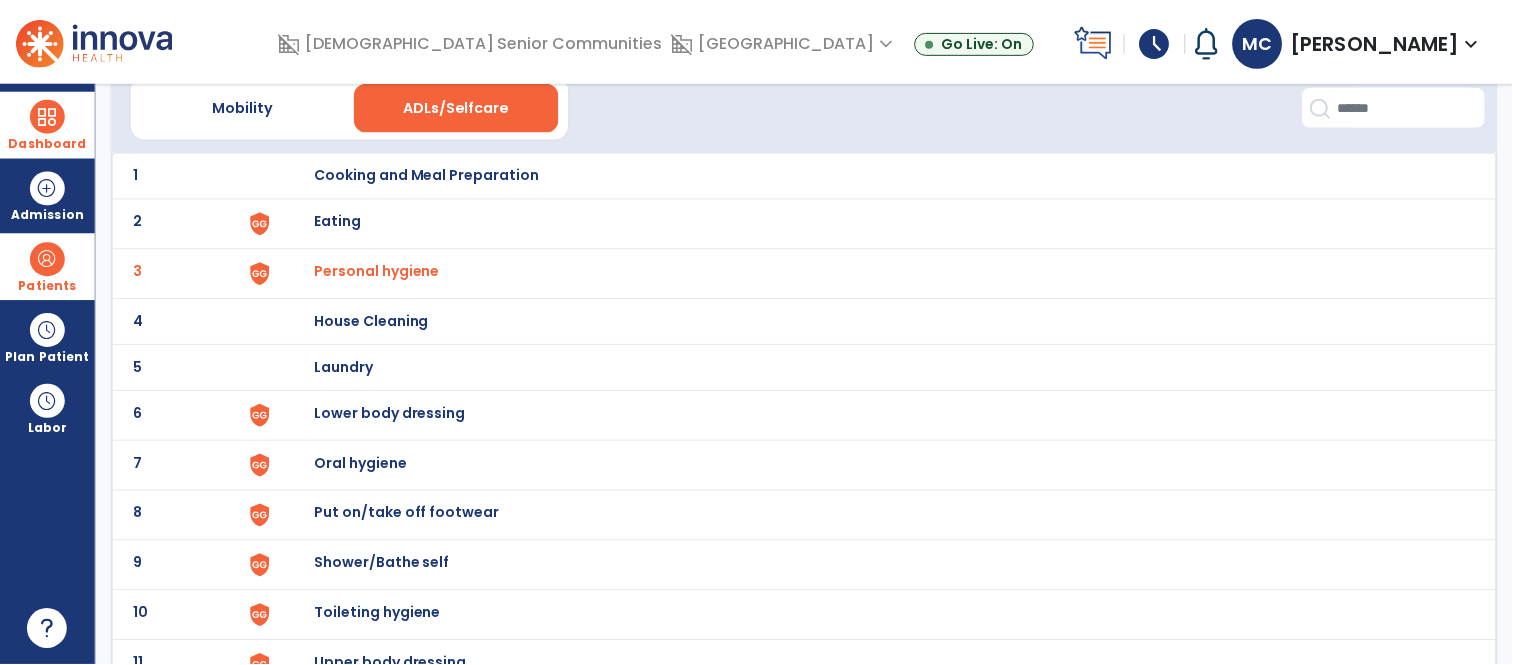 scroll, scrollTop: 93, scrollLeft: 0, axis: vertical 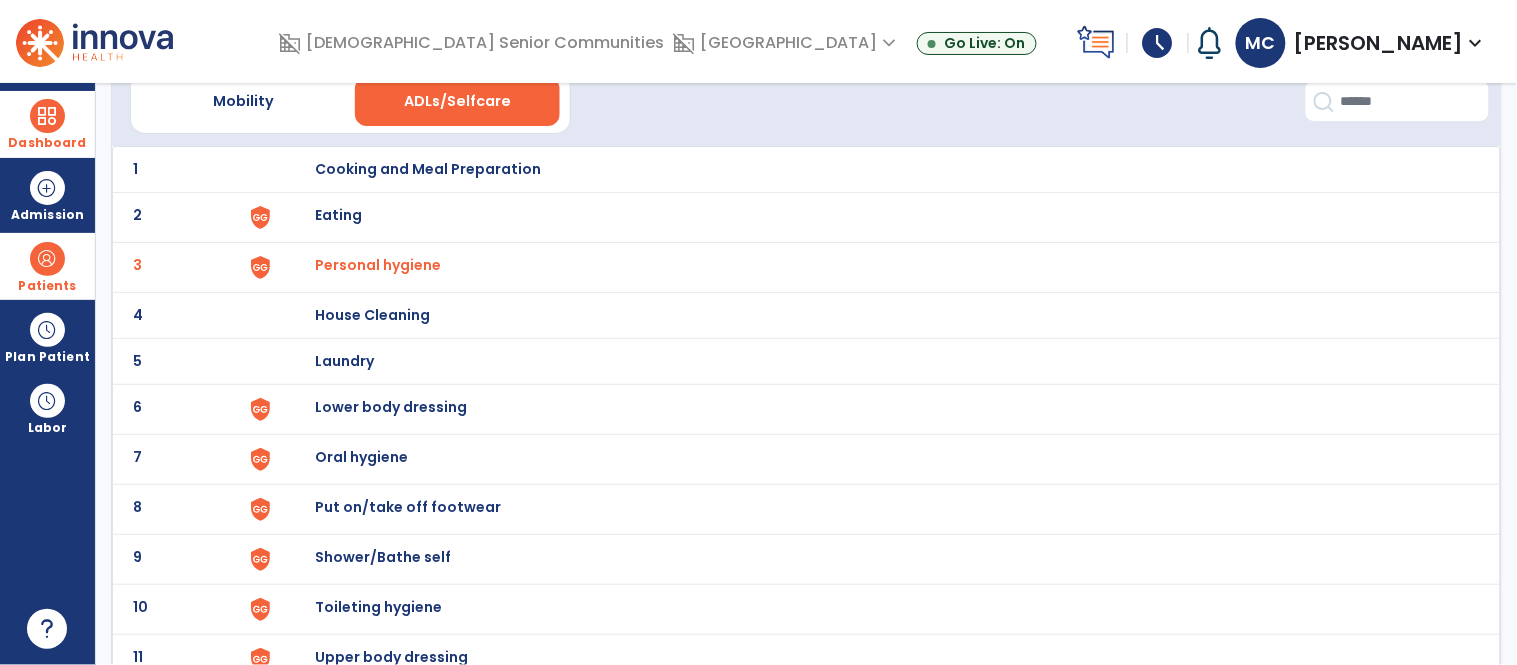 click on "Lower body dressing" at bounding box center [428, 169] 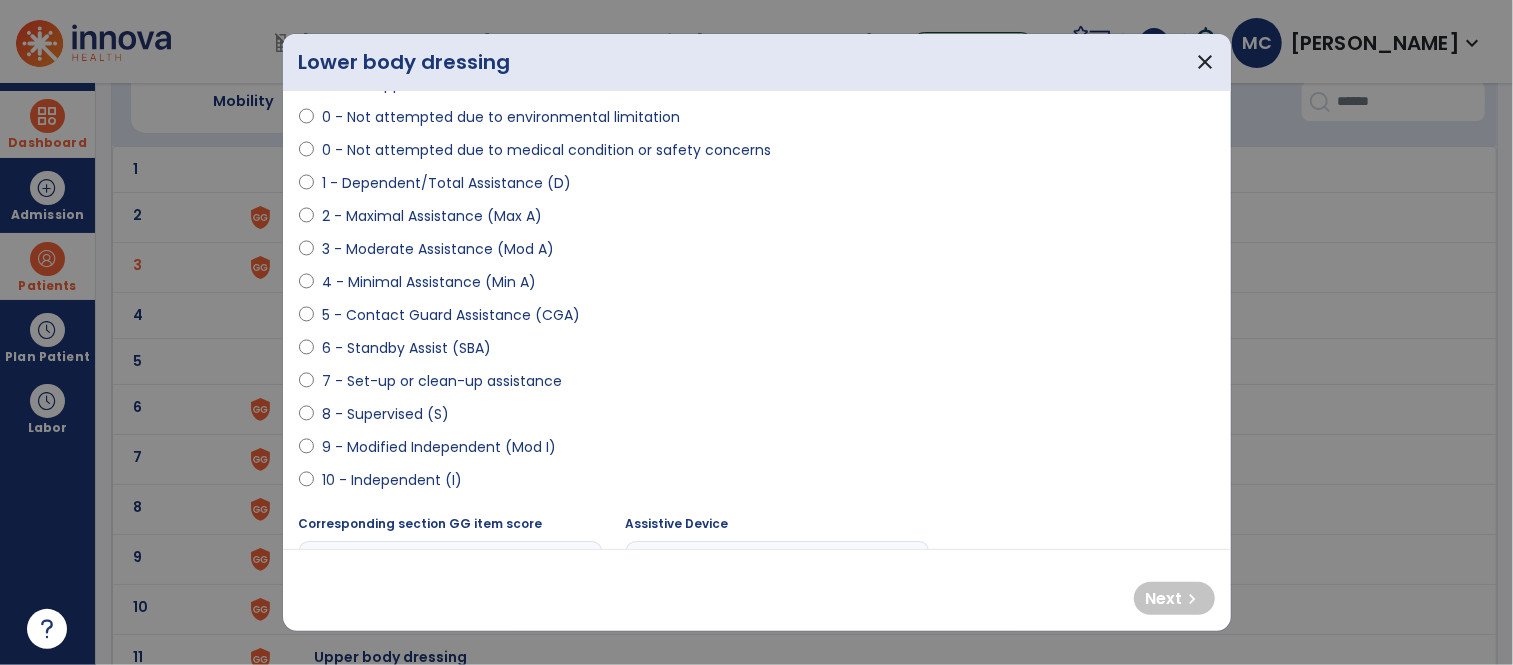 scroll, scrollTop: 163, scrollLeft: 0, axis: vertical 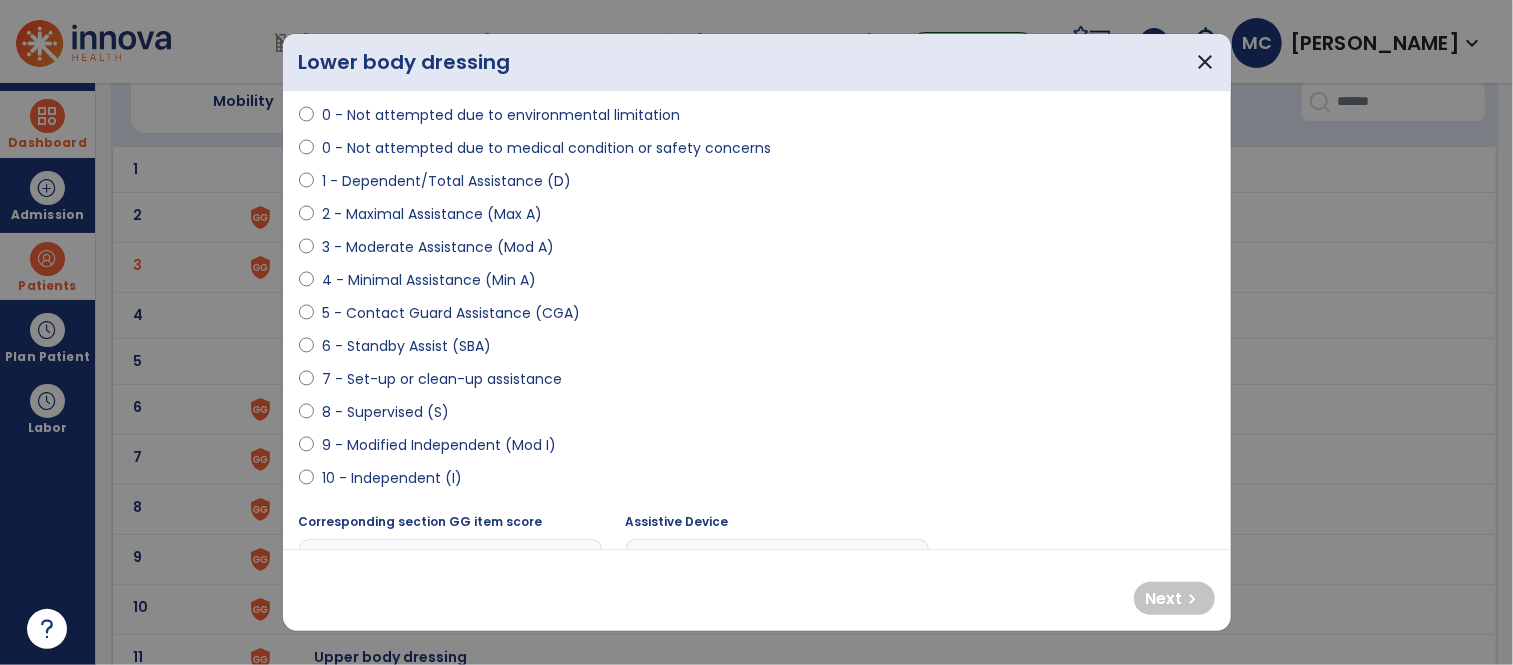 select on "**********" 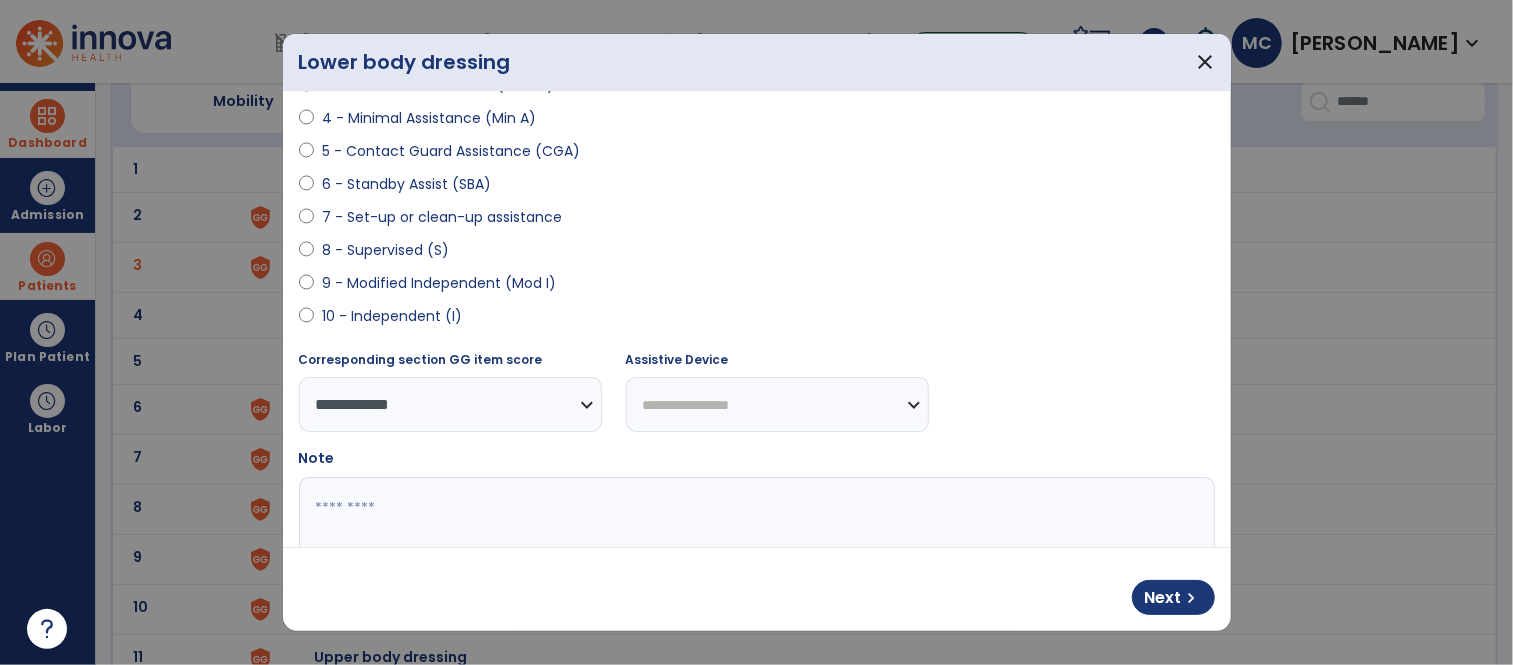 scroll, scrollTop: 336, scrollLeft: 0, axis: vertical 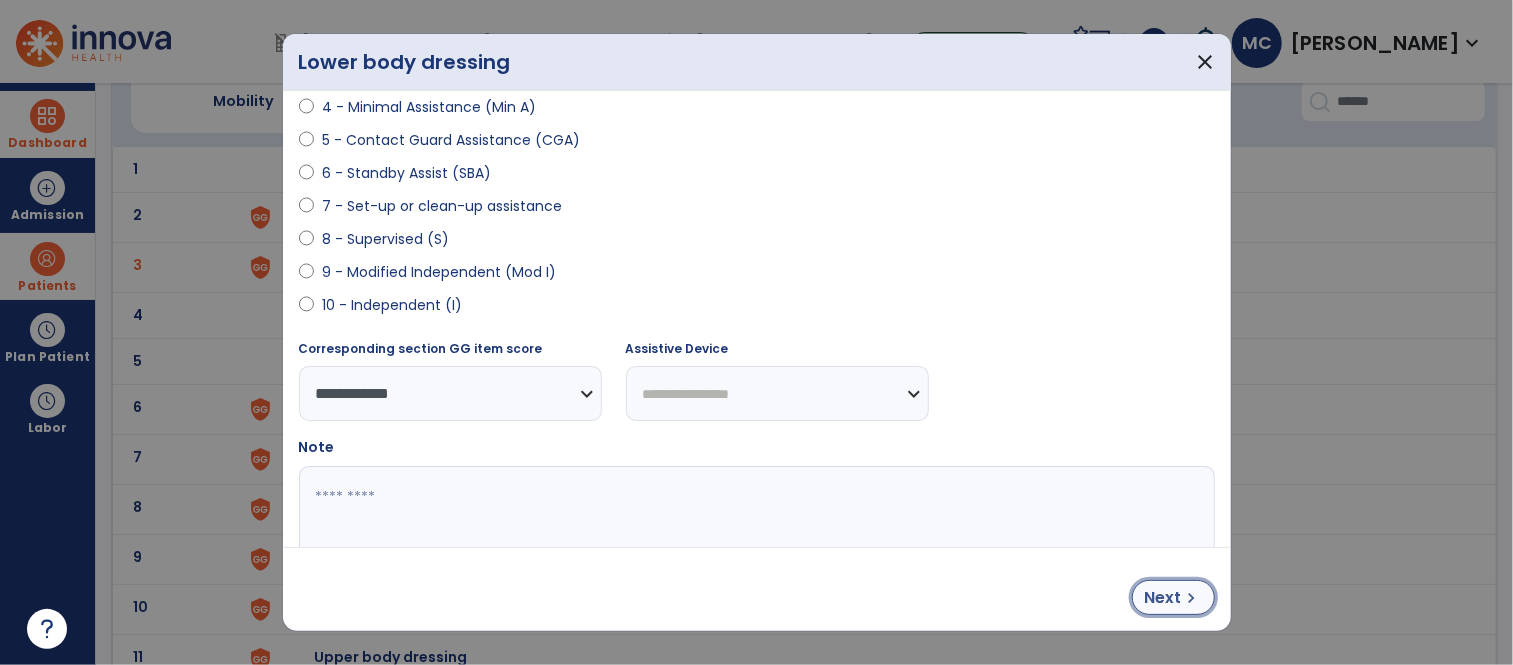 click on "Next  chevron_right" at bounding box center (1173, 597) 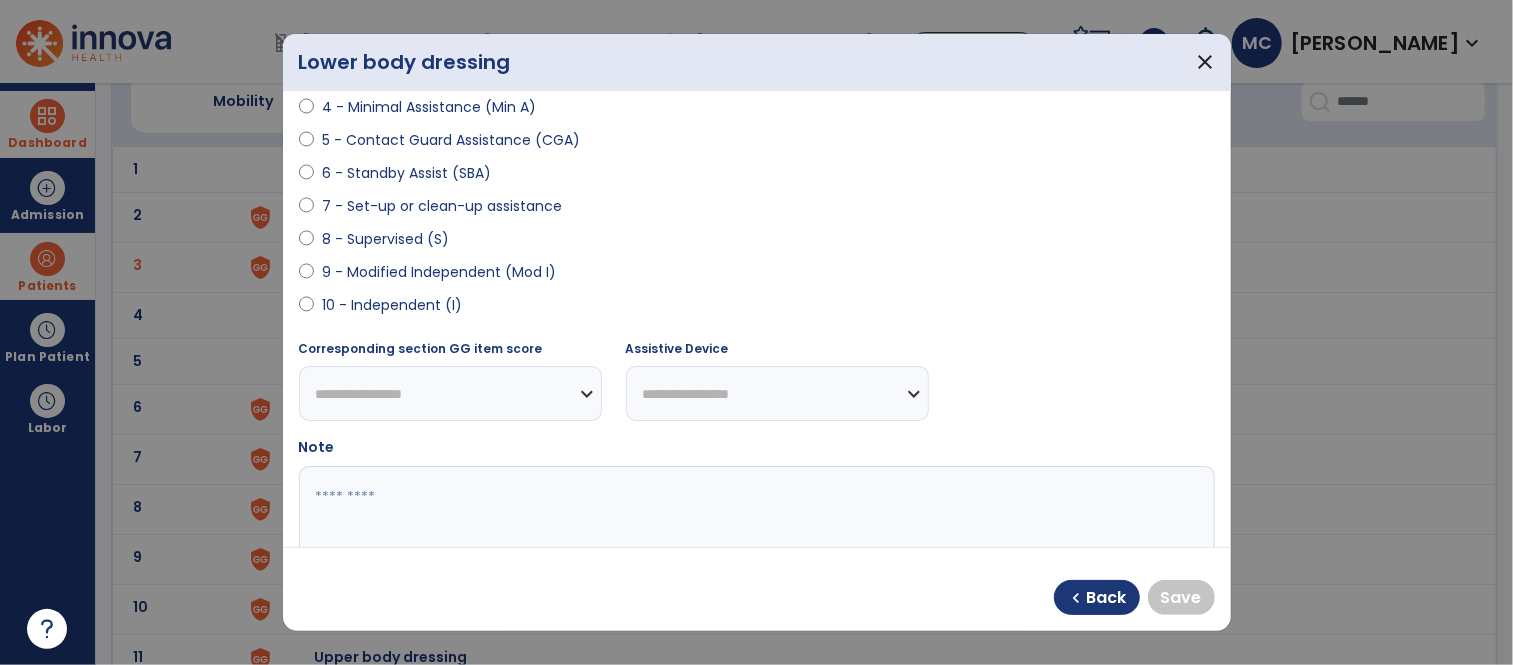 click on "**********" at bounding box center [450, 393] 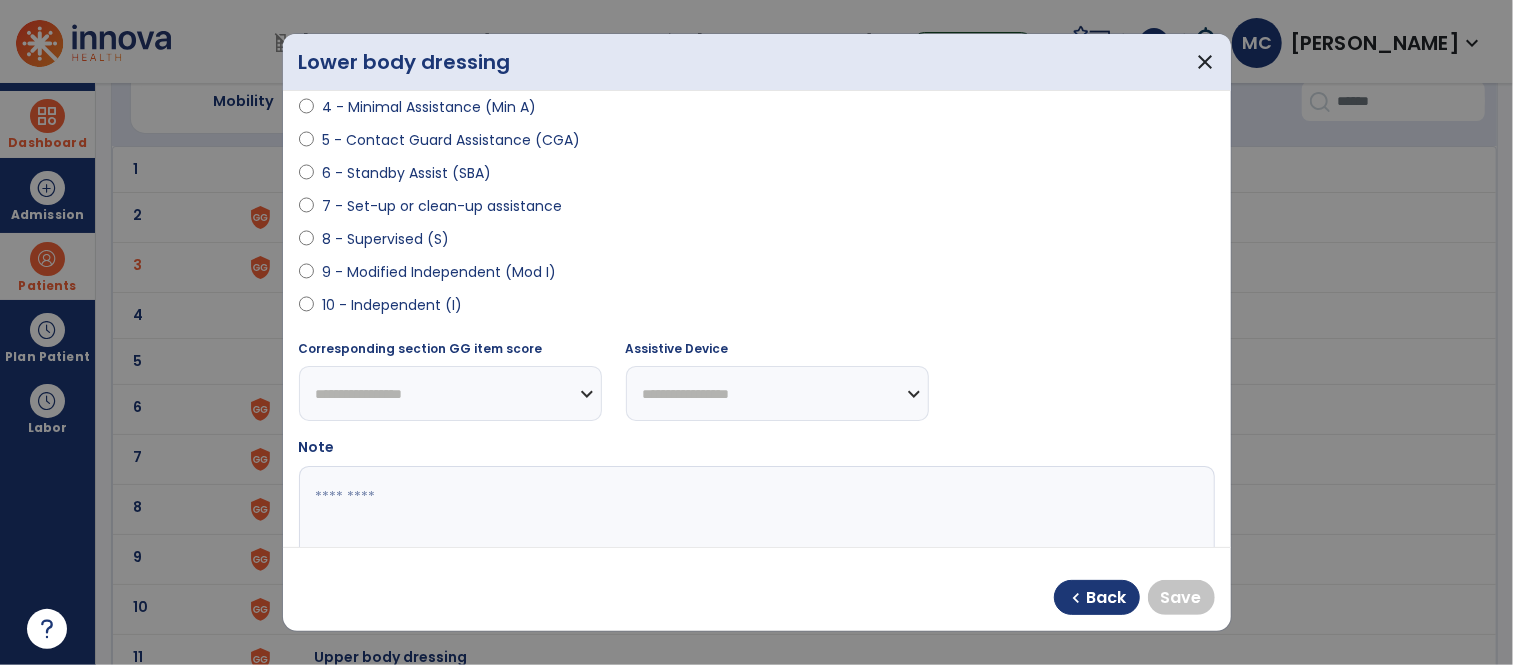 select on "**********" 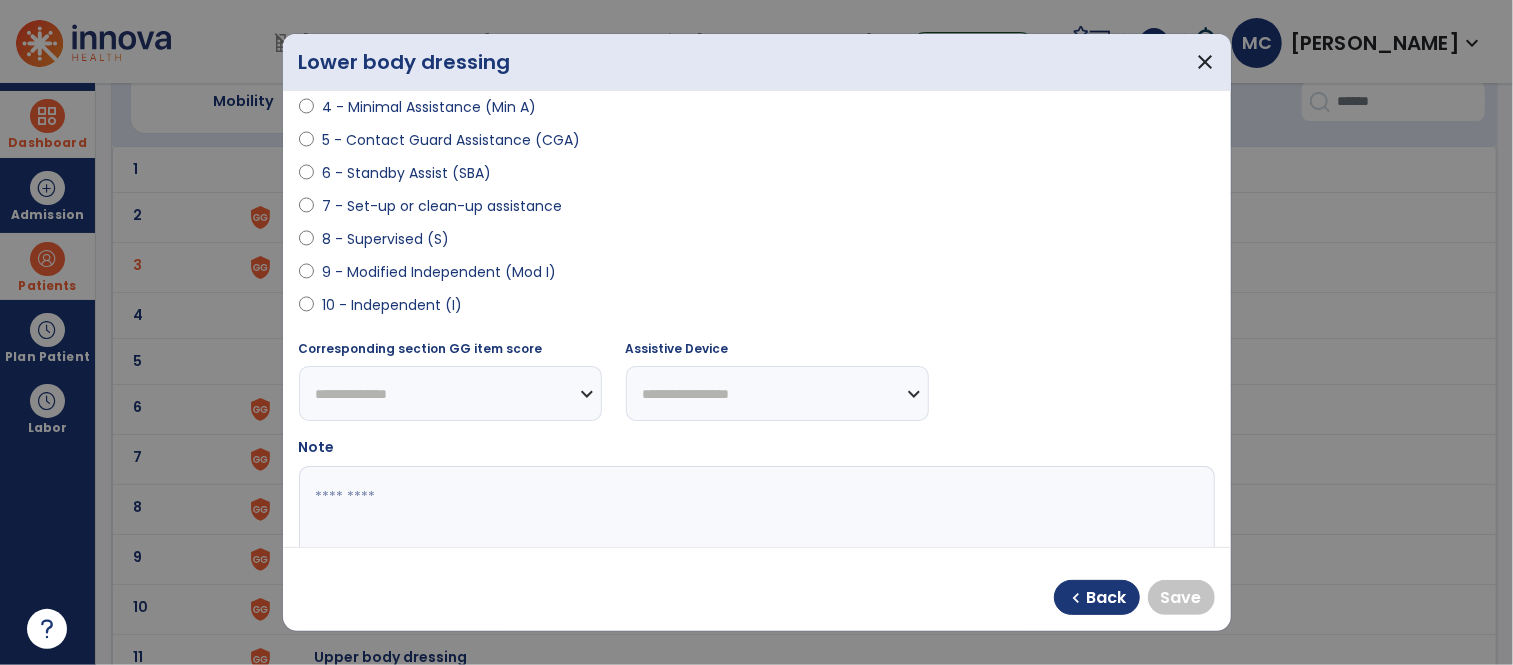 click on "**********" at bounding box center [450, 393] 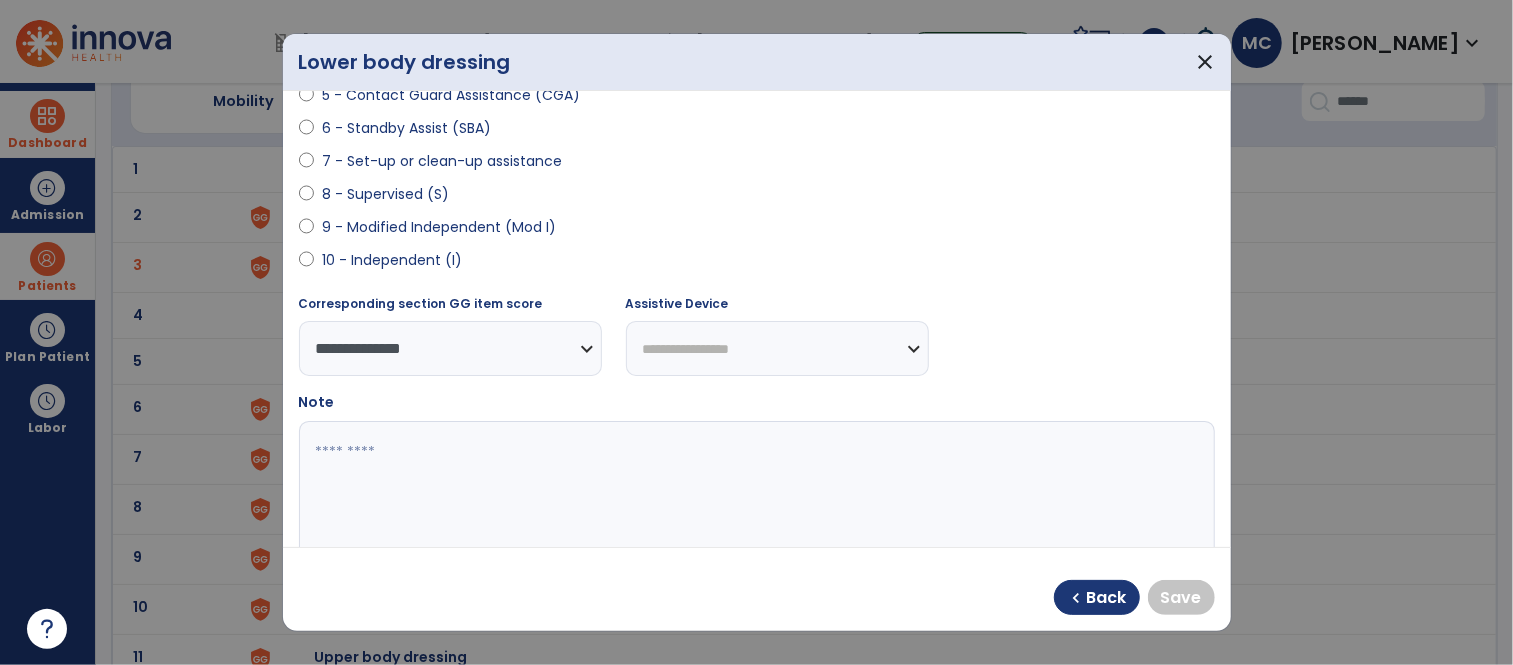 scroll, scrollTop: 387, scrollLeft: 0, axis: vertical 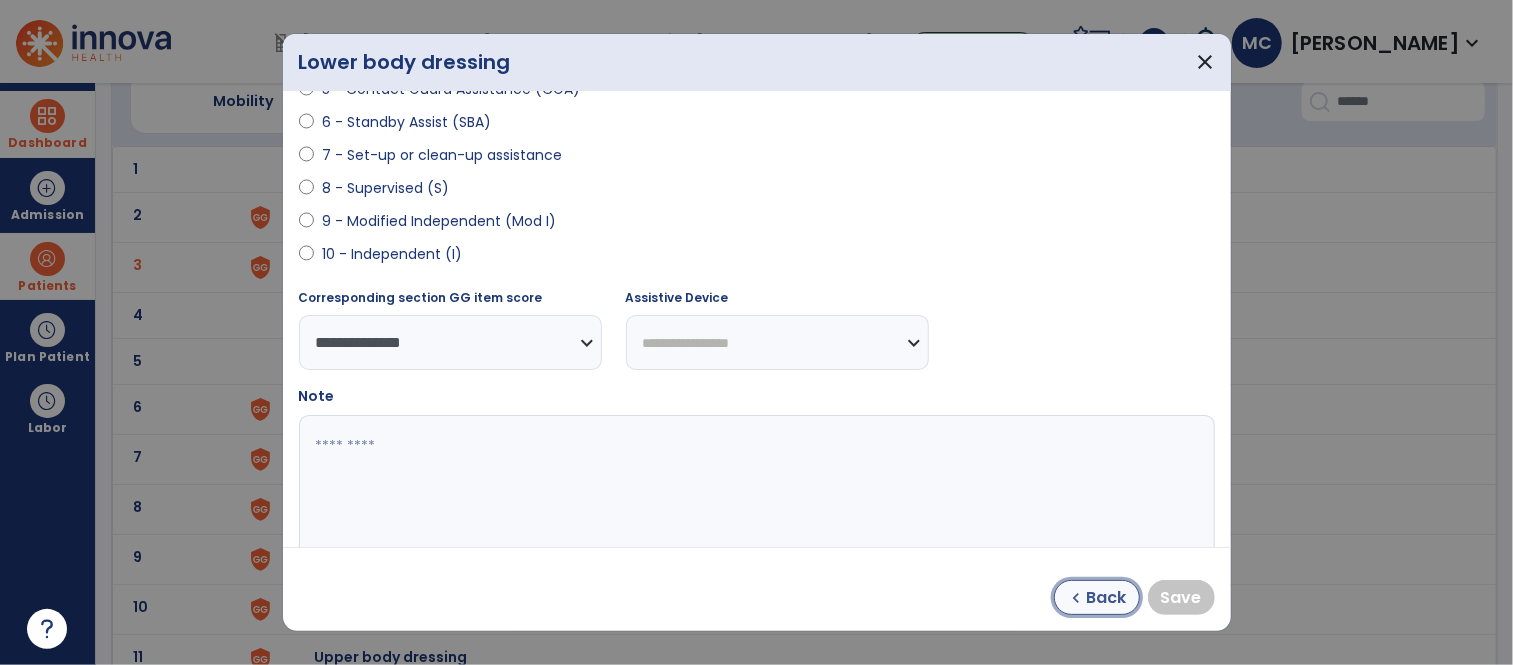 click on "chevron_left" at bounding box center (1077, 598) 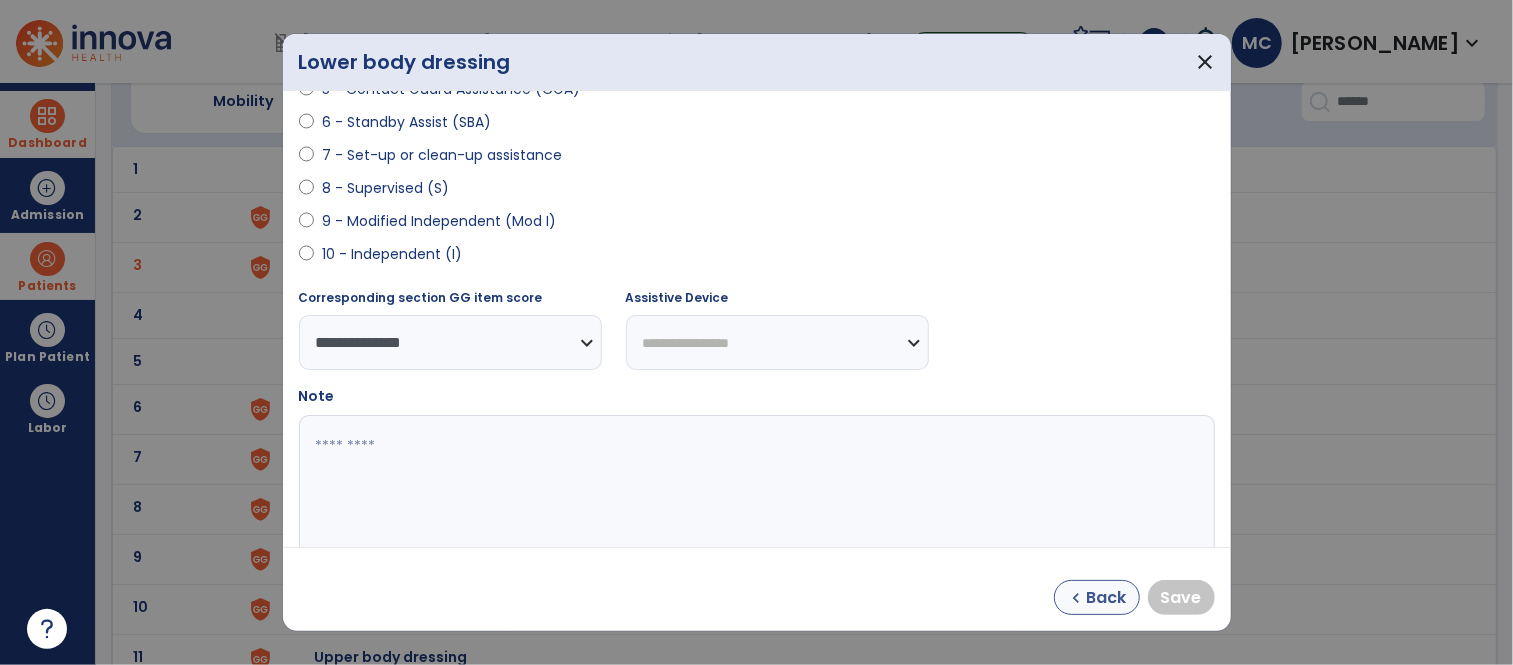 select on "**********" 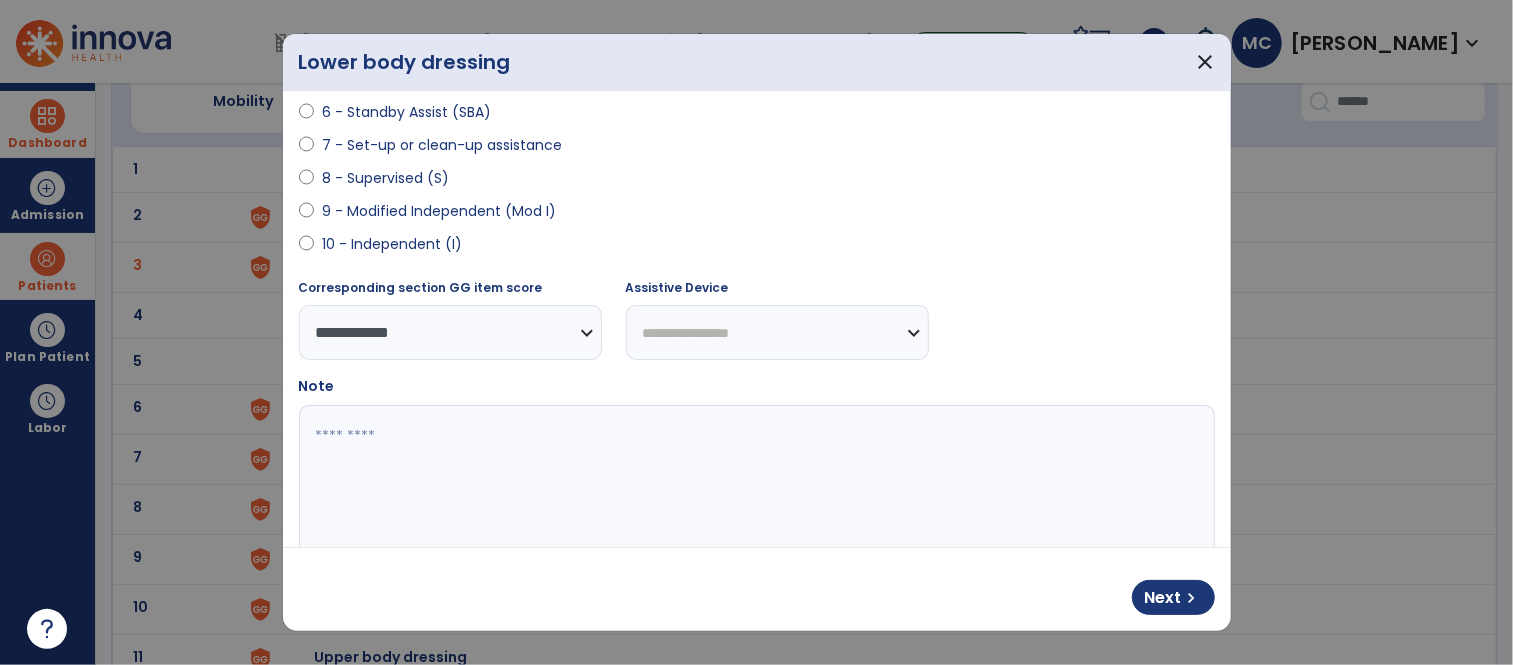 scroll, scrollTop: 437, scrollLeft: 0, axis: vertical 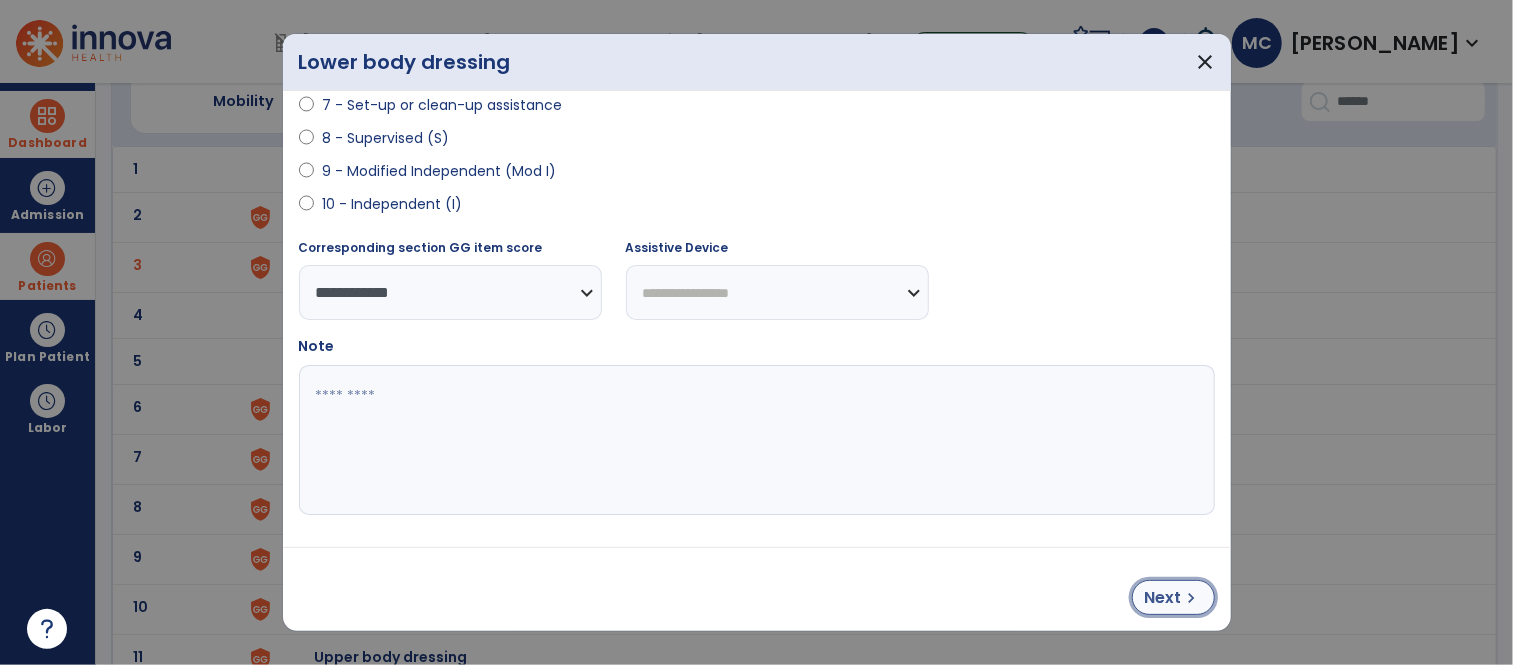 click on "chevron_right" at bounding box center (1192, 598) 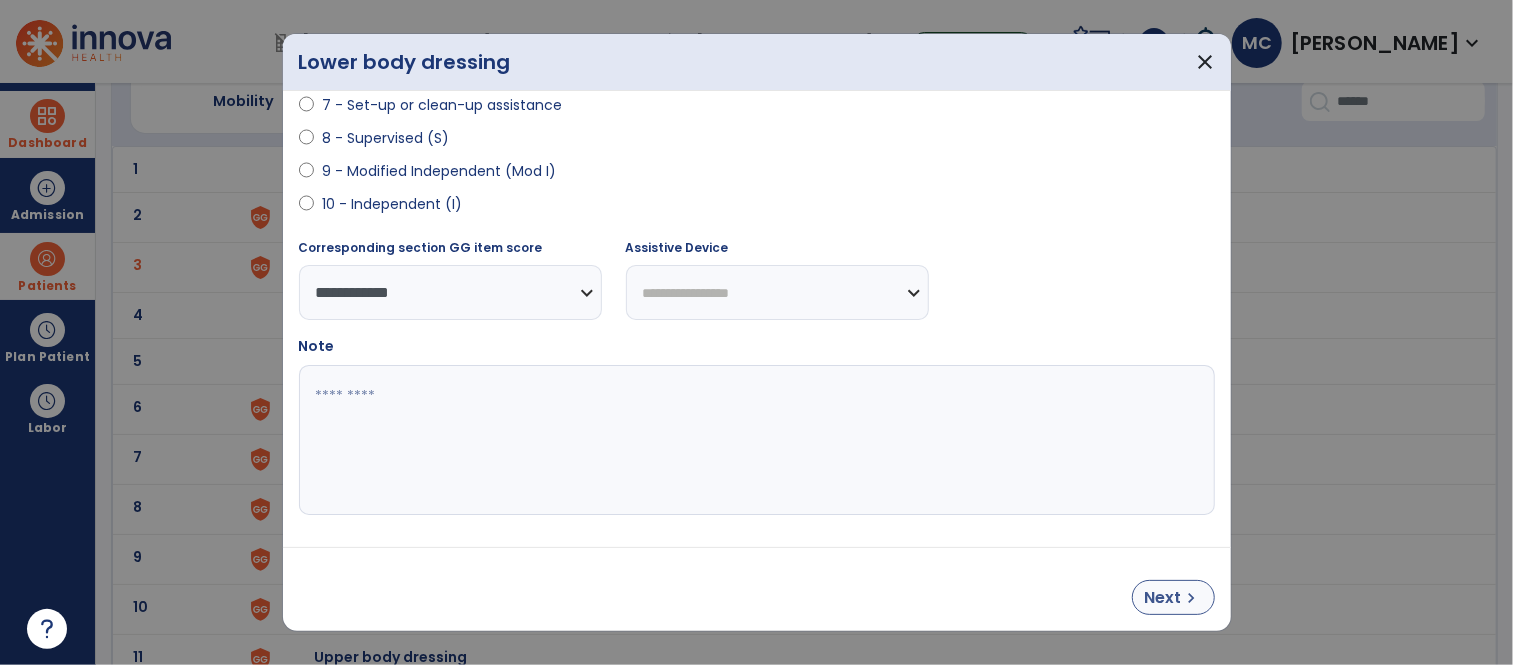 select on "**********" 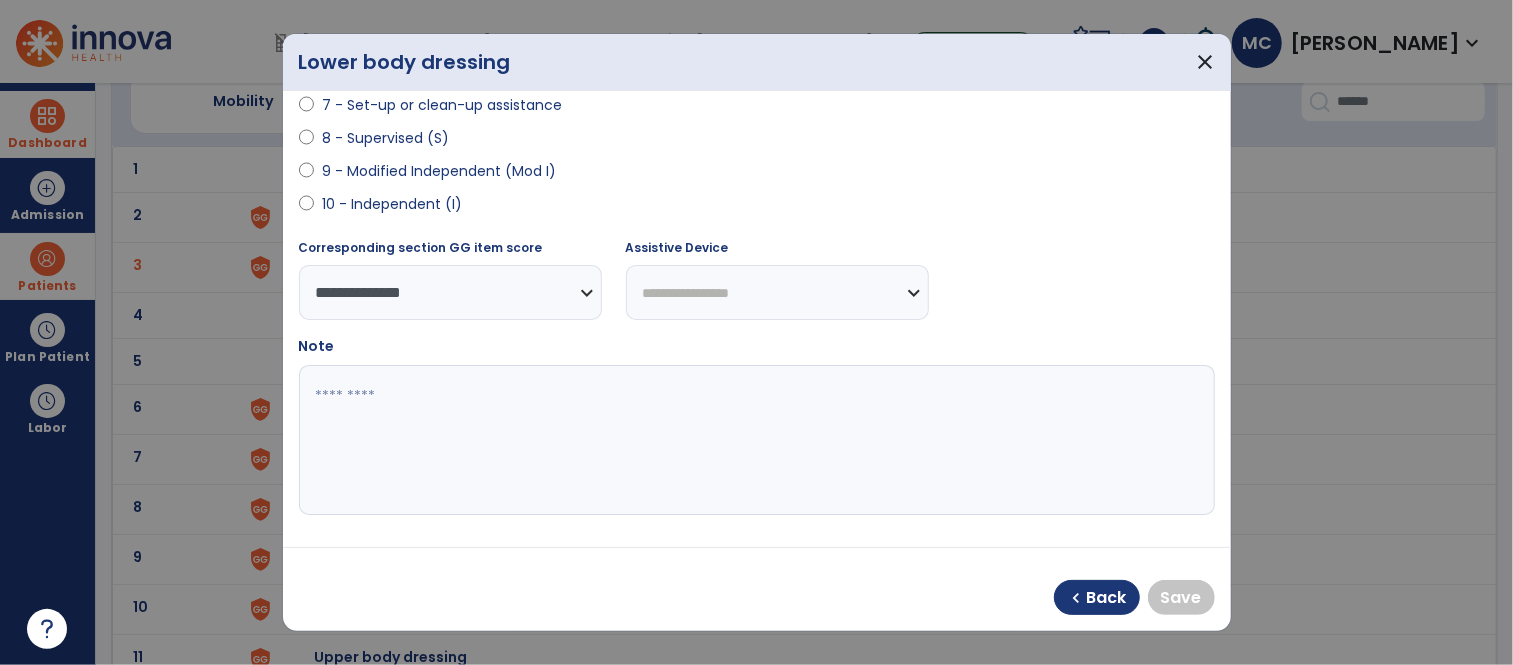 click at bounding box center [754, 440] 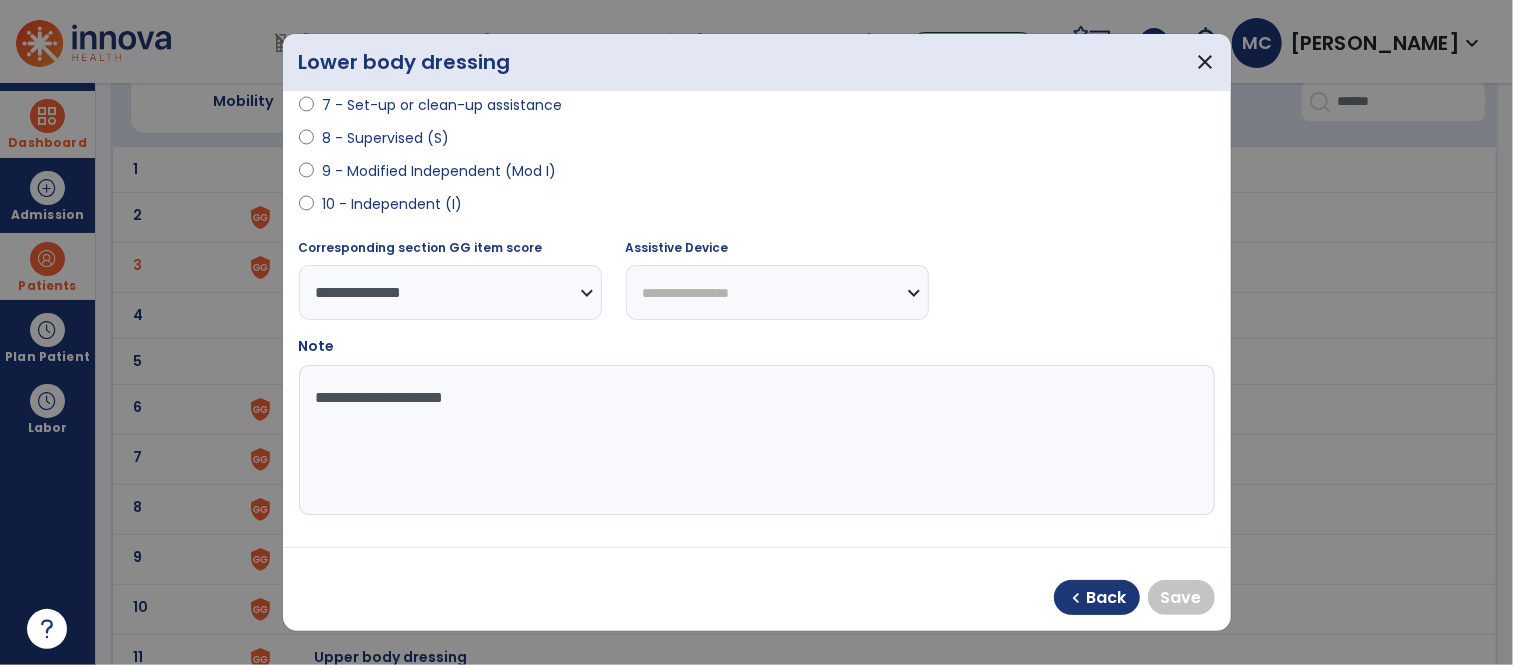 type on "**********" 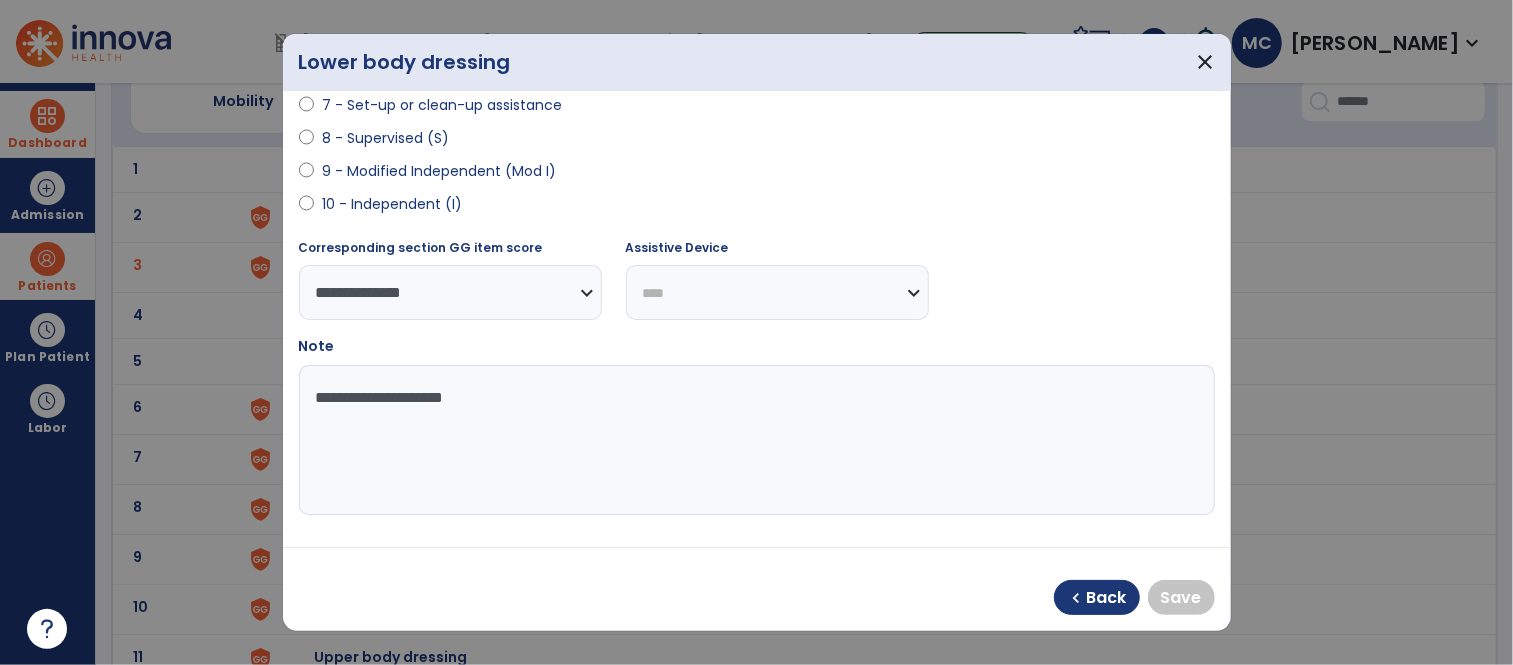 click on "**********" at bounding box center (777, 292) 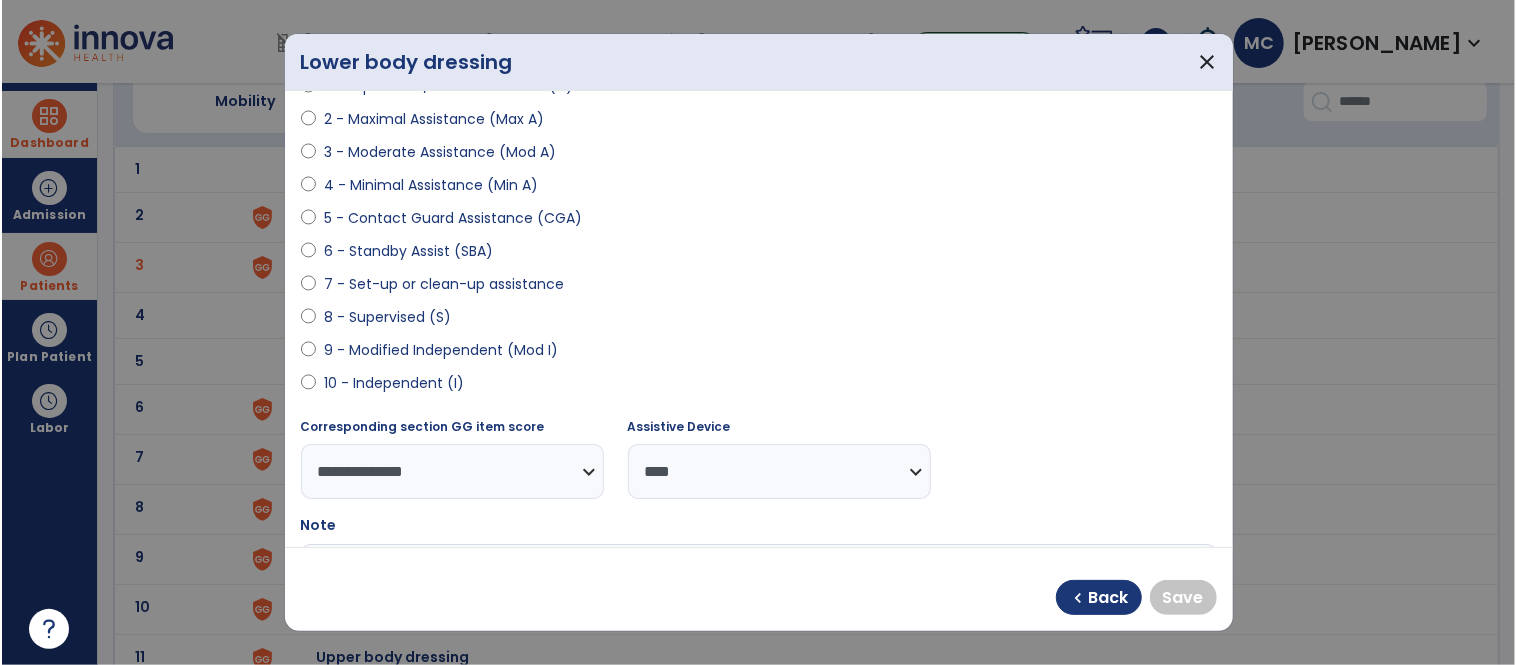 scroll, scrollTop: 260, scrollLeft: 0, axis: vertical 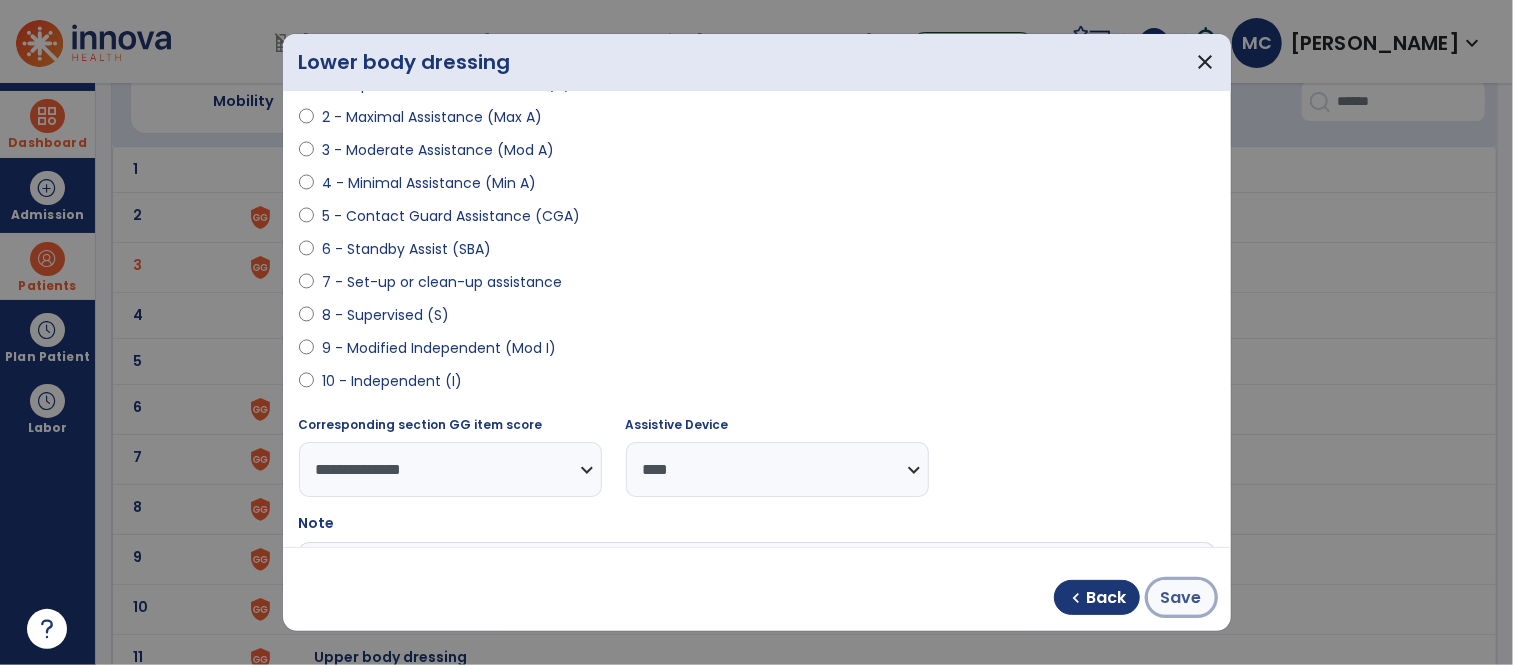 click on "Save" at bounding box center [1181, 598] 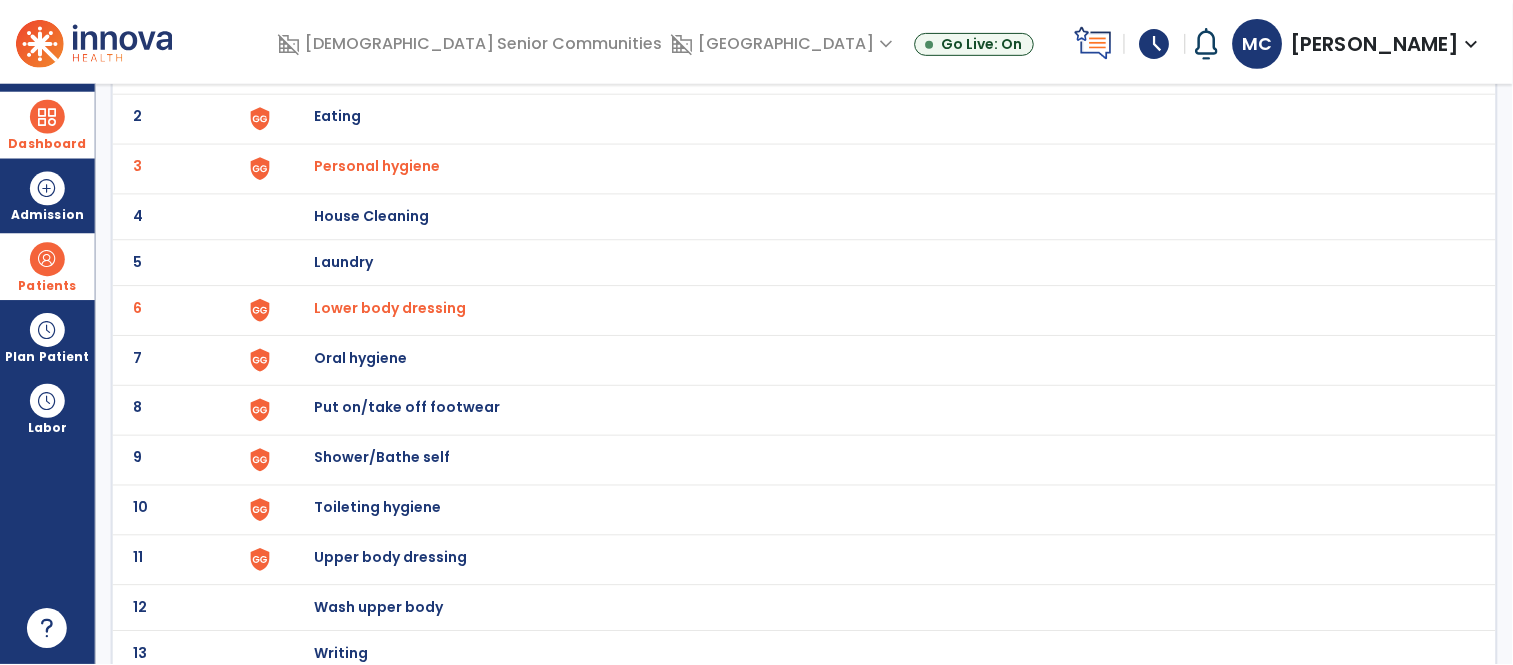 scroll, scrollTop: 191, scrollLeft: 0, axis: vertical 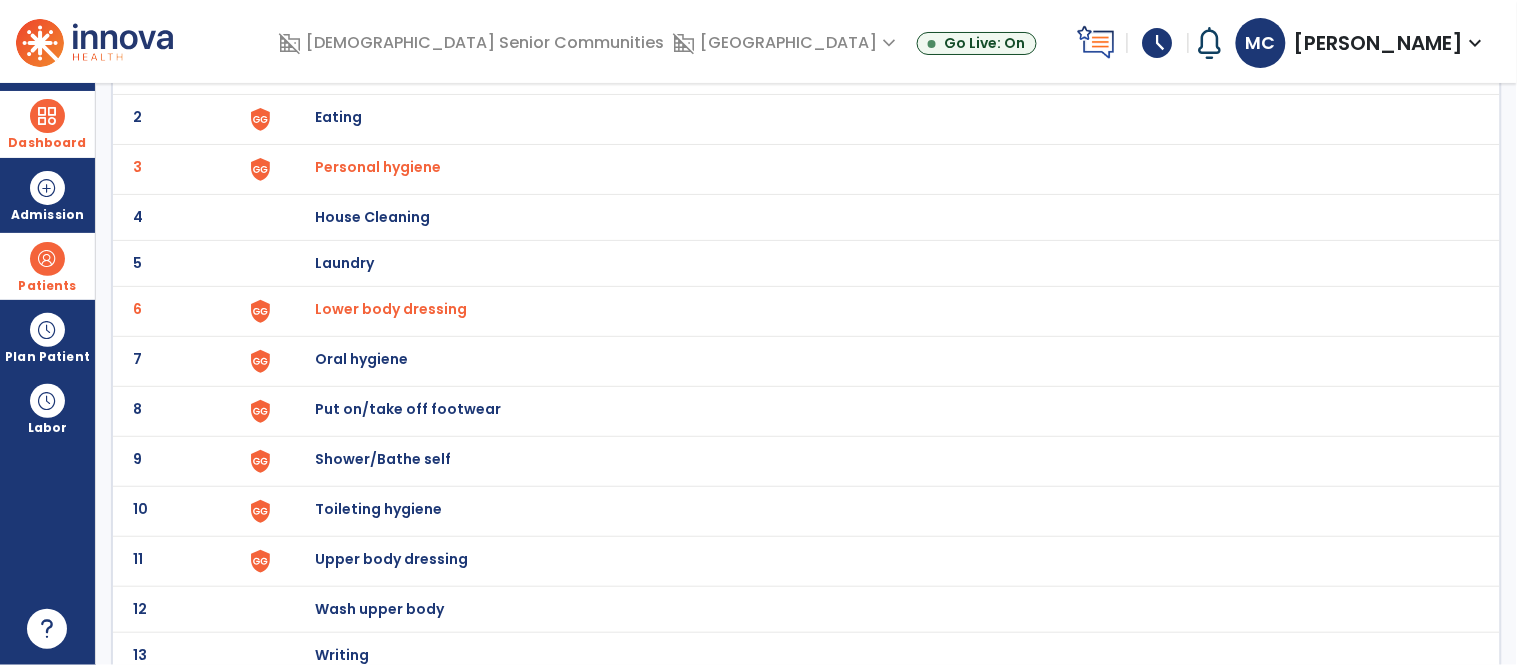 click on "Put on/take off footwear" at bounding box center (877, 71) 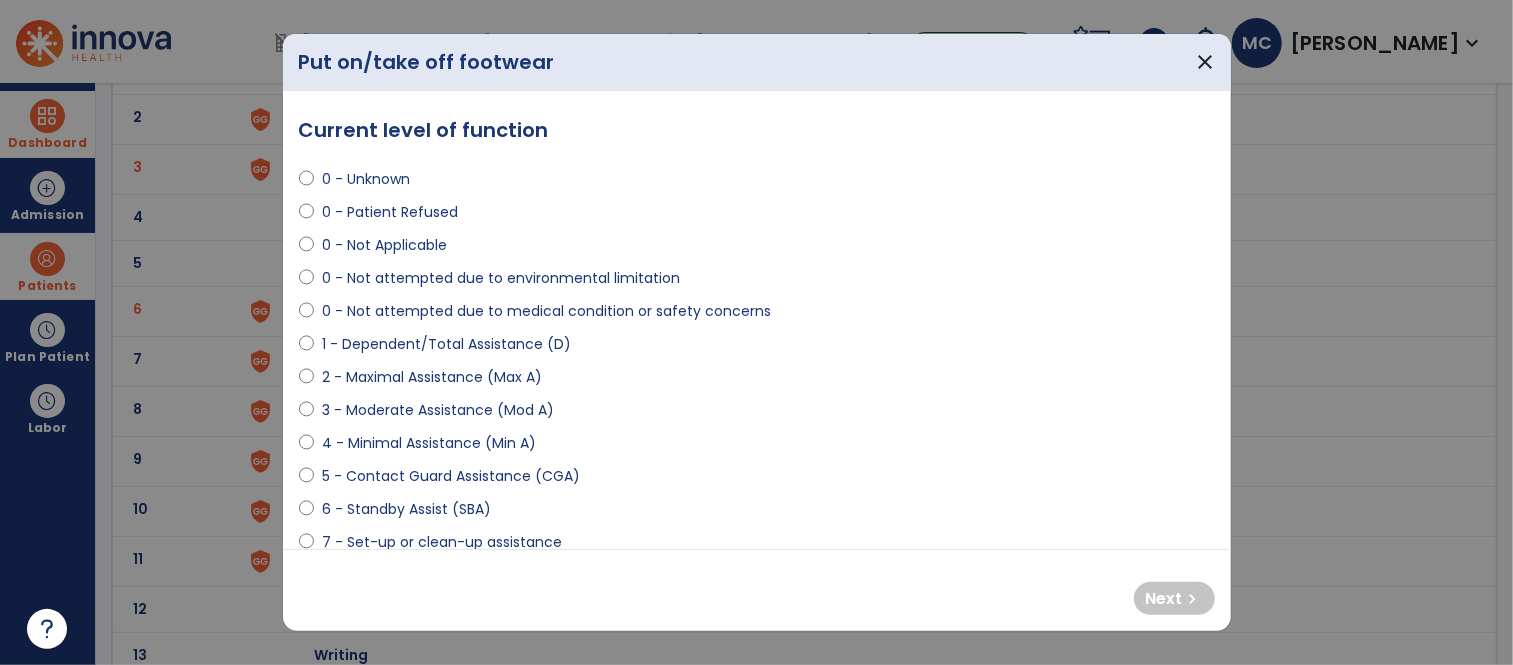 click on "1 - Dependent/Total Assistance (D)" at bounding box center [446, 344] 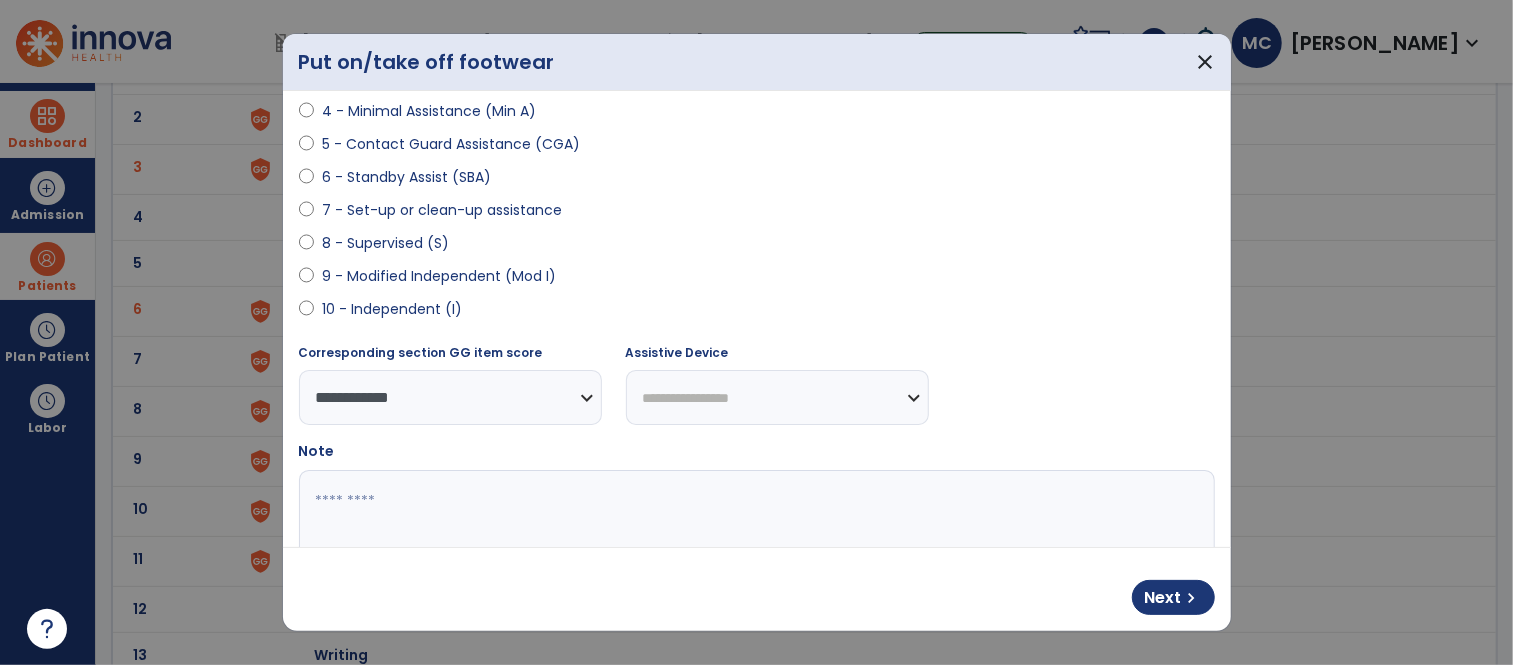 scroll, scrollTop: 333, scrollLeft: 0, axis: vertical 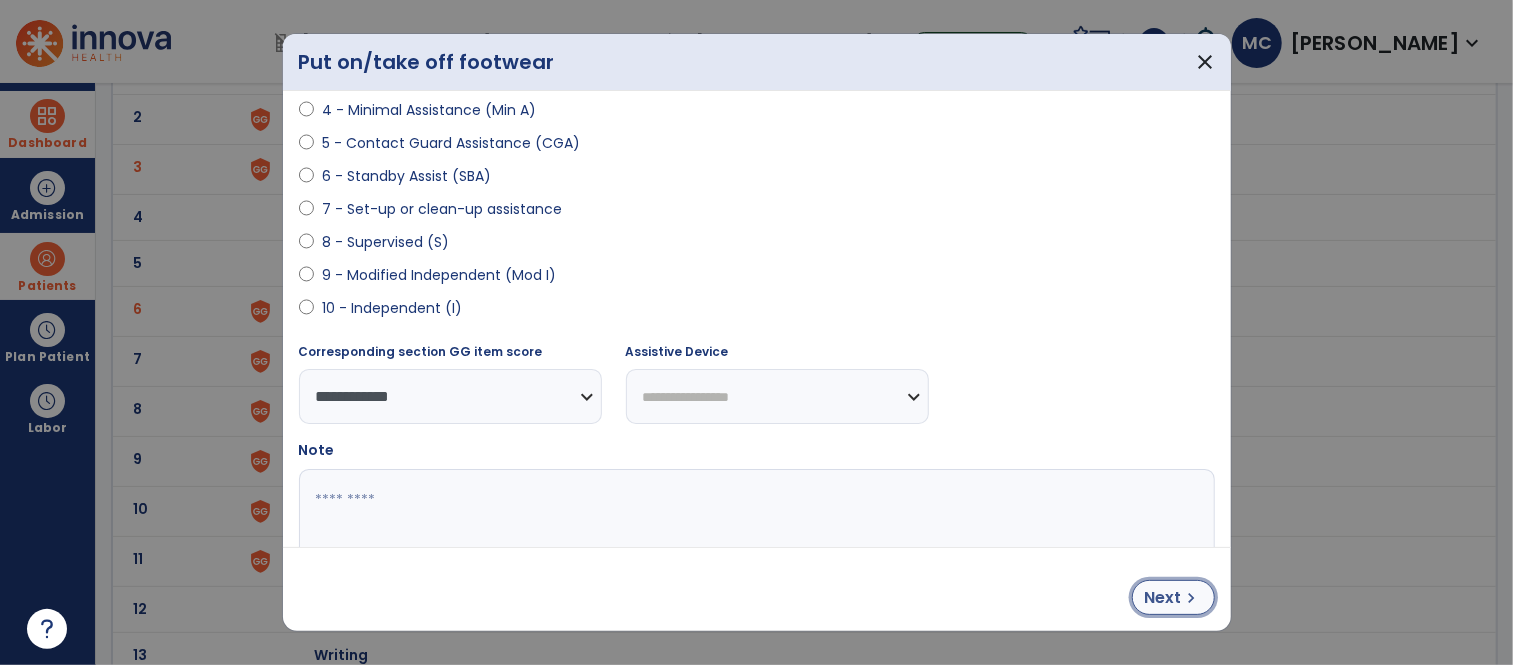 click on "chevron_right" at bounding box center [1192, 598] 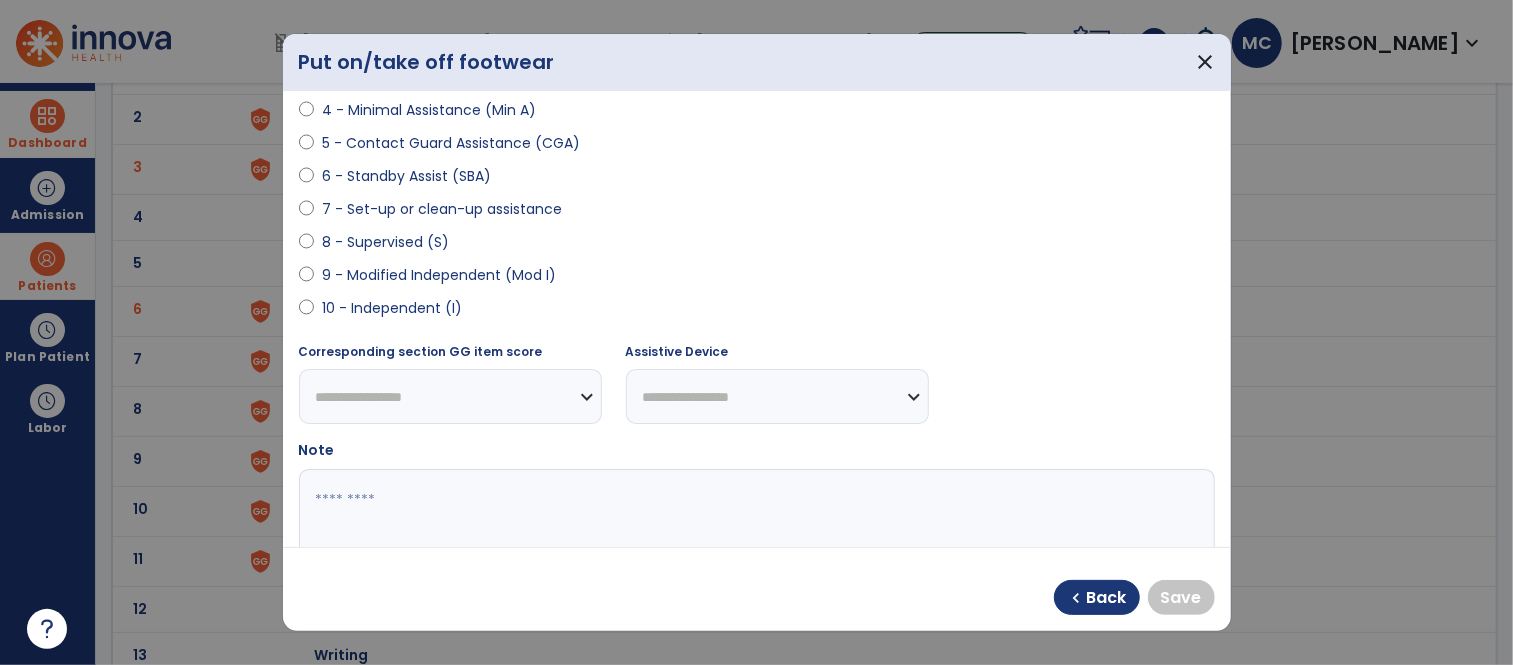 click on "**********" at bounding box center [450, 396] 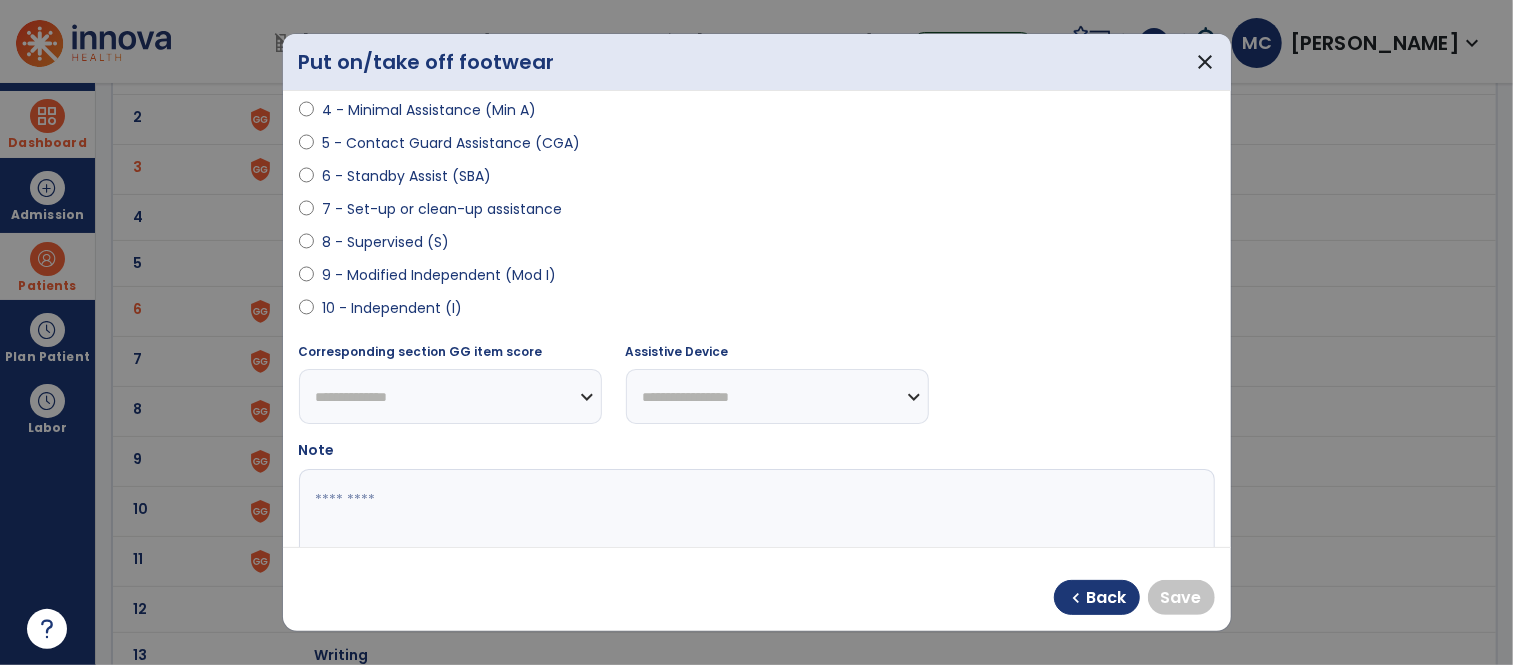 click on "**********" at bounding box center (450, 396) 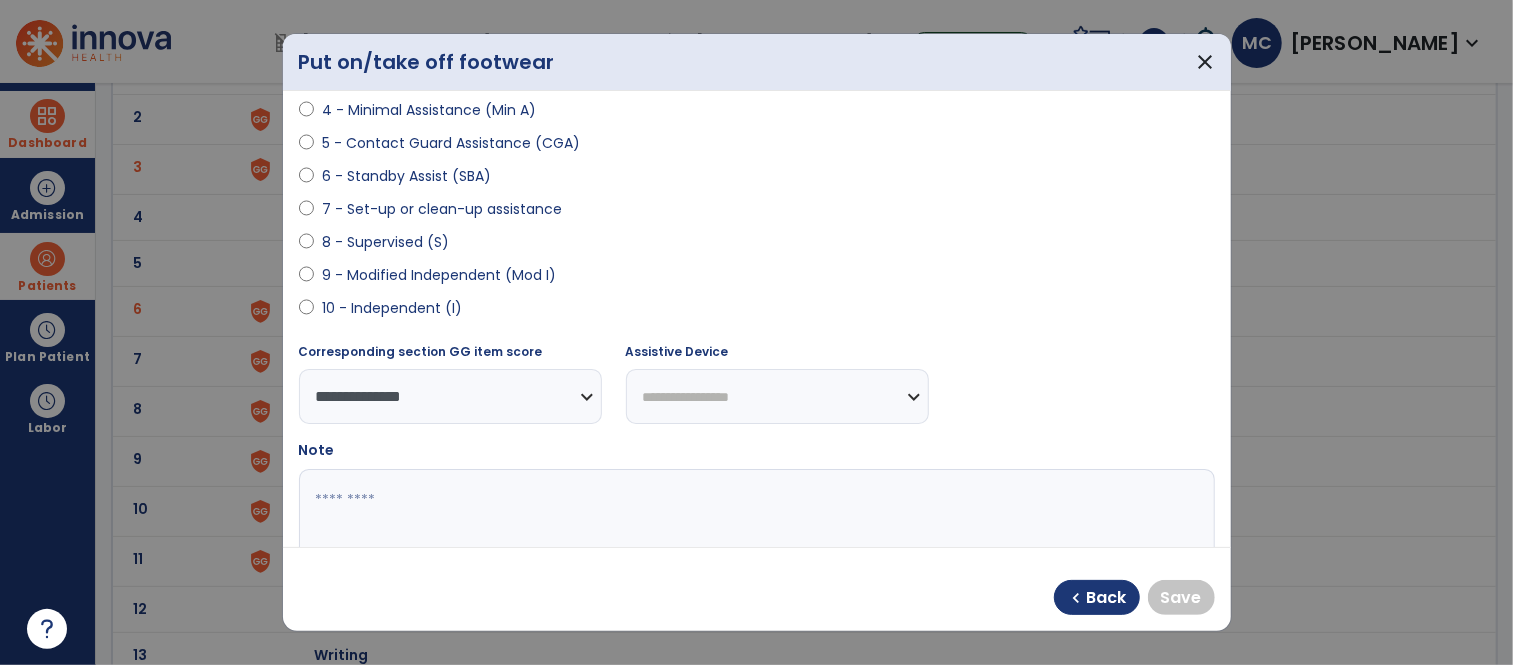 click on "10 - Independent (I)" at bounding box center (392, 308) 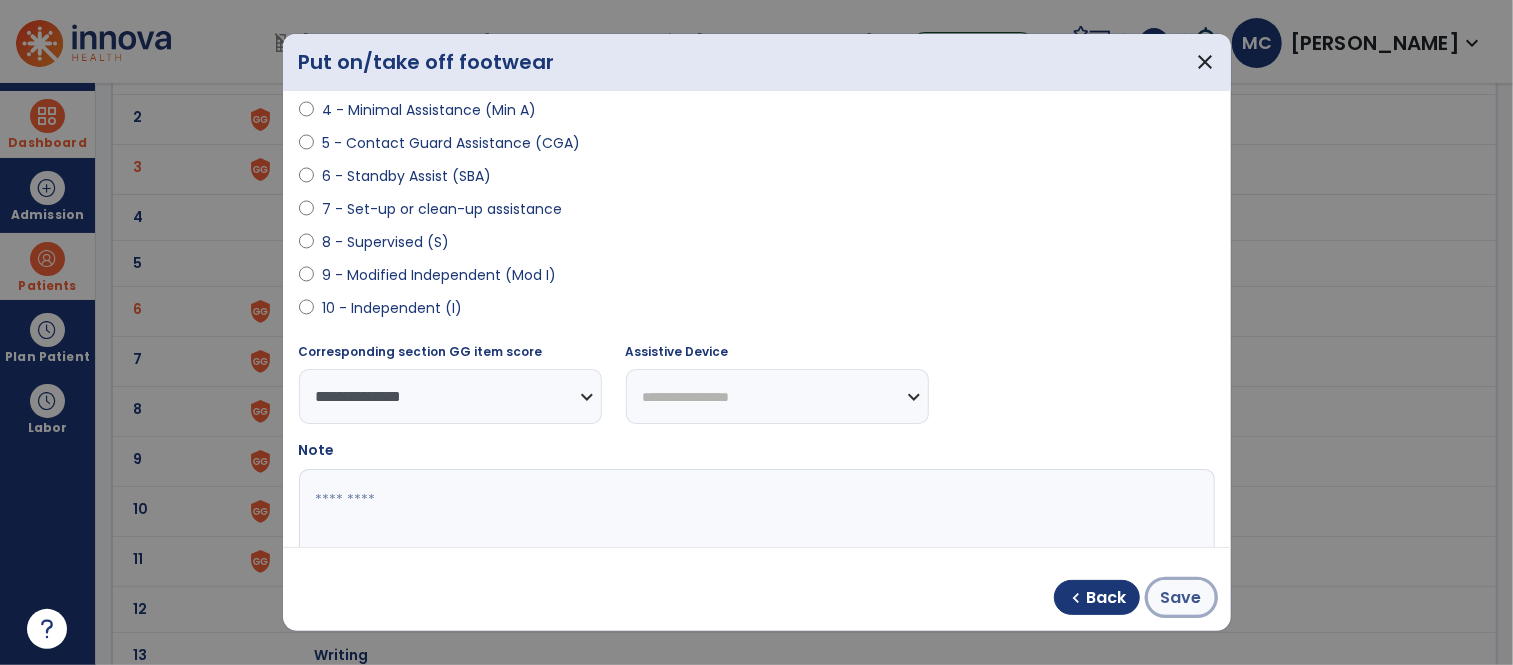 click on "Save" at bounding box center (1181, 598) 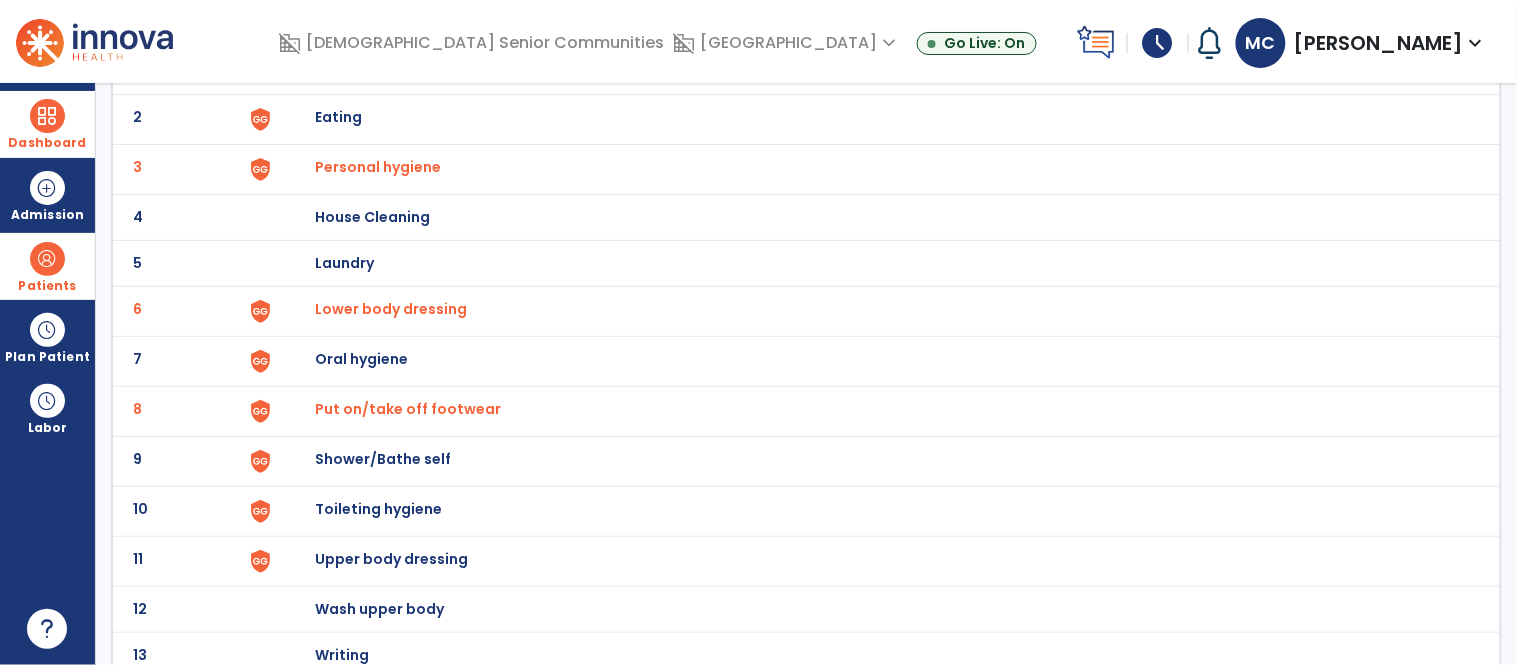 click on "Shower/Bathe self" at bounding box center (428, 71) 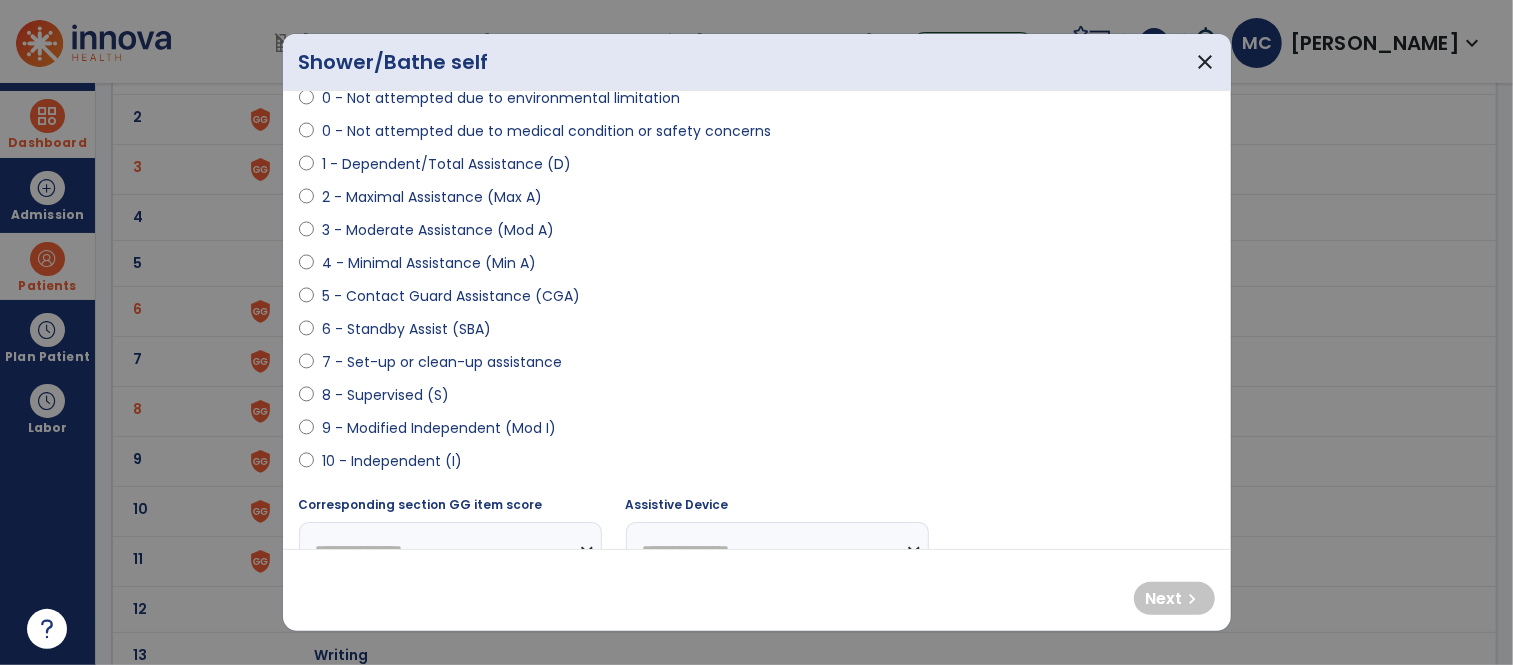 scroll, scrollTop: 175, scrollLeft: 0, axis: vertical 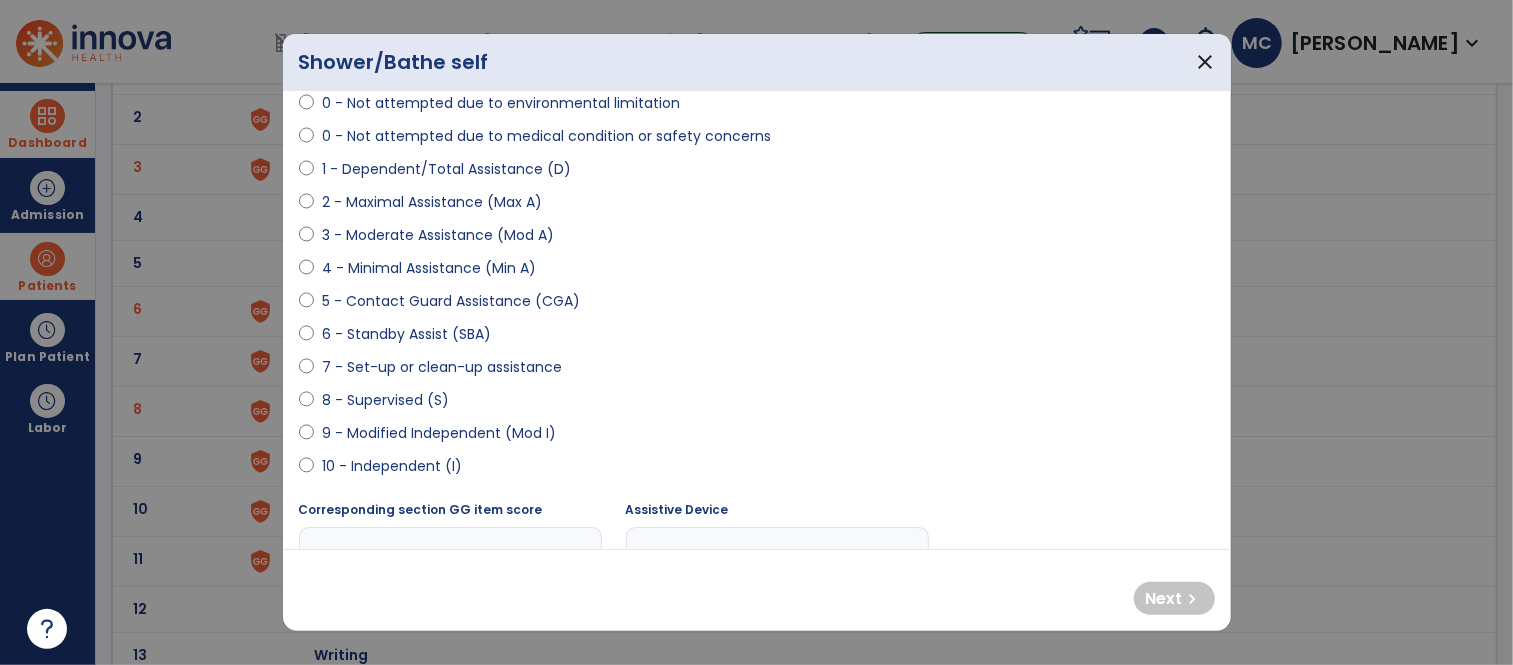 click on "1 - Dependent/Total Assistance (D)" at bounding box center [446, 169] 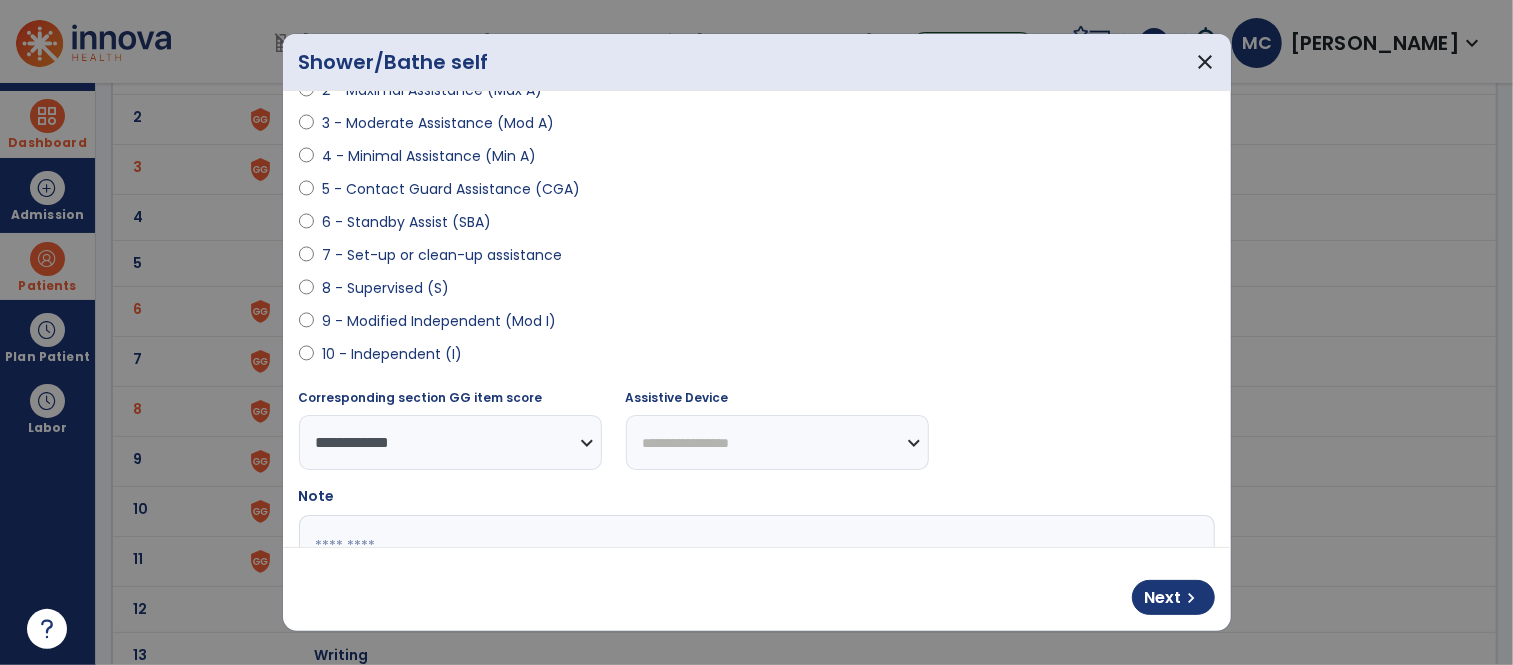 scroll, scrollTop: 292, scrollLeft: 0, axis: vertical 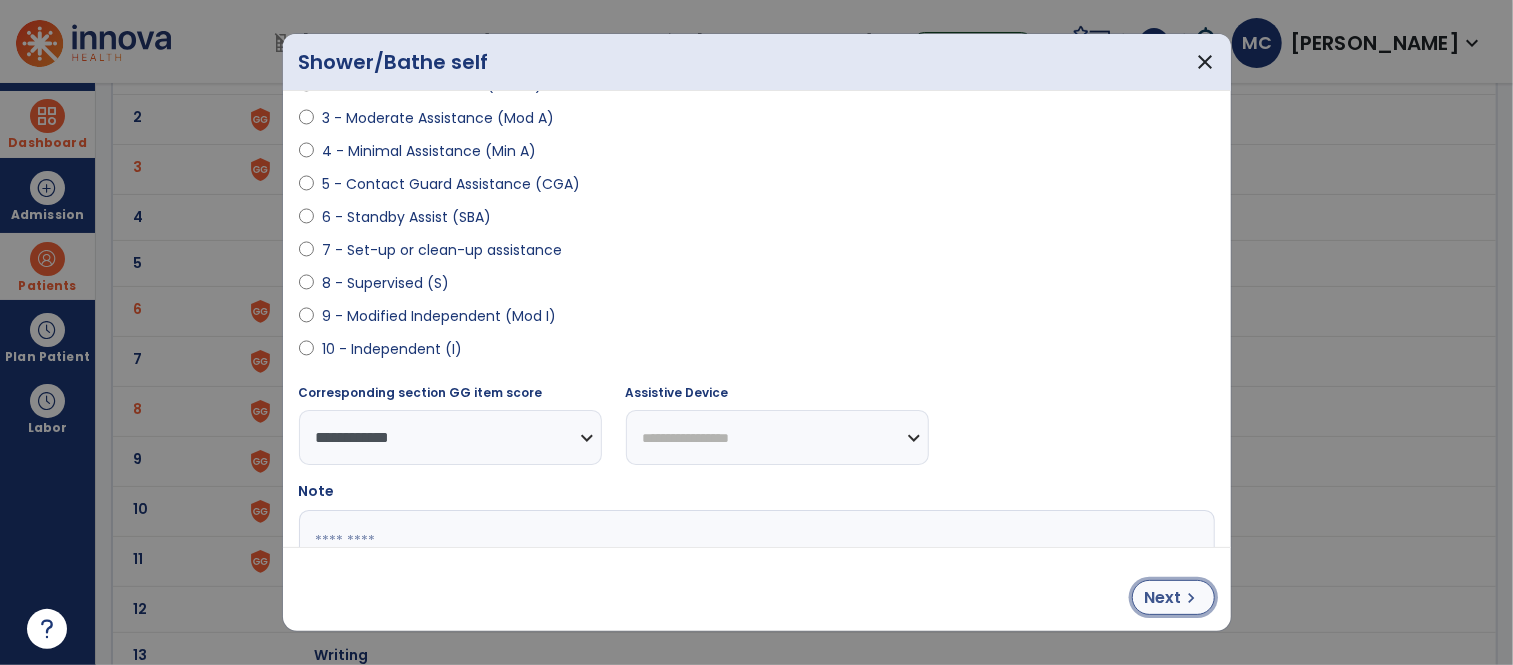 click on "Next" at bounding box center [1163, 598] 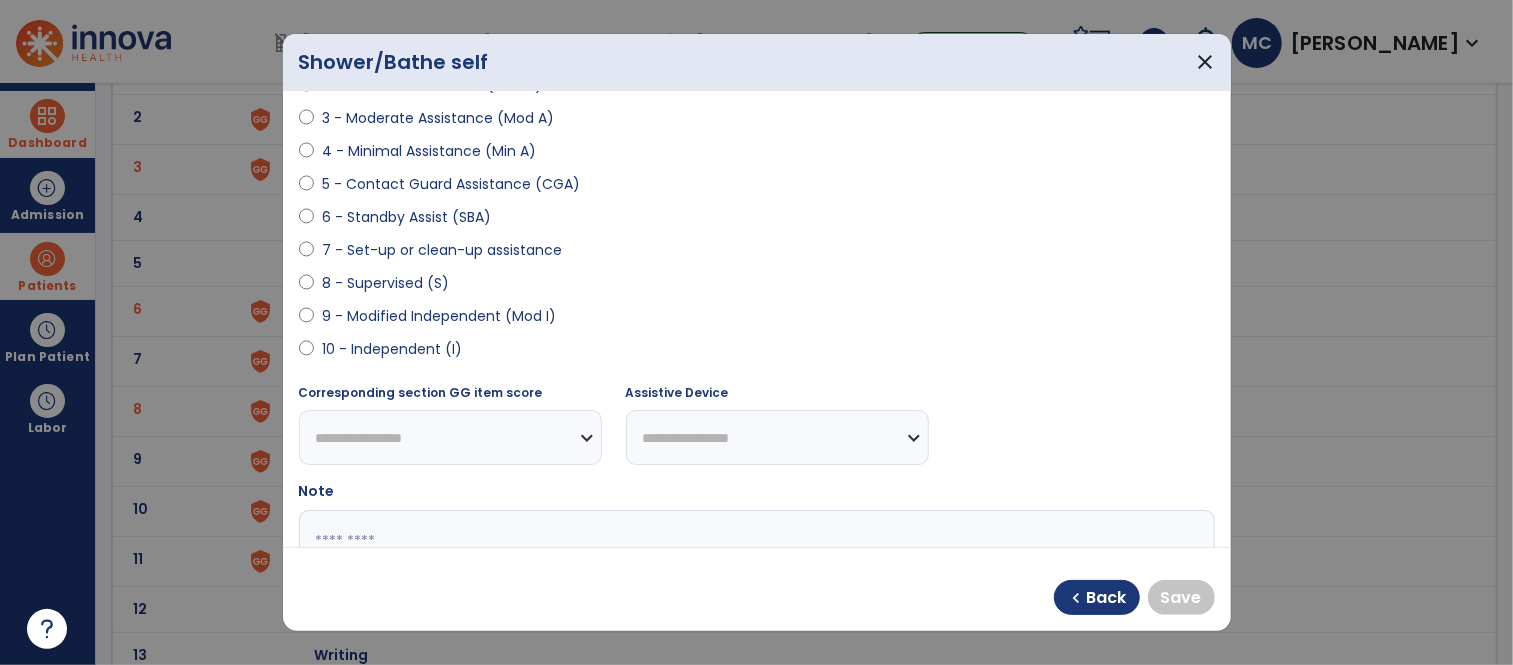 click on "**********" at bounding box center (450, 437) 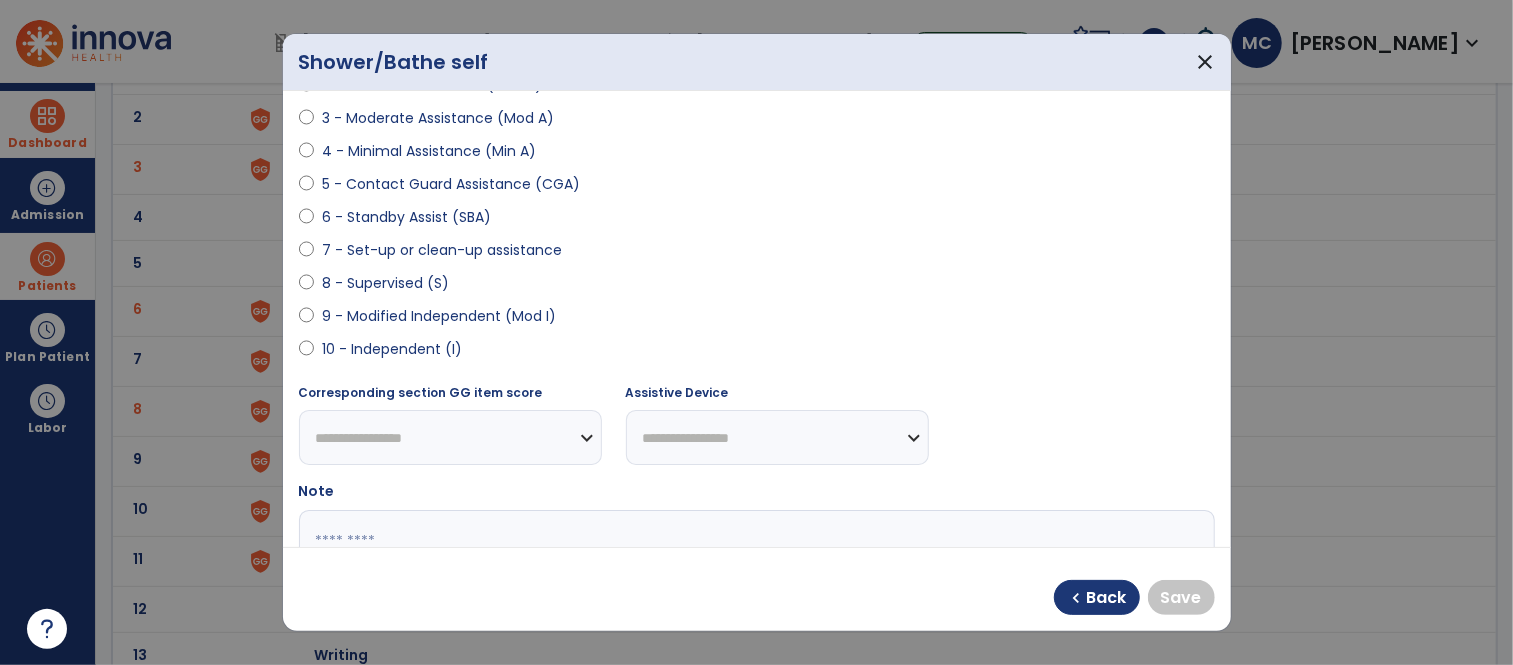 select on "**********" 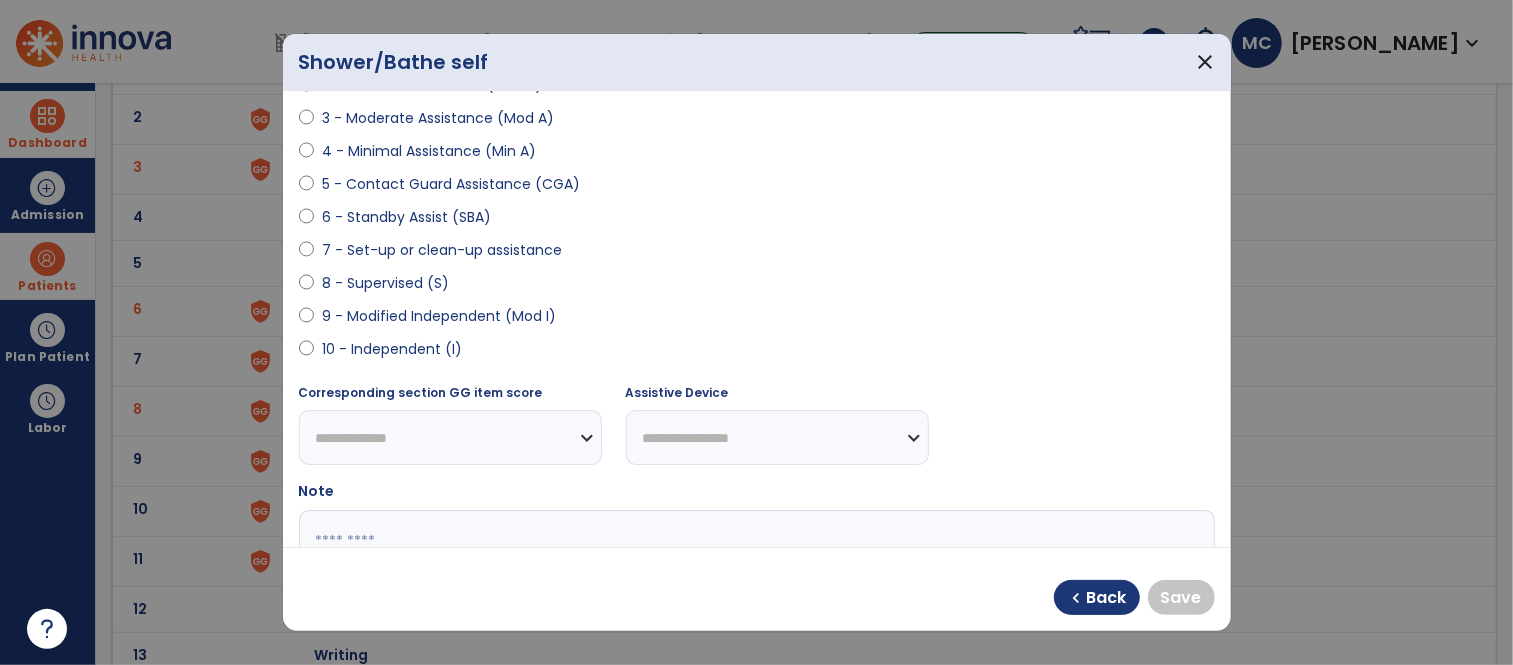 click on "**********" at bounding box center (450, 437) 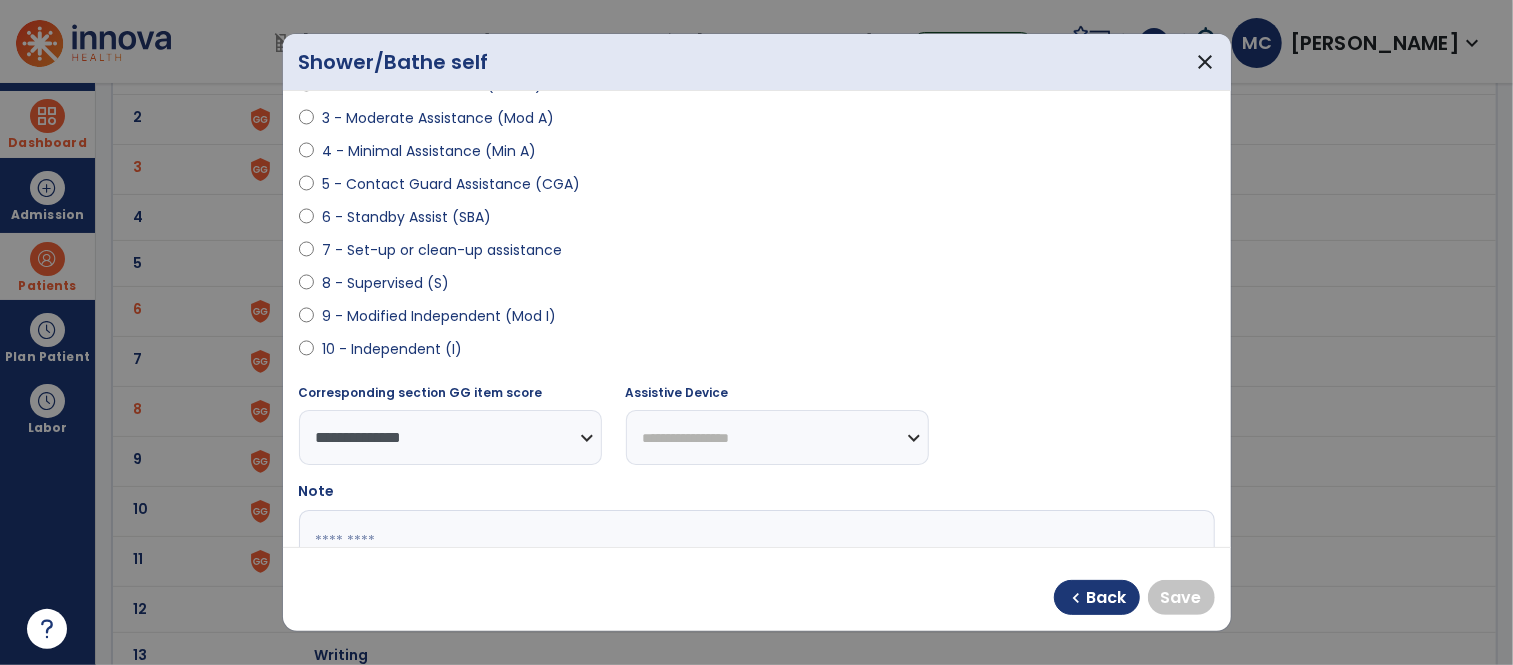 click on "10 - Independent (I)" at bounding box center [392, 349] 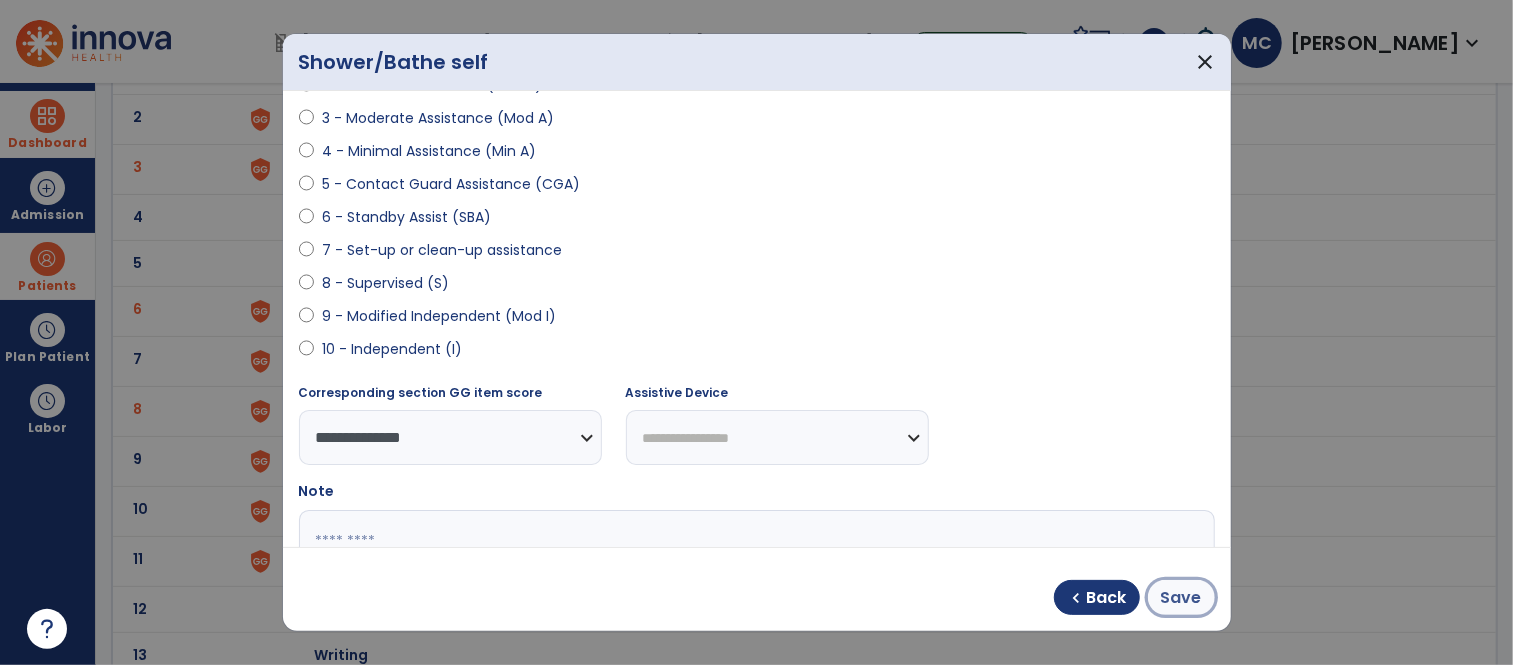click on "Save" at bounding box center [1181, 598] 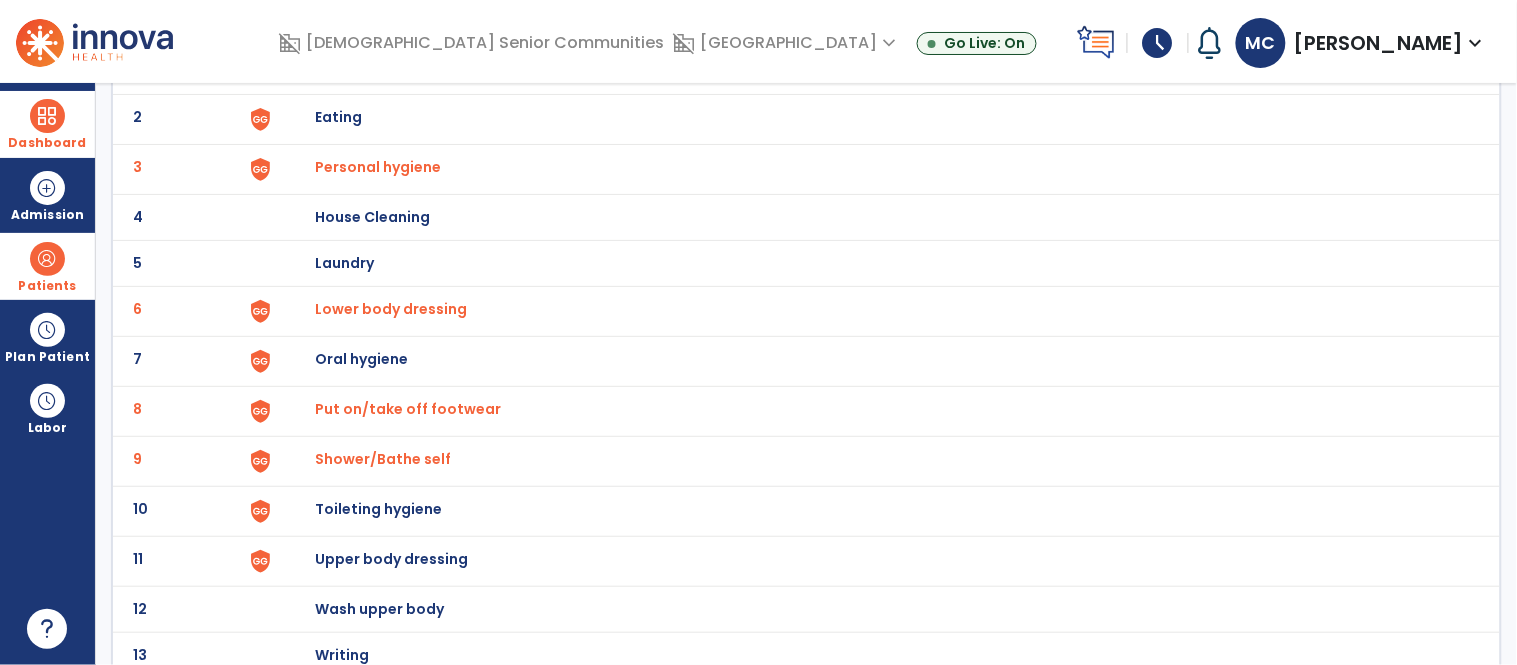 click on "Toileting hygiene" at bounding box center [428, 71] 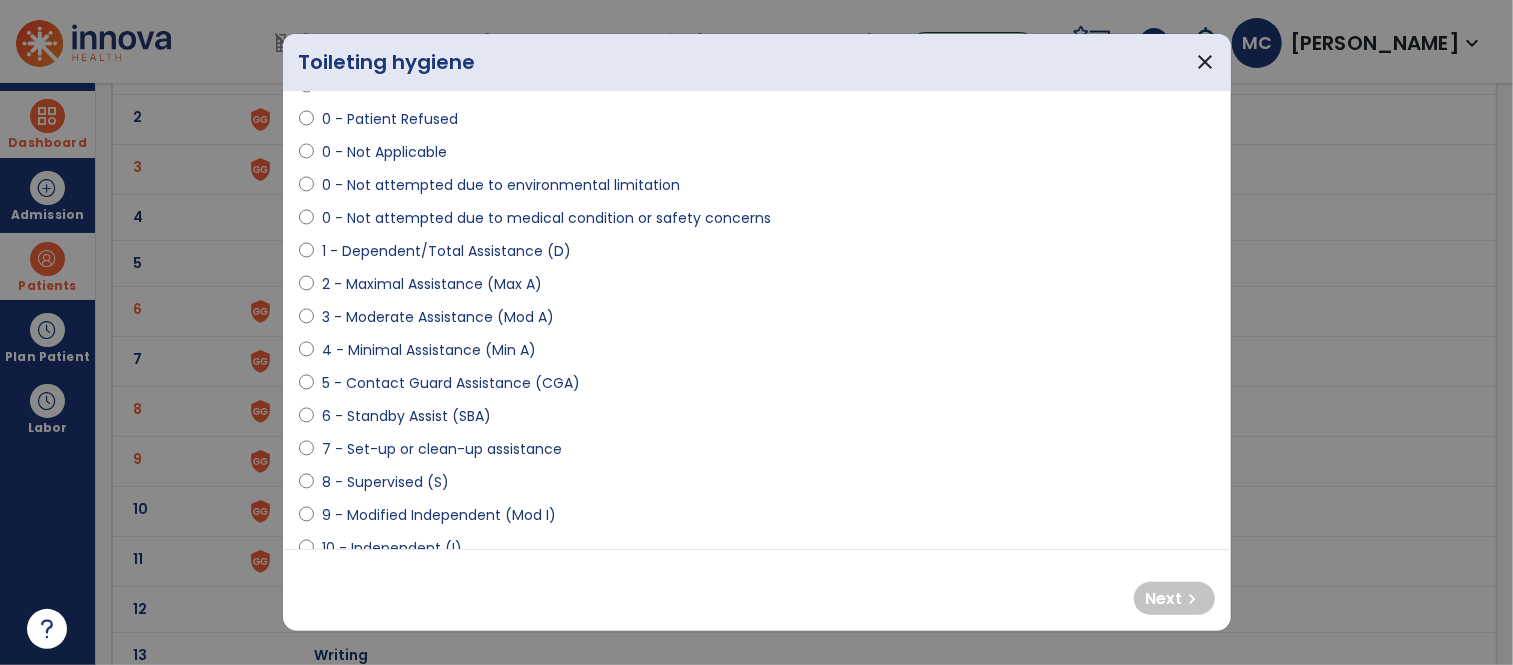 scroll, scrollTop: 98, scrollLeft: 0, axis: vertical 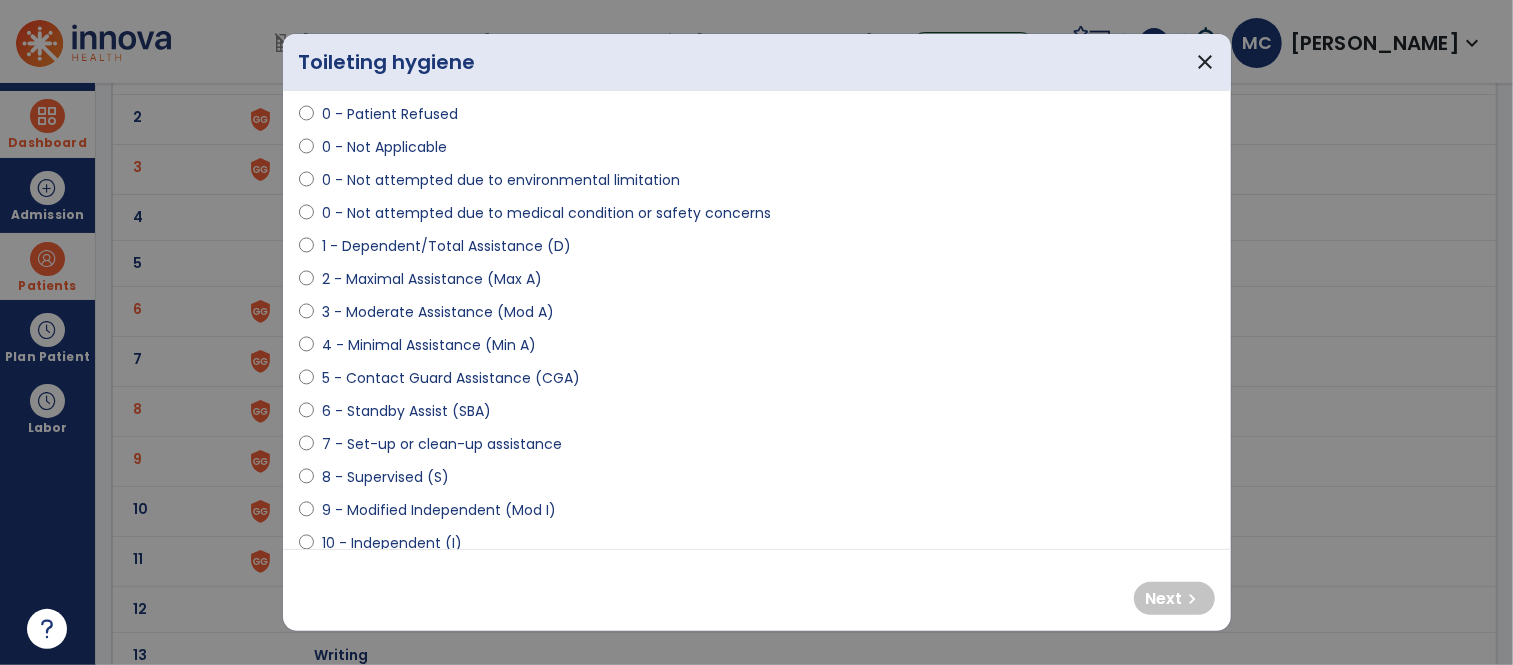 click on "1 - Dependent/Total Assistance (D)" at bounding box center (446, 246) 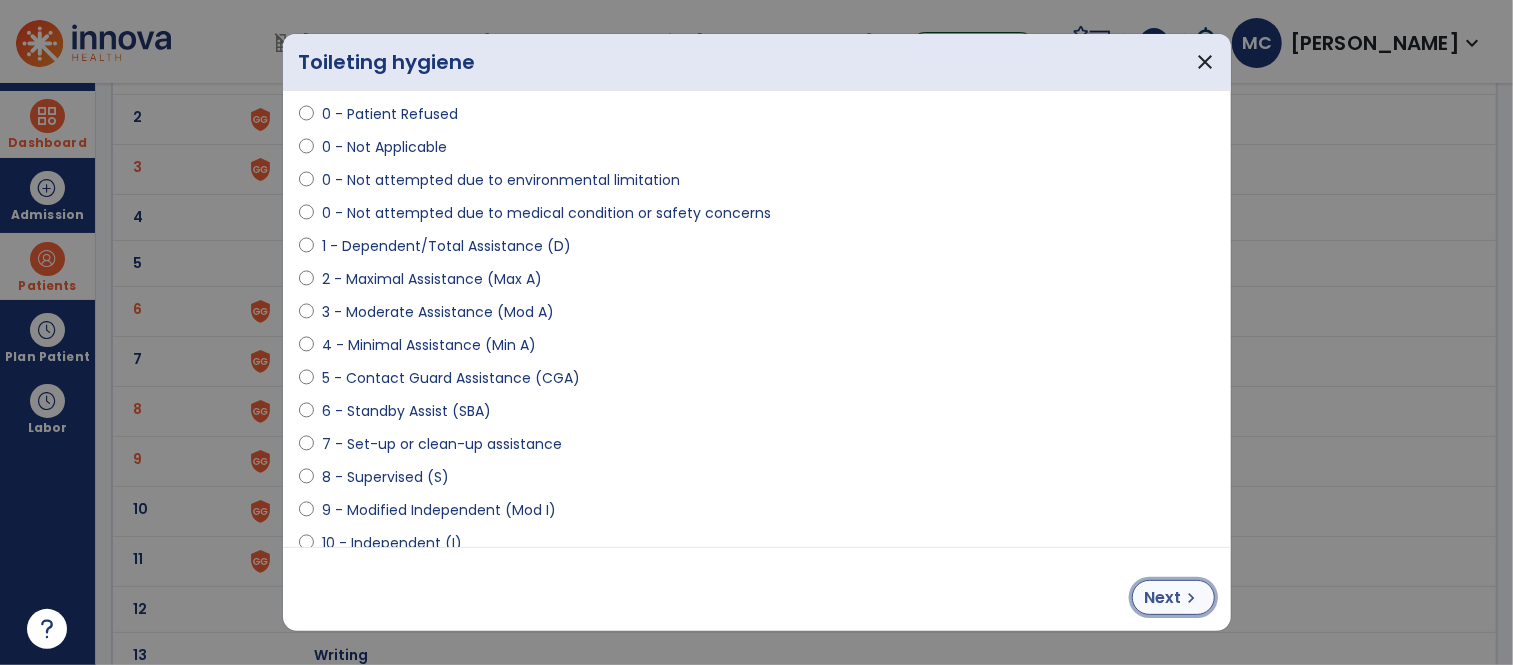click on "Next" at bounding box center [1163, 598] 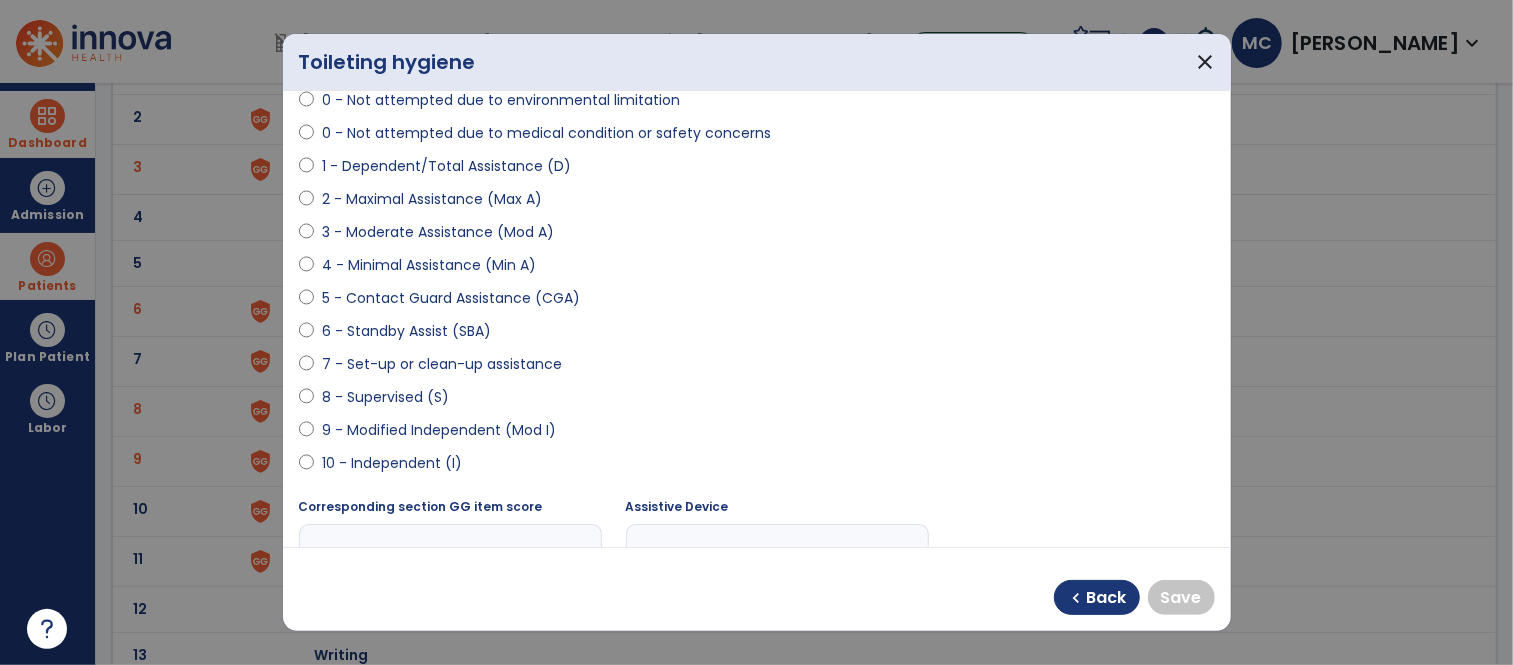 scroll, scrollTop: 184, scrollLeft: 0, axis: vertical 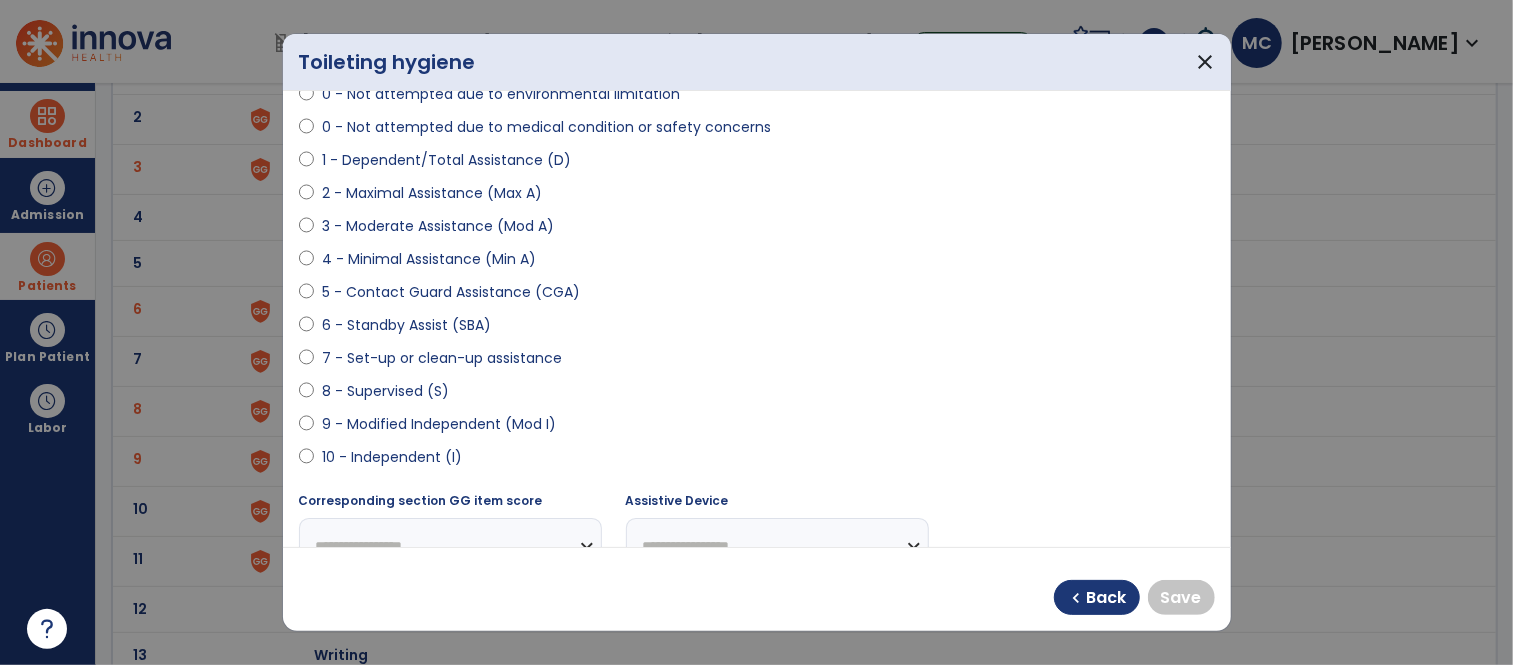 click on "10 - Independent (I)" at bounding box center (392, 457) 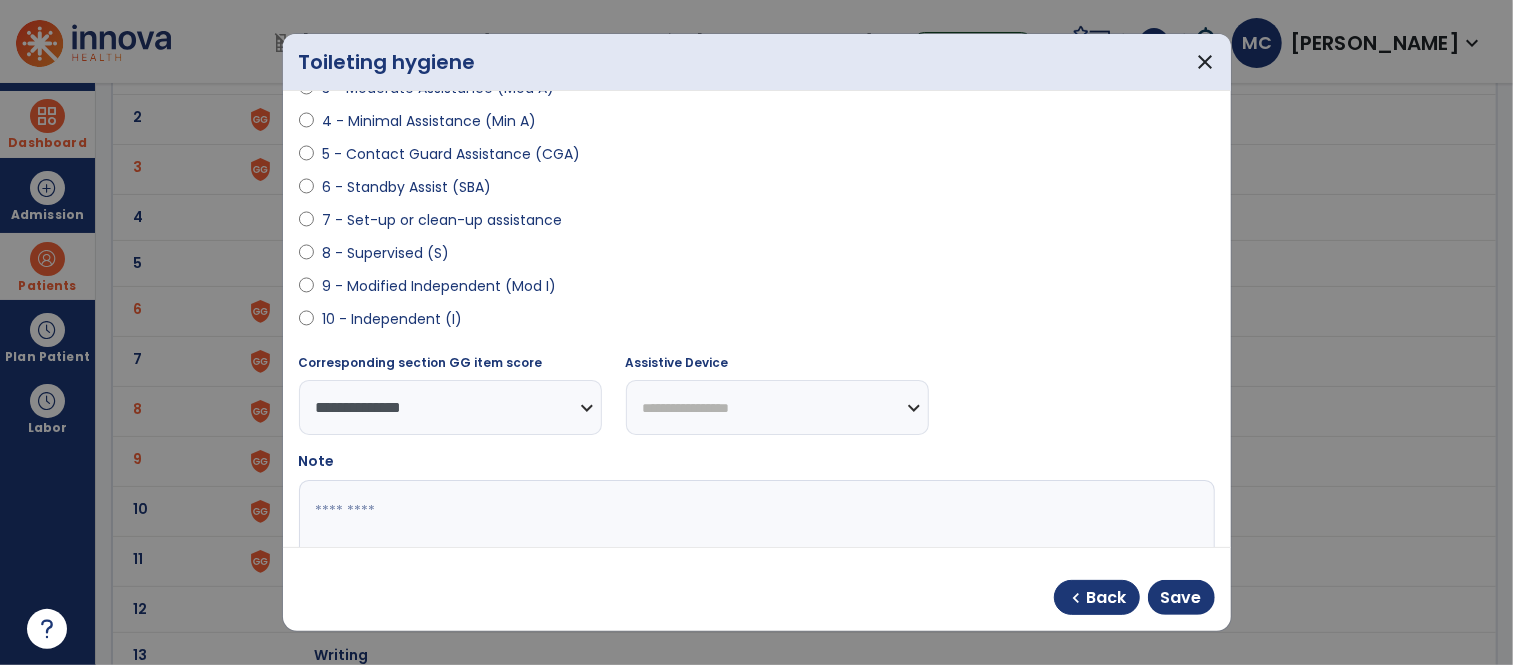 scroll, scrollTop: 368, scrollLeft: 0, axis: vertical 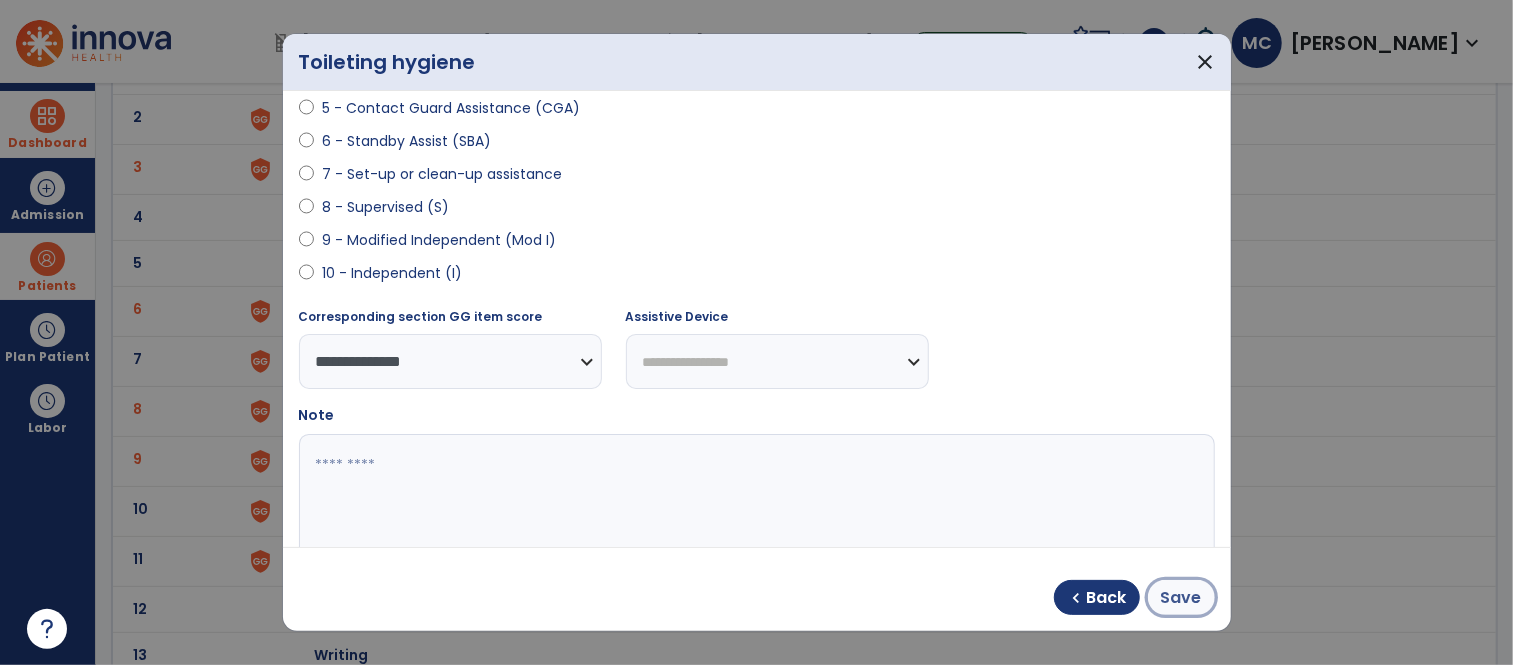 click on "Save" at bounding box center [1181, 598] 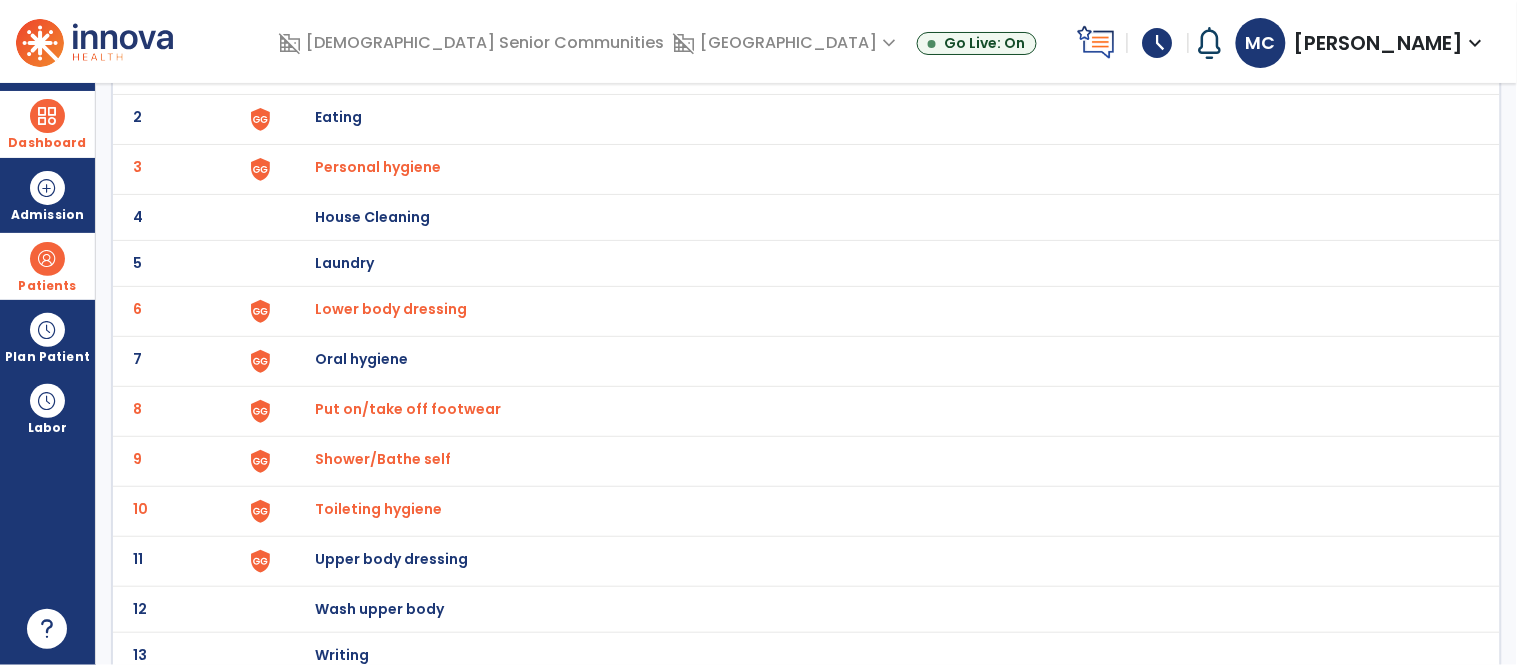 click on "Upper body dressing" at bounding box center [877, 71] 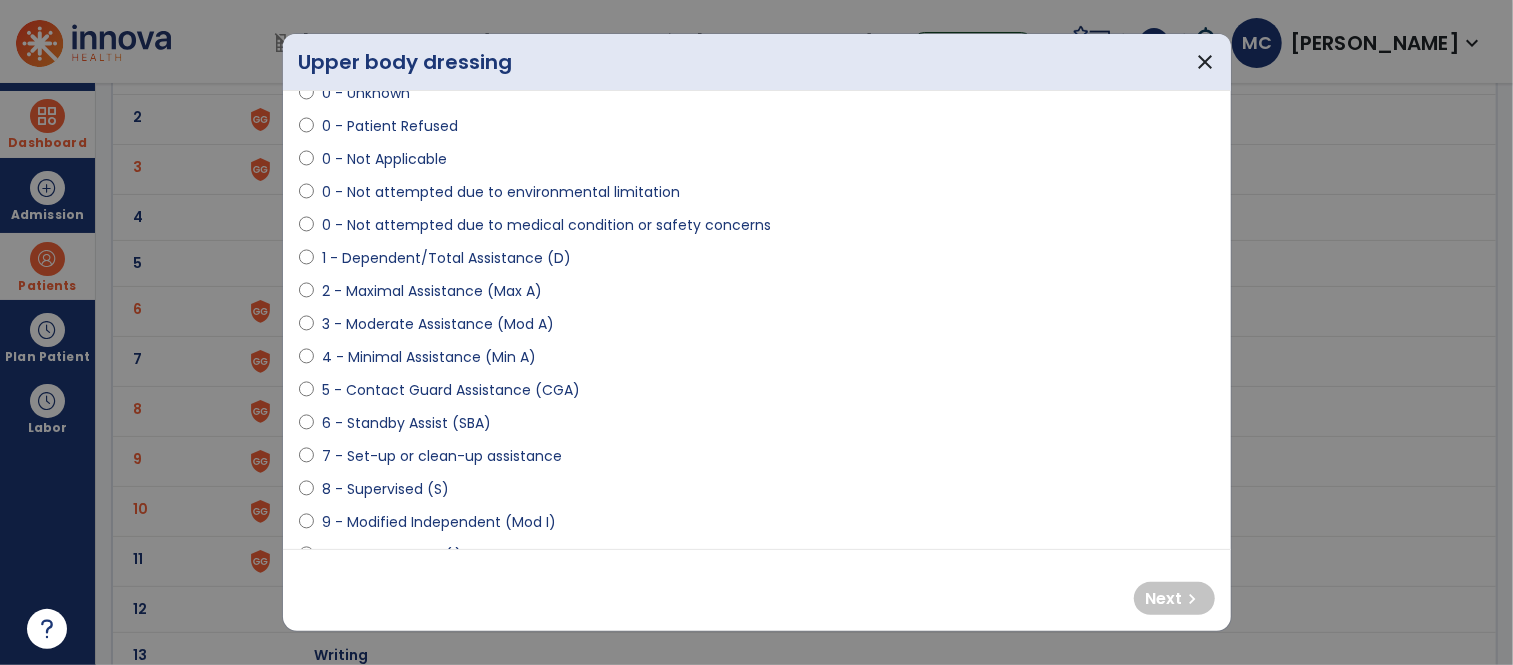 scroll, scrollTop: 92, scrollLeft: 0, axis: vertical 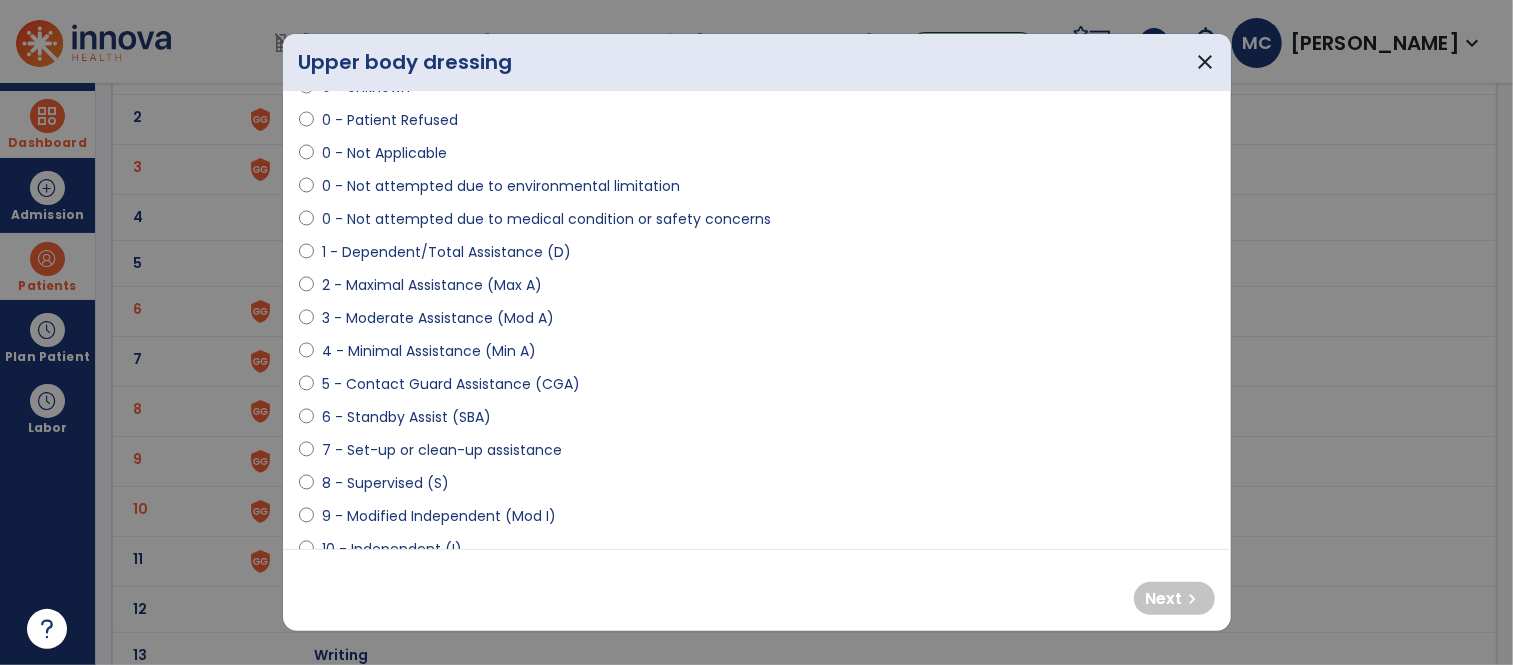 click on "2 - Maximal Assistance (Max A)" at bounding box center (432, 285) 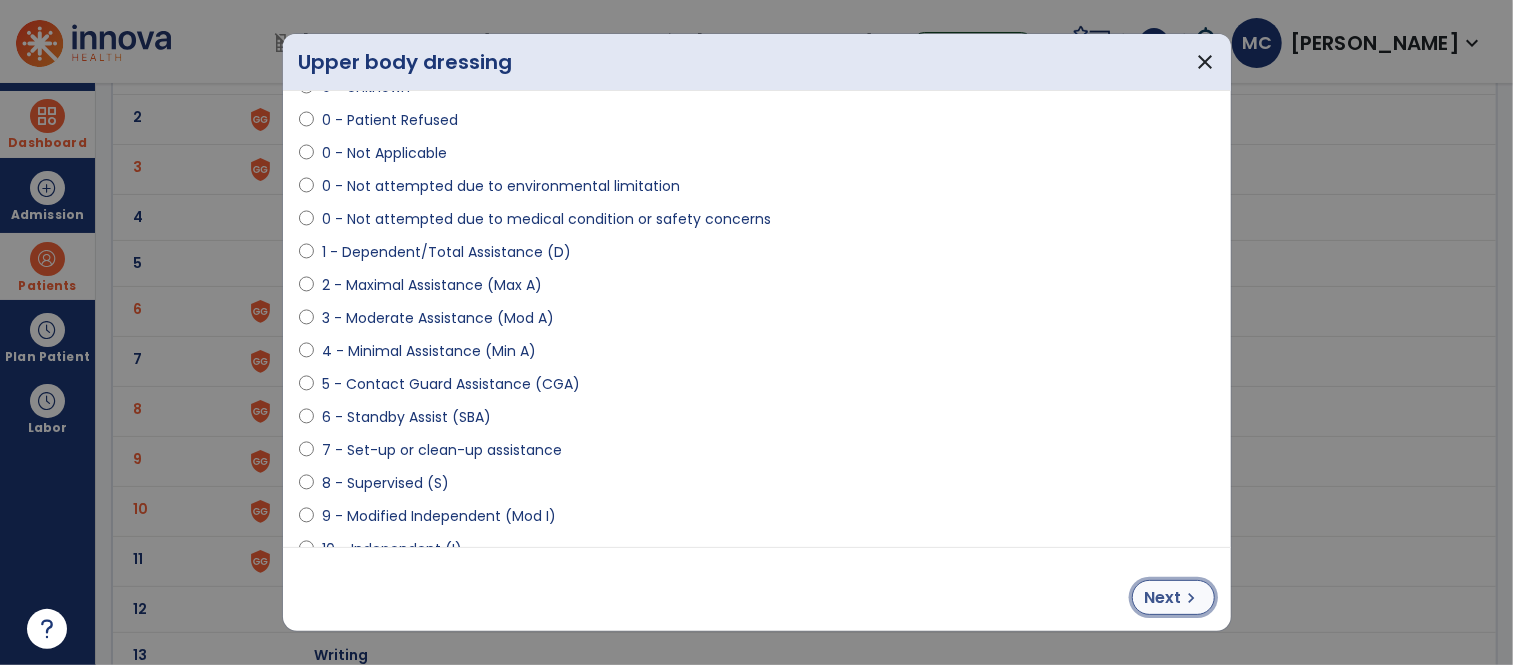 click on "Next  chevron_right" at bounding box center [1173, 597] 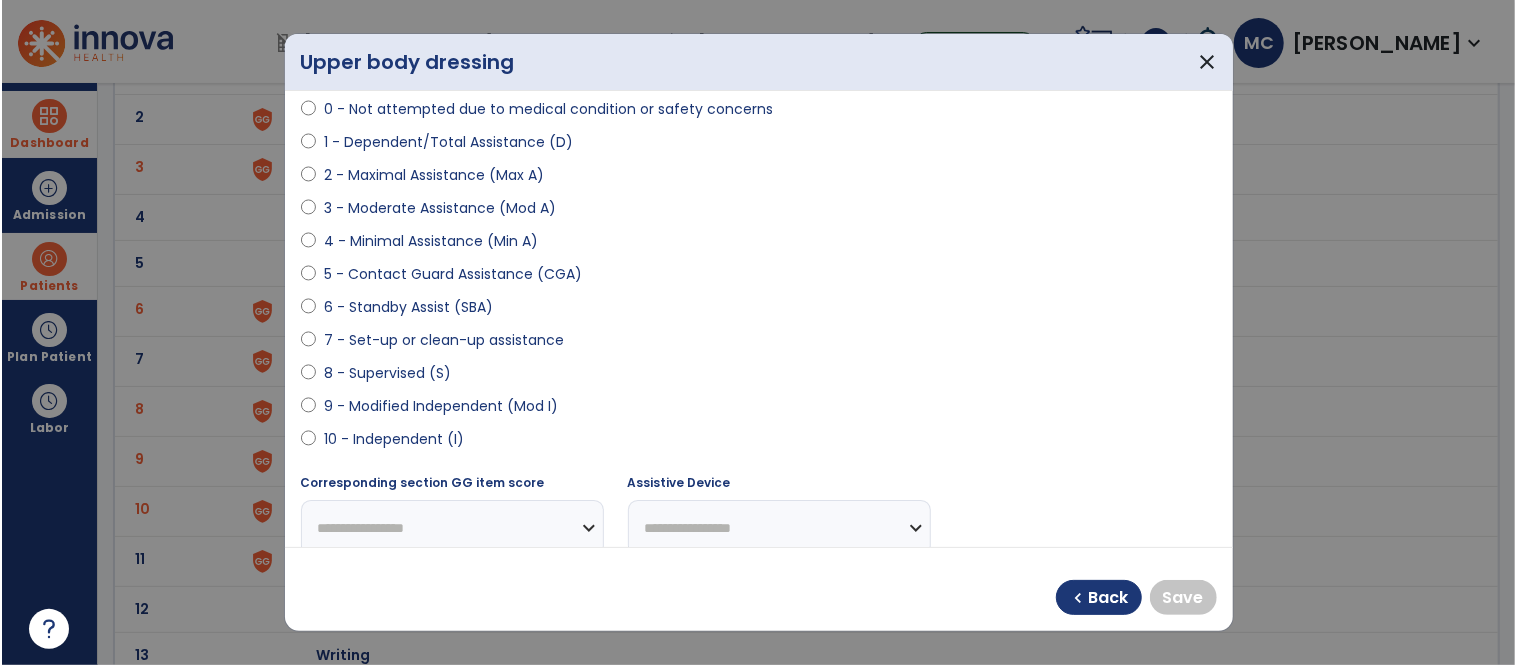 scroll, scrollTop: 206, scrollLeft: 0, axis: vertical 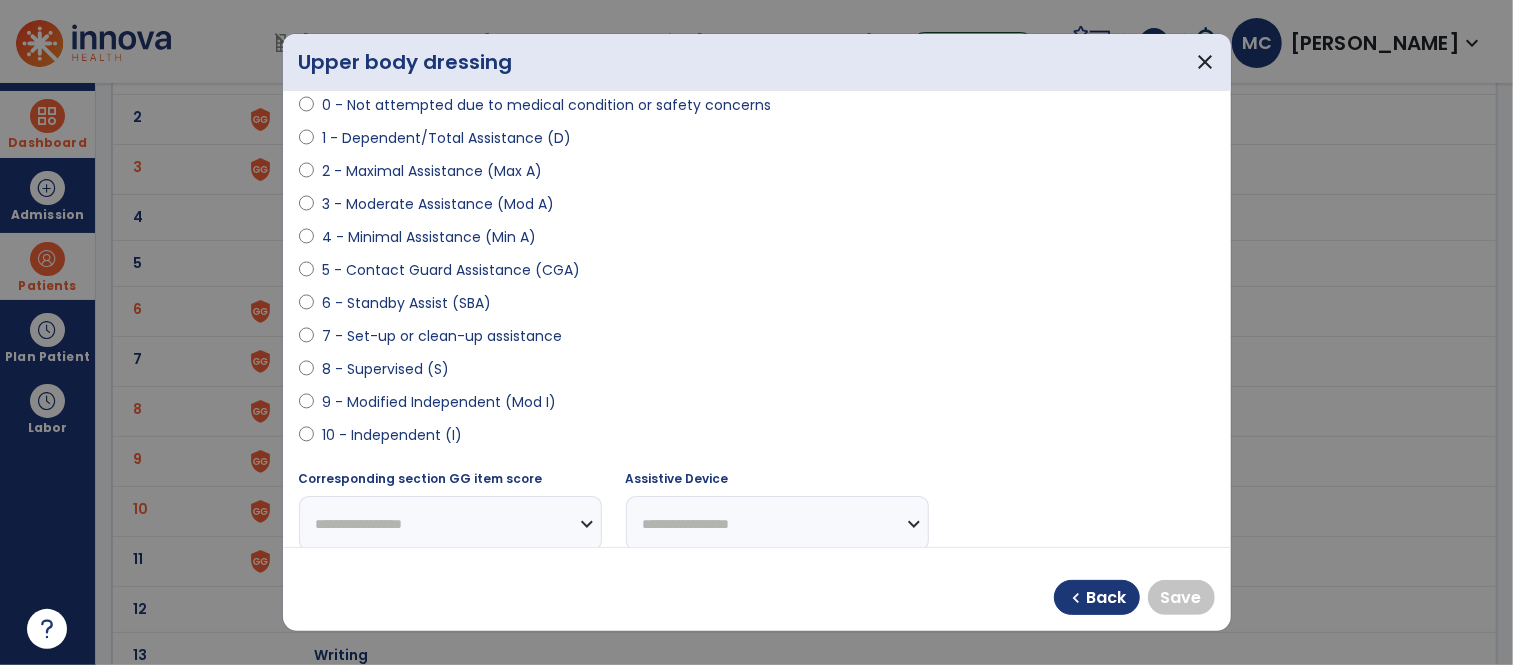click on "10 - Independent (I)" at bounding box center [392, 435] 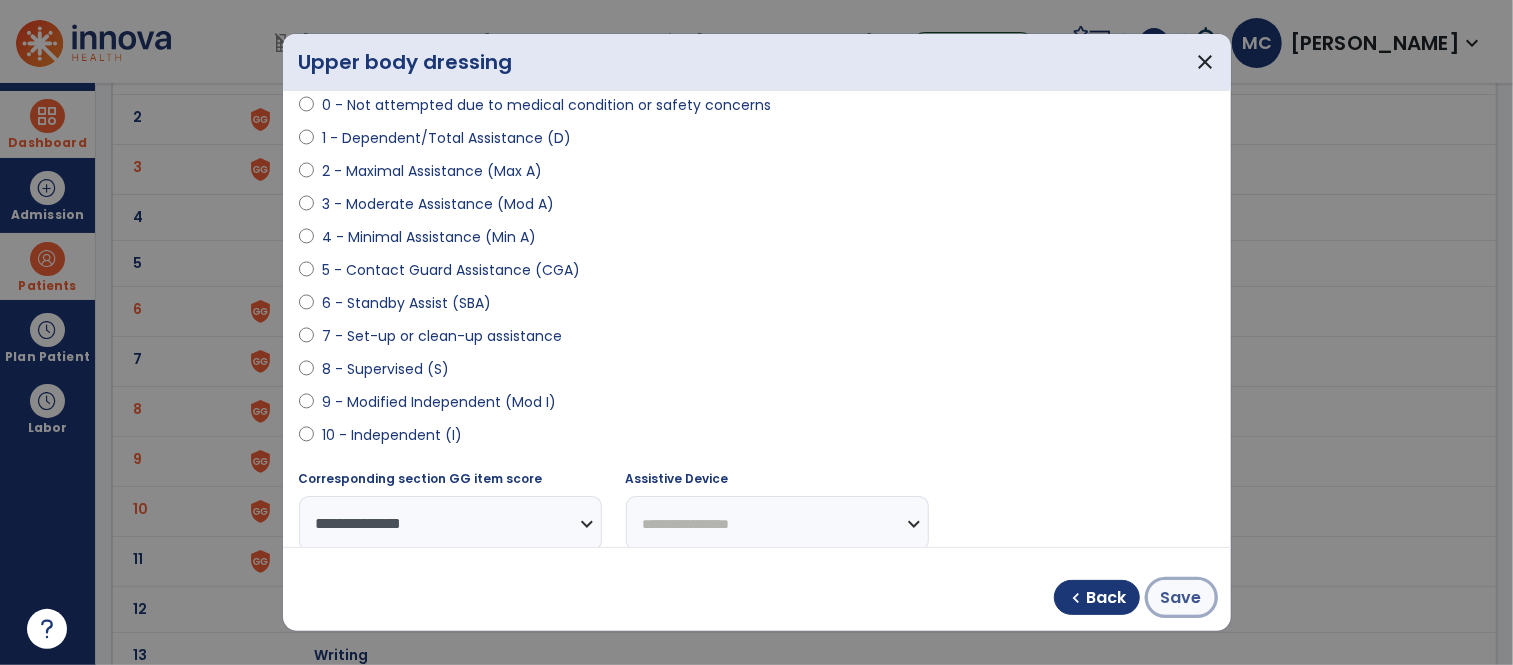 click on "Save" at bounding box center (1181, 598) 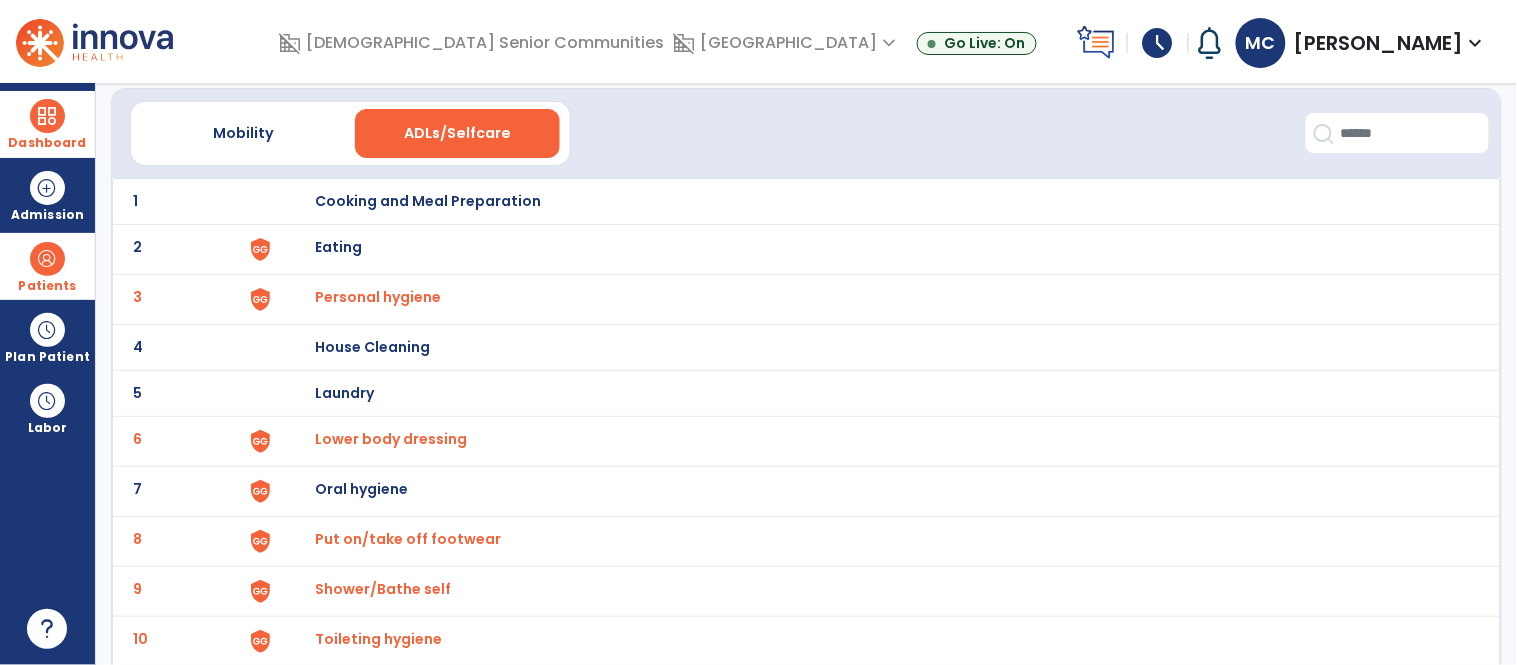 scroll, scrollTop: 0, scrollLeft: 0, axis: both 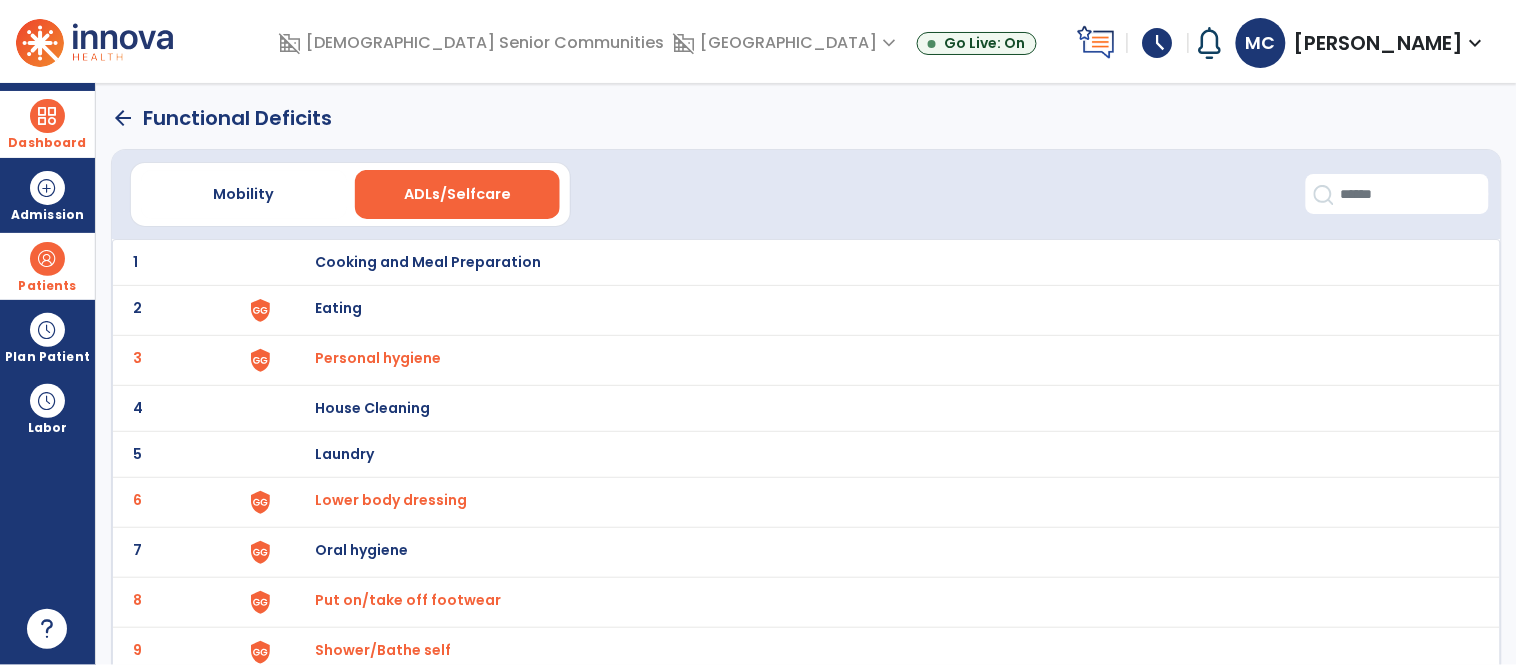 click on "arrow_back" 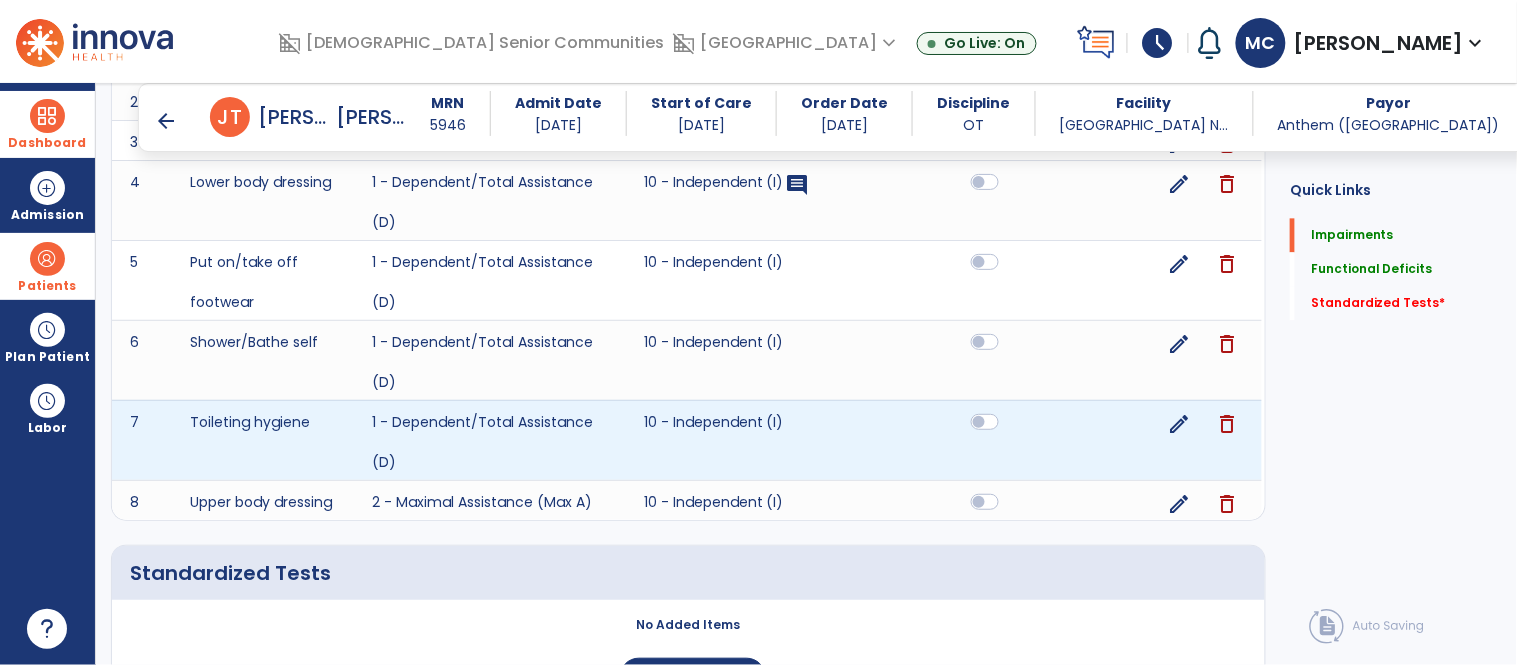 scroll, scrollTop: 1245, scrollLeft: 0, axis: vertical 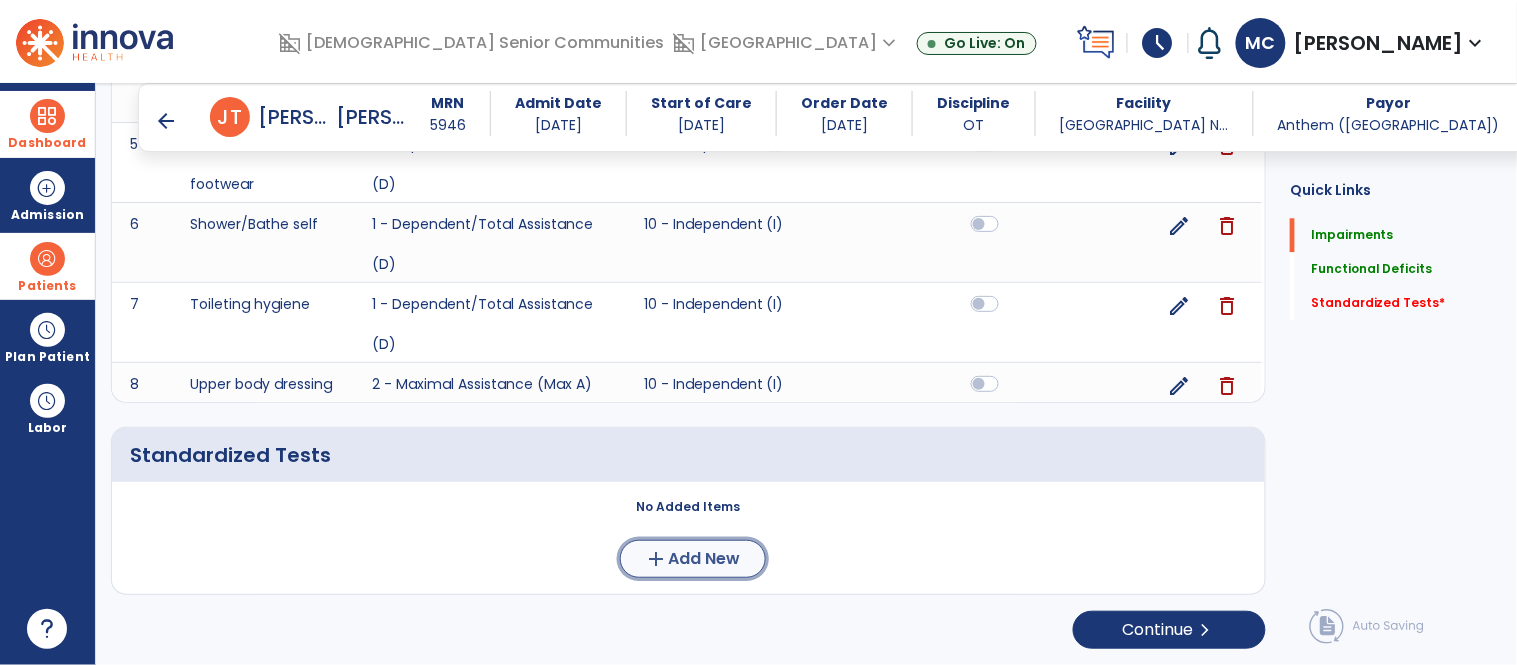 click on "Add New" 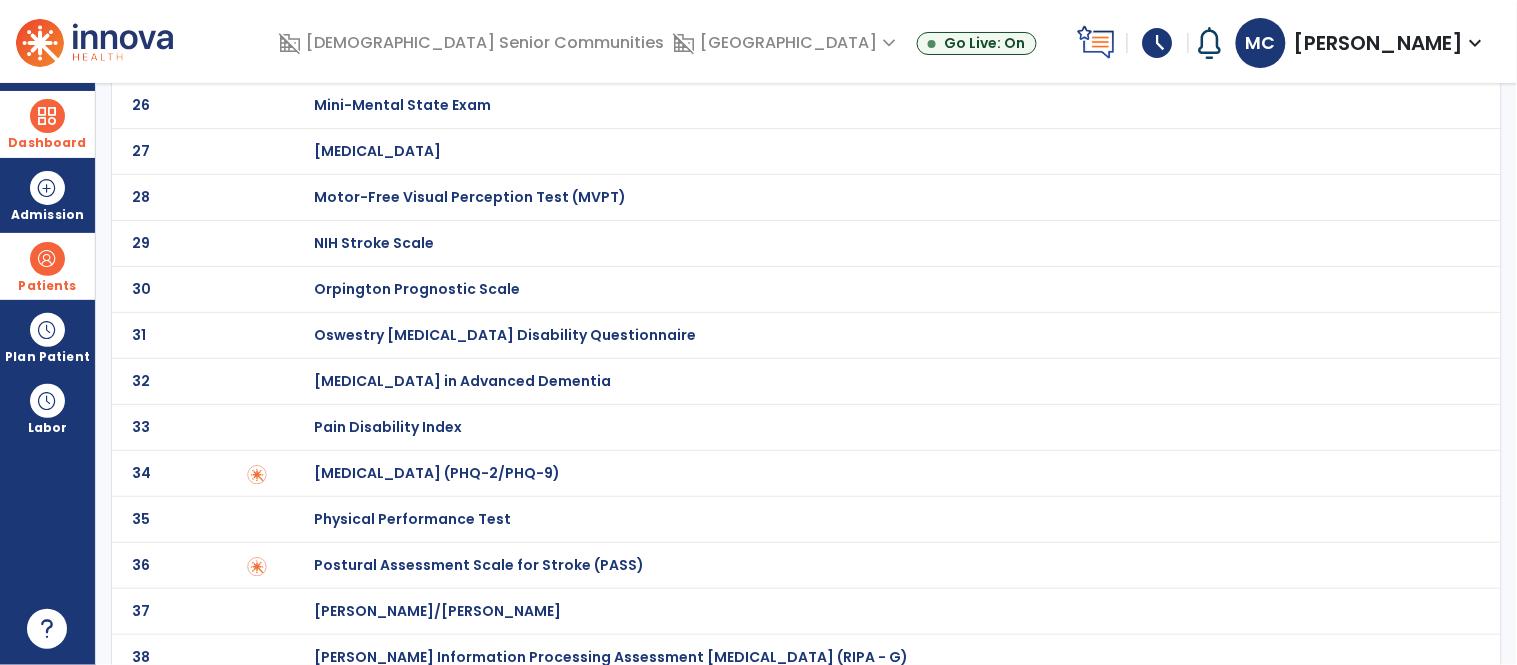 scroll, scrollTop: 0, scrollLeft: 0, axis: both 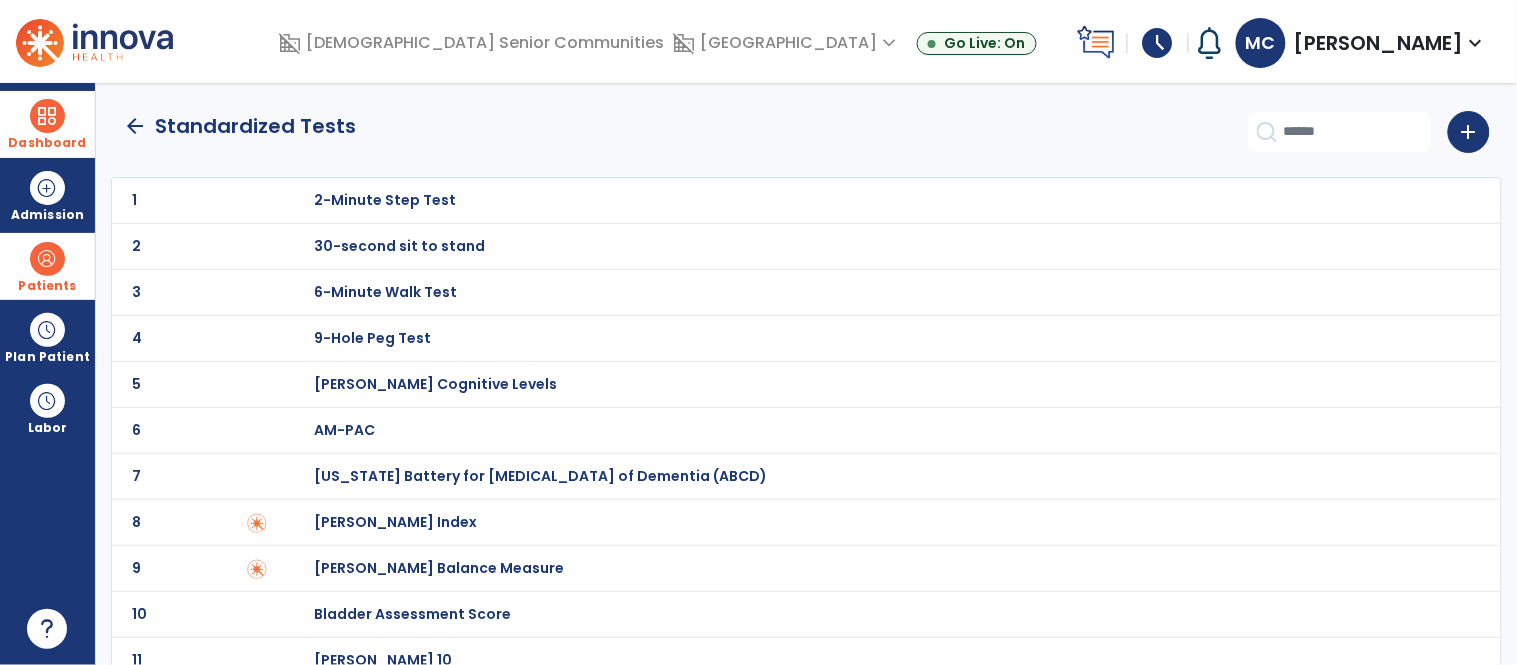 click on "[PERSON_NAME] Index" at bounding box center [385, 200] 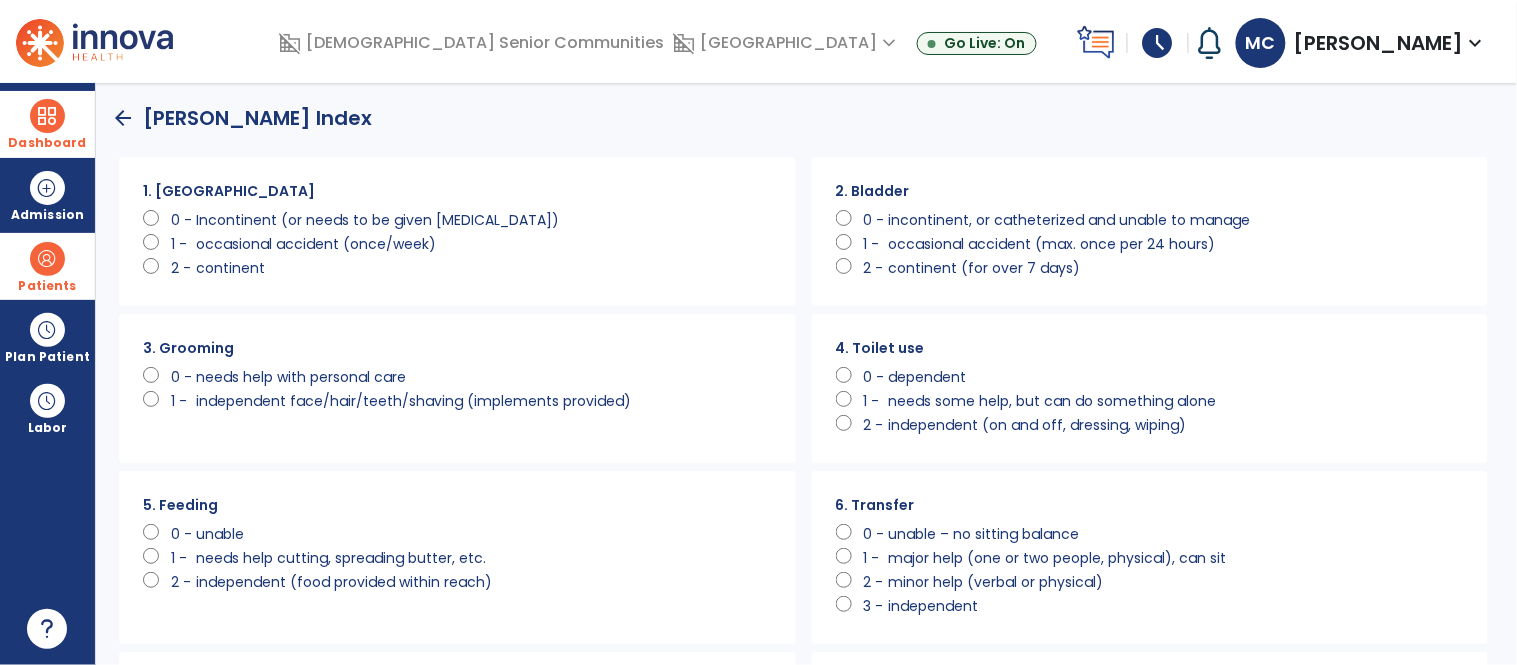 scroll, scrollTop: 0, scrollLeft: 0, axis: both 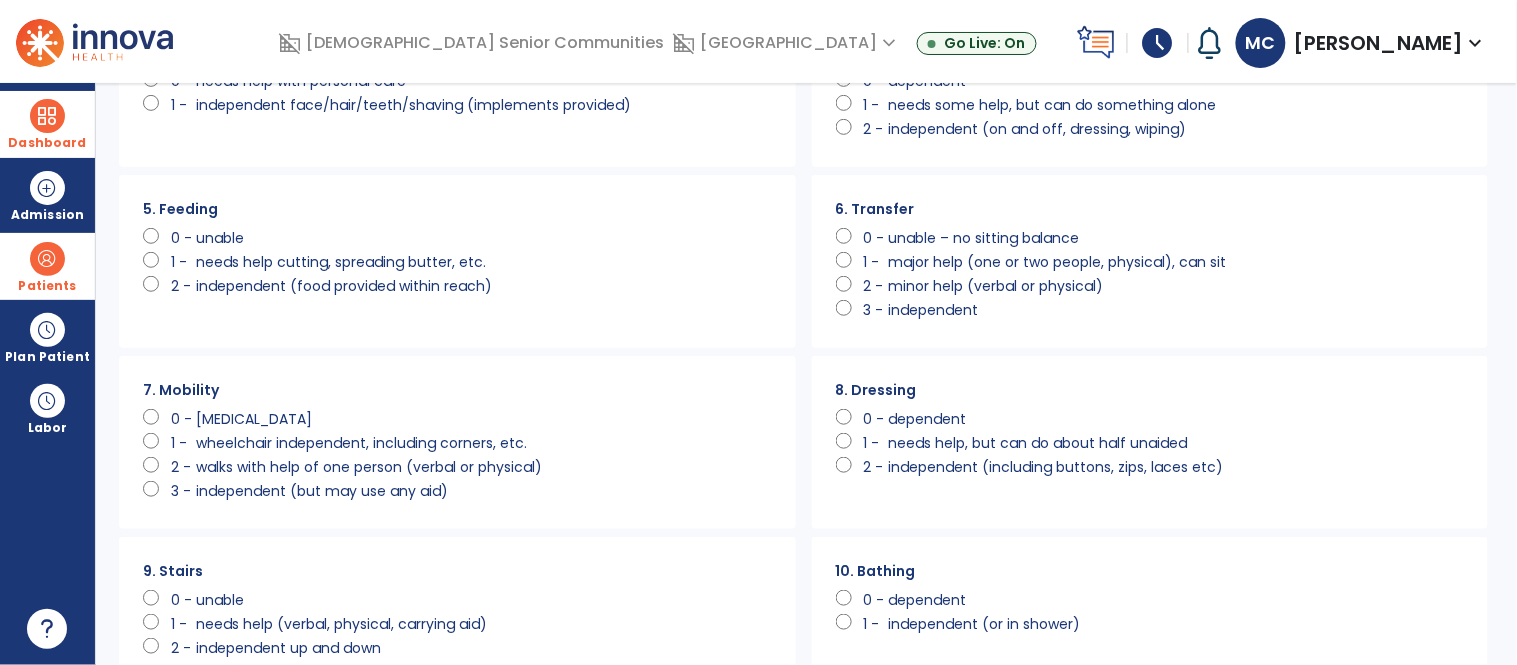 click on "walks with help of one person (verbal or physical)" 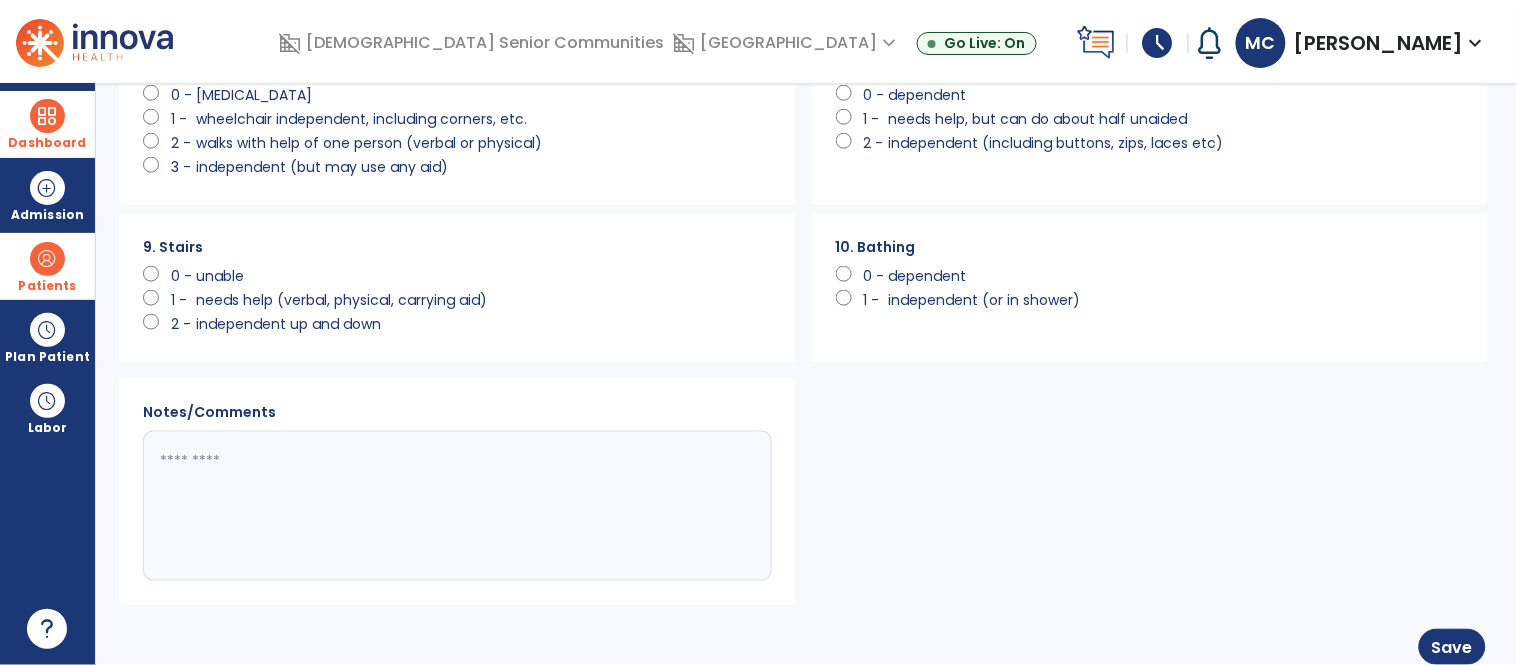 scroll, scrollTop: 642, scrollLeft: 0, axis: vertical 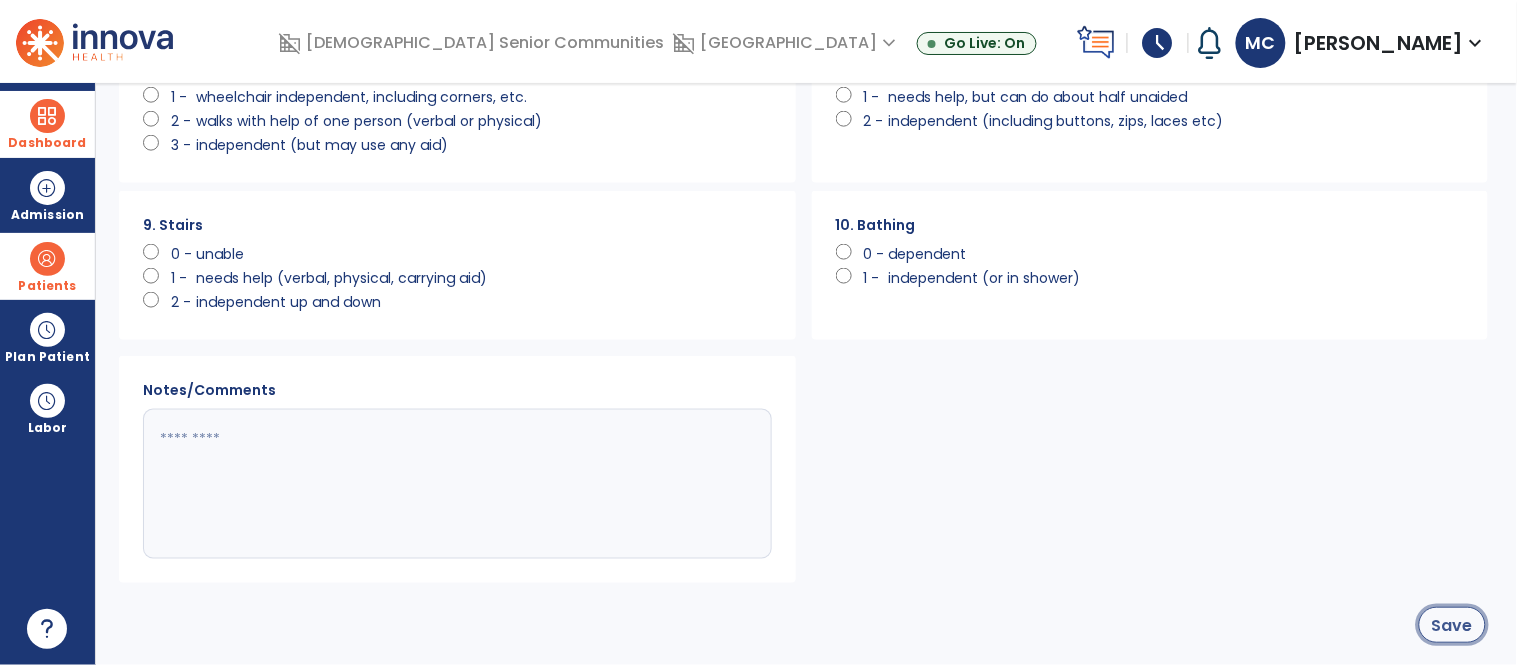 click on "Save" 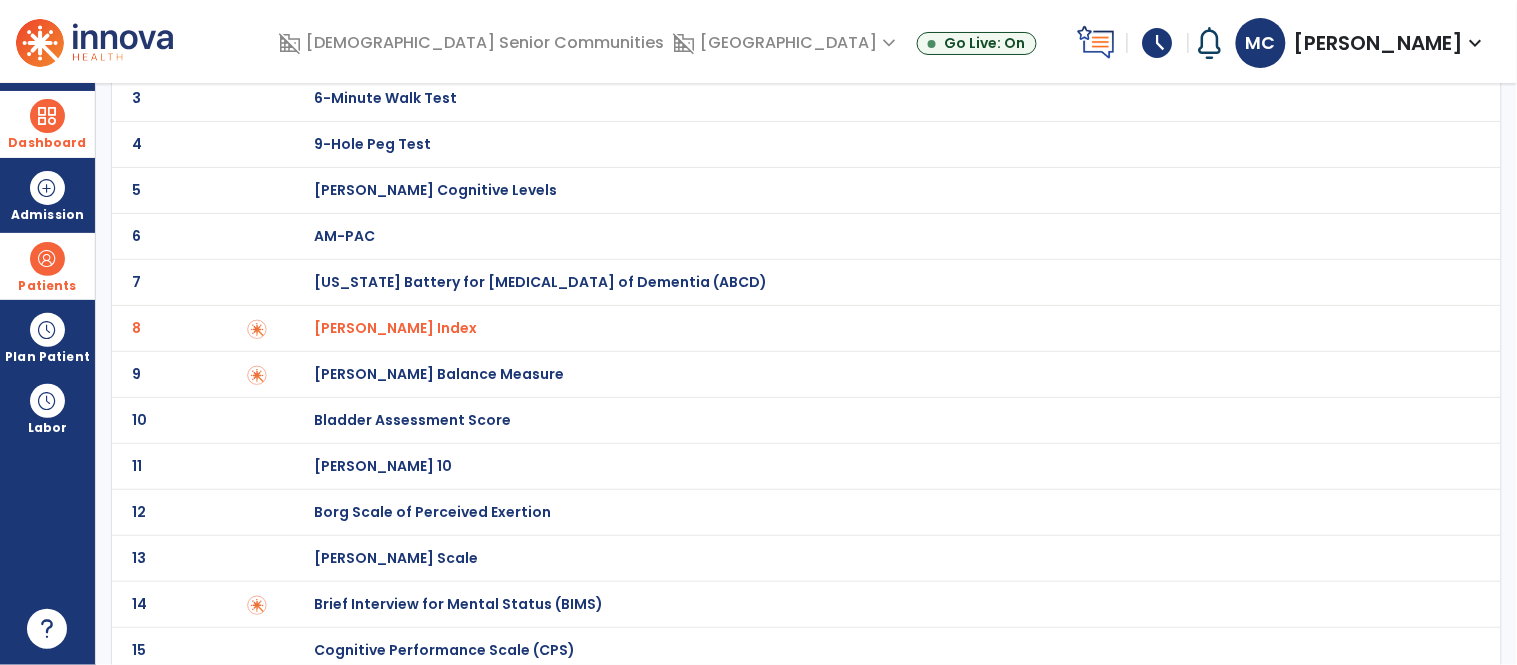 scroll, scrollTop: 0, scrollLeft: 0, axis: both 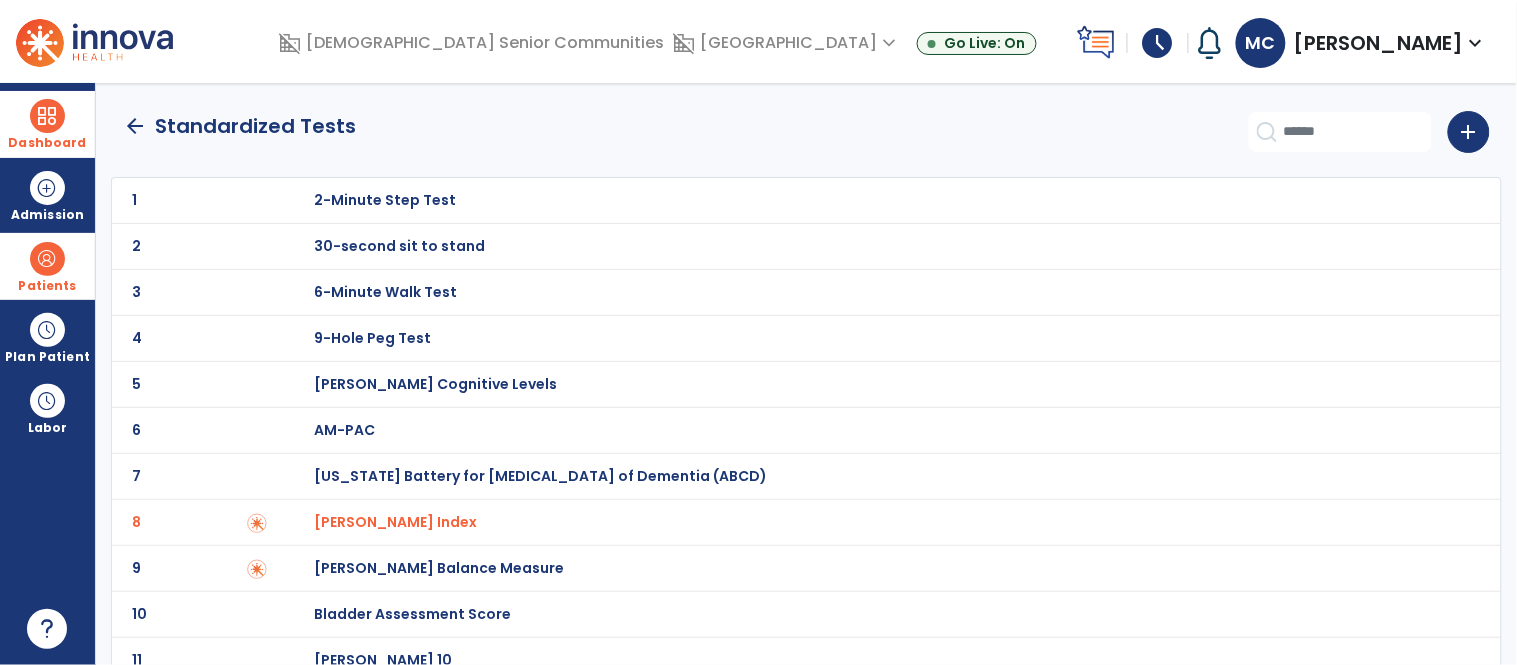 click on "arrow_back" 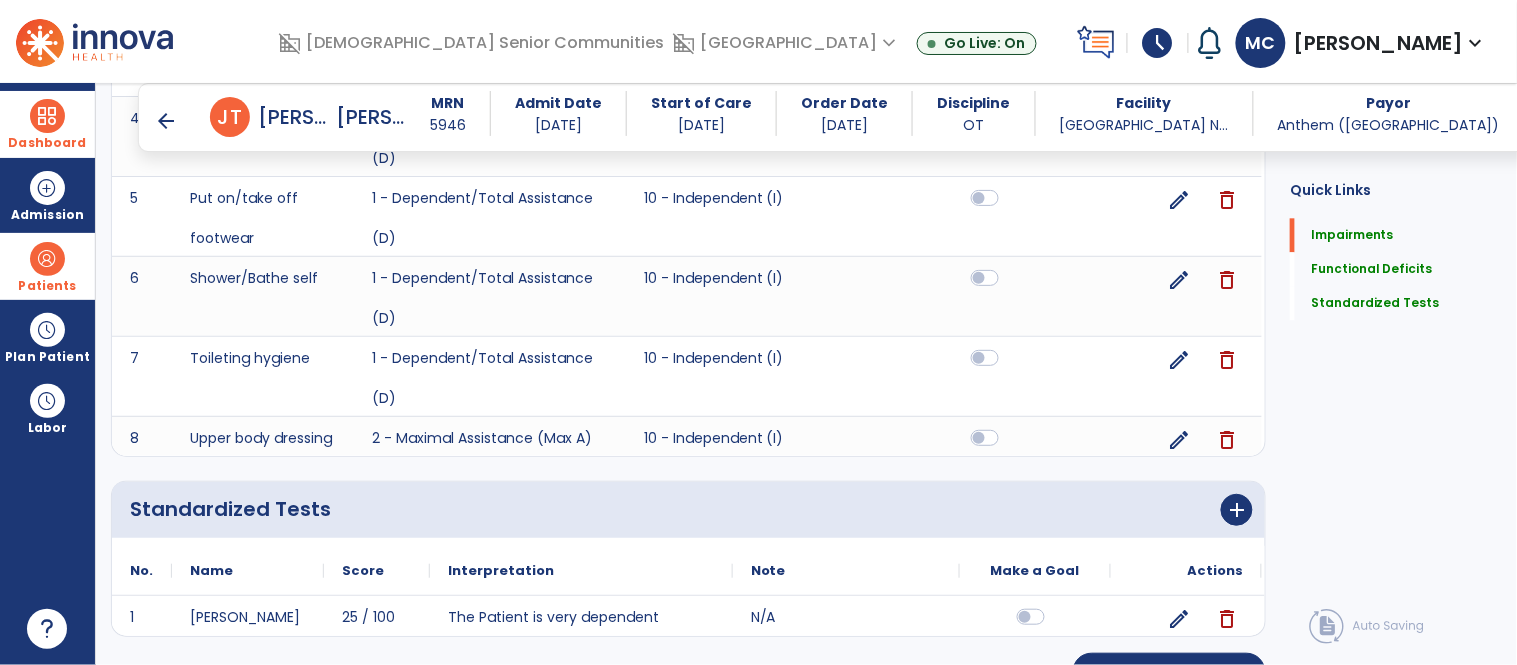 scroll, scrollTop: 1233, scrollLeft: 0, axis: vertical 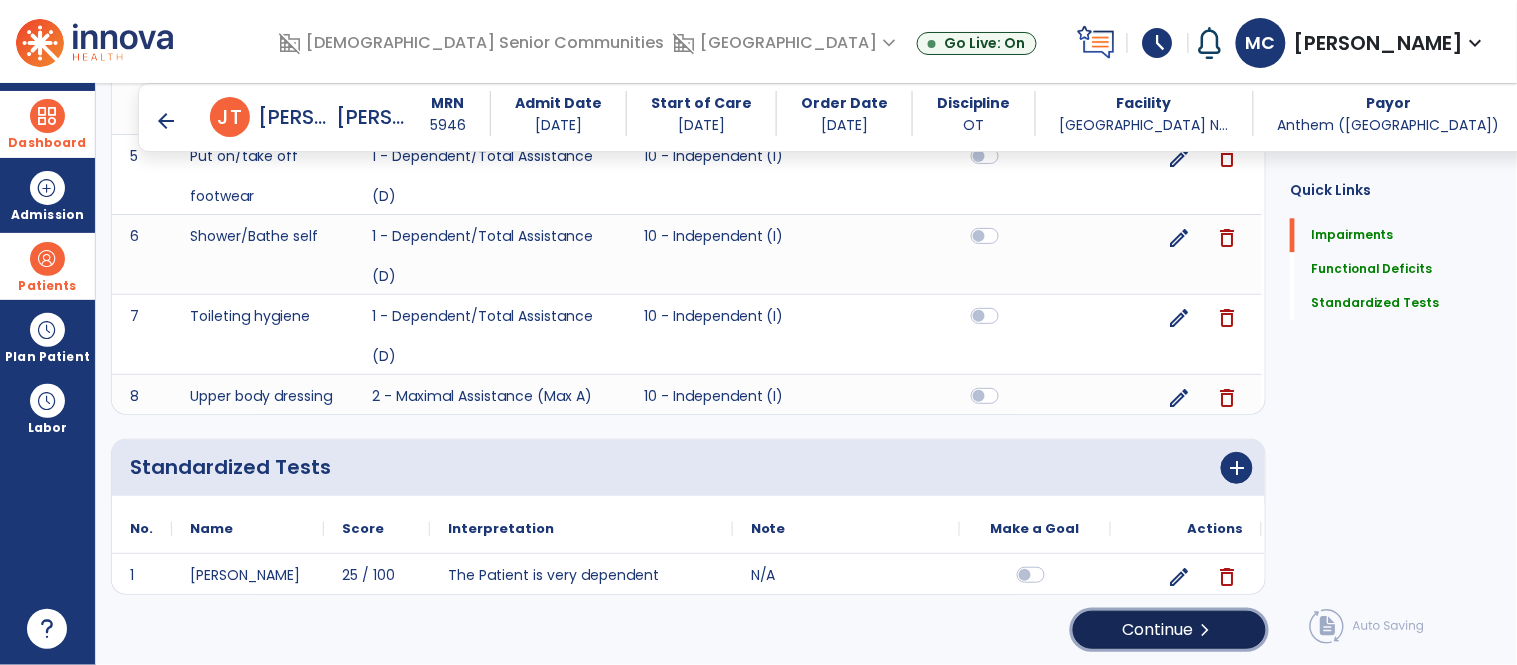 click on "Continue  chevron_right" 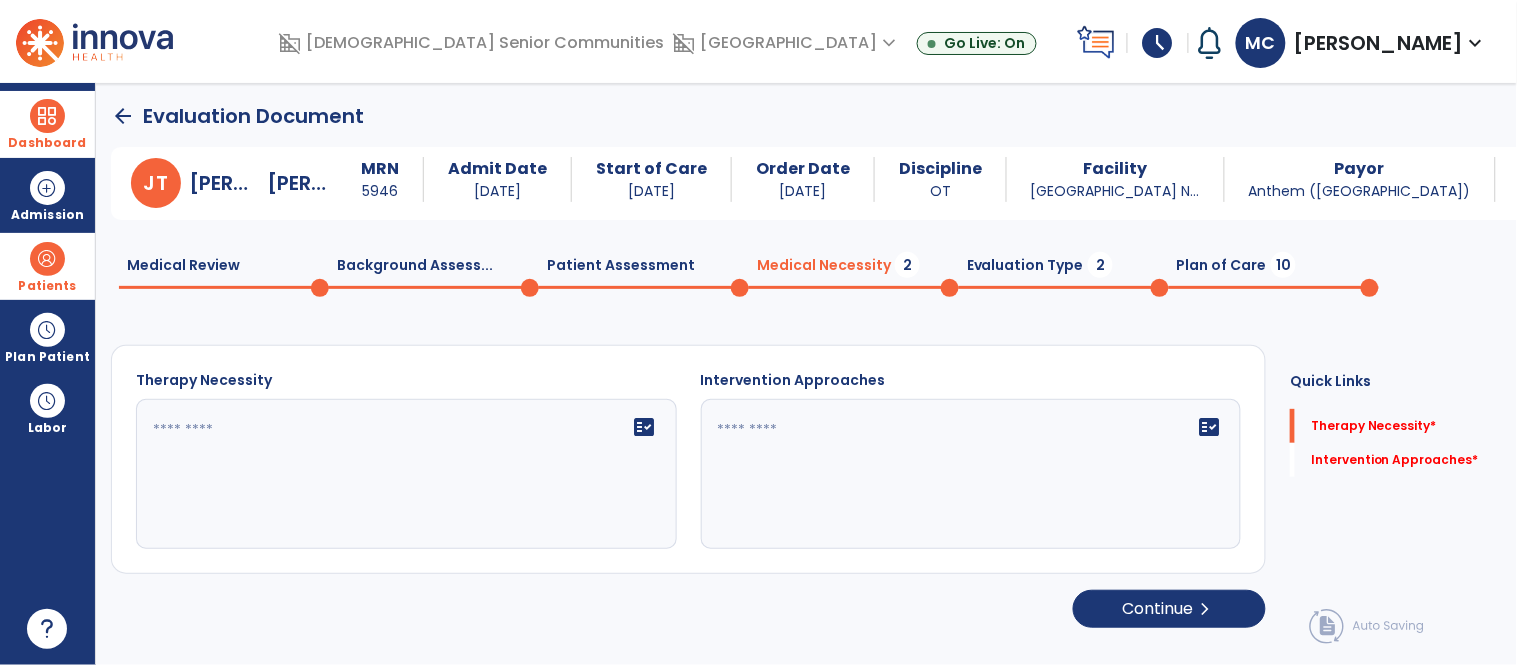 scroll, scrollTop: 0, scrollLeft: 0, axis: both 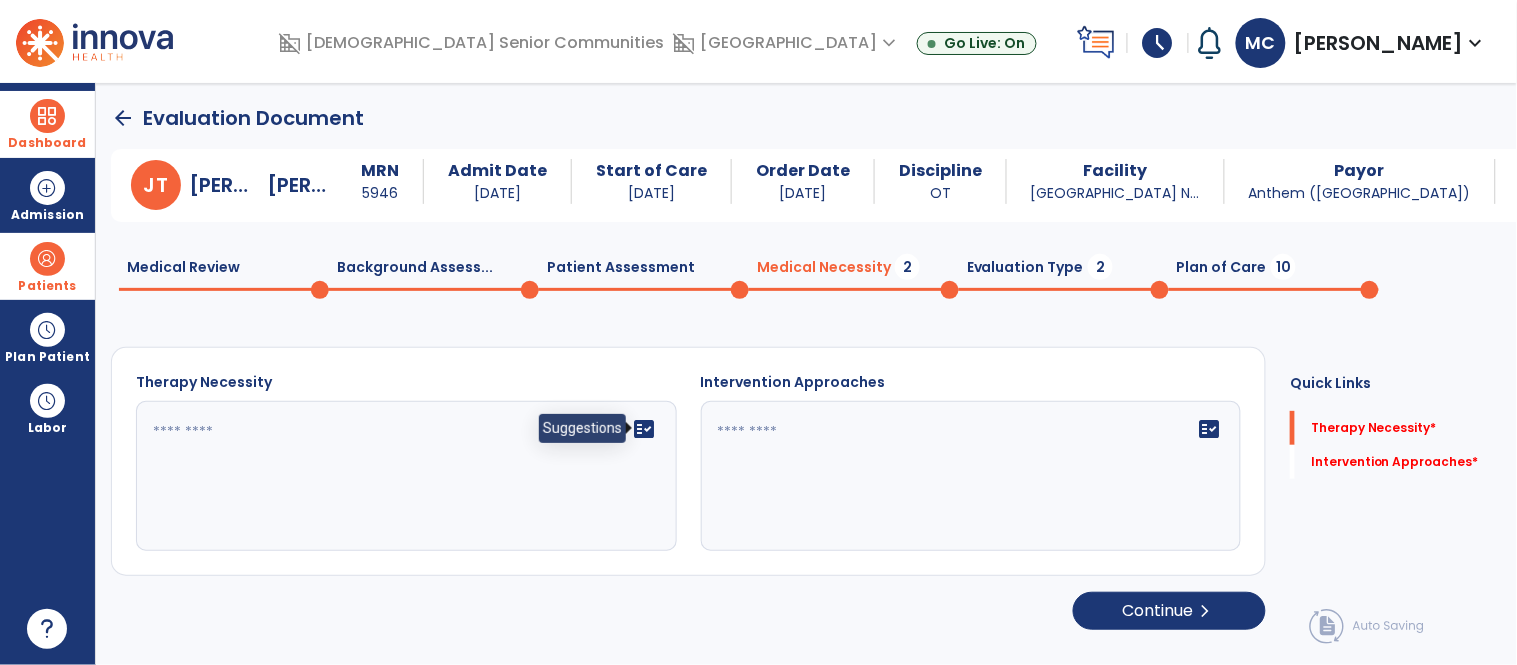 click on "fact_check" 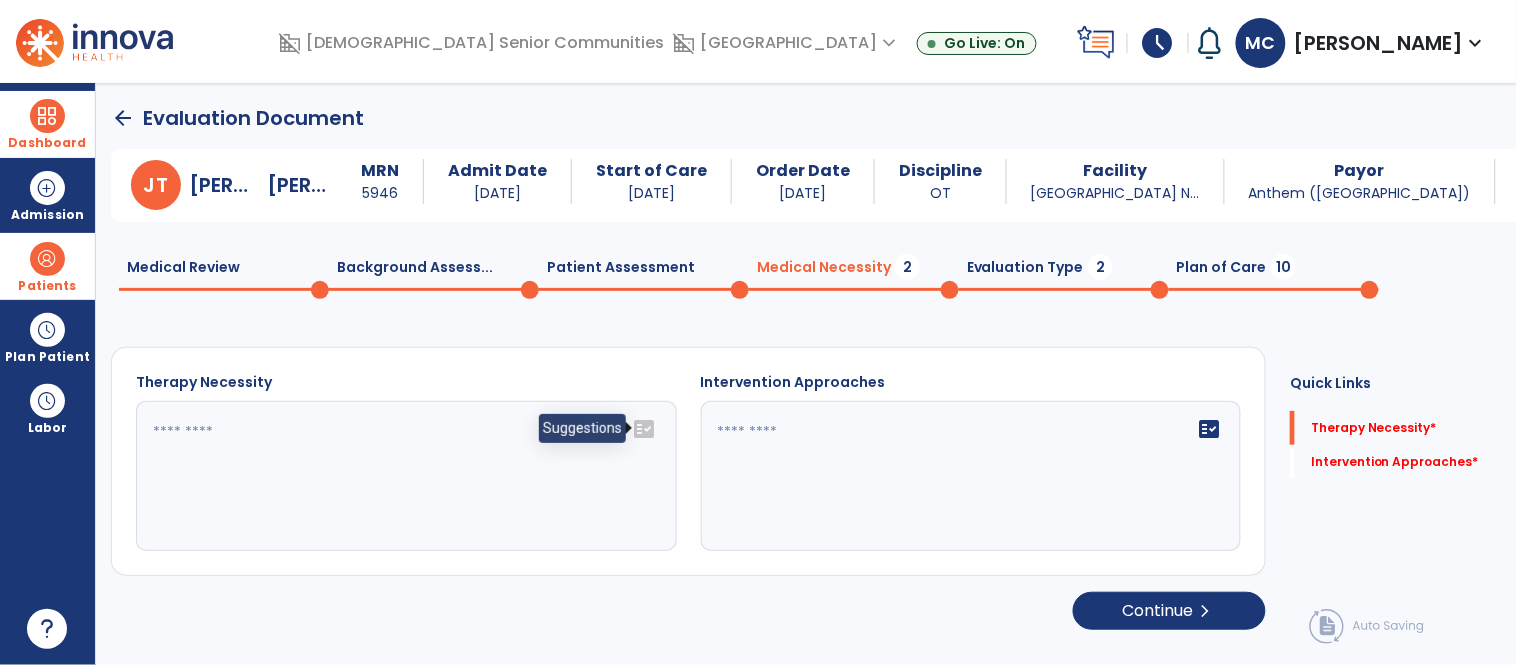click on "fact_check" 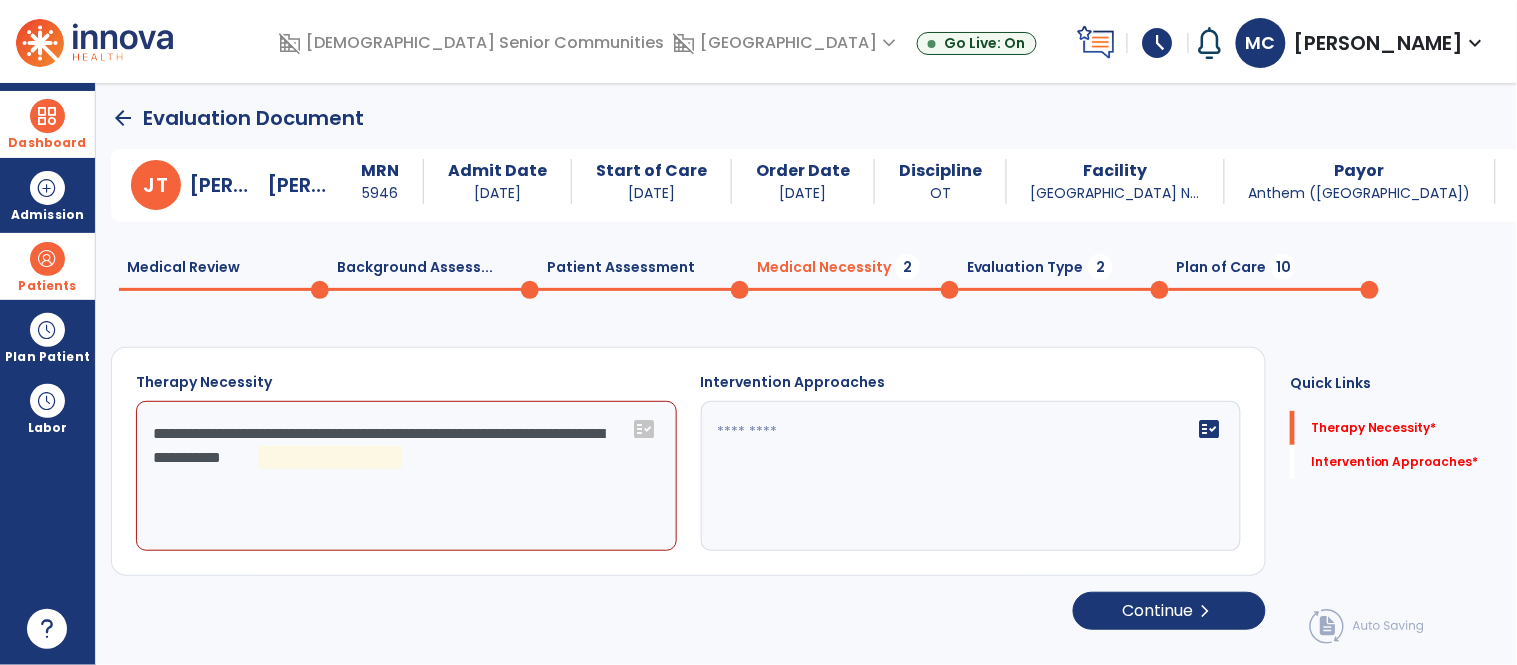 click on "**********" 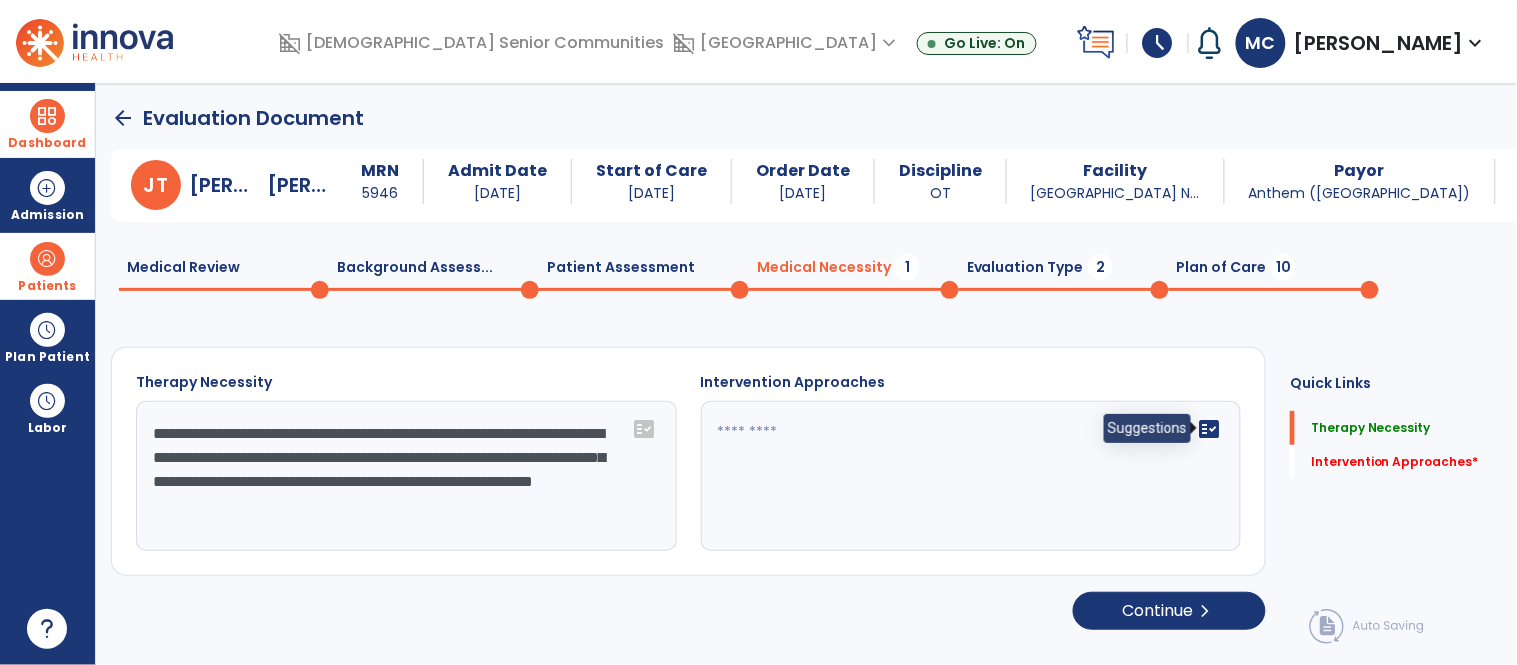 type on "**********" 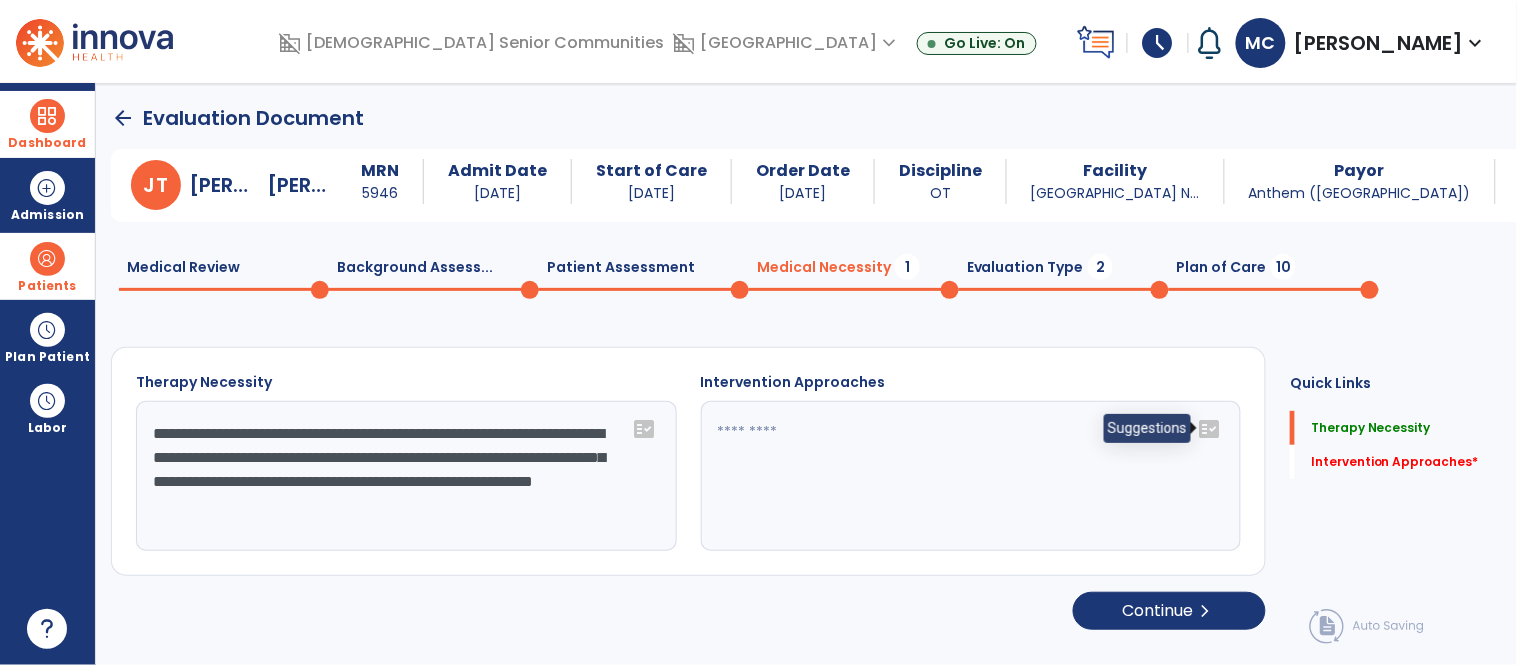 click on "fact_check" 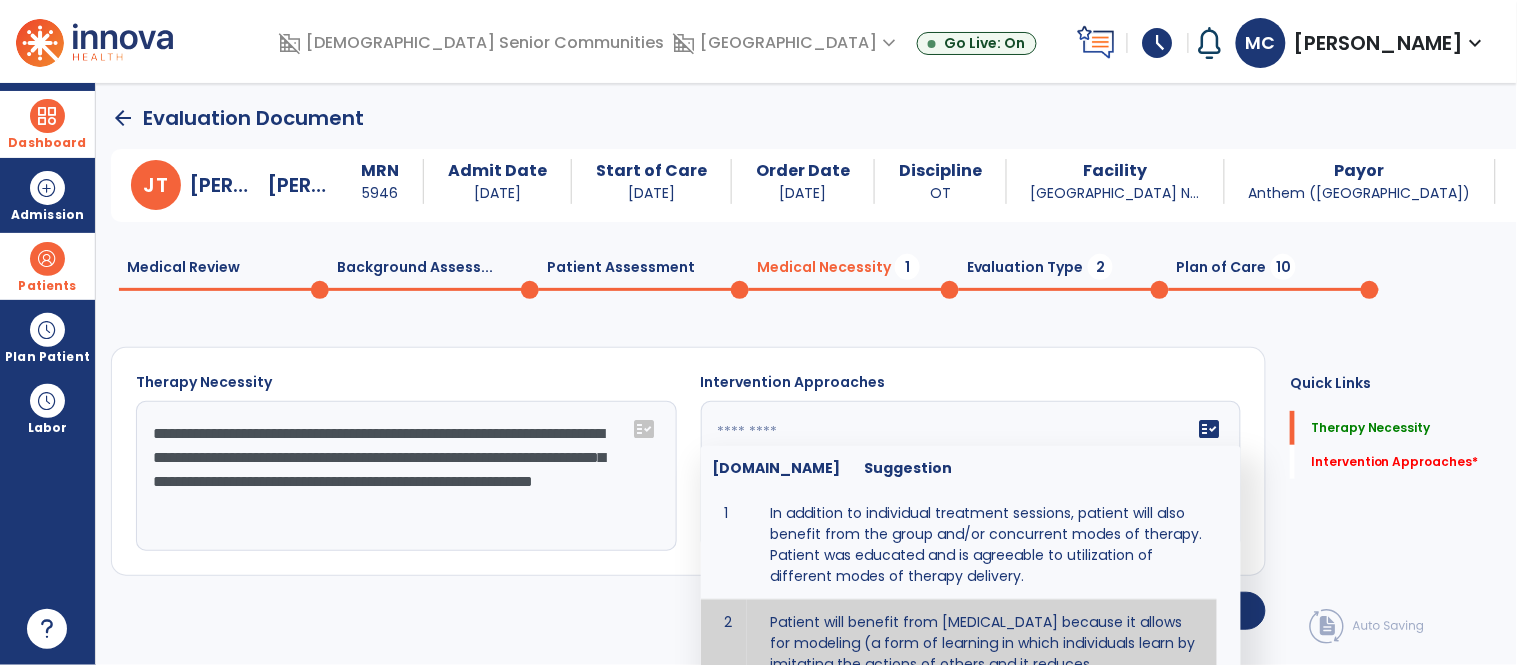 type on "**********" 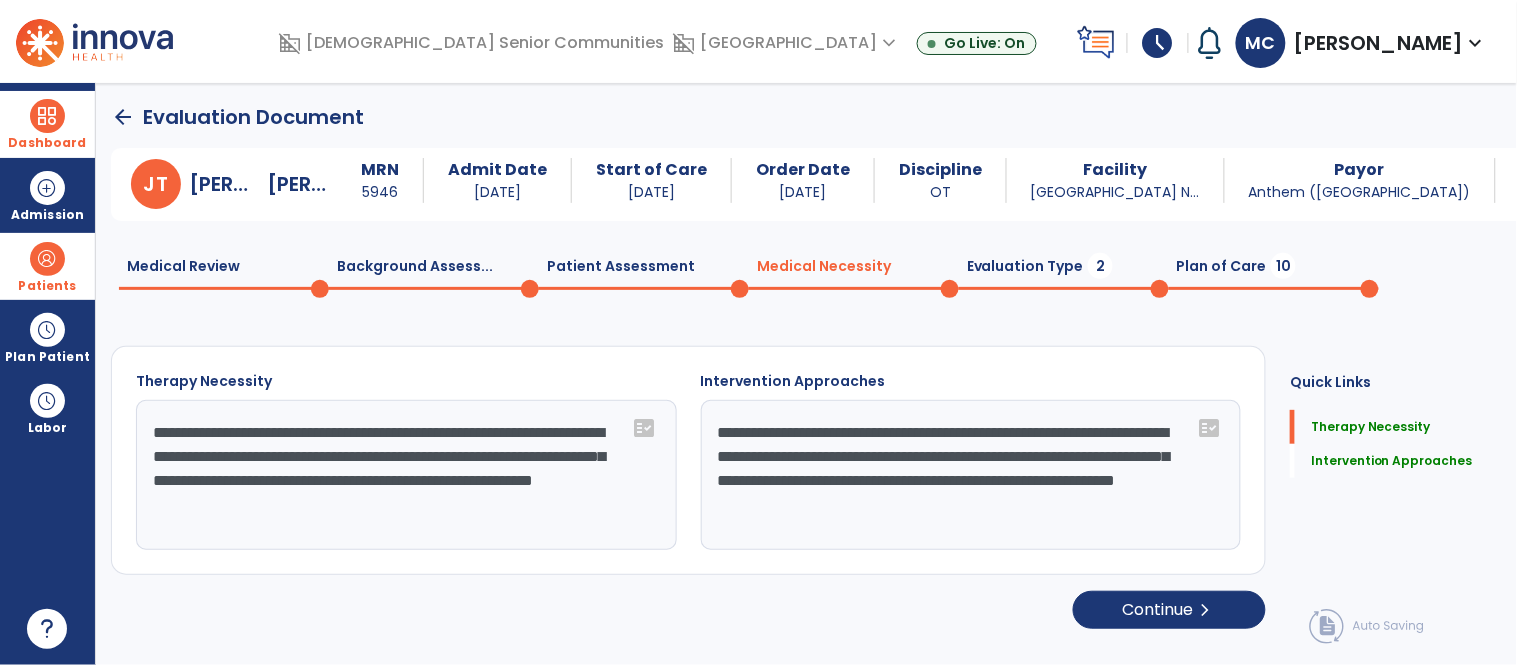 scroll, scrollTop: 0, scrollLeft: 0, axis: both 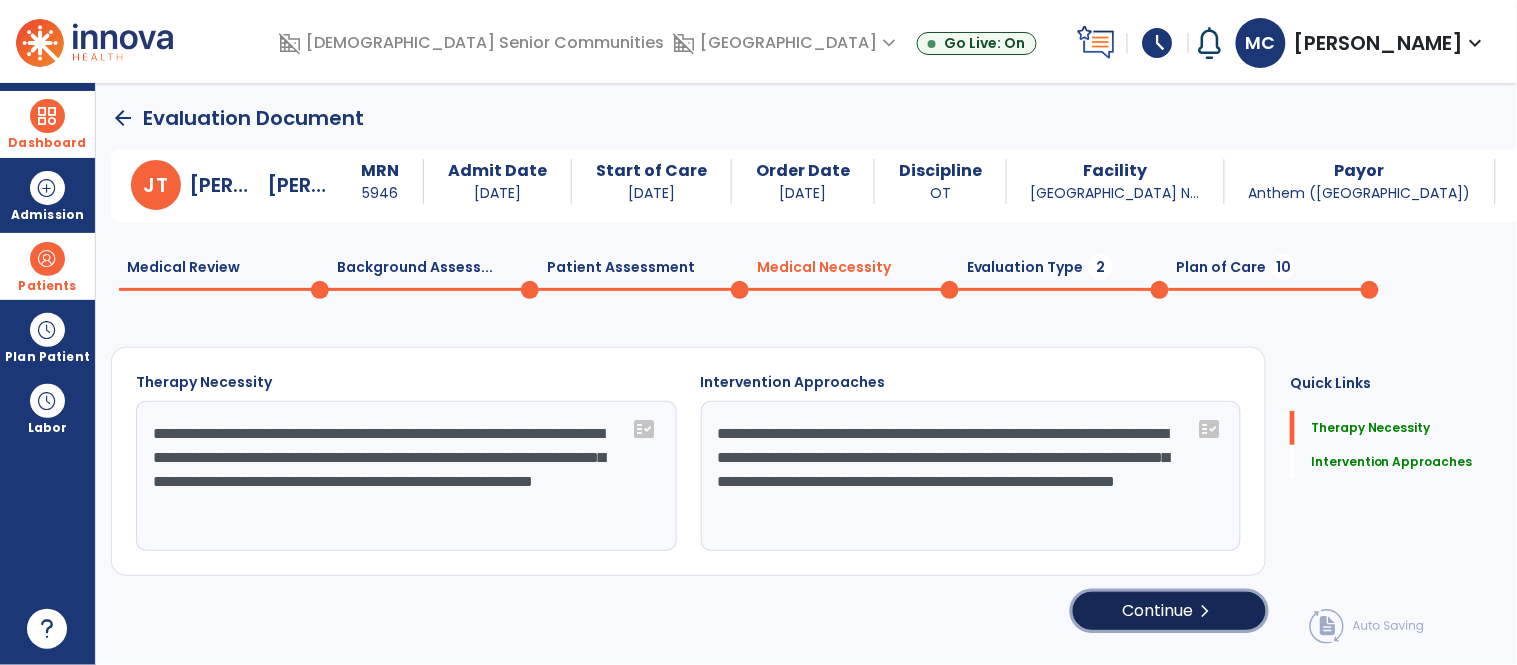 click on "Continue  chevron_right" 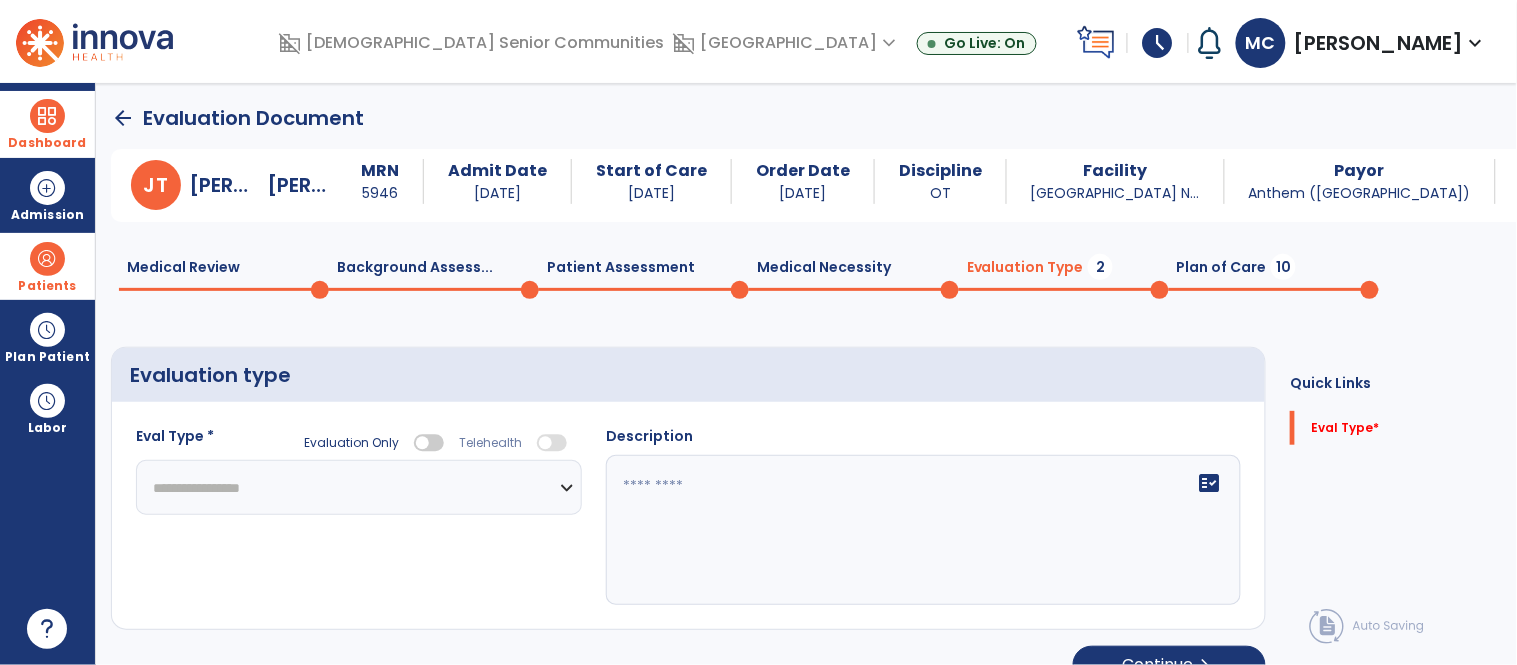 click on "**********" 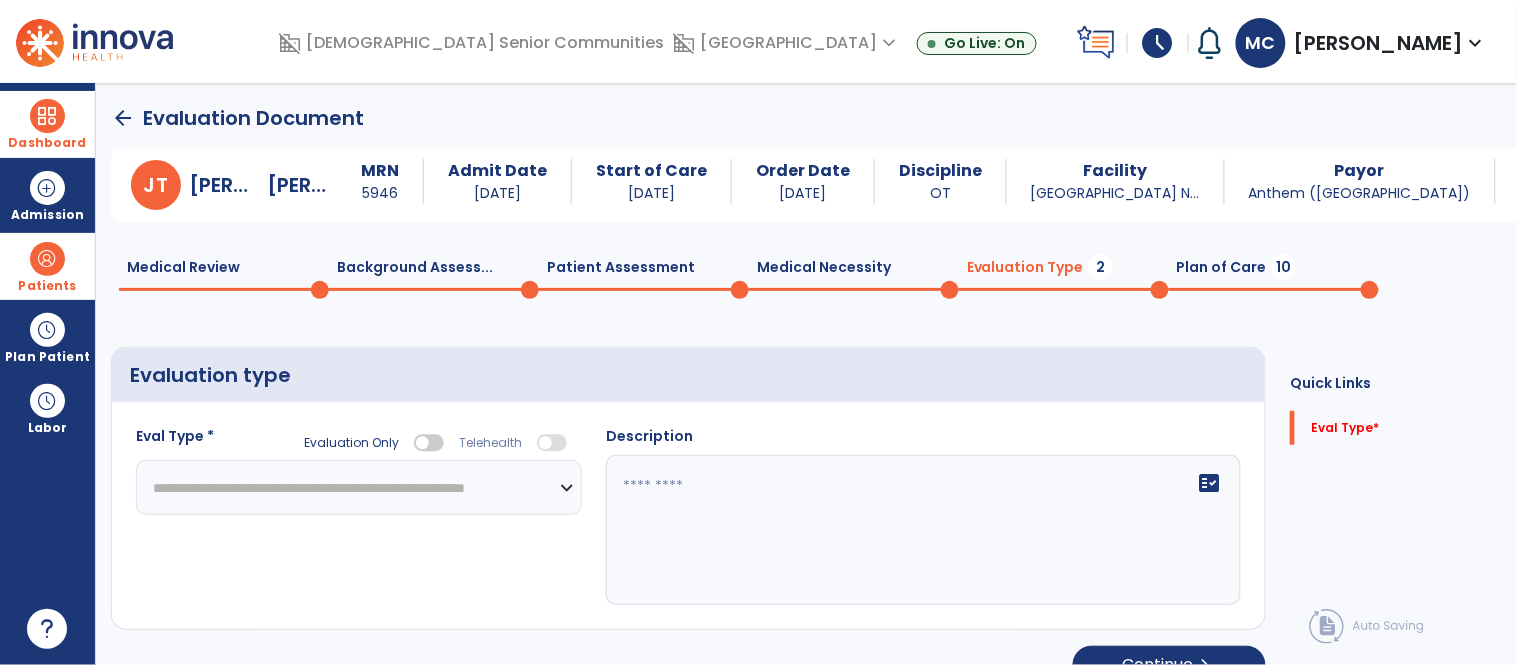 click on "**********" 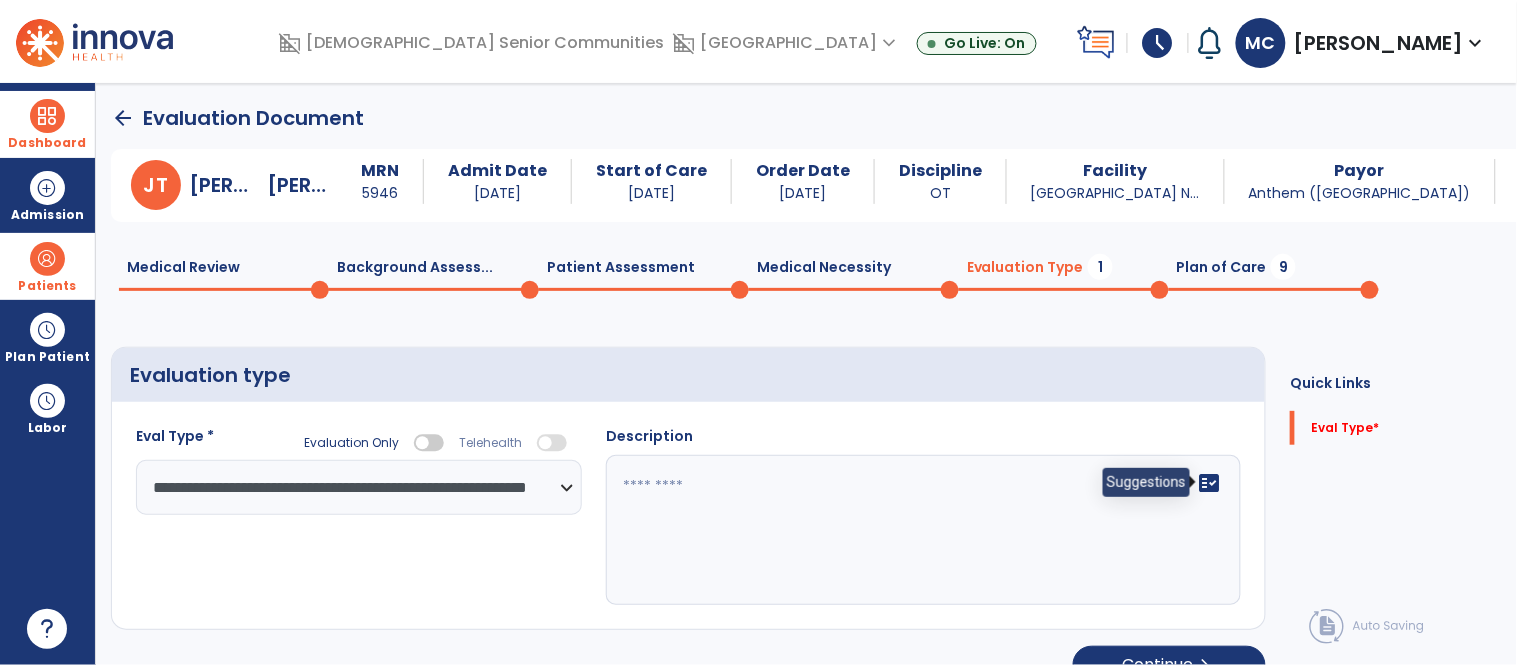 click on "fact_check" 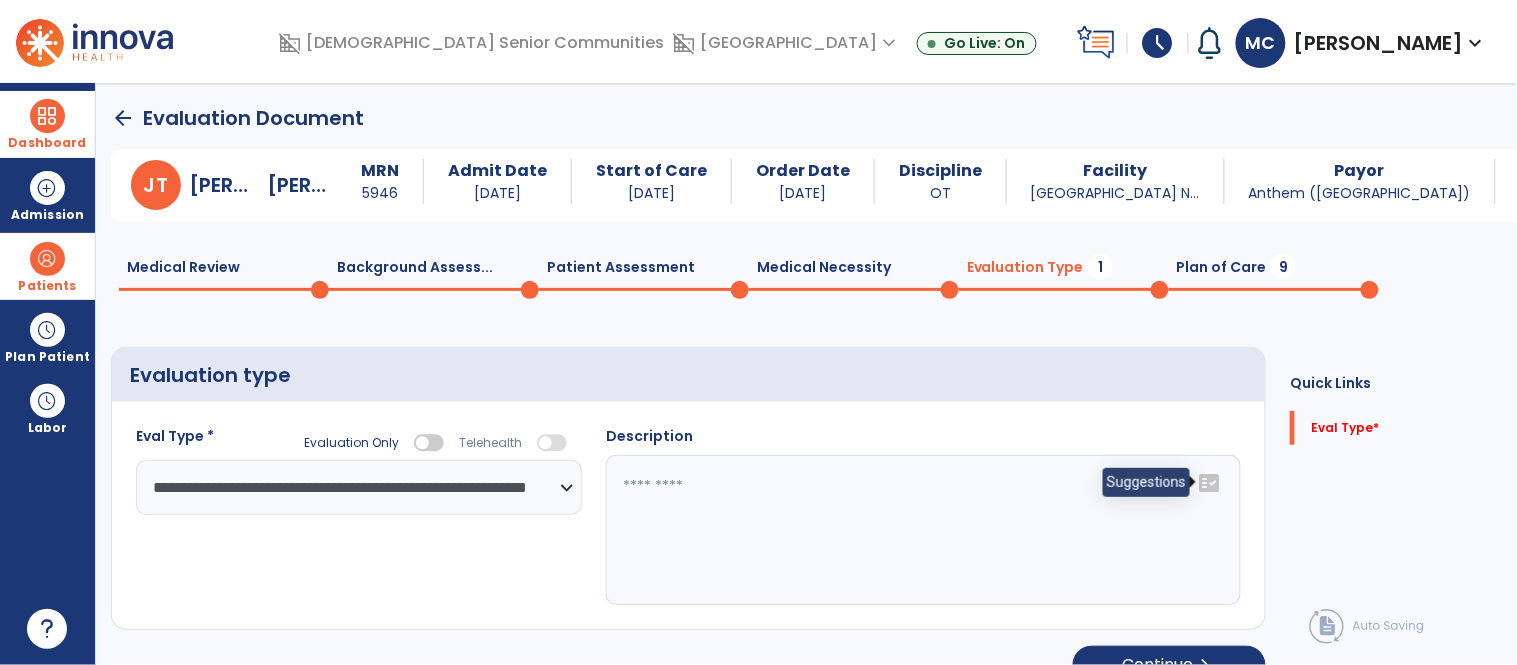 click on "fact_check" 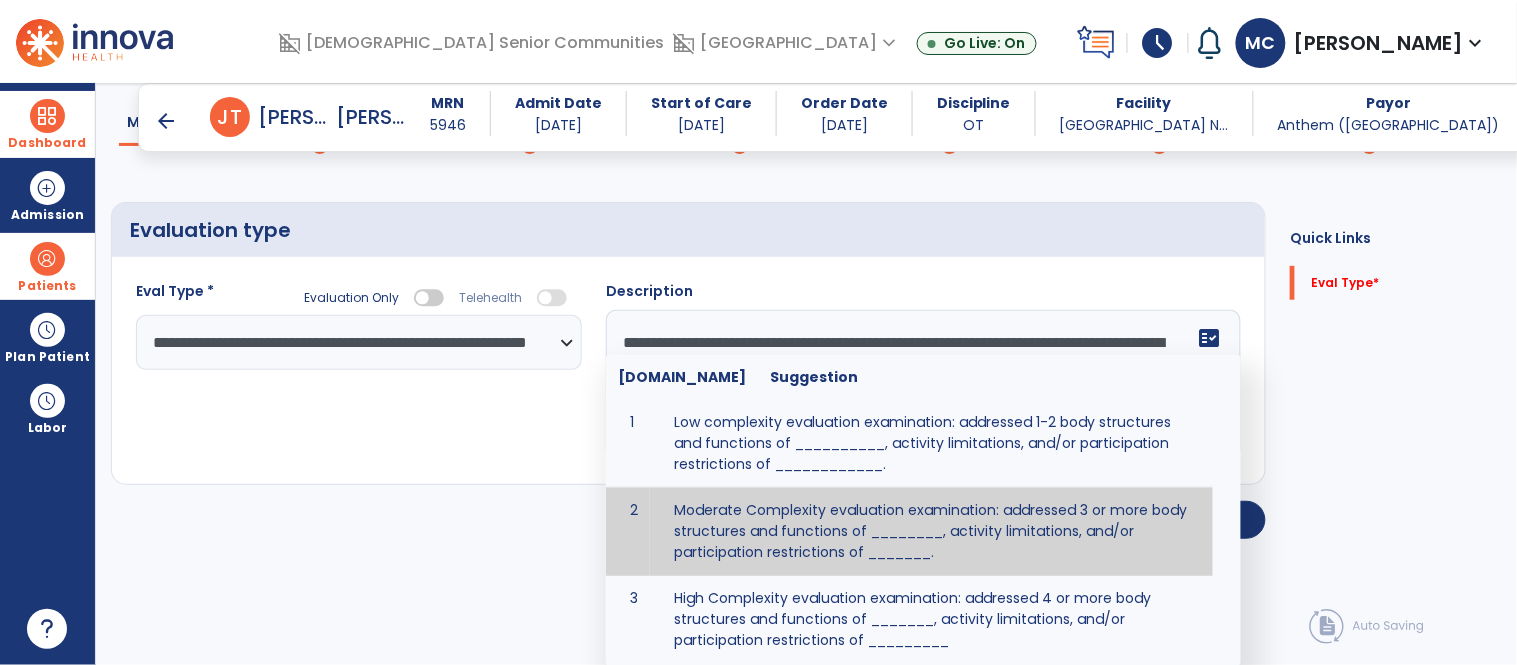 scroll, scrollTop: 16, scrollLeft: 0, axis: vertical 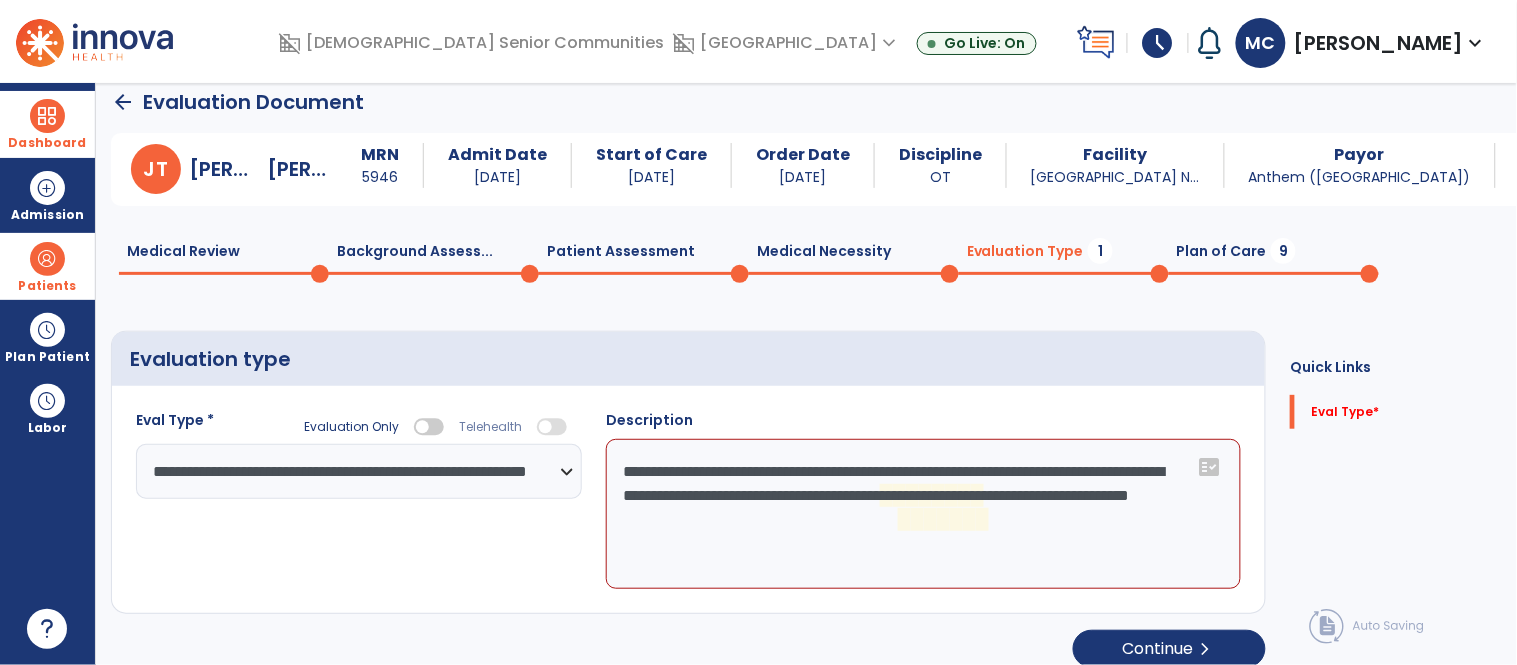 click on "**********" 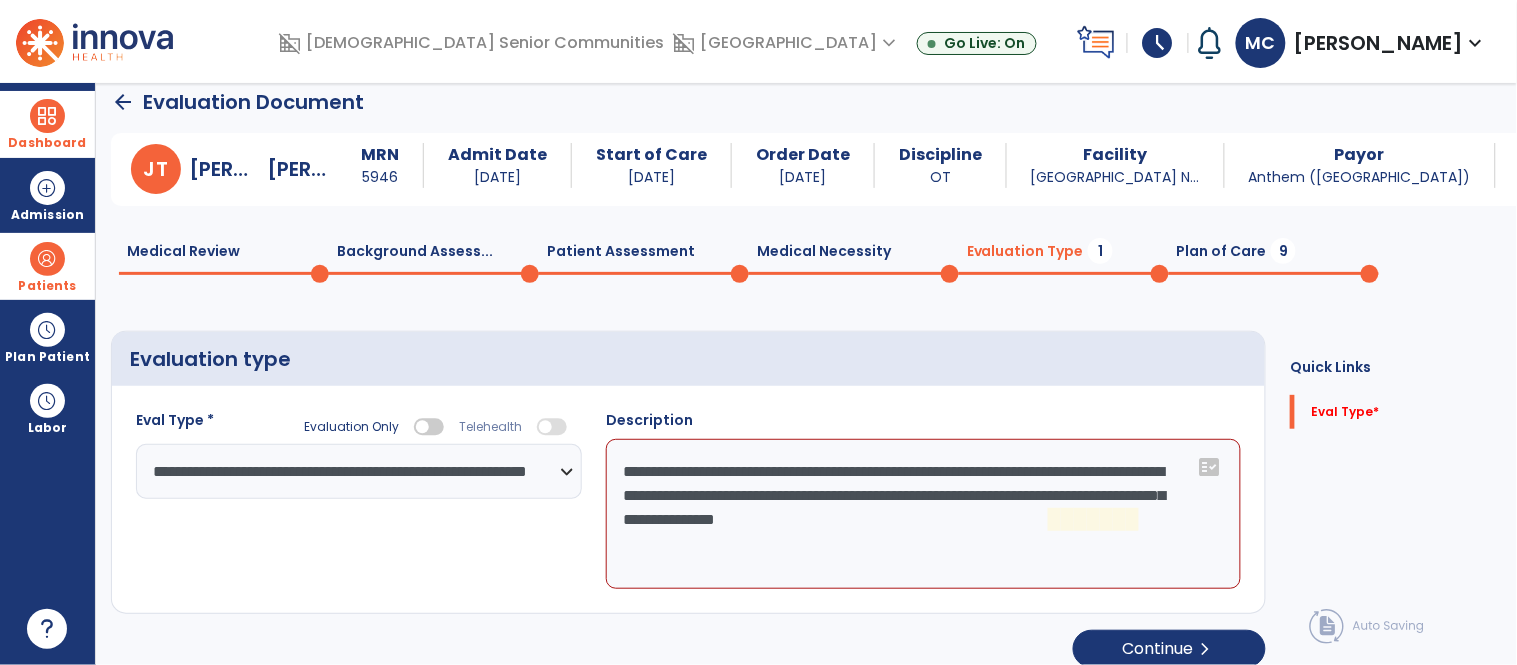 click on "**********" 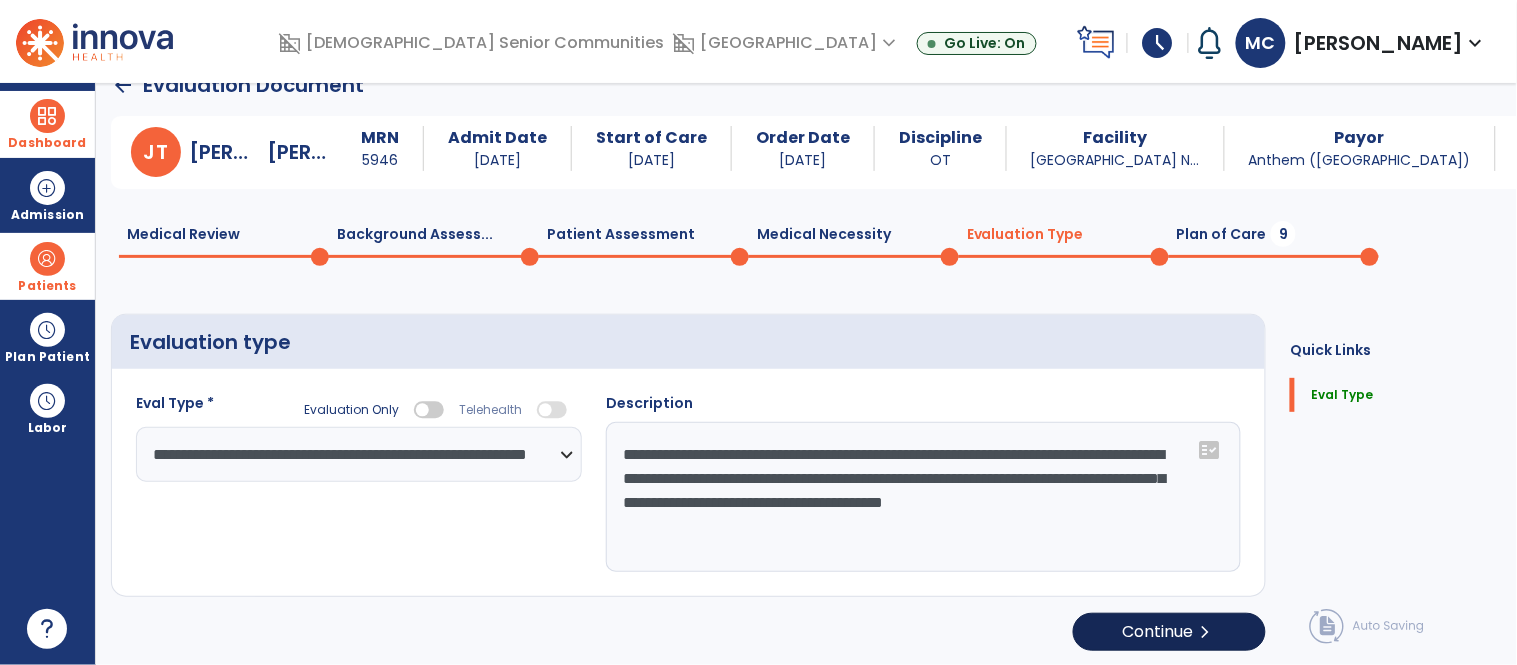 scroll, scrollTop: 35, scrollLeft: 0, axis: vertical 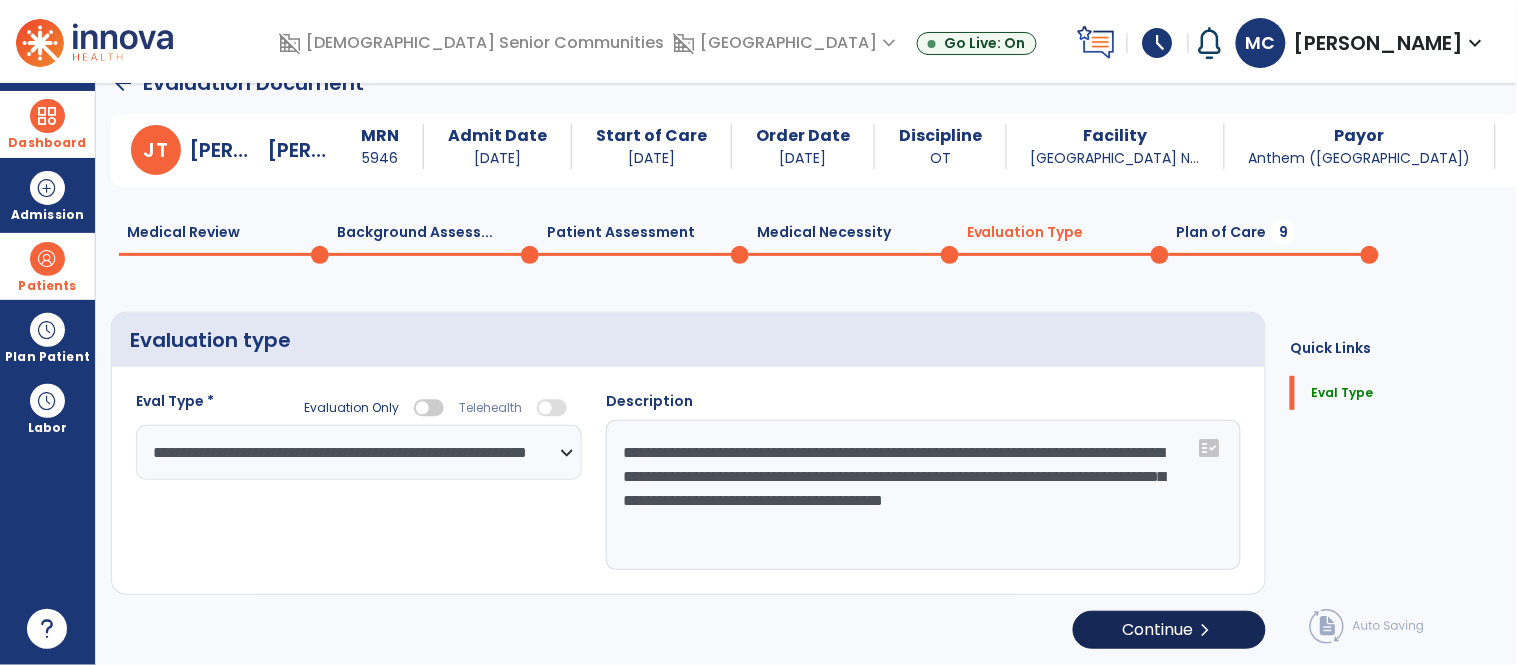 type on "**********" 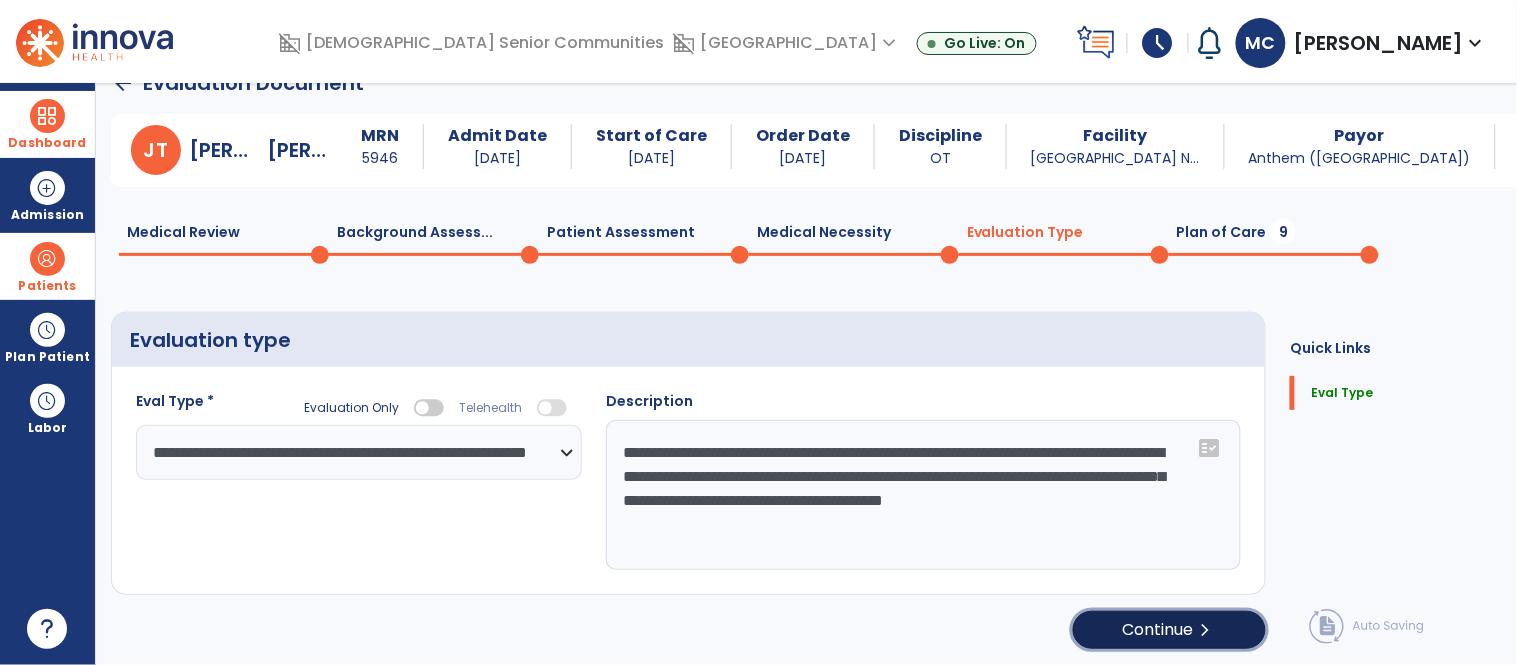 click on "Continue  chevron_right" 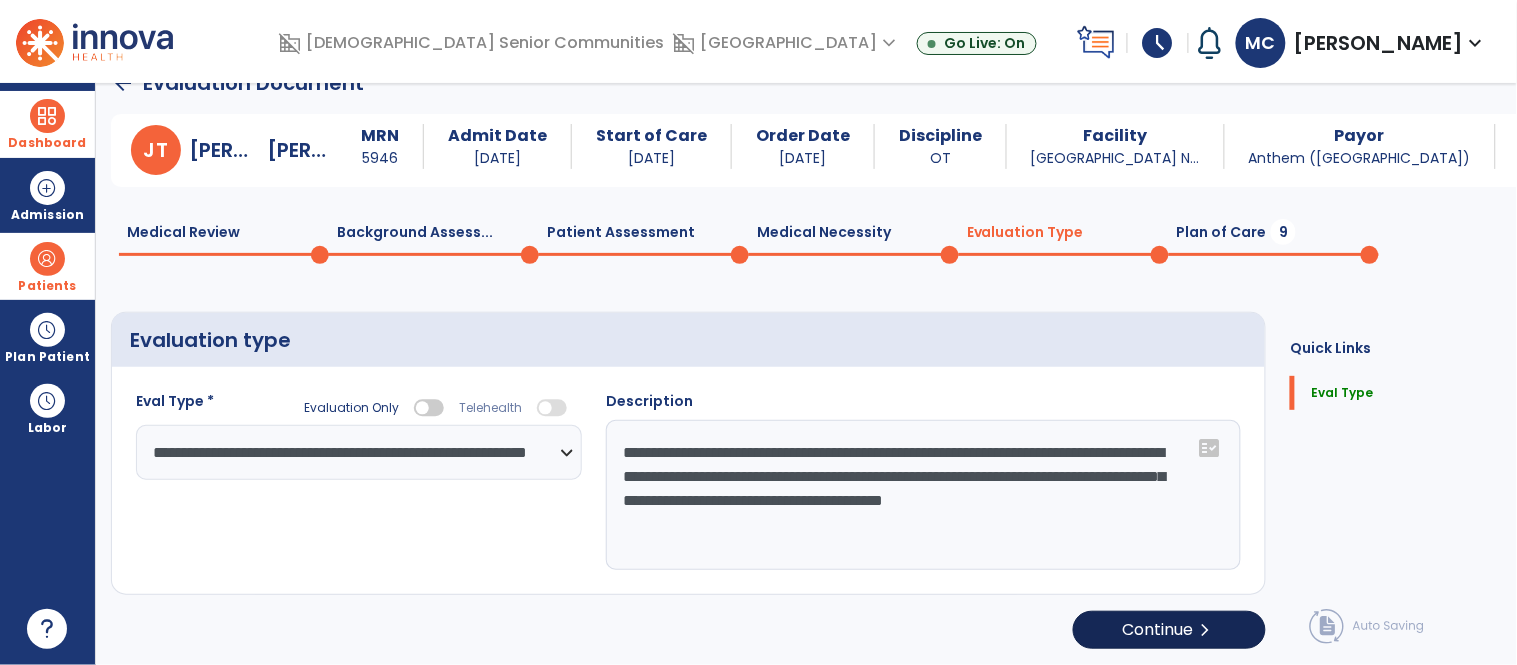 select on "*****" 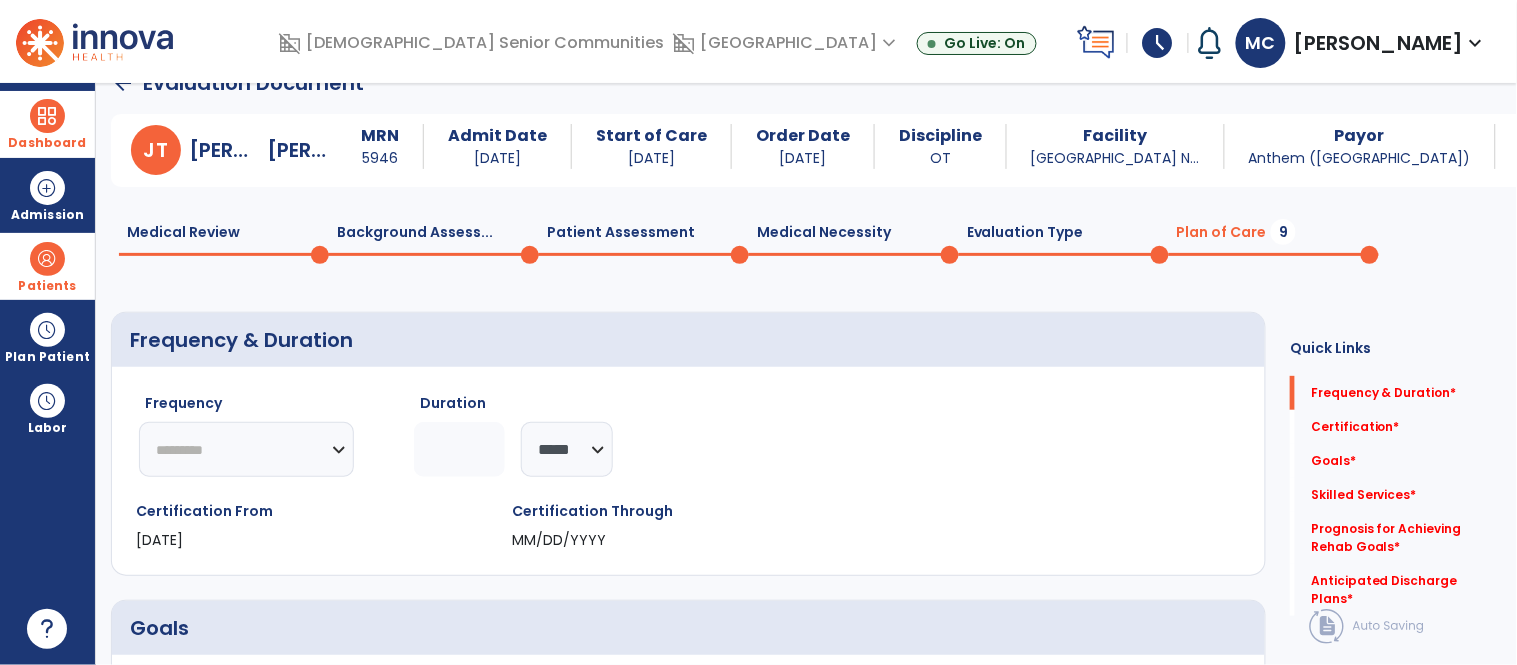 click on "********* ** ** ** ** ** ** **" 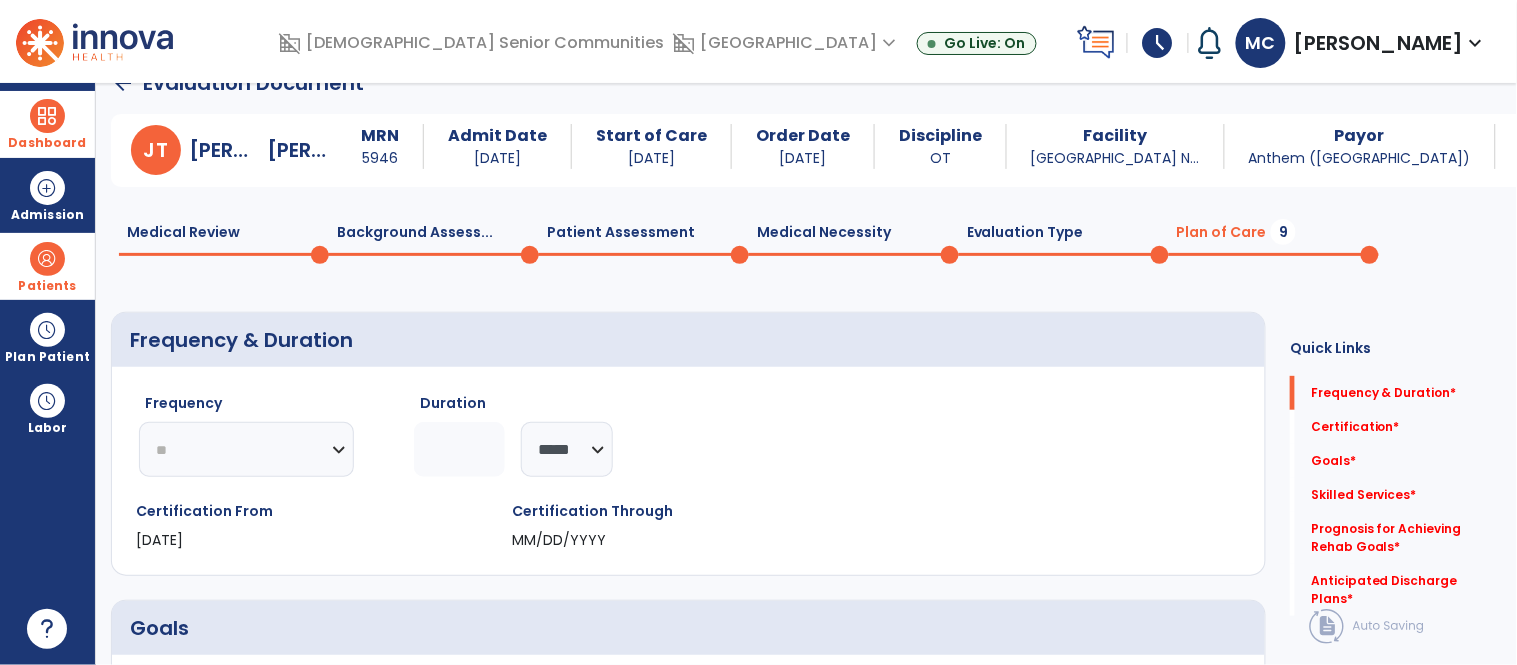 click on "********* ** ** ** ** ** ** **" 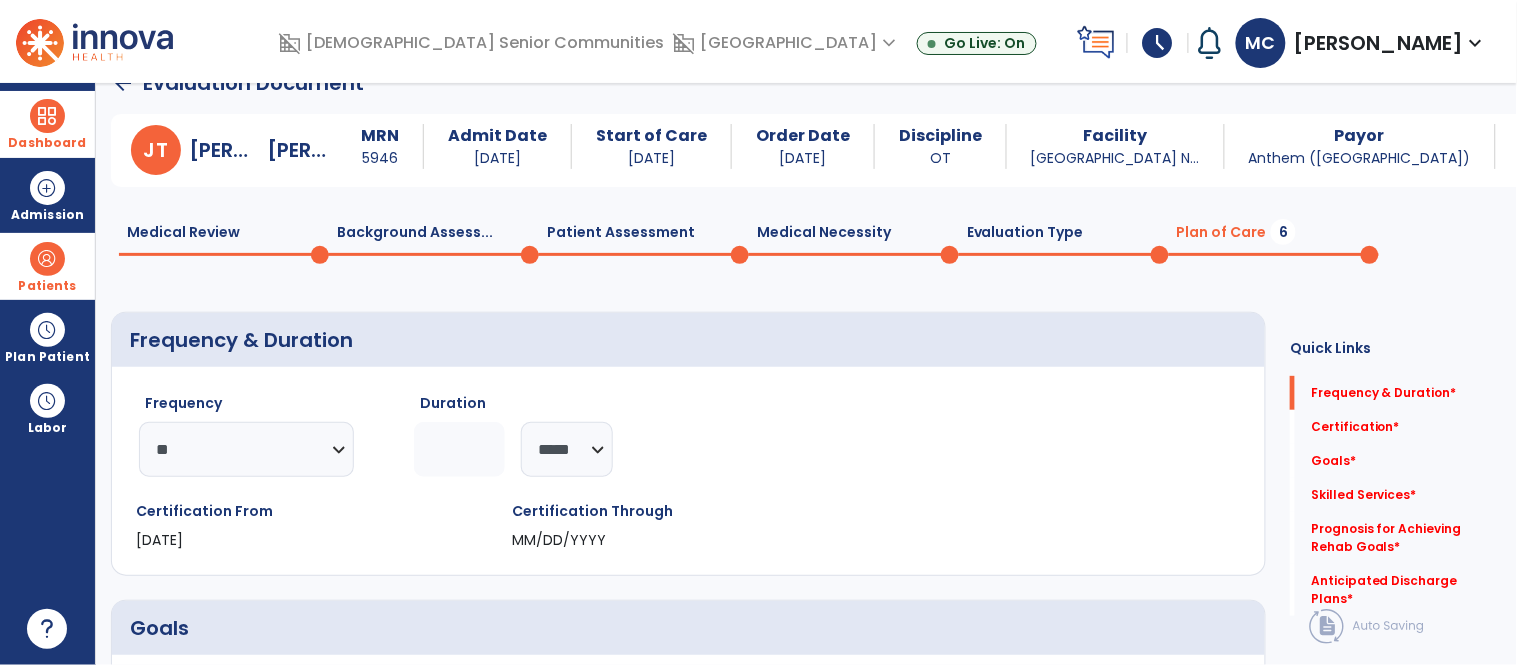 click 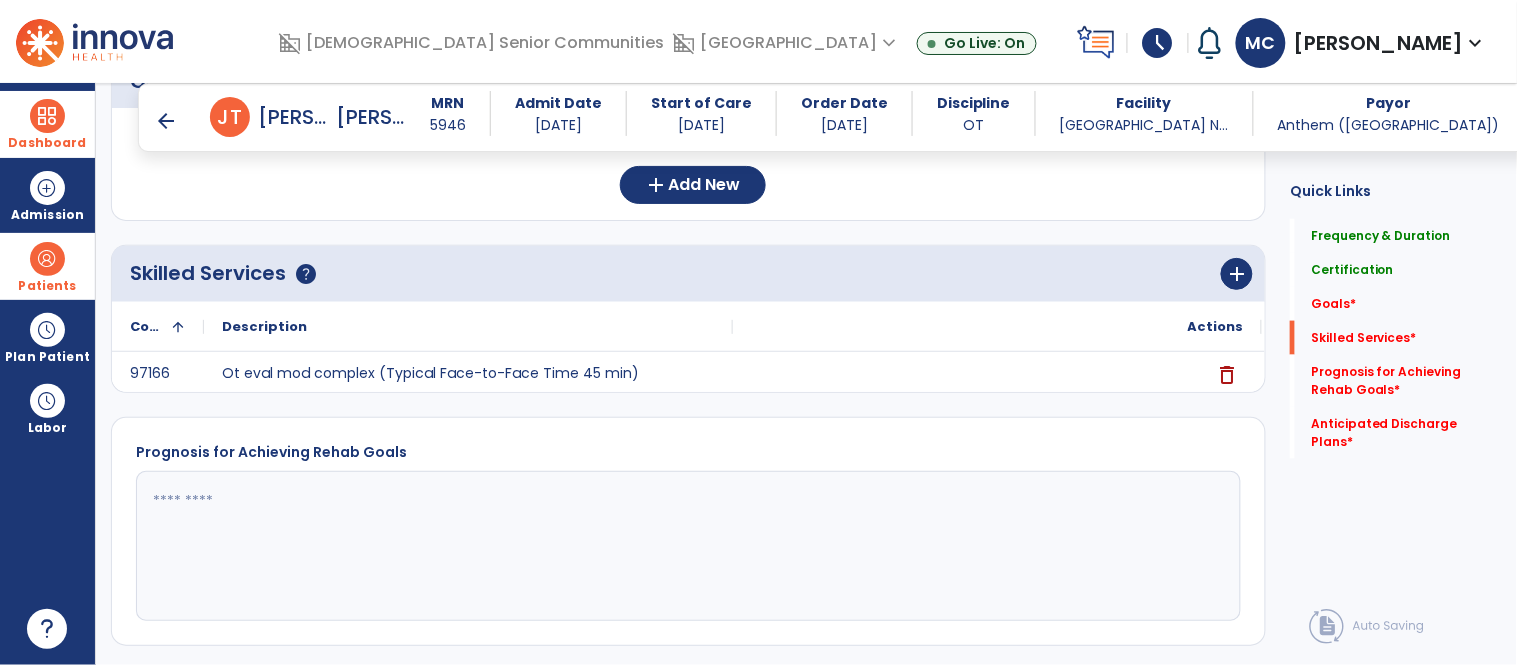 scroll, scrollTop: 564, scrollLeft: 0, axis: vertical 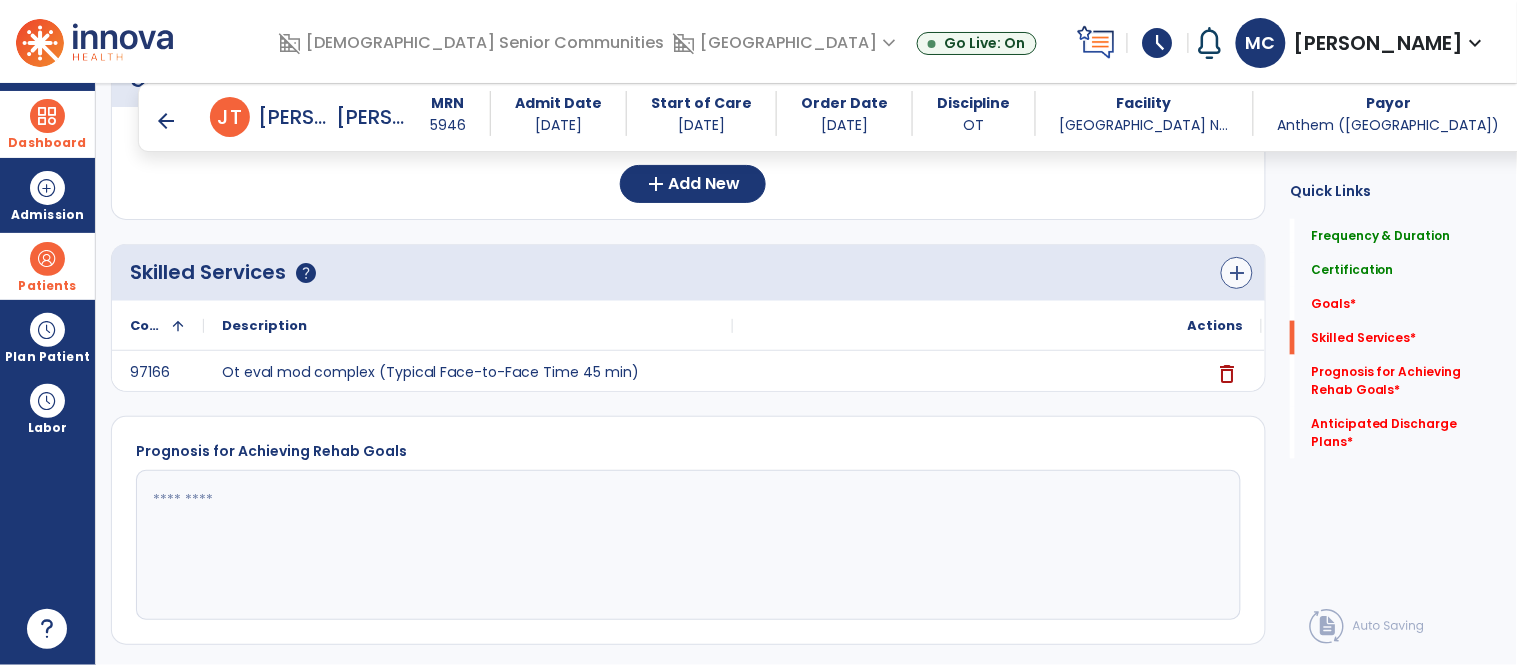 type on "*" 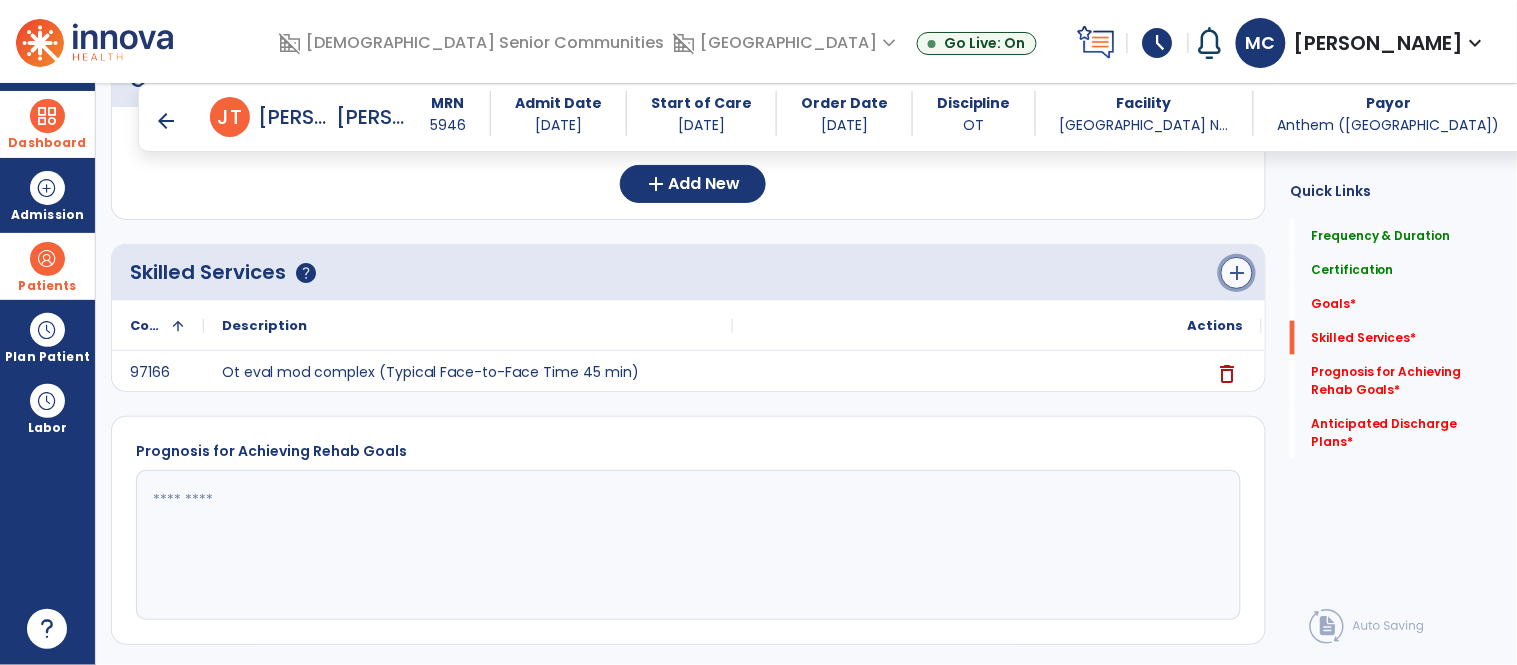 click on "add" 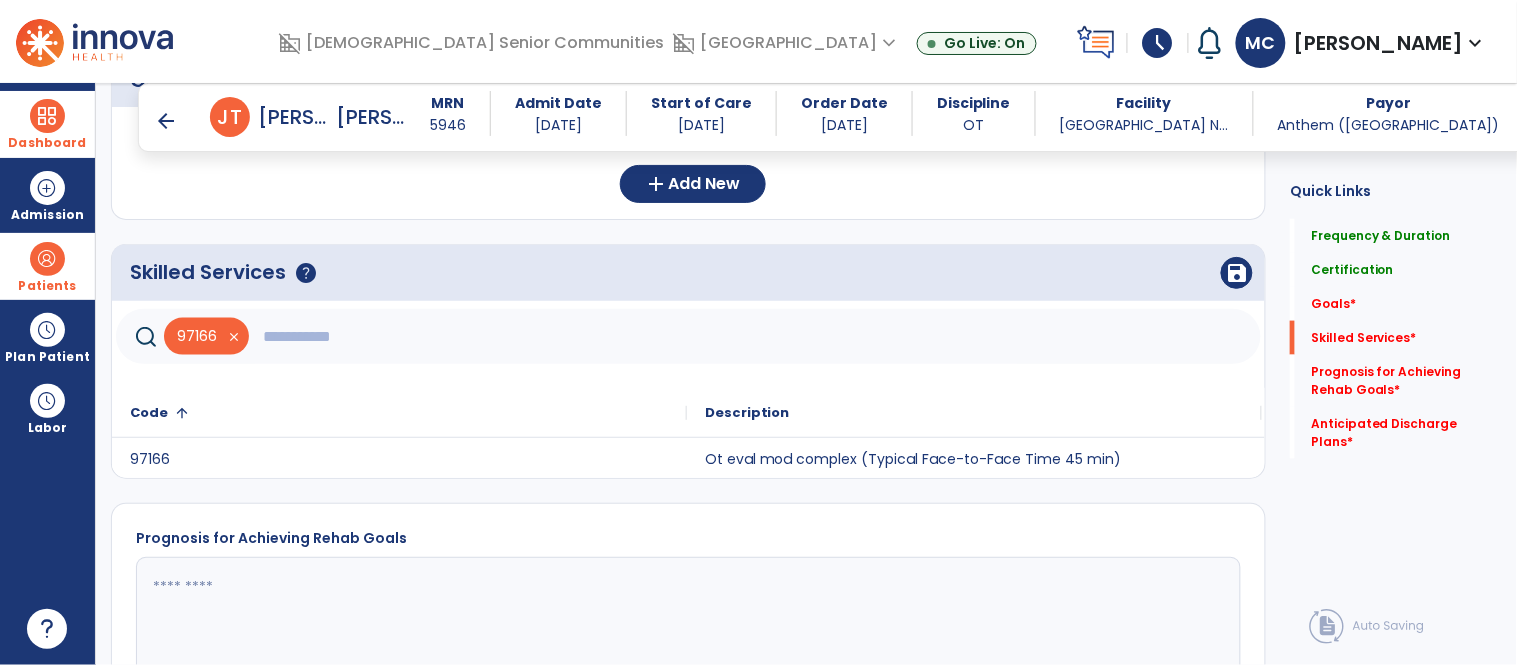 click 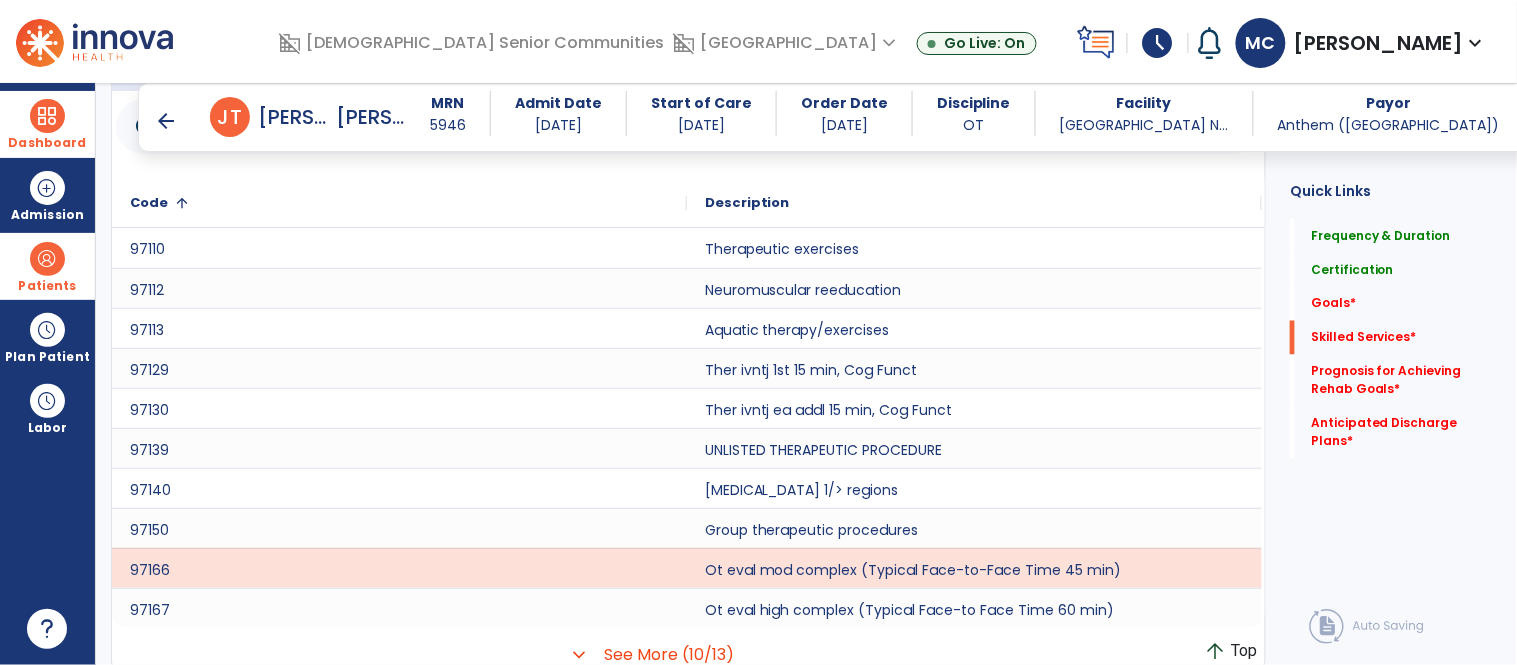 scroll, scrollTop: 783, scrollLeft: 0, axis: vertical 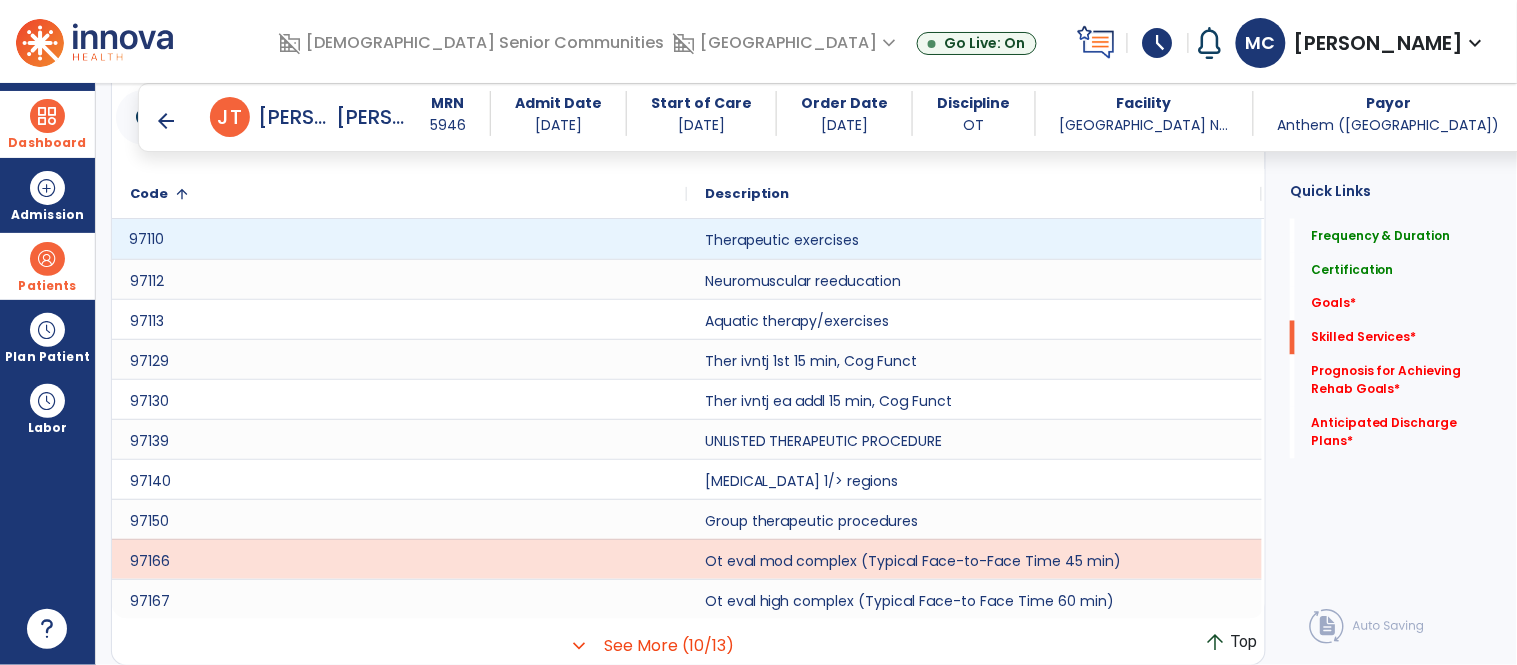 click on "97110" 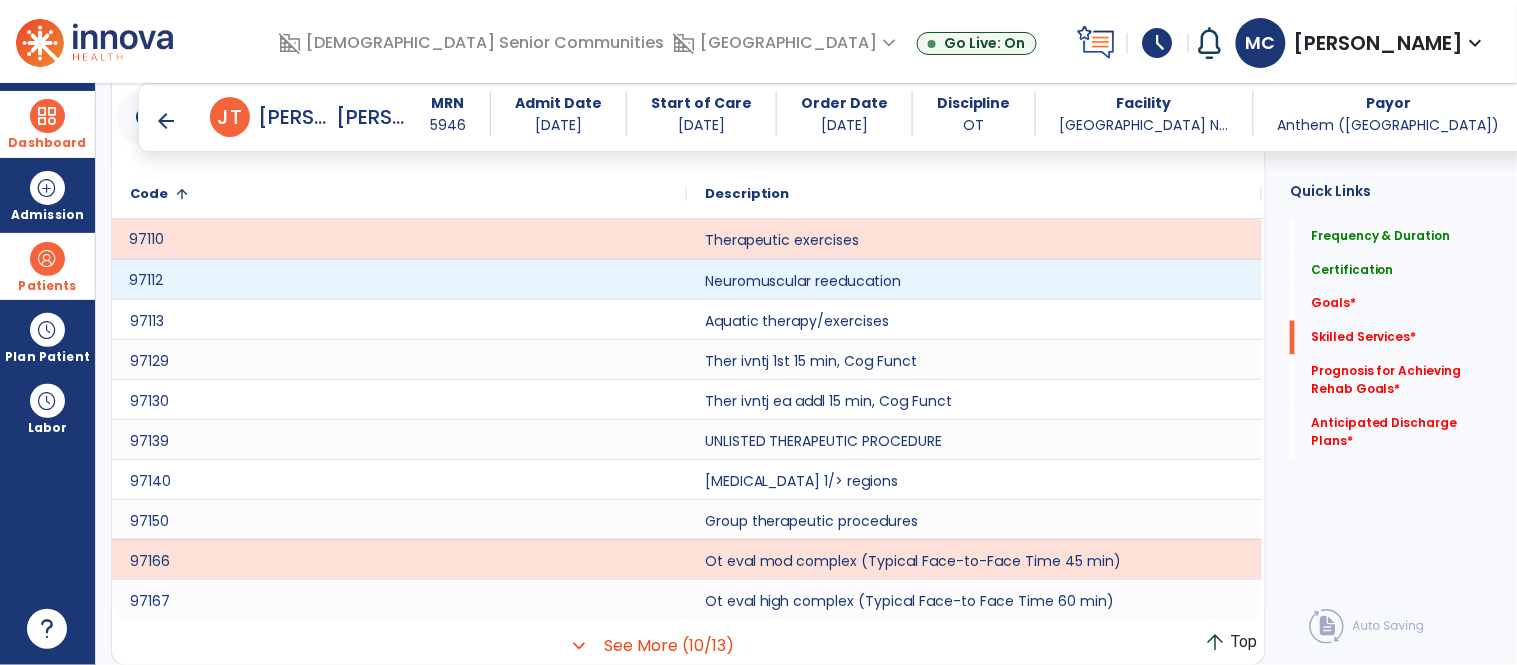 click on "97112" 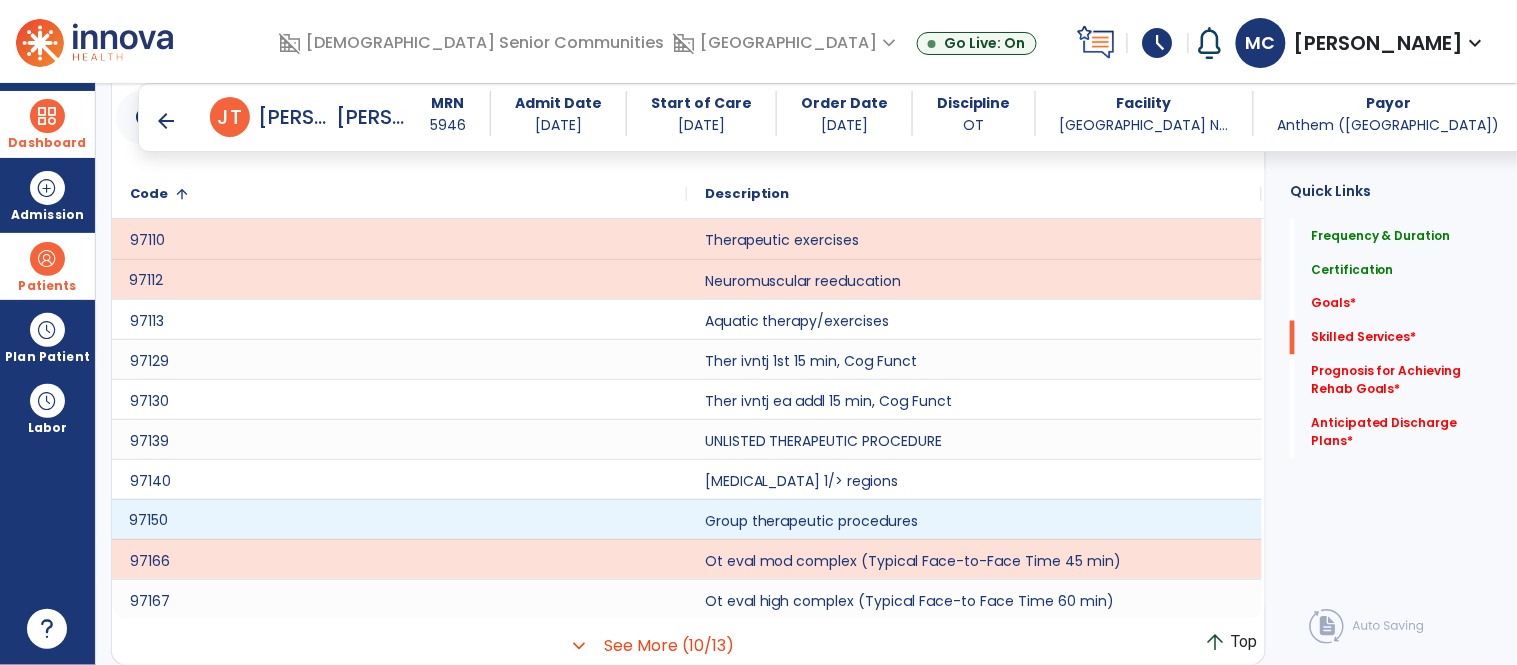 click on "97150" 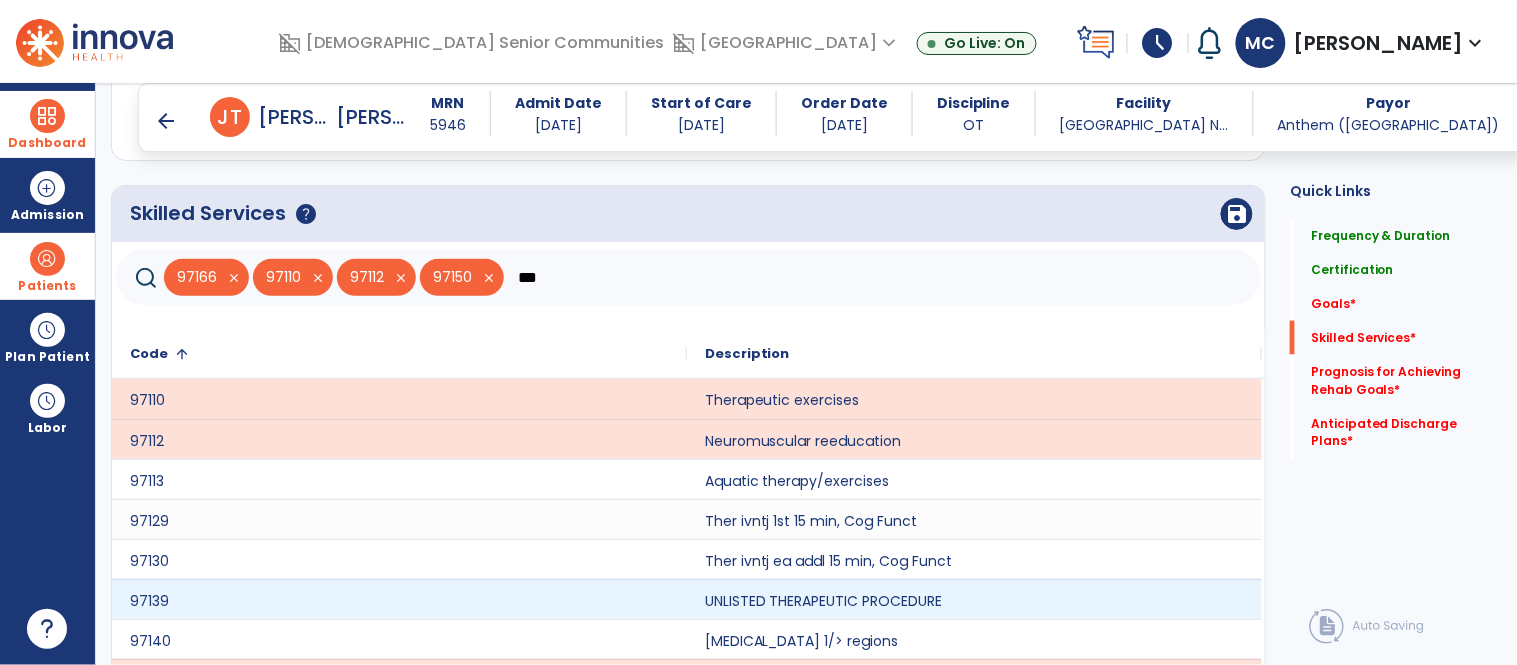 scroll, scrollTop: 585, scrollLeft: 0, axis: vertical 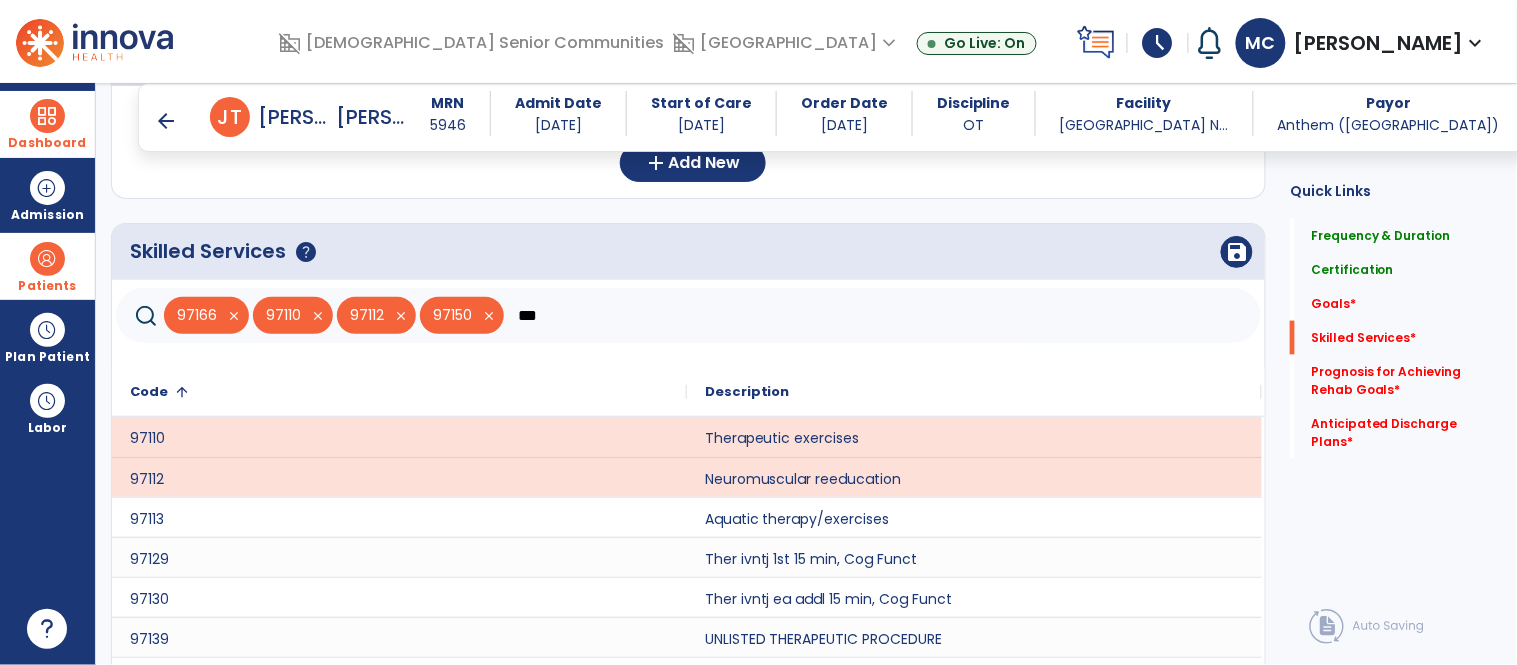 click on "***" 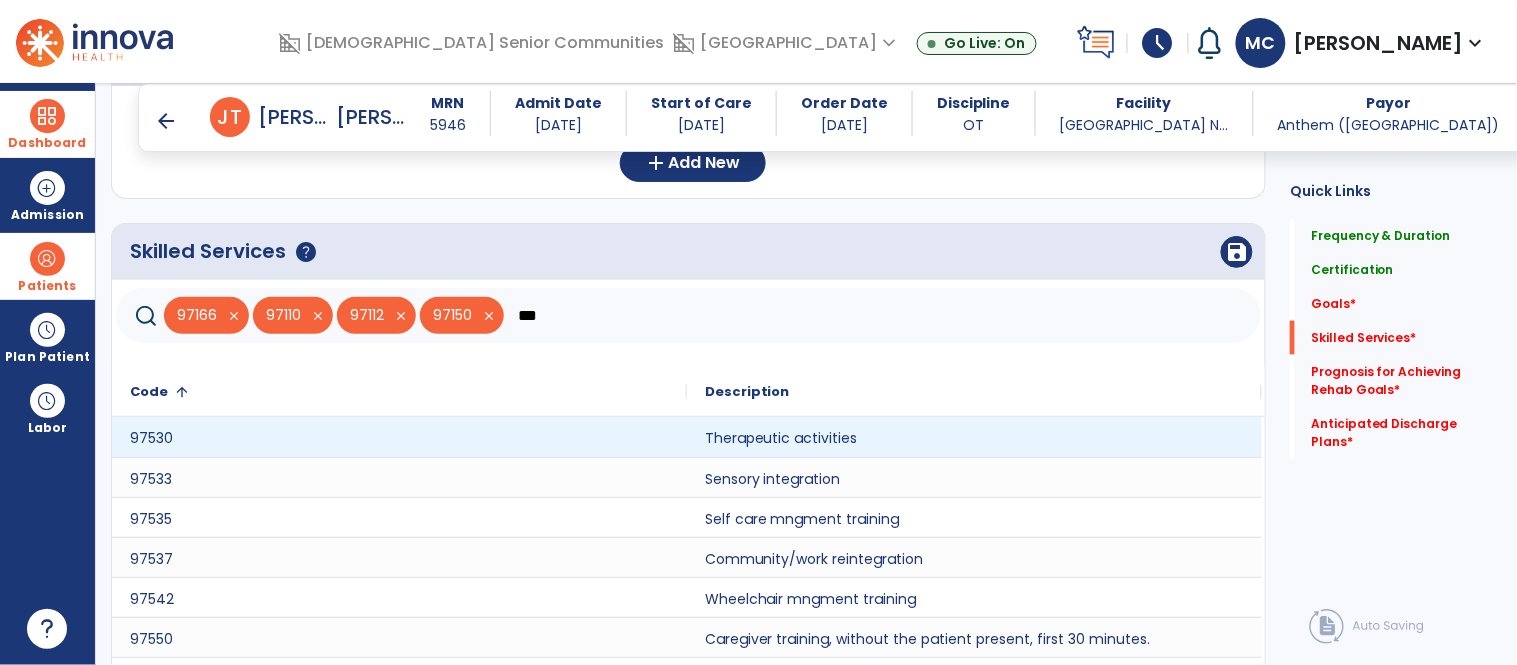 type on "***" 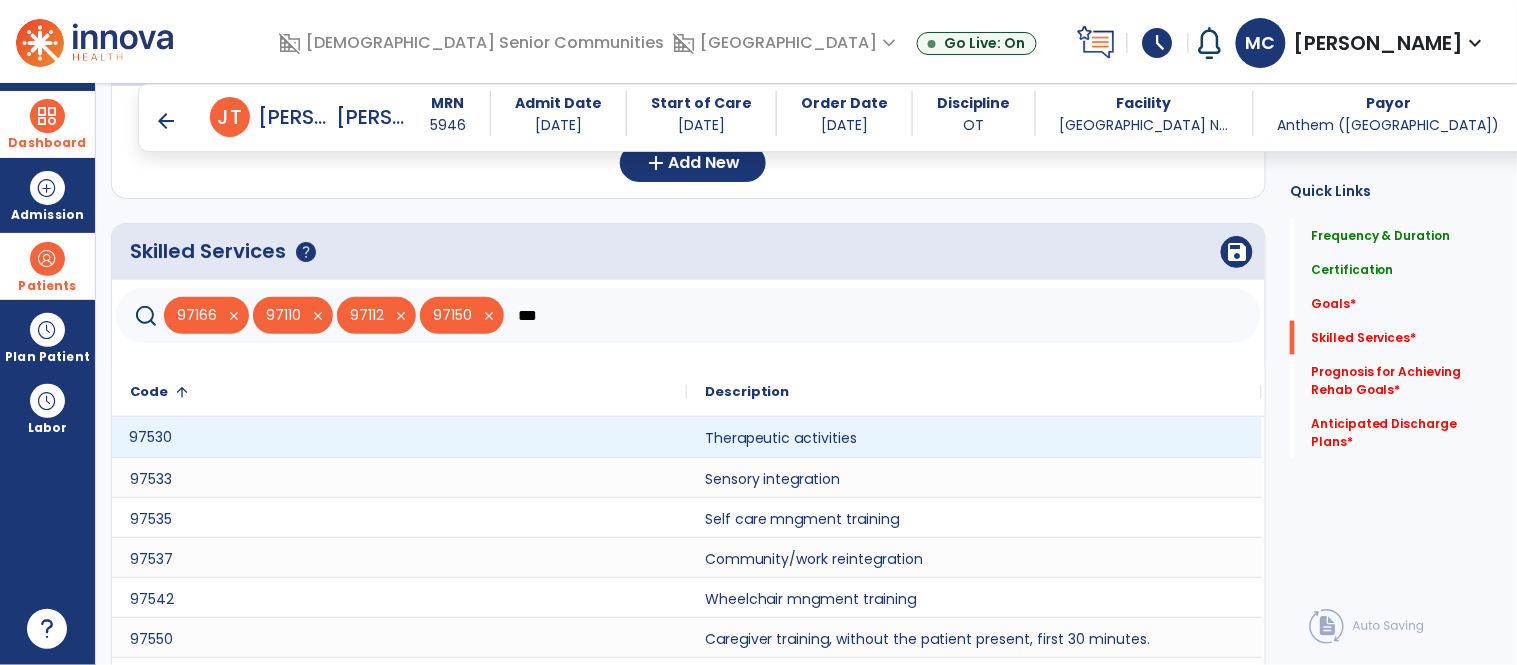 click on "97530" 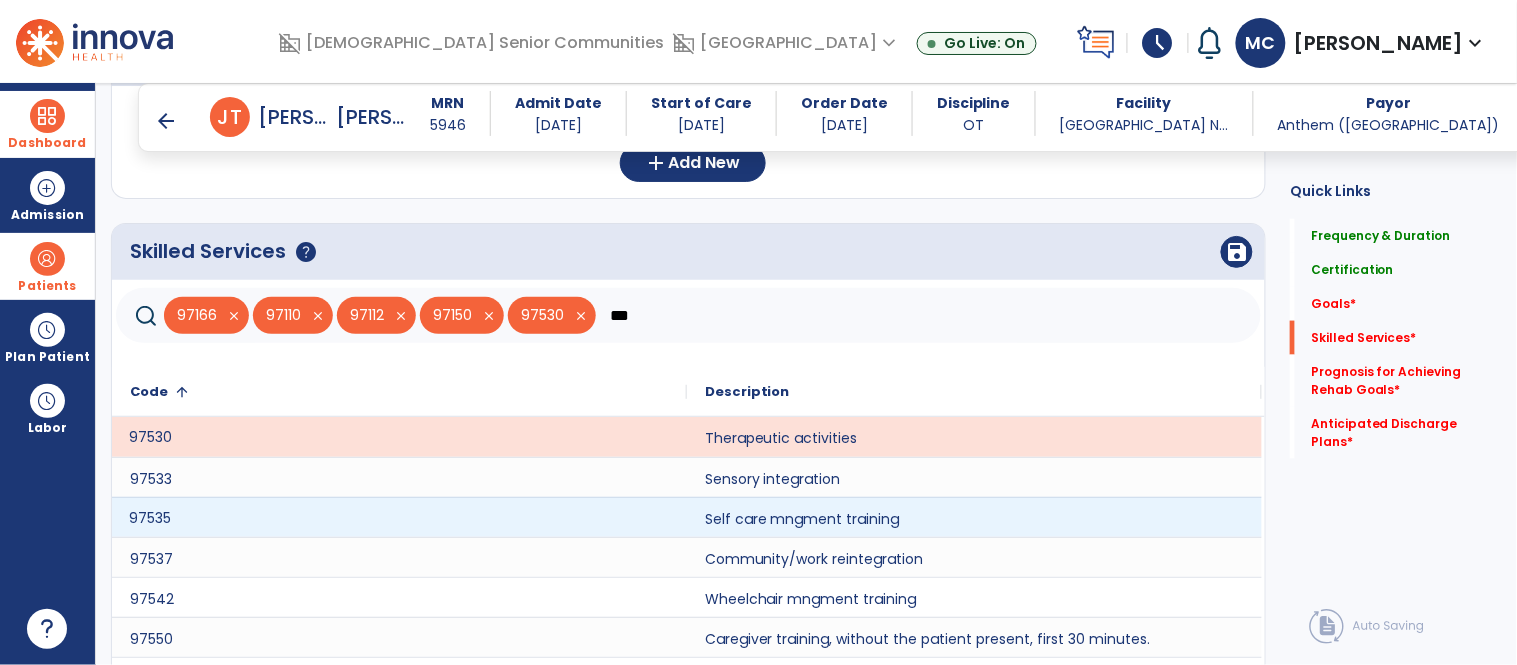 click on "97535" 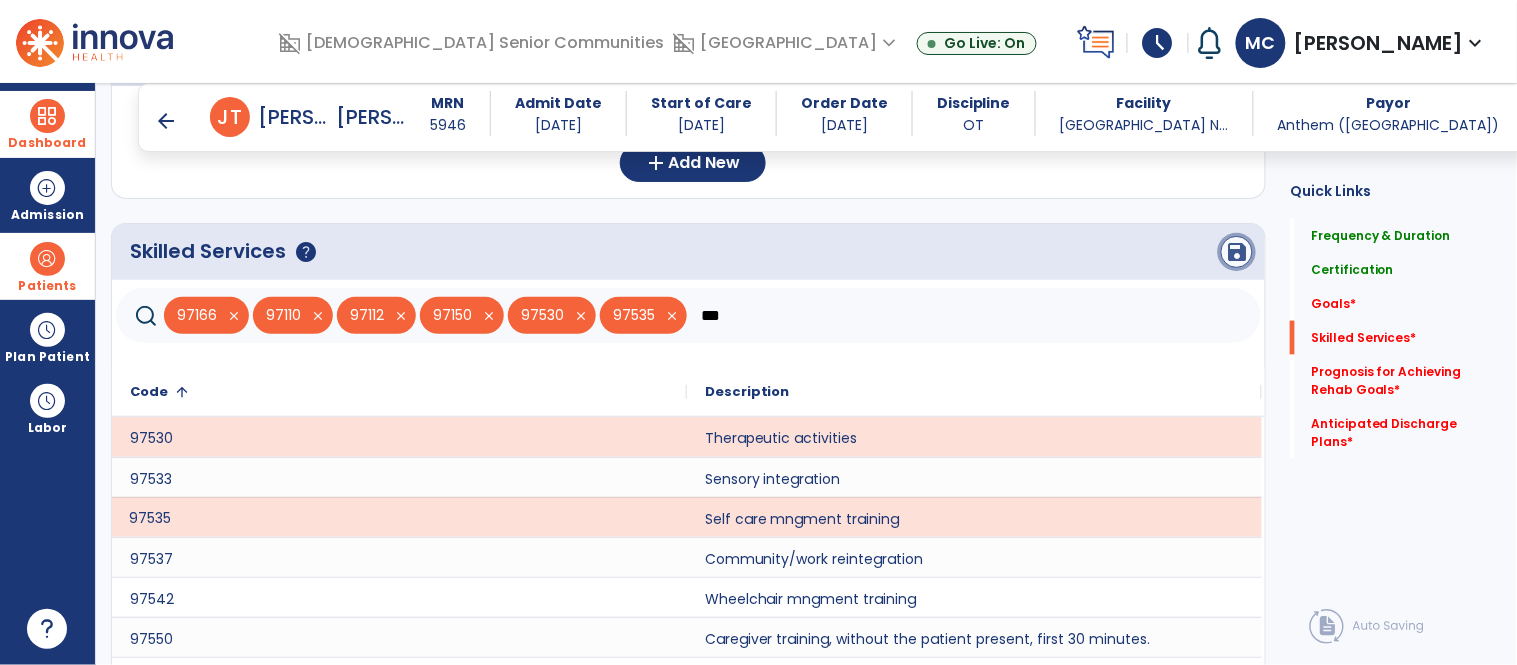 click on "save" 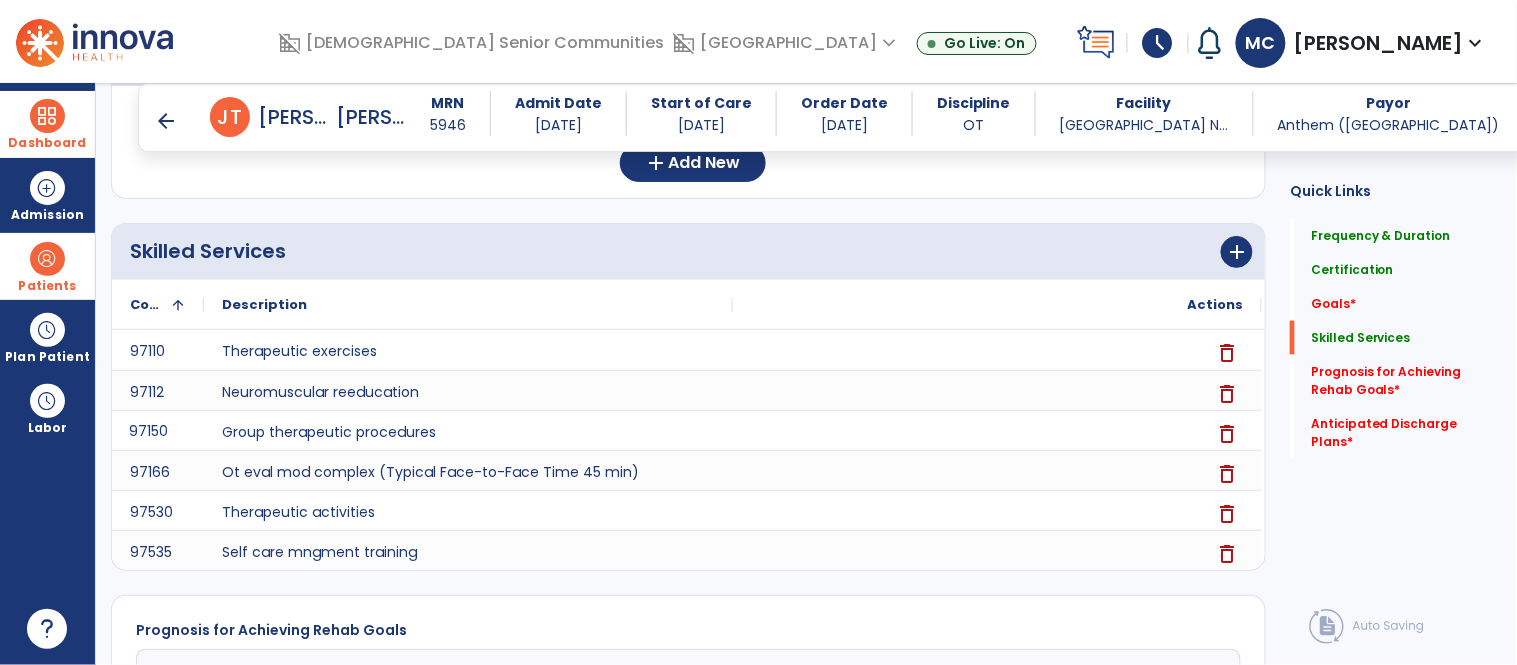 scroll, scrollTop: 832, scrollLeft: 0, axis: vertical 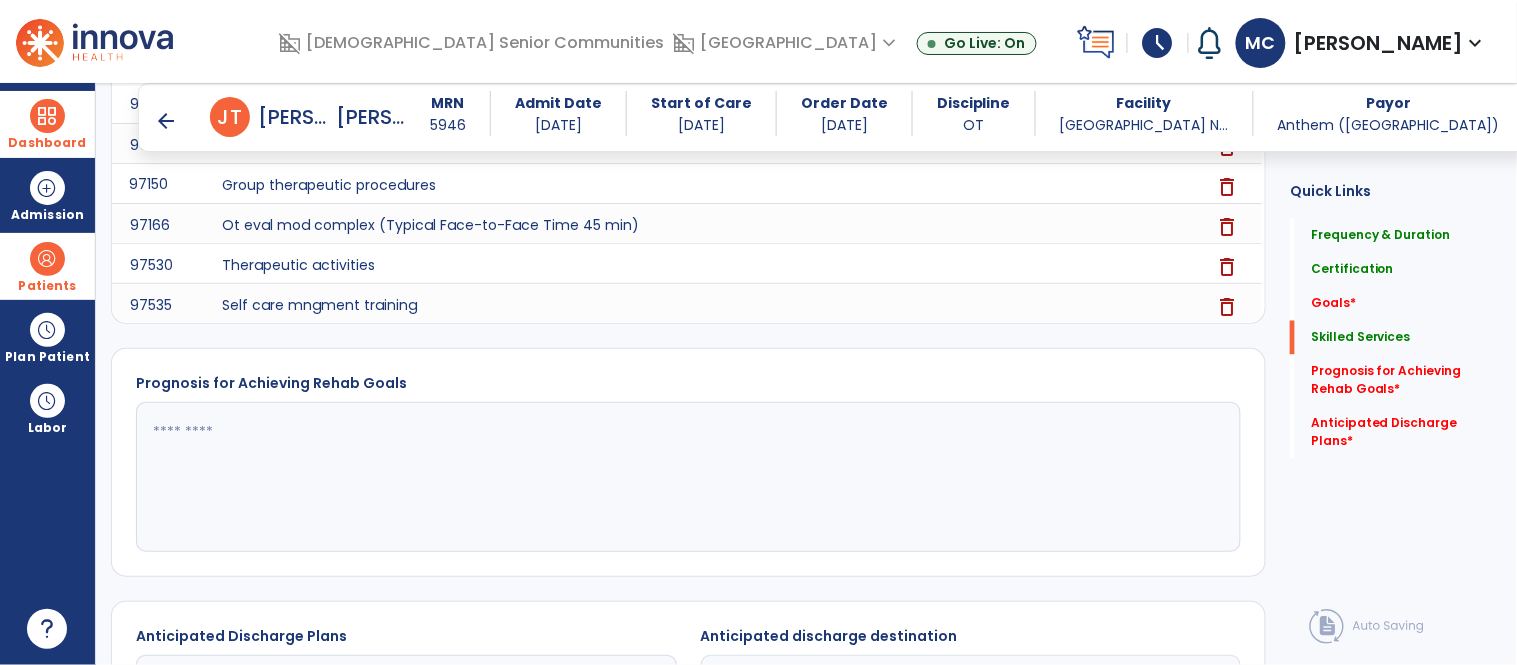 click 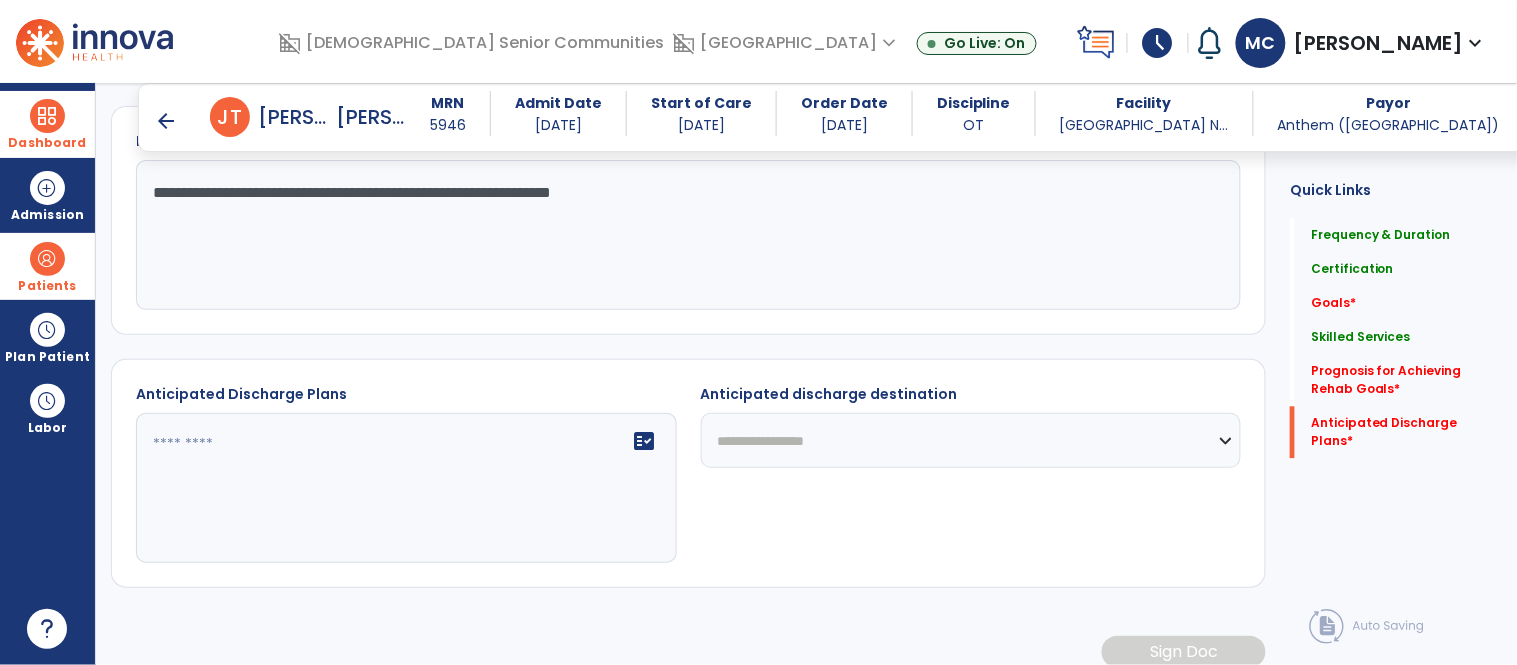 scroll, scrollTop: 1094, scrollLeft: 0, axis: vertical 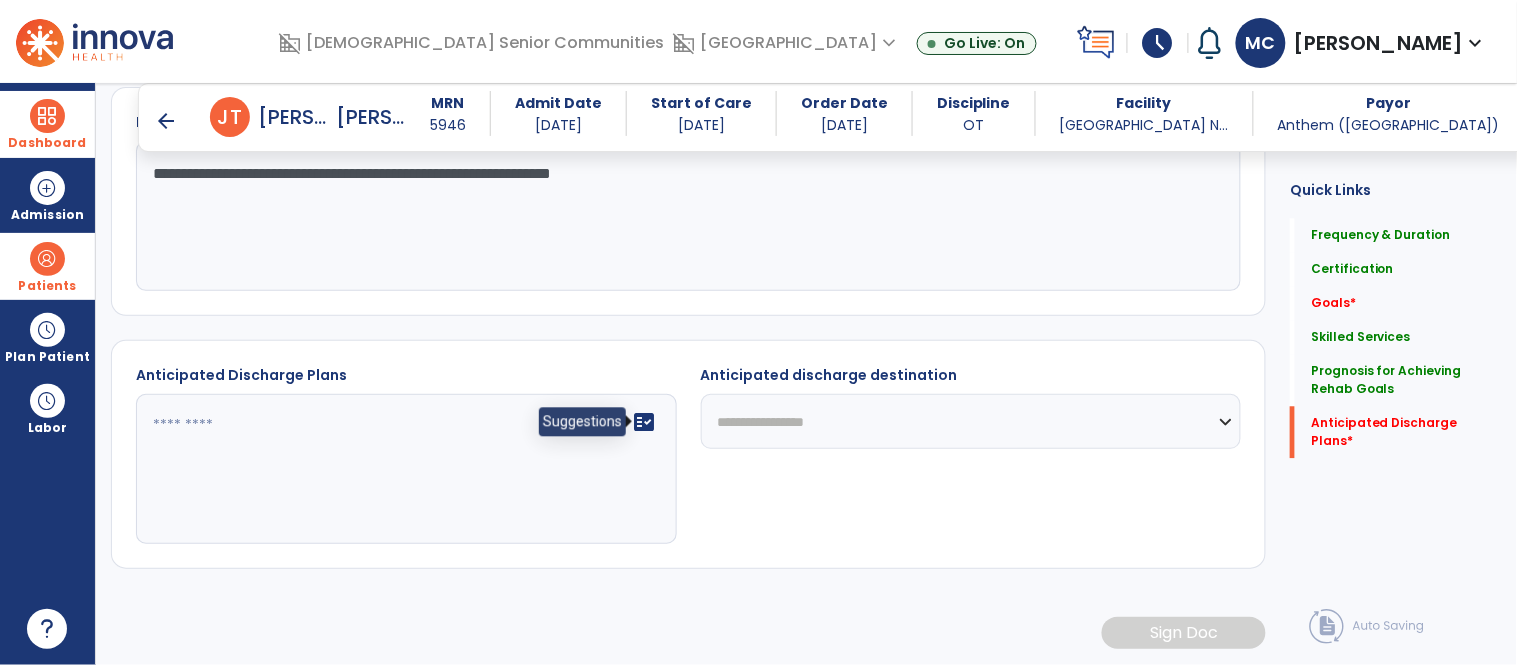 type on "**********" 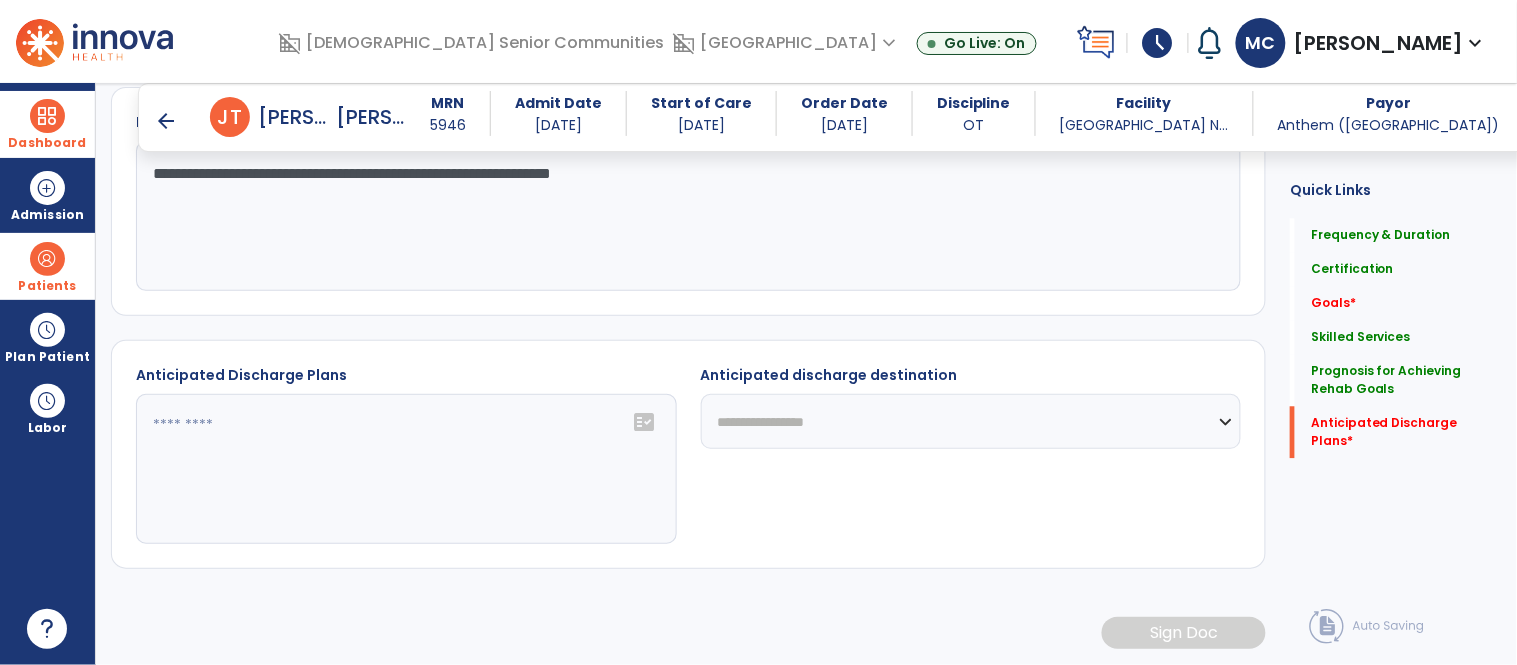 click on "fact_check" 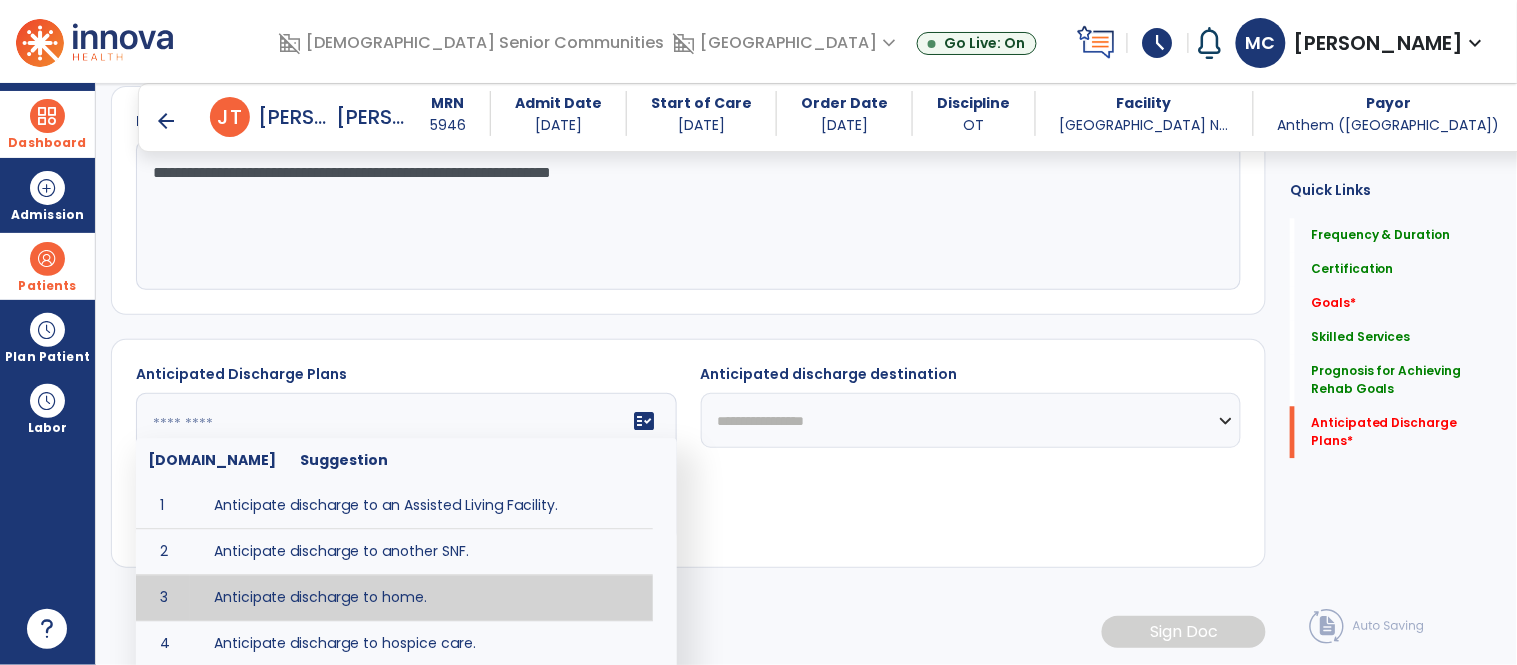 type on "**********" 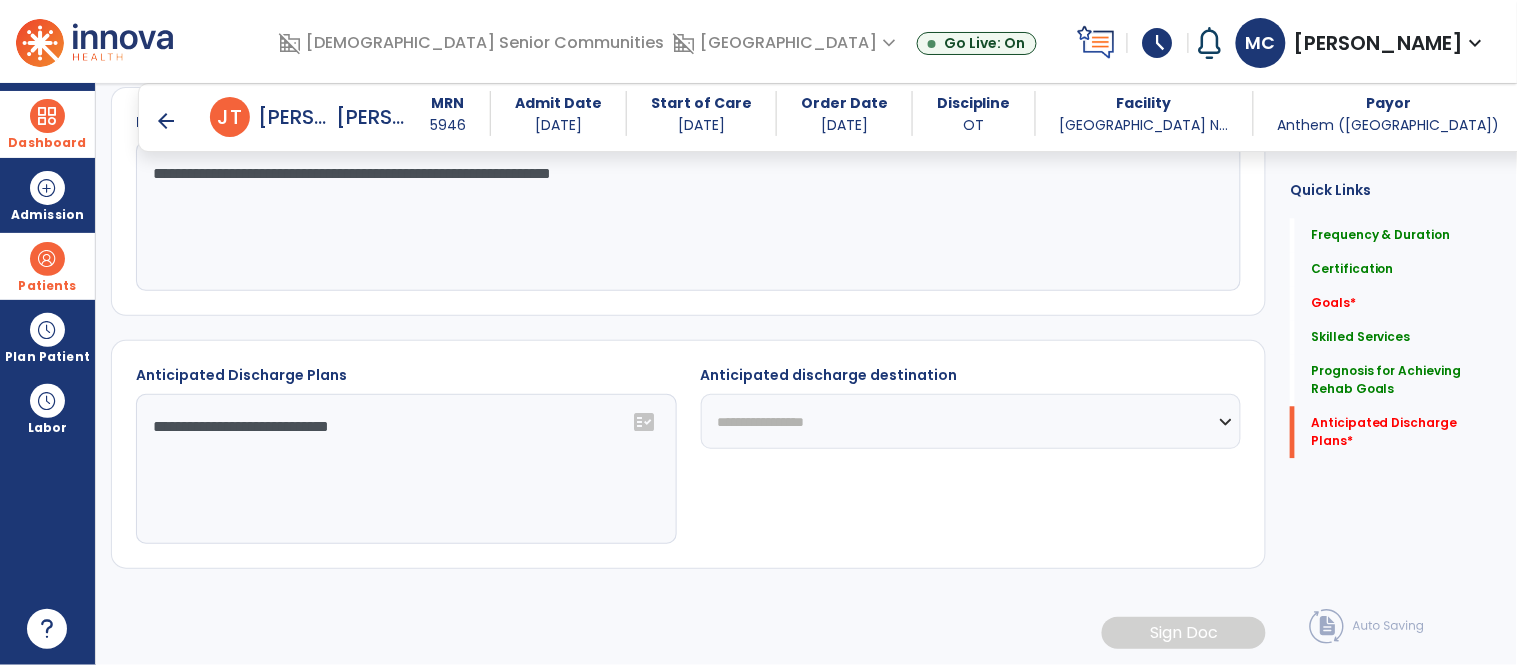click on "**********" 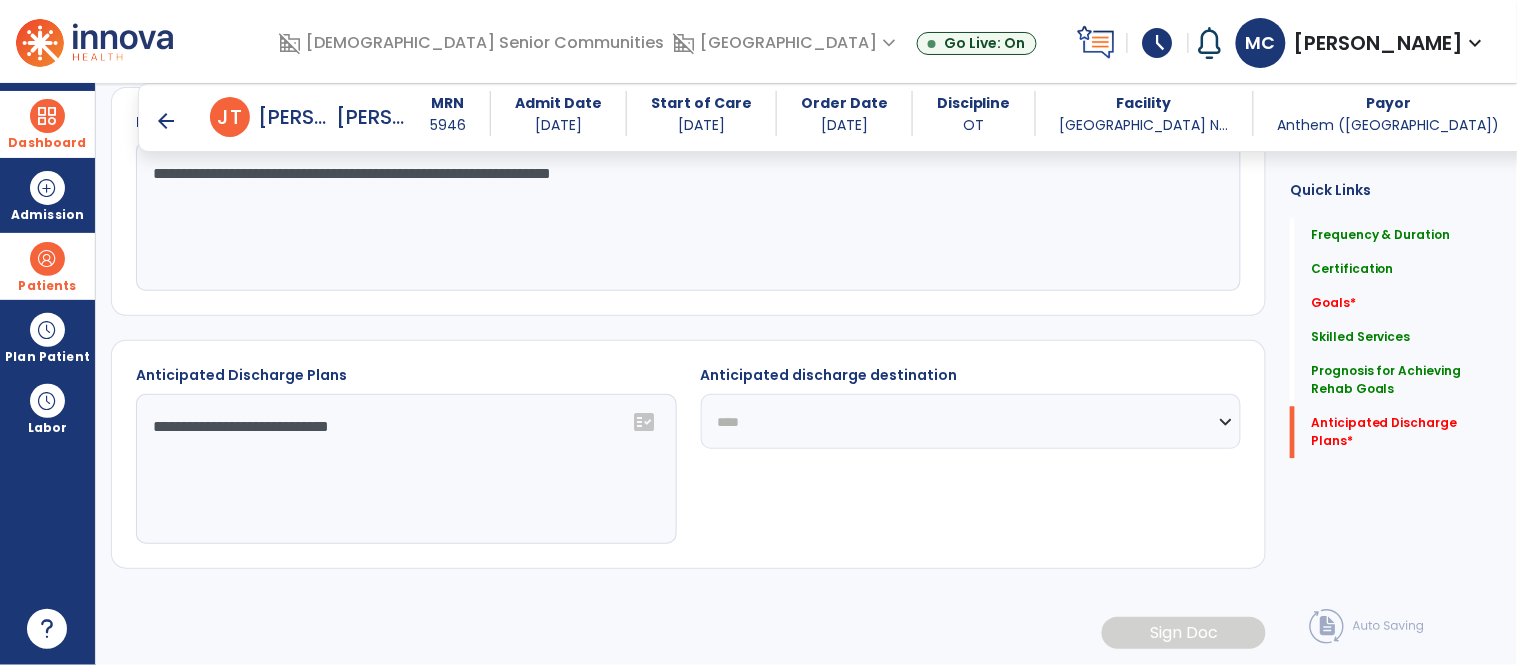 click on "**********" 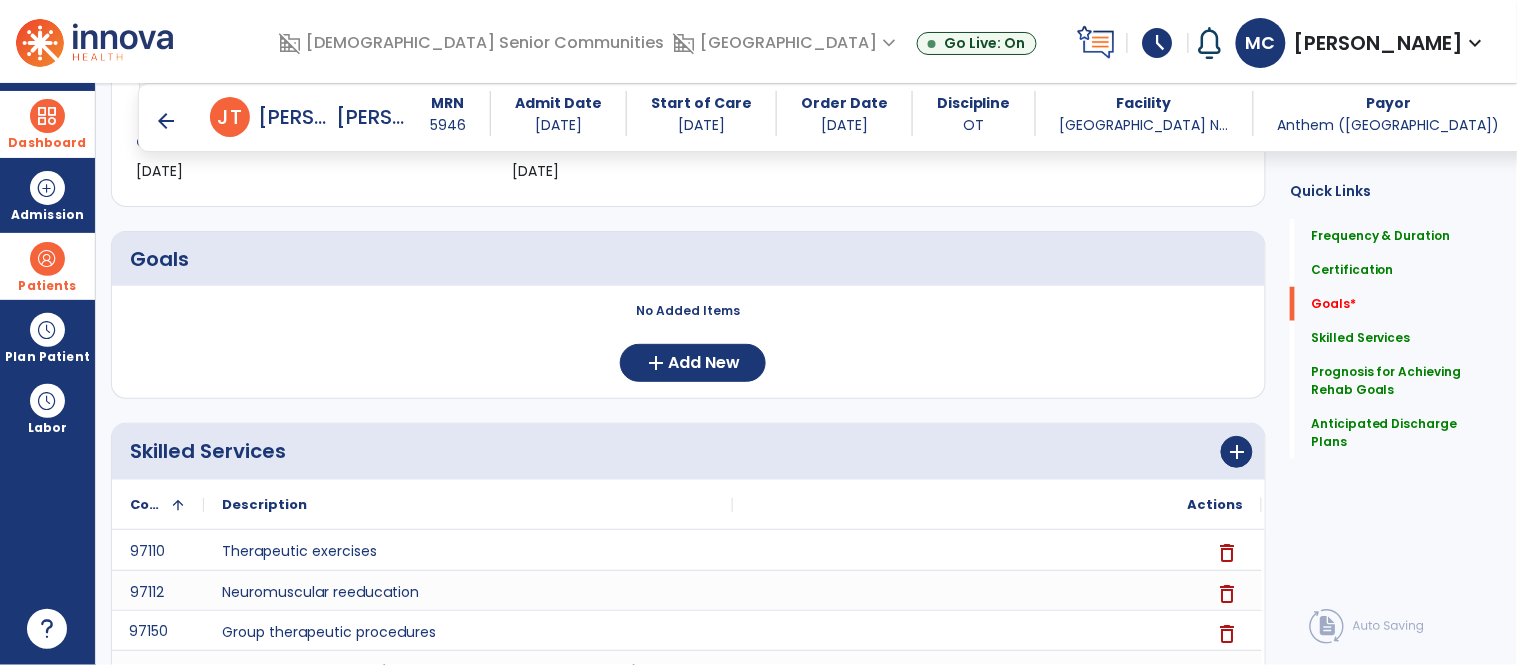 scroll, scrollTop: 370, scrollLeft: 0, axis: vertical 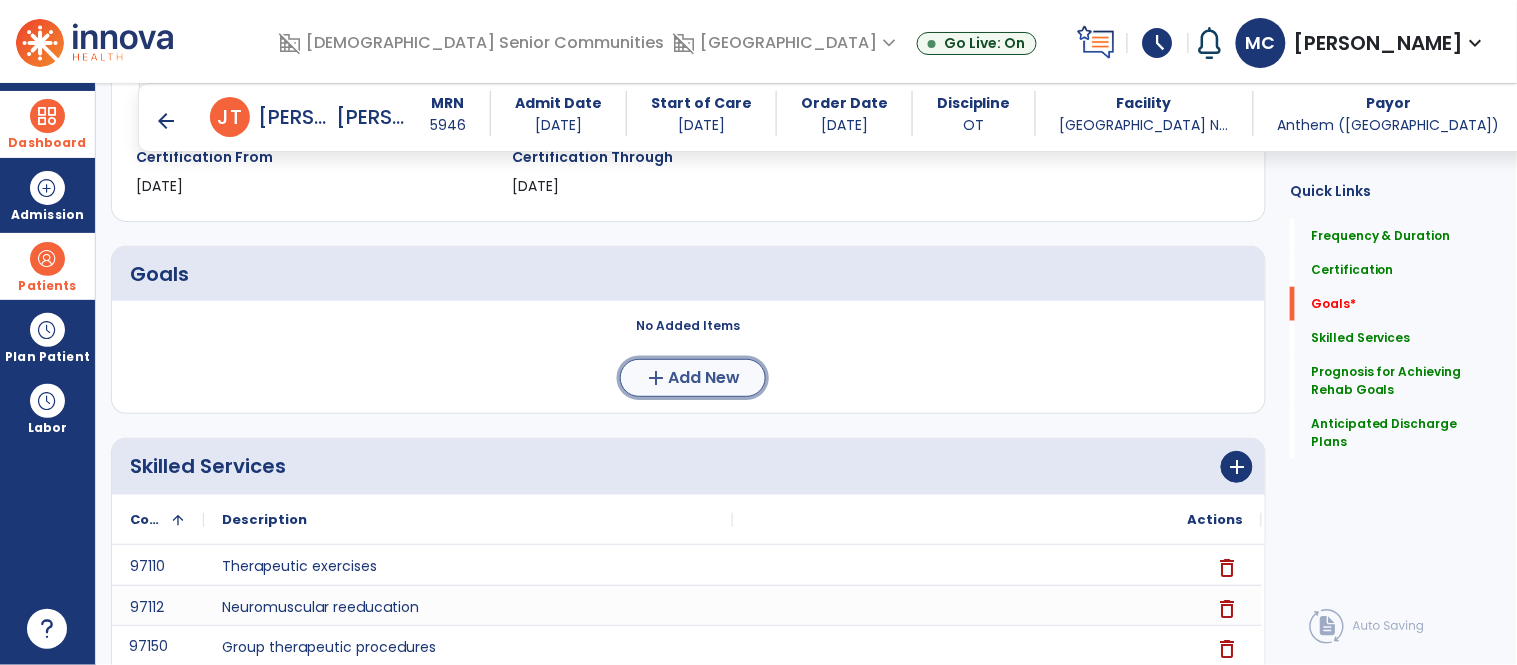 click on "Add New" at bounding box center (705, 378) 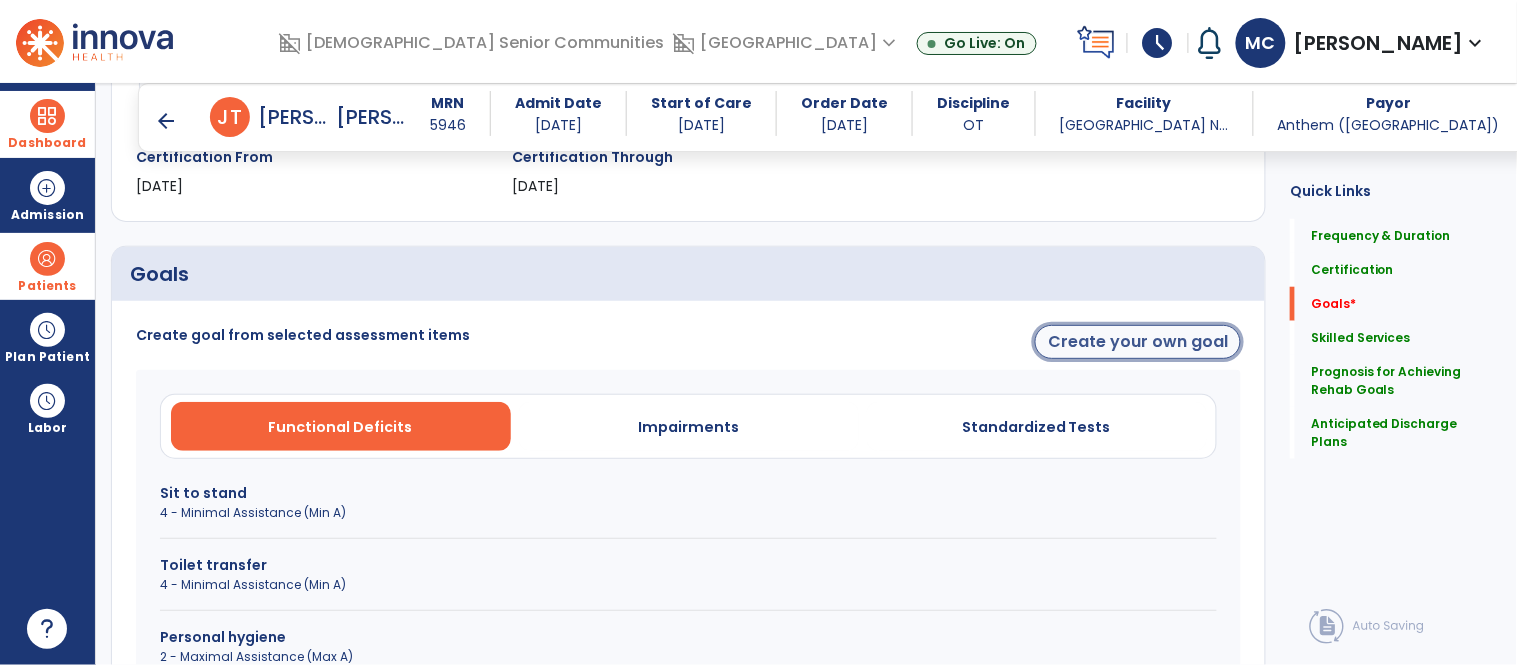 click on "Create your own goal" at bounding box center (1138, 342) 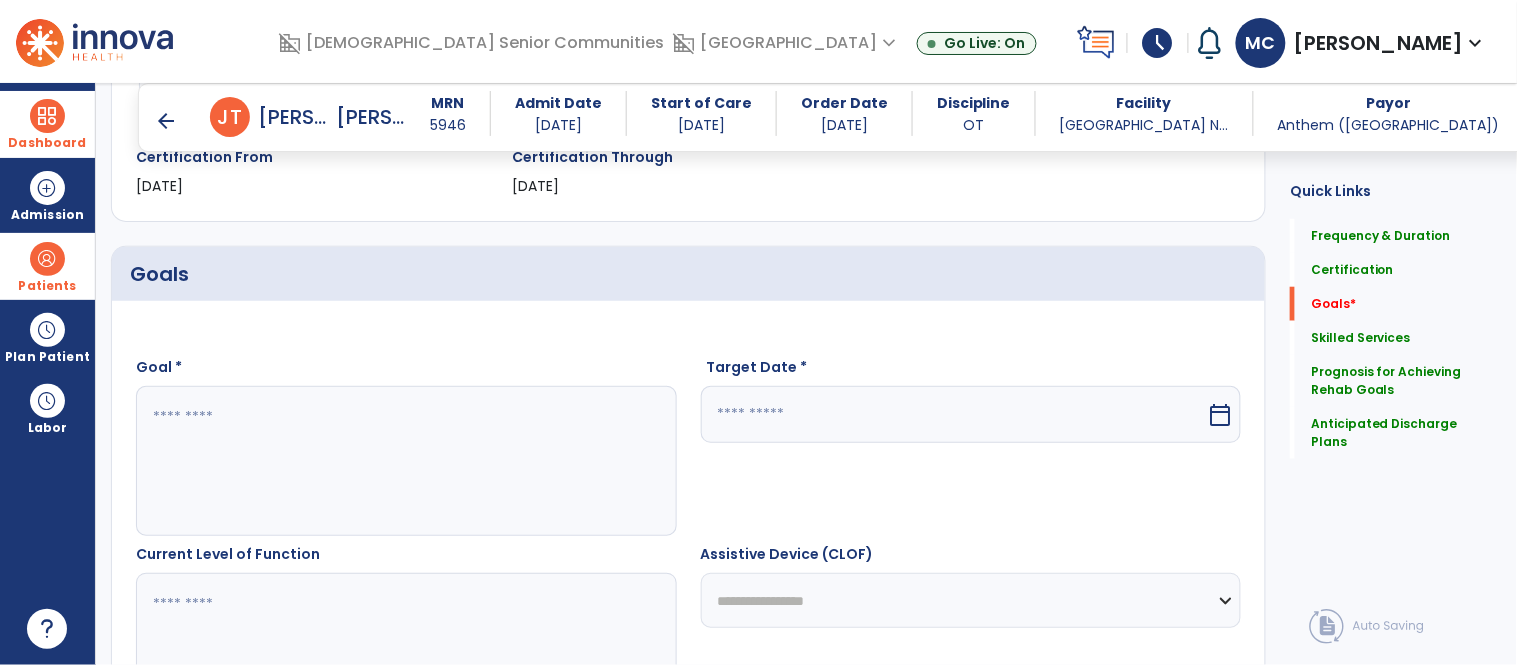 click at bounding box center (405, 461) 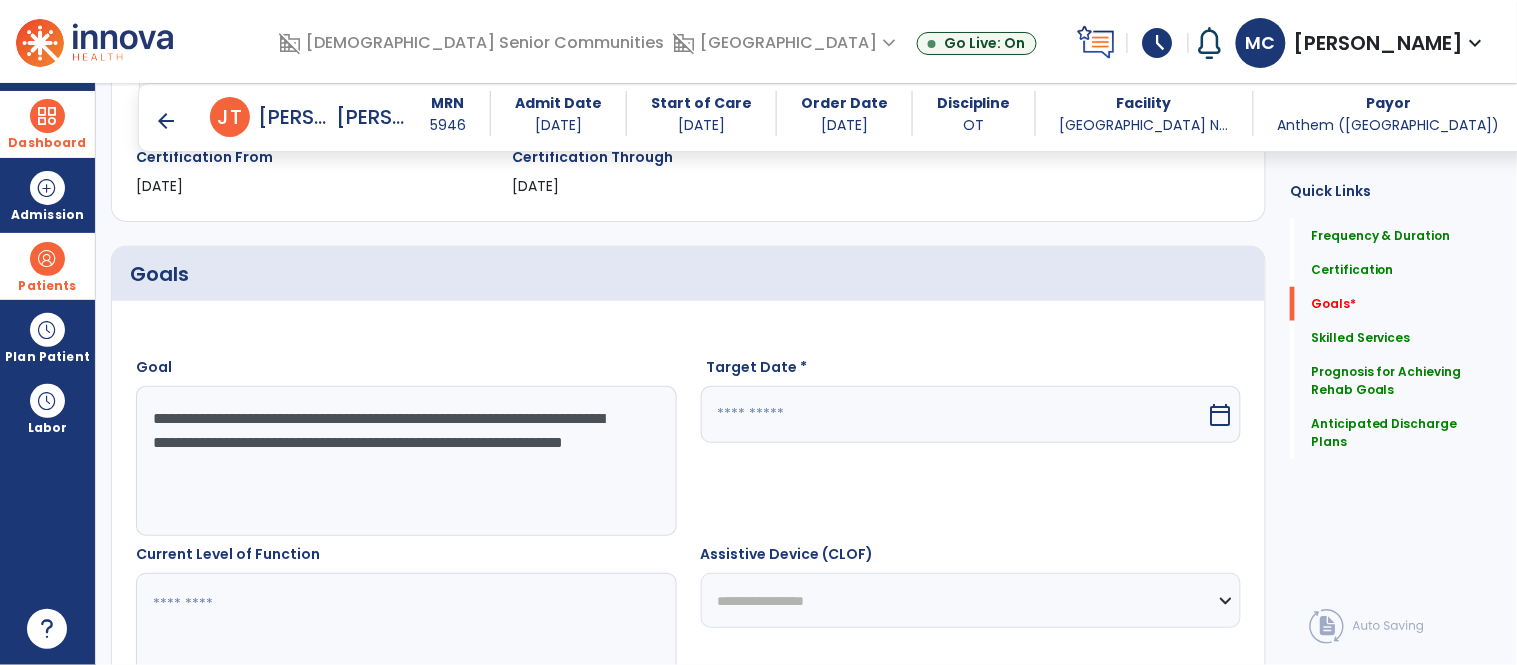type on "**********" 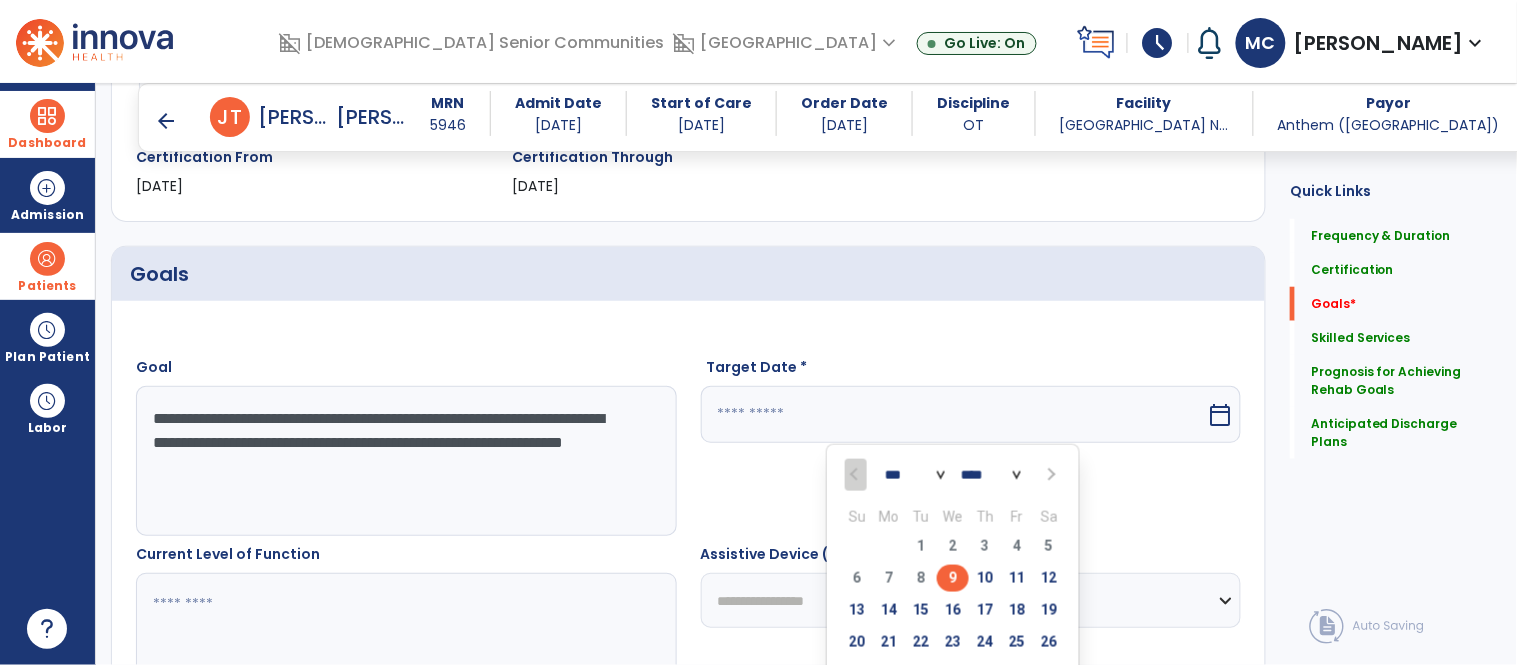 click on "*** ***" at bounding box center [915, 476] 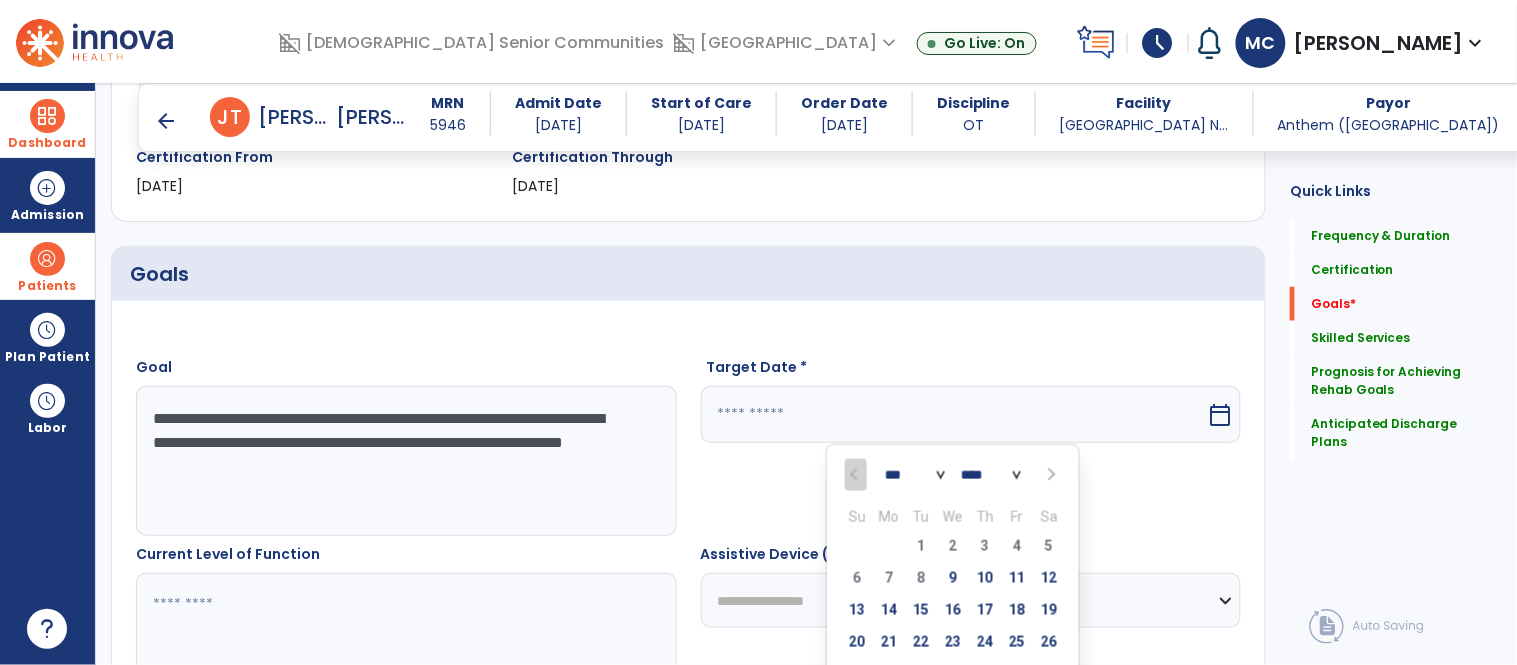 select on "*" 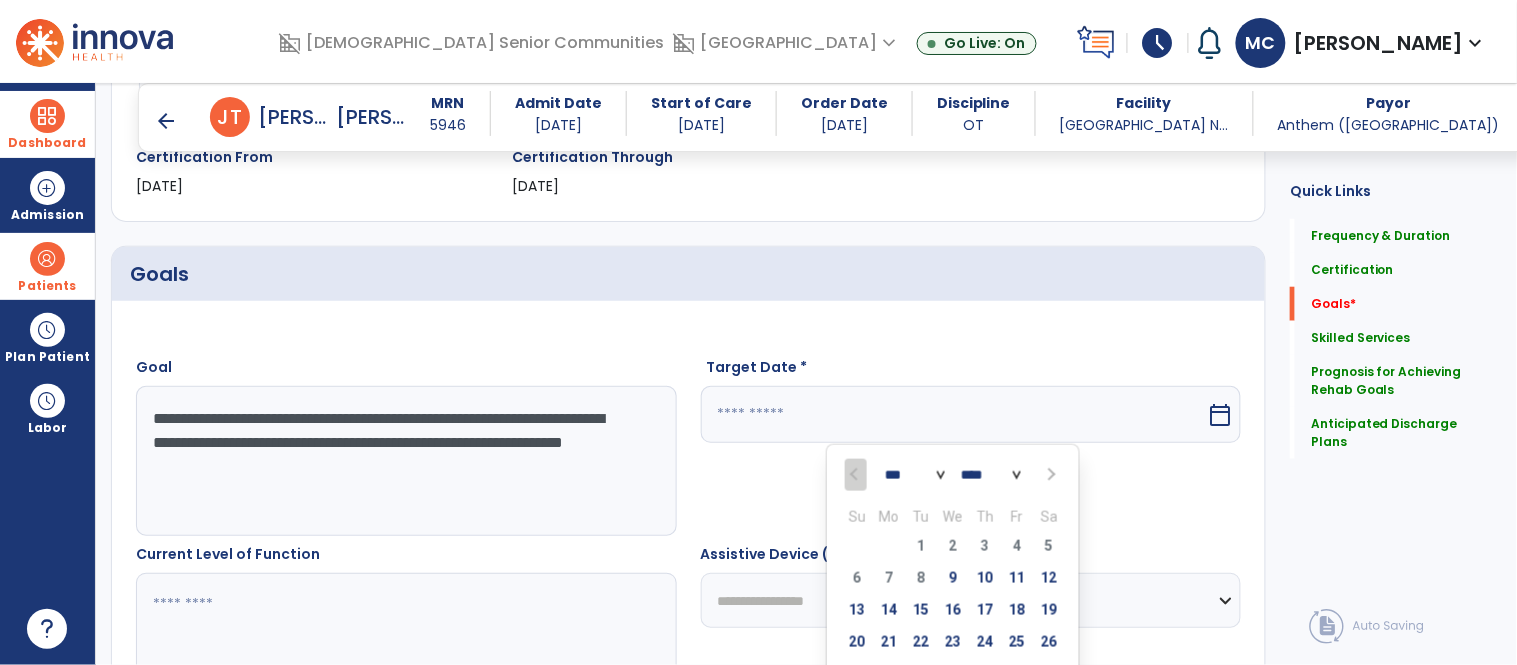 click on "*** ***" at bounding box center (915, 476) 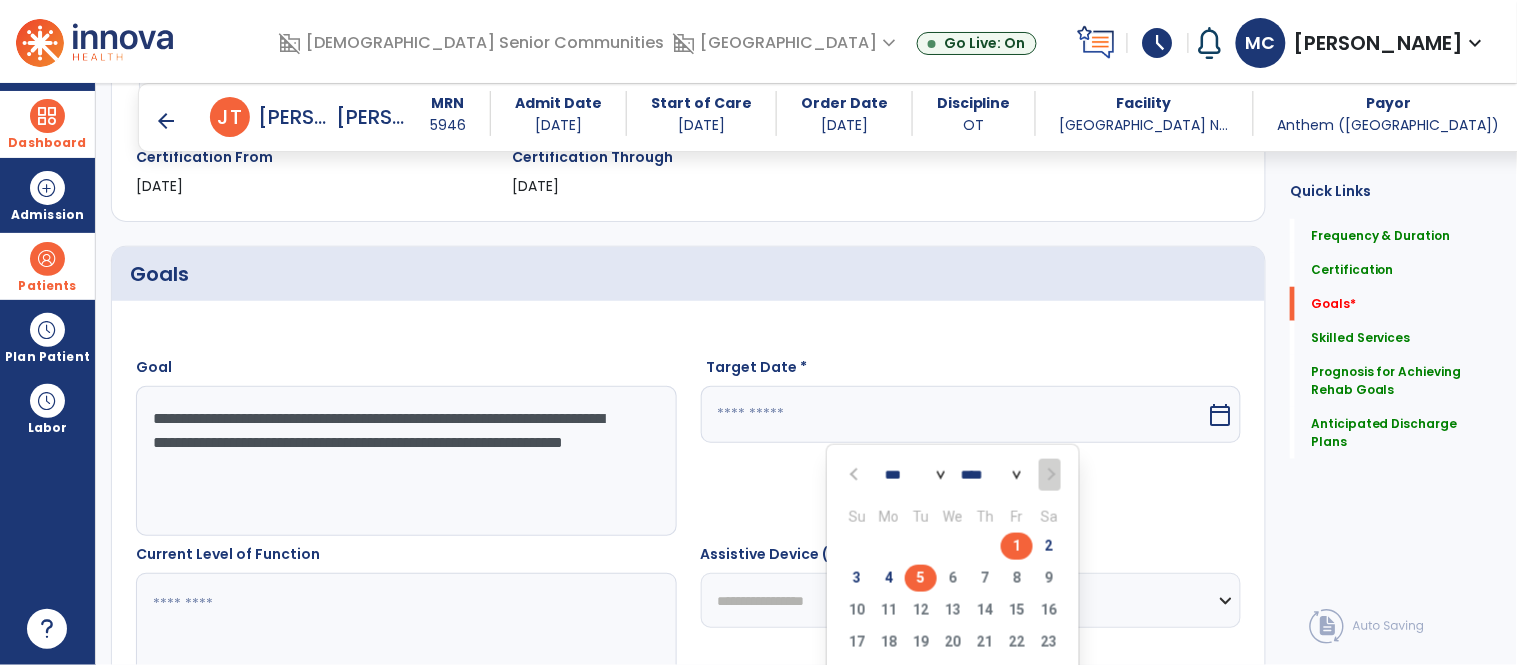 click on "5" at bounding box center (921, 578) 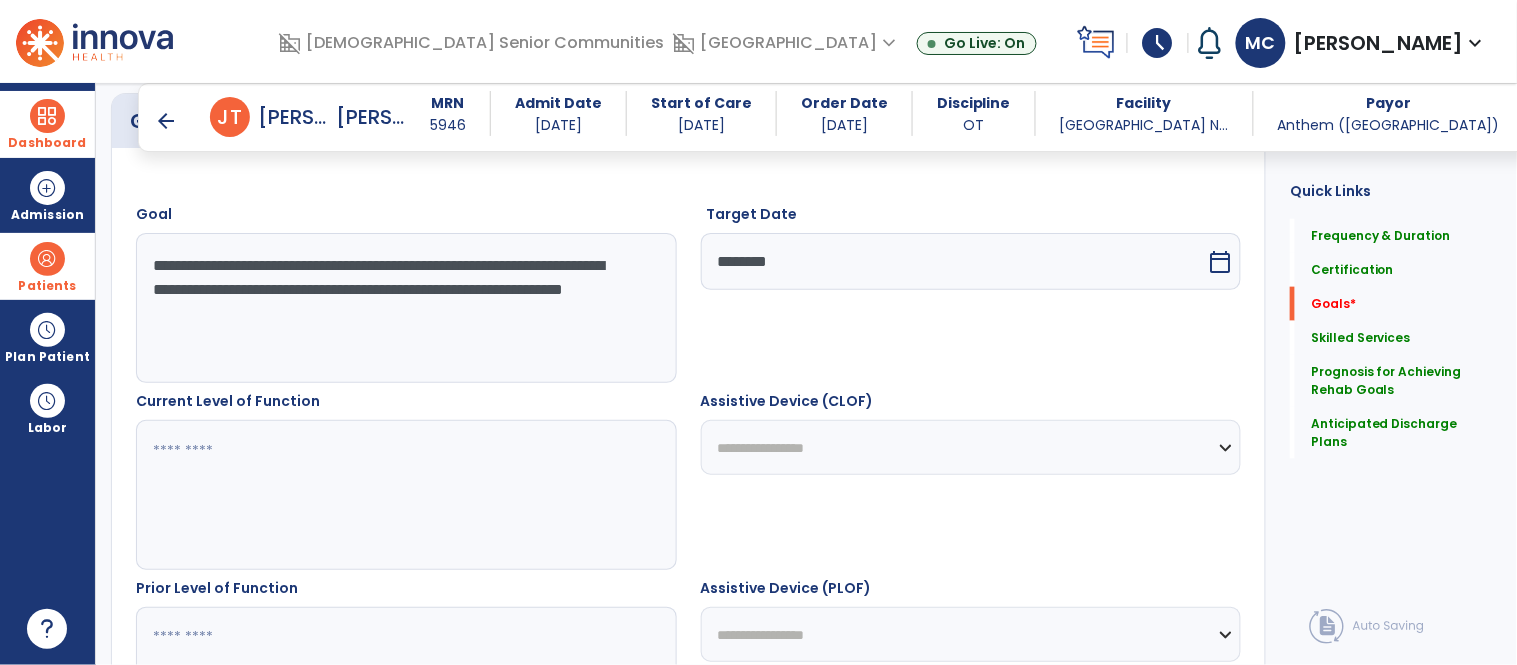 scroll, scrollTop: 531, scrollLeft: 0, axis: vertical 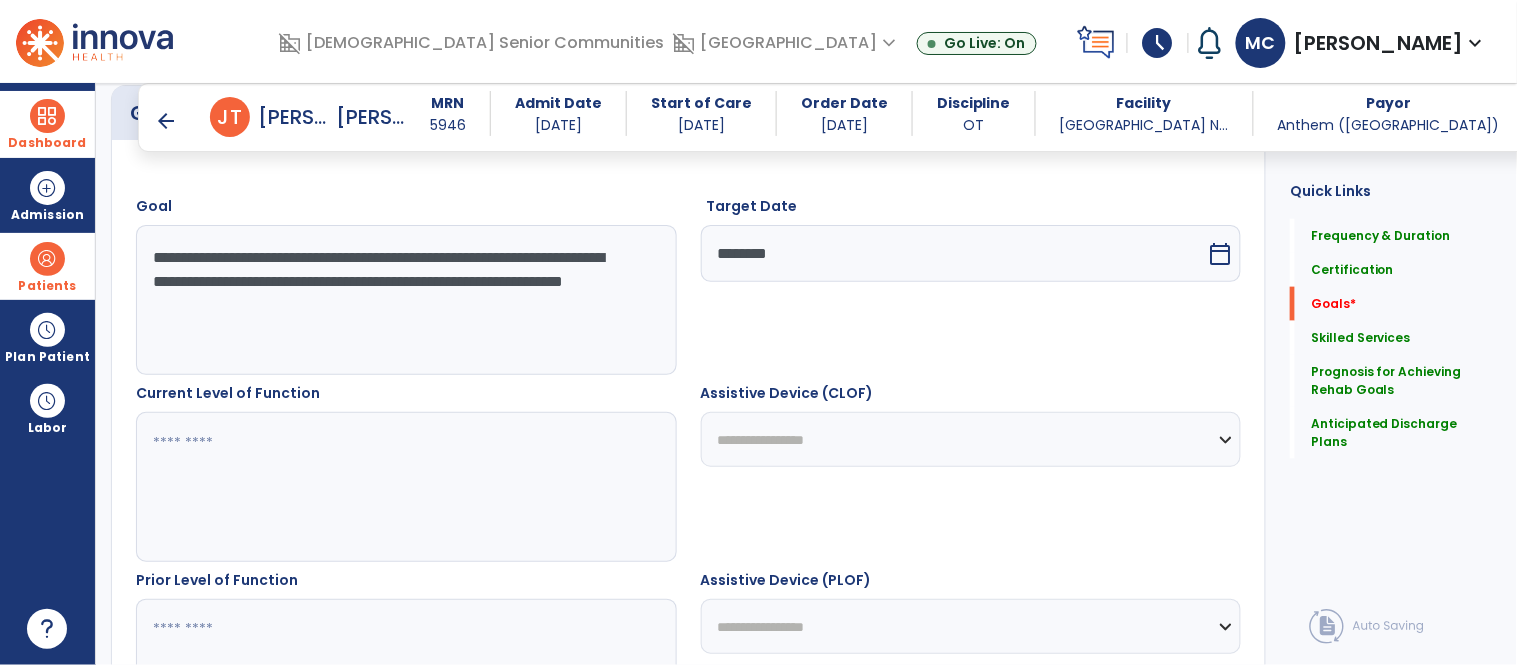 click at bounding box center [405, 487] 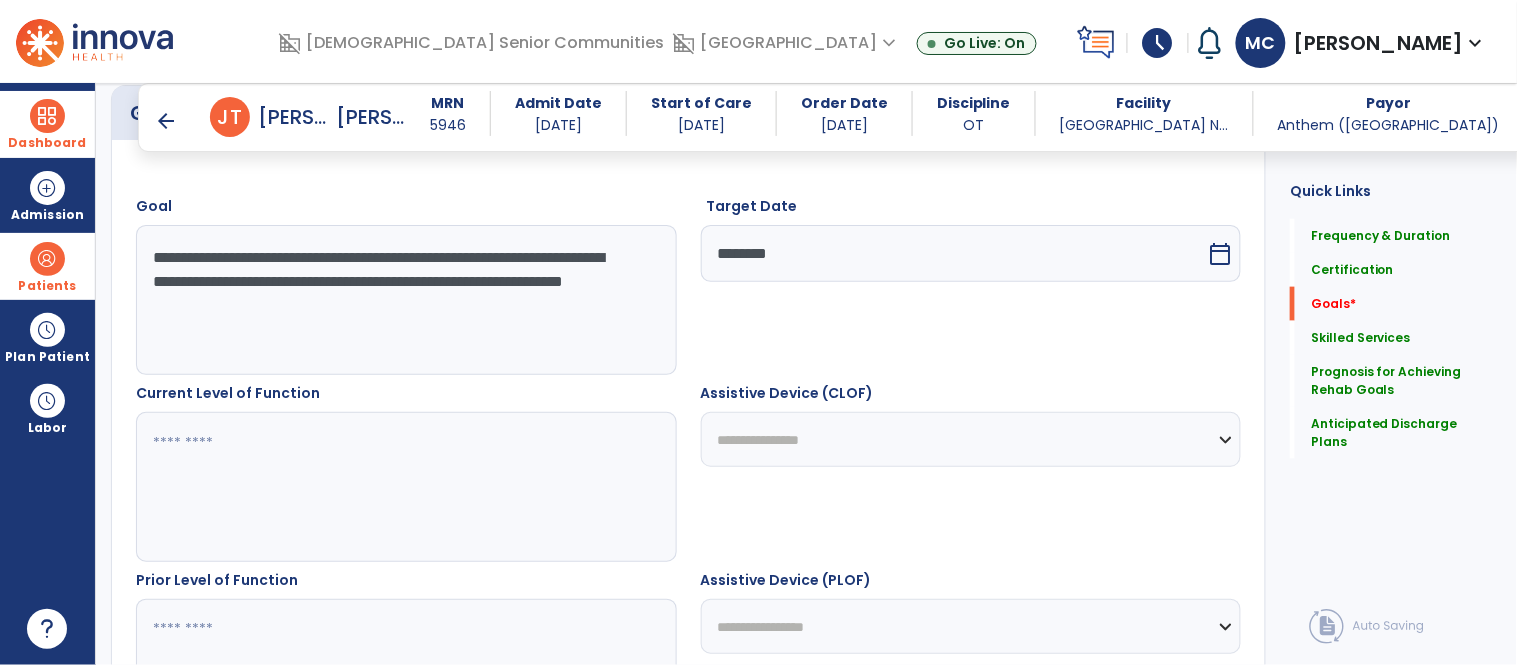 click on "**********" at bounding box center [971, 439] 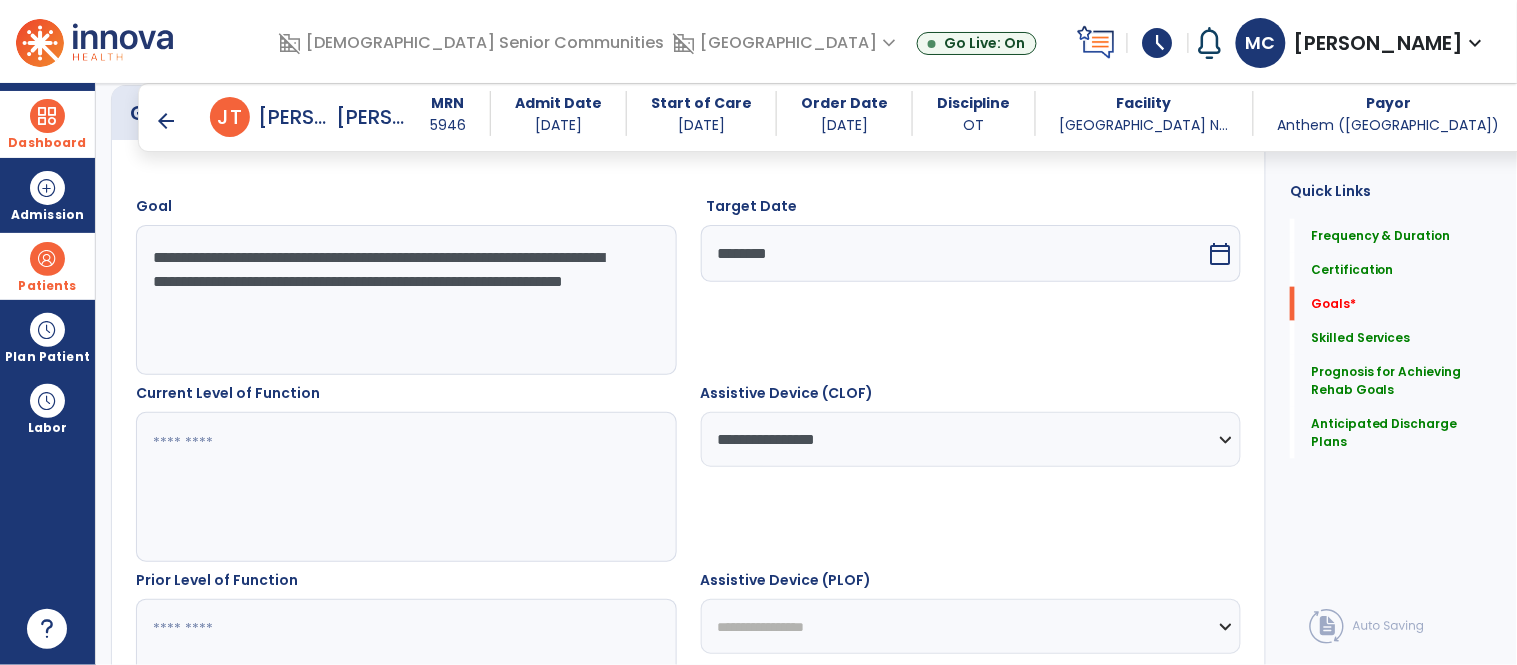 click at bounding box center (405, 487) 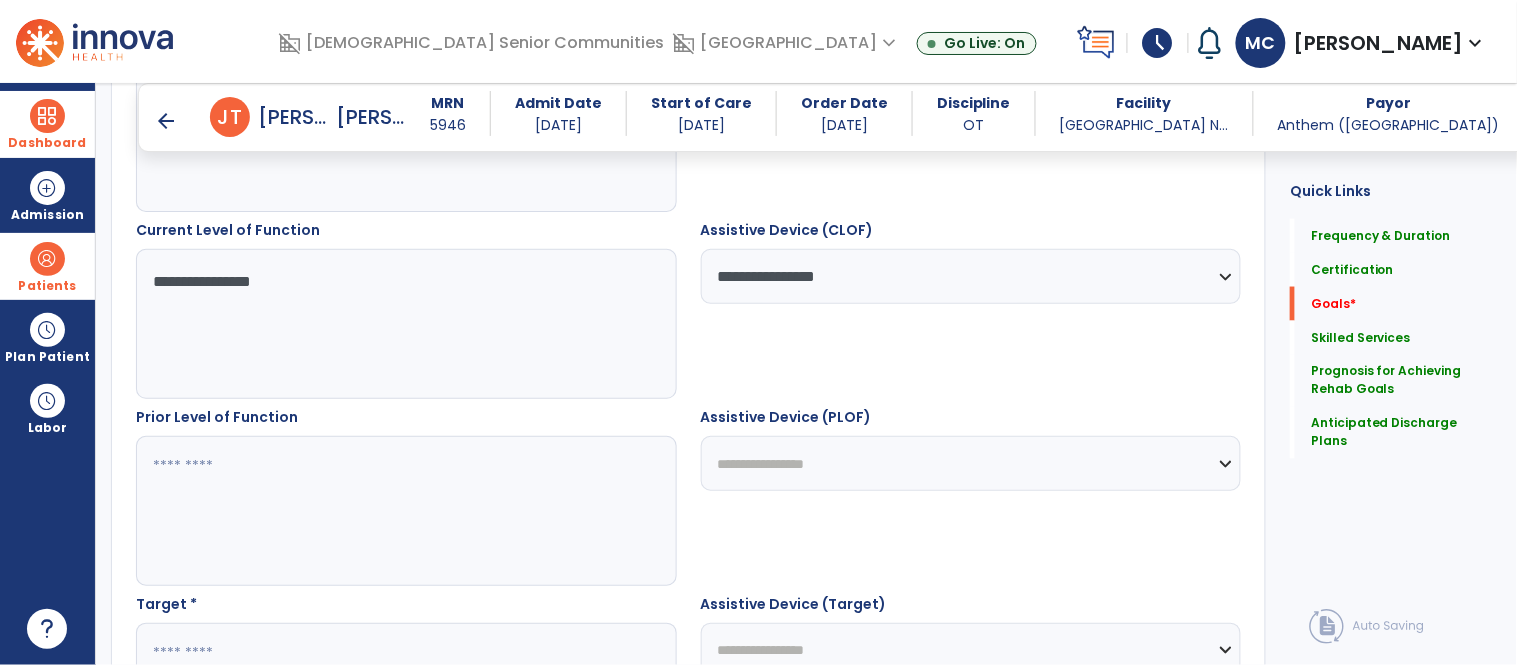 scroll, scrollTop: 697, scrollLeft: 0, axis: vertical 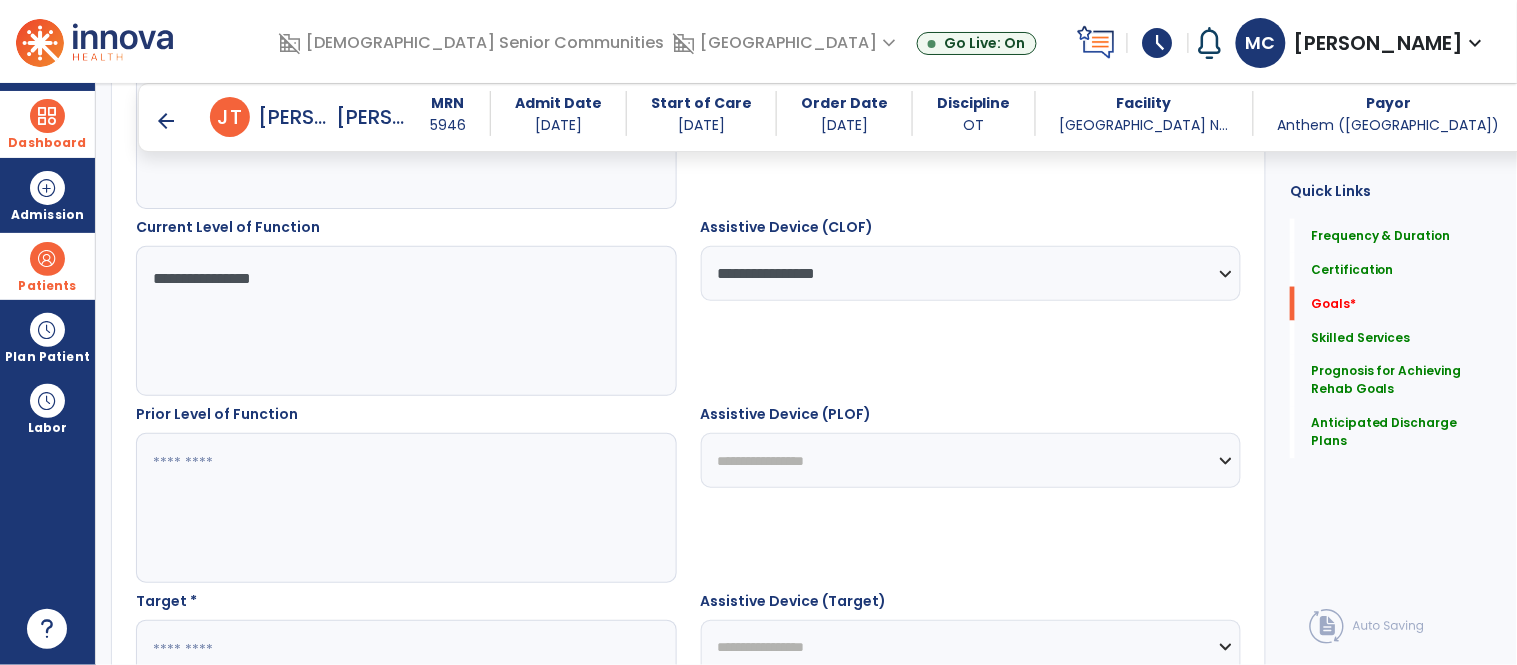 type on "**********" 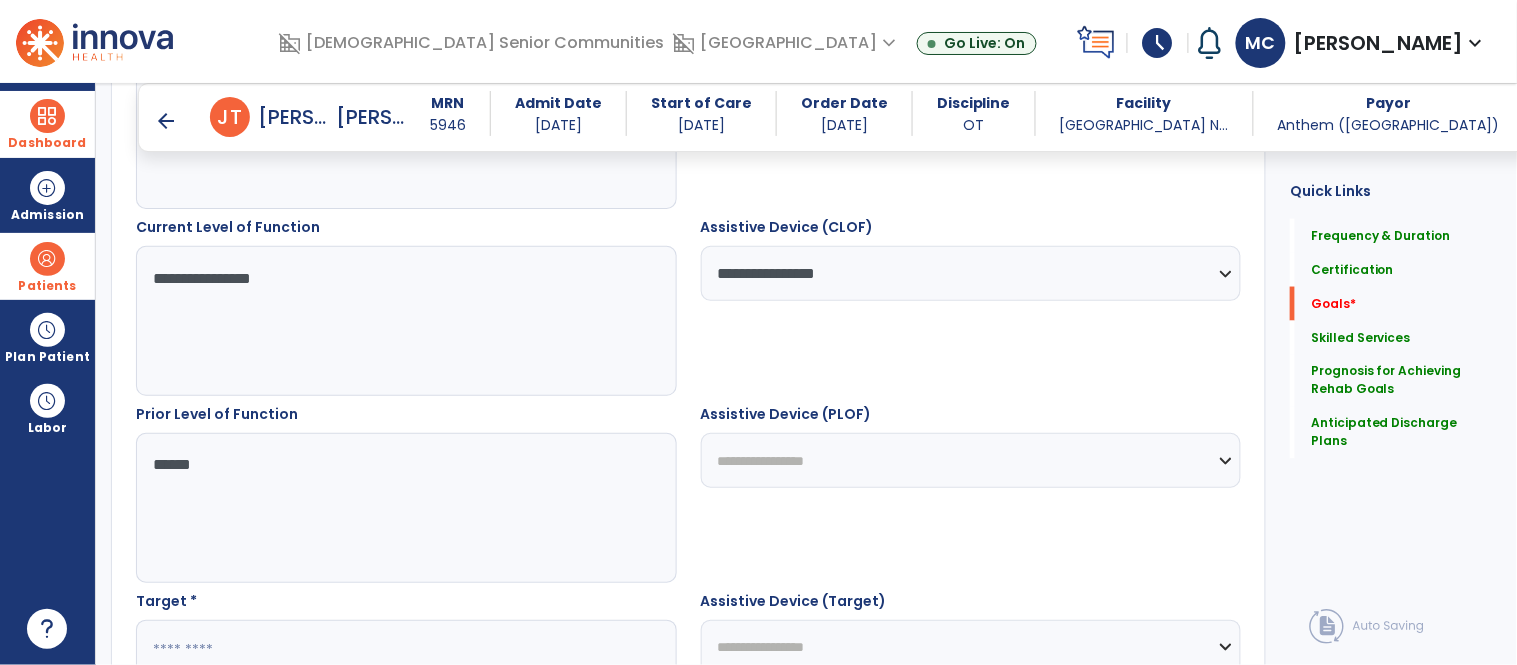 type on "*******" 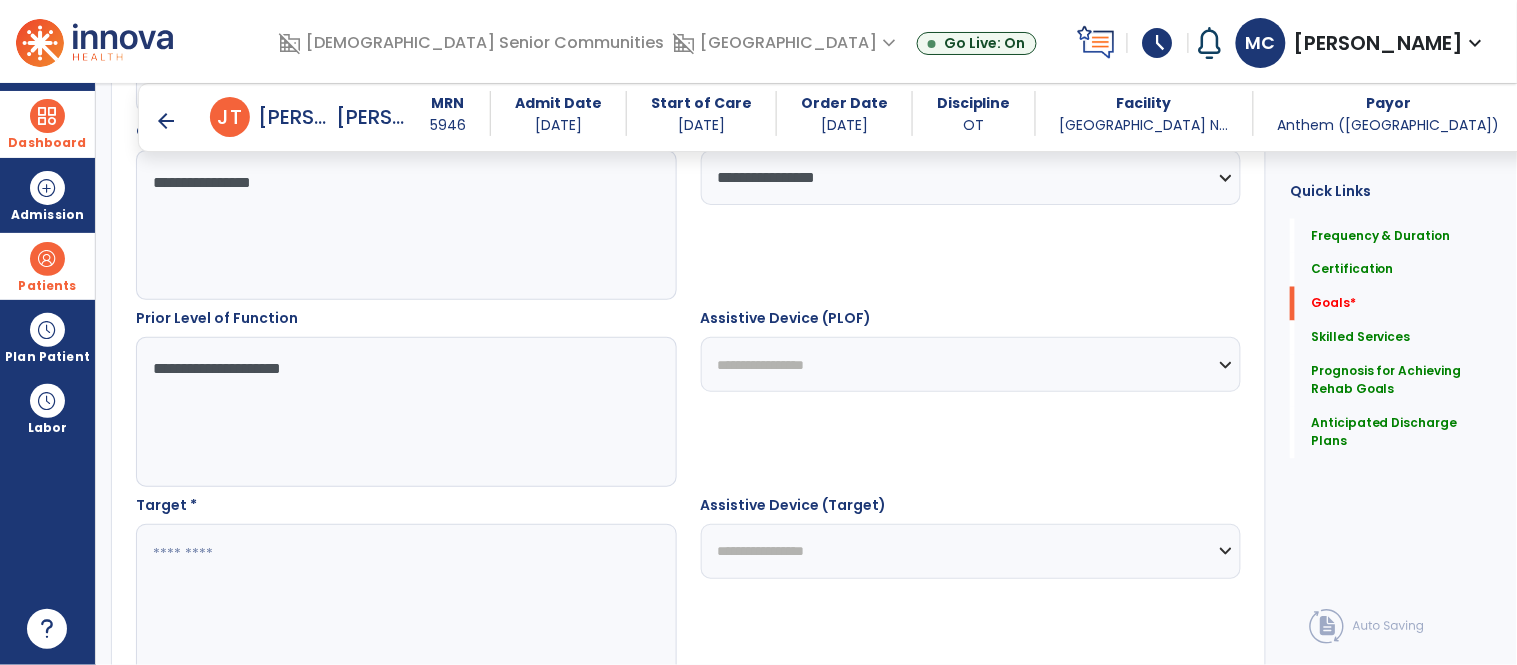 scroll, scrollTop: 796, scrollLeft: 0, axis: vertical 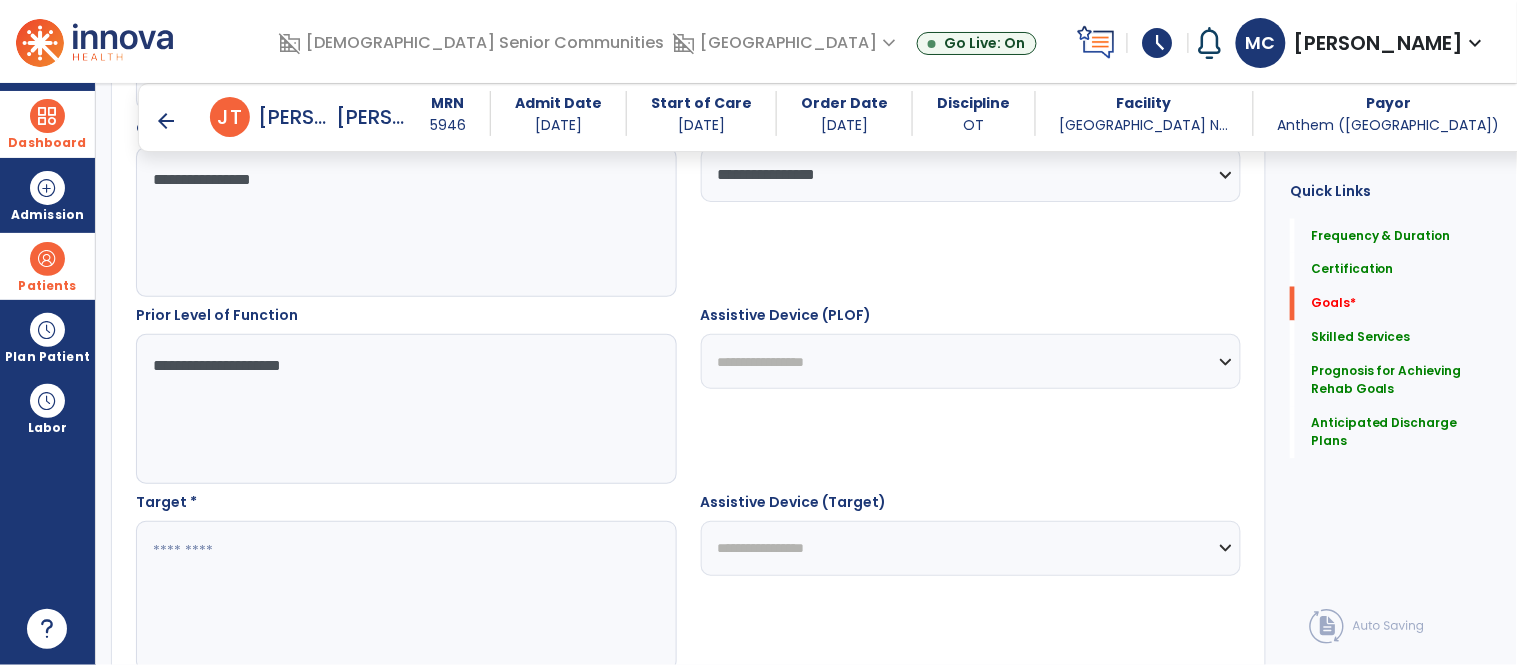 type on "**********" 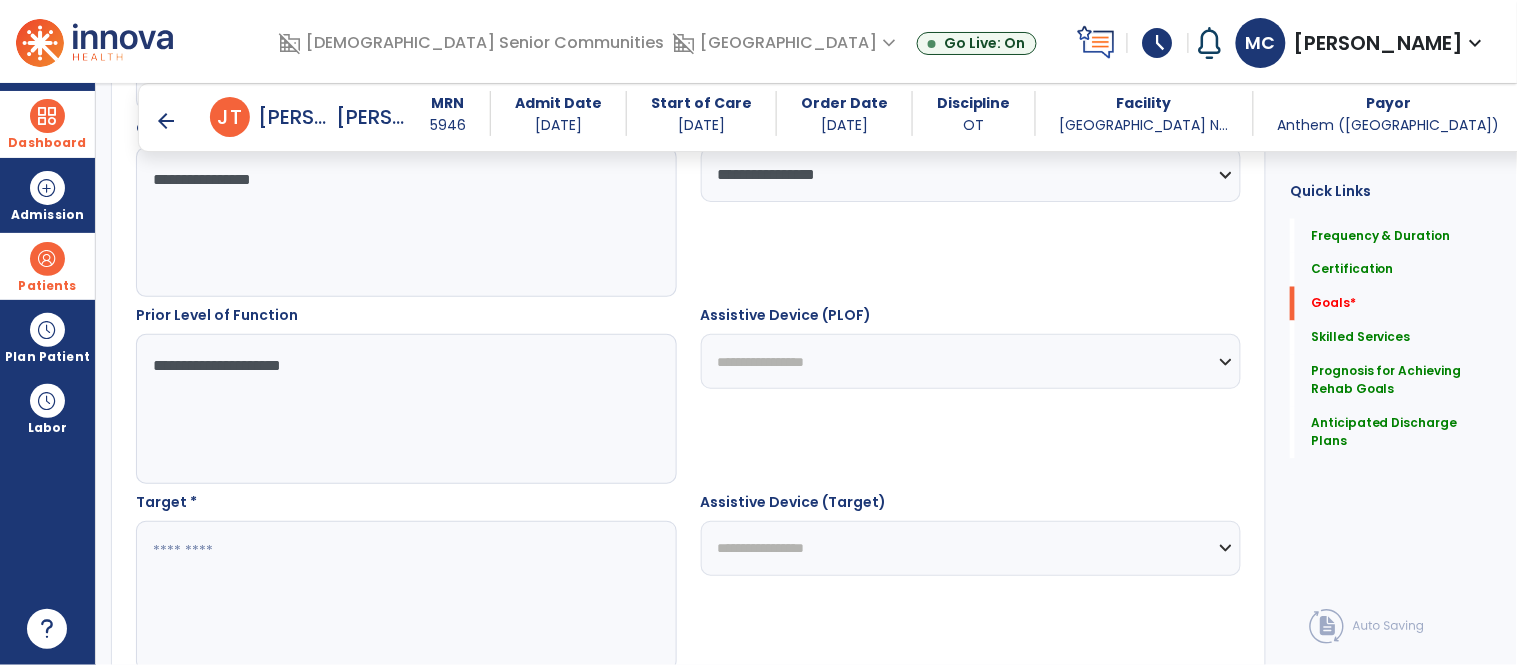 select on "**********" 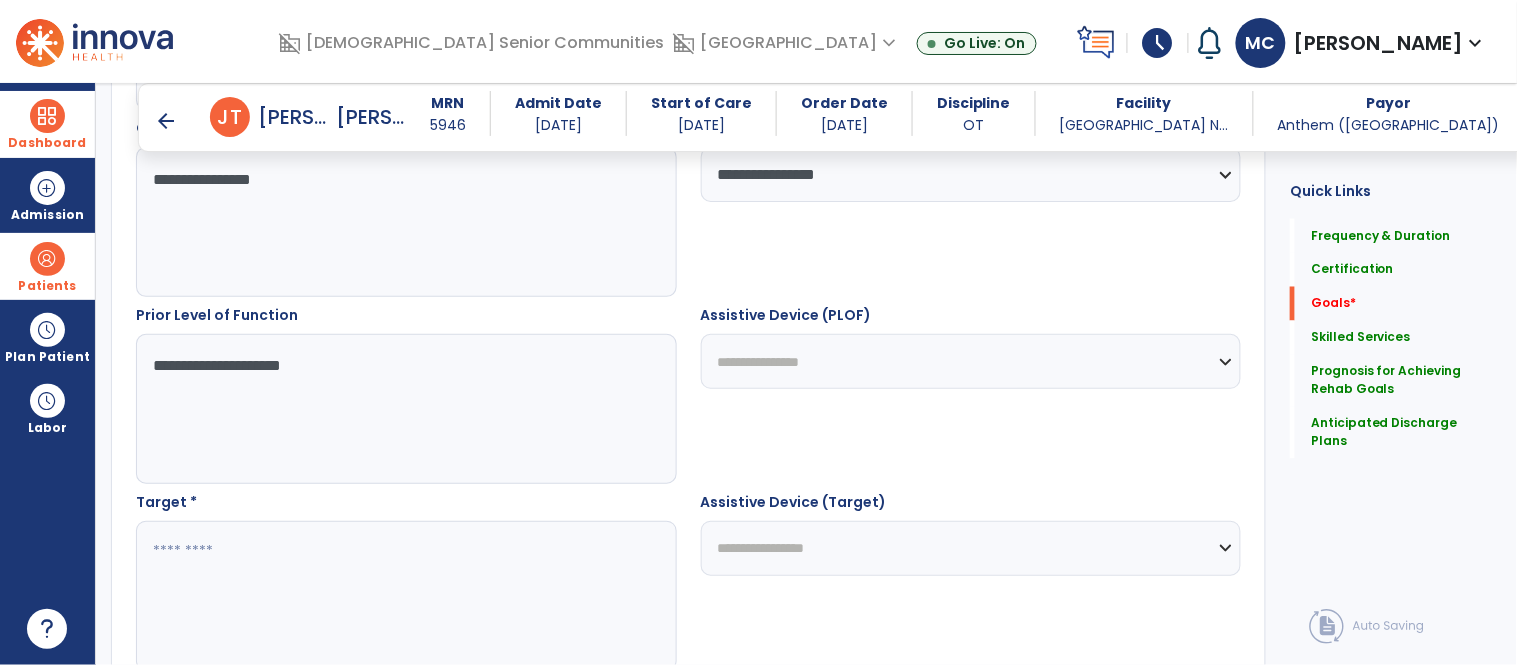 click on "**********" at bounding box center (971, 361) 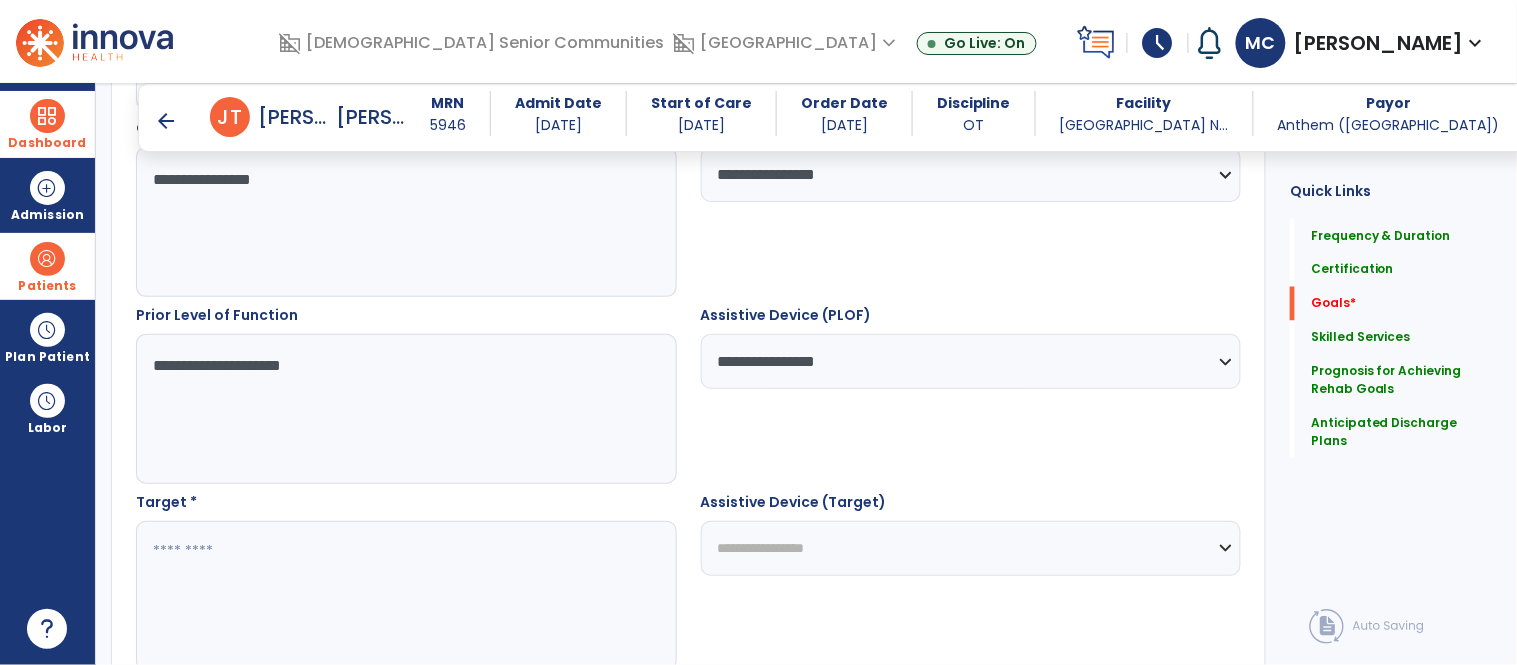 click at bounding box center (405, 596) 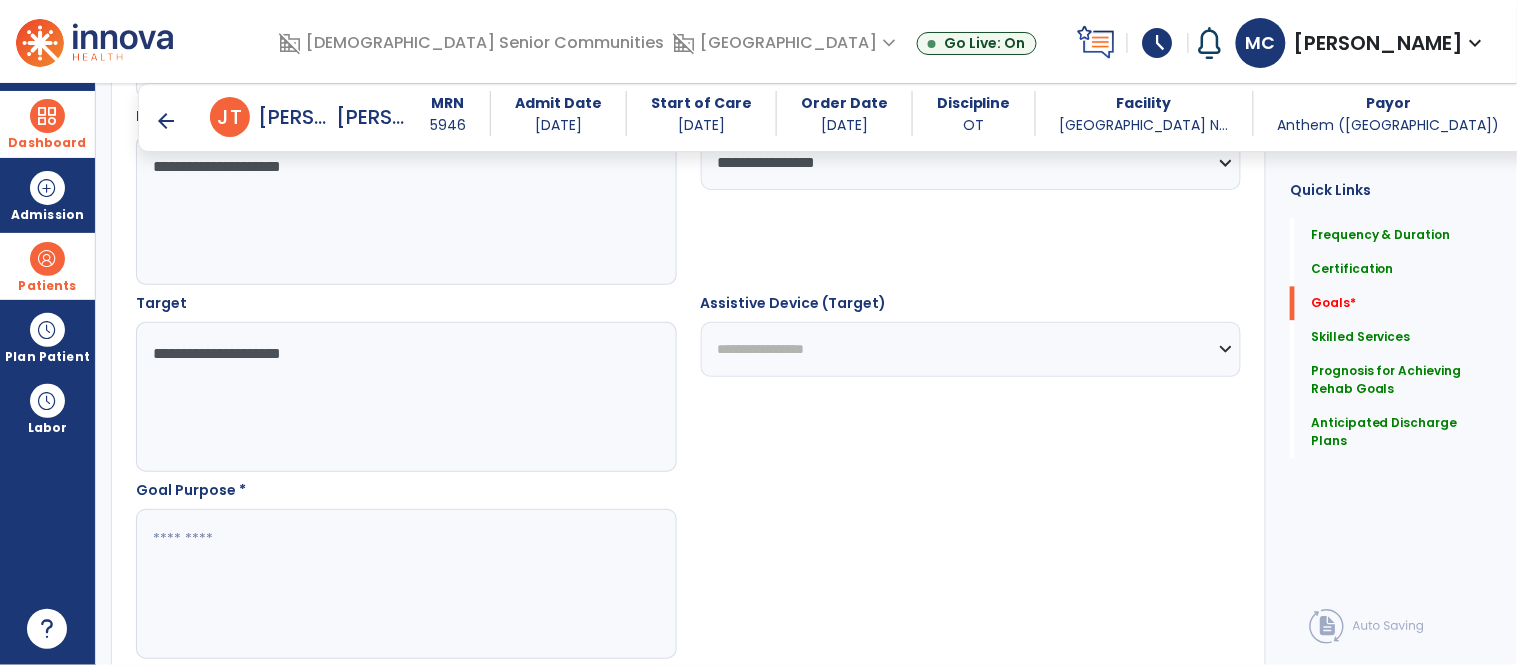 scroll, scrollTop: 1002, scrollLeft: 0, axis: vertical 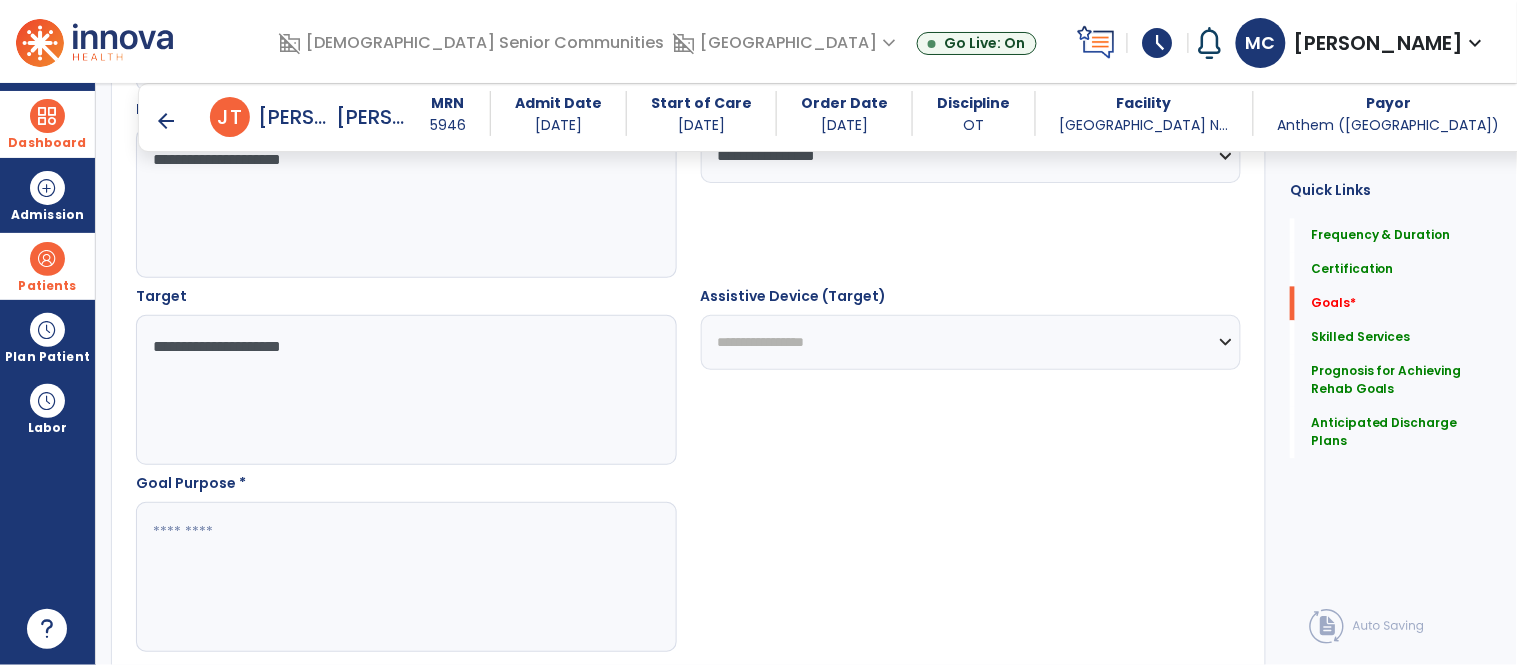 type on "**********" 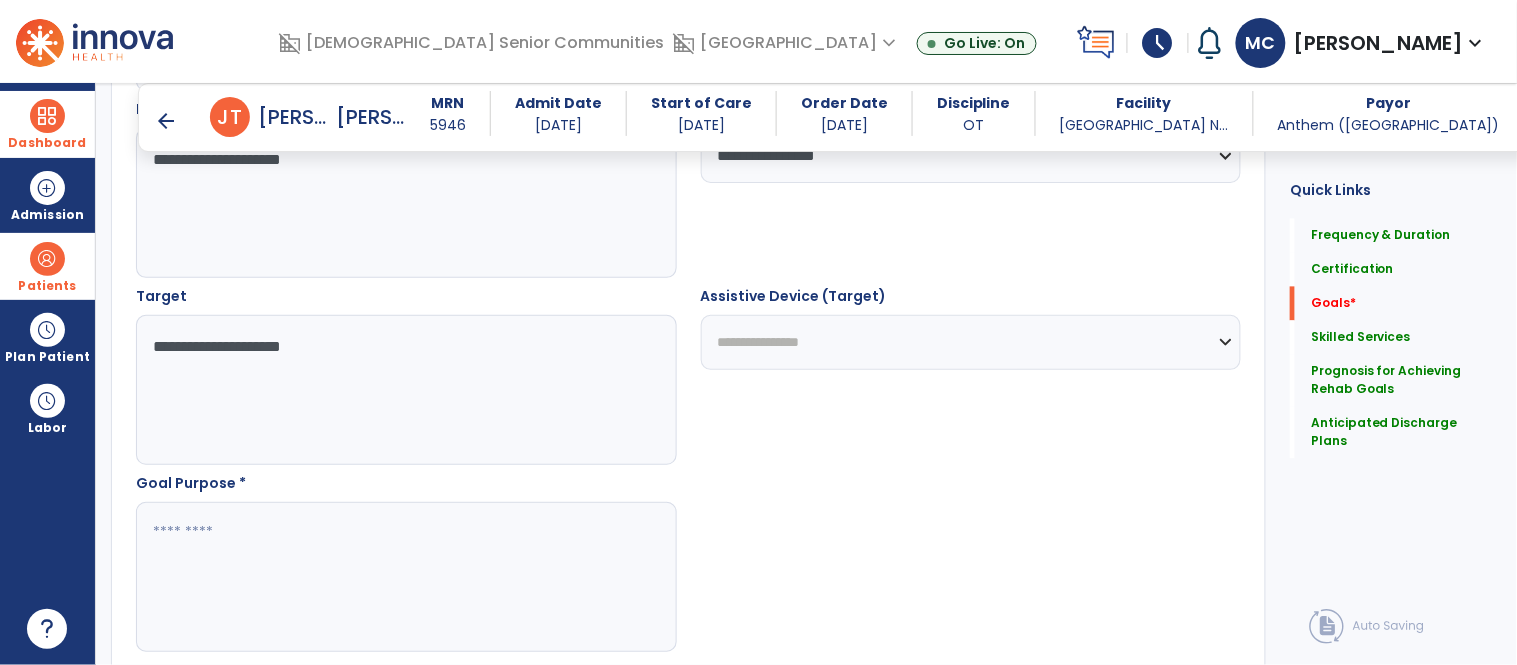 click on "**********" at bounding box center (971, 342) 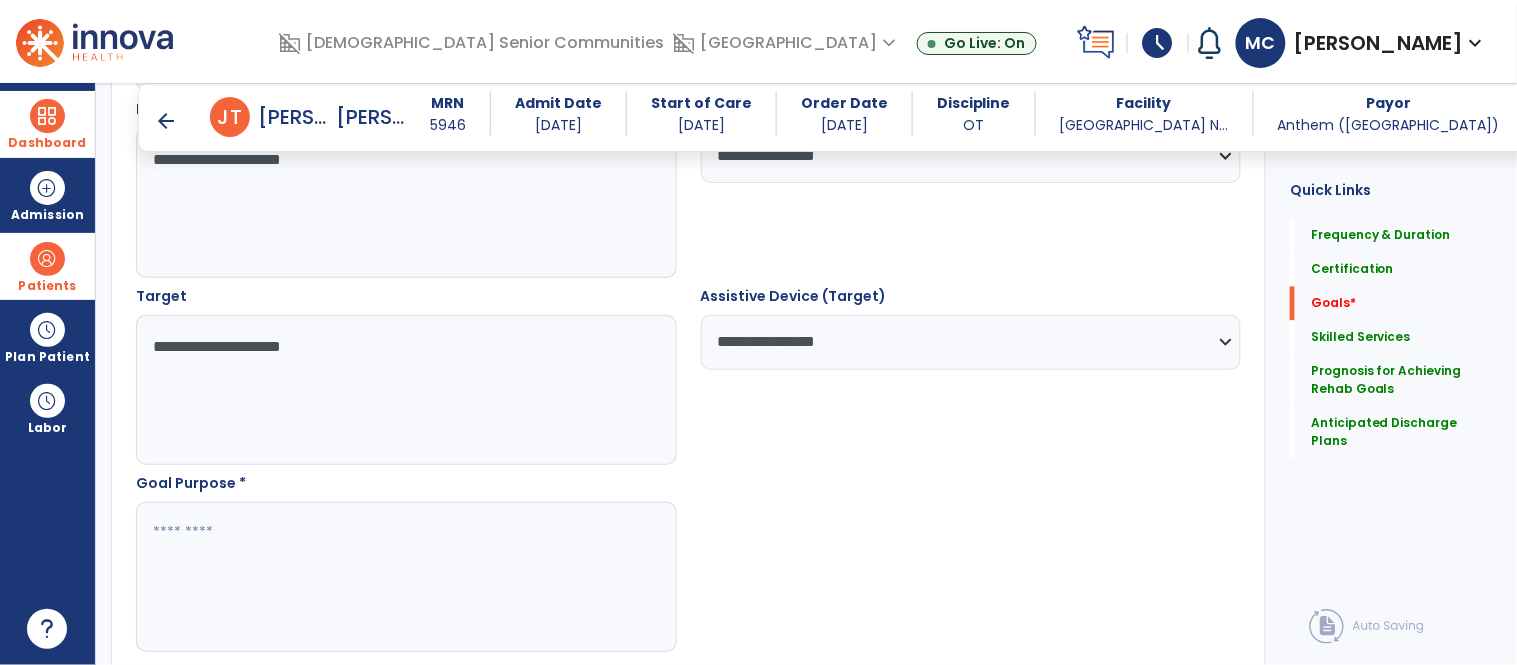 click at bounding box center [405, 577] 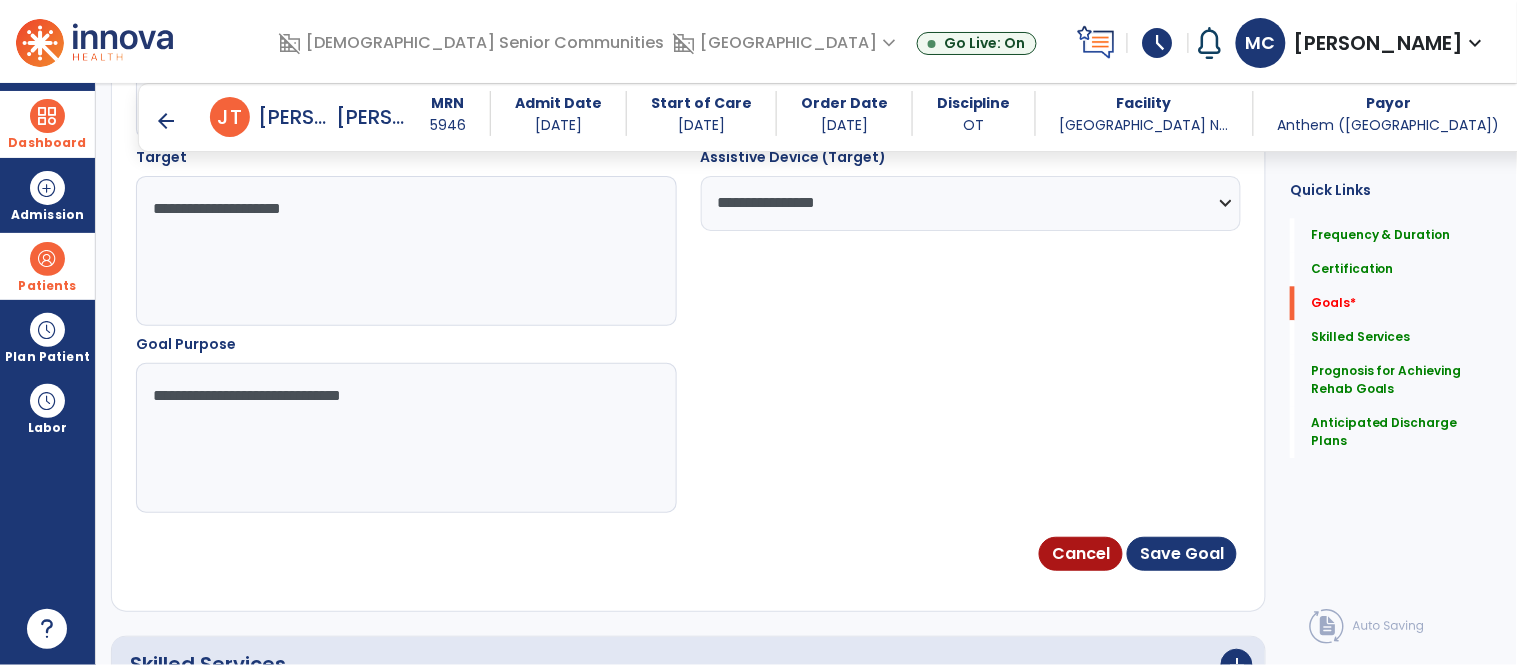 scroll, scrollTop: 1166, scrollLeft: 0, axis: vertical 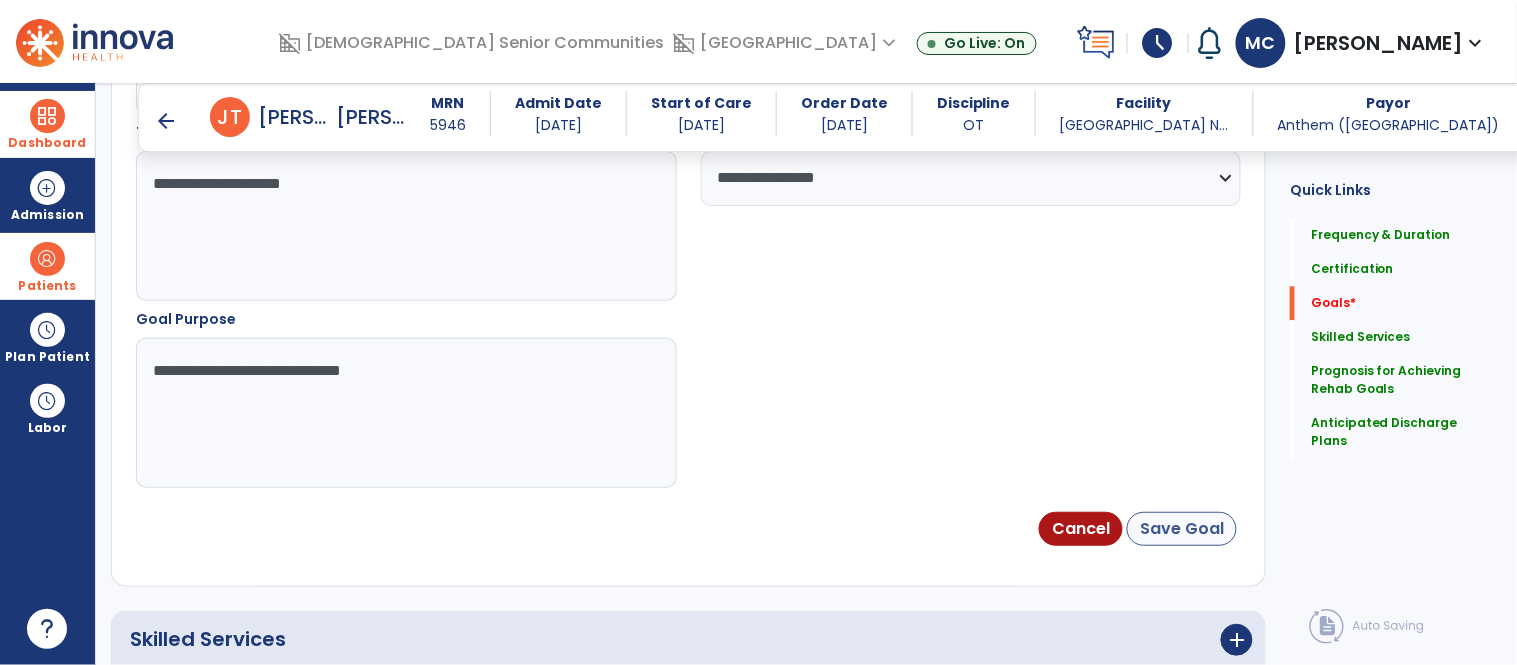 type on "**********" 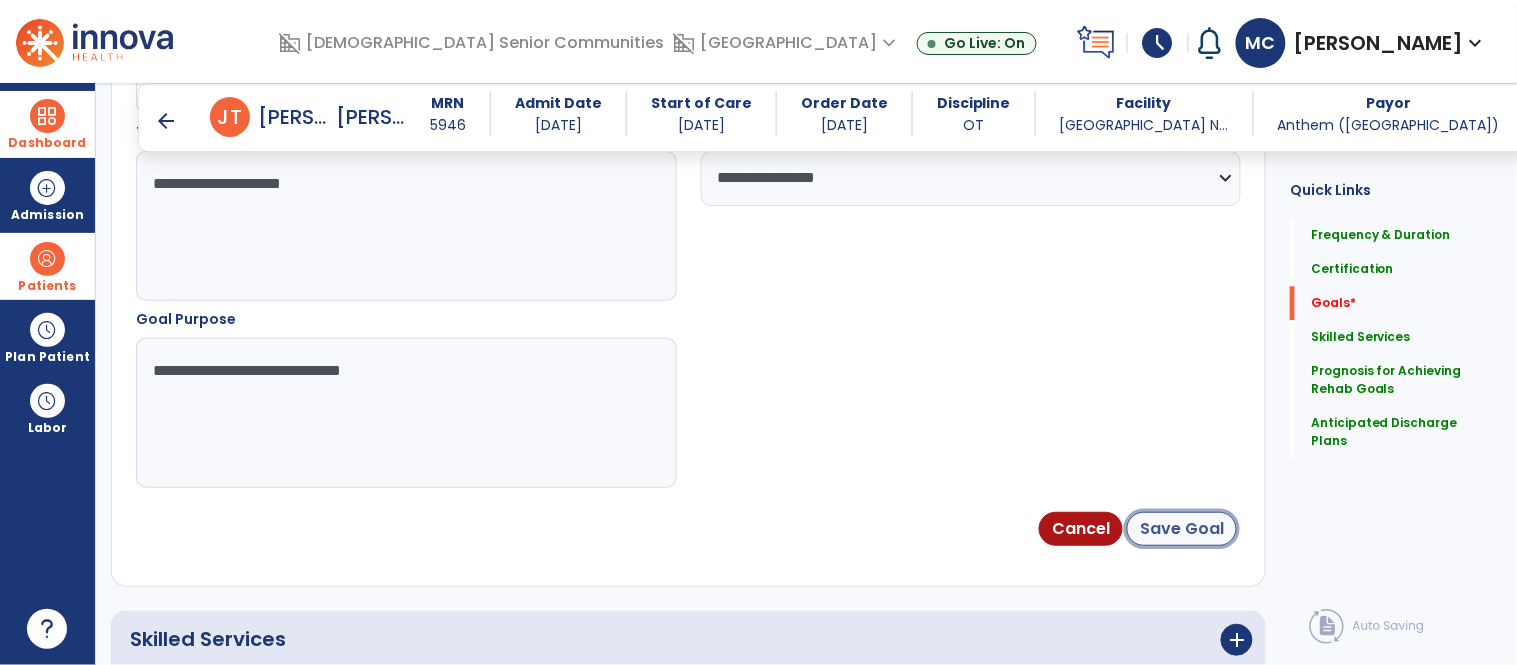 click on "Save Goal" at bounding box center (1182, 529) 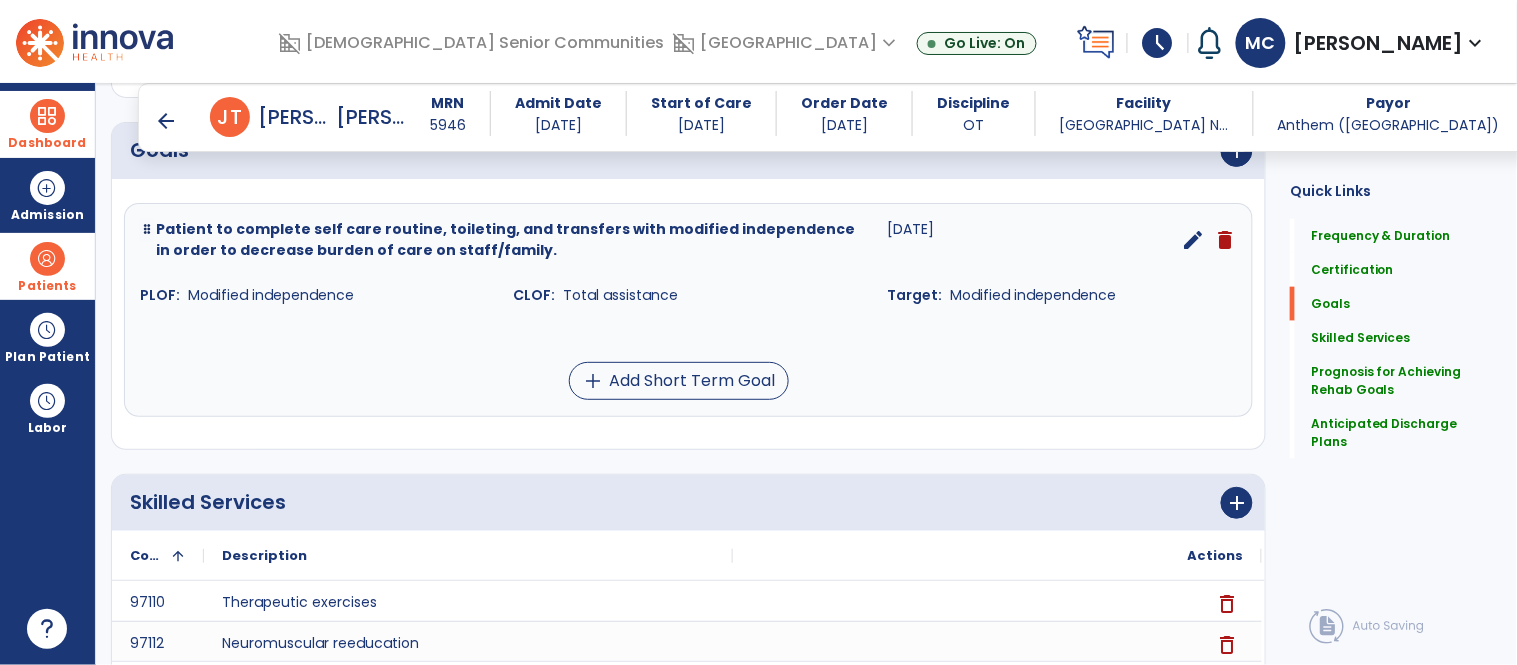 scroll, scrollTop: 506, scrollLeft: 0, axis: vertical 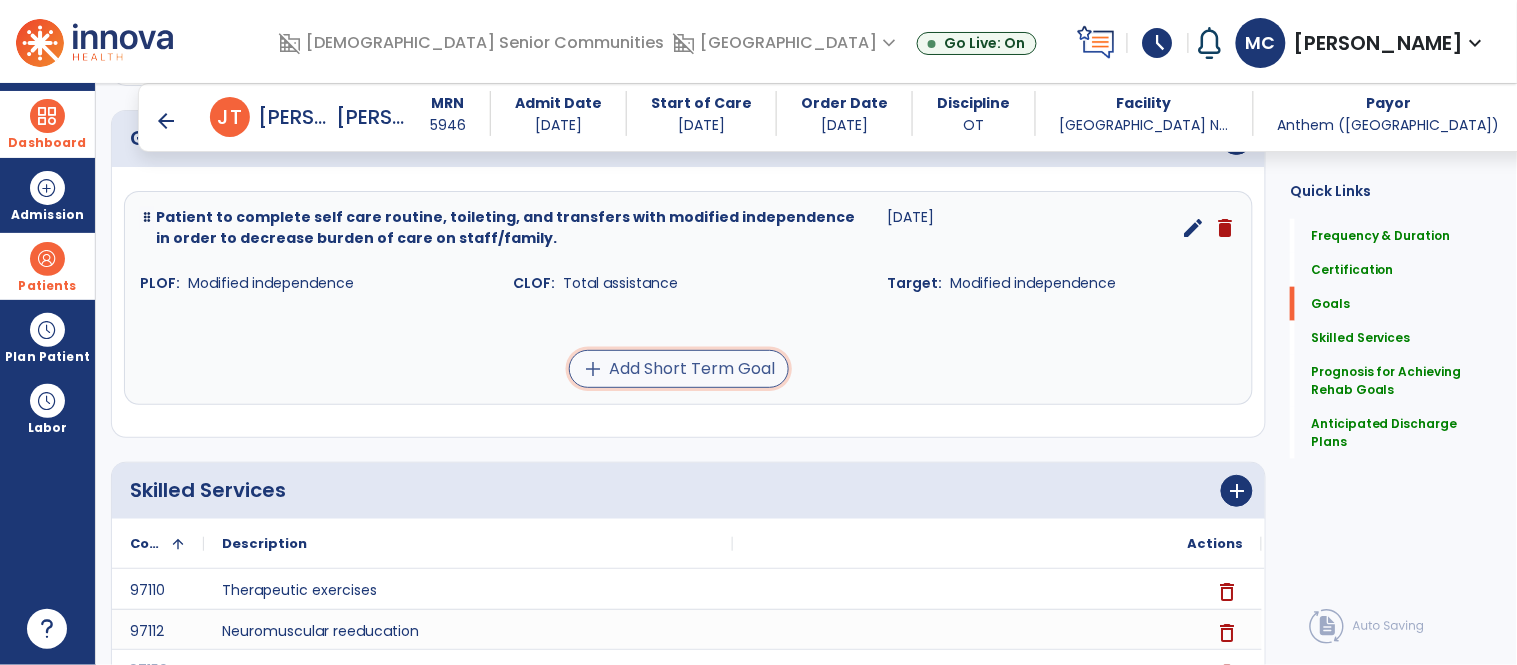 click on "add  Add Short Term Goal" at bounding box center [679, 369] 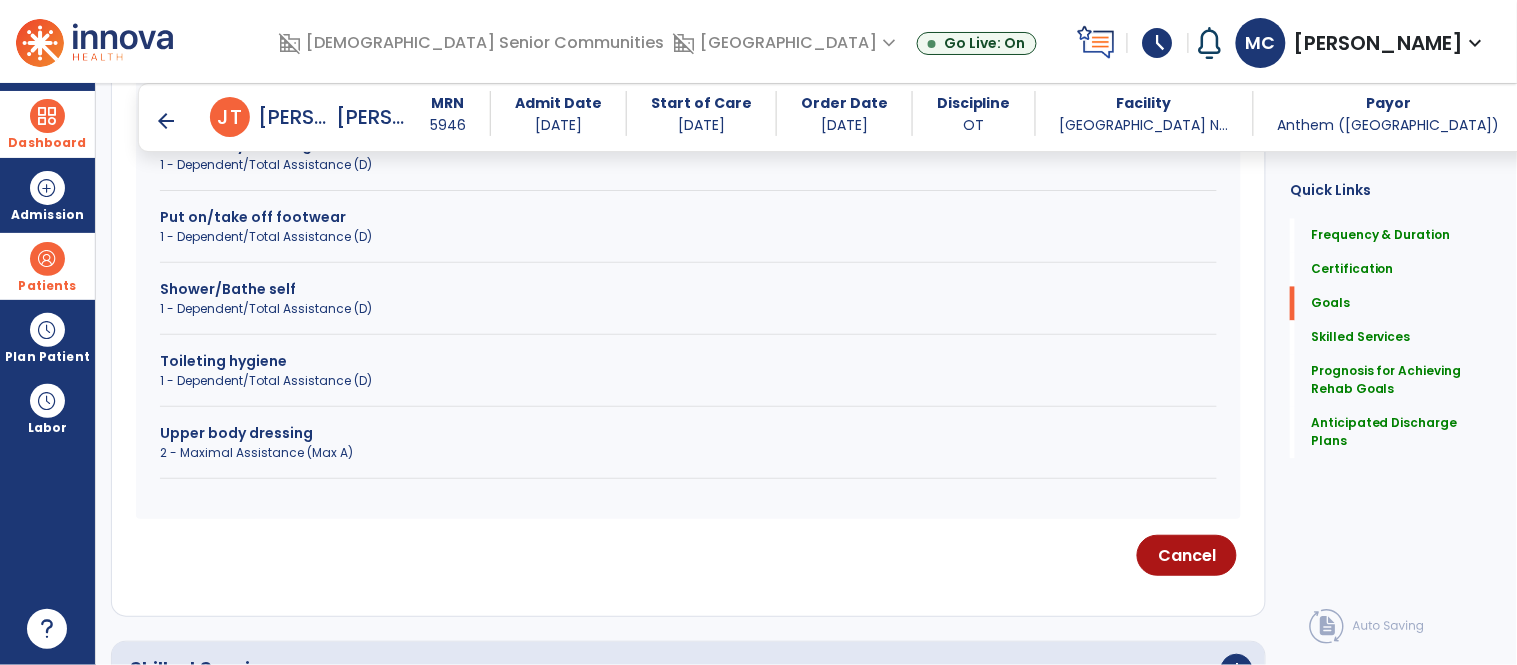 scroll, scrollTop: 936, scrollLeft: 0, axis: vertical 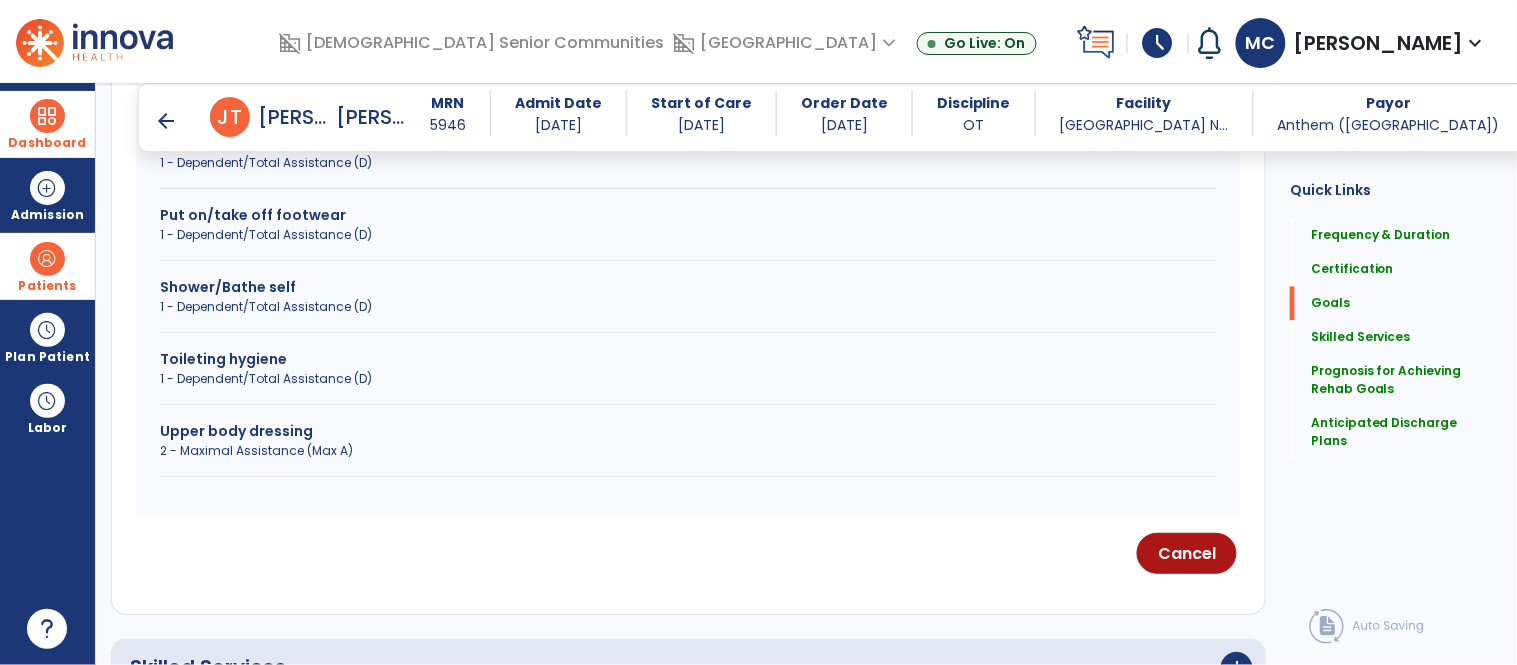 click on "1 - Dependent/Total Assistance (D)" at bounding box center [688, 379] 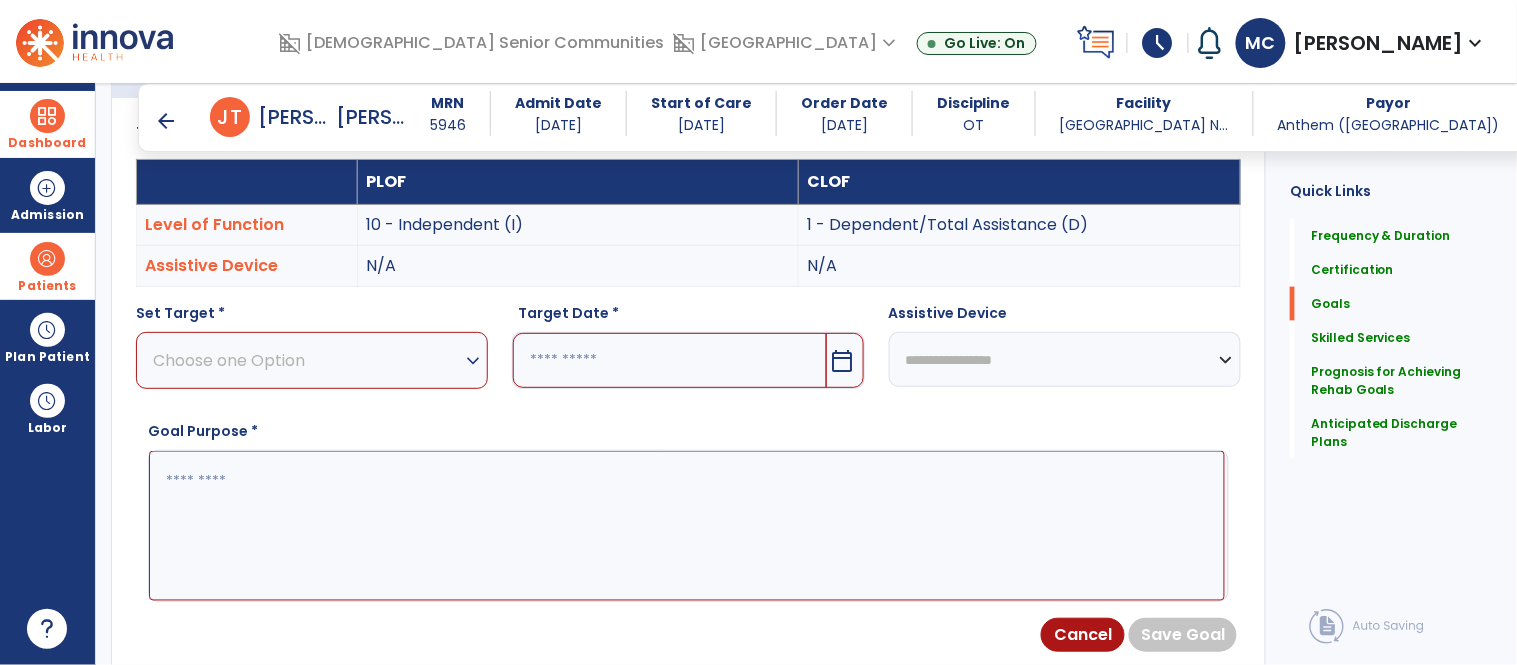 scroll, scrollTop: 564, scrollLeft: 0, axis: vertical 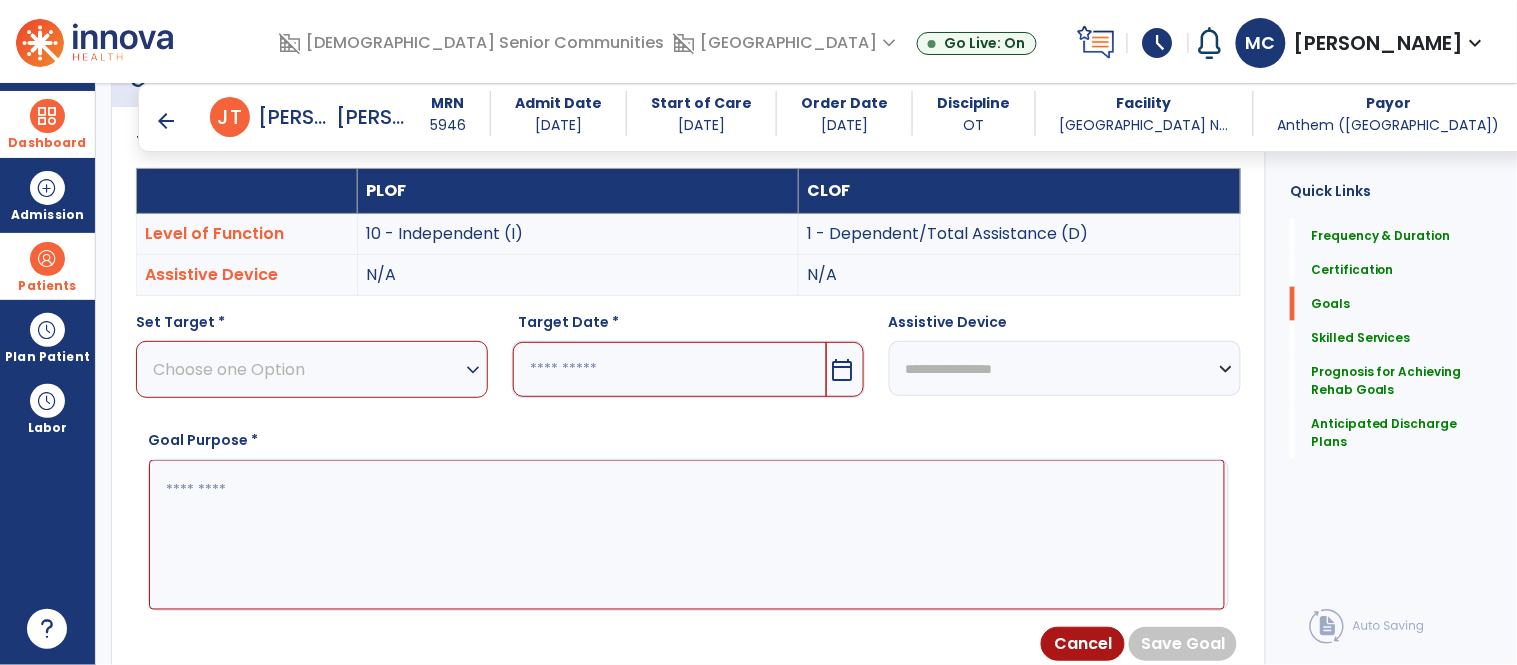 click on "expand_more" at bounding box center [473, 370] 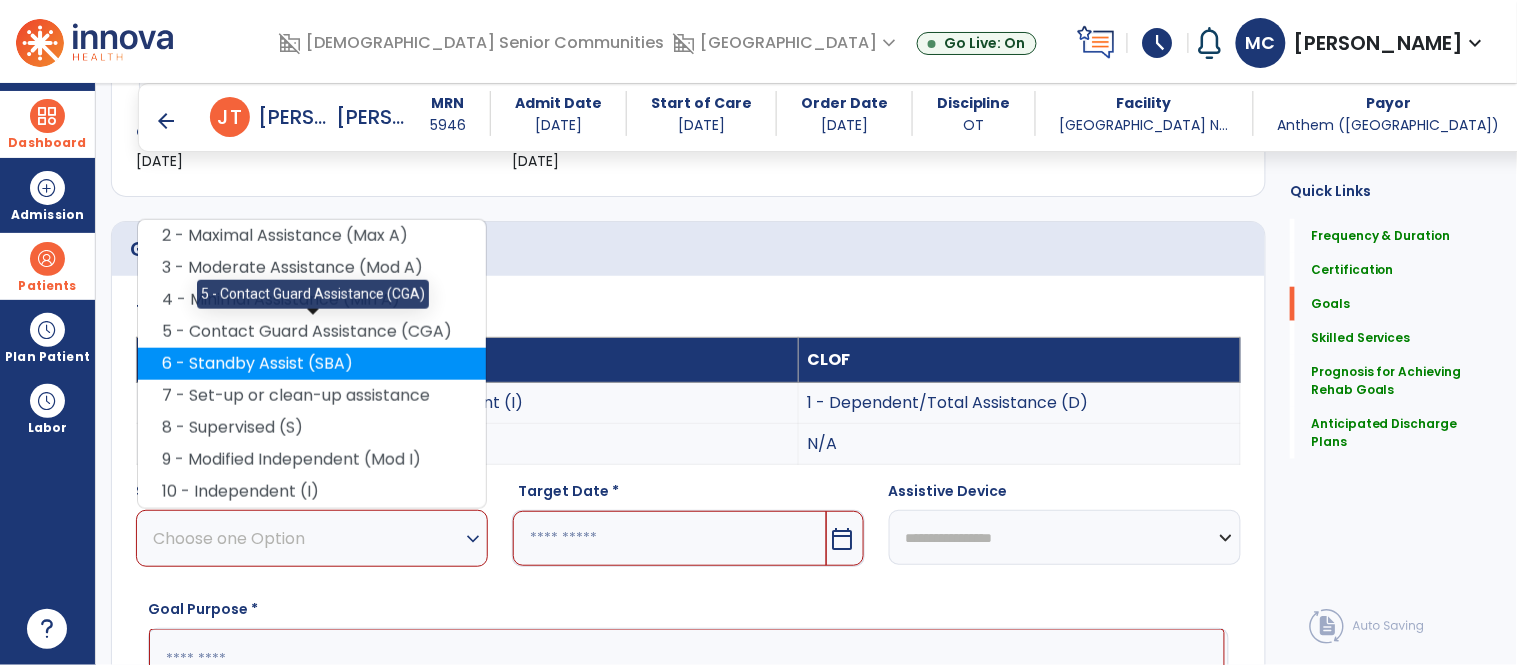 scroll, scrollTop: 391, scrollLeft: 0, axis: vertical 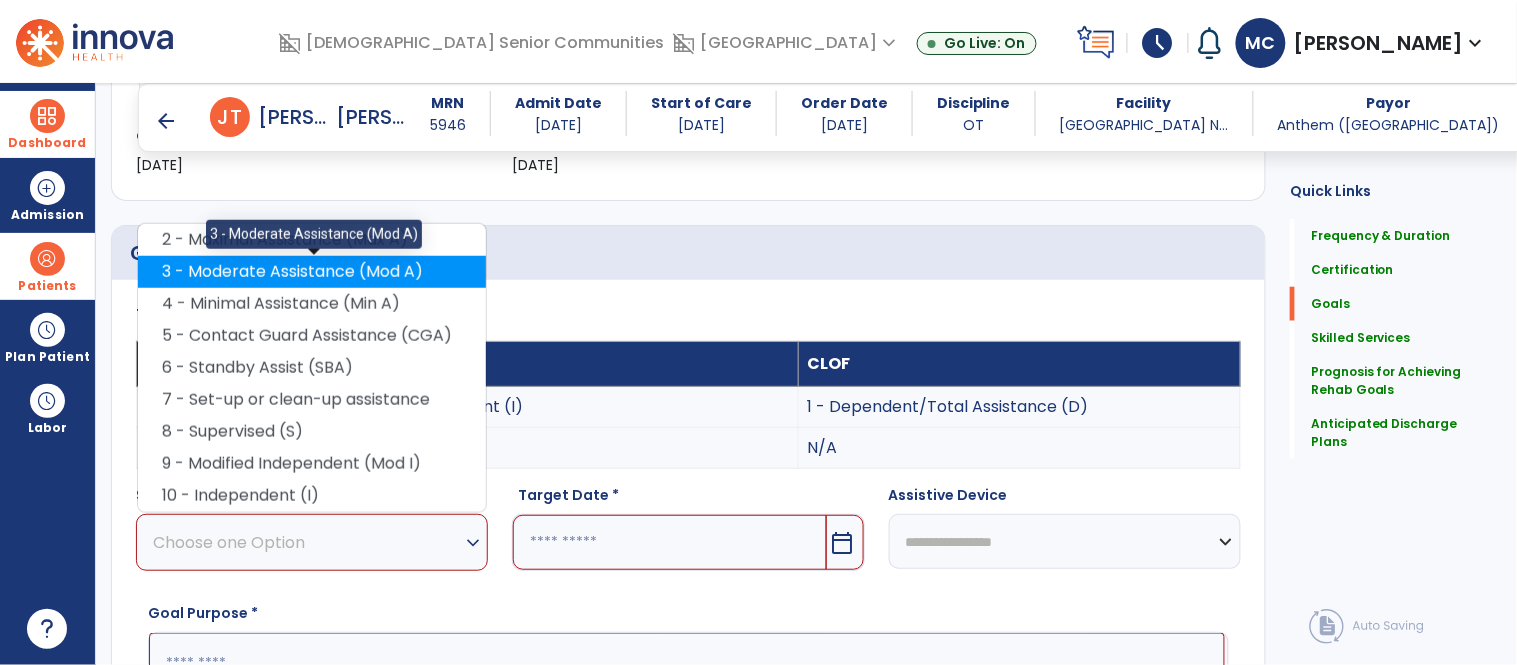 click on "3 - Moderate Assistance (Mod A)" at bounding box center (312, 272) 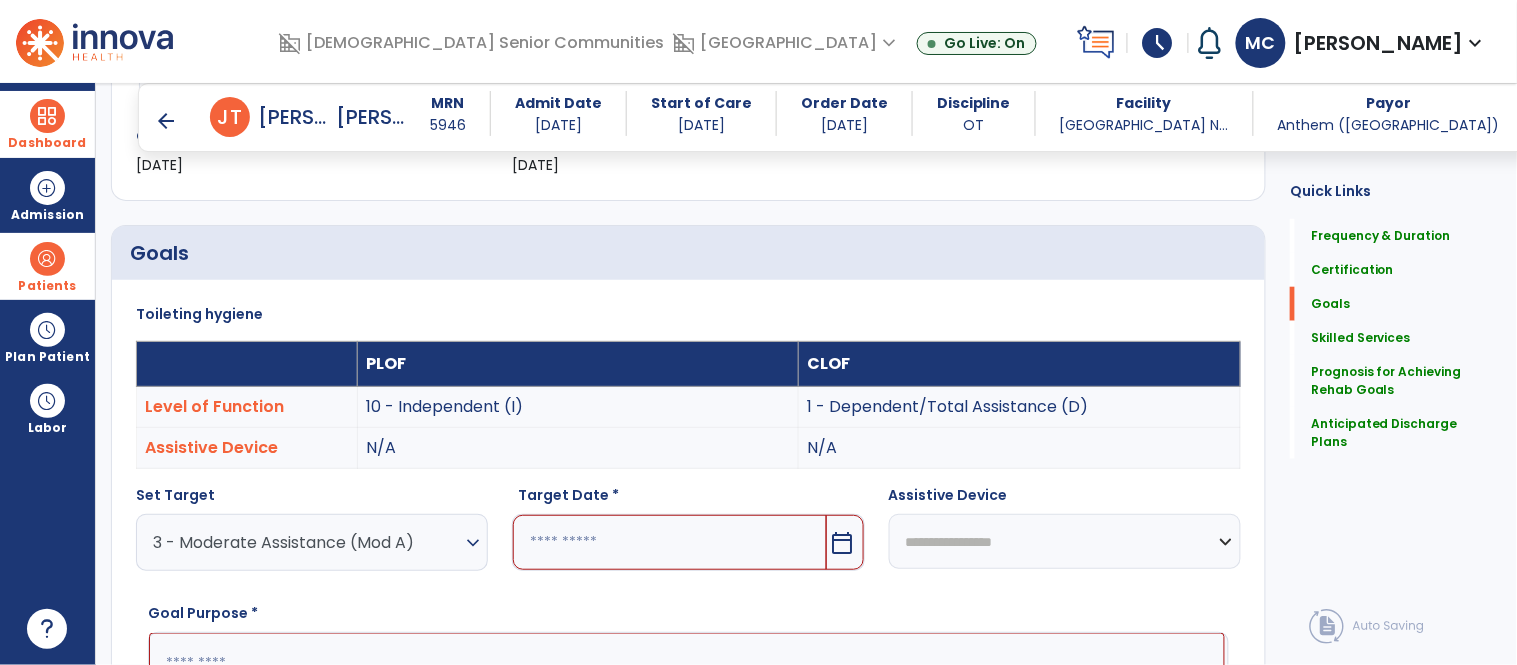 click on "calendar_today" at bounding box center (843, 543) 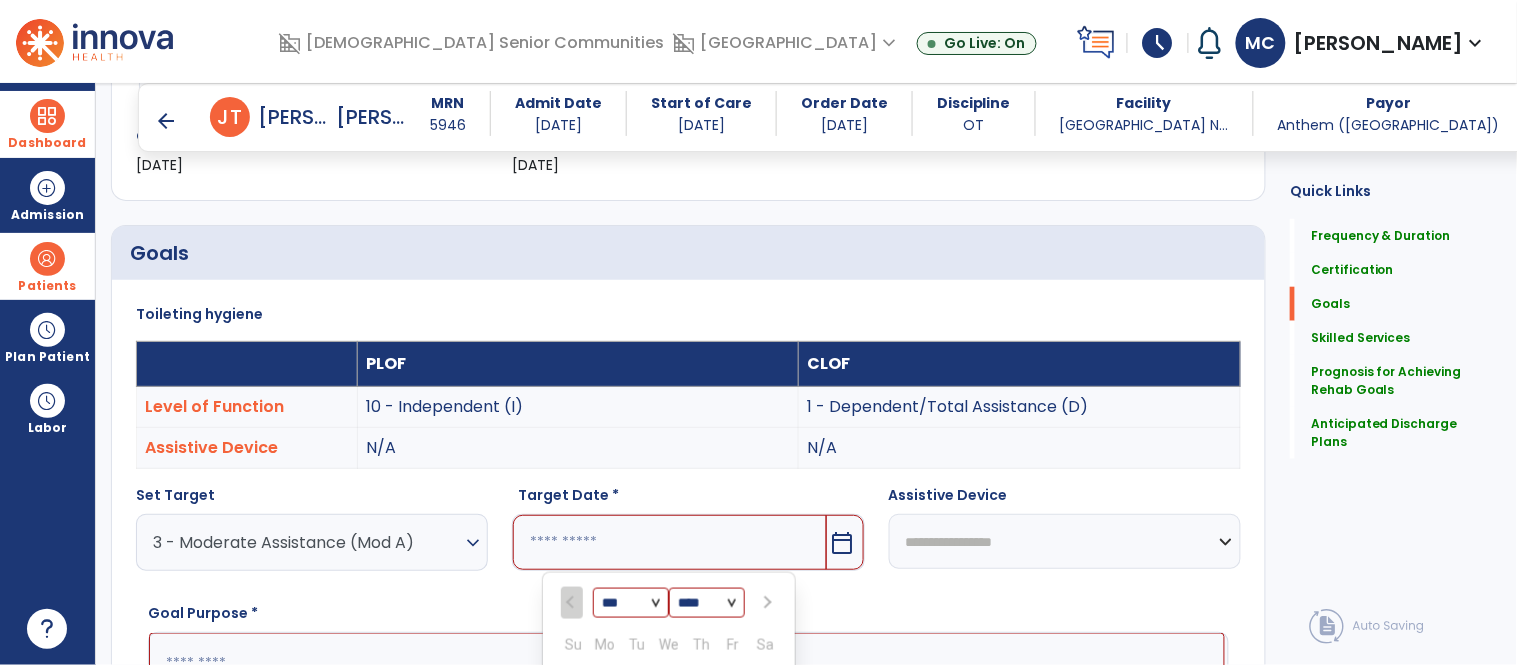 scroll, scrollTop: 727, scrollLeft: 0, axis: vertical 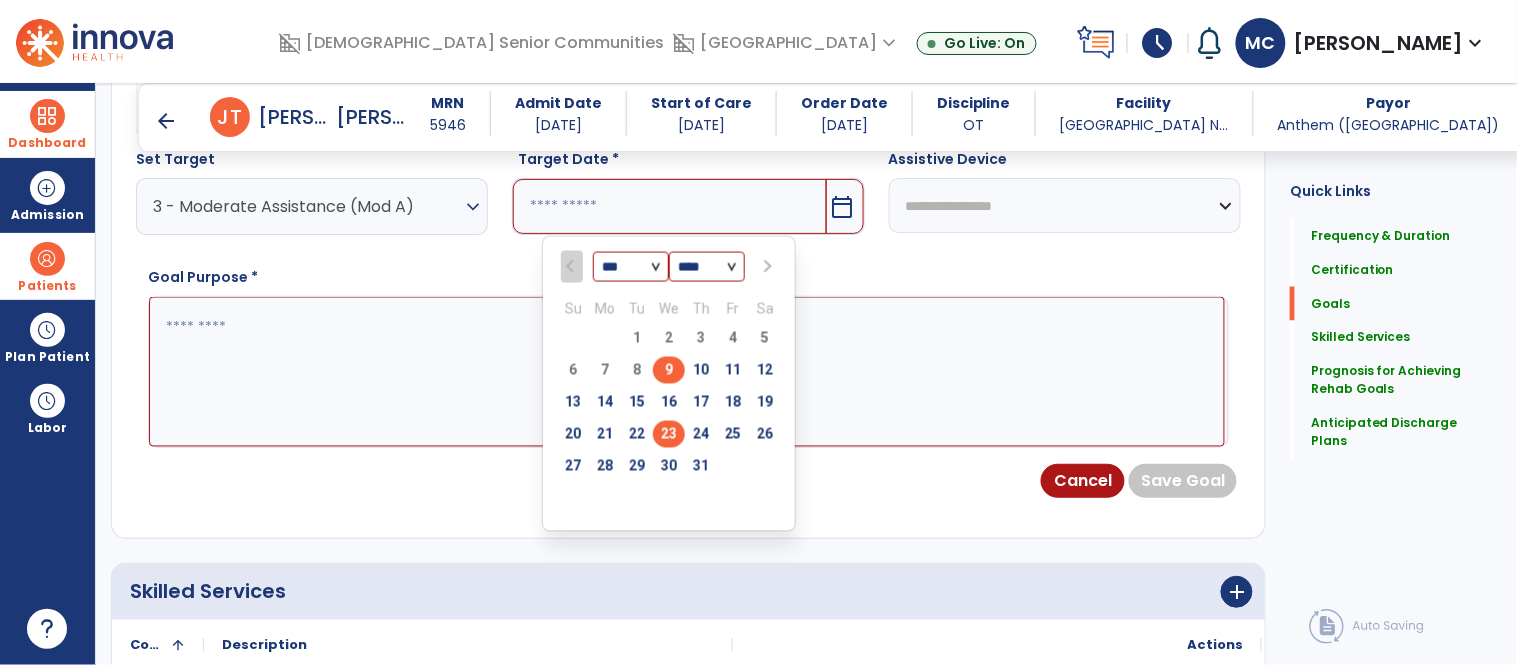 click on "23" at bounding box center (669, 434) 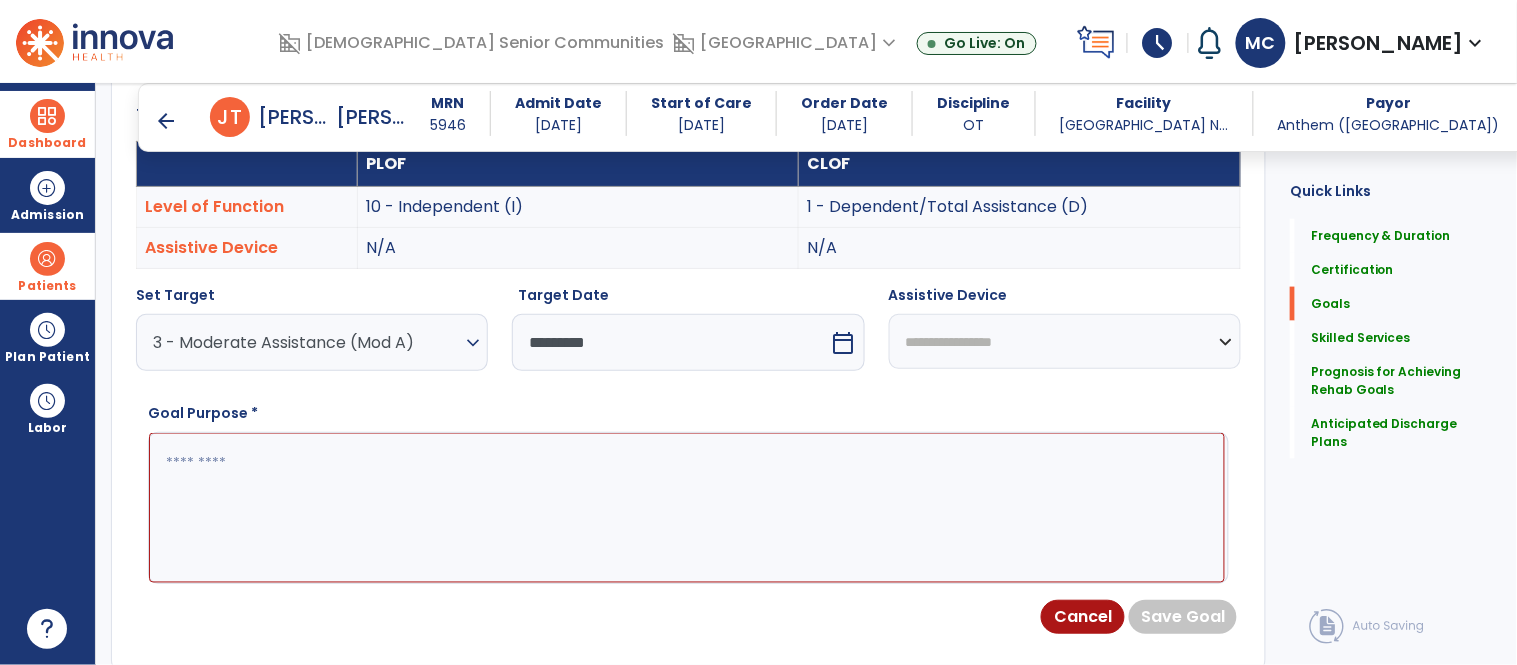 scroll, scrollTop: 583, scrollLeft: 0, axis: vertical 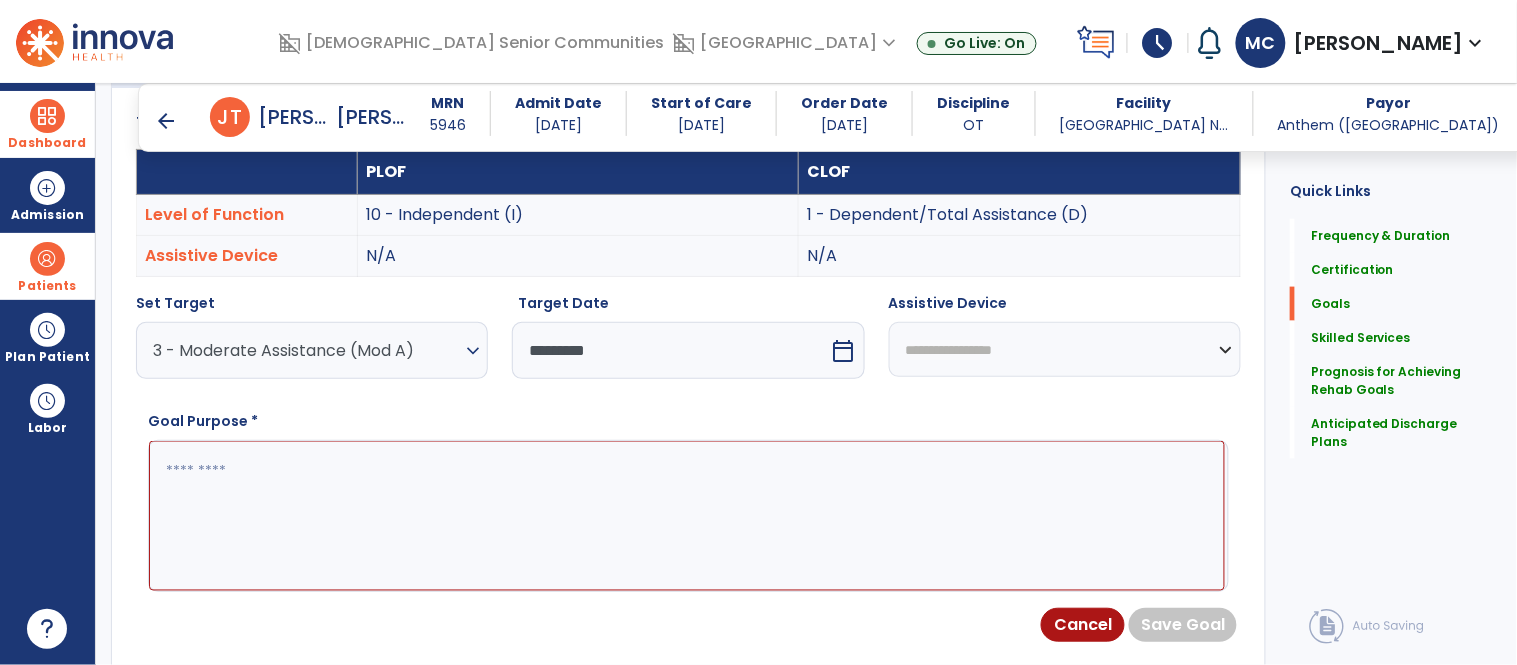click on "**********" at bounding box center (1065, 349) 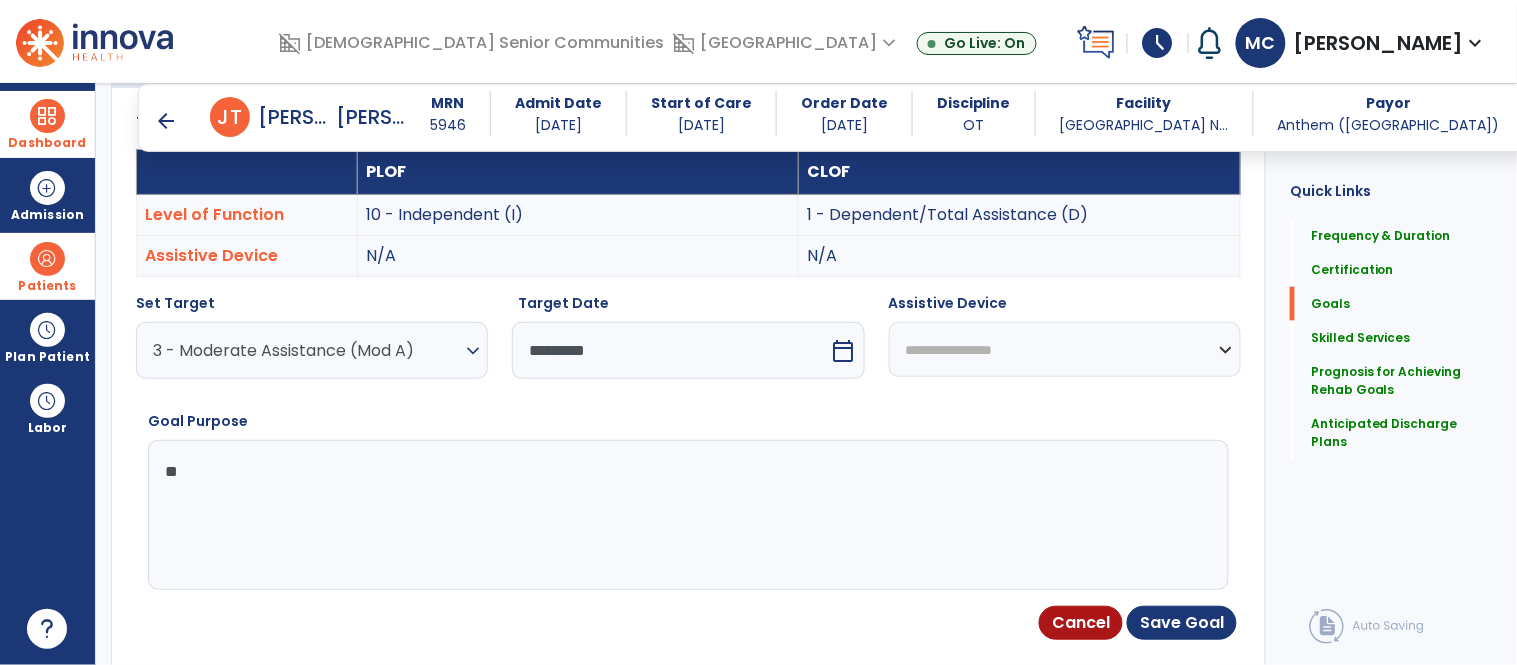 type on "*" 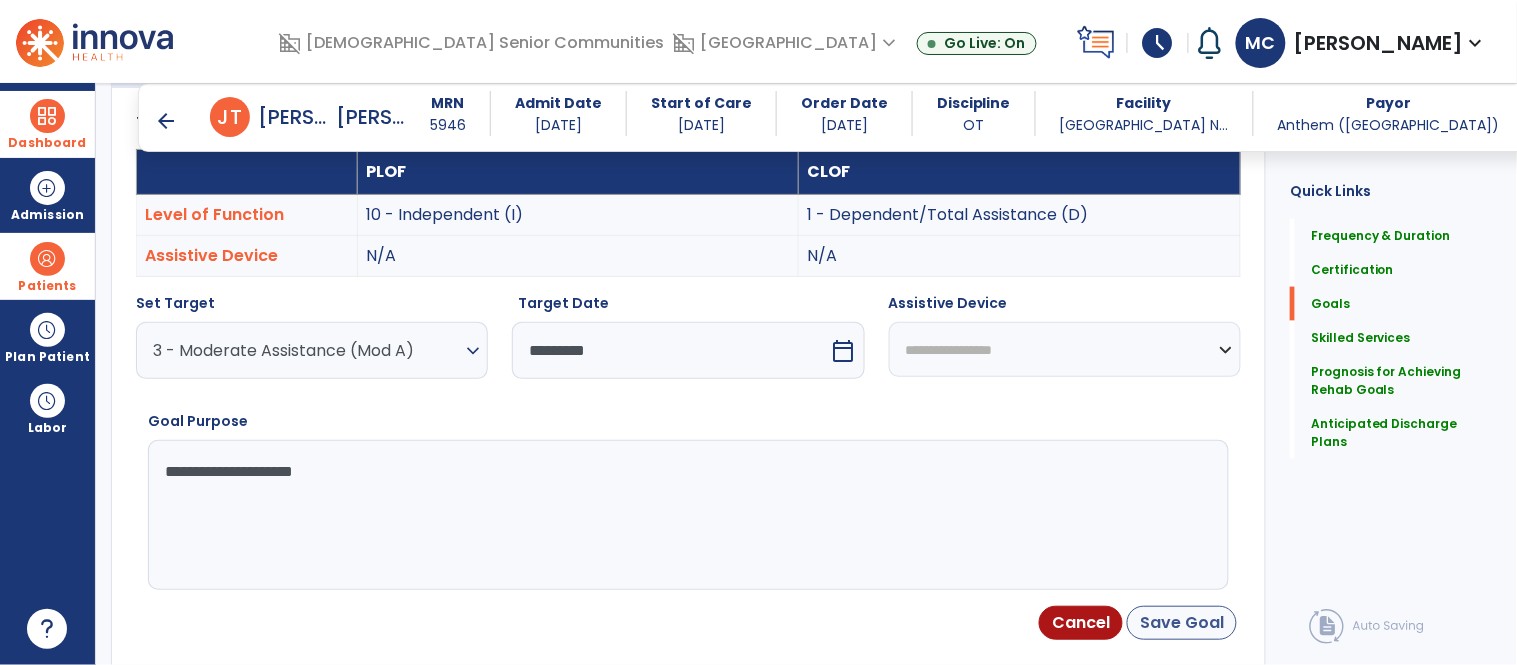 type on "**********" 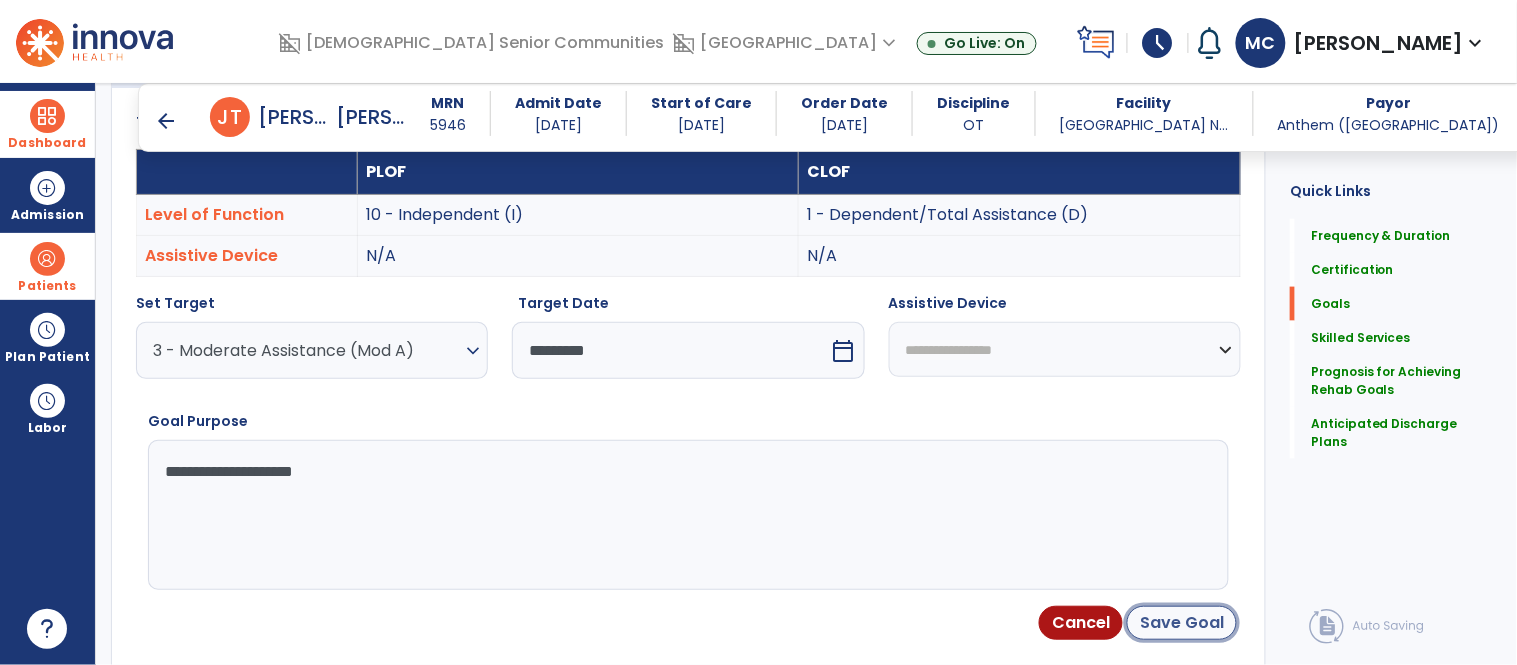 click on "Save Goal" at bounding box center [1182, 623] 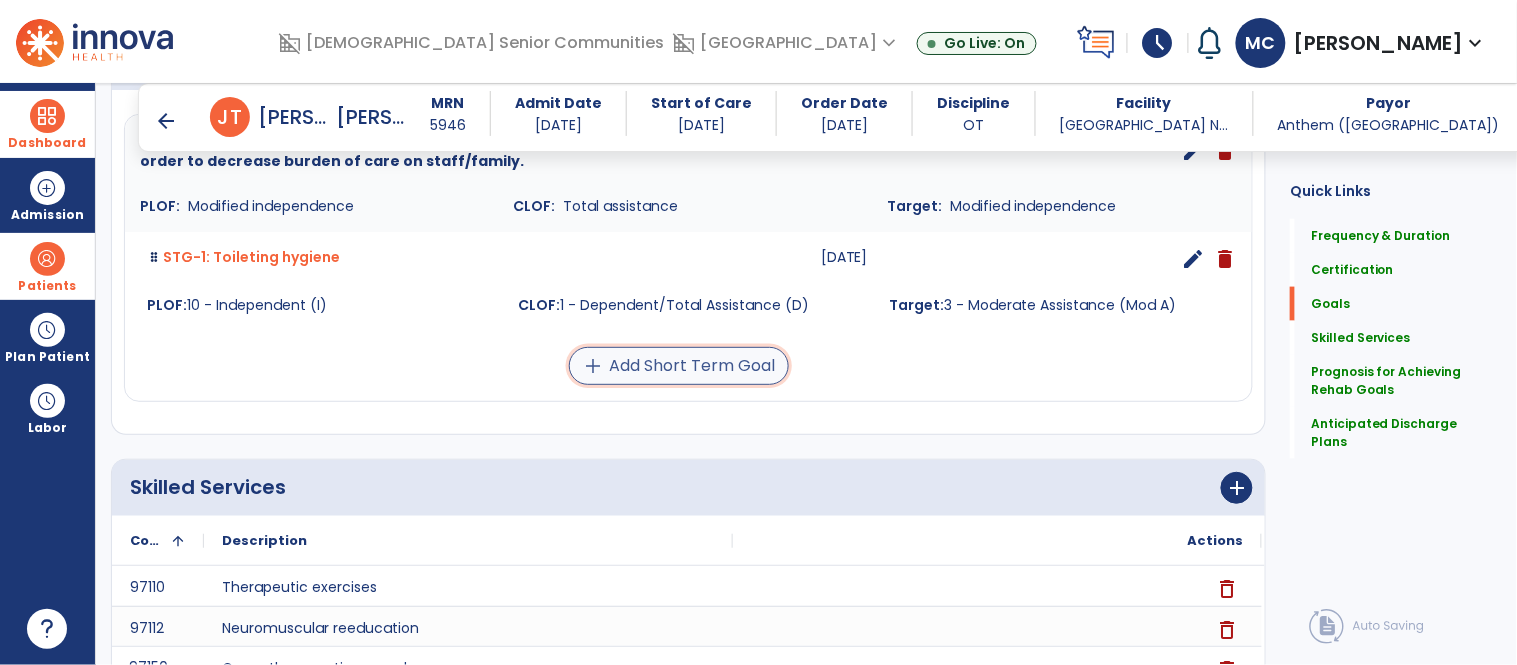 click on "add  Add Short Term Goal" at bounding box center (679, 366) 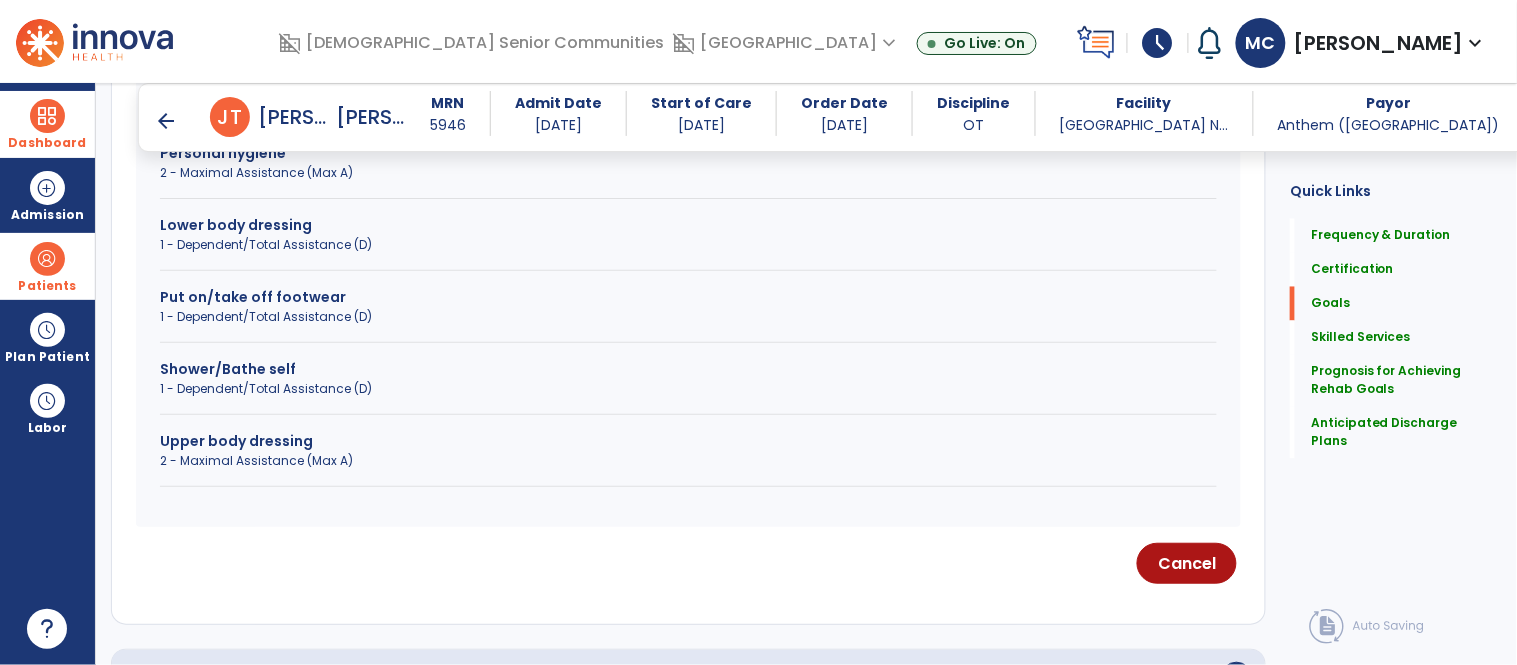 scroll, scrollTop: 858, scrollLeft: 0, axis: vertical 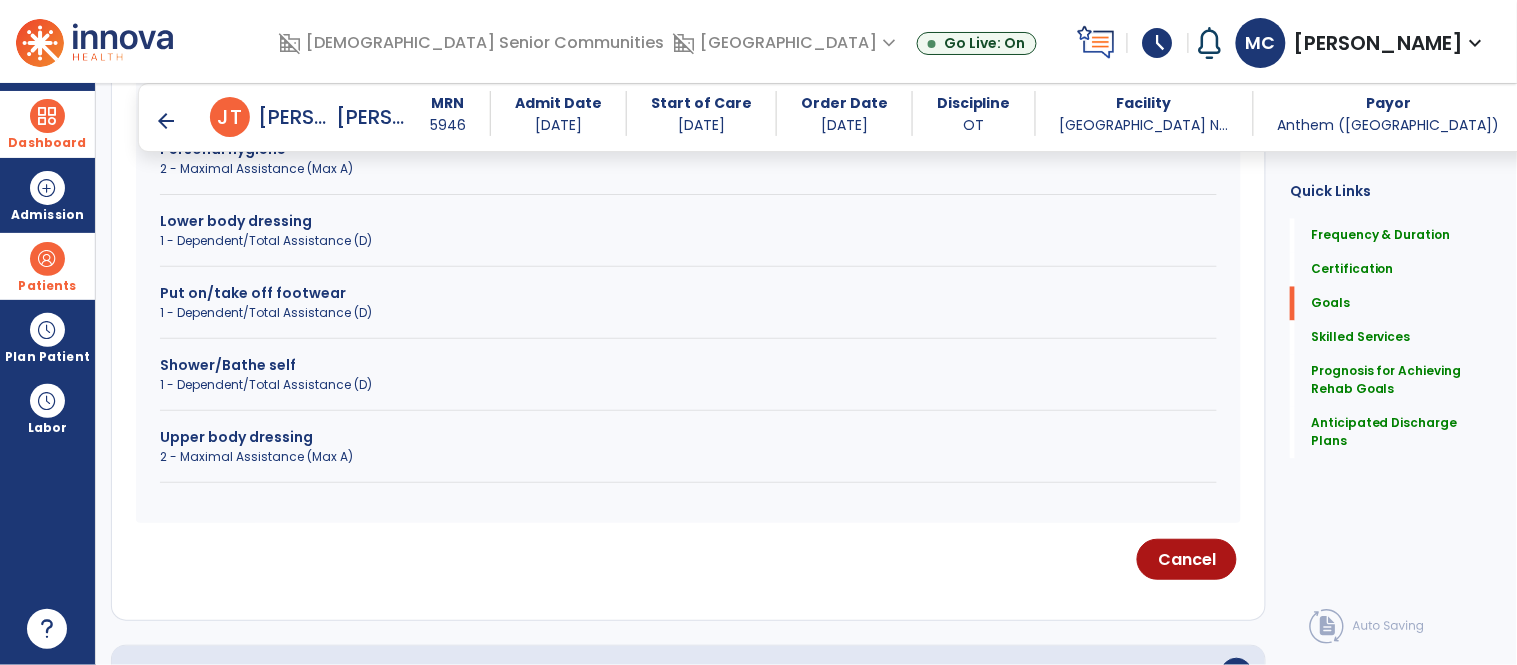 click on "1 - Dependent/Total Assistance (D)" at bounding box center (688, 385) 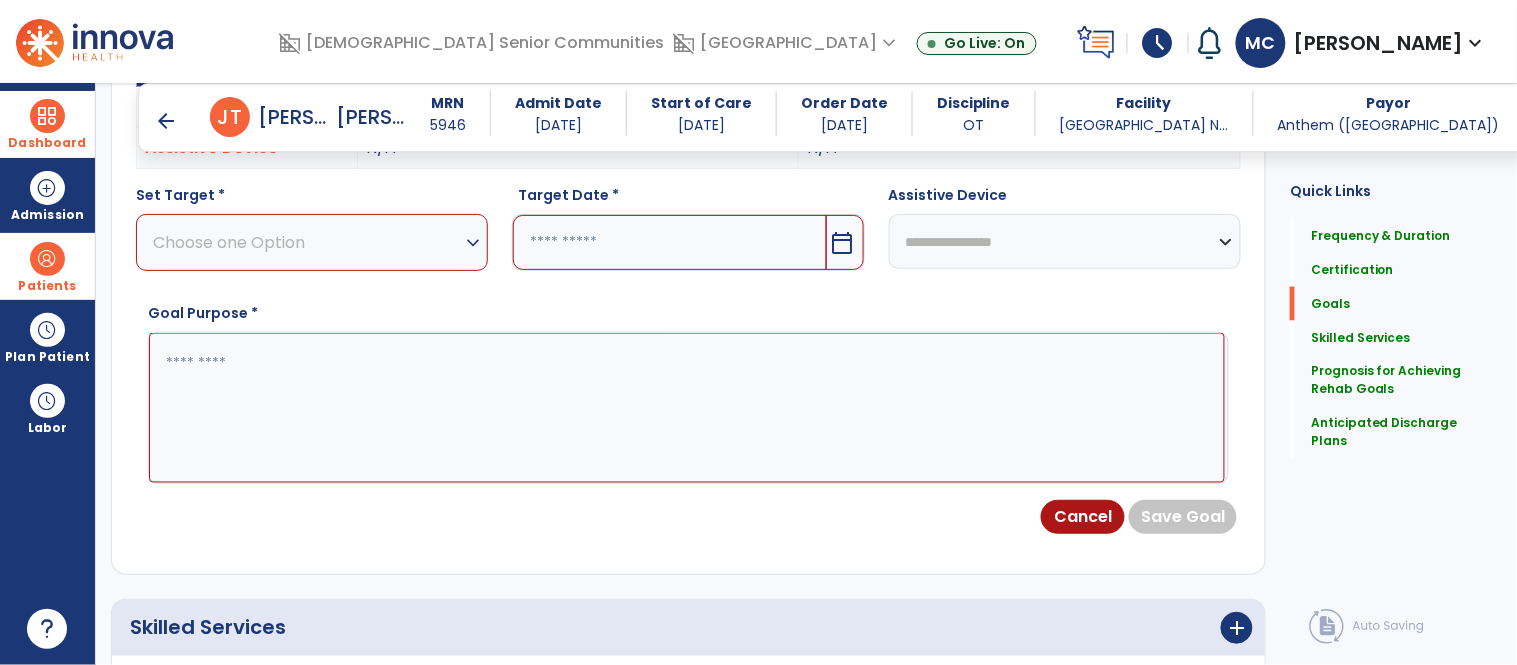 scroll, scrollTop: 388, scrollLeft: 0, axis: vertical 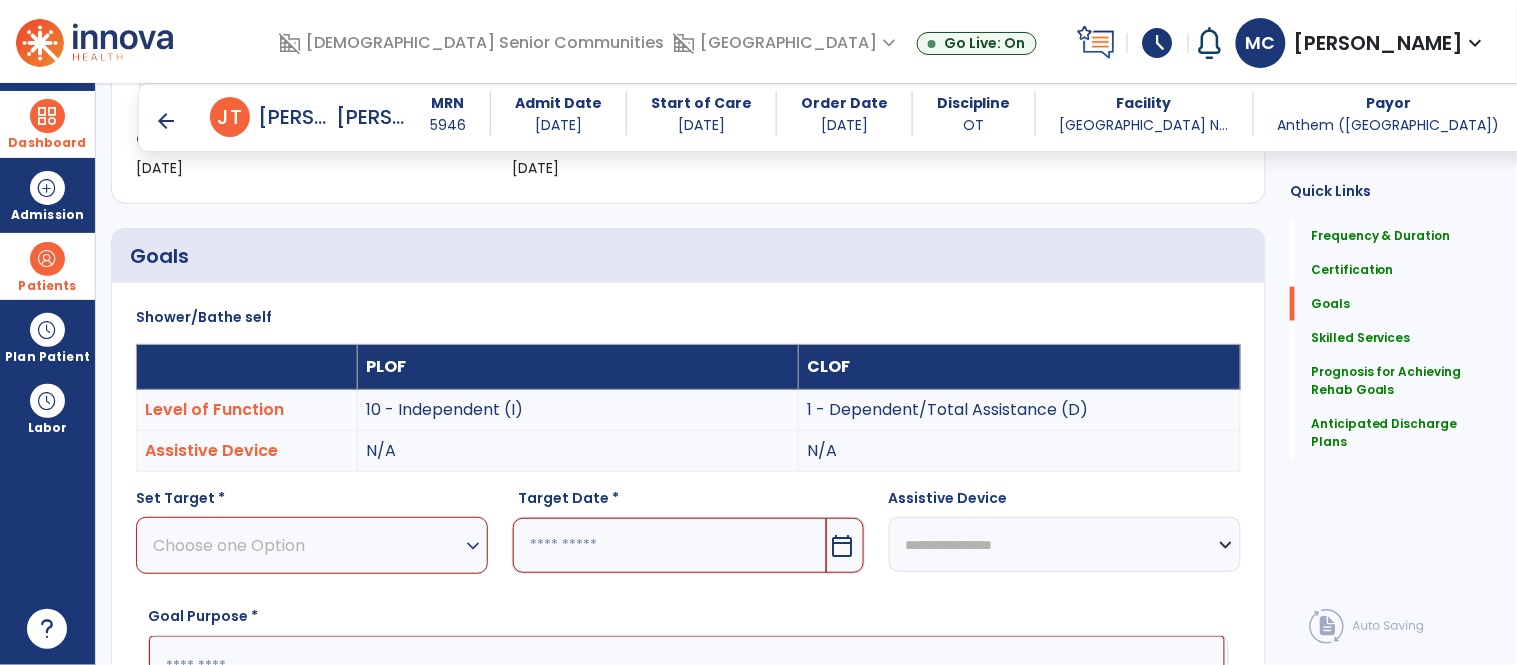 click on "Choose one Option   expand_more" at bounding box center (312, 545) 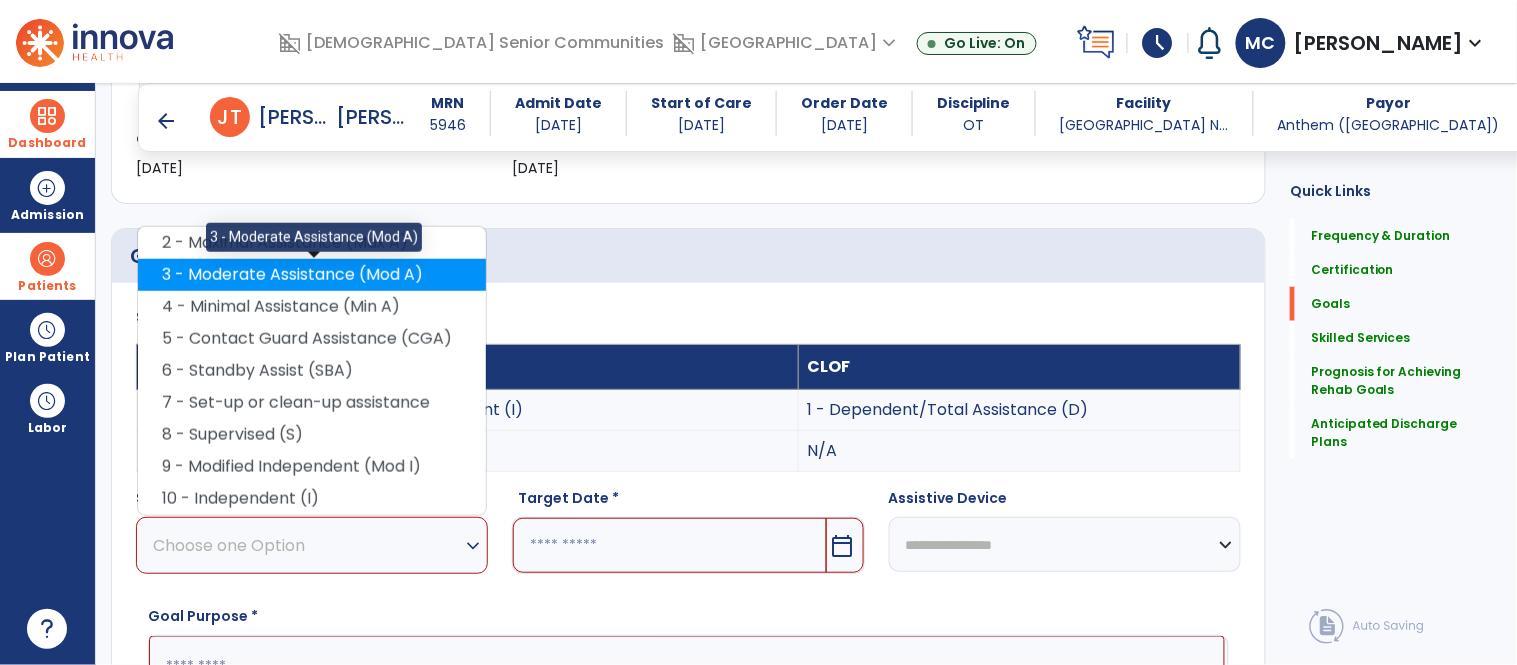 click on "3 - Moderate Assistance (Mod A)" at bounding box center (312, 275) 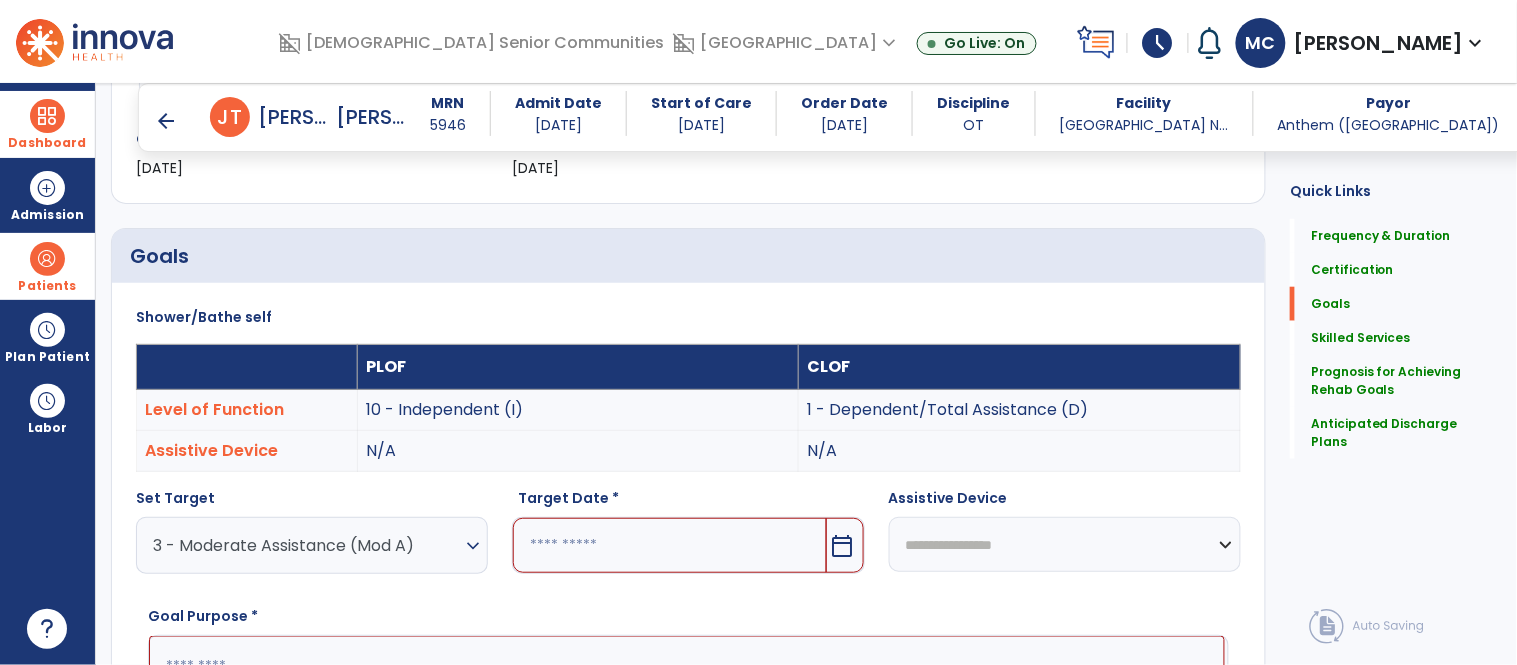 click on "calendar_today" at bounding box center (843, 546) 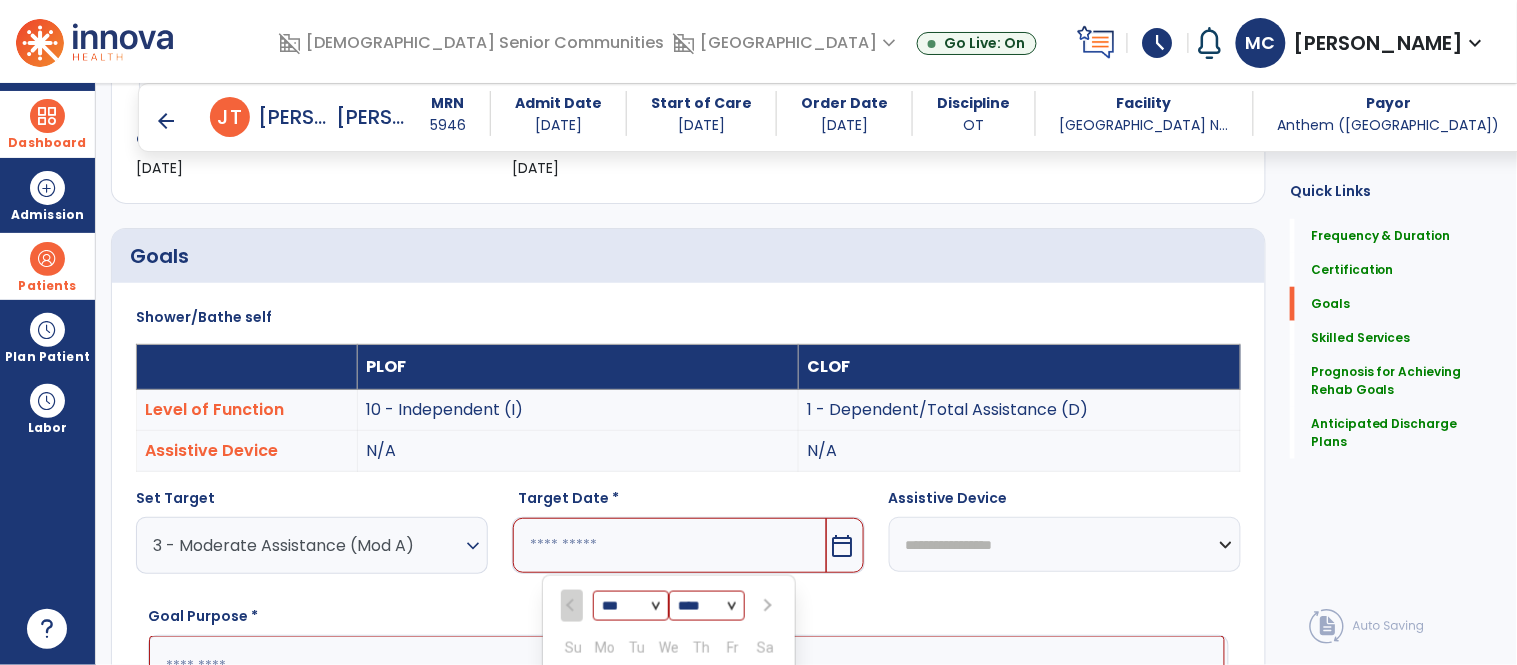 scroll, scrollTop: 727, scrollLeft: 0, axis: vertical 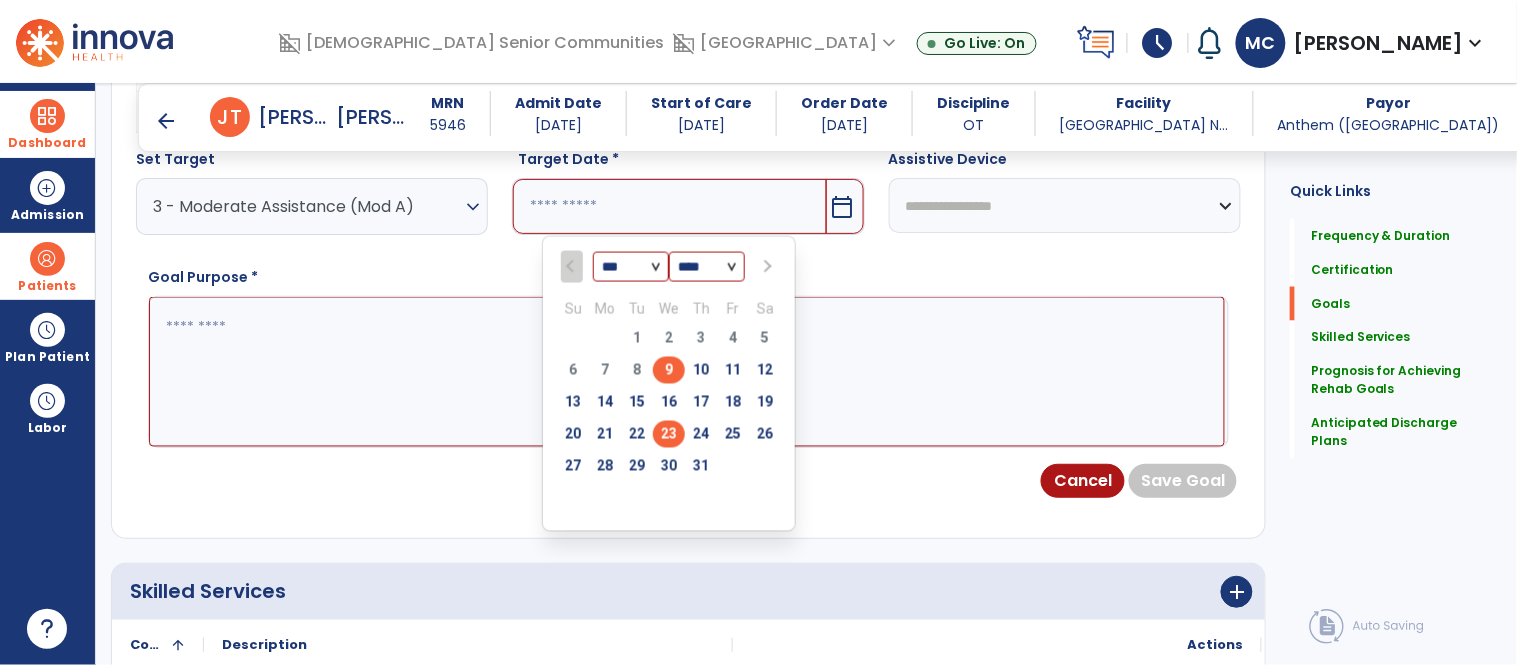 click on "23" at bounding box center [669, 434] 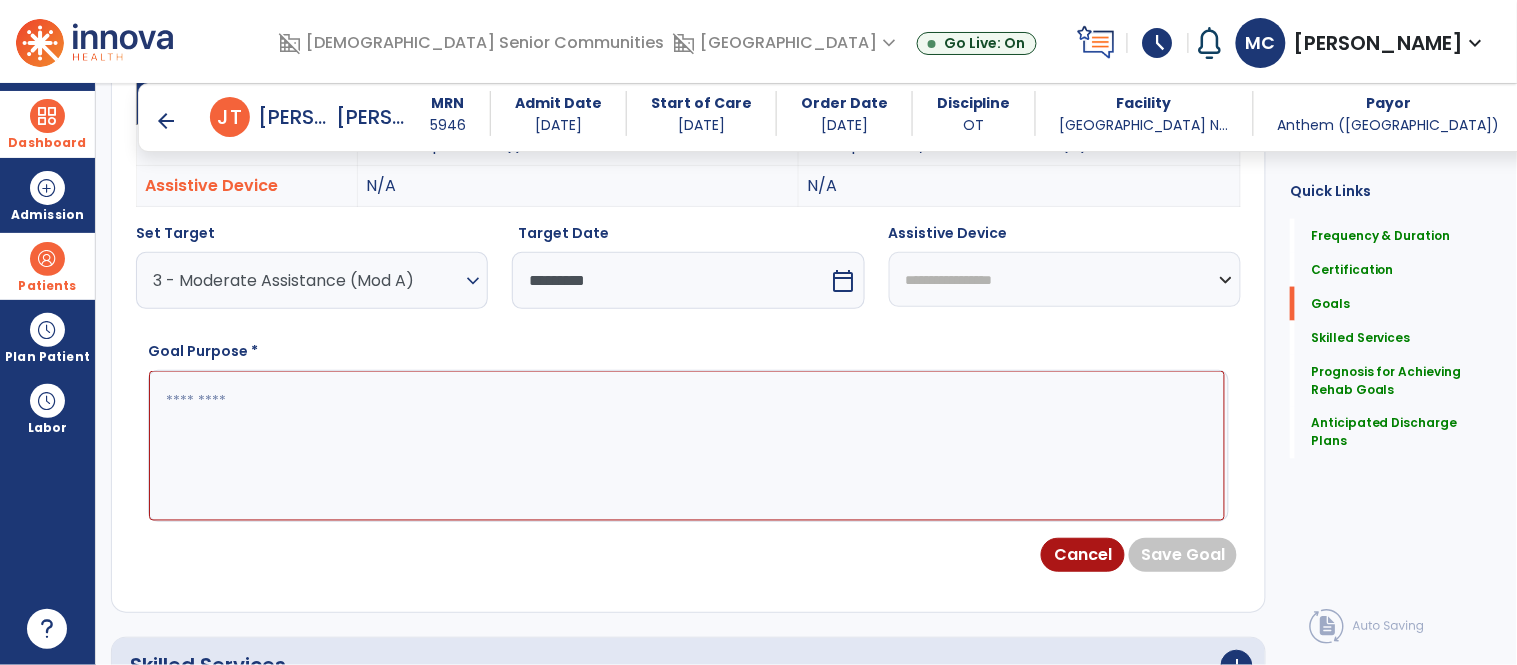 scroll, scrollTop: 665, scrollLeft: 0, axis: vertical 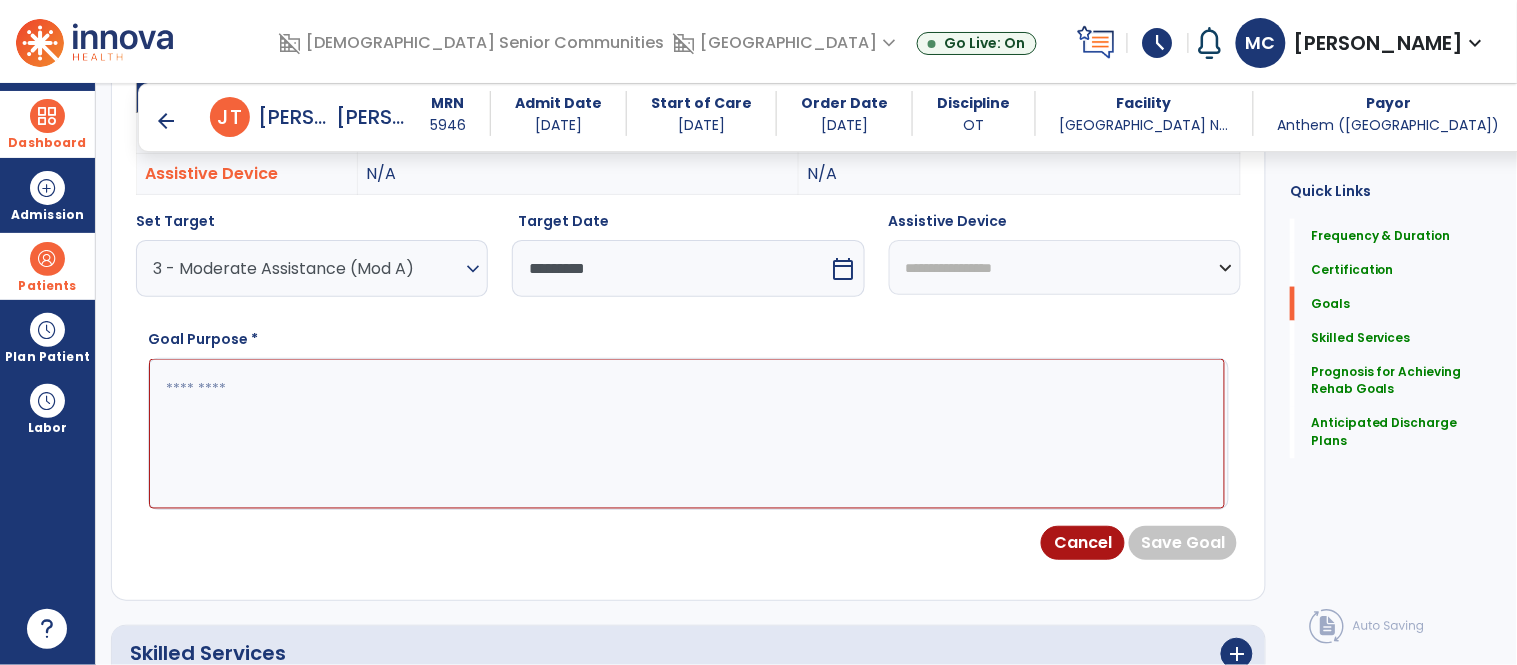 click at bounding box center (687, 434) 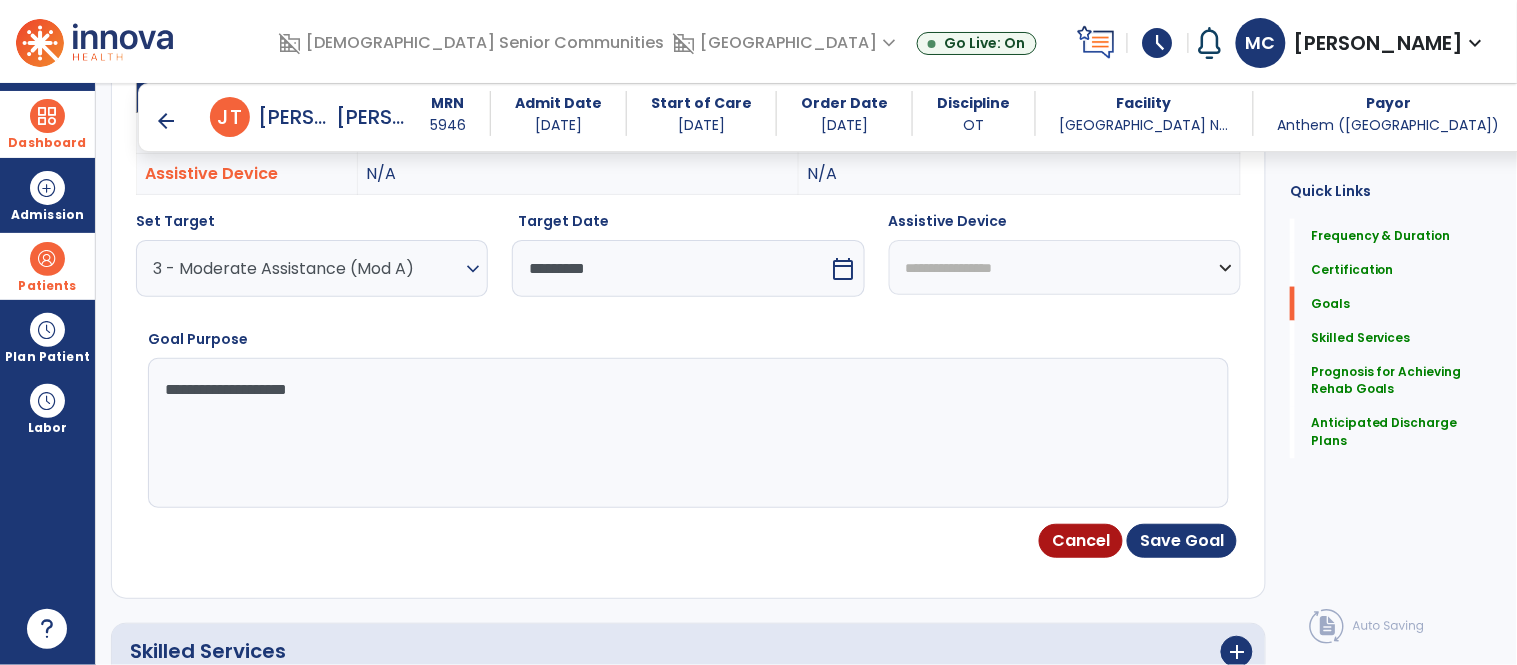 type on "**********" 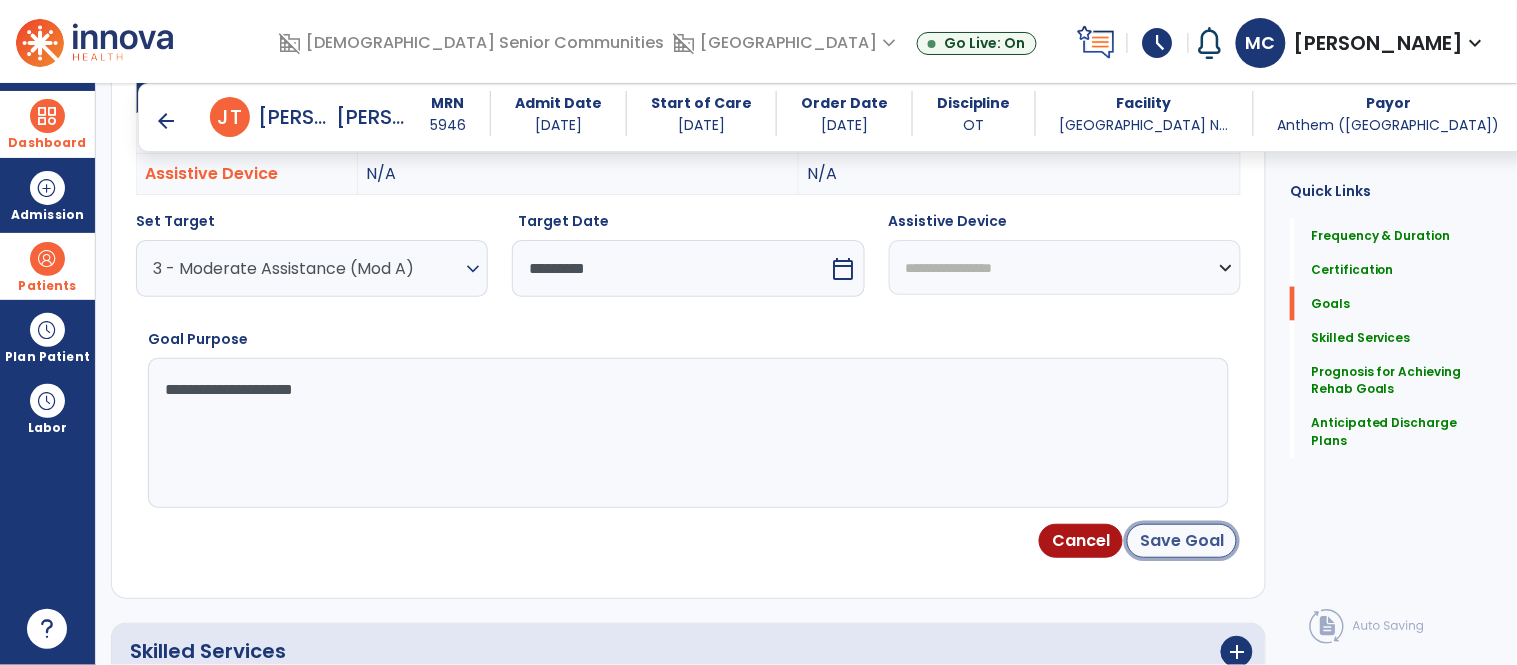 click on "Save Goal" at bounding box center [1182, 541] 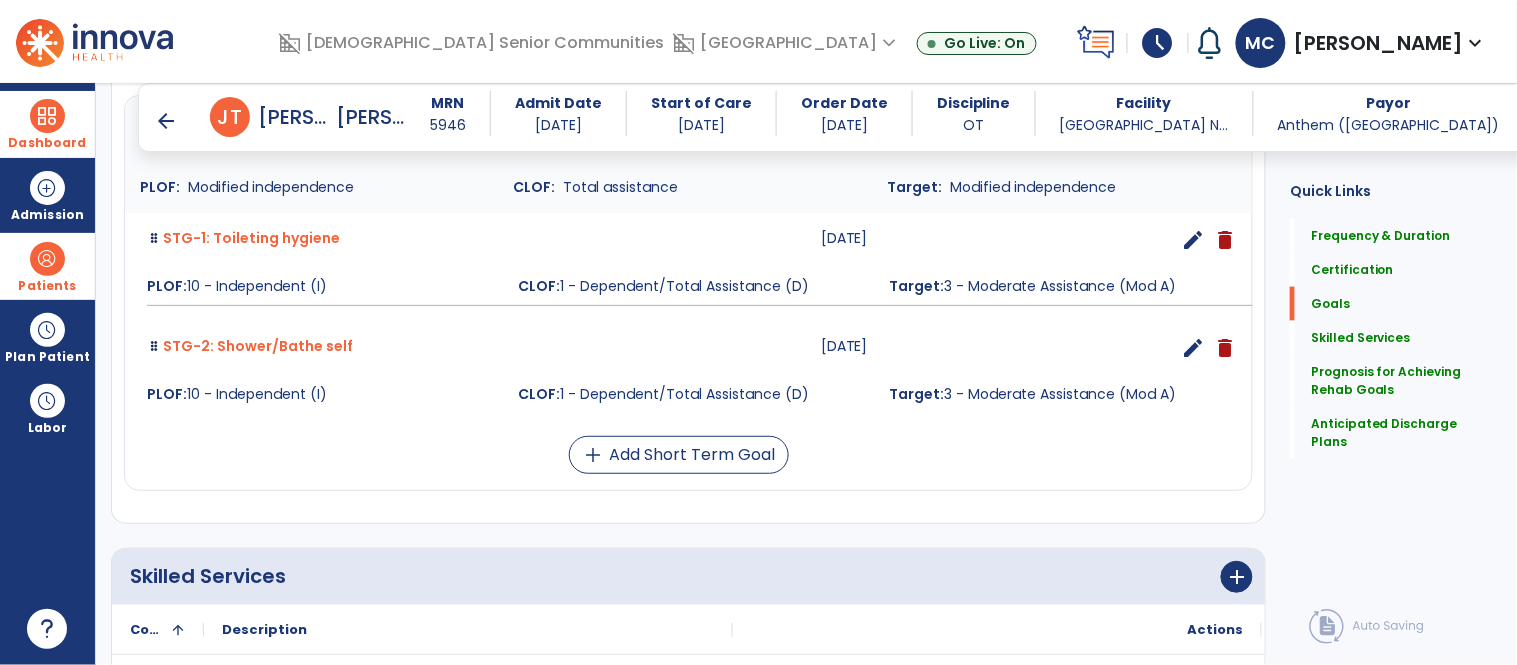 scroll, scrollTop: 614, scrollLeft: 0, axis: vertical 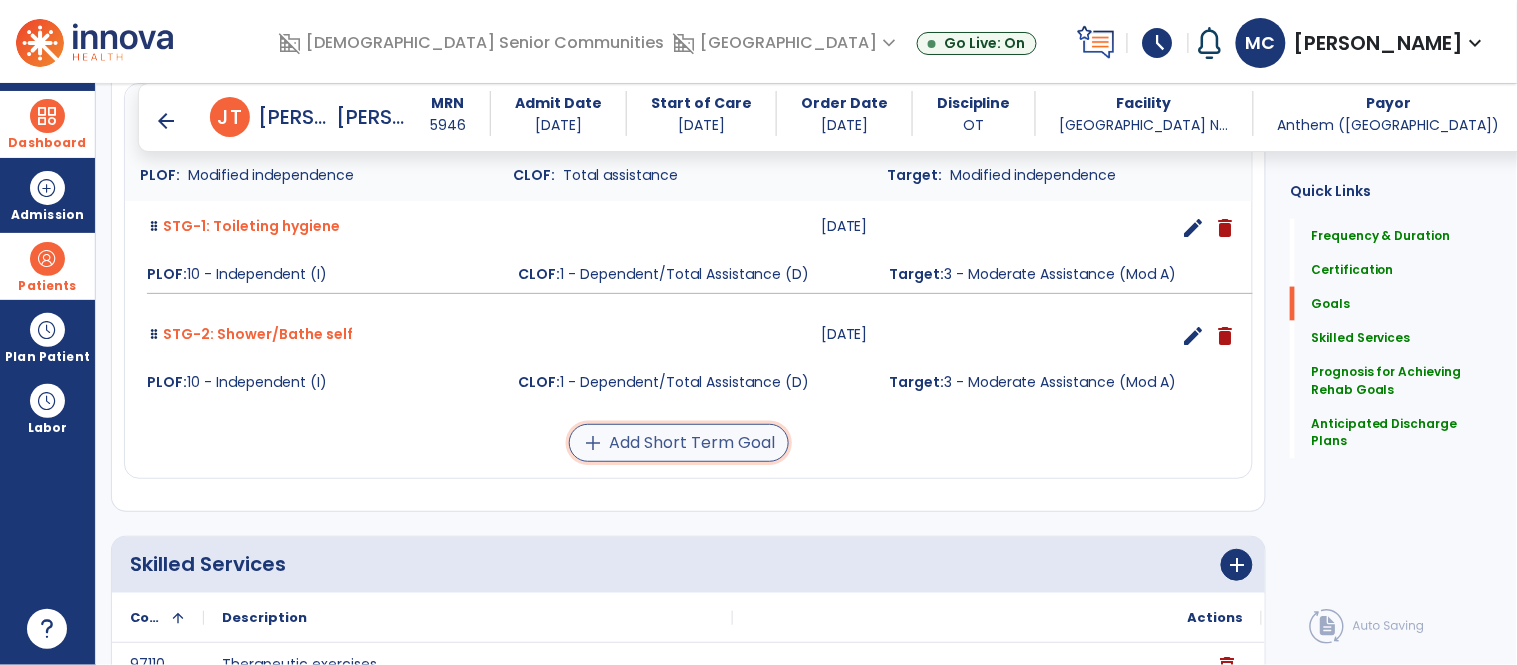 click on "add  Add Short Term Goal" at bounding box center [679, 443] 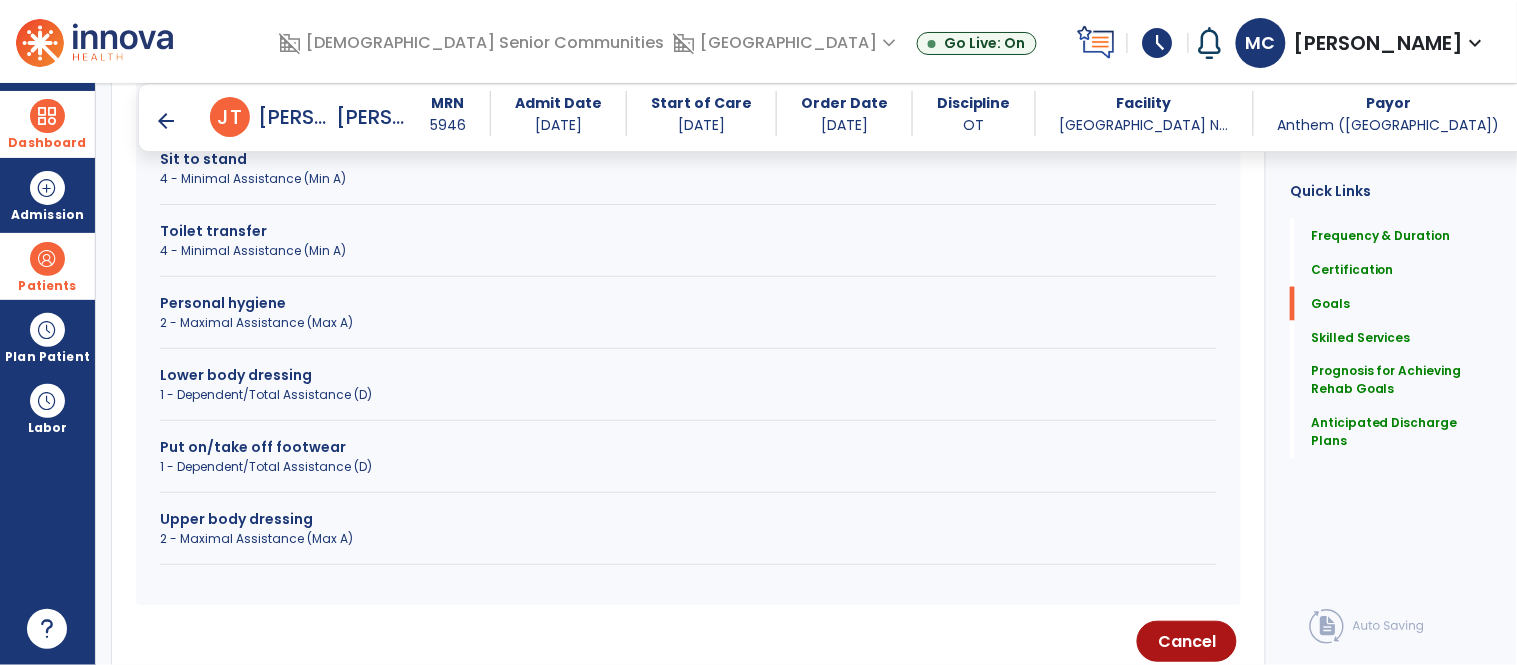 scroll, scrollTop: 706, scrollLeft: 0, axis: vertical 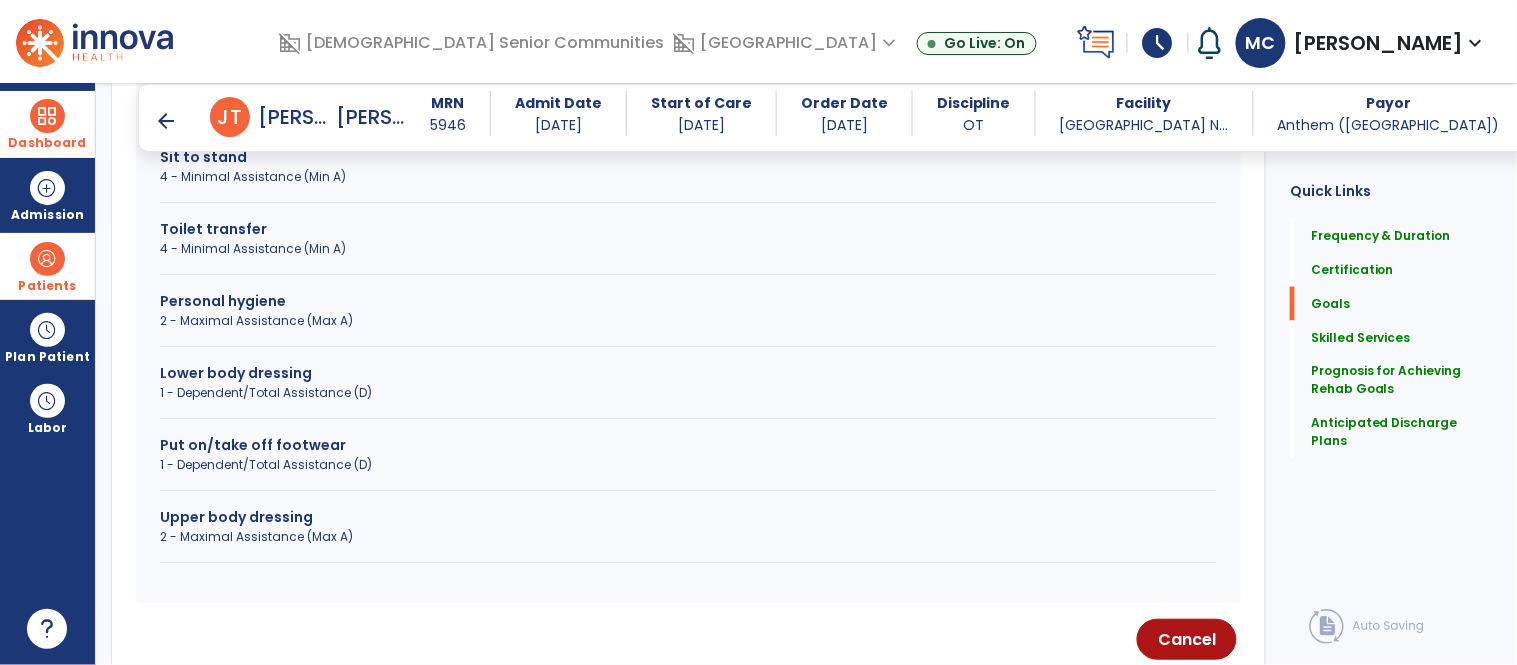 click on "1 - Dependent/Total Assistance (D)" at bounding box center [688, 393] 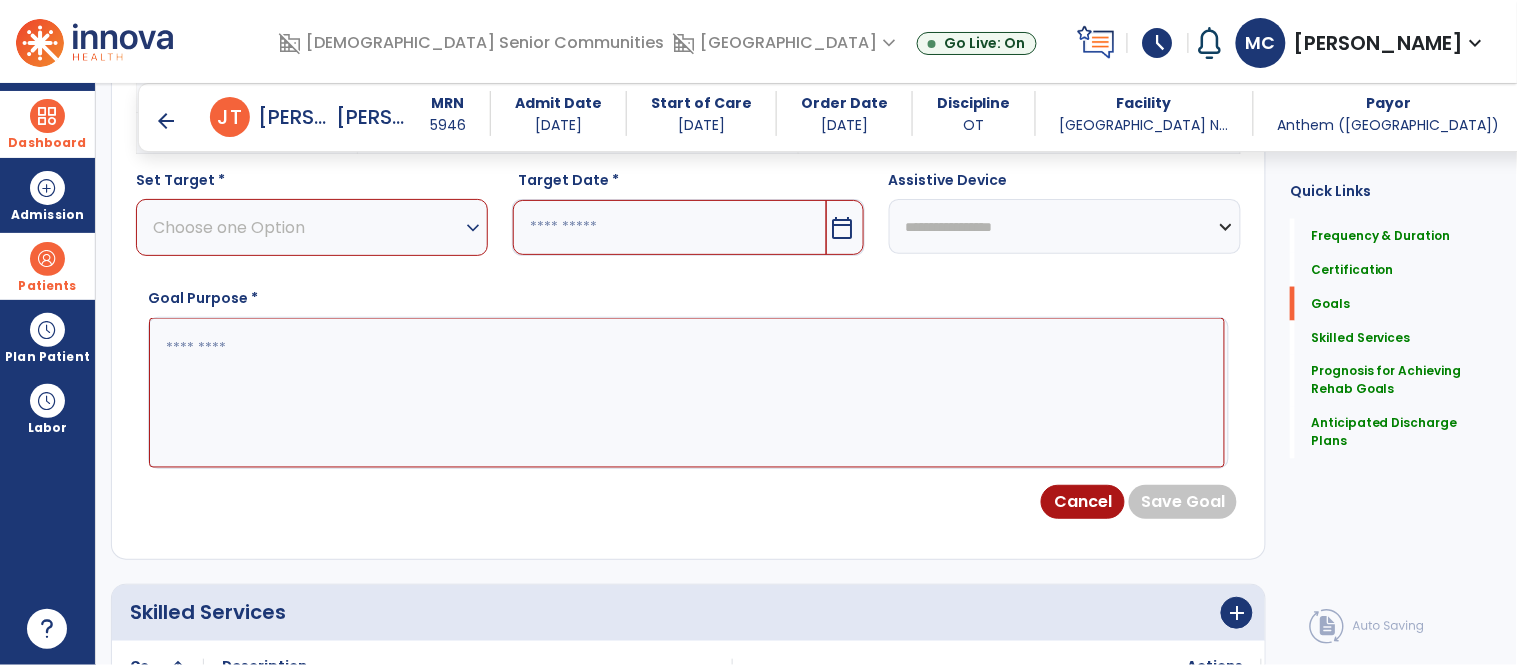 click on "expand_more" at bounding box center [473, 228] 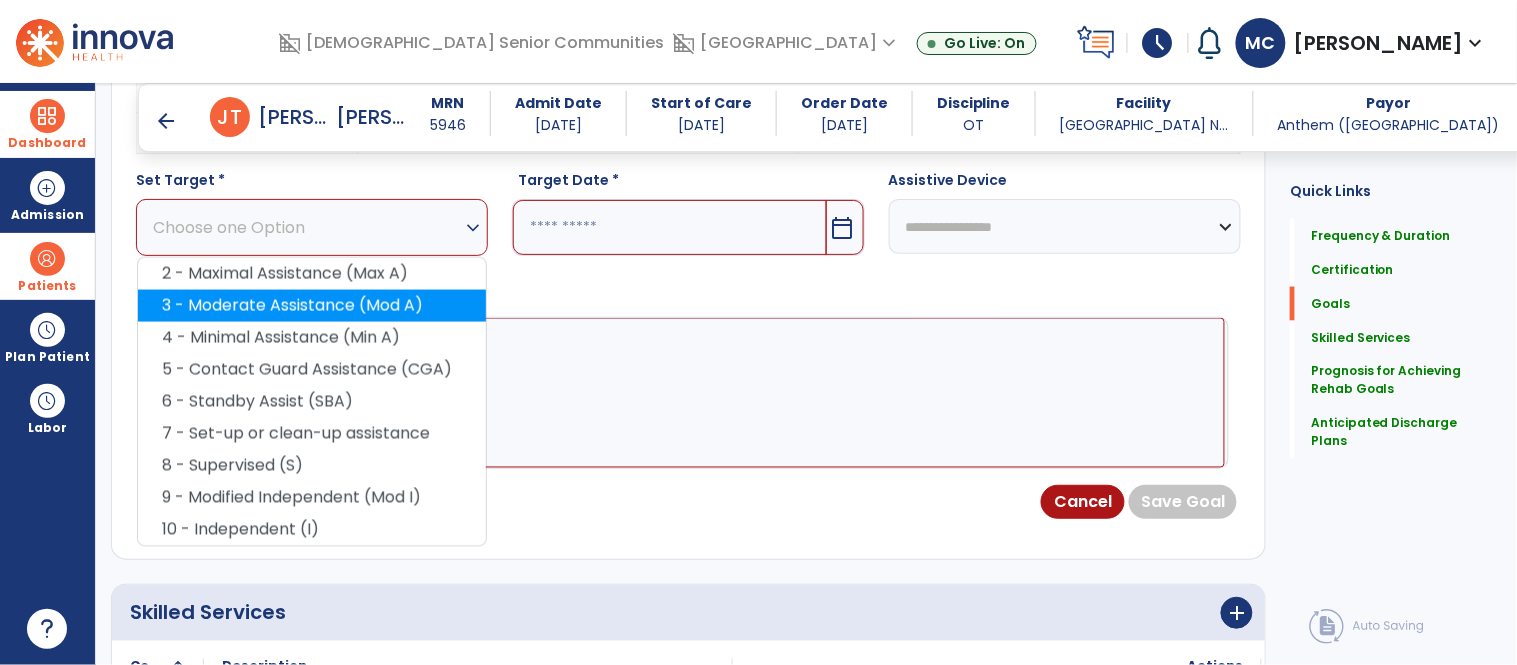 click on "3 - Moderate Assistance (Mod A)" at bounding box center (312, 306) 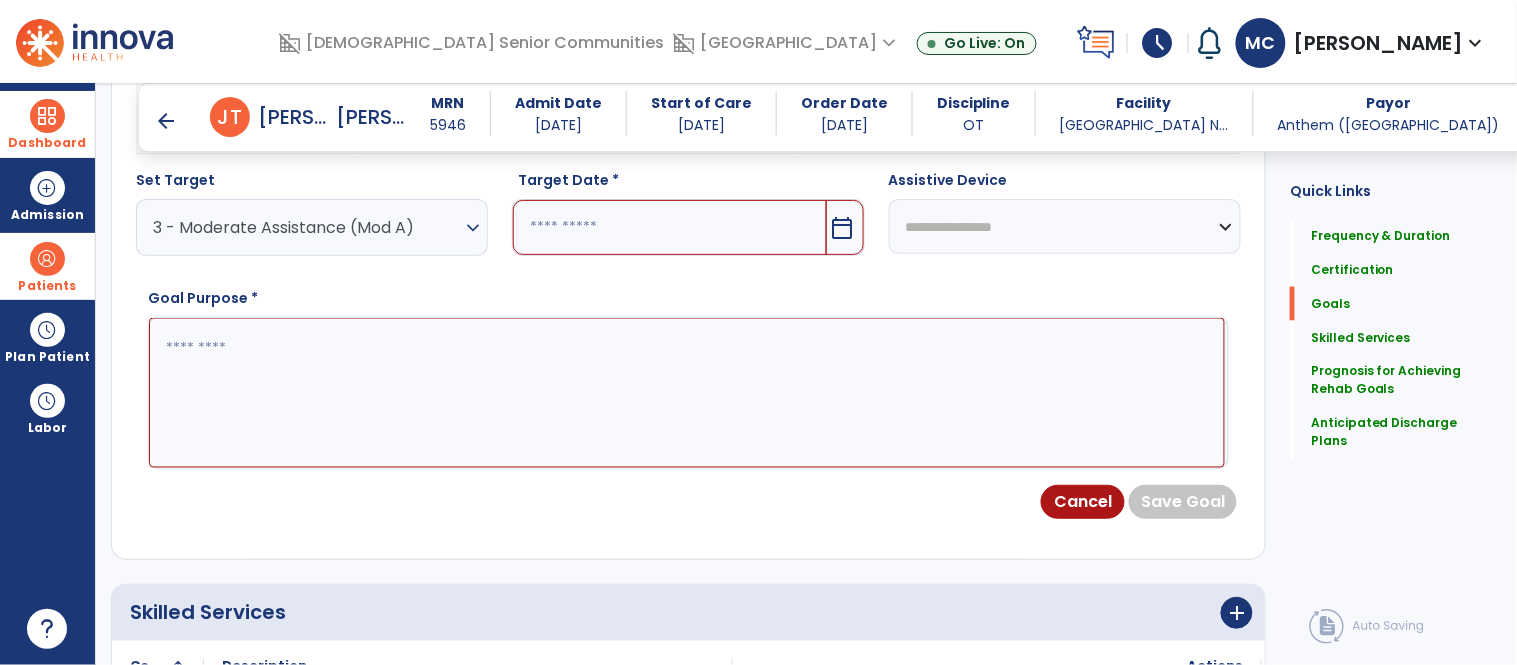 click on "calendar_today" at bounding box center [843, 228] 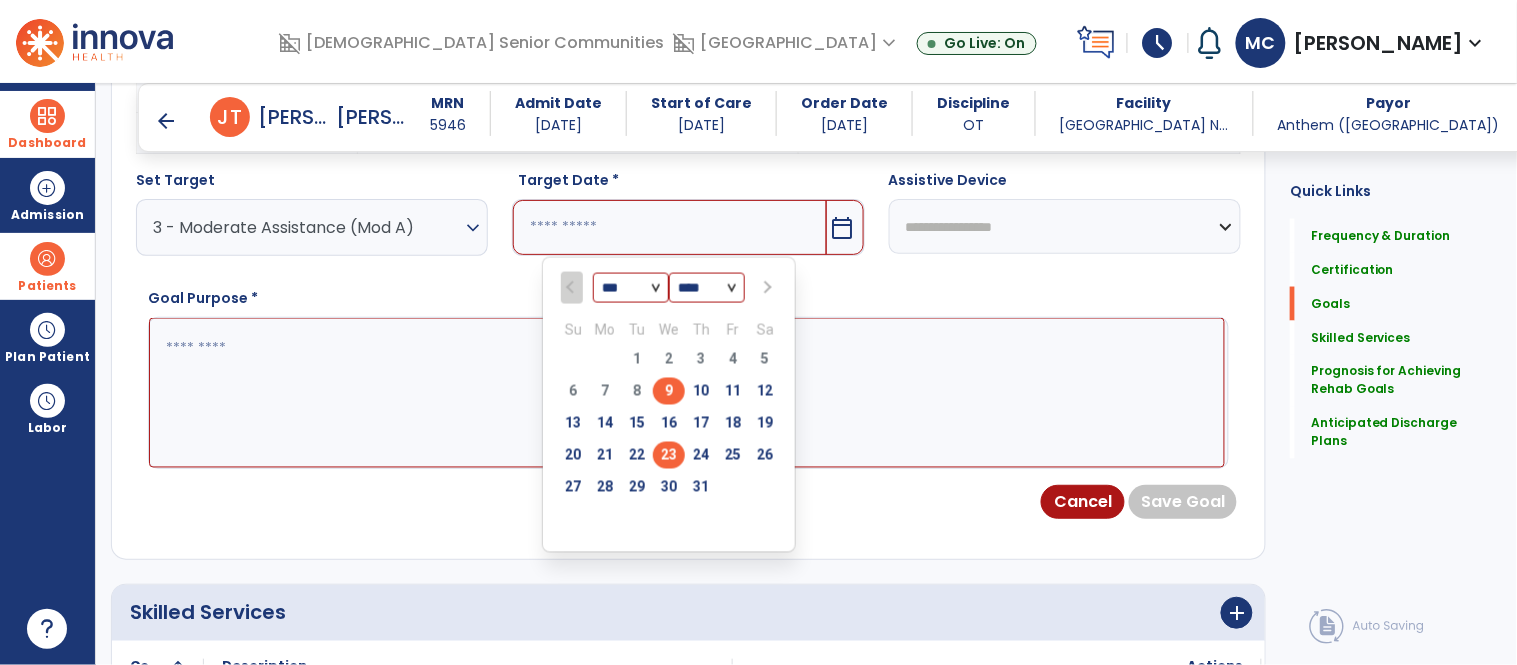 click on "23" at bounding box center (669, 455) 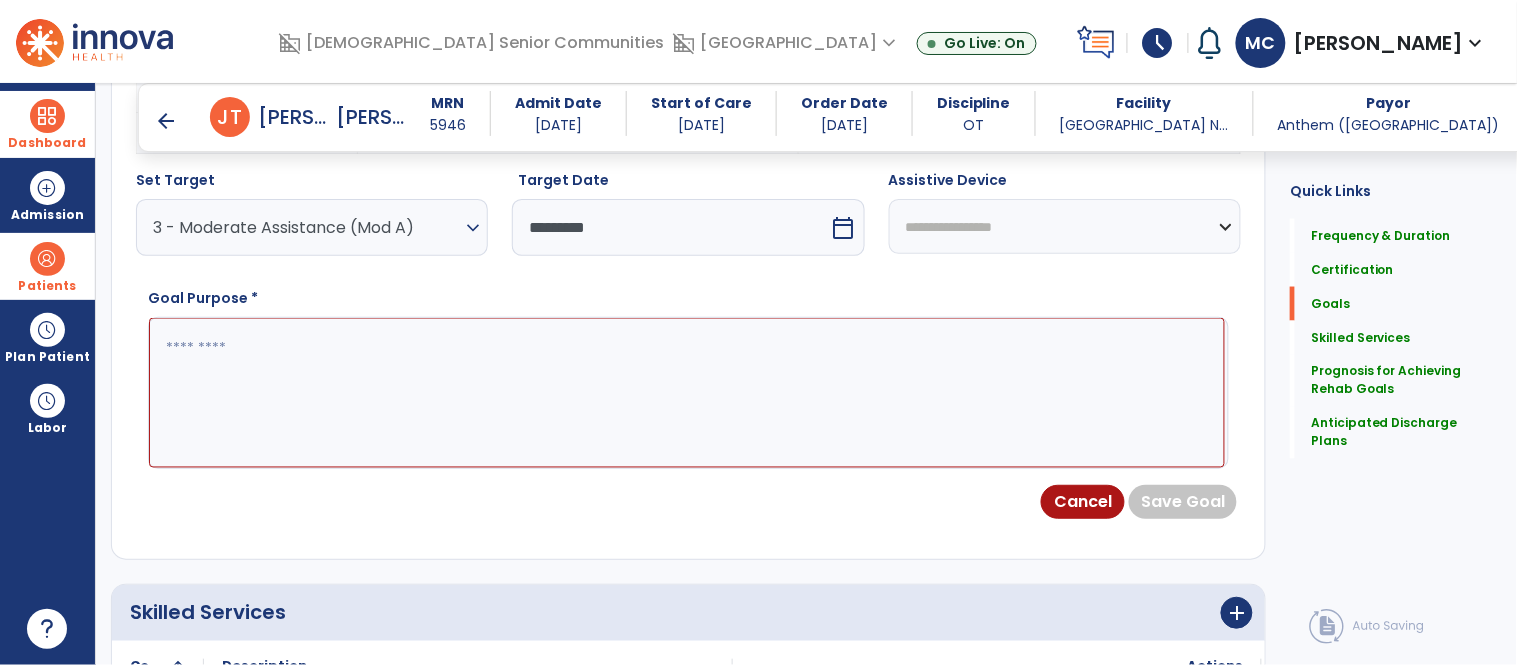 click at bounding box center [687, 393] 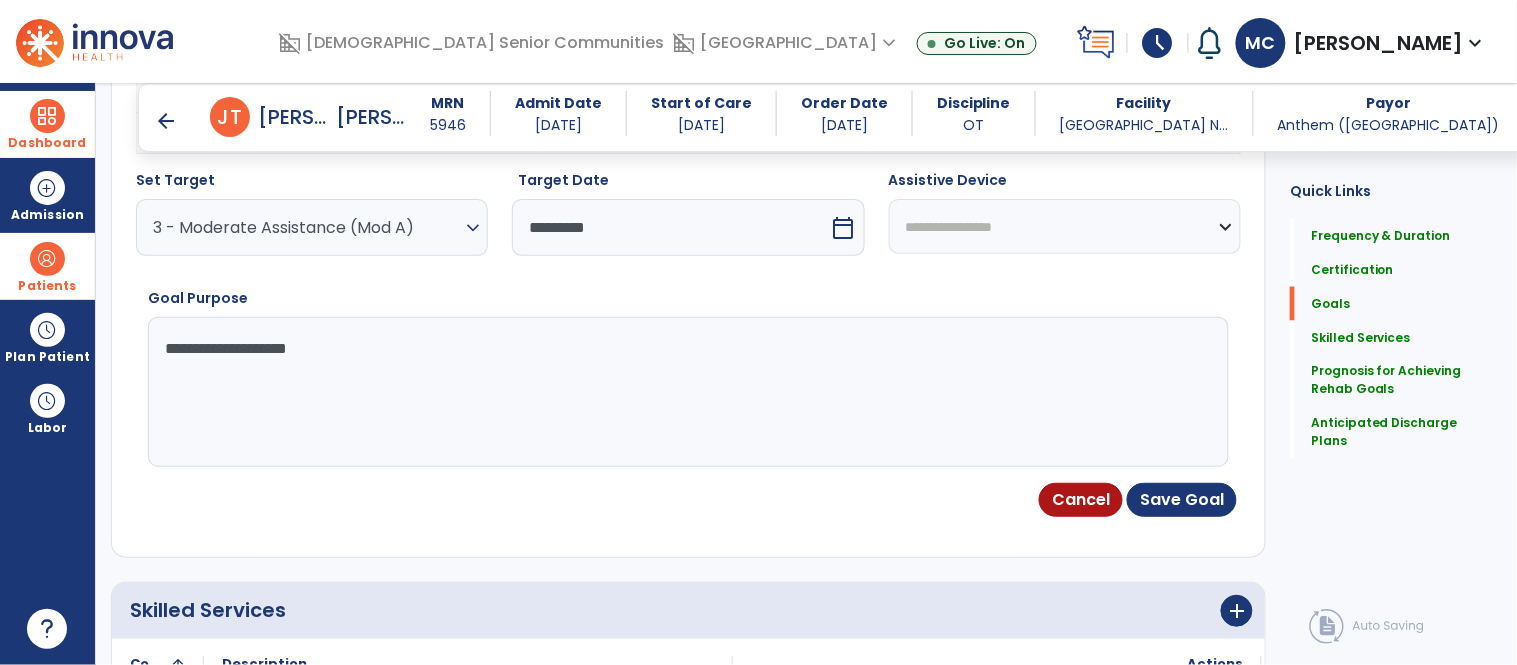 type on "**********" 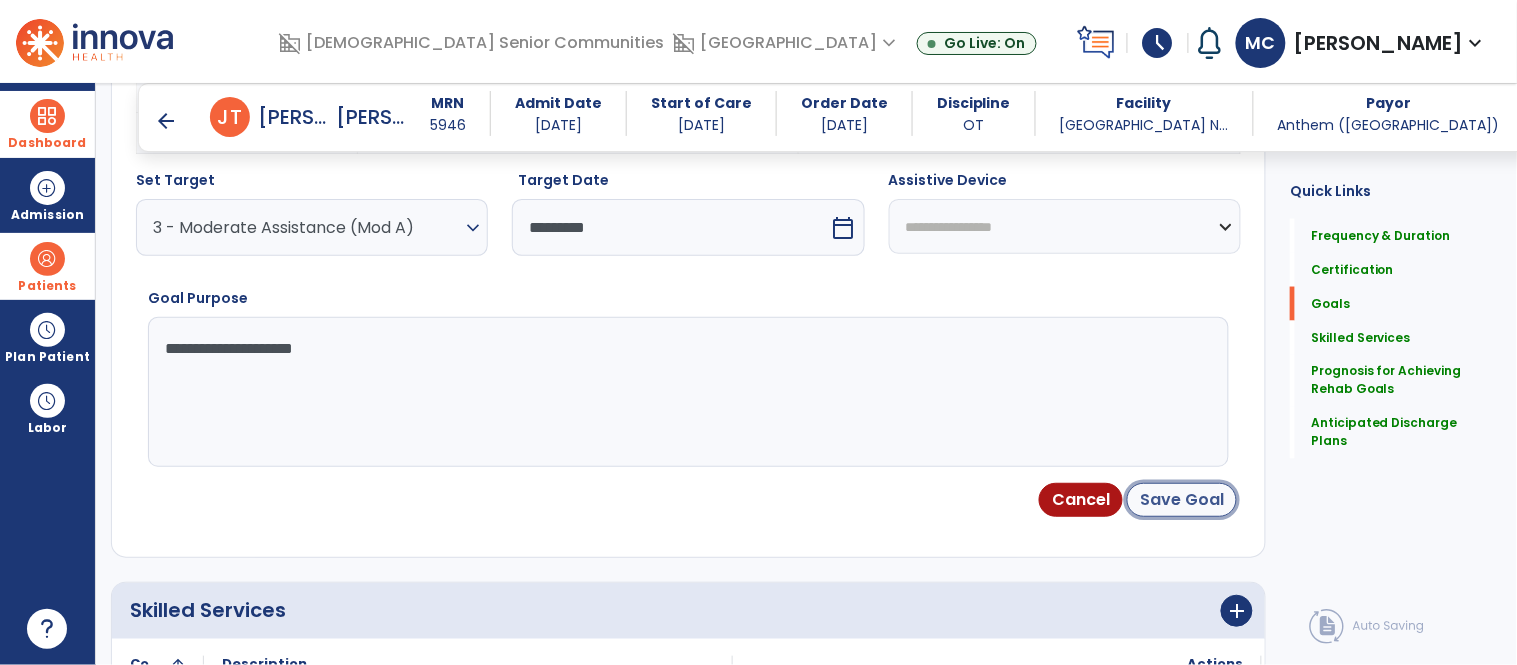 click on "Save Goal" at bounding box center (1182, 500) 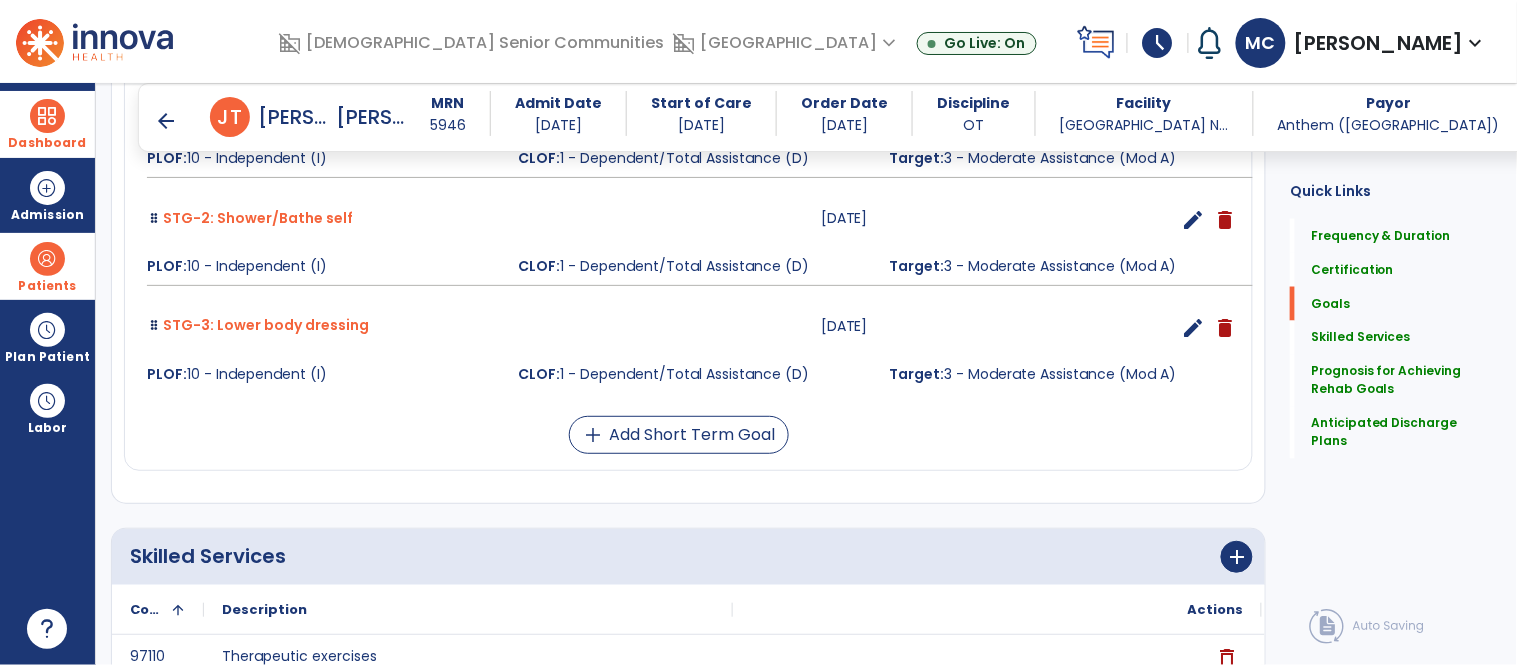 scroll, scrollTop: 735, scrollLeft: 0, axis: vertical 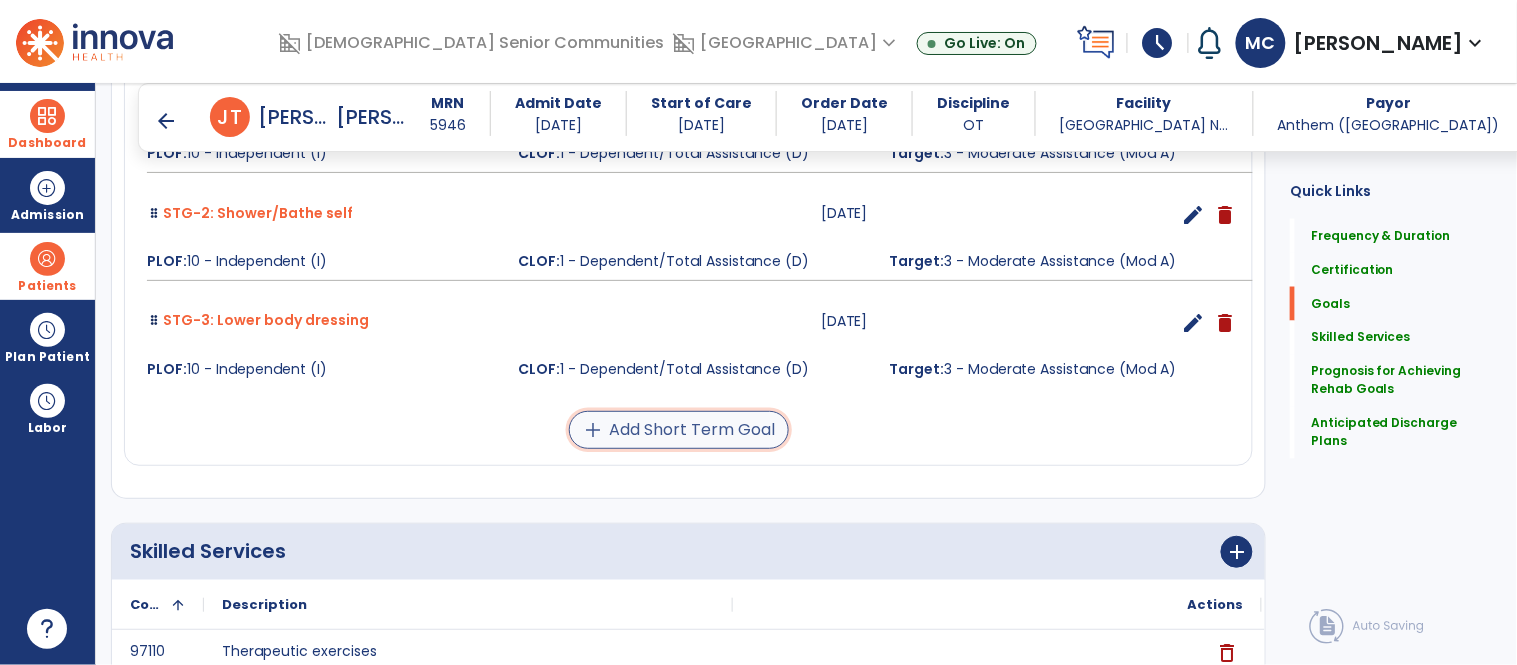 click on "add  Add Short Term Goal" at bounding box center [679, 430] 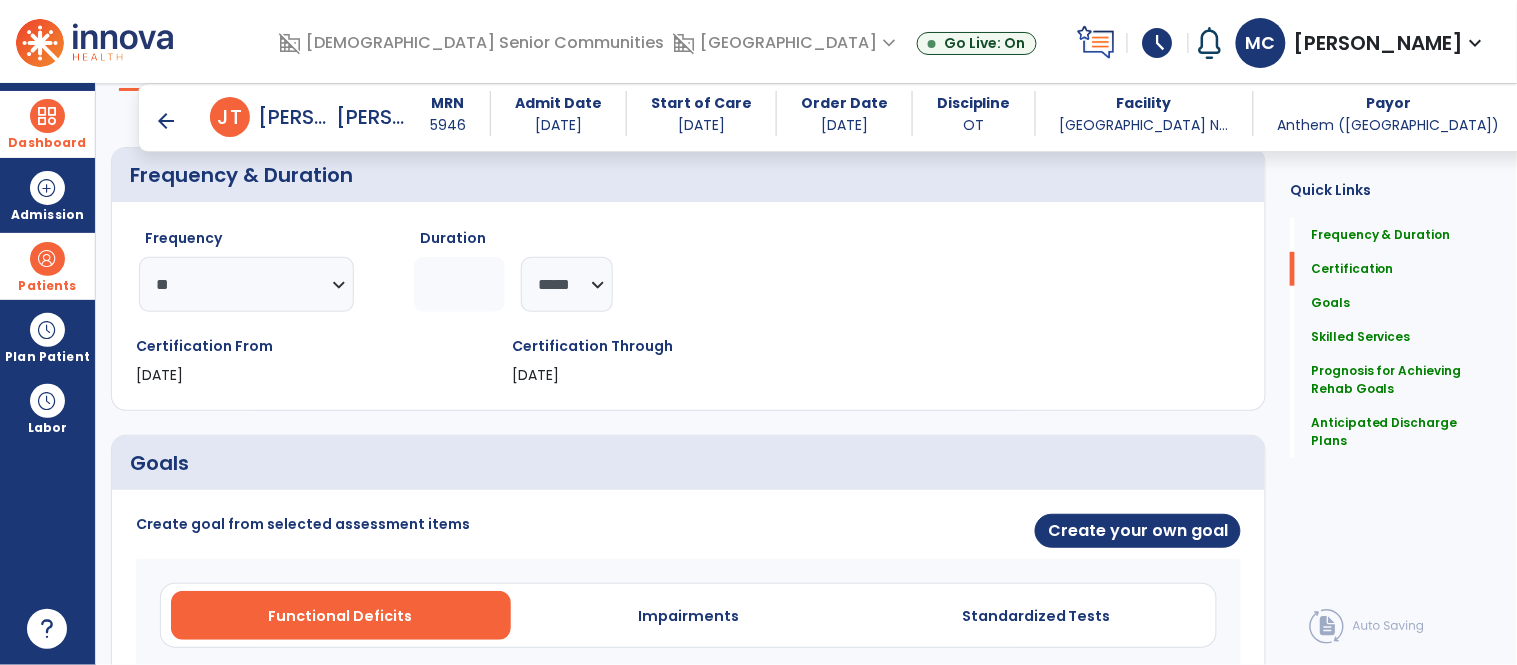 scroll, scrollTop: 175, scrollLeft: 0, axis: vertical 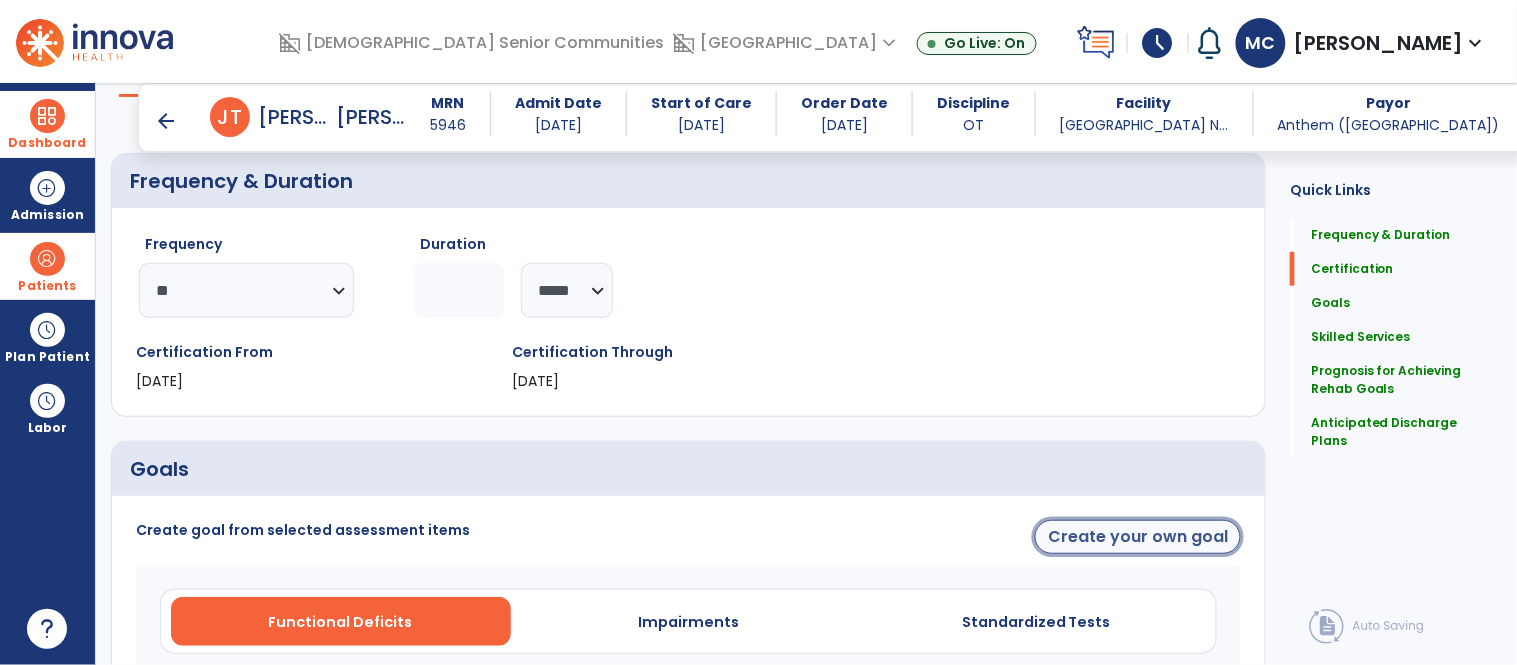 click on "Create your own goal" at bounding box center [1138, 537] 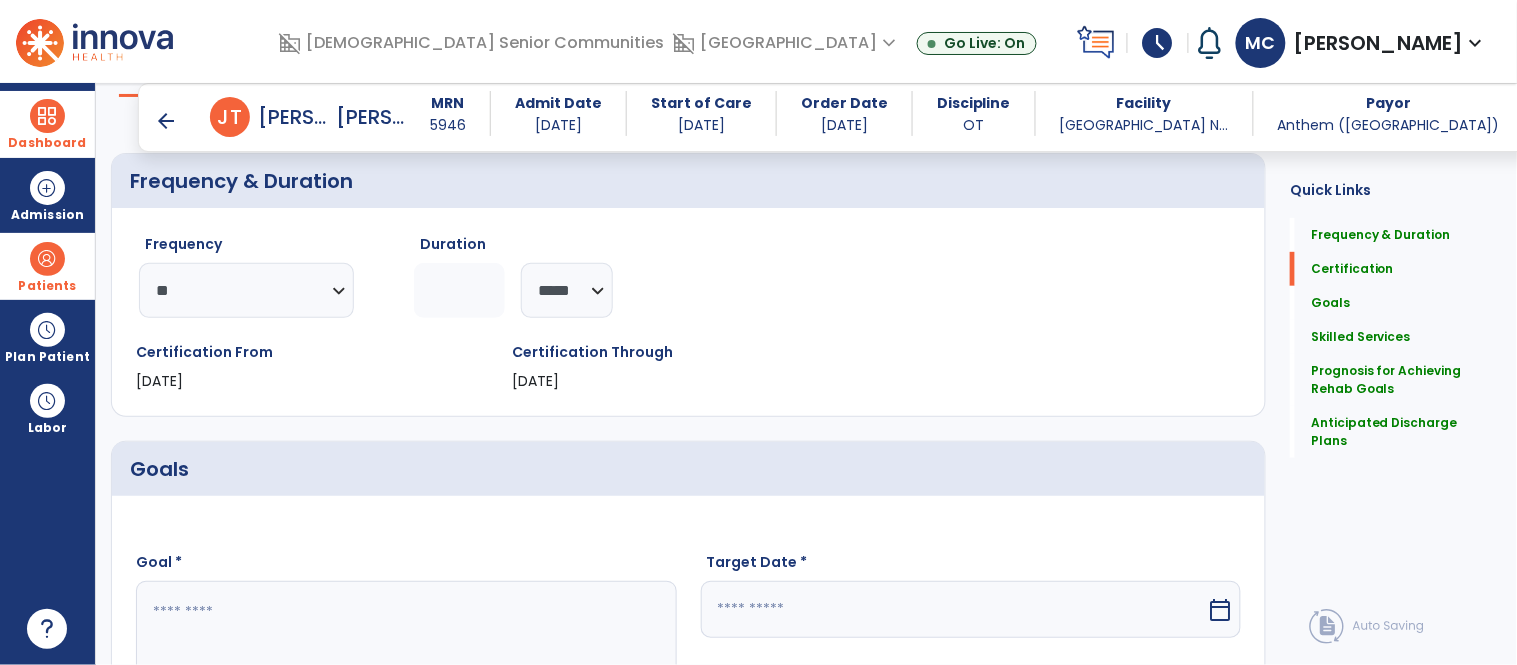 click at bounding box center (405, 656) 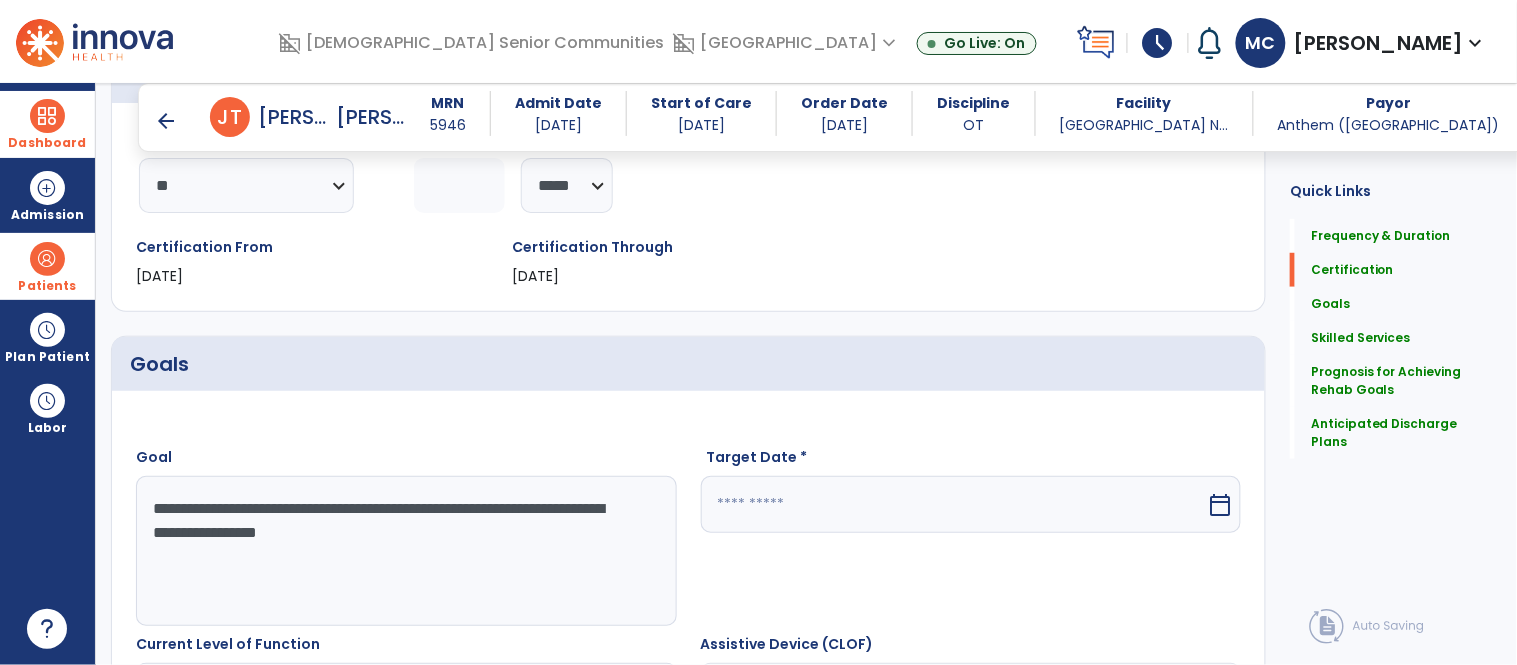 scroll, scrollTop: 282, scrollLeft: 0, axis: vertical 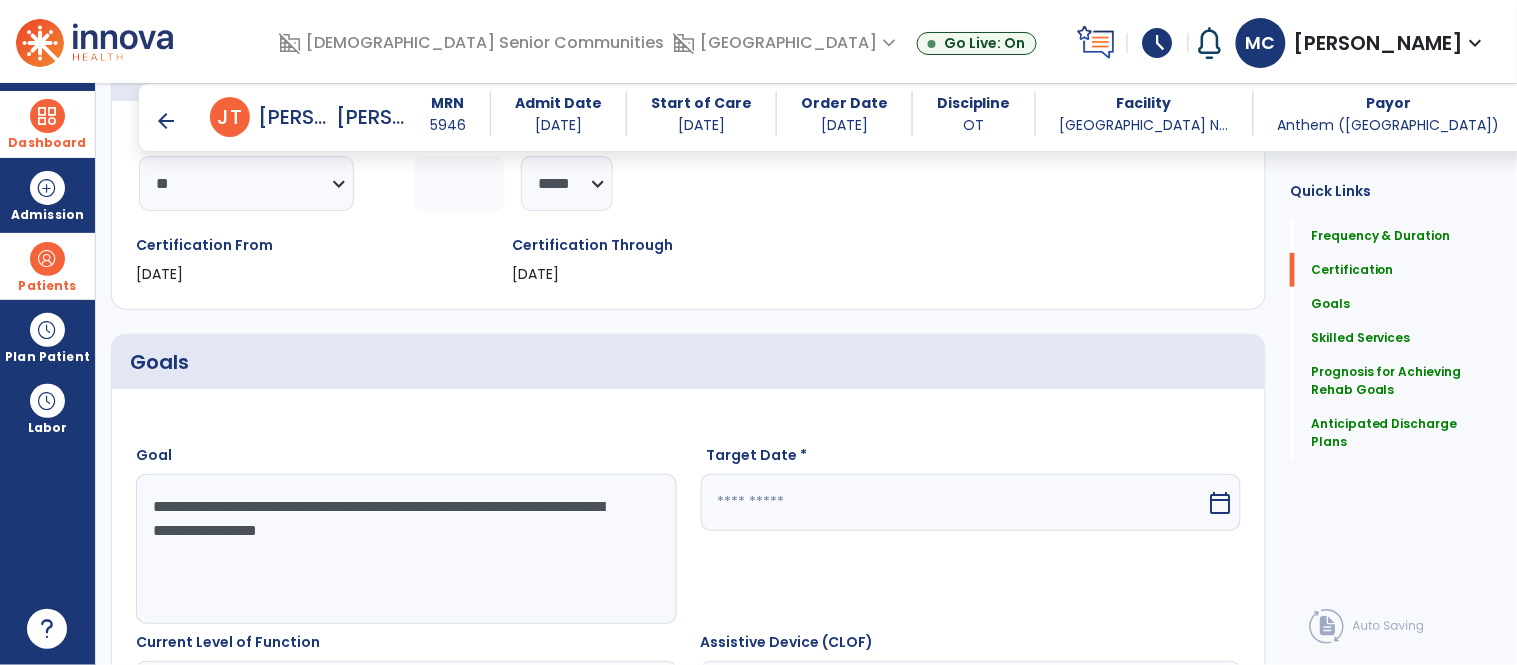 type on "**********" 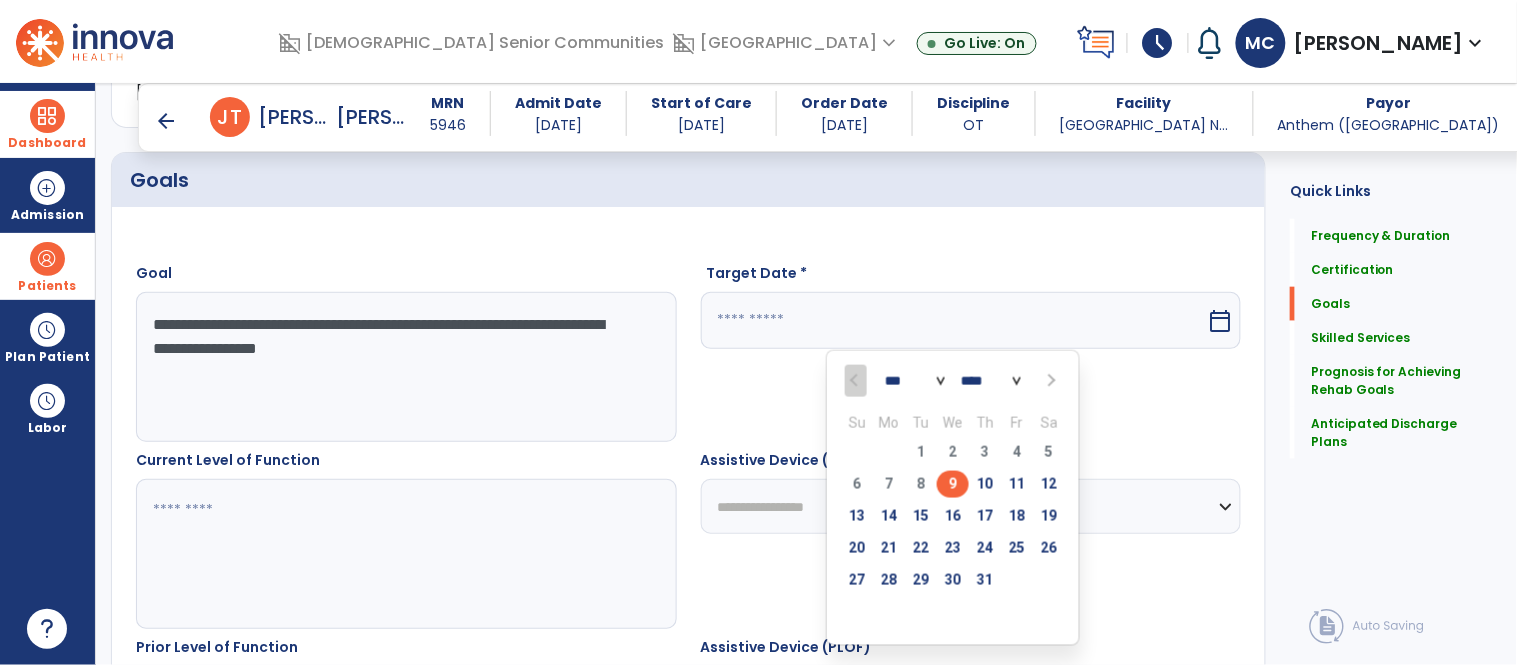 scroll, scrollTop: 473, scrollLeft: 0, axis: vertical 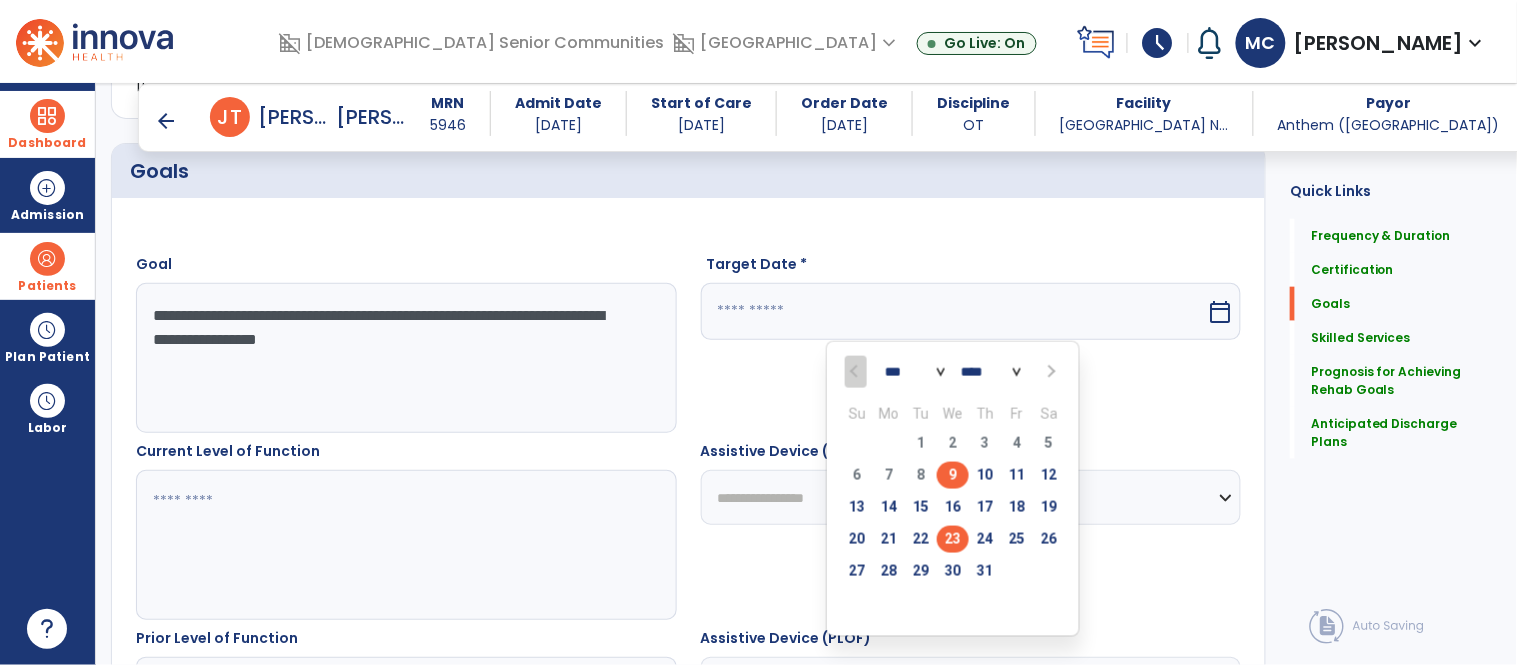 click on "23" at bounding box center (953, 539) 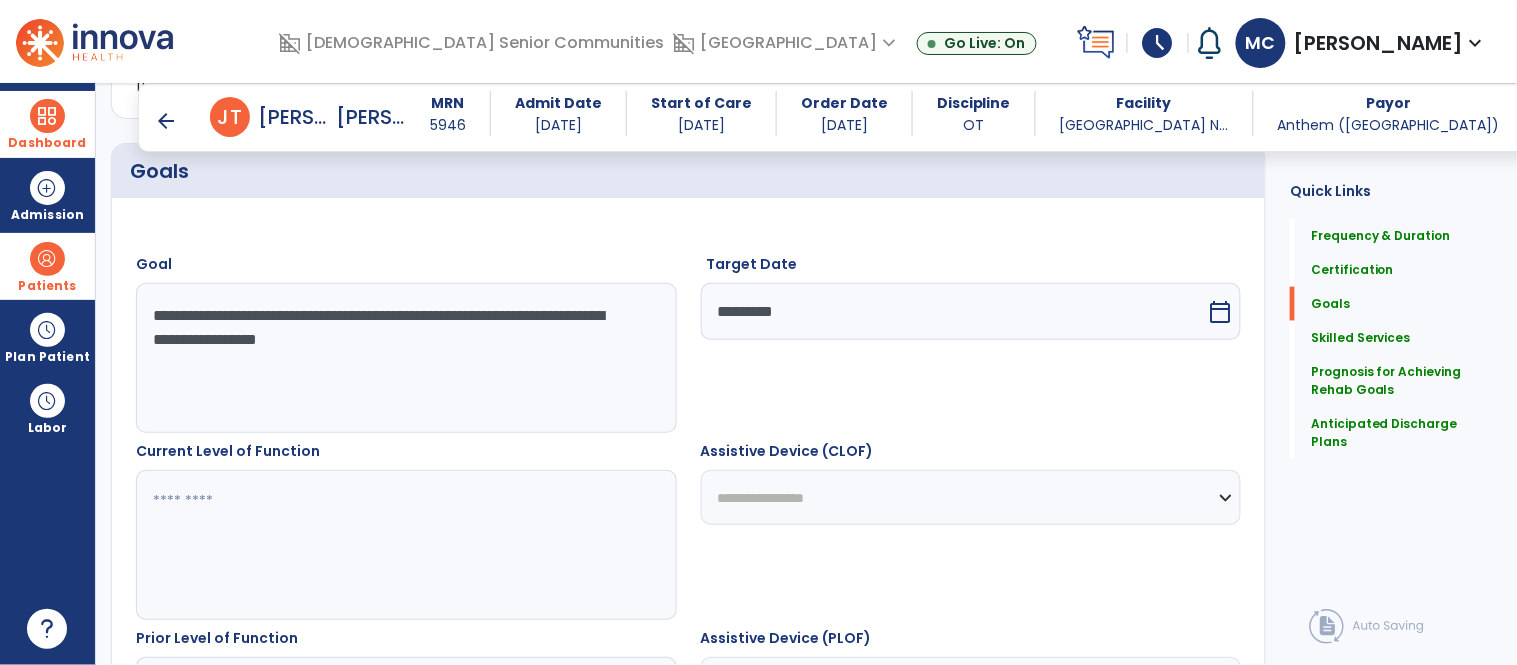click at bounding box center [405, 545] 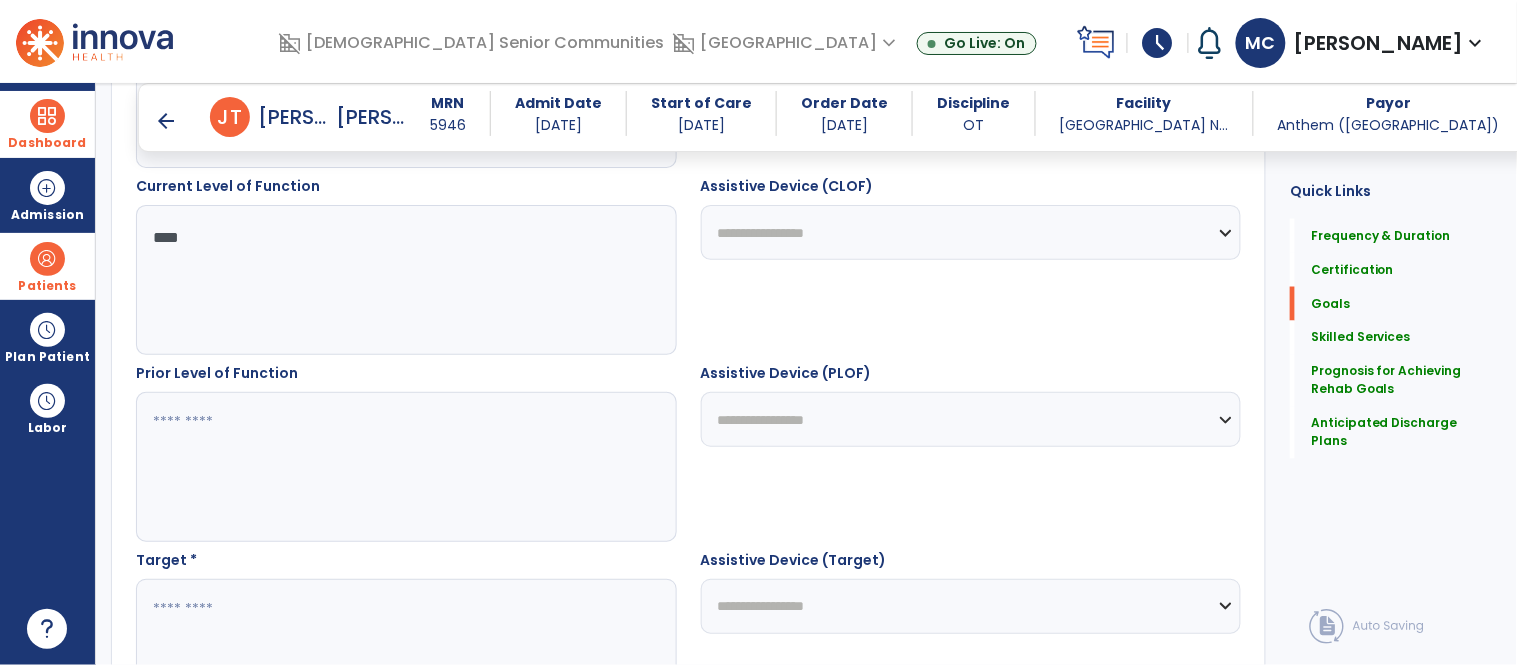 scroll, scrollTop: 740, scrollLeft: 0, axis: vertical 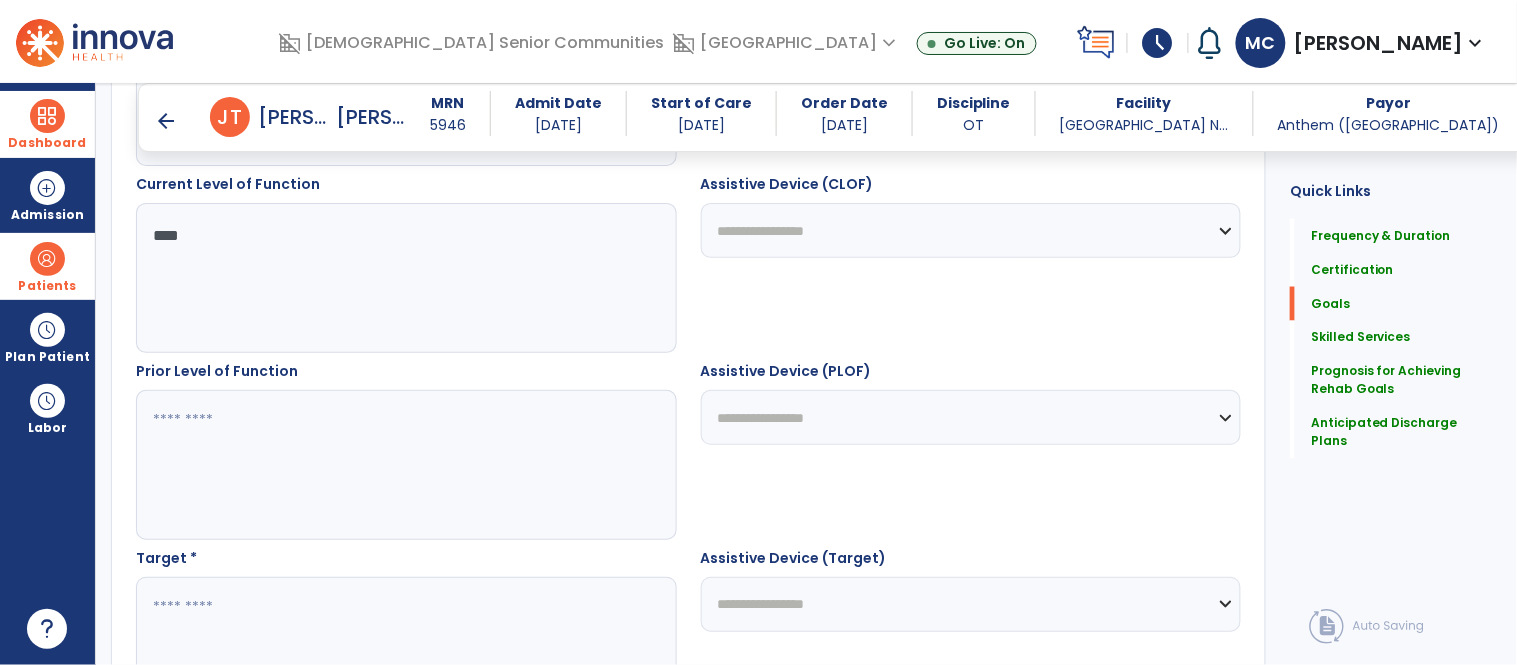 type on "****" 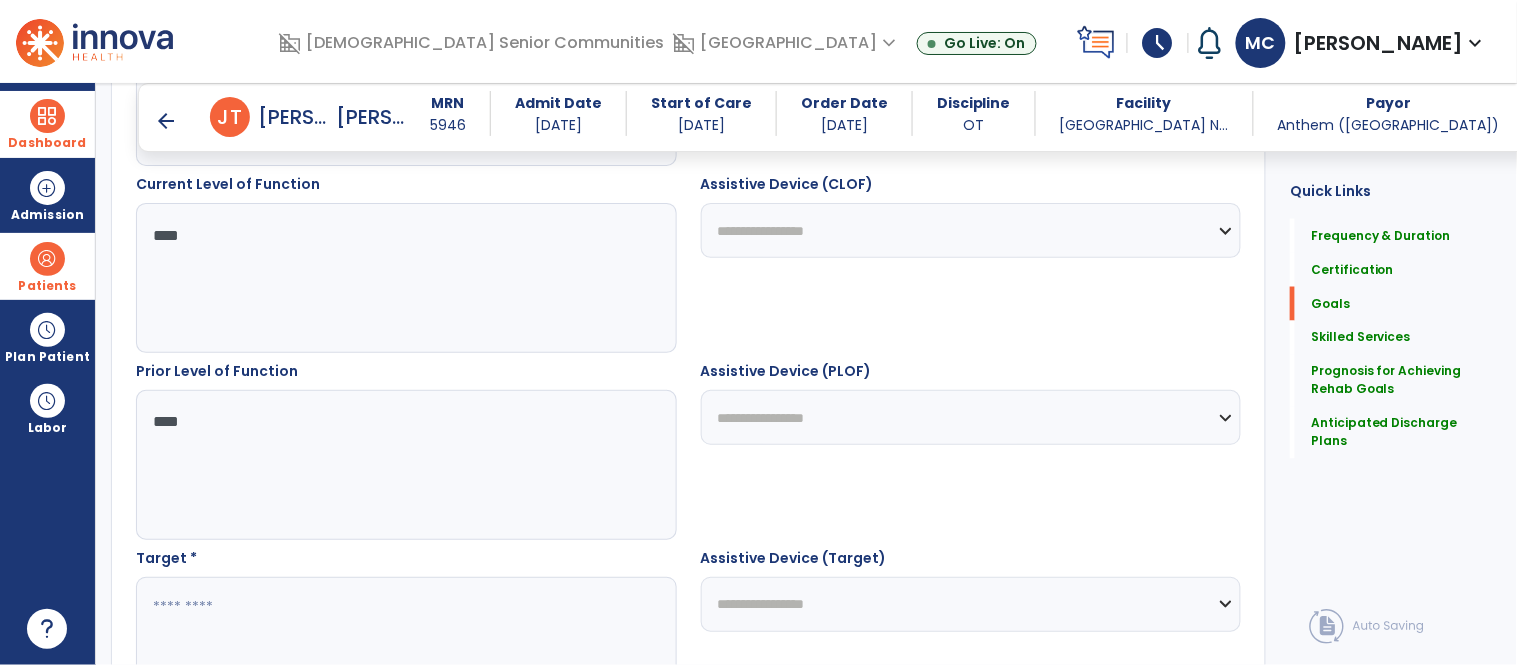 type on "****" 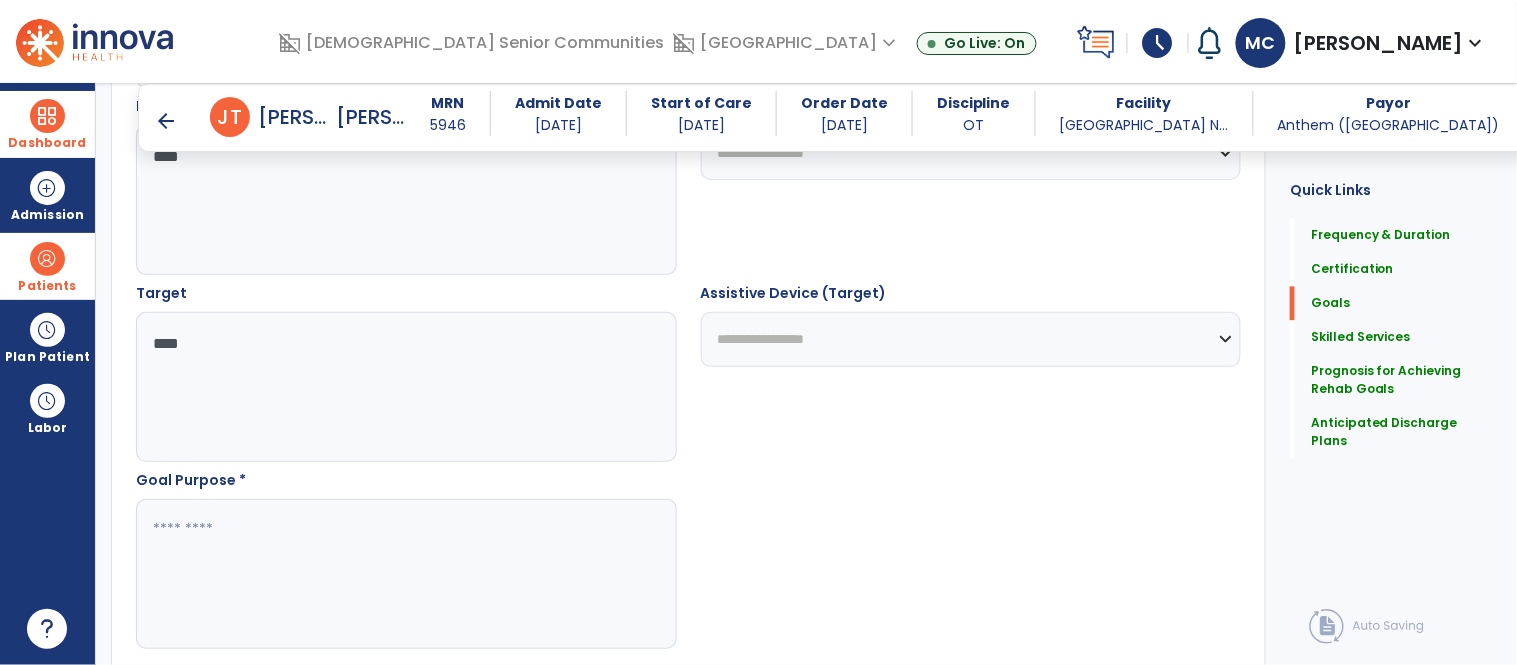 scroll, scrollTop: 1006, scrollLeft: 0, axis: vertical 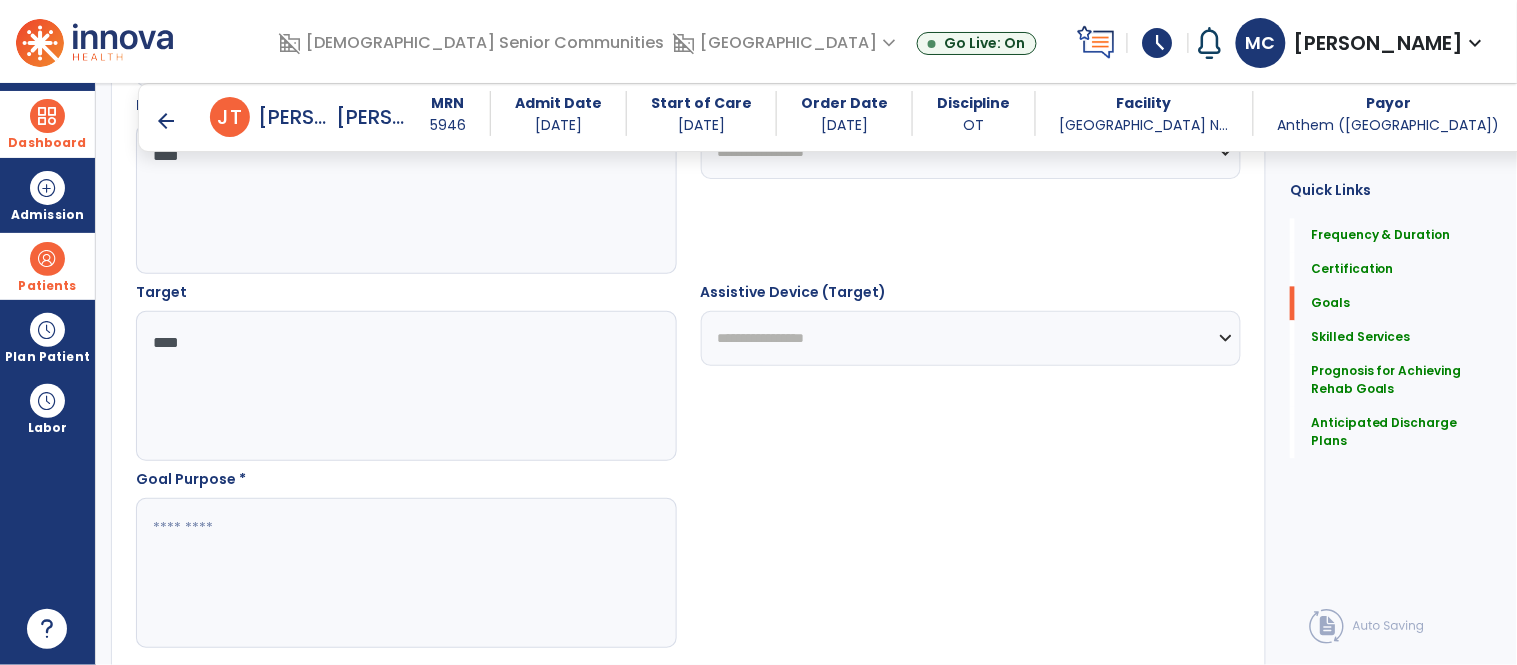 type on "****" 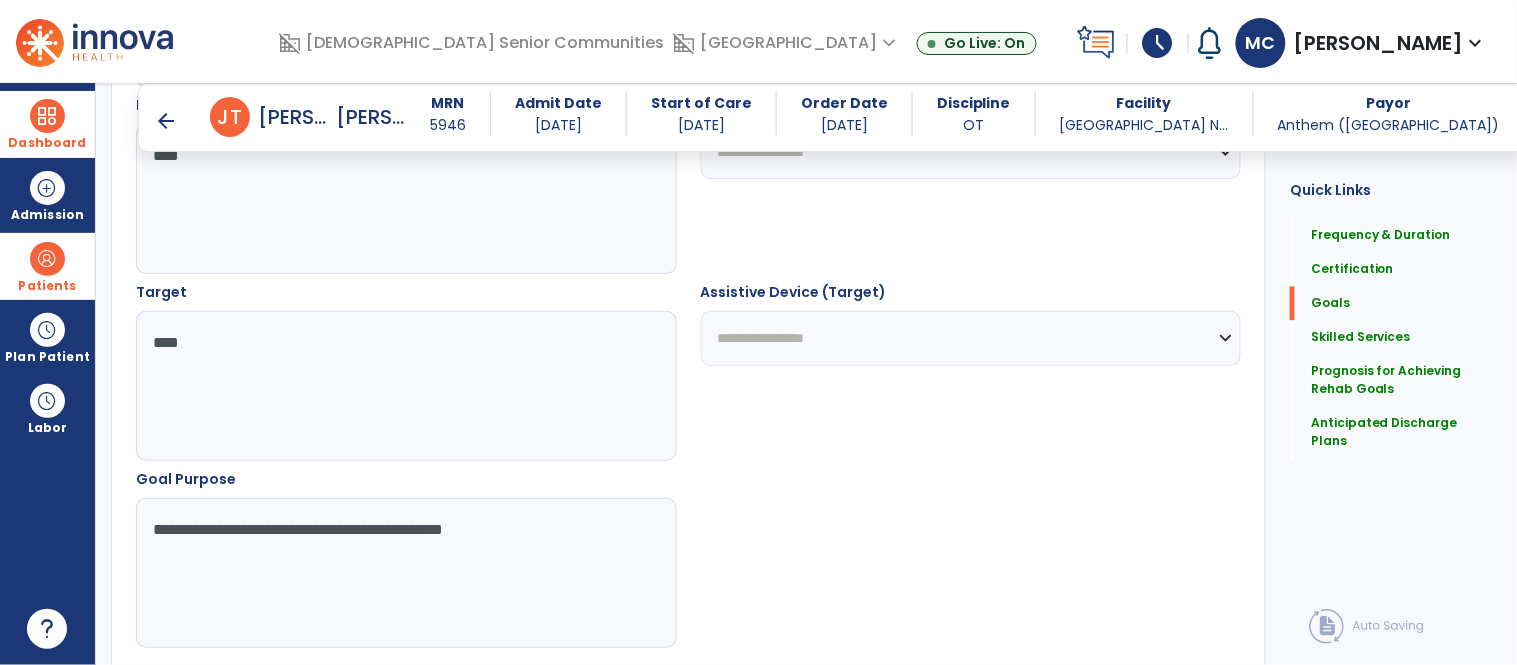 type on "**********" 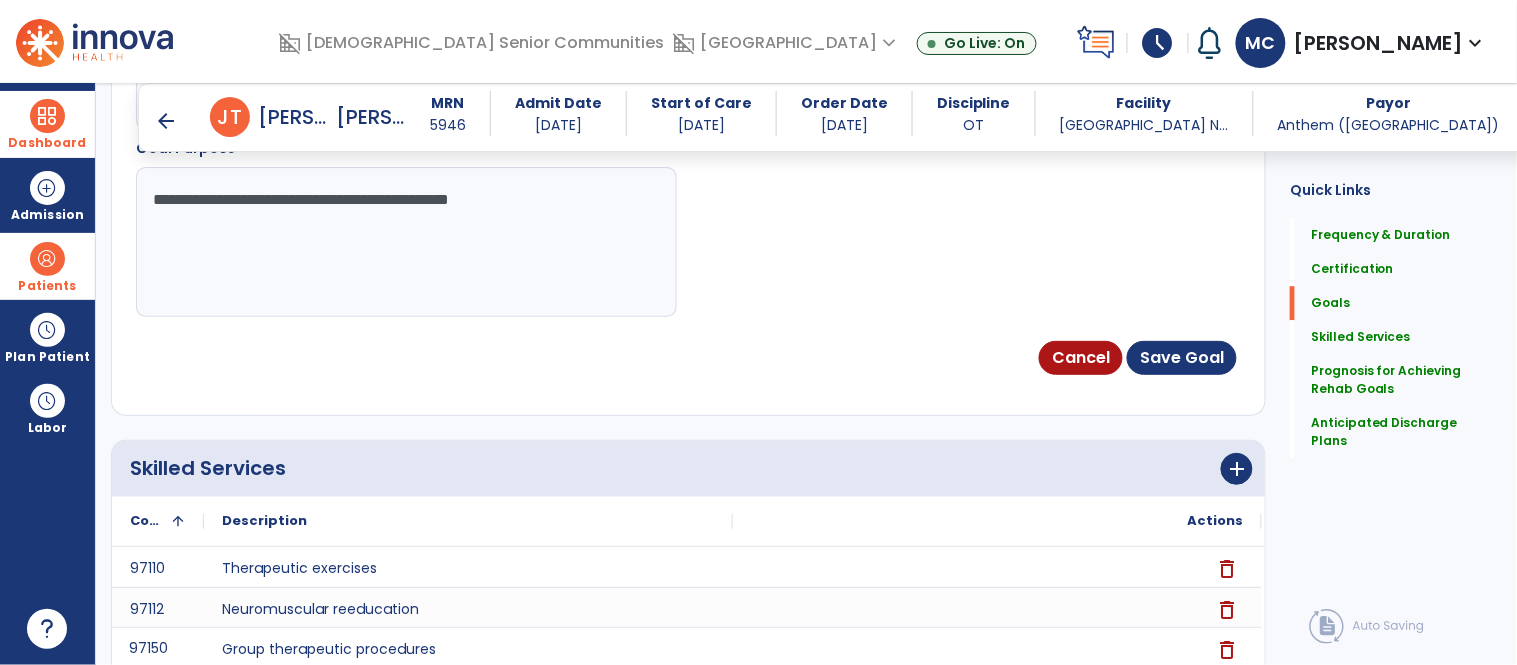 scroll, scrollTop: 1344, scrollLeft: 0, axis: vertical 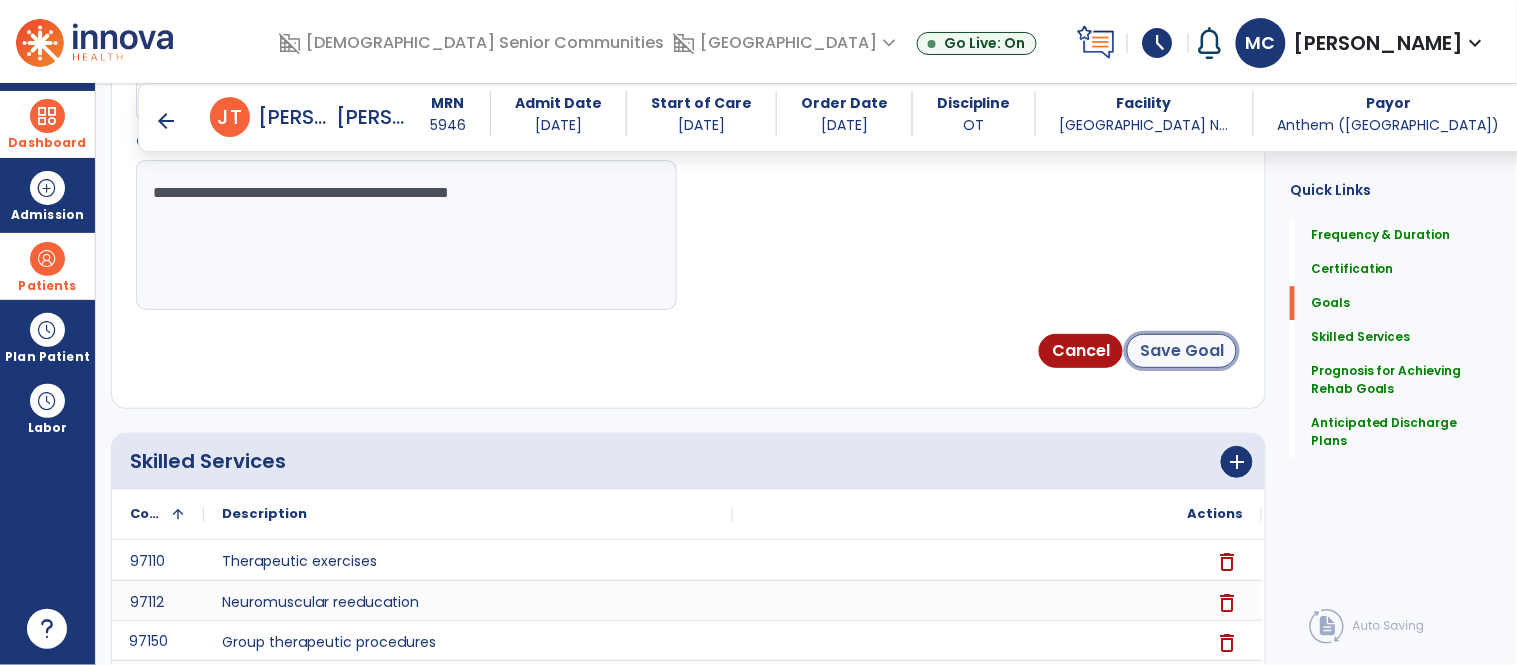 click on "Save Goal" at bounding box center (1182, 351) 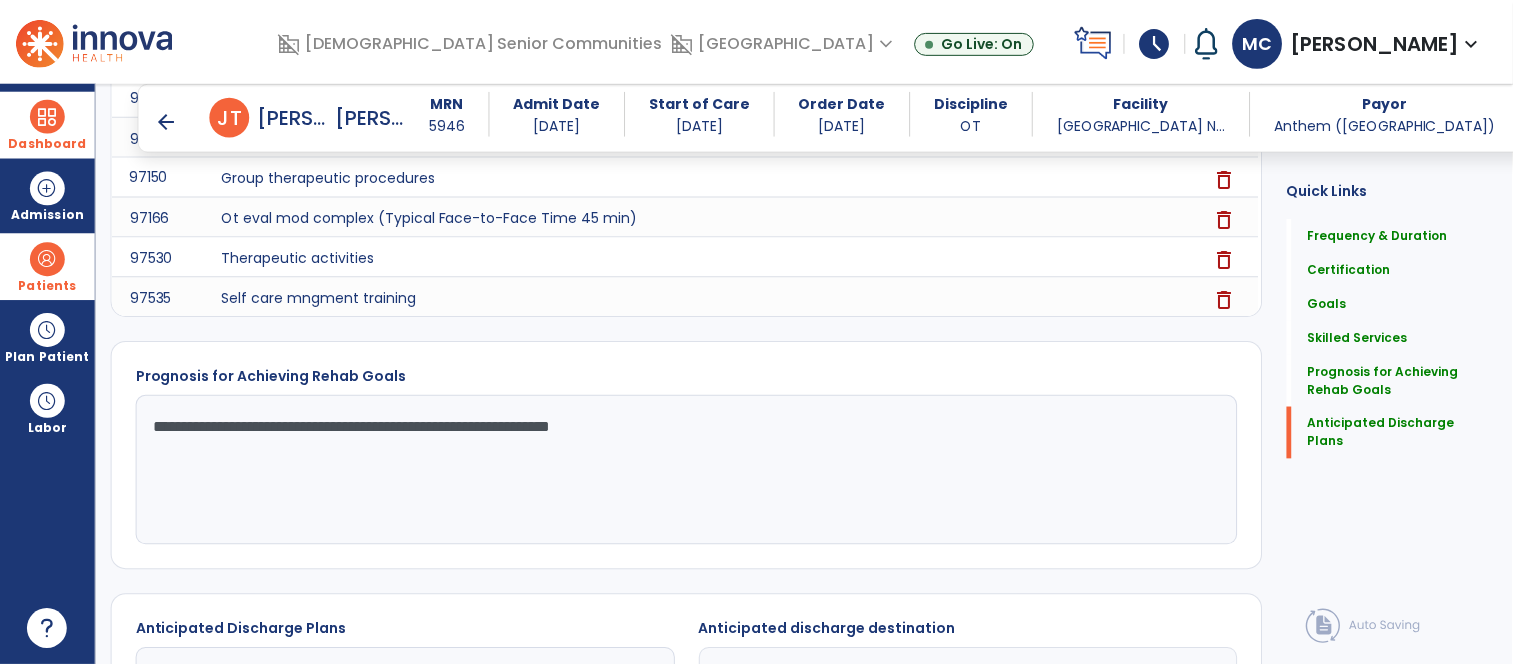 scroll, scrollTop: 1673, scrollLeft: 0, axis: vertical 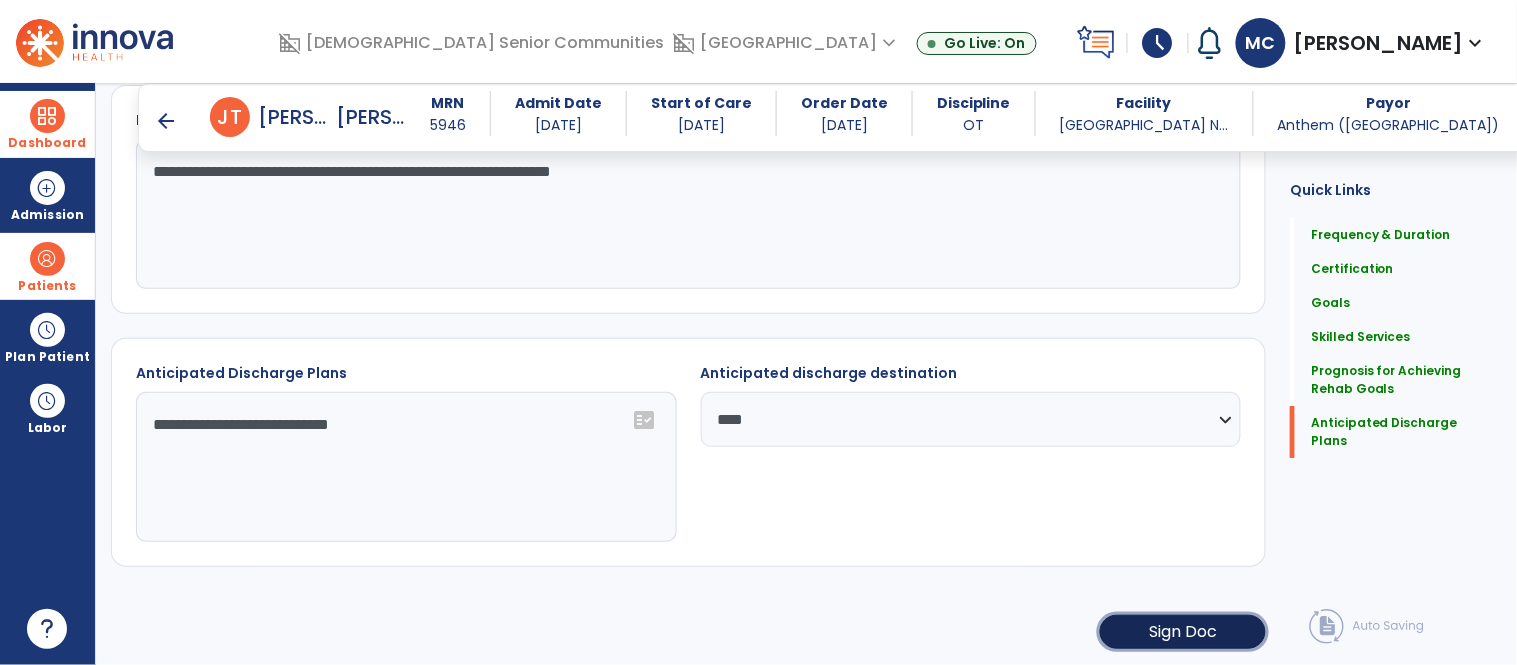 click on "Sign Doc" 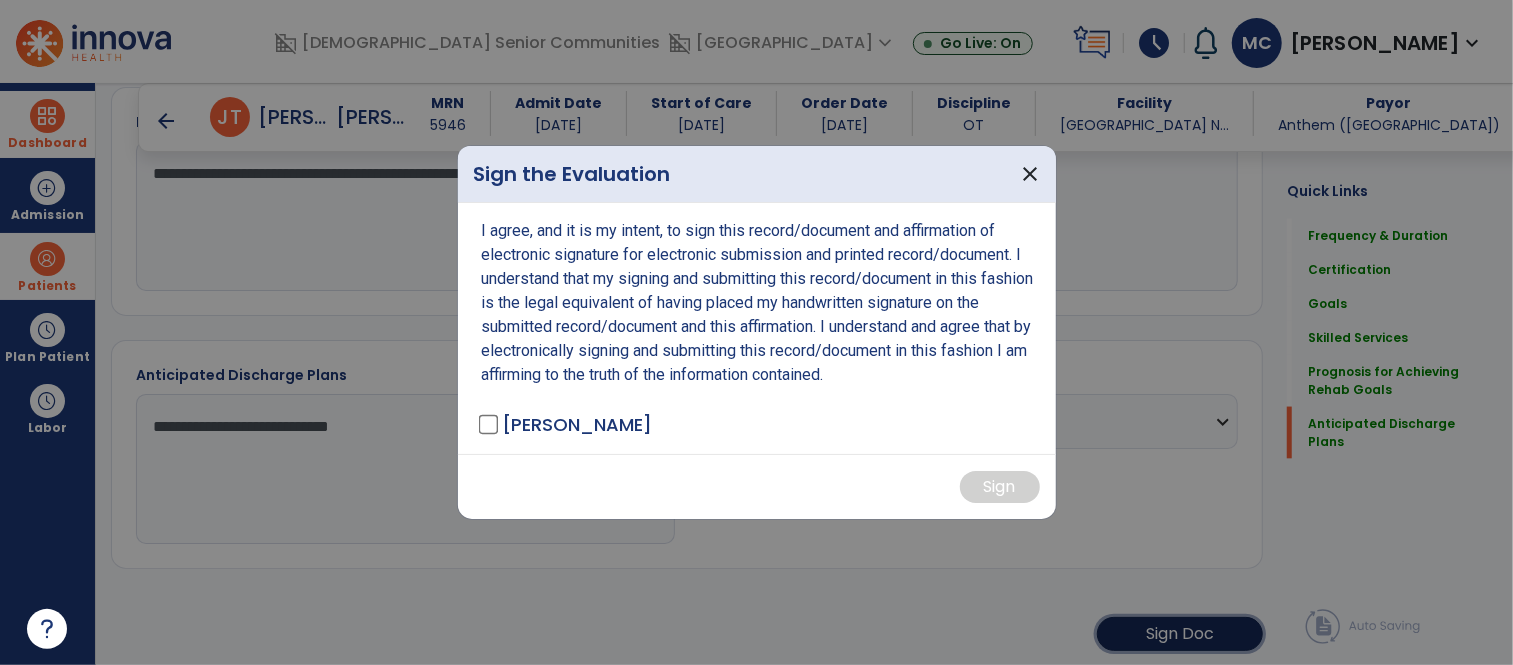 scroll, scrollTop: 1673, scrollLeft: 0, axis: vertical 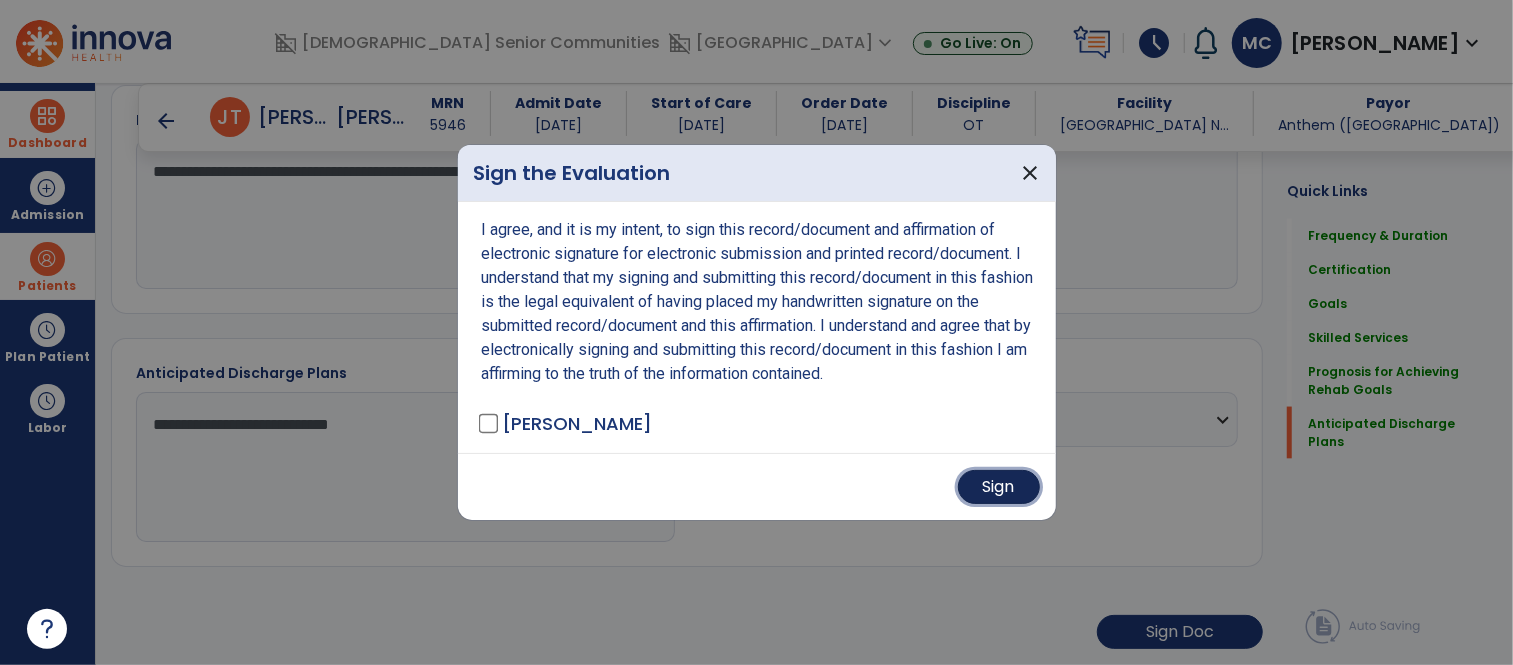 click on "Sign" at bounding box center [999, 487] 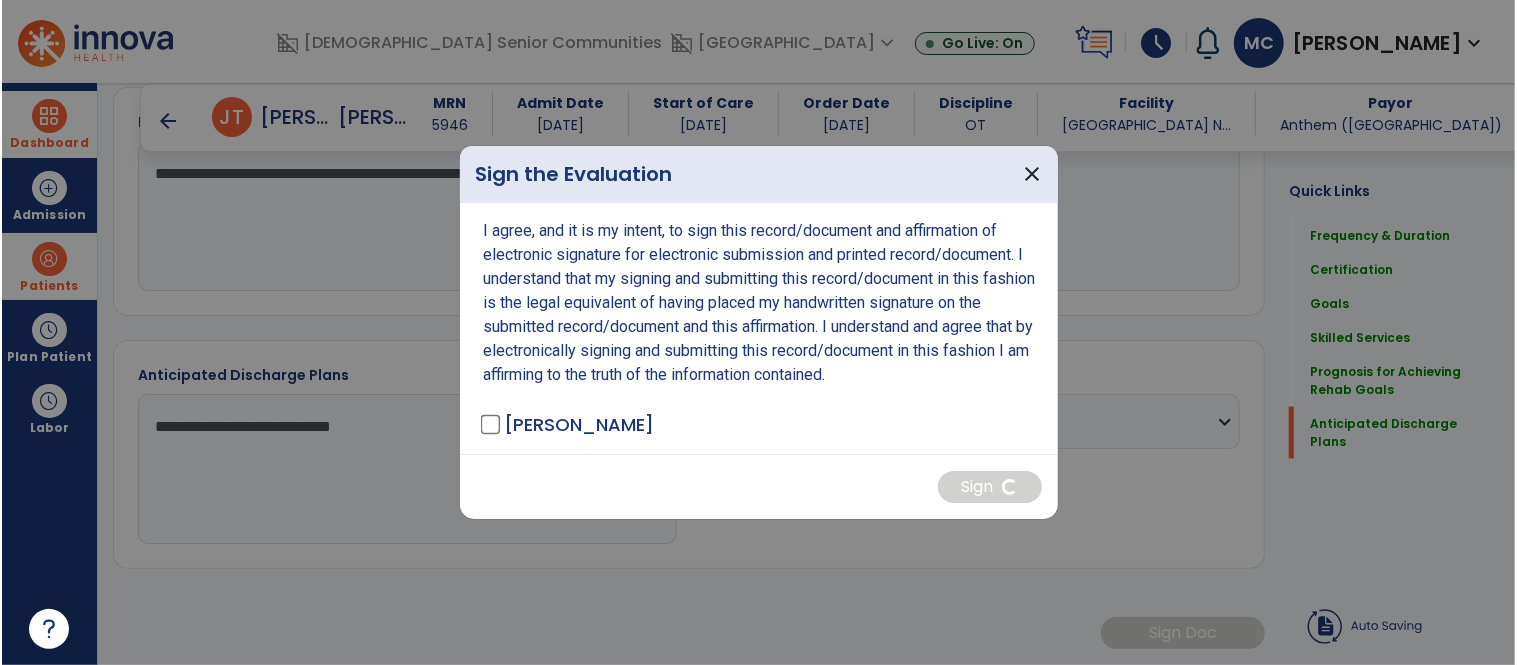 scroll, scrollTop: 1671, scrollLeft: 0, axis: vertical 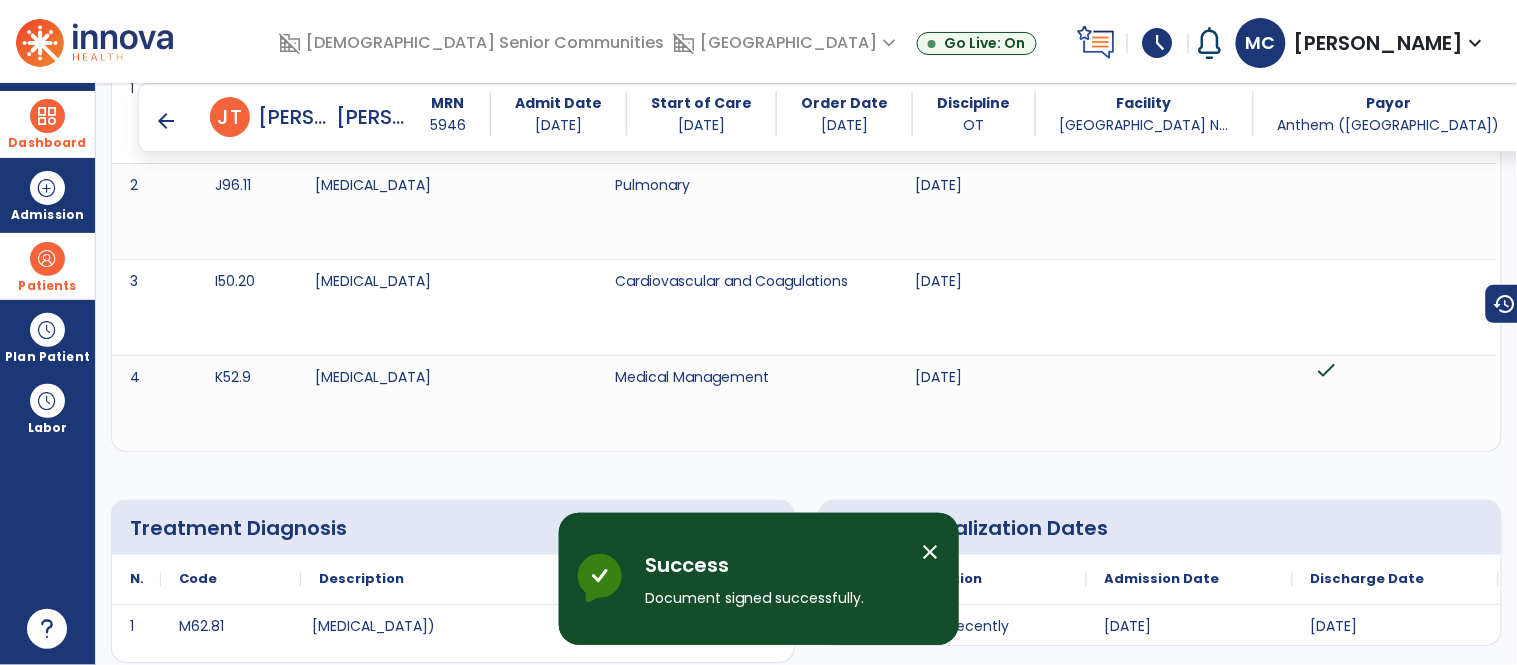 click on "arrow_back" at bounding box center [166, 121] 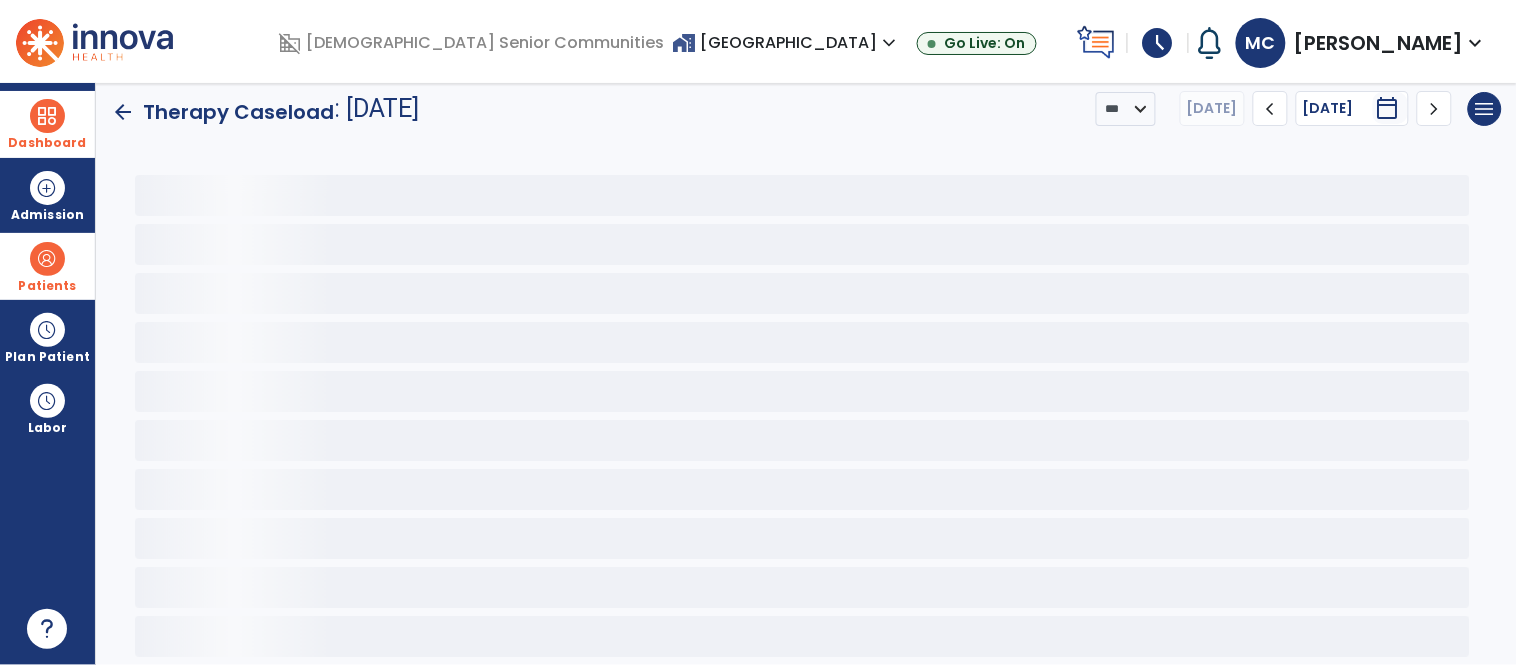 scroll, scrollTop: 15, scrollLeft: 0, axis: vertical 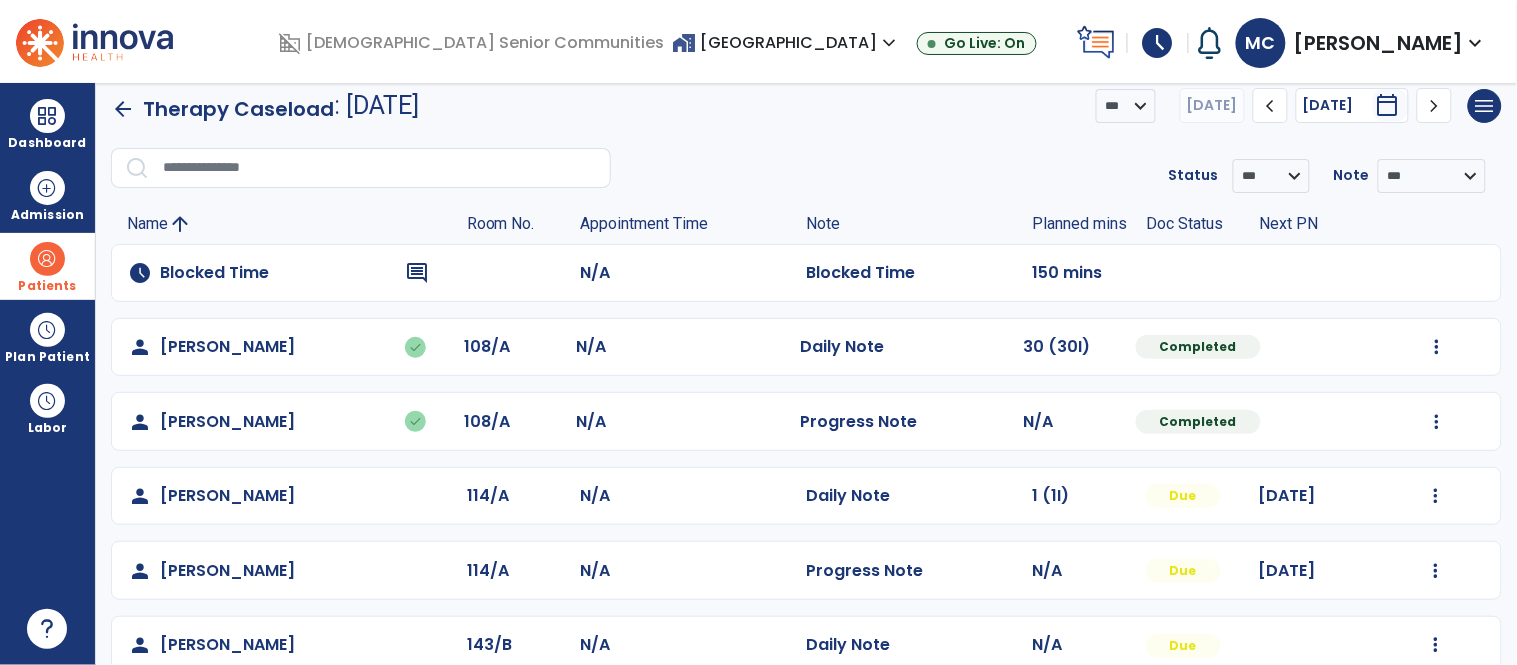 click at bounding box center [47, 259] 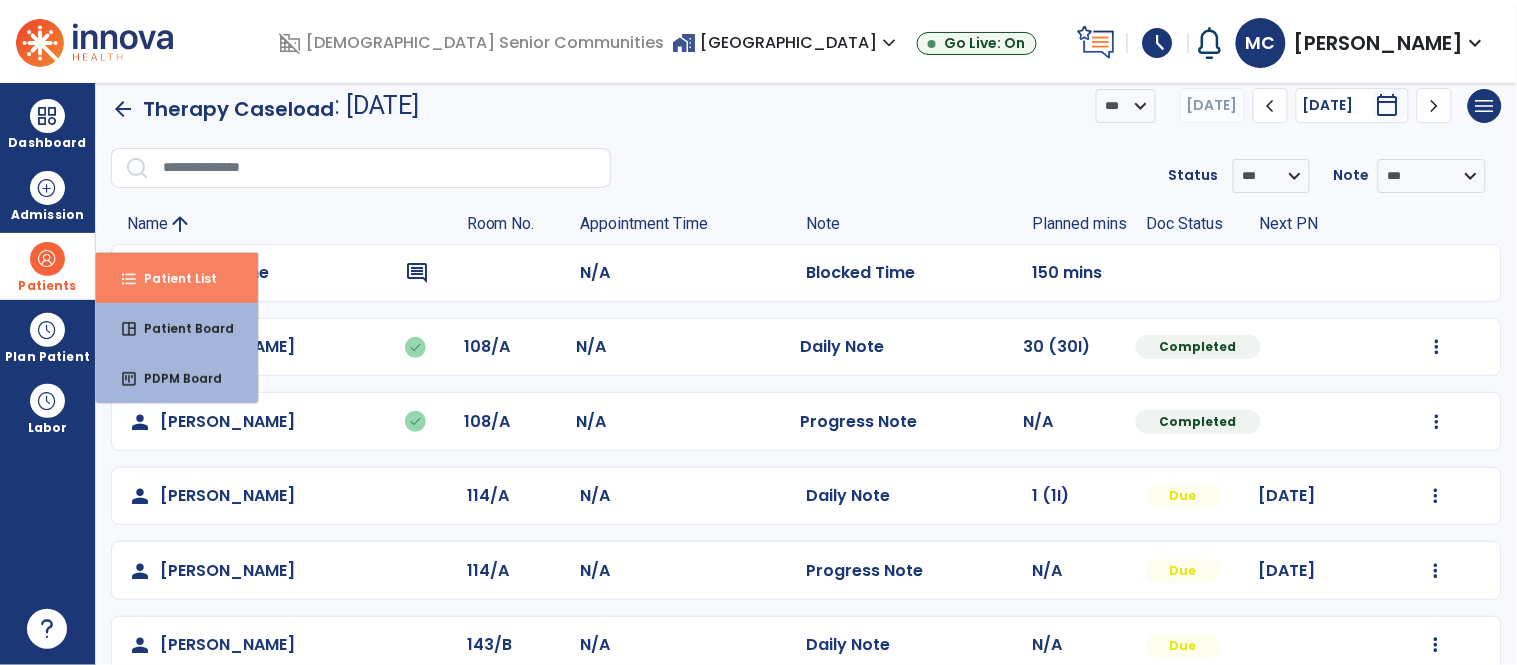 click on "Patient List" at bounding box center (172, 278) 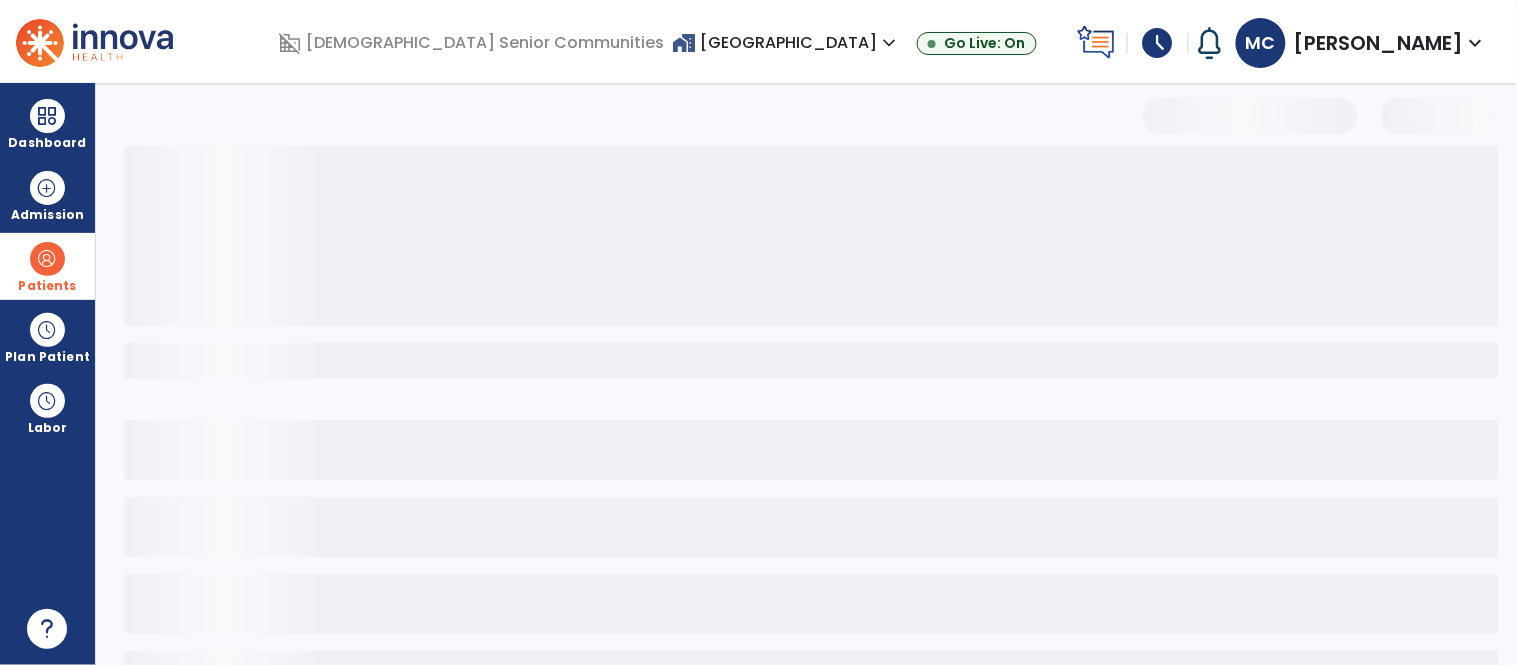 select on "***" 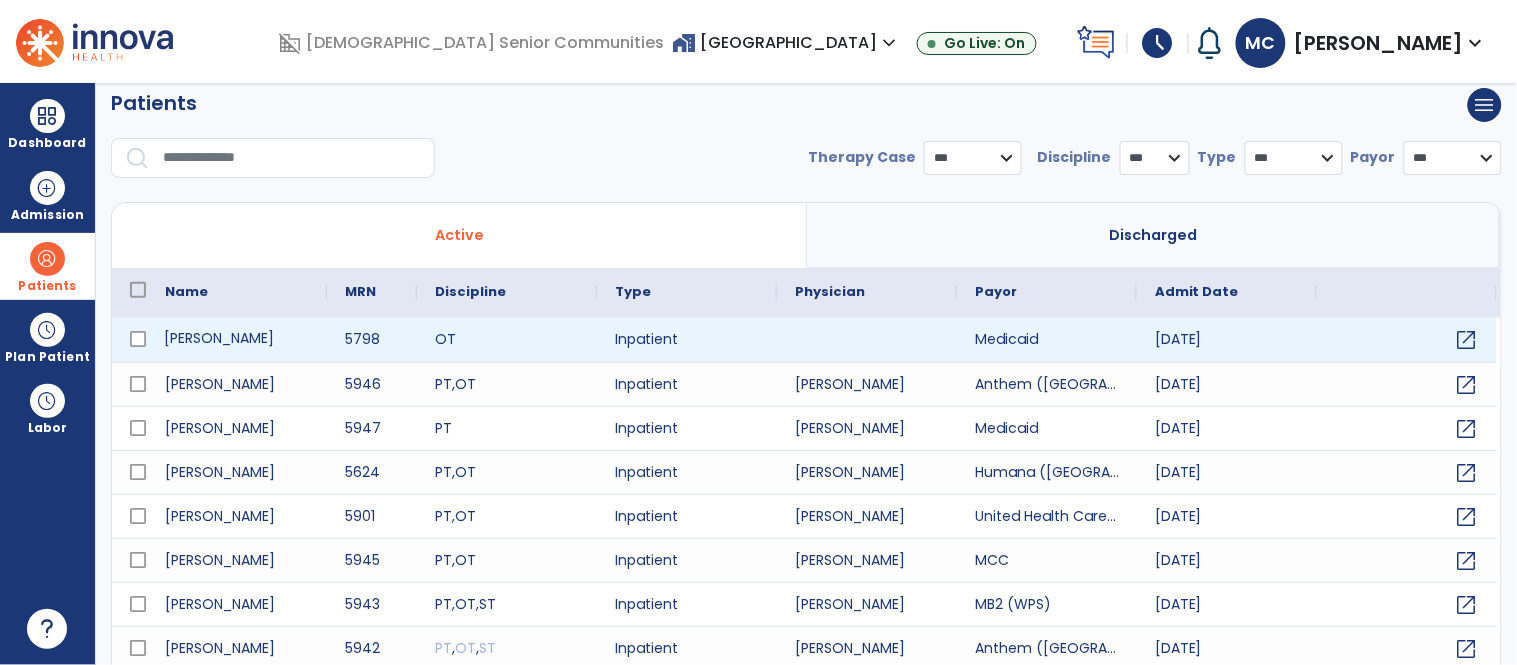 click on "[PERSON_NAME]" at bounding box center [237, 340] 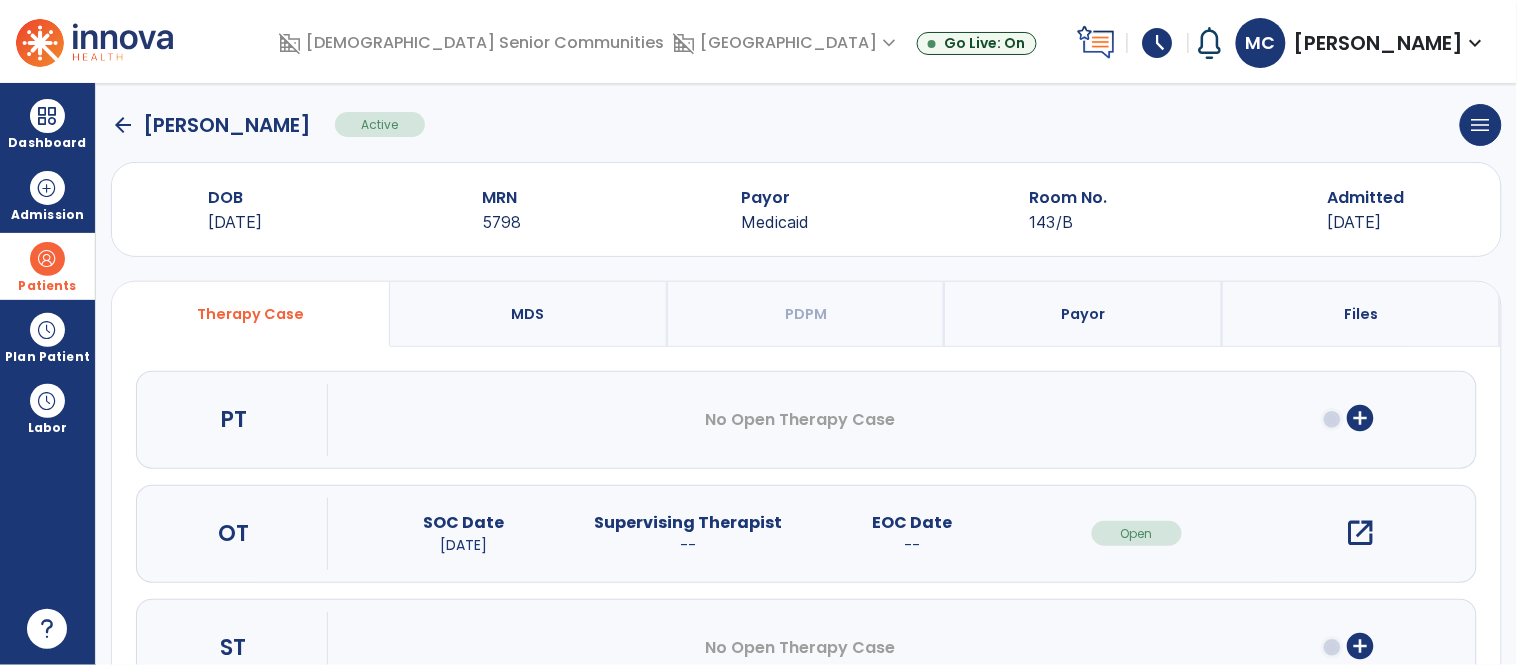 click on "arrow_back" 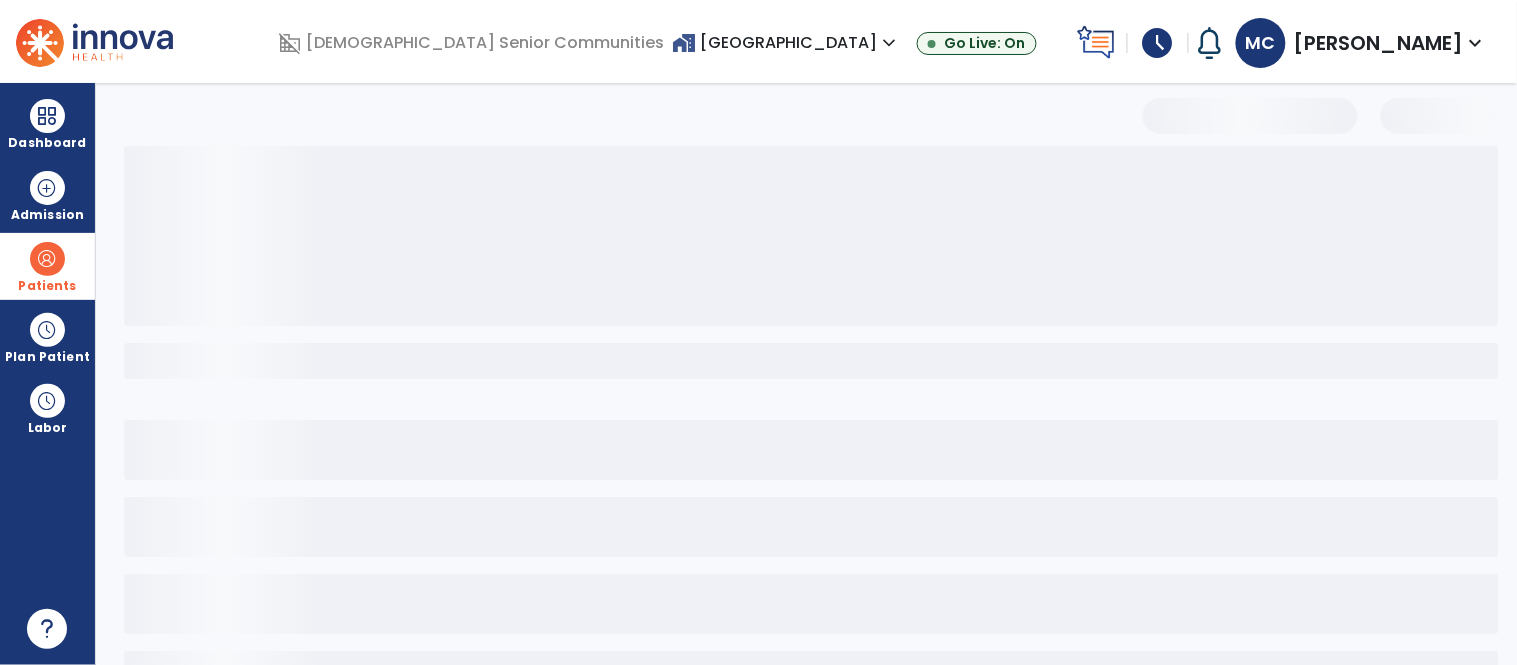 select on "***" 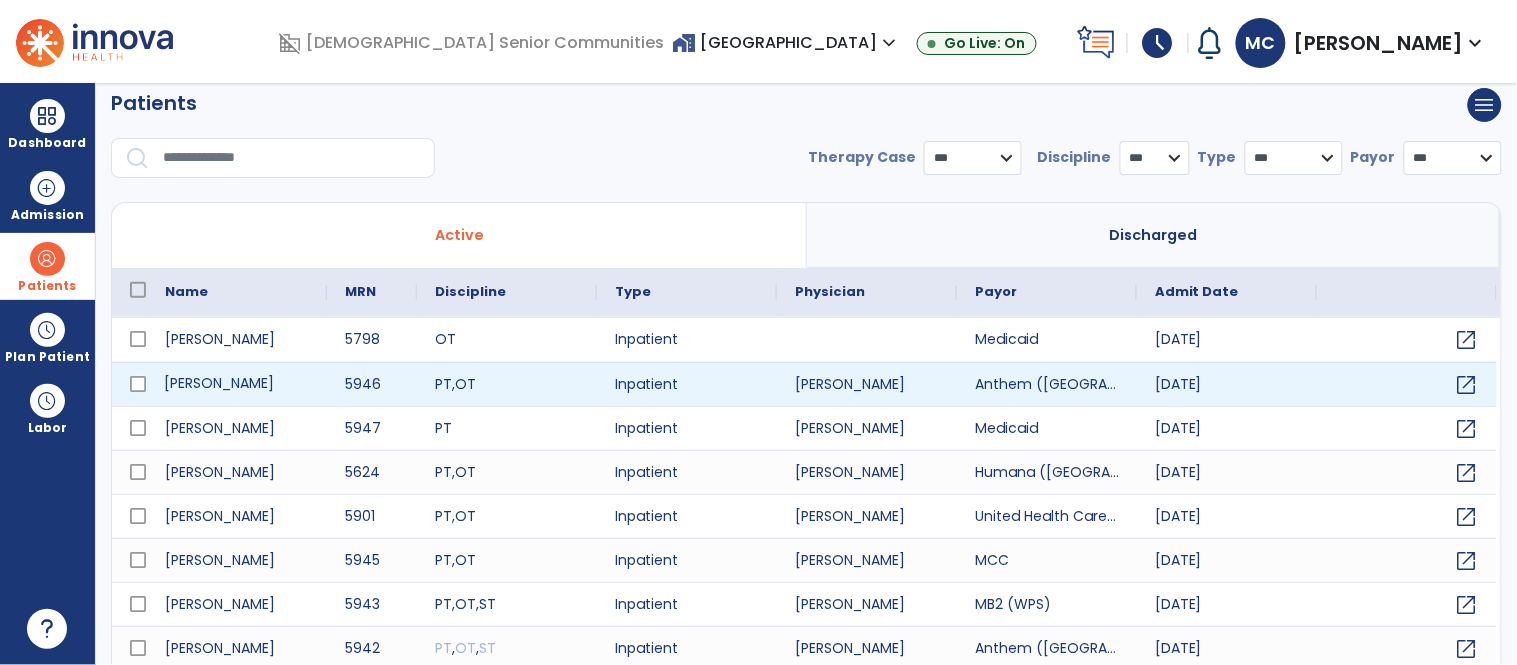 click on "[PERSON_NAME]" at bounding box center [237, 384] 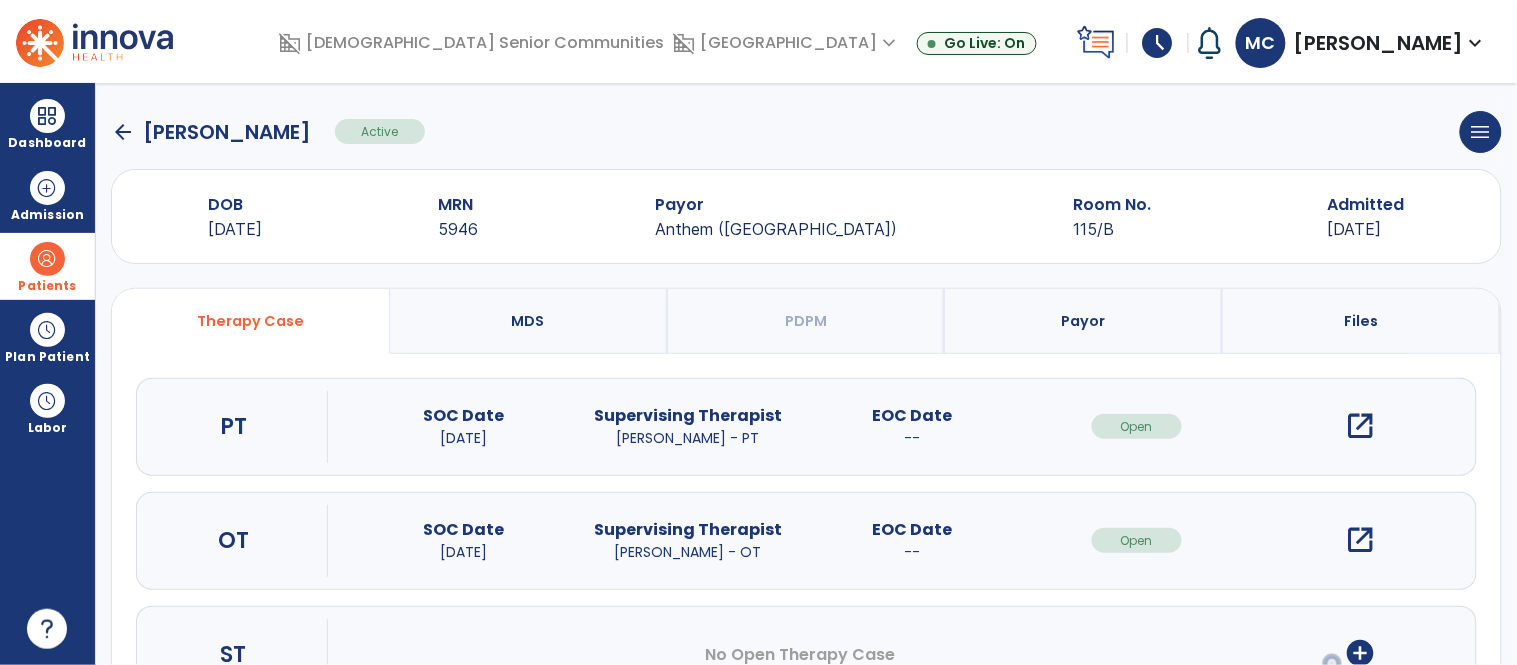 scroll, scrollTop: 0, scrollLeft: 0, axis: both 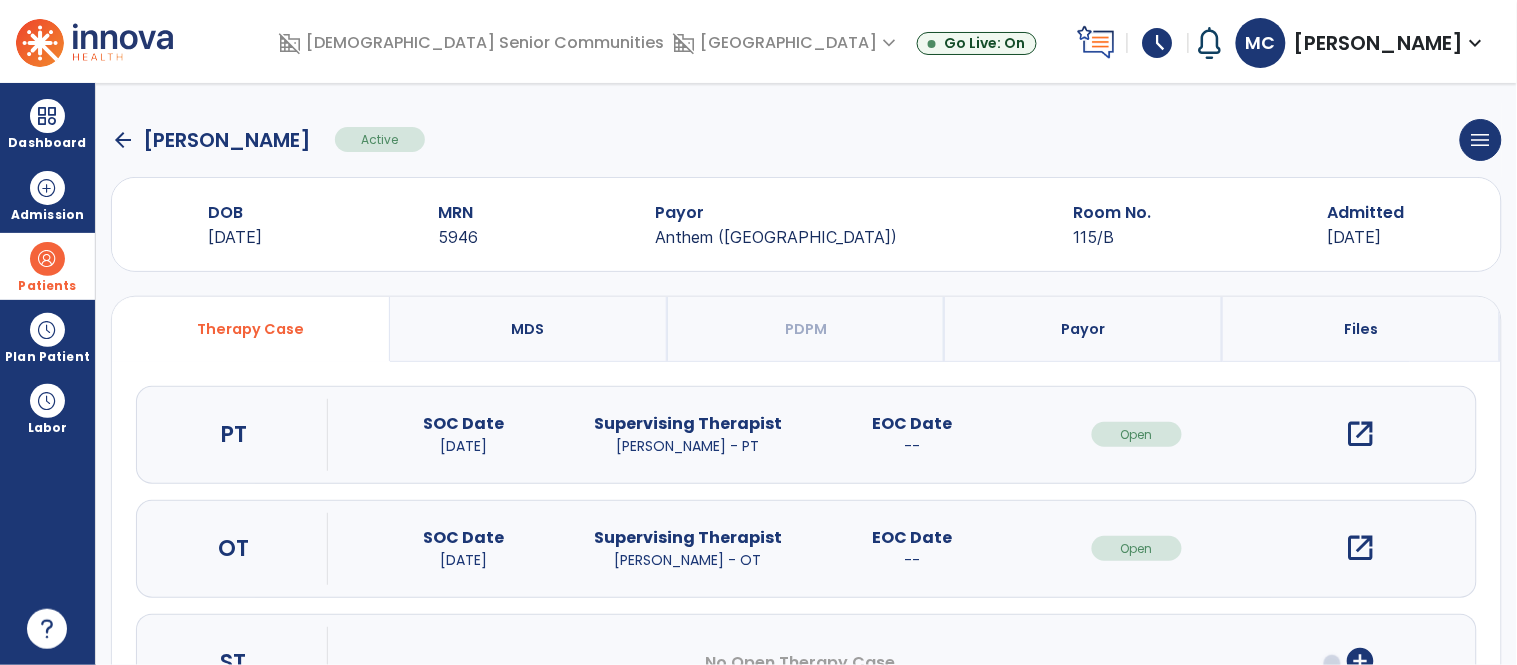 click on "arrow_back" 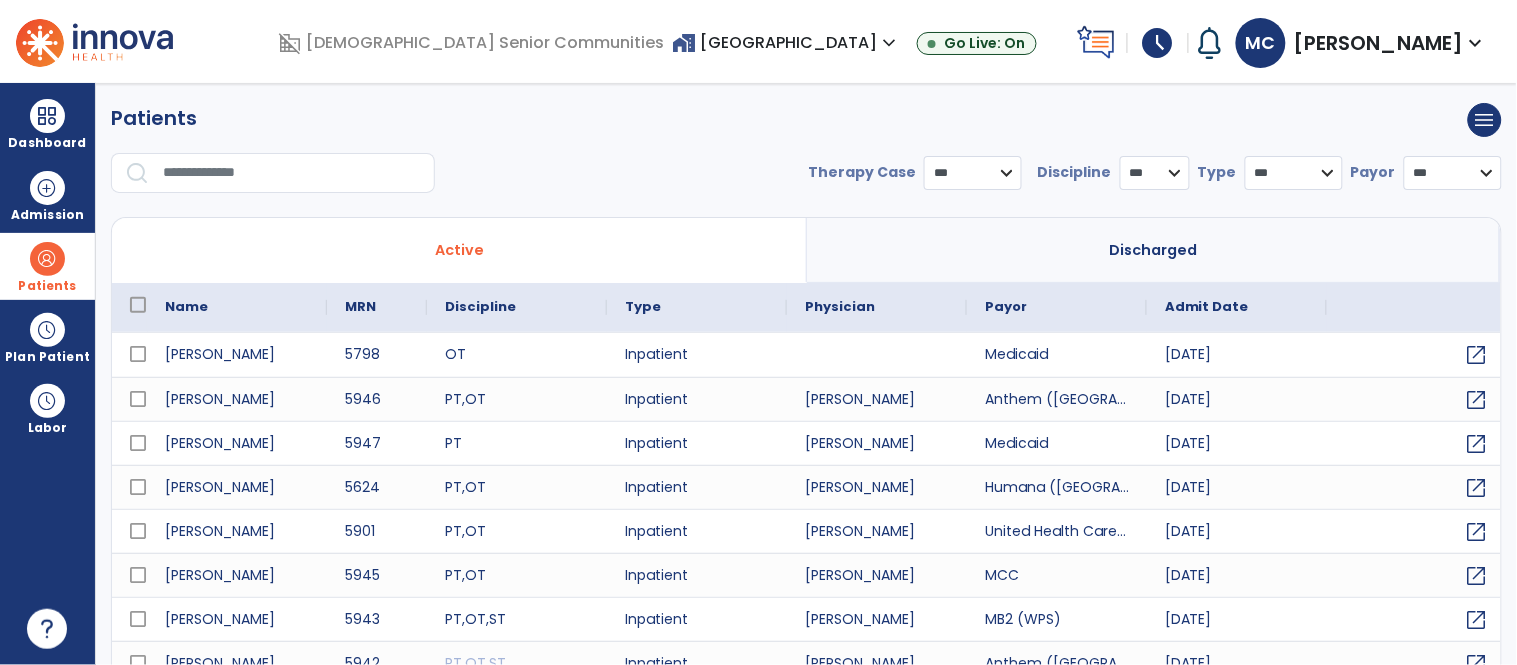 select on "***" 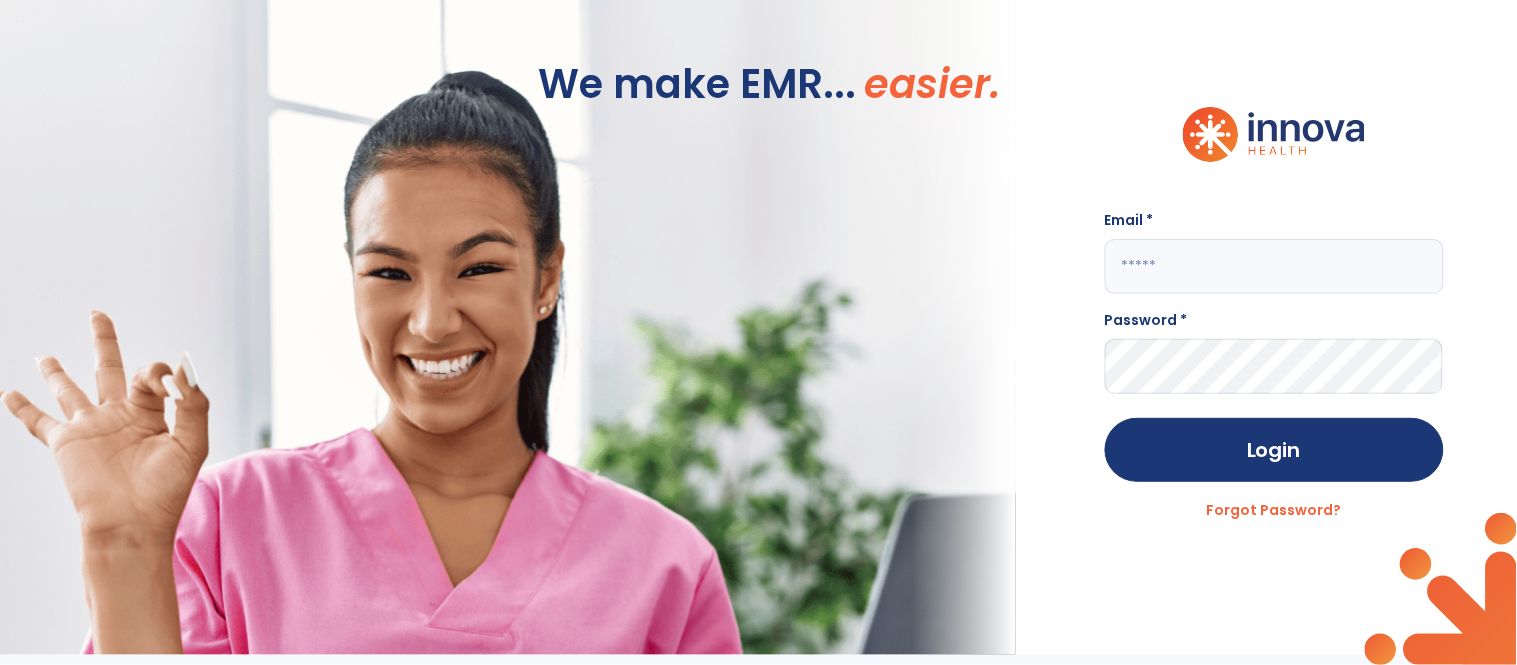 click 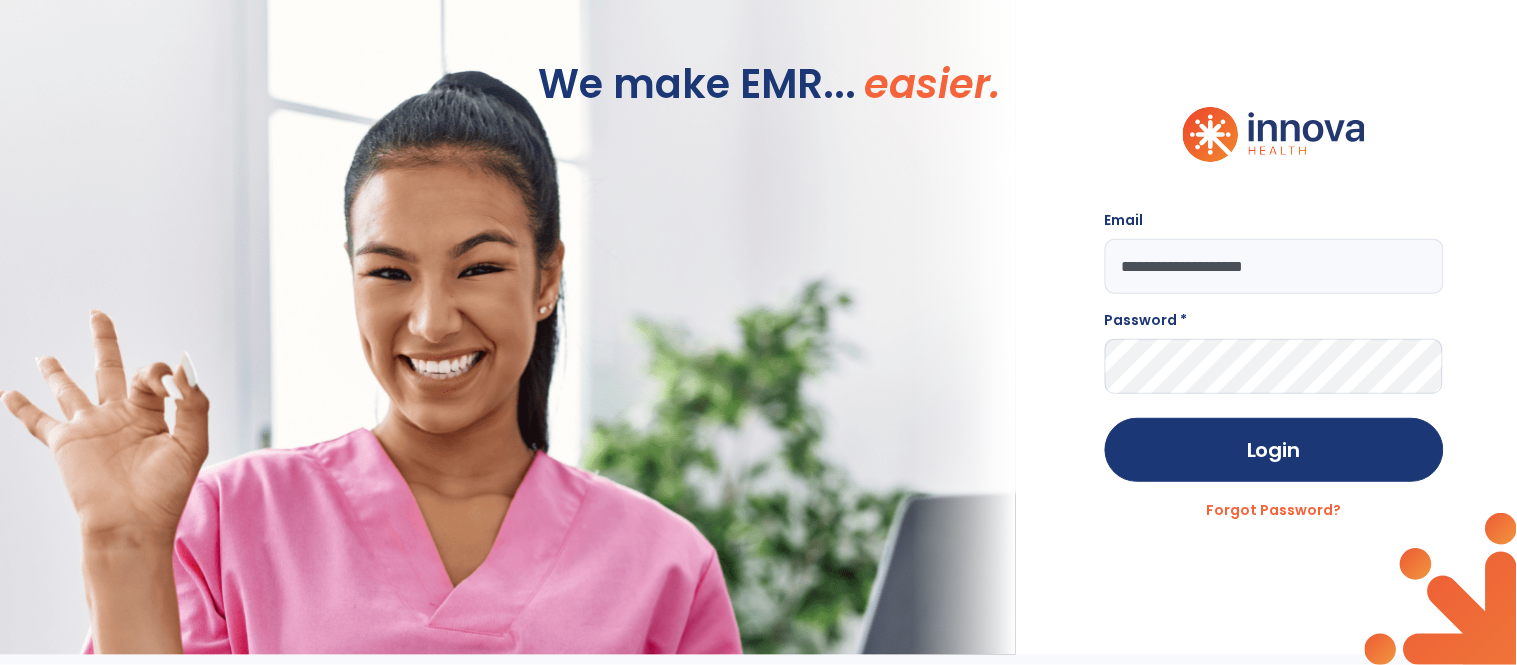 type on "**********" 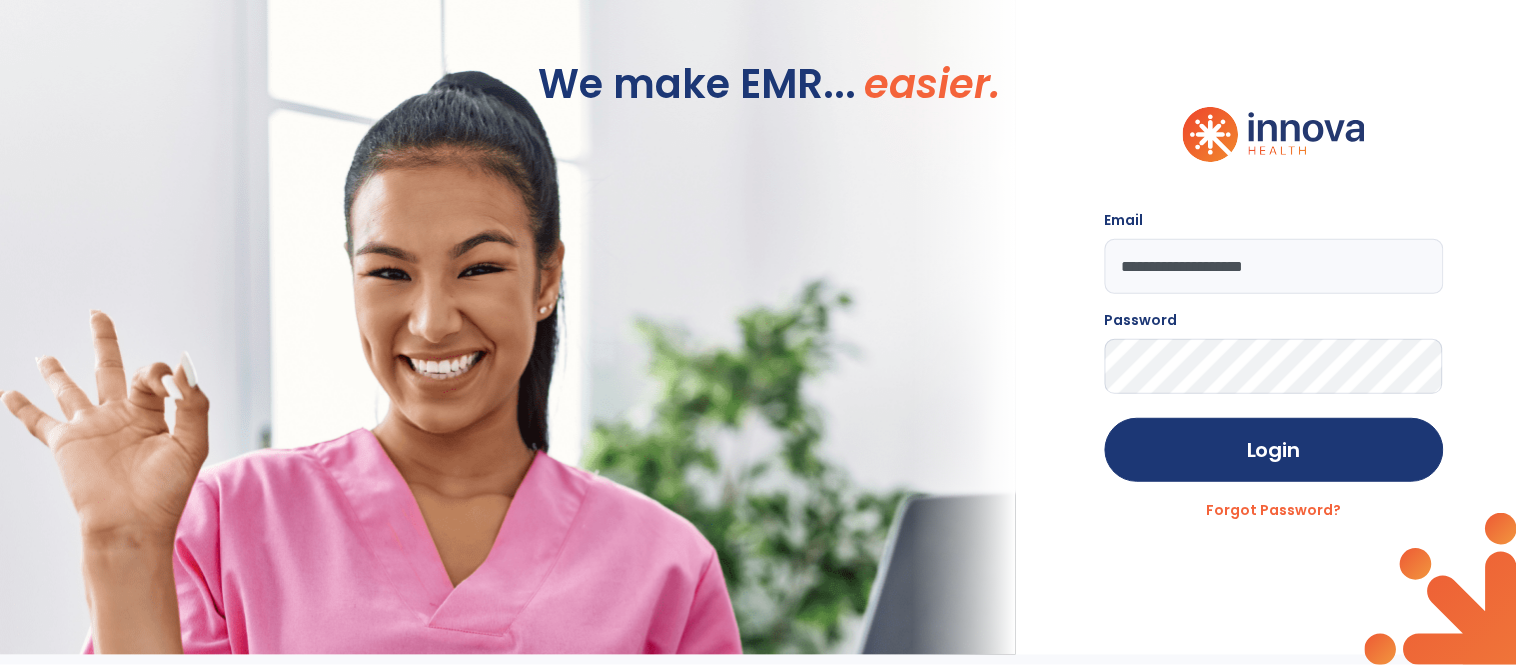 click on "Login" 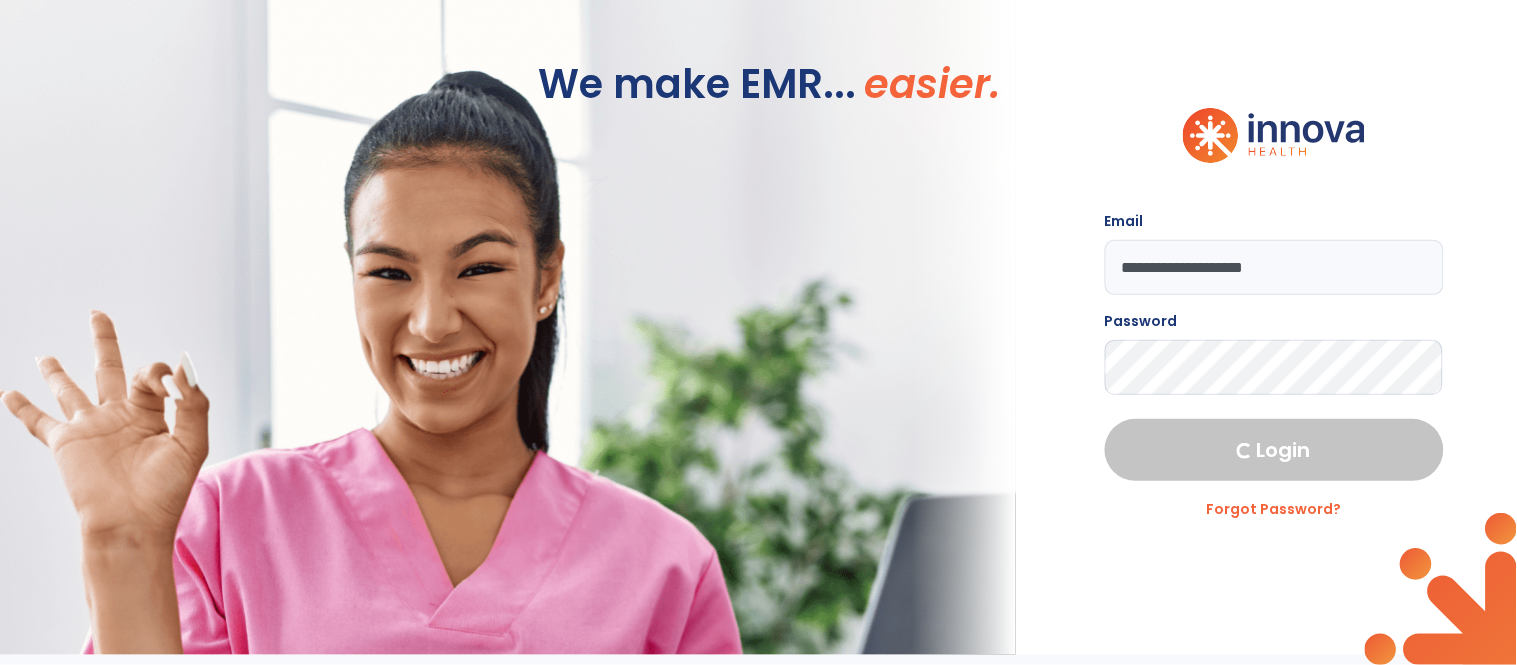 select on "****" 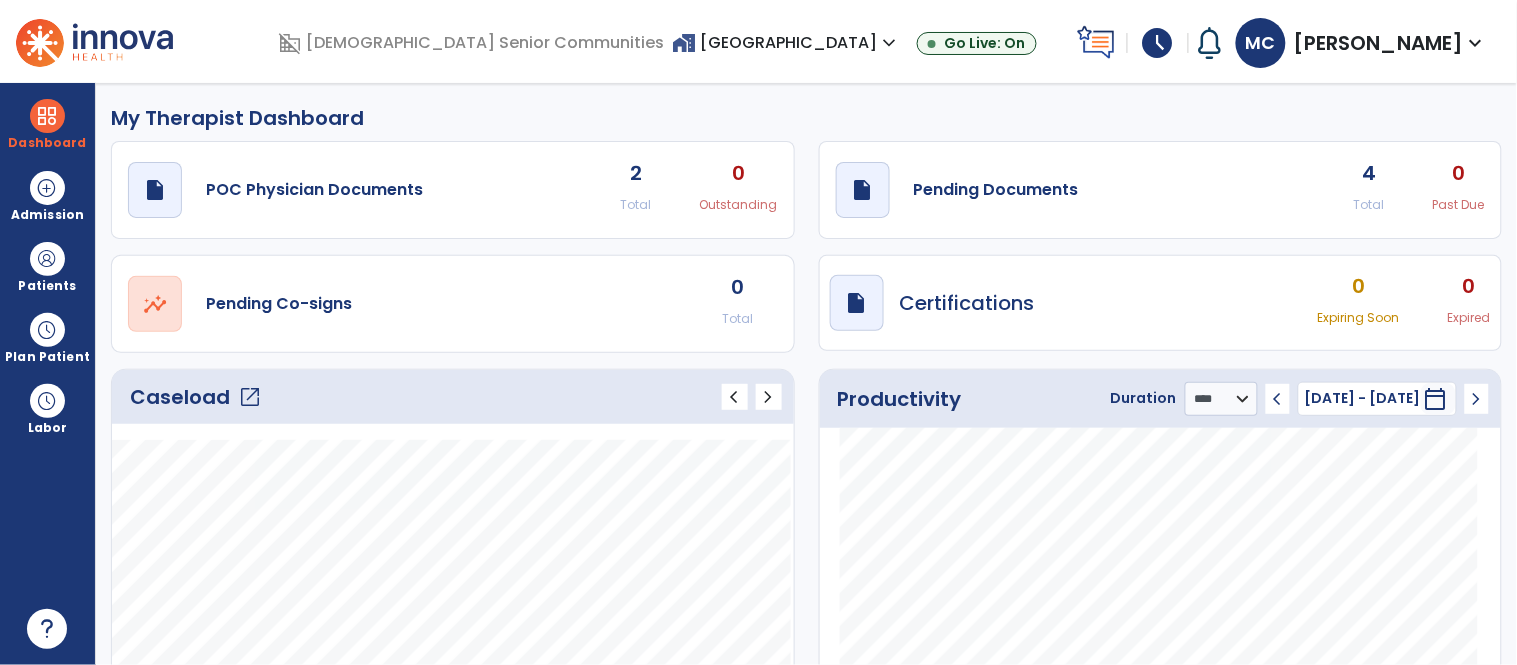 click on "draft   open_in_new  Pending Documents 4 Total 0 Past Due" 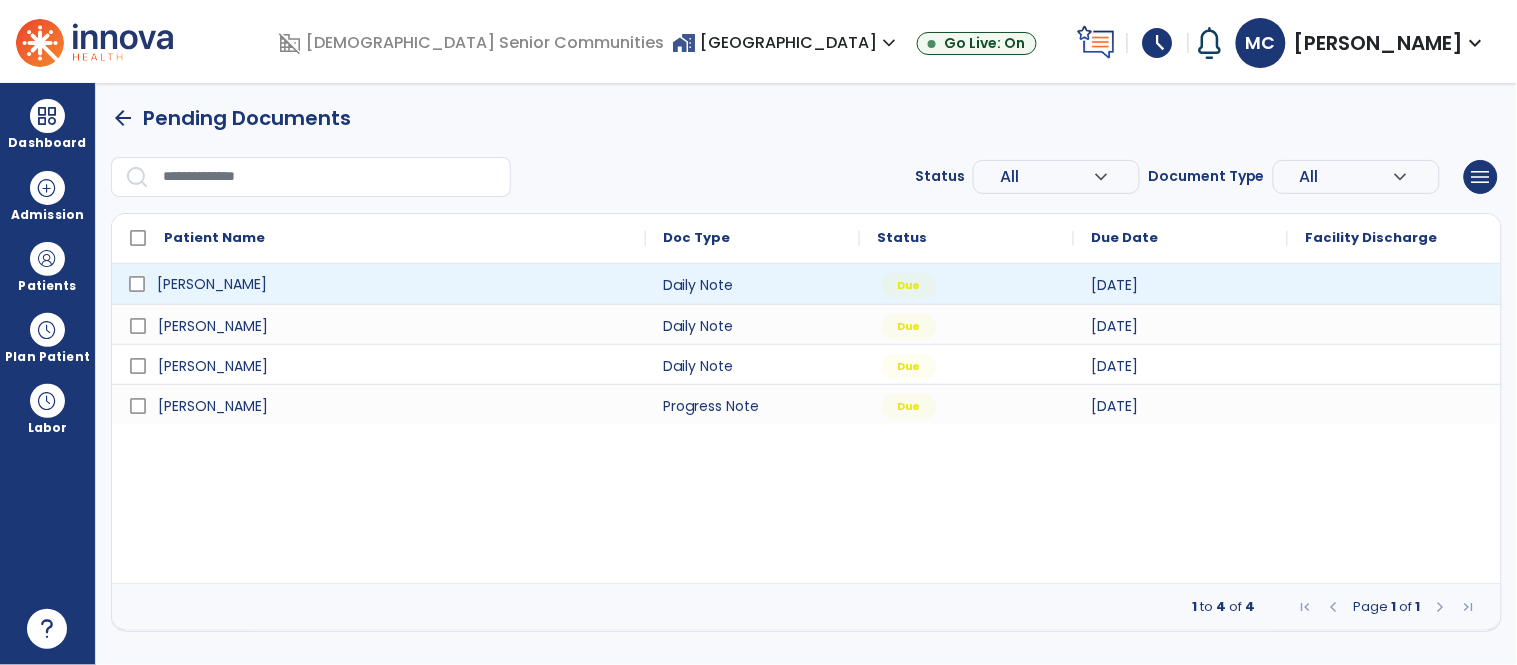 click on "[PERSON_NAME]" at bounding box center (212, 284) 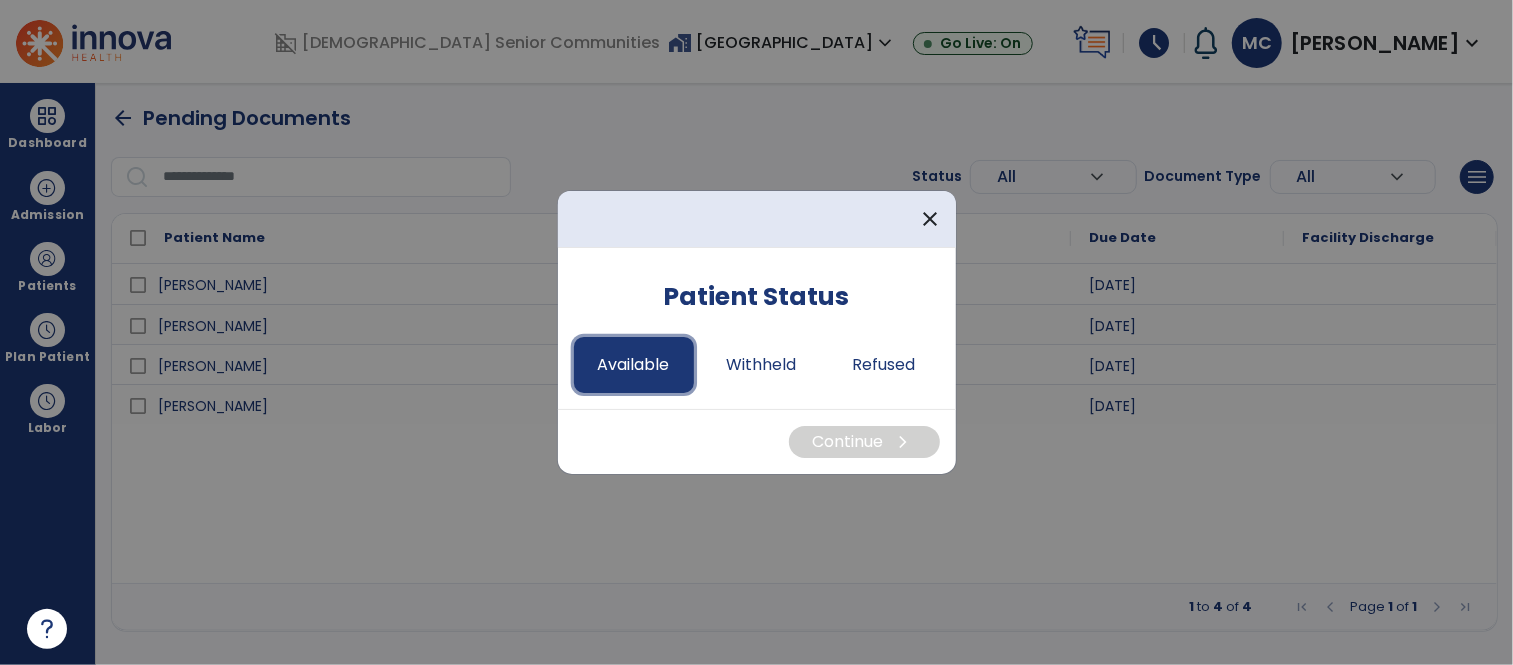 click on "Available" at bounding box center [634, 365] 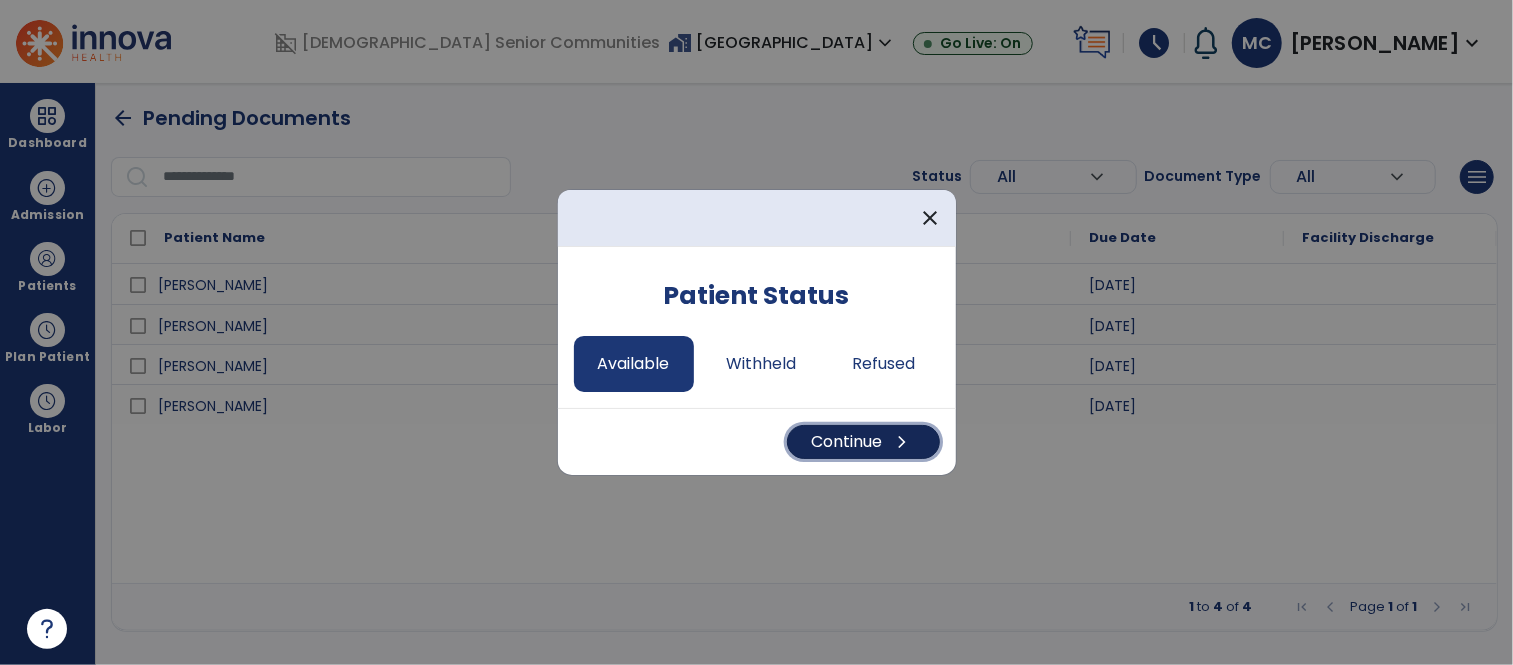 click on "Continue   chevron_right" at bounding box center [863, 442] 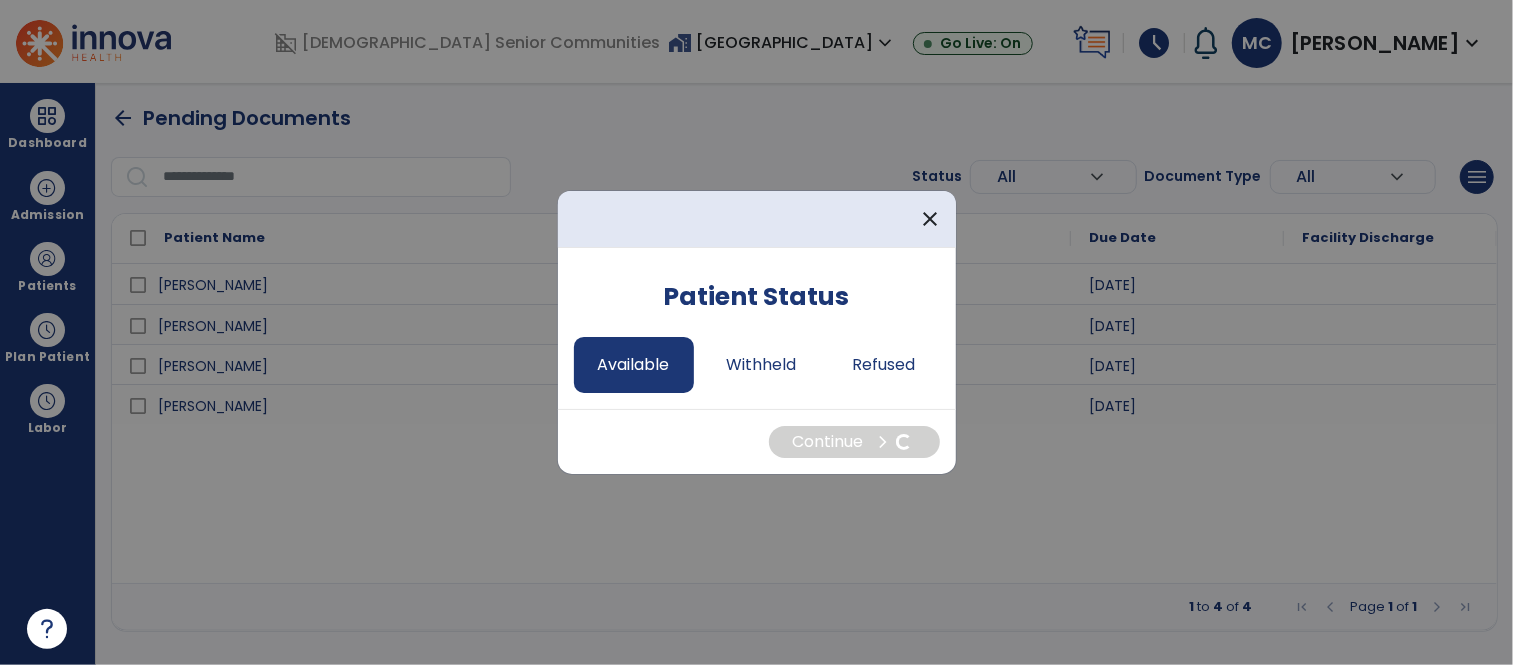 select on "*" 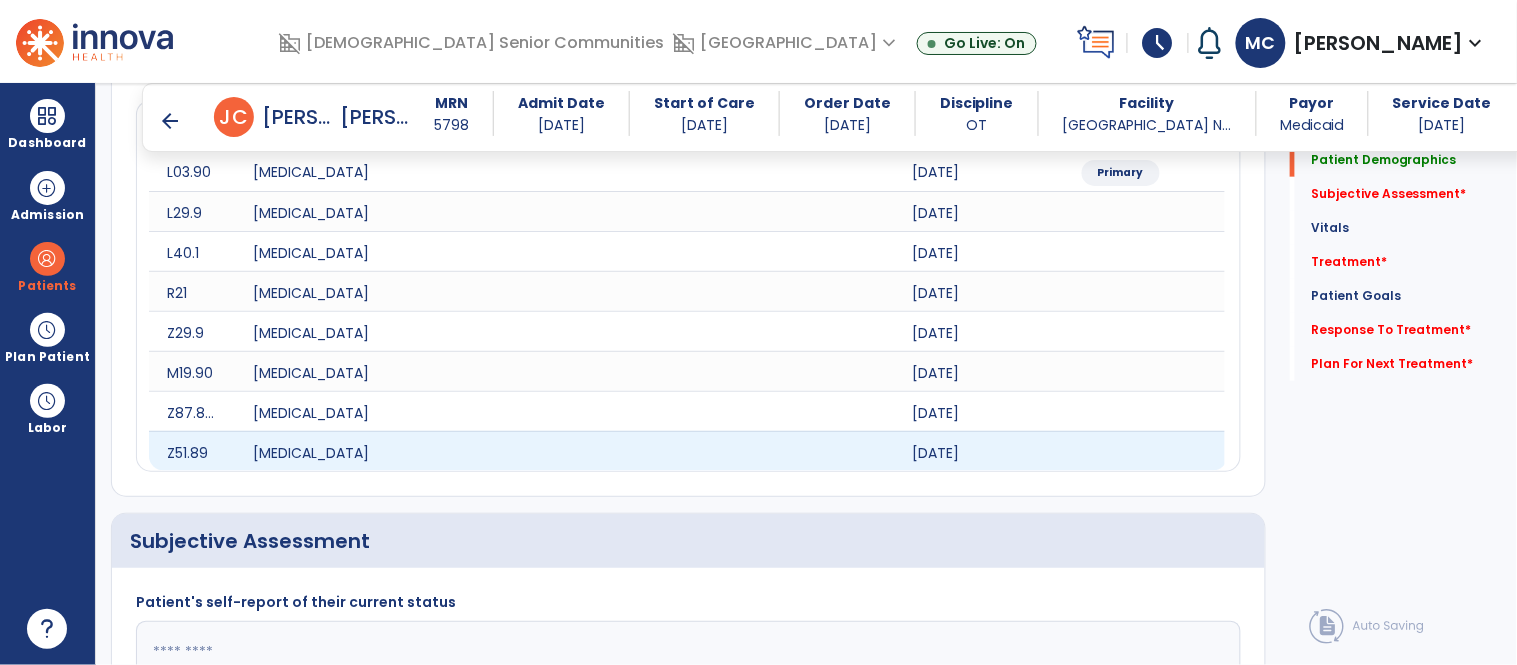scroll, scrollTop: 302, scrollLeft: 0, axis: vertical 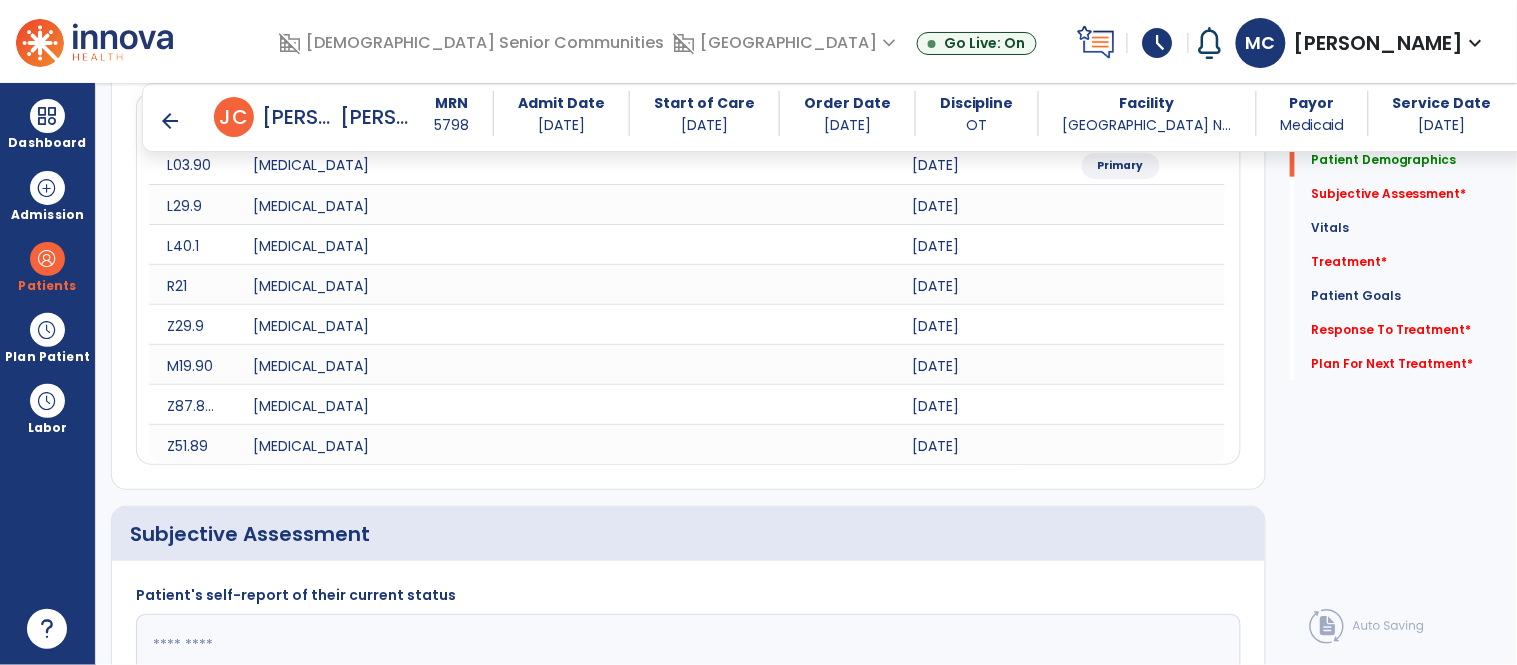 click 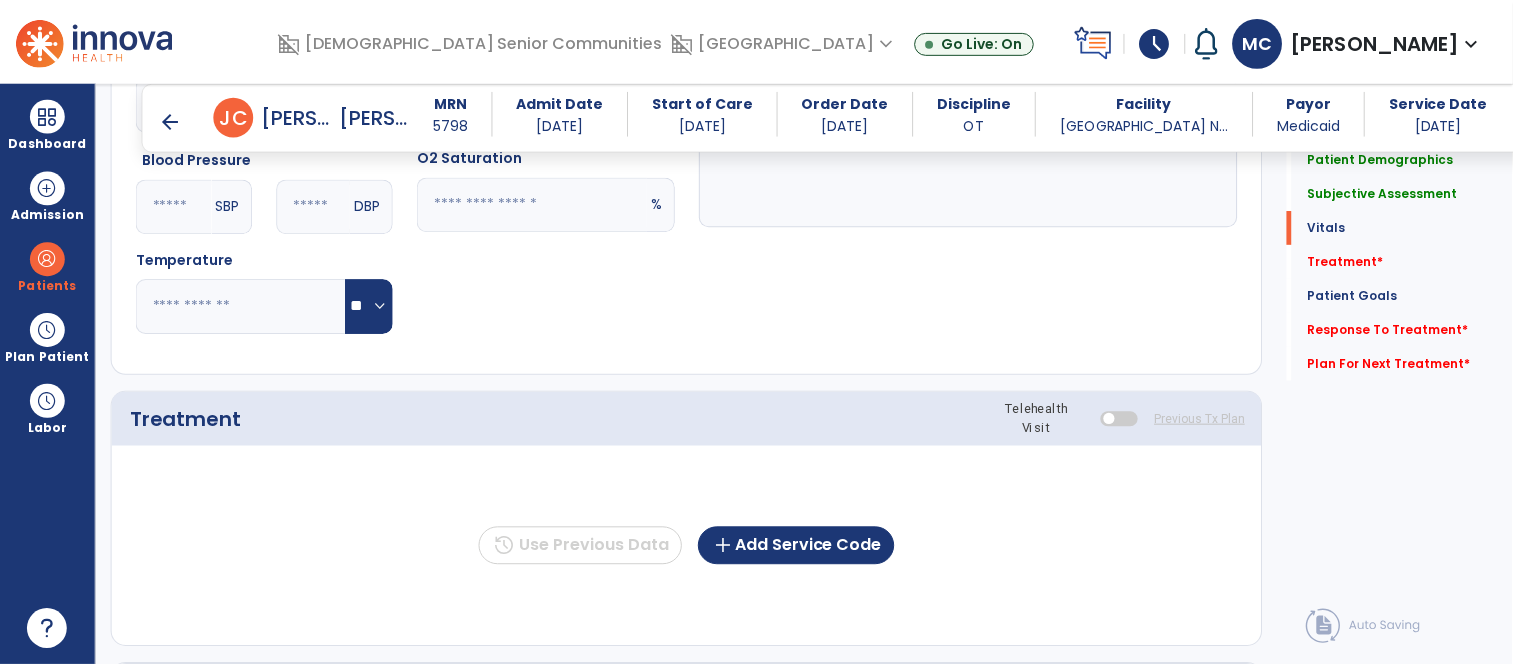 scroll, scrollTop: 1141, scrollLeft: 0, axis: vertical 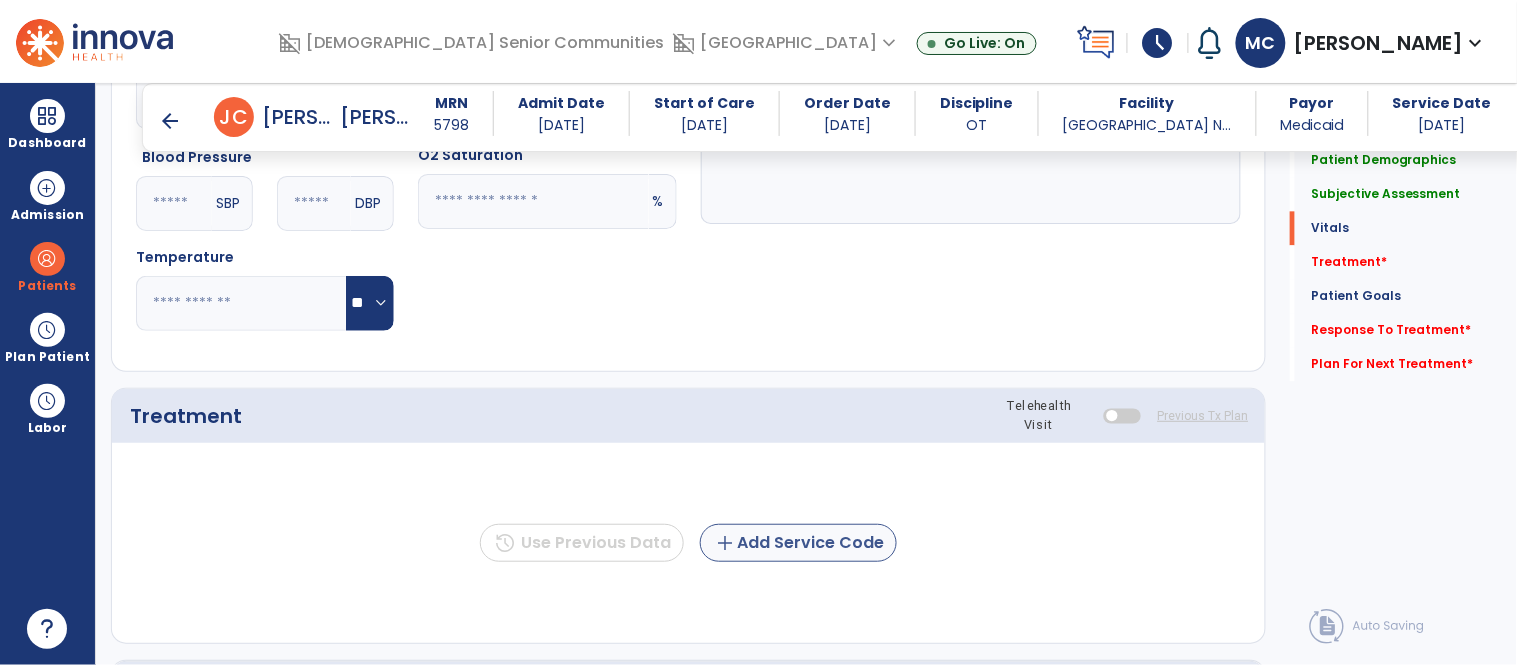 type on "**********" 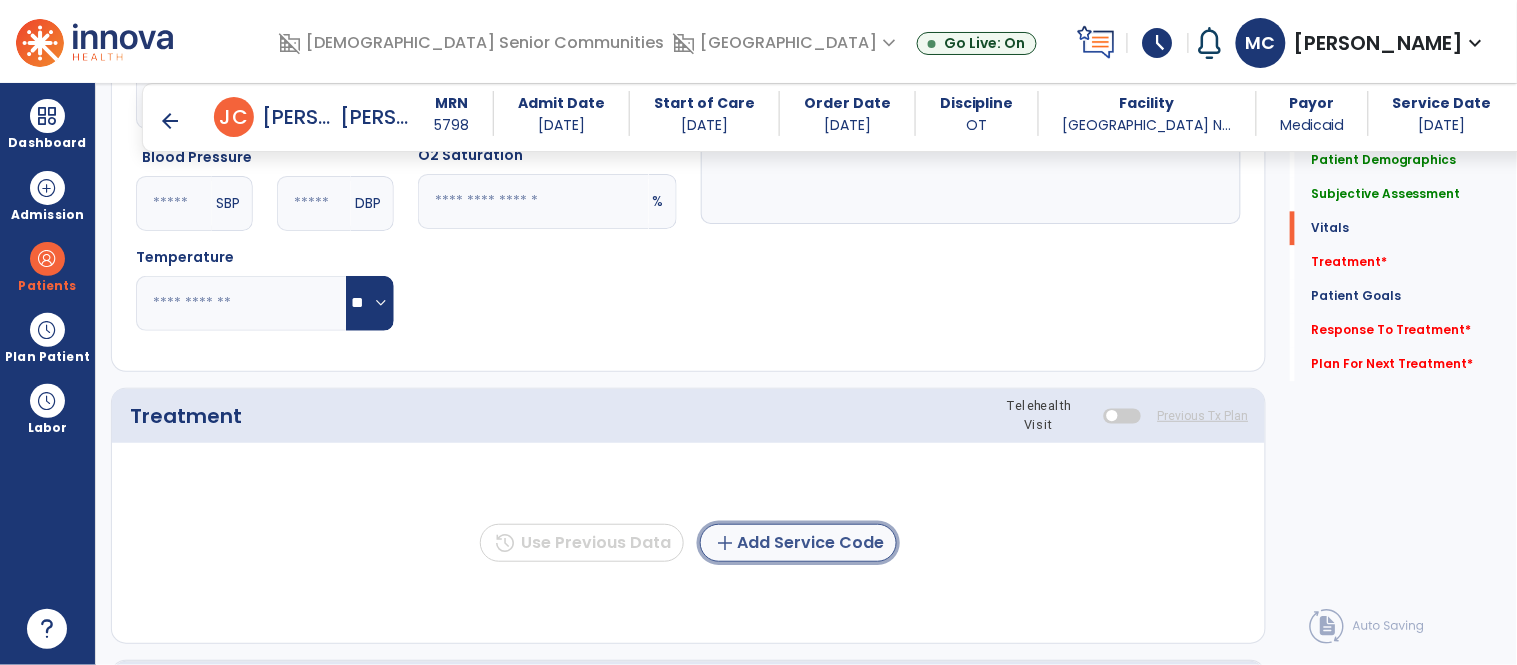 click on "add  Add Service Code" 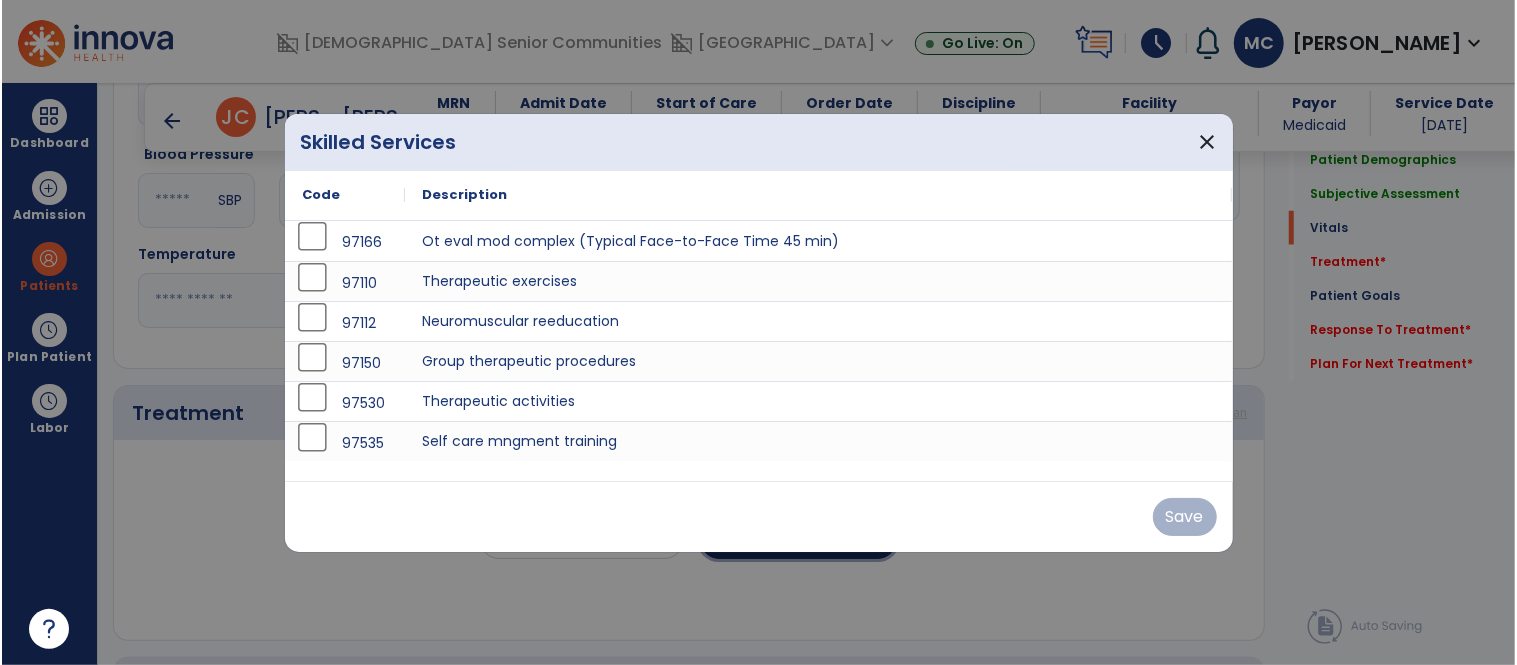 scroll, scrollTop: 1141, scrollLeft: 0, axis: vertical 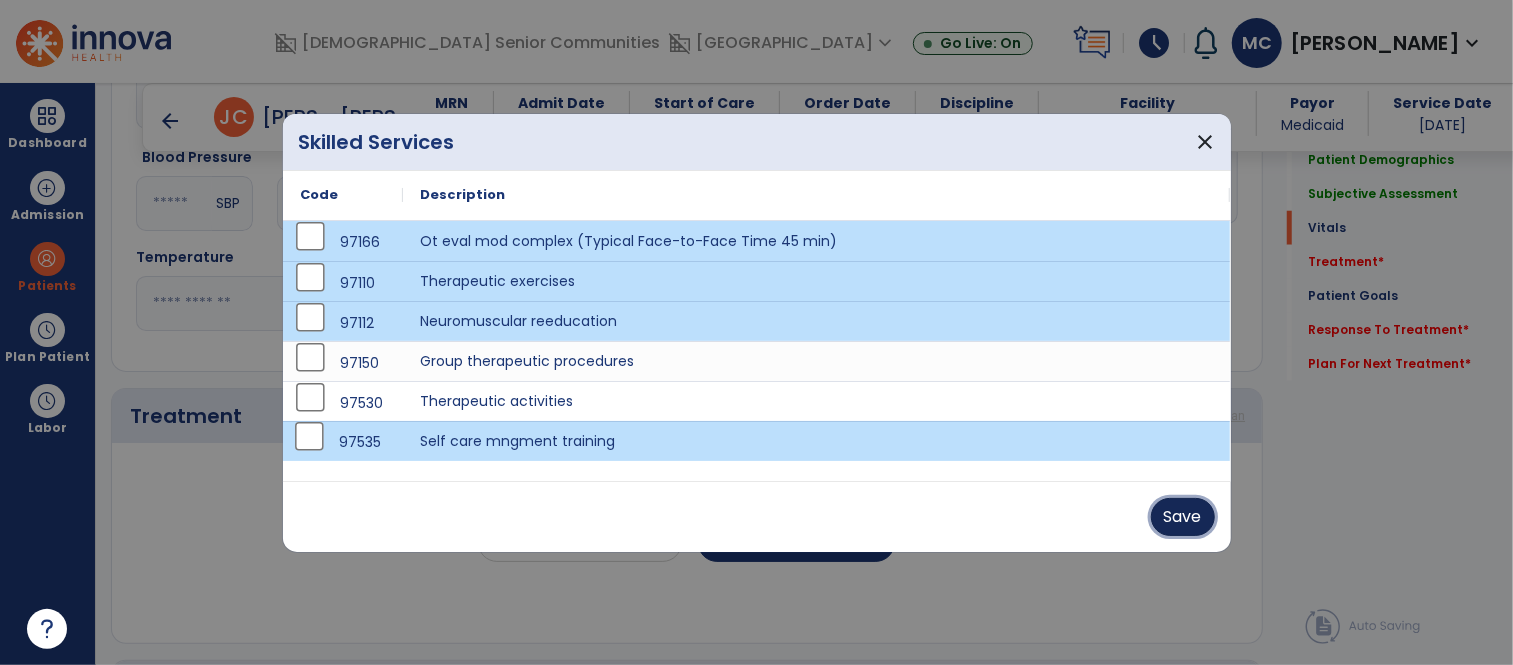 click on "Save" at bounding box center (1183, 517) 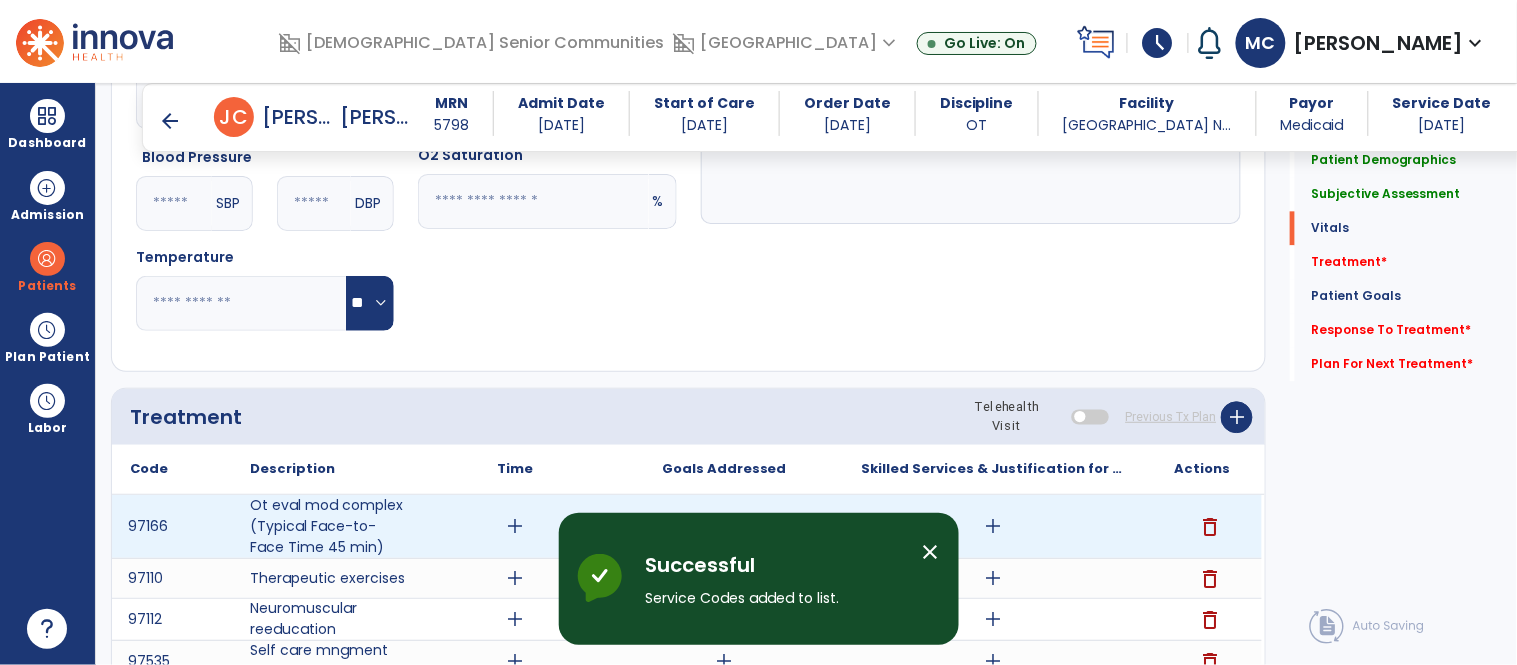 click on "add" at bounding box center [515, 526] 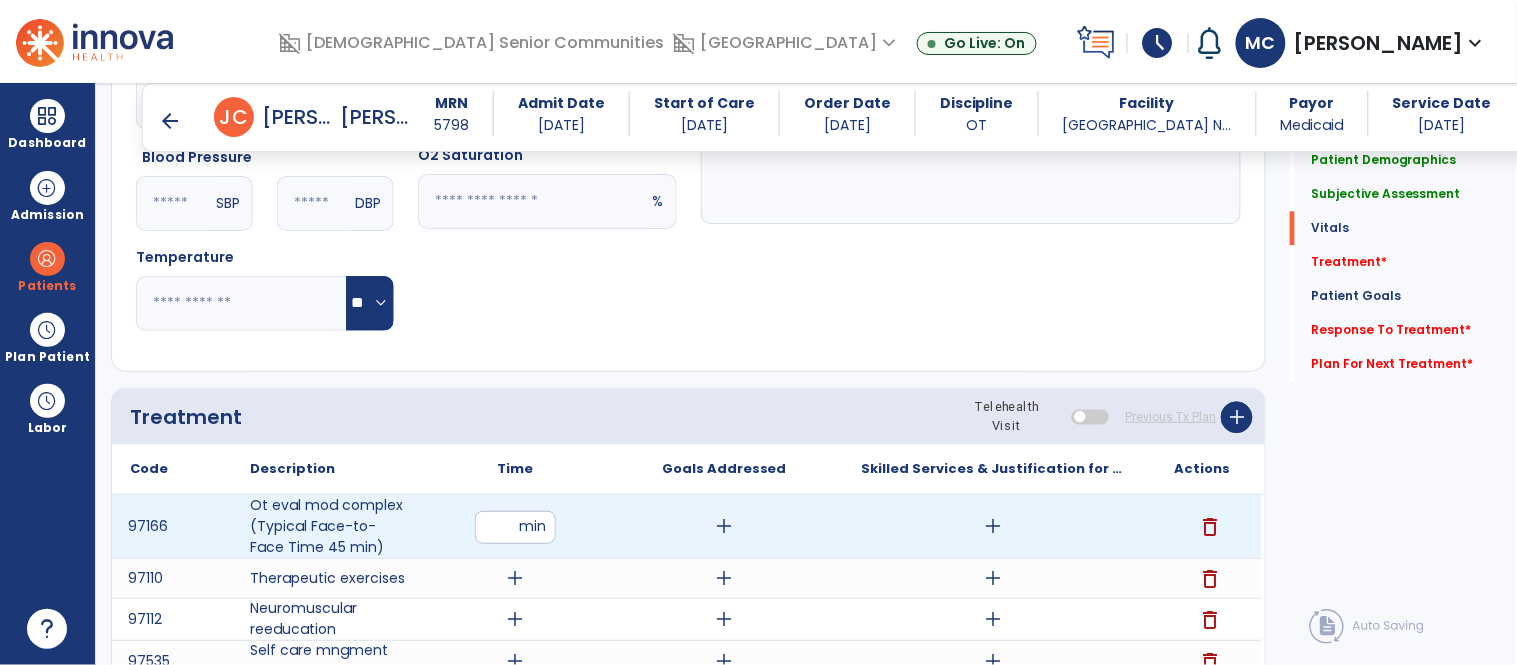 type on "**" 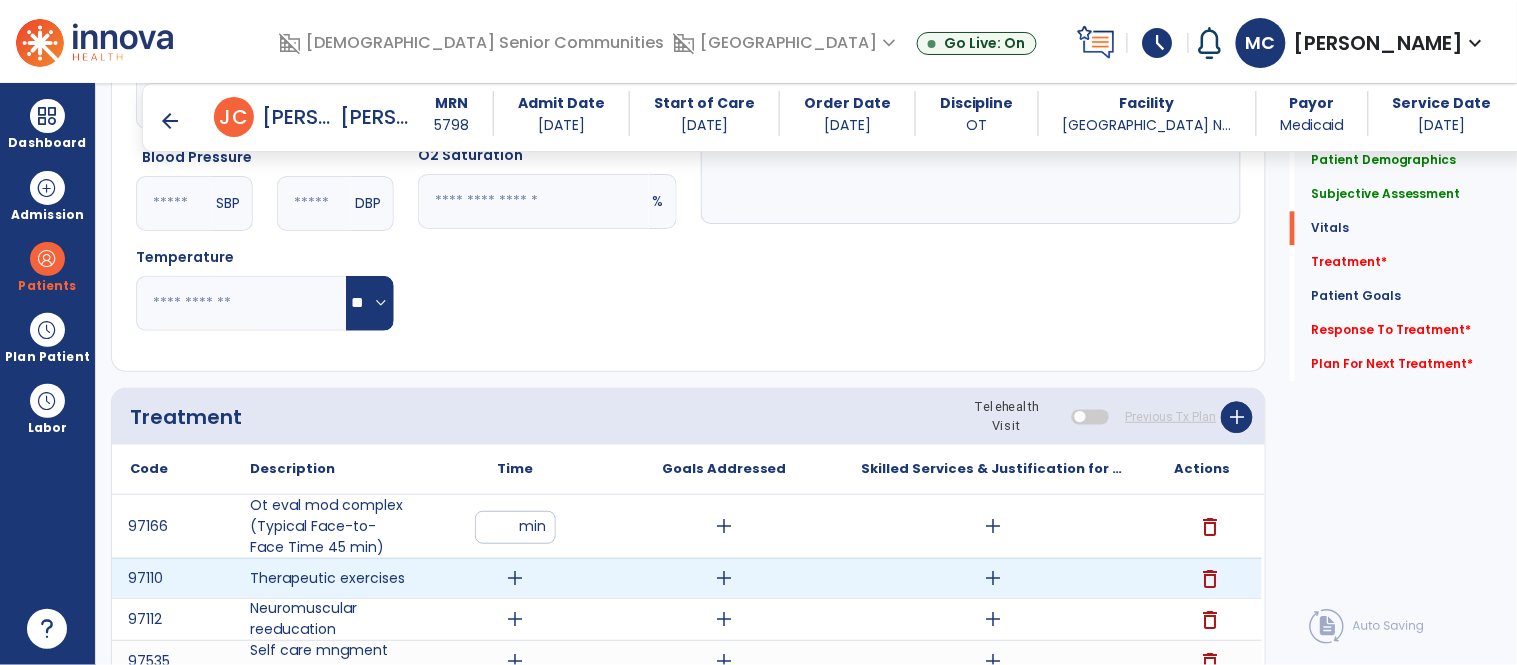 click on "add" at bounding box center (515, 578) 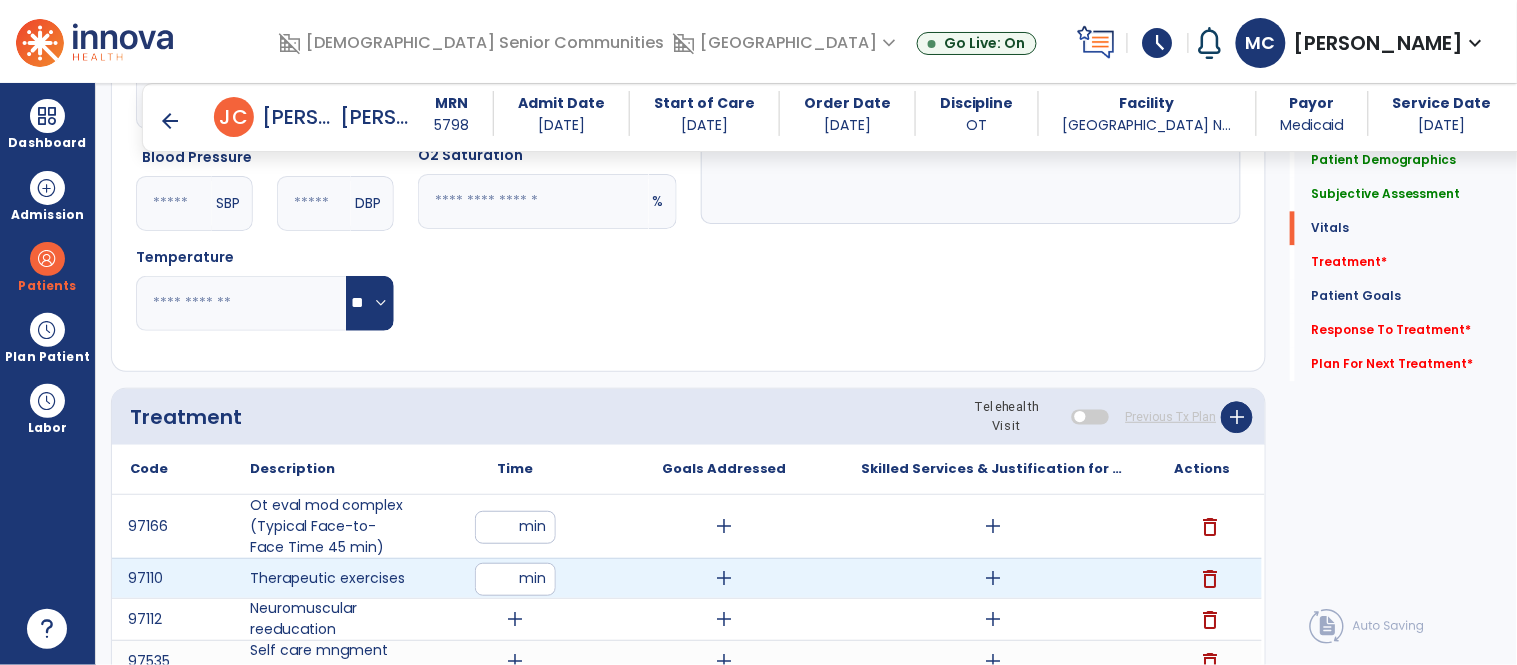 type on "*" 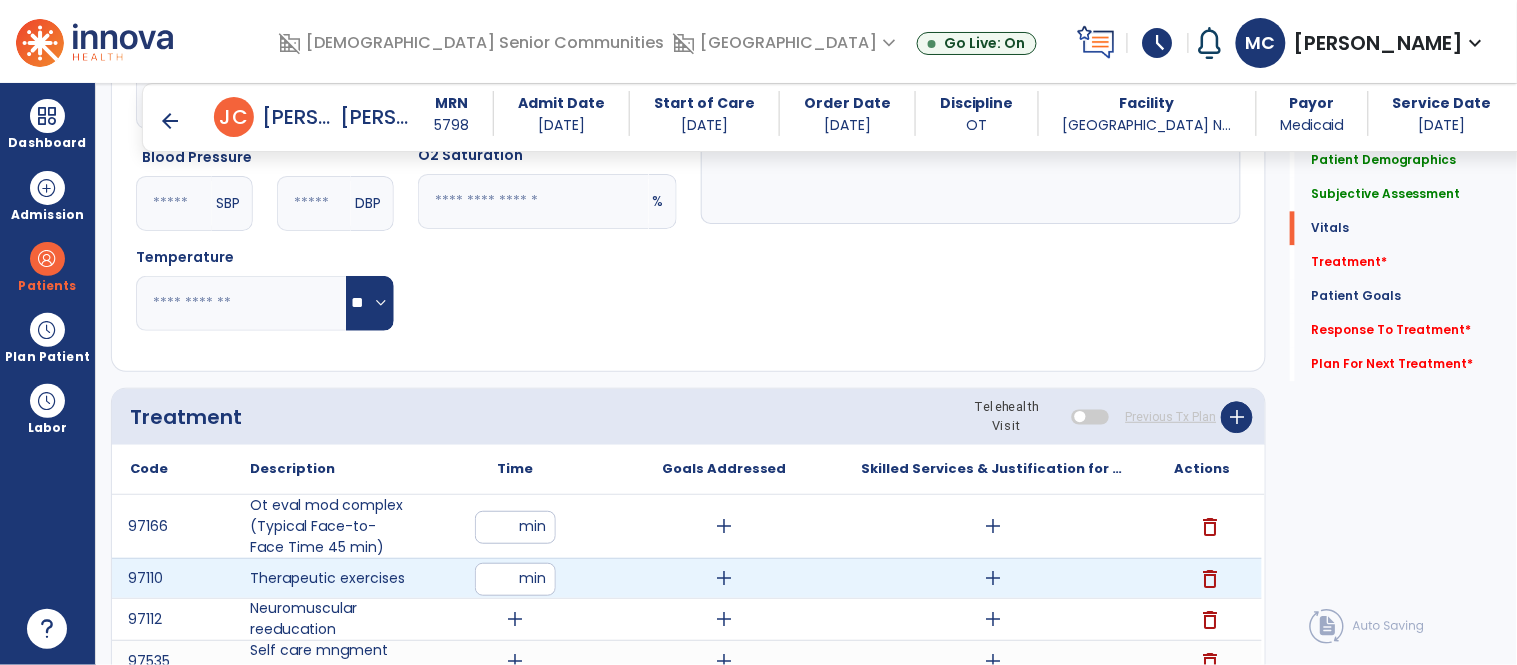 type on "**" 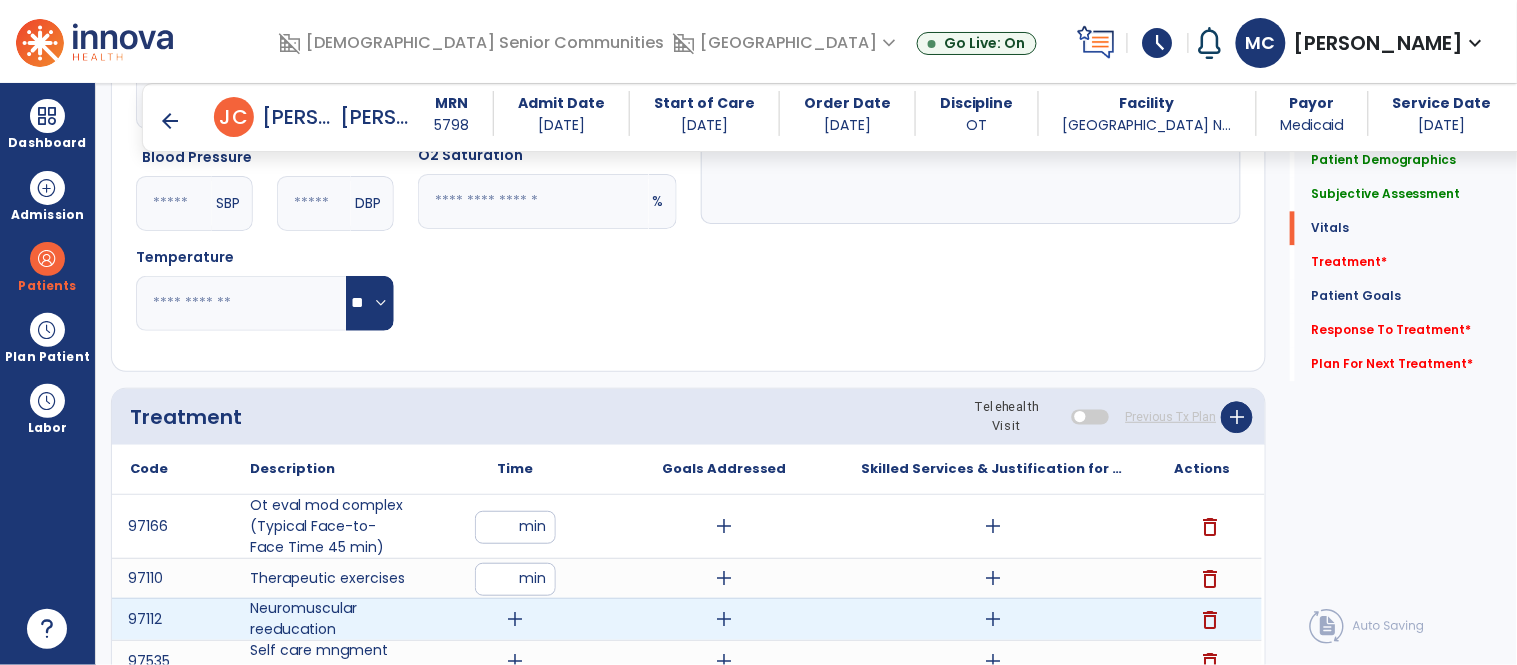 click on "add" at bounding box center (515, 619) 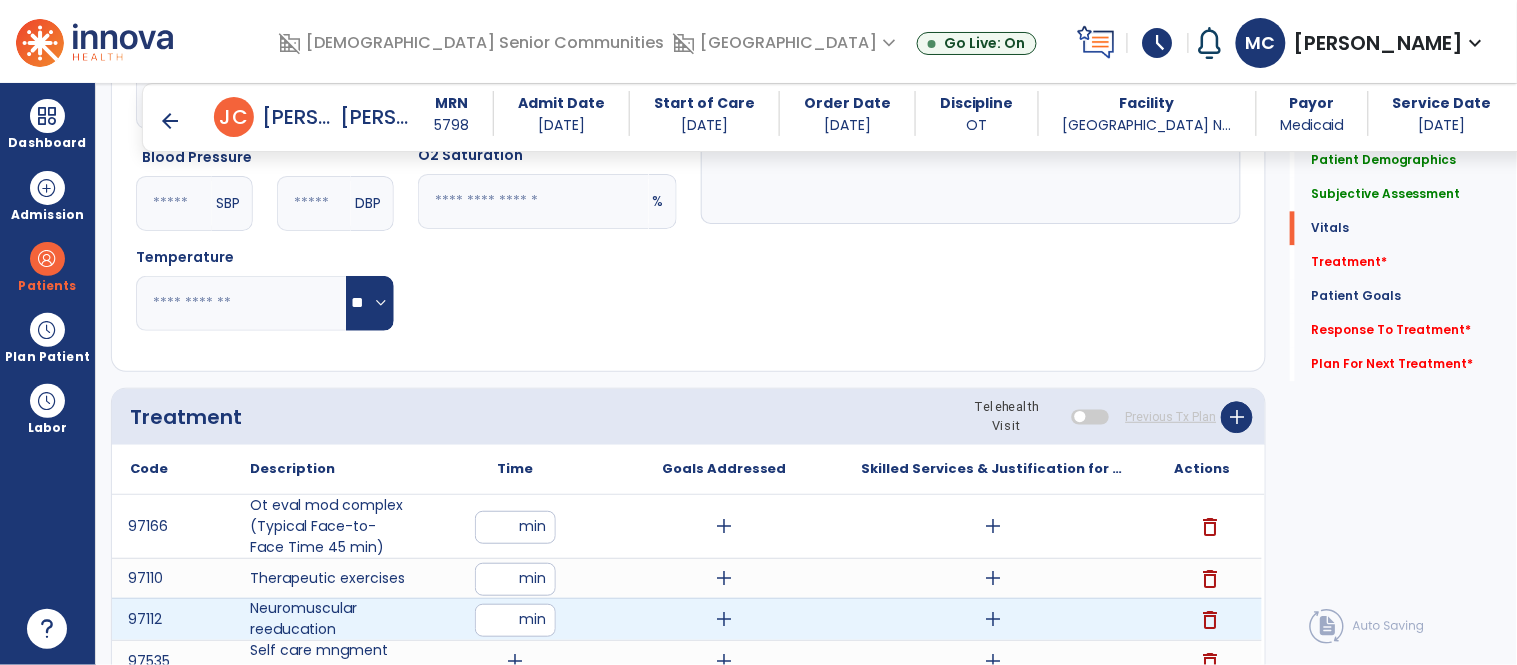 type on "**" 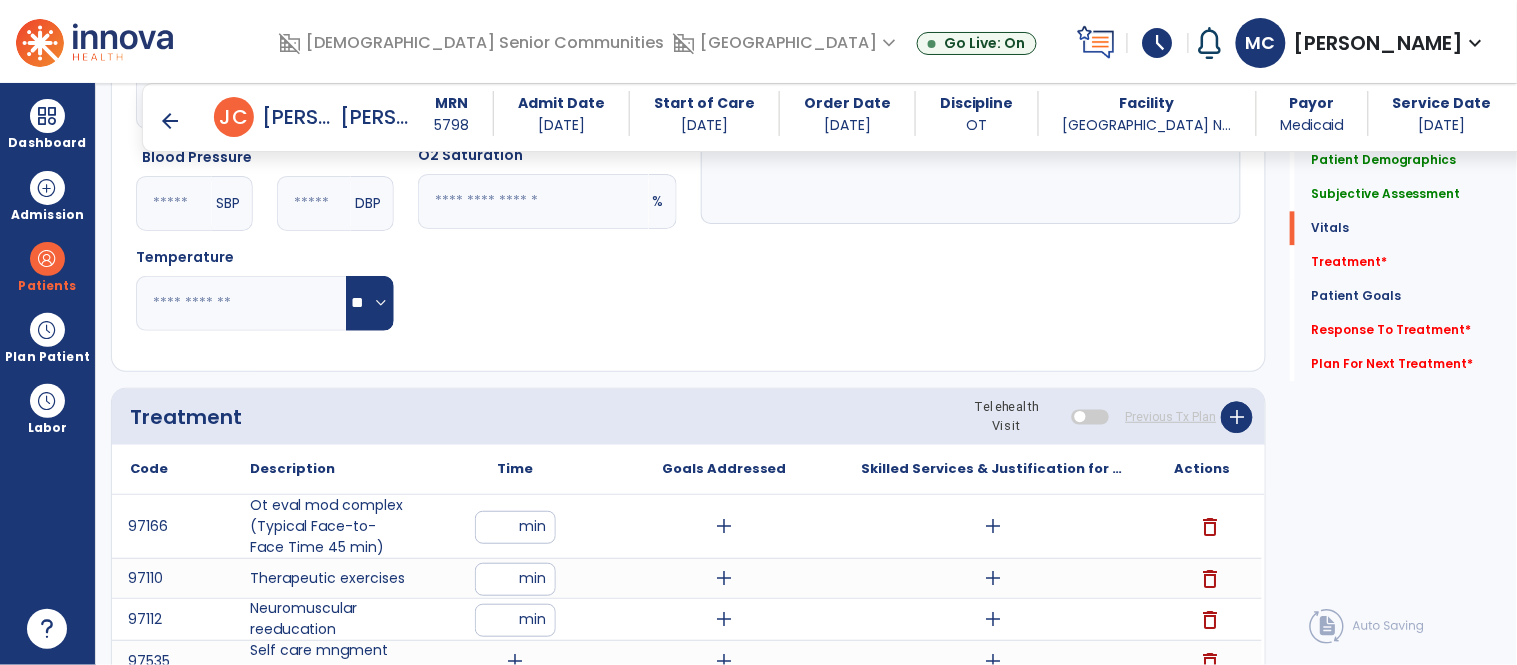 click on "Respiratory Rate  BPM Blood Pressure   SBP   DBP Temperature  ** ** Pulse Rate  BPM O2 Saturation  % Notes/Comments" 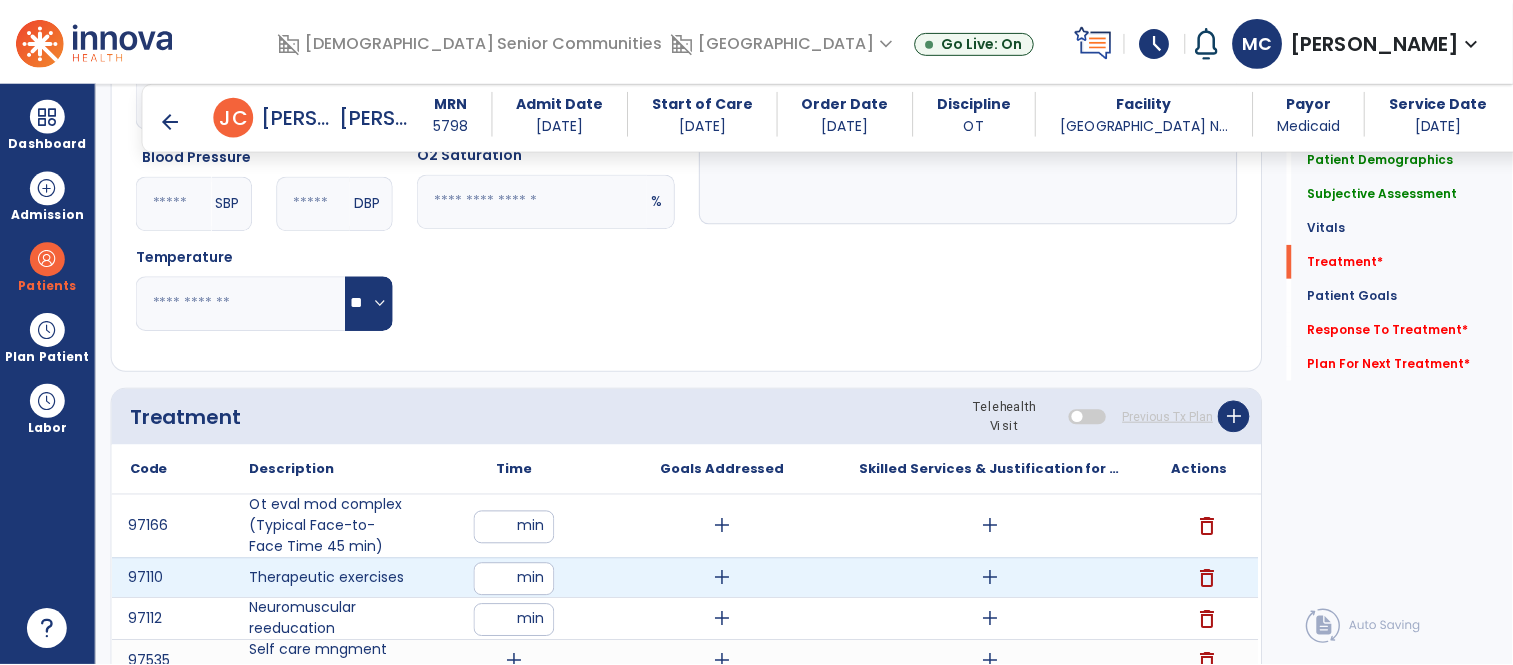 scroll, scrollTop: 1267, scrollLeft: 0, axis: vertical 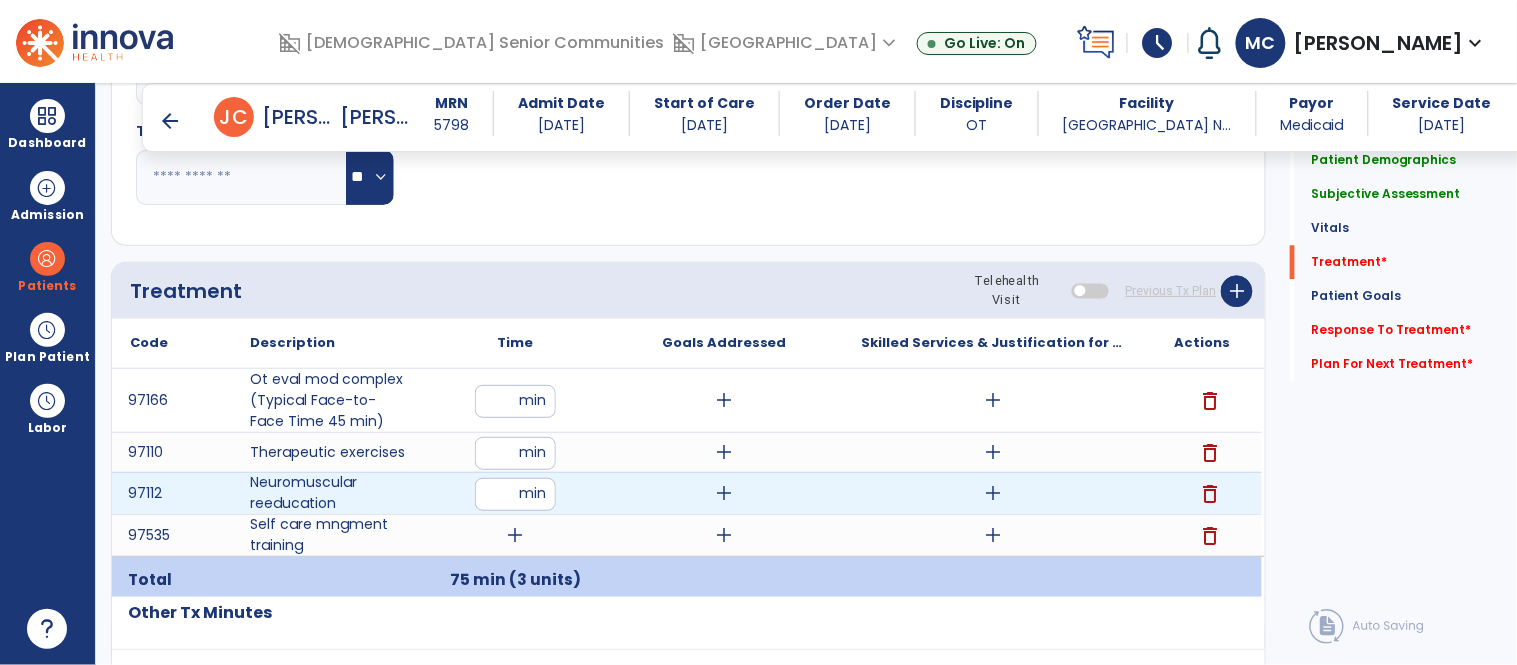 click on "**" at bounding box center [515, 494] 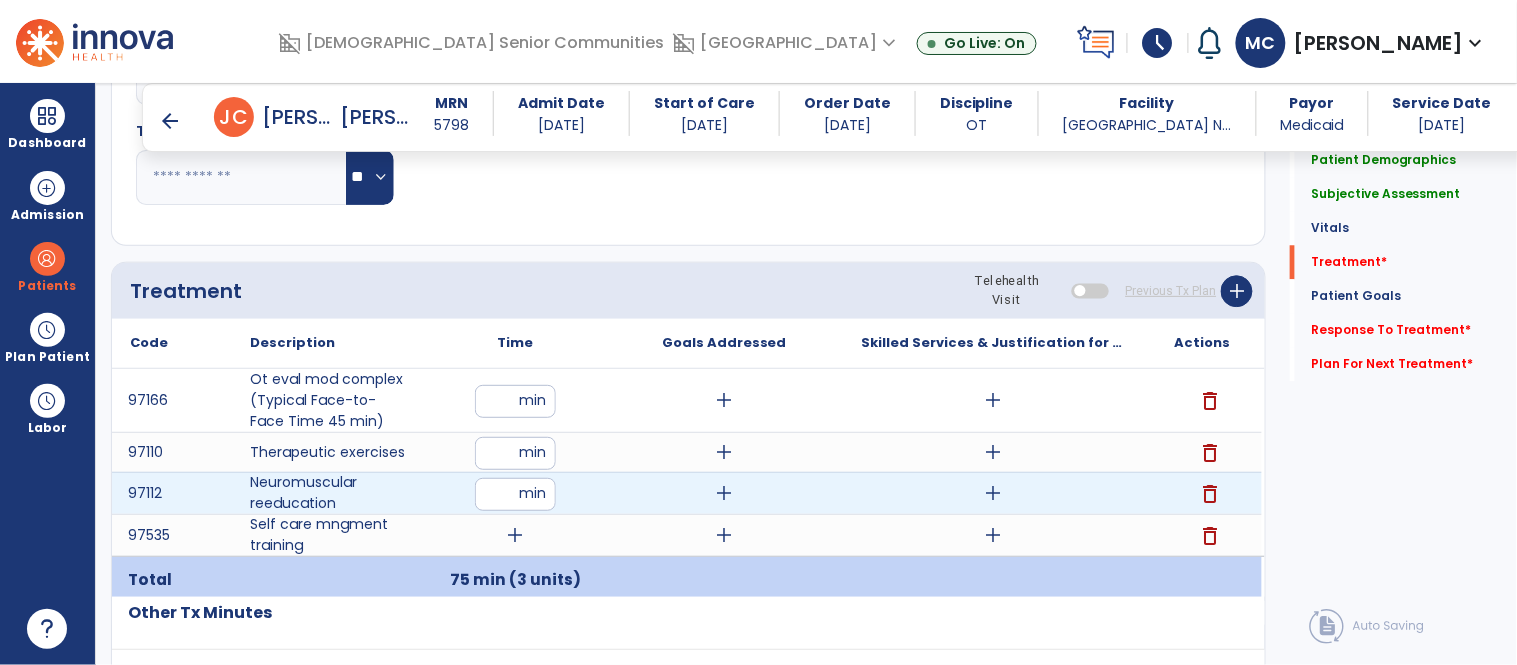 type on "**" 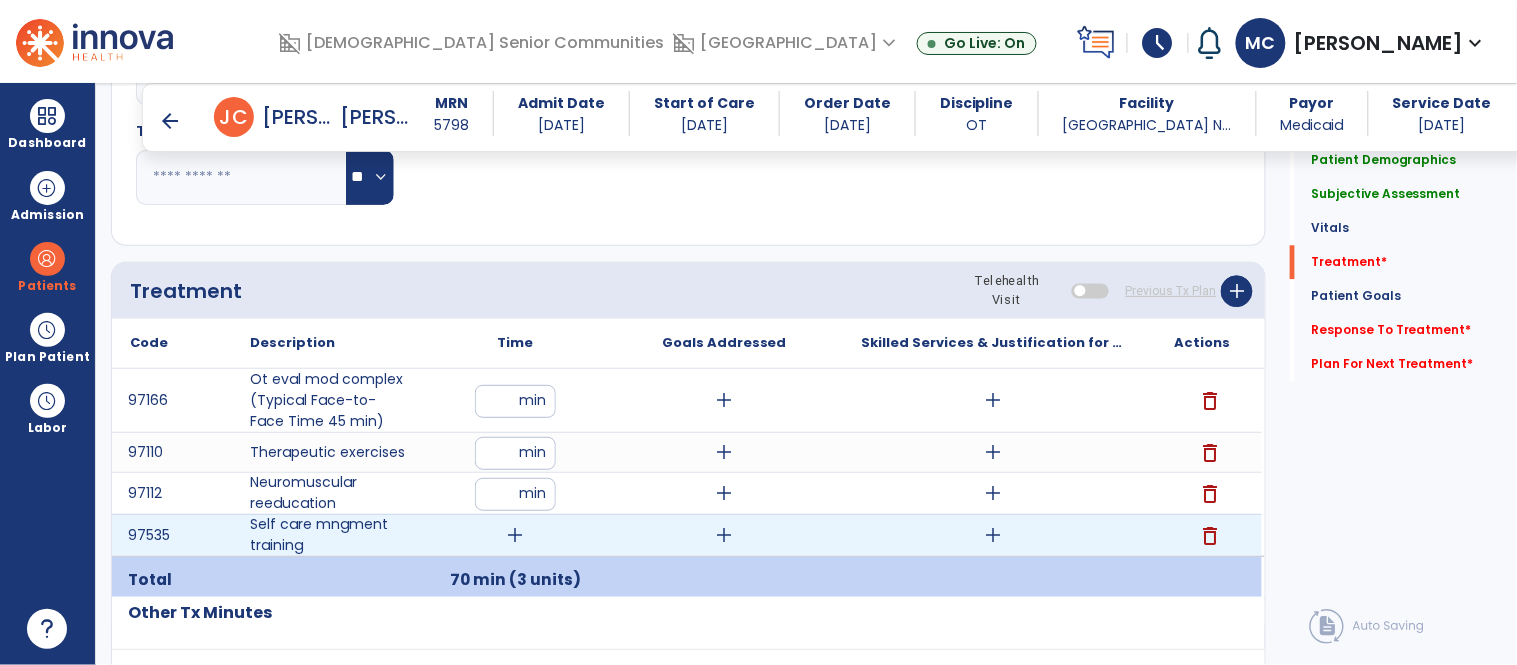 click on "add" at bounding box center [515, 535] 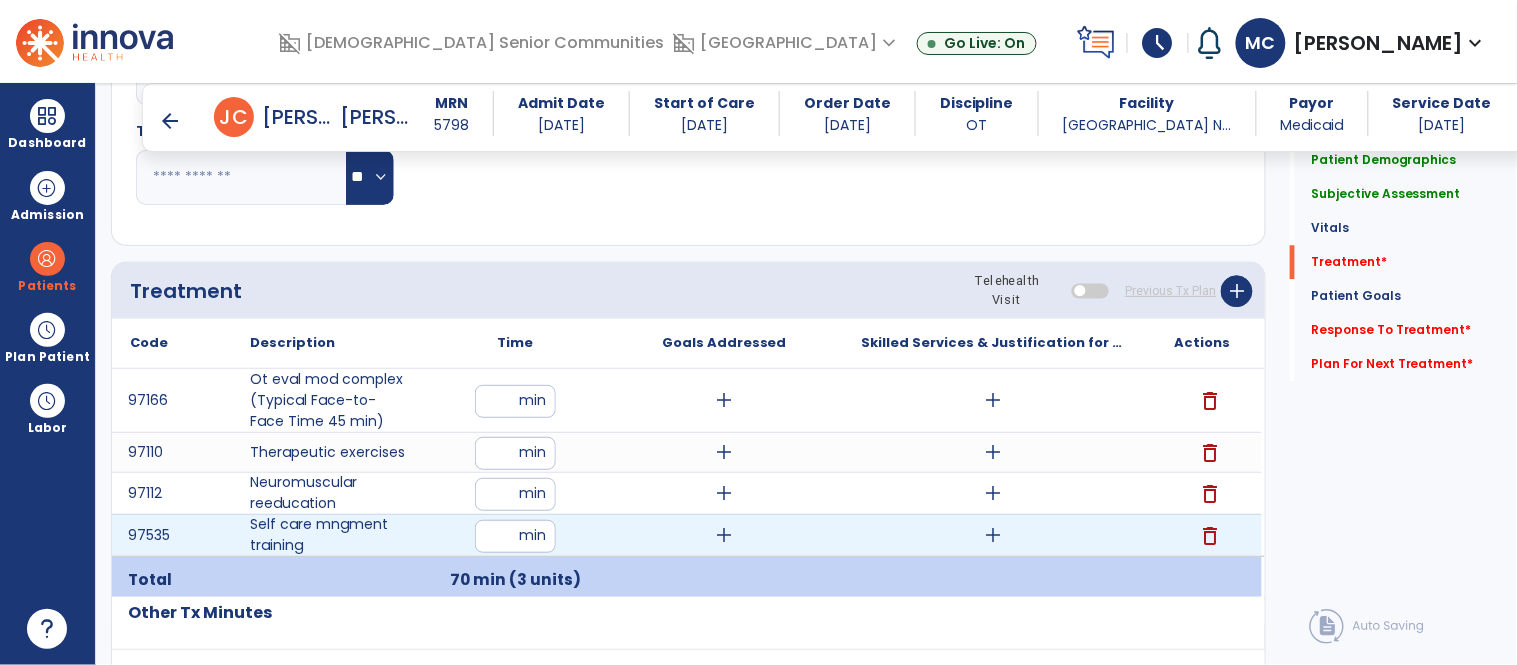 type on "**" 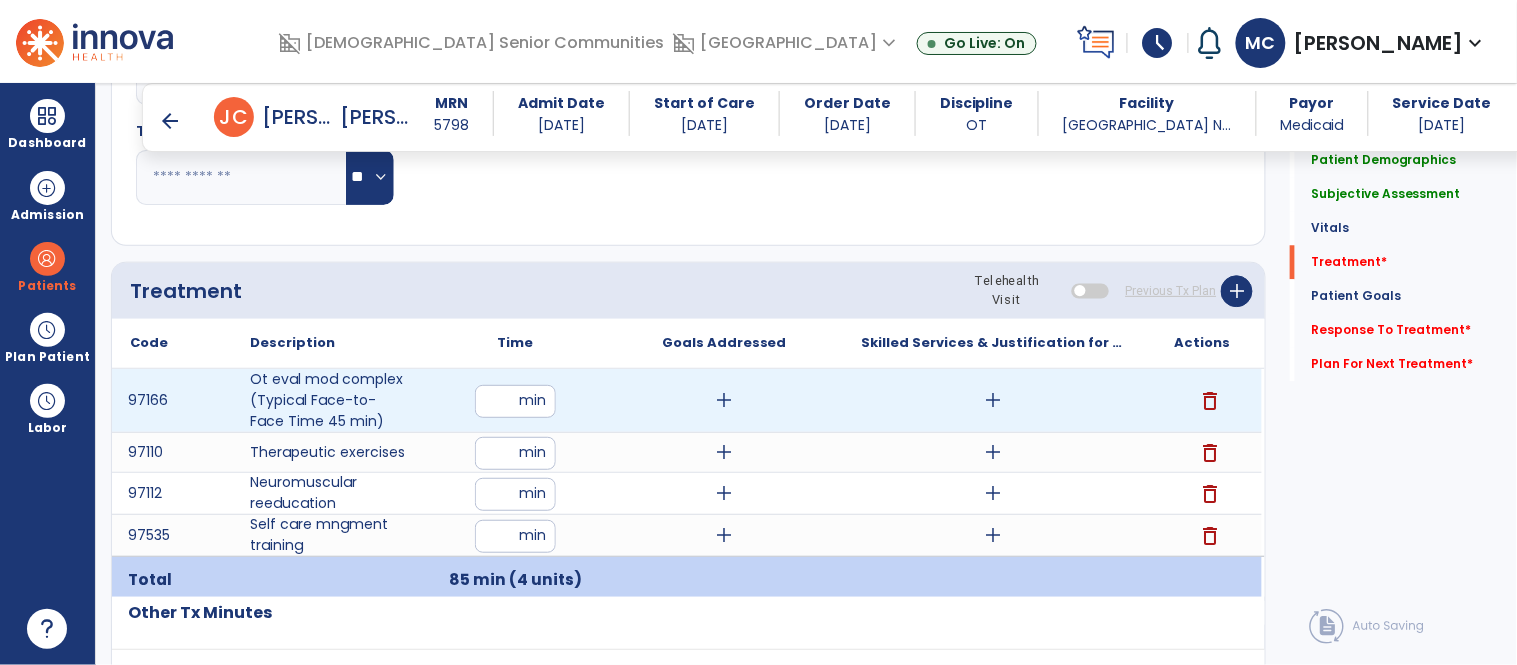 click on "add" at bounding box center (993, 400) 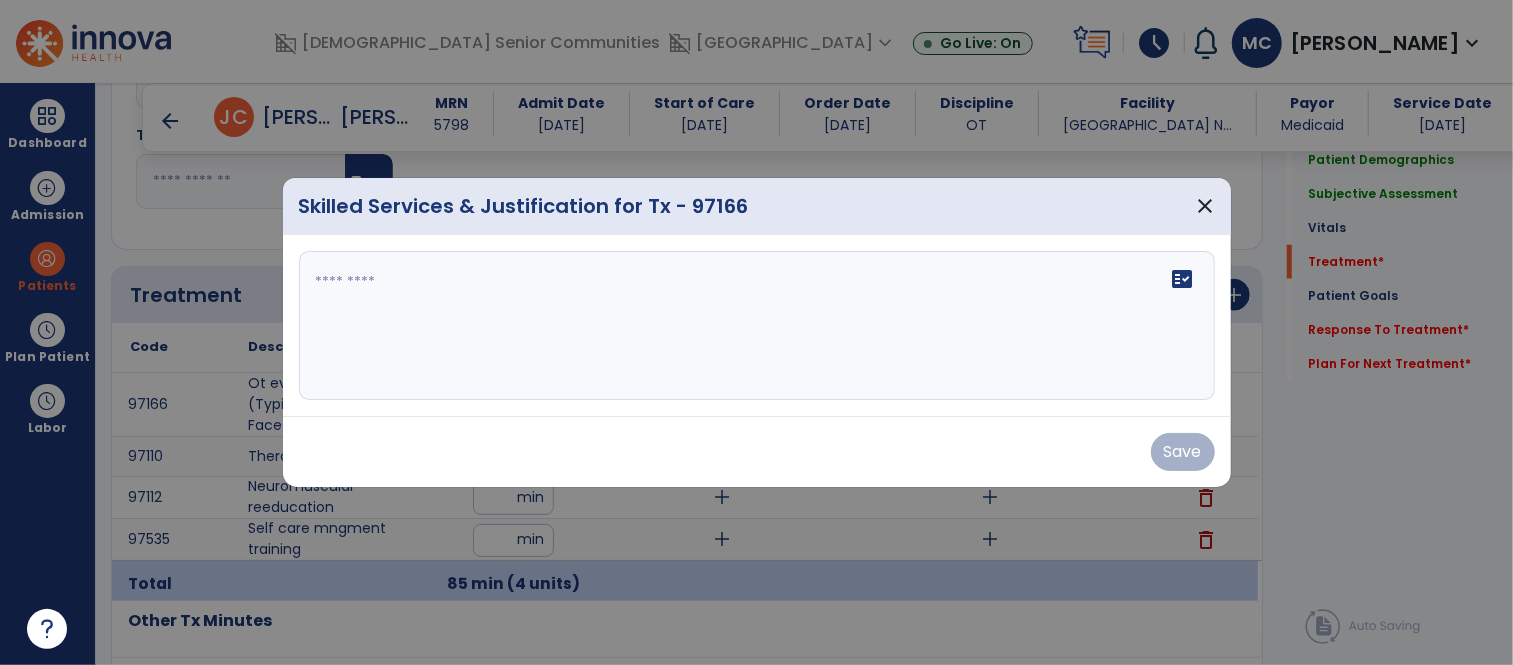 scroll, scrollTop: 1267, scrollLeft: 0, axis: vertical 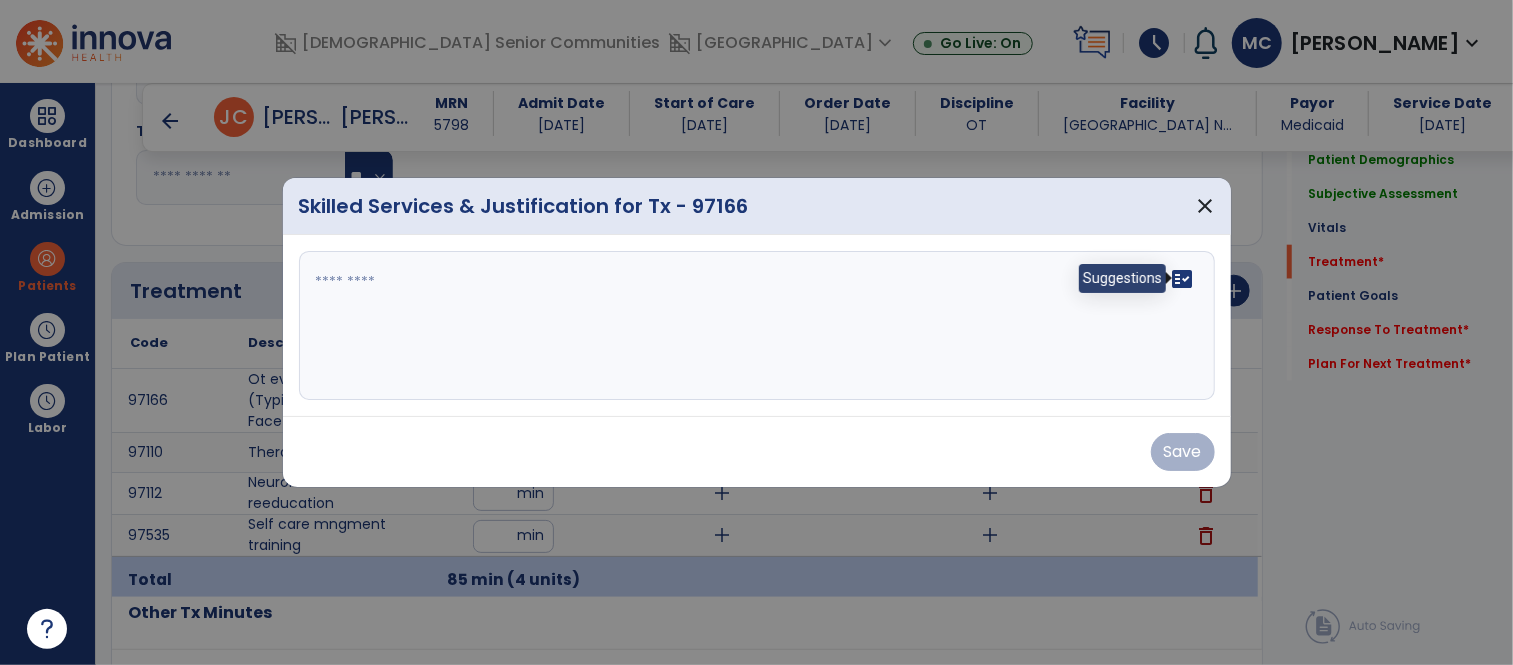 click on "fact_check" at bounding box center (1183, 279) 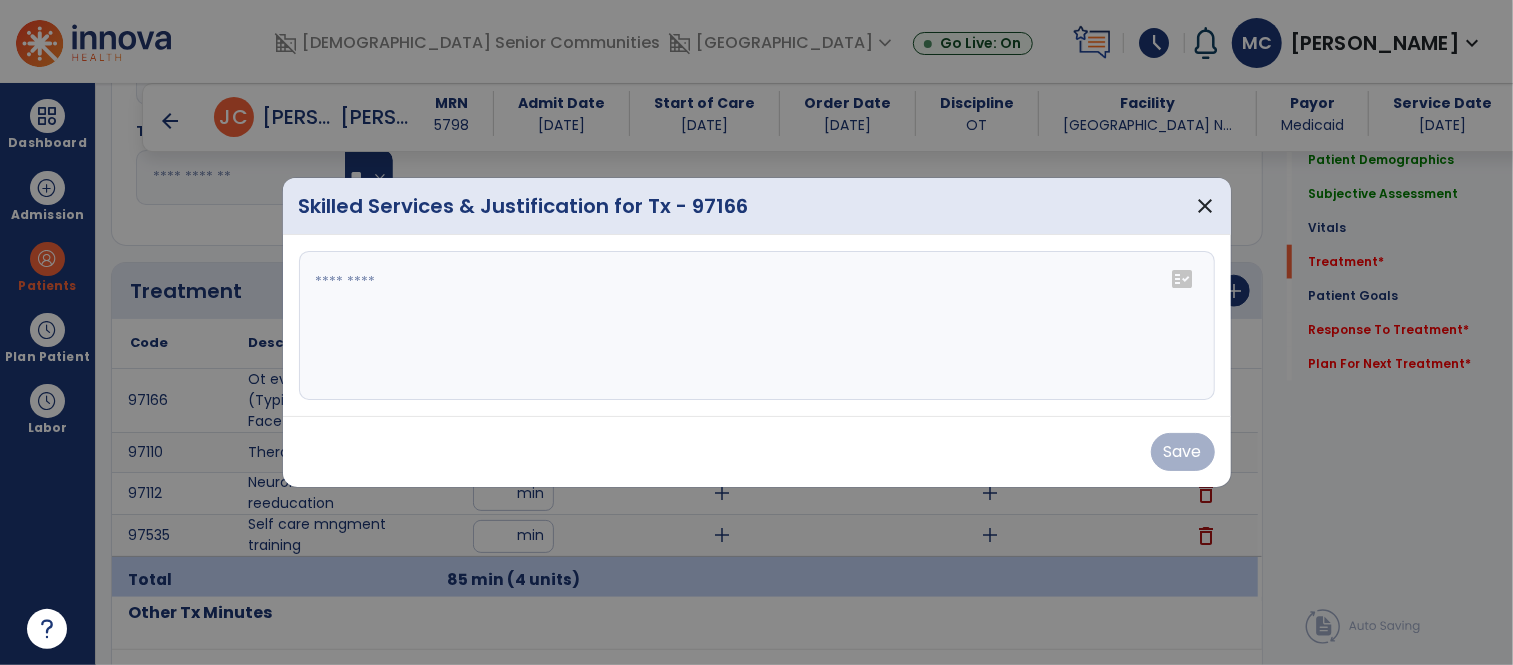 click on "fact_check" at bounding box center [1183, 279] 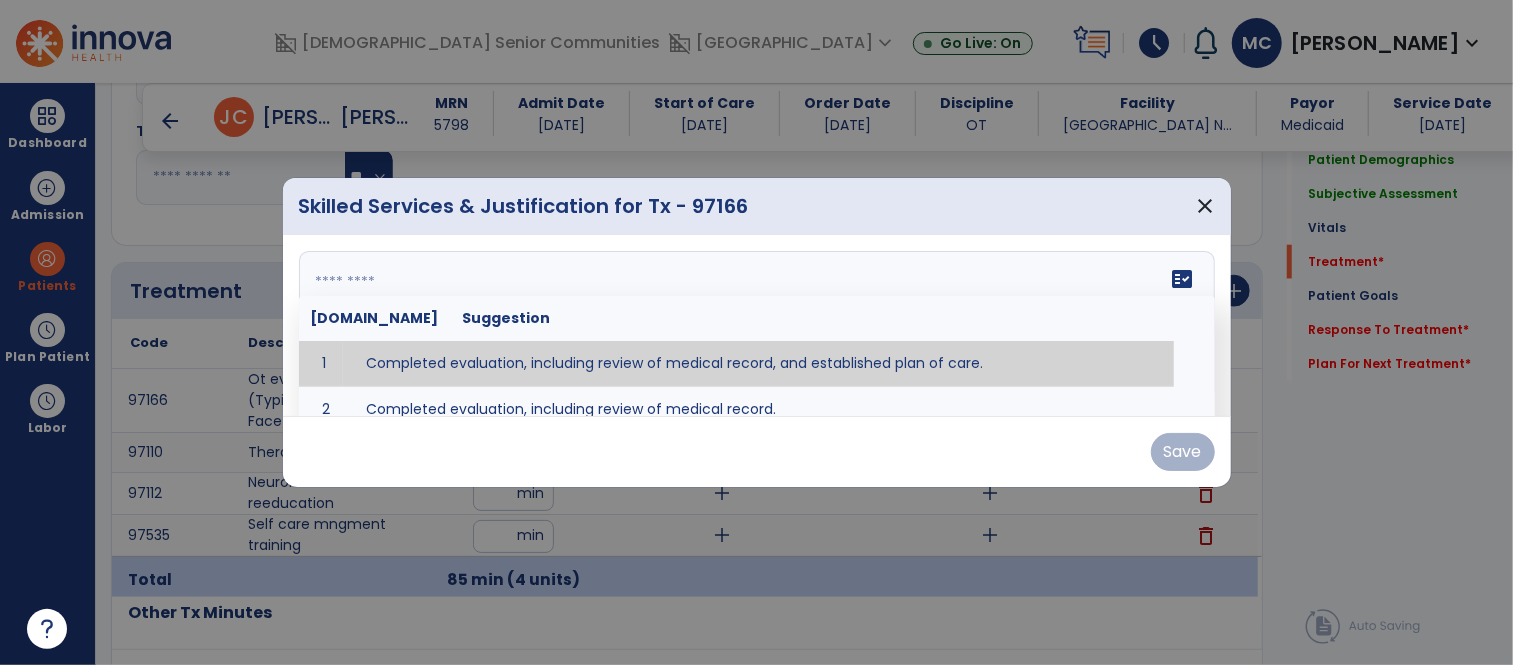 type on "**********" 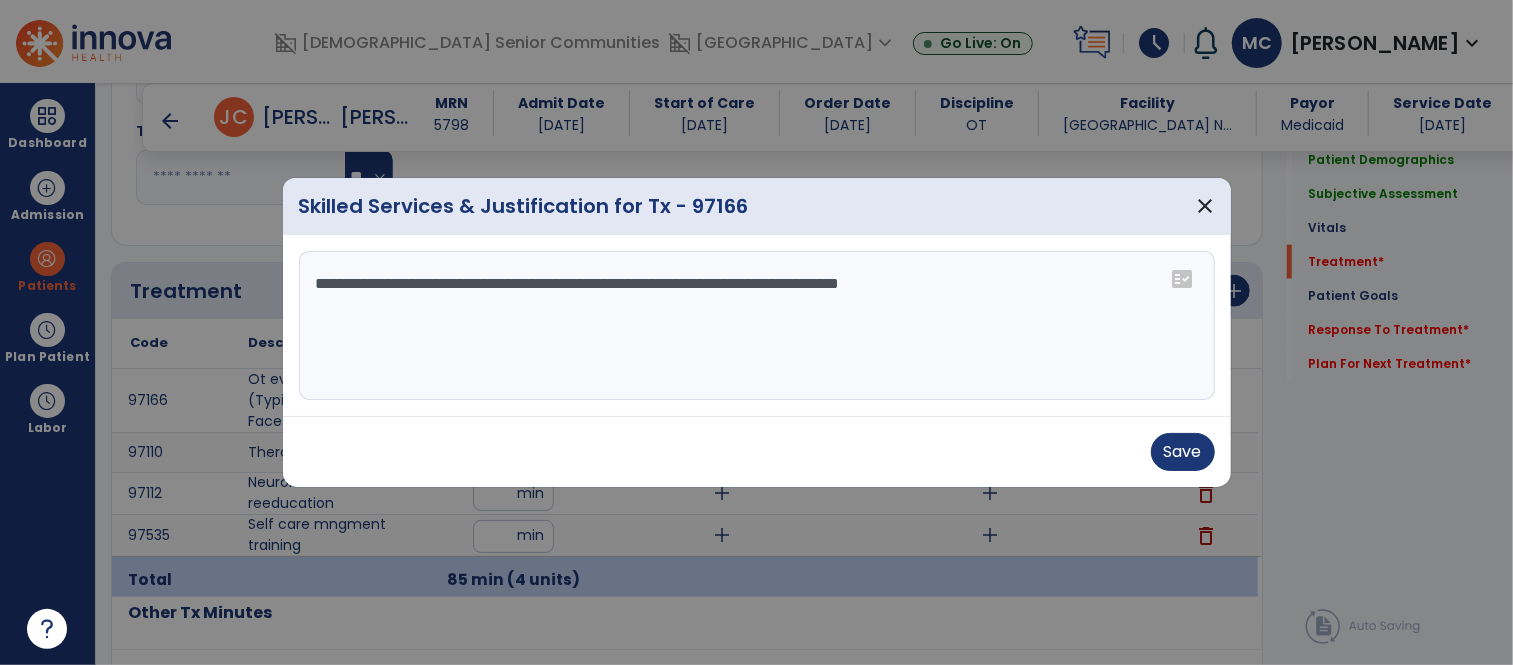 drag, startPoint x: 316, startPoint y: 284, endPoint x: 1038, endPoint y: 335, distance: 723.799 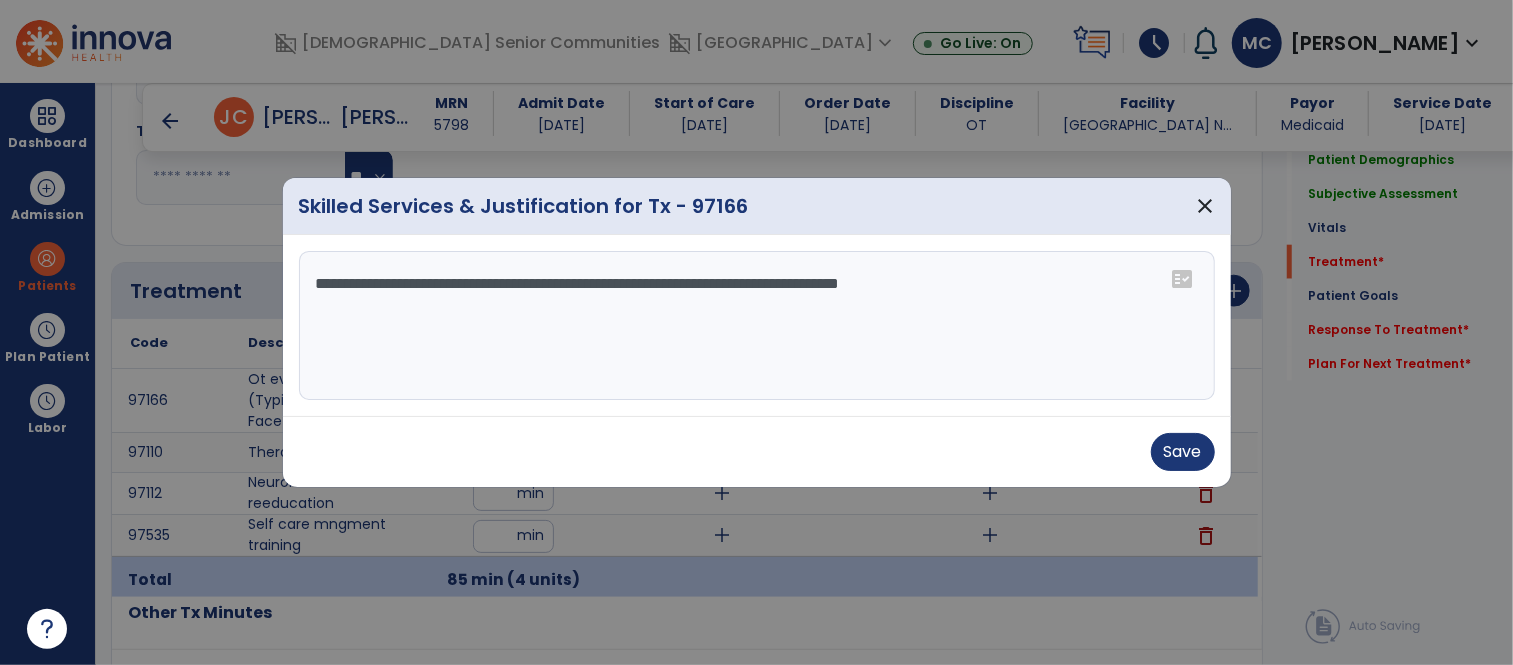 click on "**********" at bounding box center (757, 326) 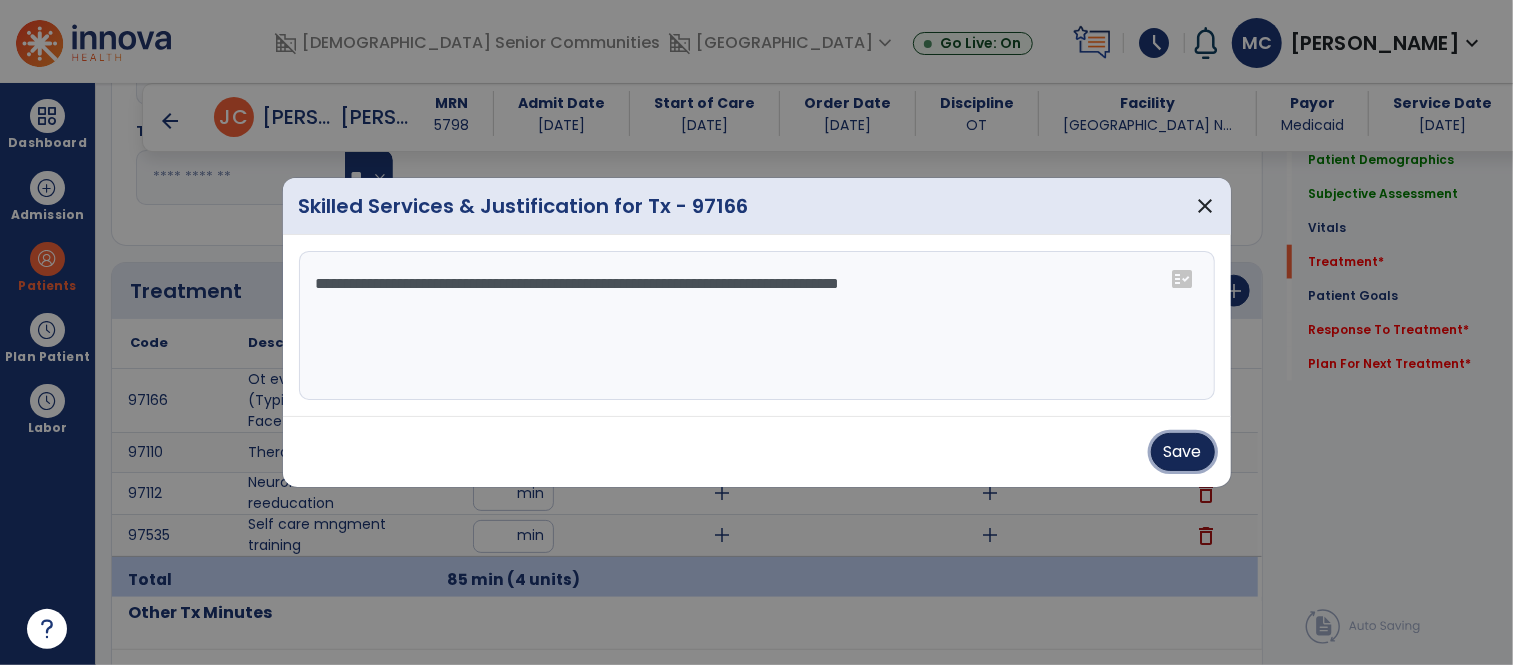 click on "Save" at bounding box center (1183, 452) 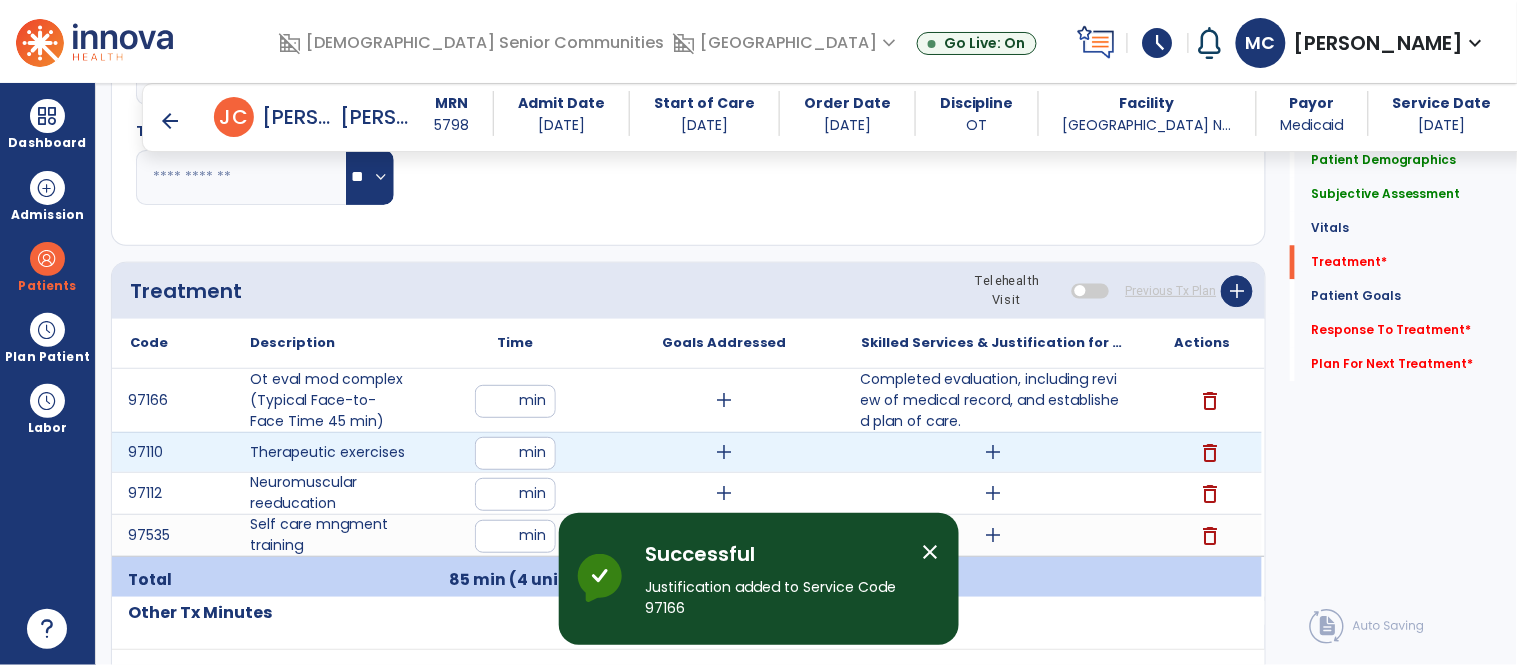 click on "add" at bounding box center [993, 452] 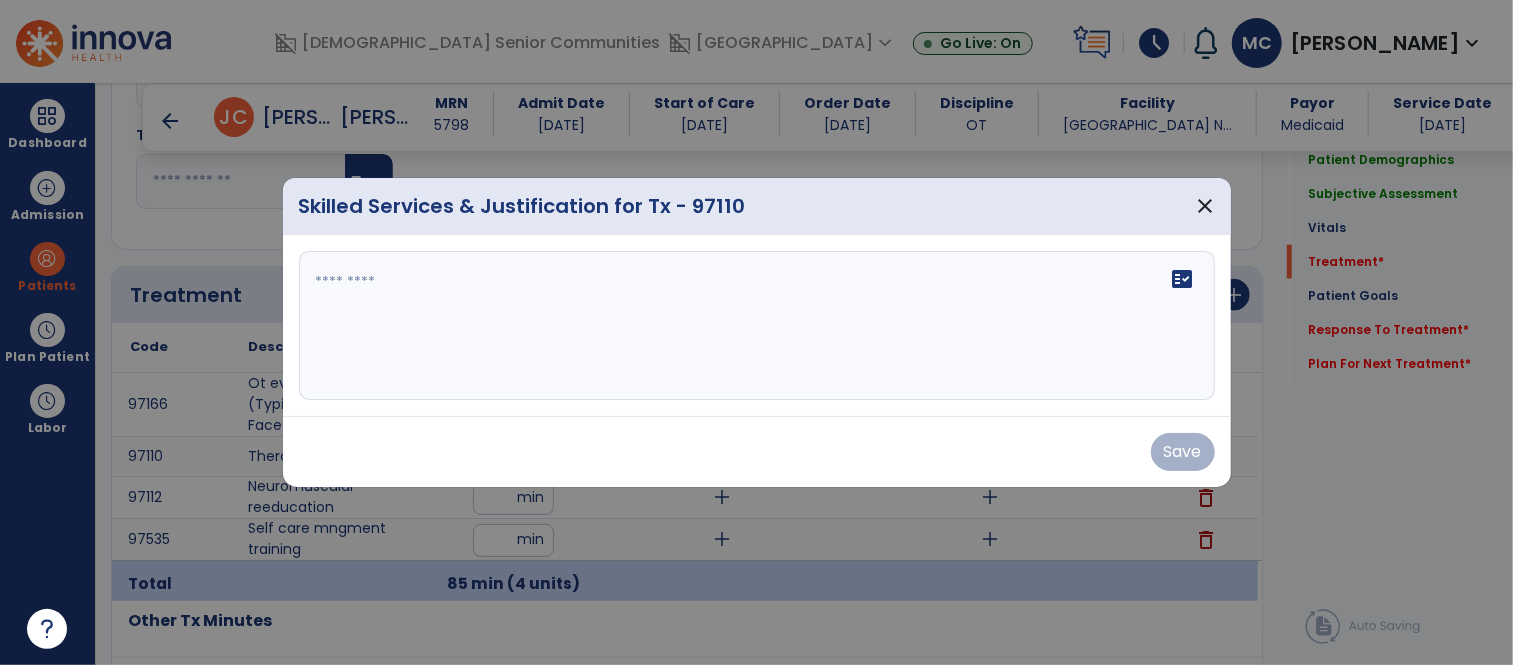 scroll, scrollTop: 1267, scrollLeft: 0, axis: vertical 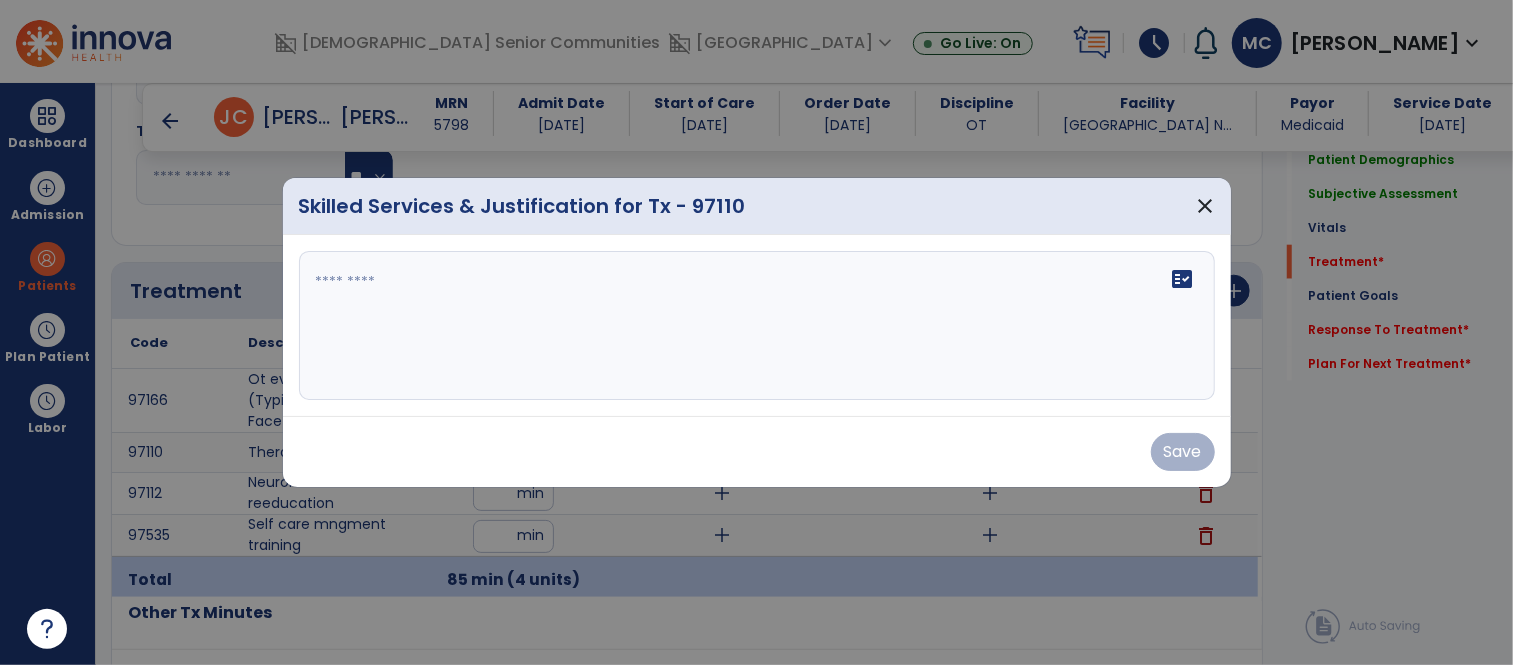 click on "fact_check" at bounding box center [757, 326] 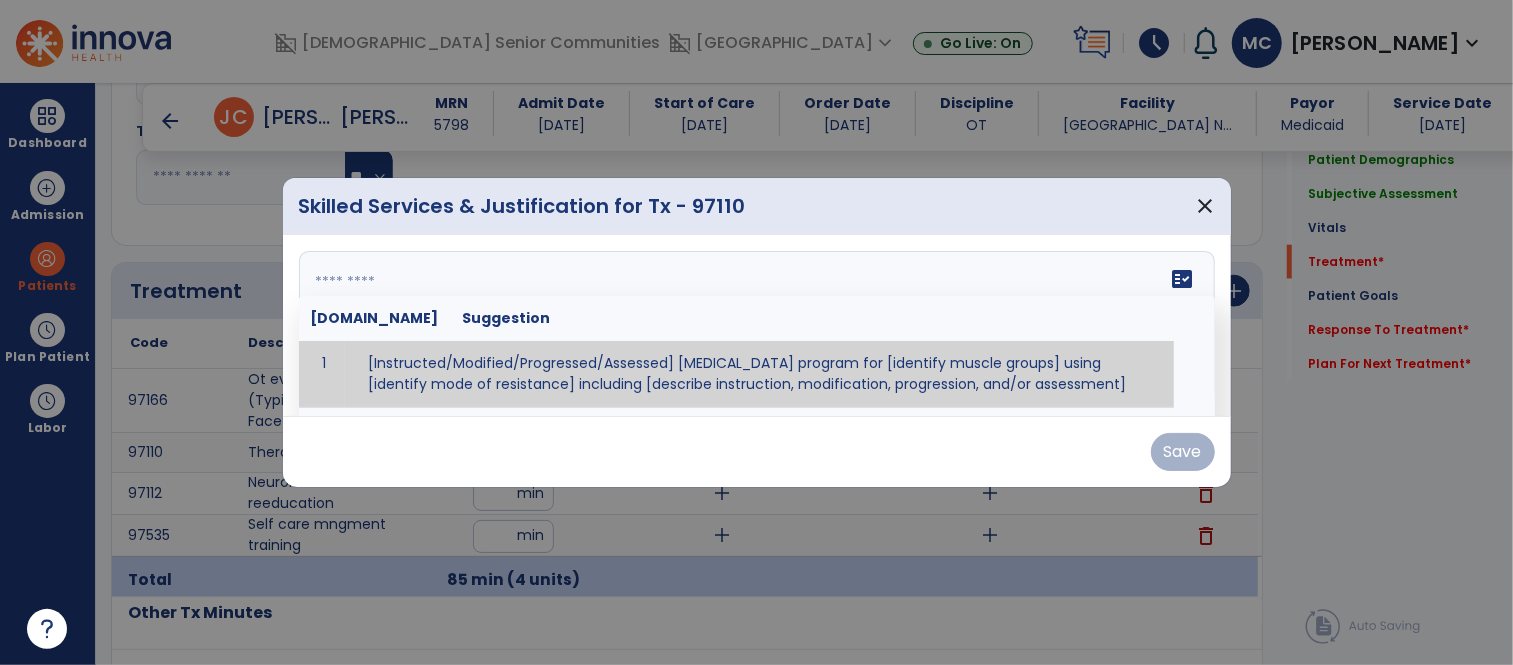 paste on "**********" 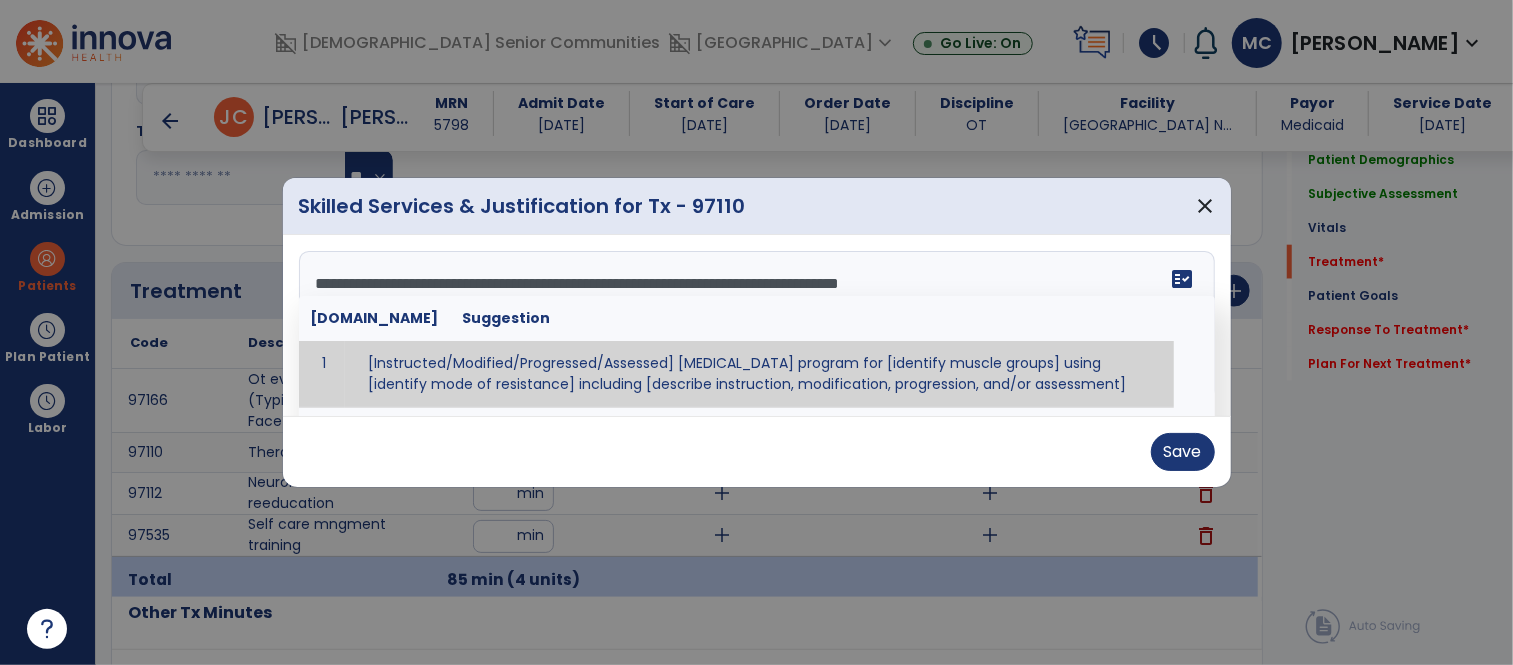 type on "**********" 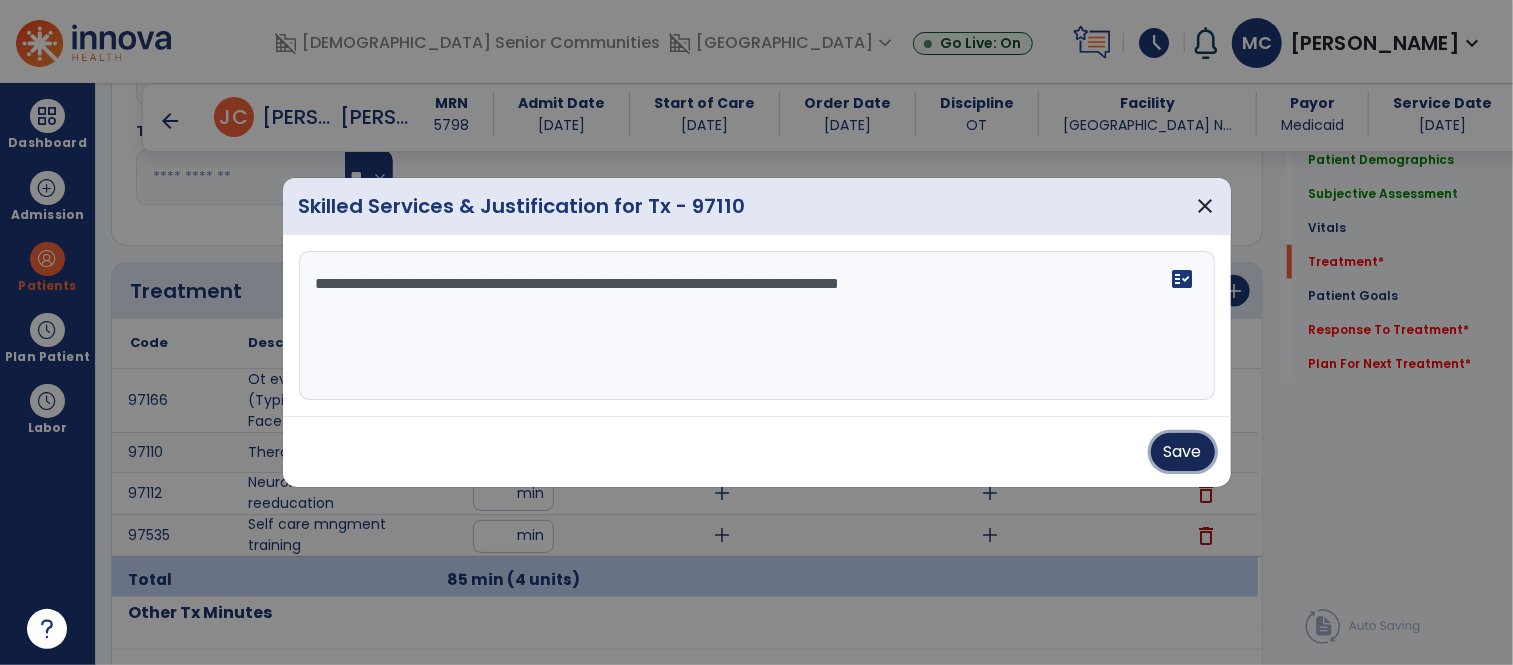 click on "Save" at bounding box center [1183, 452] 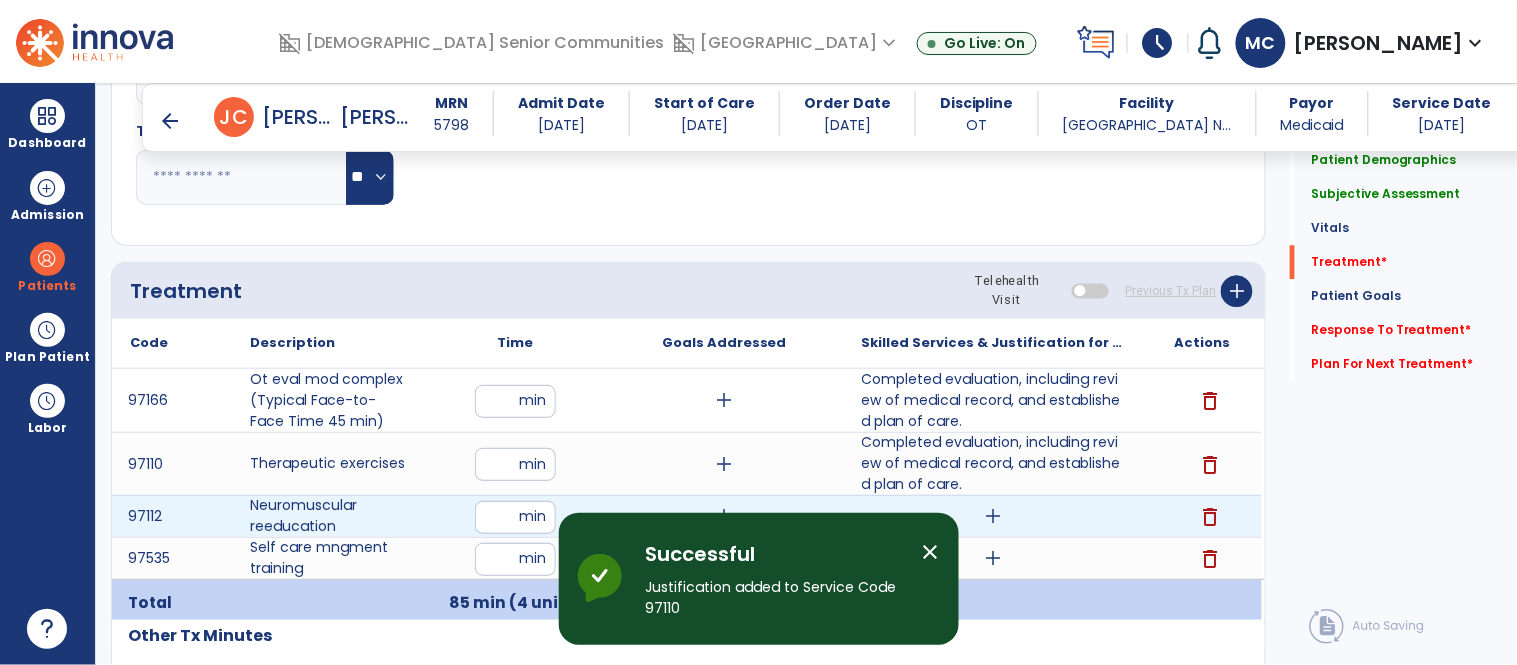 click on "add" at bounding box center [993, 516] 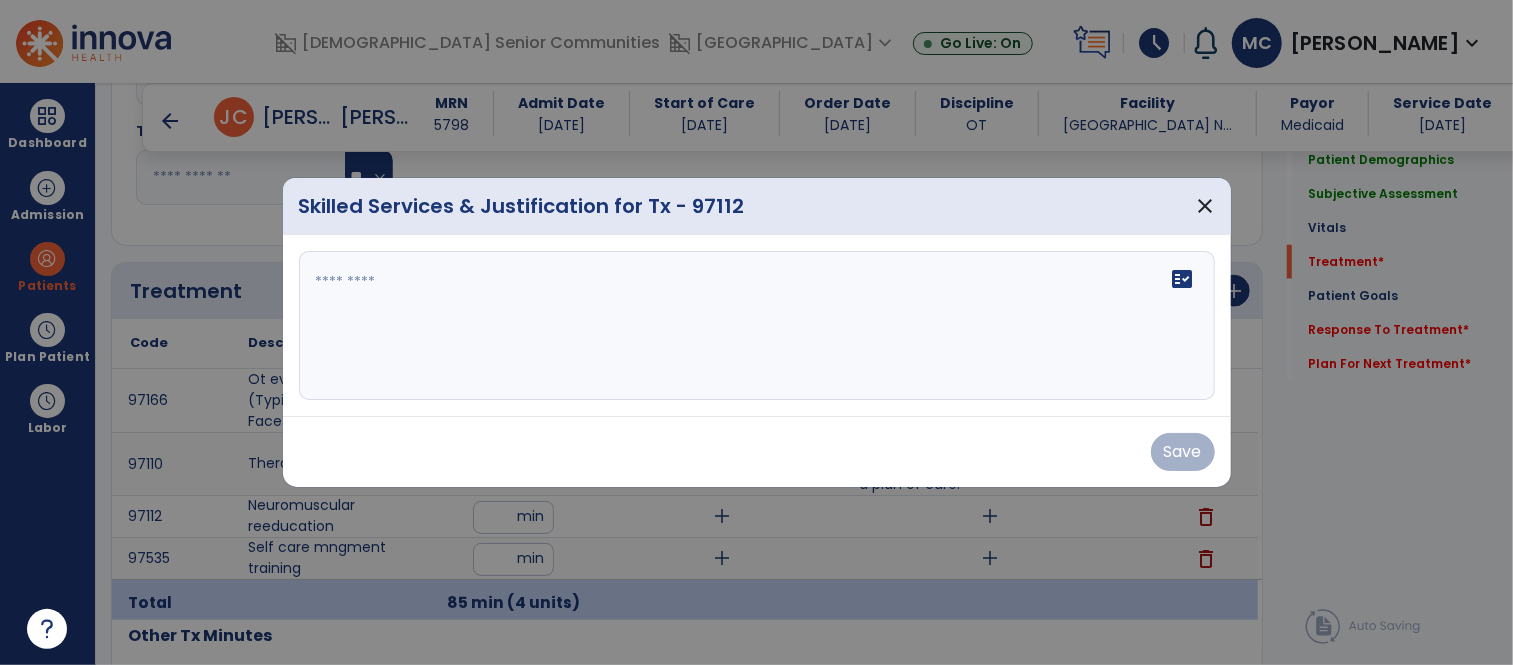 scroll, scrollTop: 1267, scrollLeft: 0, axis: vertical 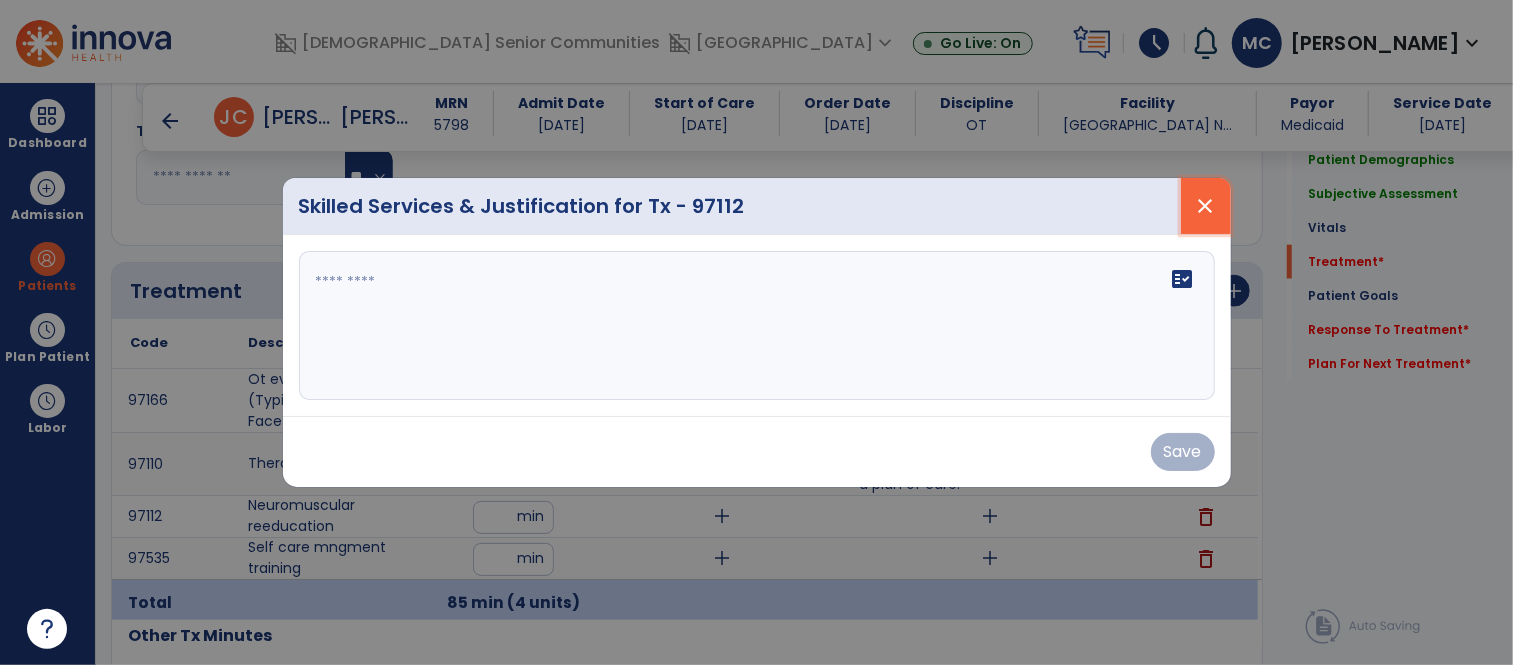 click on "close" at bounding box center [1206, 206] 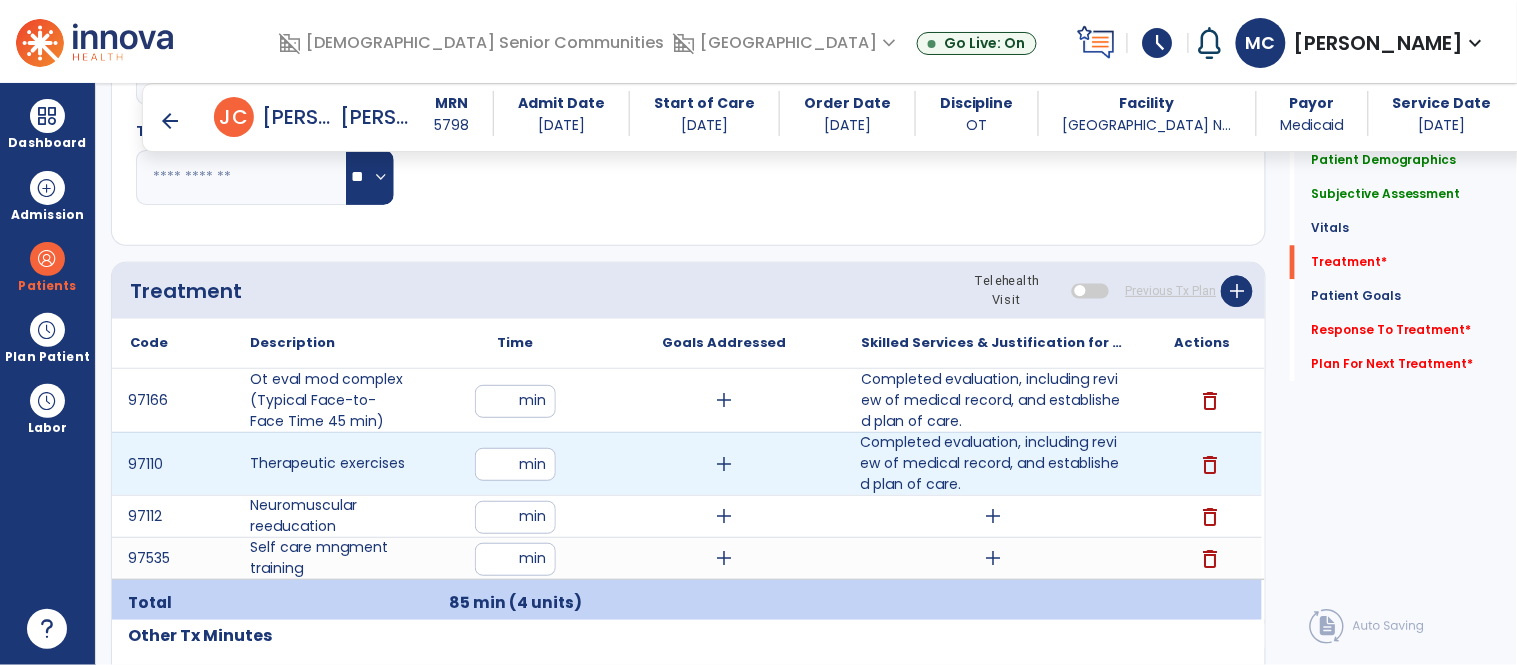 click on "Completed evaluation, including review of medical record, and established plan of care." at bounding box center (993, 463) 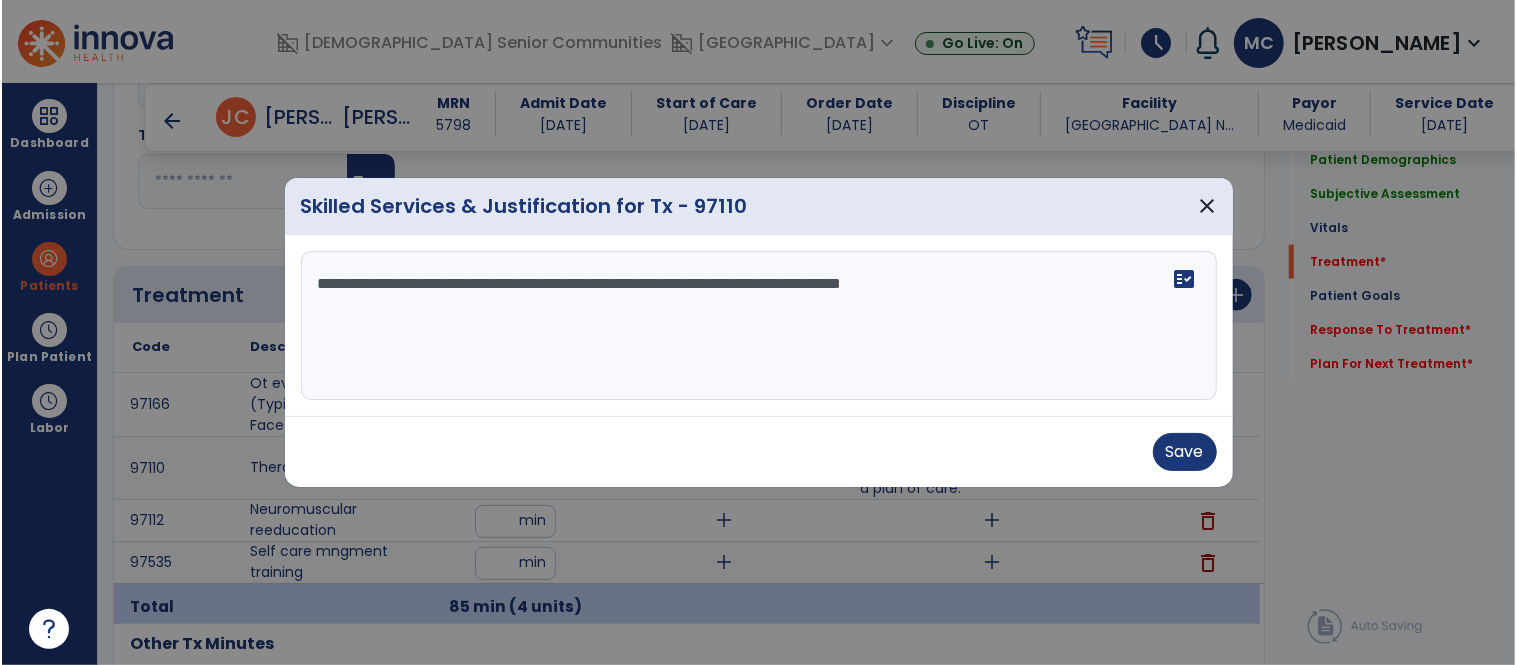 scroll, scrollTop: 1267, scrollLeft: 0, axis: vertical 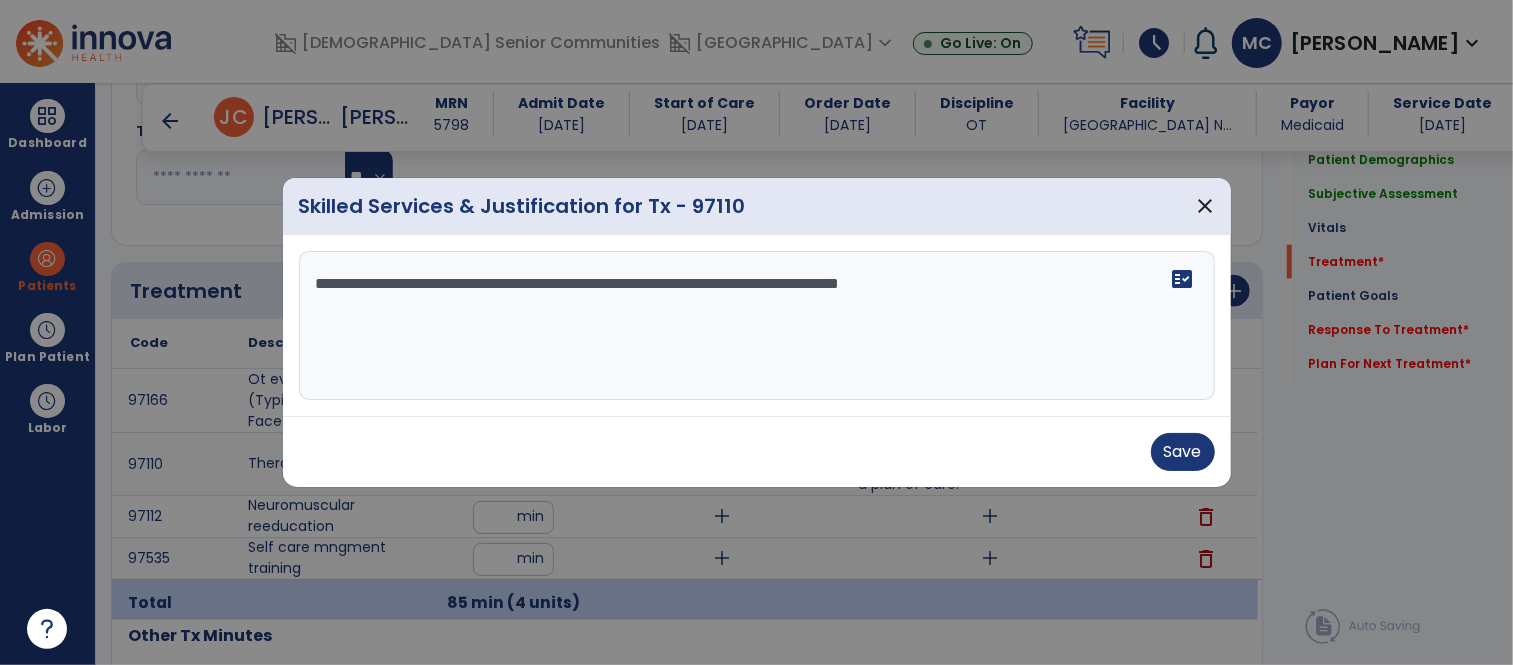 drag, startPoint x: 317, startPoint y: 279, endPoint x: 1279, endPoint y: 355, distance: 964.99744 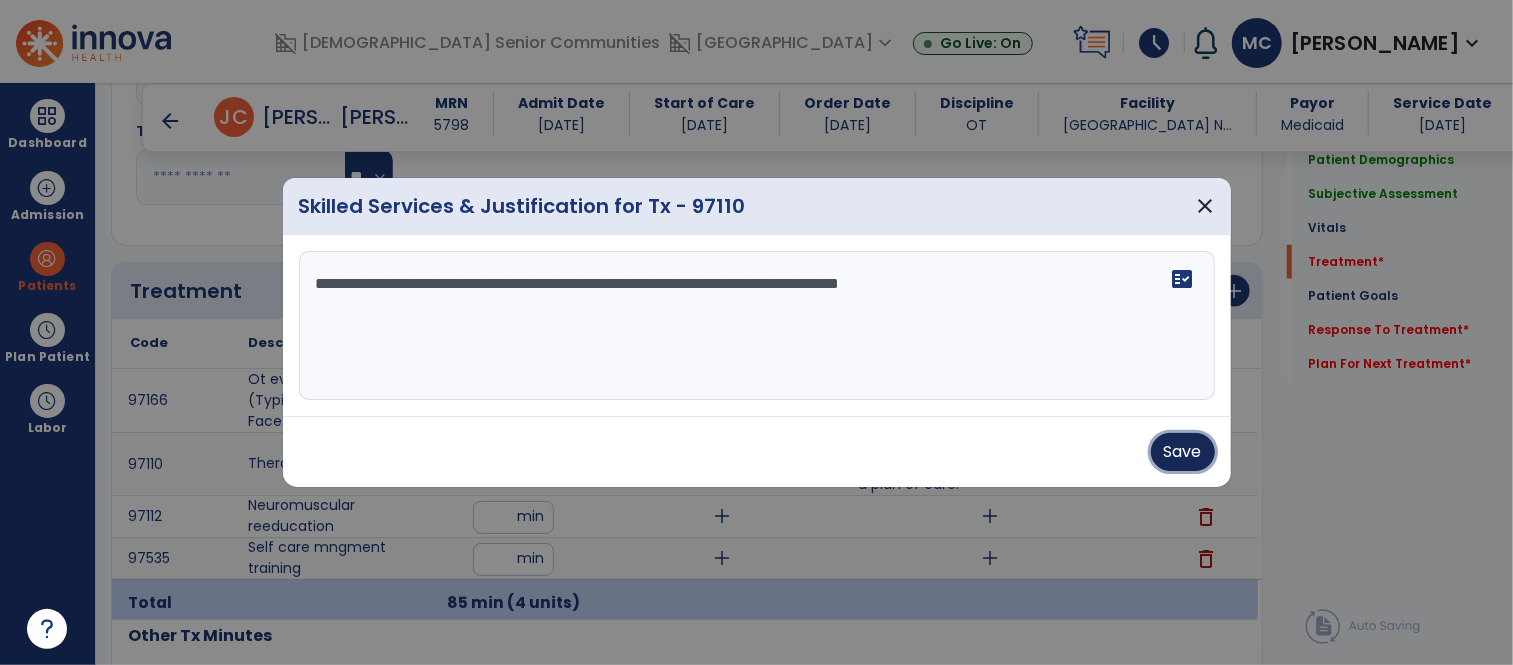 click on "Save" at bounding box center (1183, 452) 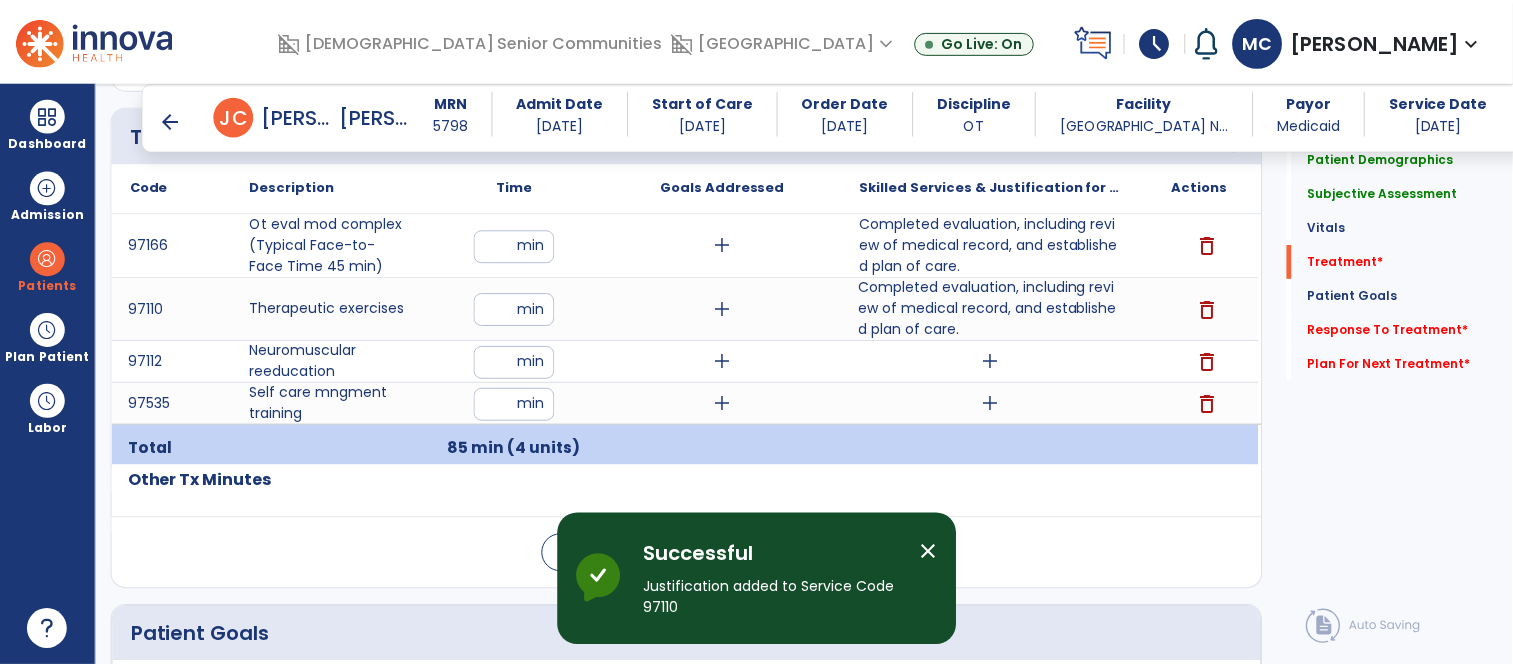 scroll, scrollTop: 1423, scrollLeft: 0, axis: vertical 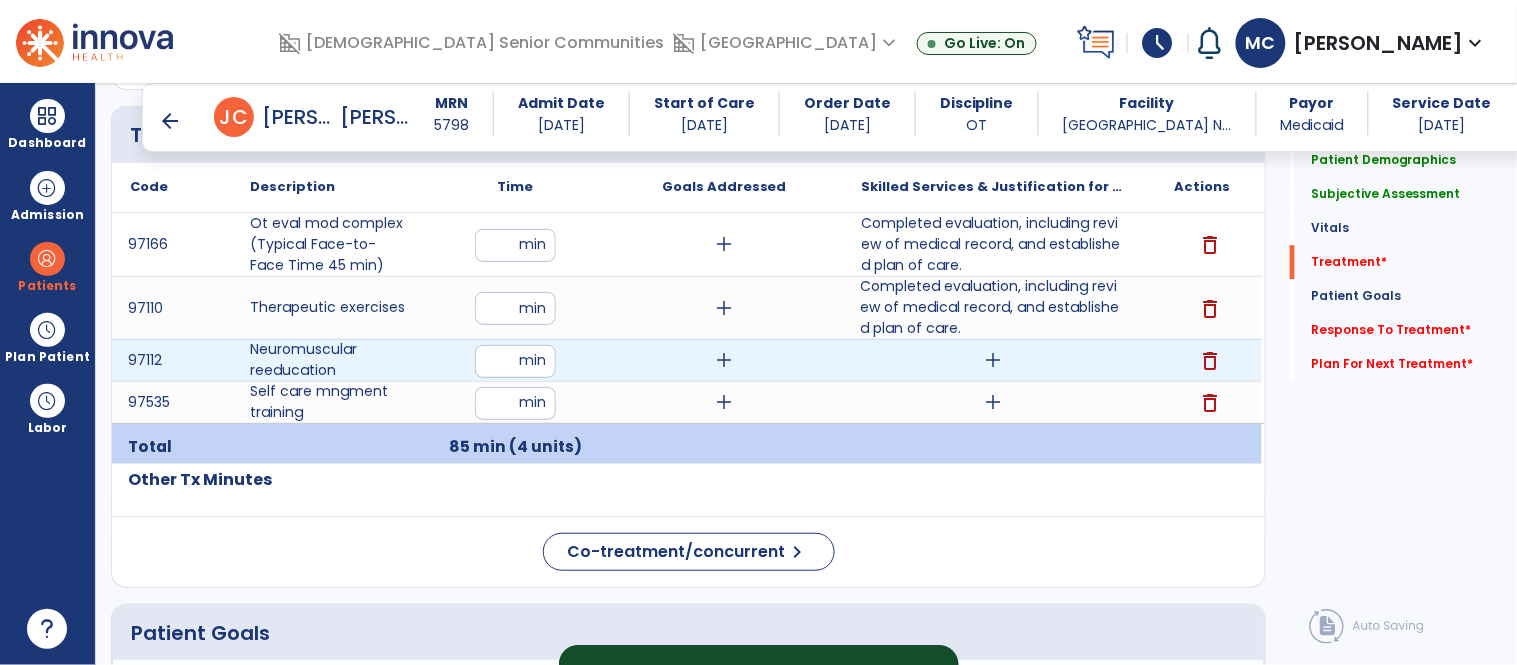 click on "add" at bounding box center (993, 360) 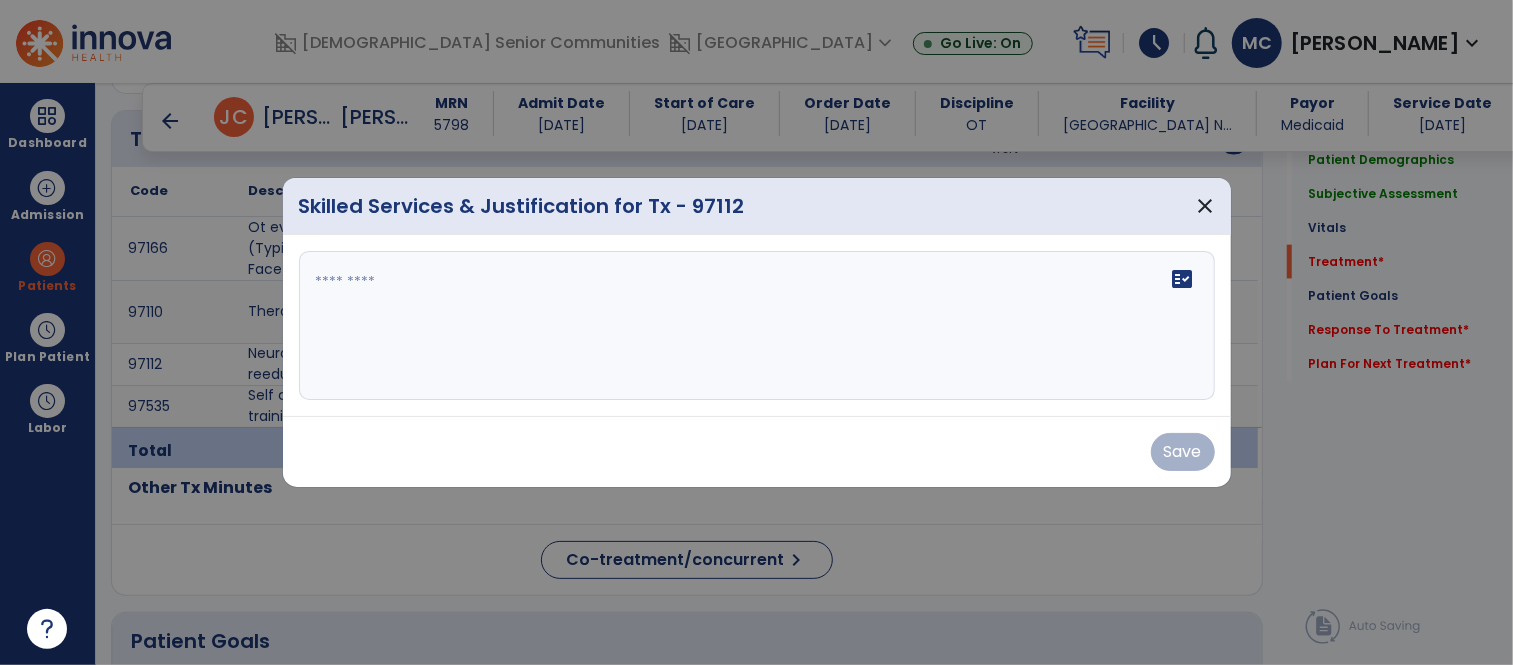 scroll, scrollTop: 1423, scrollLeft: 0, axis: vertical 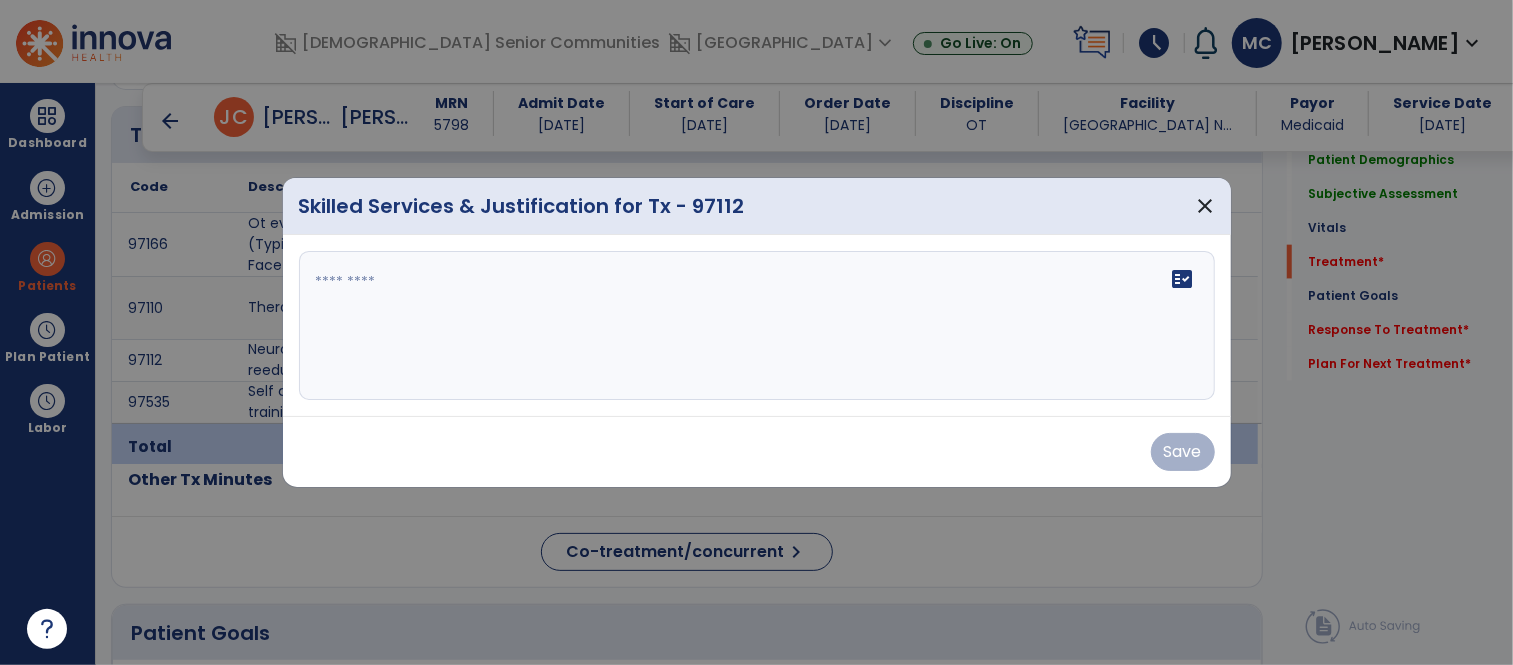 click on "fact_check" at bounding box center [757, 326] 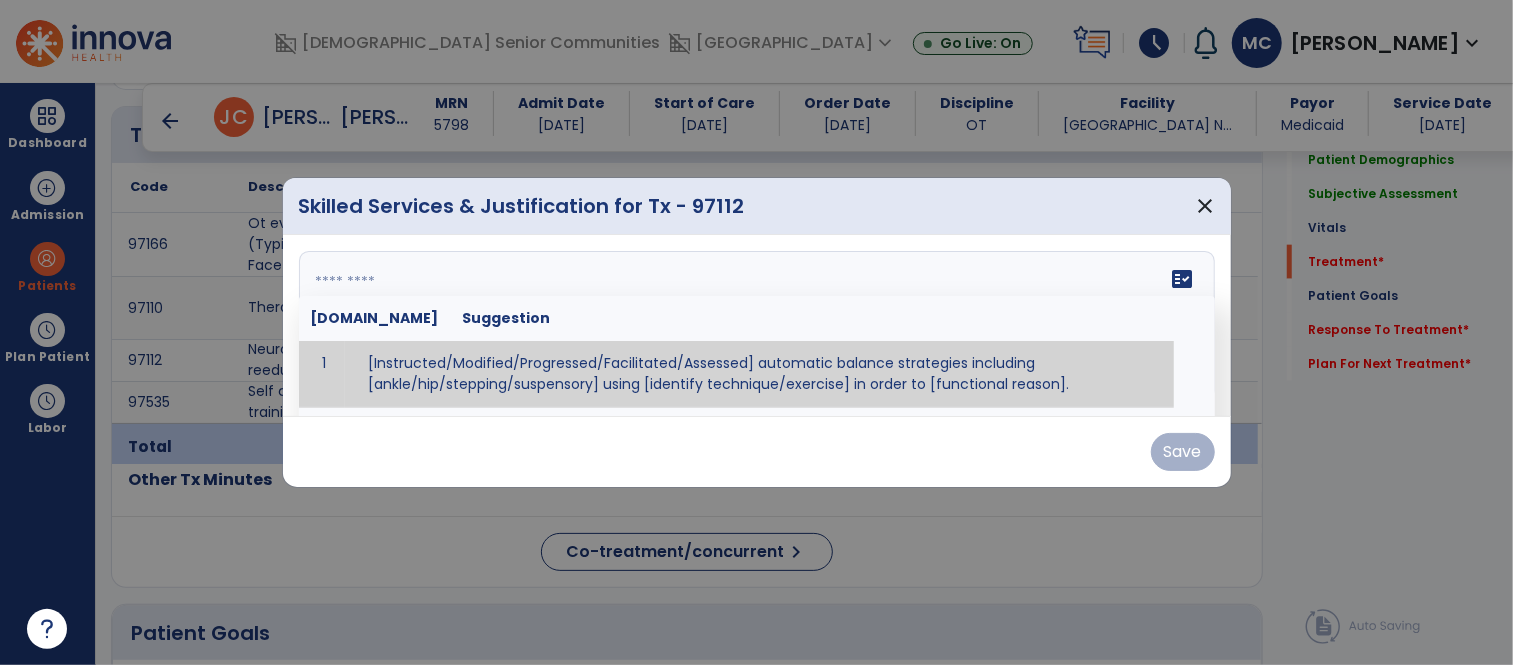 paste on "**********" 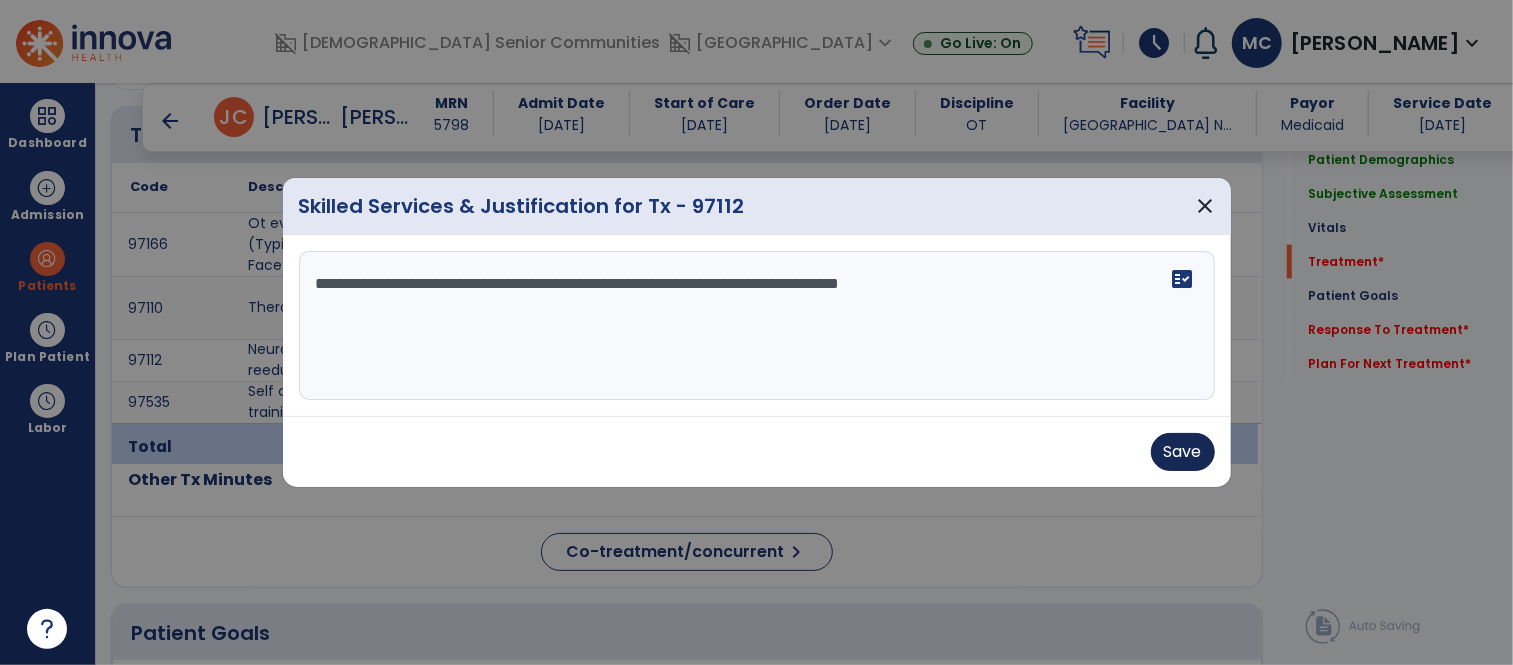 type on "**********" 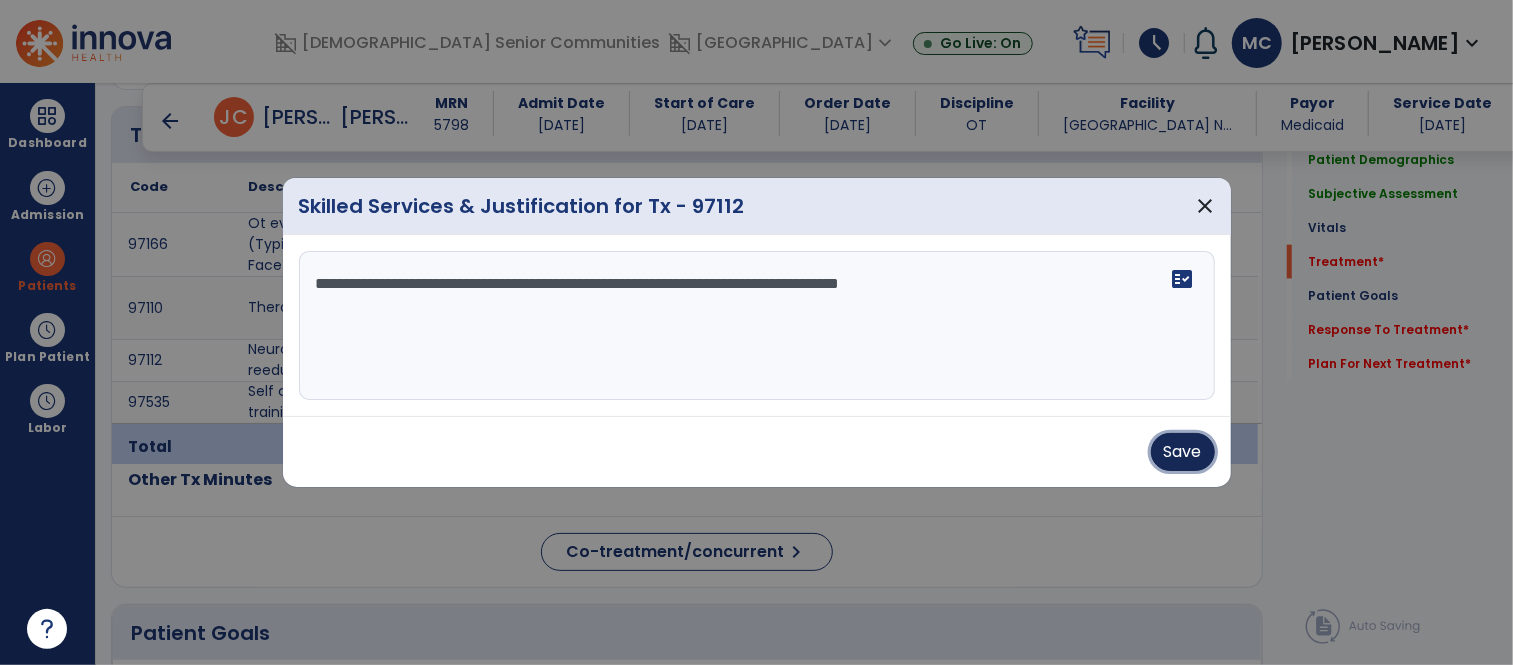 click on "Save" at bounding box center [1183, 452] 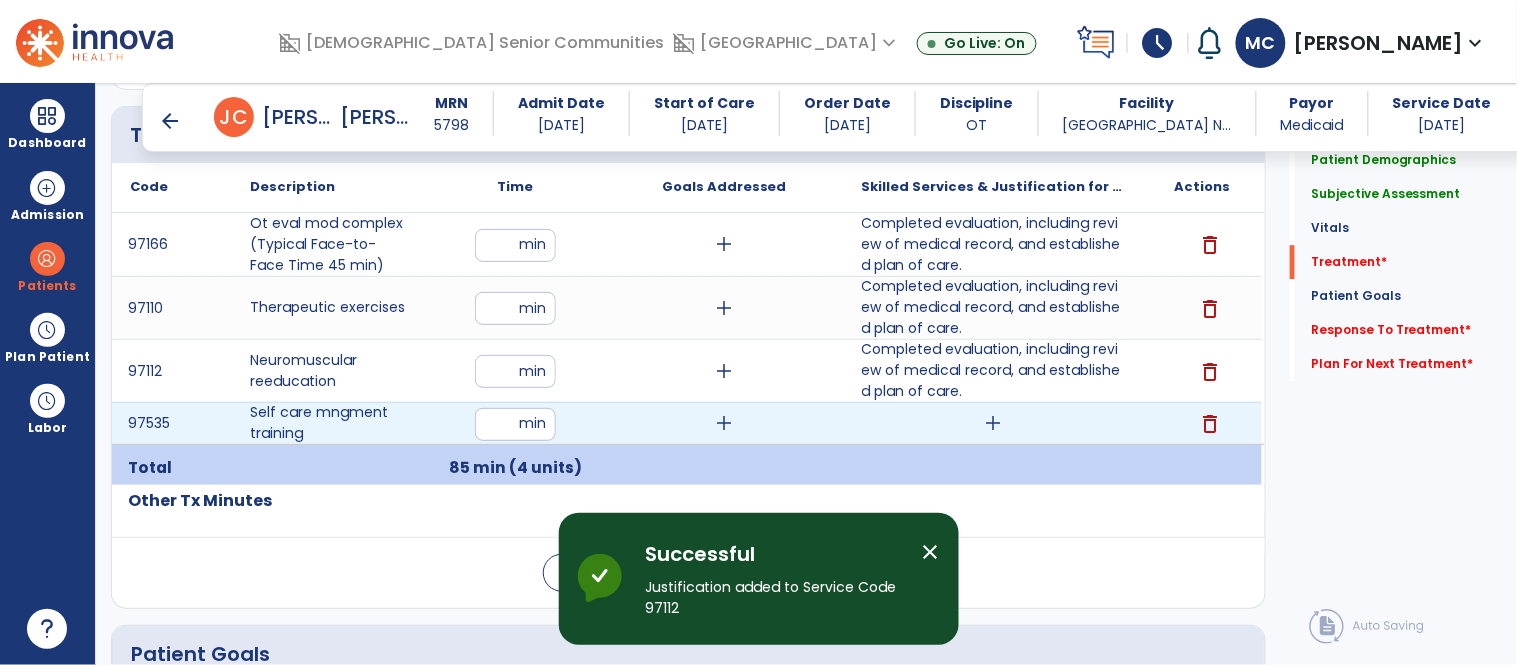 click on "add" at bounding box center (993, 423) 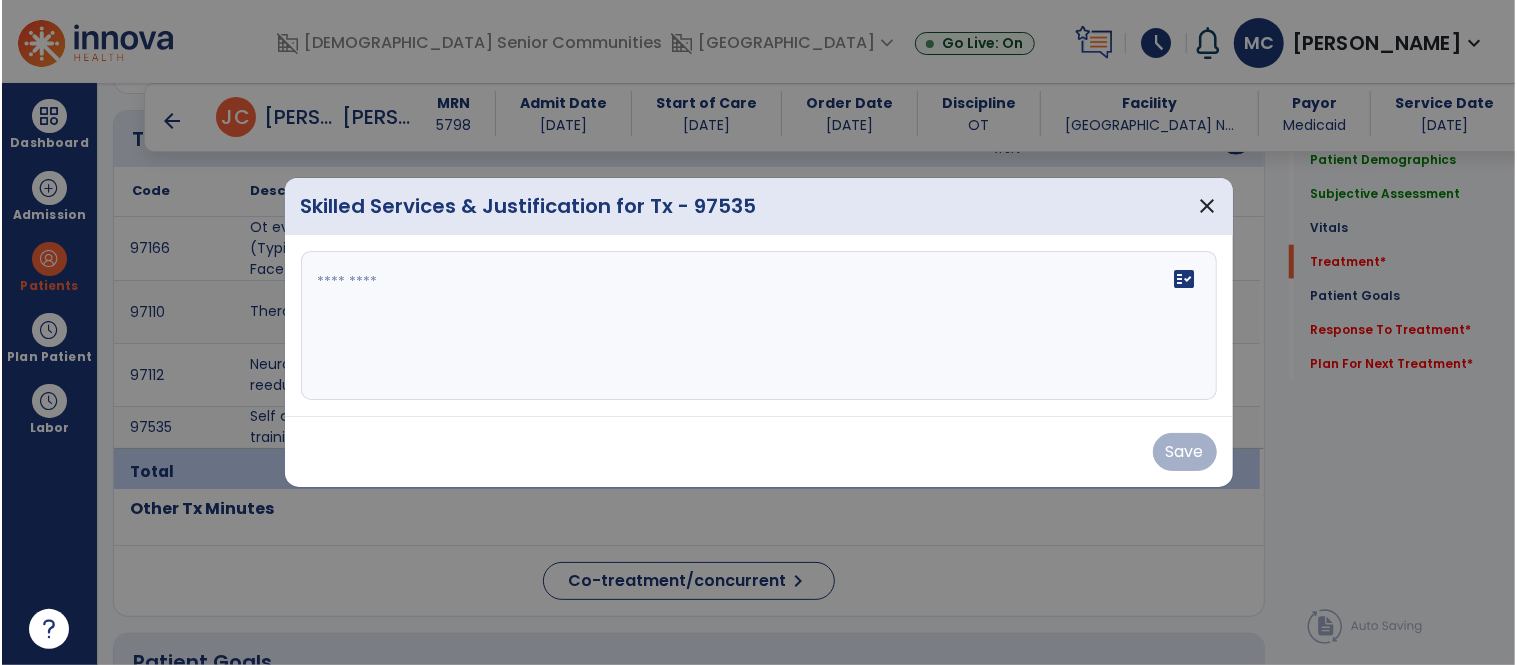 scroll, scrollTop: 1423, scrollLeft: 0, axis: vertical 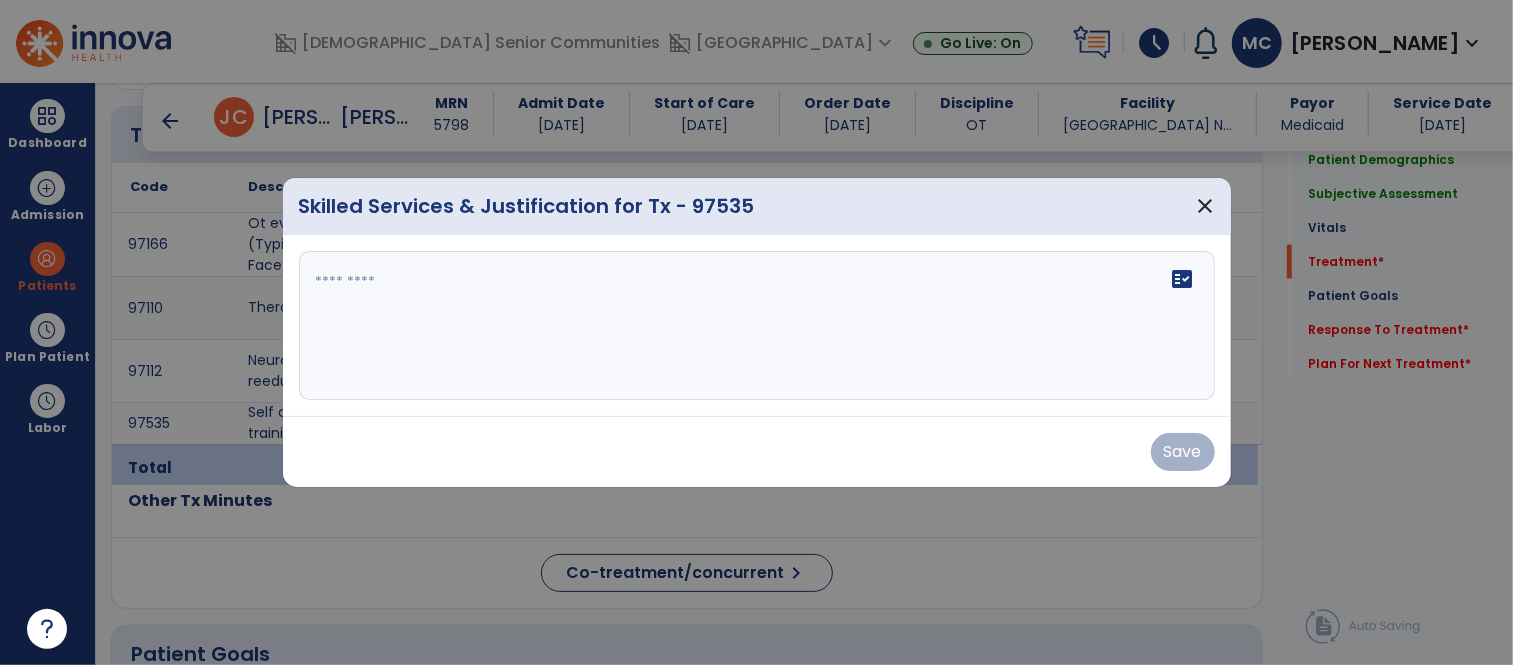 click at bounding box center [757, 326] 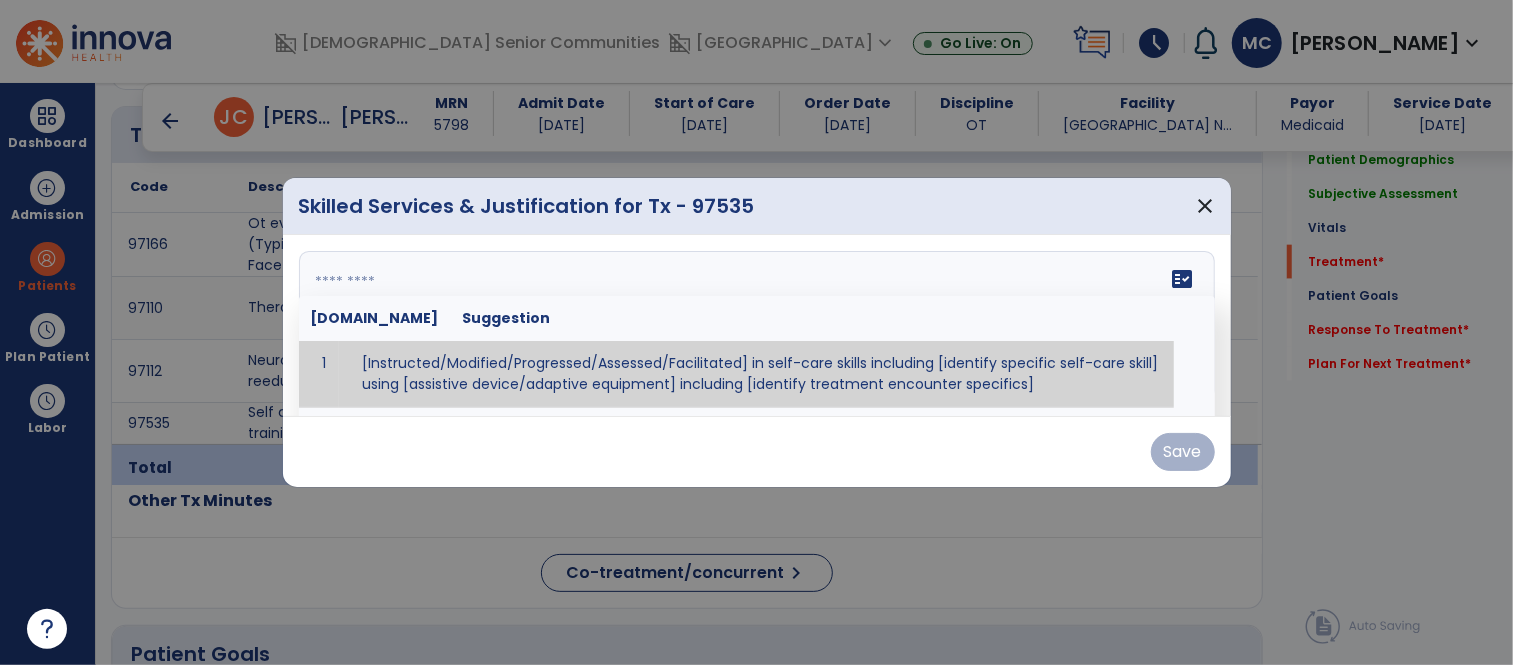 paste on "**********" 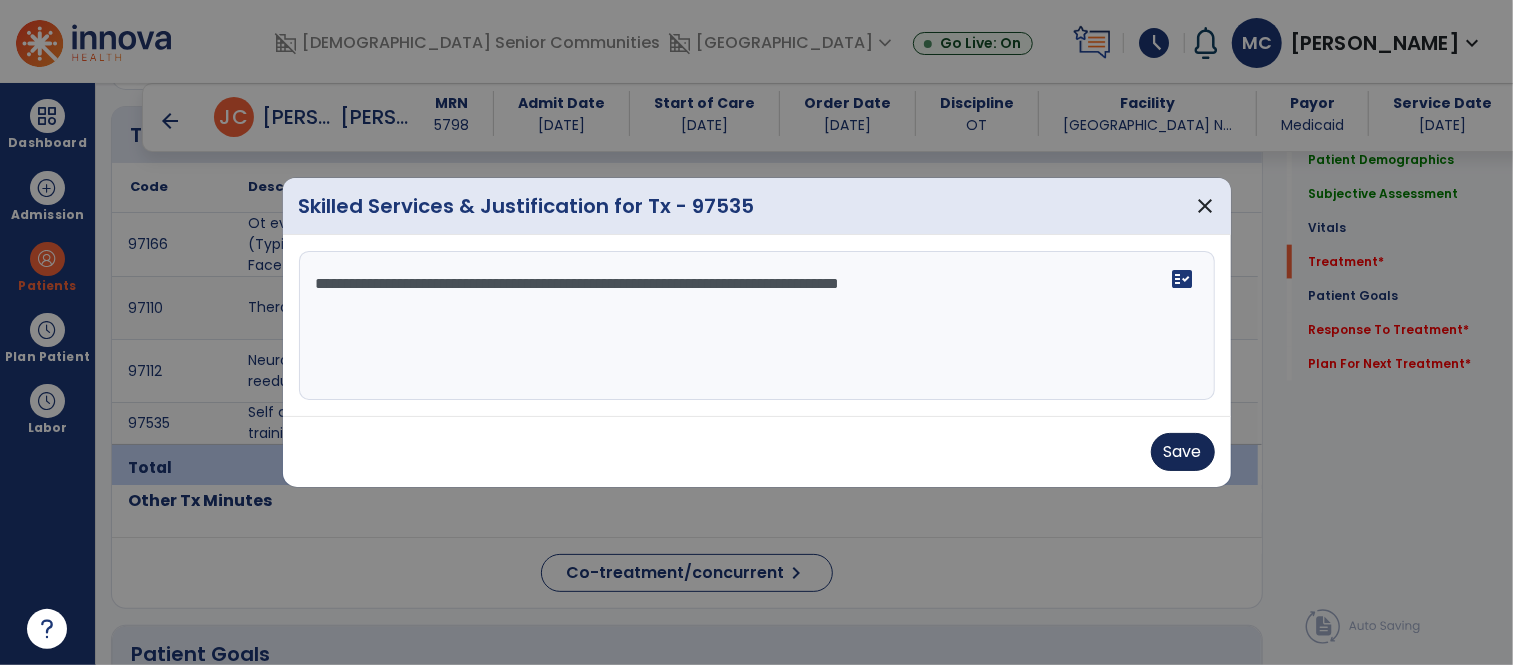type on "**********" 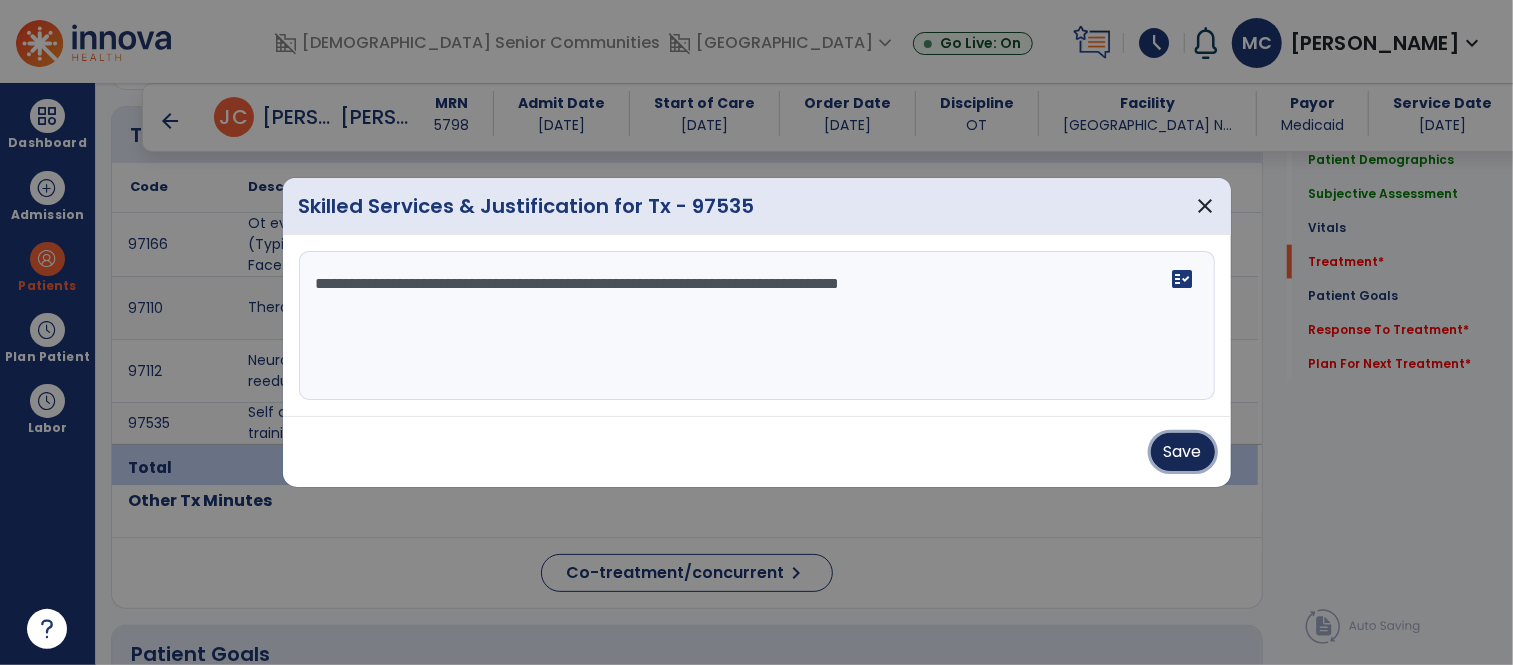 click on "Save" at bounding box center [1183, 452] 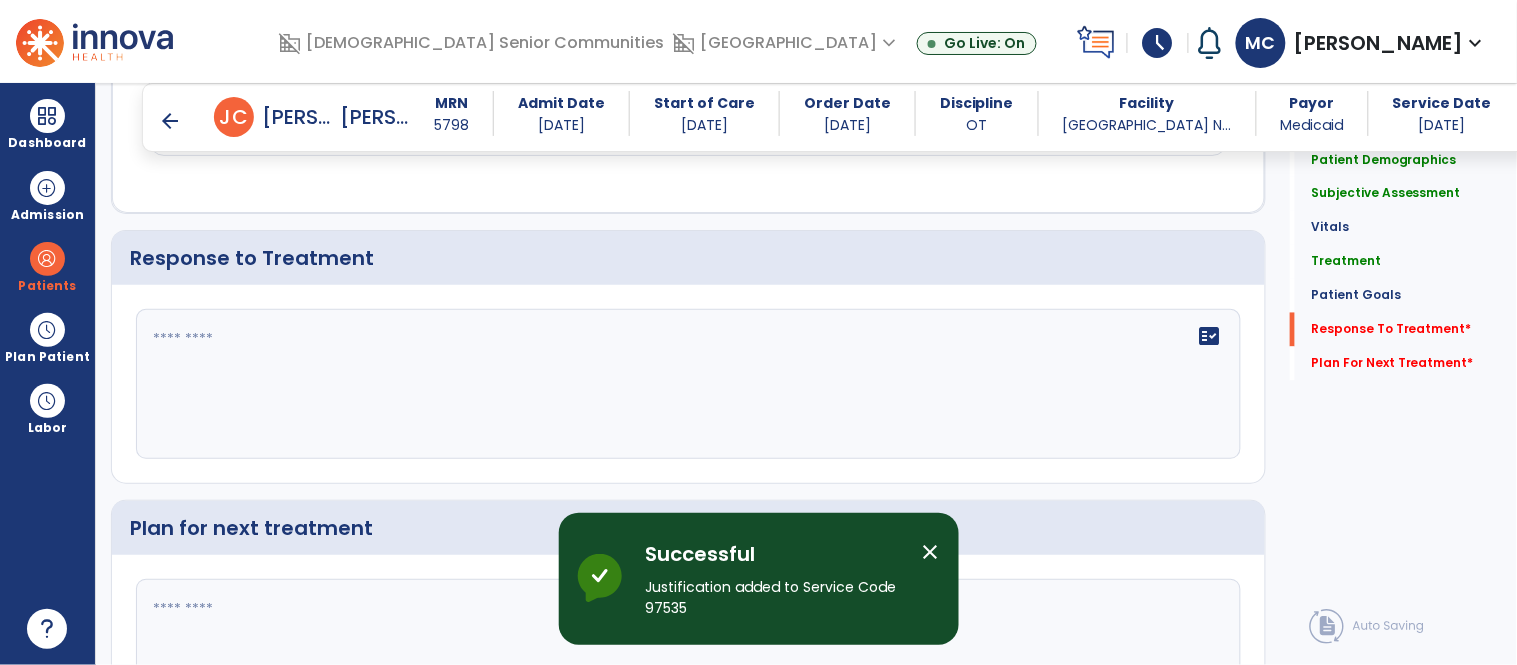scroll, scrollTop: 2827, scrollLeft: 0, axis: vertical 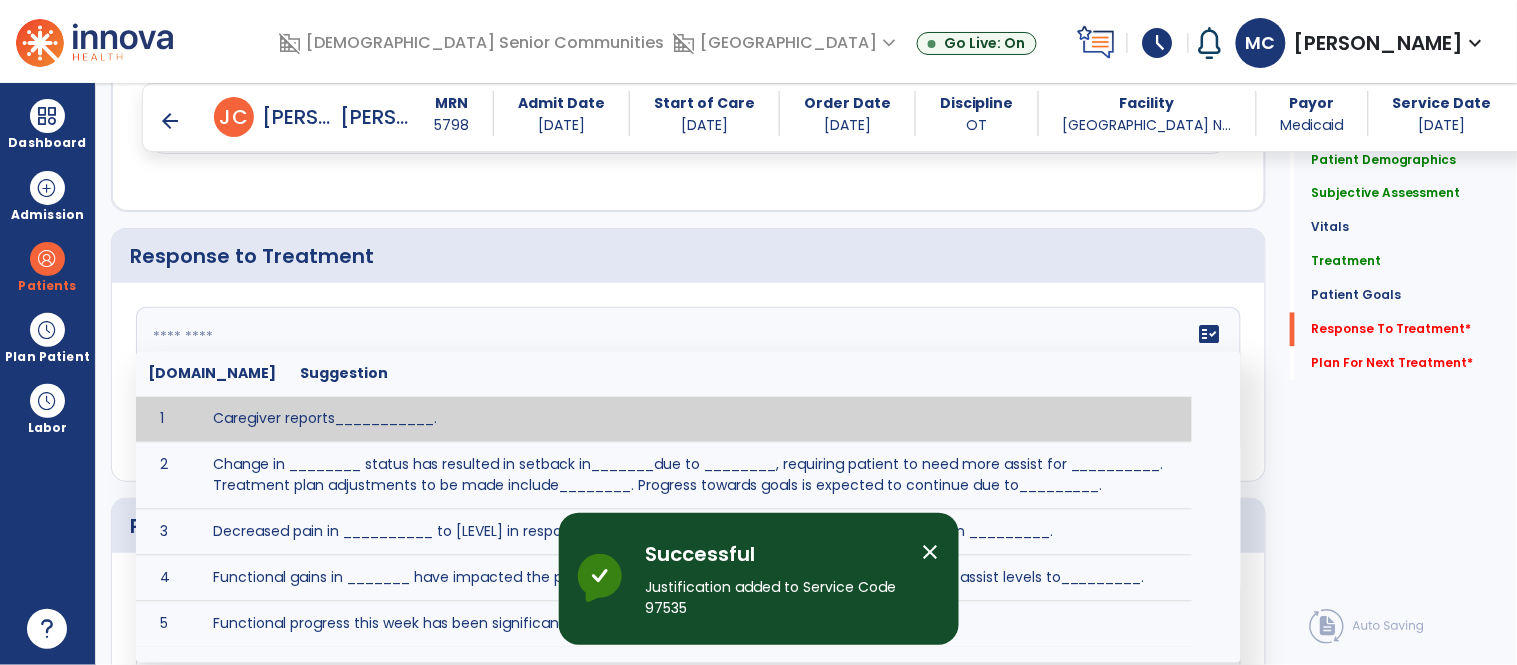 click on "fact_check  Sr.No Suggestion 1 Caregiver reports___________. 2 Change in ________ status has resulted in setback in_______due to ________, requiring patient to need more assist for __________.   Treatment plan adjustments to be made include________.  Progress towards goals is expected to continue due to_________. 3 Decreased pain in __________ to [LEVEL] in response to [MODALITY/TREATMENT] allows for improvement in _________. 4 Functional gains in _______ have impacted the patient's ability to perform_________ with a reduction in assist levels to_________. 5 Functional progress this week has been significant due to__________. 6 Gains in ________ have improved the patient's ability to perform ______with decreased levels of assist to___________. 7 Improvement in ________allows patient to tolerate higher levels of challenges in_________. 8 Pain in [AREA] has decreased to [LEVEL] in response to [TREATMENT/MODALITY], allowing fore ease in completing__________. 9 10 11 12 13 14 15 16 17 18 19 20 21" 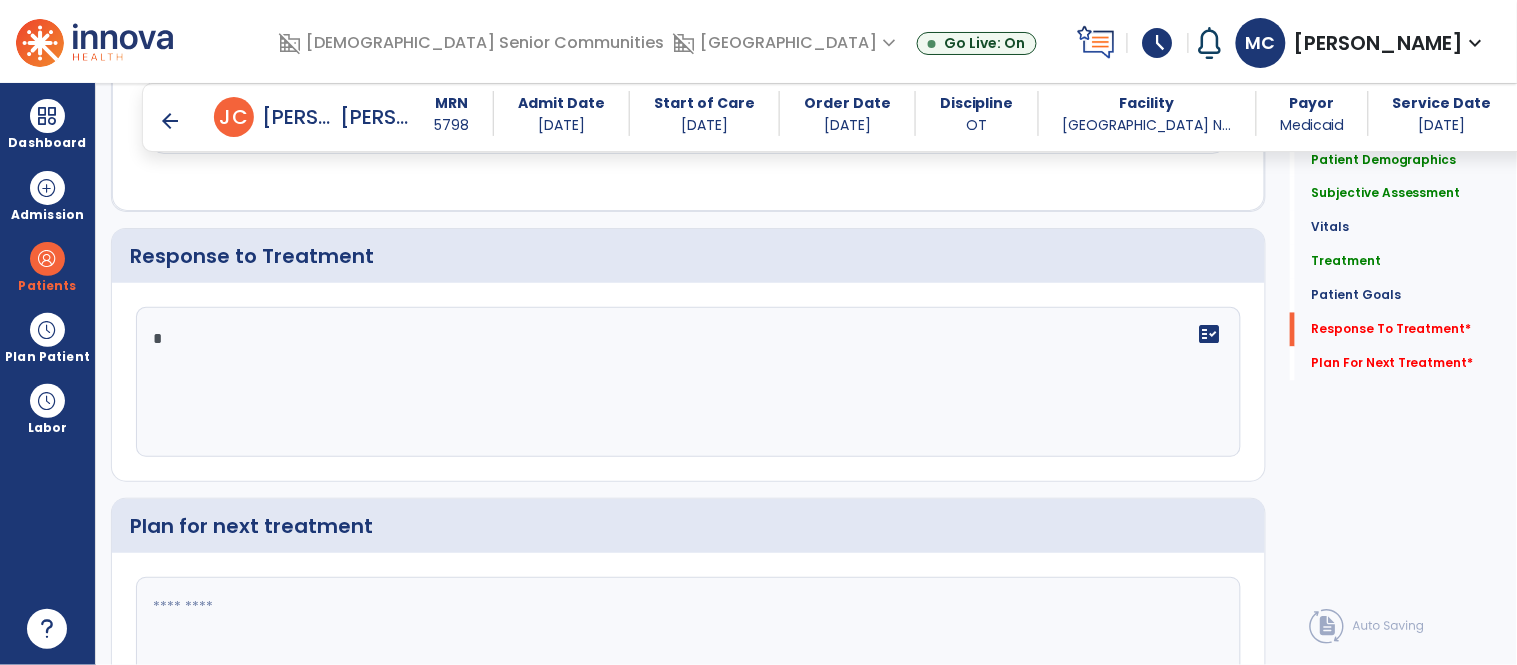 click on "*" 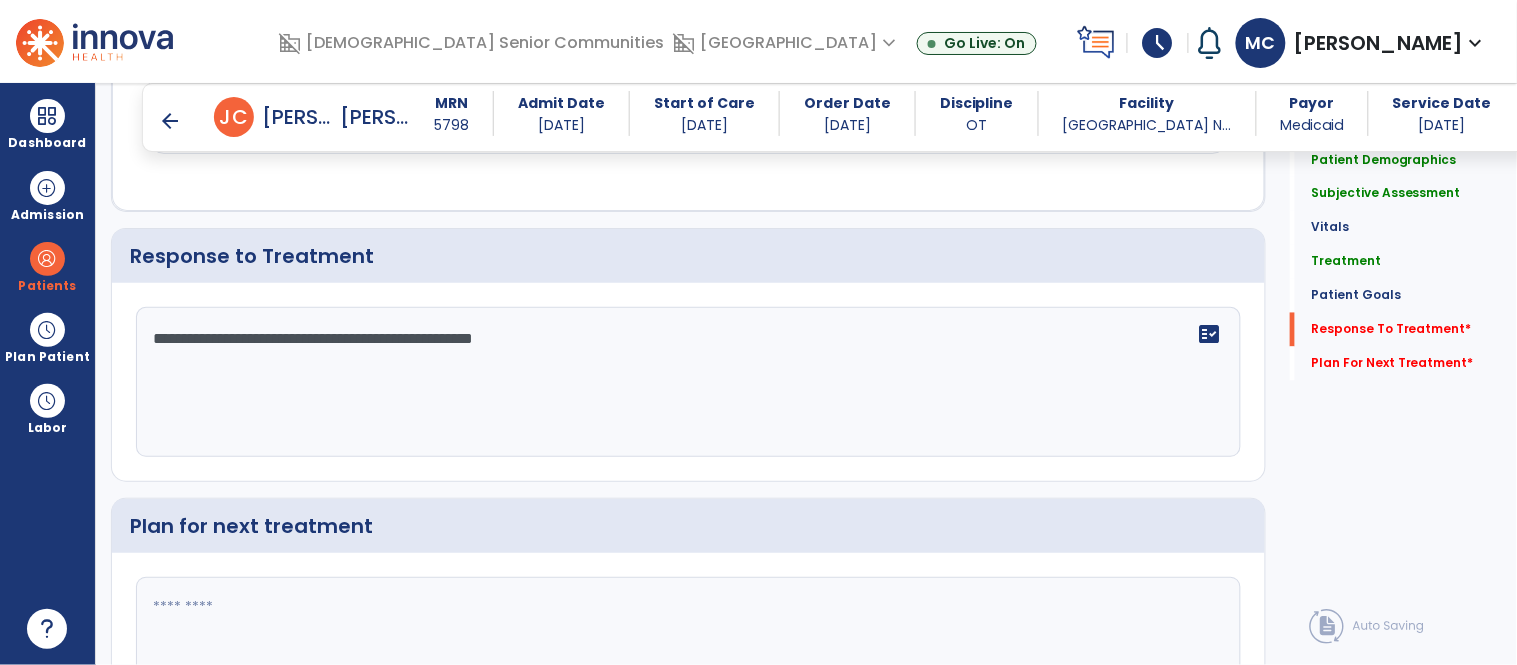 type on "**********" 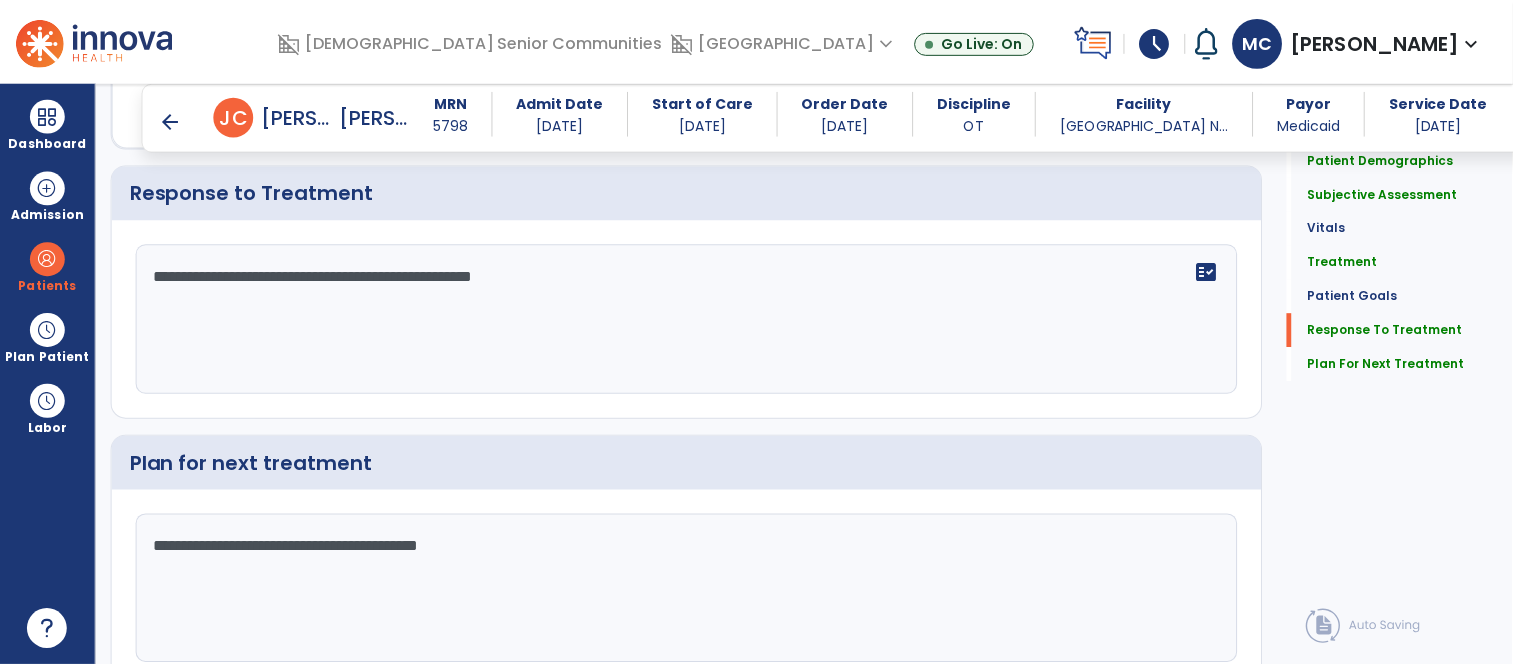 scroll, scrollTop: 2982, scrollLeft: 0, axis: vertical 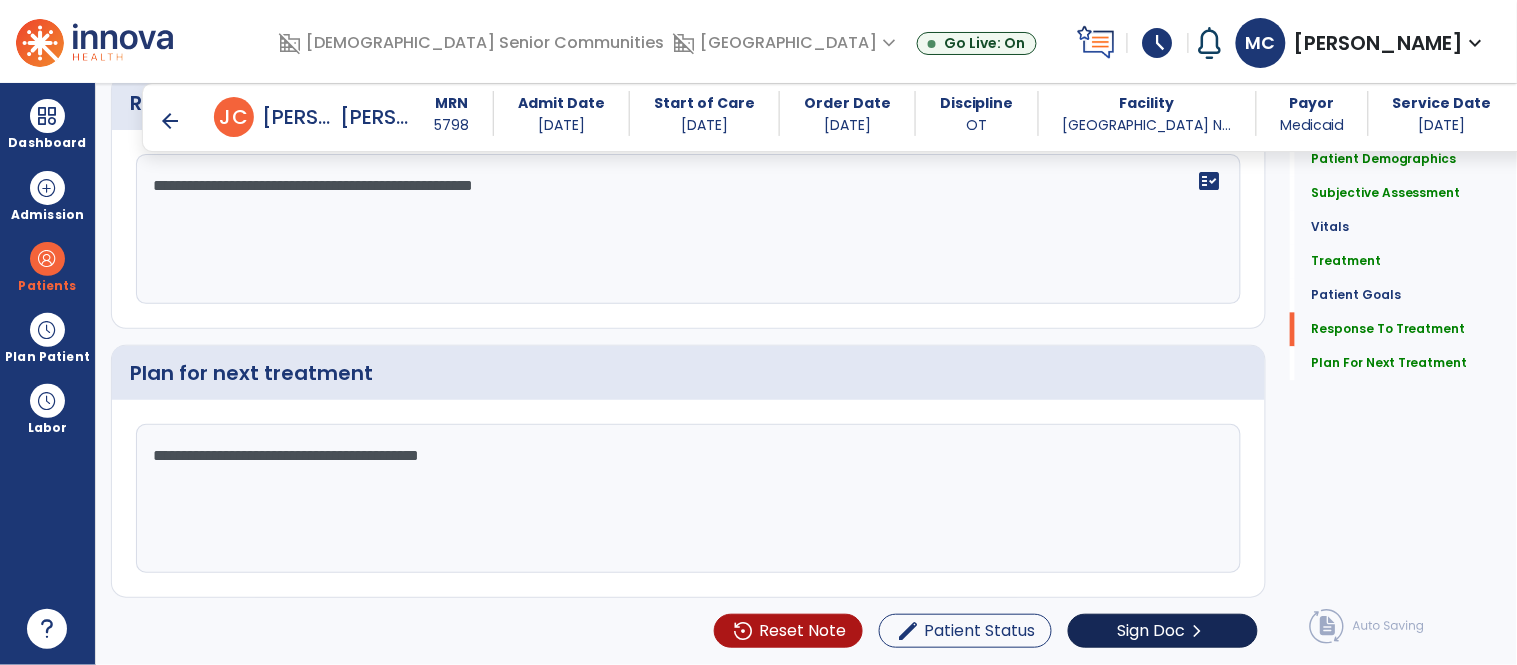 type on "**********" 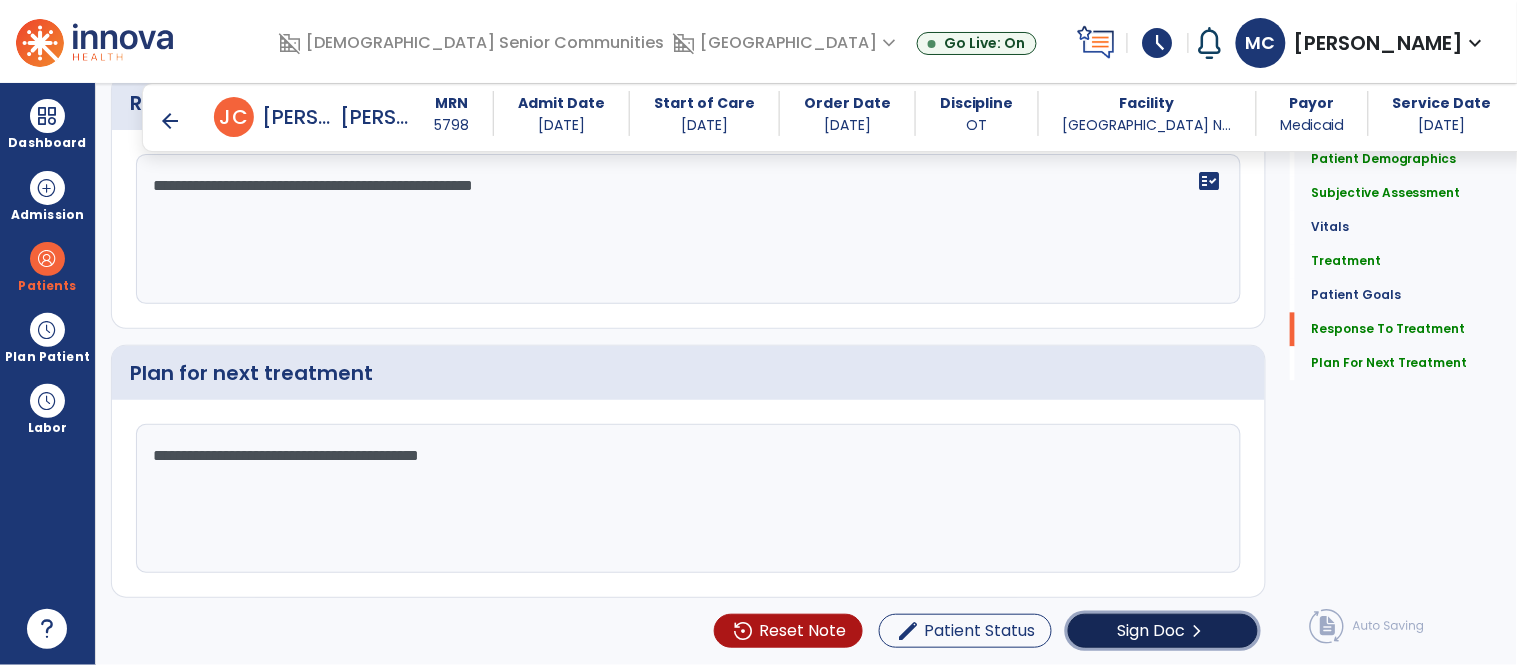click on "Sign Doc" 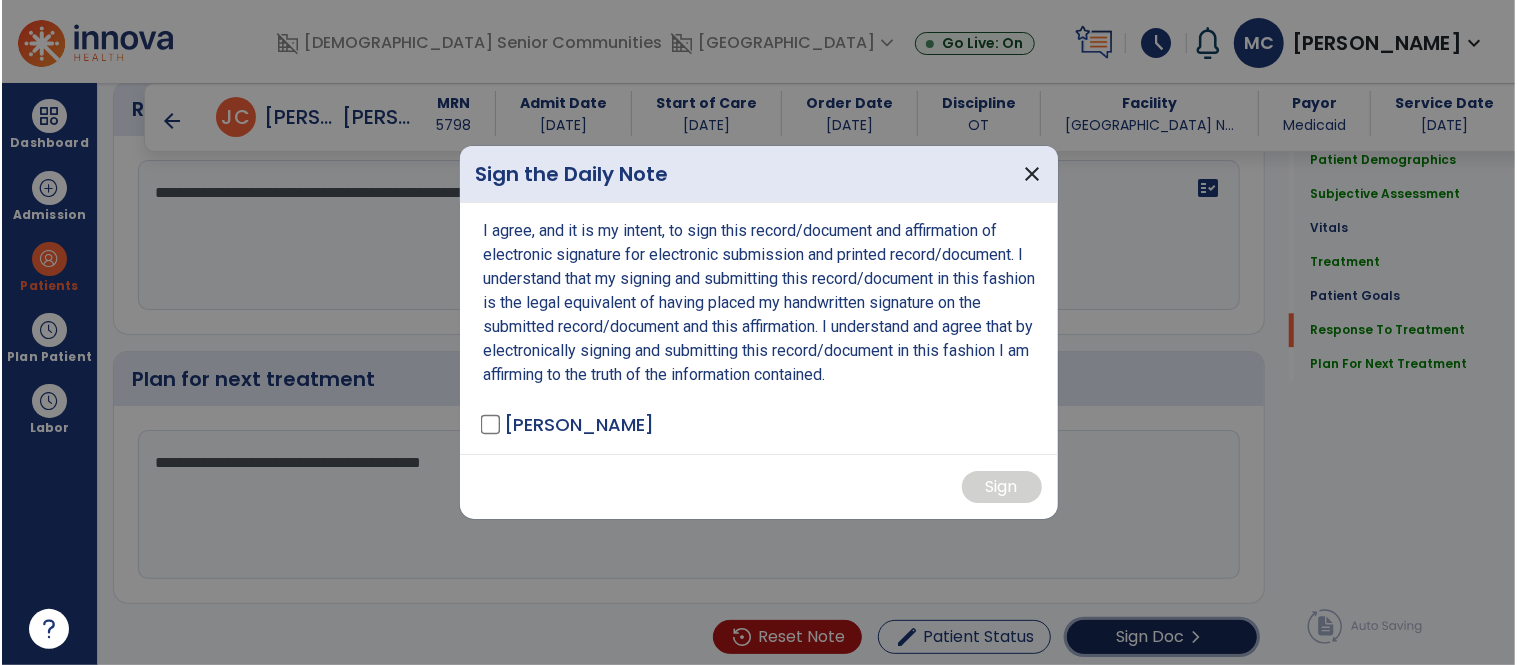 scroll, scrollTop: 2982, scrollLeft: 0, axis: vertical 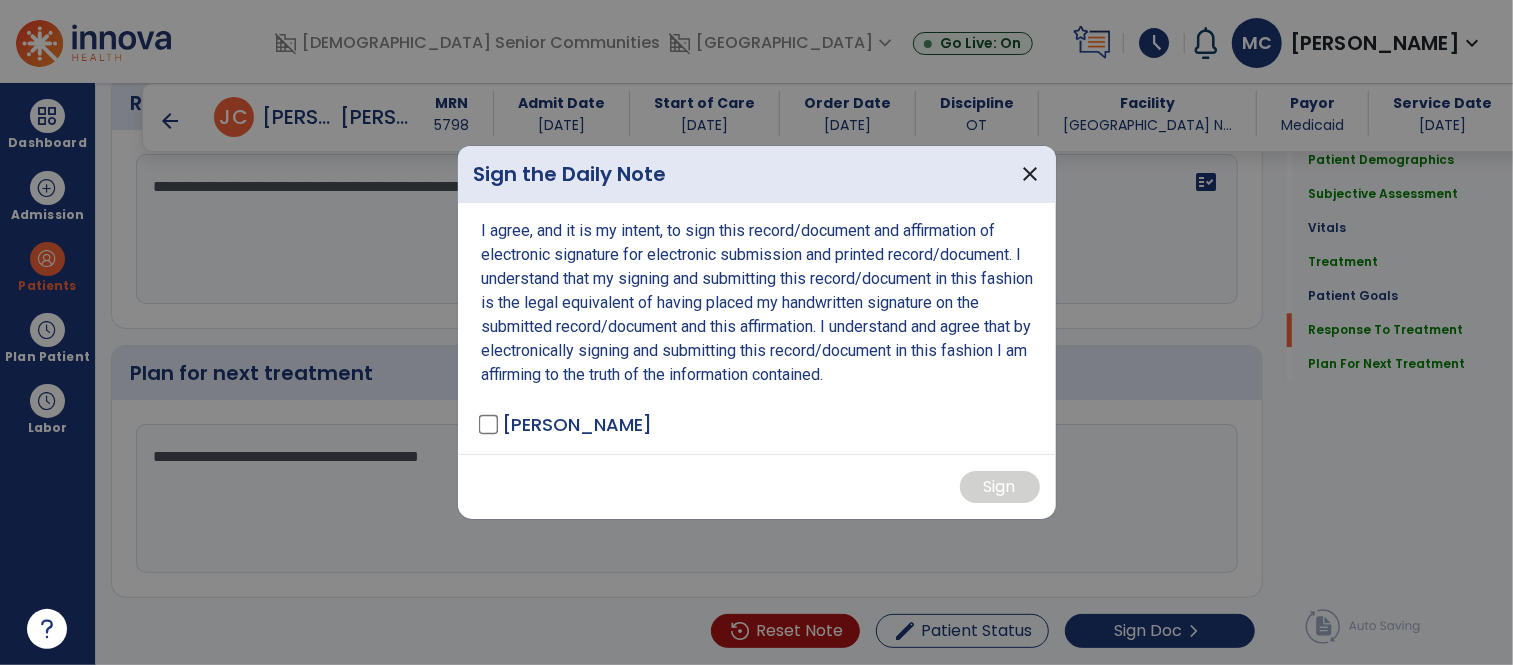 click on "[PERSON_NAME]" at bounding box center [577, 424] 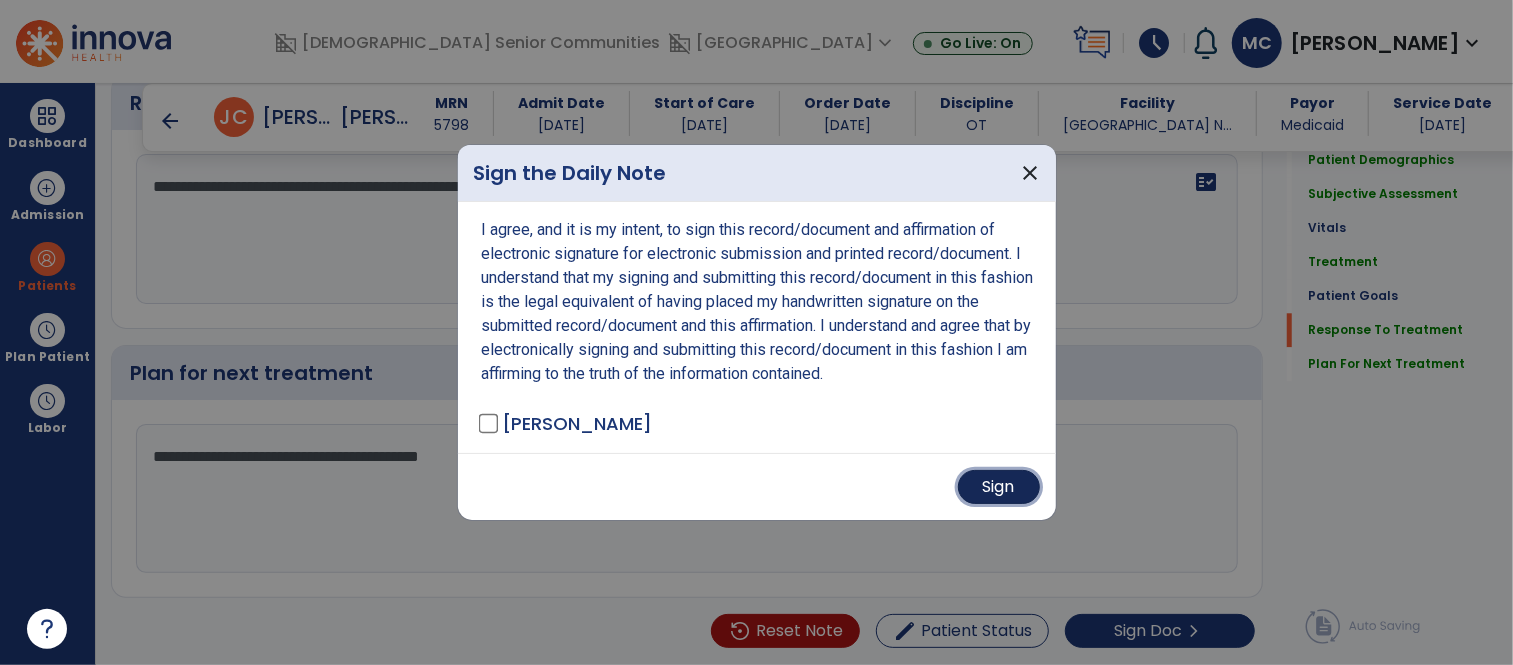 click on "Sign" at bounding box center [999, 487] 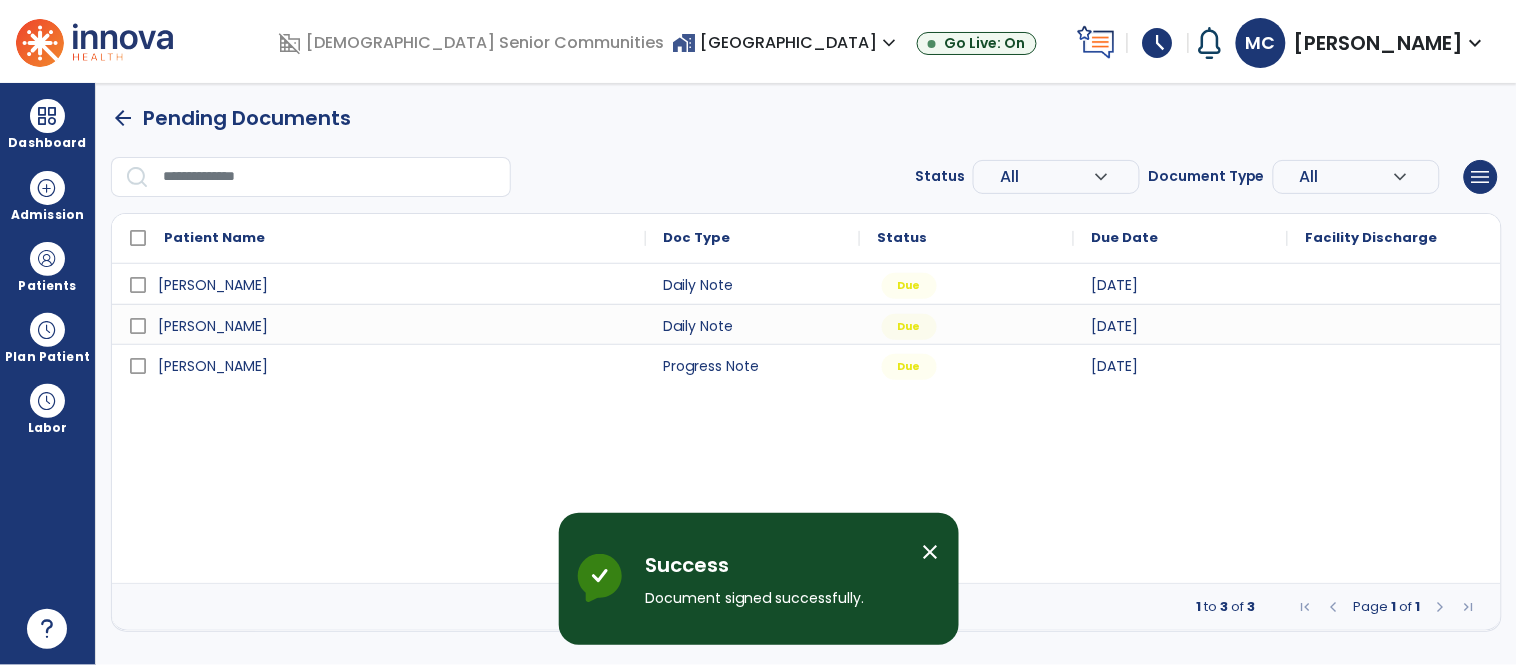 scroll, scrollTop: 0, scrollLeft: 0, axis: both 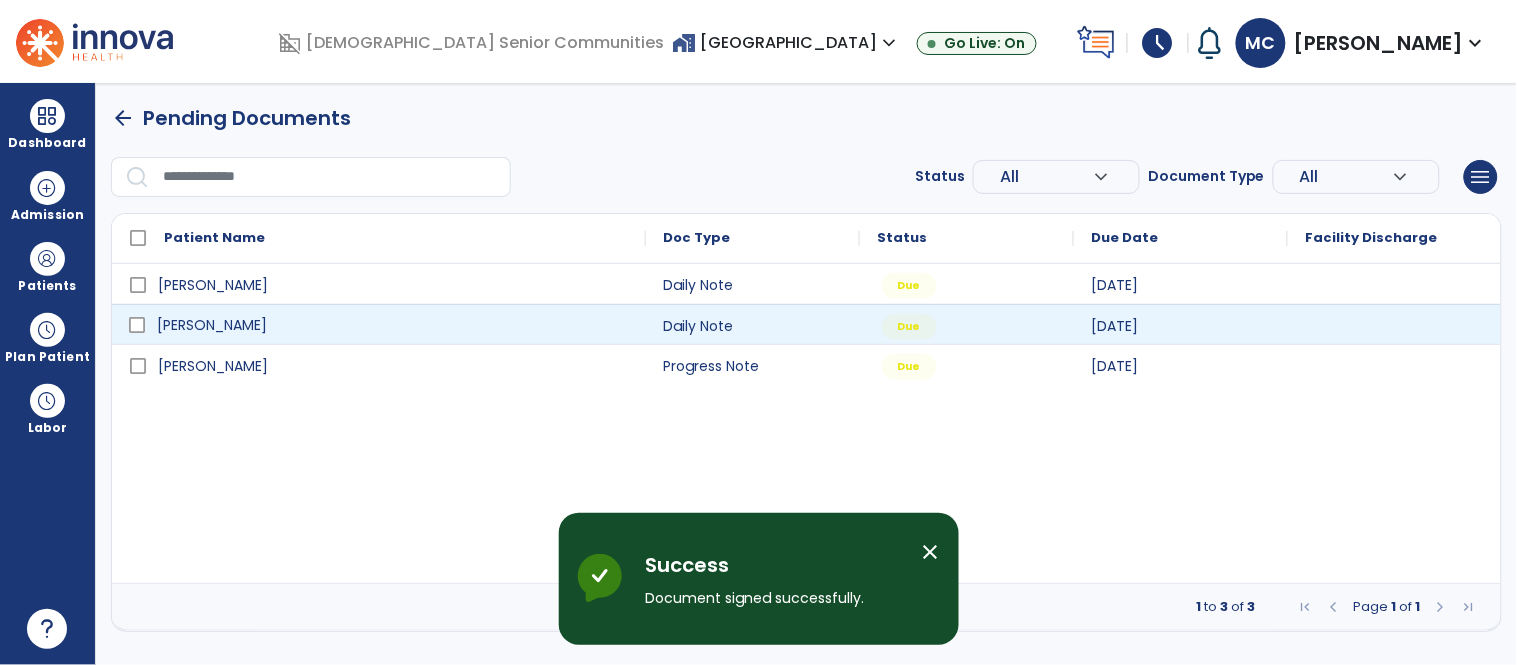 click on "[PERSON_NAME]" at bounding box center (393, 325) 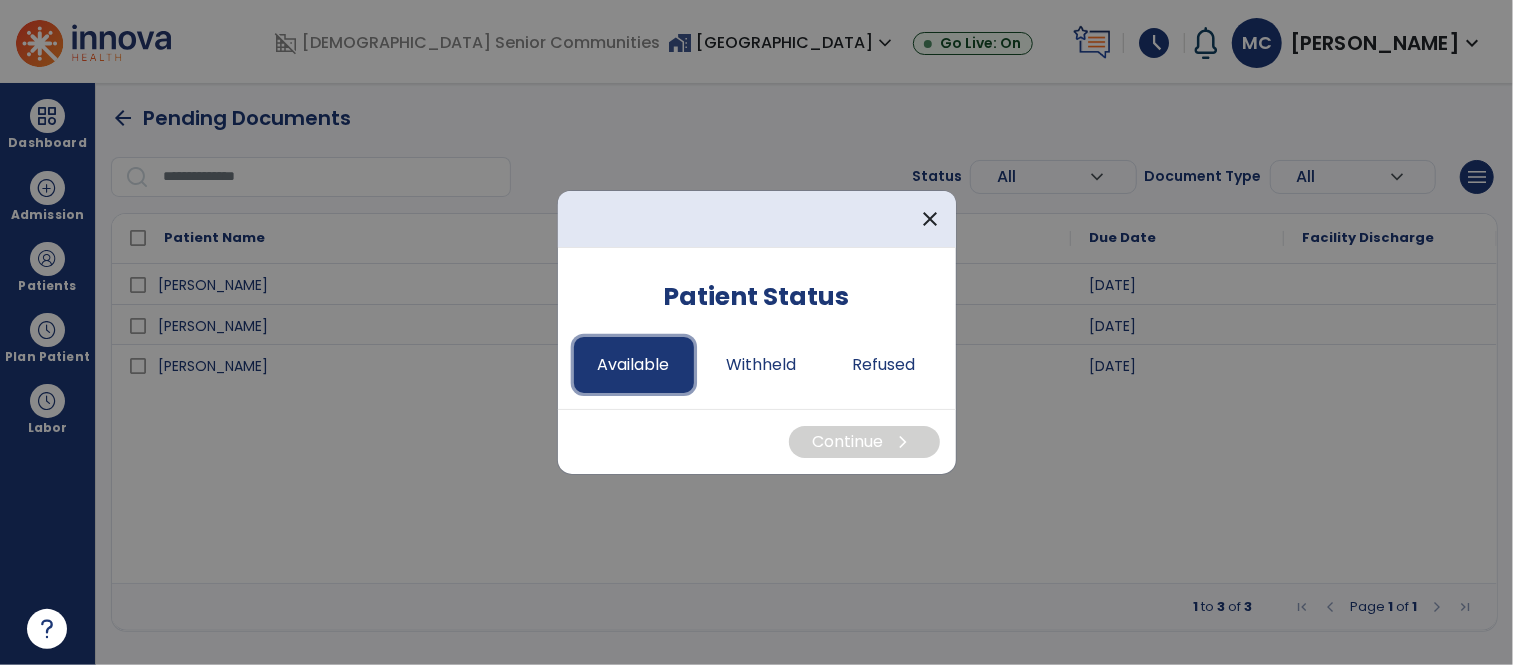 click on "Available" at bounding box center (634, 365) 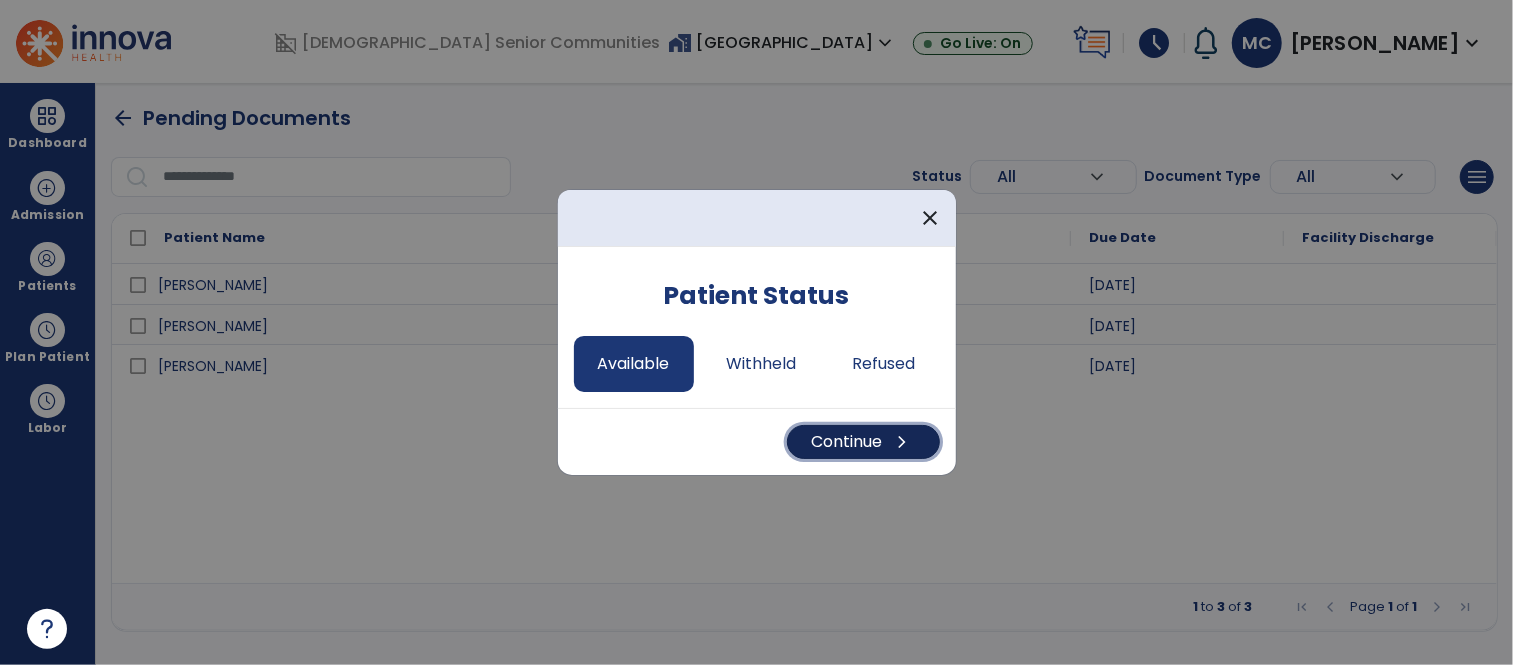click on "Continue   chevron_right" at bounding box center (863, 442) 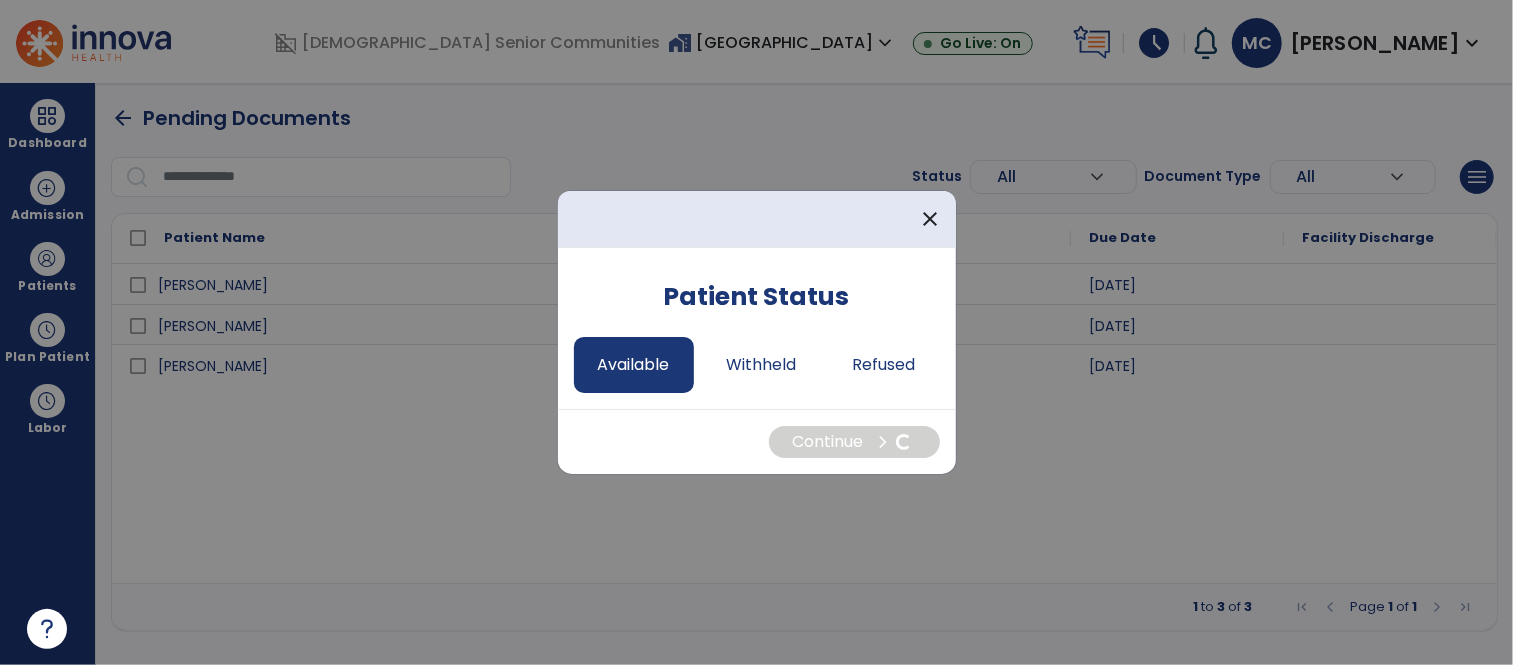 select on "*" 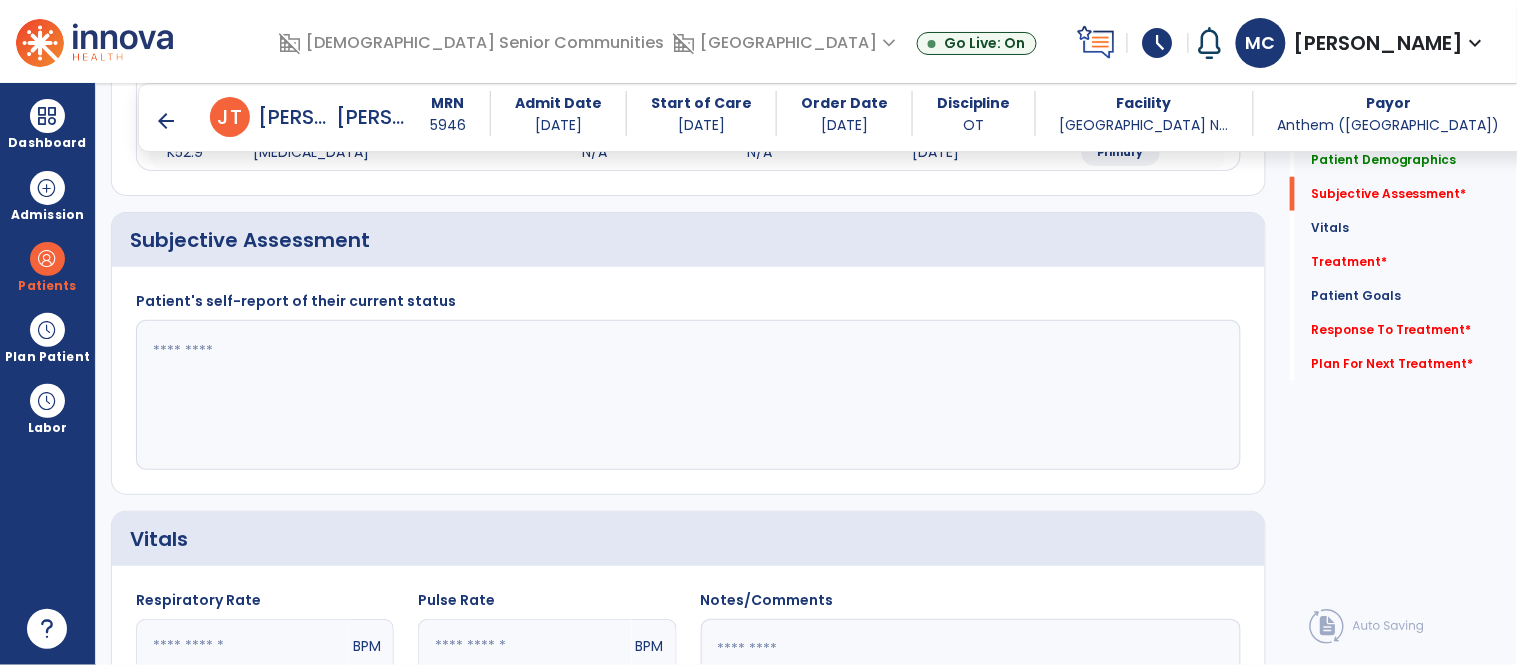 scroll, scrollTop: 442, scrollLeft: 0, axis: vertical 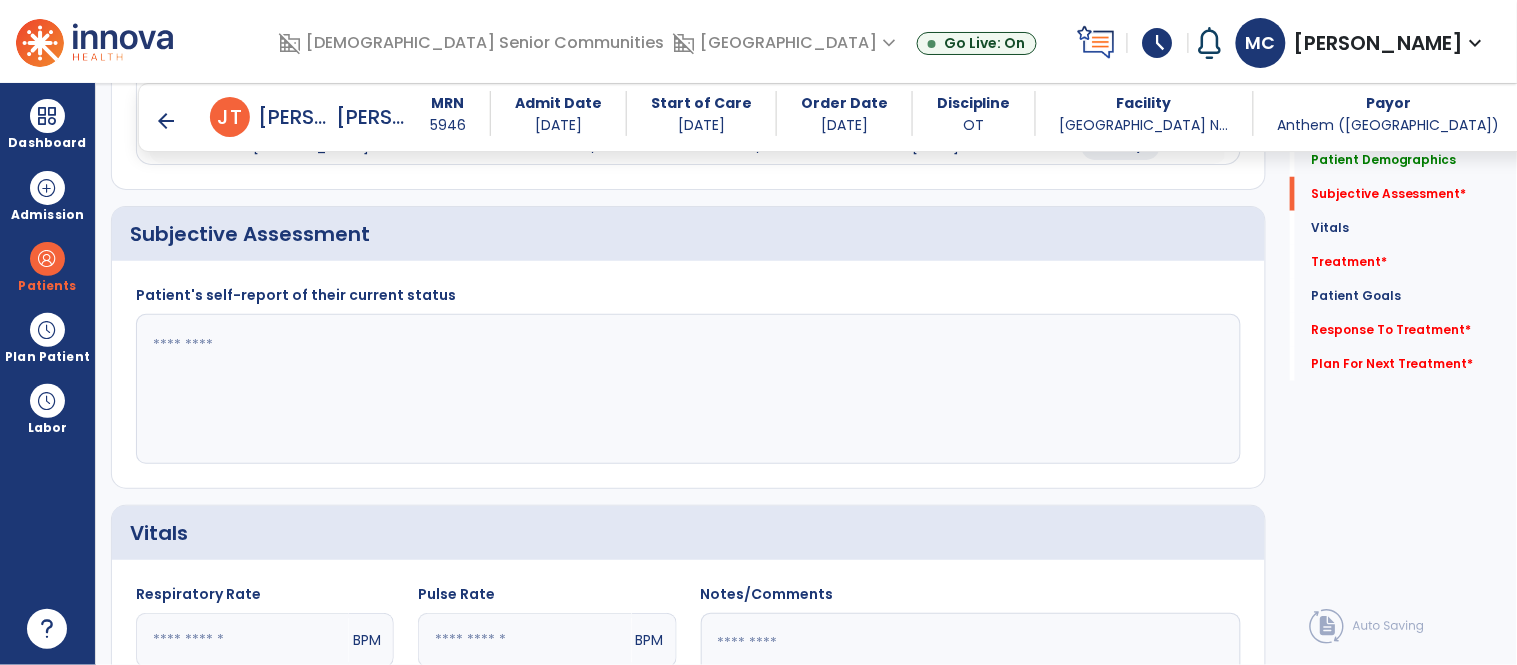 click 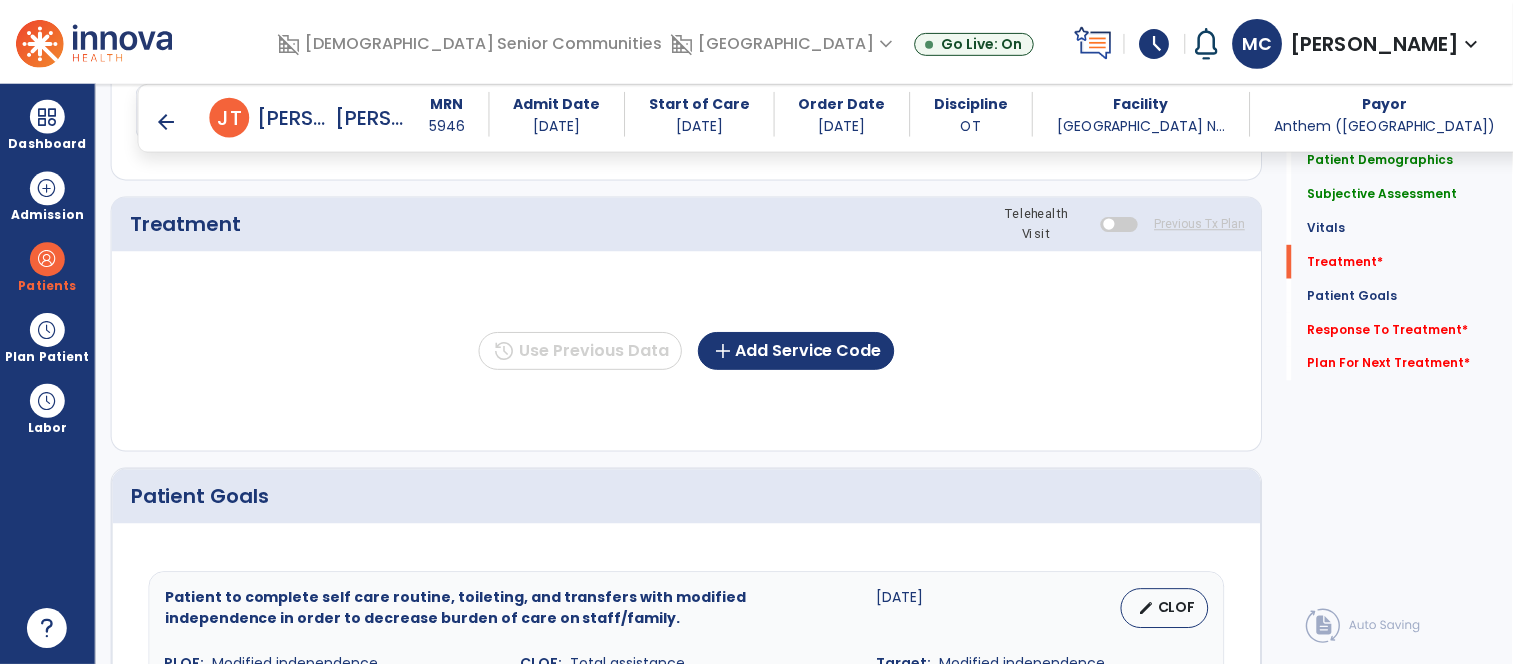 scroll, scrollTop: 1188, scrollLeft: 0, axis: vertical 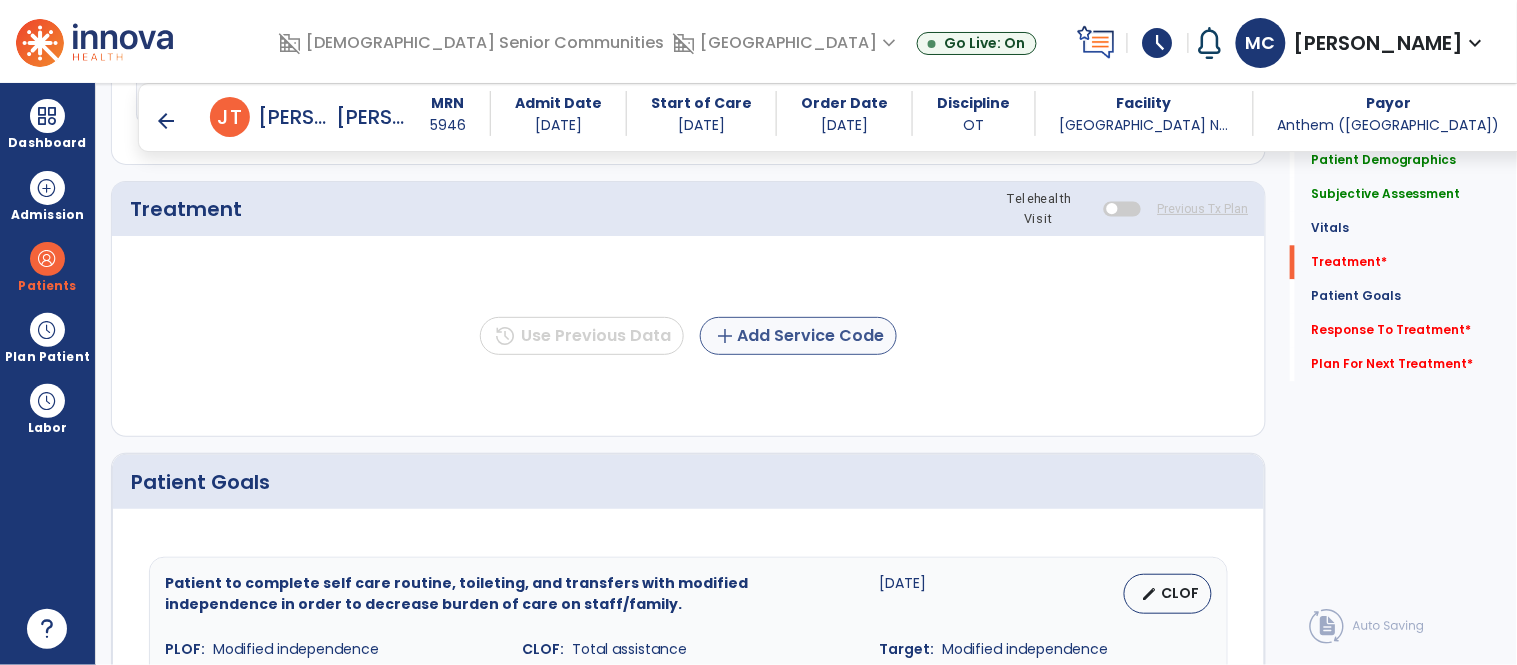 type on "**********" 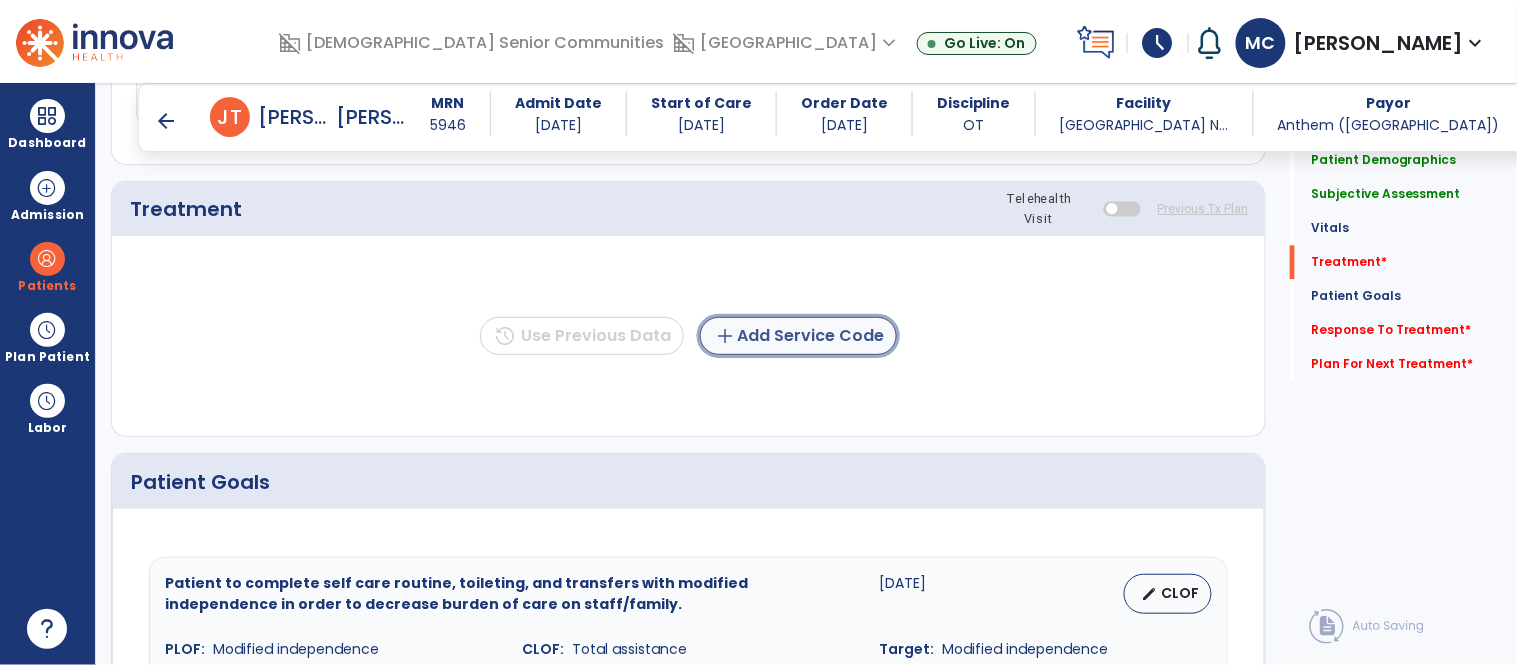 click on "add  Add Service Code" 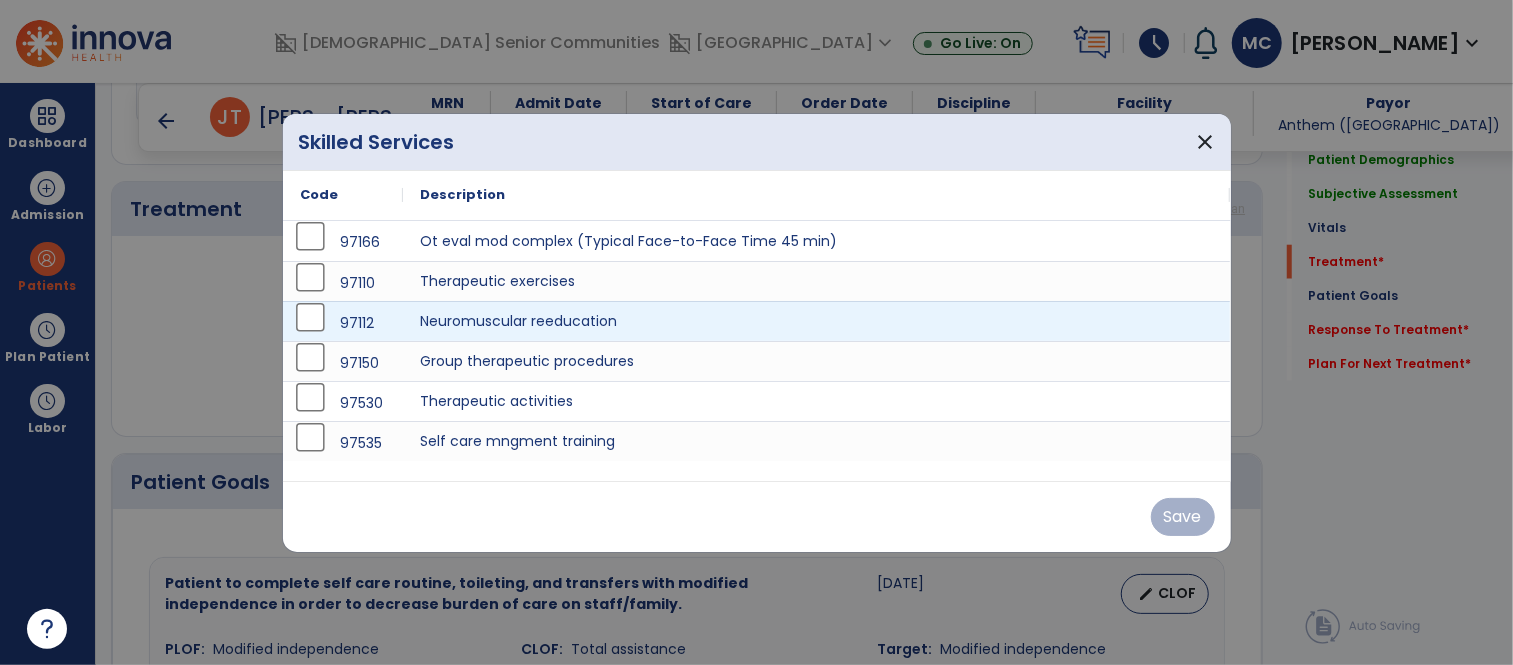 scroll, scrollTop: 1188, scrollLeft: 0, axis: vertical 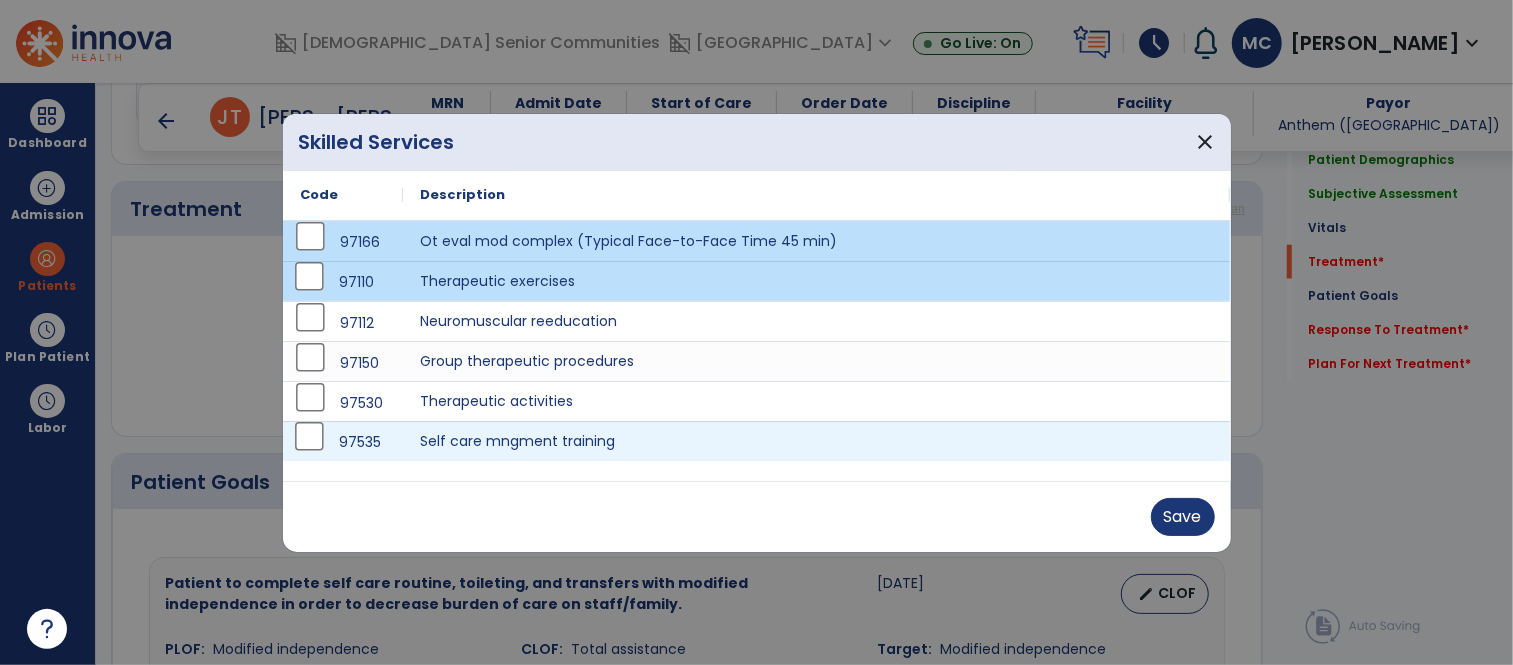 click on "97535" at bounding box center (343, 442) 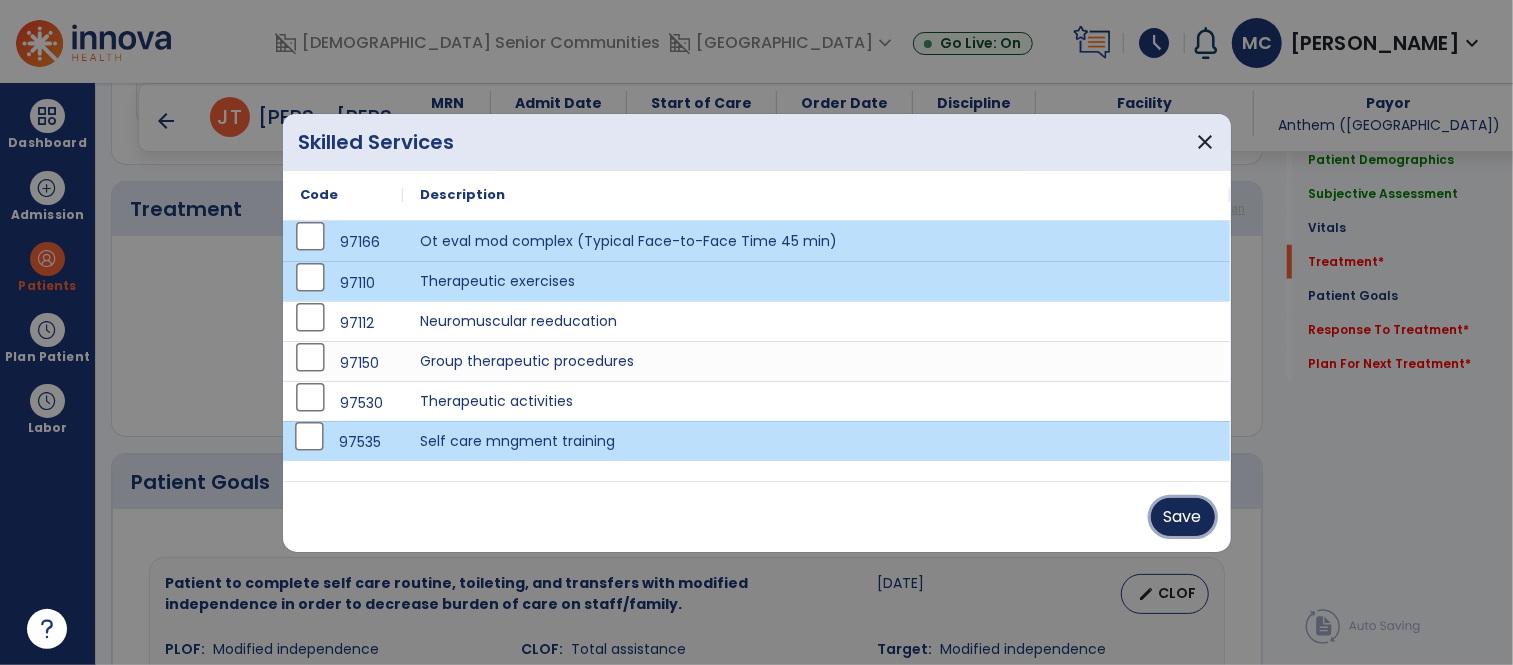 click on "Save" at bounding box center (1183, 517) 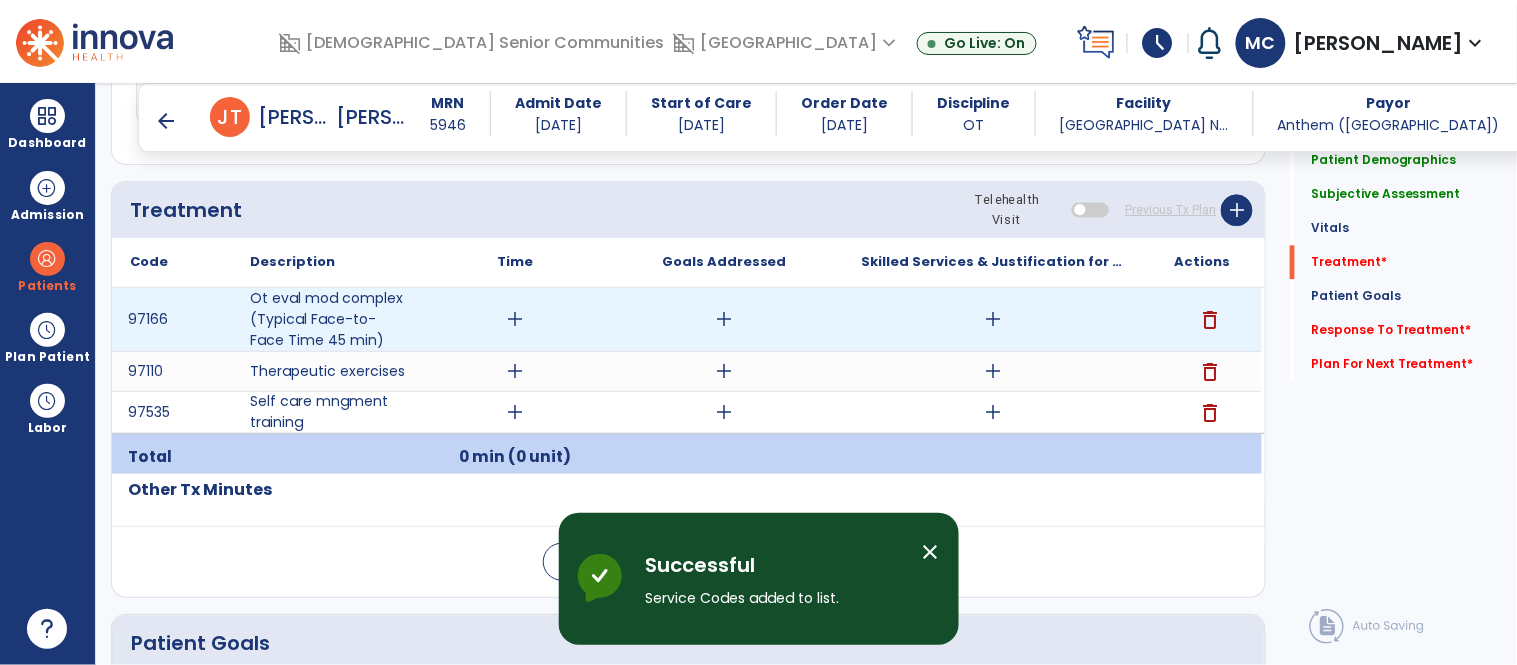 click on "add" at bounding box center [515, 319] 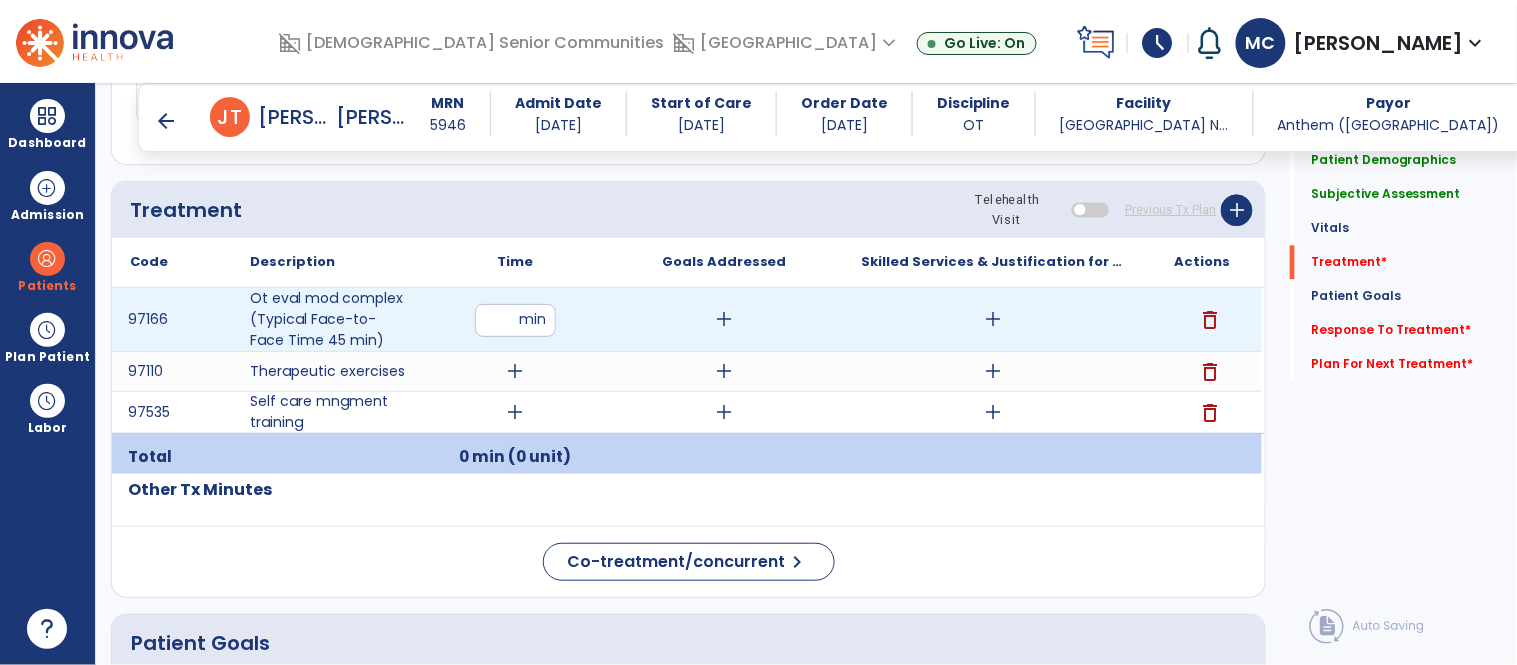 type on "**" 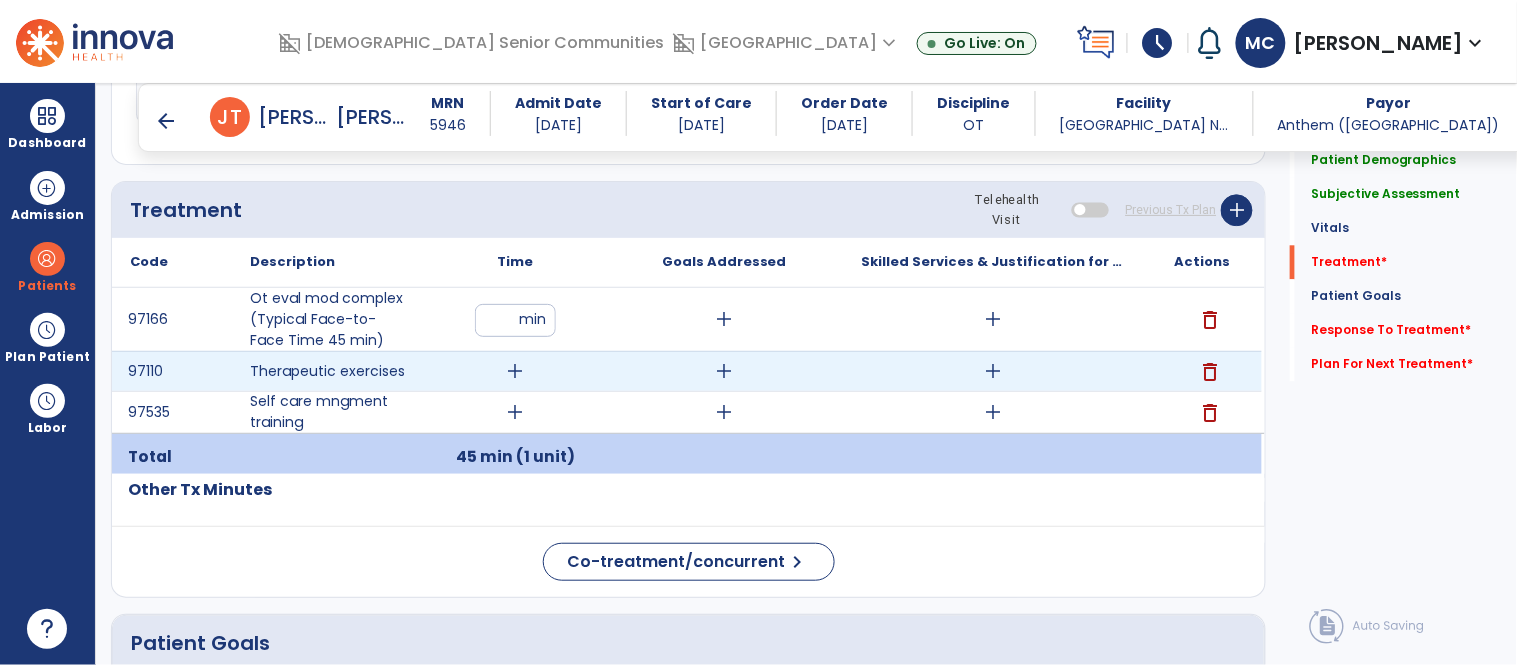 click on "add" at bounding box center (515, 371) 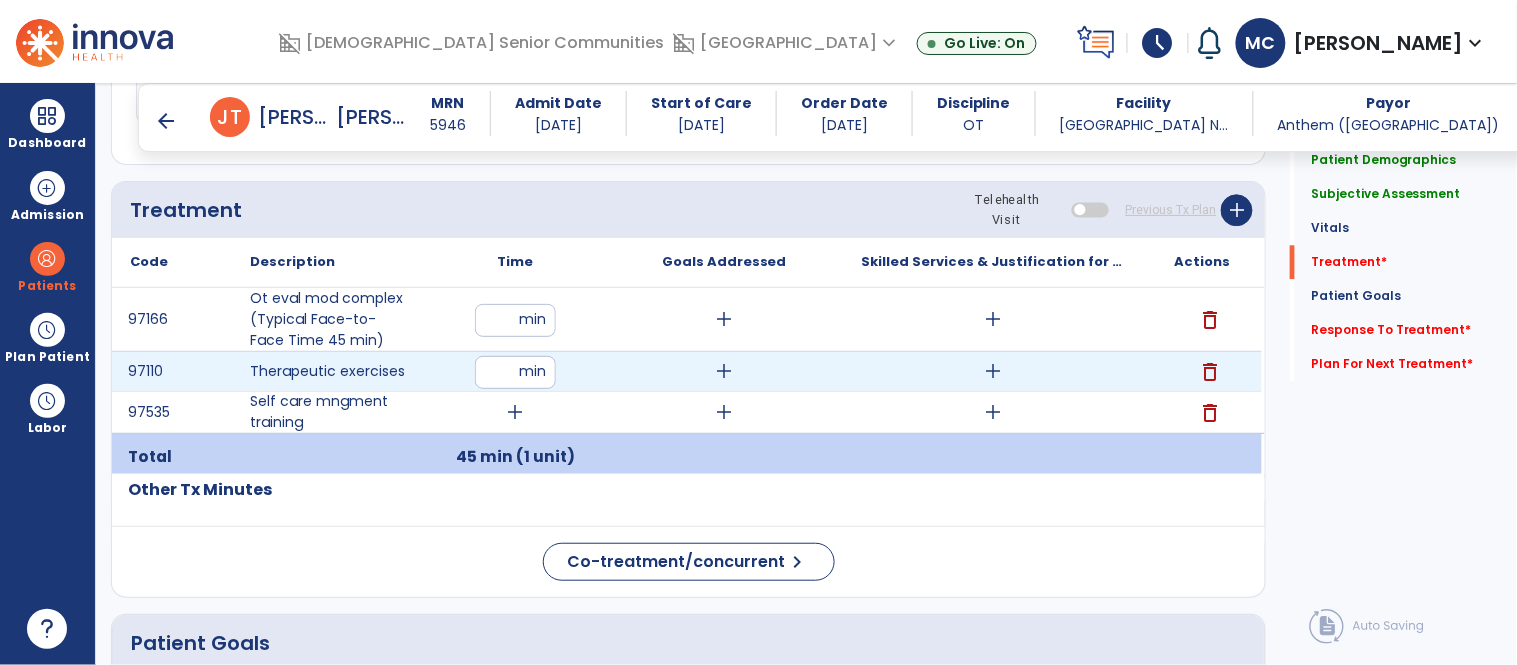 type on "**" 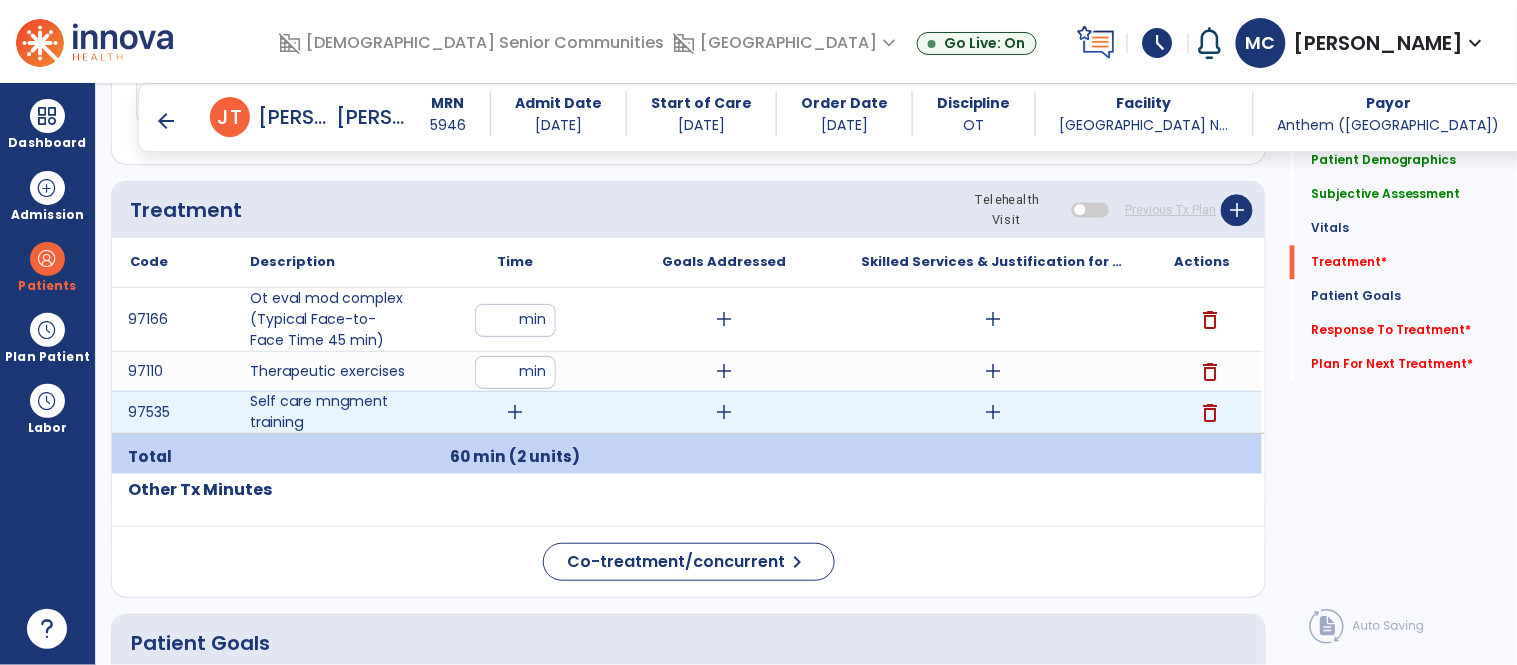 click on "add" at bounding box center [515, 412] 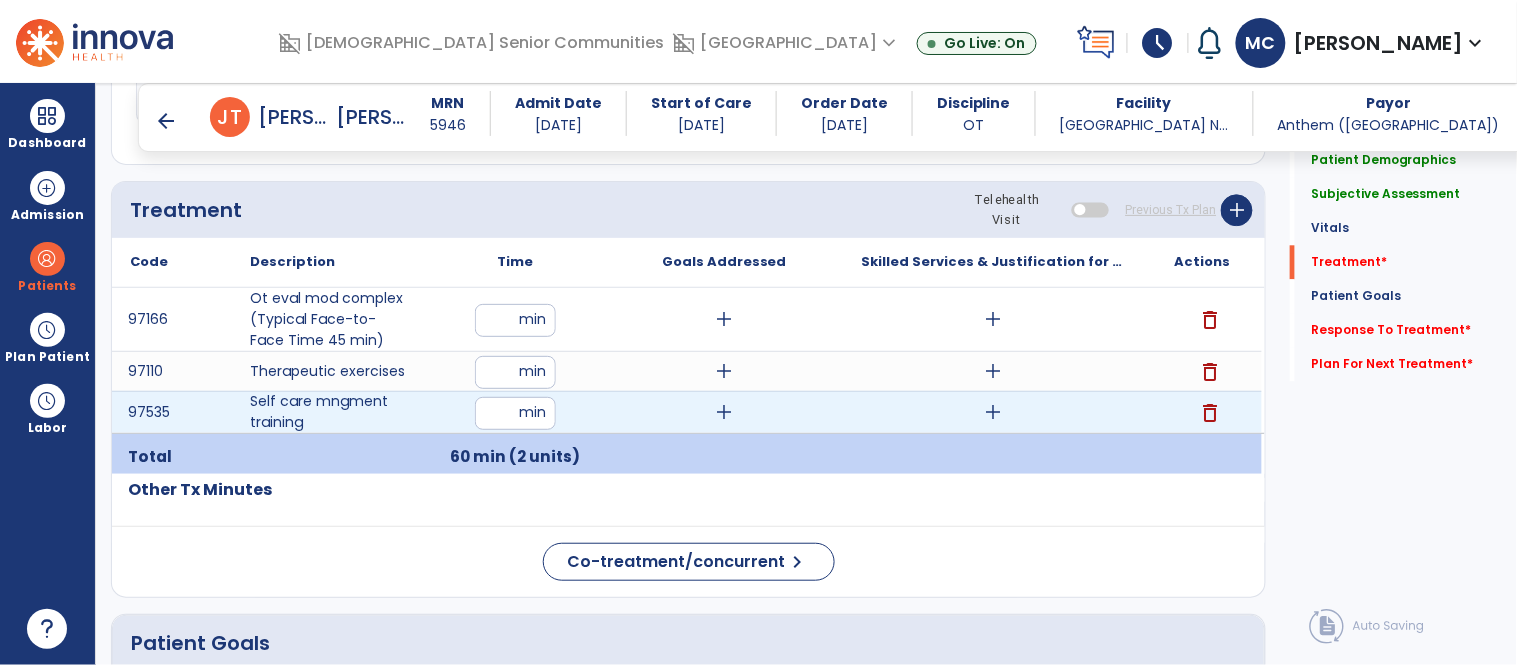type on "**" 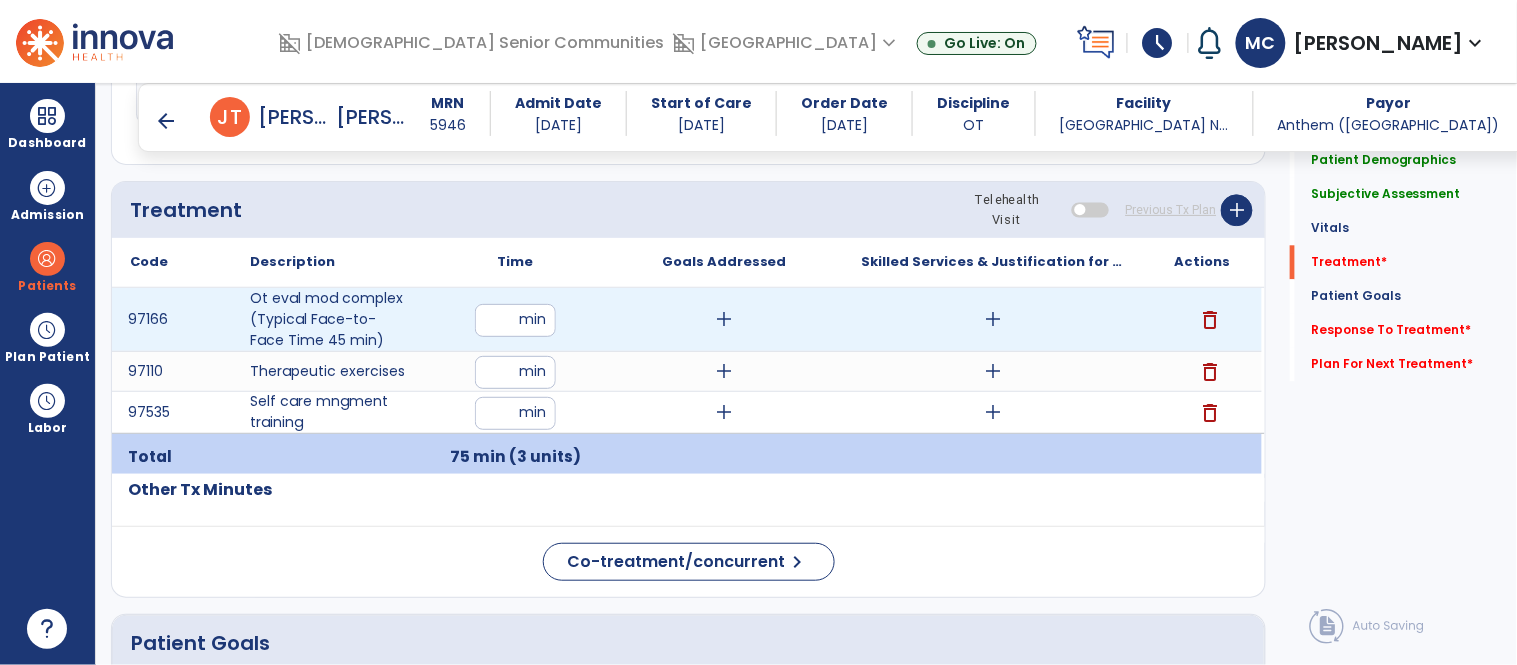 click on "add" at bounding box center (993, 319) 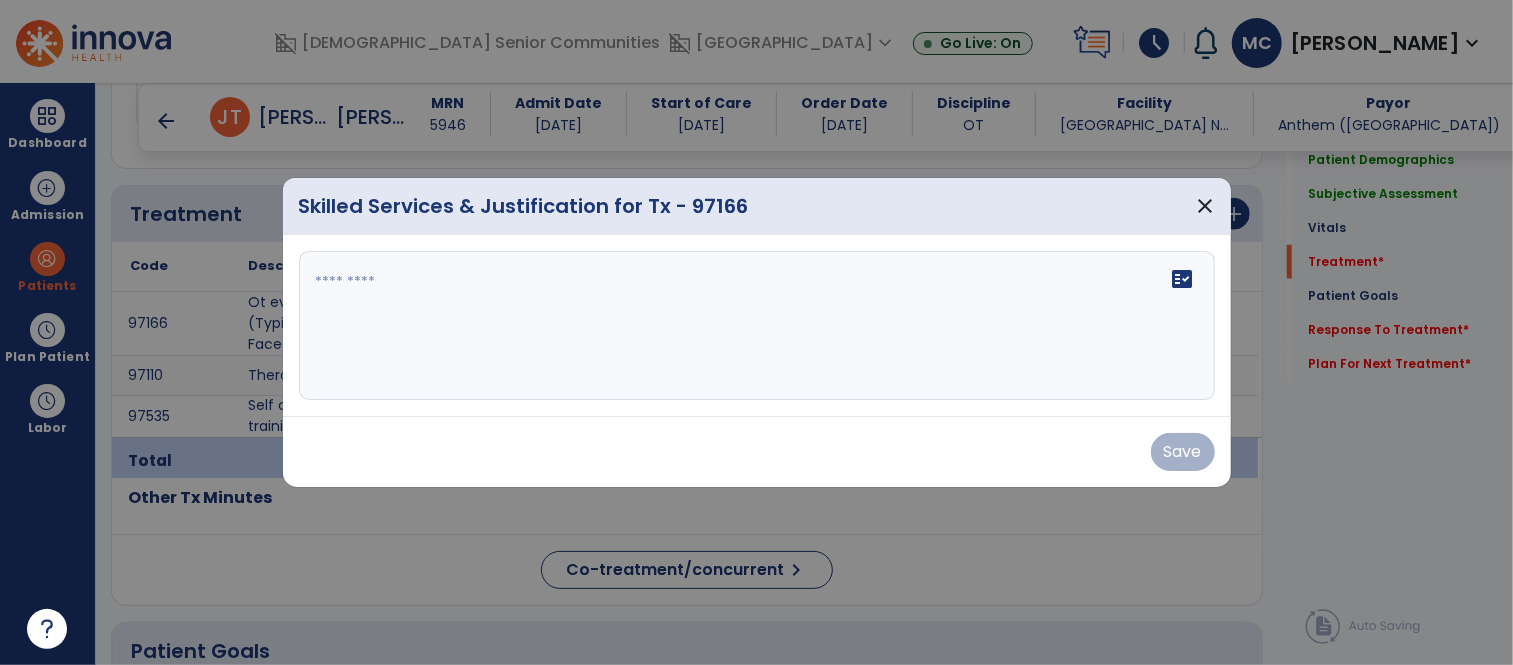 scroll, scrollTop: 1188, scrollLeft: 0, axis: vertical 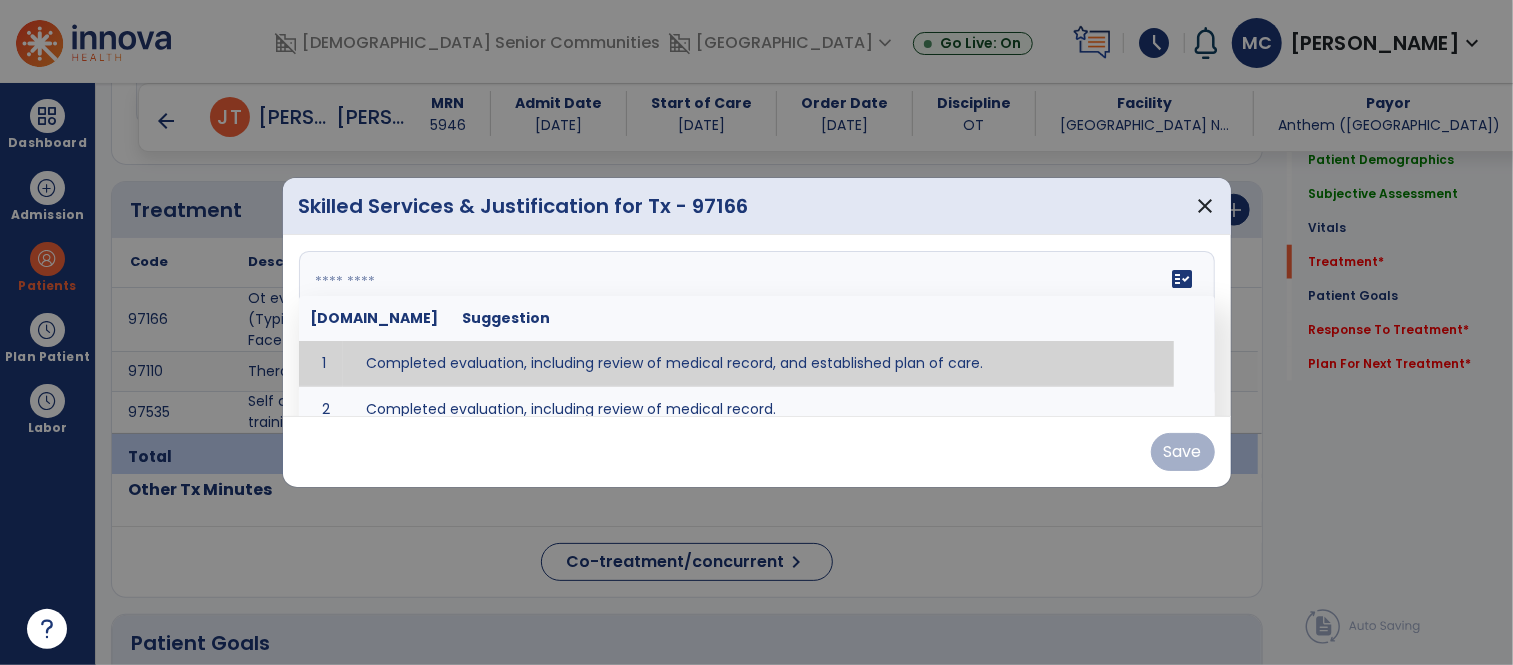 click on "fact_check  Sr.No Suggestion 1 Completed evaluation, including review of medical record, and established plan of care. 2 Completed evaluation, including review of medical record." at bounding box center [757, 326] 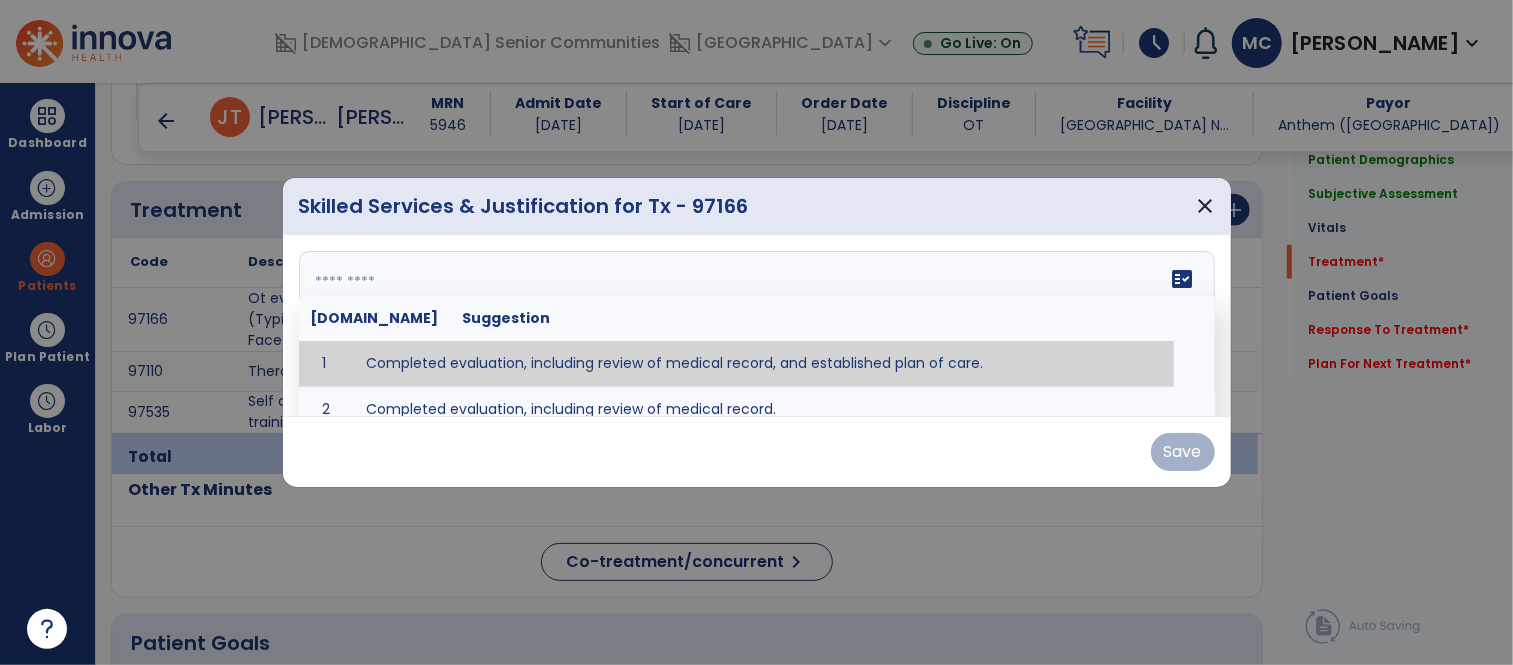 paste on "**********" 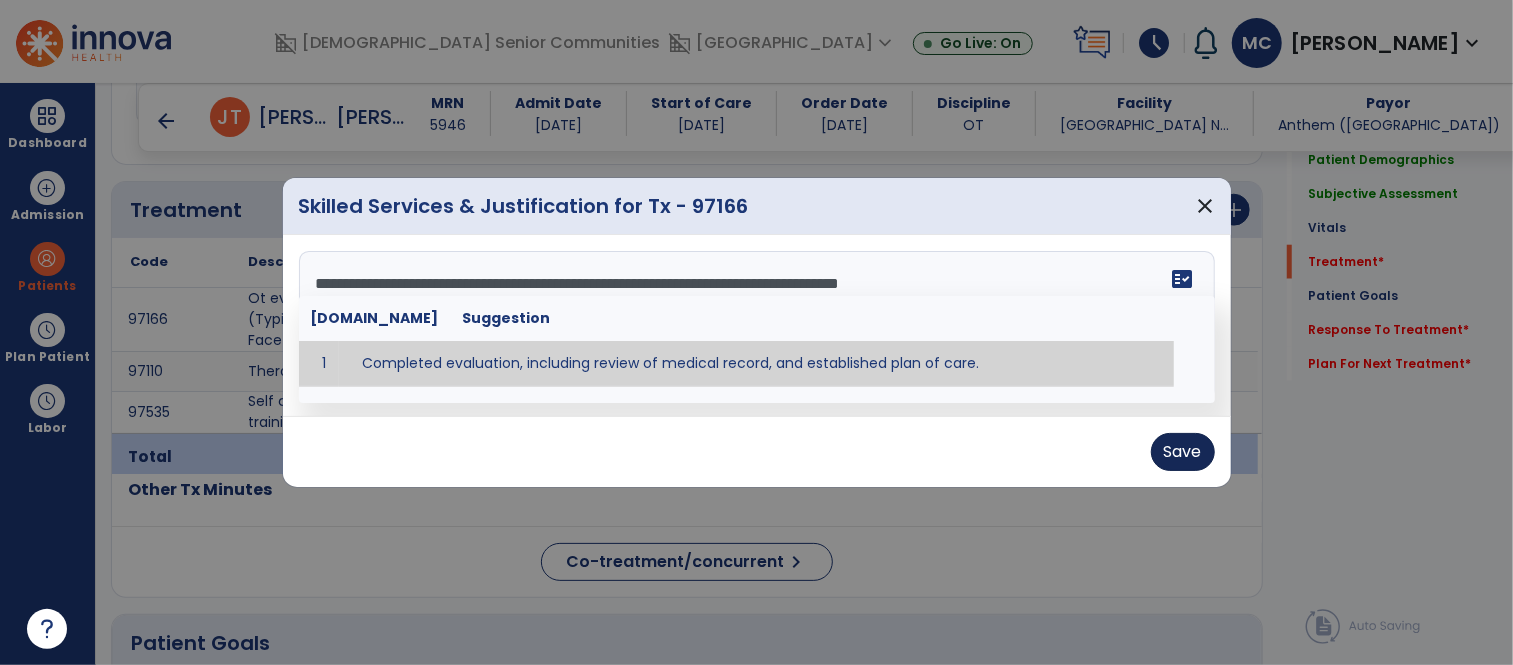 type on "**********" 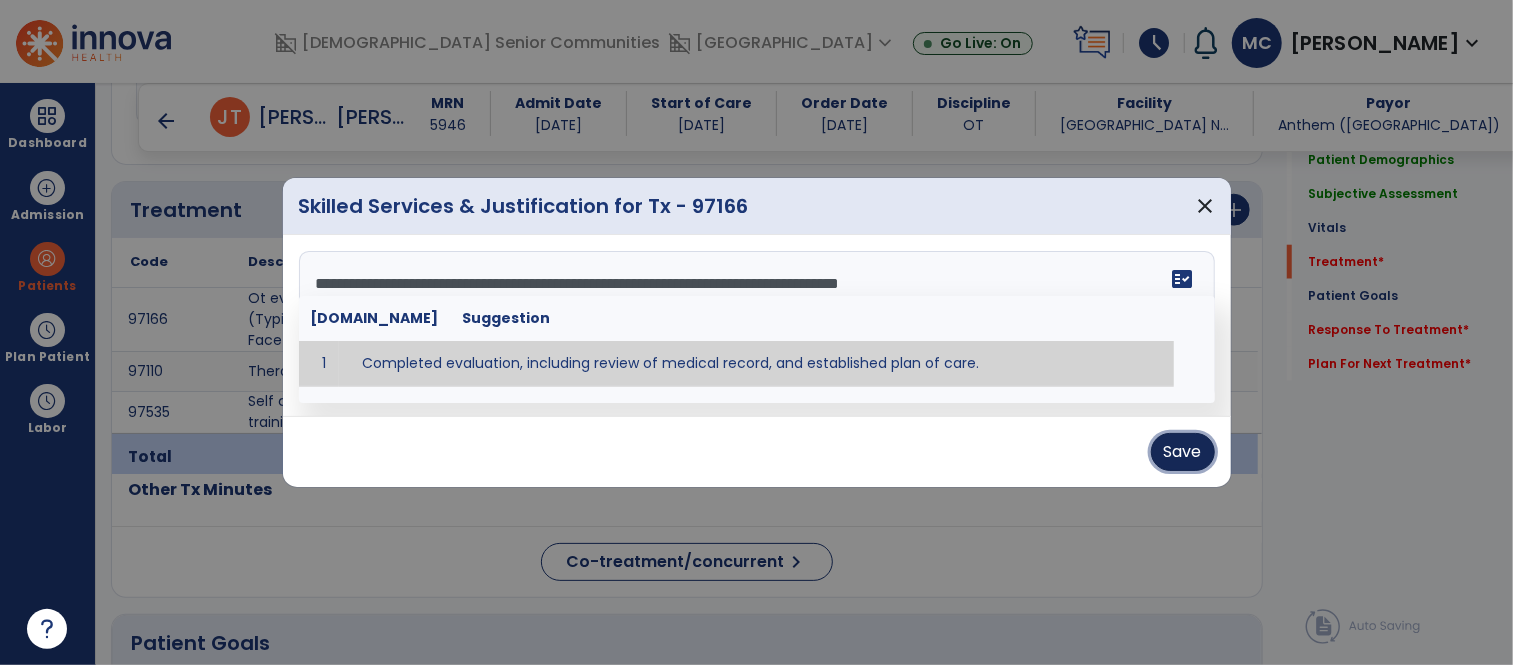 click on "Save" at bounding box center (1183, 452) 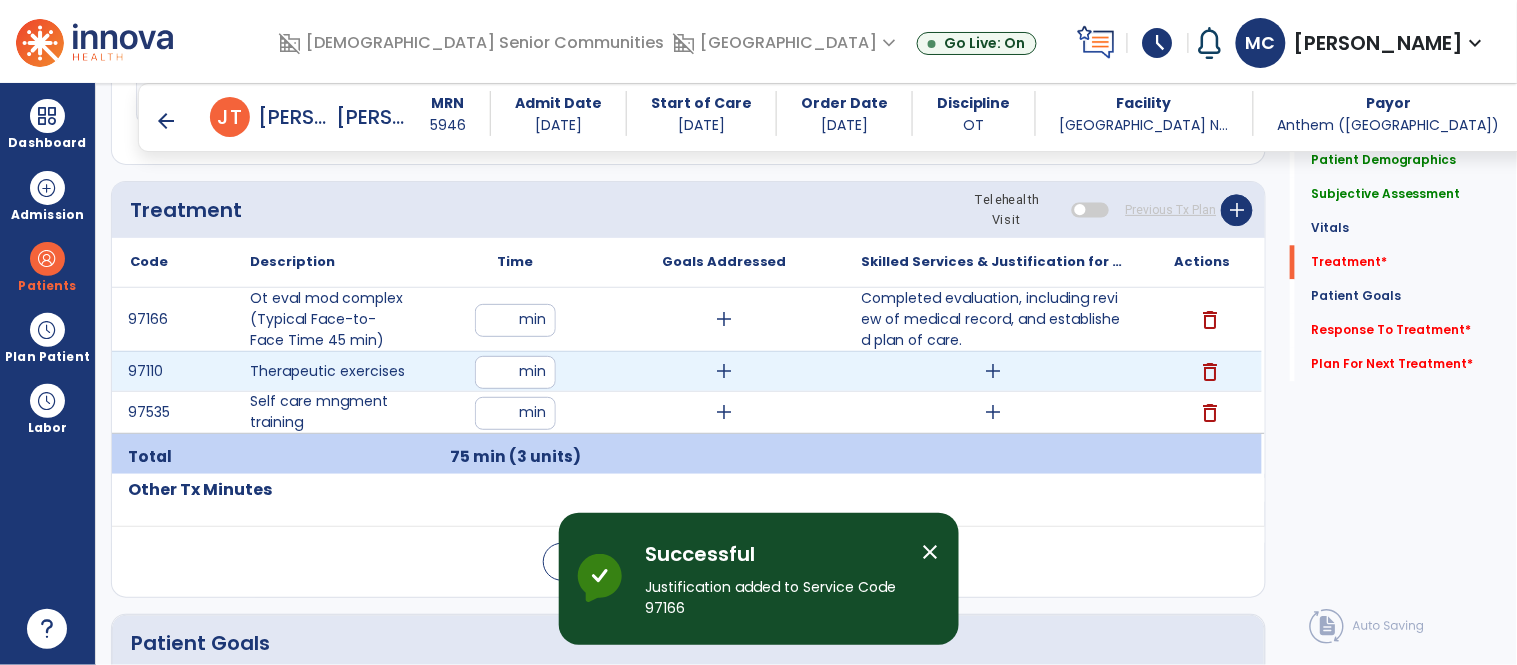 click on "add" at bounding box center [993, 371] 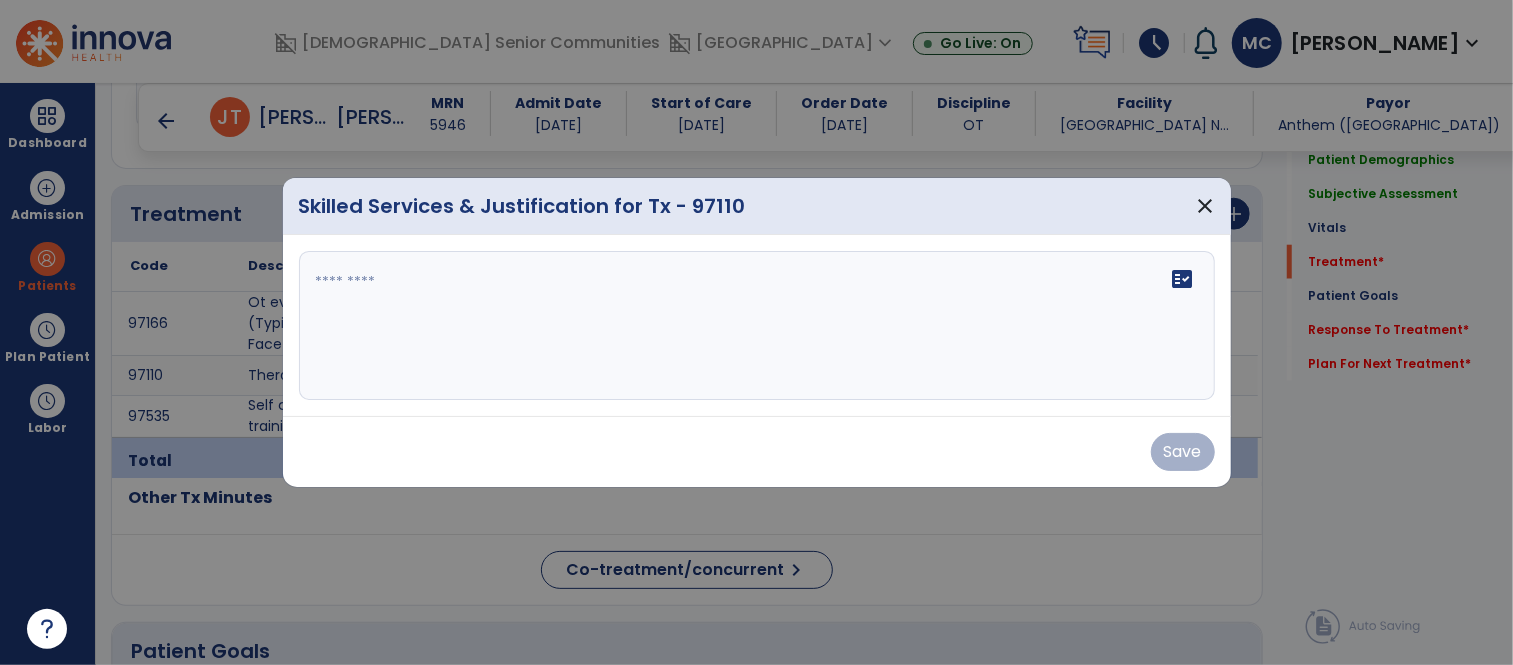 scroll, scrollTop: 1188, scrollLeft: 0, axis: vertical 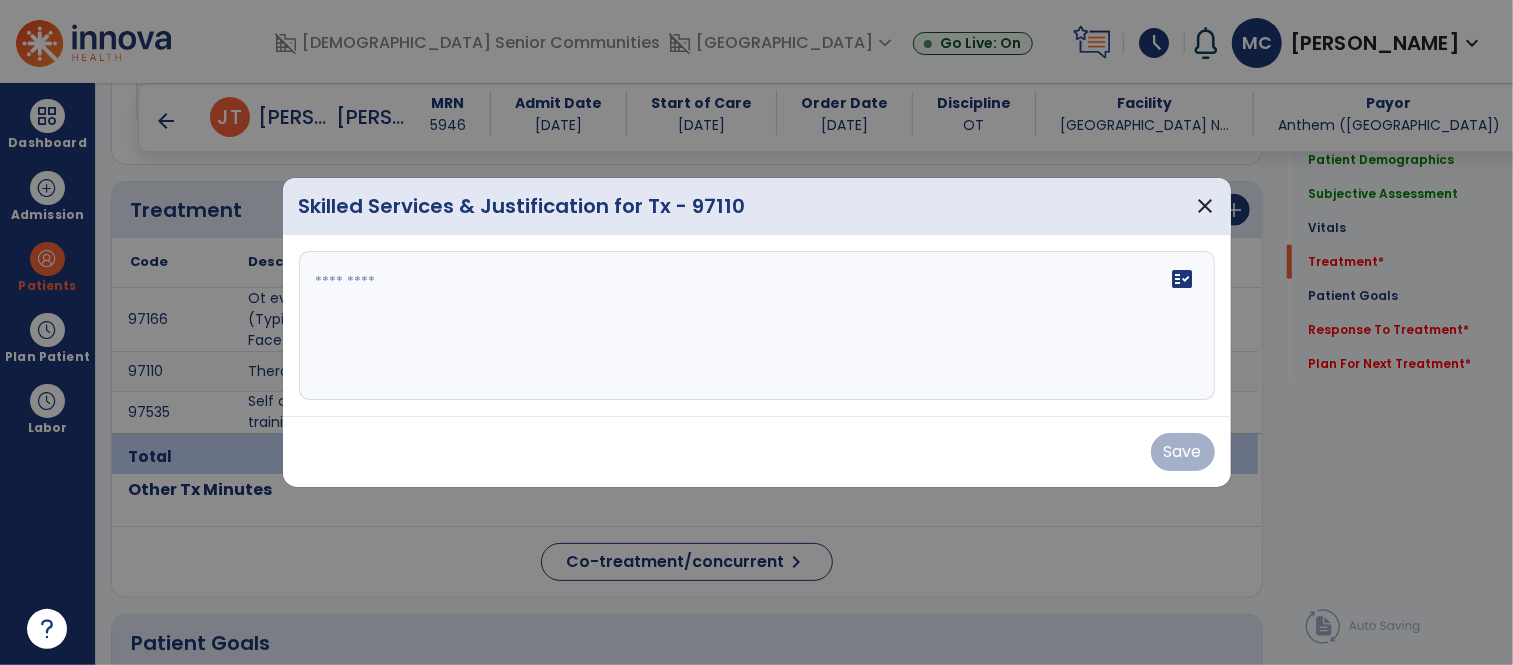 click on "fact_check" at bounding box center (757, 326) 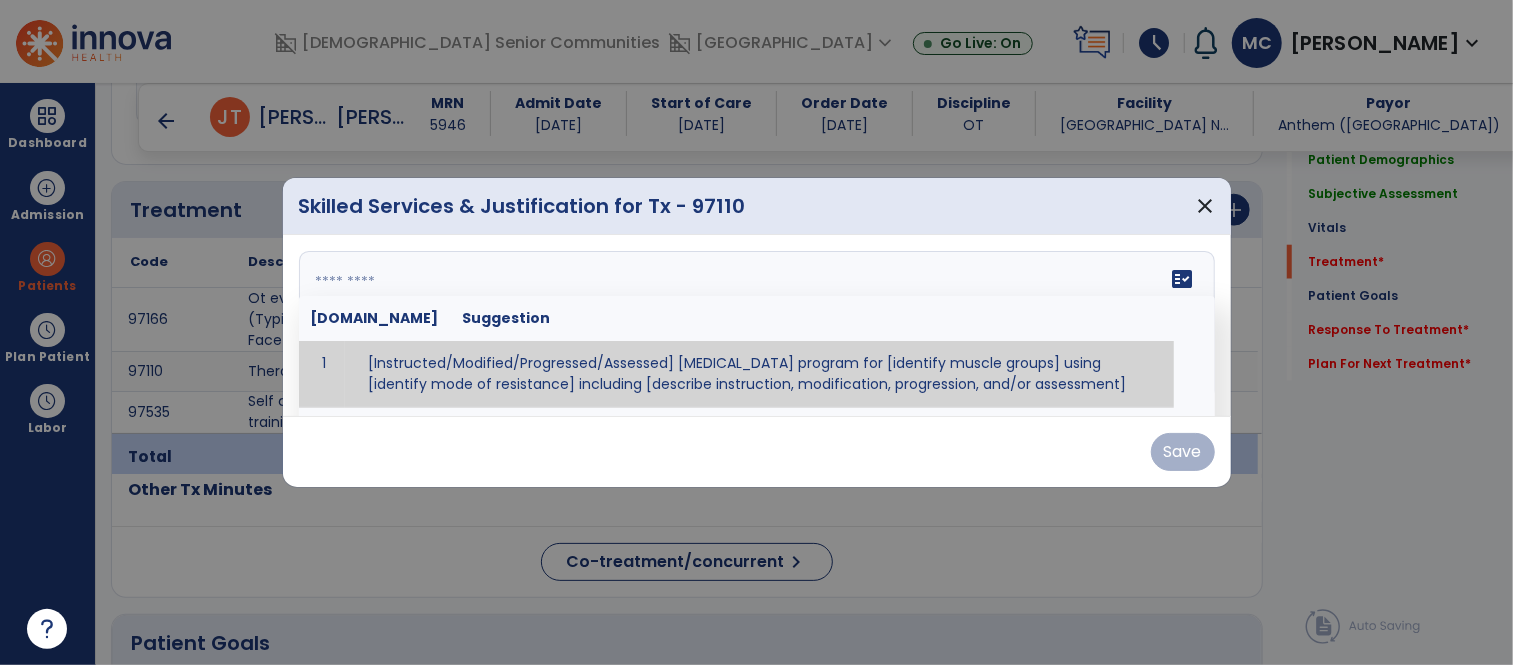 paste on "**********" 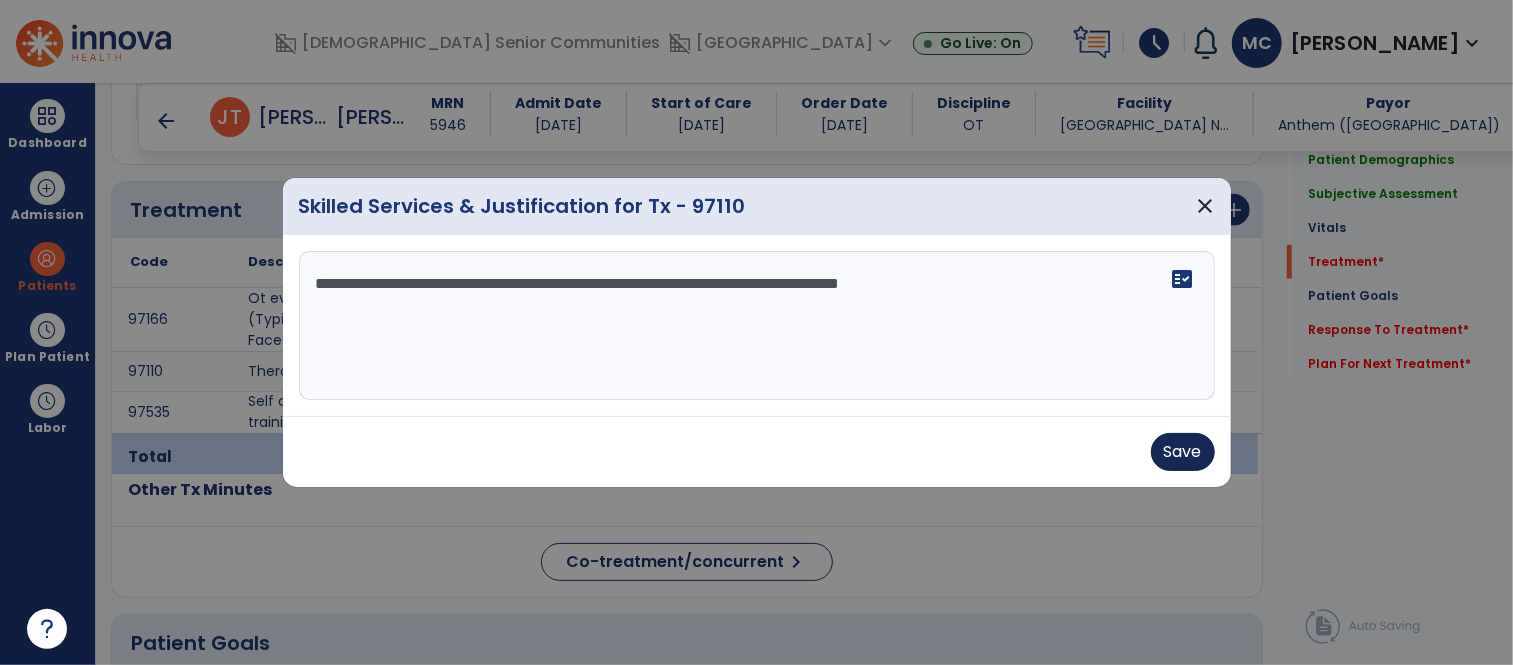 type on "**********" 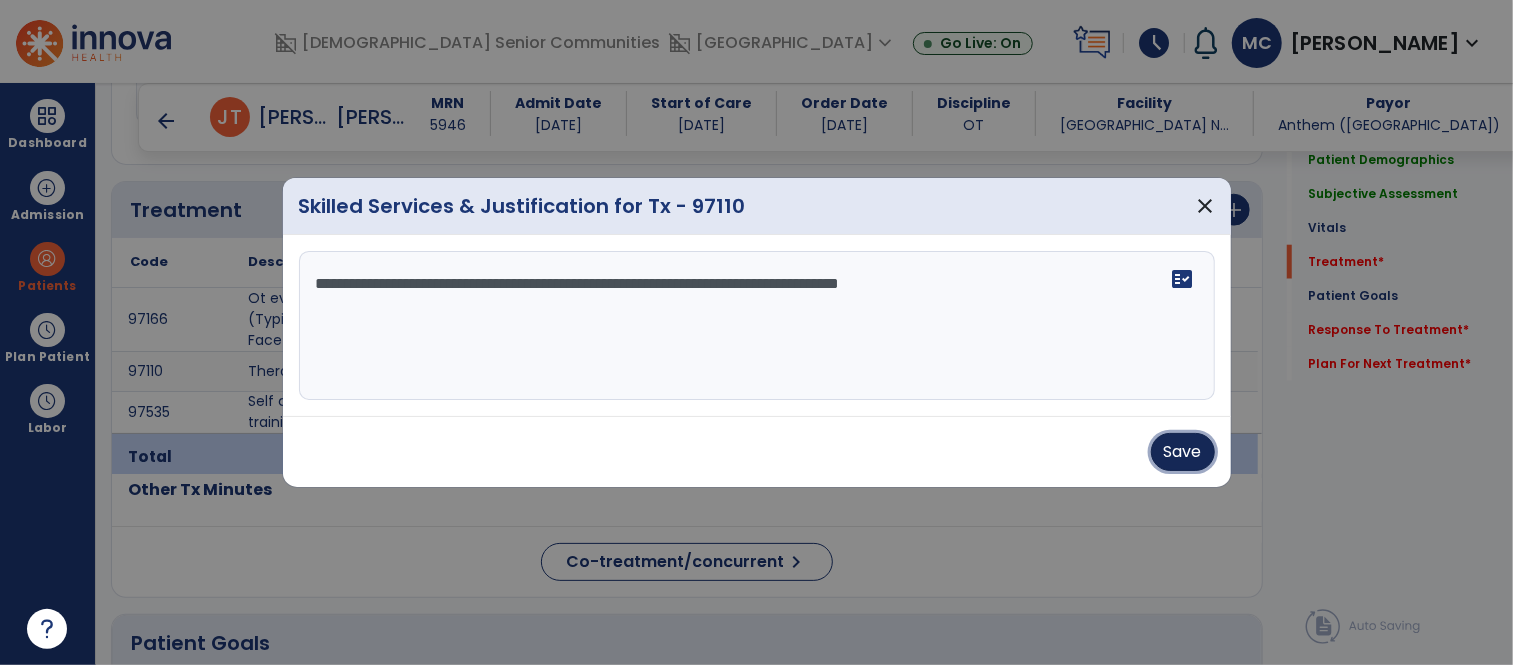 click on "Save" at bounding box center (1183, 452) 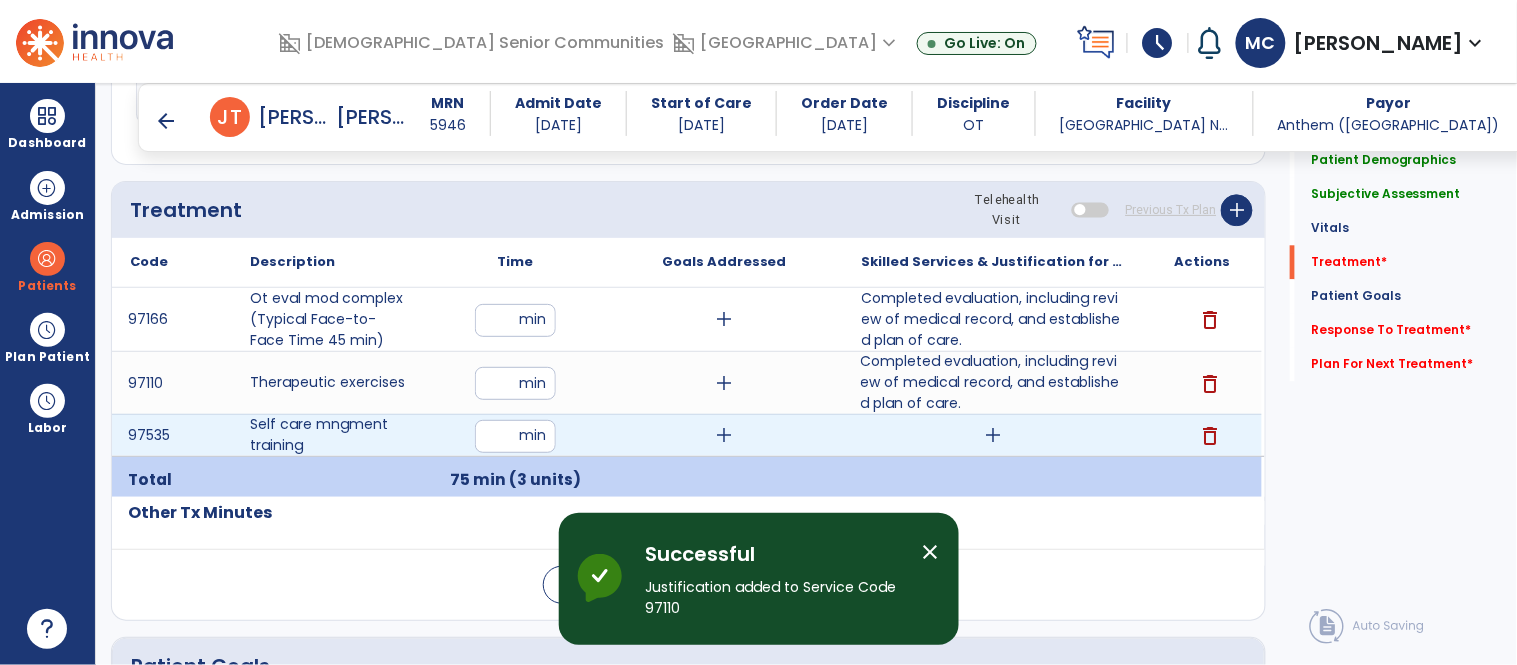 click on "add" at bounding box center (993, 435) 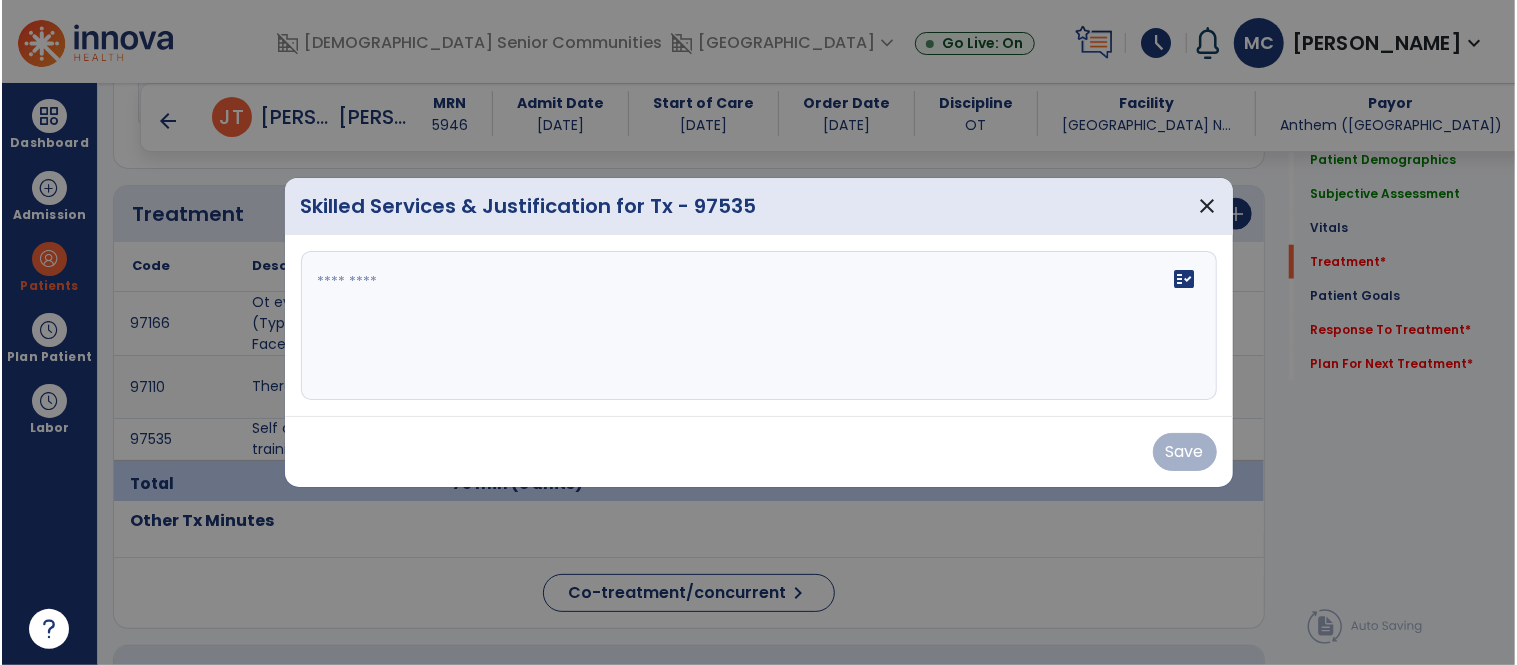 scroll, scrollTop: 1188, scrollLeft: 0, axis: vertical 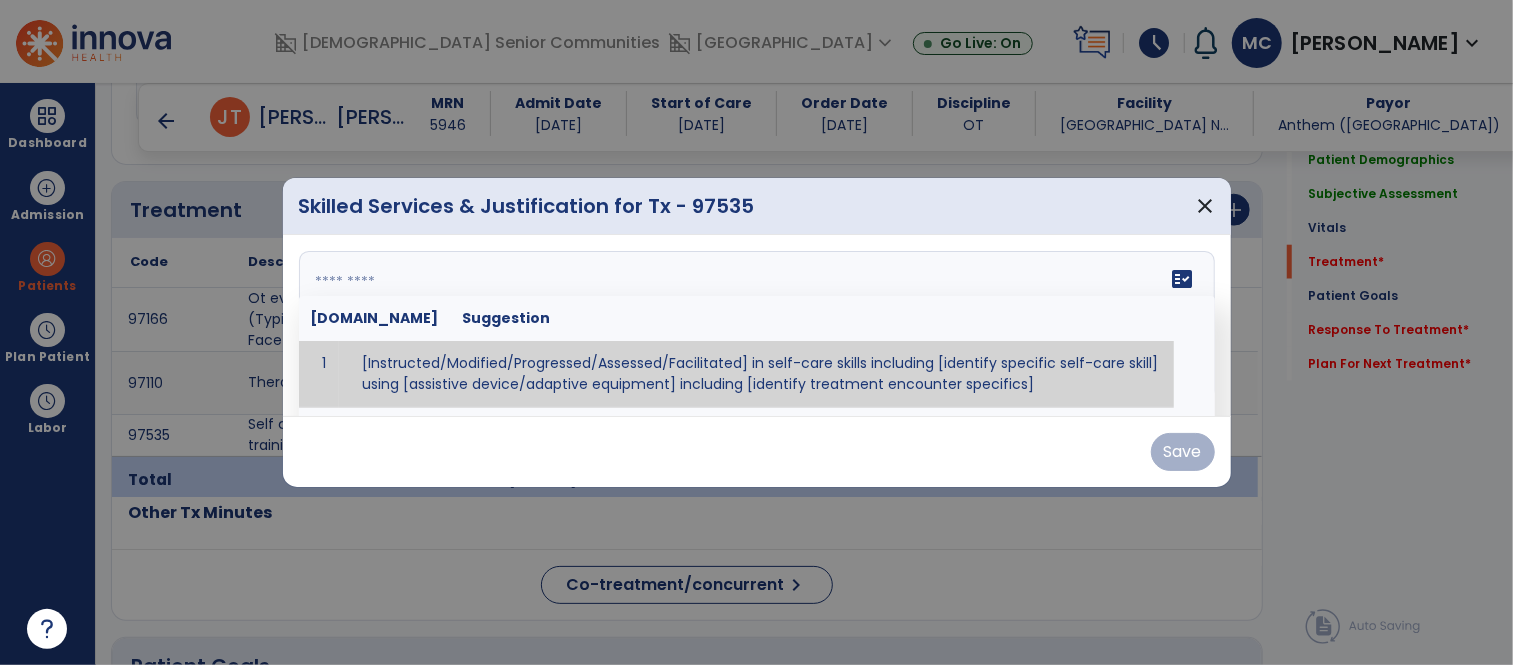 click on "fact_check  Sr.No Suggestion 1 [Instructed/Modified/Progressed/Assessed/Facilitated] in self-care skills including [identify specific self-care skill] using [assistive device/adaptive equipment] including [identify treatment encounter specifics]" at bounding box center [757, 326] 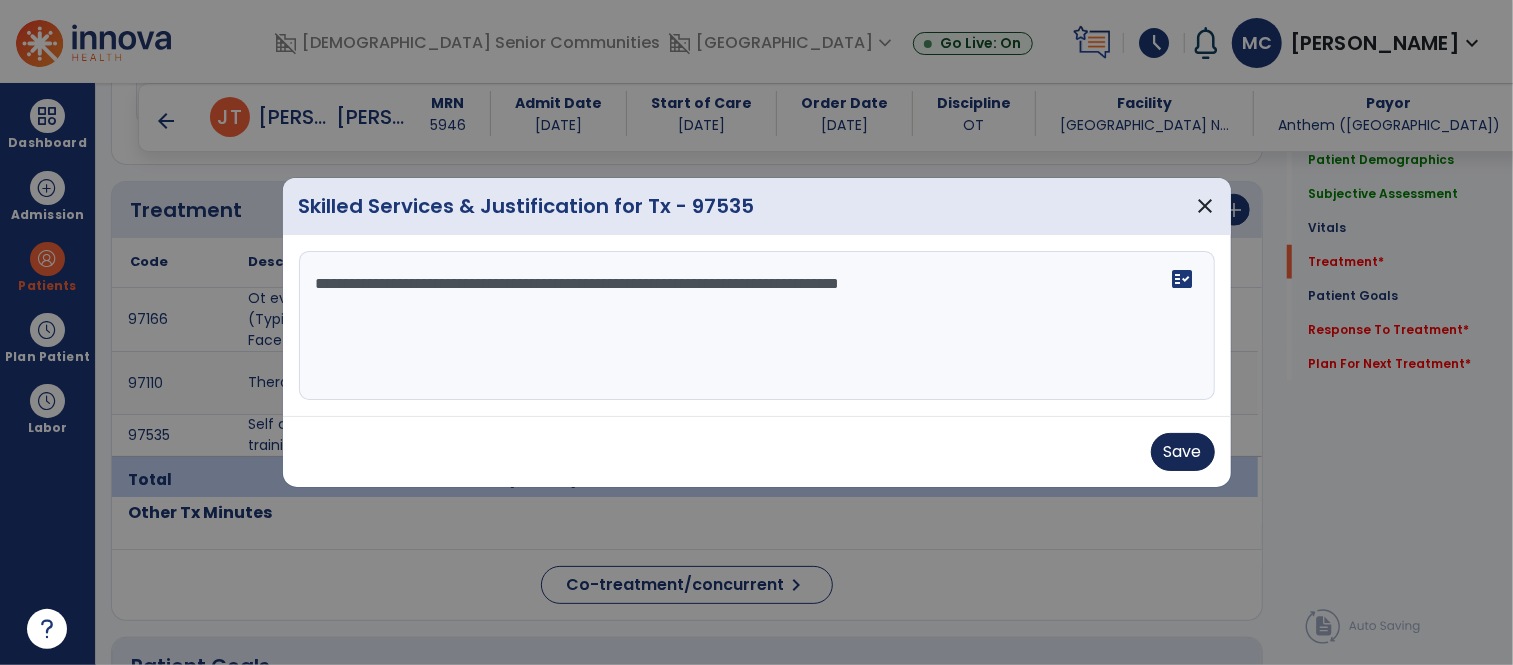 type on "**********" 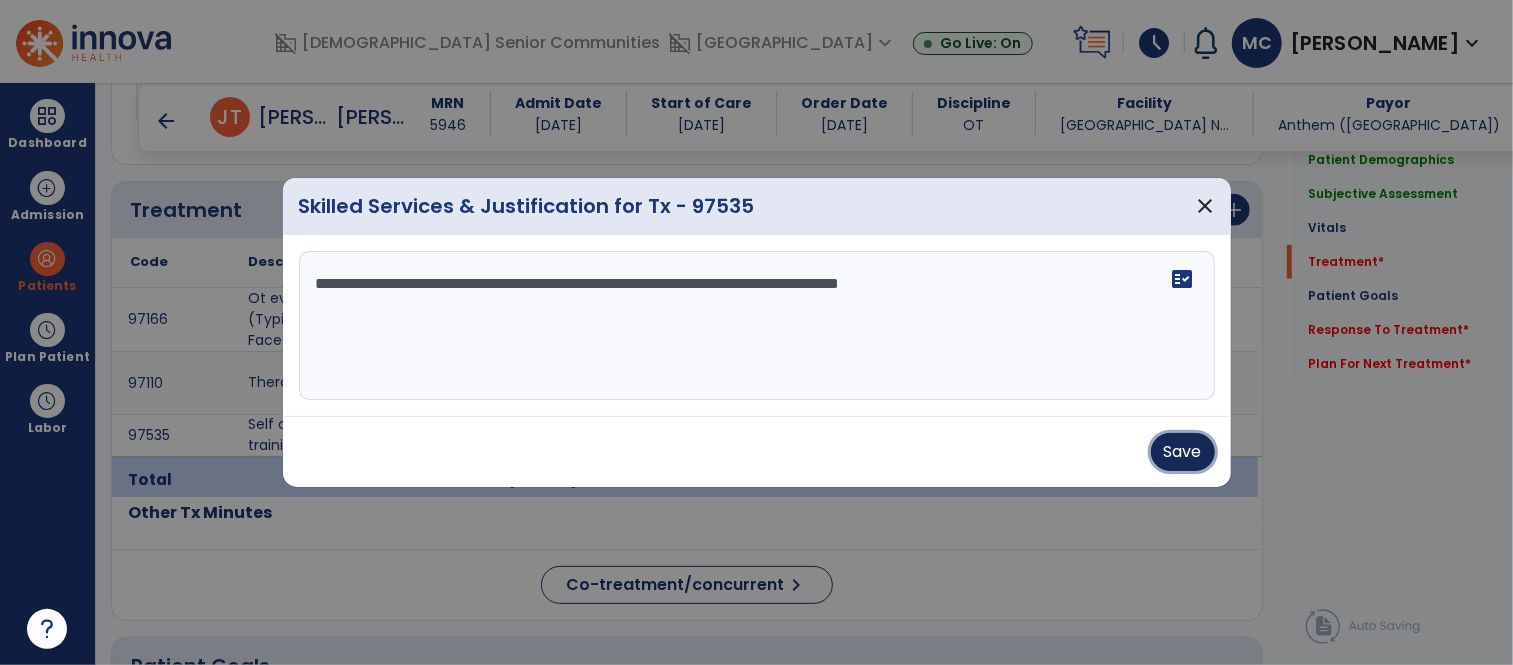 click on "Save" at bounding box center [1183, 452] 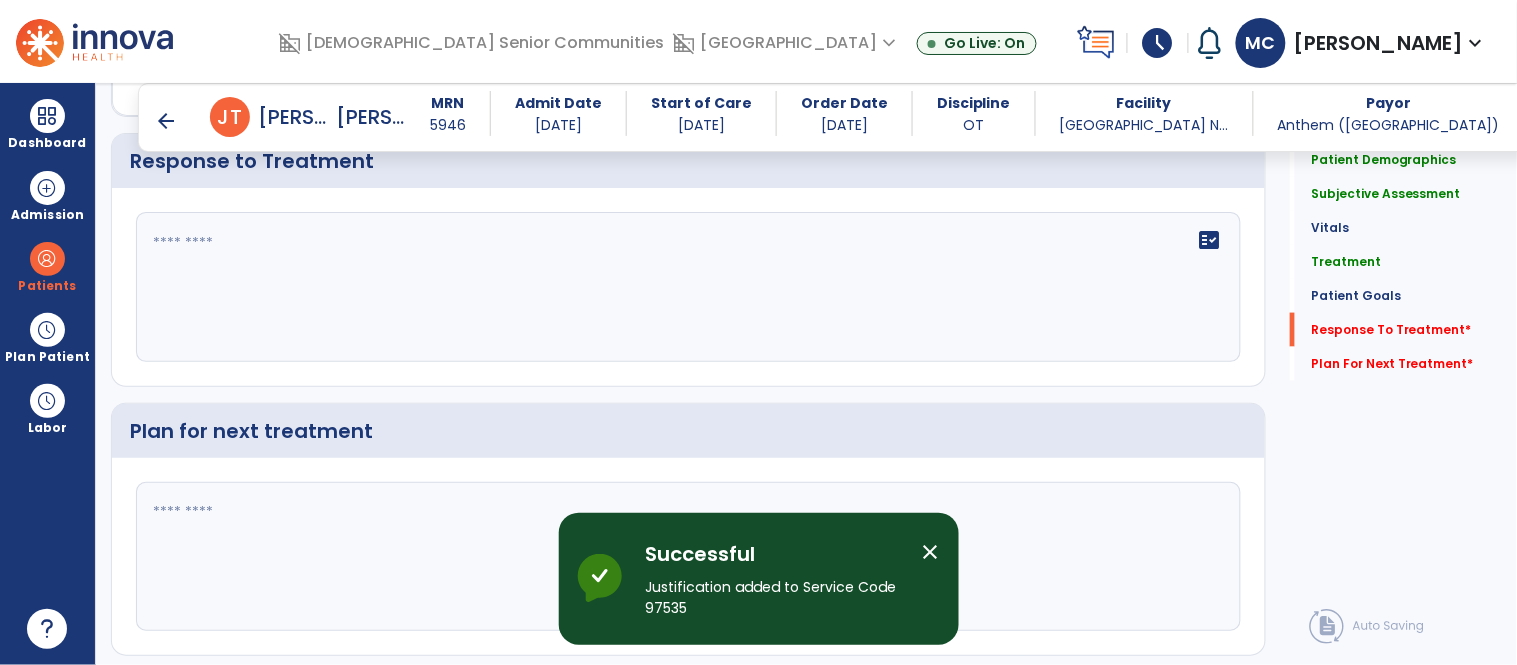 scroll, scrollTop: 2591, scrollLeft: 0, axis: vertical 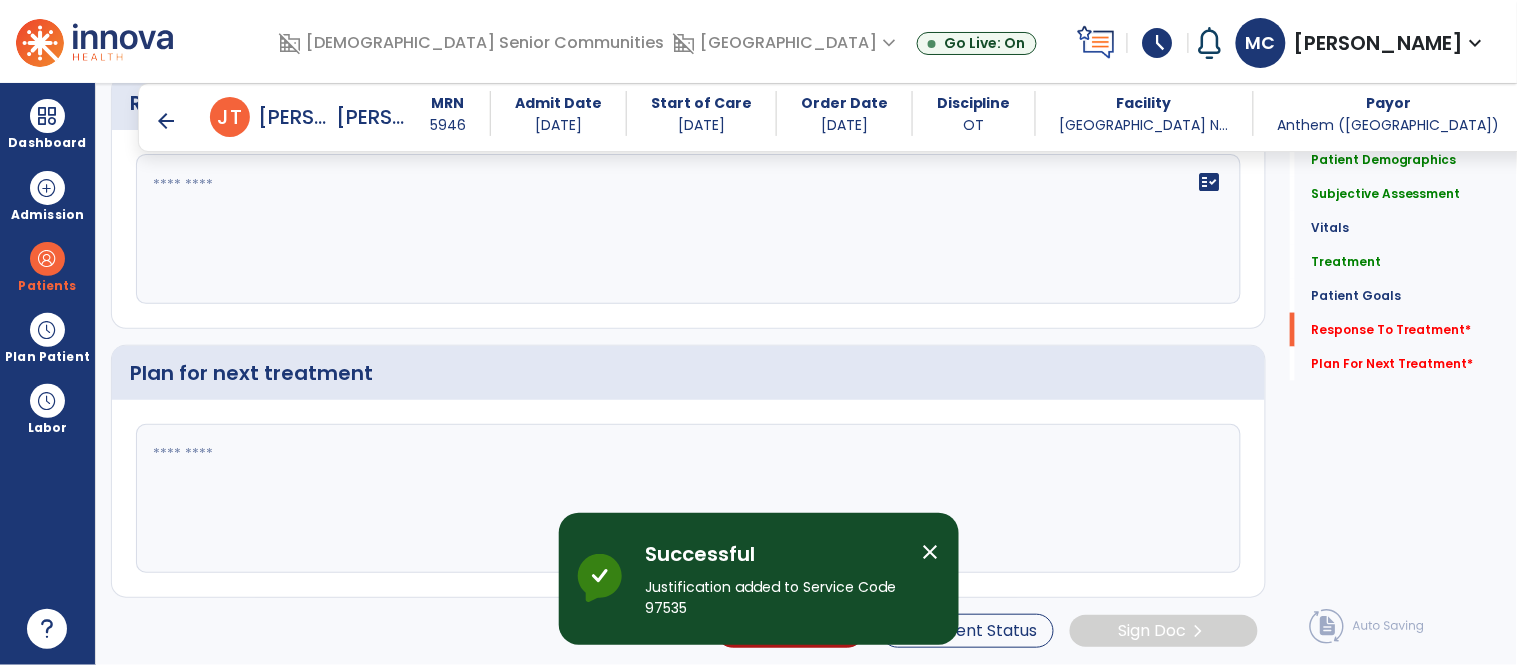 click on "fact_check" 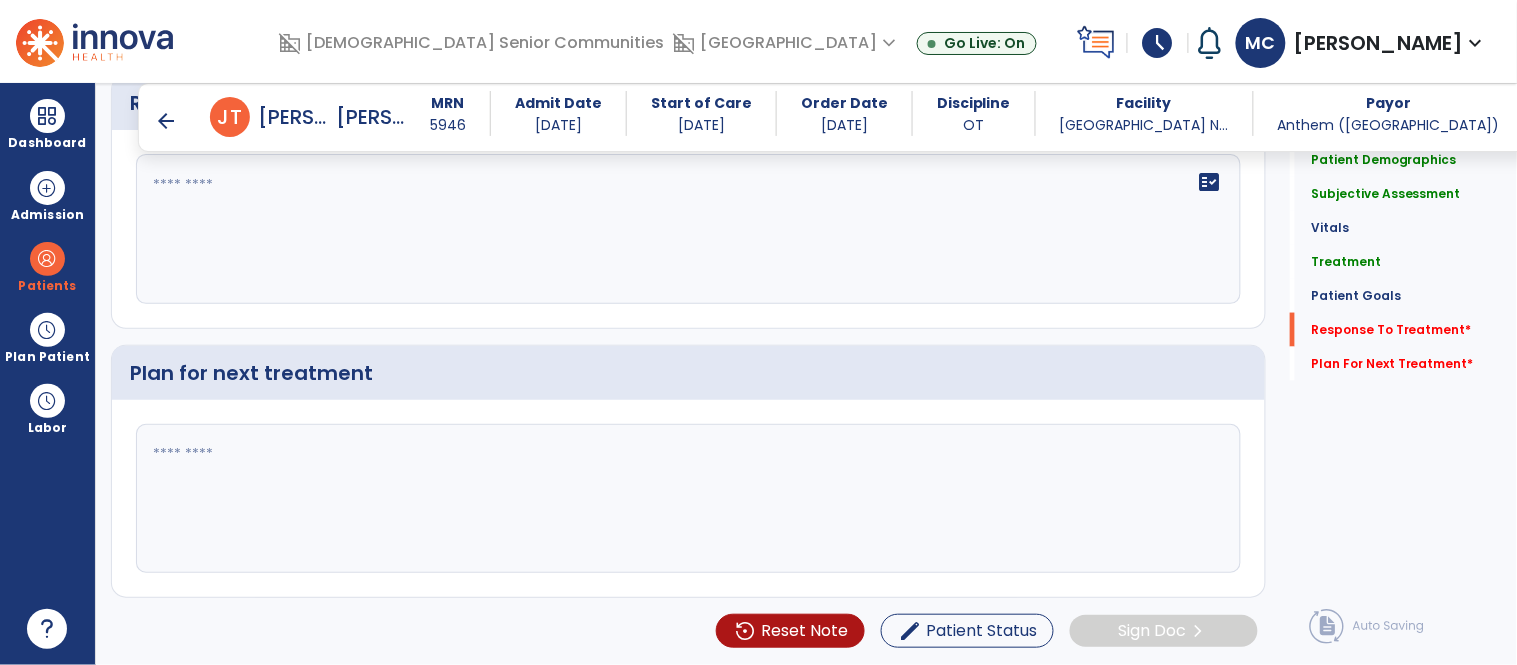 click on "fact_check" 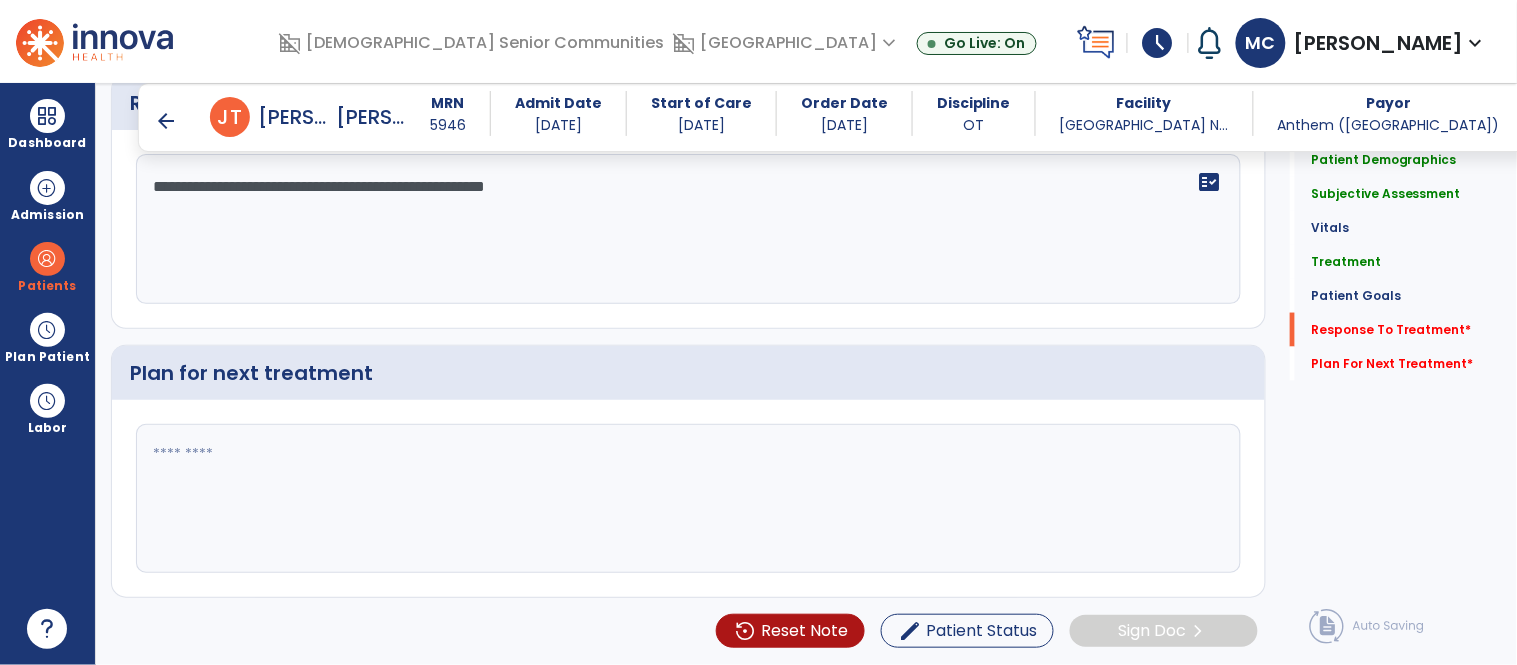 type on "**********" 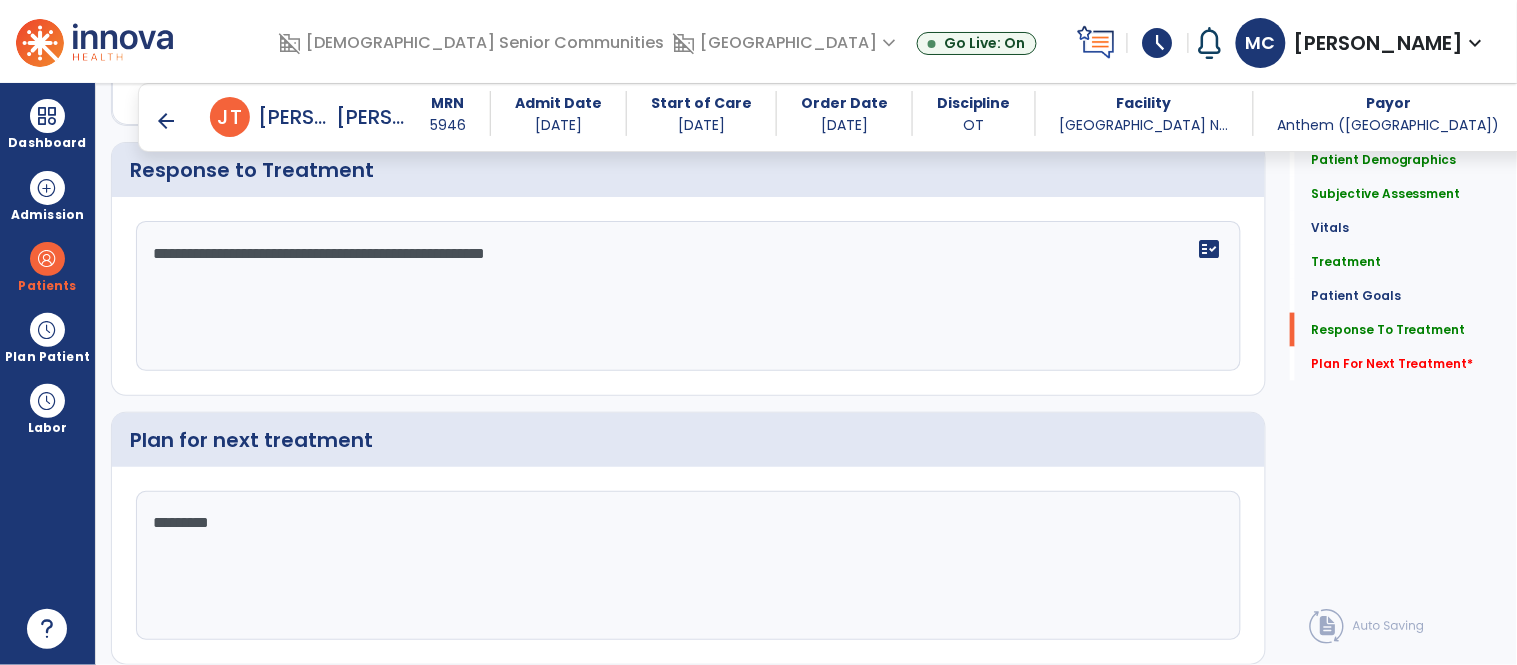 scroll, scrollTop: 2591, scrollLeft: 0, axis: vertical 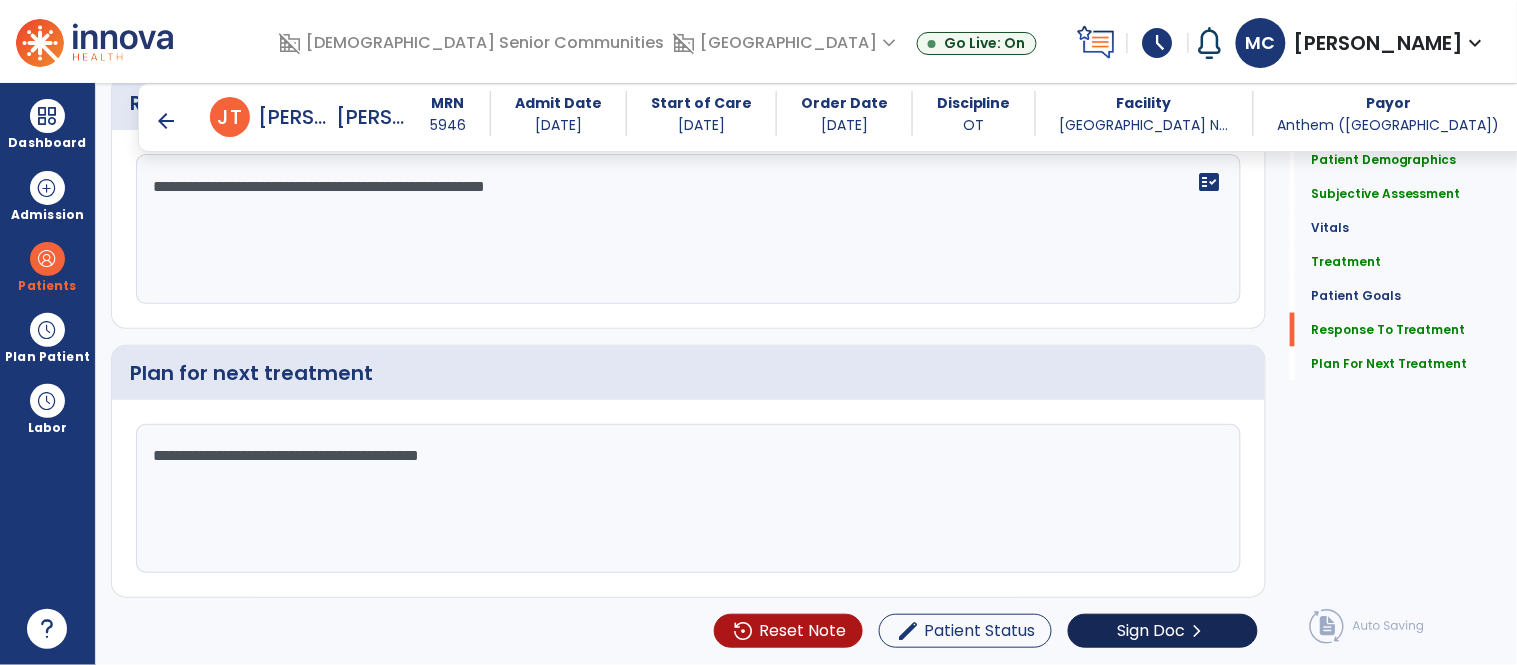 type on "**********" 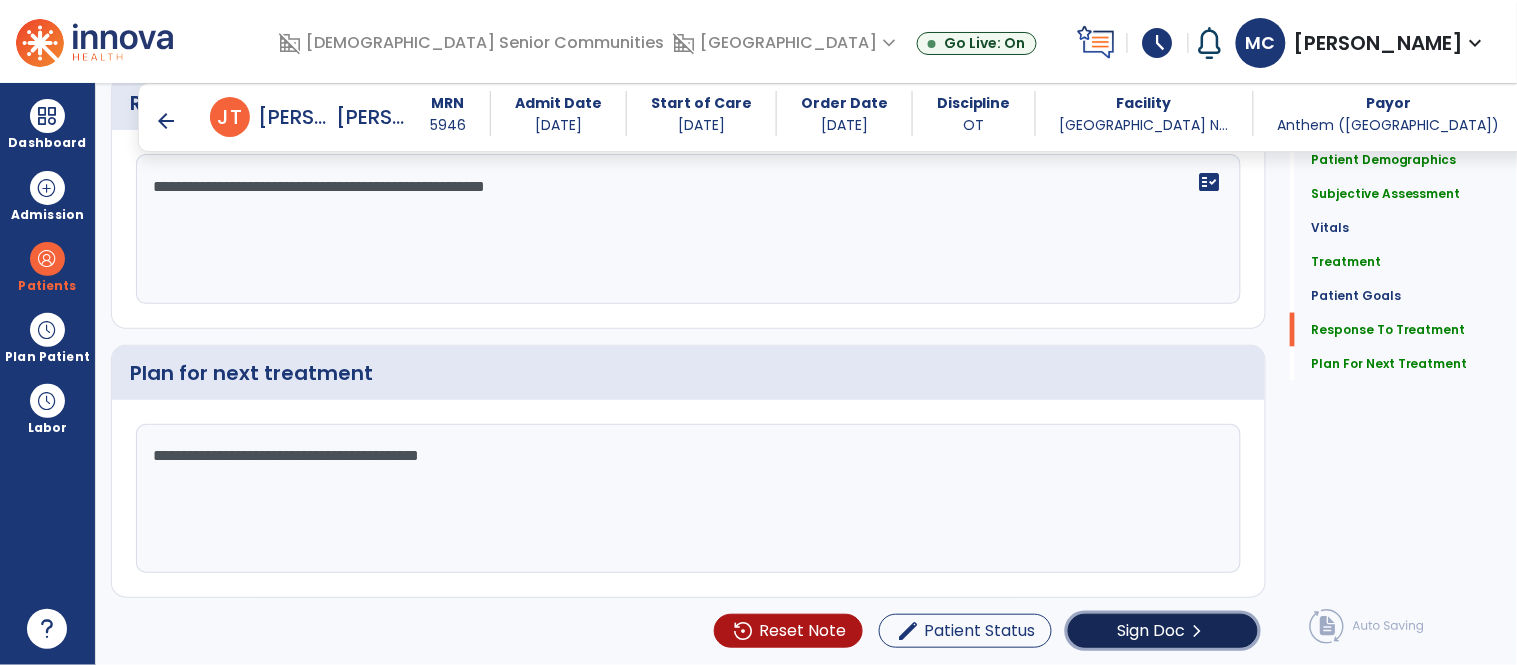 click on "Sign Doc  chevron_right" 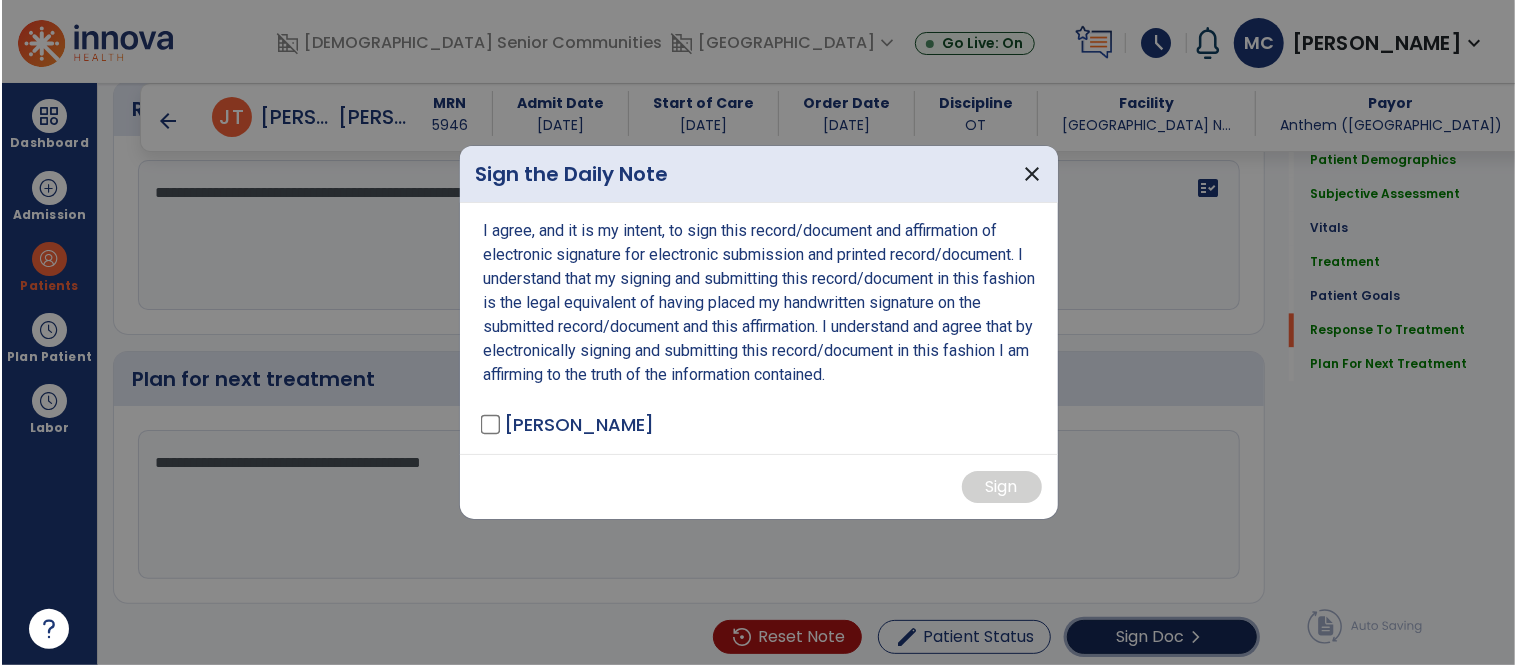 scroll, scrollTop: 2591, scrollLeft: 0, axis: vertical 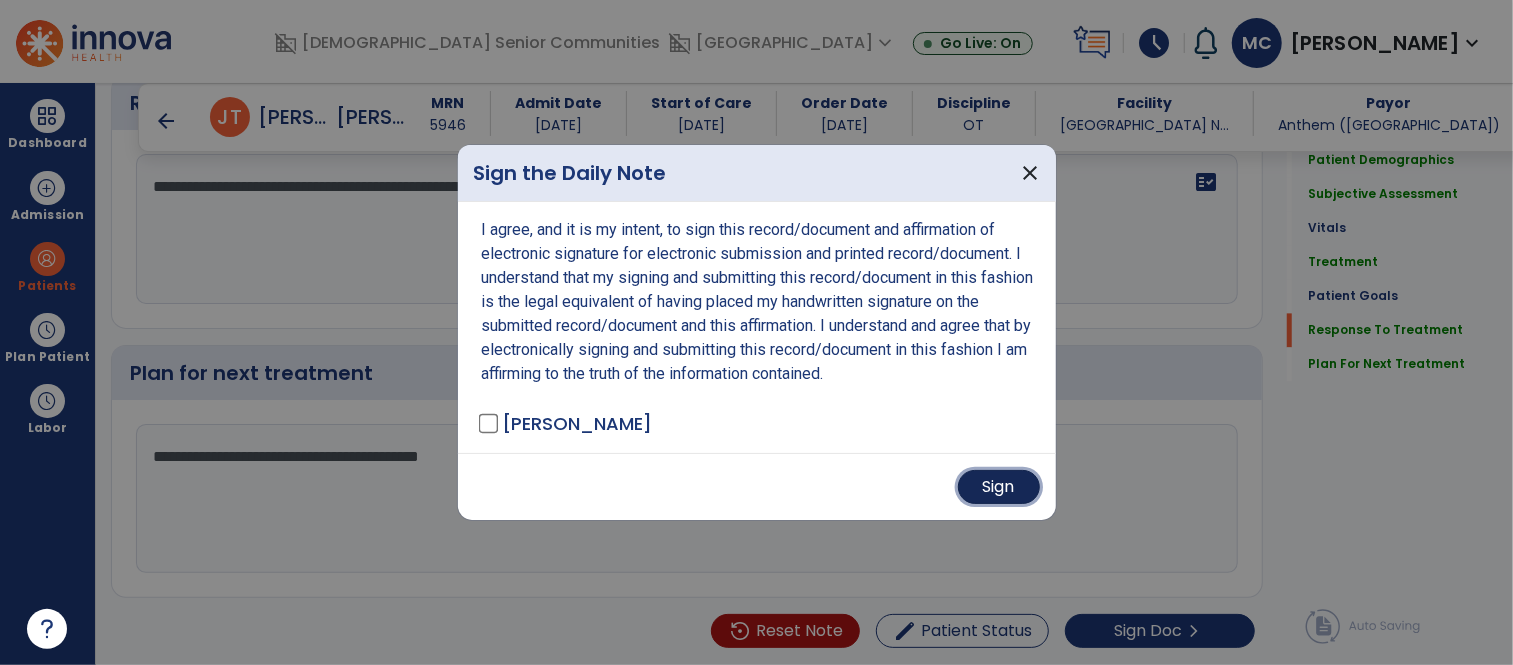 click on "Sign" at bounding box center [999, 487] 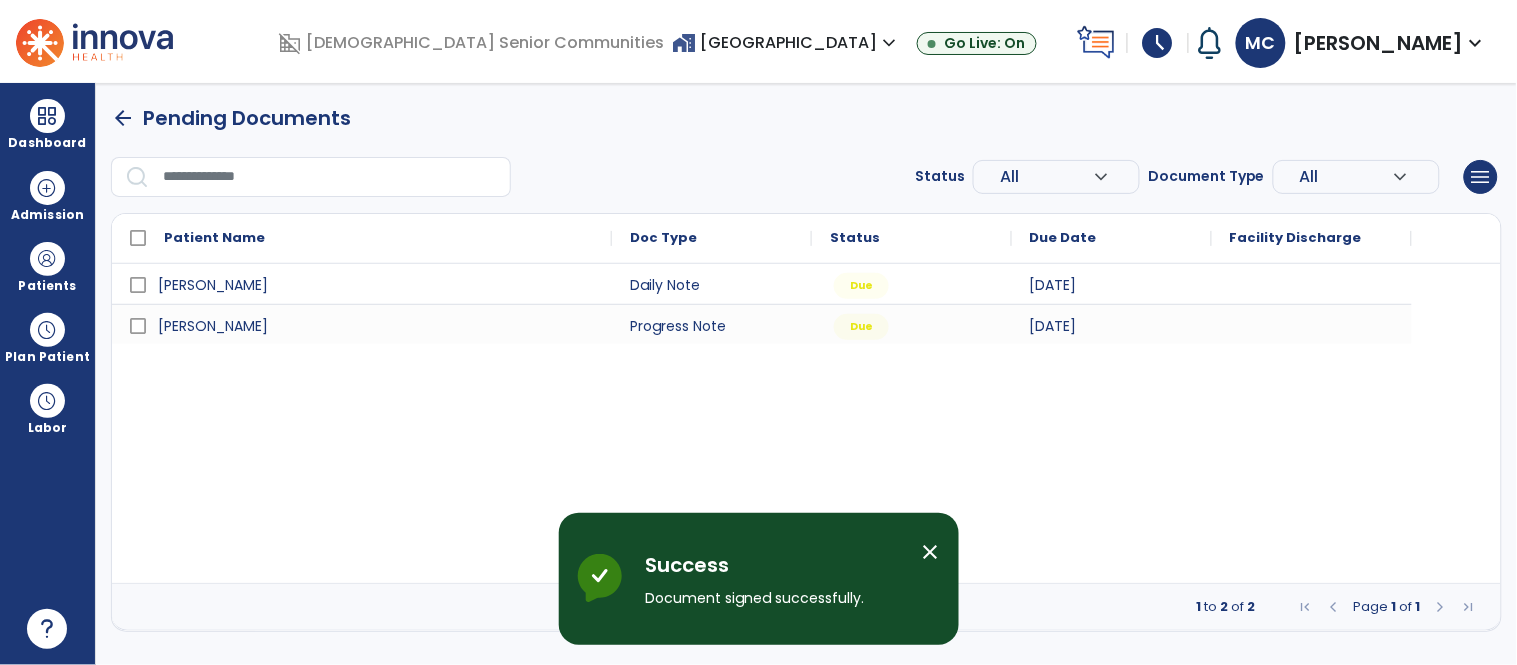 scroll, scrollTop: 0, scrollLeft: 0, axis: both 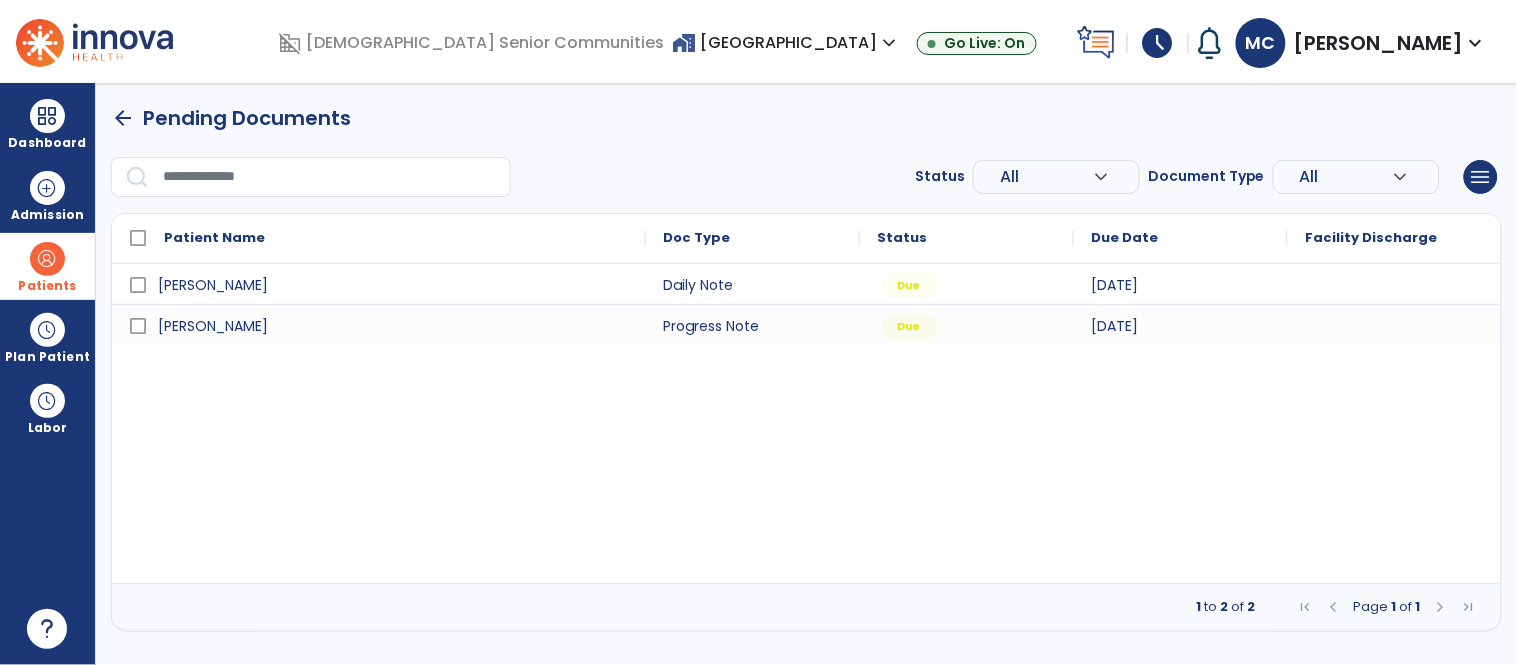 click on "Patients" at bounding box center [47, 266] 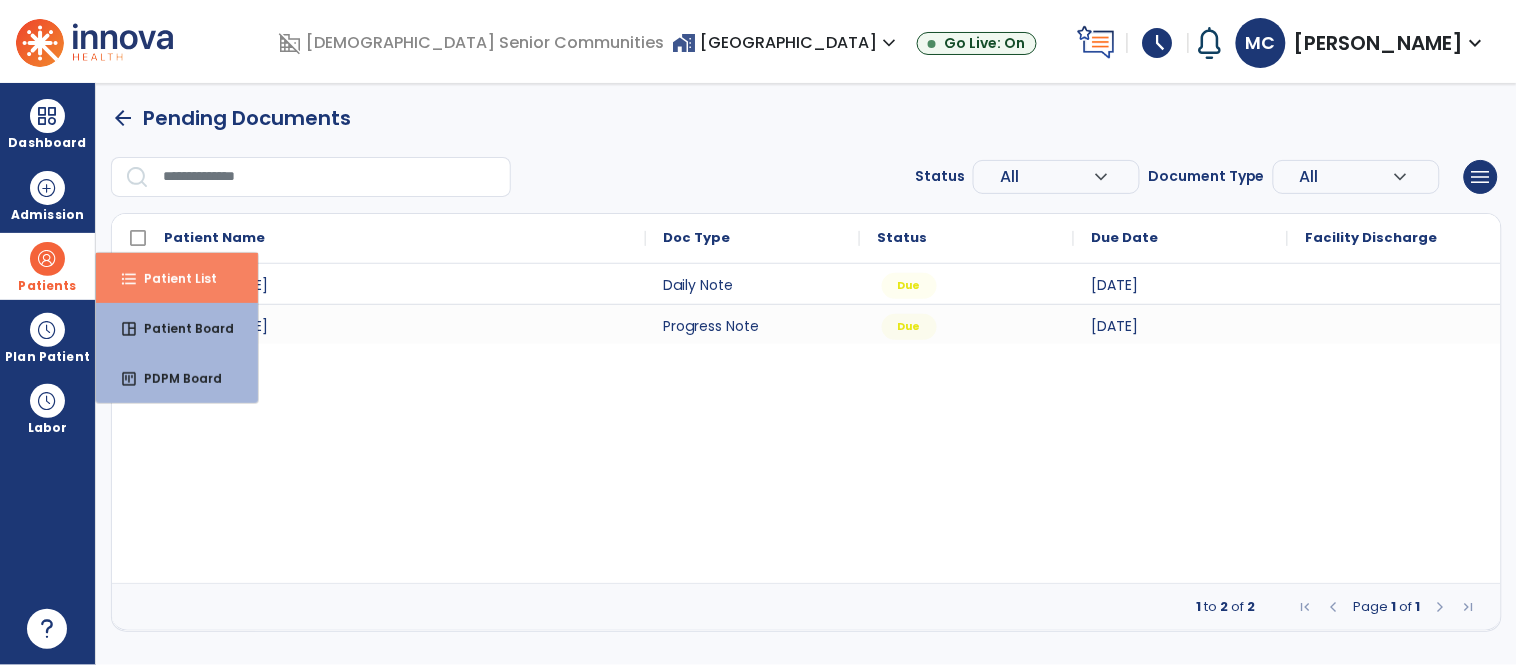 click on "Patient List" at bounding box center (172, 278) 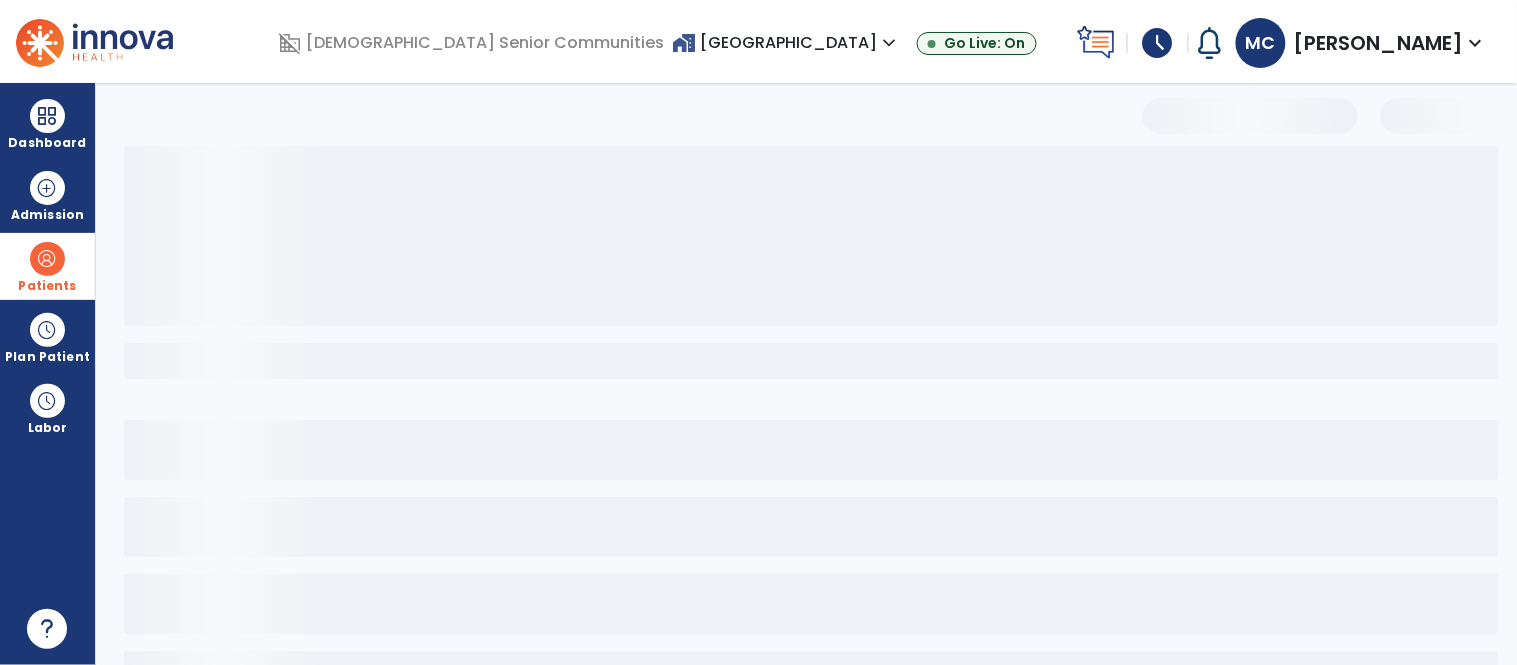select on "***" 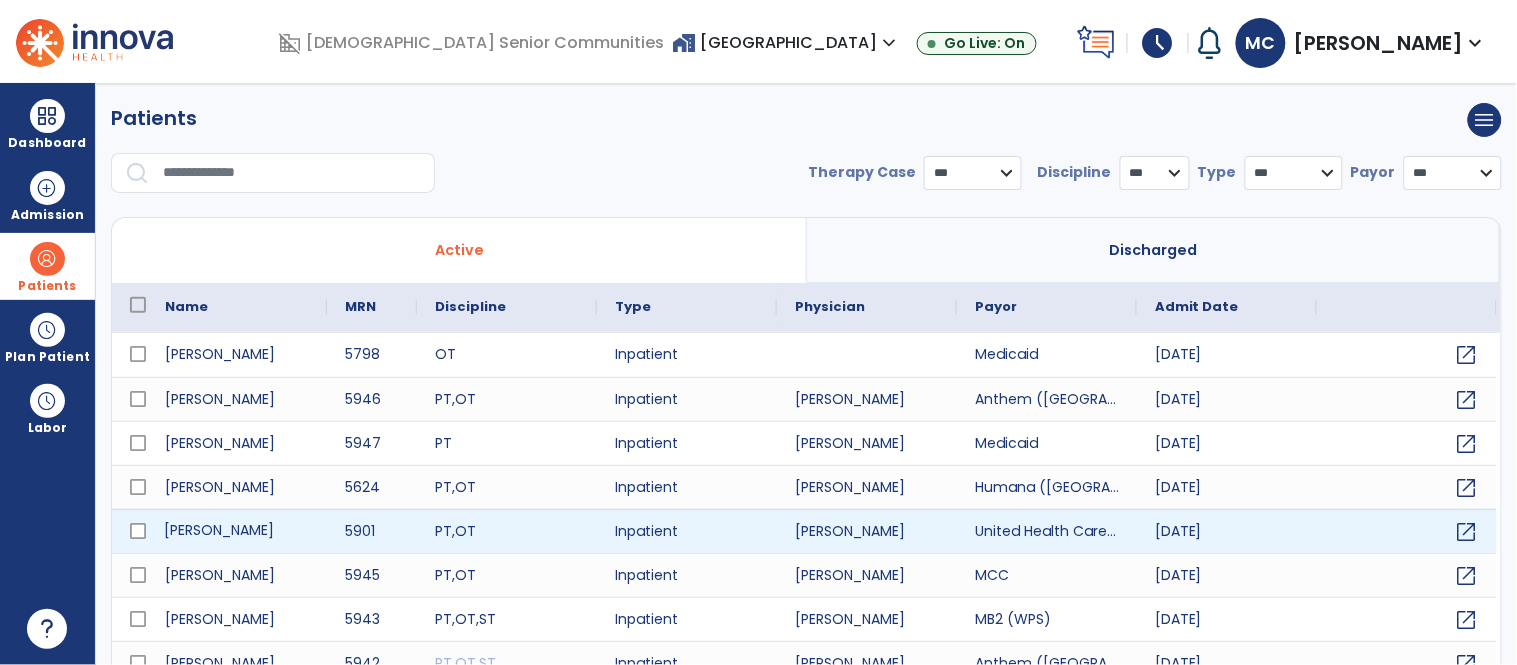 click on "[PERSON_NAME]" at bounding box center [237, 531] 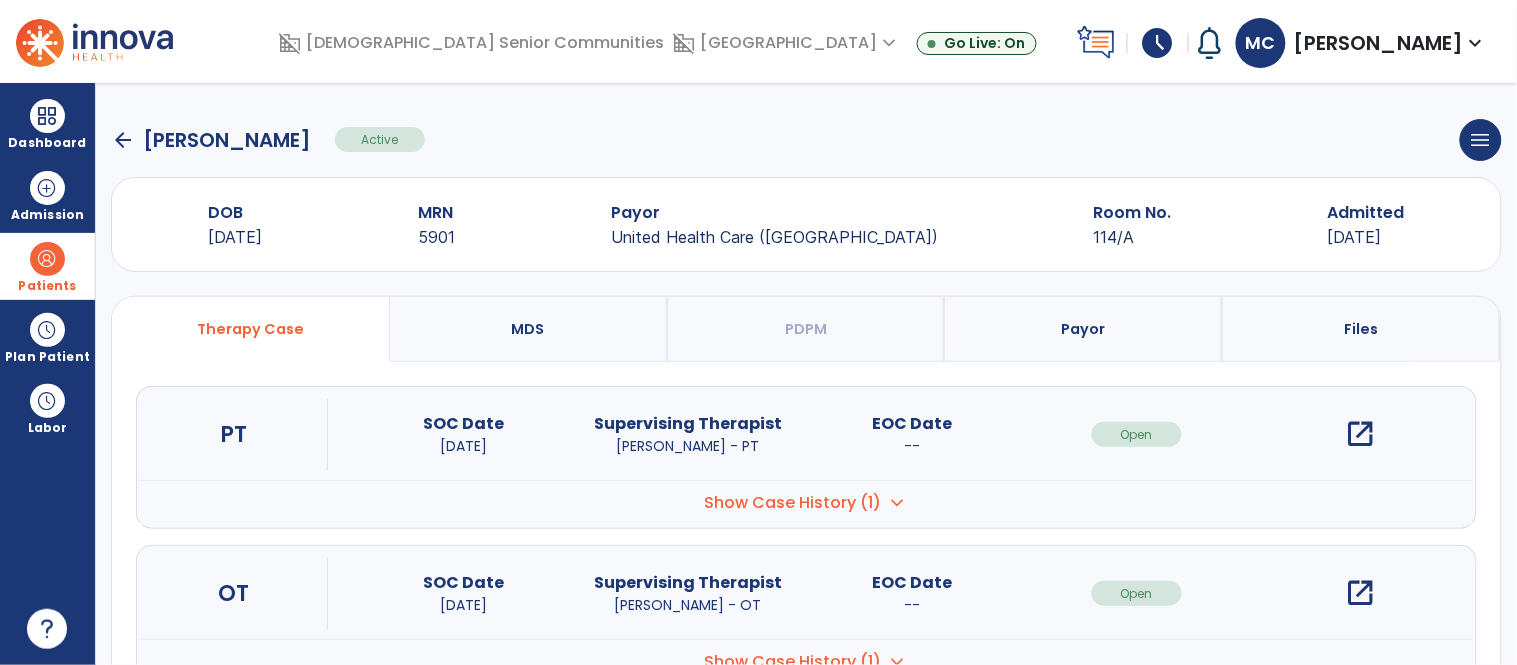 click on "open_in_new" at bounding box center (1361, 593) 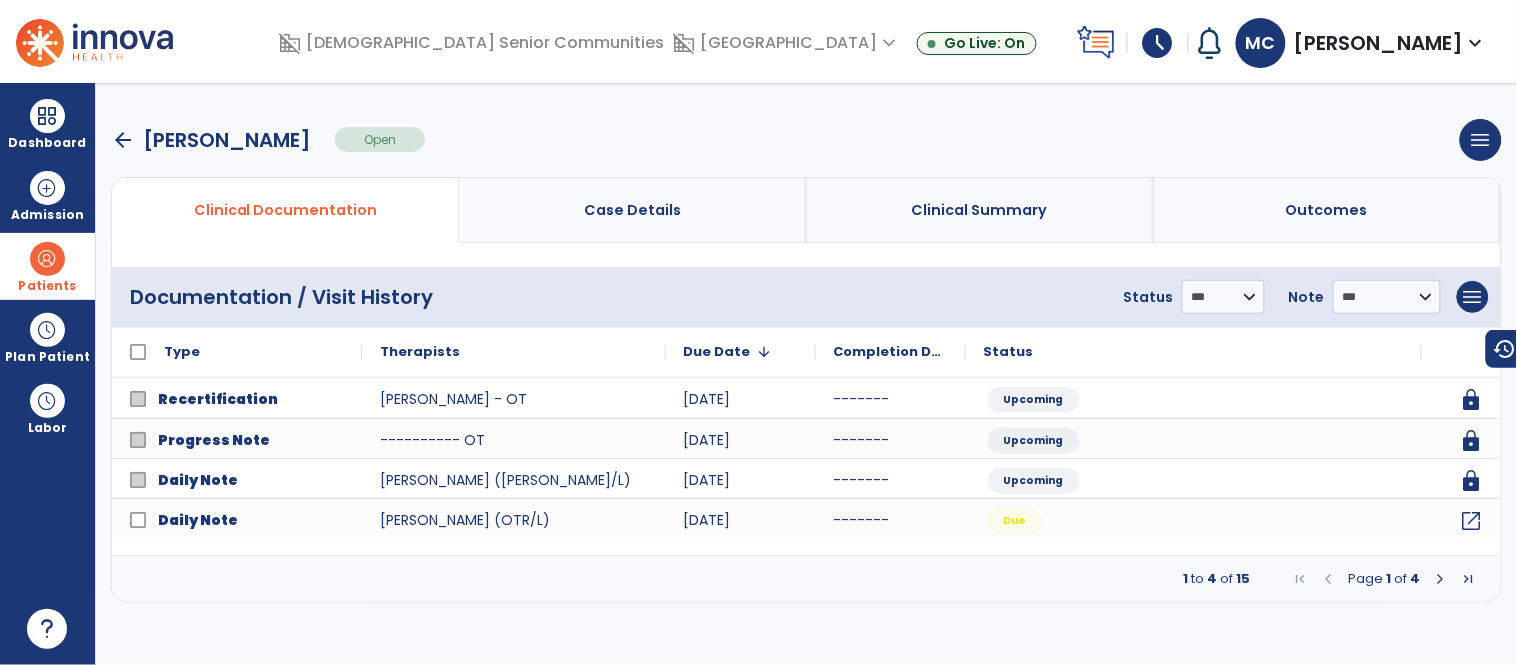 click at bounding box center (1441, 579) 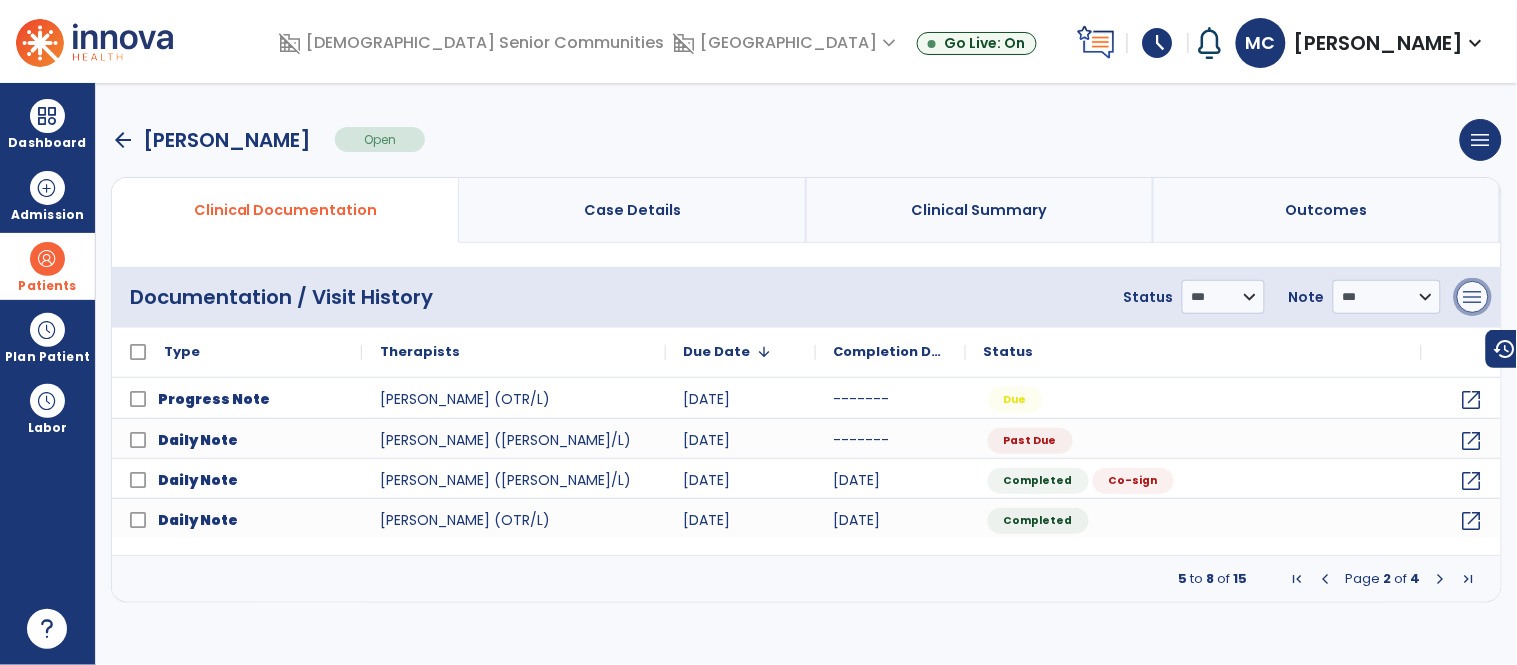 click on "menu" at bounding box center (1473, 297) 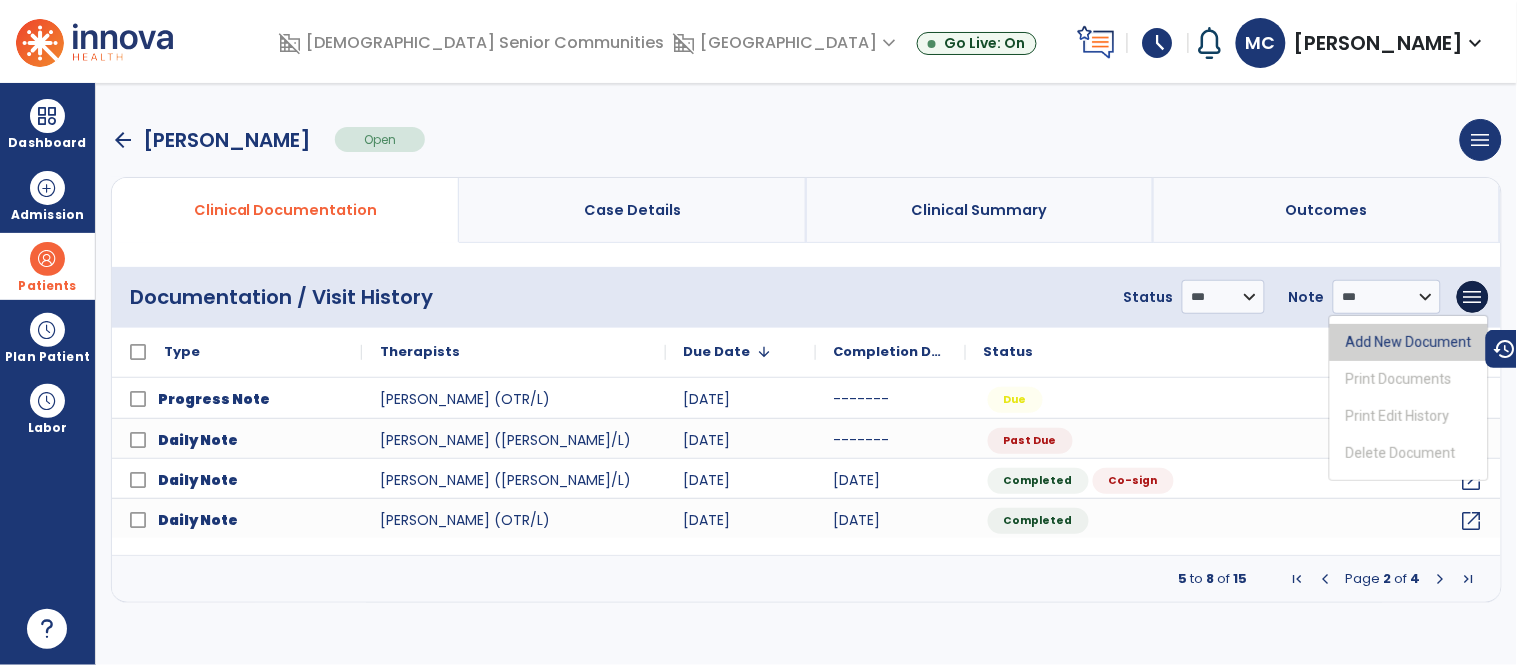 click on "Add New Document" at bounding box center (1409, 342) 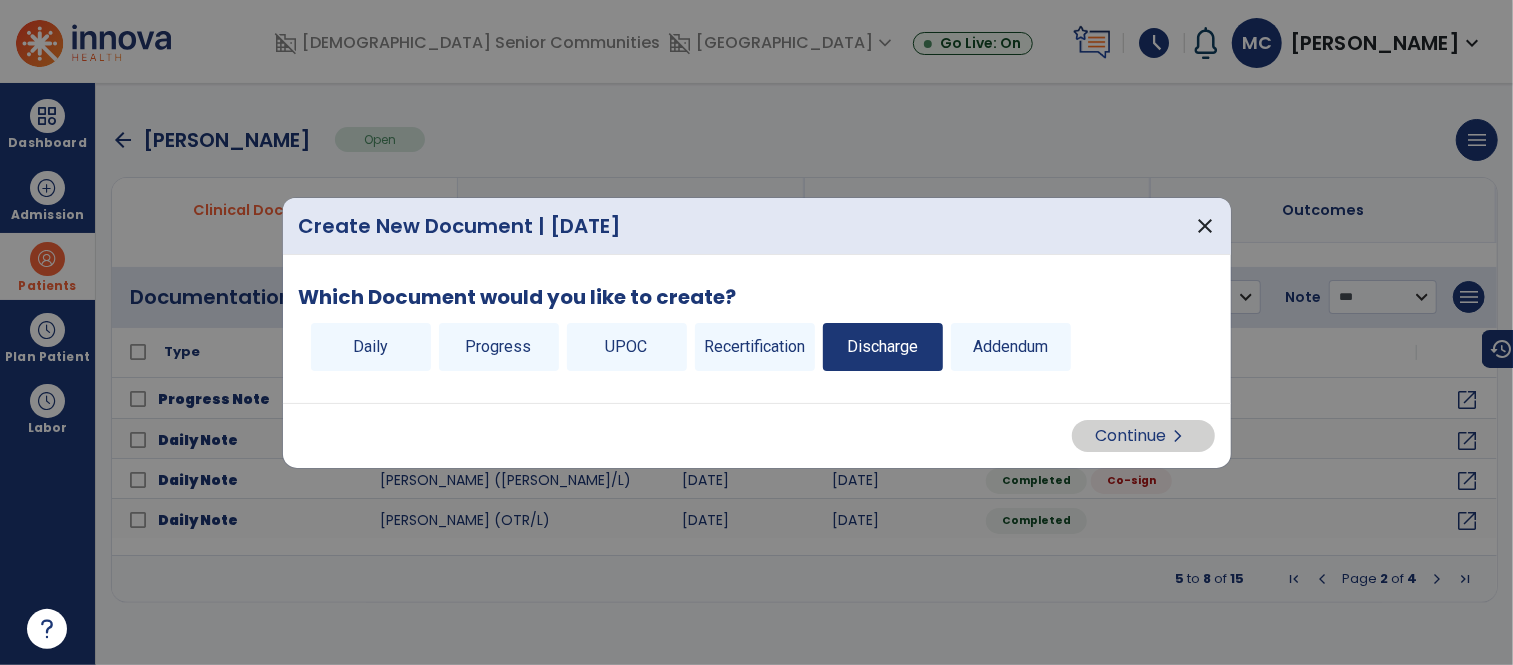 click on "Discharge" at bounding box center [883, 347] 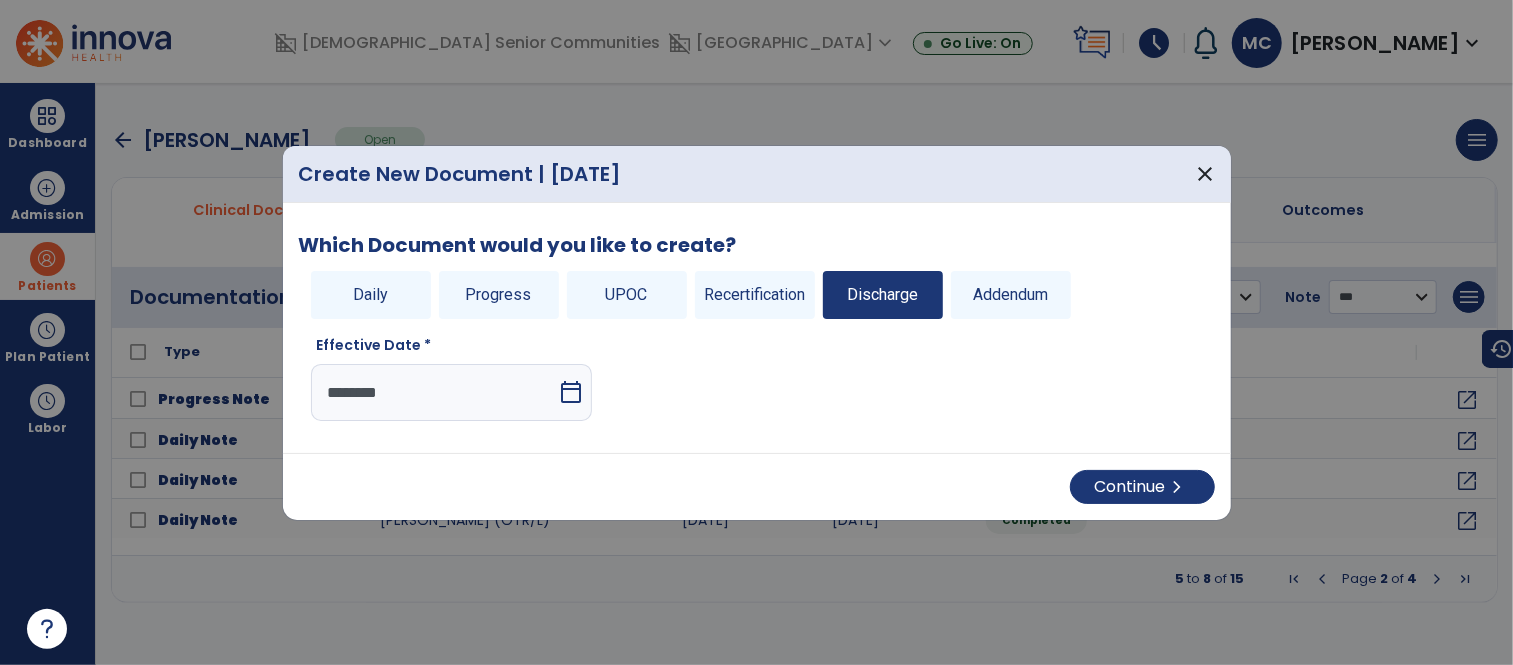 click on "calendar_today" at bounding box center [571, 392] 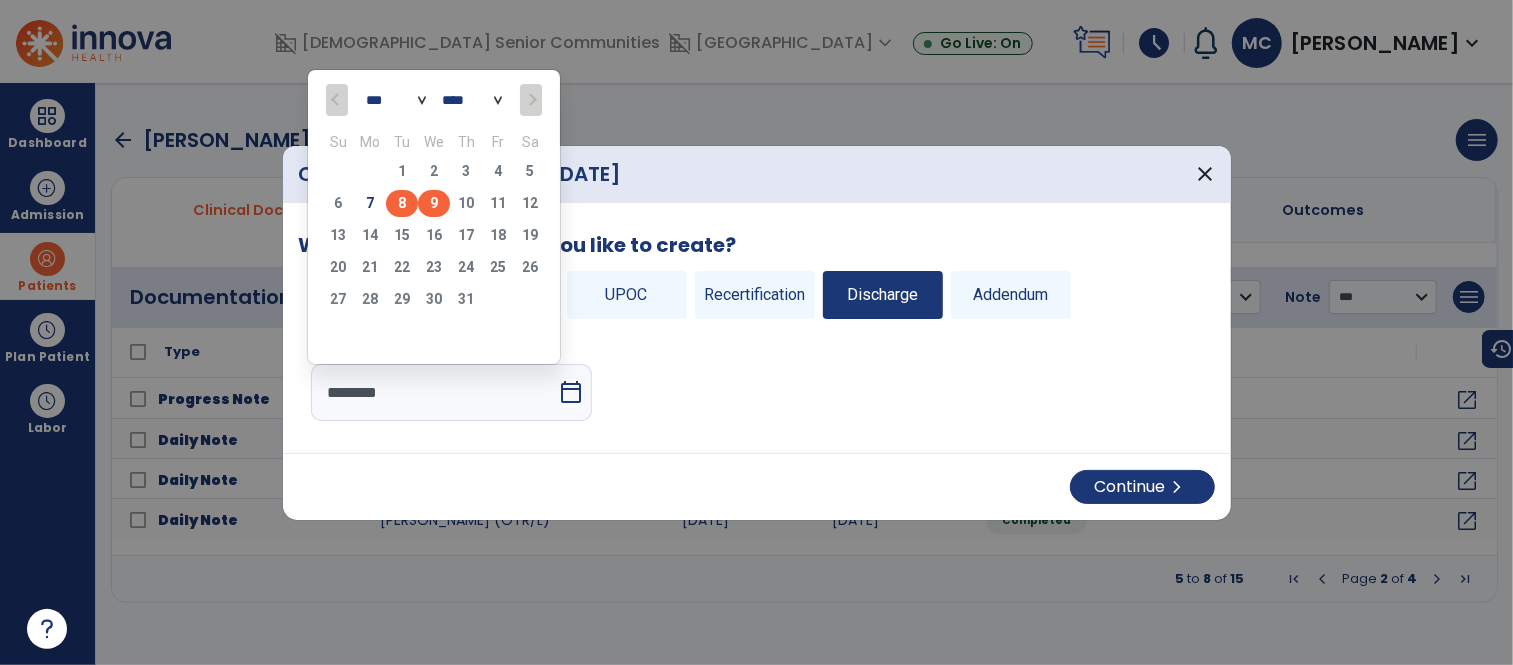click on "8" 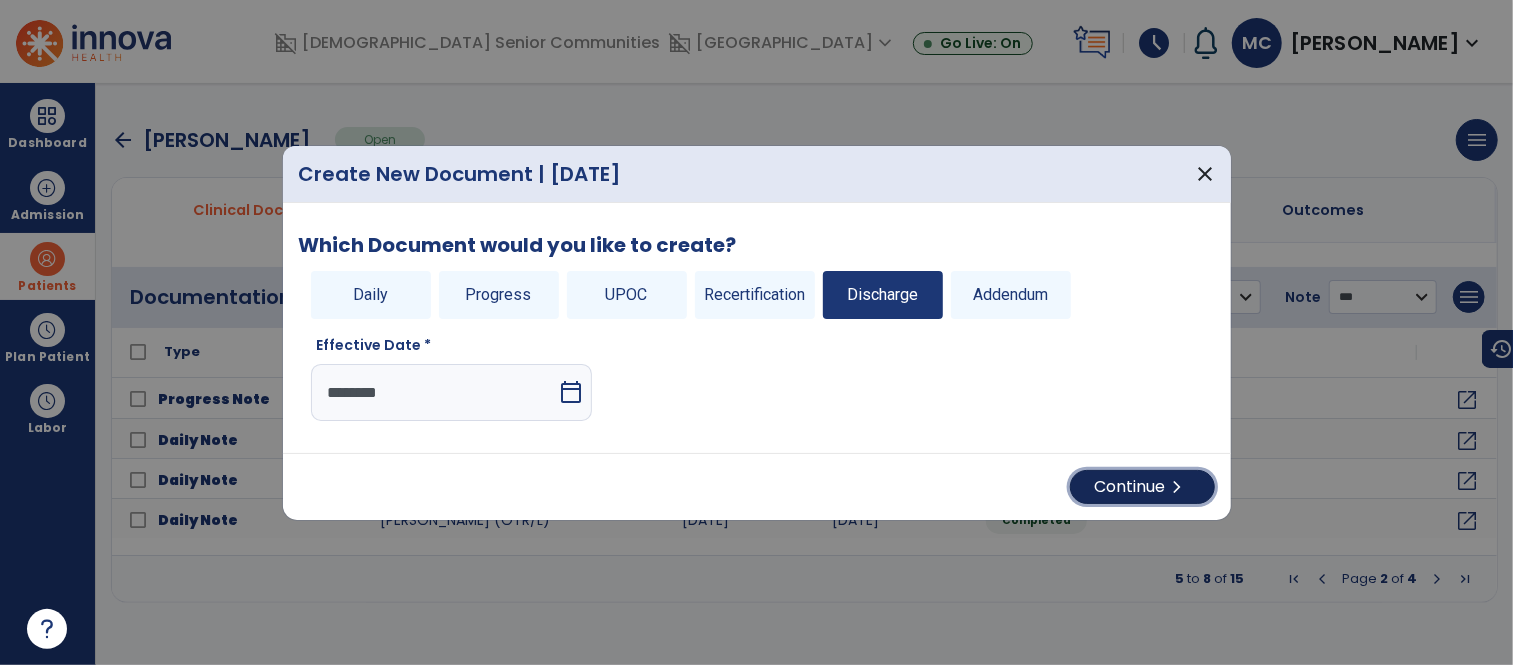 click on "Continue   chevron_right" at bounding box center (1142, 487) 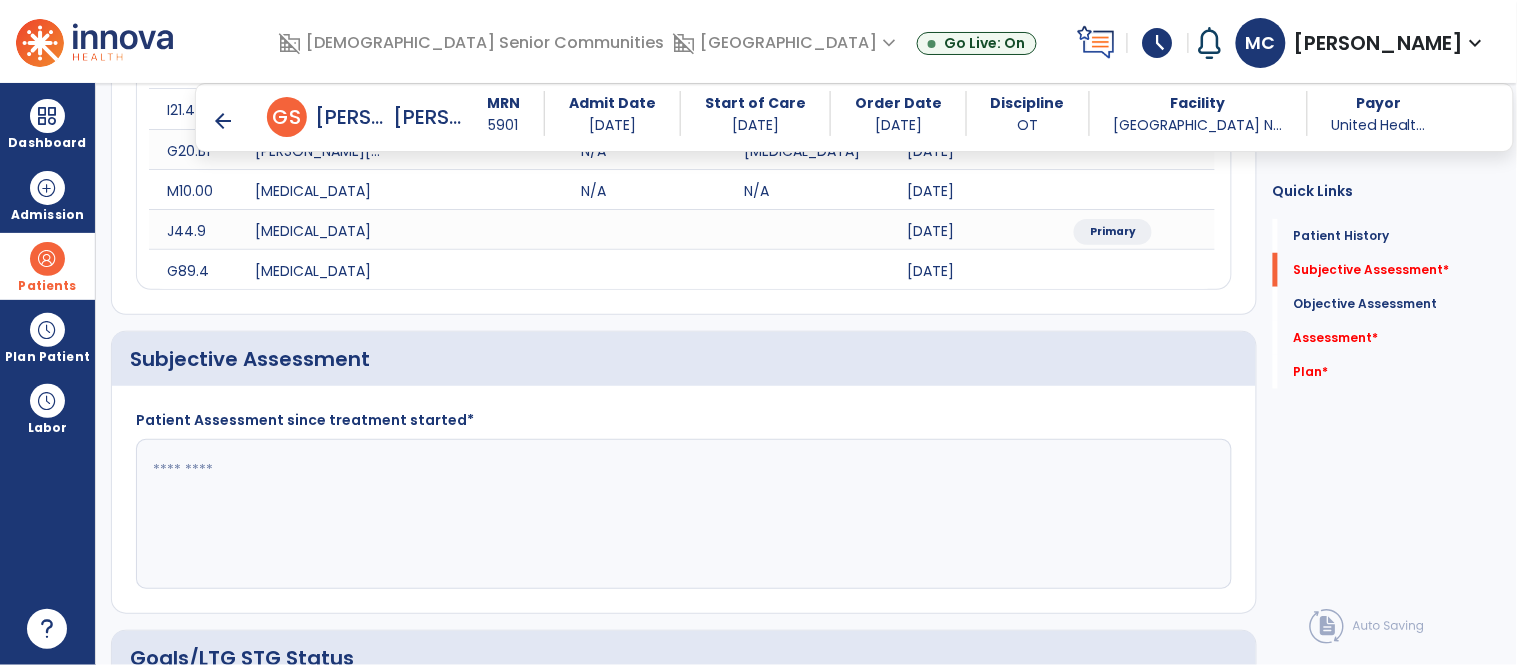 scroll, scrollTop: 343, scrollLeft: 0, axis: vertical 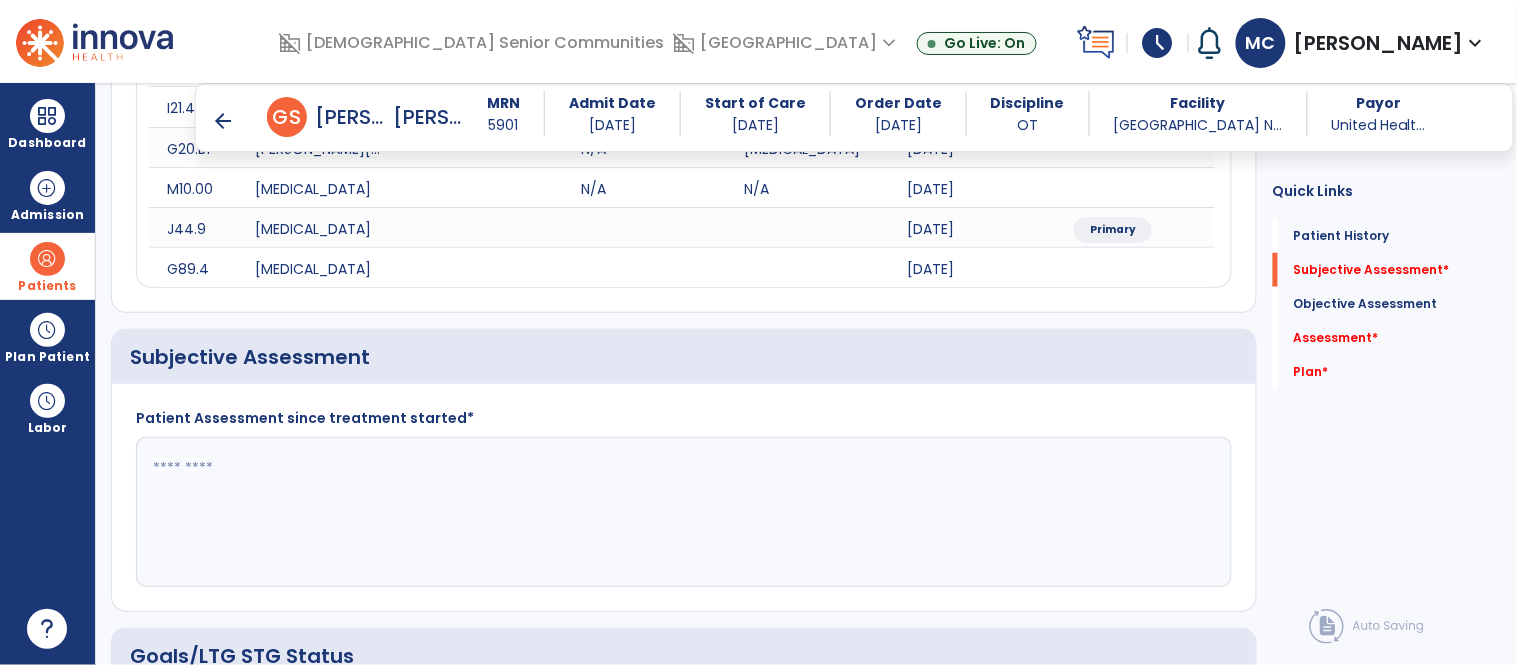 click 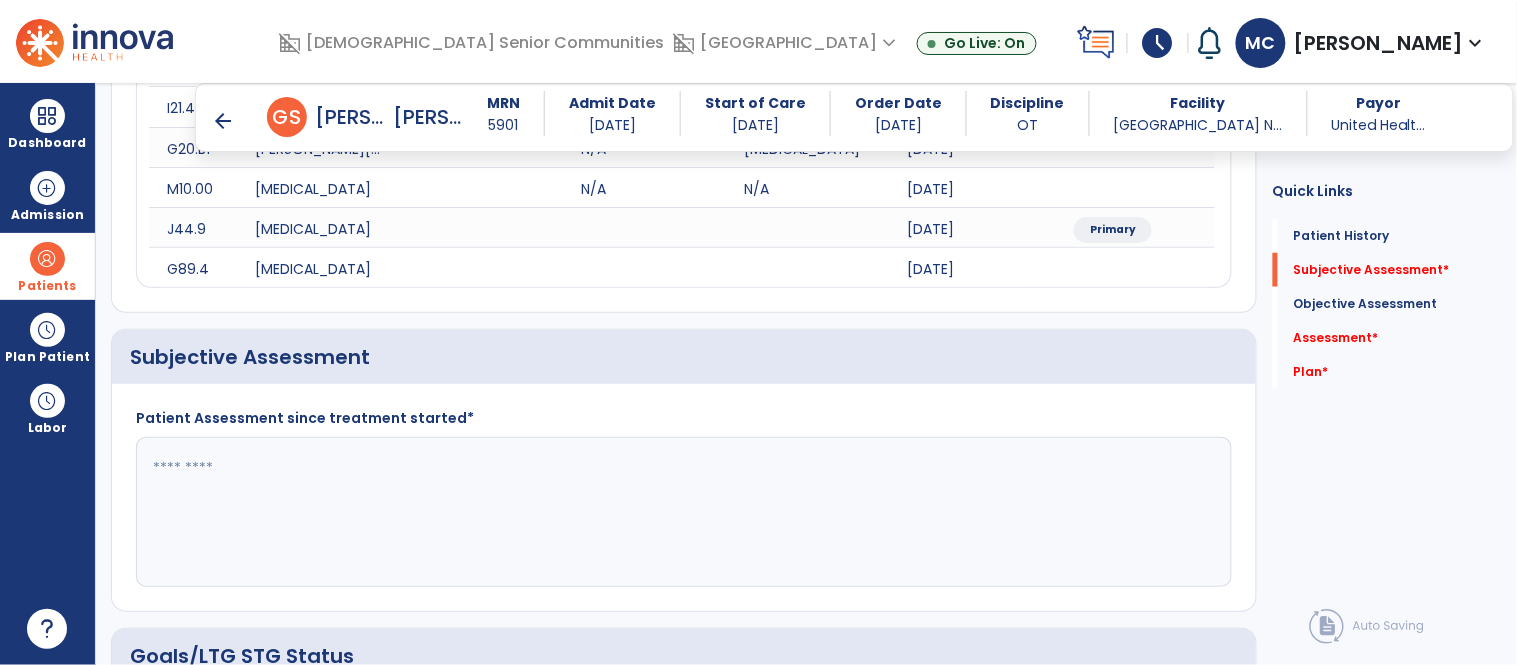 click 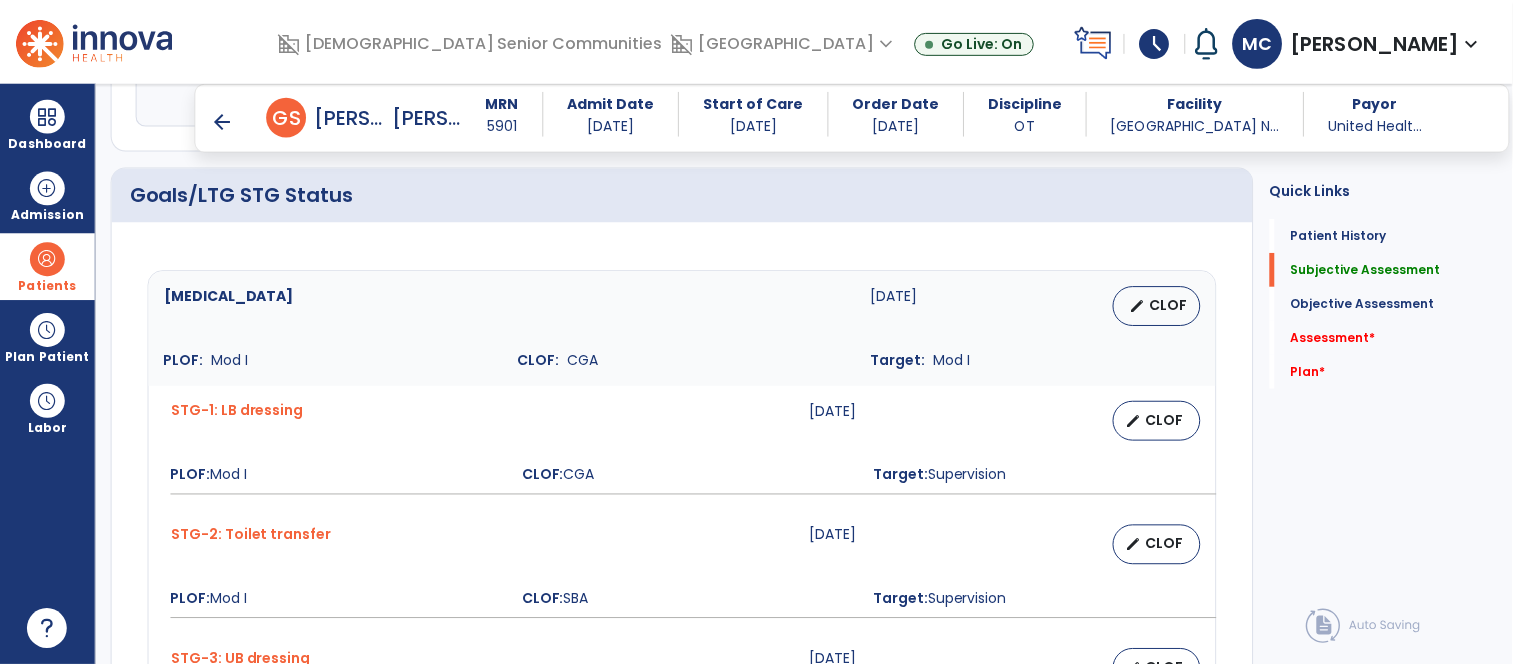 scroll, scrollTop: 811, scrollLeft: 0, axis: vertical 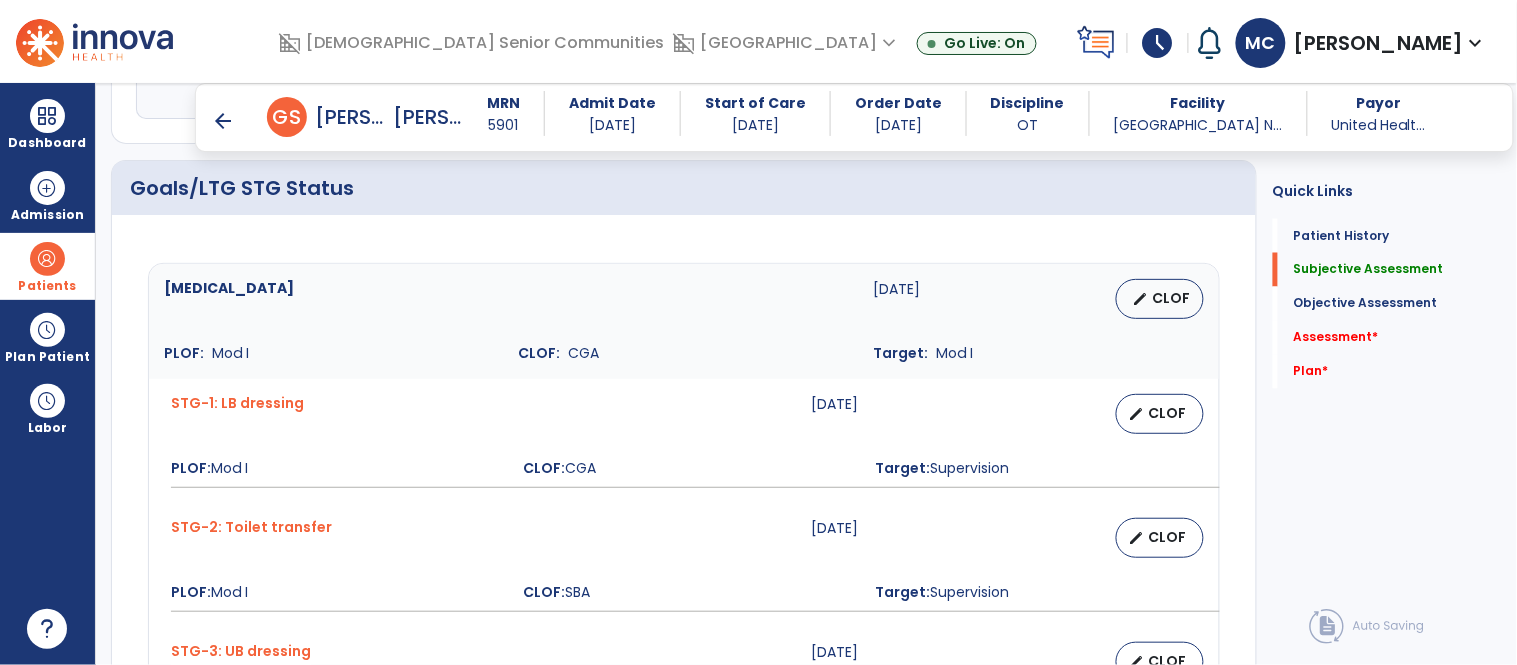 type on "**********" 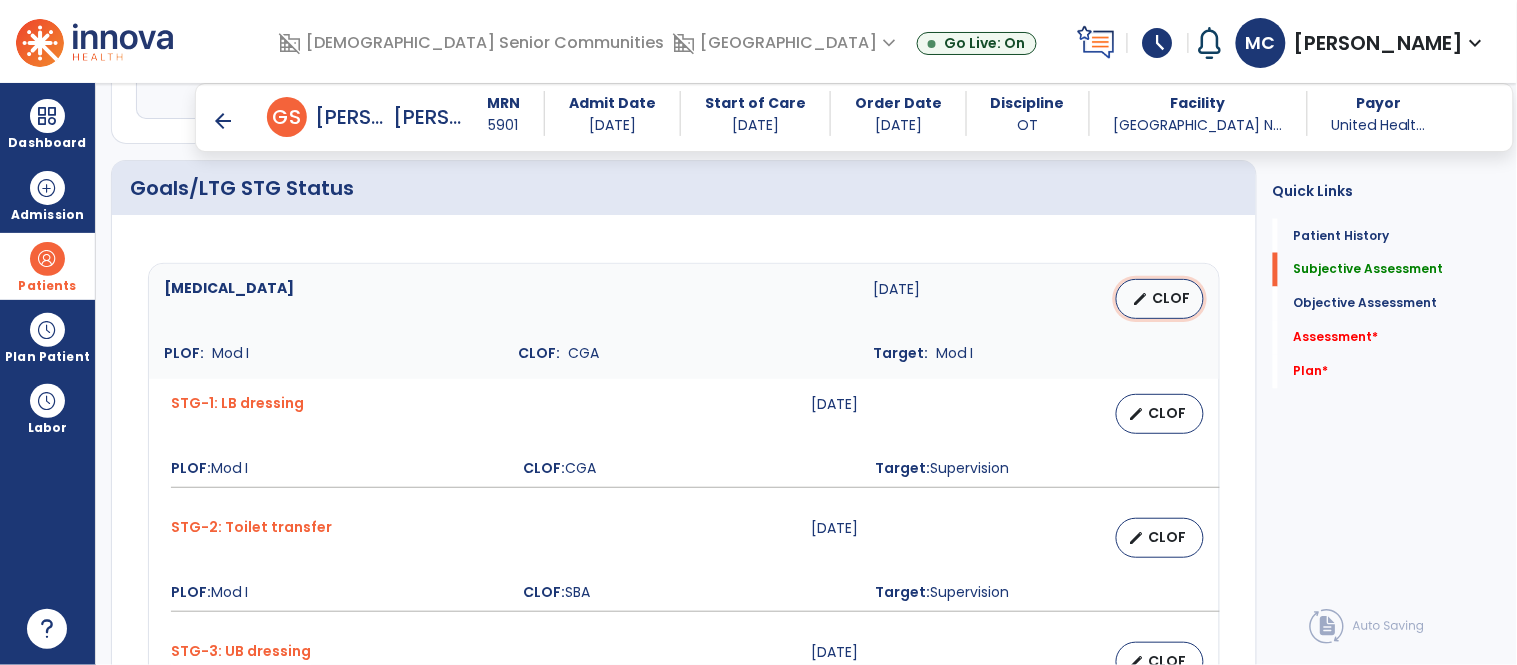 click on "edit" at bounding box center [1141, 299] 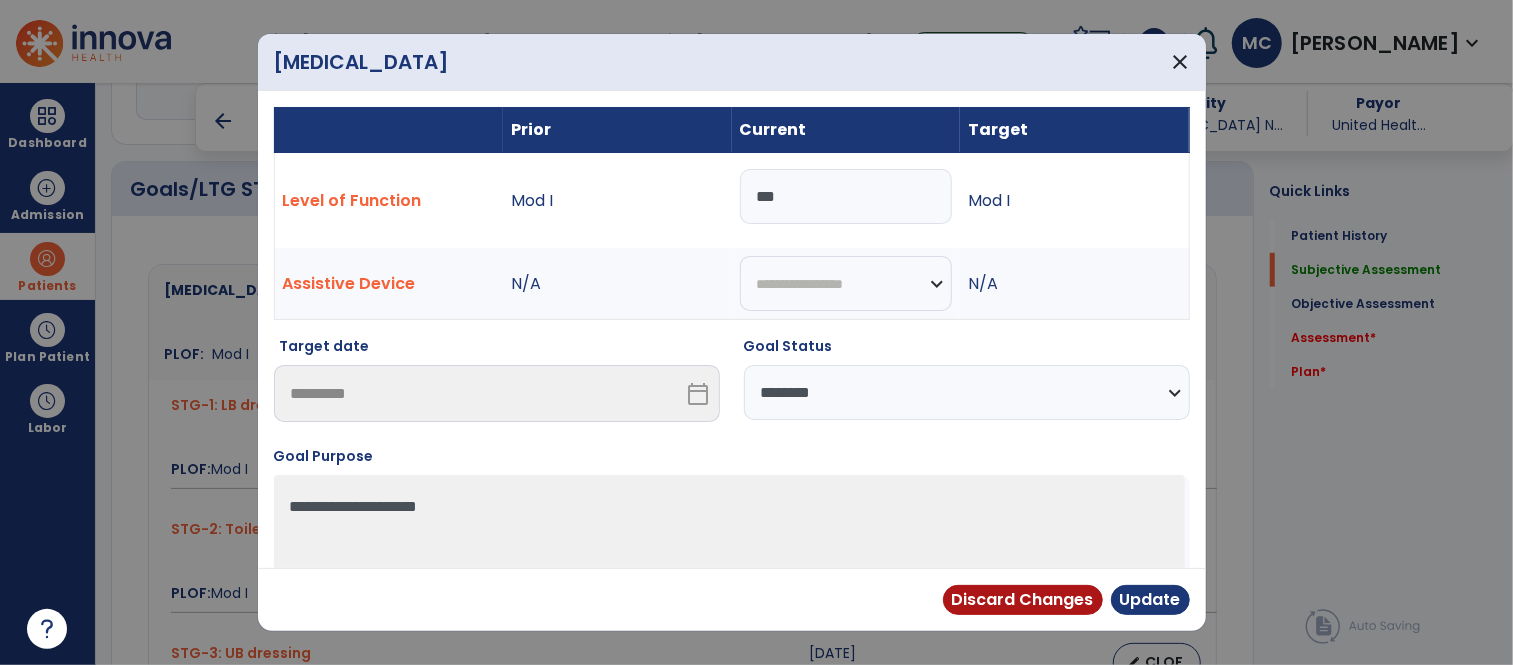 scroll, scrollTop: 811, scrollLeft: 0, axis: vertical 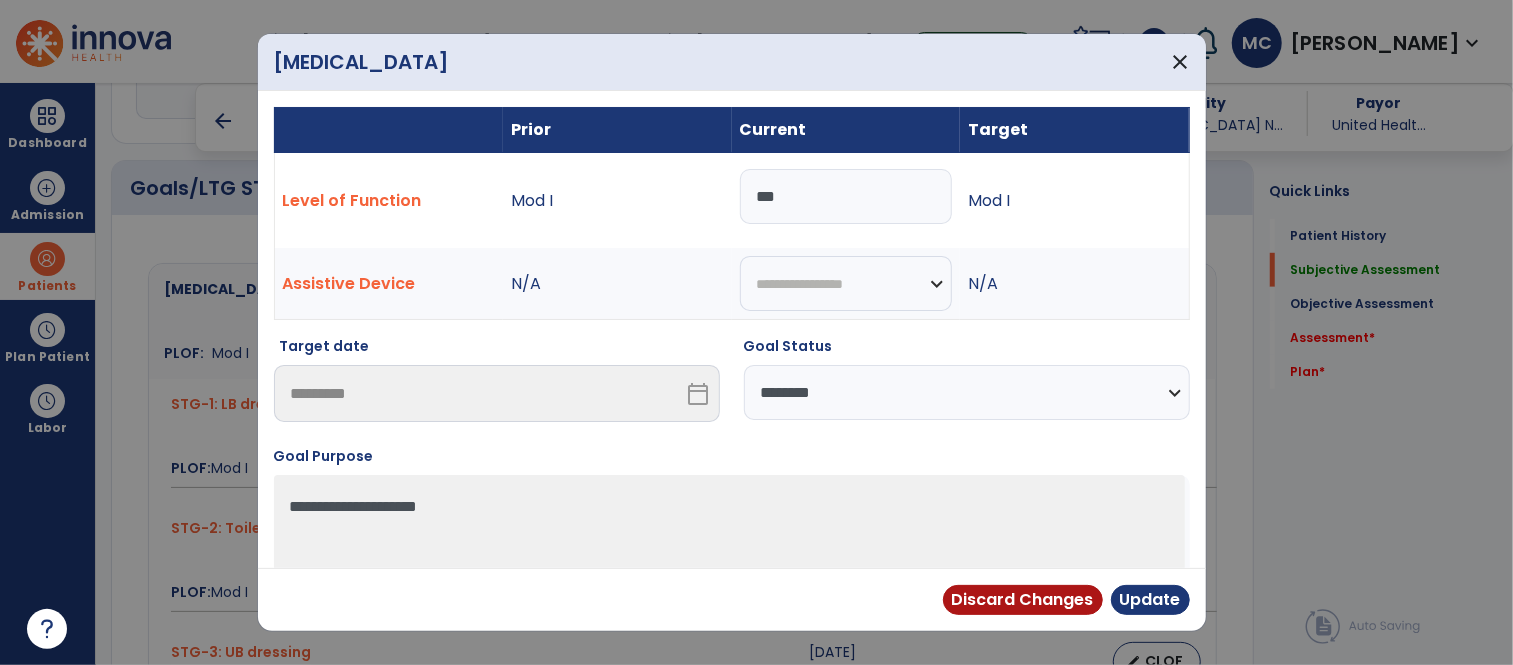 click on "**********" at bounding box center [967, 392] 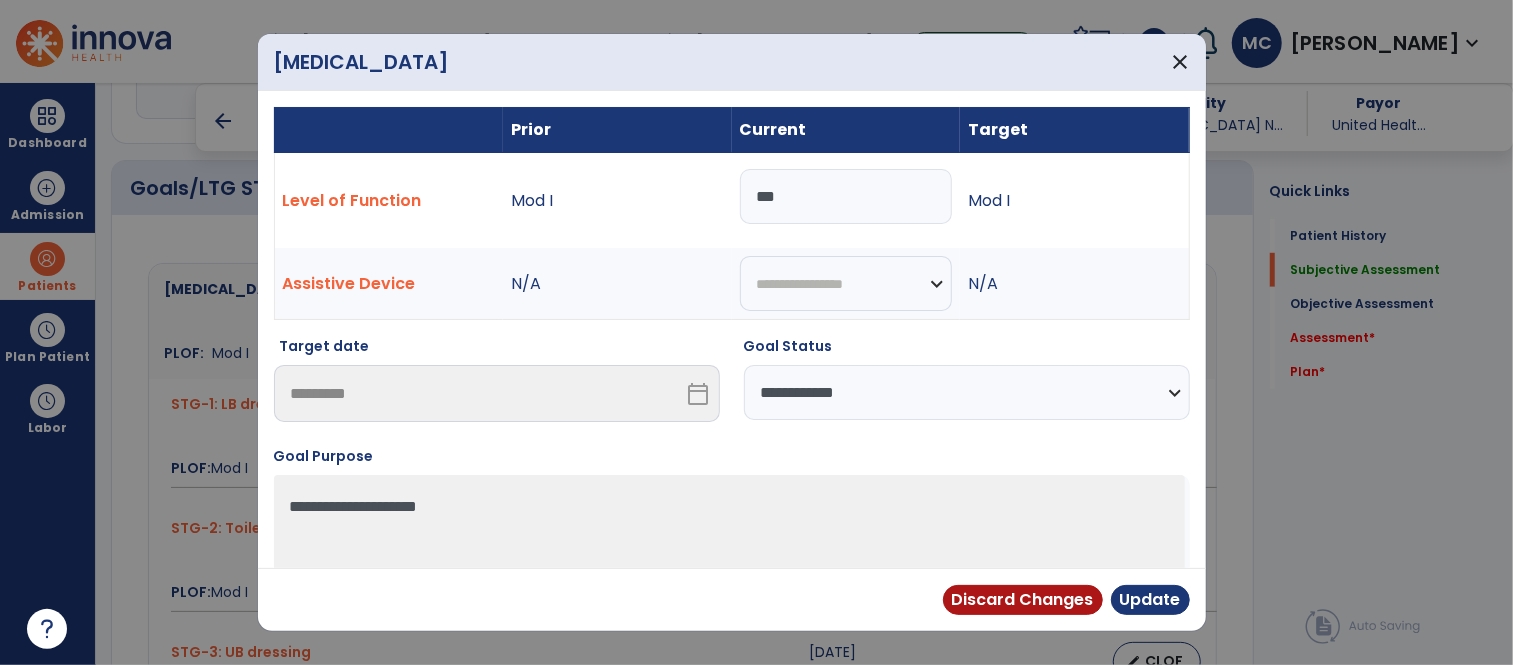 click on "**********" at bounding box center [967, 392] 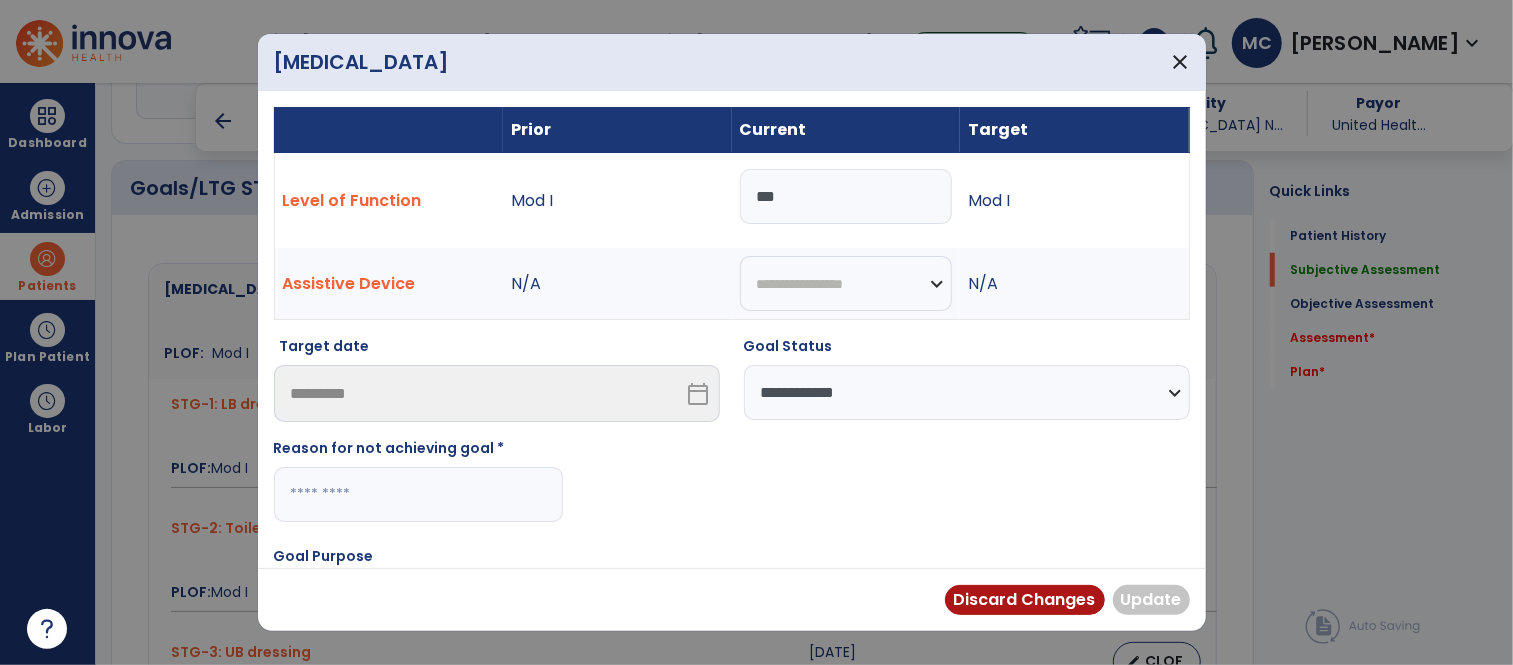 click at bounding box center [418, 494] 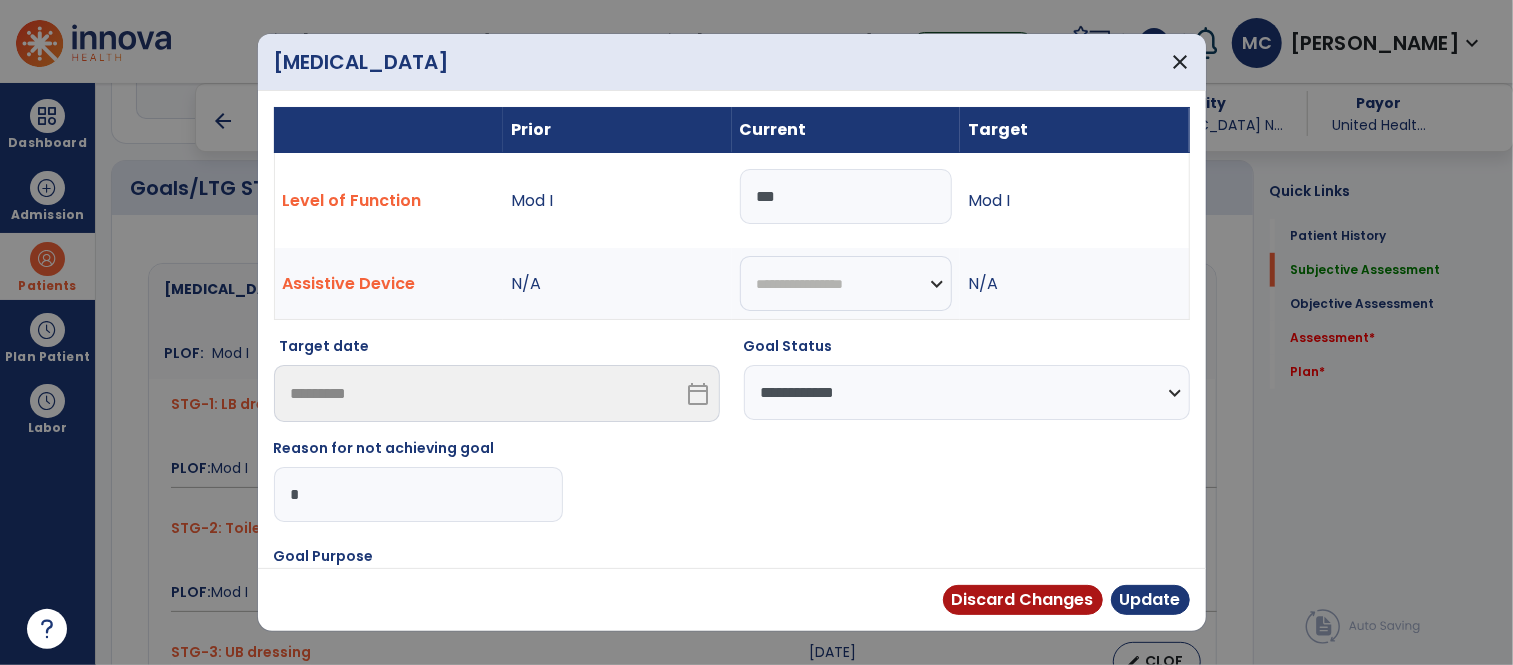 type on "**" 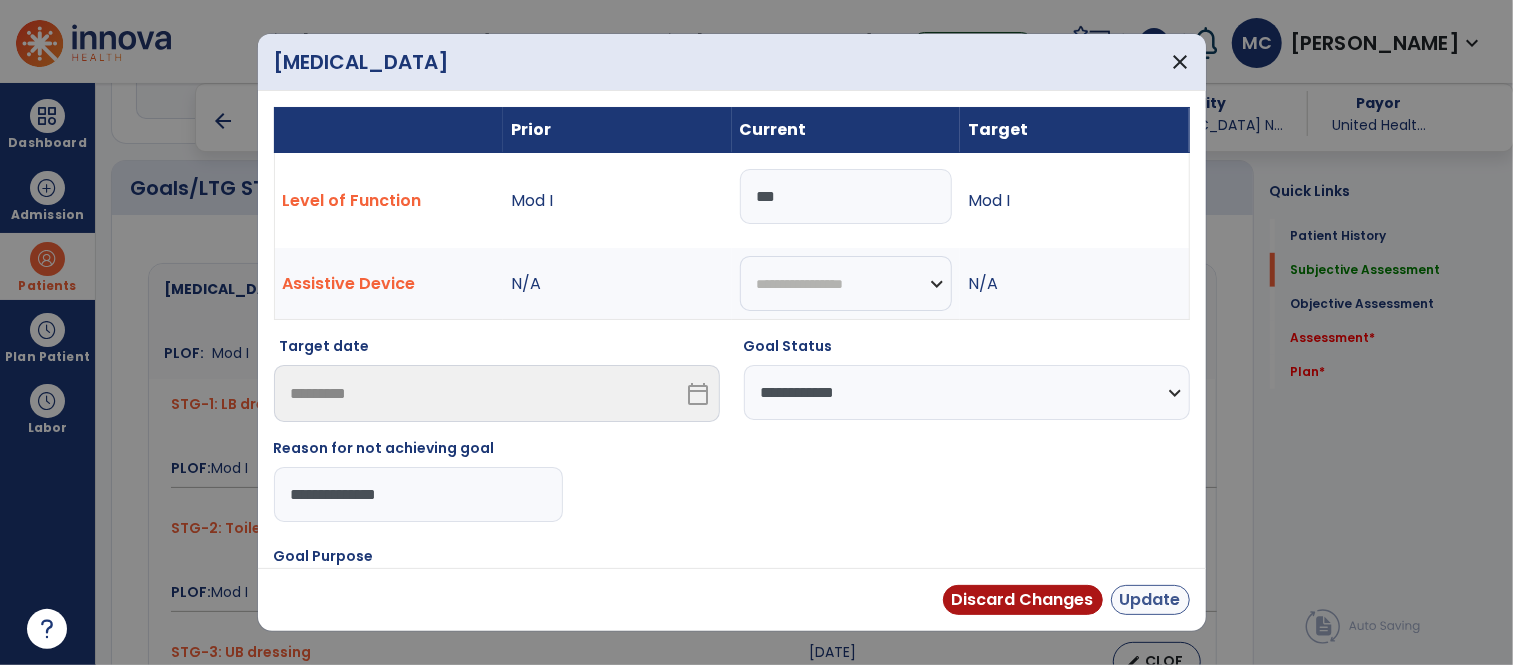 type on "**********" 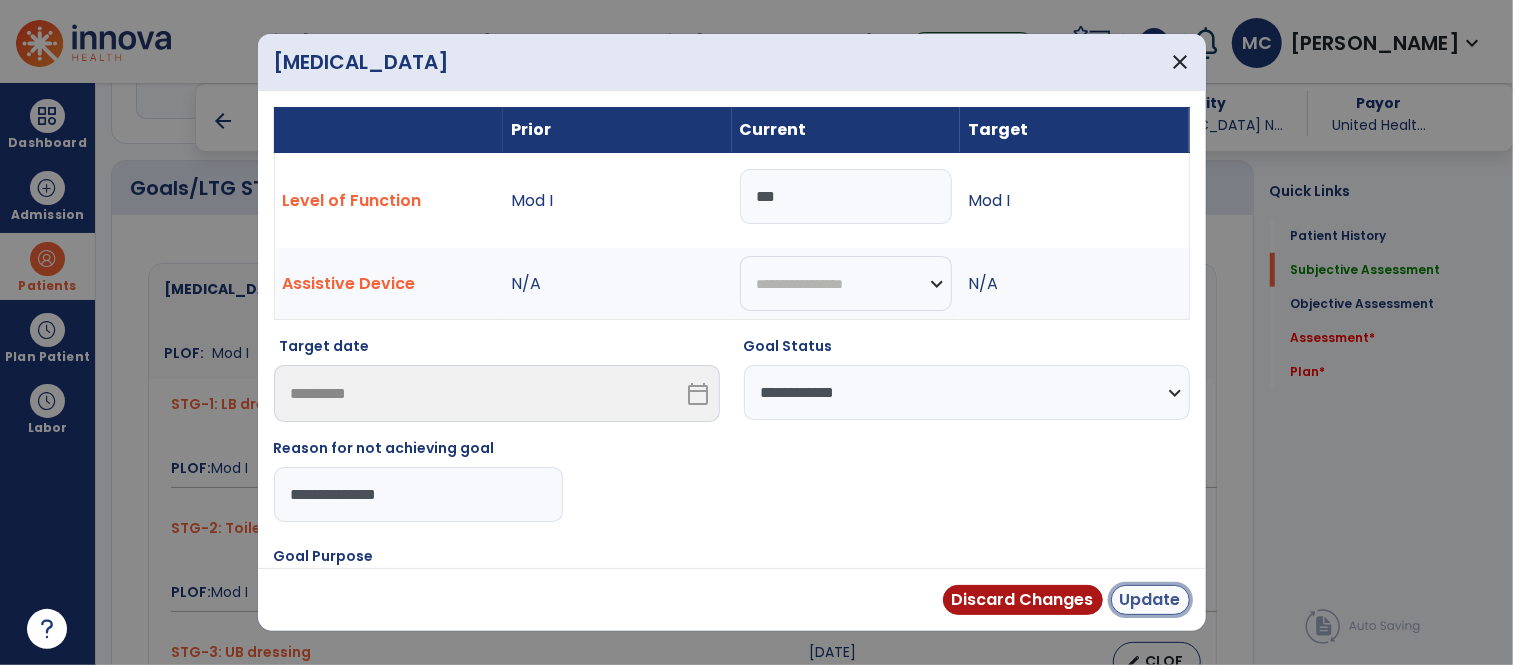 click on "Update" at bounding box center [1150, 600] 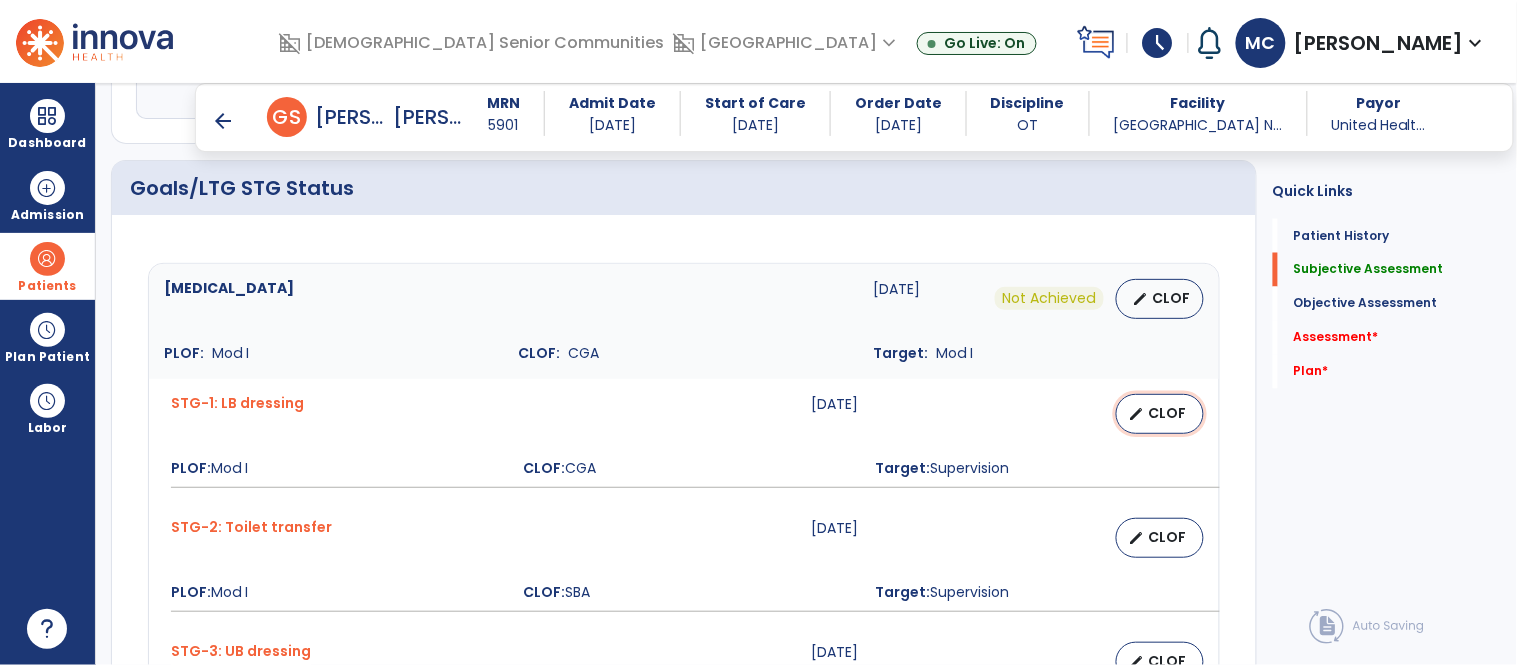 click on "CLOF" at bounding box center (1168, 413) 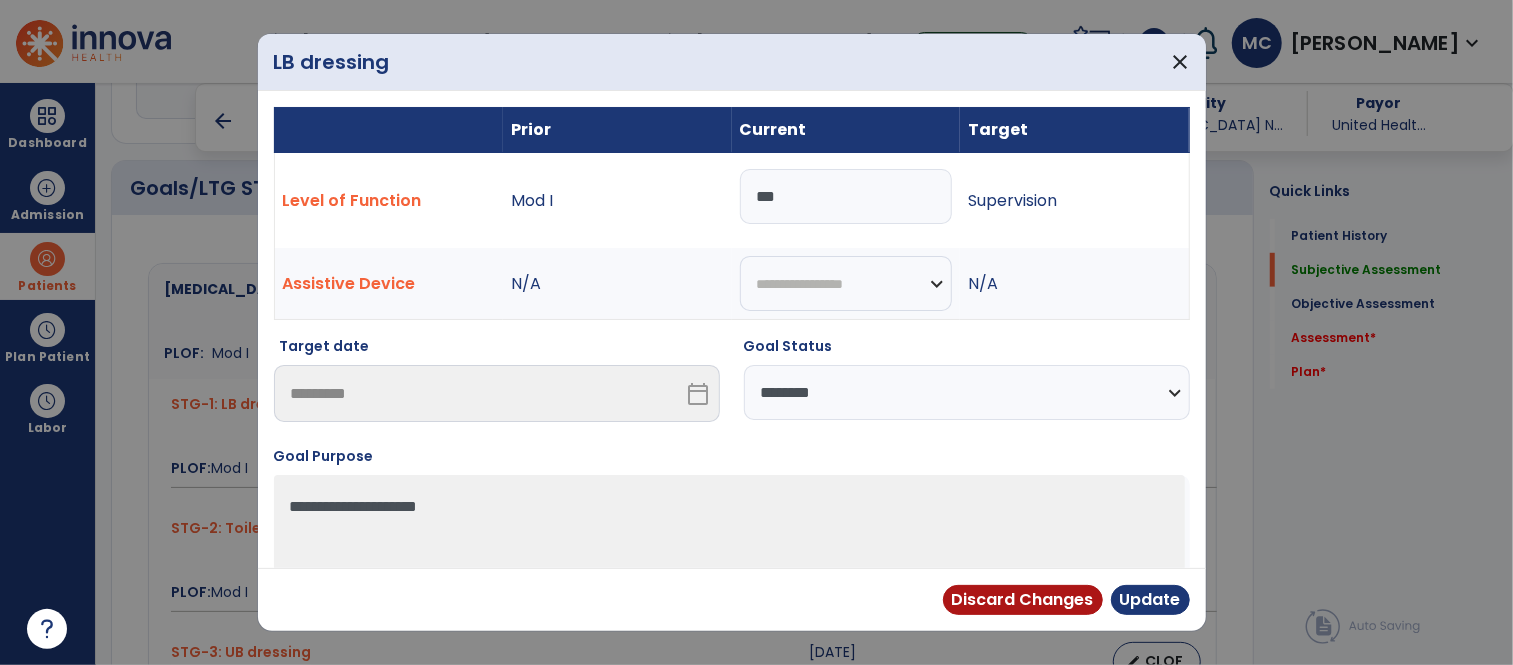 scroll, scrollTop: 811, scrollLeft: 0, axis: vertical 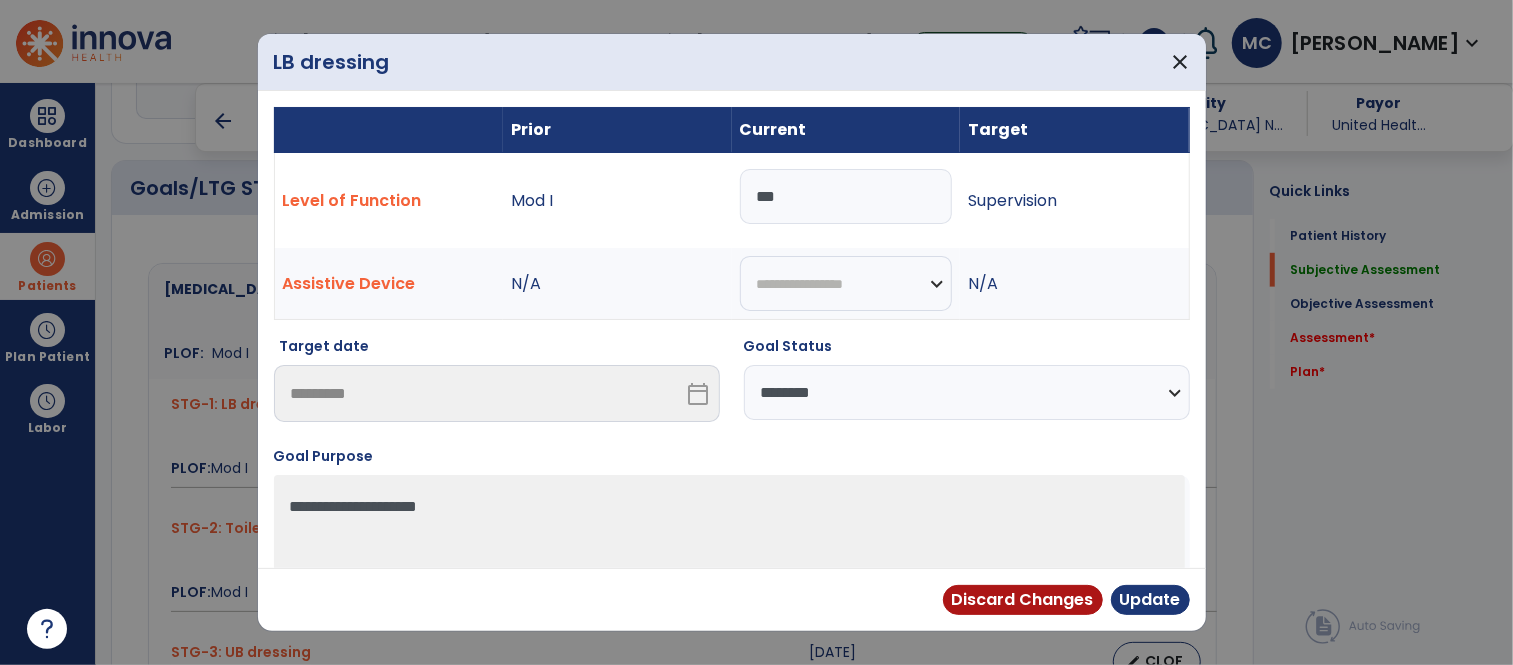 click on "**********" at bounding box center [967, 392] 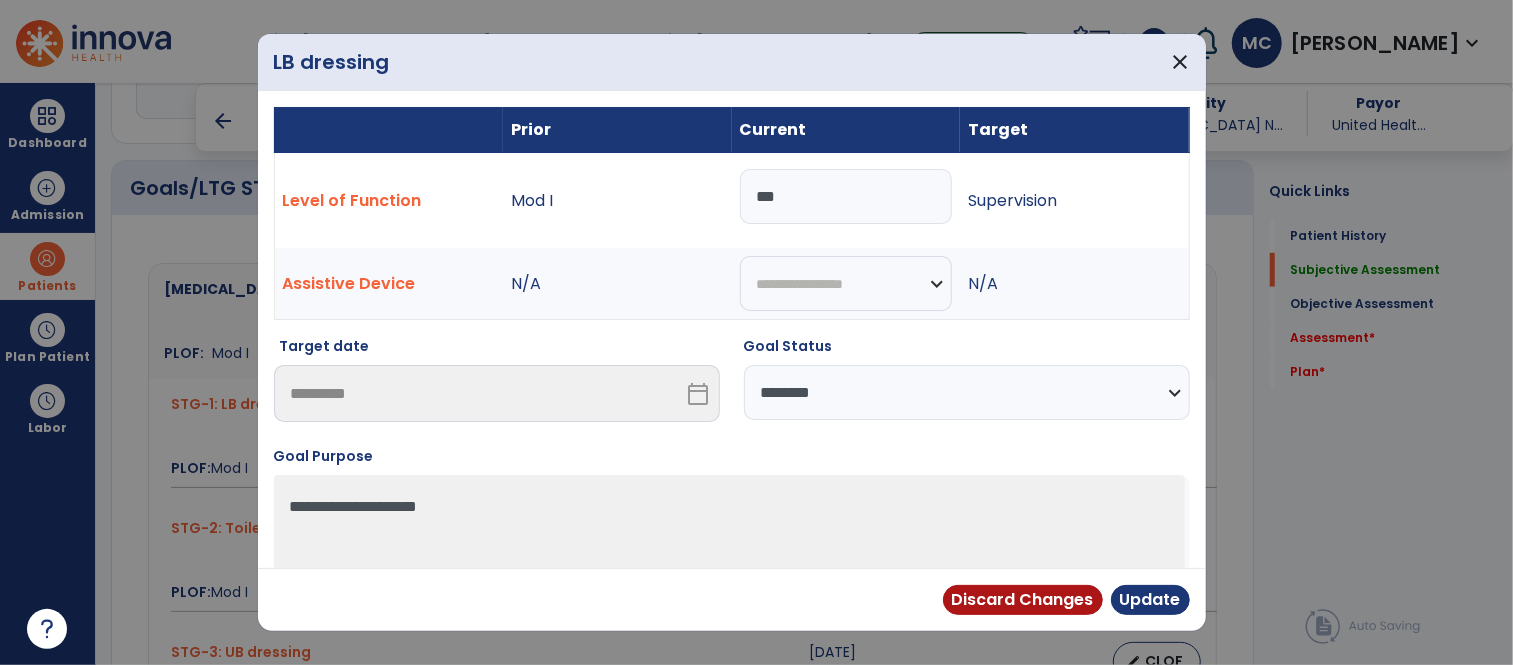 select on "**********" 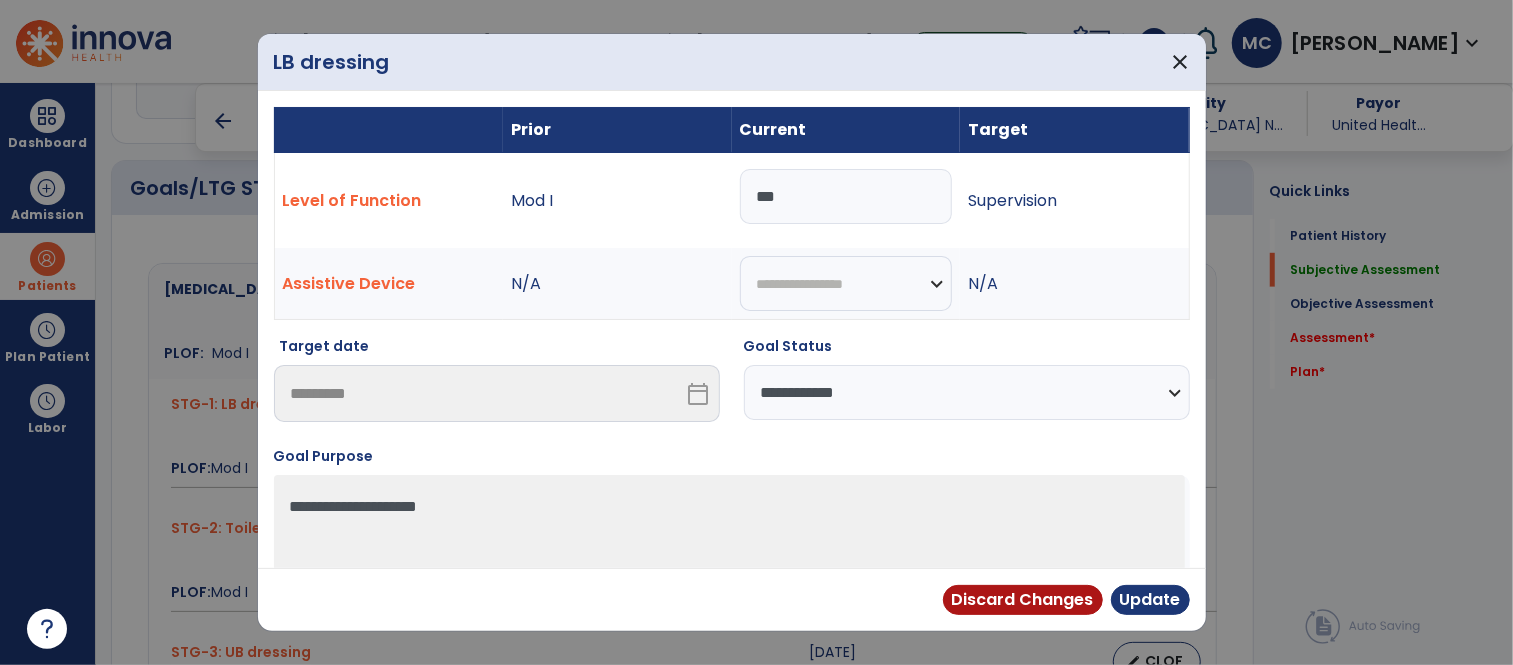 click on "**********" at bounding box center [967, 392] 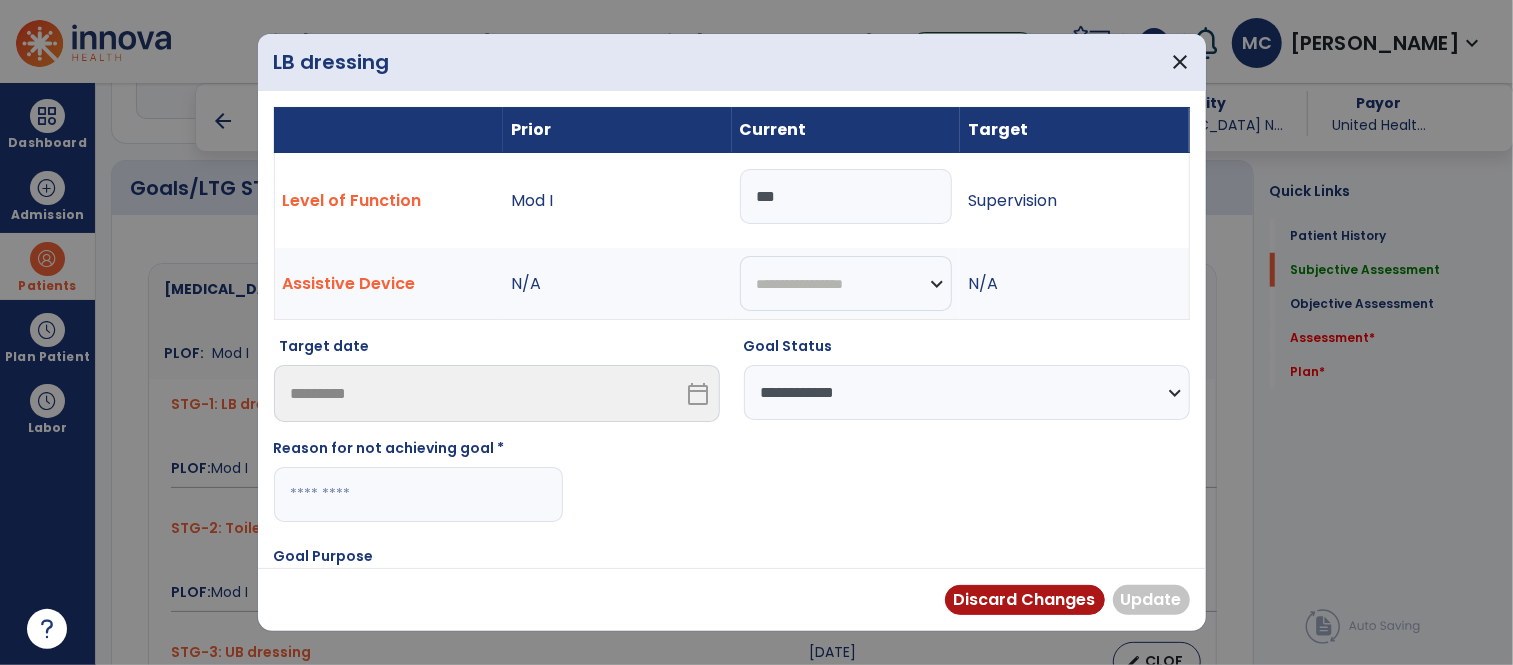 click at bounding box center [418, 494] 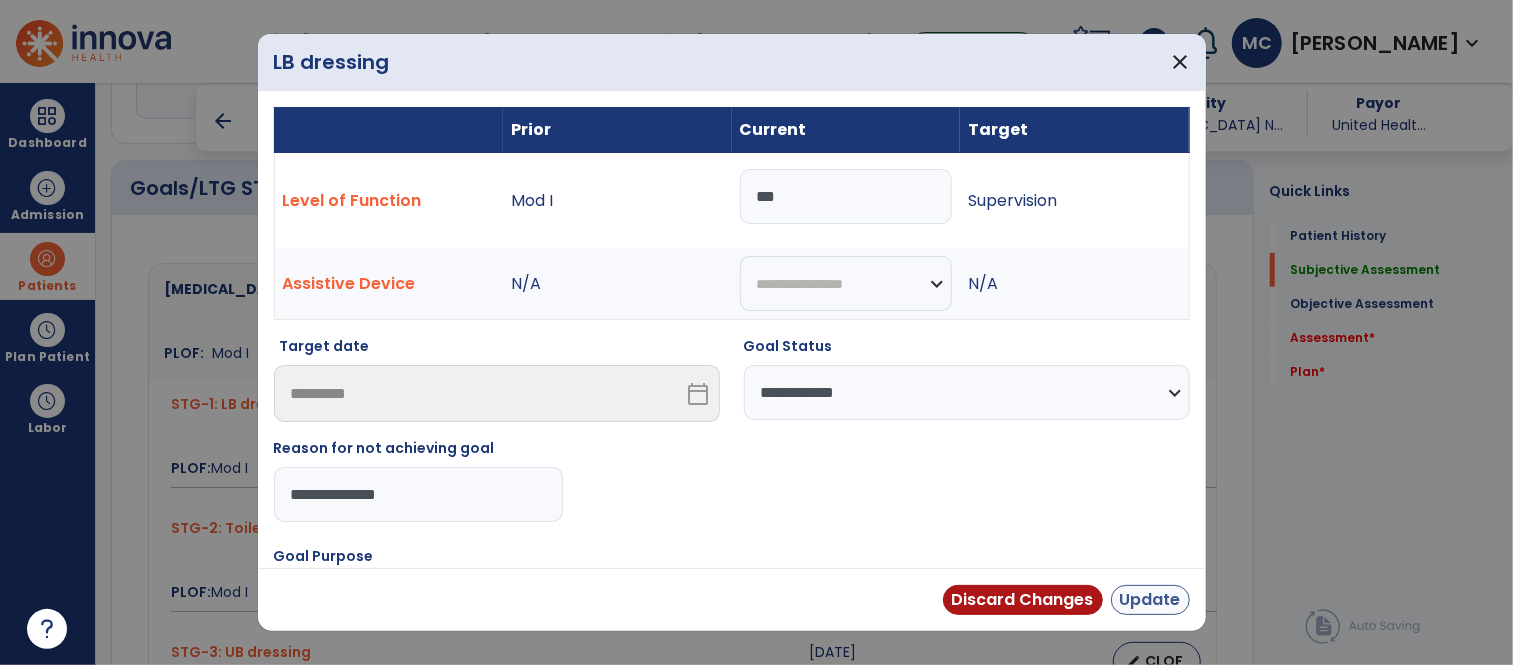 type on "**********" 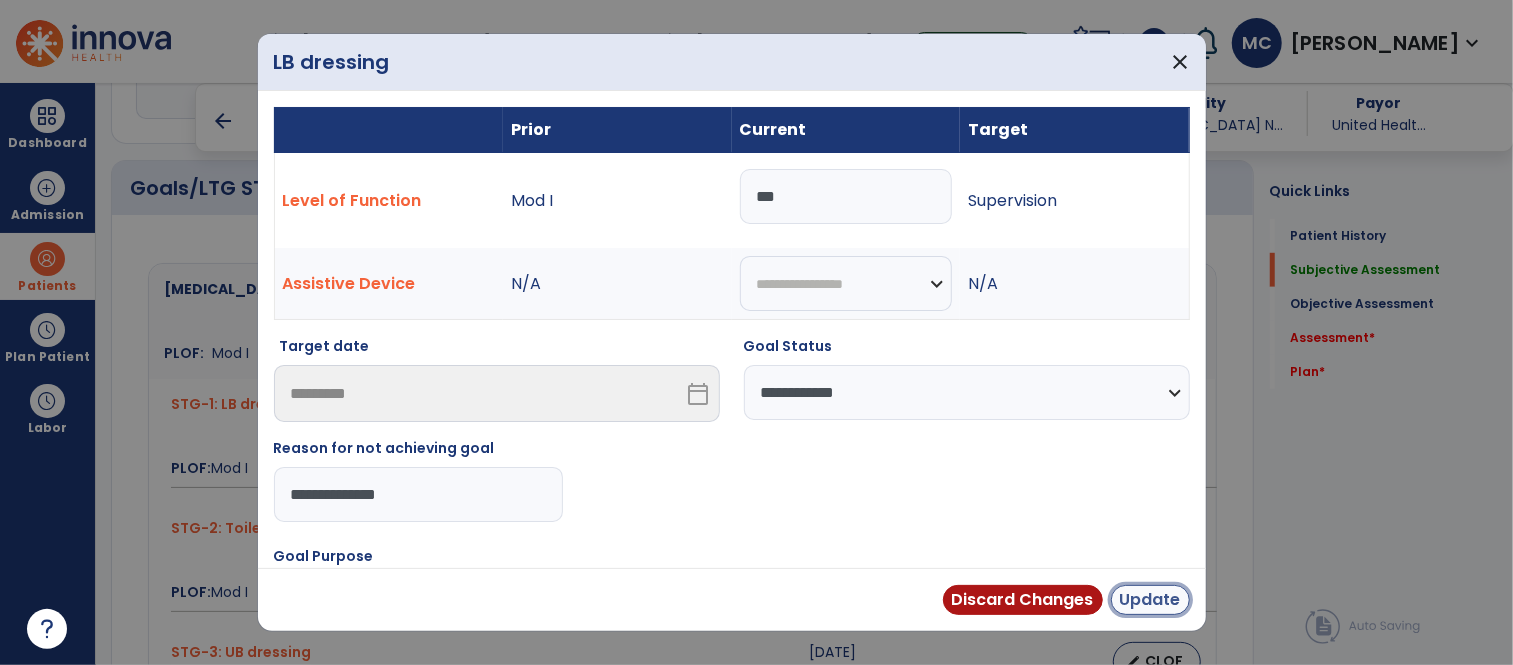 click on "Update" at bounding box center (1150, 600) 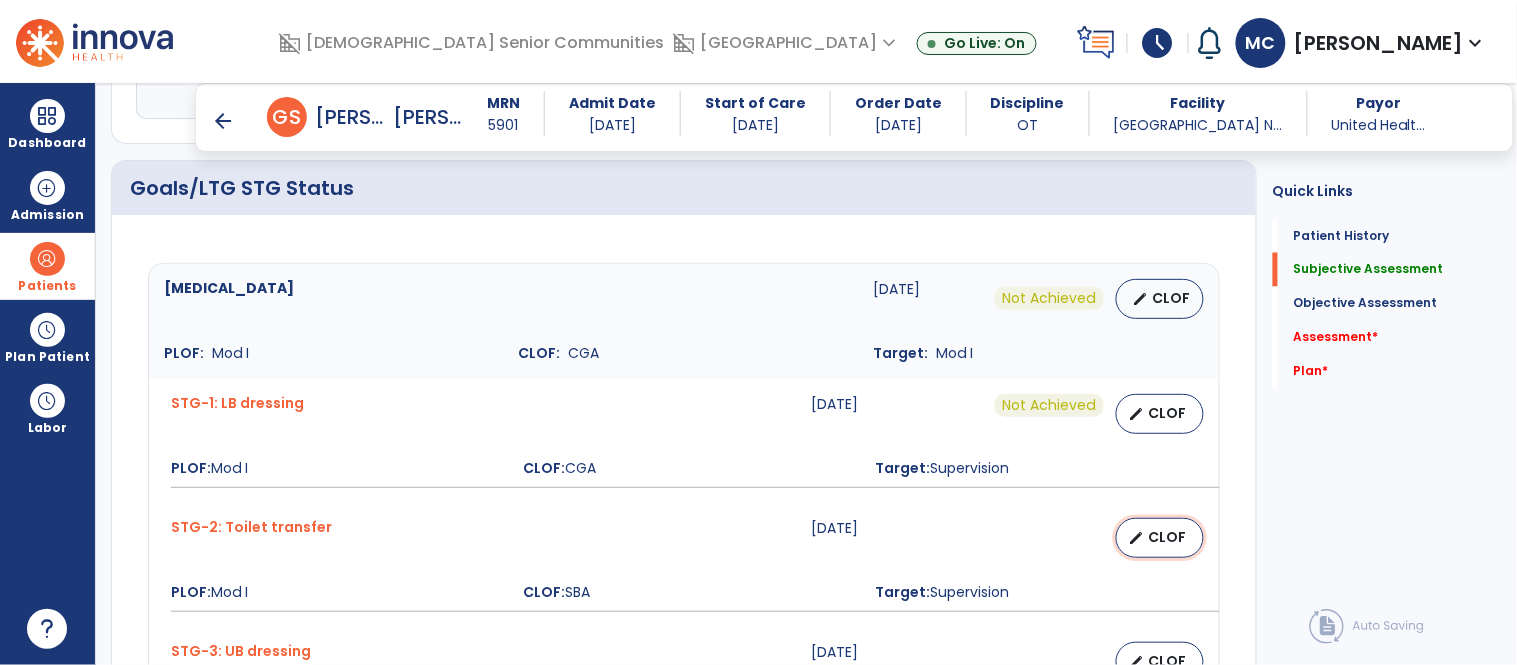 click on "CLOF" at bounding box center (1168, 537) 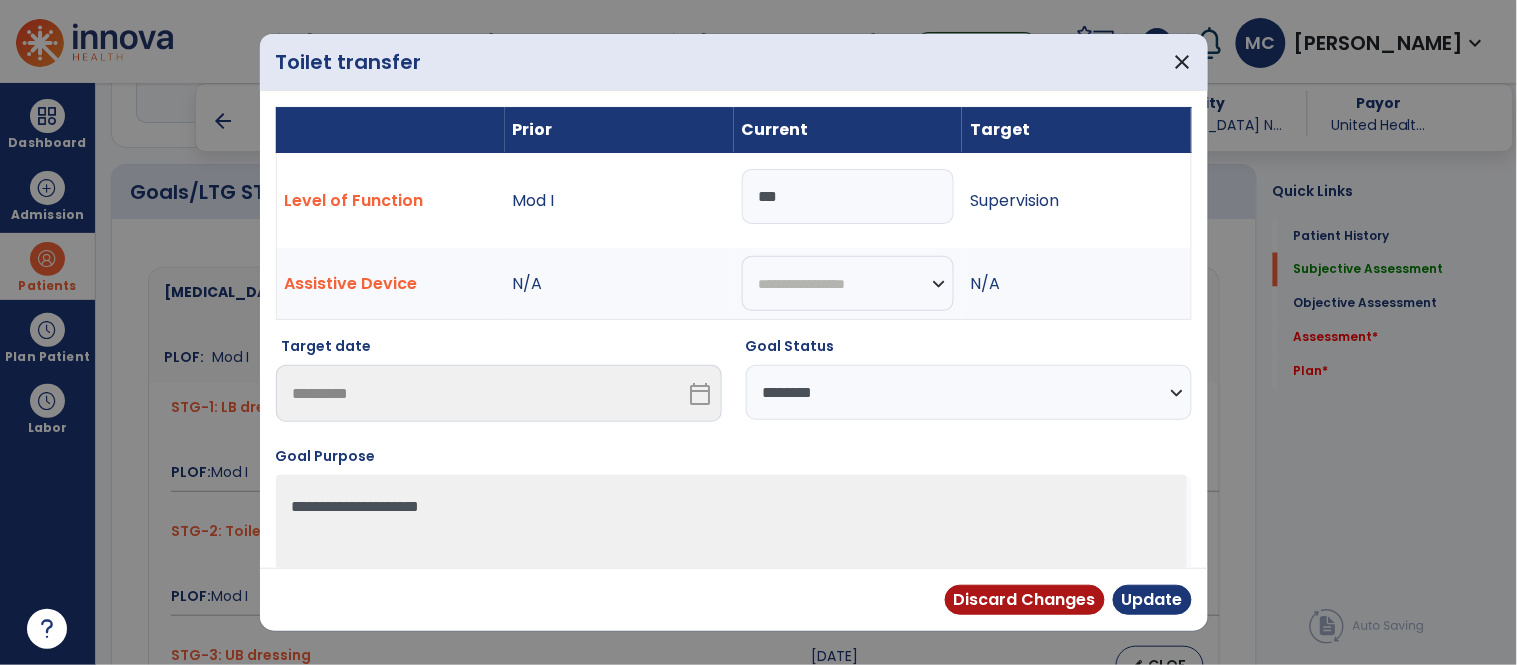 scroll, scrollTop: 811, scrollLeft: 0, axis: vertical 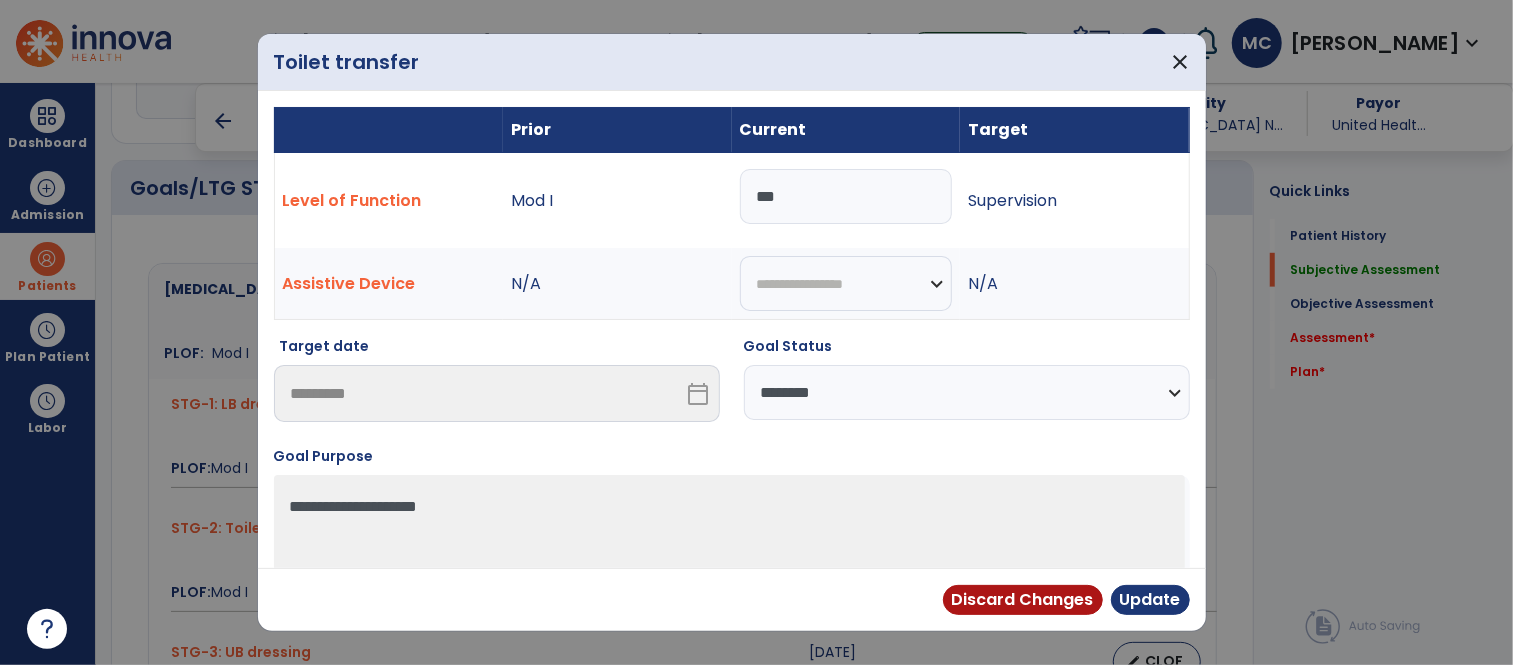 click on "**********" at bounding box center (967, 392) 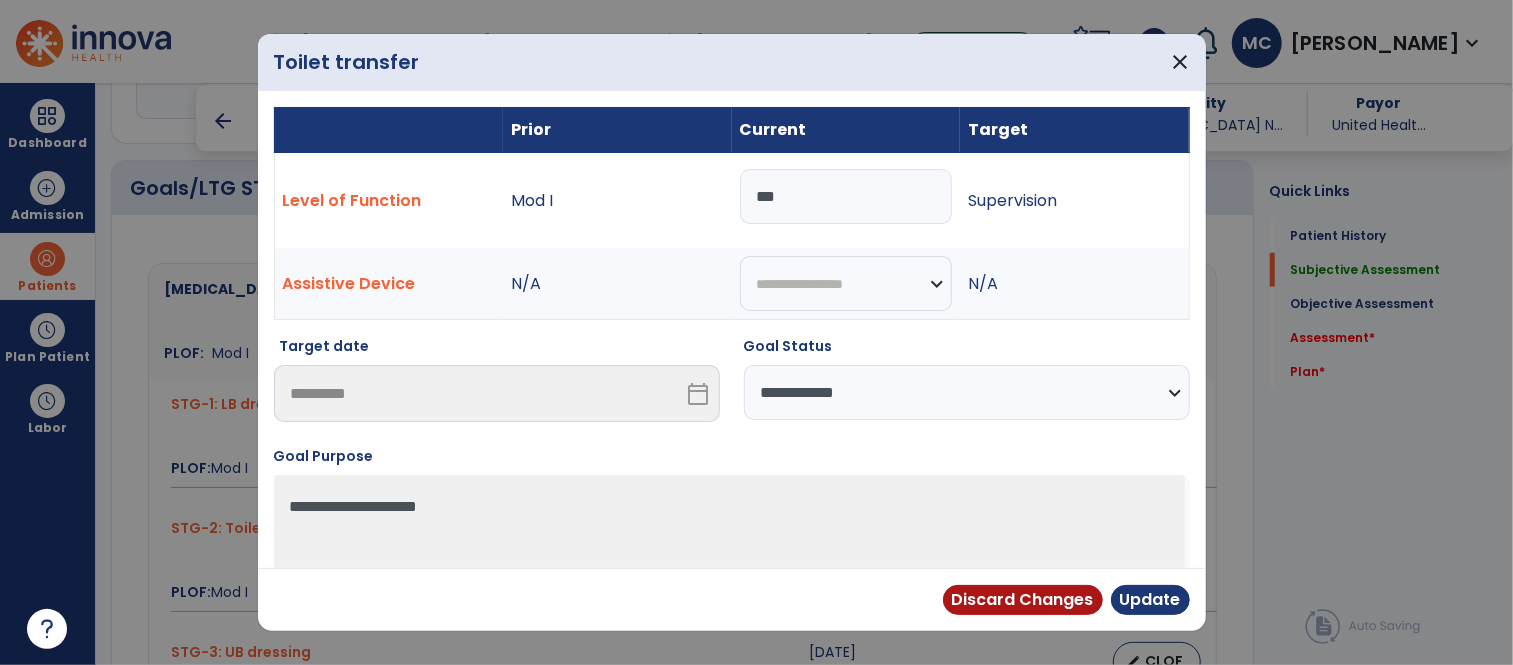 click on "**********" at bounding box center (967, 392) 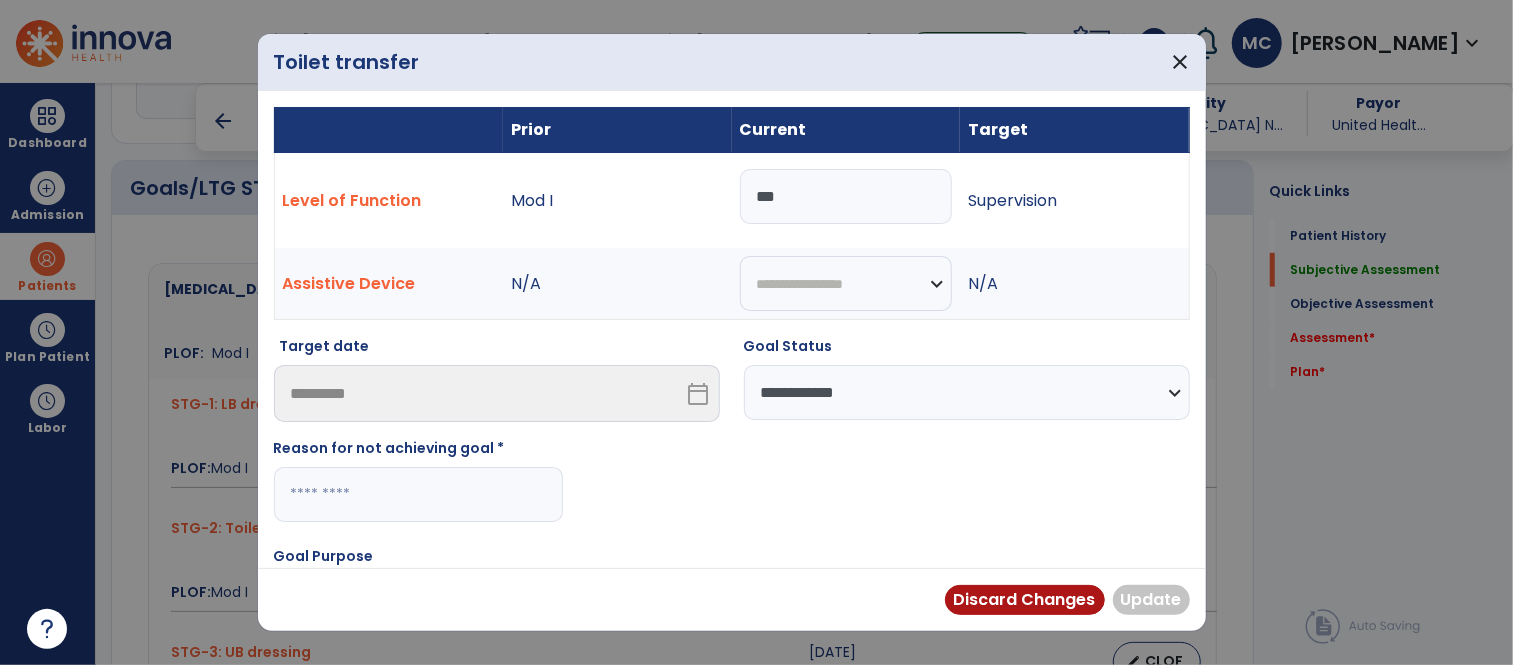 click at bounding box center (418, 494) 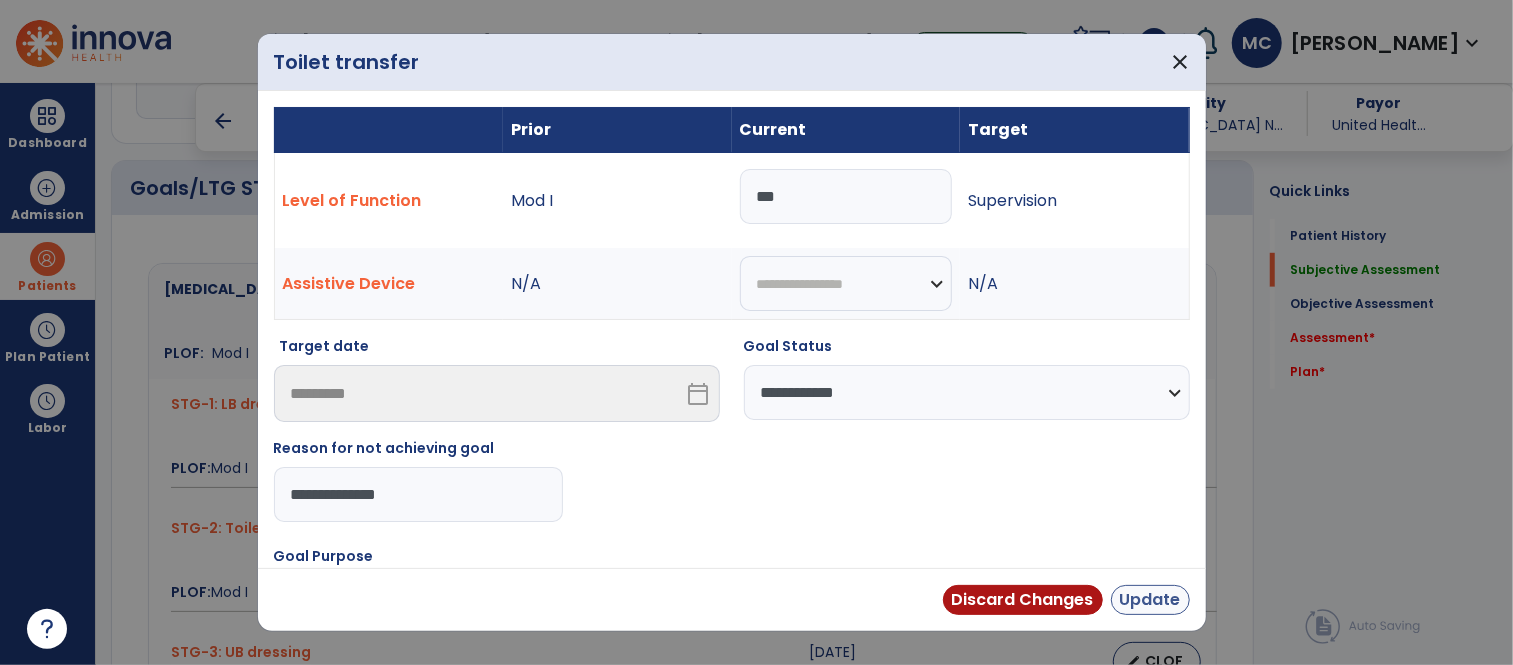 type on "**********" 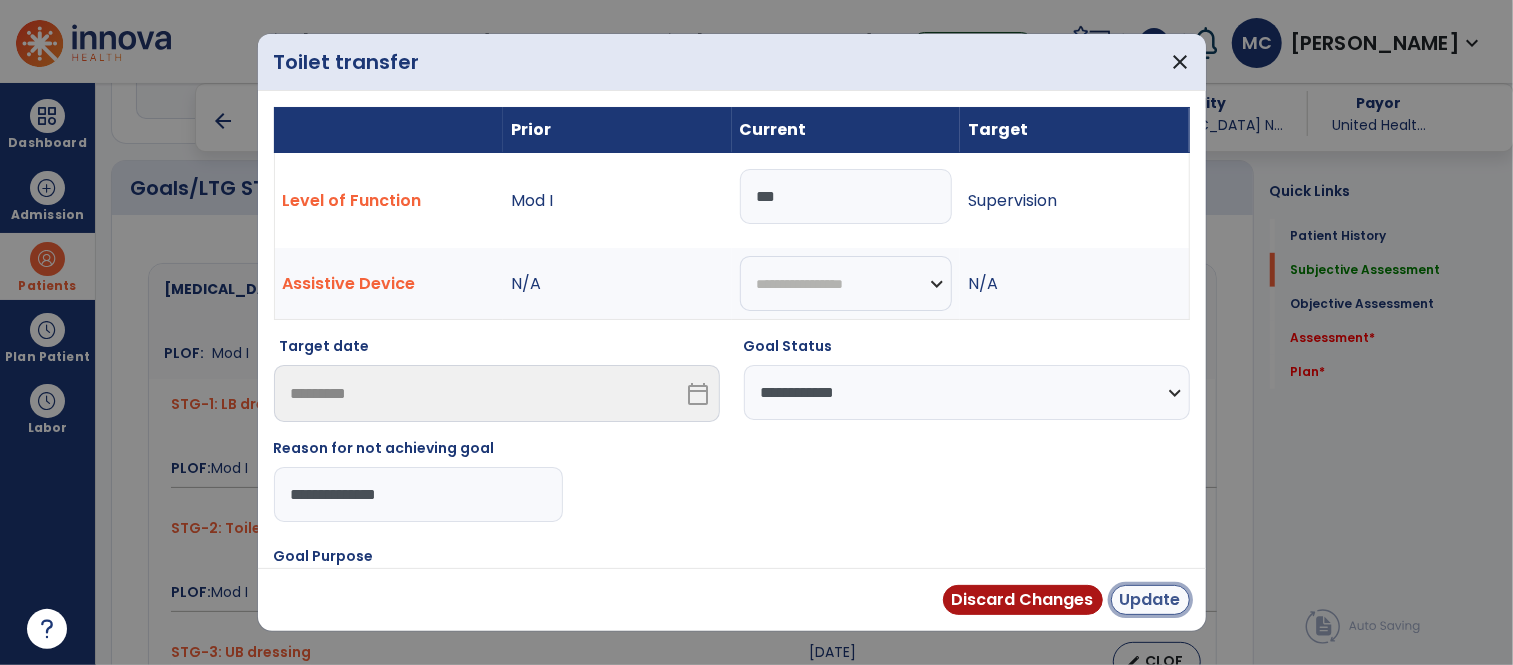 click on "Update" at bounding box center (1150, 600) 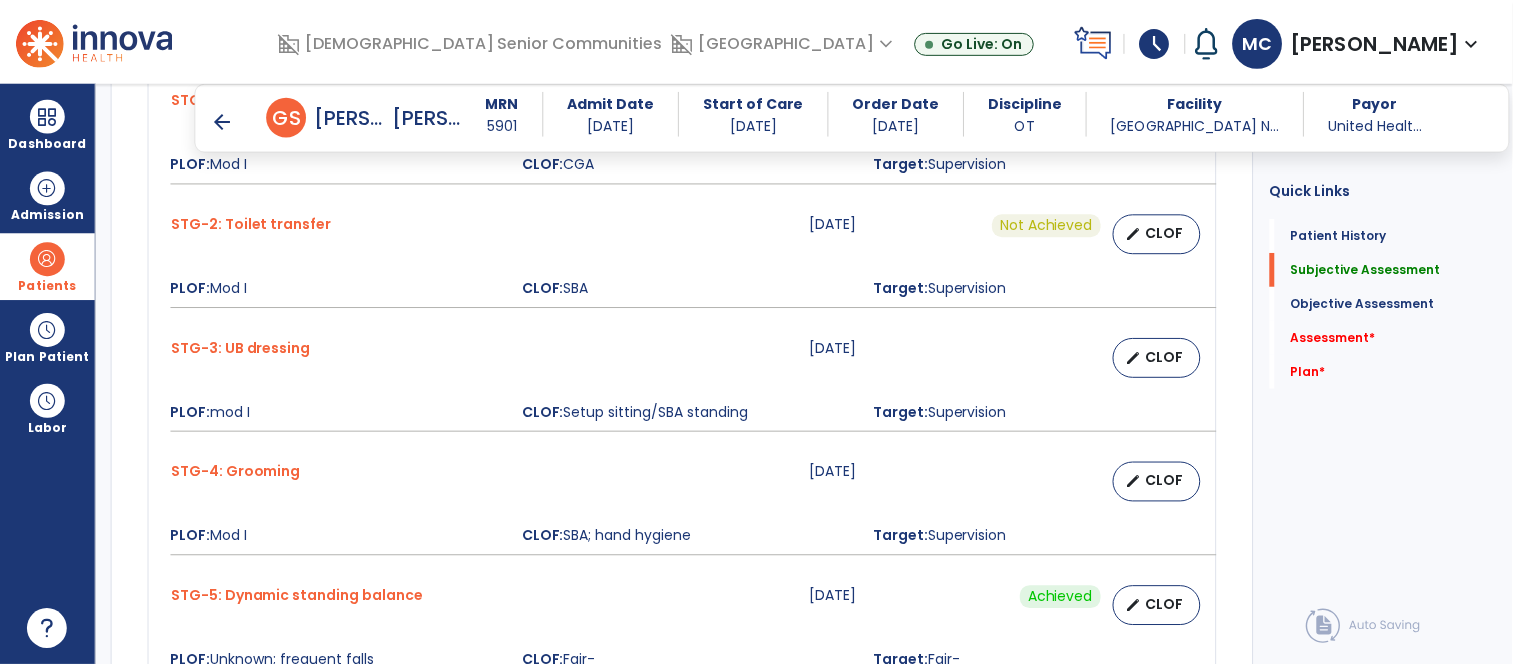scroll, scrollTop: 1113, scrollLeft: 0, axis: vertical 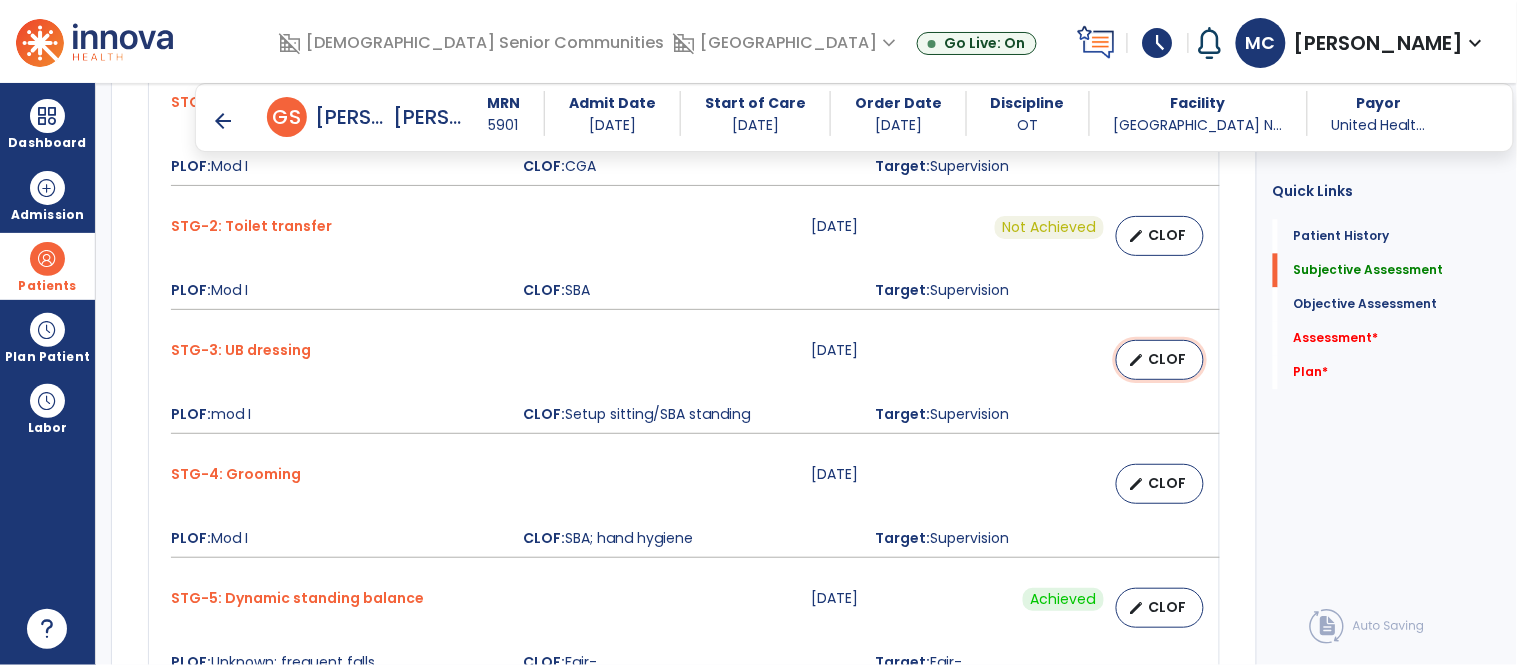 click on "CLOF" at bounding box center [1168, 359] 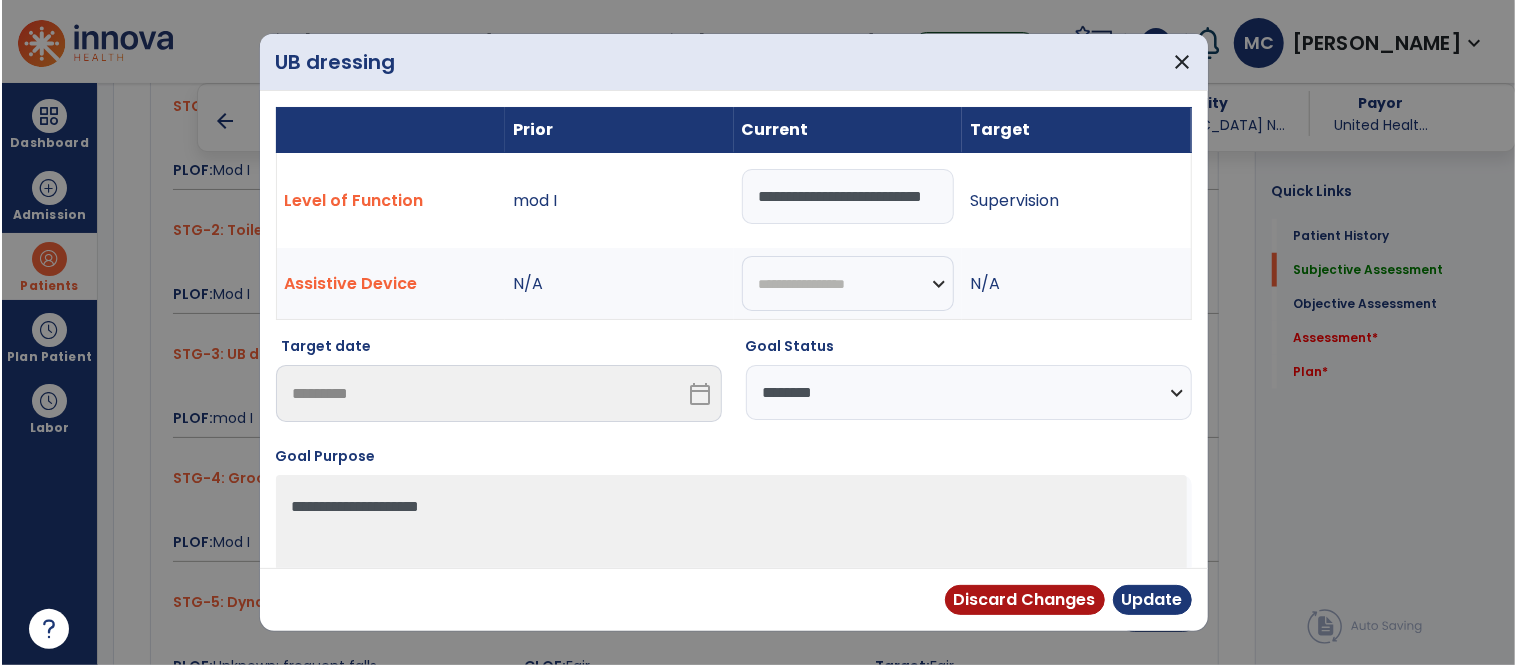 scroll, scrollTop: 1113, scrollLeft: 0, axis: vertical 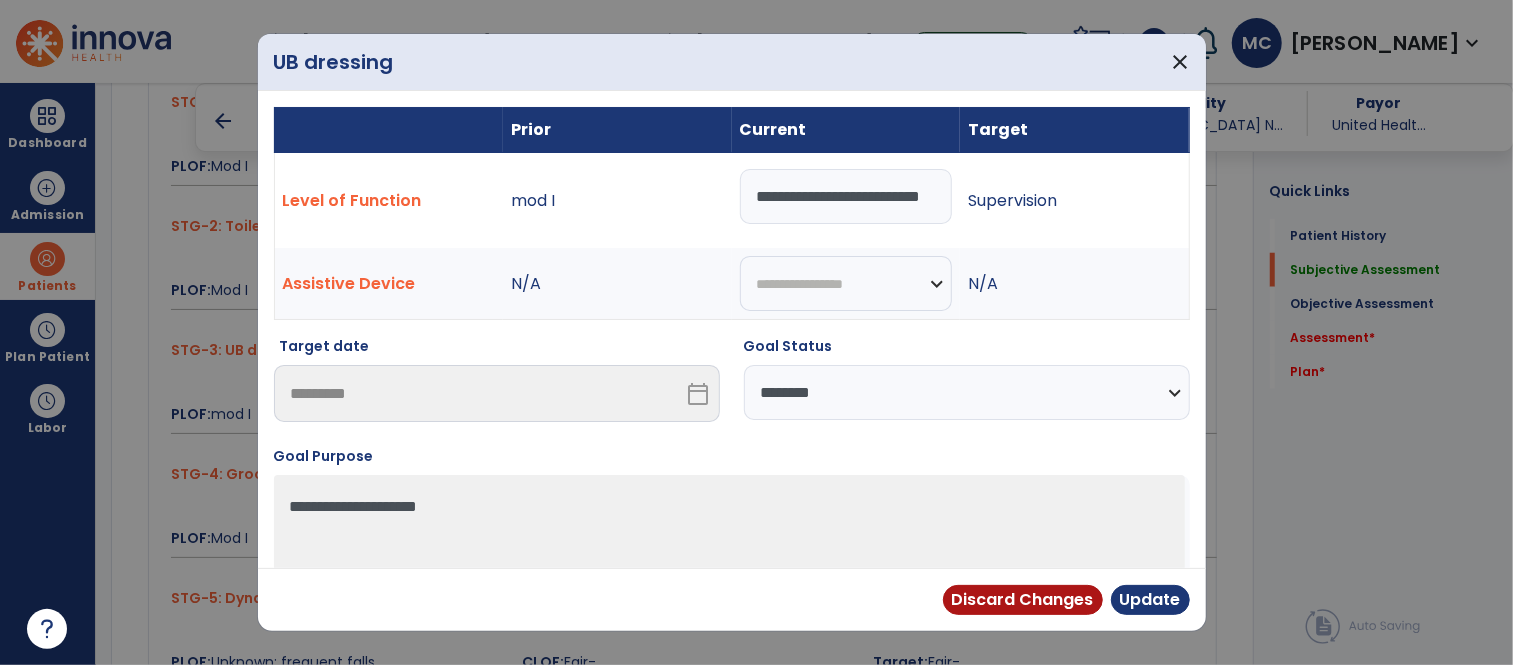 click on "**********" at bounding box center (967, 392) 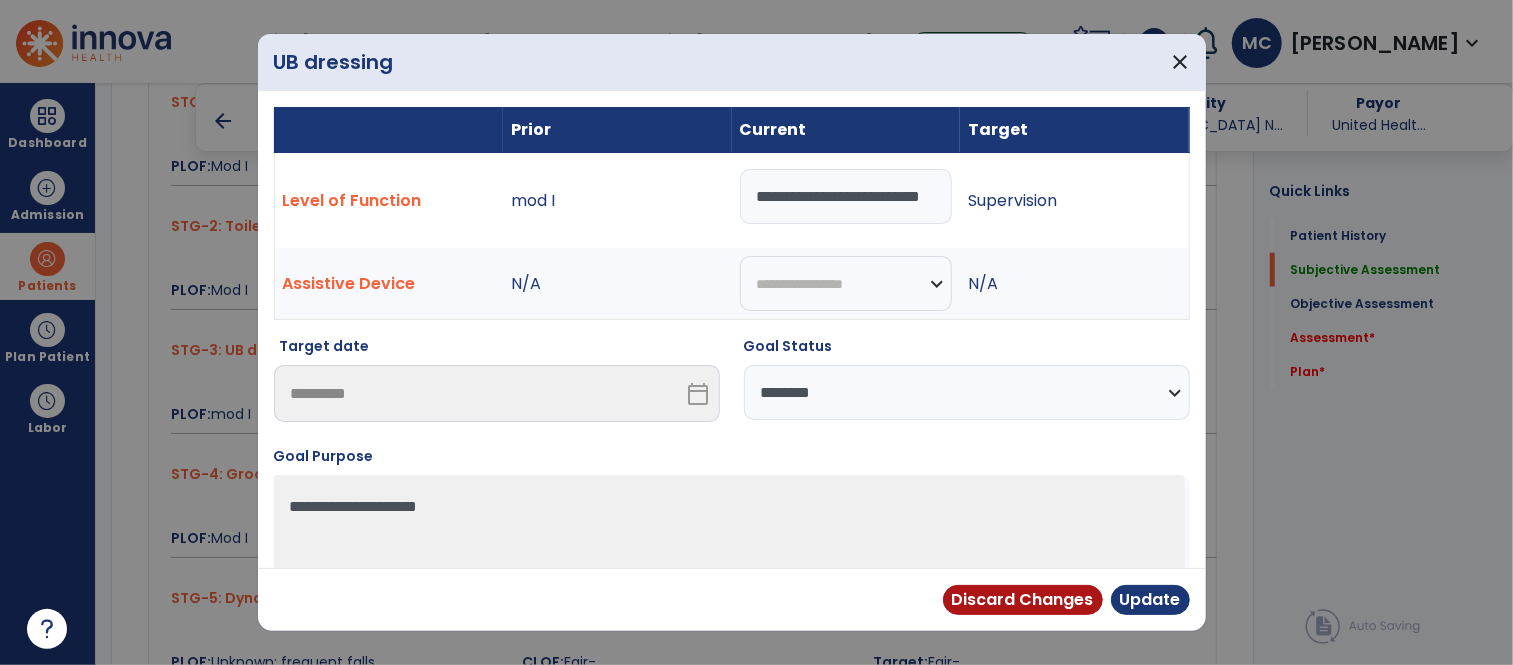 select on "**********" 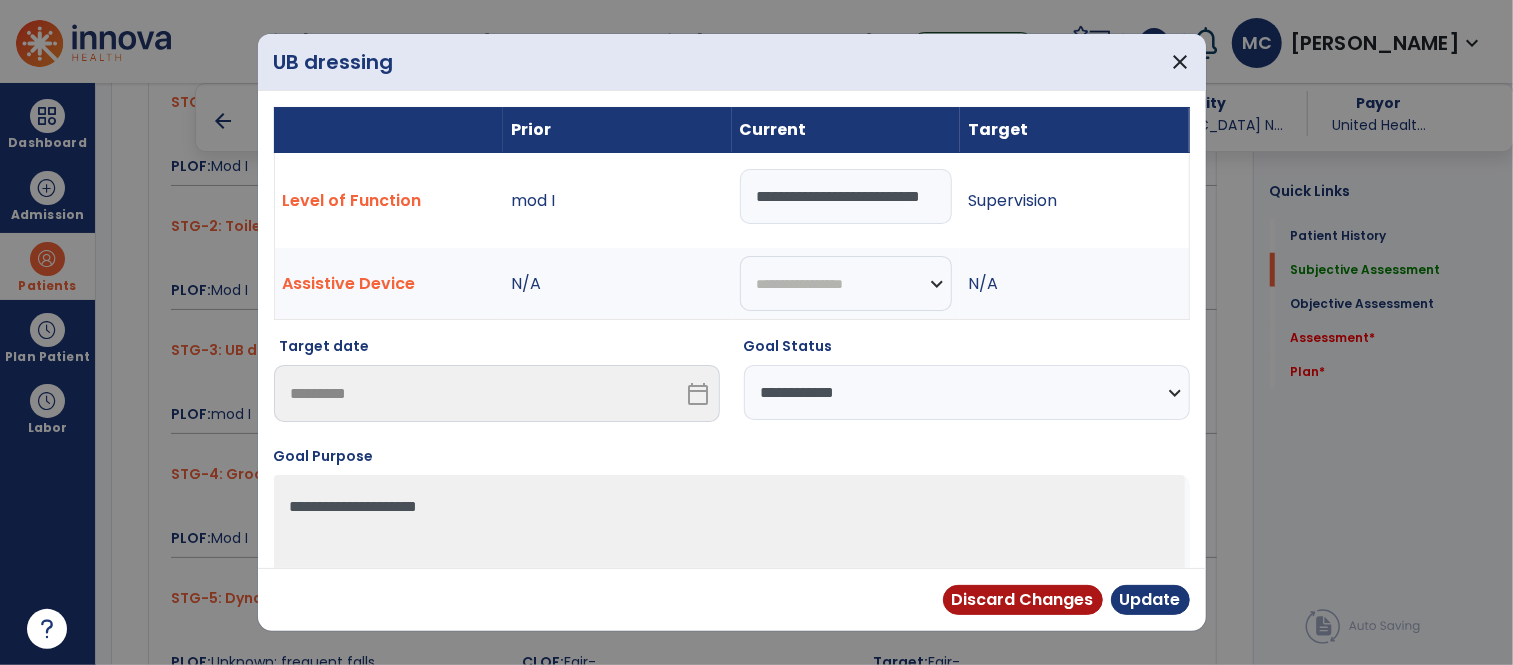 click on "**********" at bounding box center (967, 392) 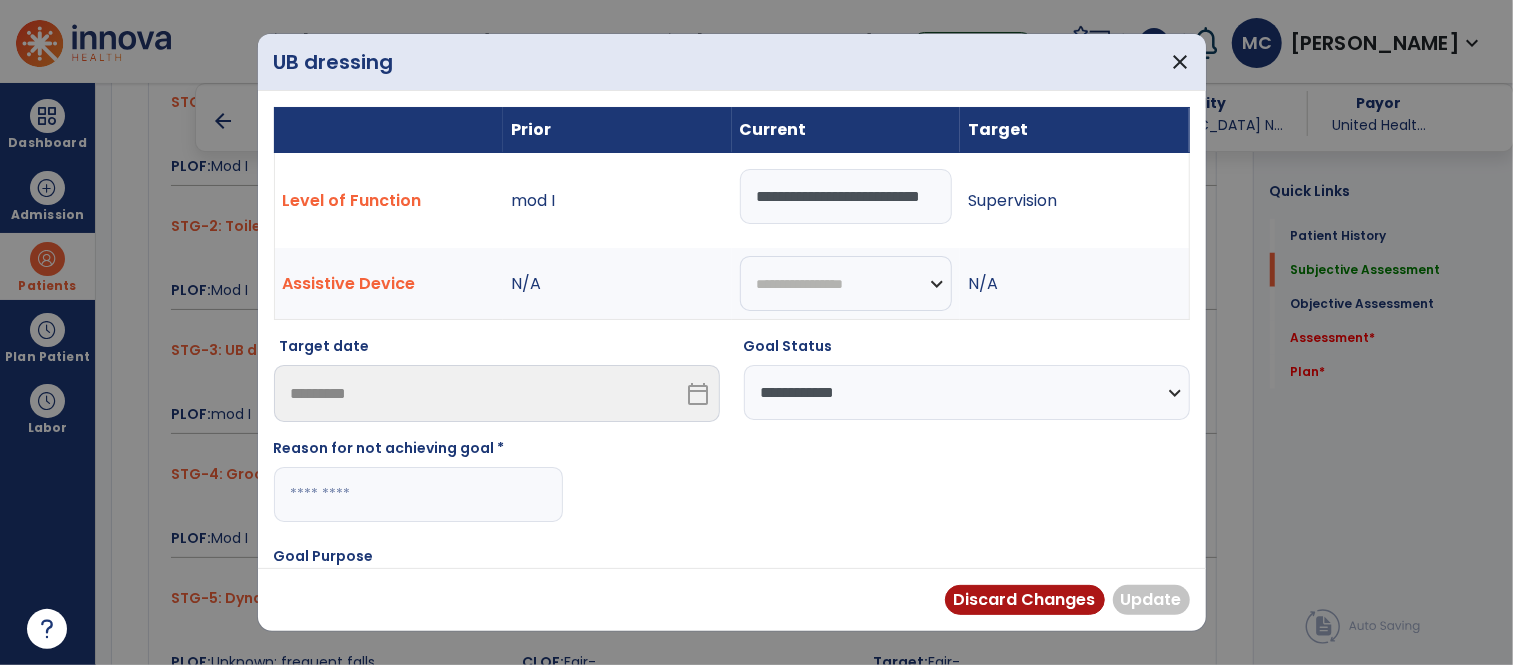 click at bounding box center [418, 494] 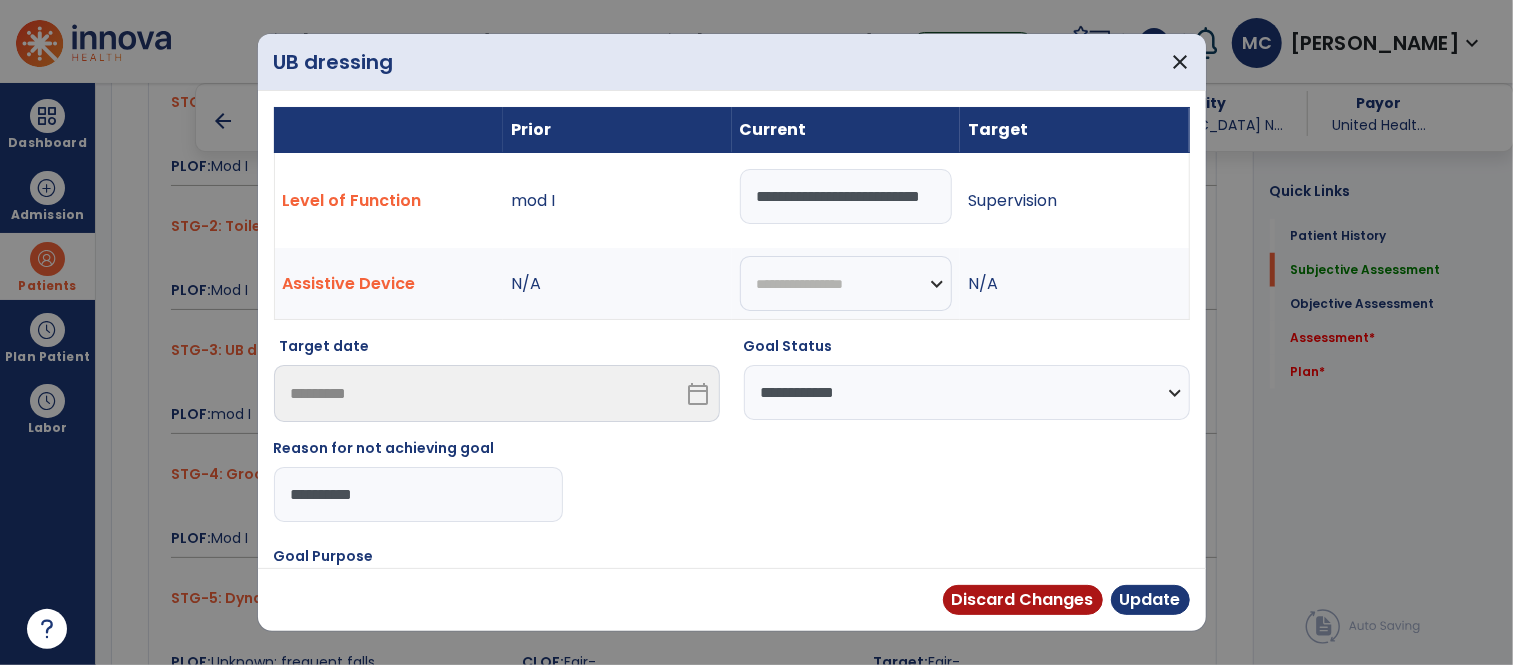 type on "**********" 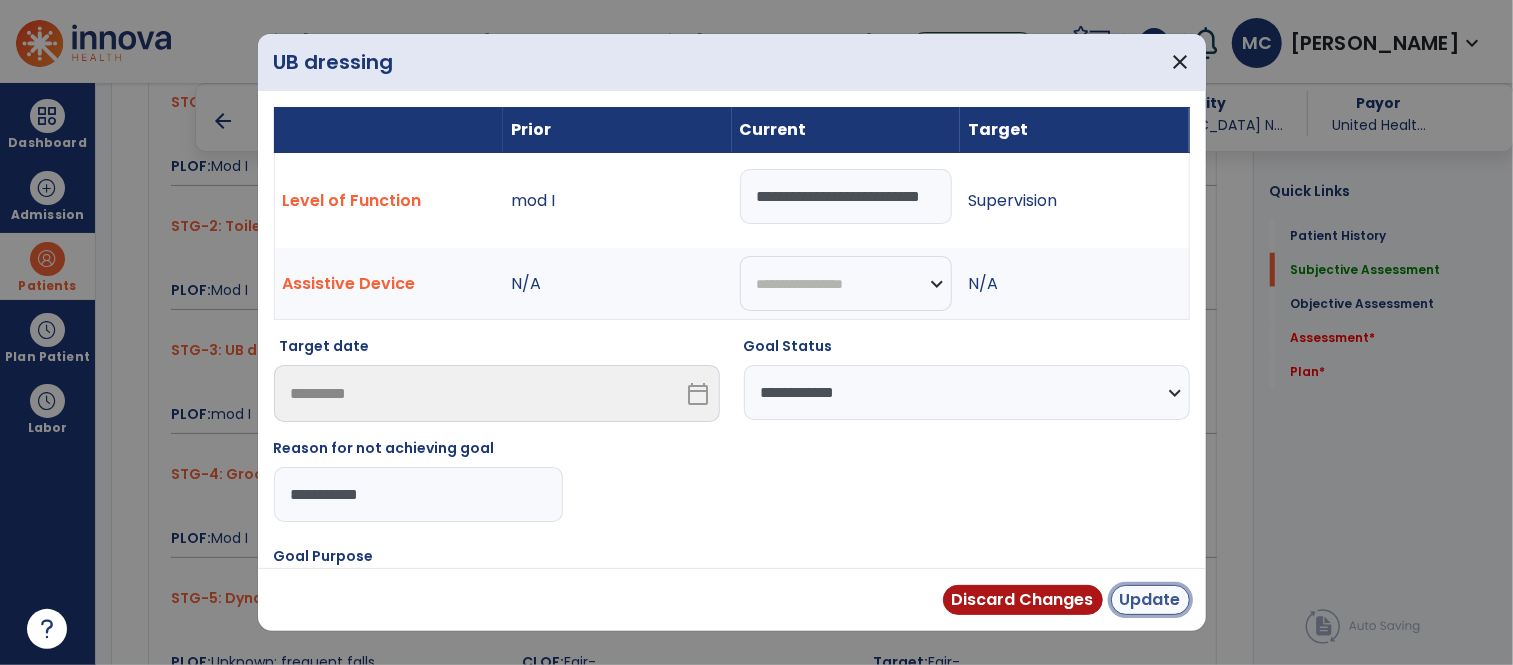 click on "Update" at bounding box center [1150, 600] 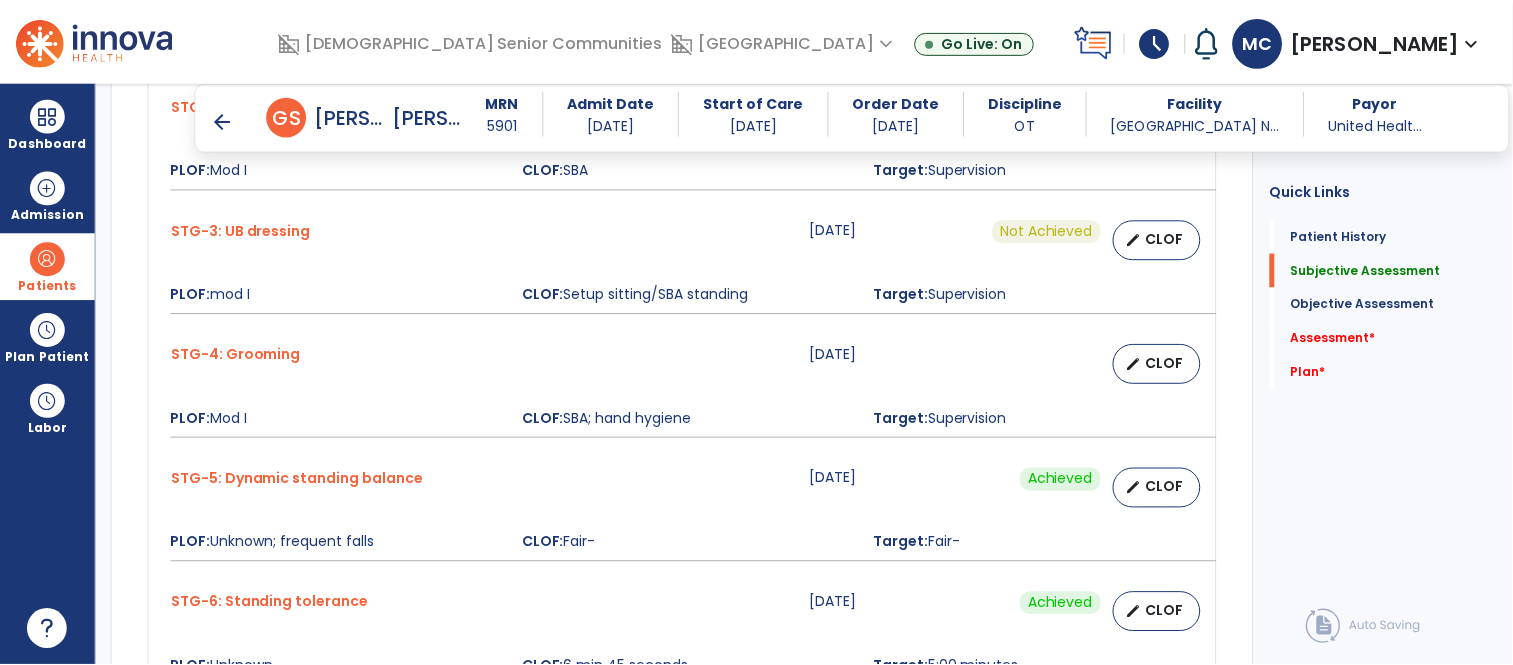 scroll, scrollTop: 1237, scrollLeft: 0, axis: vertical 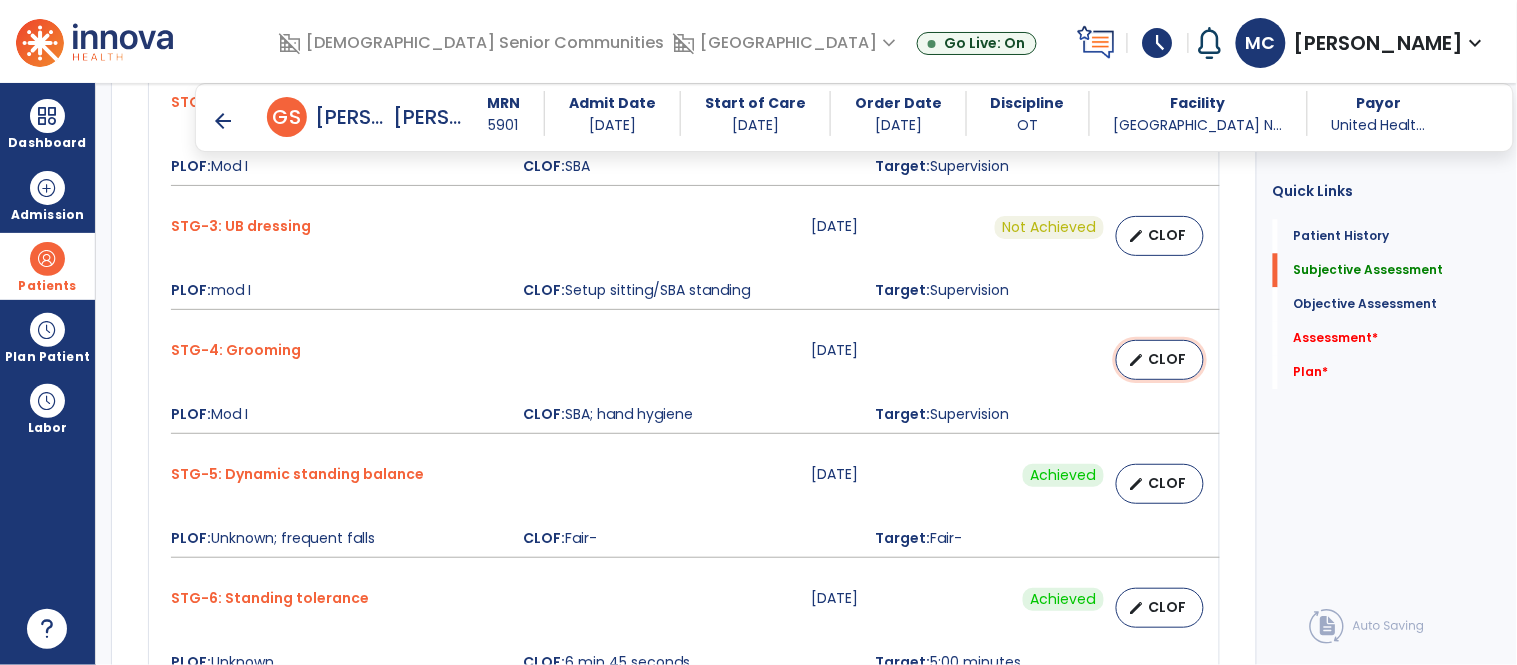 click on "CLOF" at bounding box center [1168, 359] 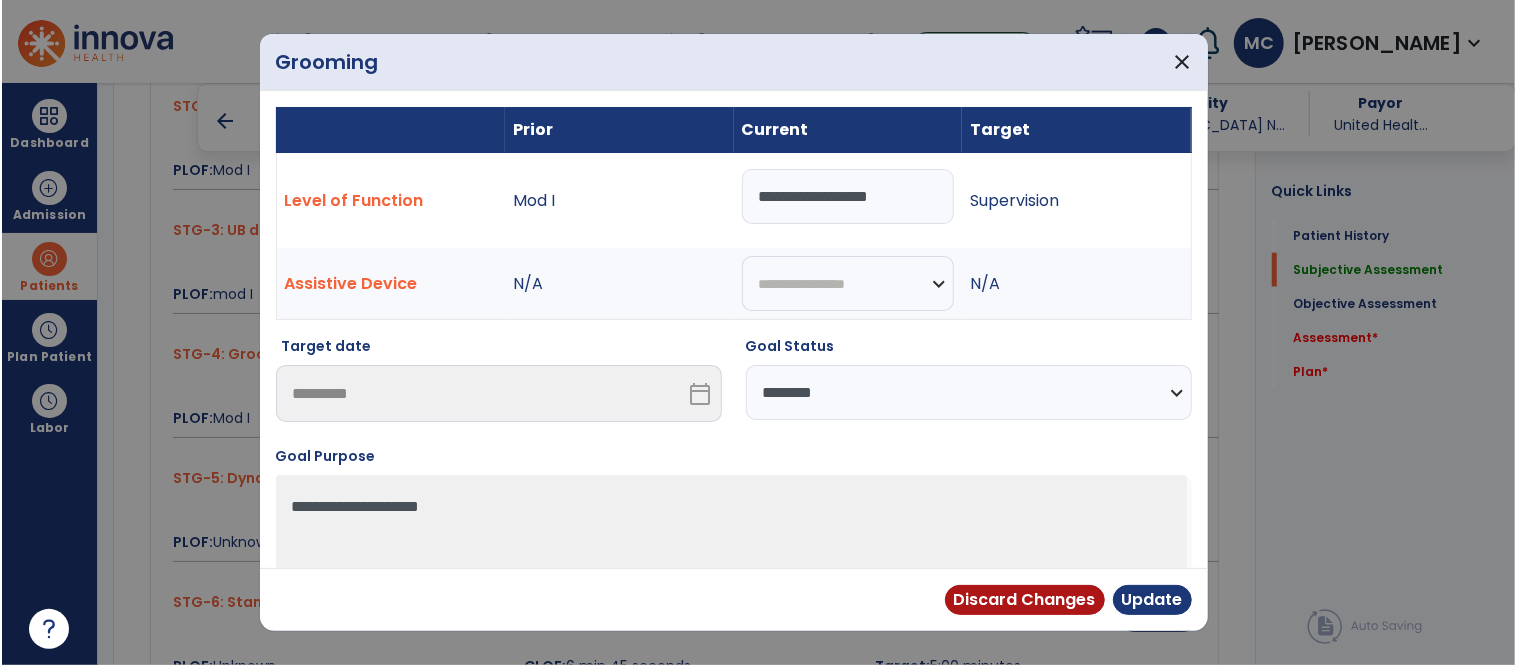 scroll, scrollTop: 1237, scrollLeft: 0, axis: vertical 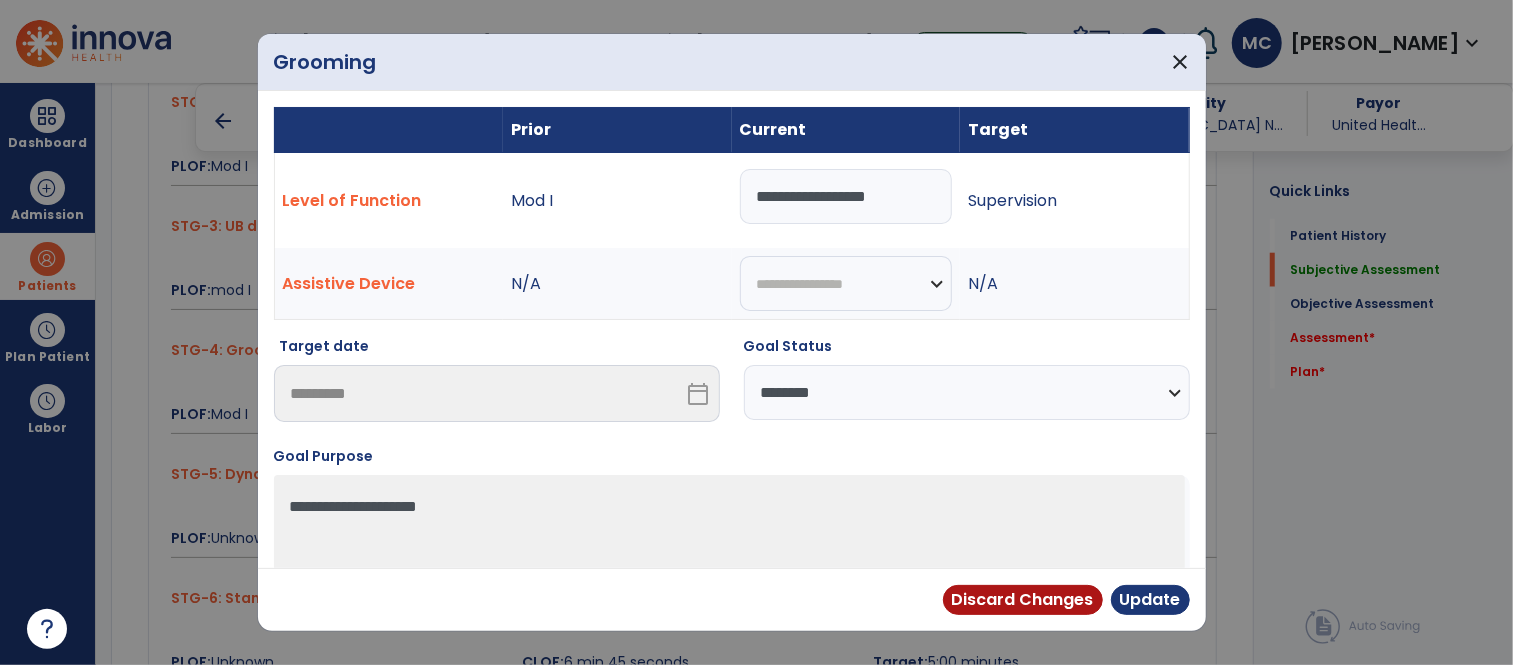 click on "**********" at bounding box center [967, 392] 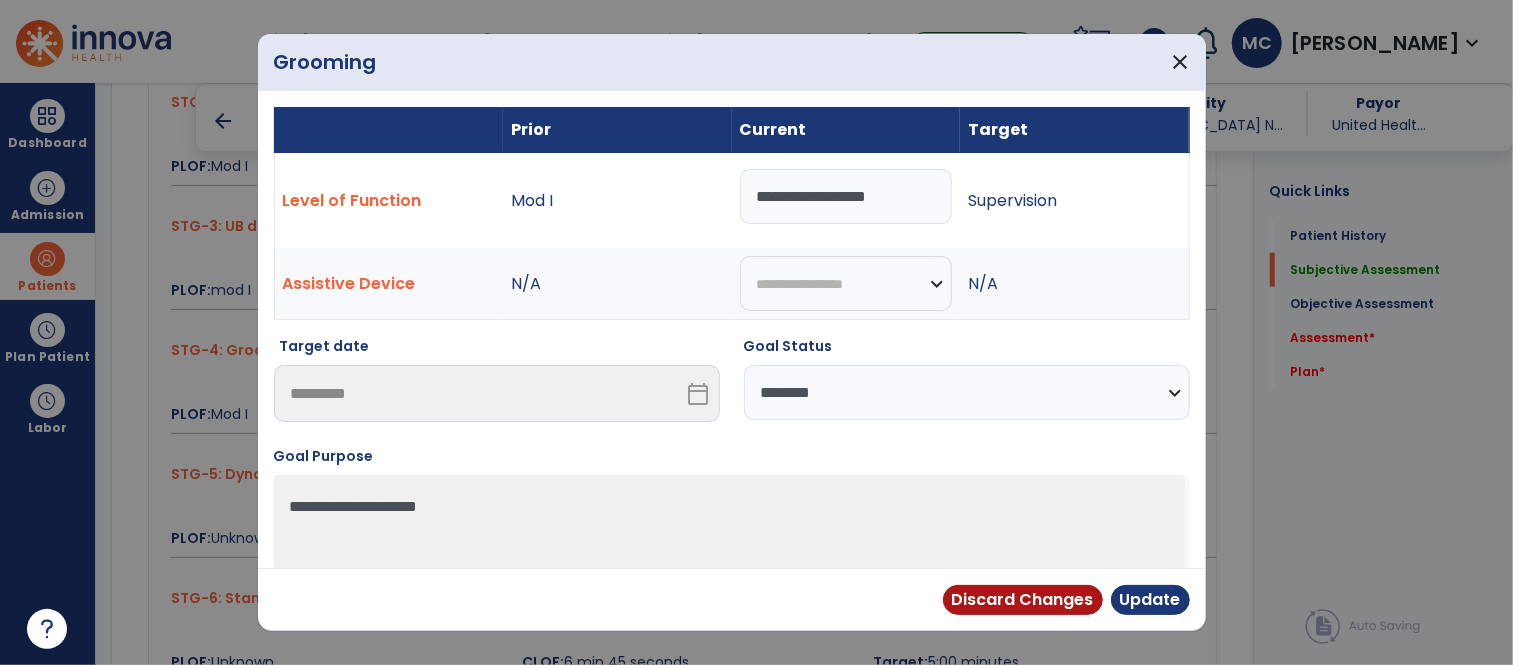 select on "**********" 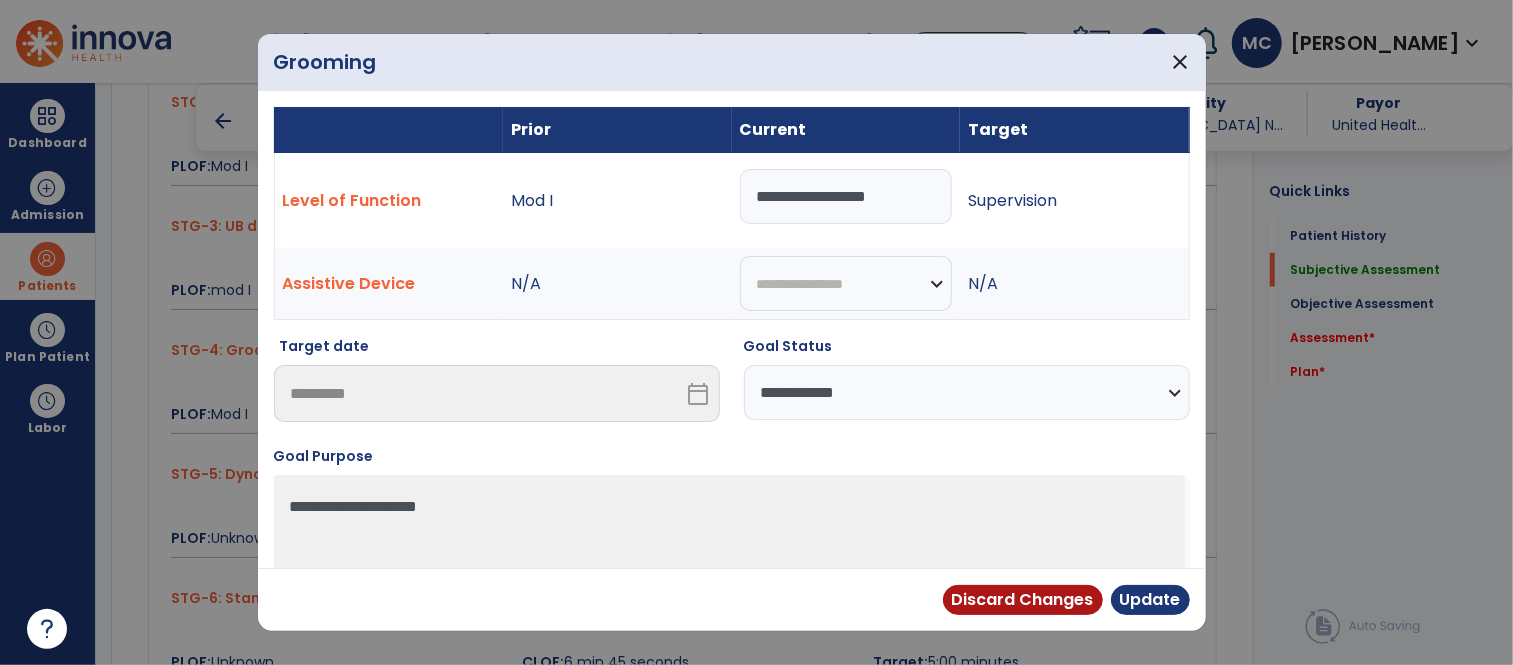 click on "**********" at bounding box center (967, 392) 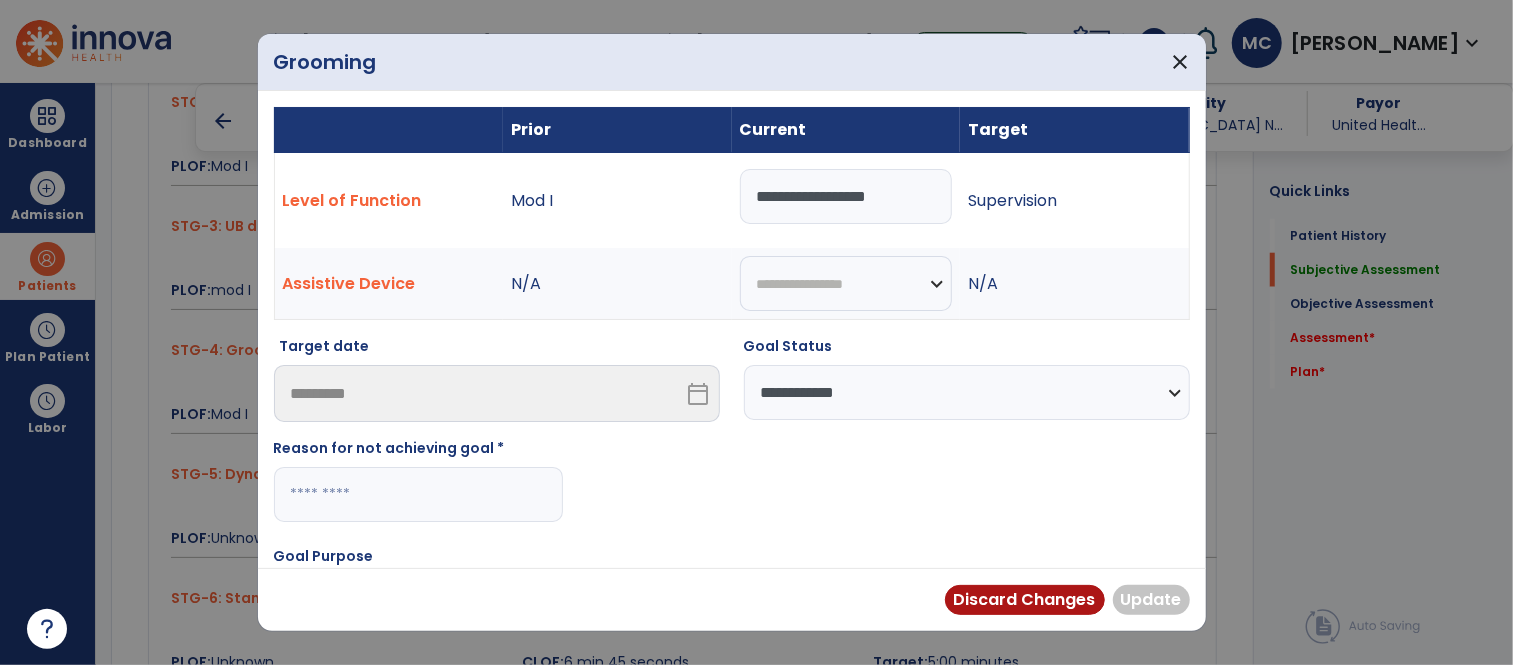 click at bounding box center (418, 494) 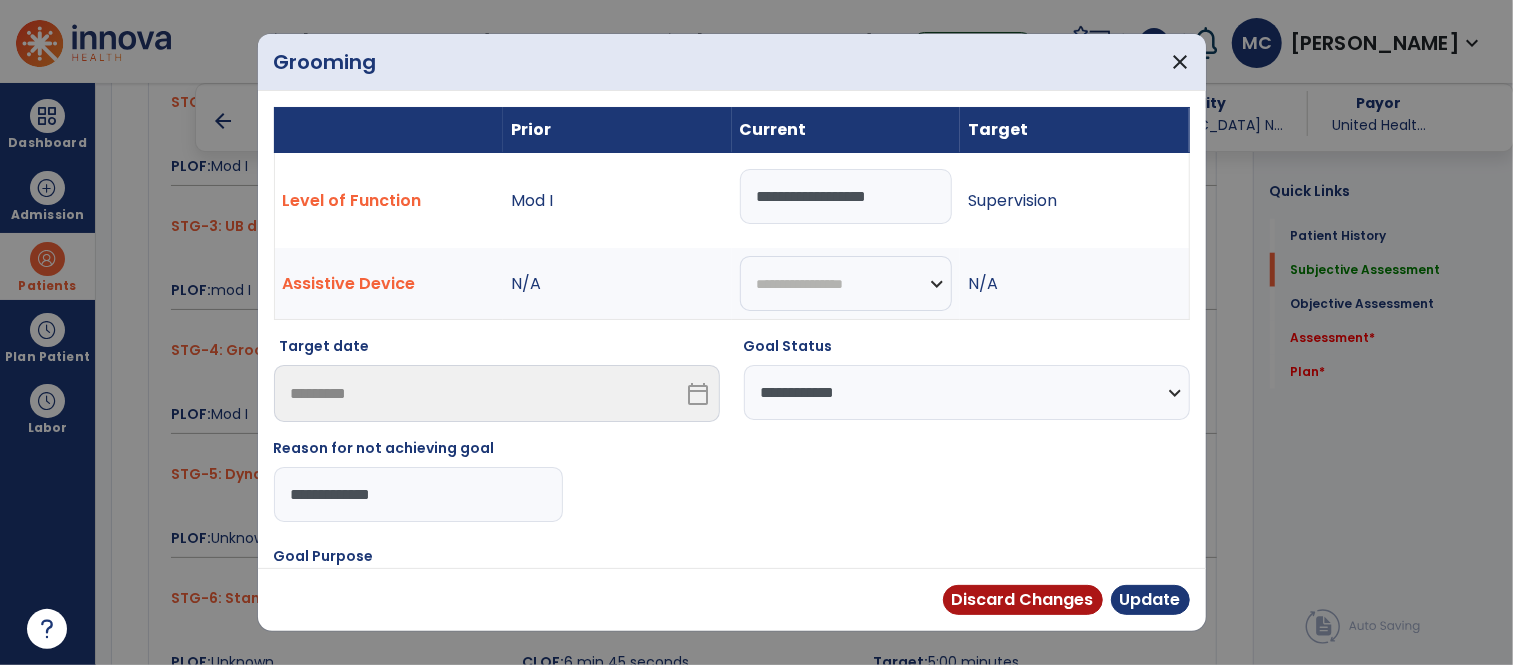 type on "**********" 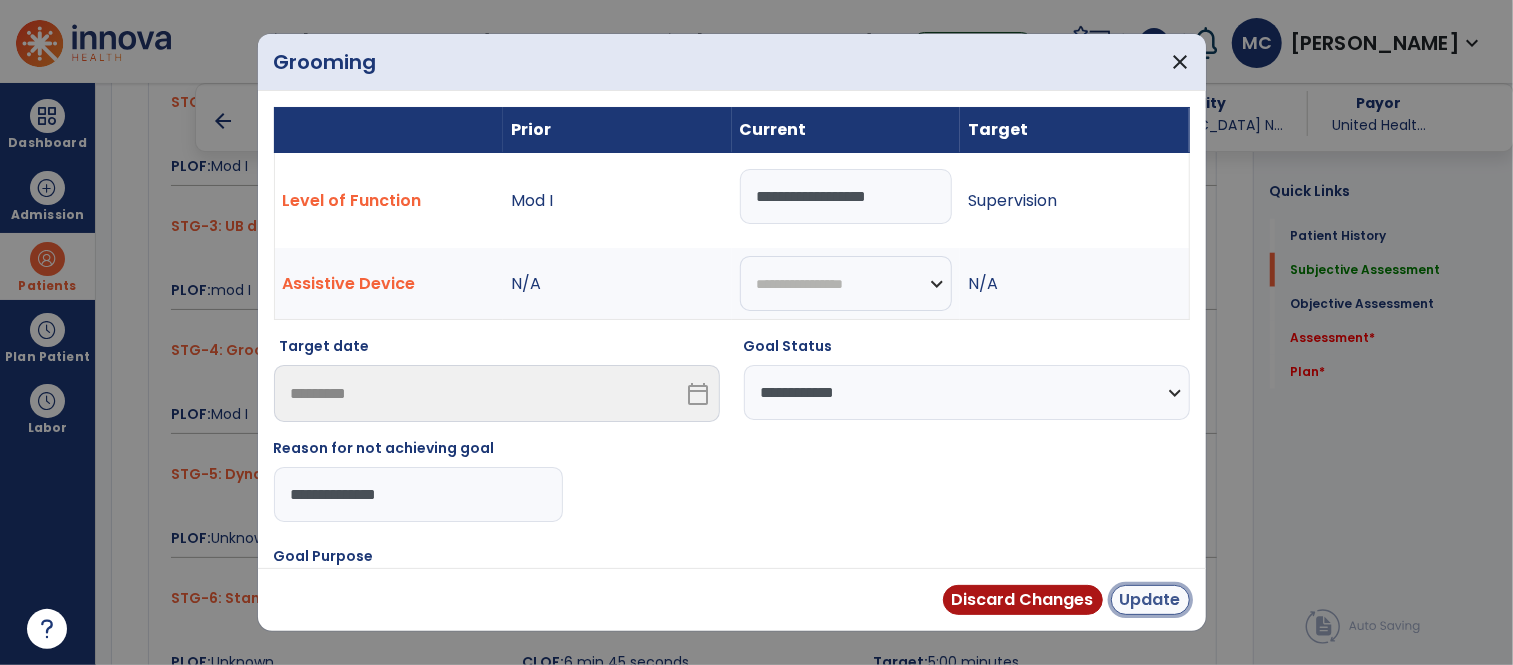 click on "Update" at bounding box center (1150, 600) 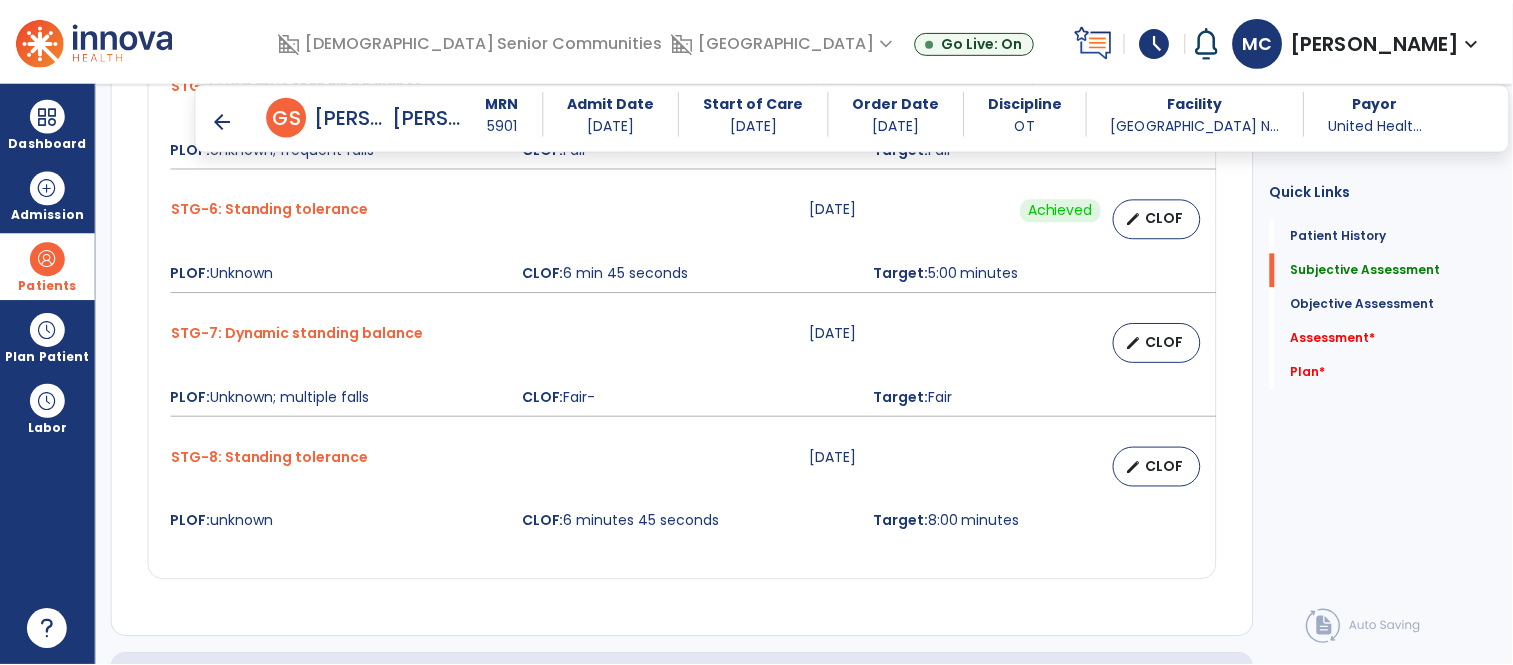 scroll, scrollTop: 1632, scrollLeft: 0, axis: vertical 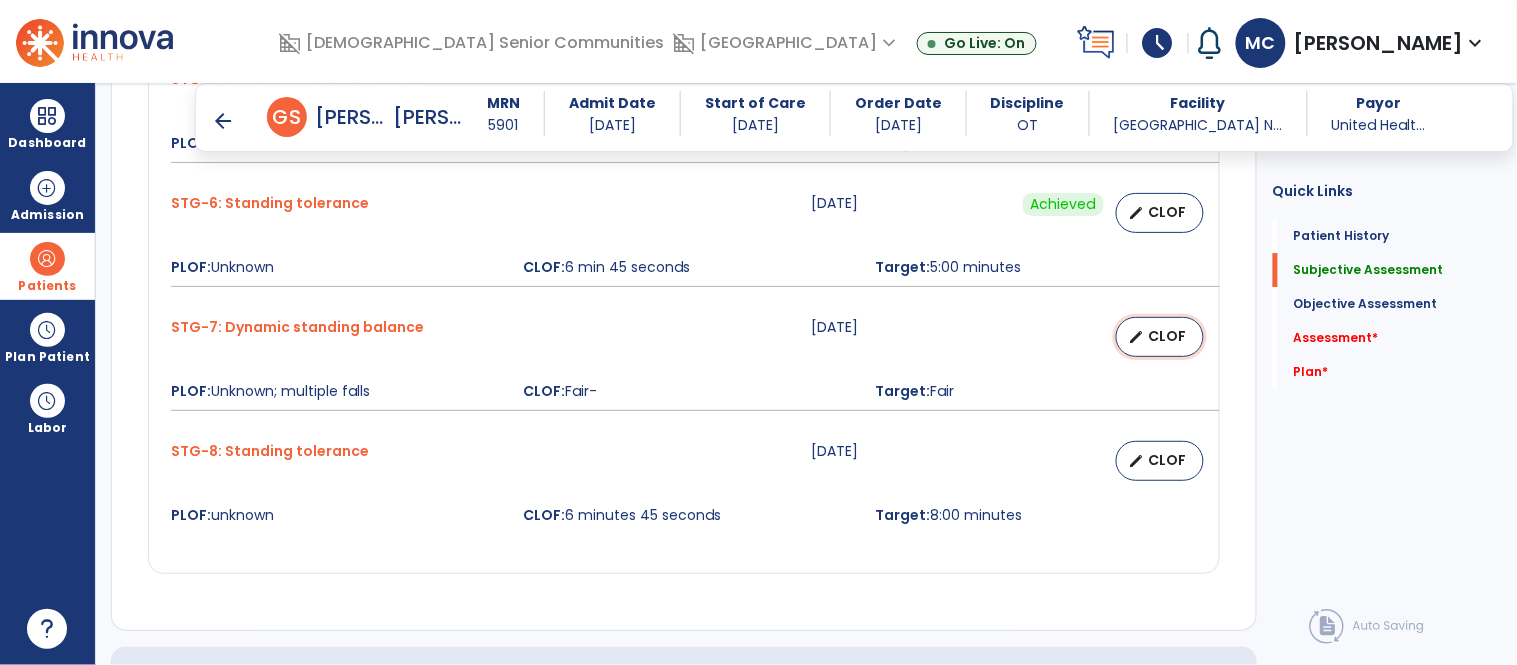 click on "CLOF" at bounding box center [1168, 336] 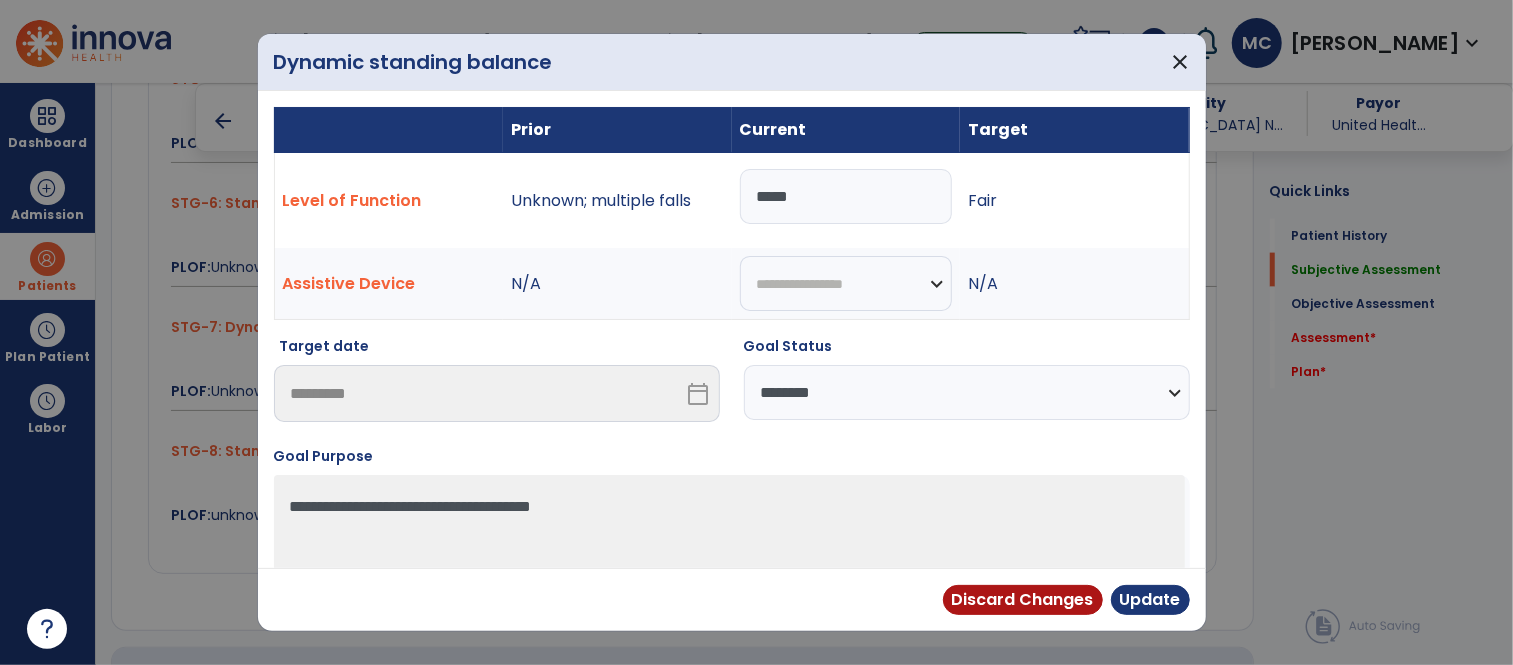 scroll, scrollTop: 1632, scrollLeft: 0, axis: vertical 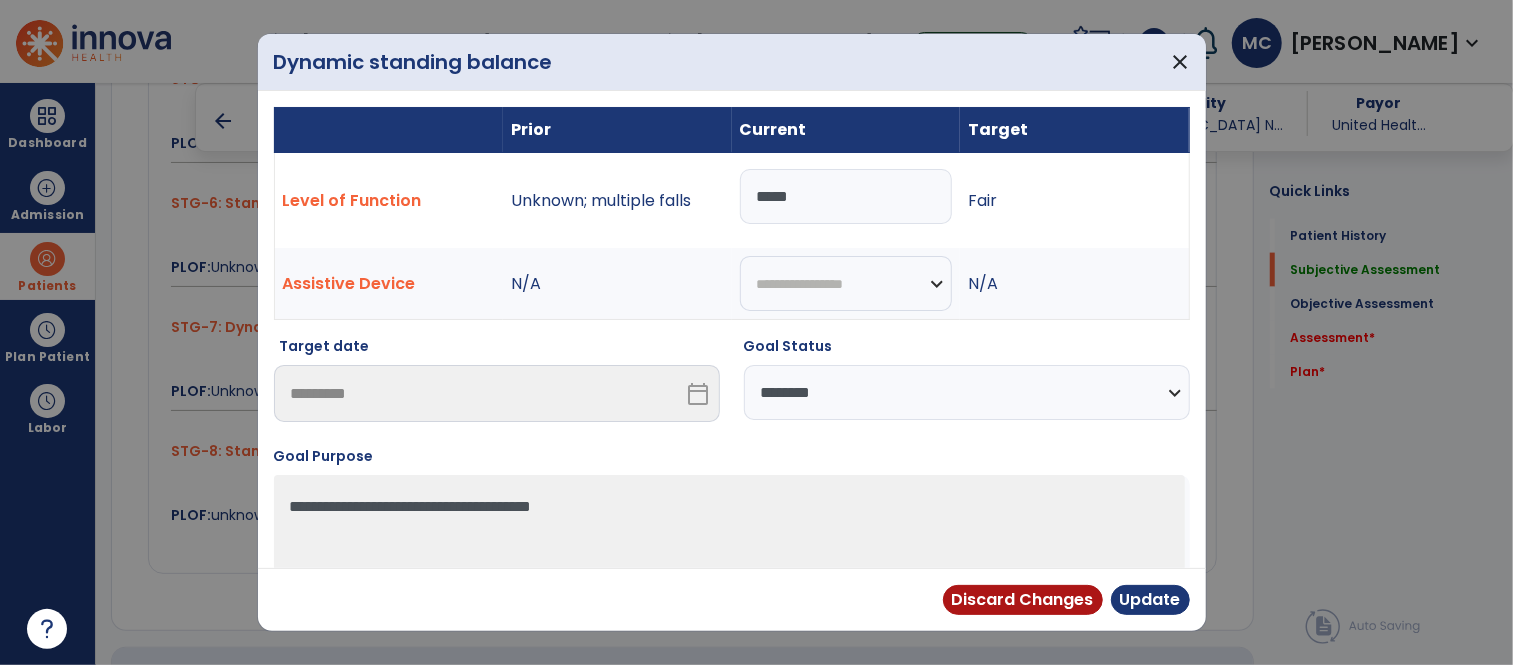 click on "**********" at bounding box center (967, 392) 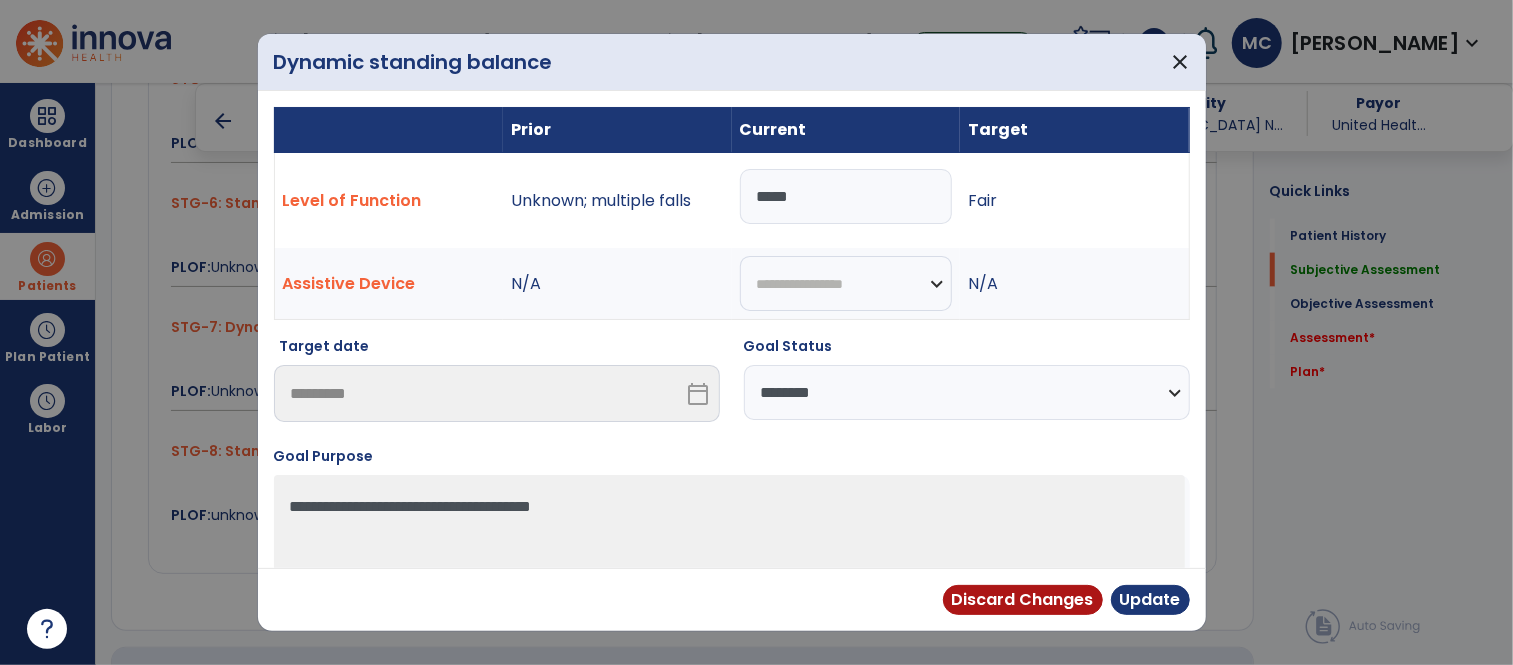 select on "**********" 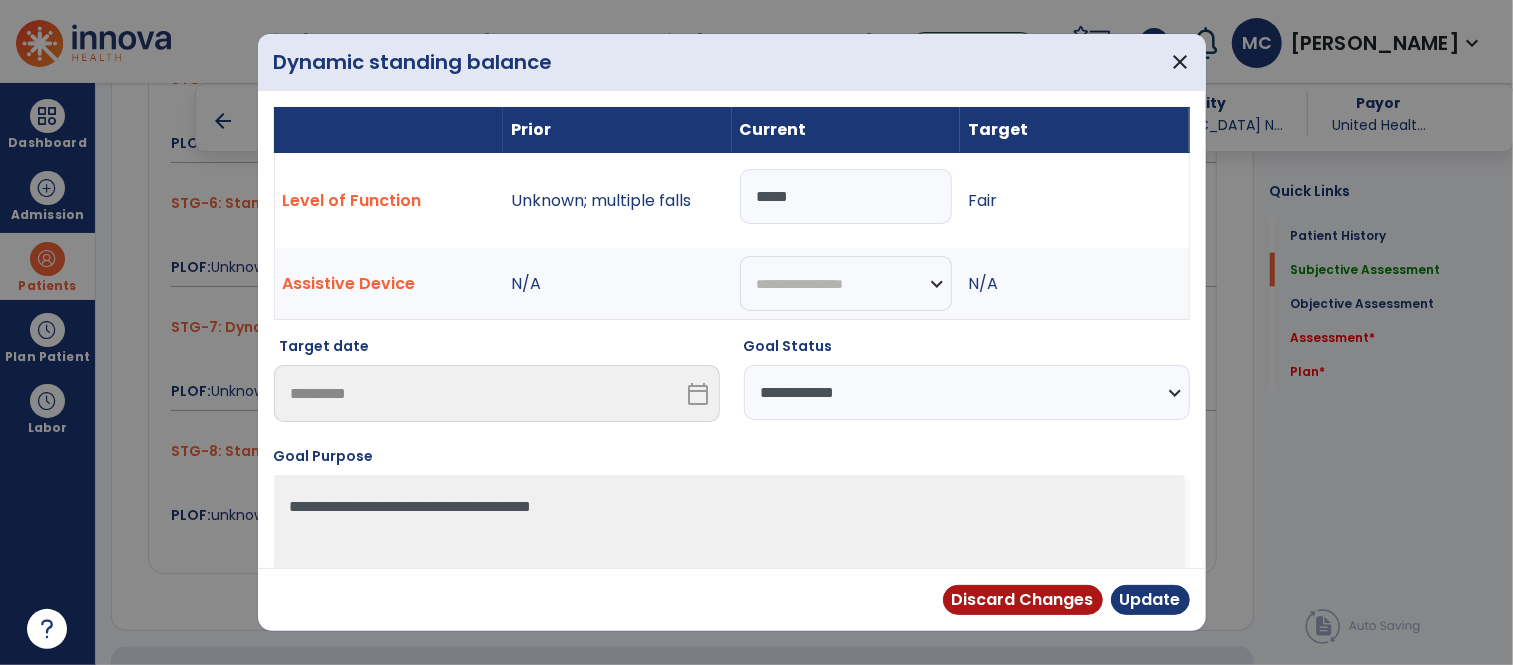 click on "**********" at bounding box center (967, 392) 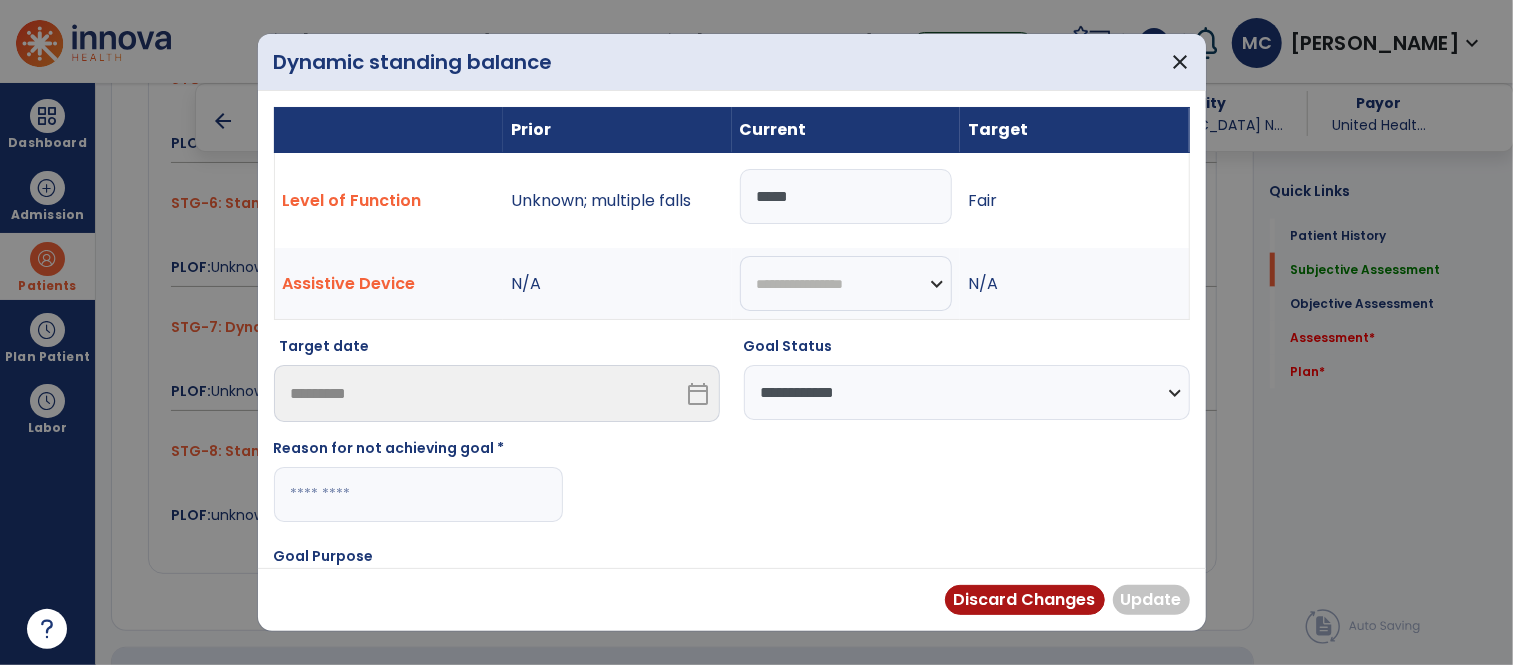 click at bounding box center [418, 494] 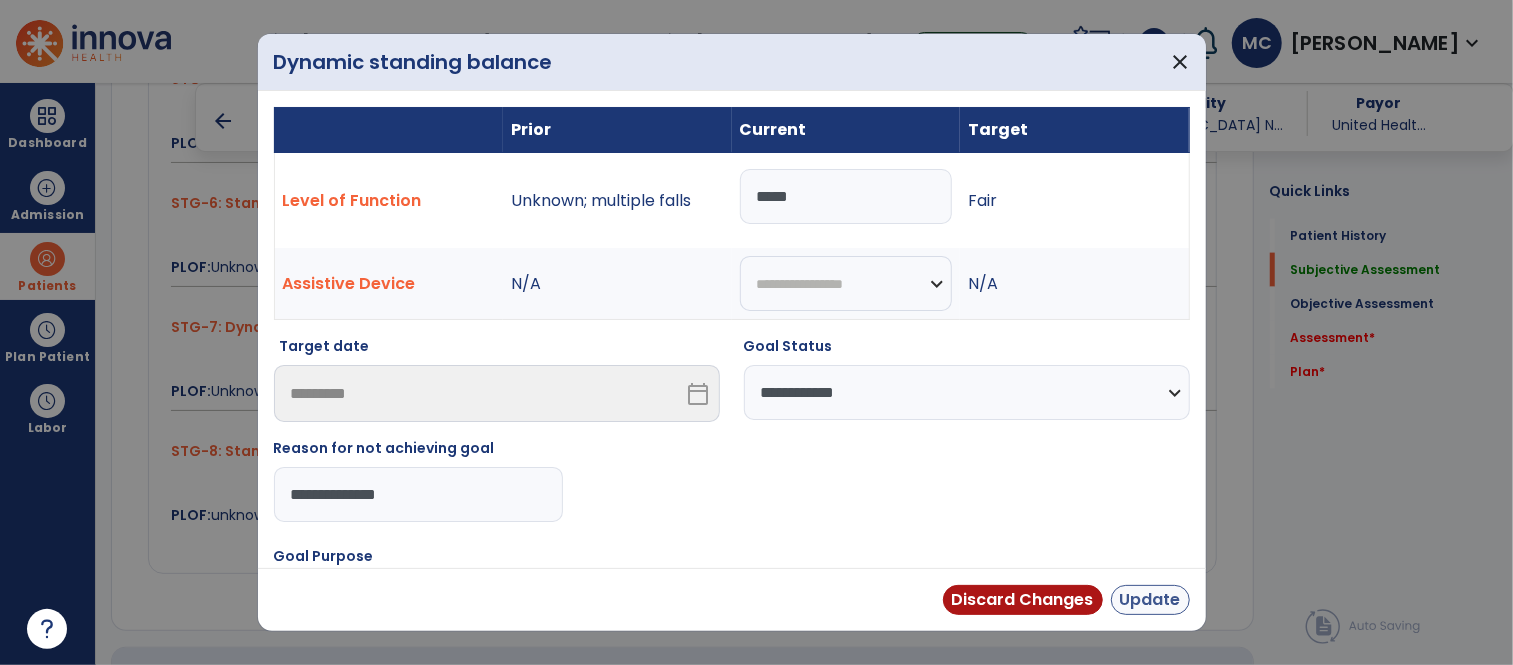 type on "**********" 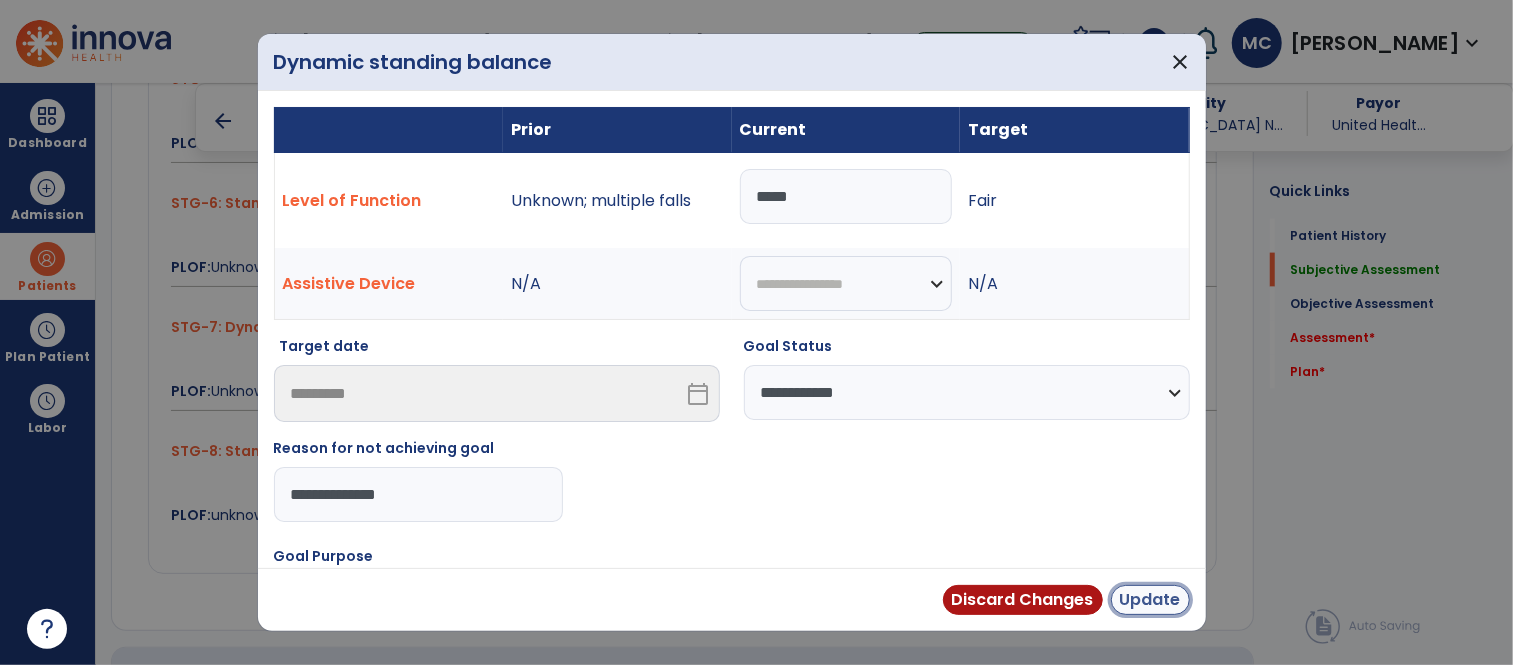 click on "Update" at bounding box center (1150, 600) 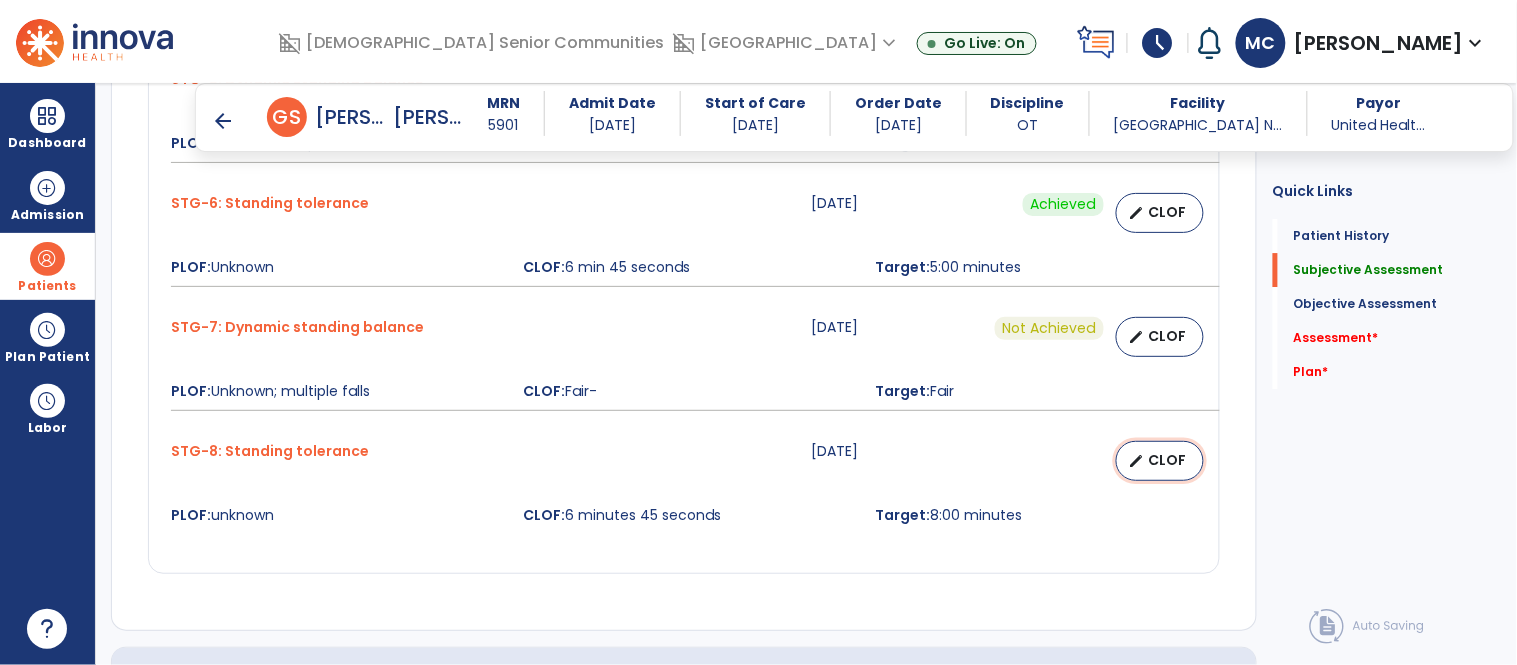 click on "CLOF" at bounding box center (1168, 460) 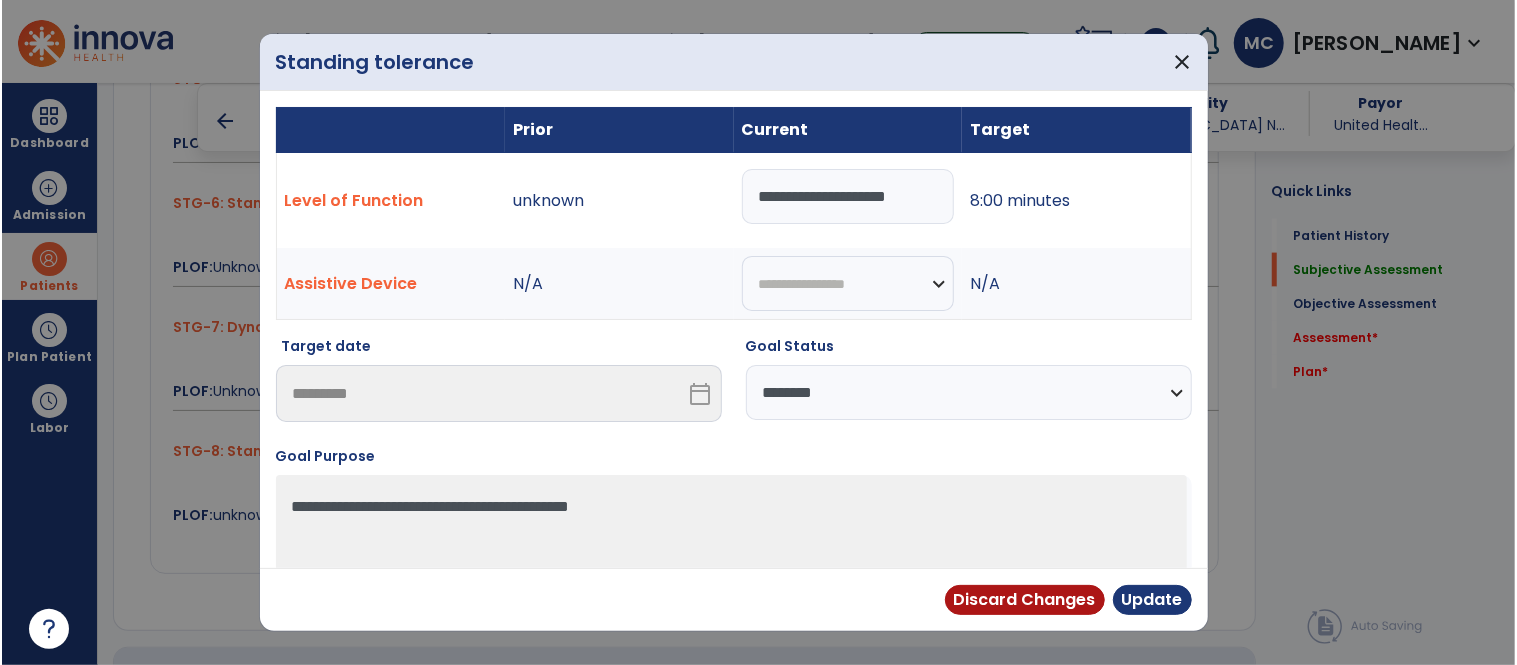 scroll, scrollTop: 1632, scrollLeft: 0, axis: vertical 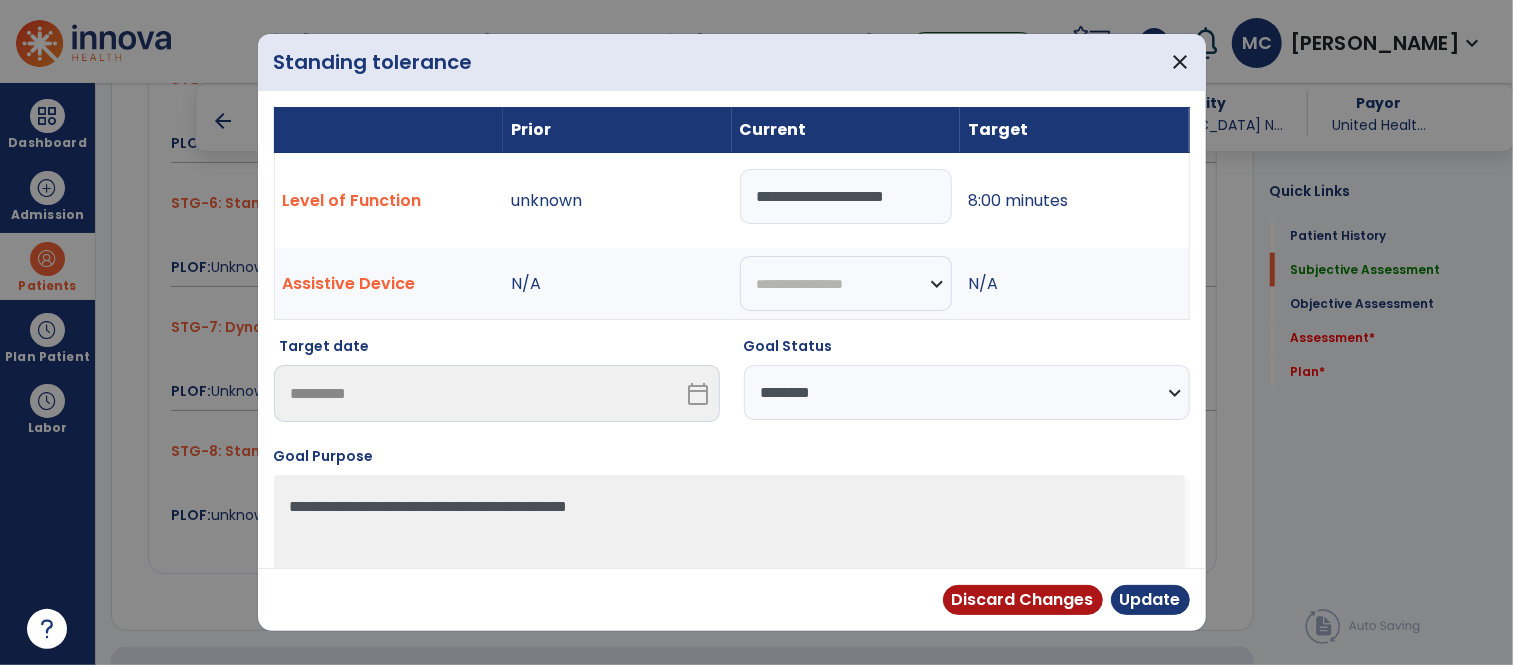 click on "**********" at bounding box center [967, 392] 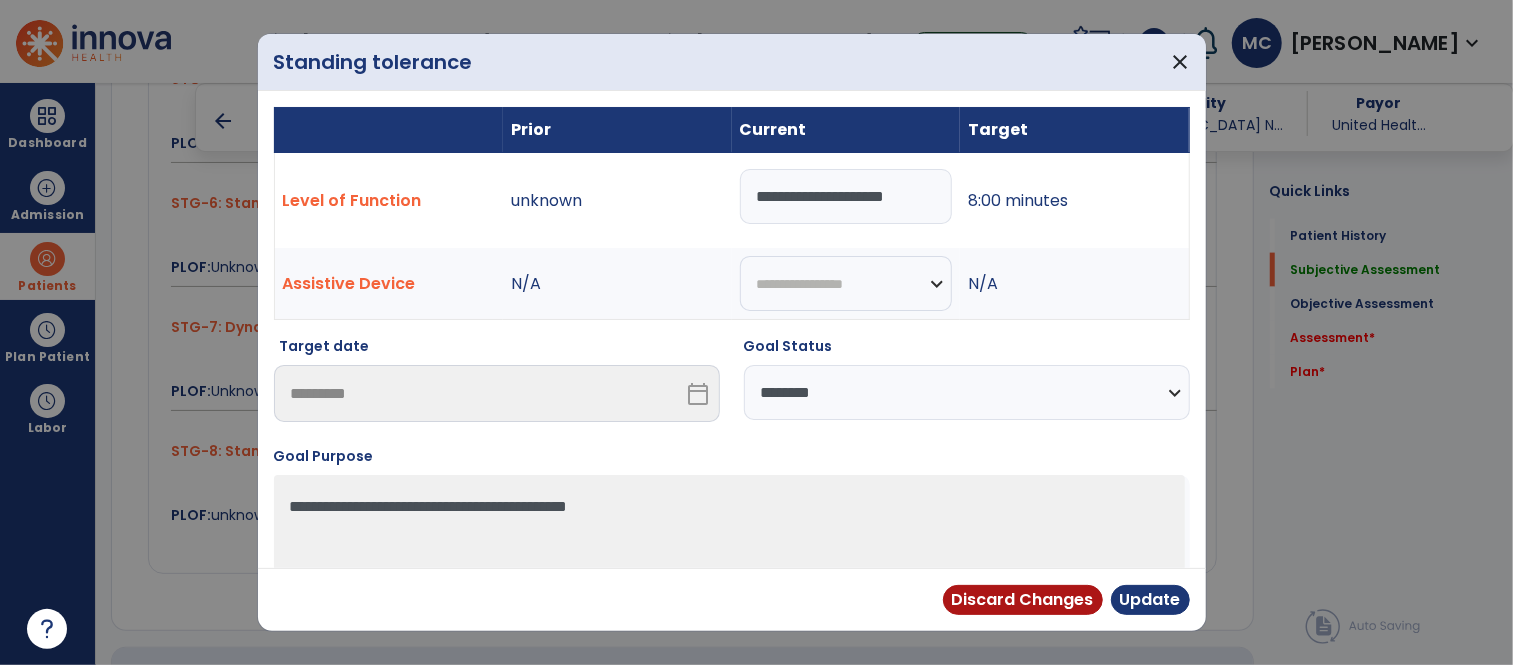 select on "**********" 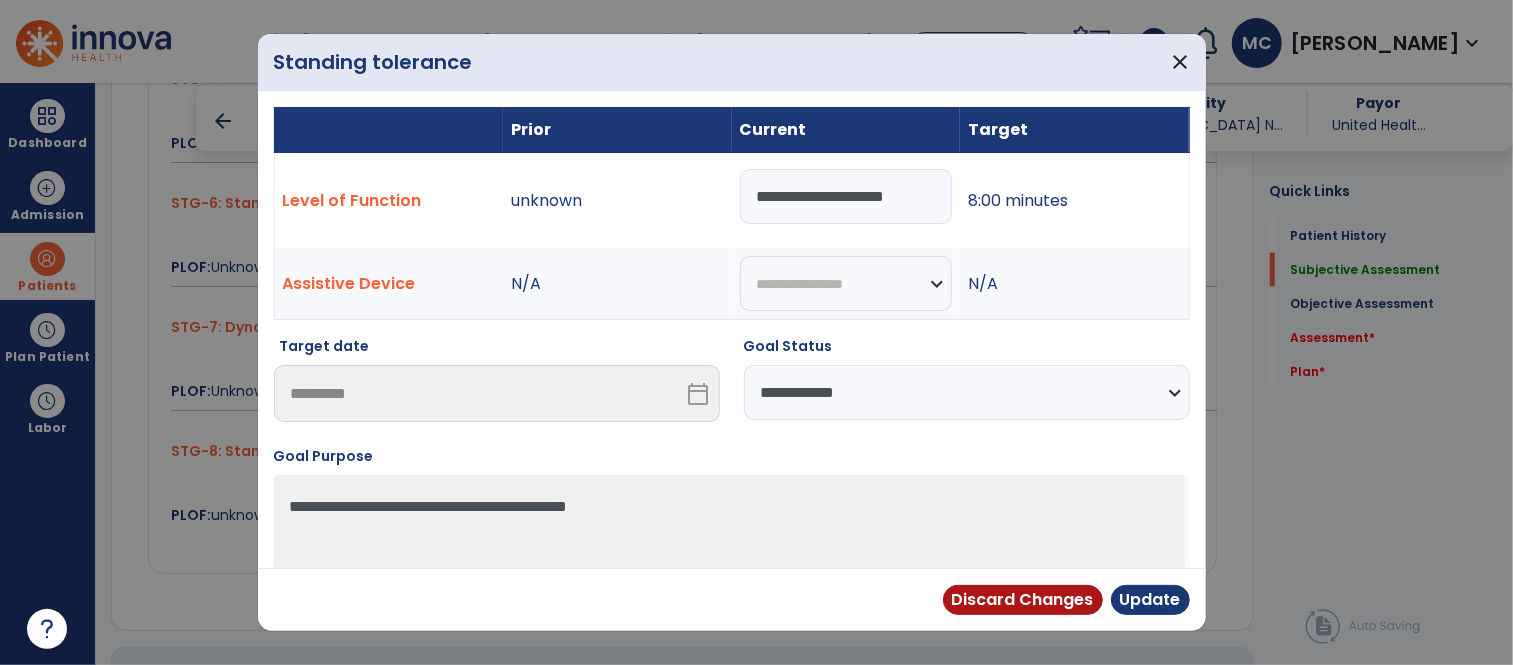 click on "**********" at bounding box center [967, 392] 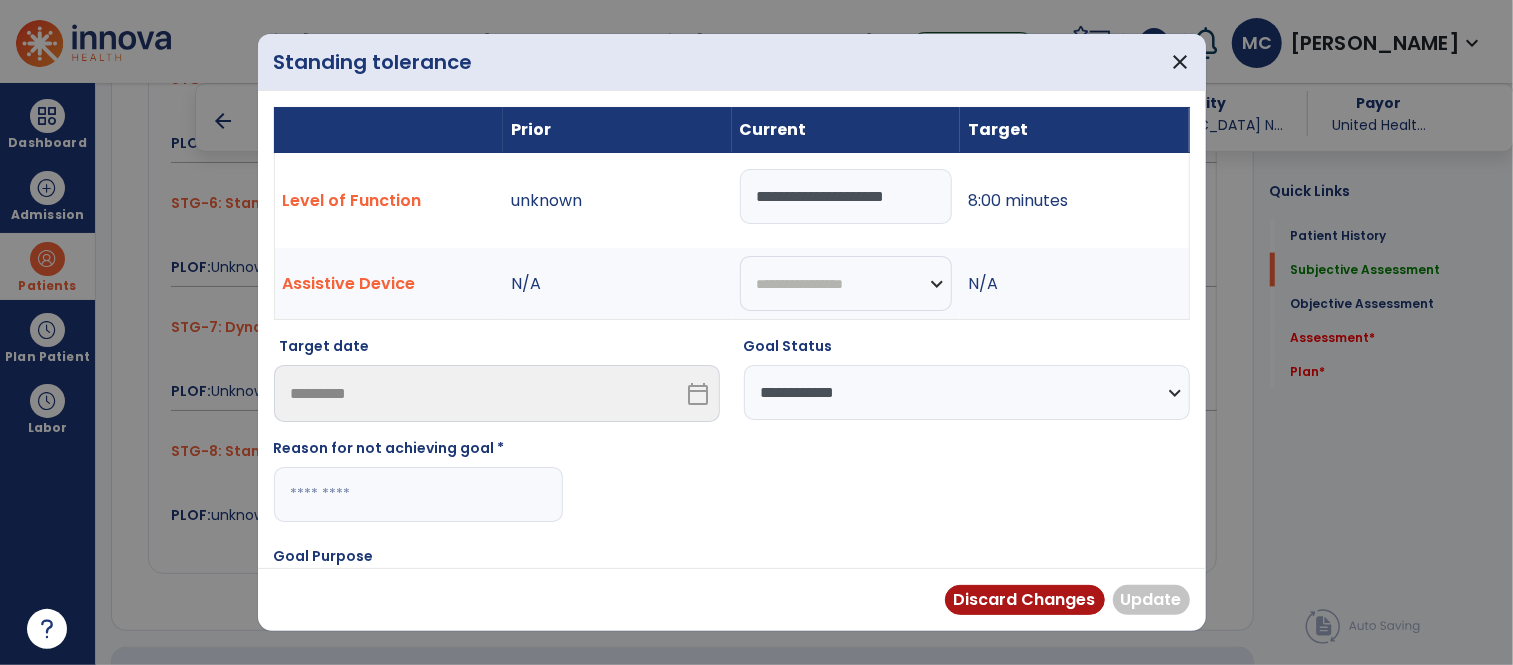 click at bounding box center [418, 494] 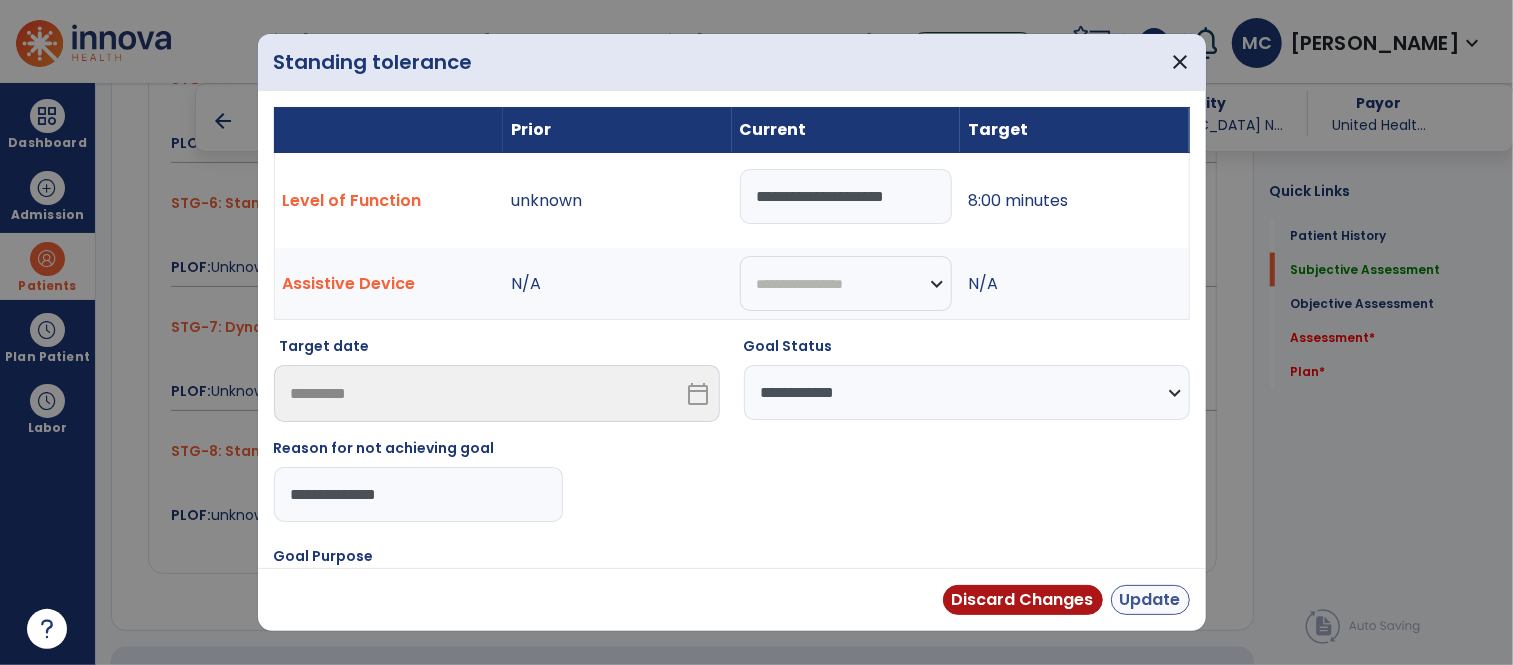 type on "**********" 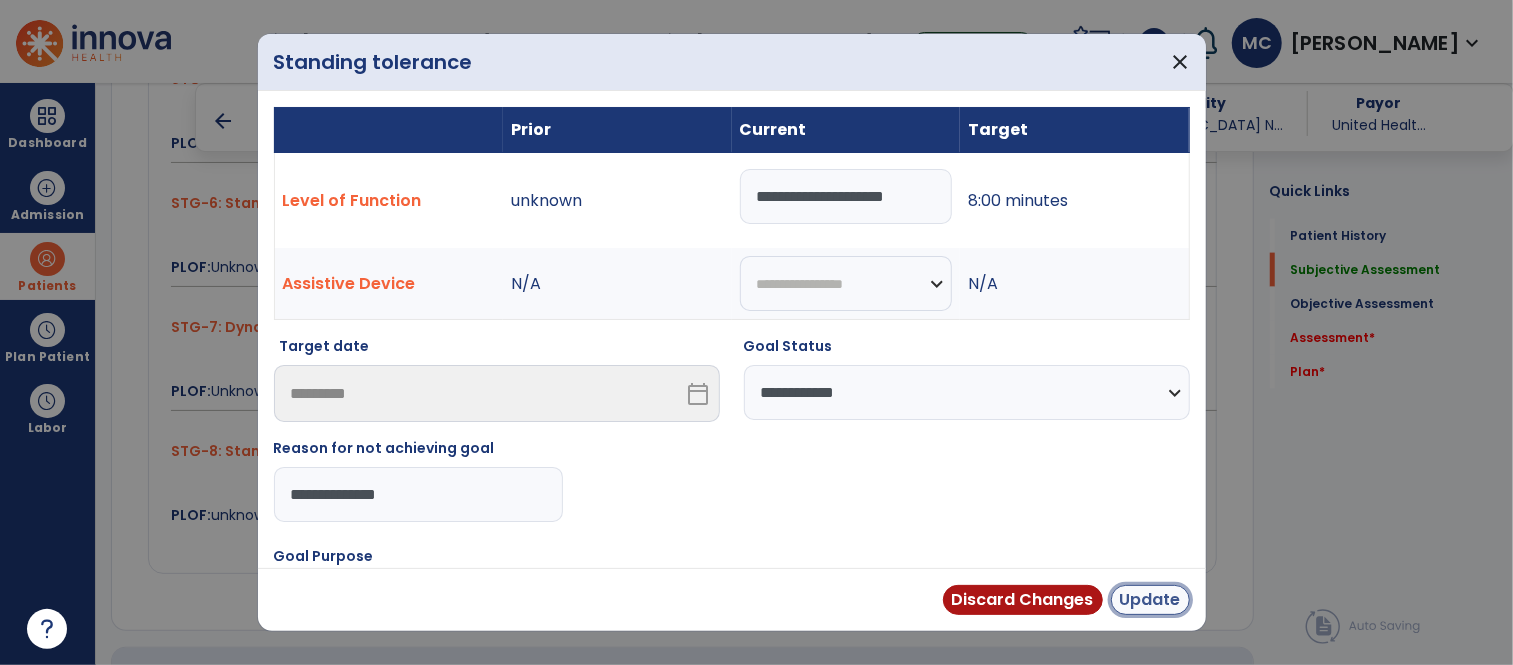 click on "Update" at bounding box center [1150, 600] 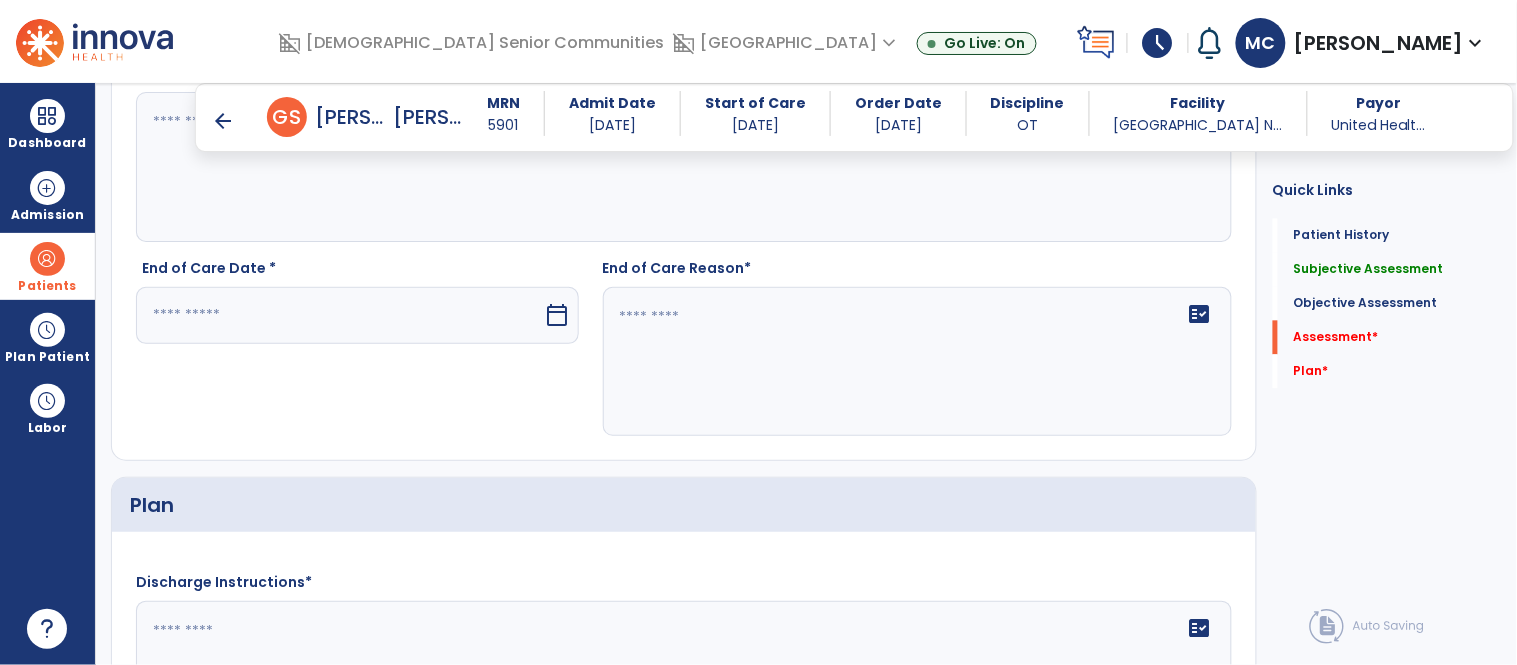 scroll, scrollTop: 2883, scrollLeft: 0, axis: vertical 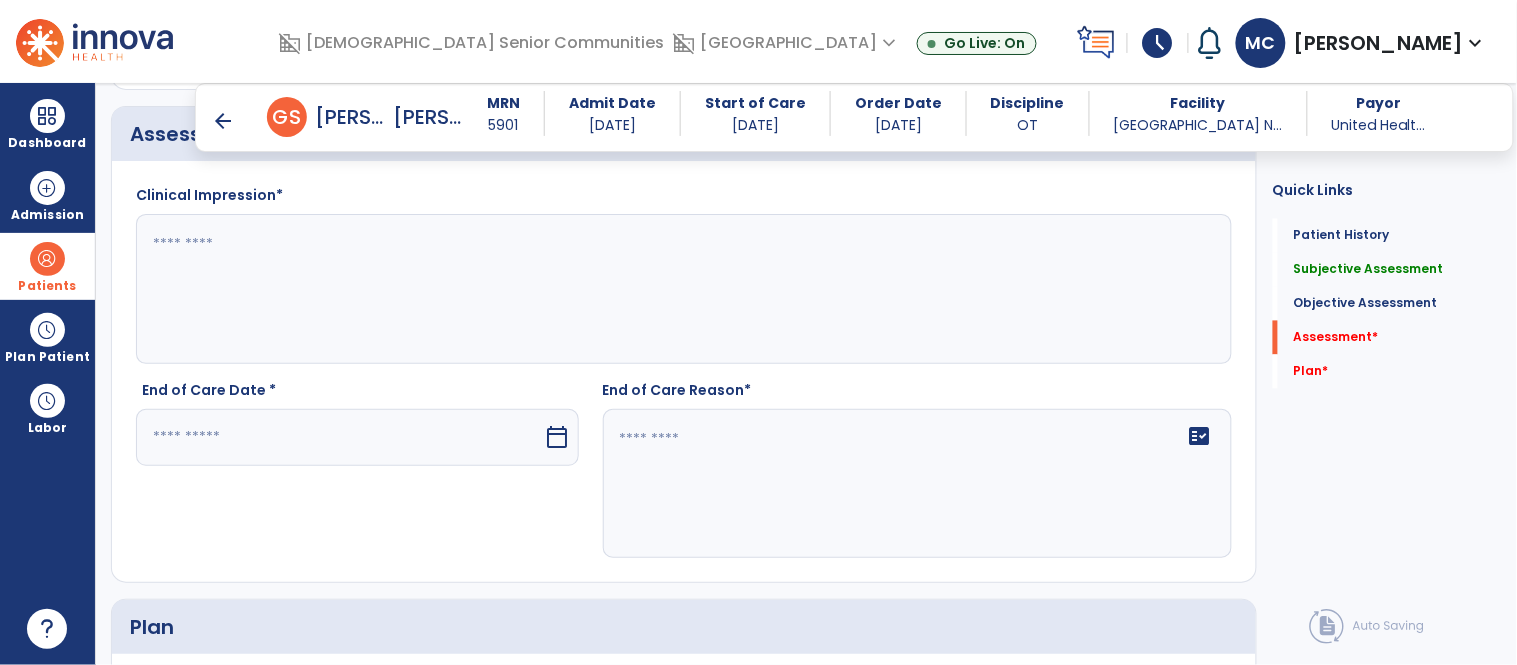 click on "calendar_today" at bounding box center (558, 437) 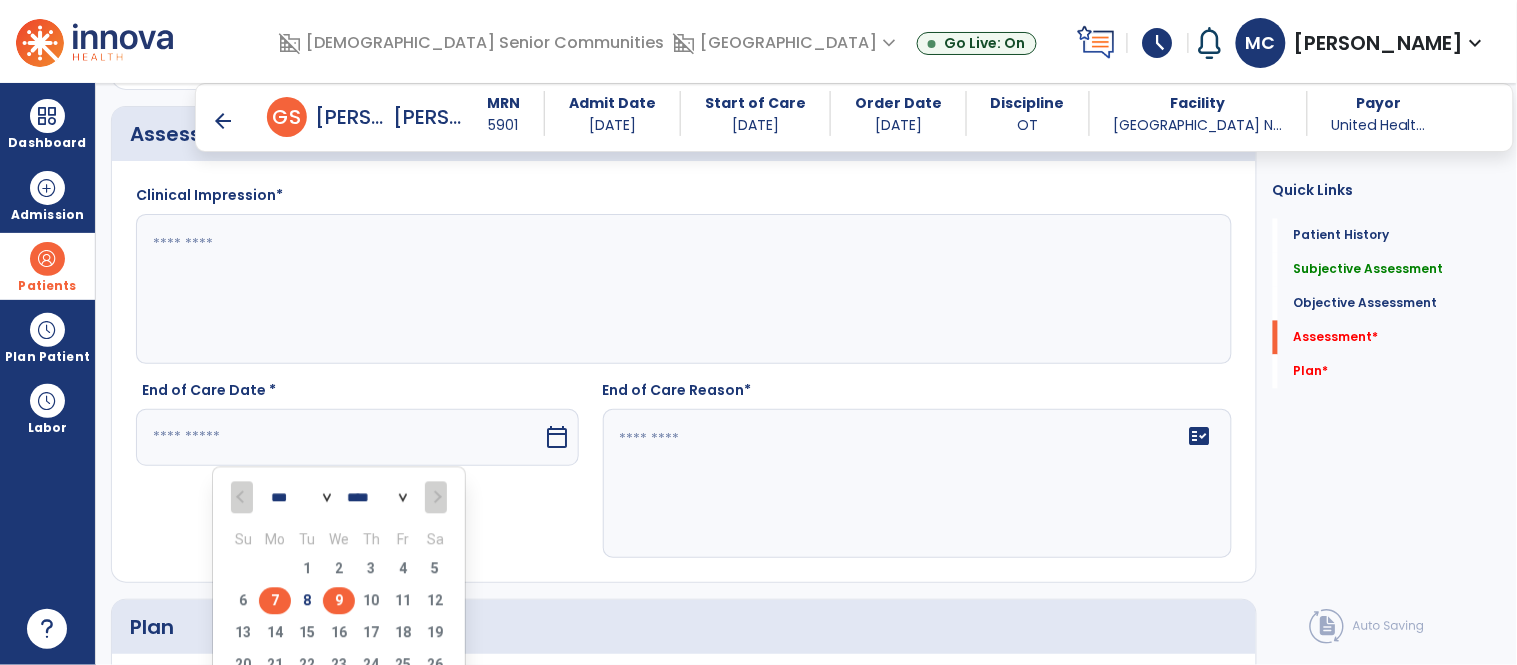 click on "7" at bounding box center [275, 601] 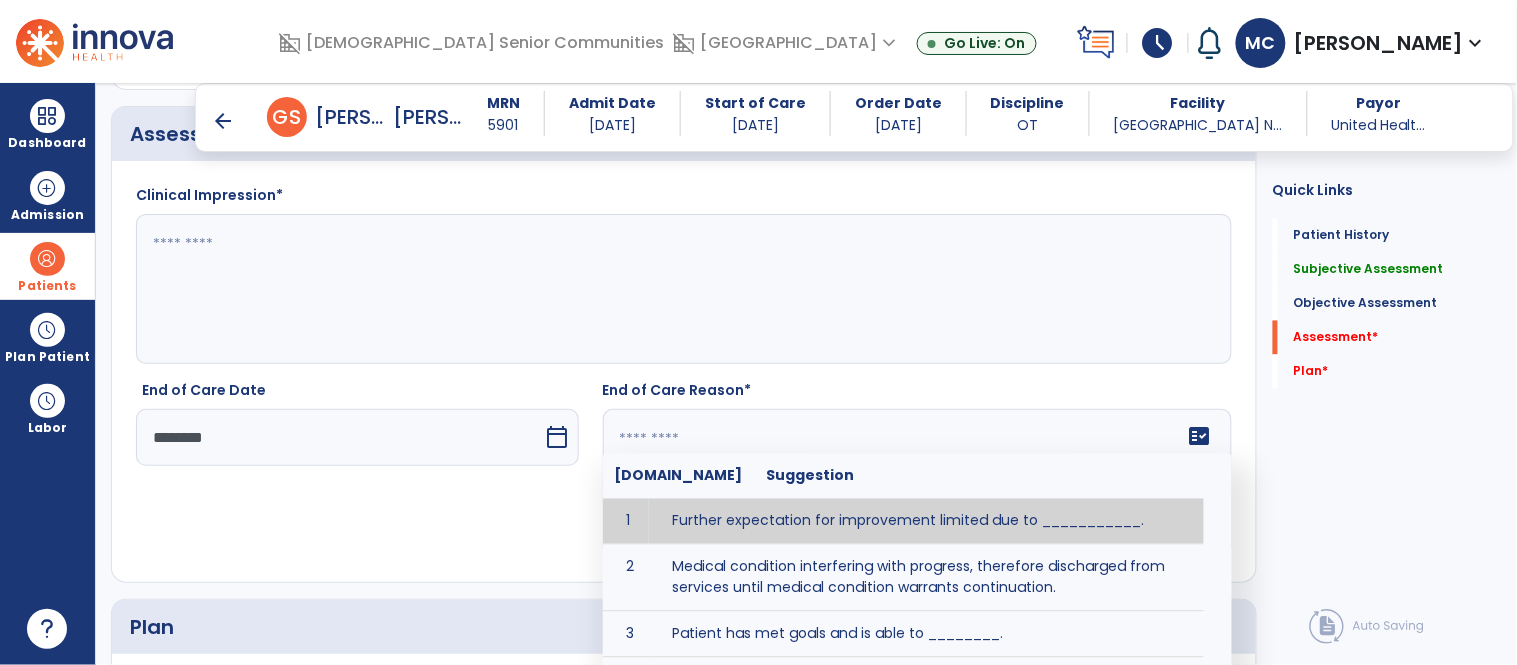 click on "fact_check  Sr.No Suggestion 1 Further expectation for improvement limited due to ___________. 2 Medical condition interfering with progress, therefore discharged from services until medical condition warrants continuation. 3 Patient has met goals and is able to ________. 4 Patient has reached safe level of _______ and is competent to follow prescribed home exercise program. 5 Patient responded to therapy ____________. 6 Unexpected facility discharge - patient continues to warrant further therapy and will be re-screened upon readmission. 7 Unstable medical condition makes continued services inappropriate at this time." 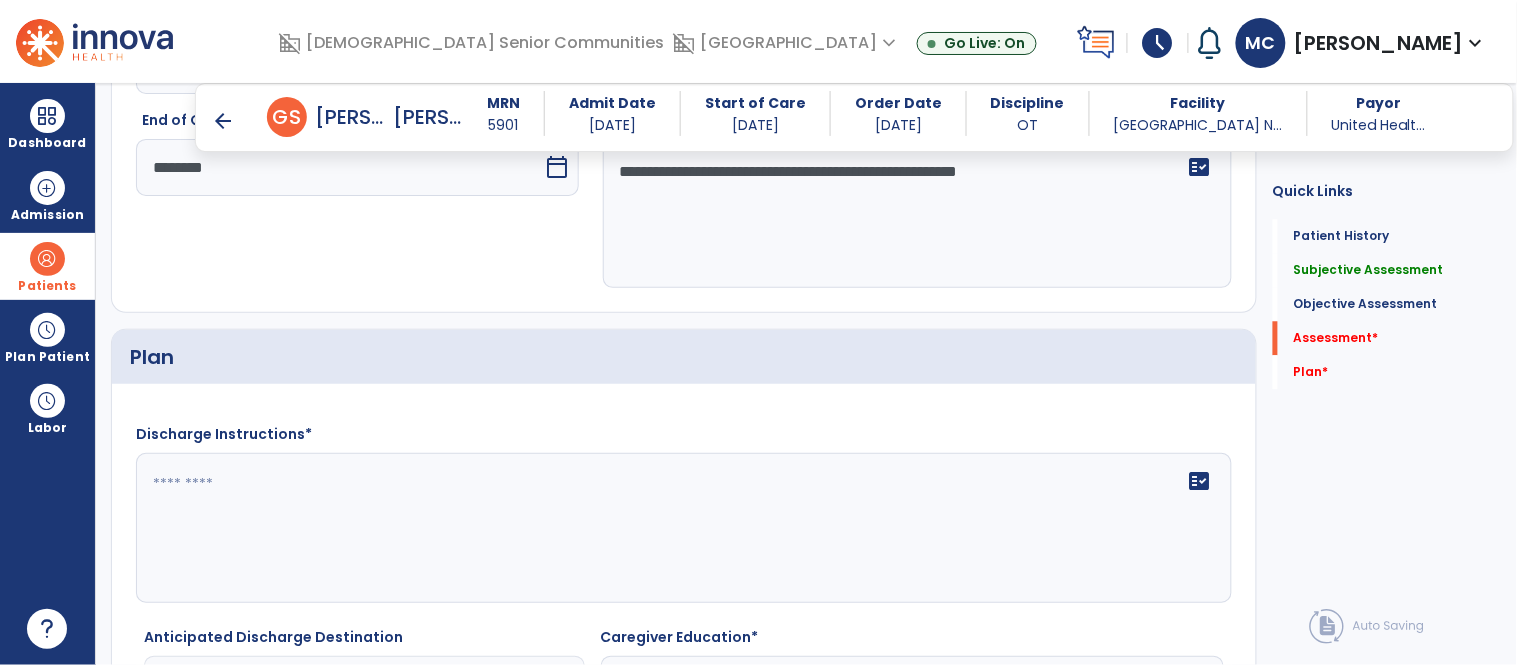 scroll, scrollTop: 3166, scrollLeft: 0, axis: vertical 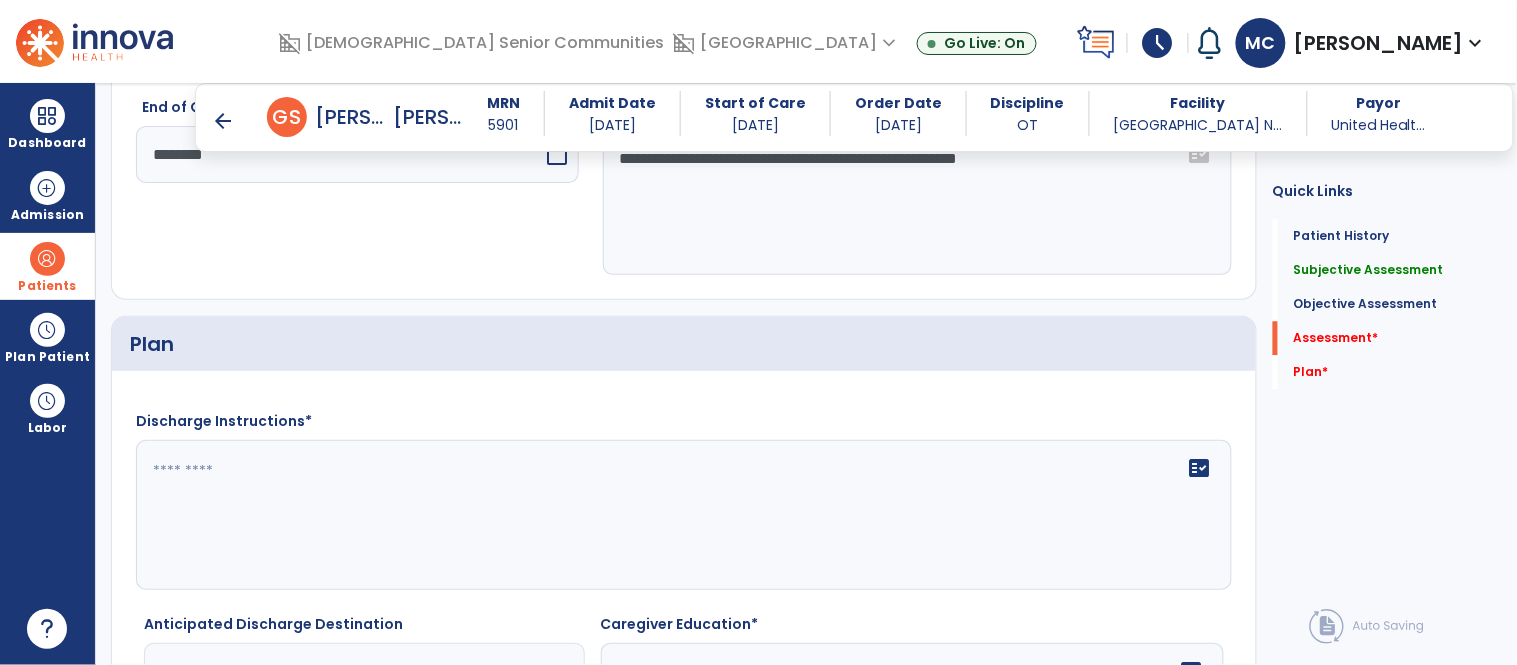 type on "**********" 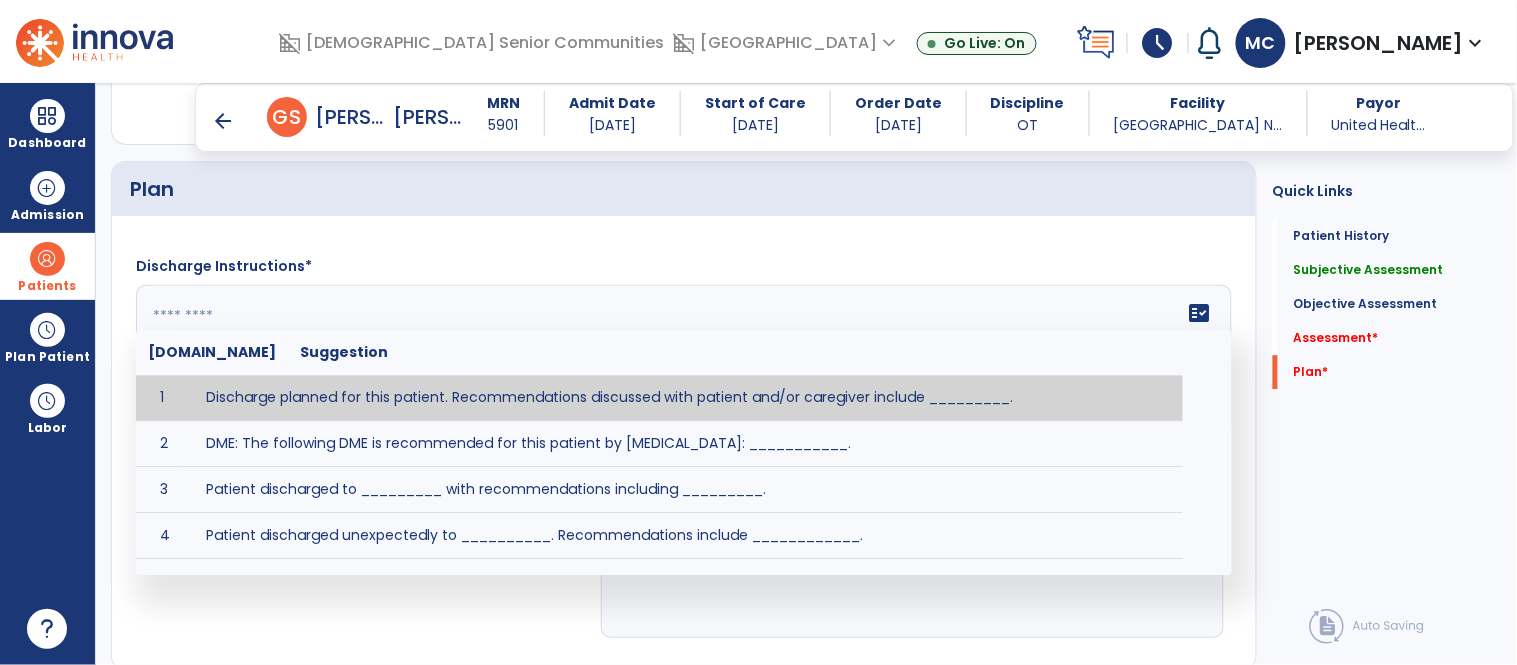 scroll, scrollTop: 3324, scrollLeft: 0, axis: vertical 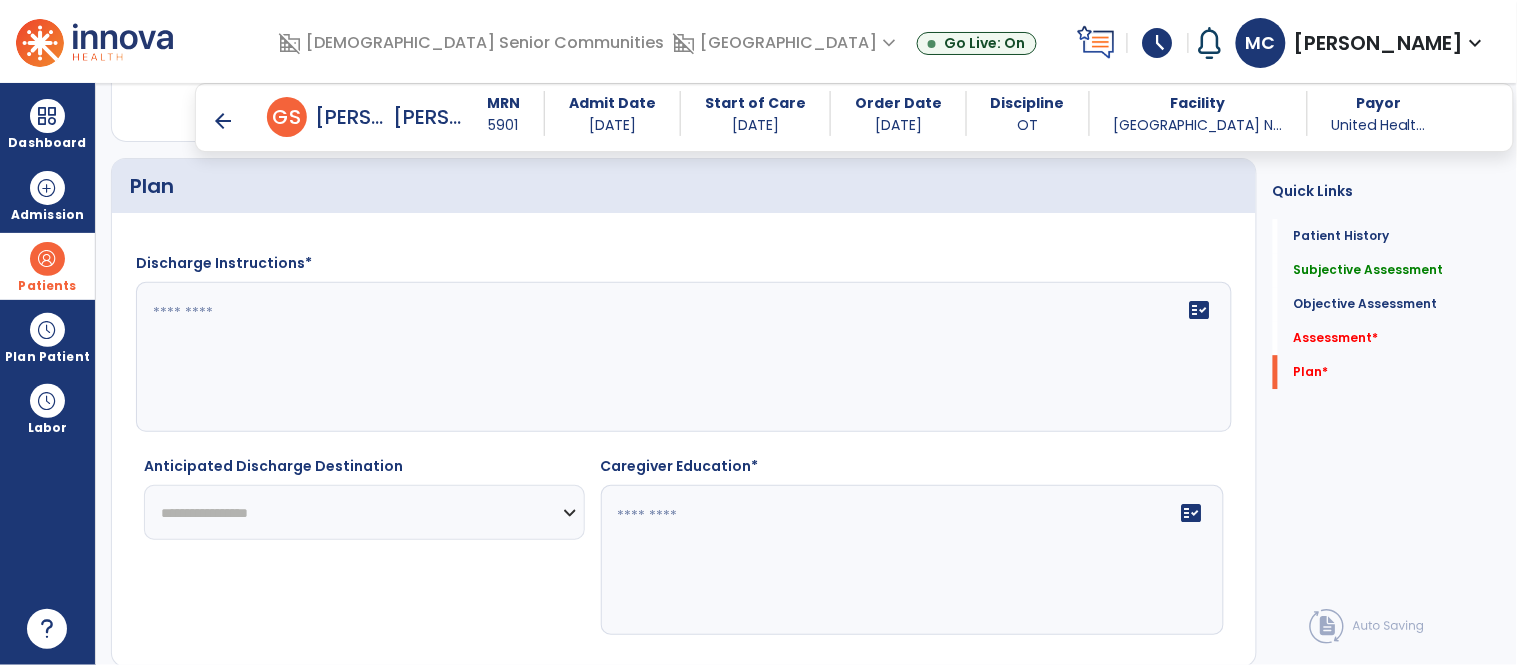 click on "Discharge Instructions*   fact_check" 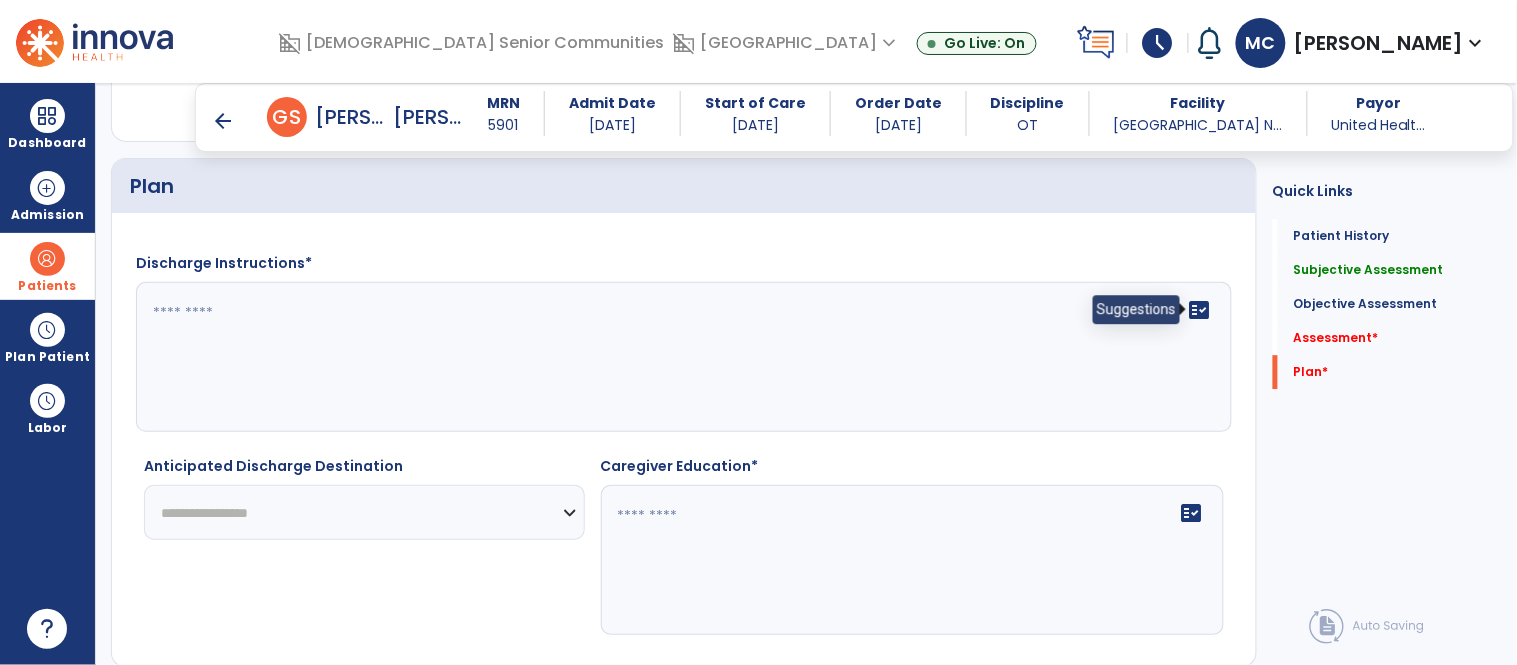 click on "fact_check" 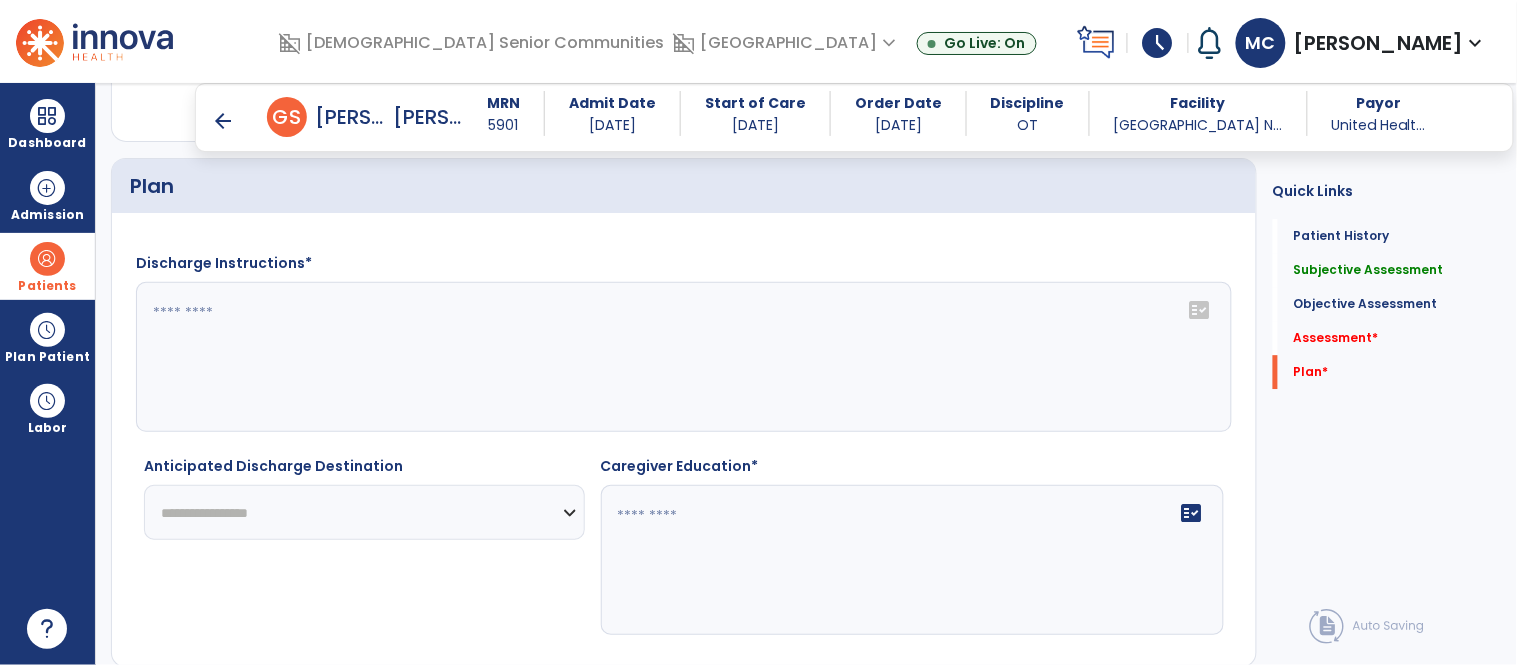 click on "fact_check" 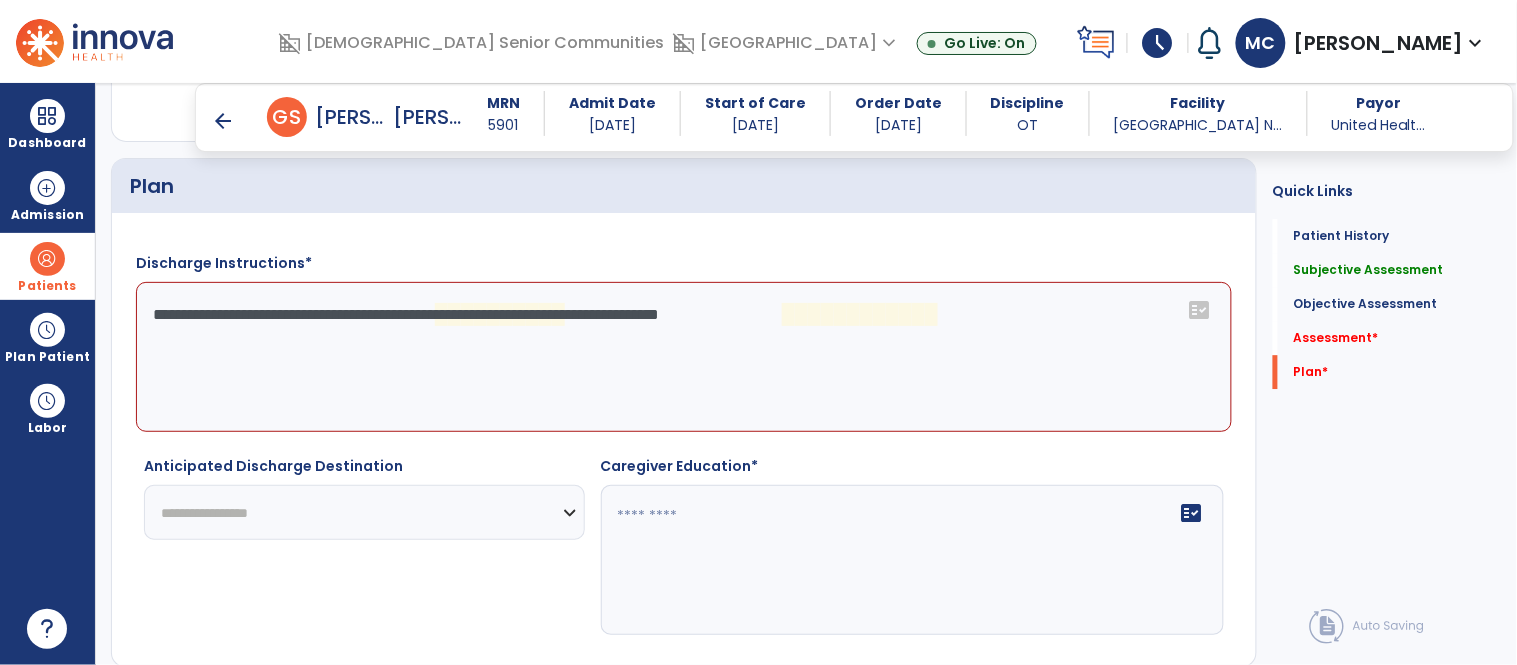click on "**********" 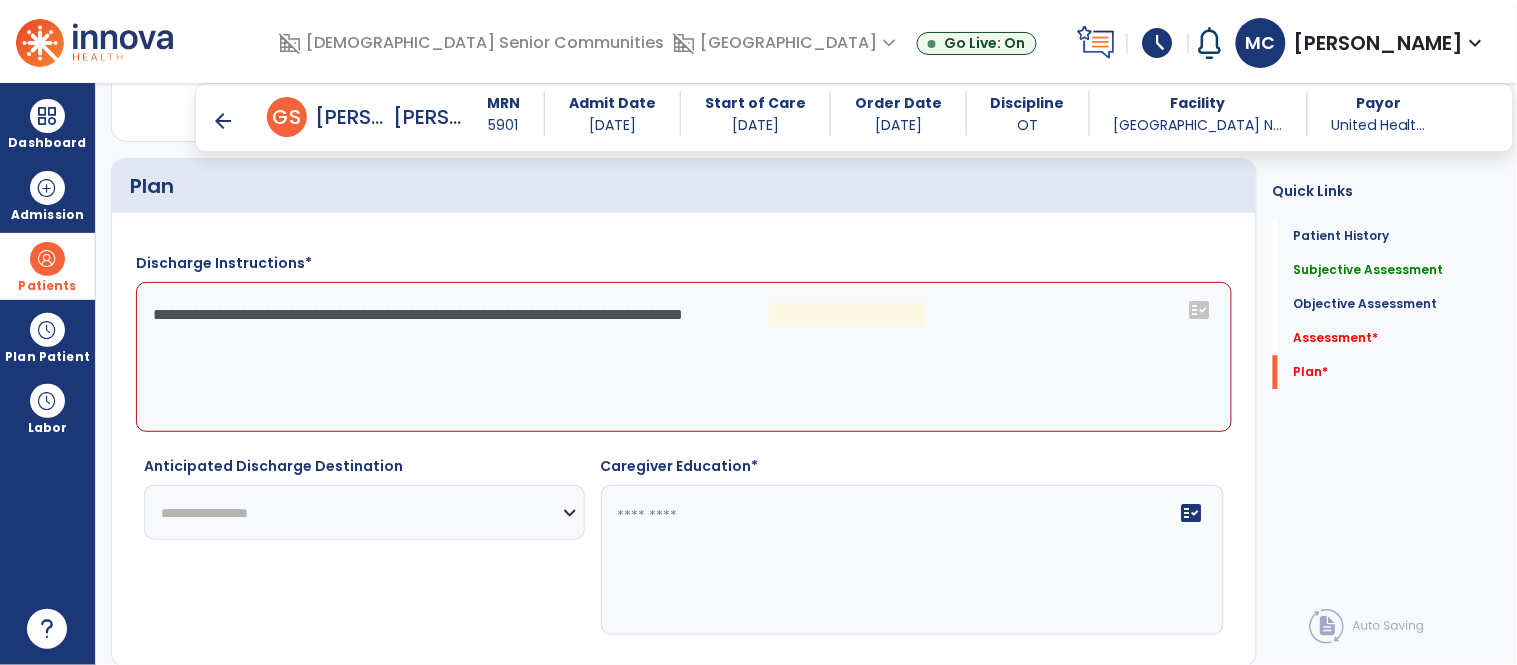 click on "**********" 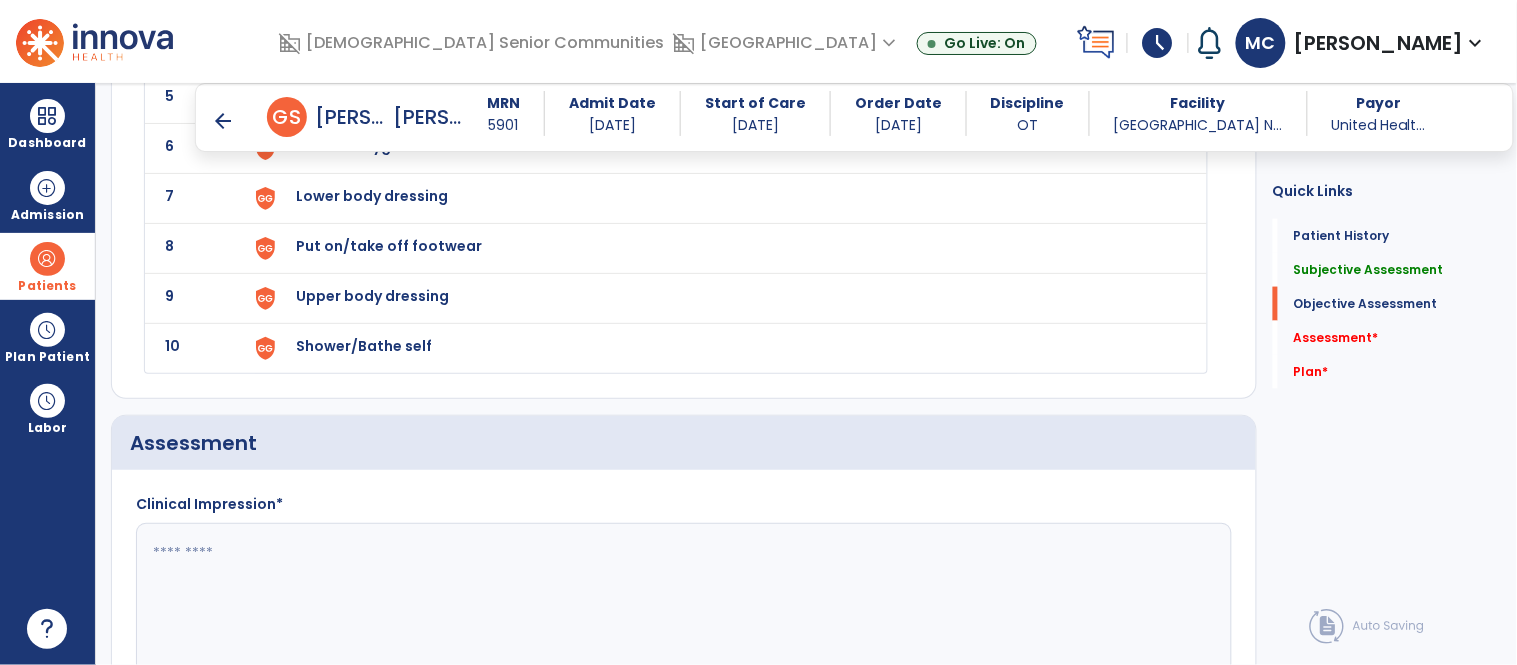 scroll, scrollTop: 2573, scrollLeft: 0, axis: vertical 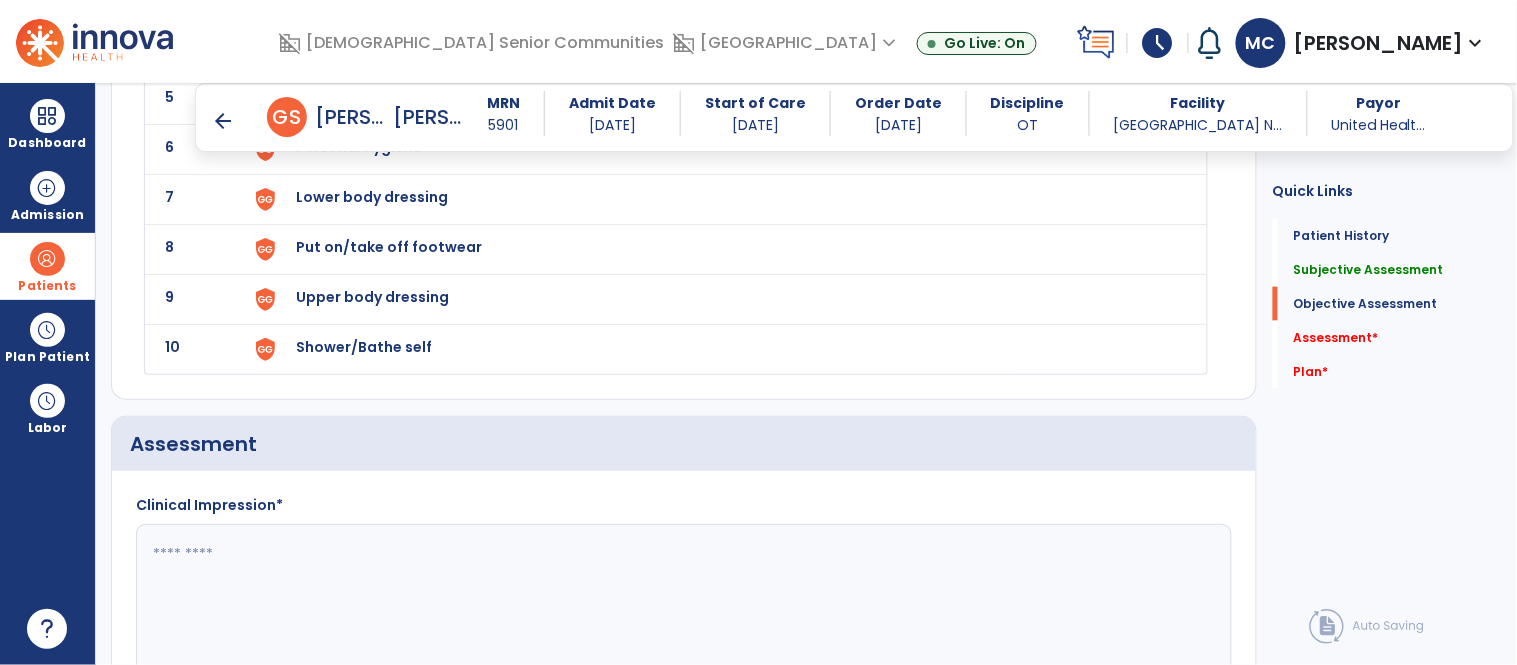 type on "**********" 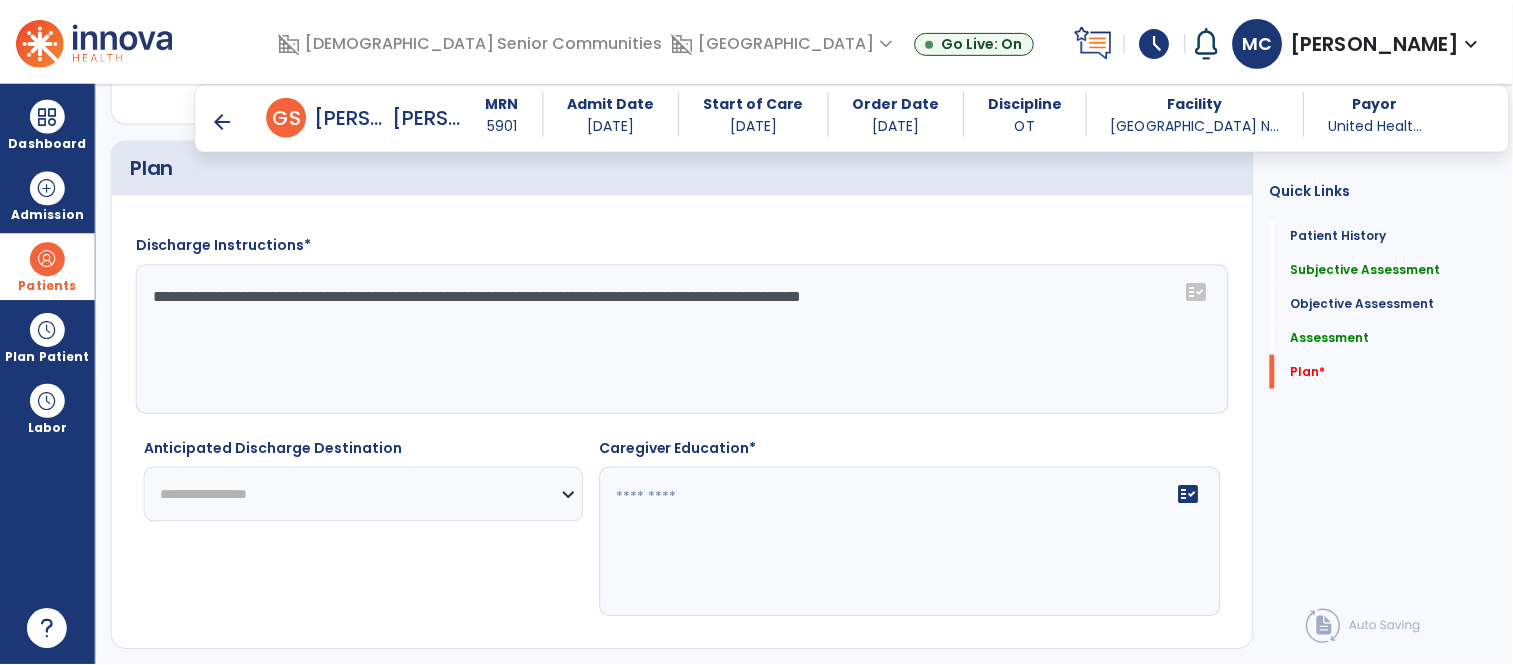 scroll, scrollTop: 3403, scrollLeft: 0, axis: vertical 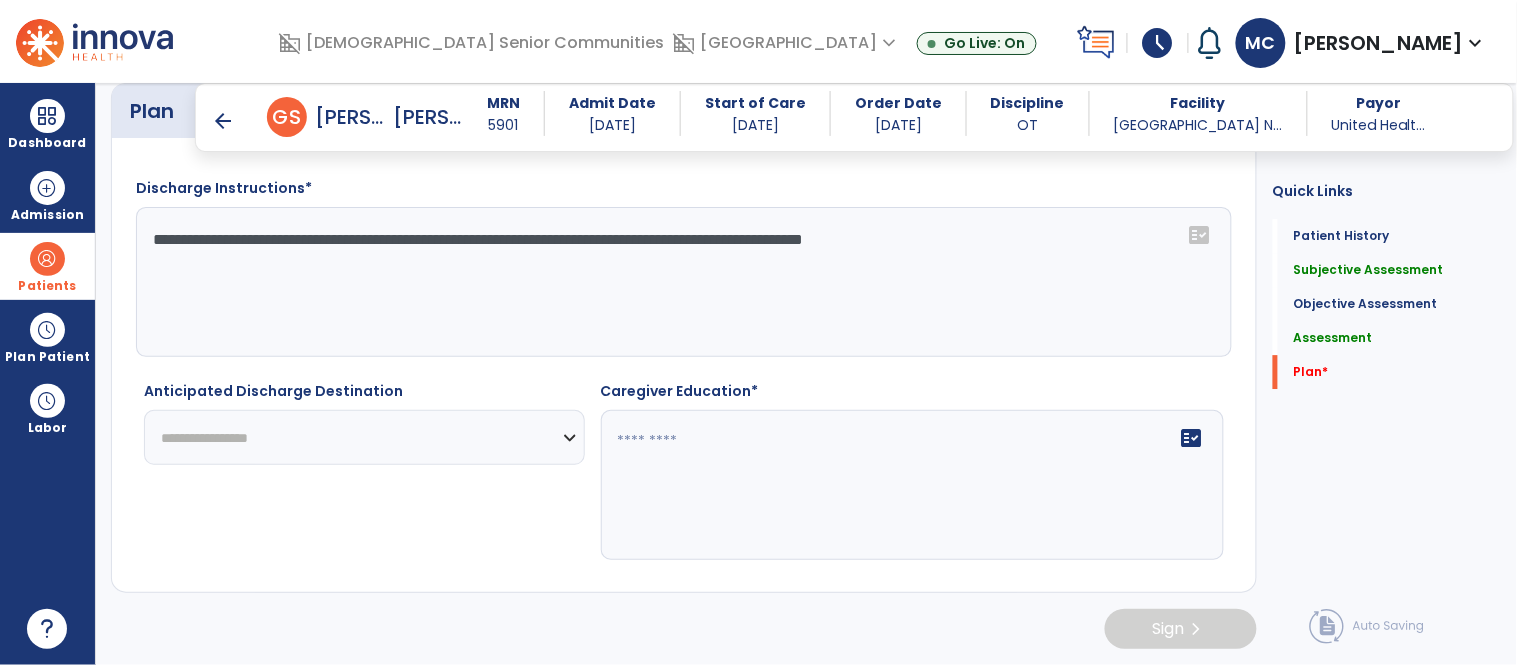 type on "**********" 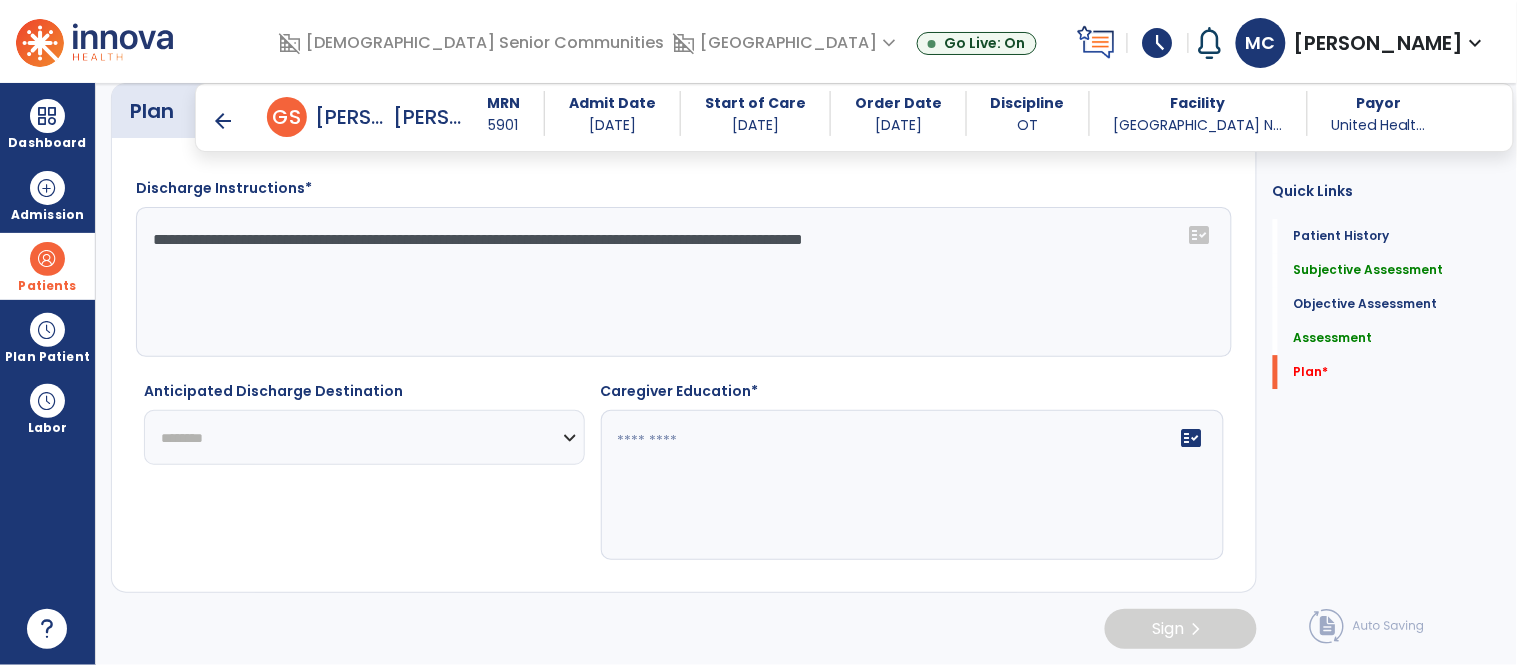 click on "**********" 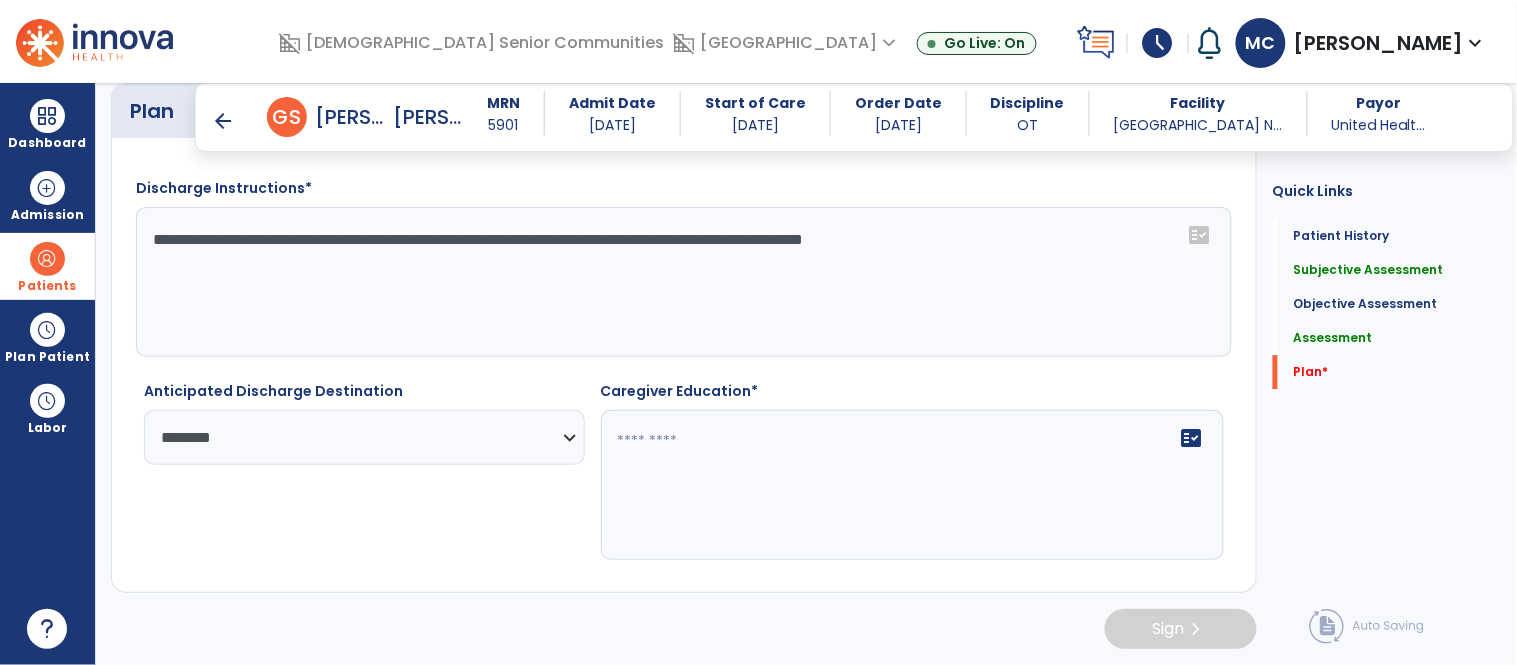 click 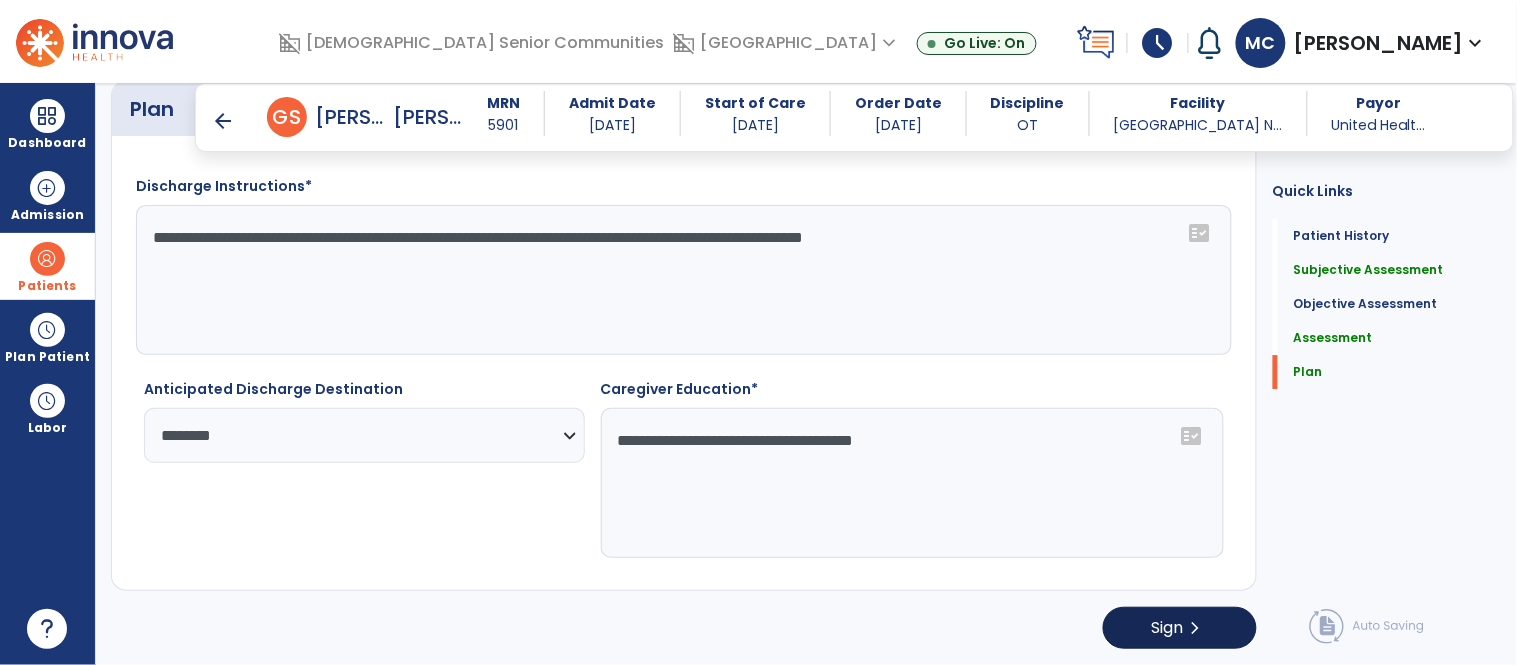 type on "**********" 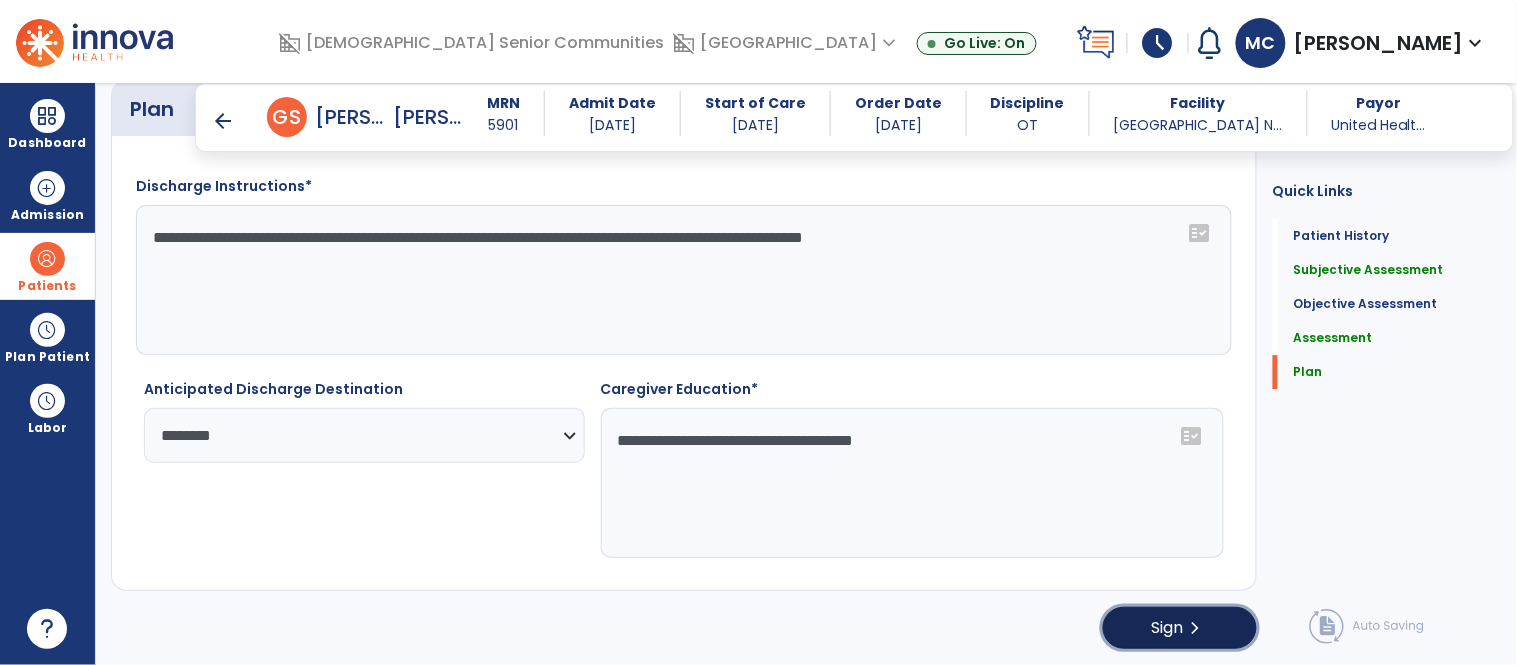click on "Sign  chevron_right" 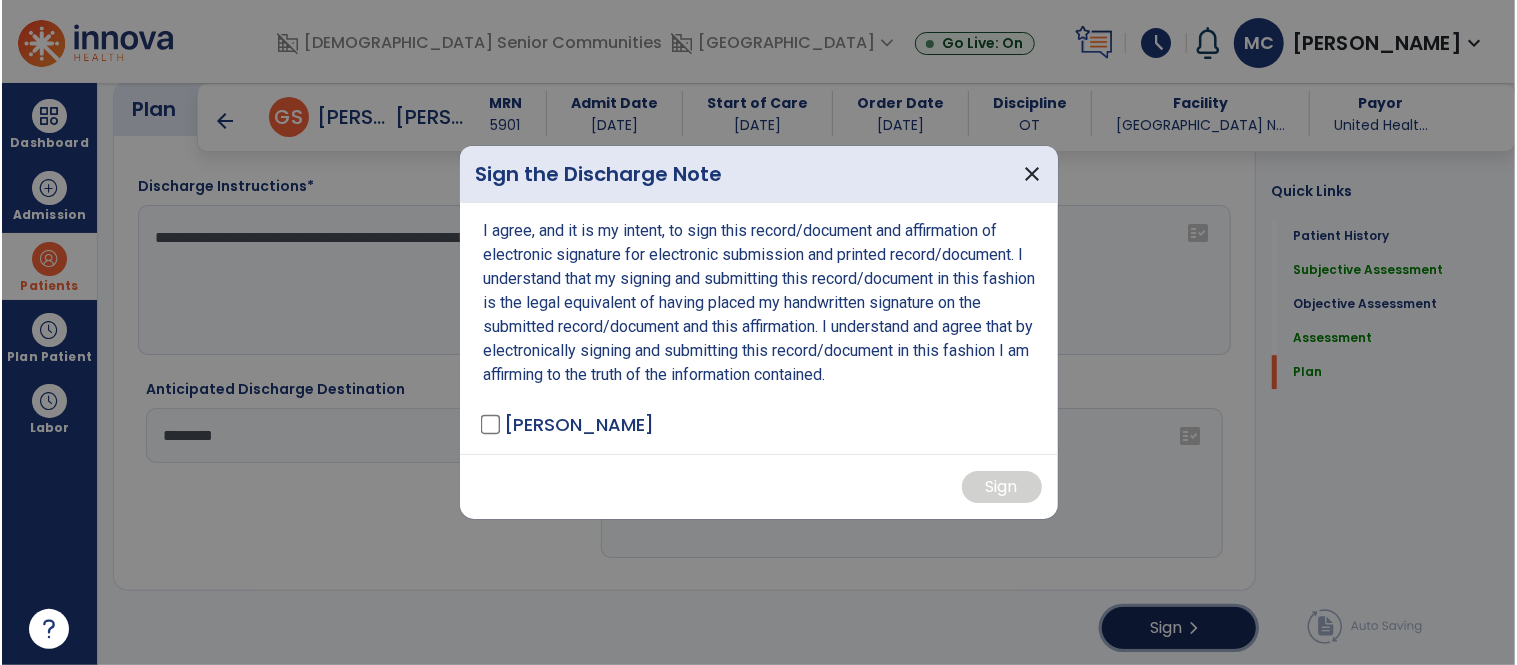 scroll, scrollTop: 3403, scrollLeft: 0, axis: vertical 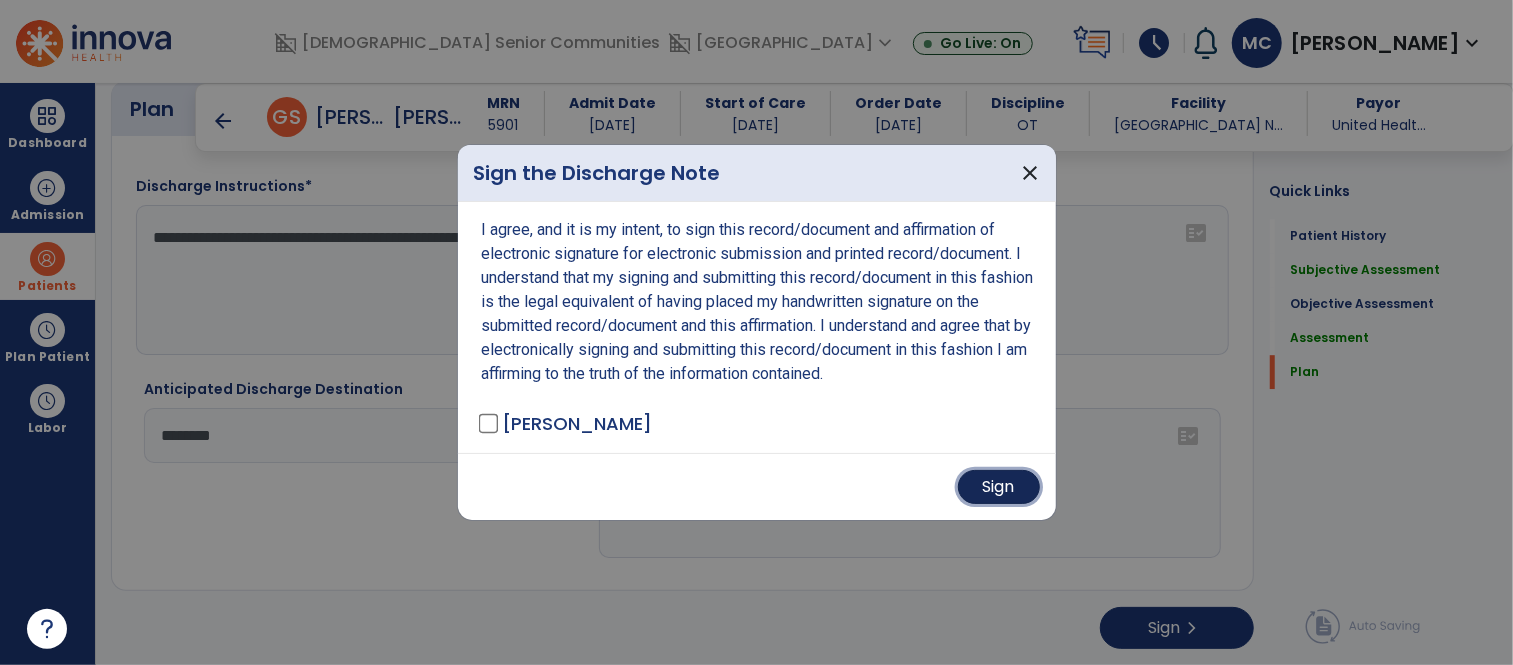 click on "Sign" at bounding box center [999, 487] 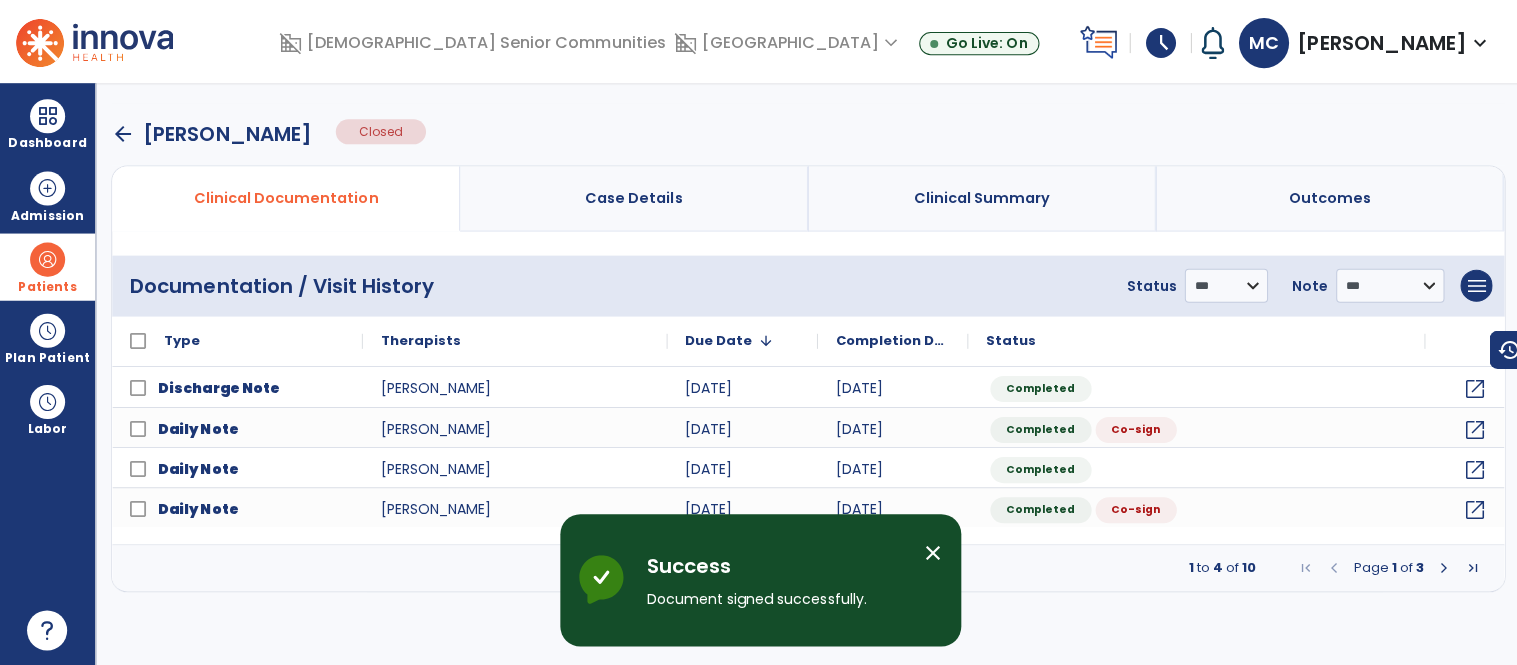 scroll, scrollTop: 0, scrollLeft: 0, axis: both 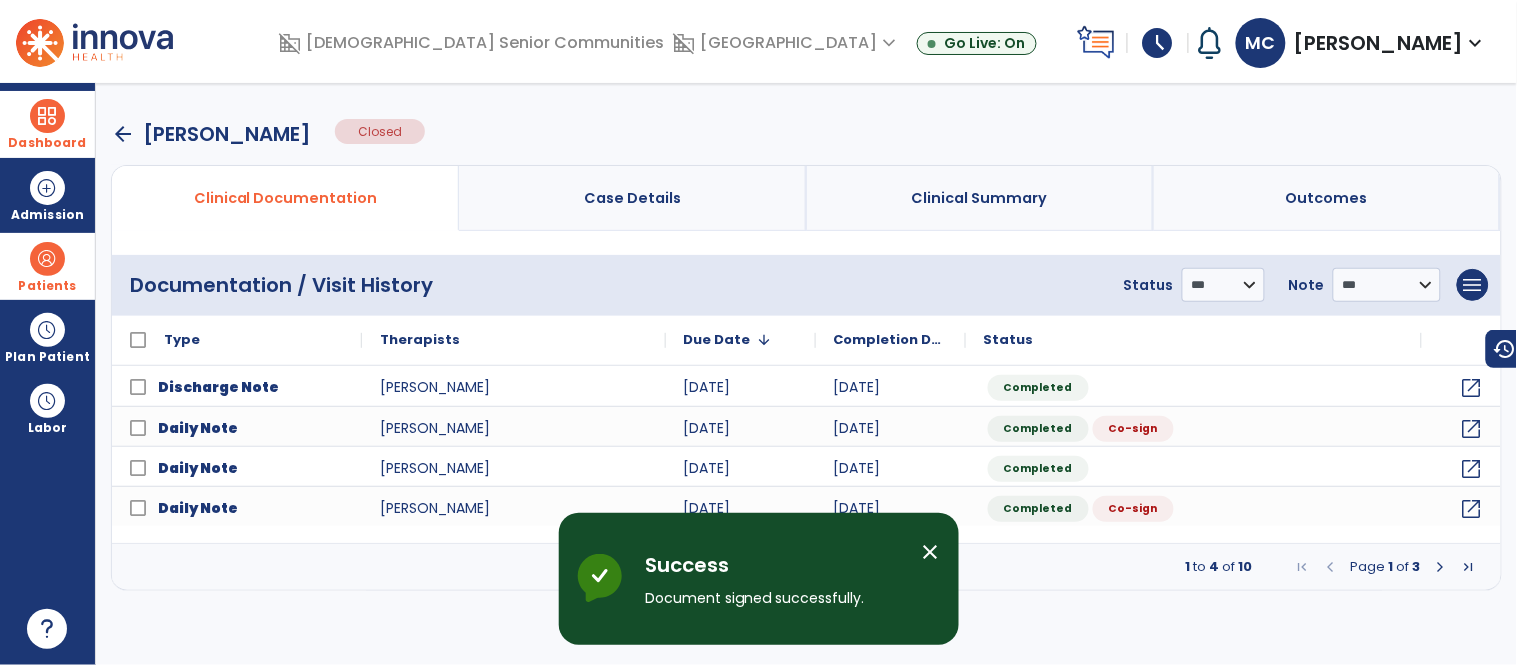 click at bounding box center [47, 116] 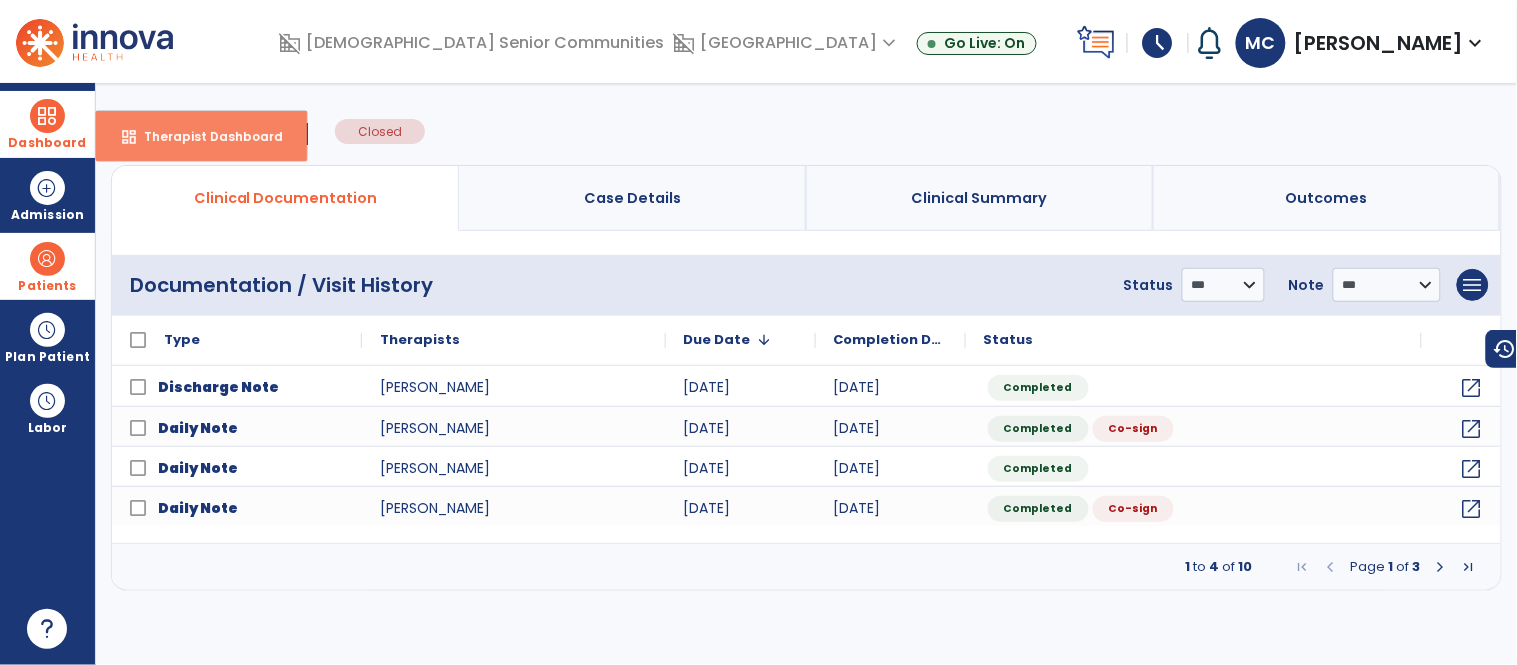 click on "dashboard  Therapist Dashboard" at bounding box center [201, 136] 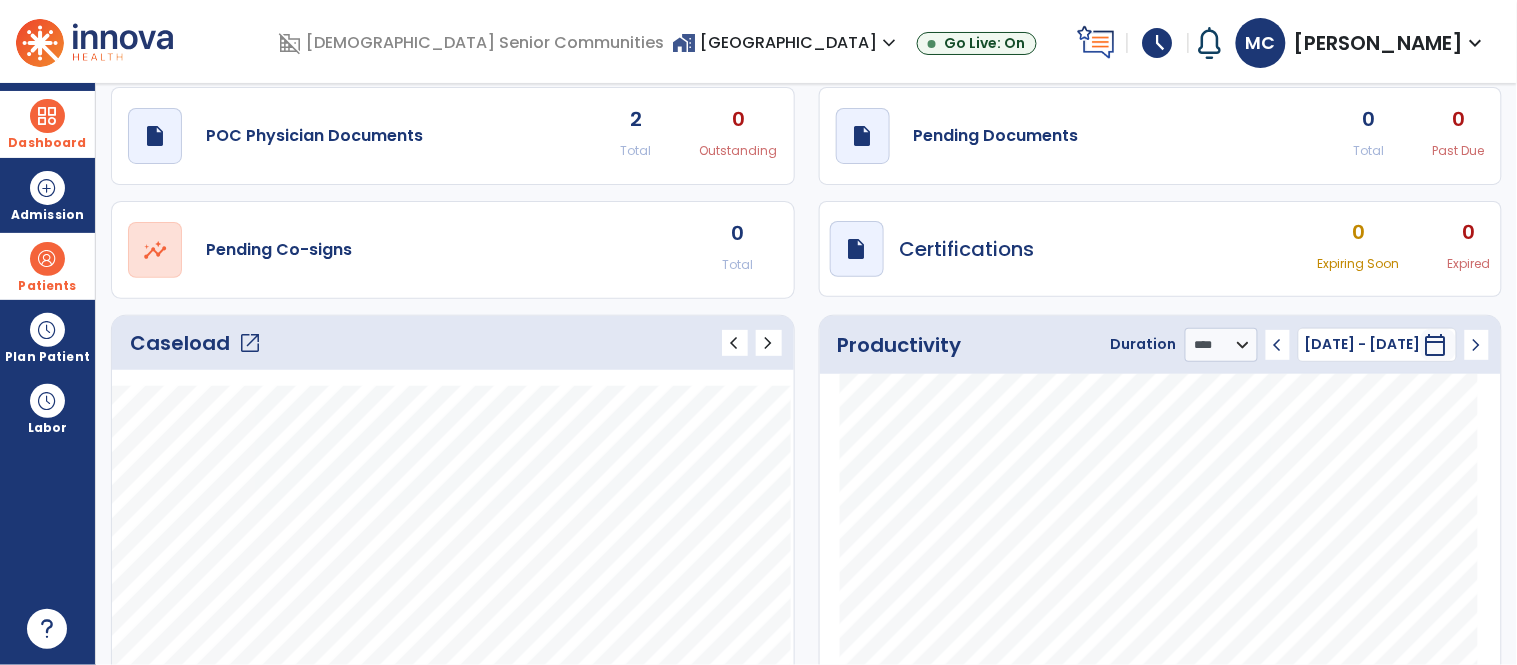 scroll, scrollTop: 0, scrollLeft: 0, axis: both 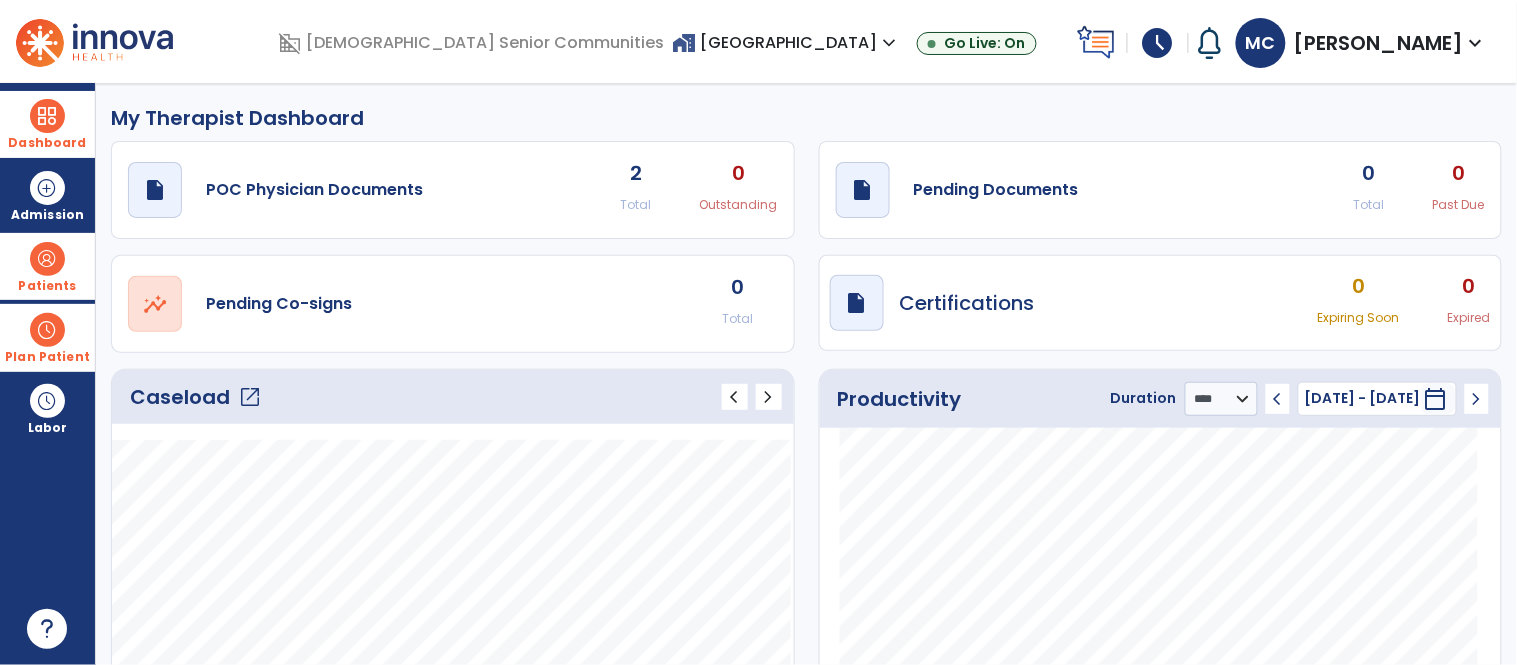 click at bounding box center (47, 330) 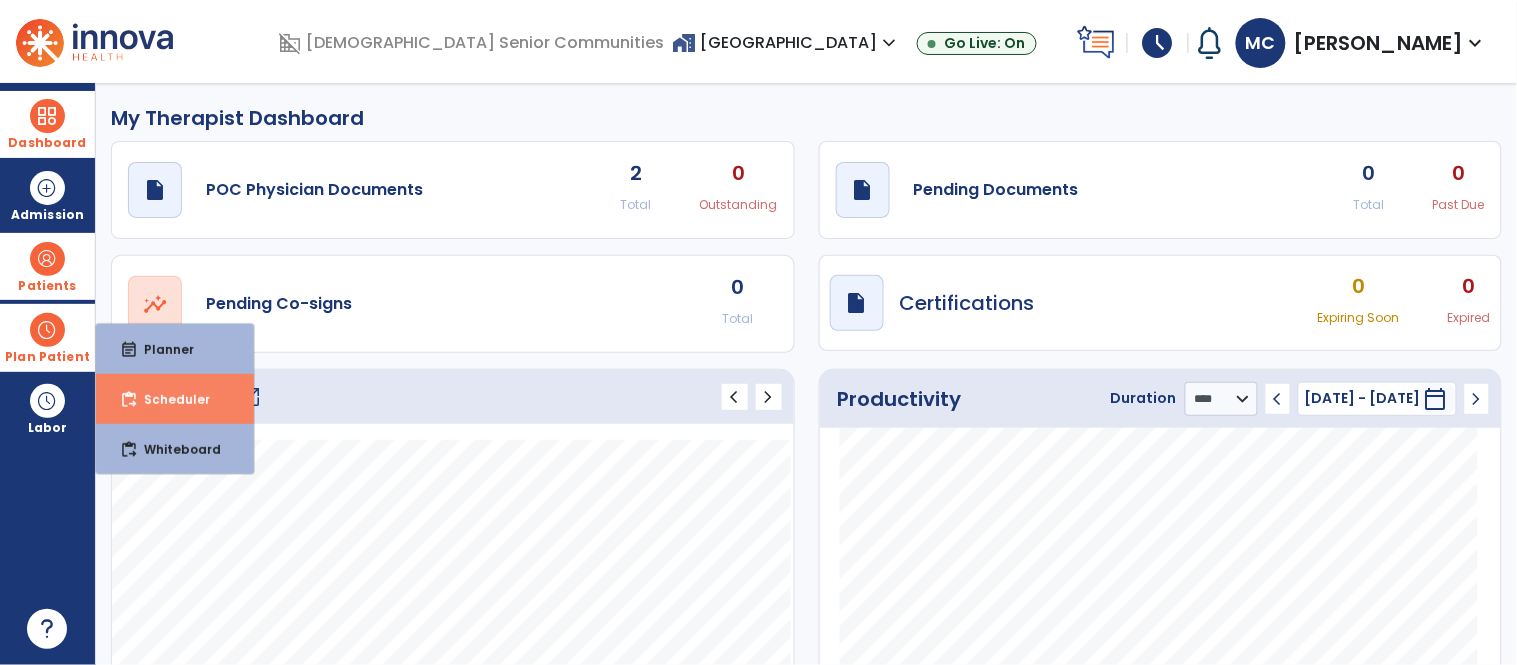 click on "Scheduler" at bounding box center [169, 399] 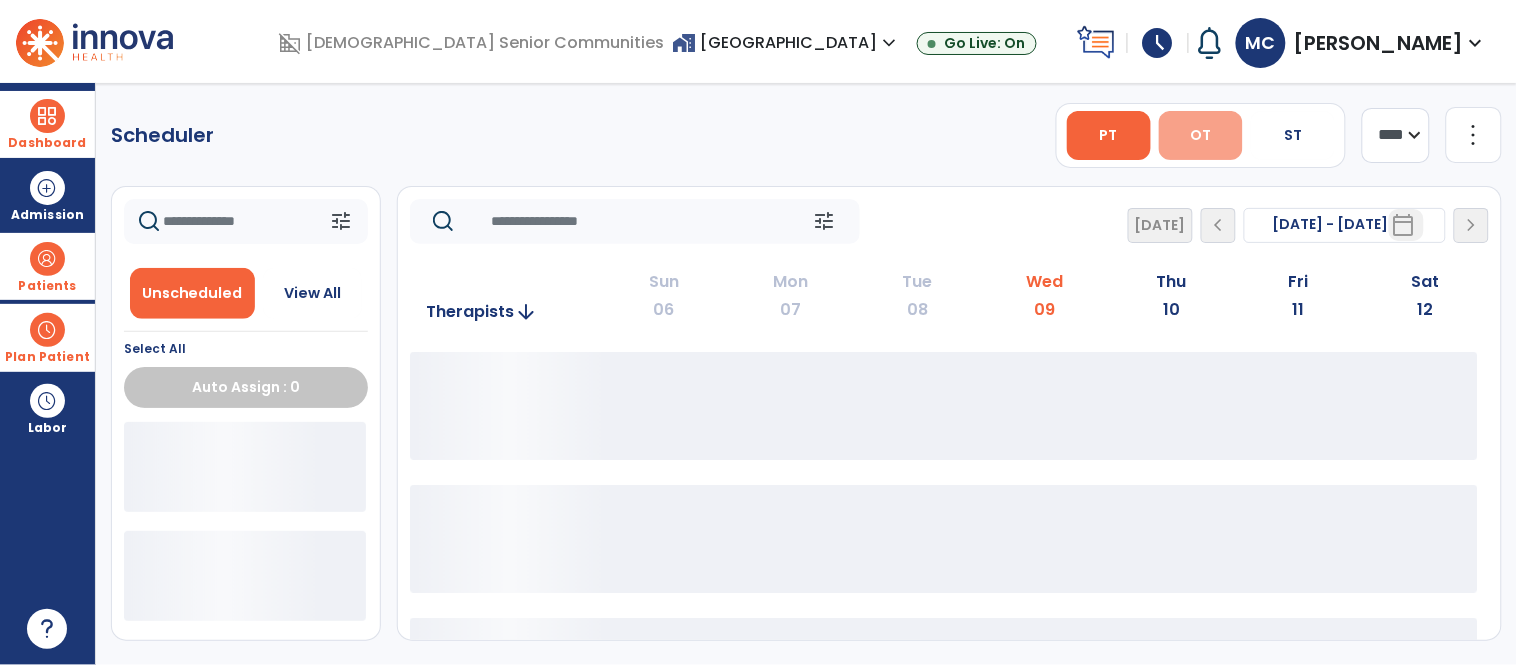 click on "OT" at bounding box center [1200, 135] 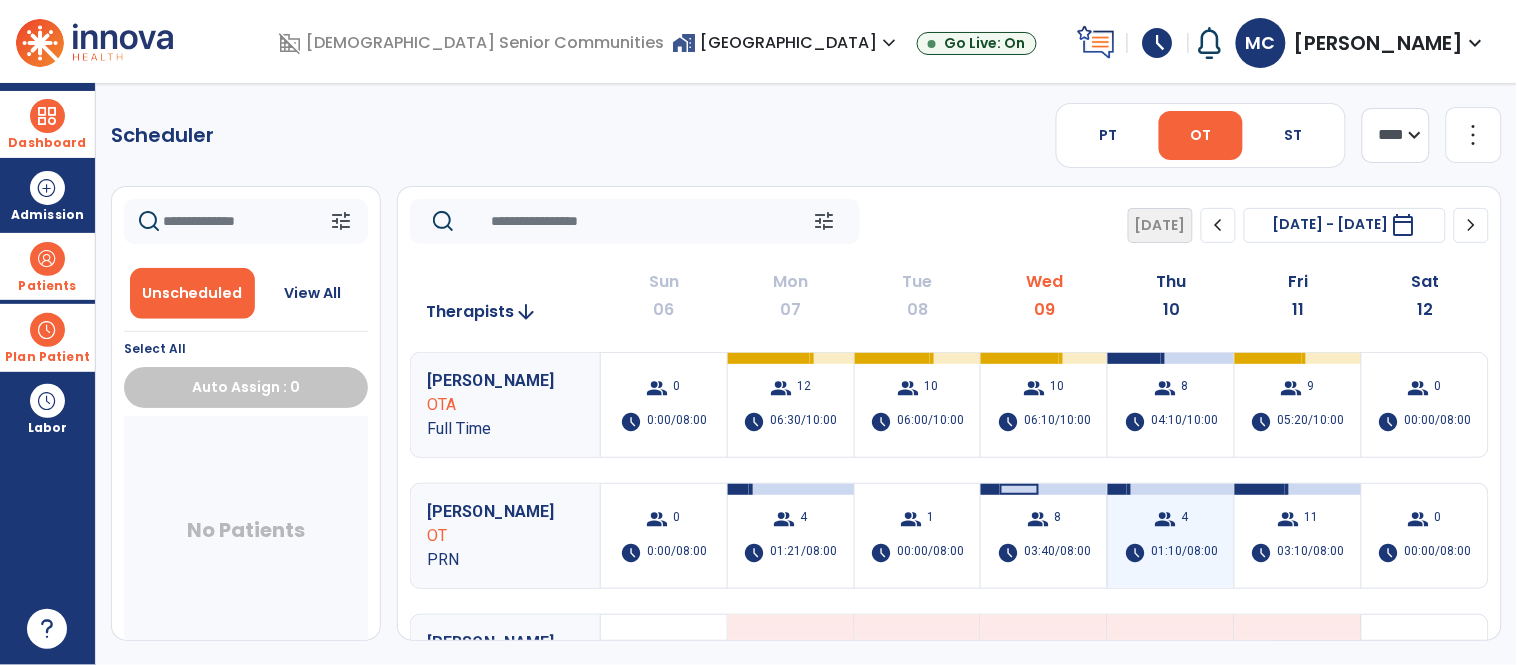 click on "group" at bounding box center [1165, 519] 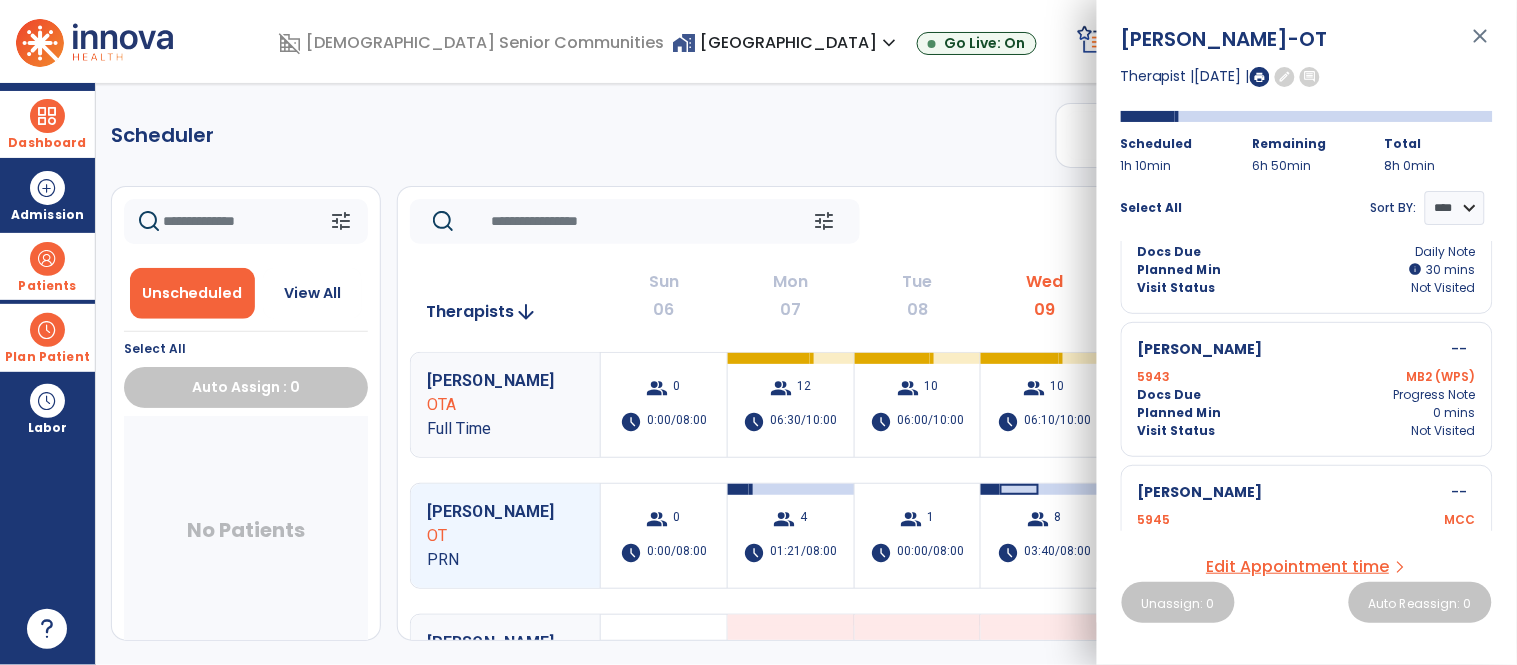 scroll, scrollTop: 286, scrollLeft: 0, axis: vertical 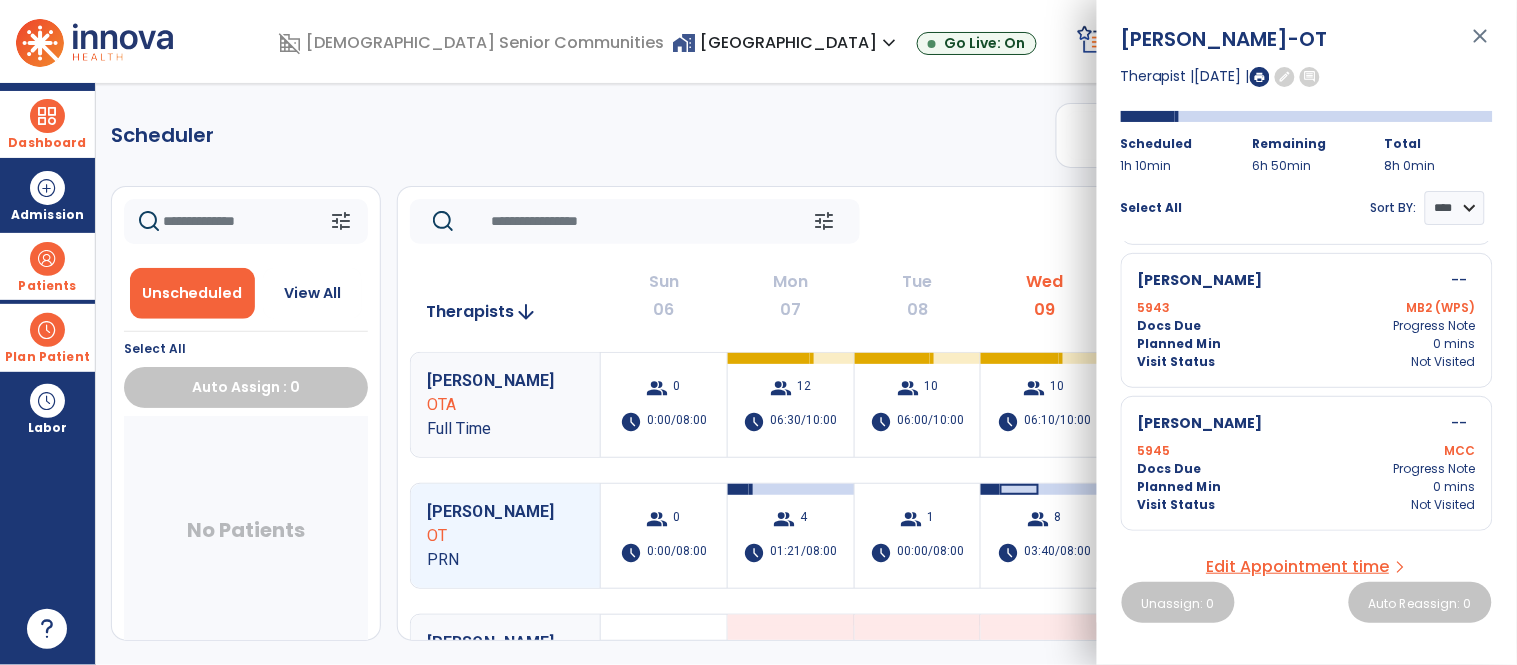 click on "close" at bounding box center (1481, 45) 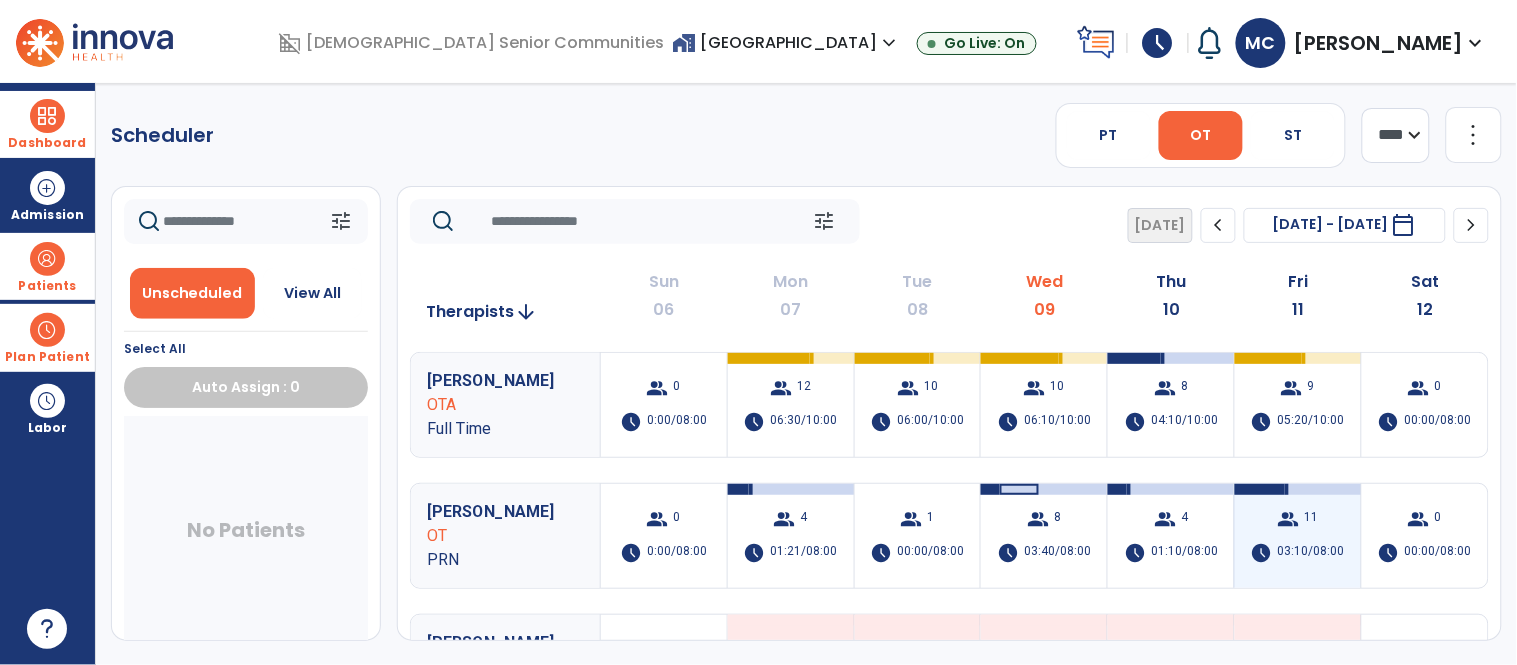 click on "11" at bounding box center [1312, 519] 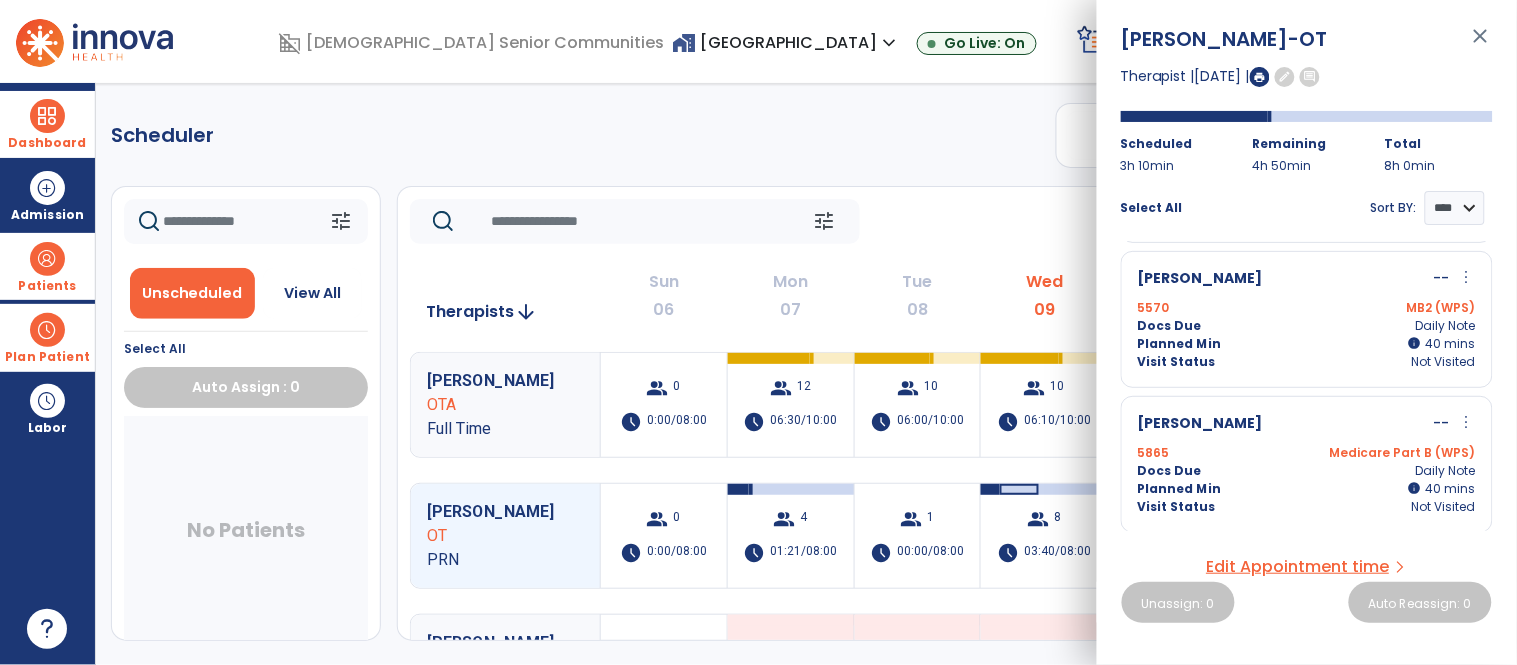 scroll, scrollTop: 0, scrollLeft: 0, axis: both 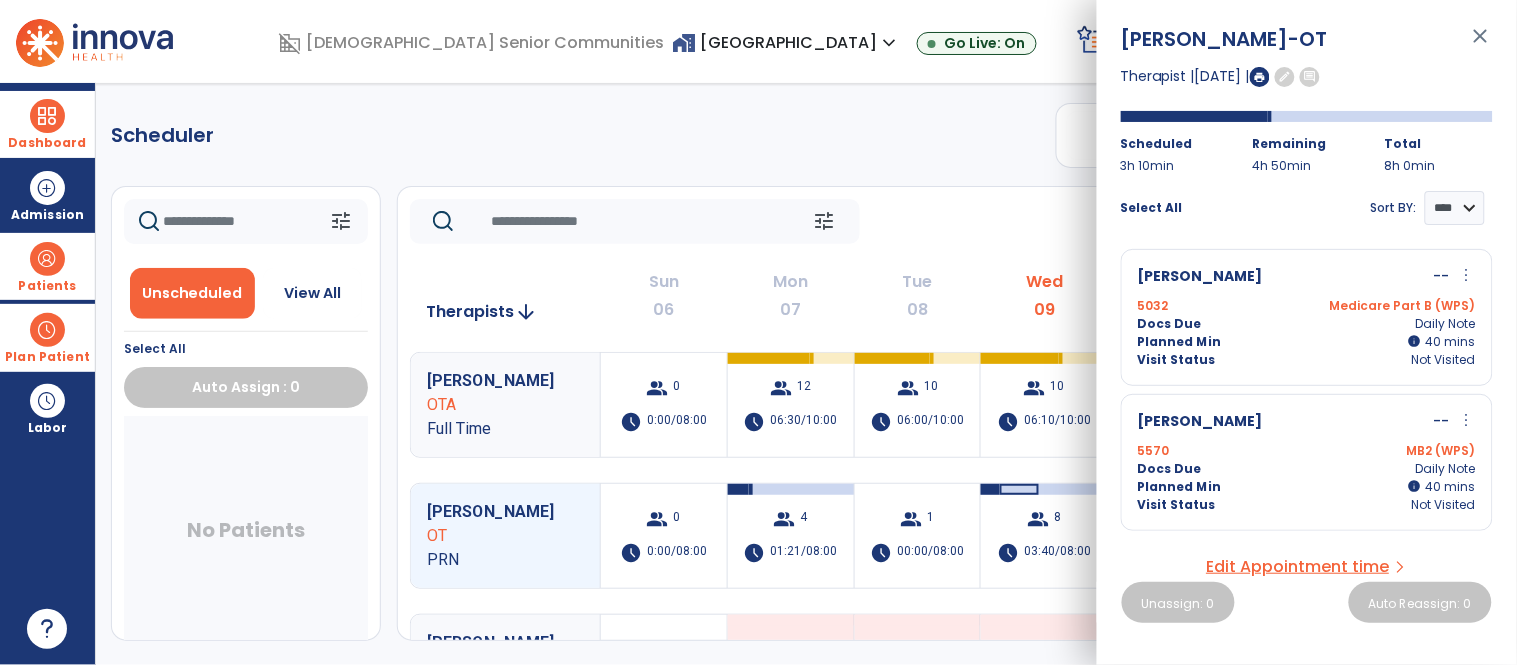 click on "close" at bounding box center [1481, 45] 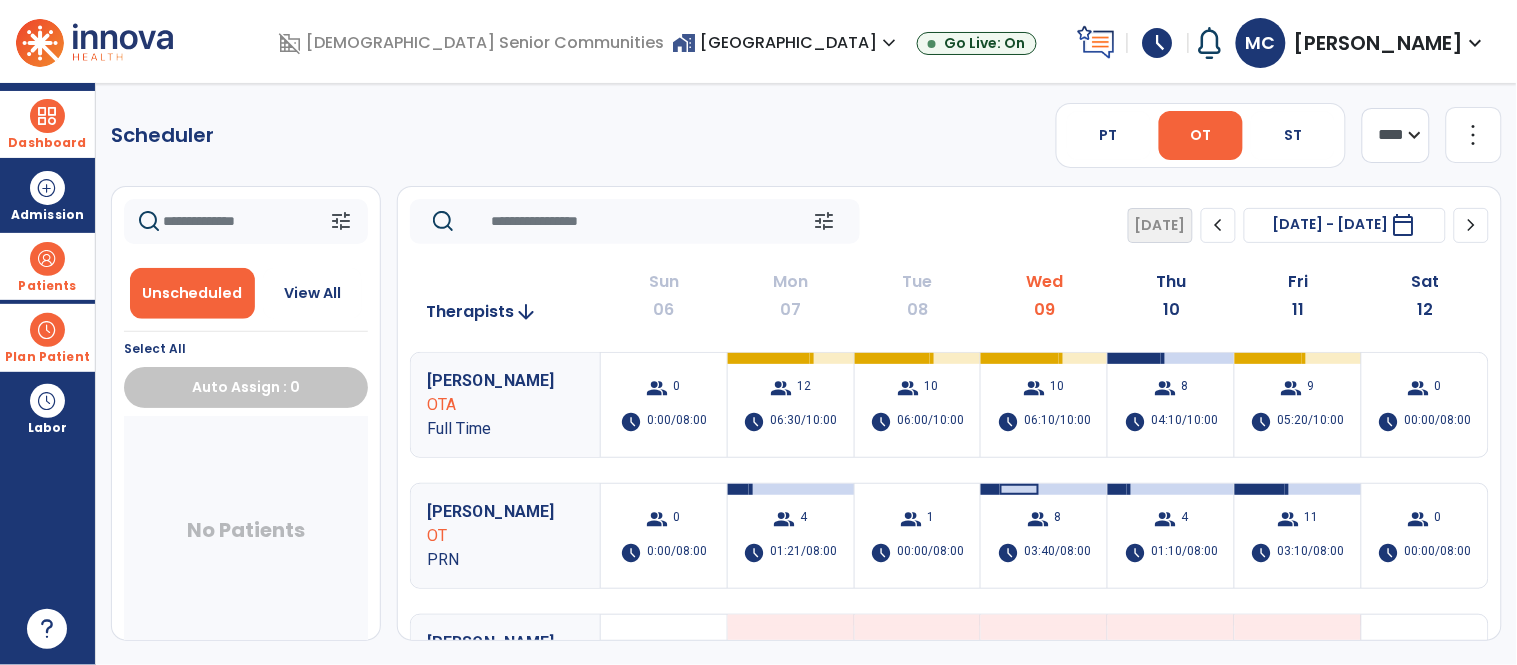 click at bounding box center (47, 116) 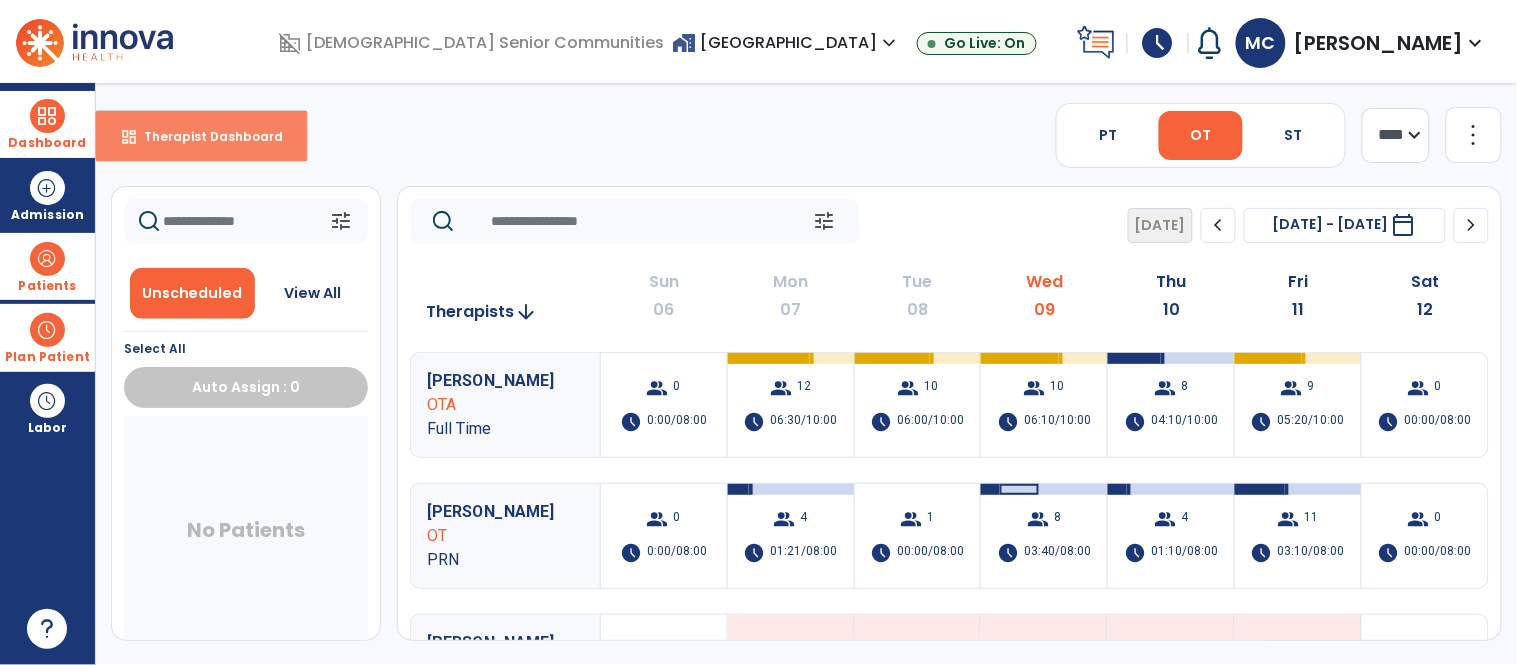 click on "dashboard  Therapist Dashboard" at bounding box center (201, 136) 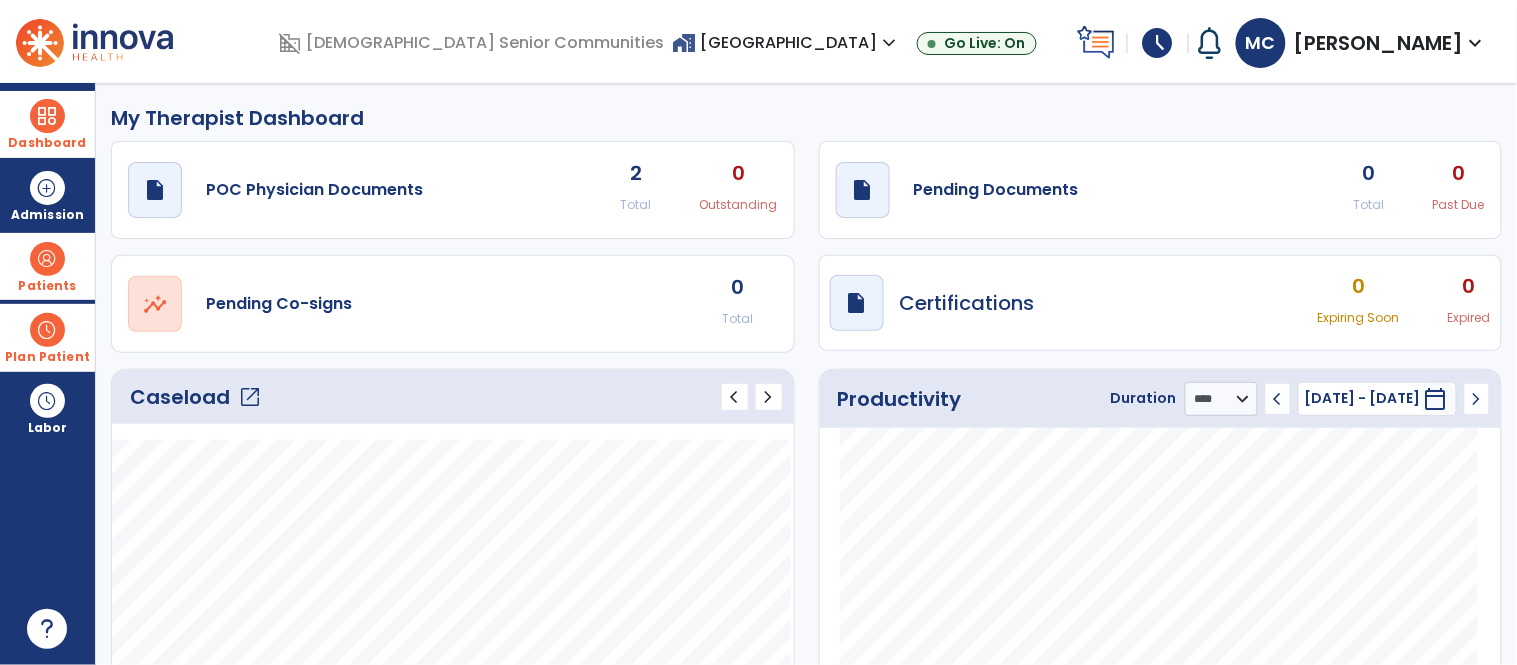 click on "[PERSON_NAME]" at bounding box center (1379, 43) 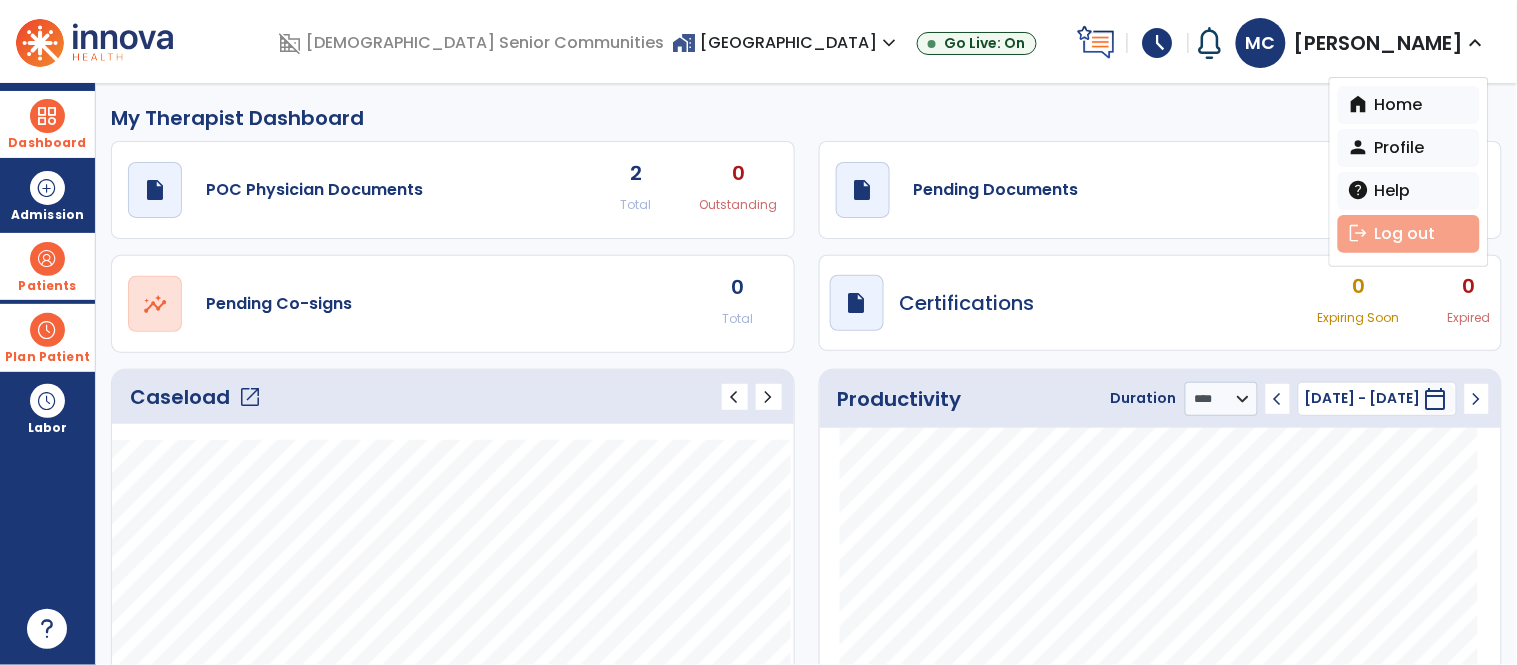 click on "logout   Log out" at bounding box center (1409, 234) 